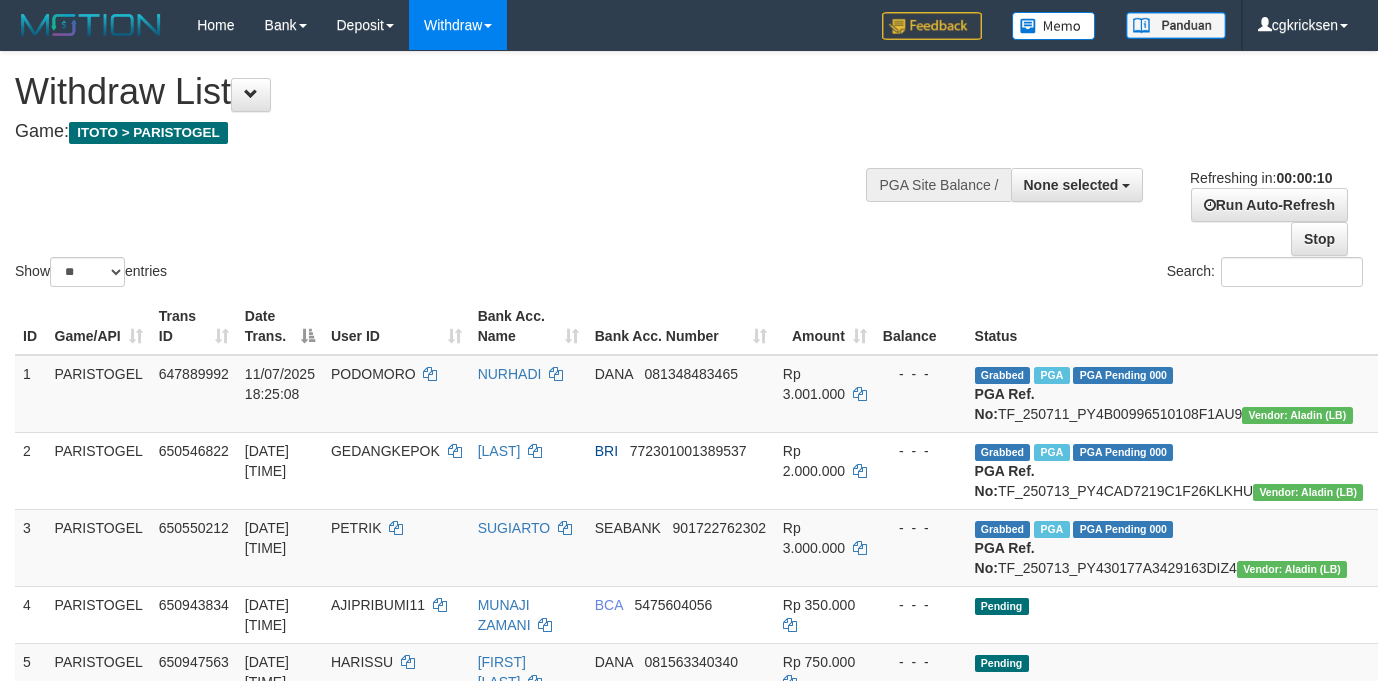 select 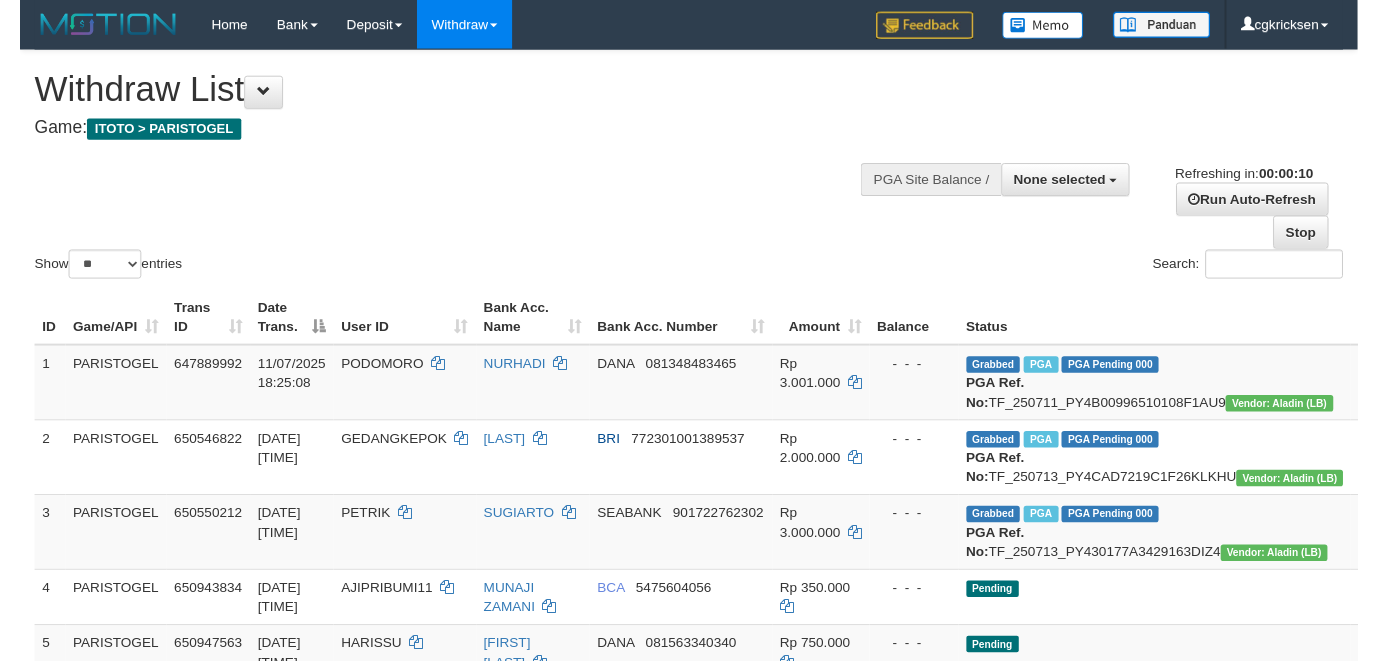 scroll, scrollTop: 0, scrollLeft: 0, axis: both 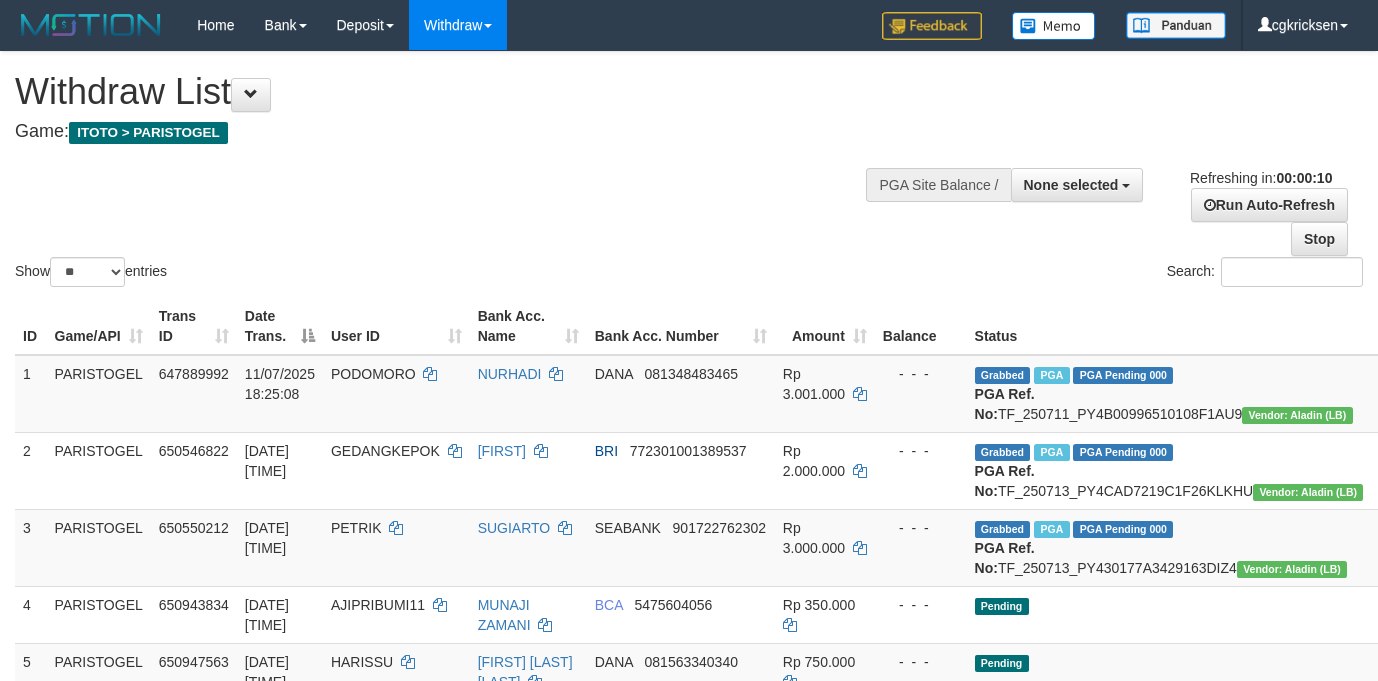 select 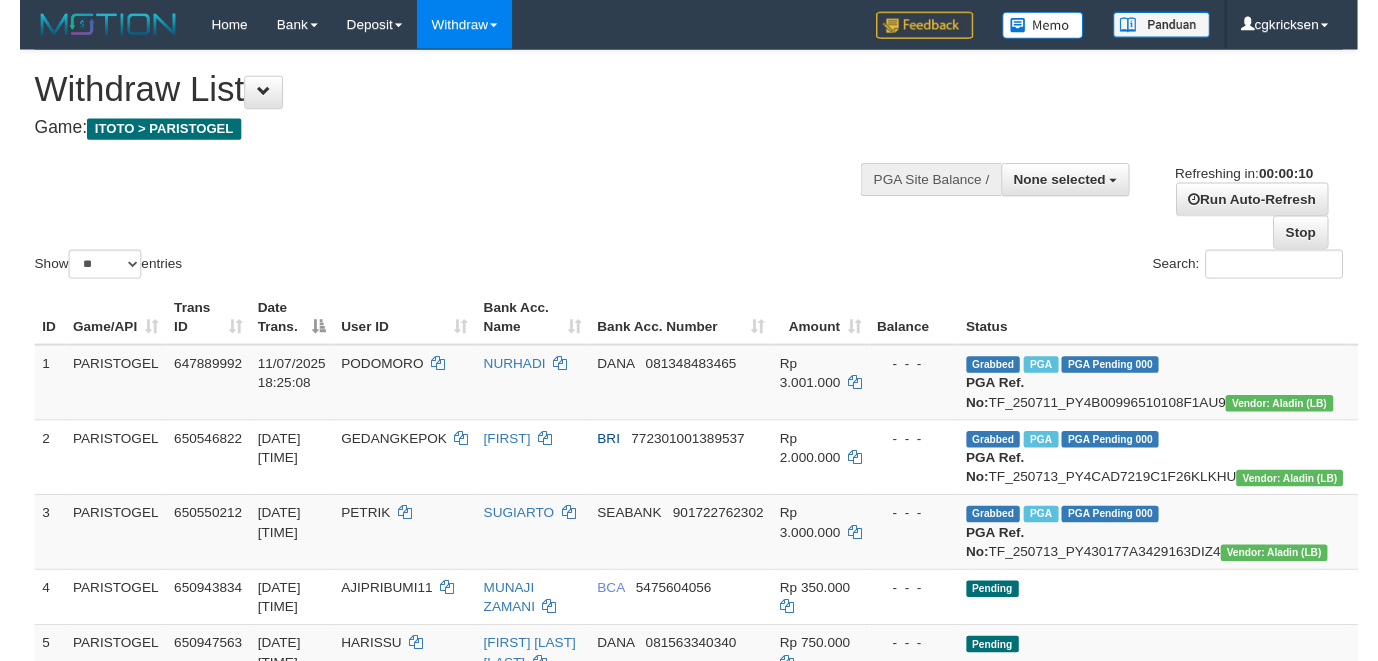 scroll, scrollTop: 0, scrollLeft: 0, axis: both 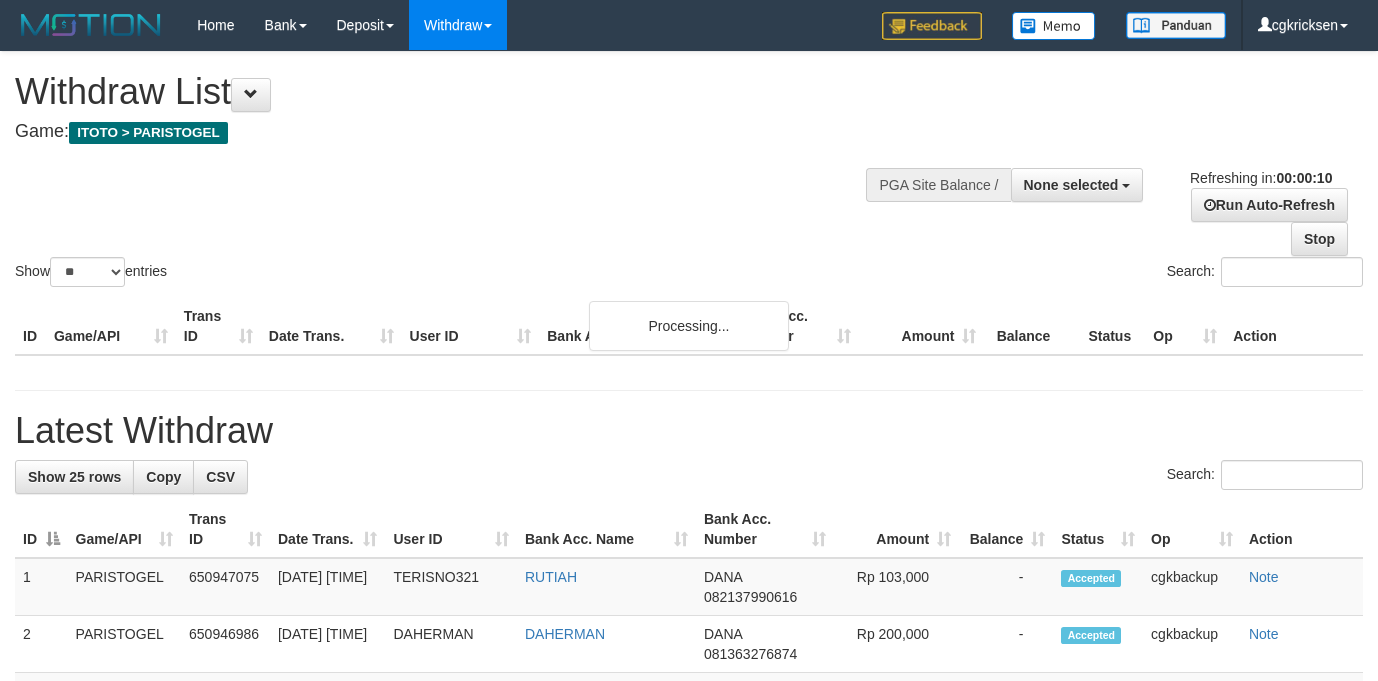 select 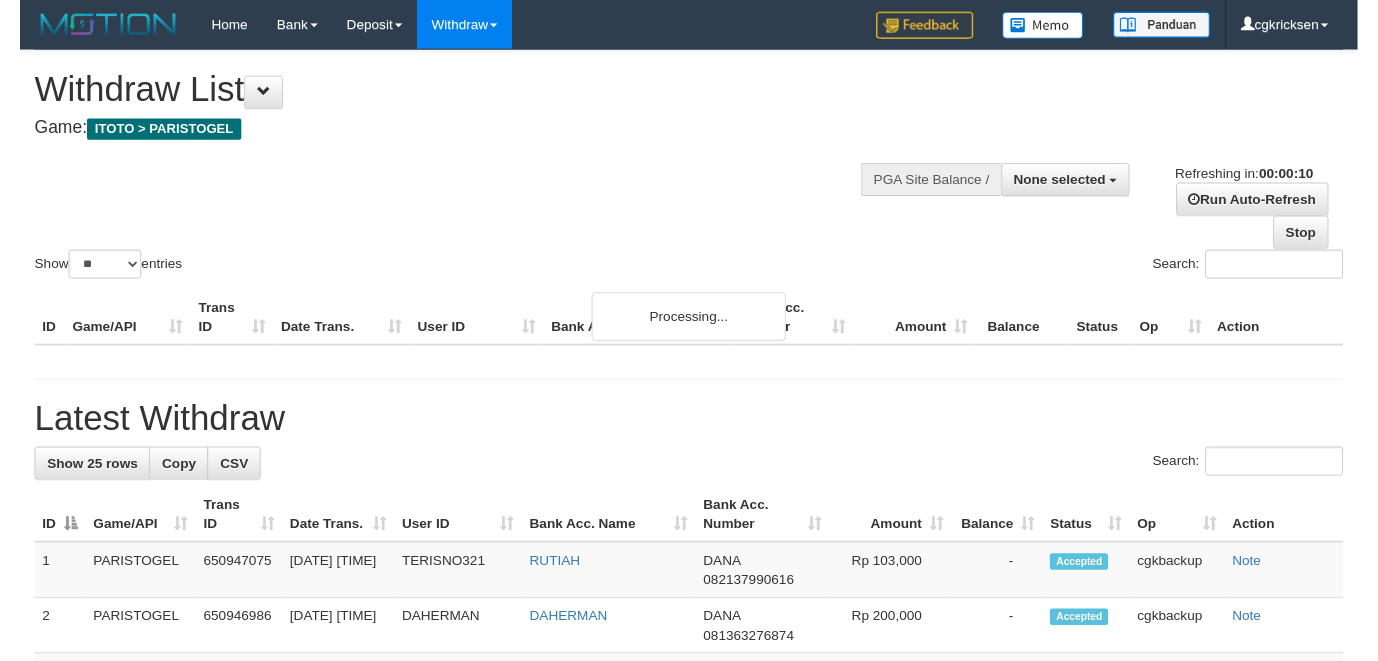 scroll, scrollTop: 0, scrollLeft: 0, axis: both 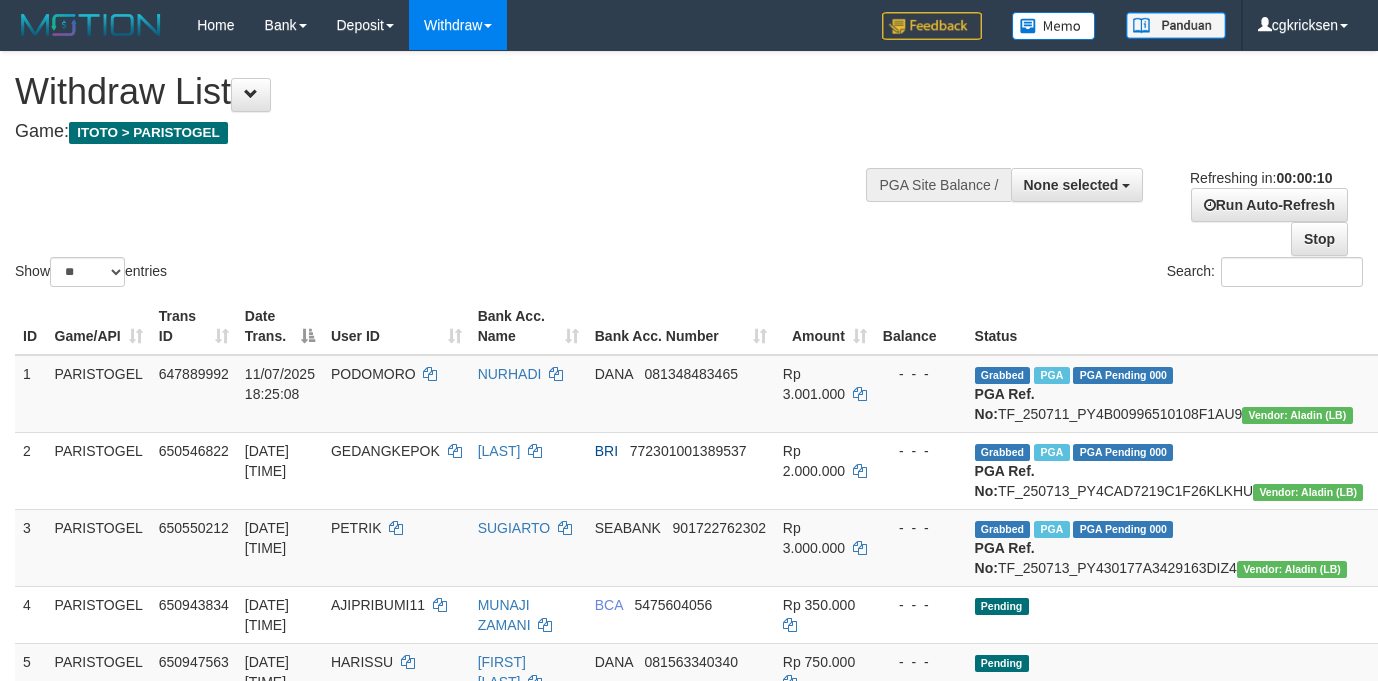 select 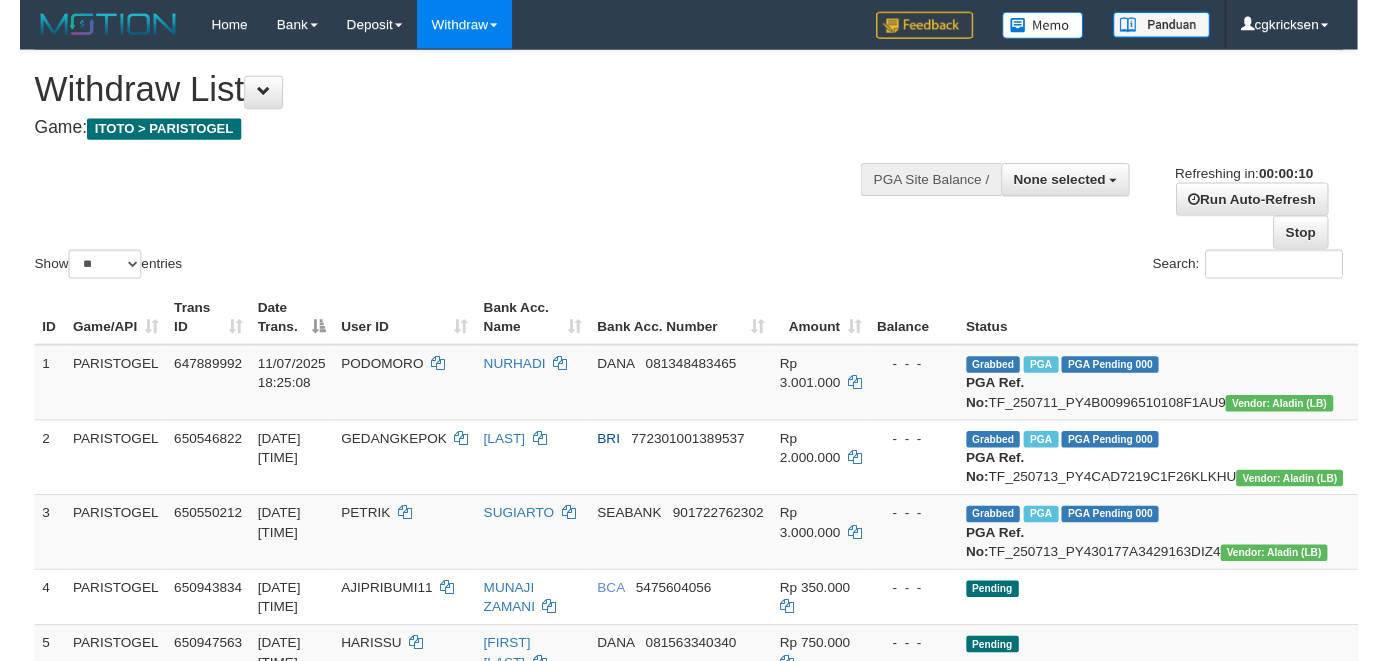 scroll, scrollTop: 0, scrollLeft: 0, axis: both 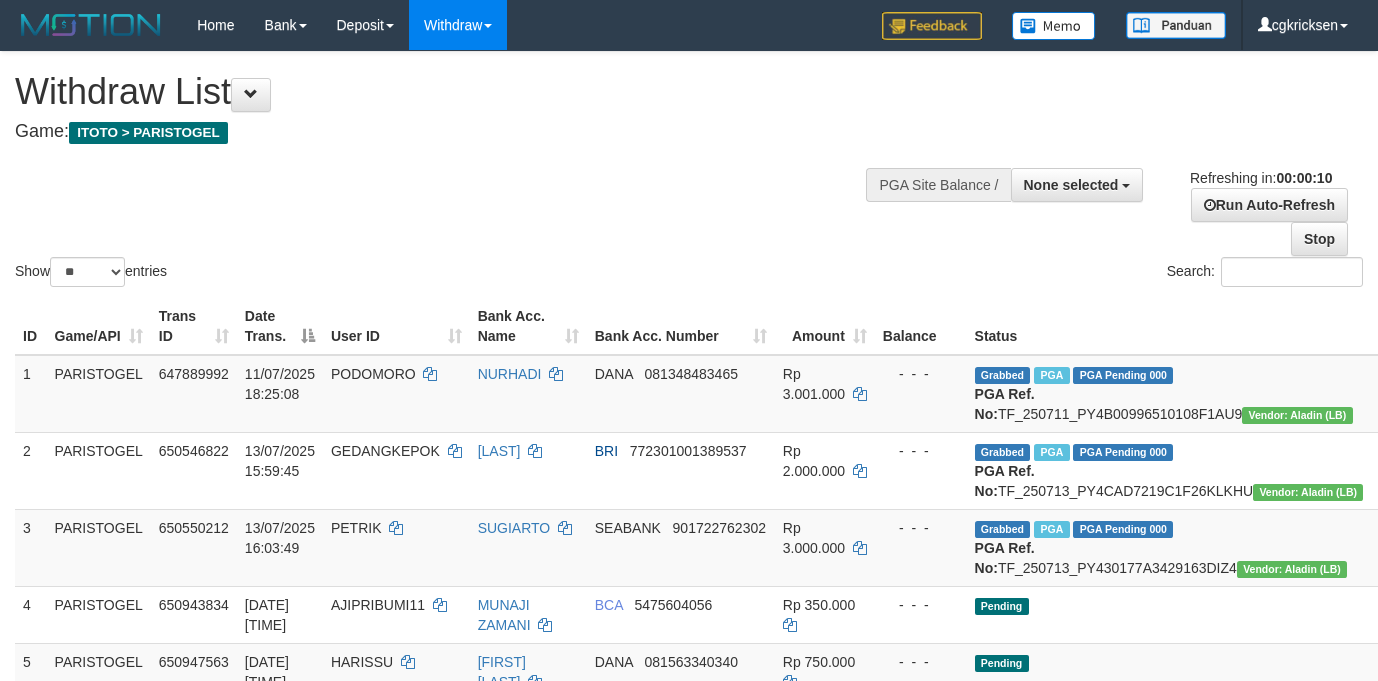 select 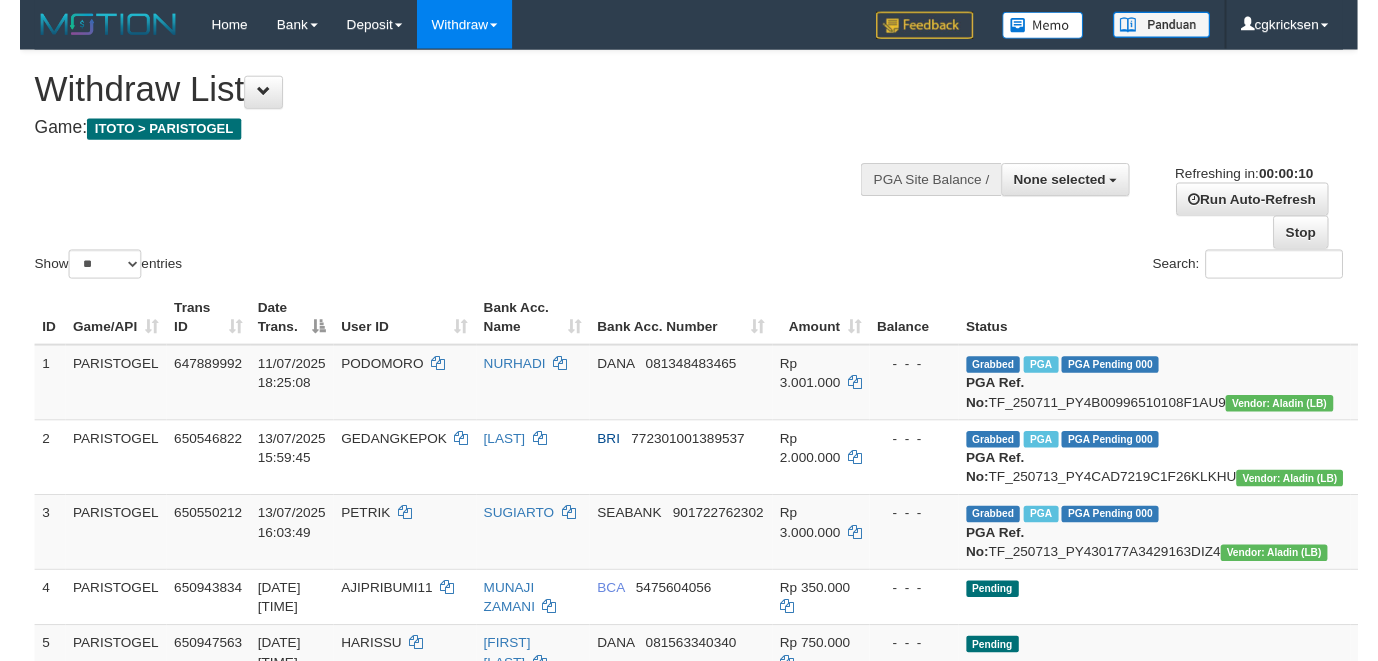 scroll, scrollTop: 0, scrollLeft: 0, axis: both 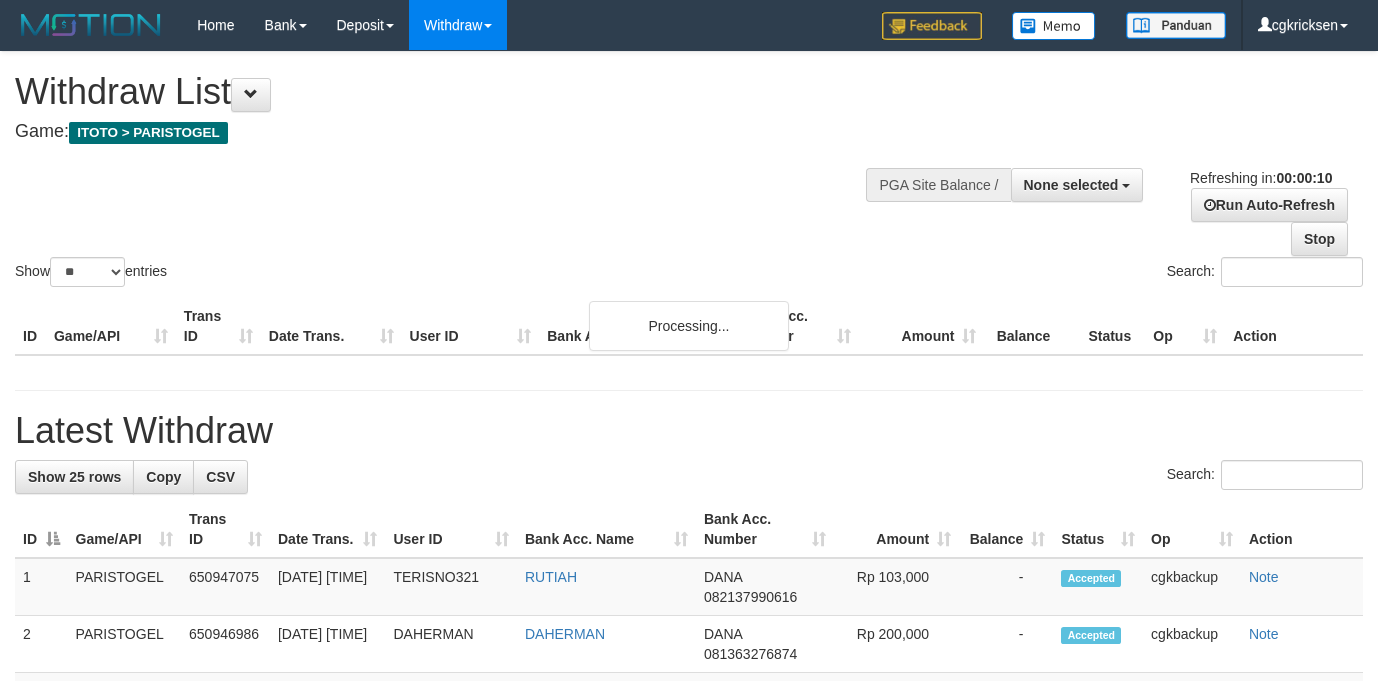 select 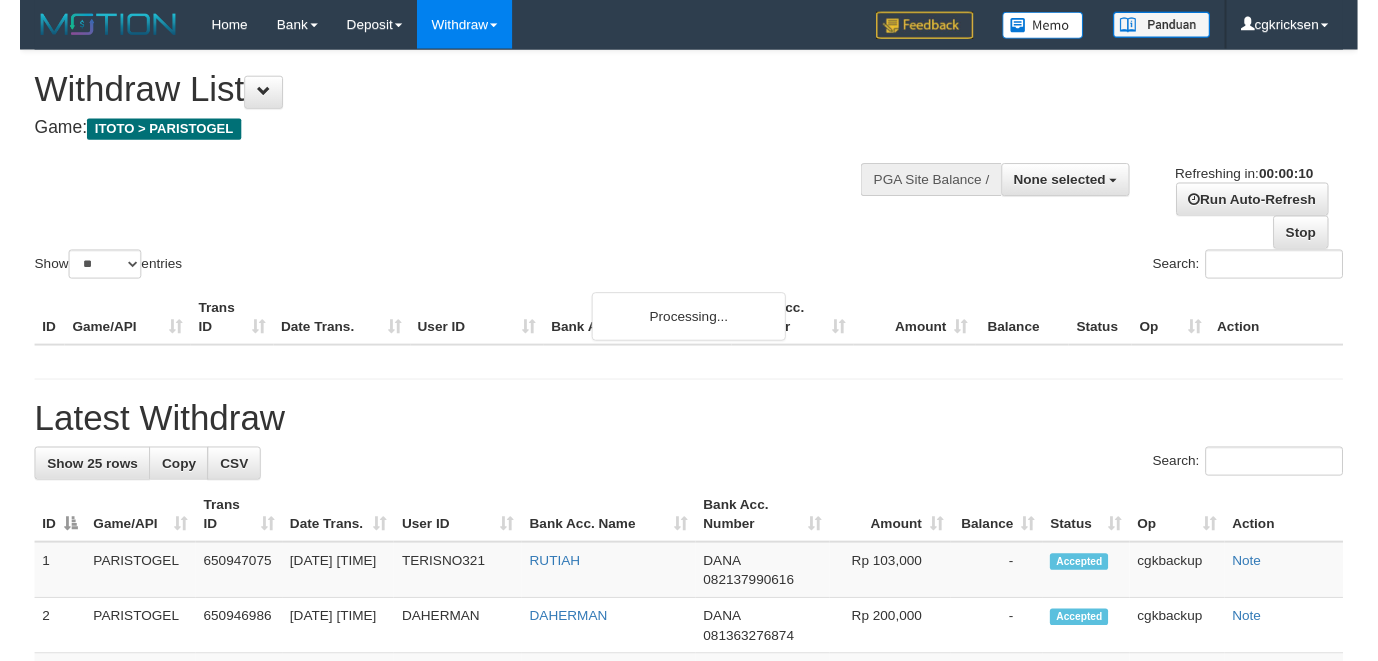 scroll, scrollTop: 0, scrollLeft: 0, axis: both 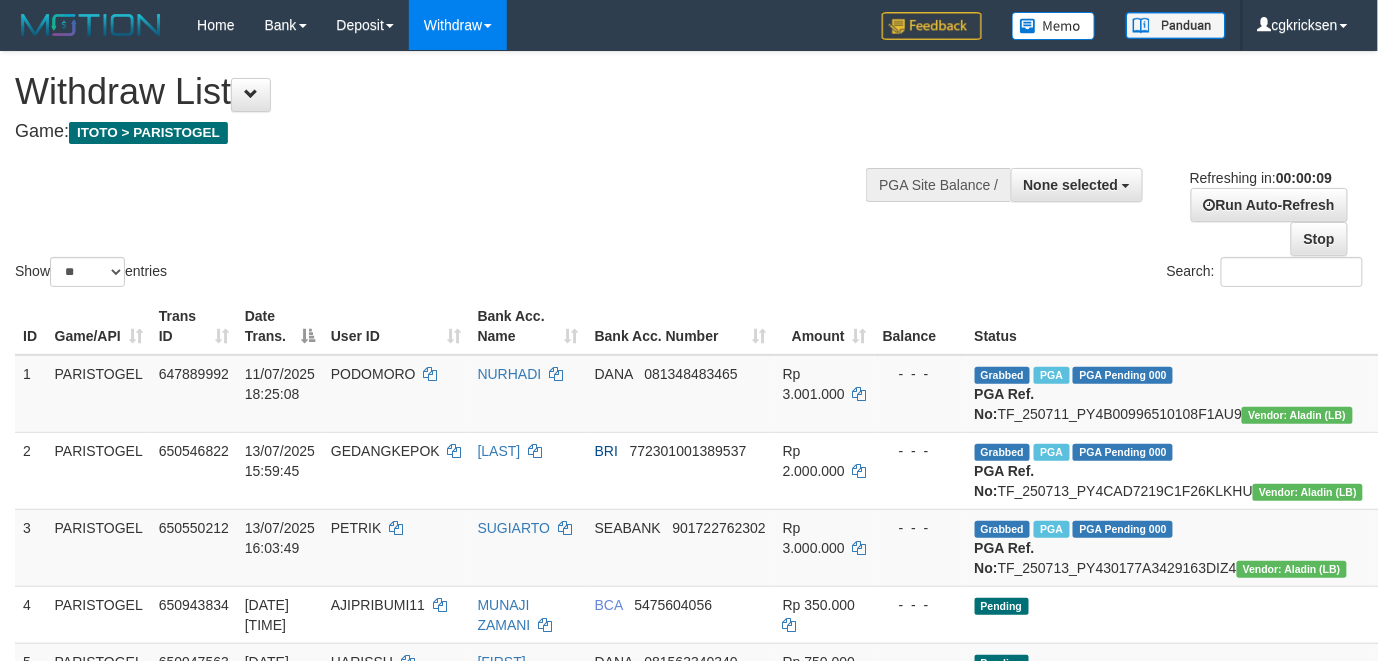click on "Amount" at bounding box center (825, 326) 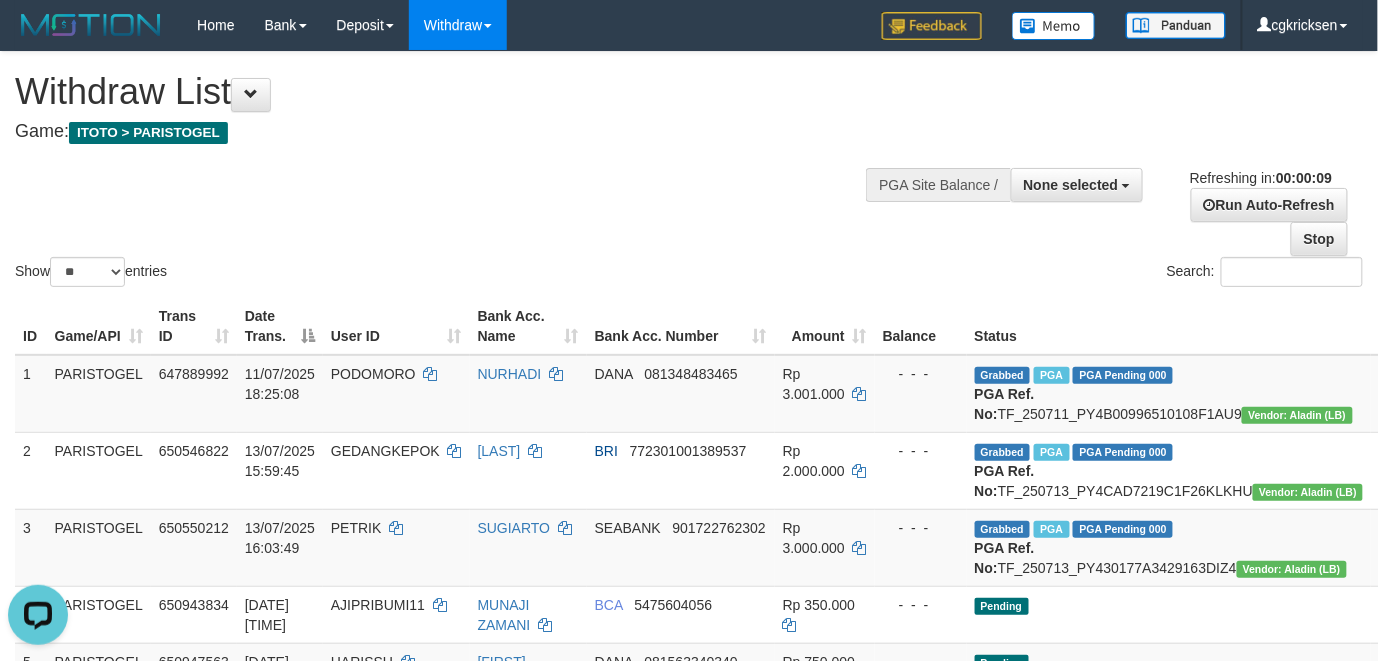 scroll, scrollTop: 0, scrollLeft: 0, axis: both 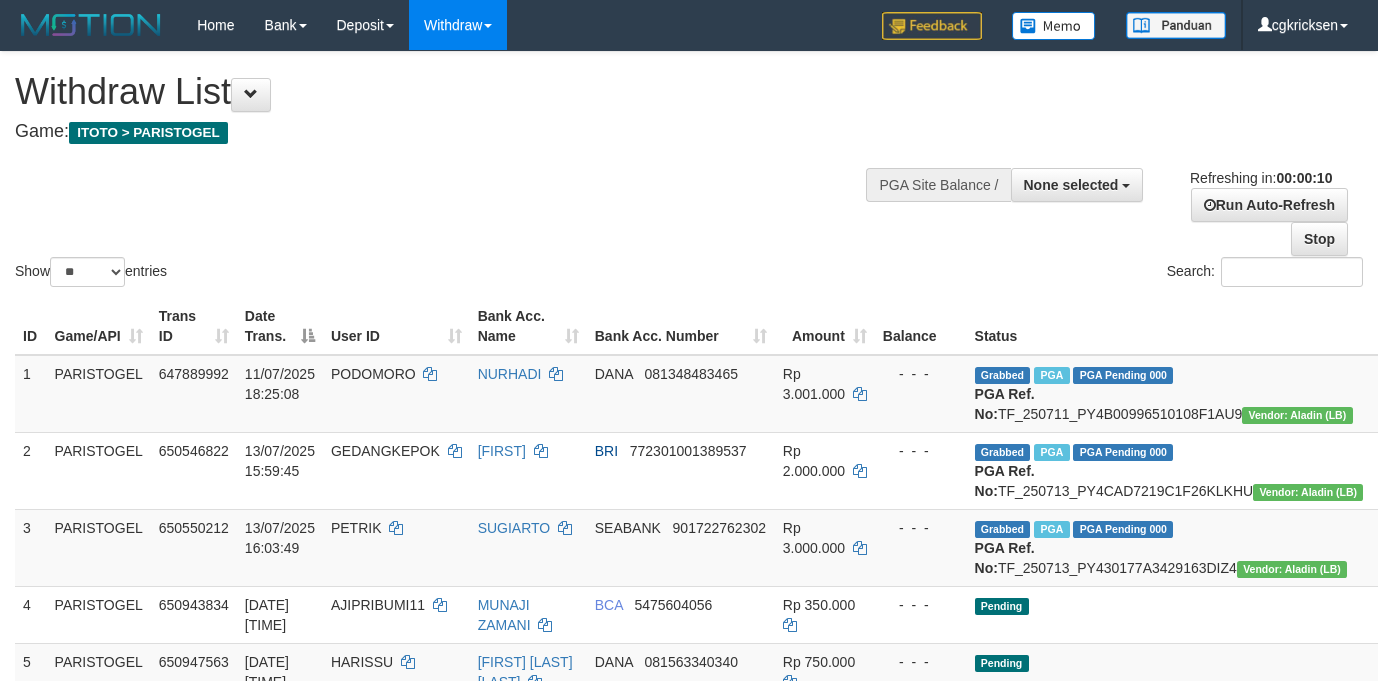select 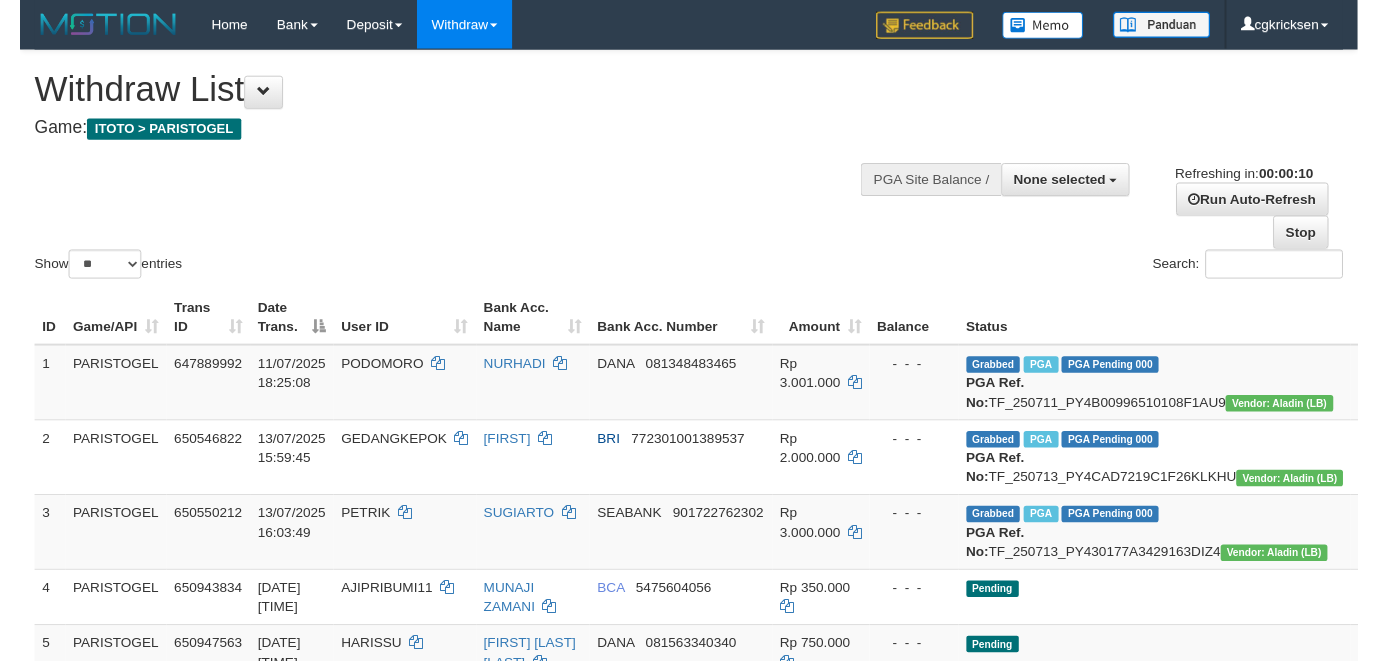 scroll, scrollTop: 0, scrollLeft: 0, axis: both 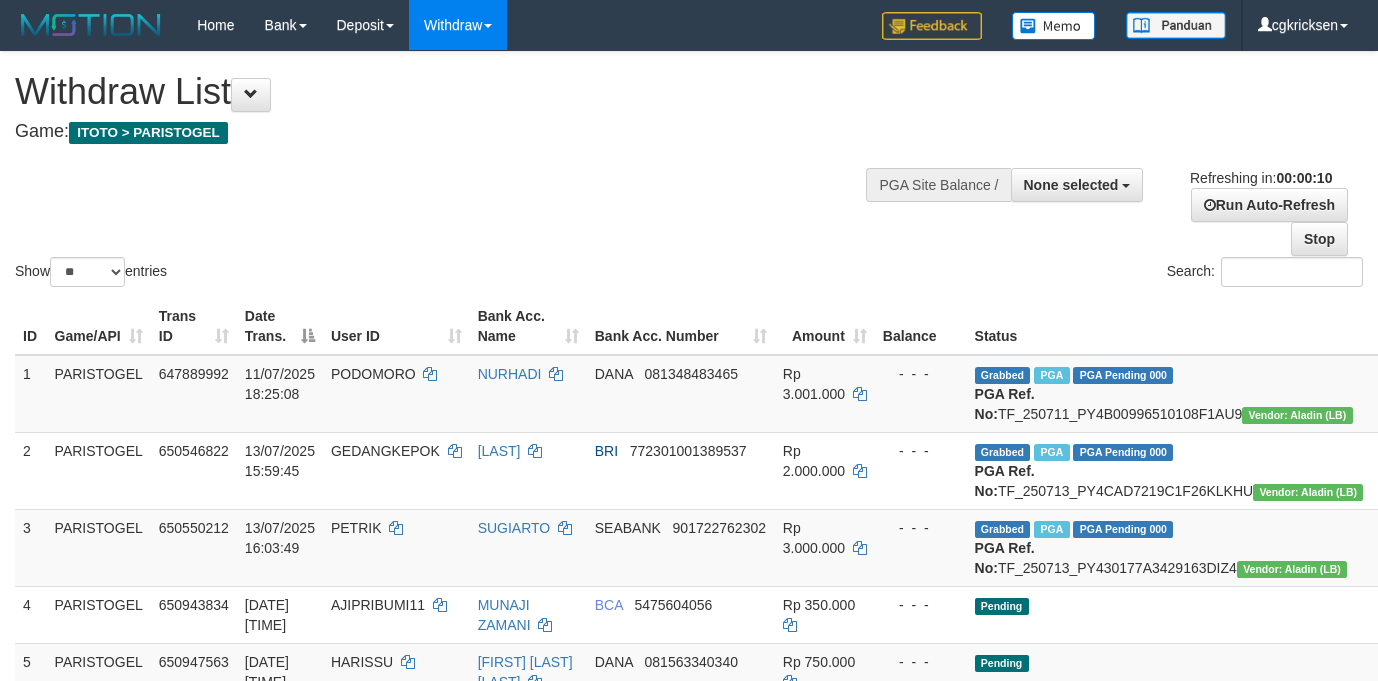 select 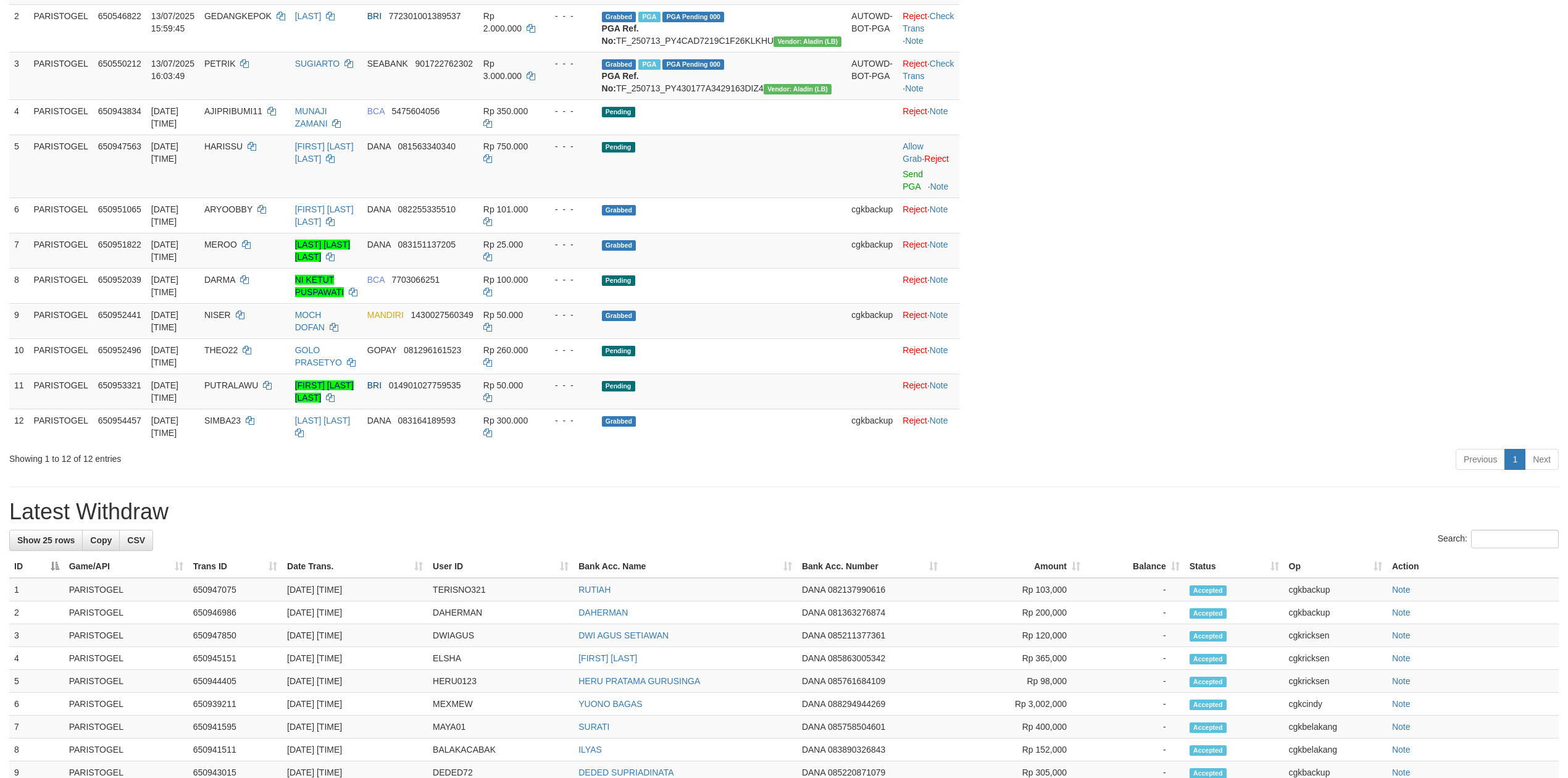scroll, scrollTop: 329, scrollLeft: 0, axis: vertical 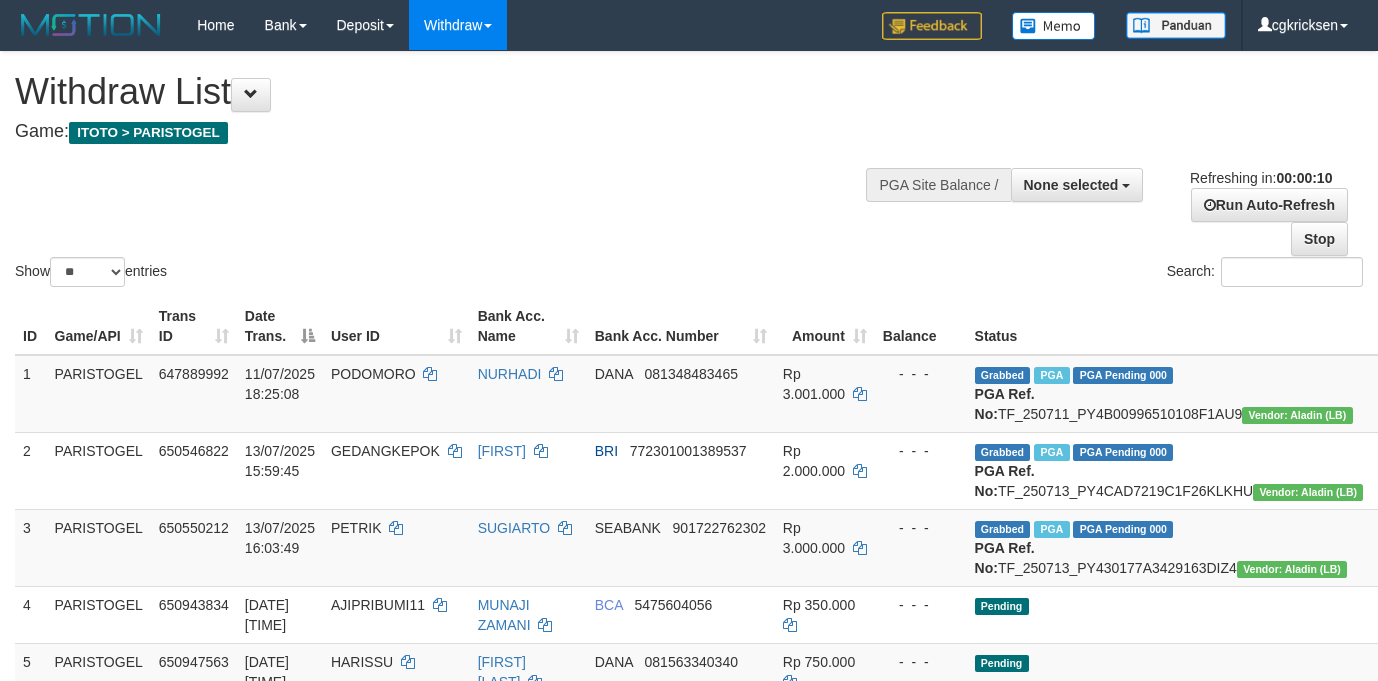 select 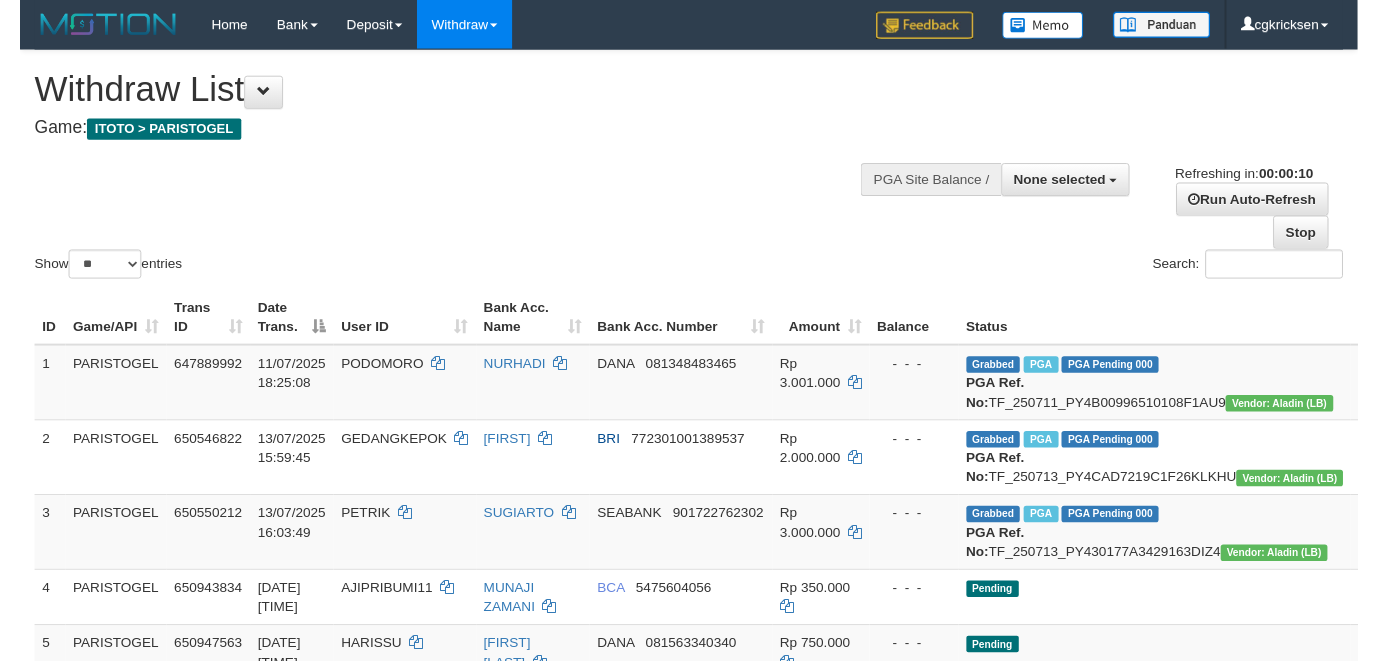 scroll, scrollTop: 0, scrollLeft: 0, axis: both 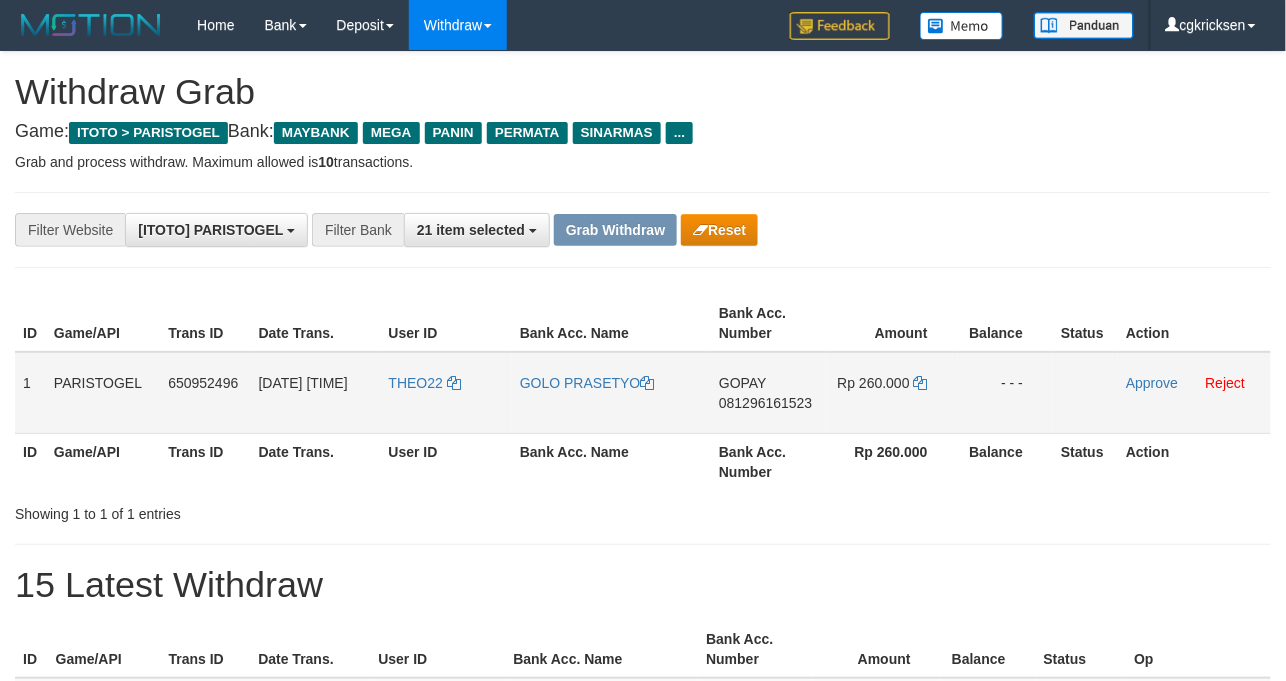 click on "GOLO PRASETYO" at bounding box center [611, 393] 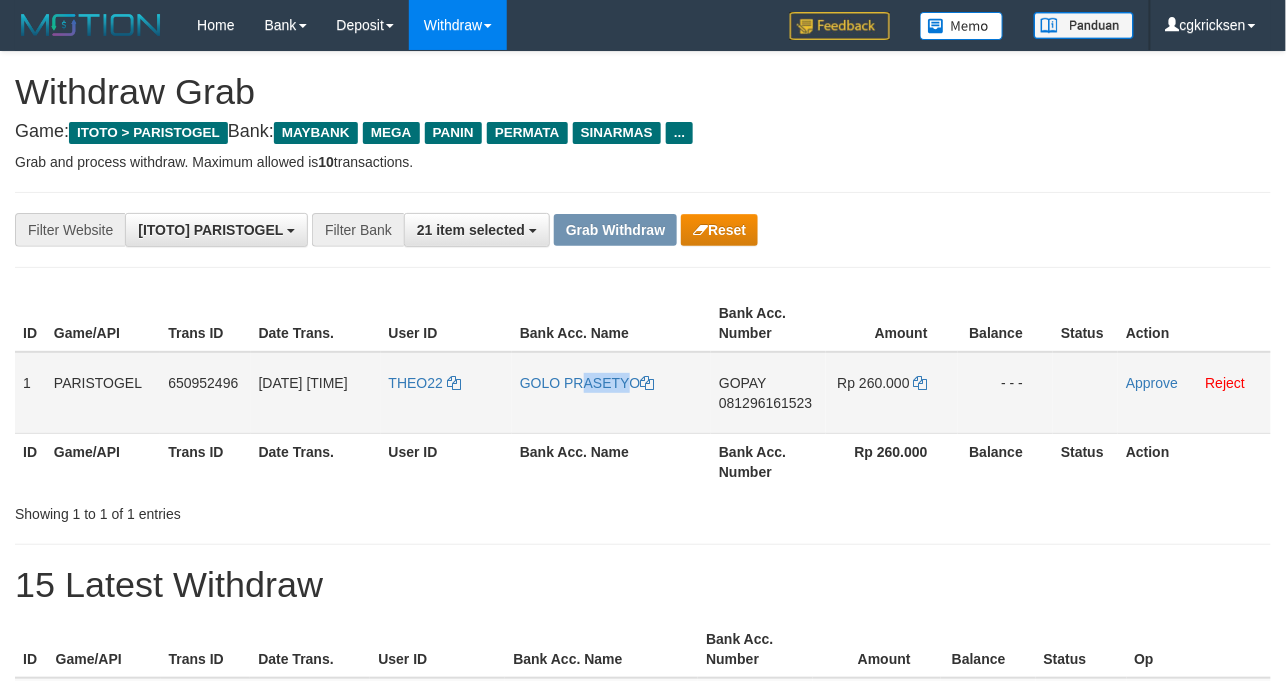 click on "GOLO PRASETYO" at bounding box center (611, 393) 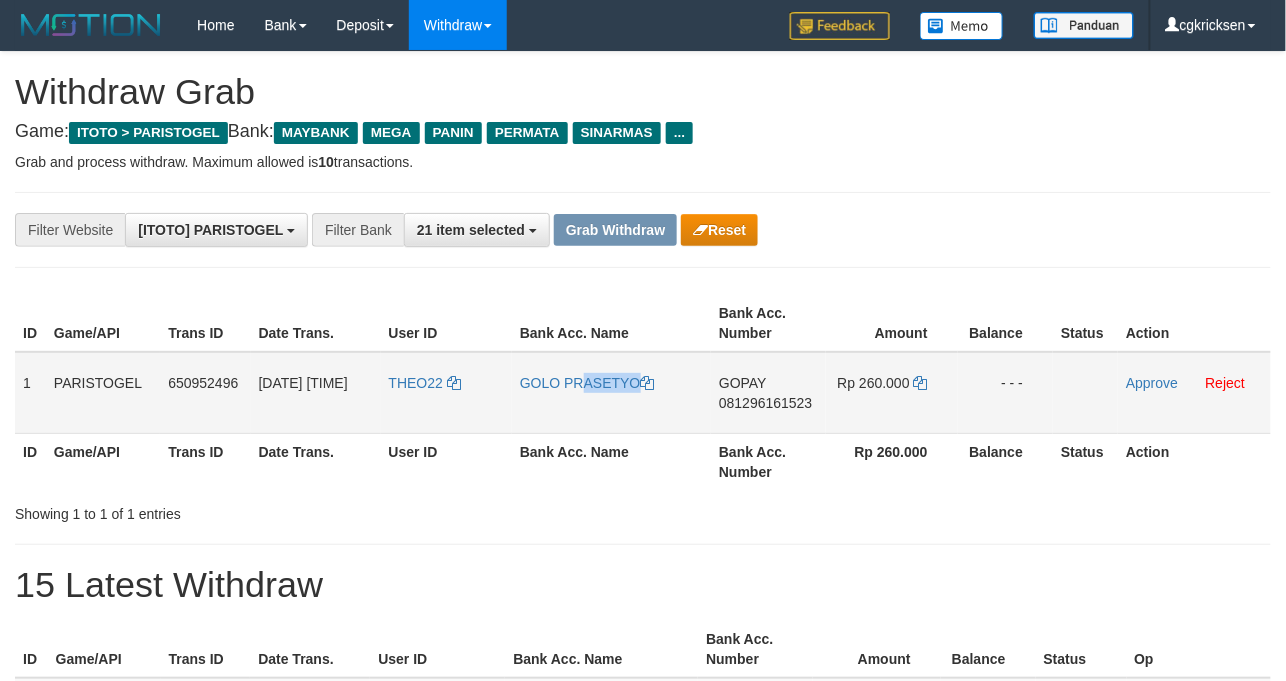 click on "GOLO PRASETYO" at bounding box center (611, 393) 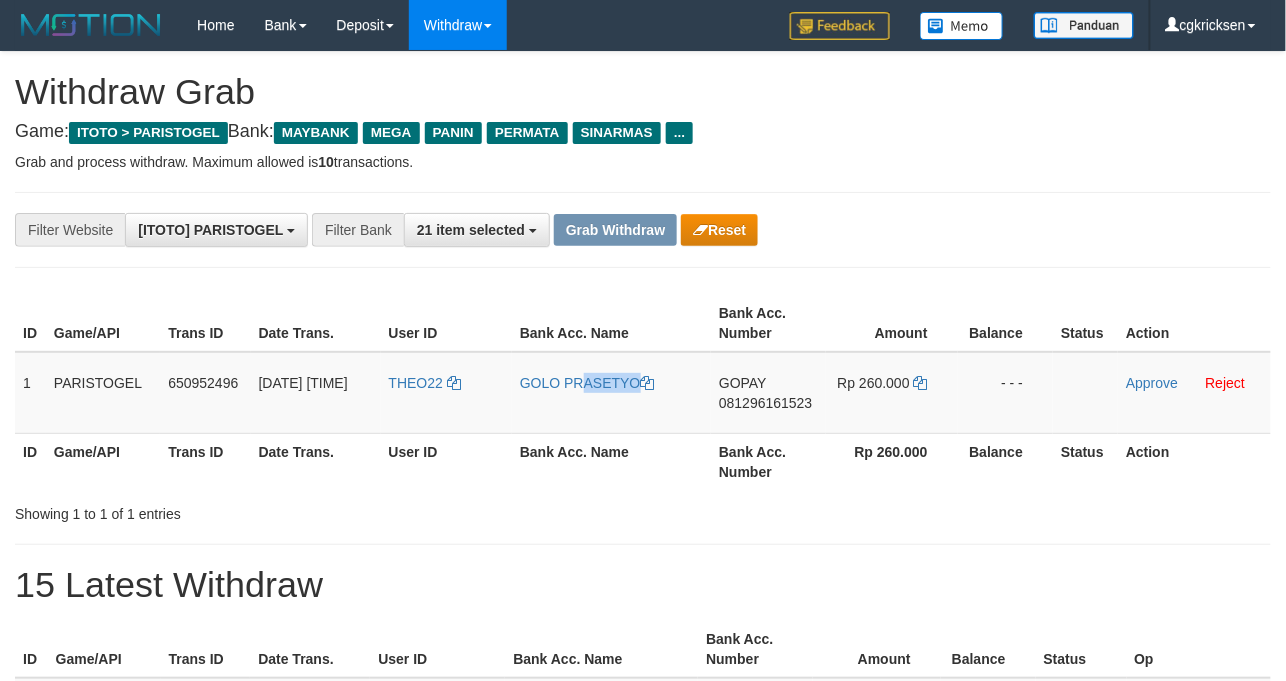 copy on "GOLO PRASETYO" 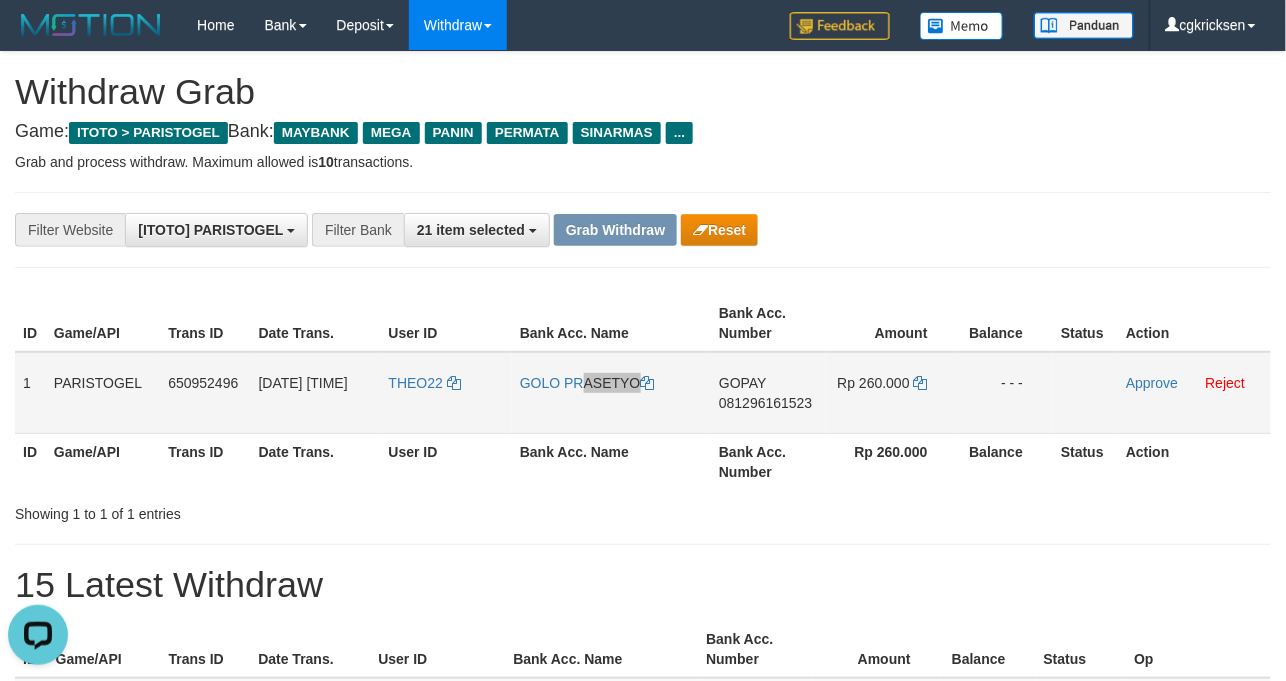 scroll, scrollTop: 0, scrollLeft: 0, axis: both 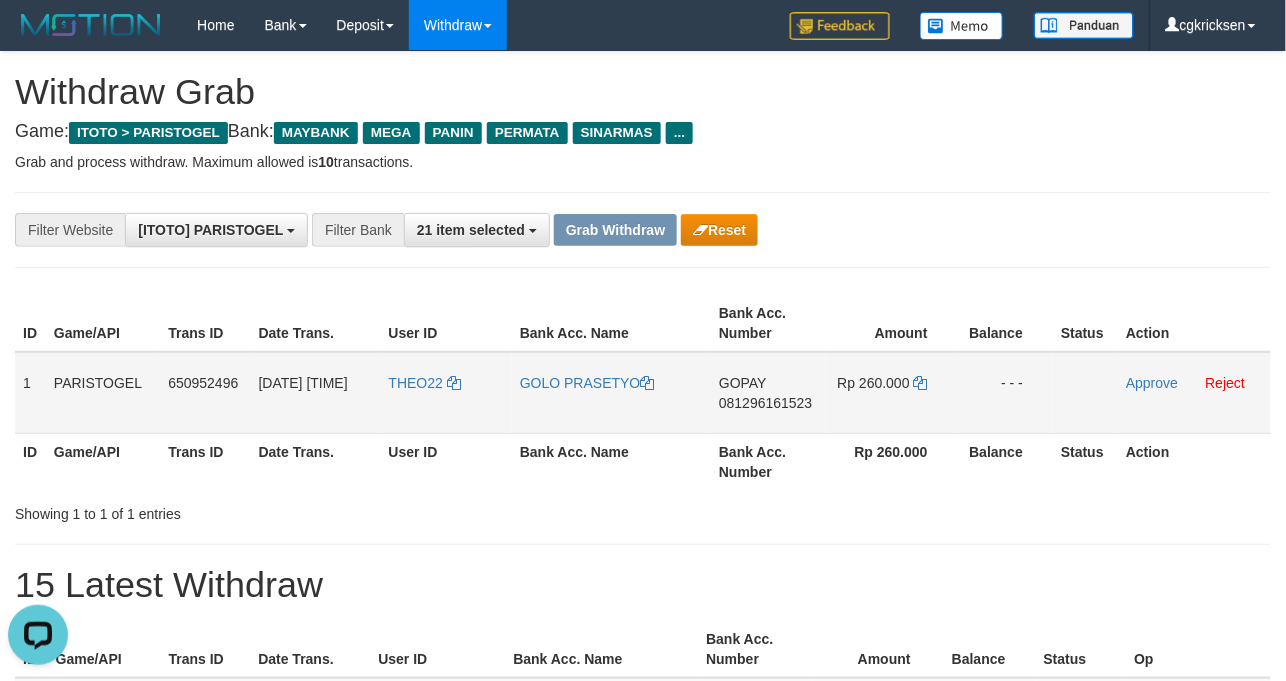 click on "THEO22" at bounding box center (446, 393) 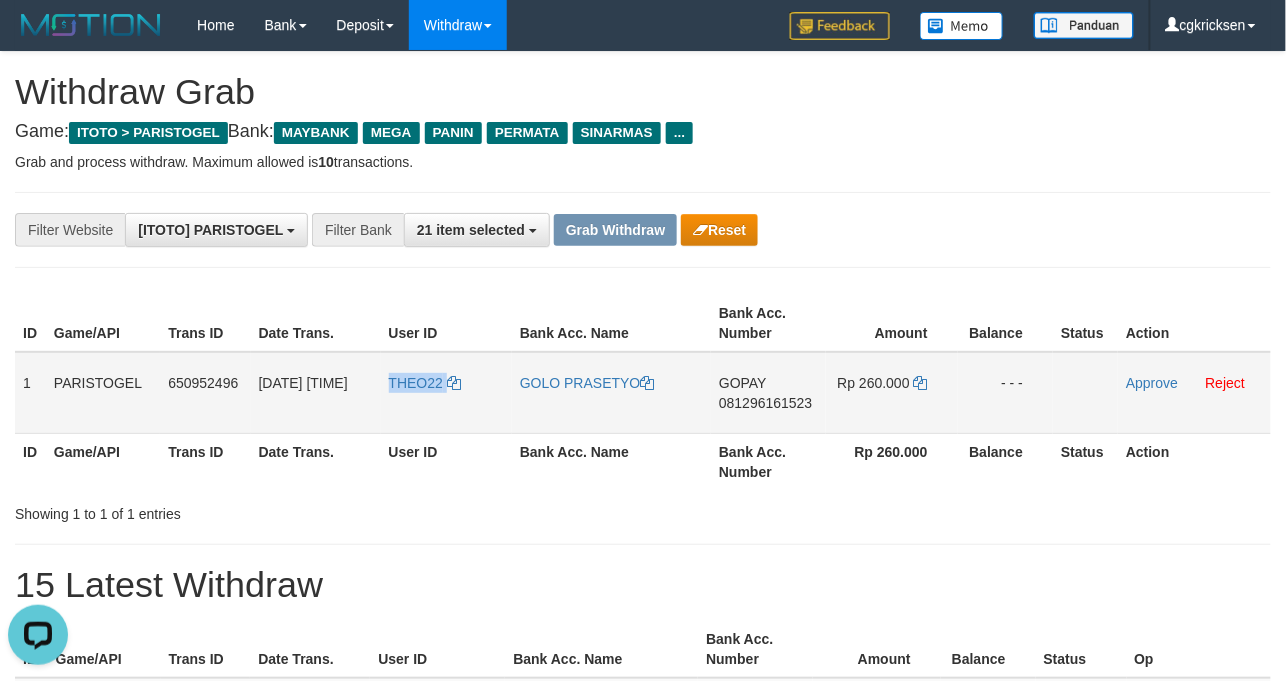 click on "THEO22" at bounding box center (446, 393) 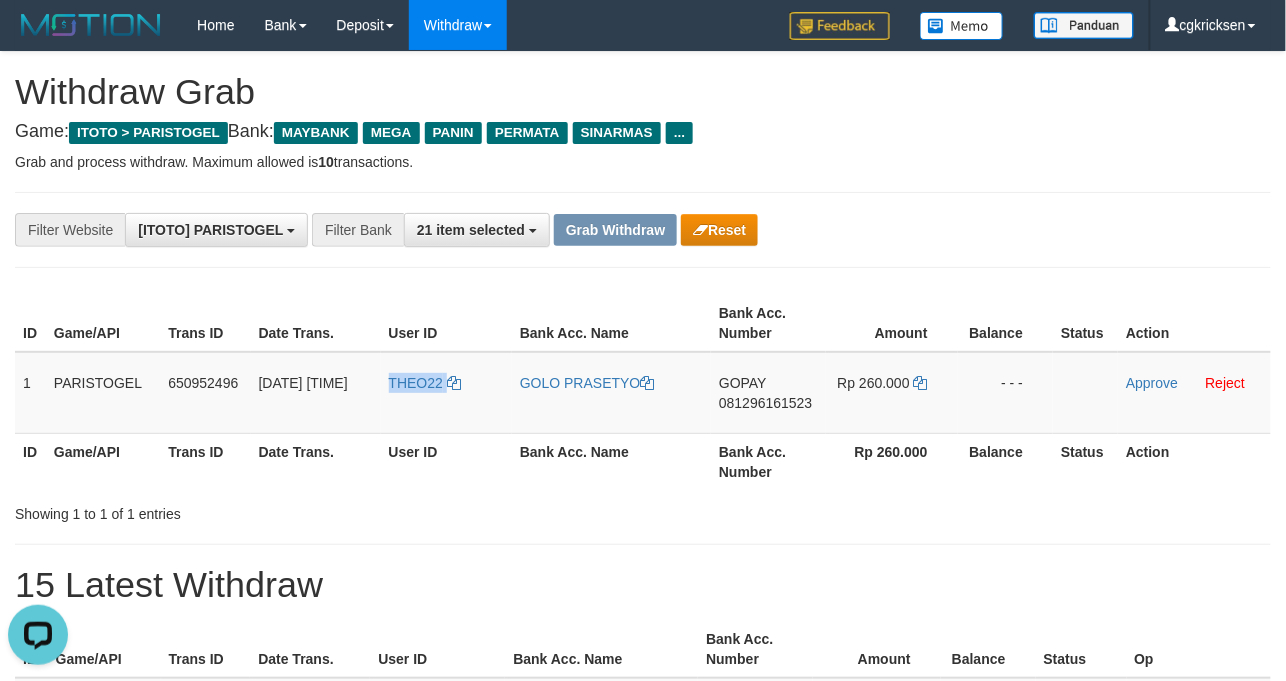 copy on "THEO22" 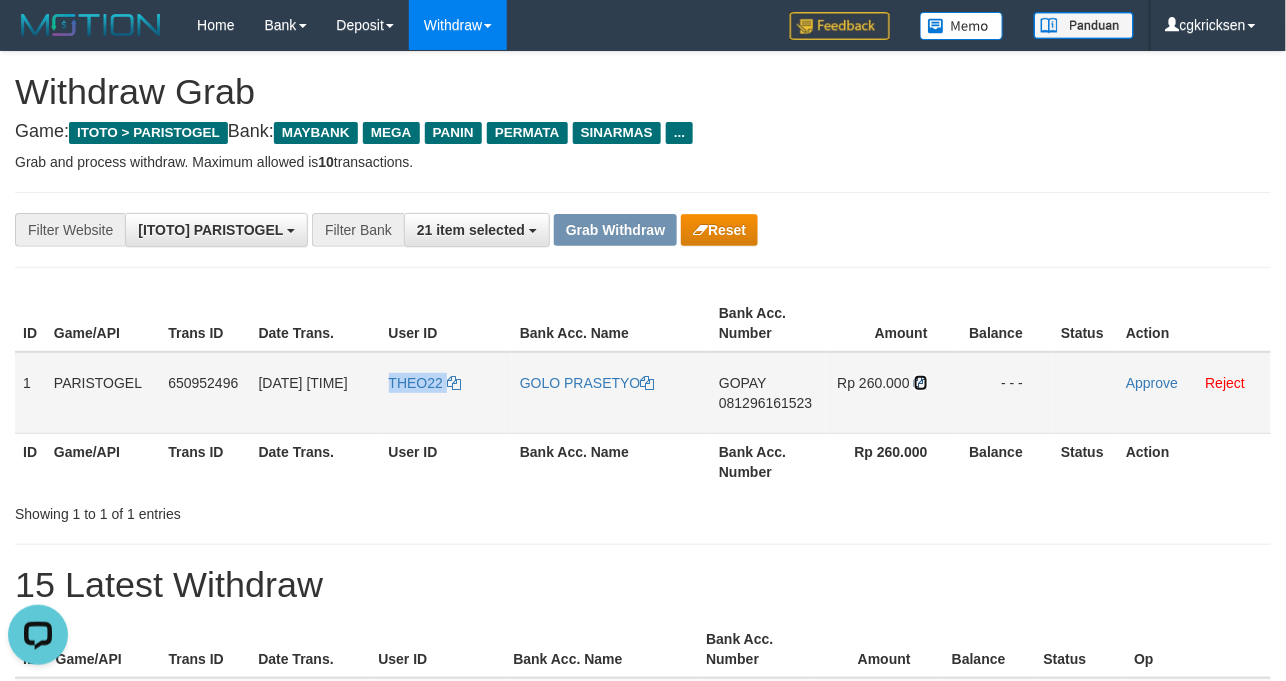 click at bounding box center (921, 383) 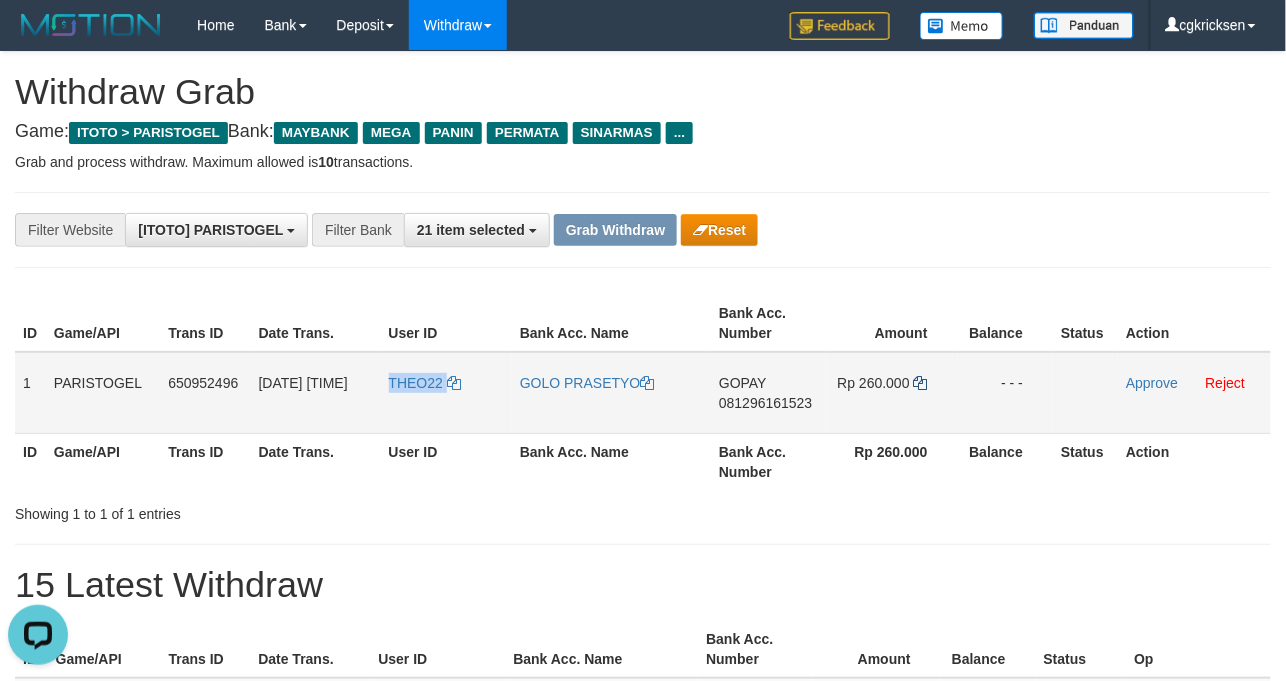 copy on "THEO22" 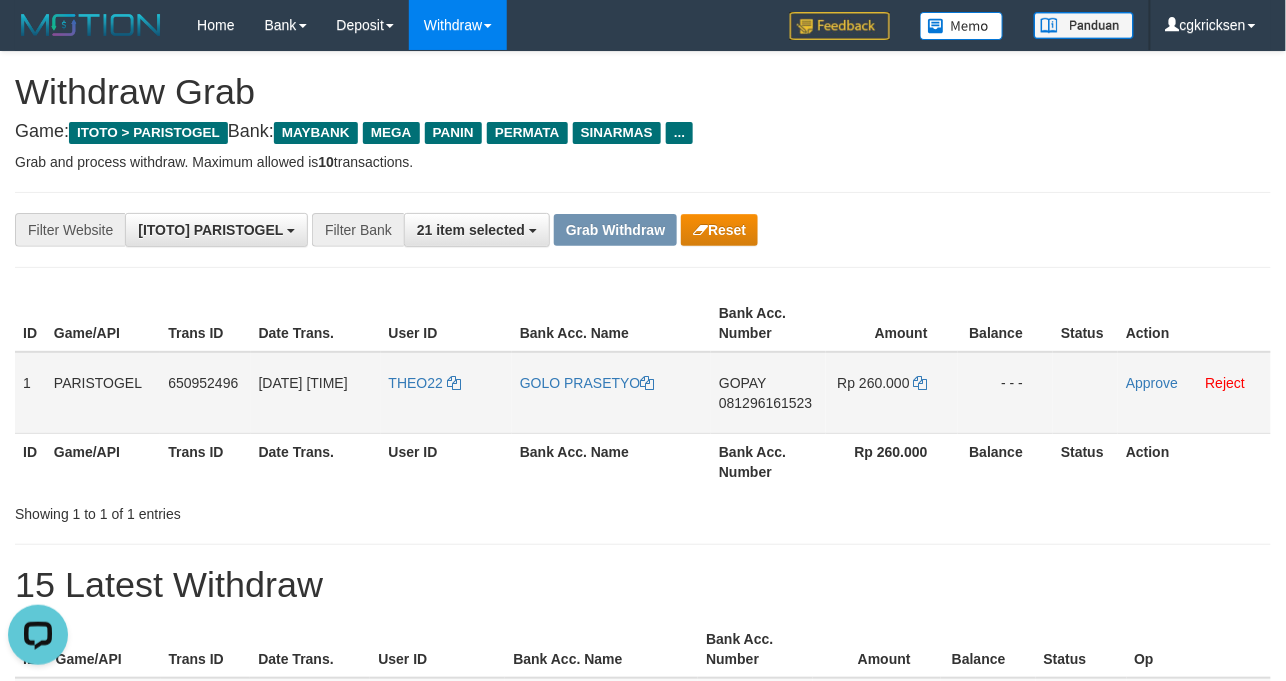 click on "GOLO PRASETYO" at bounding box center [611, 393] 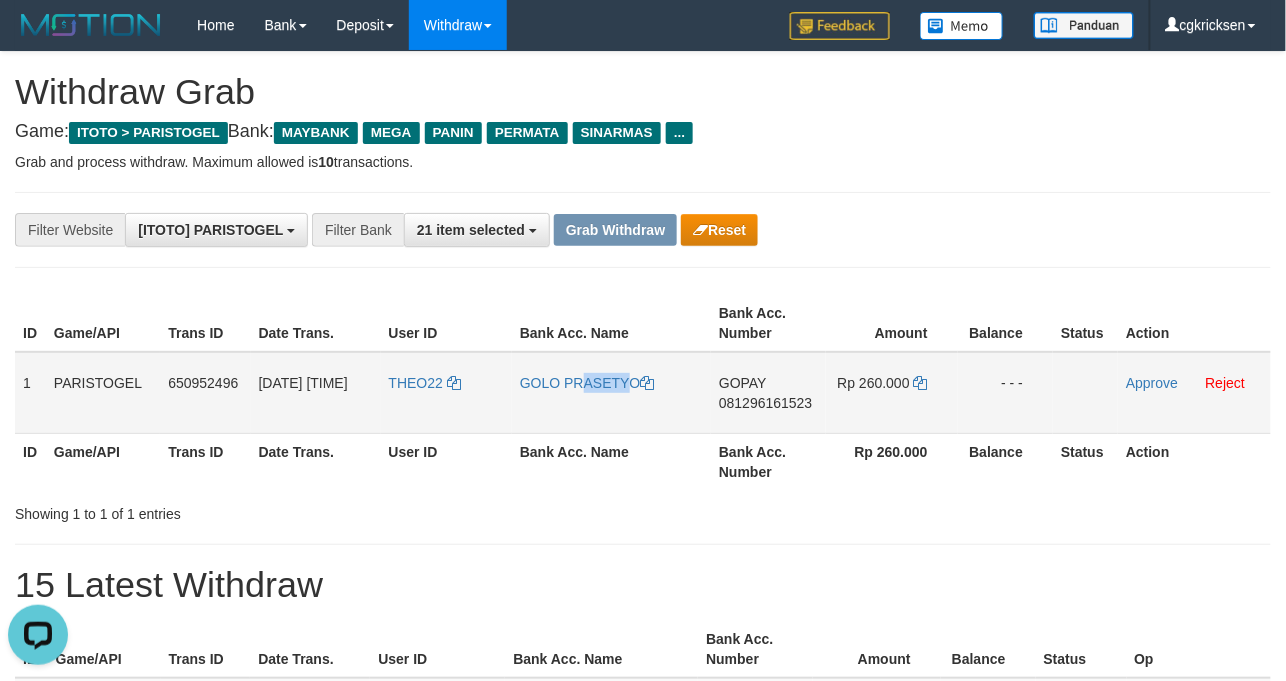 click on "GOLO PRASETYO" at bounding box center (611, 393) 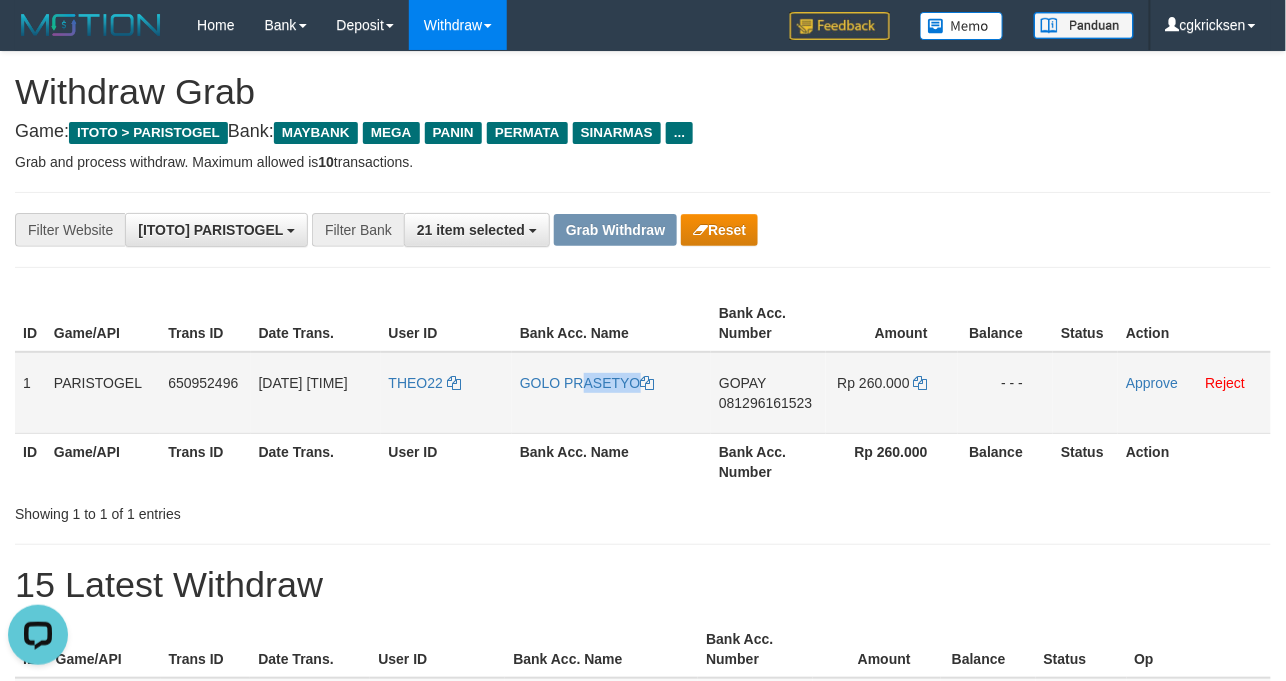 click on "GOLO PRASETYO" at bounding box center (611, 393) 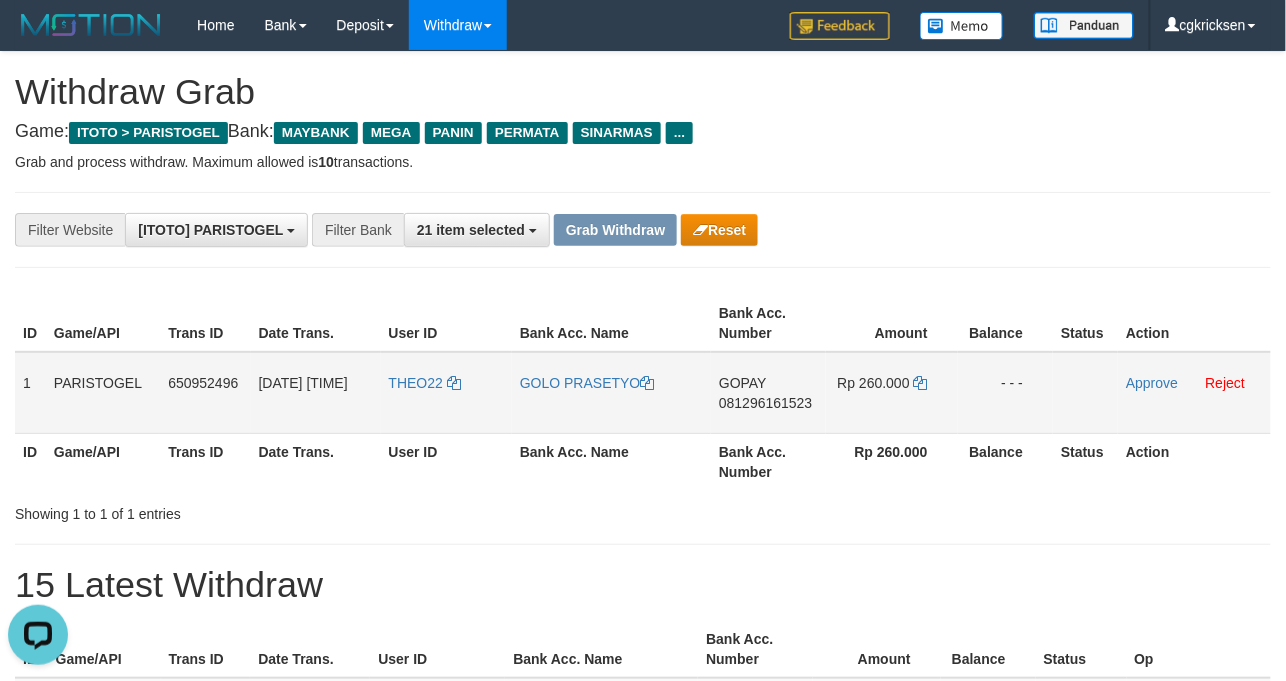 click on "GOPAY
081296161523" at bounding box center (768, 393) 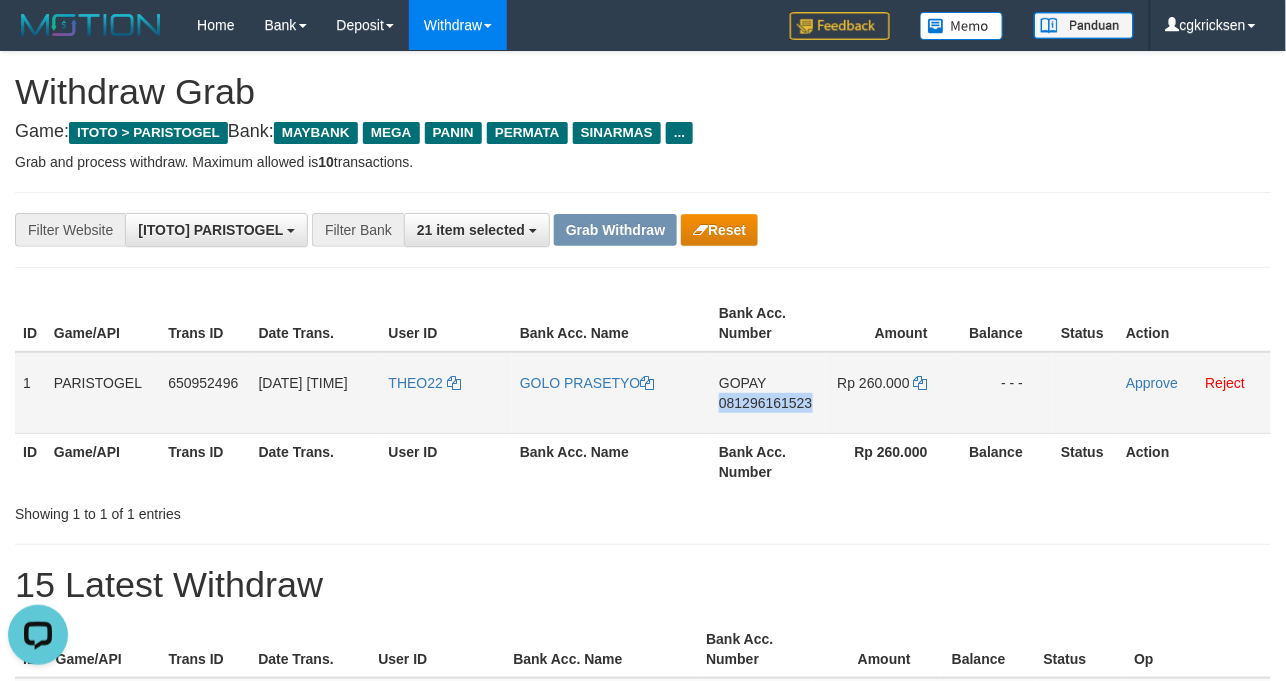 click on "GOPAY
081296161523" at bounding box center (768, 393) 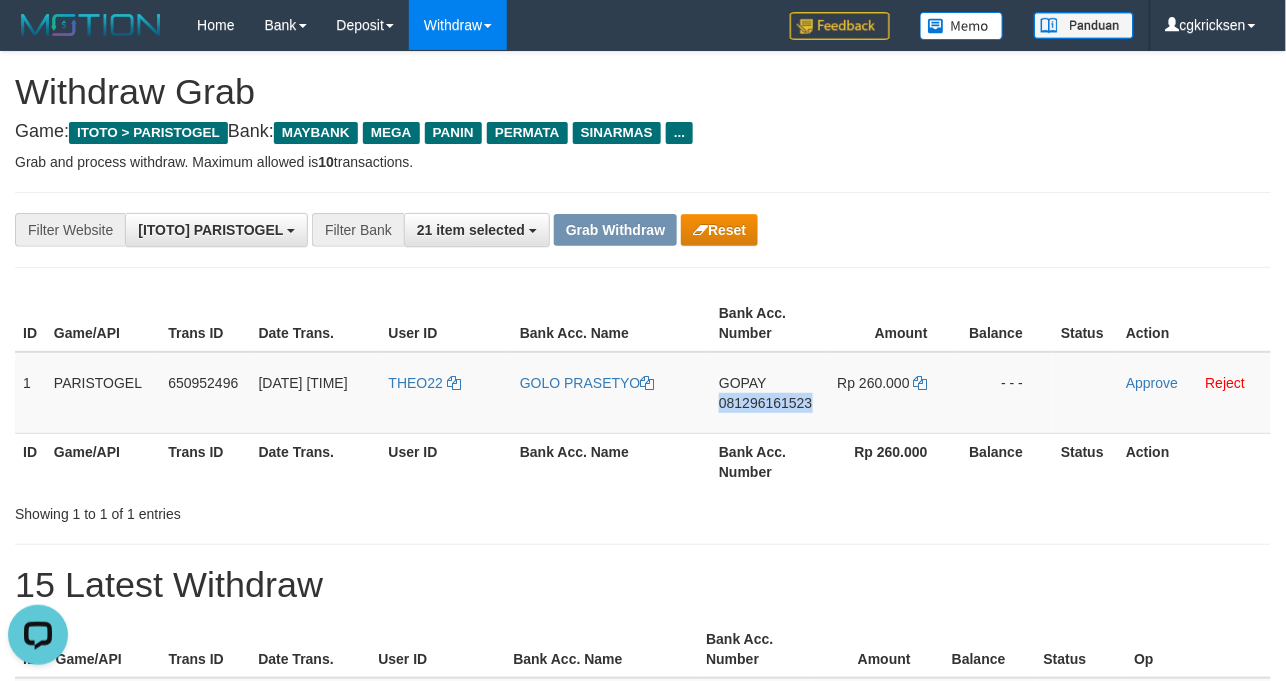 copy on "081296161523" 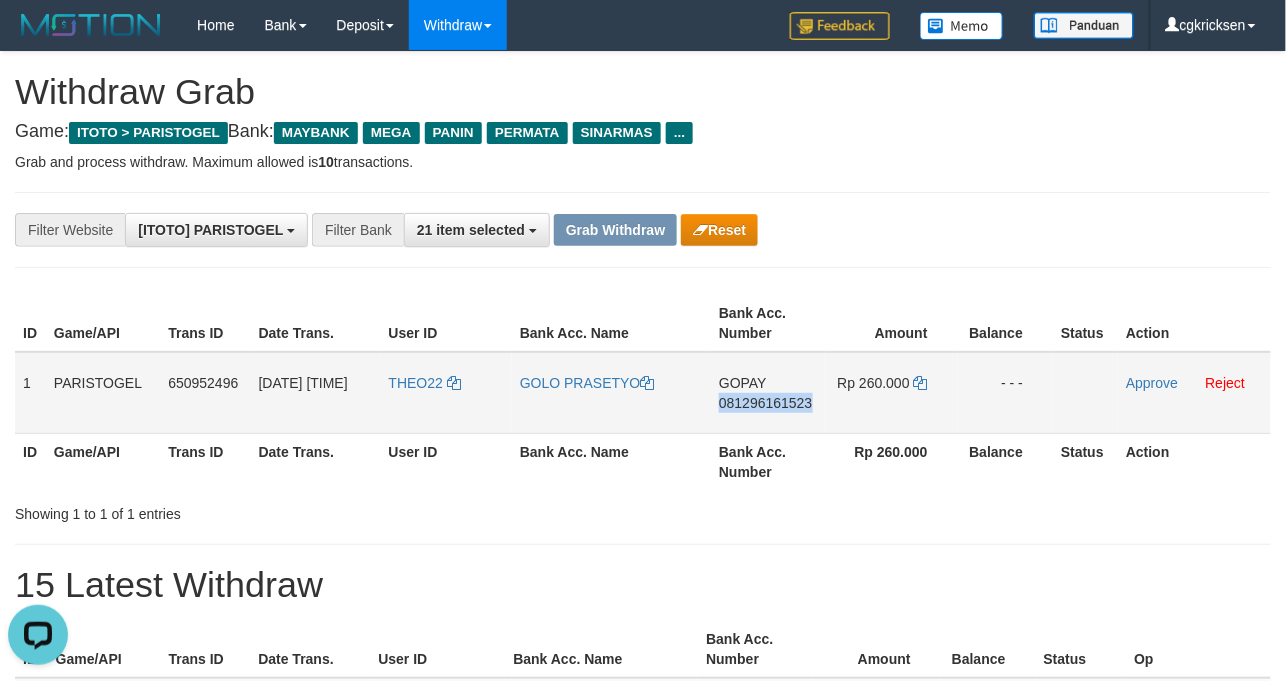 click on "THEO22" at bounding box center [446, 393] 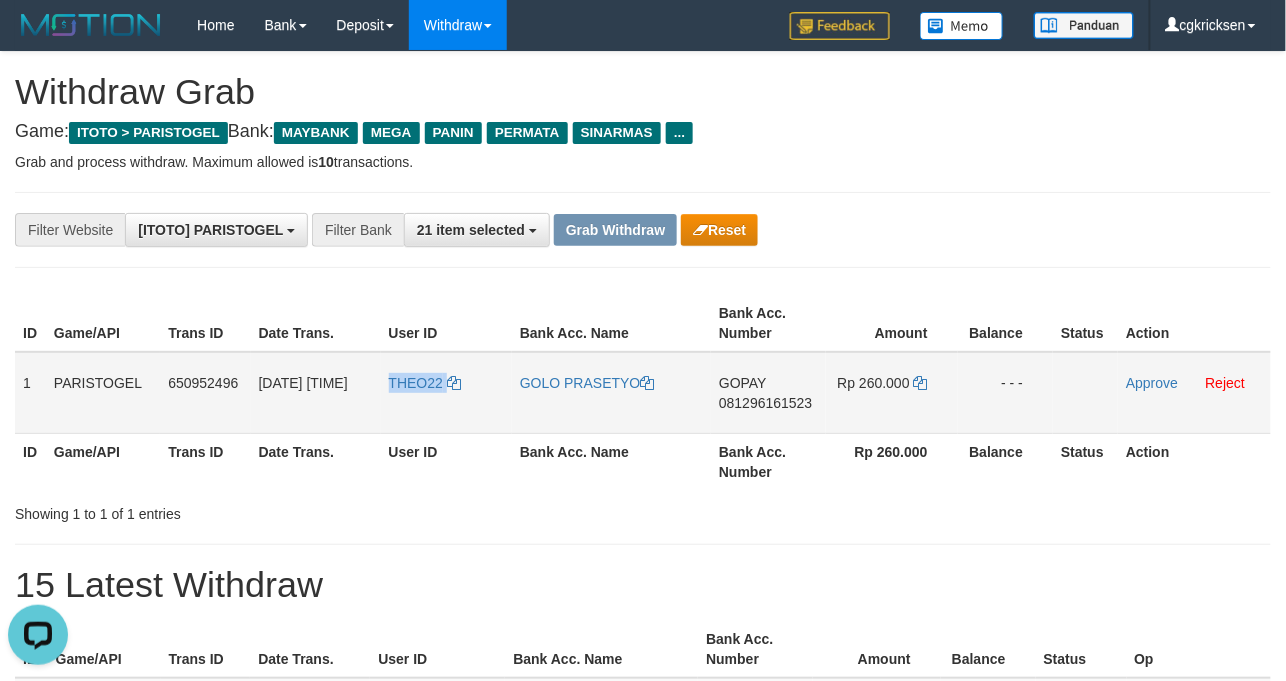 click on "THEO22" at bounding box center [446, 393] 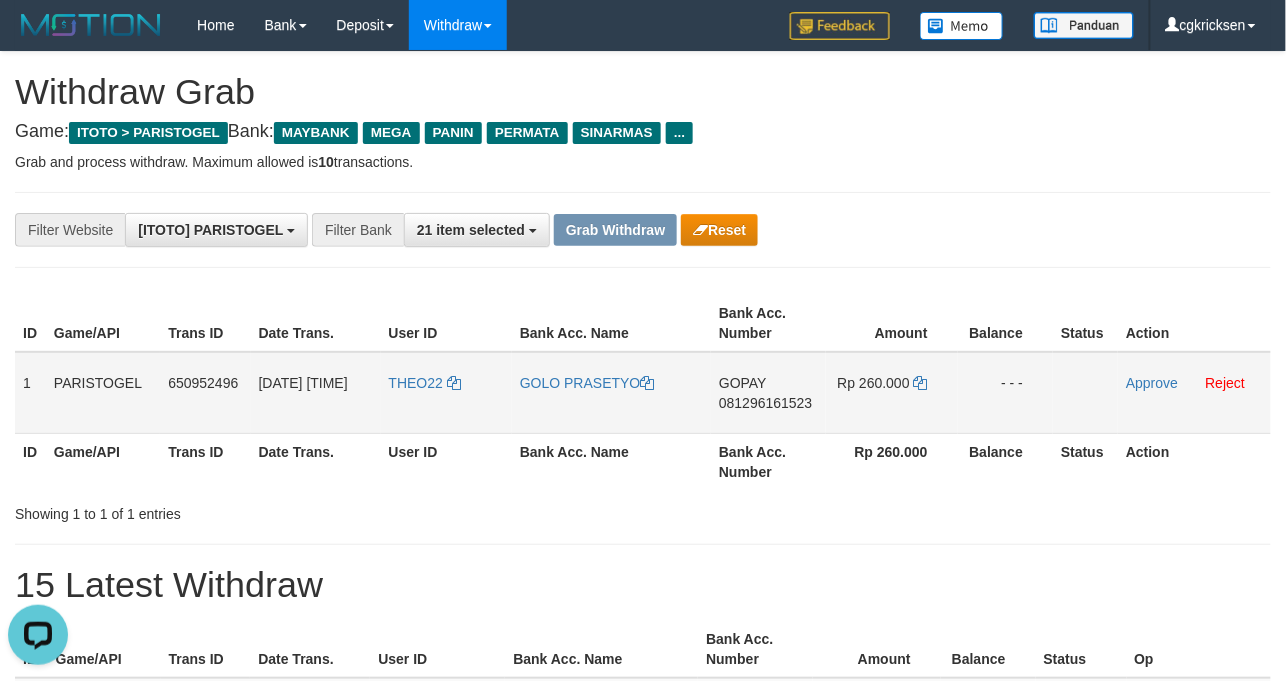 click on "Approve
Reject" at bounding box center [1194, 393] 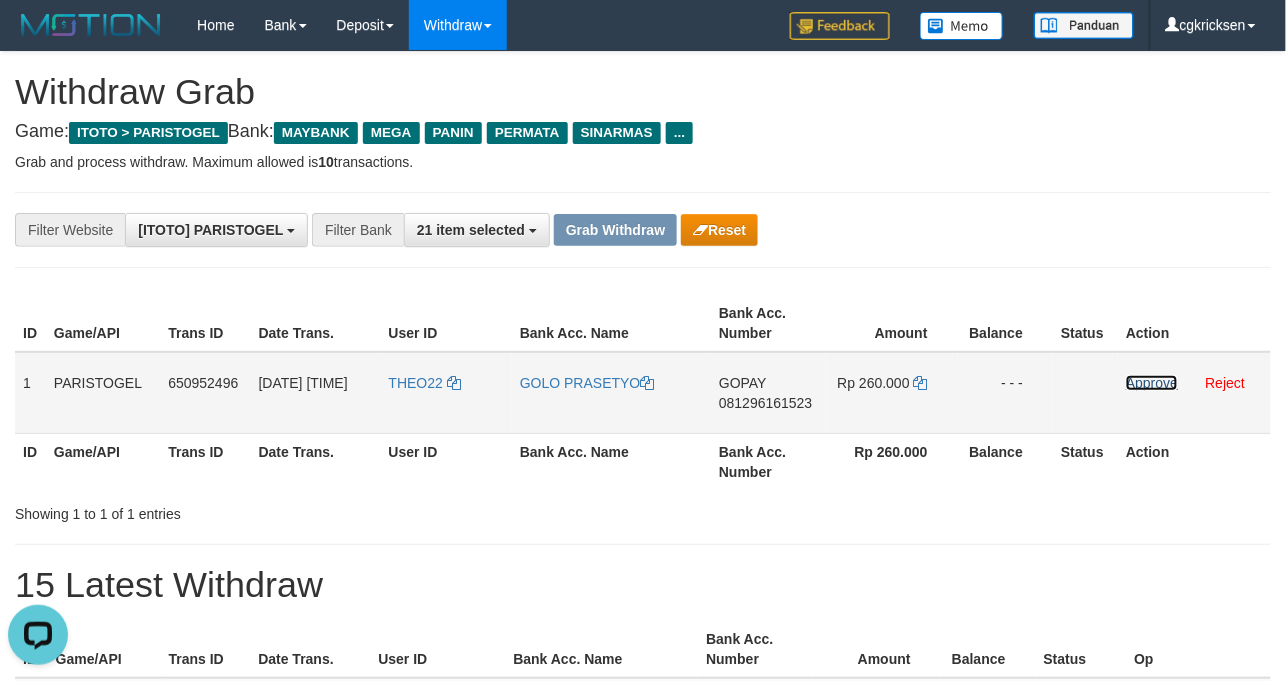 click on "Approve" at bounding box center (1152, 383) 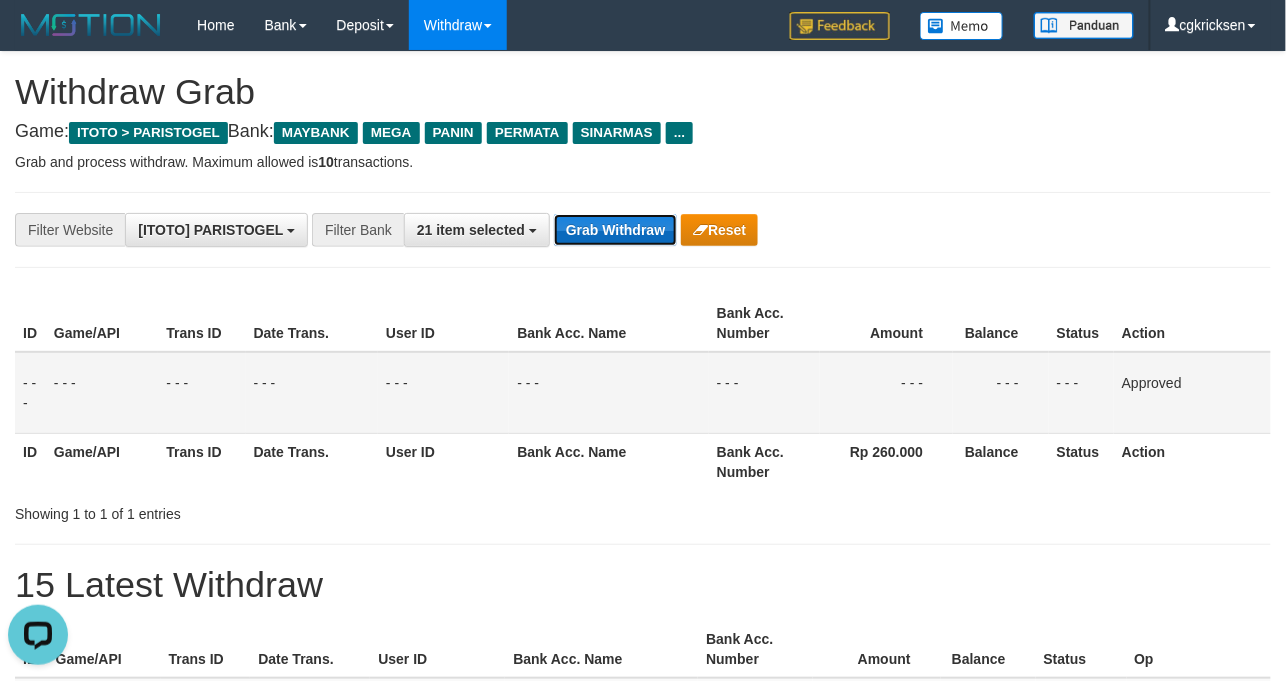 click on "Grab Withdraw" at bounding box center (615, 230) 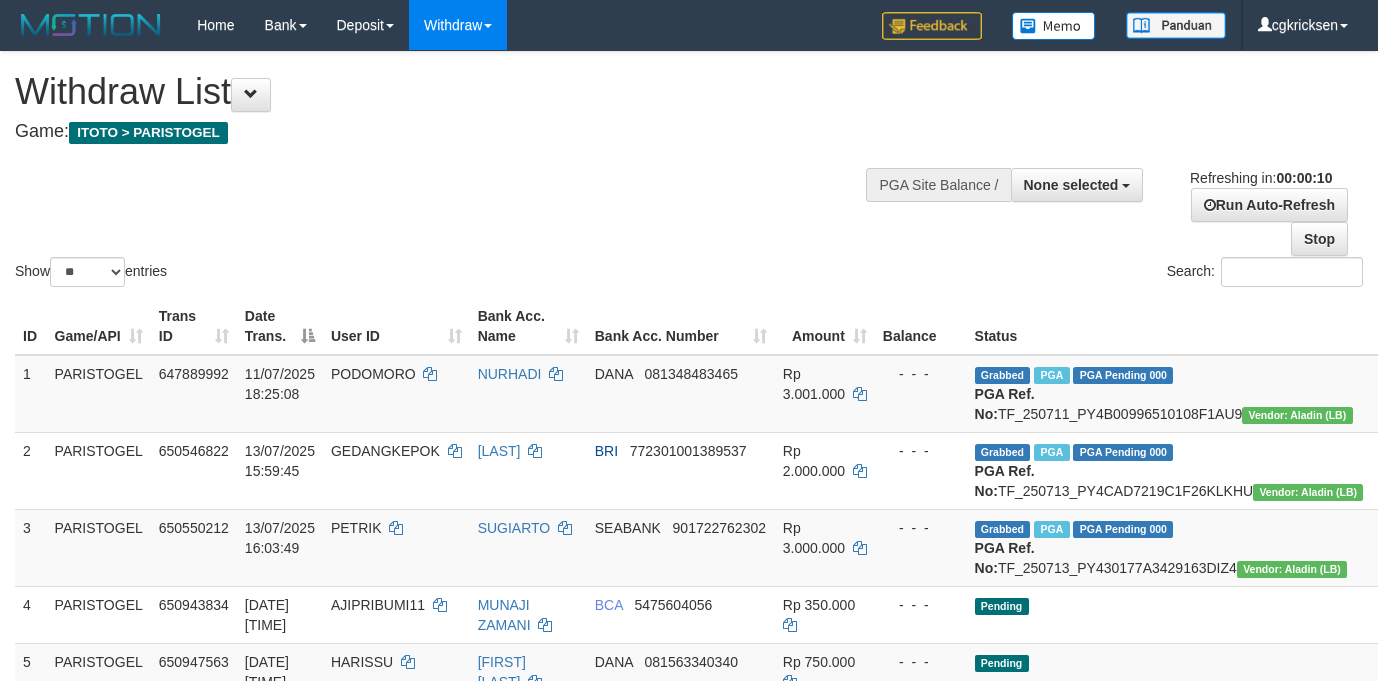 select 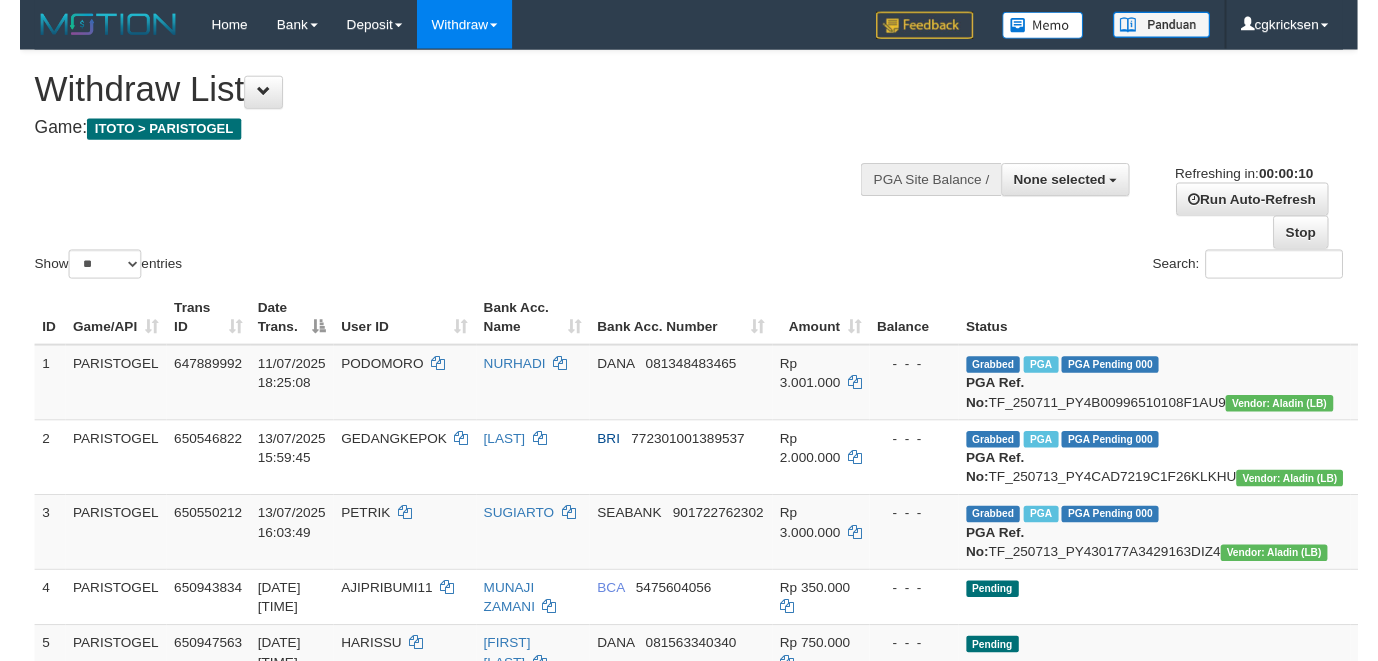 scroll, scrollTop: 0, scrollLeft: 0, axis: both 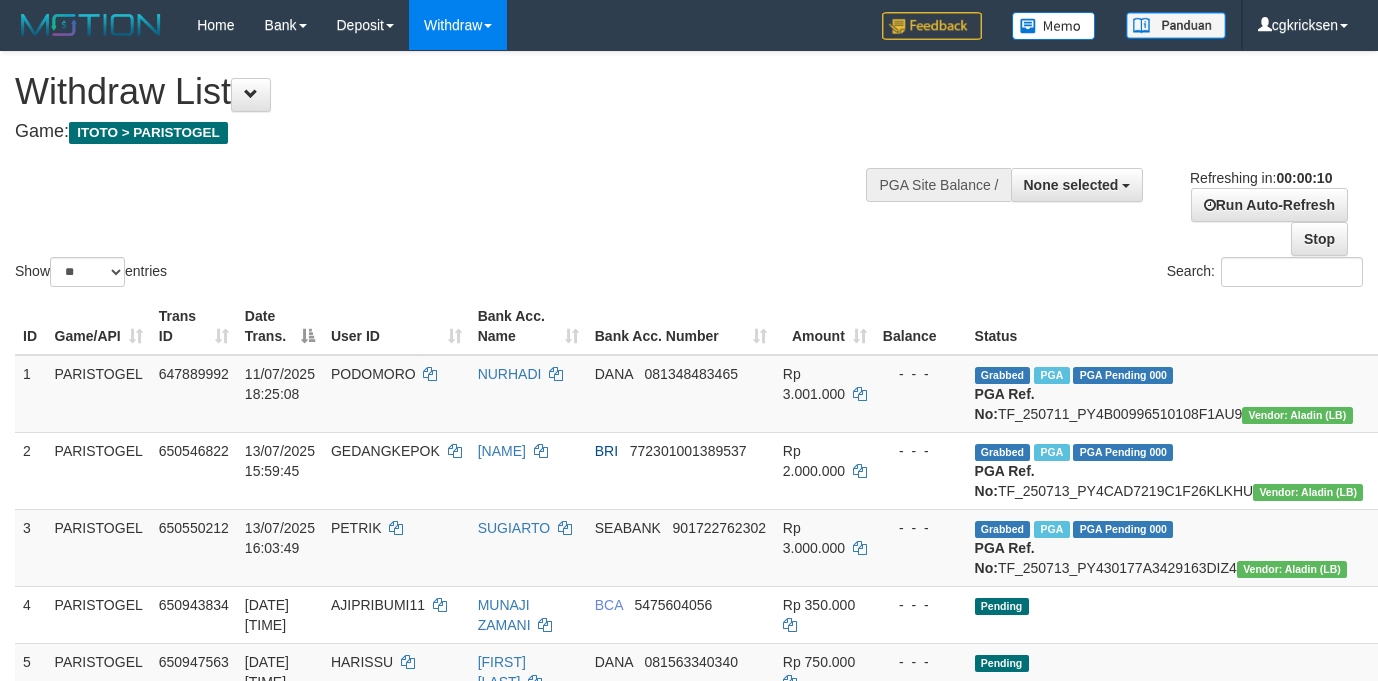 select 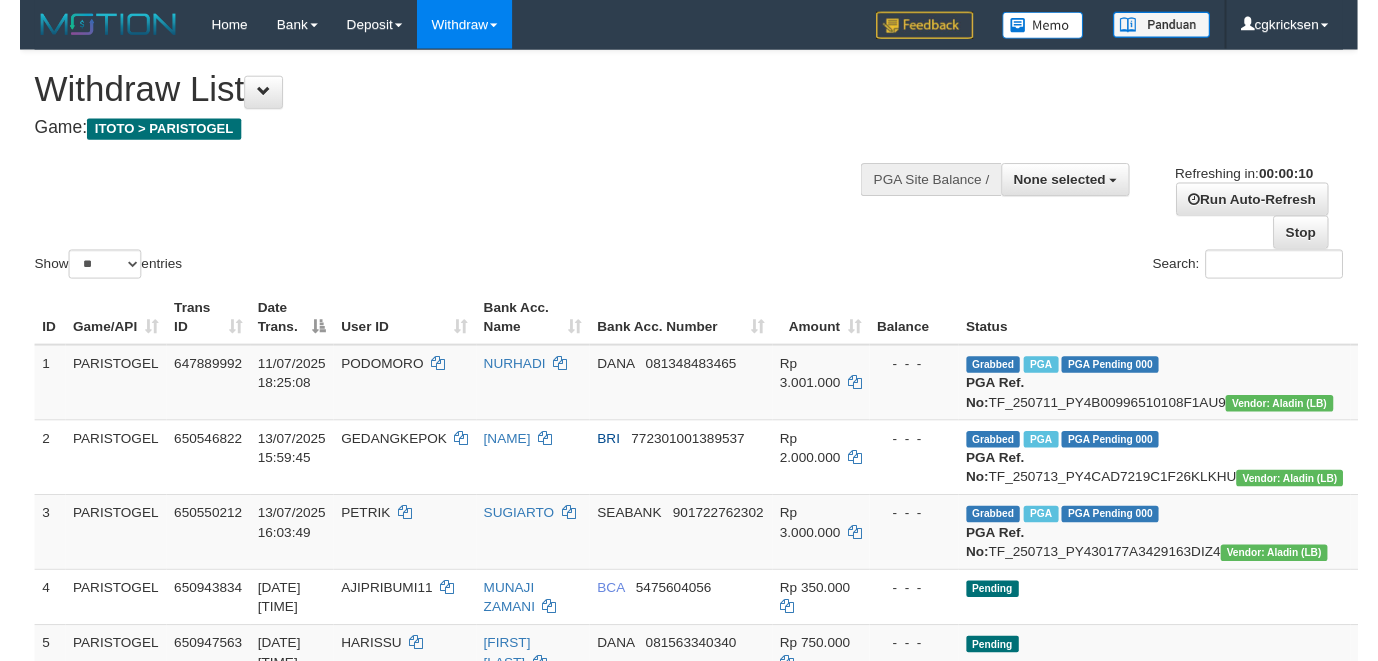 scroll, scrollTop: 0, scrollLeft: 0, axis: both 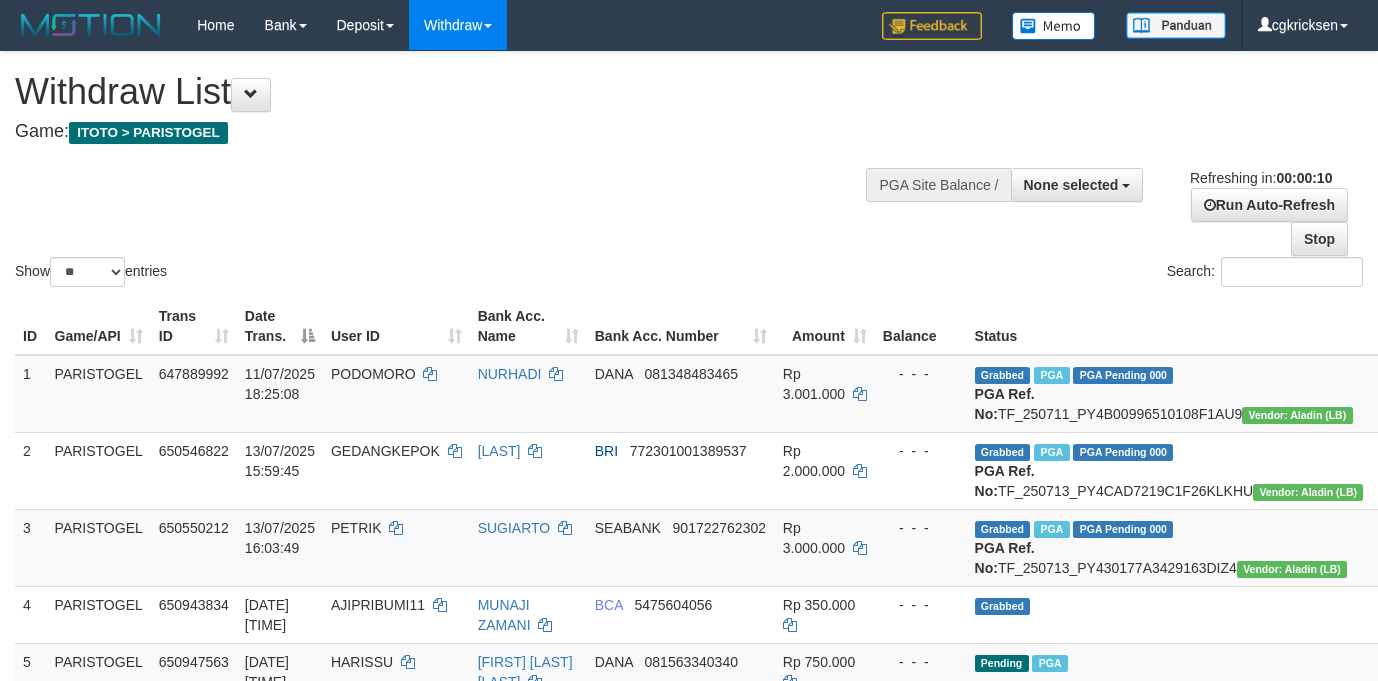 select 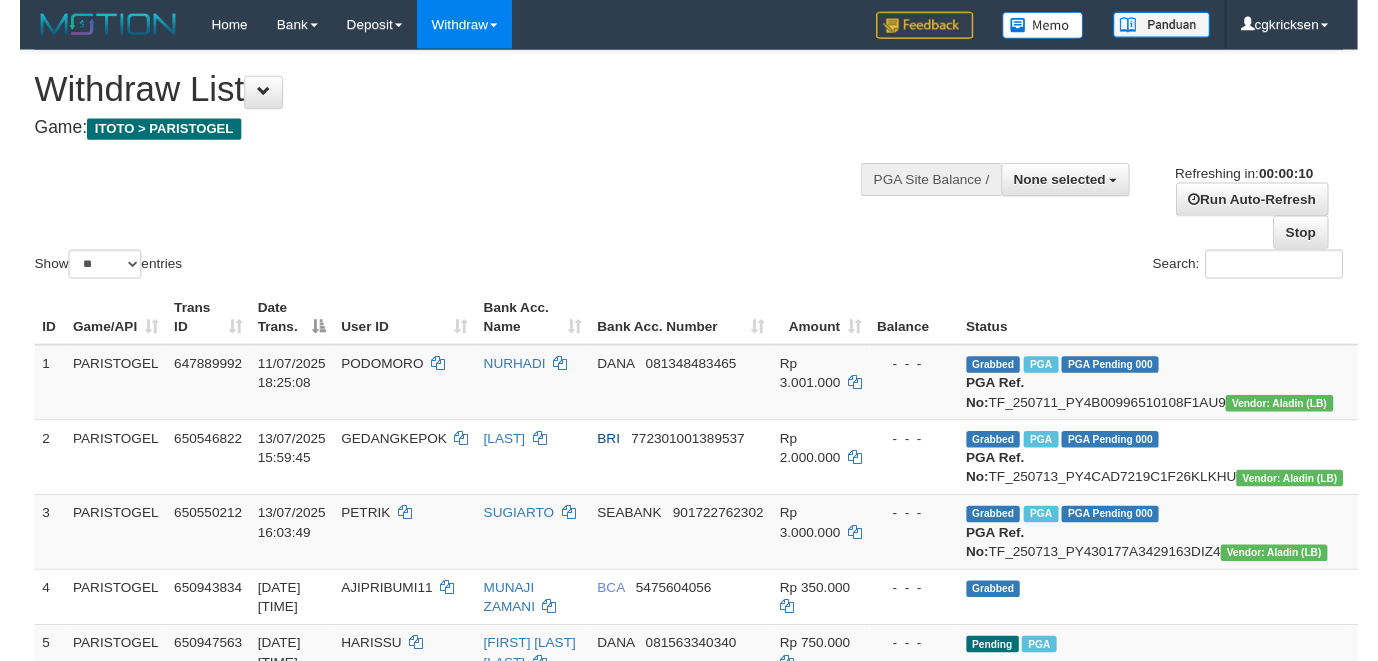 scroll, scrollTop: 0, scrollLeft: 0, axis: both 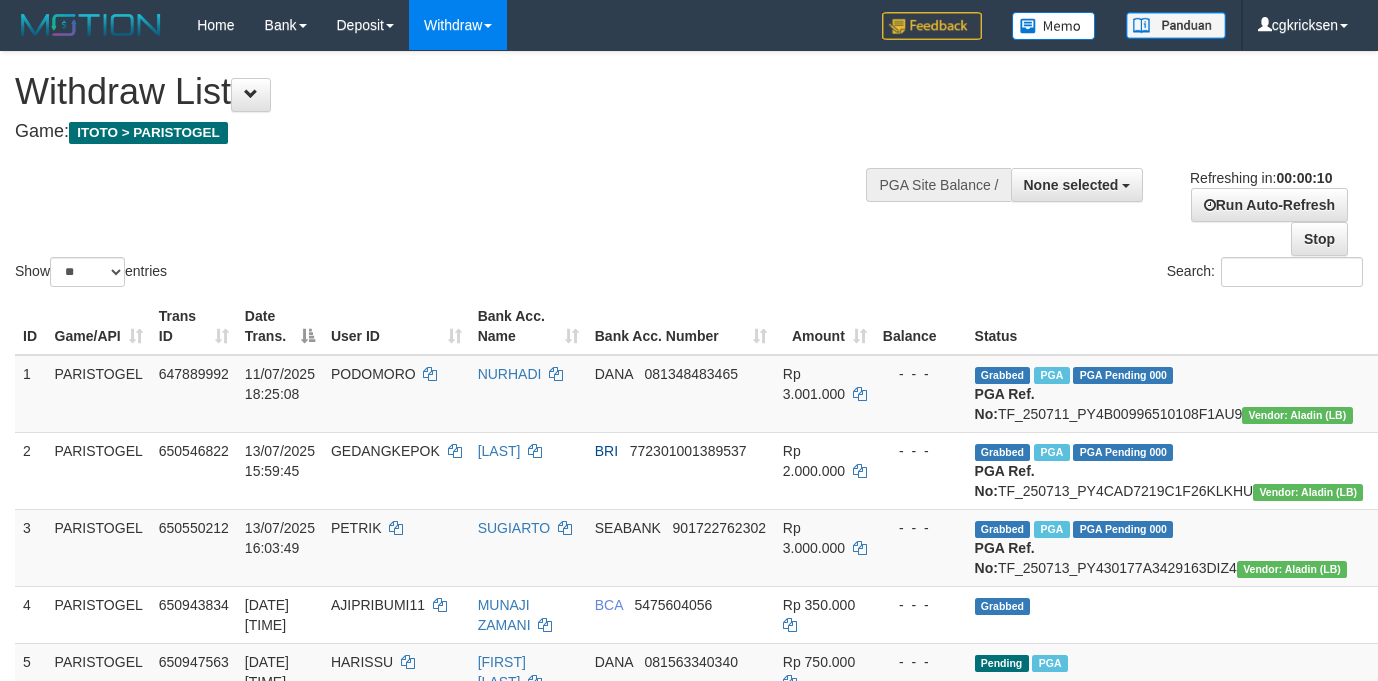 select 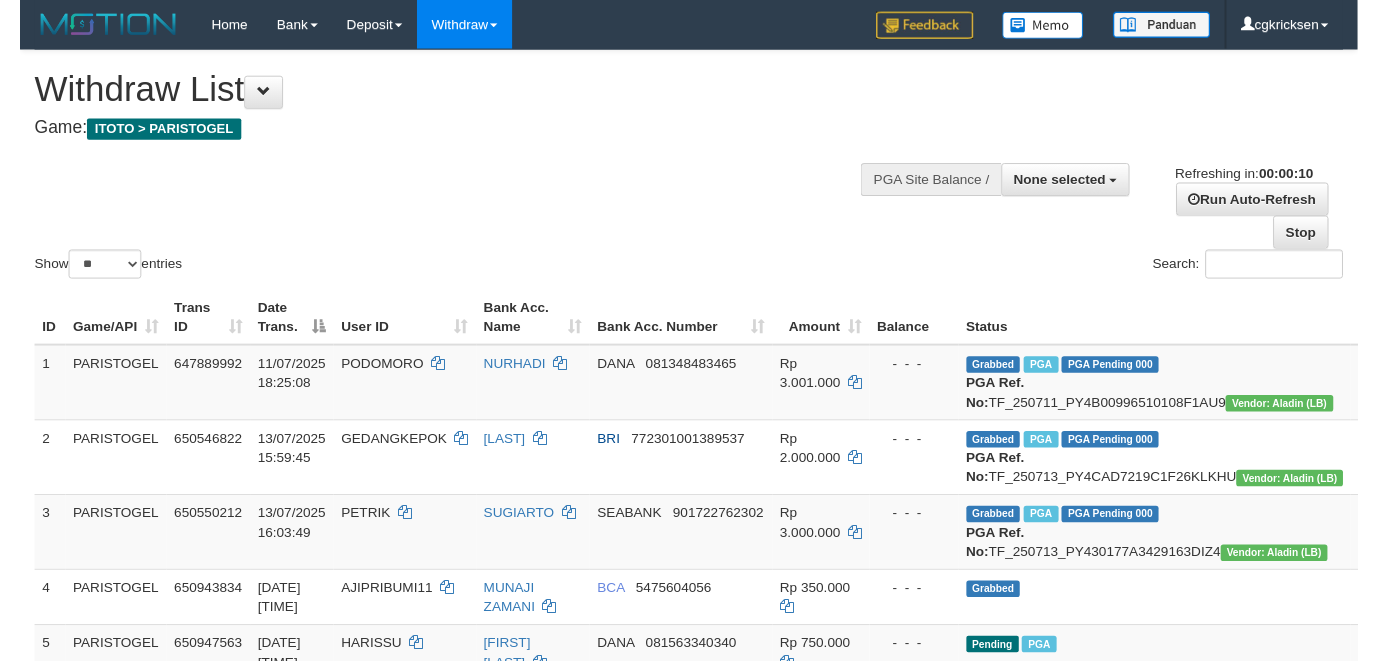 scroll, scrollTop: 0, scrollLeft: 0, axis: both 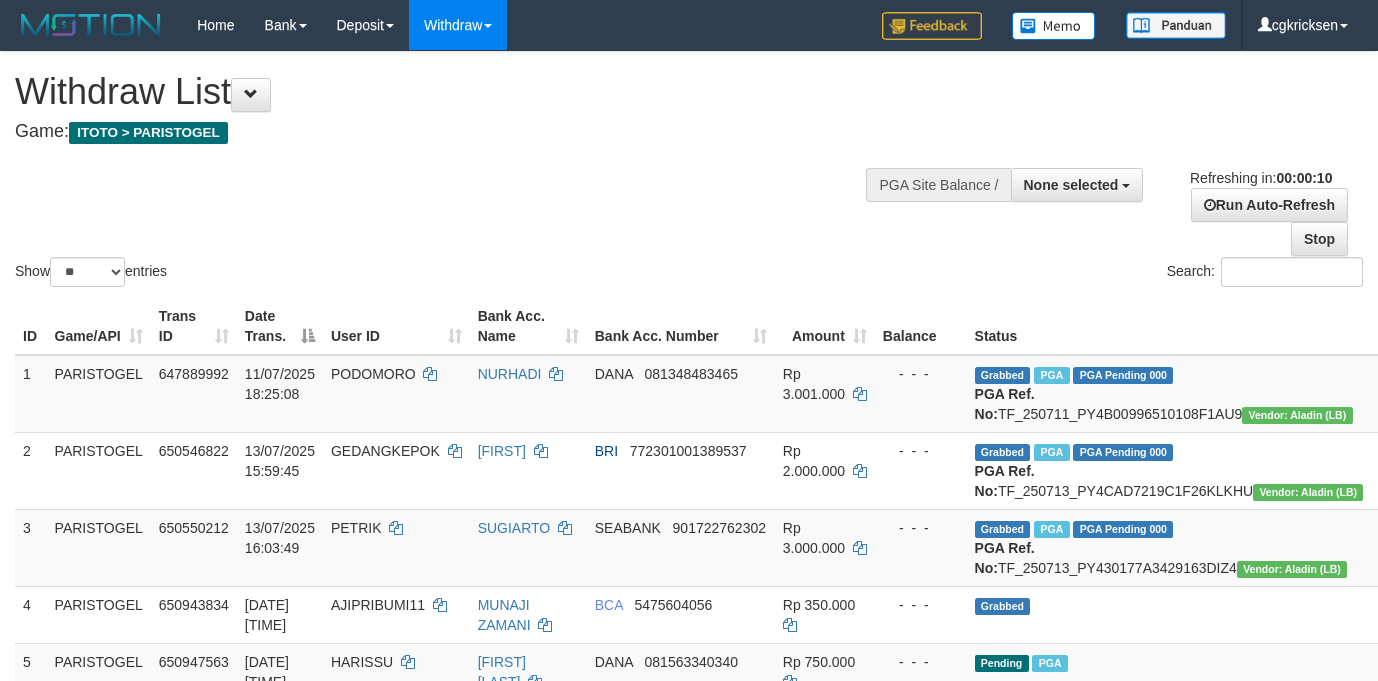 select 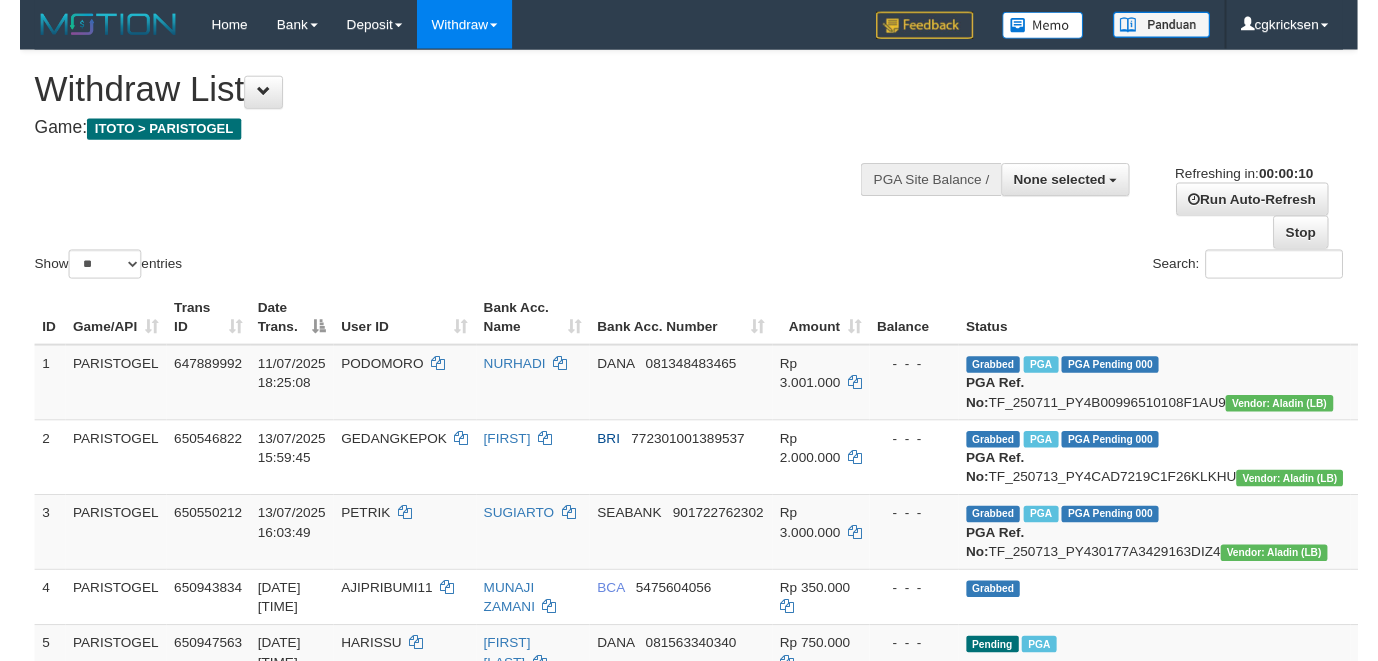 scroll, scrollTop: 0, scrollLeft: 0, axis: both 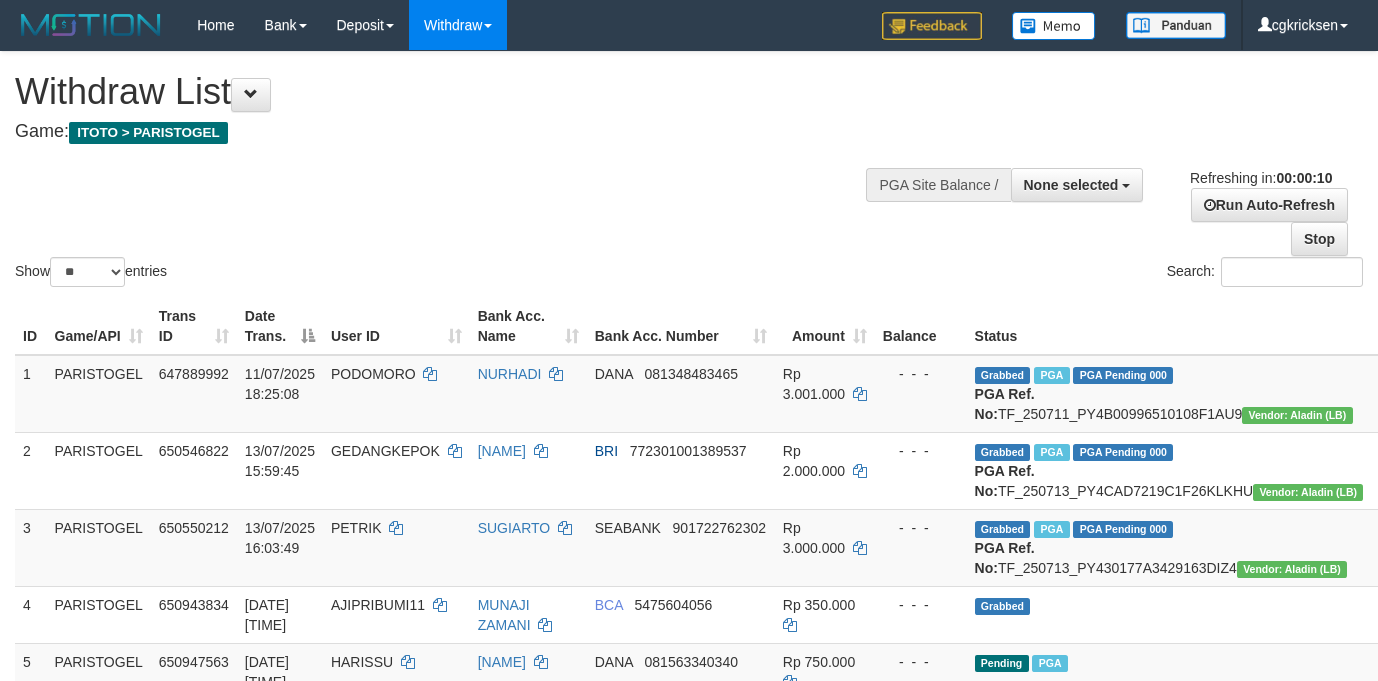 select 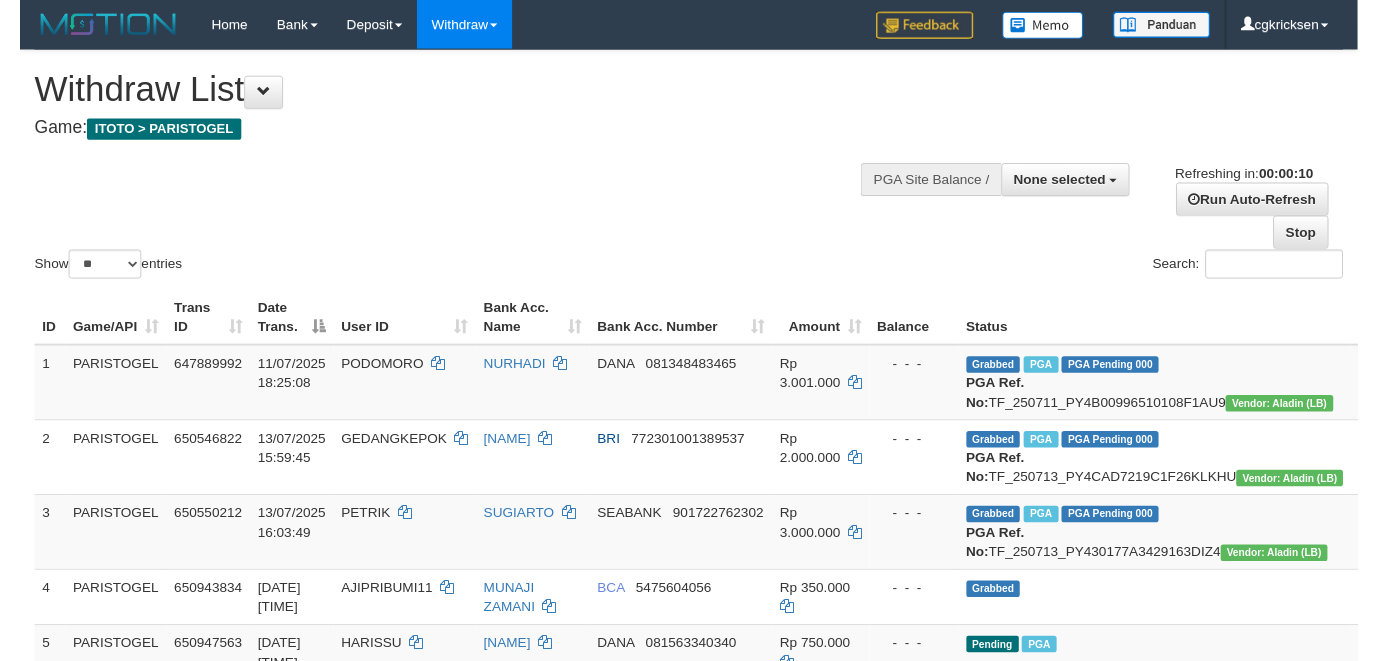 scroll, scrollTop: 0, scrollLeft: 0, axis: both 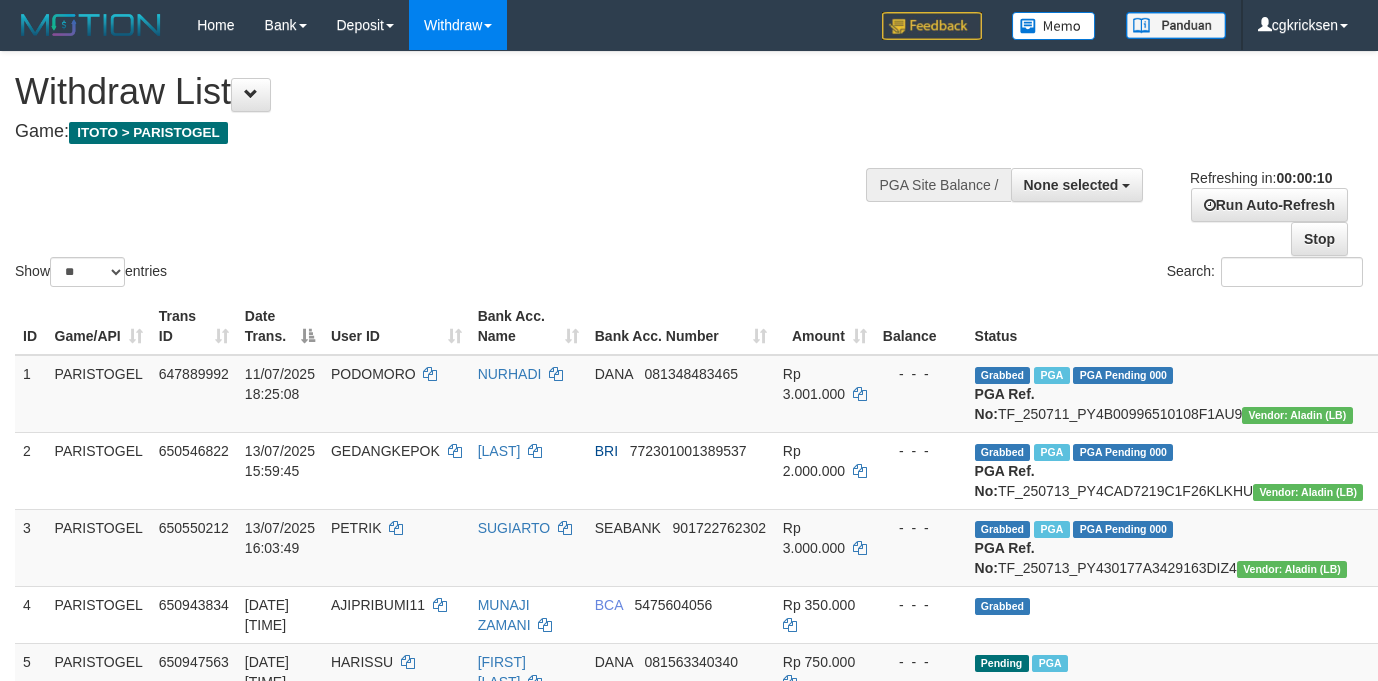 select 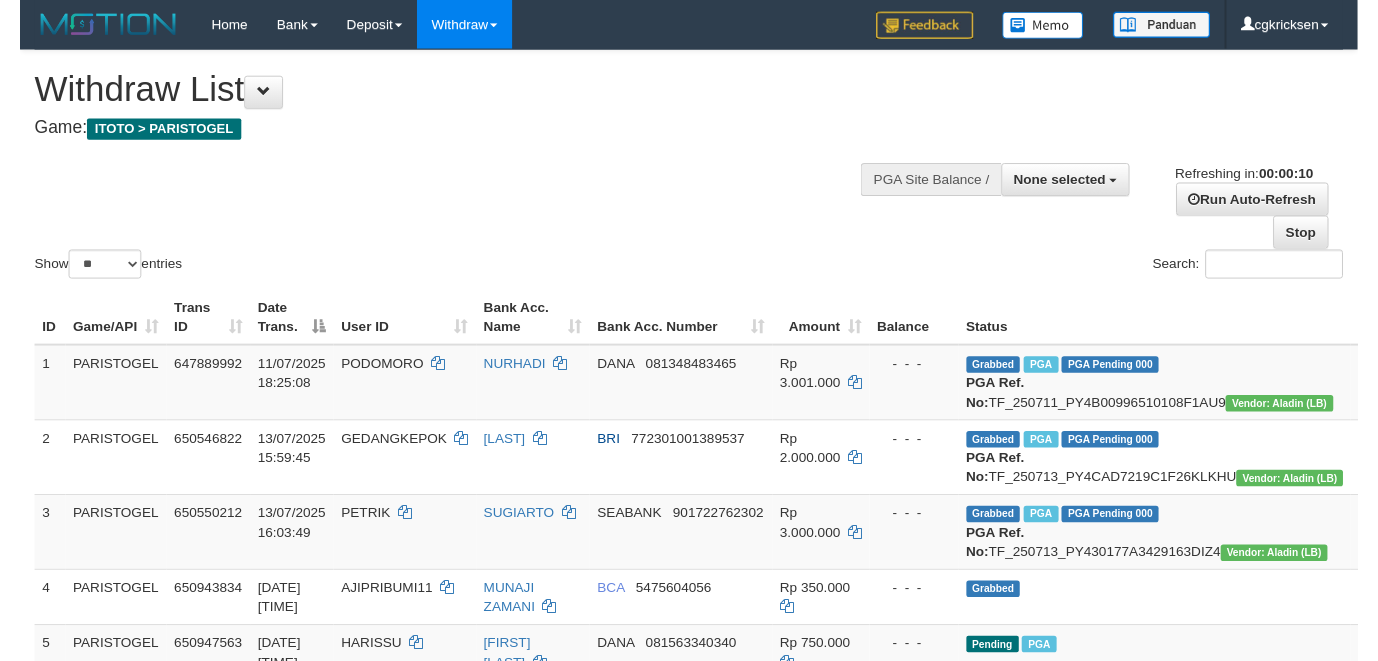 scroll, scrollTop: 0, scrollLeft: 0, axis: both 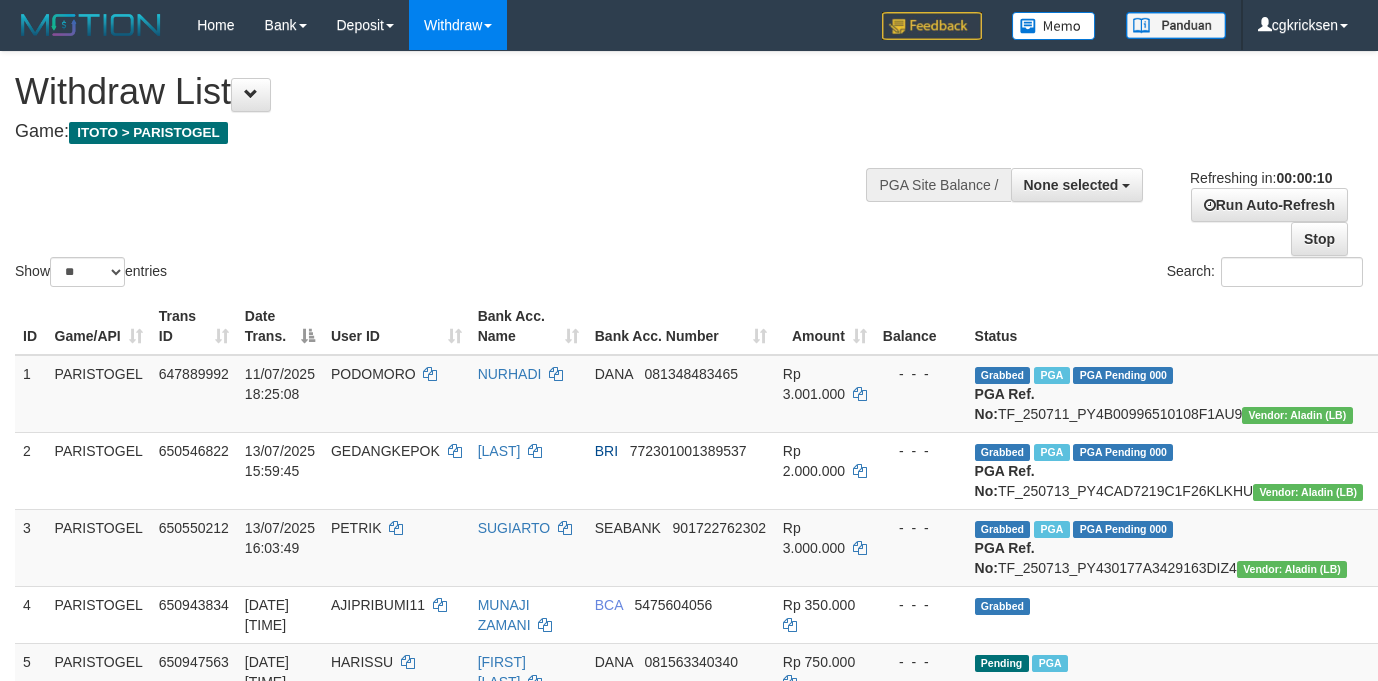 select 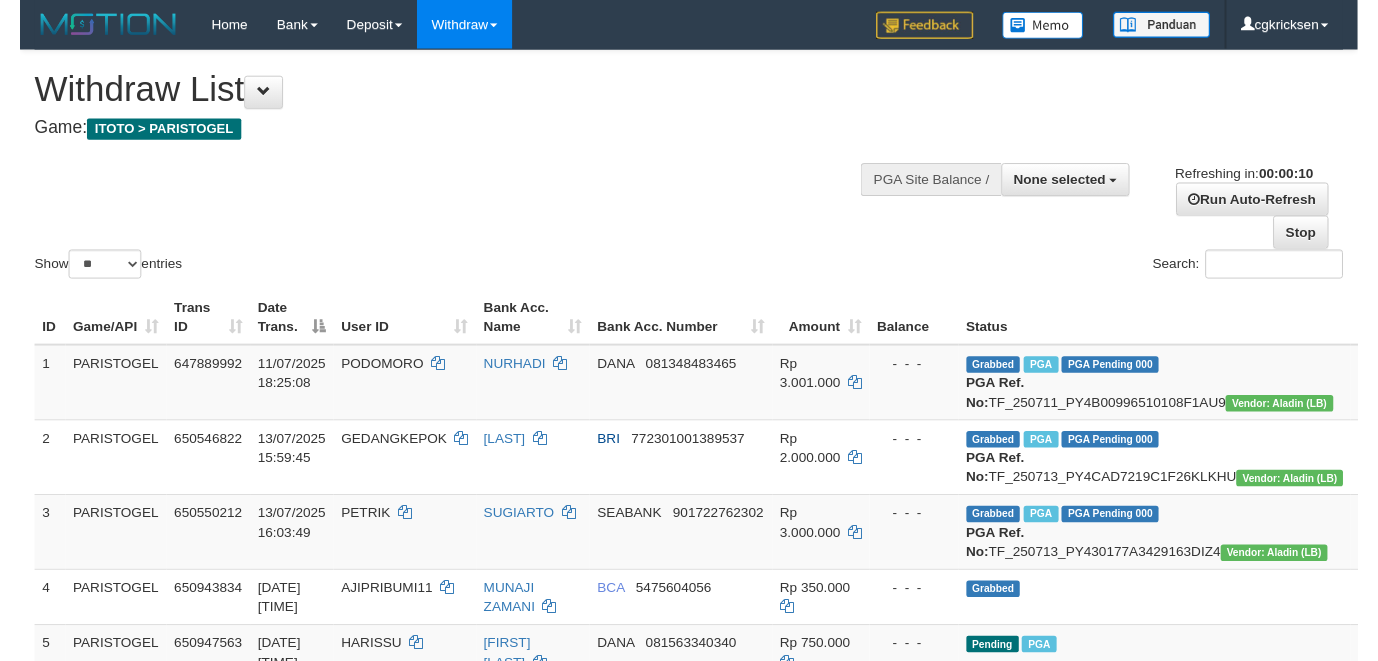 scroll, scrollTop: 0, scrollLeft: 0, axis: both 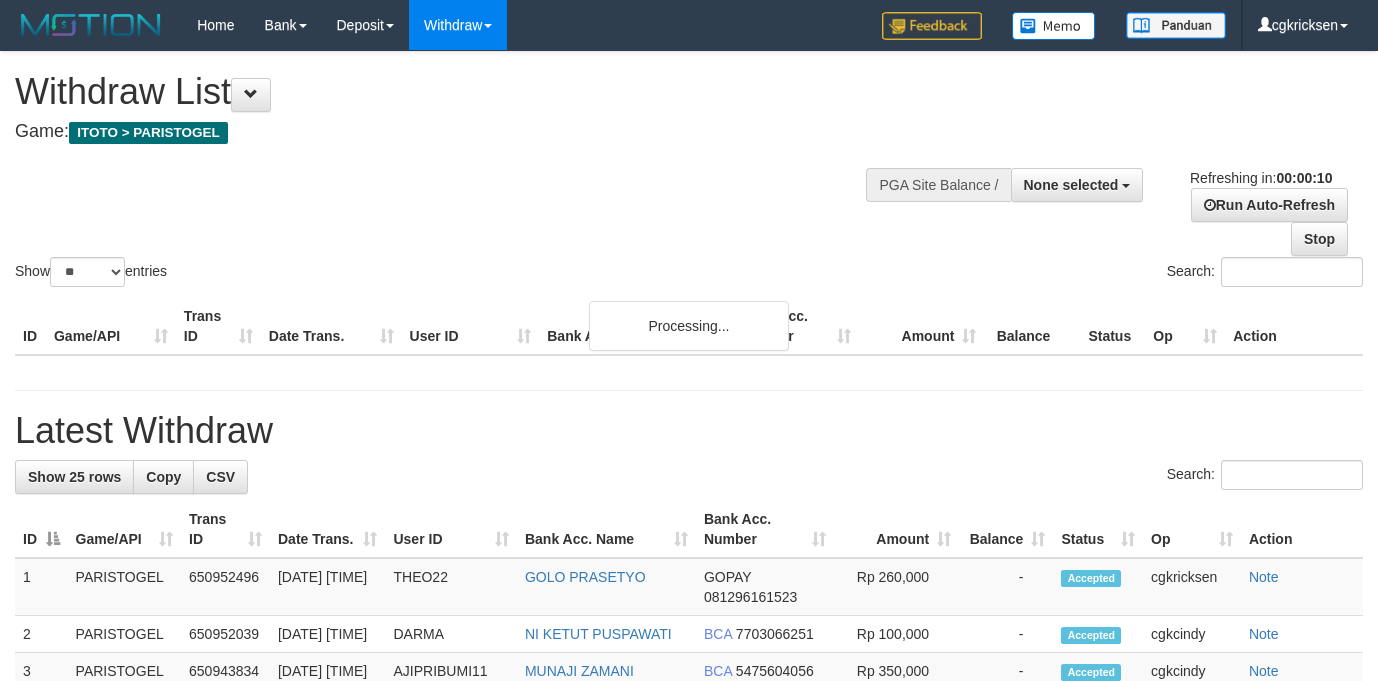 select 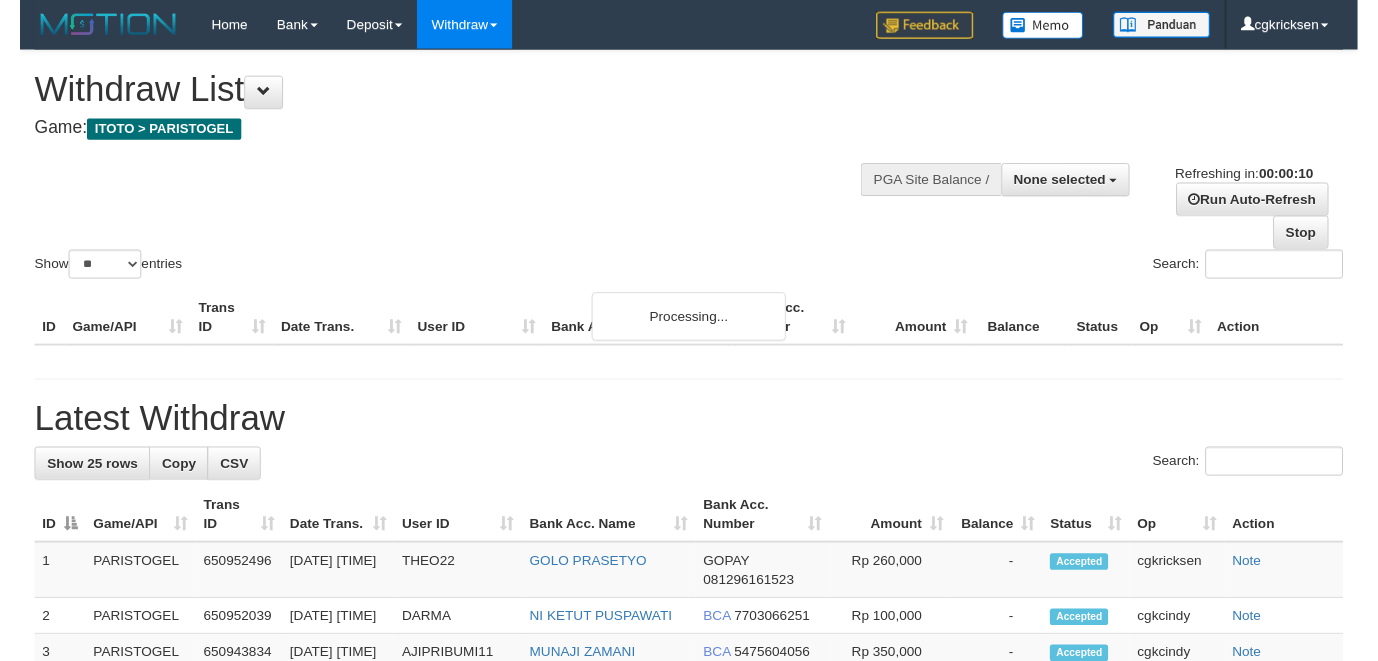 scroll, scrollTop: 0, scrollLeft: 0, axis: both 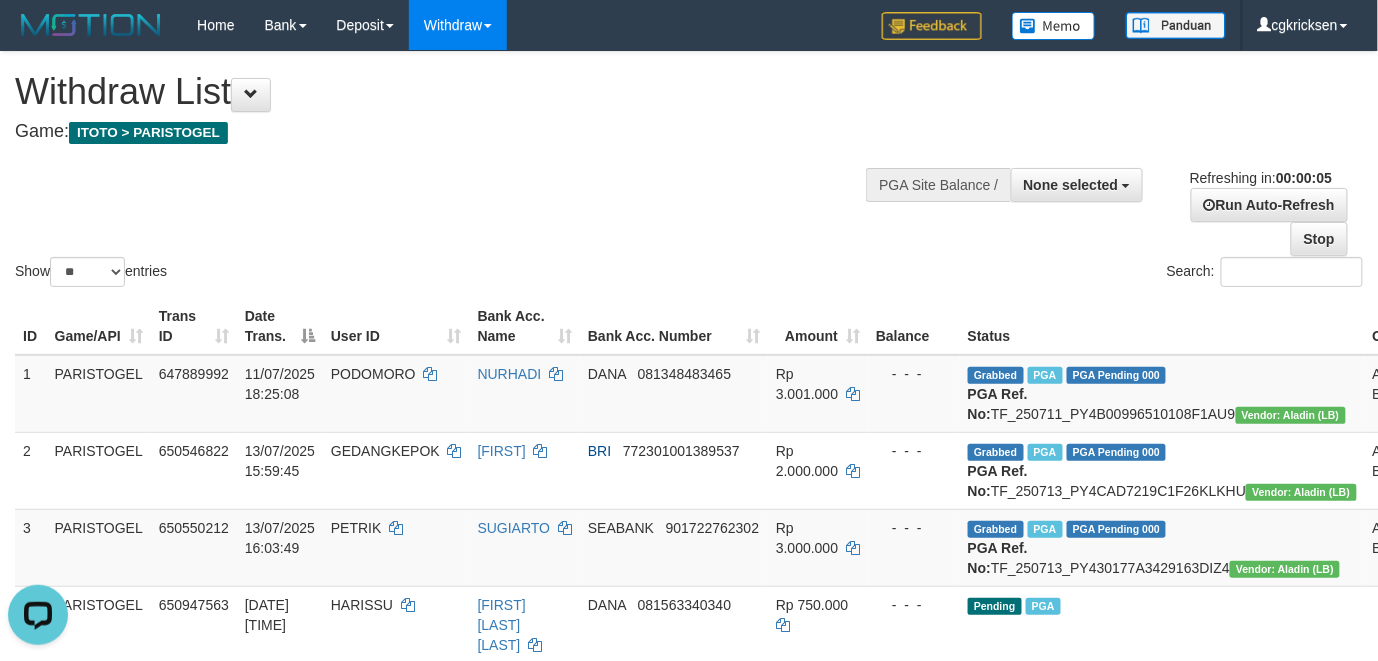drag, startPoint x: 868, startPoint y: 276, endPoint x: 885, endPoint y: 262, distance: 22.022715 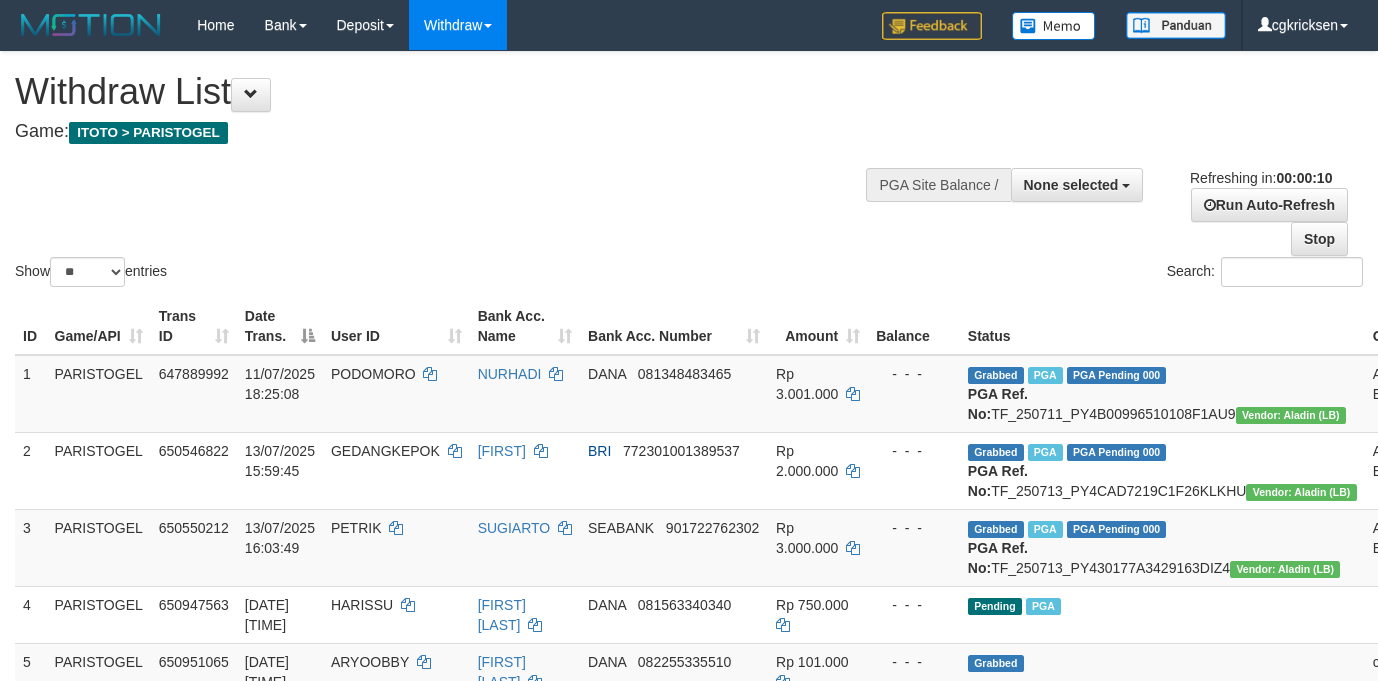 select 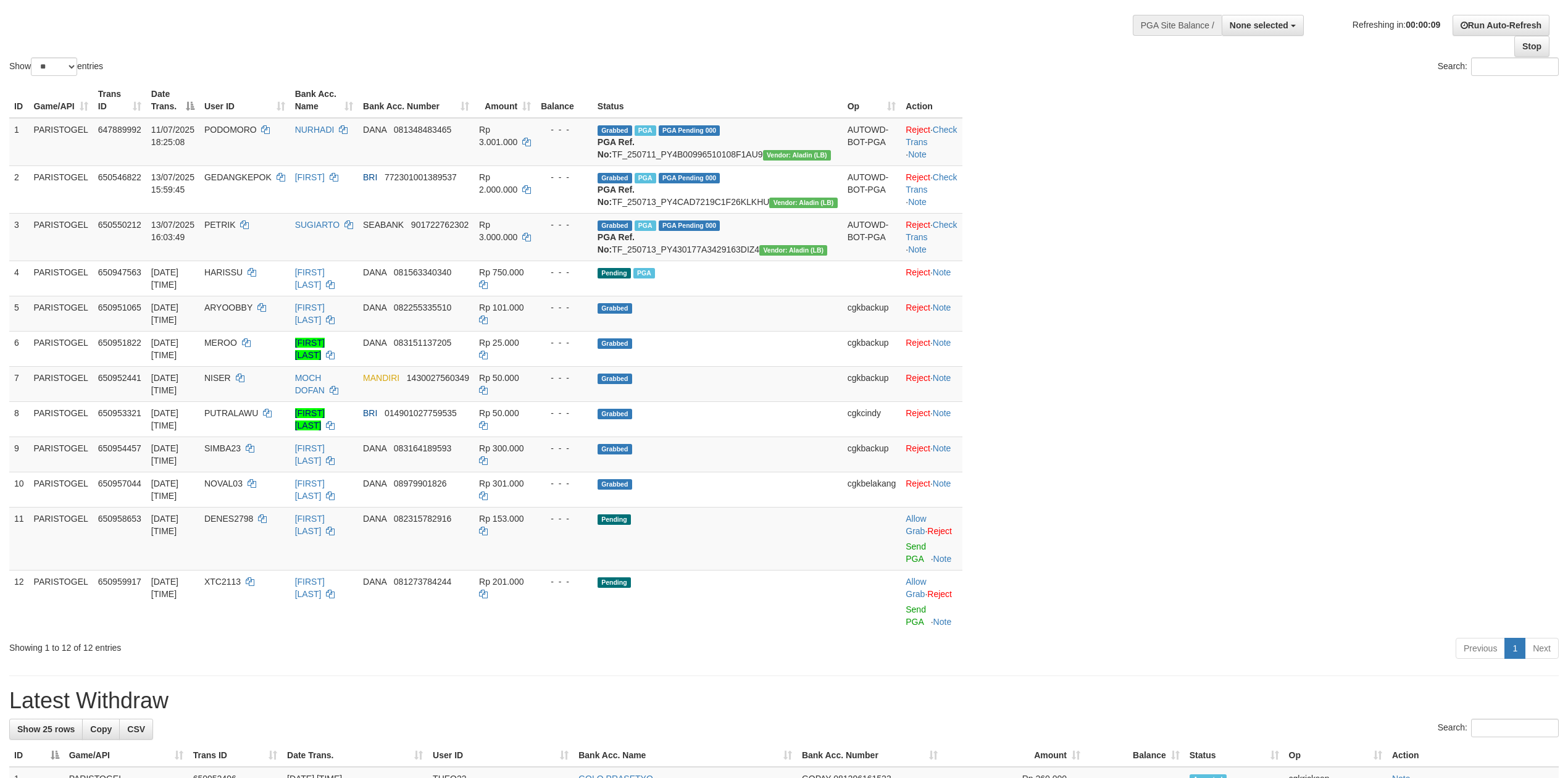 scroll, scrollTop: 329, scrollLeft: 0, axis: vertical 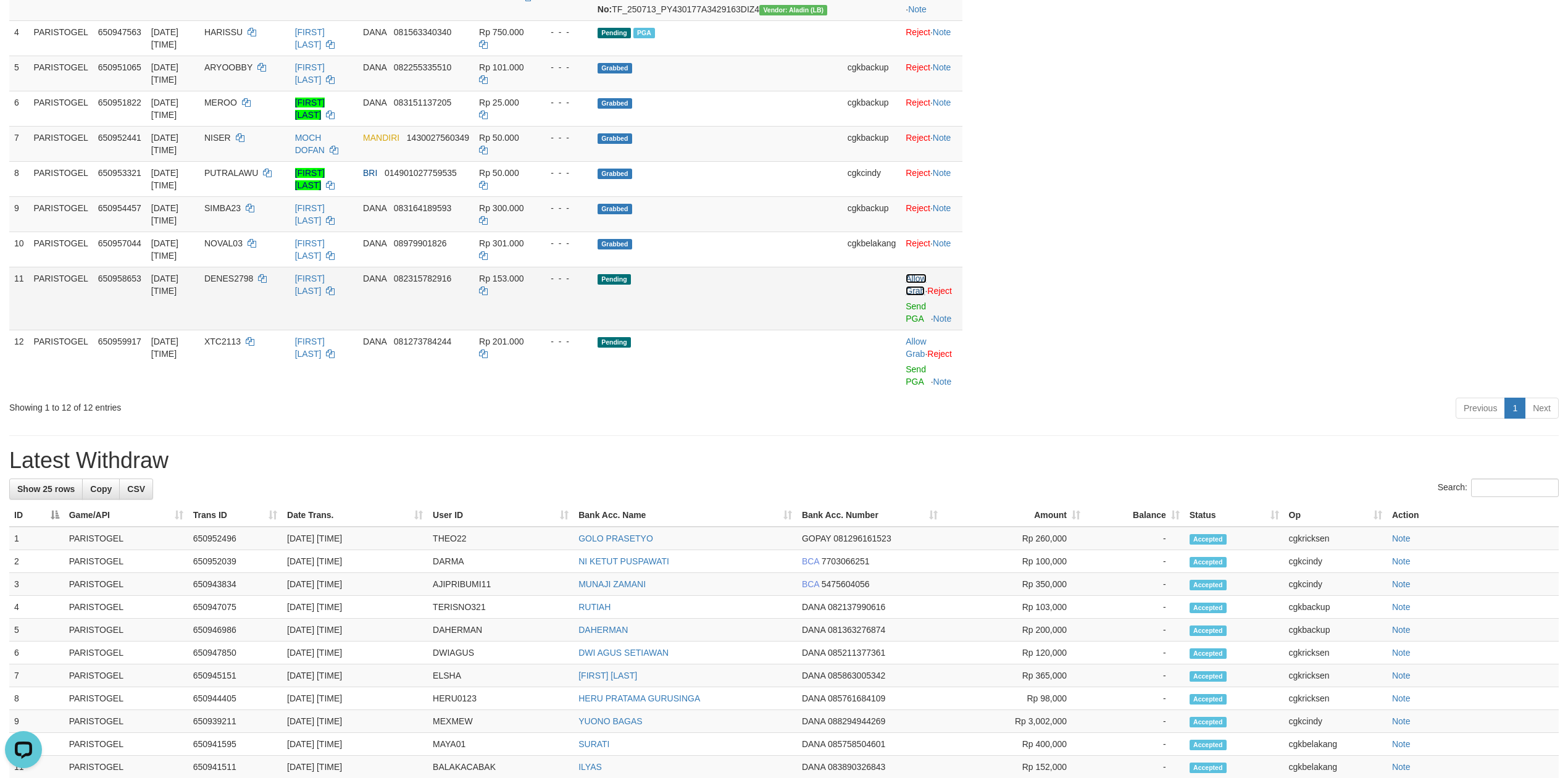 click on "Allow Grab" at bounding box center [915, 285] 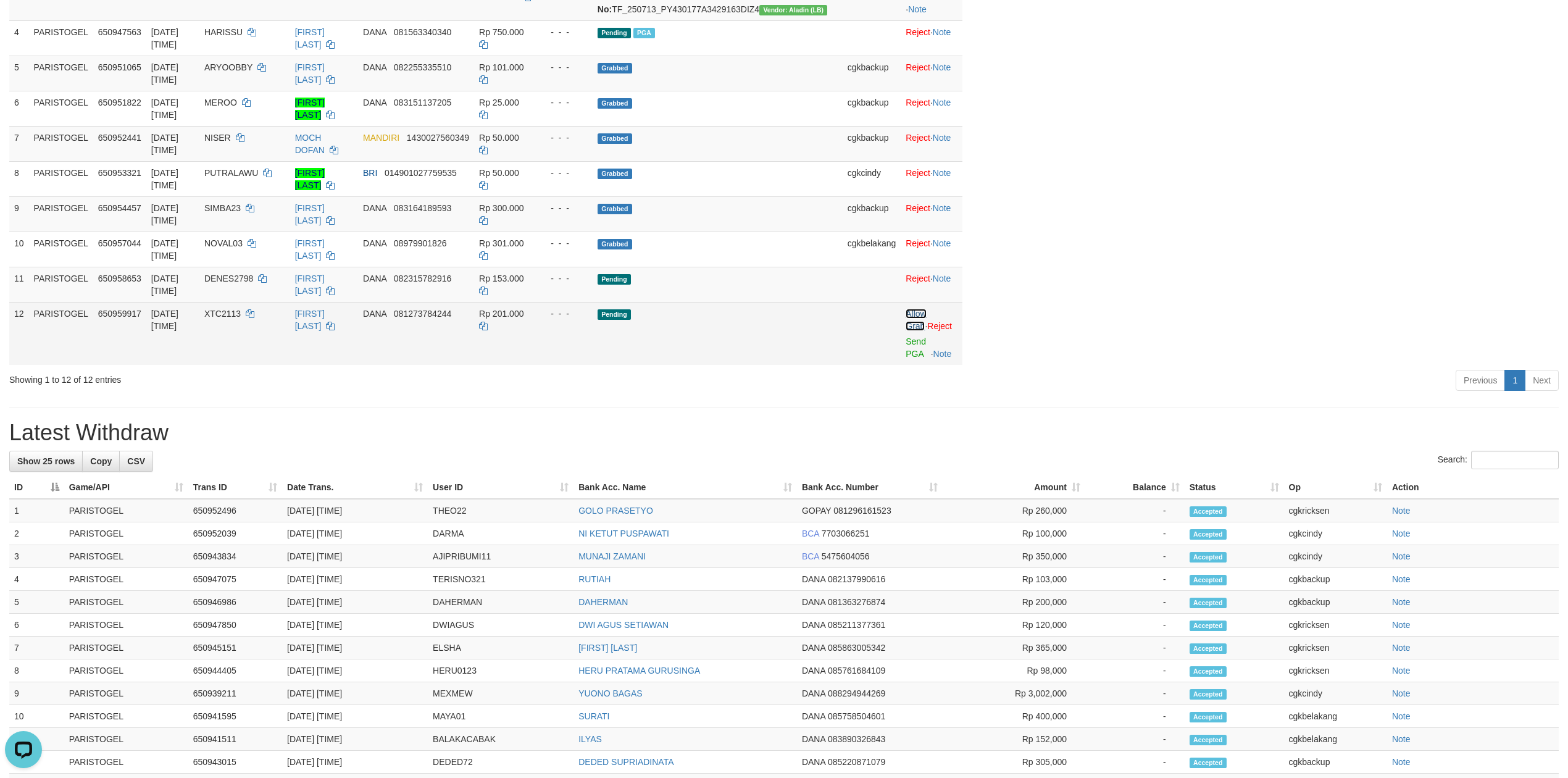 click on "Allow Grab" at bounding box center [915, 320] 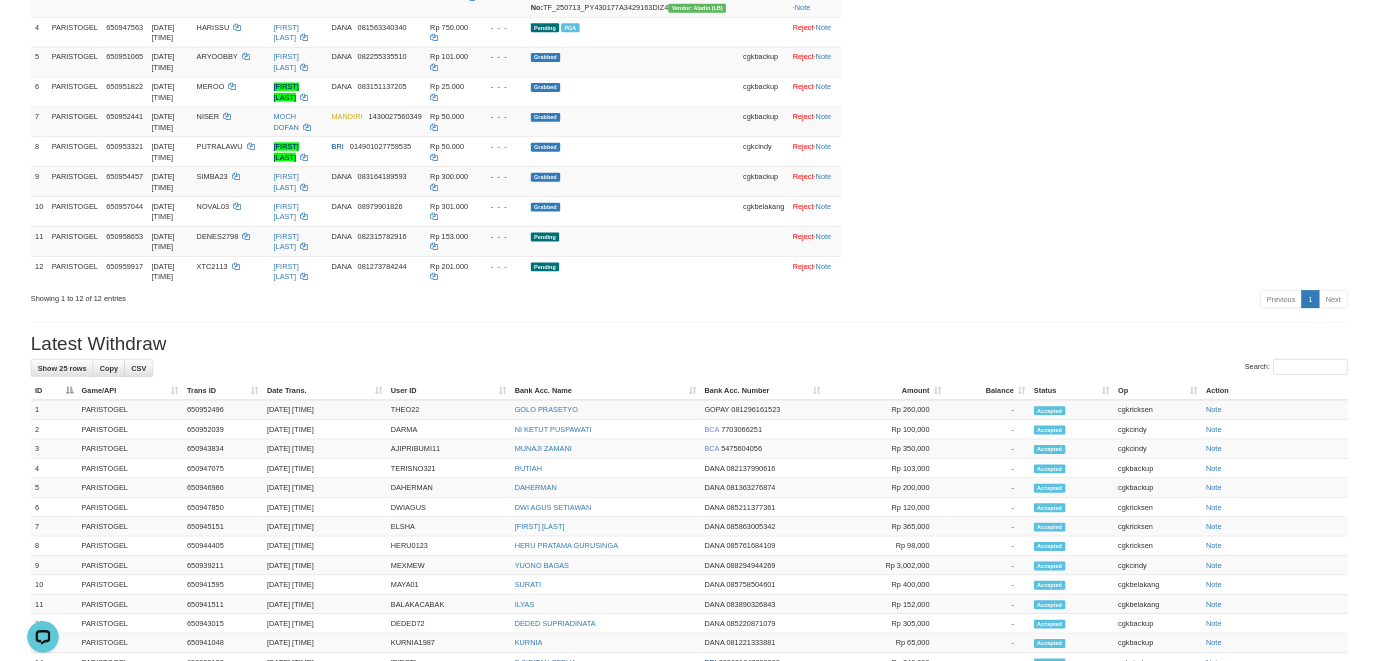 scroll, scrollTop: 576, scrollLeft: 0, axis: vertical 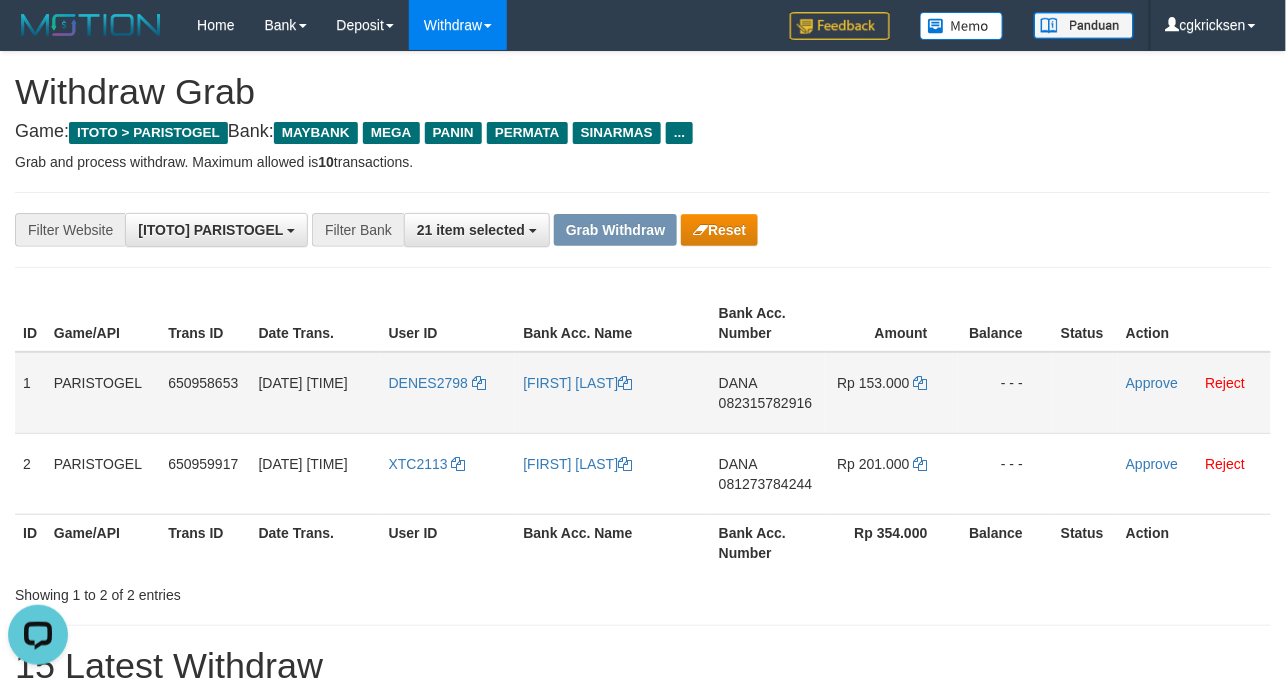click on "DENES2798" at bounding box center [448, 393] 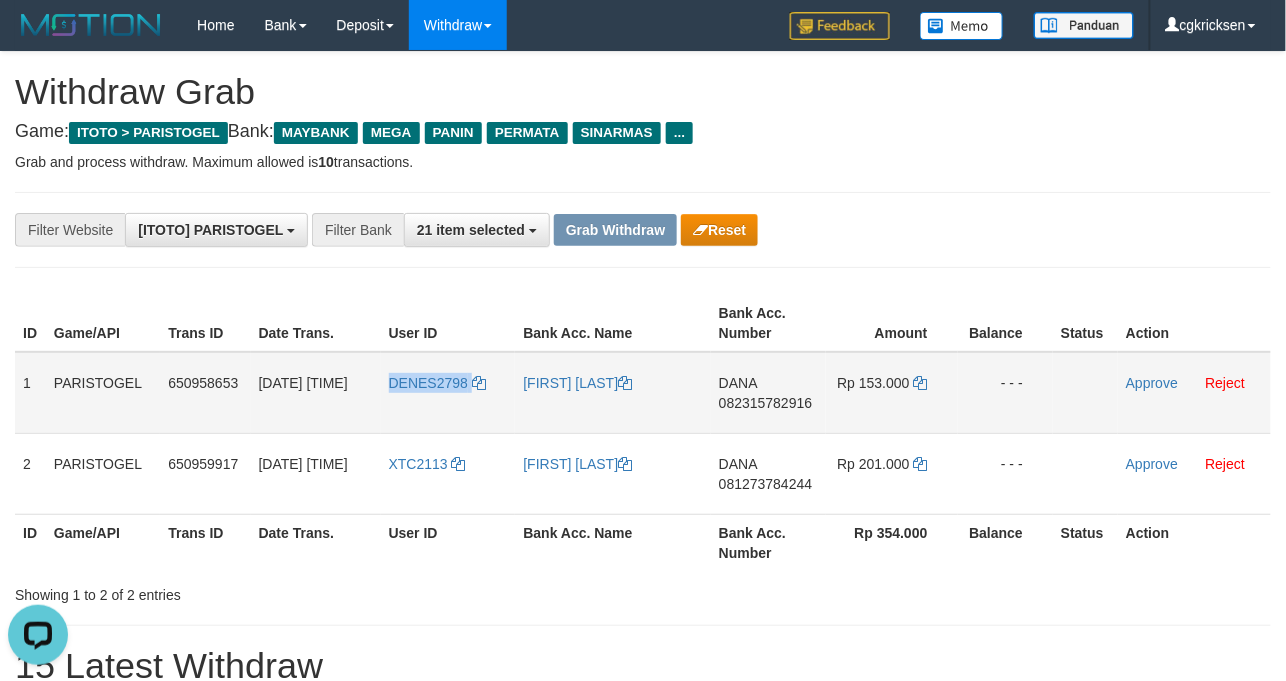 click on "DENES2798" at bounding box center [448, 393] 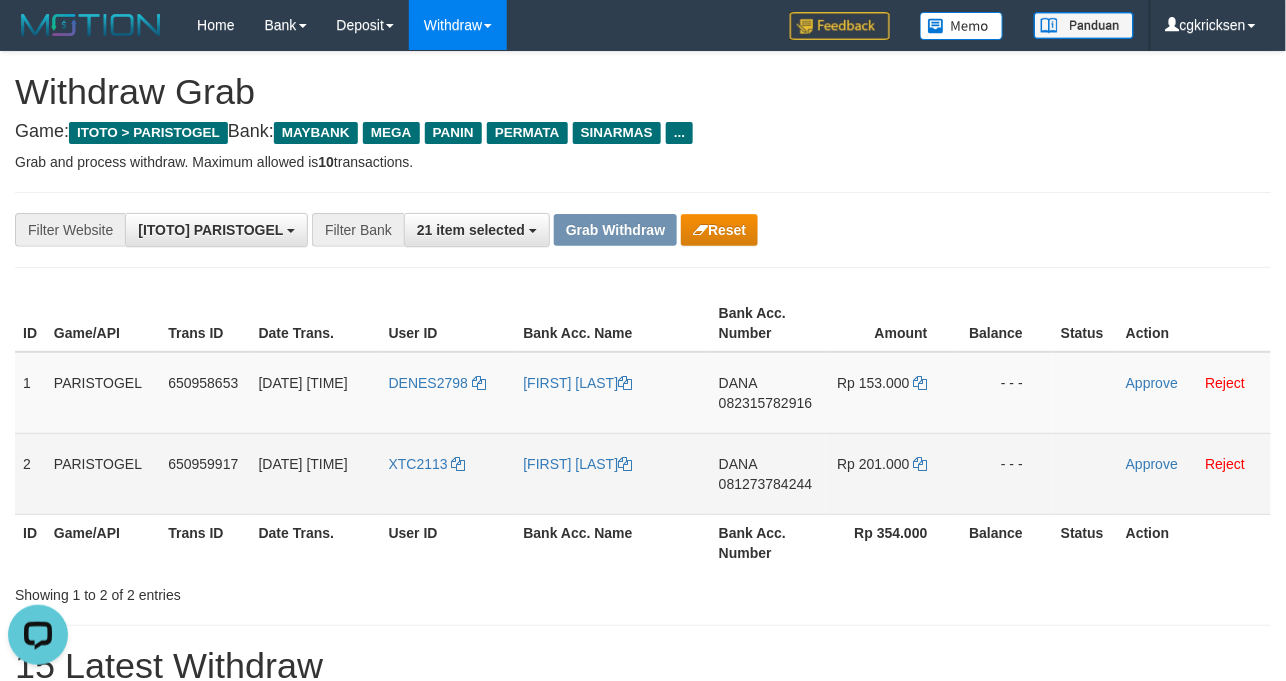 click on "XTC2113" at bounding box center [448, 473] 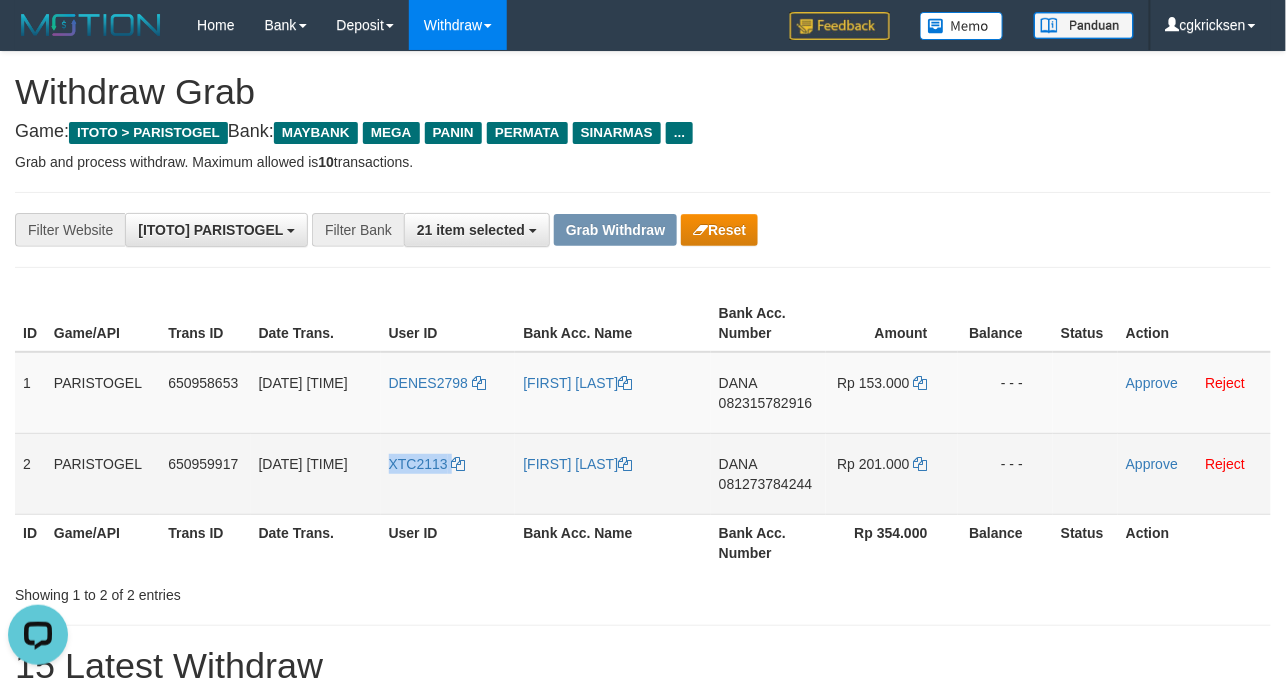 click on "XTC2113" at bounding box center [448, 473] 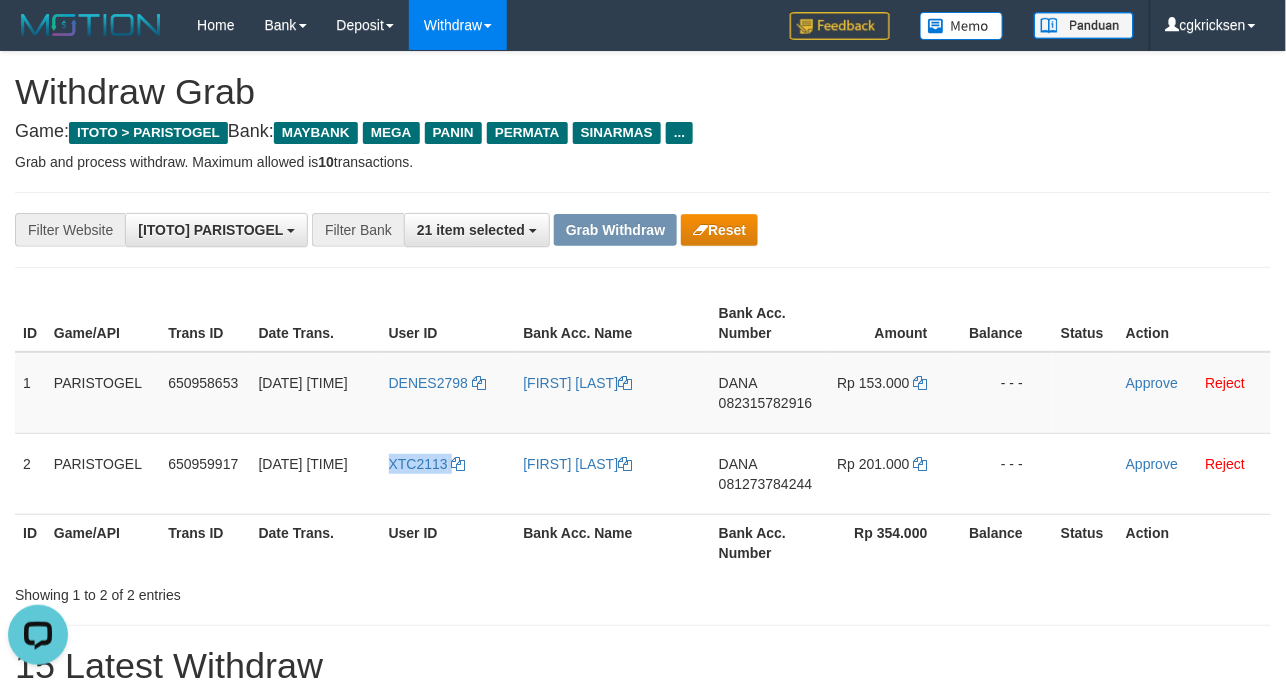 copy on "XTC2113" 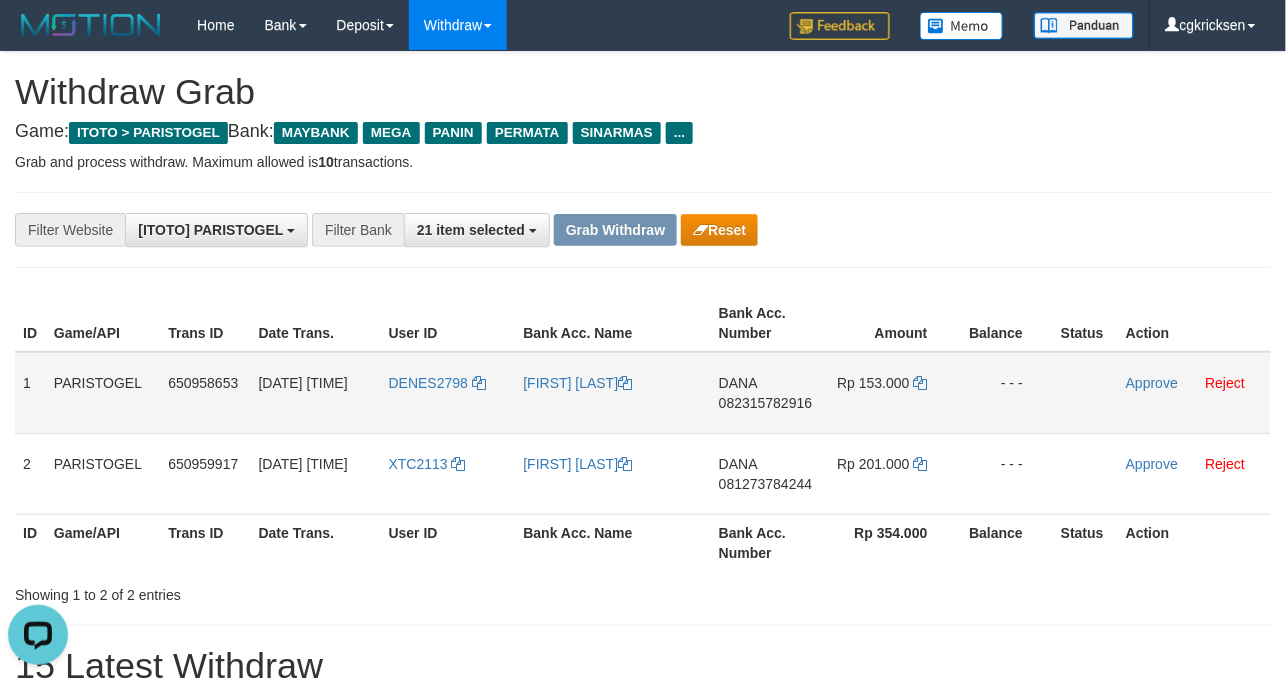 click on "DENES2798" at bounding box center (448, 393) 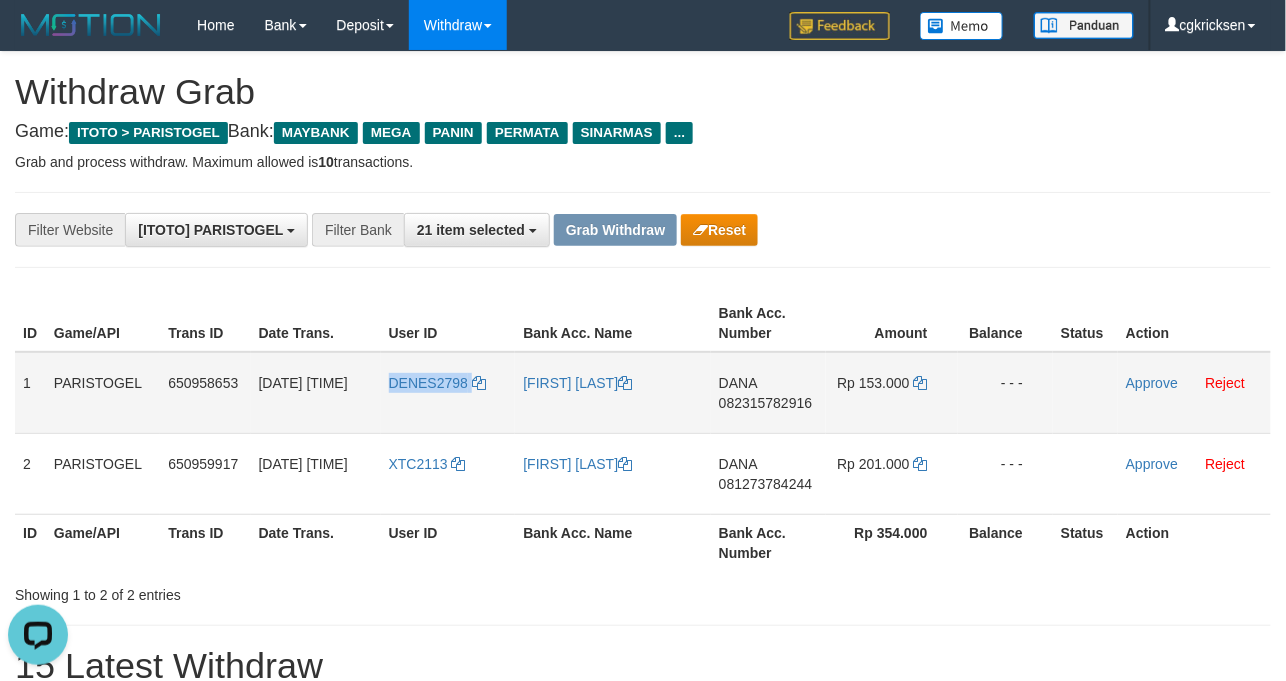 click on "DENES2798" at bounding box center [448, 393] 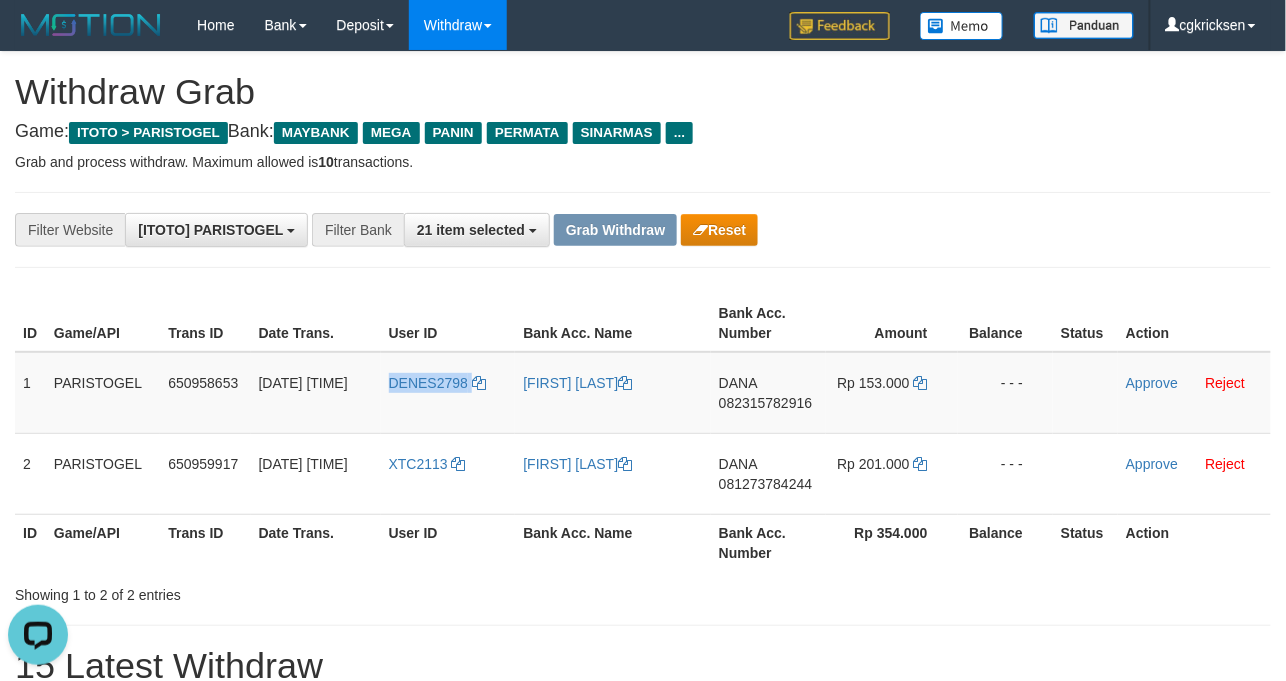 copy on "DENES2798" 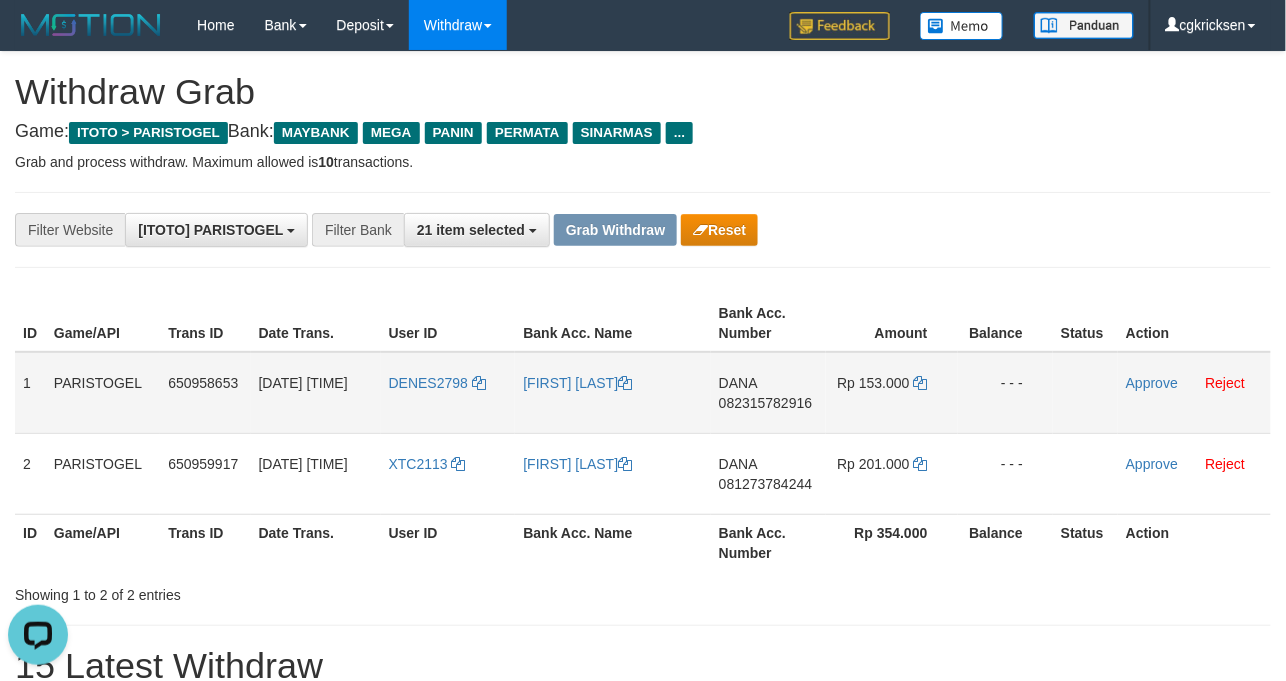 click on "[FIRST] [LAST]" at bounding box center (613, 393) 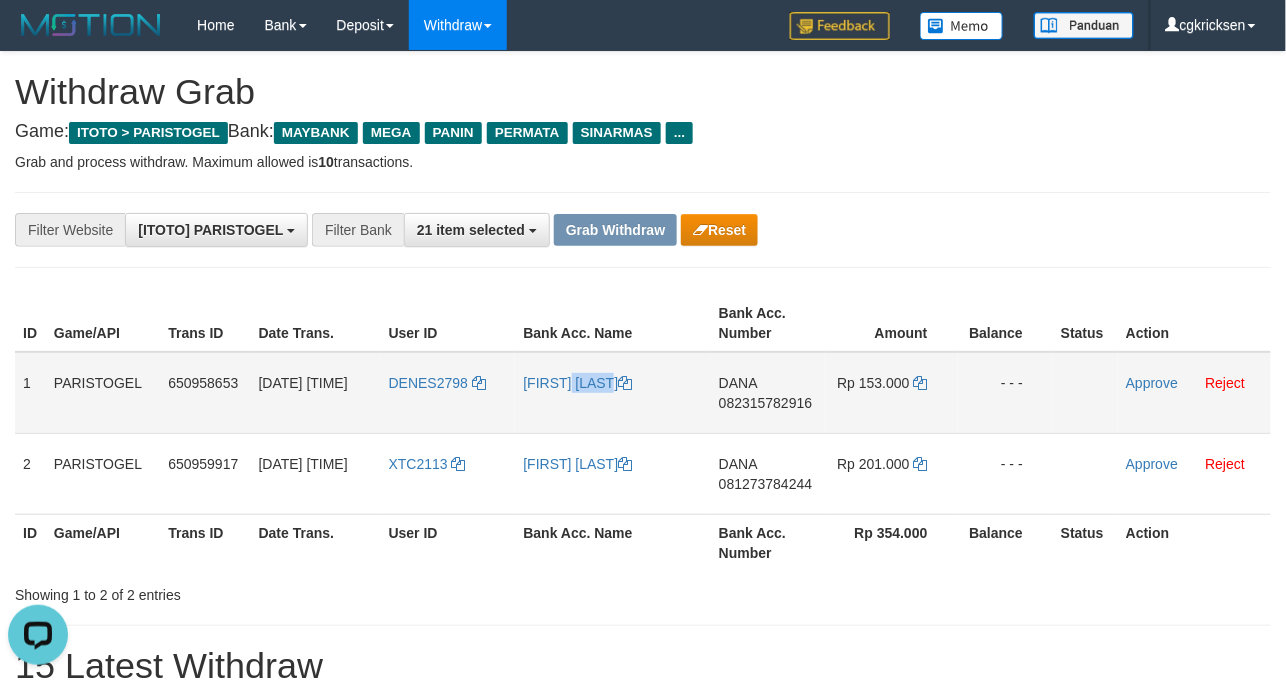 click on "[FIRST] [LAST]" at bounding box center [613, 393] 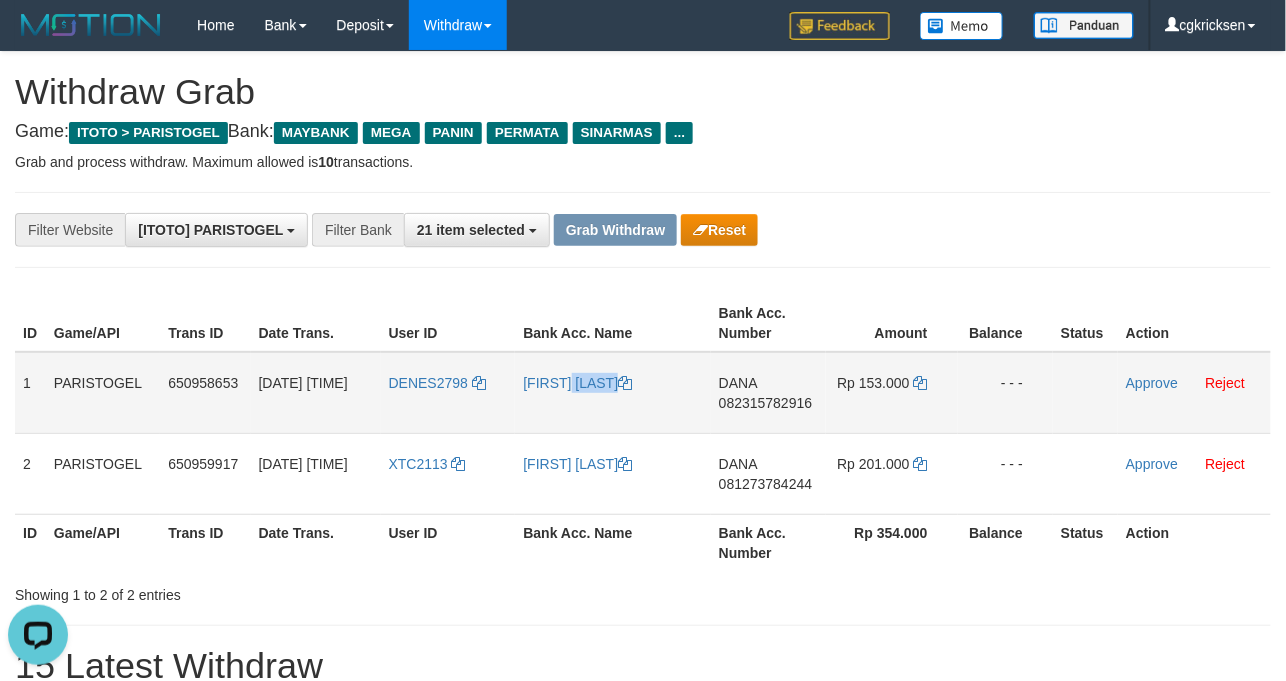 click on "[FIRST] [LAST]" at bounding box center [613, 393] 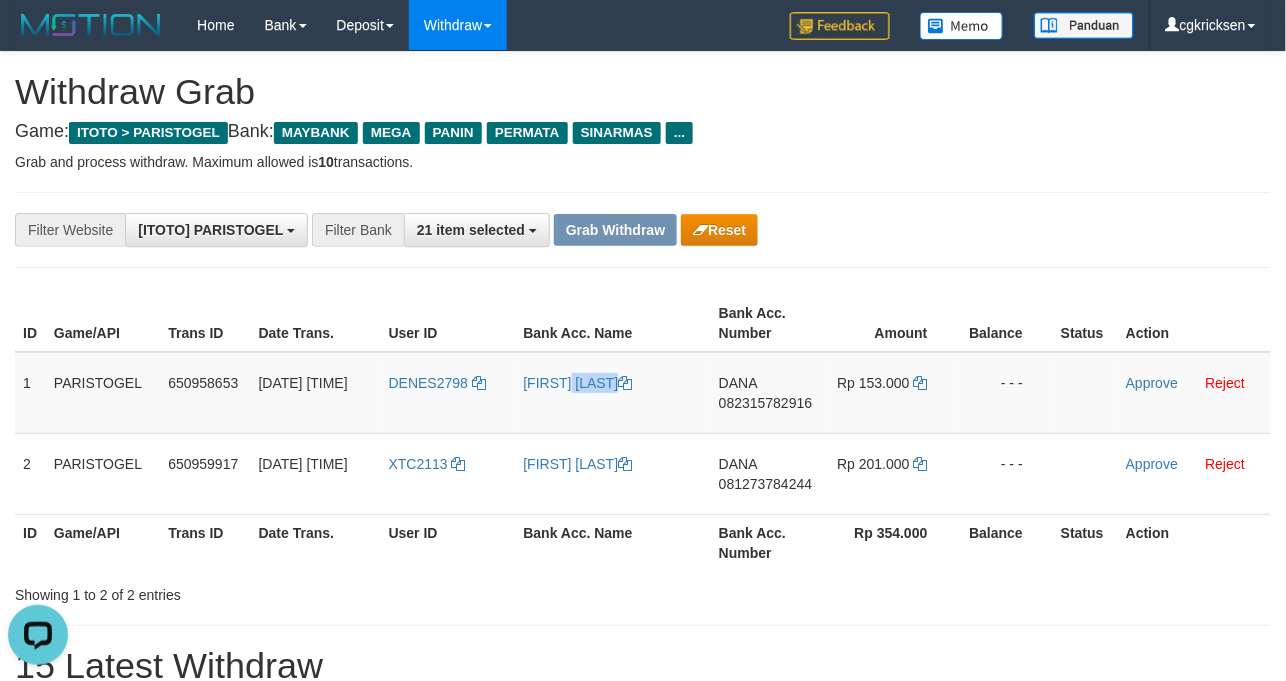 copy on "[FIRST] [LAST]" 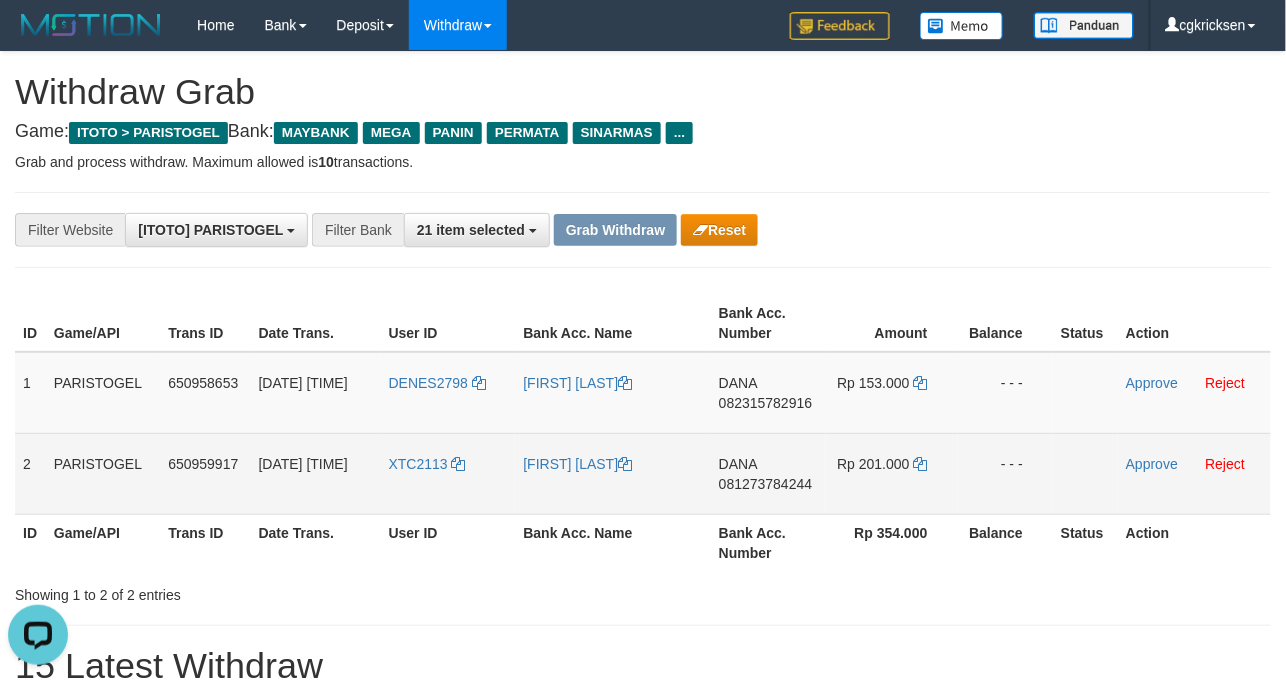 click on "[FIRST] [LAST]" at bounding box center [613, 473] 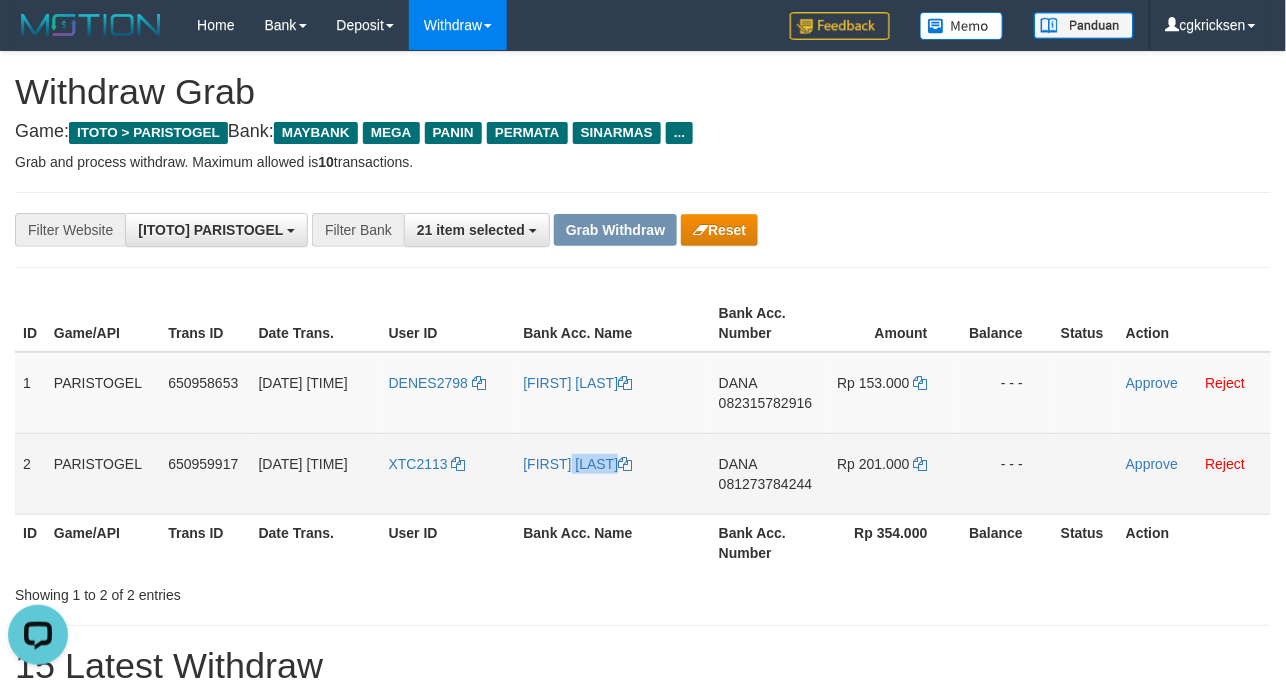 click on "[FIRST] [LAST]" at bounding box center (613, 473) 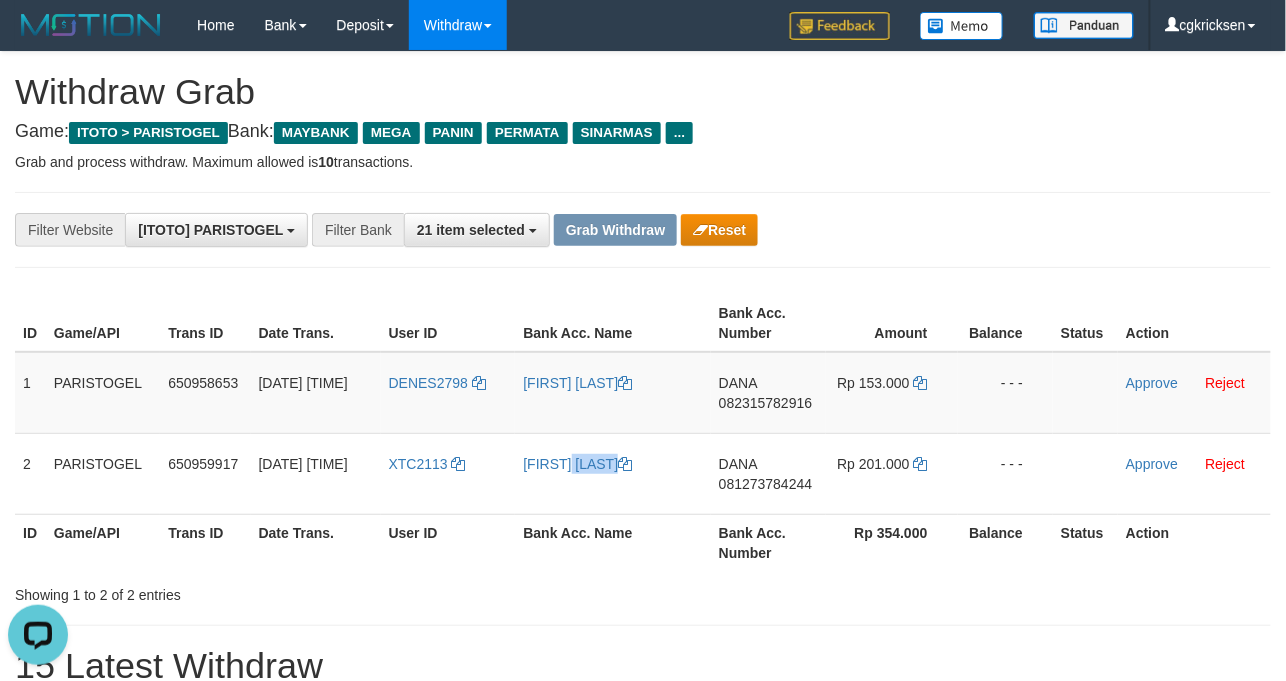 copy on "[FIRST] [LAST]" 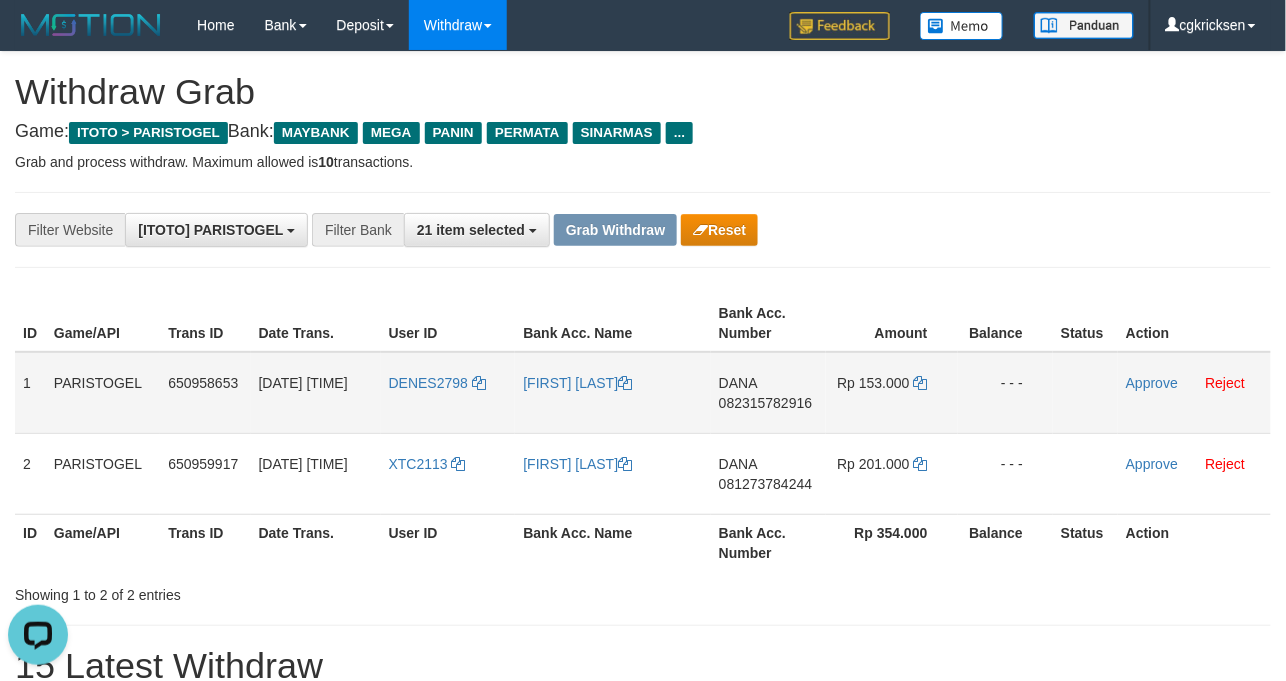 click on "DENES2798" at bounding box center [448, 393] 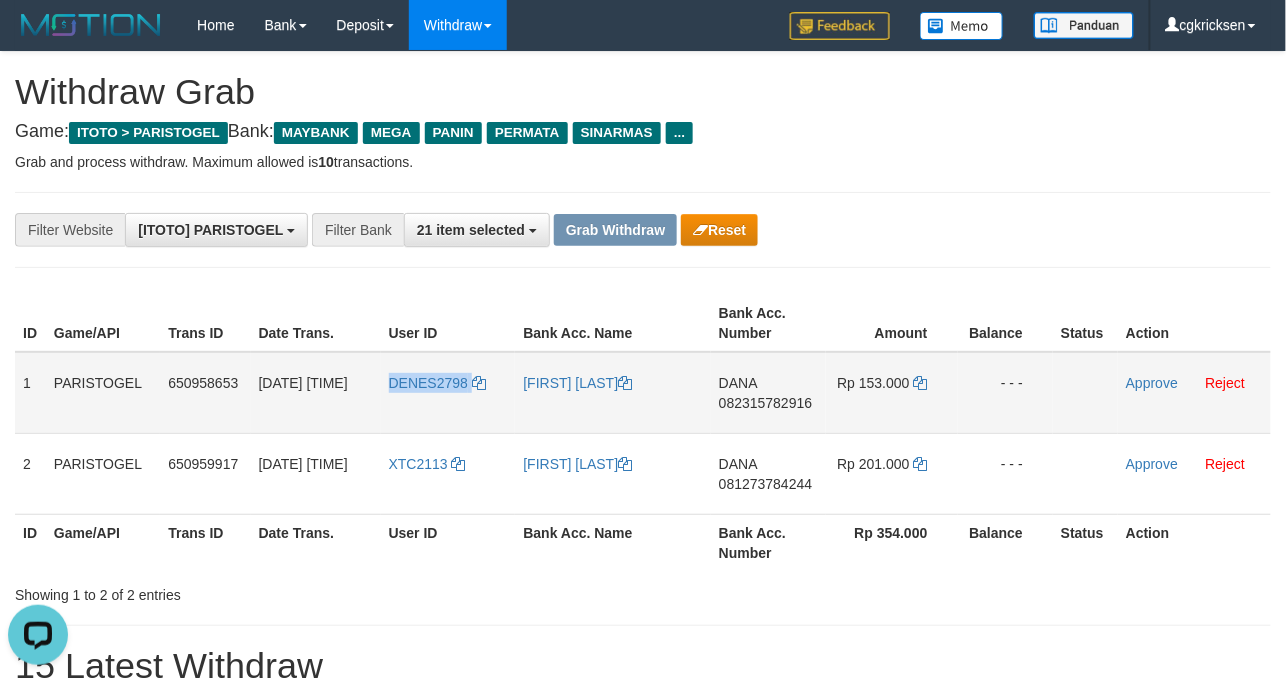 copy on "DENES2798" 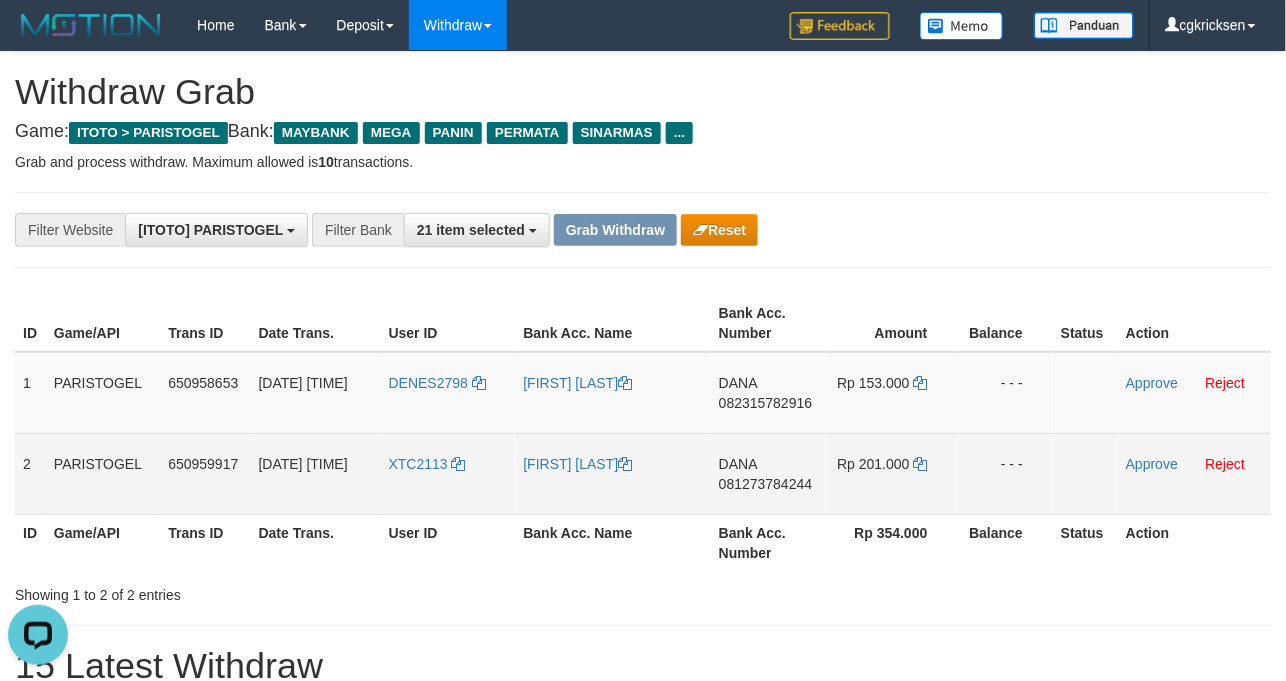 click on "XTC2113" at bounding box center (448, 473) 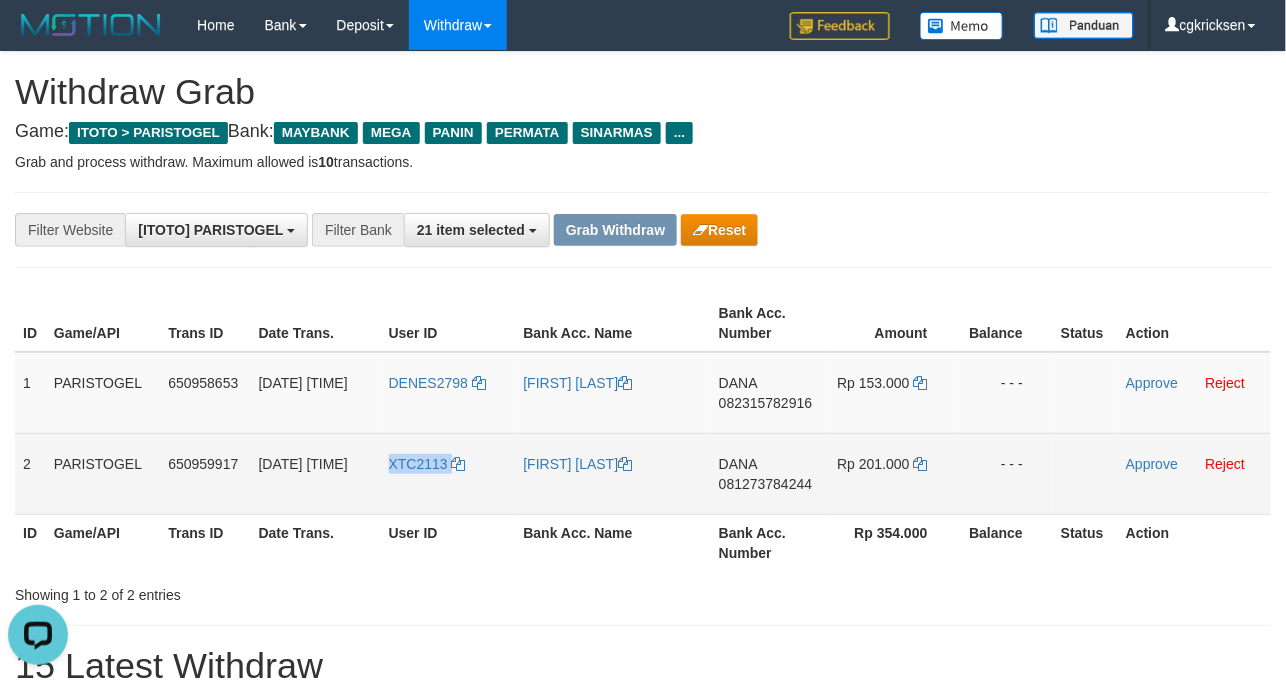 click on "XTC2113" at bounding box center (448, 473) 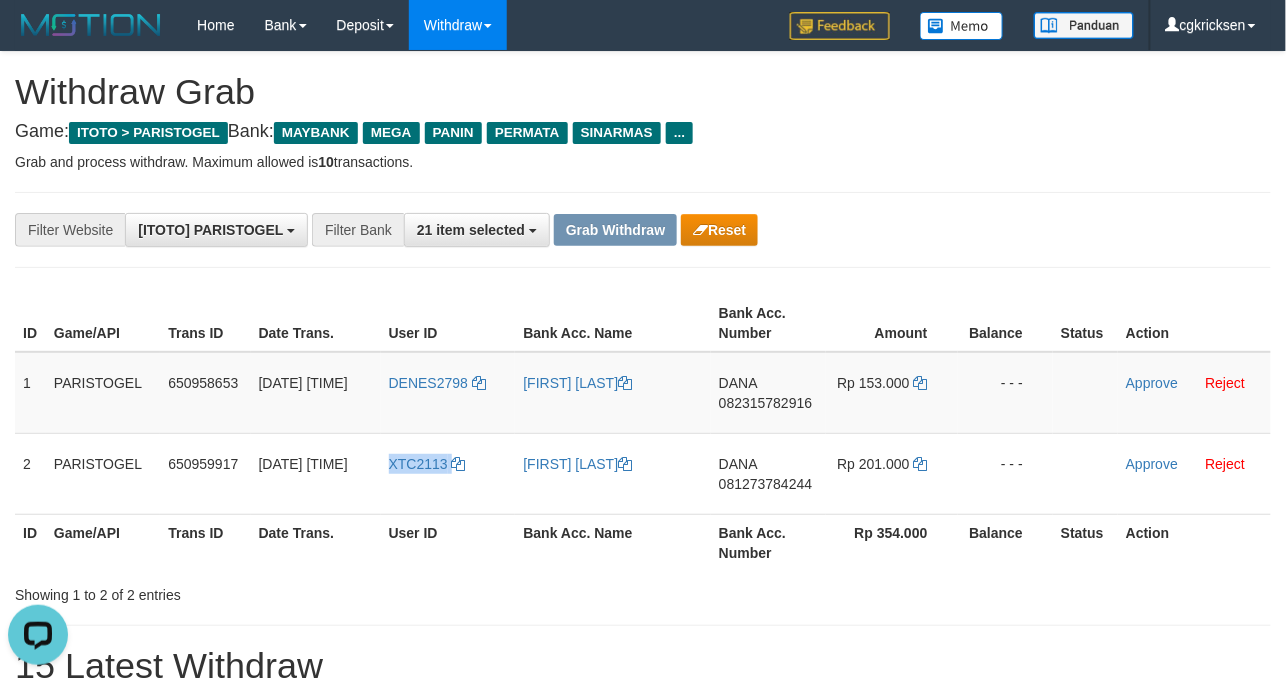 copy on "XTC2113" 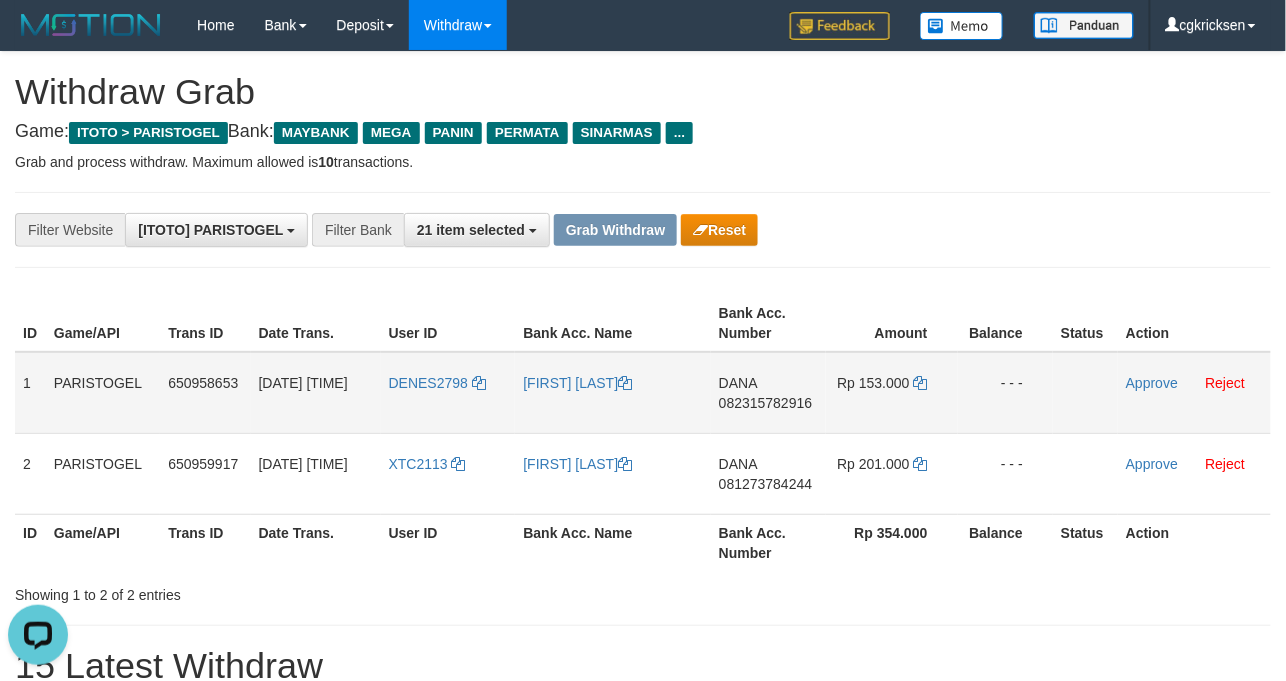 click on "DANA
082315782916" at bounding box center [768, 393] 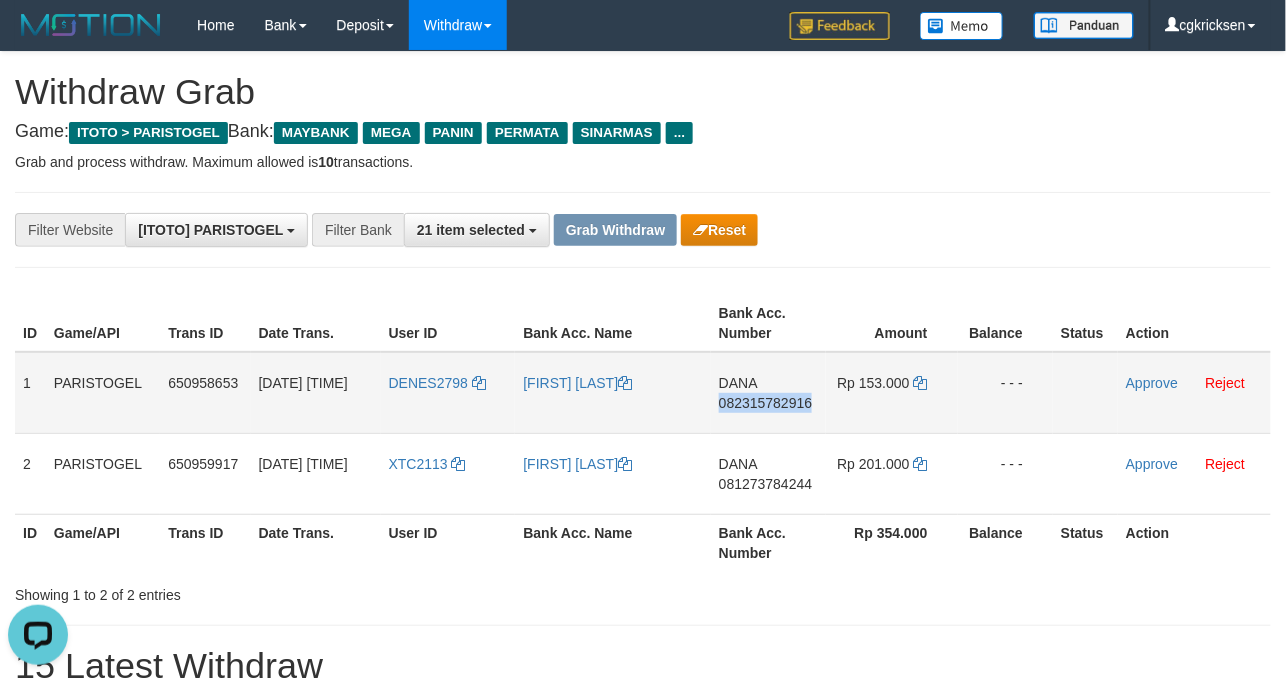 click on "DANA
082315782916" at bounding box center [768, 393] 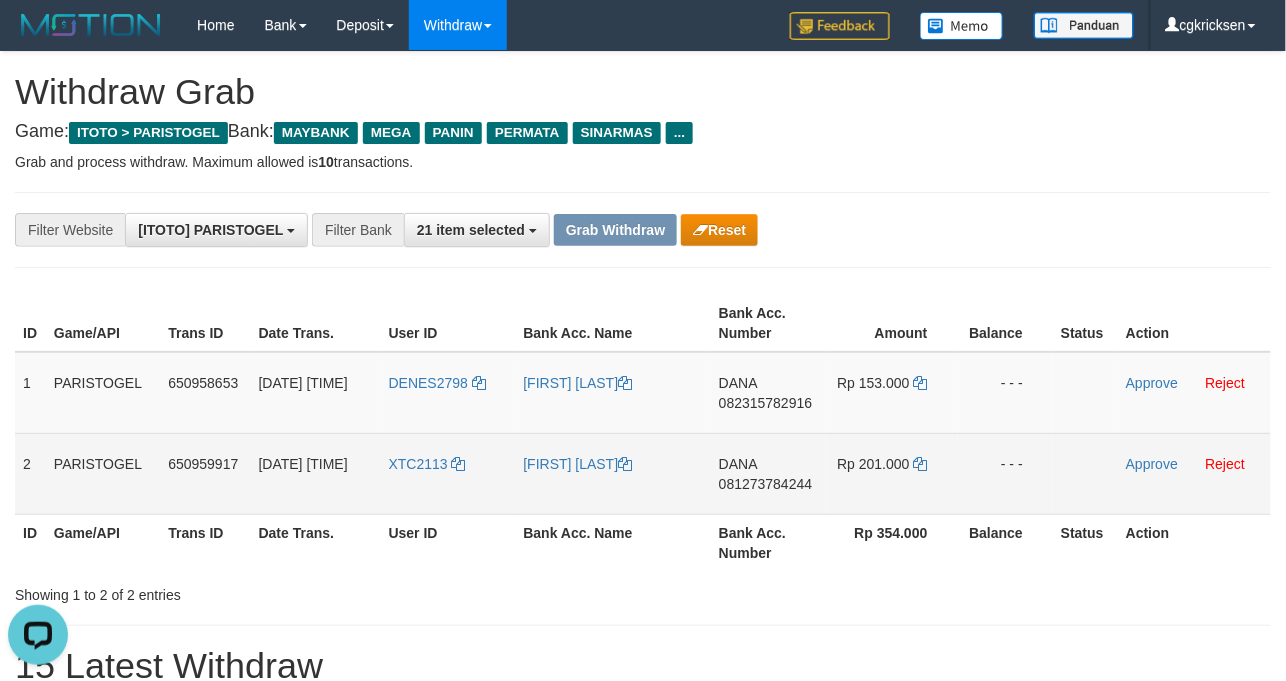 click on "DANA
081273784244" at bounding box center (768, 473) 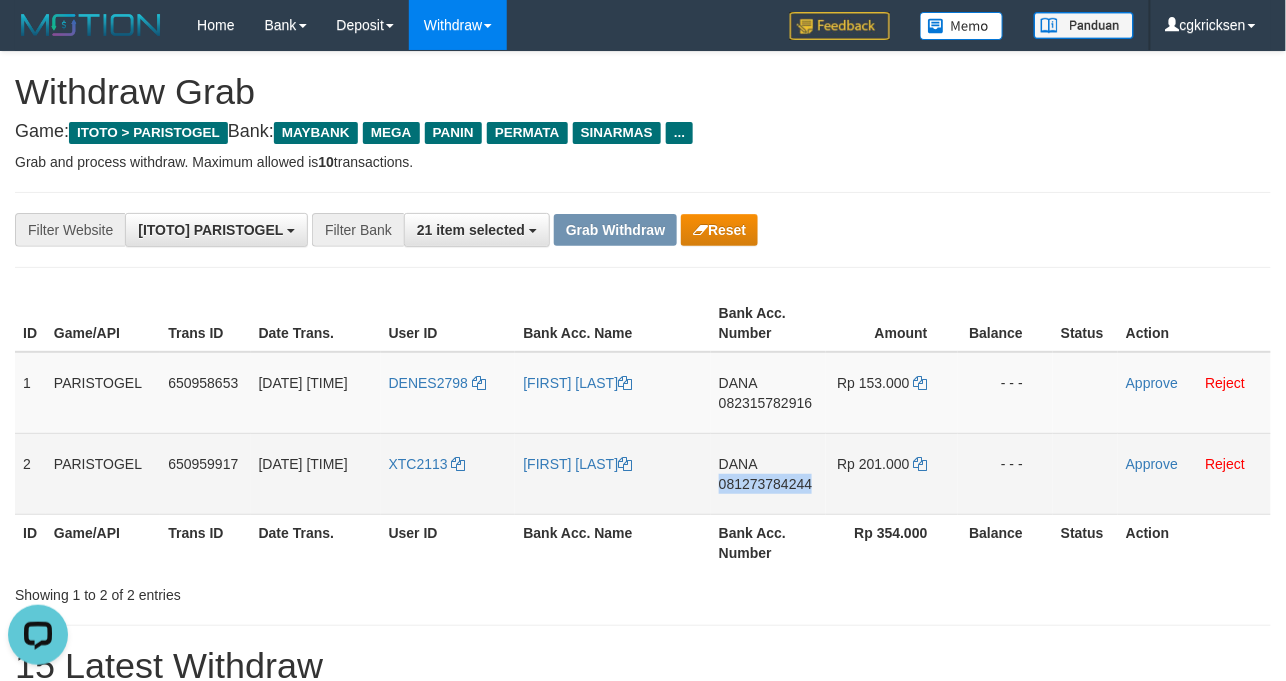 click on "DANA
081273784244" at bounding box center (768, 473) 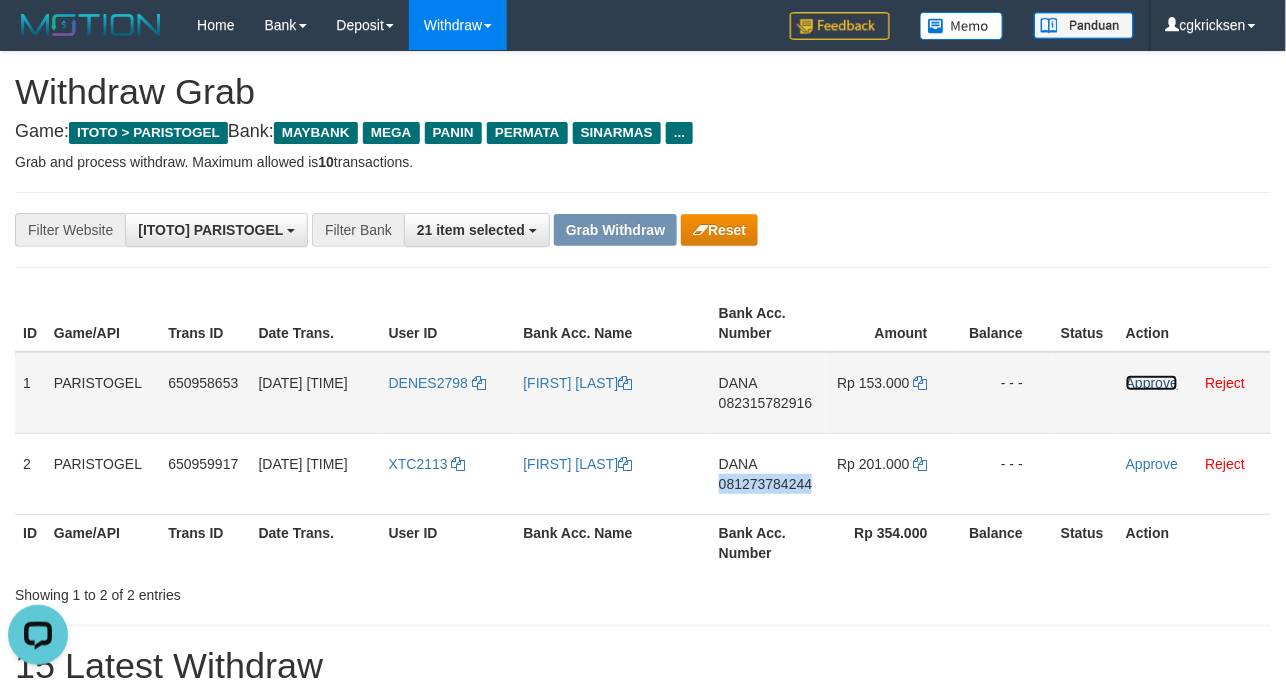 click on "Approve" at bounding box center (1152, 383) 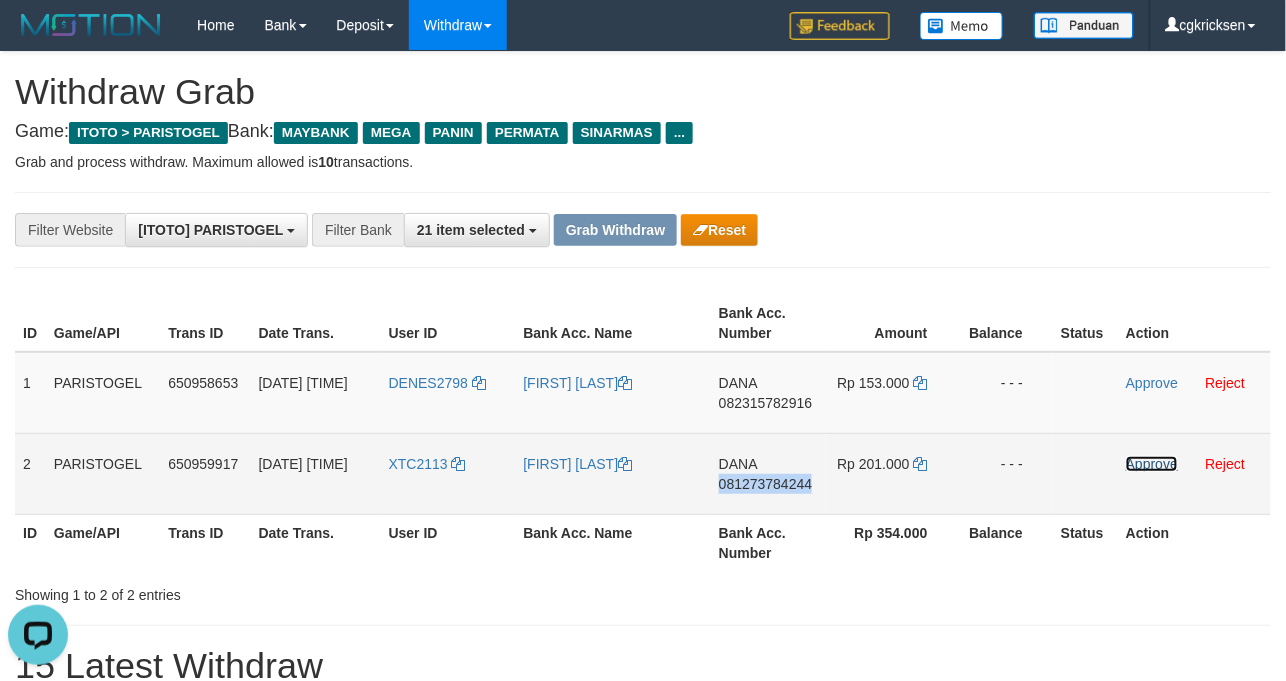click on "Approve" at bounding box center [1152, 464] 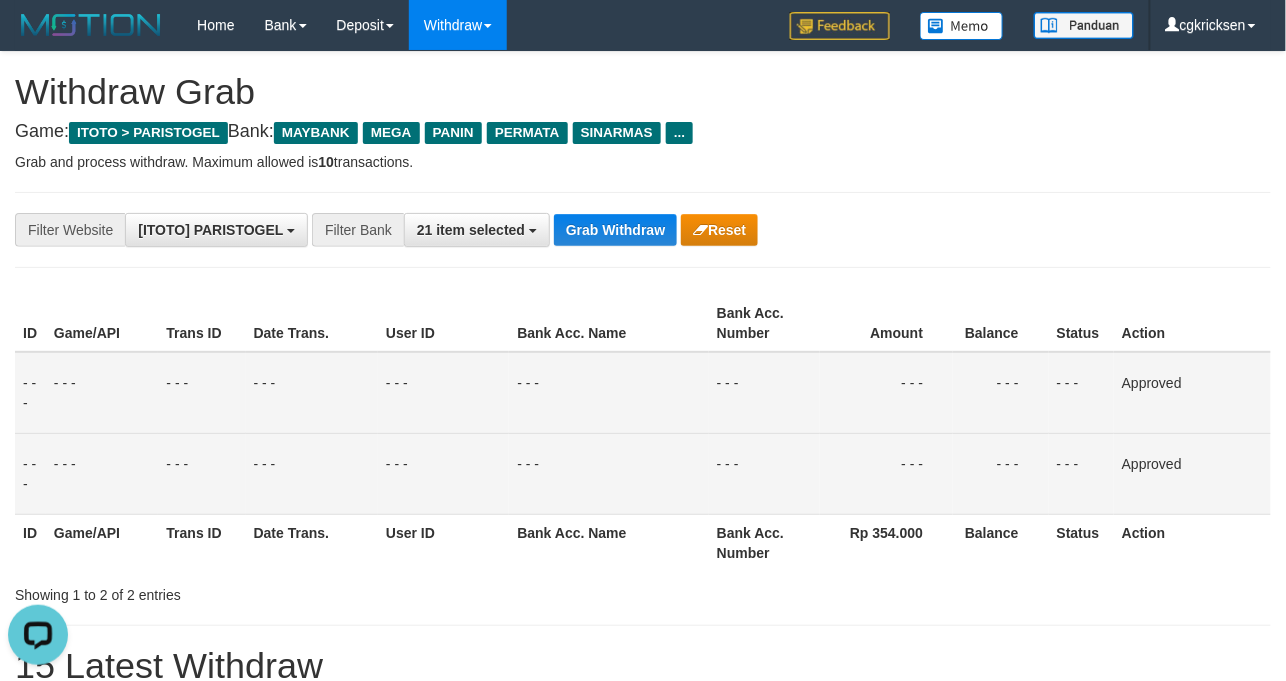 click on "- - -" at bounding box center (764, 393) 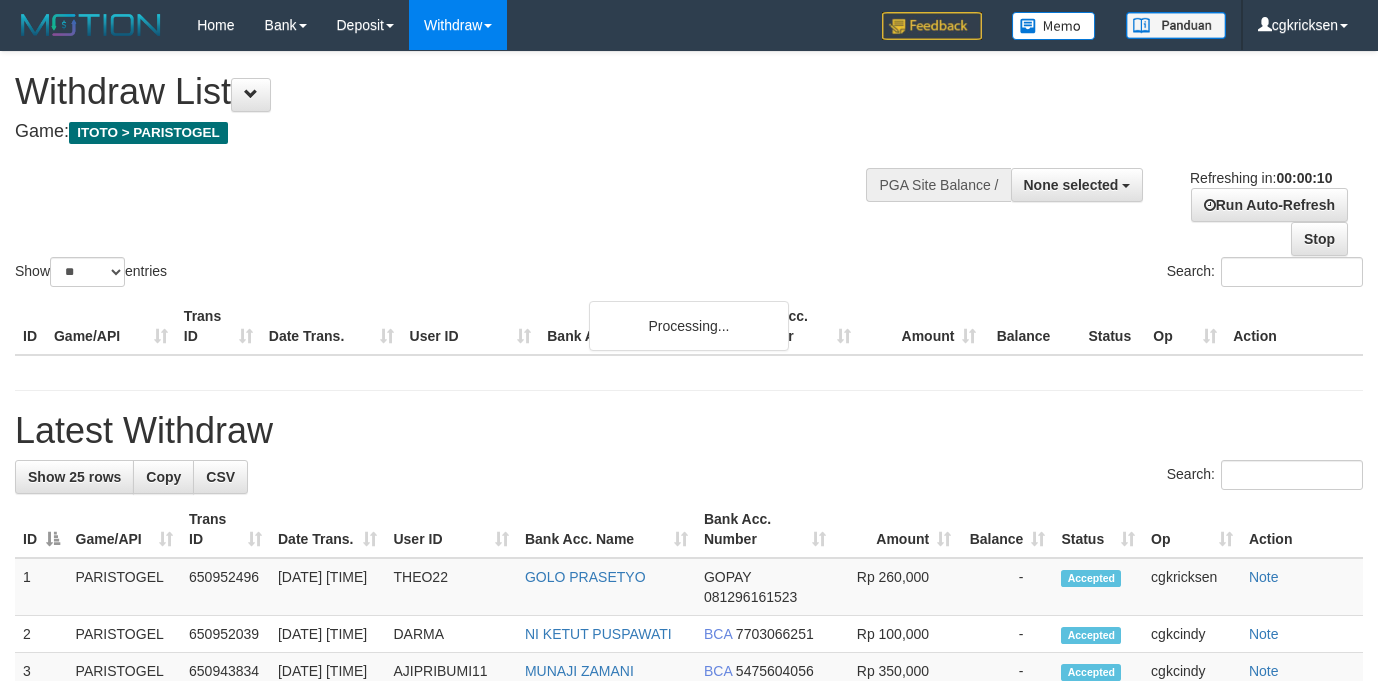 select 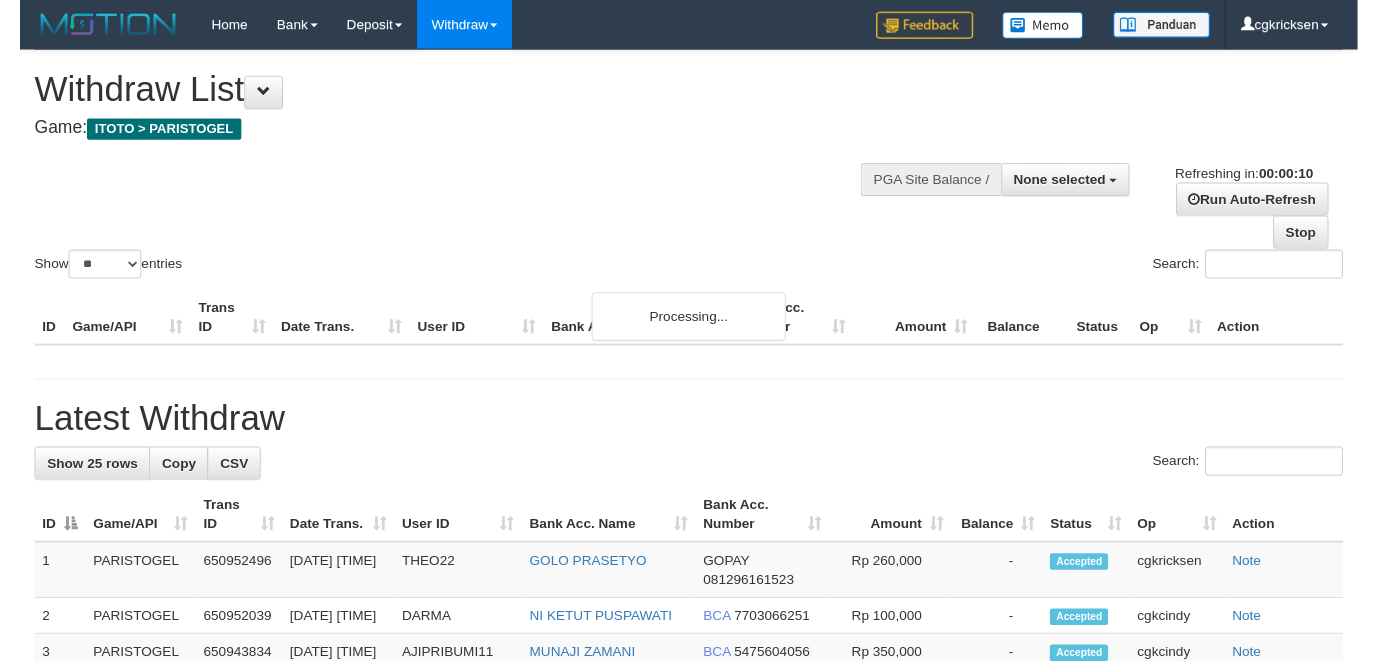 scroll, scrollTop: 0, scrollLeft: 0, axis: both 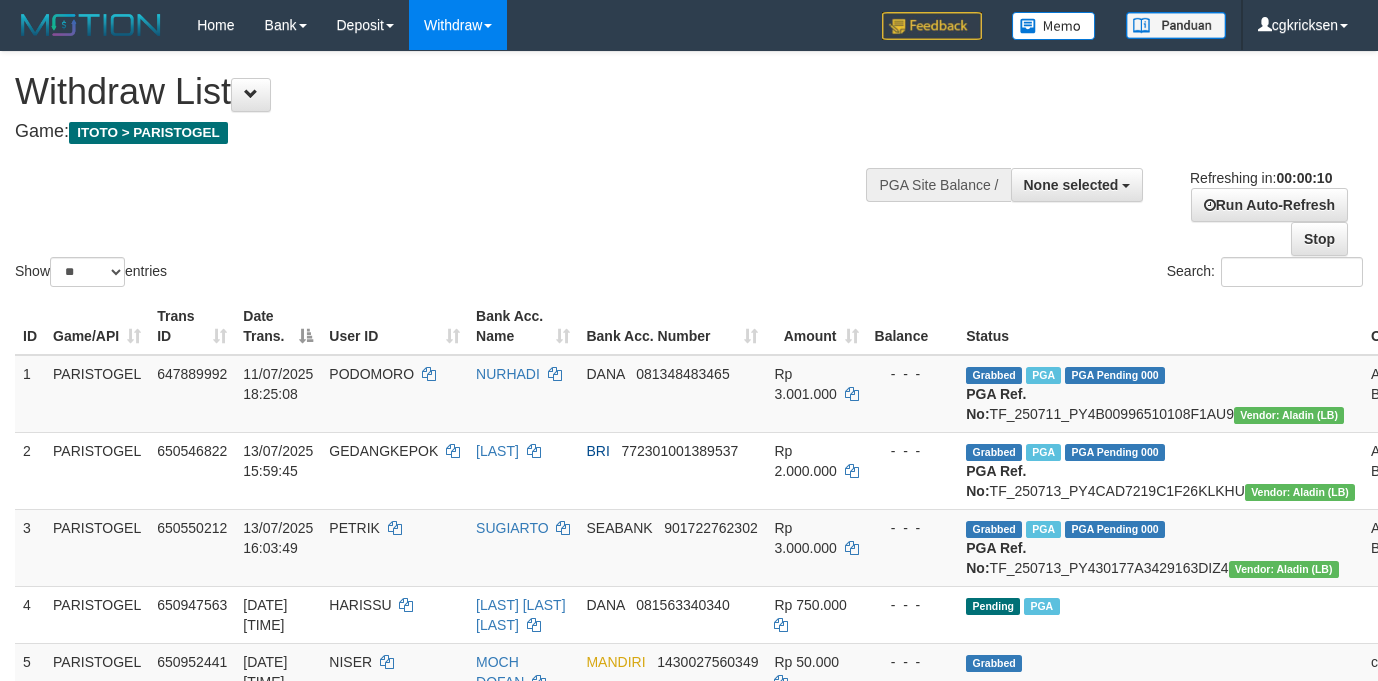 select 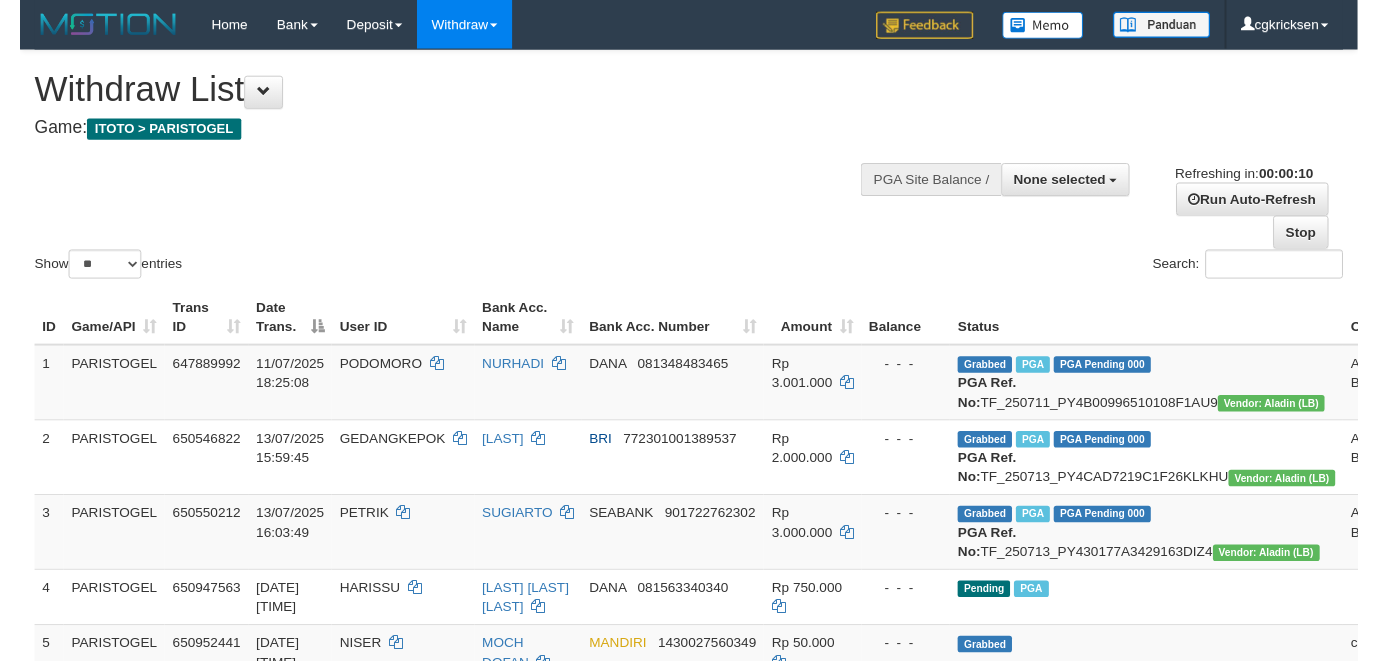 scroll, scrollTop: 0, scrollLeft: 0, axis: both 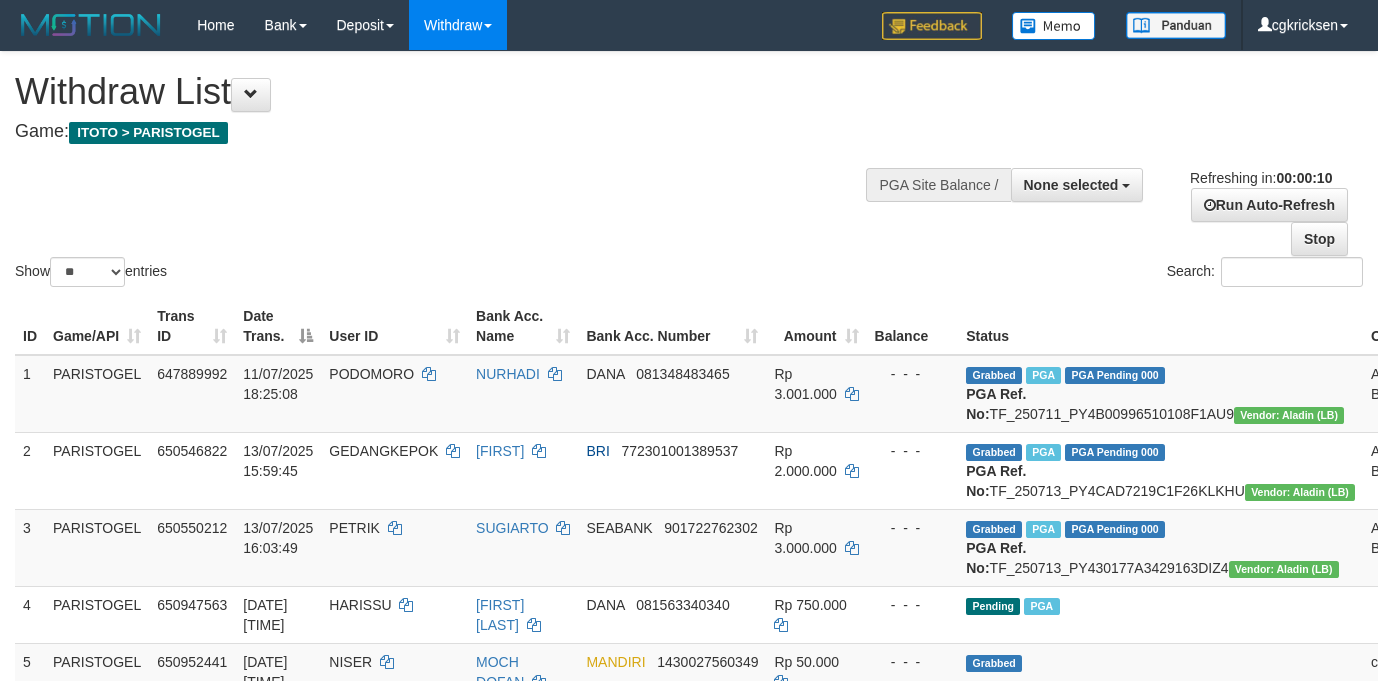 select 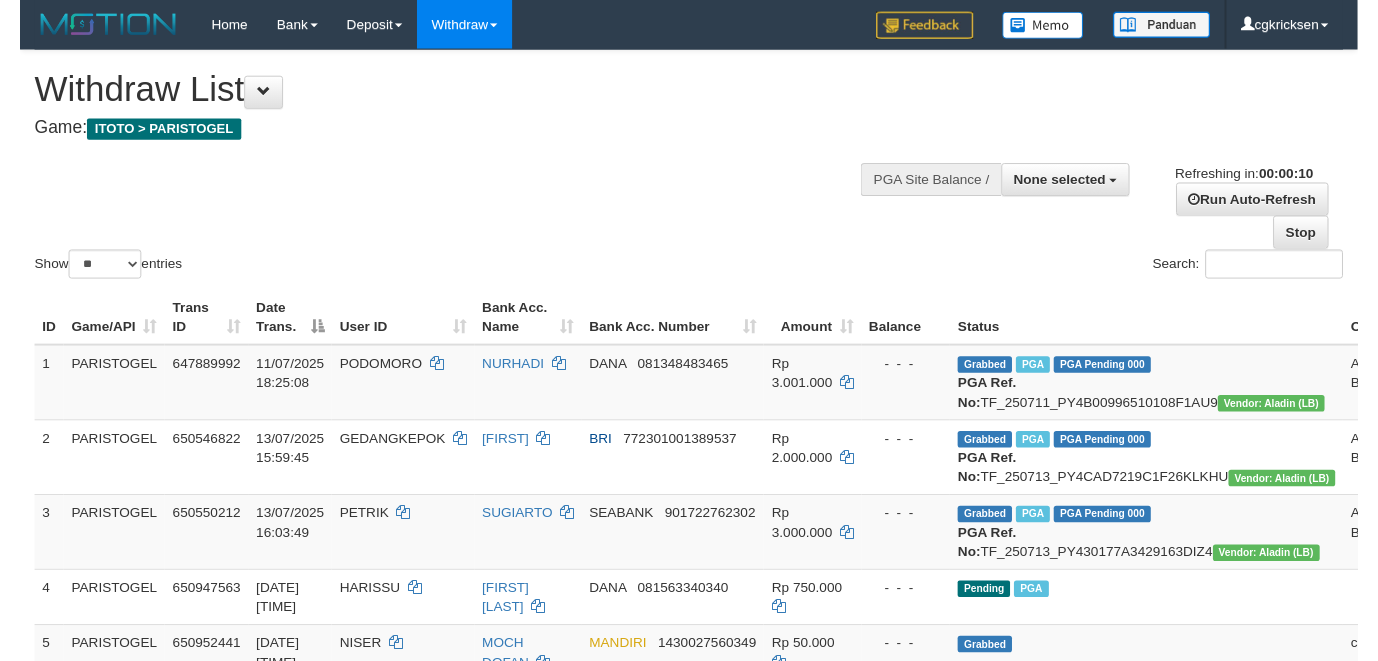 scroll, scrollTop: 0, scrollLeft: 0, axis: both 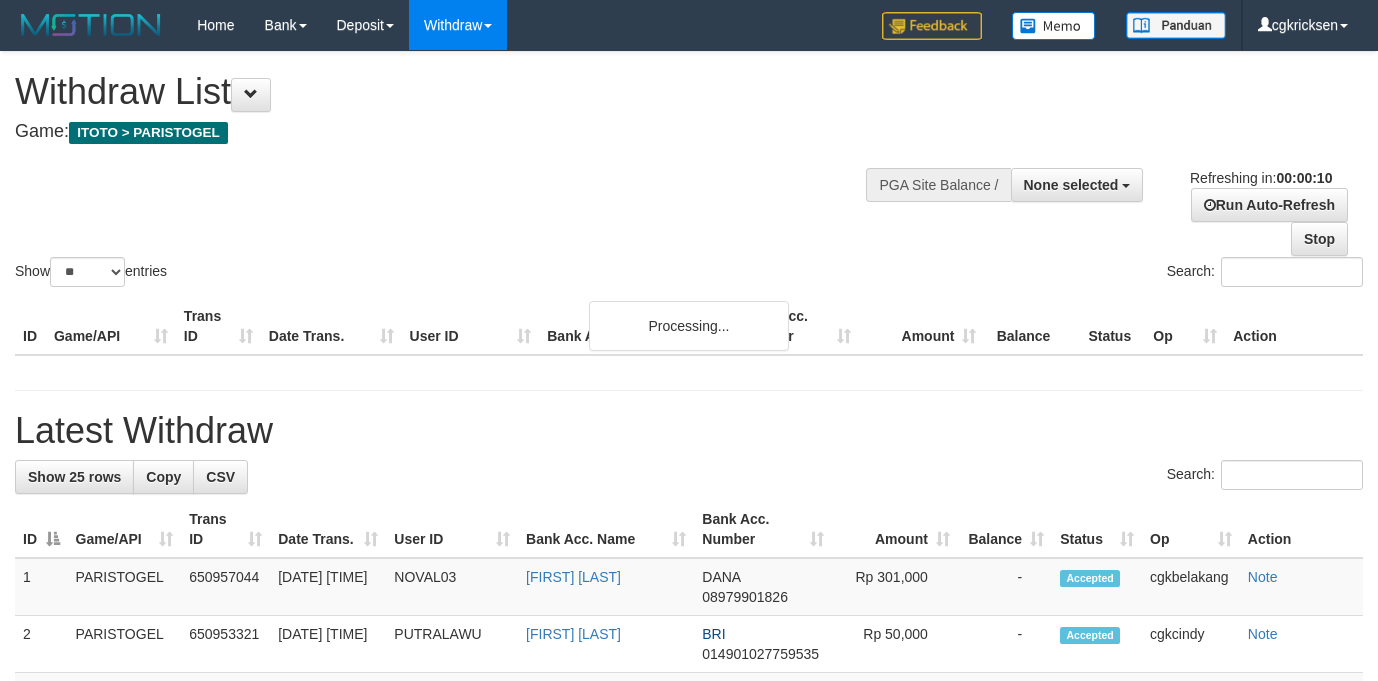 select 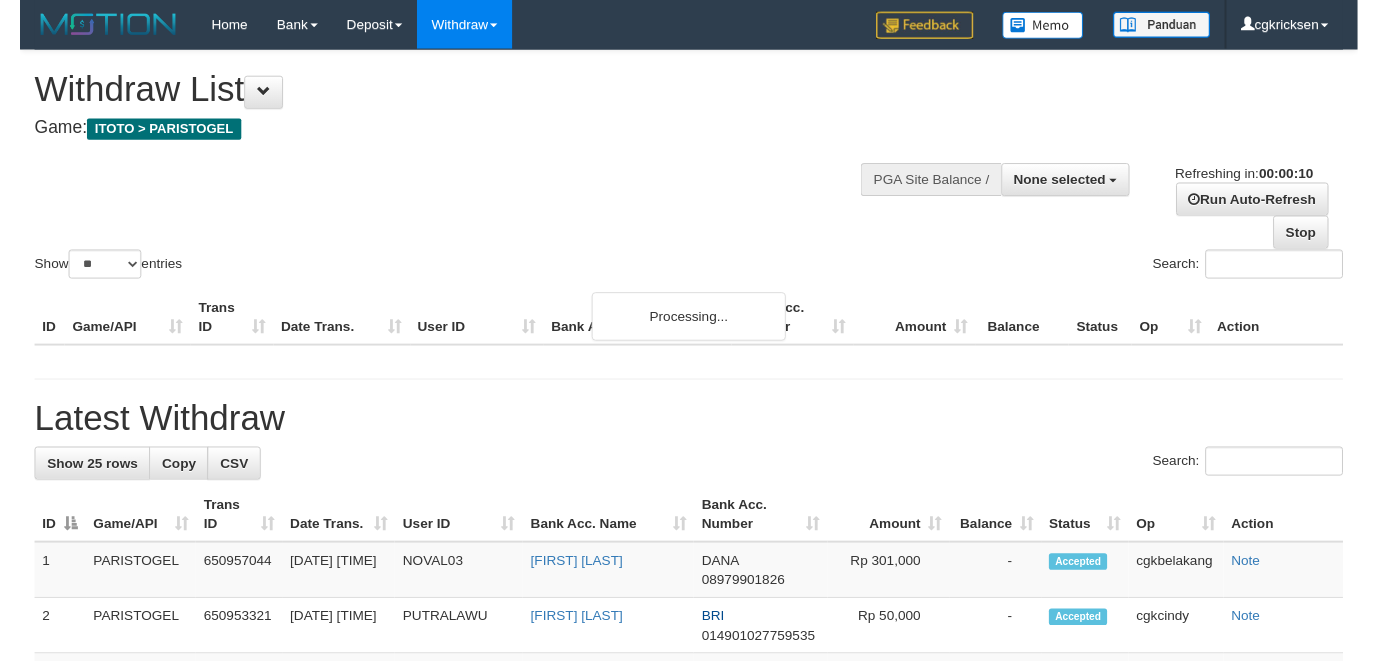 scroll, scrollTop: 0, scrollLeft: 0, axis: both 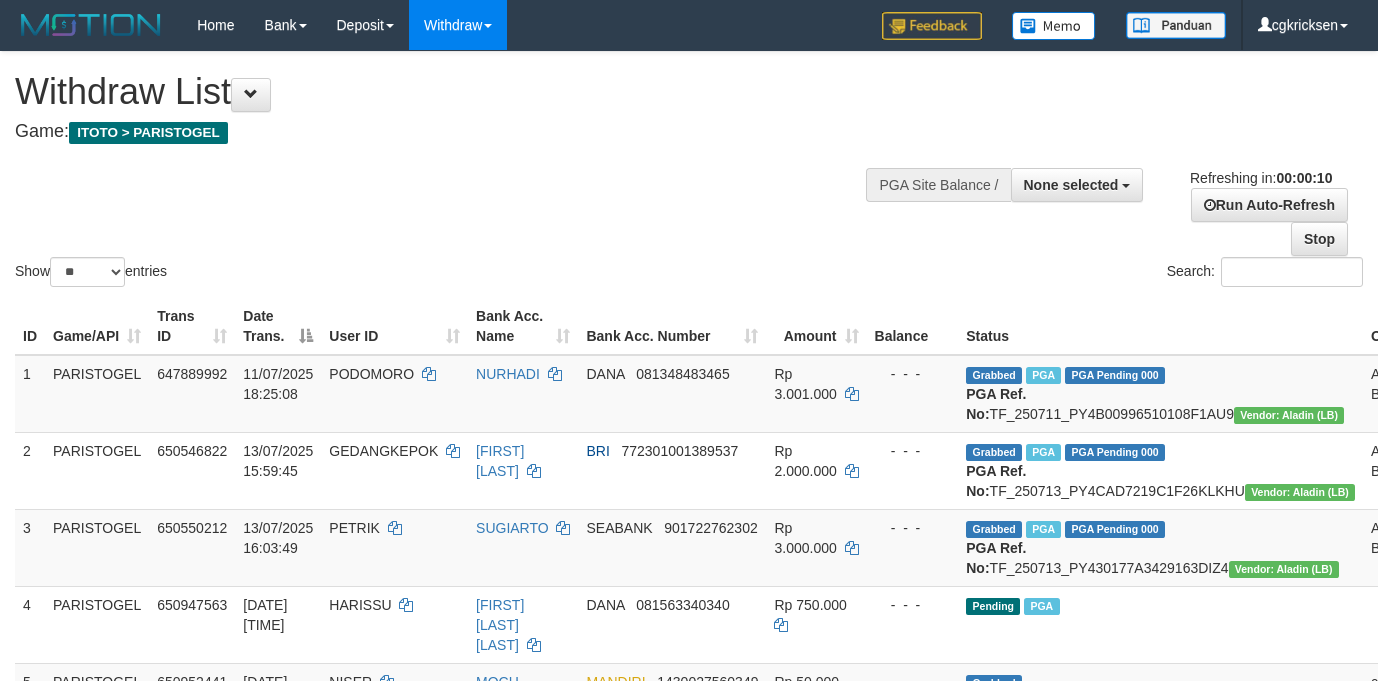 select 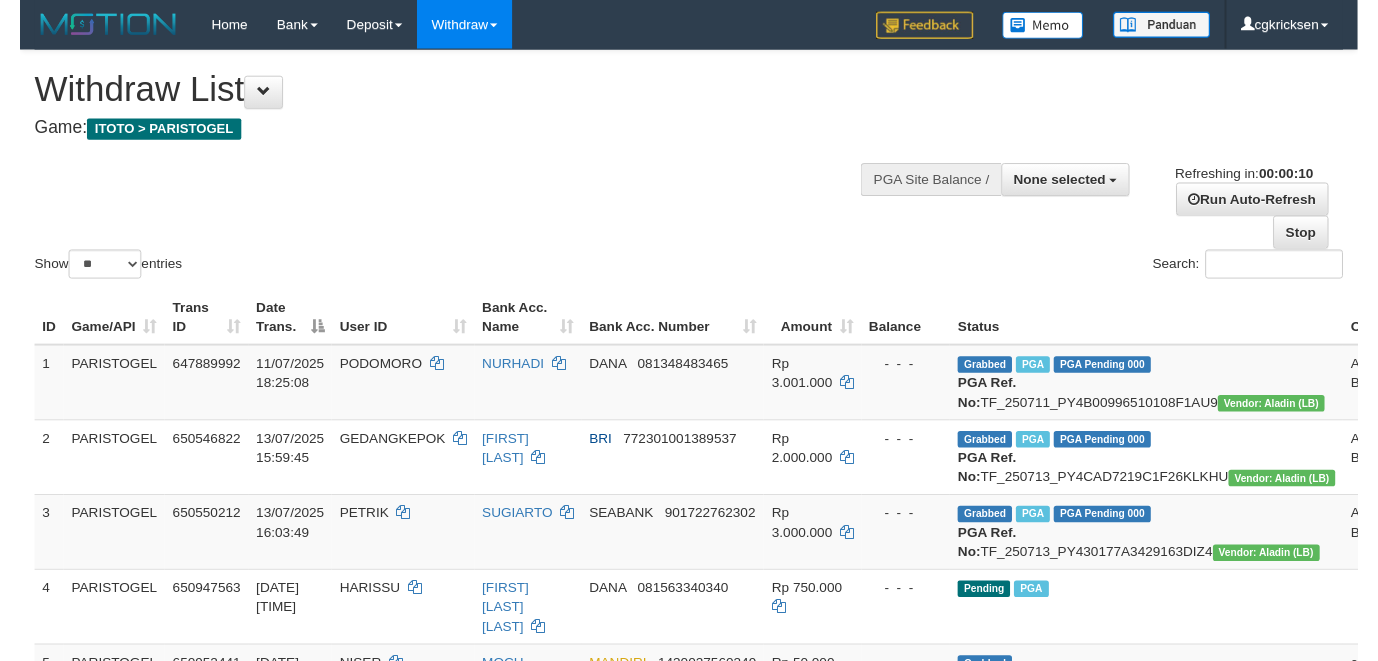 scroll, scrollTop: 0, scrollLeft: 0, axis: both 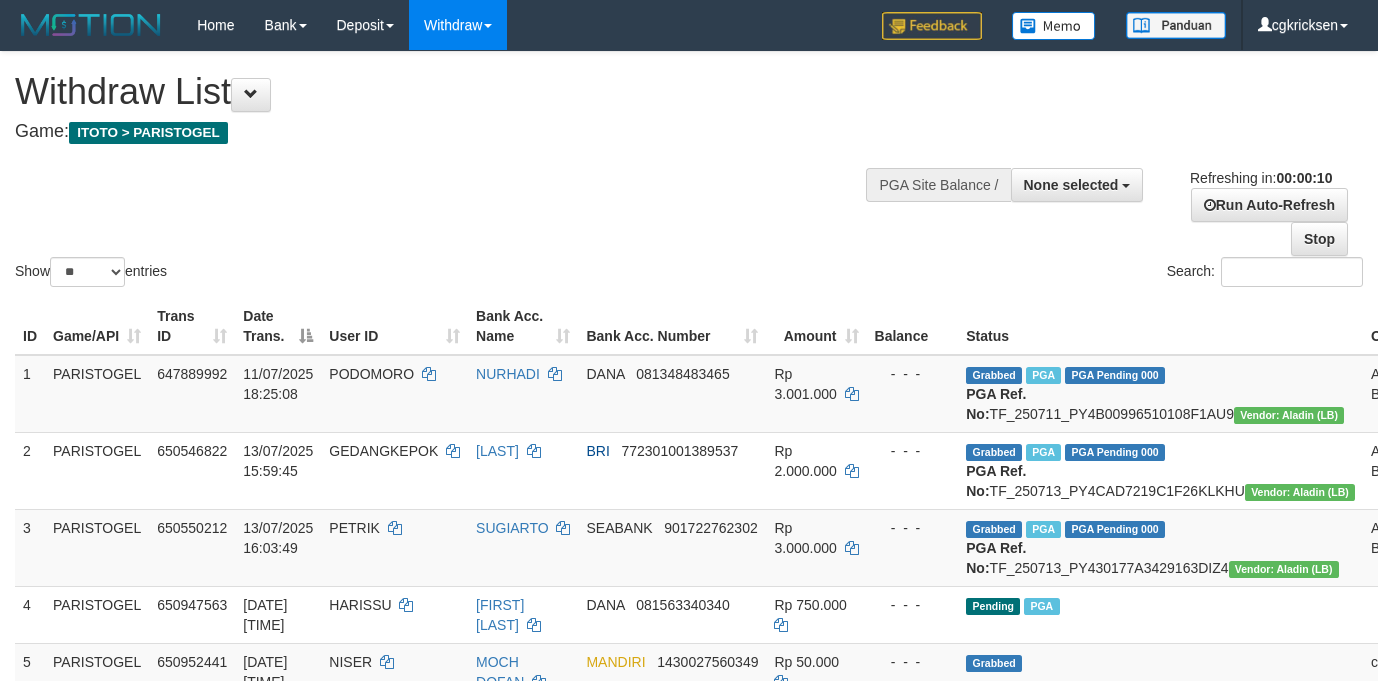 select 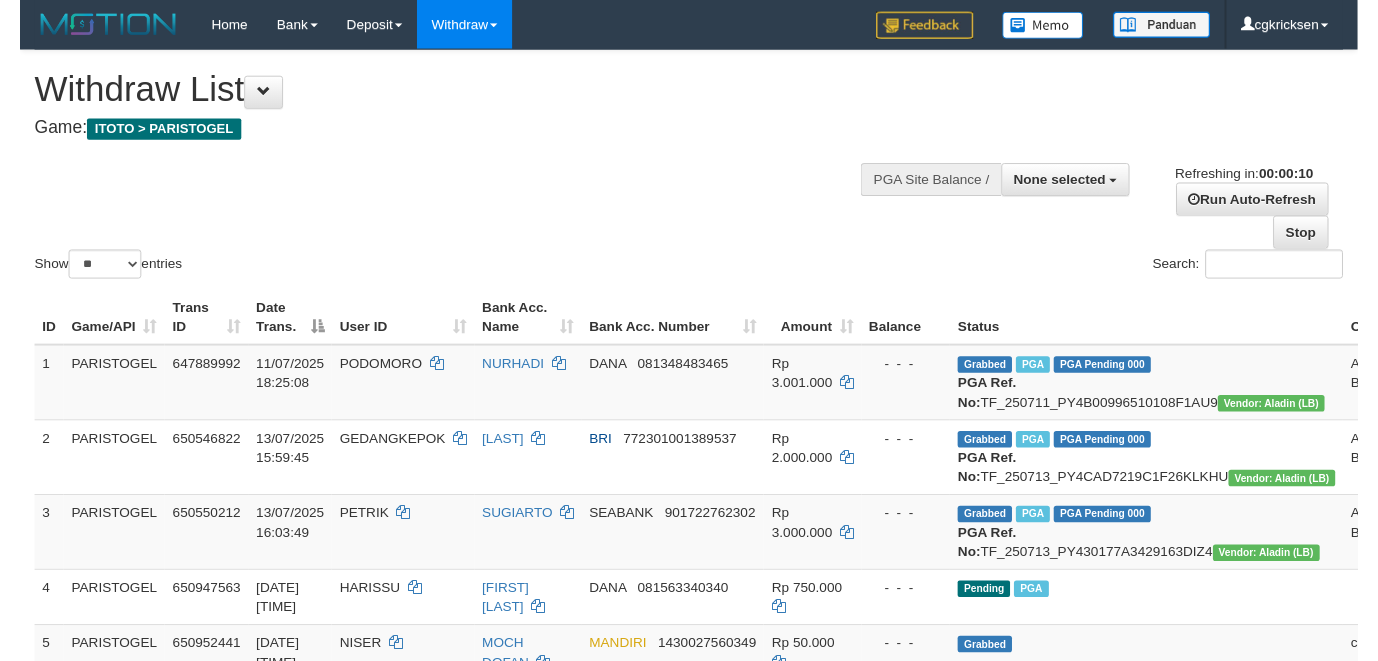 scroll, scrollTop: 0, scrollLeft: 0, axis: both 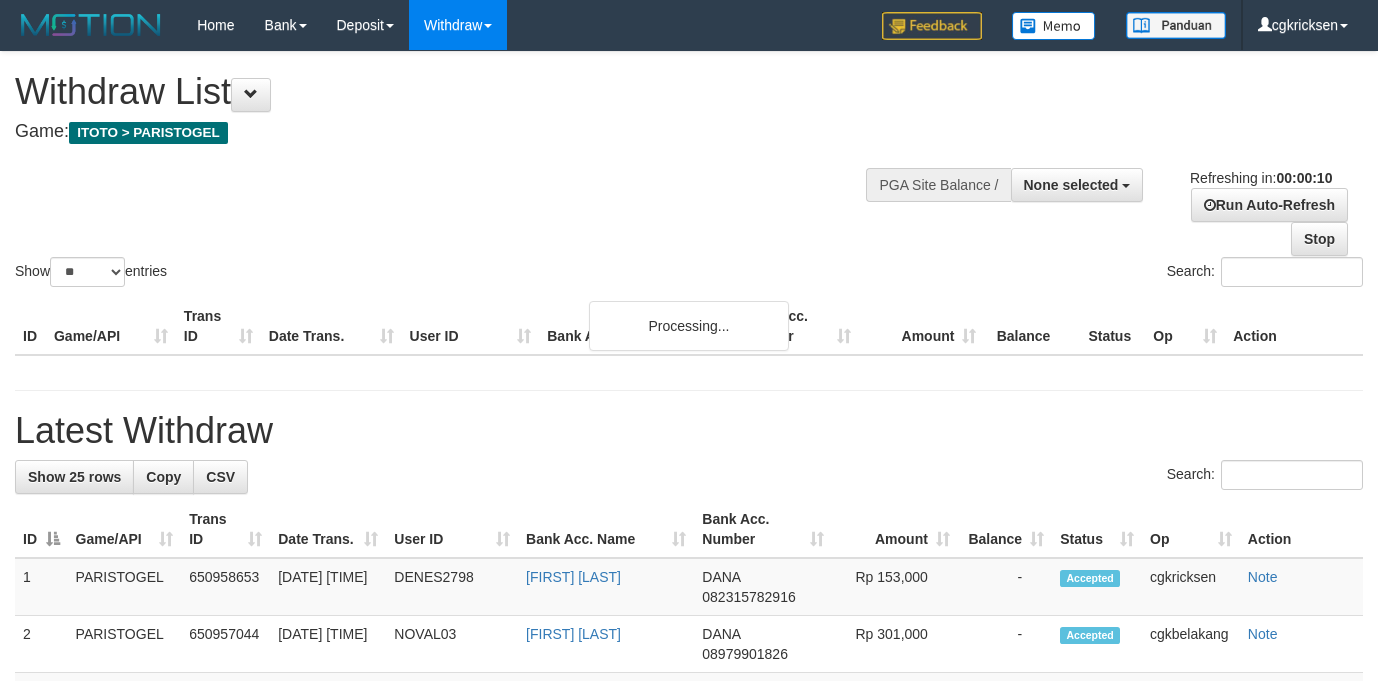 select 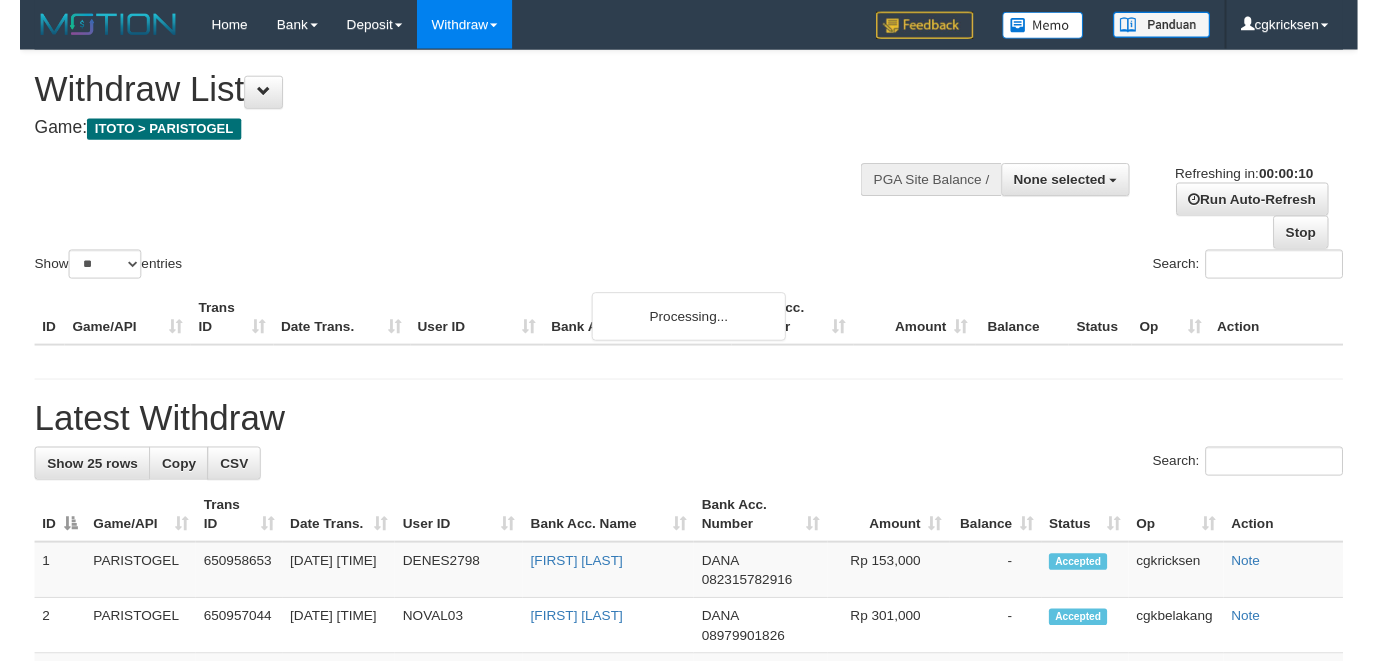 scroll, scrollTop: 0, scrollLeft: 0, axis: both 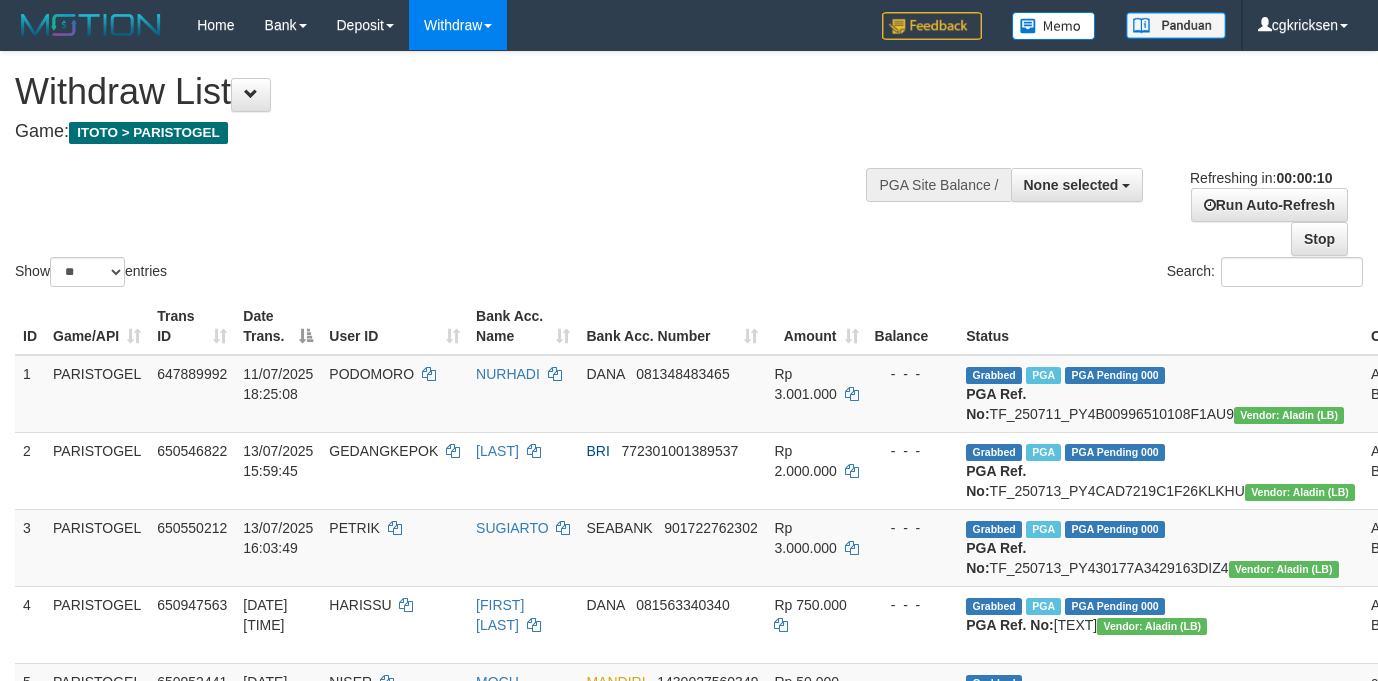 select 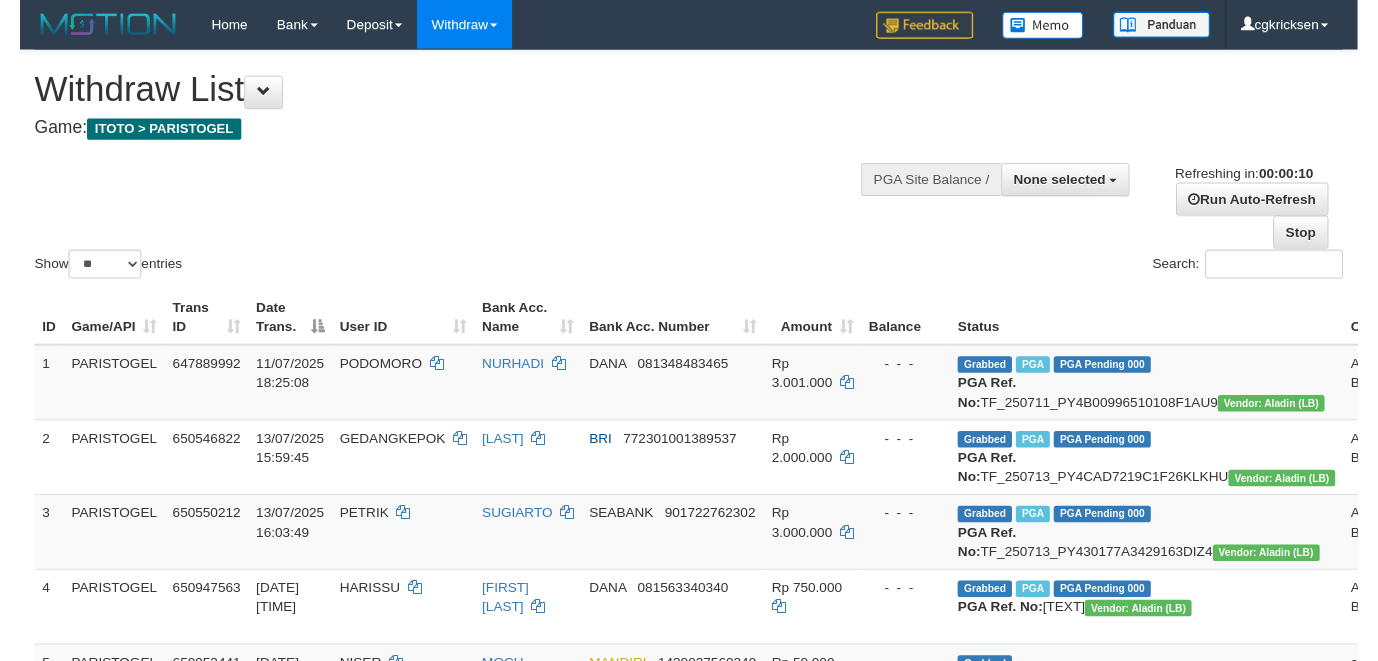 scroll, scrollTop: 0, scrollLeft: 0, axis: both 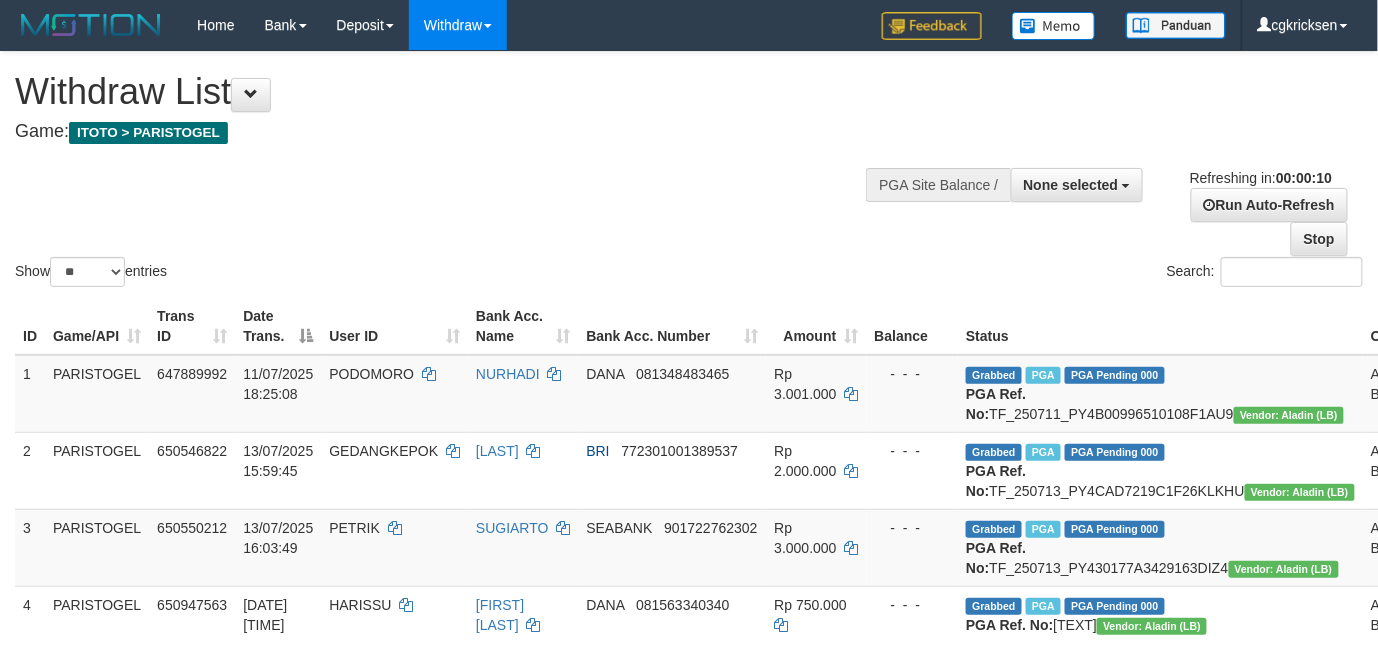 click on "Show  ** ** ** ***  entries Search:" at bounding box center (689, 171) 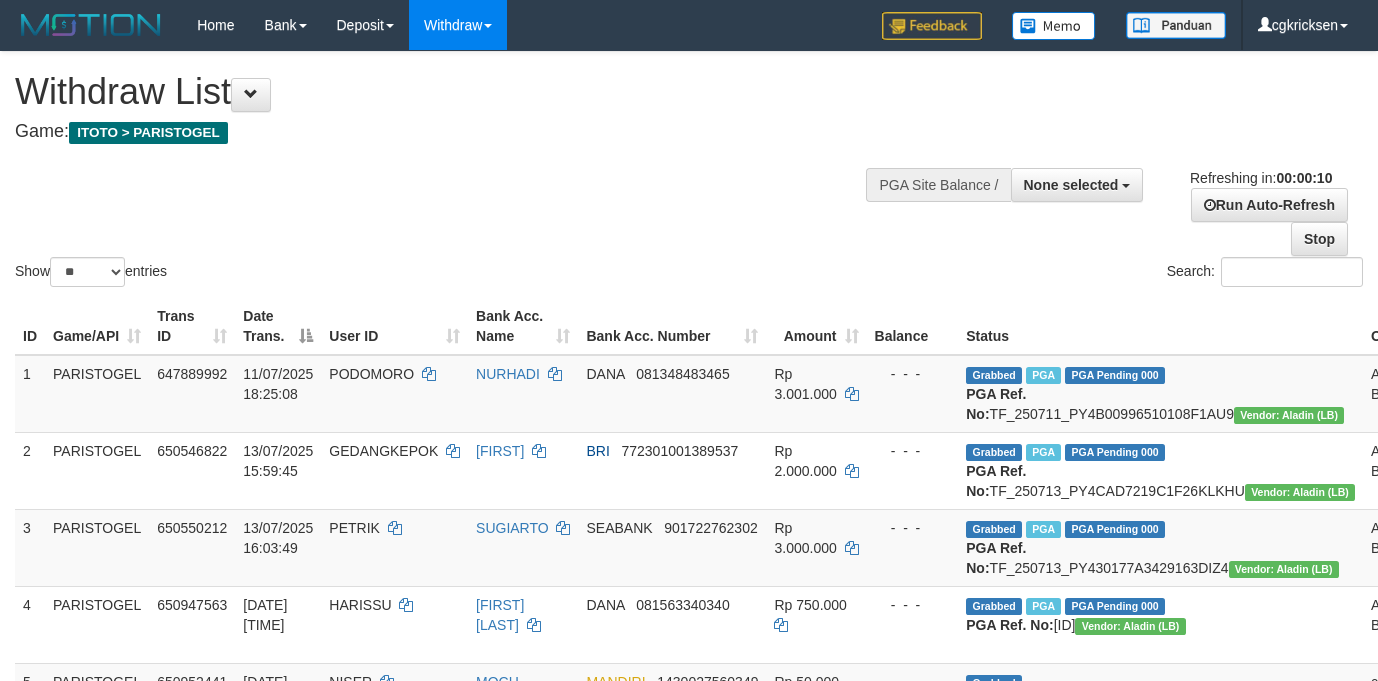 select 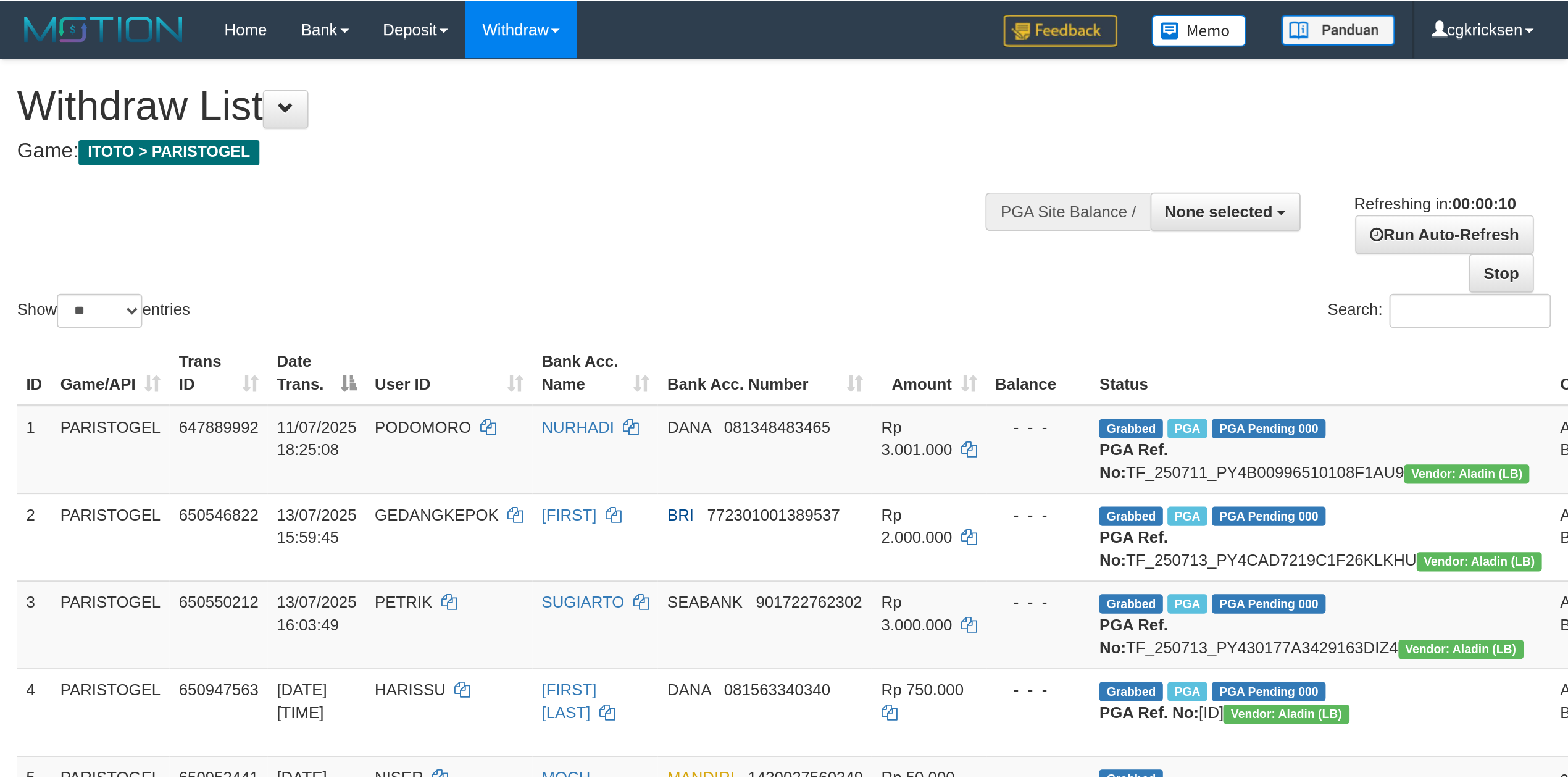 scroll, scrollTop: 0, scrollLeft: 0, axis: both 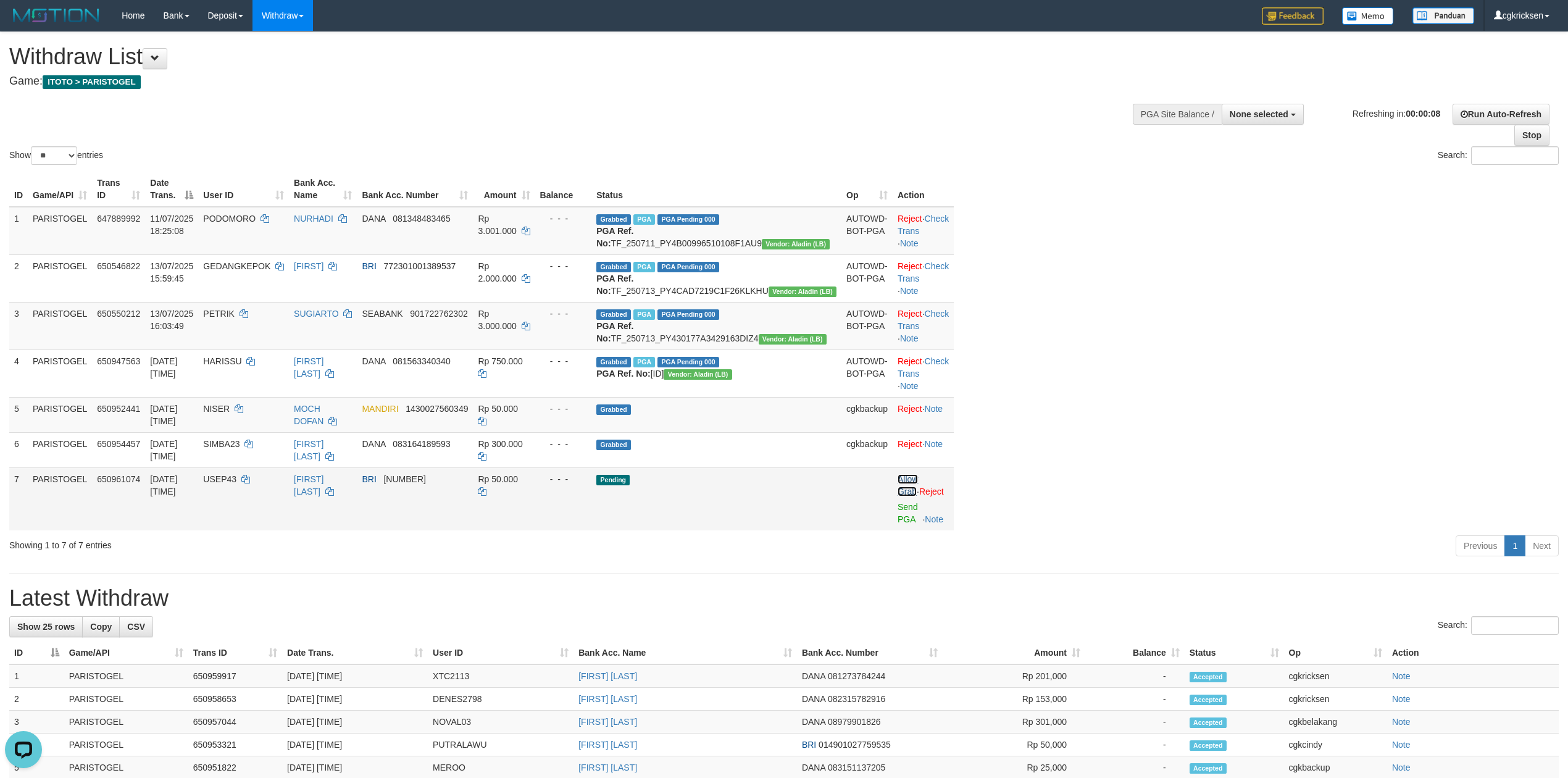 click on "Allow Grab" at bounding box center [907, 485] 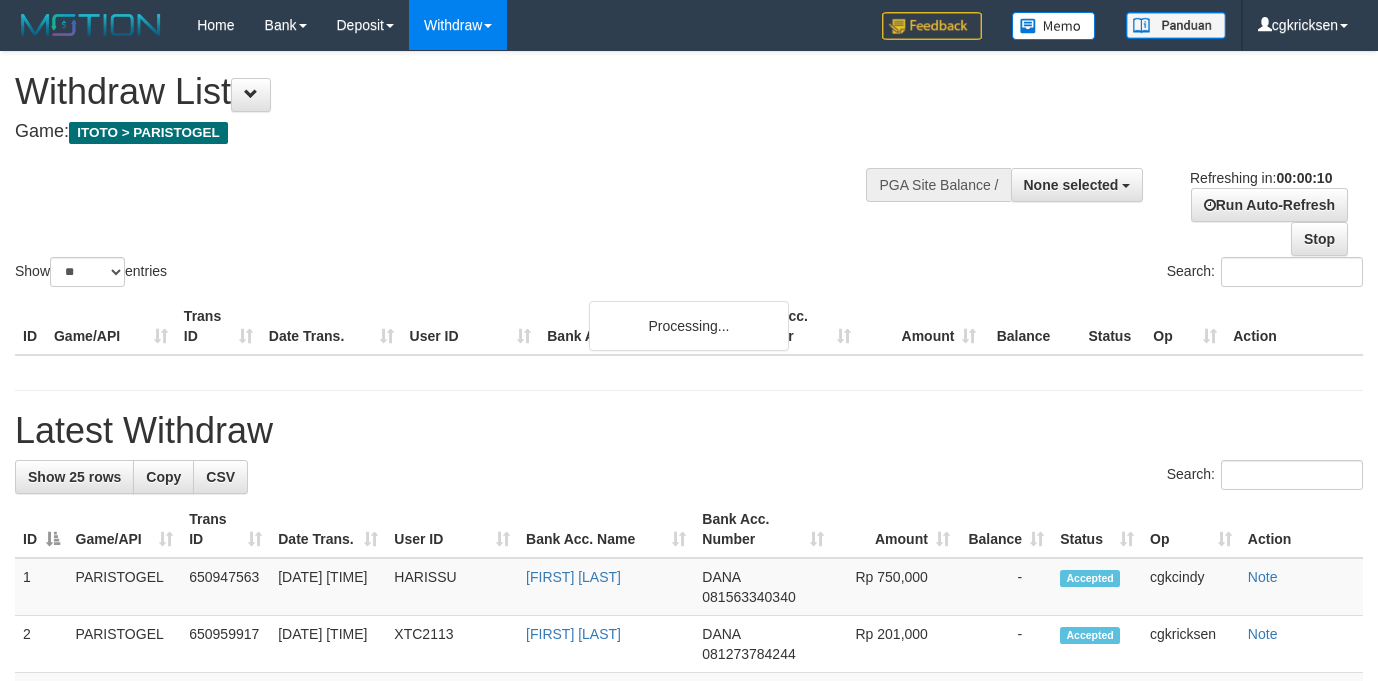 select 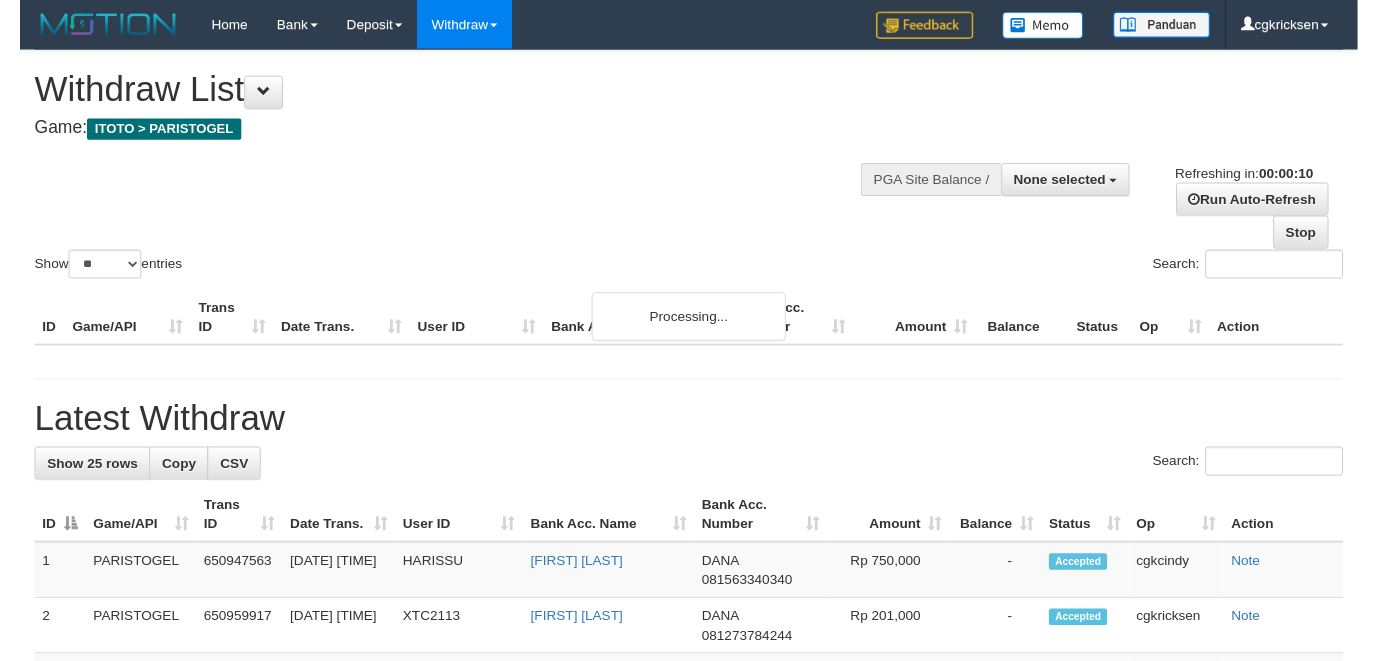 scroll, scrollTop: 0, scrollLeft: 0, axis: both 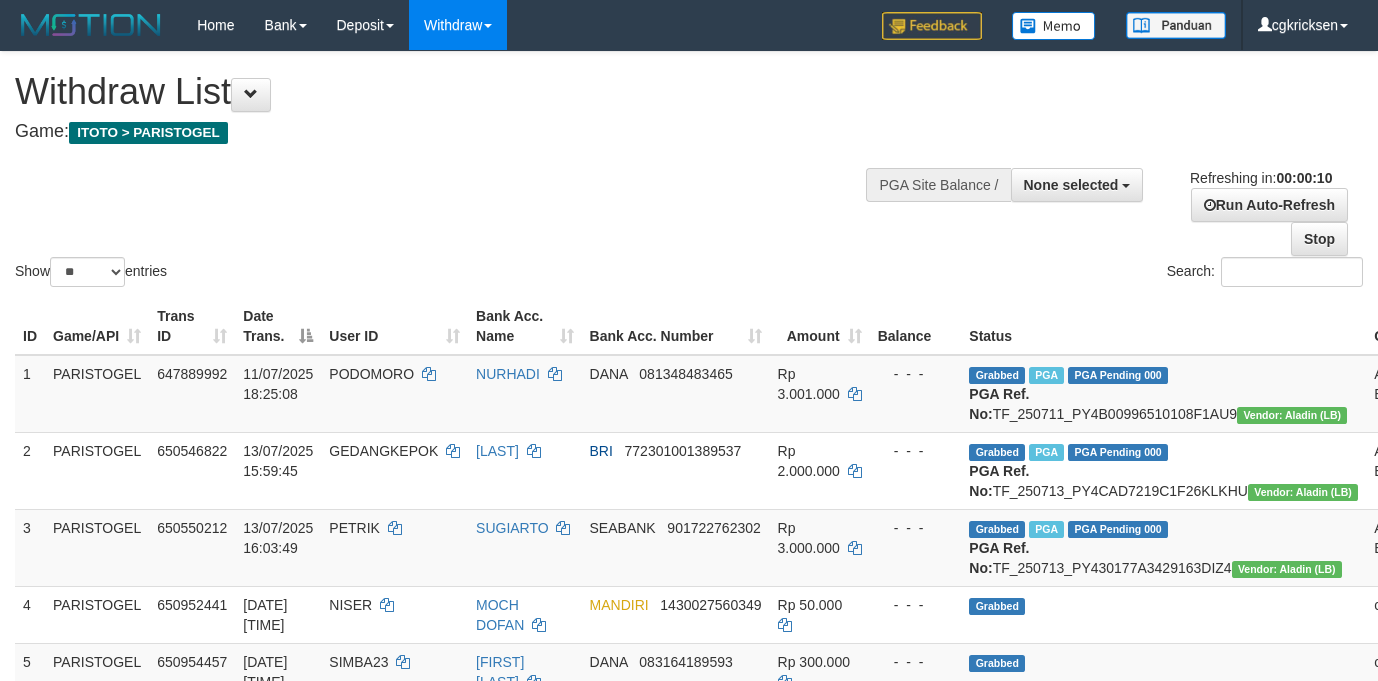 select 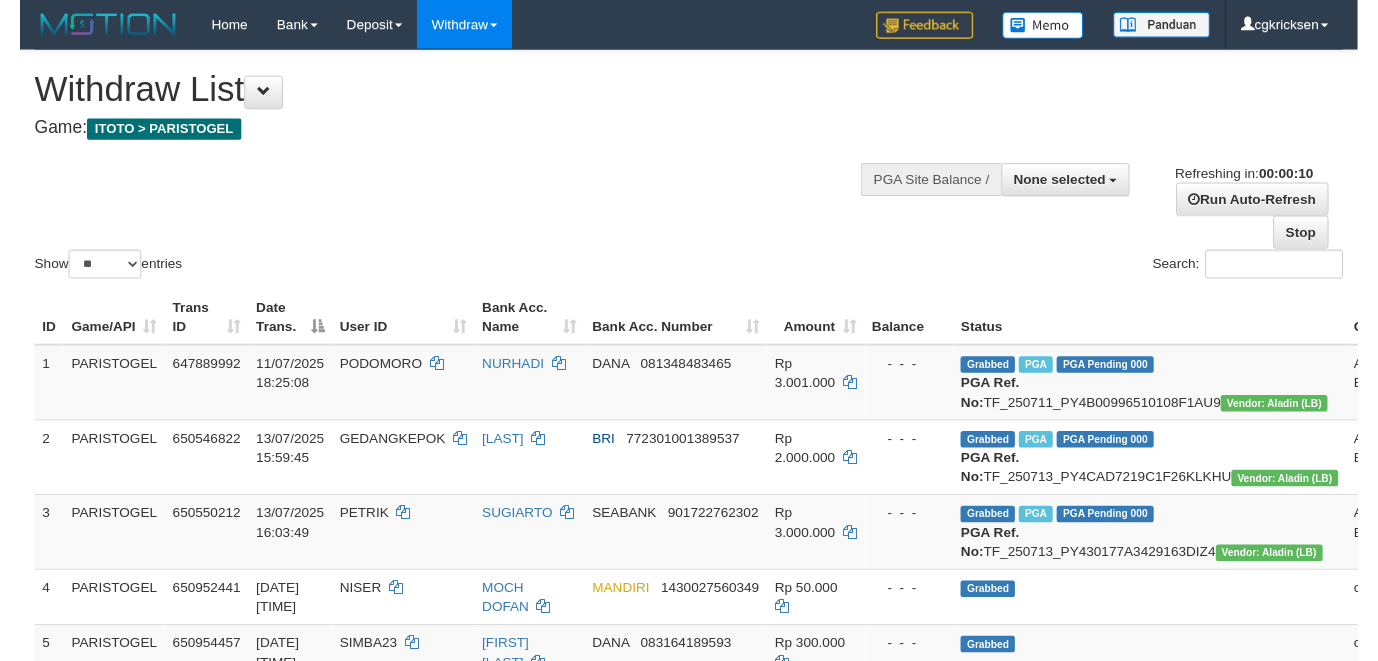 scroll, scrollTop: 0, scrollLeft: 0, axis: both 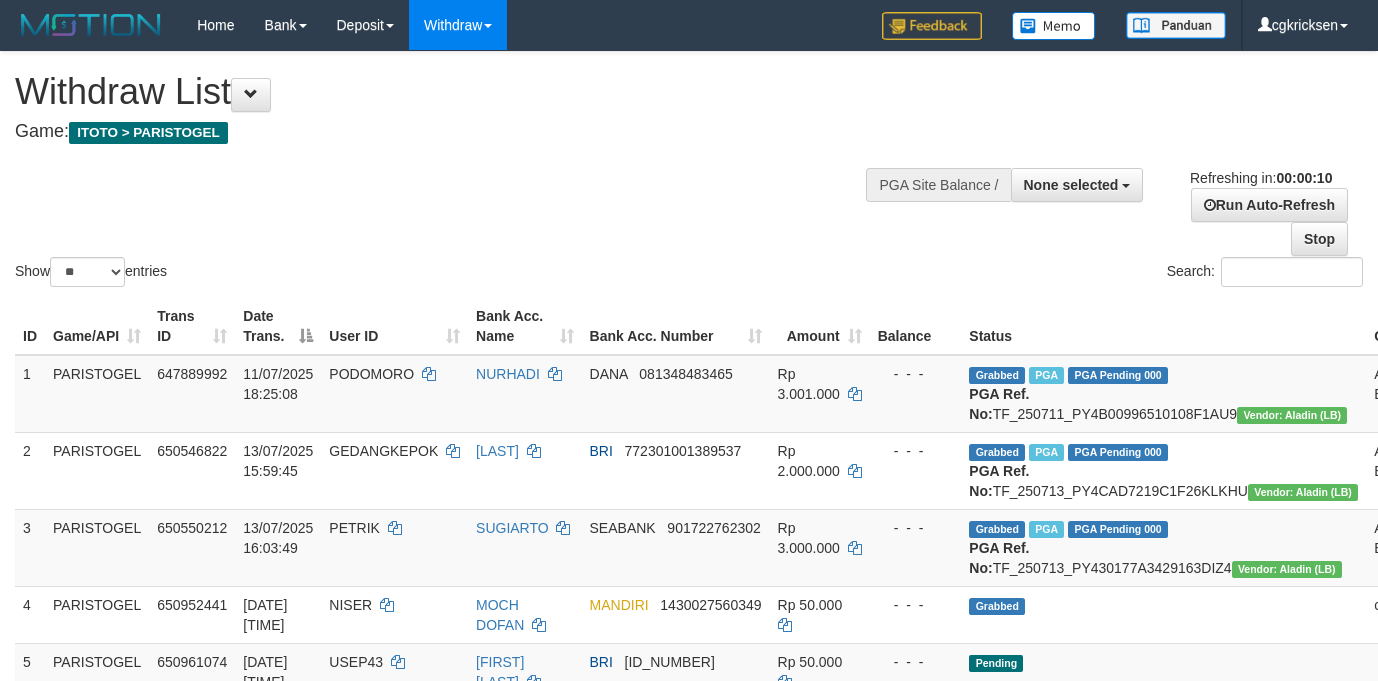 select 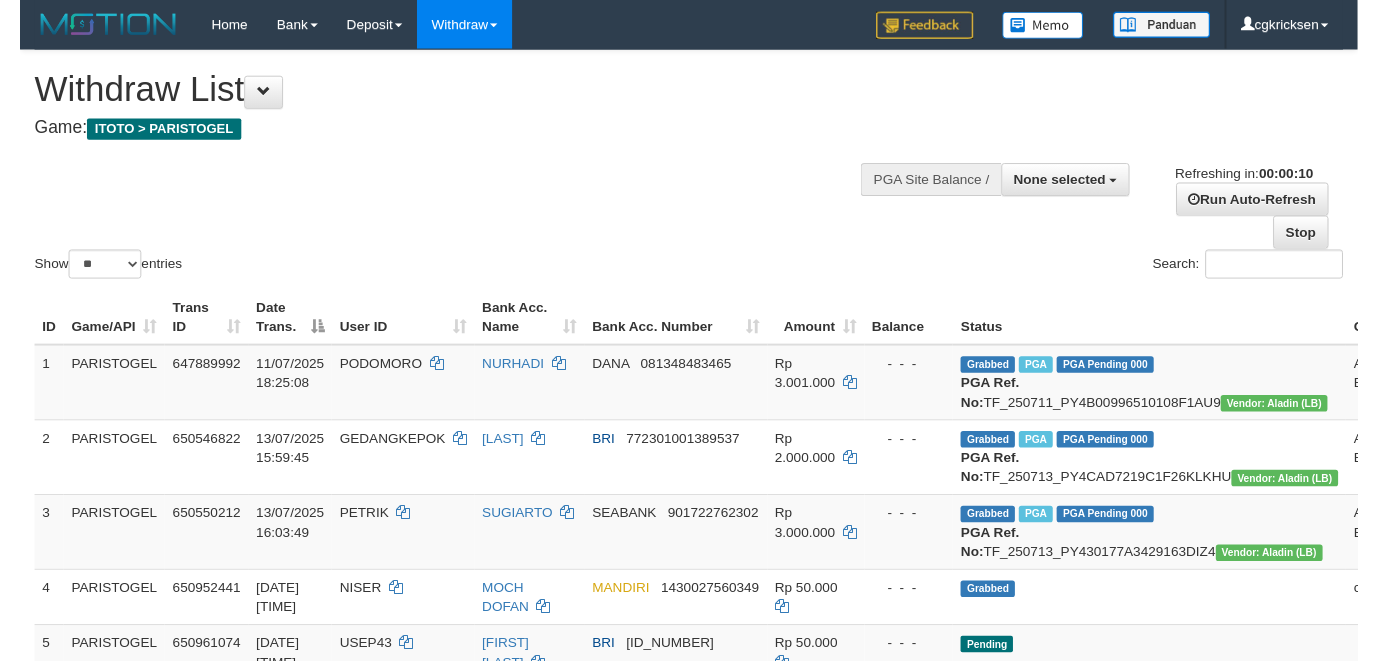 scroll, scrollTop: 0, scrollLeft: 0, axis: both 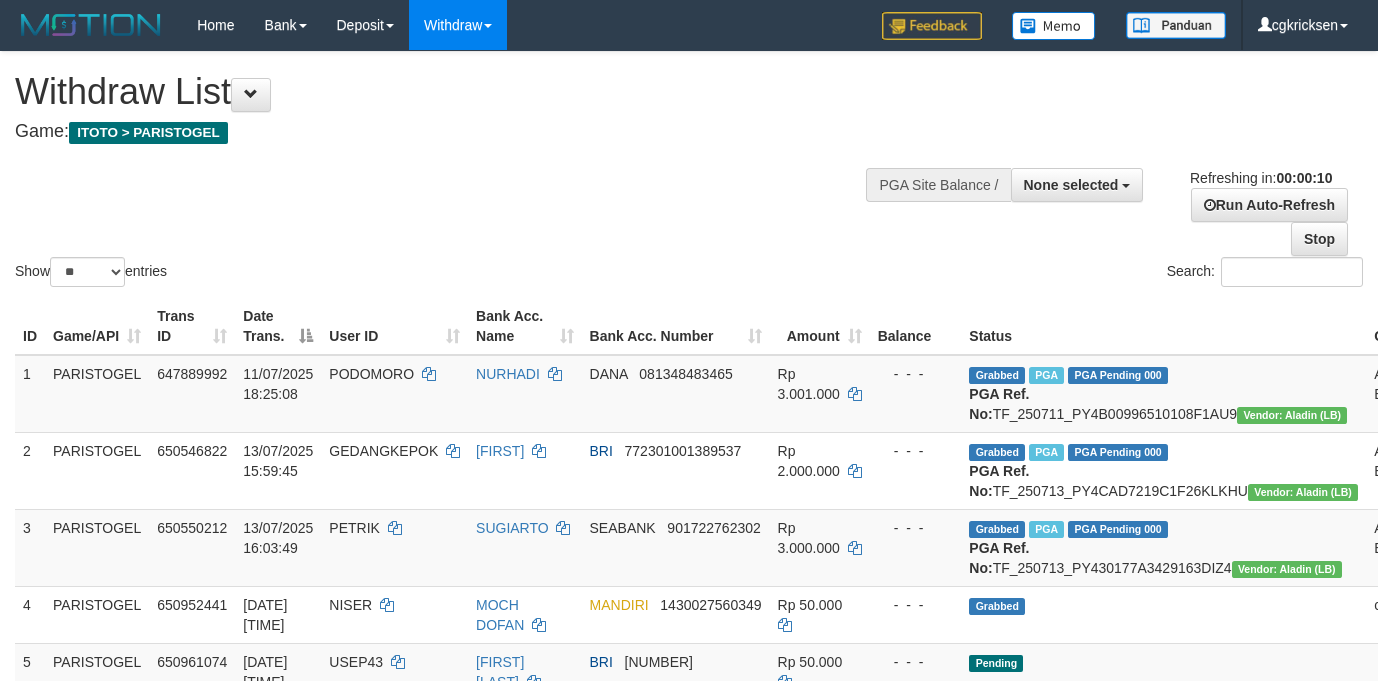 select 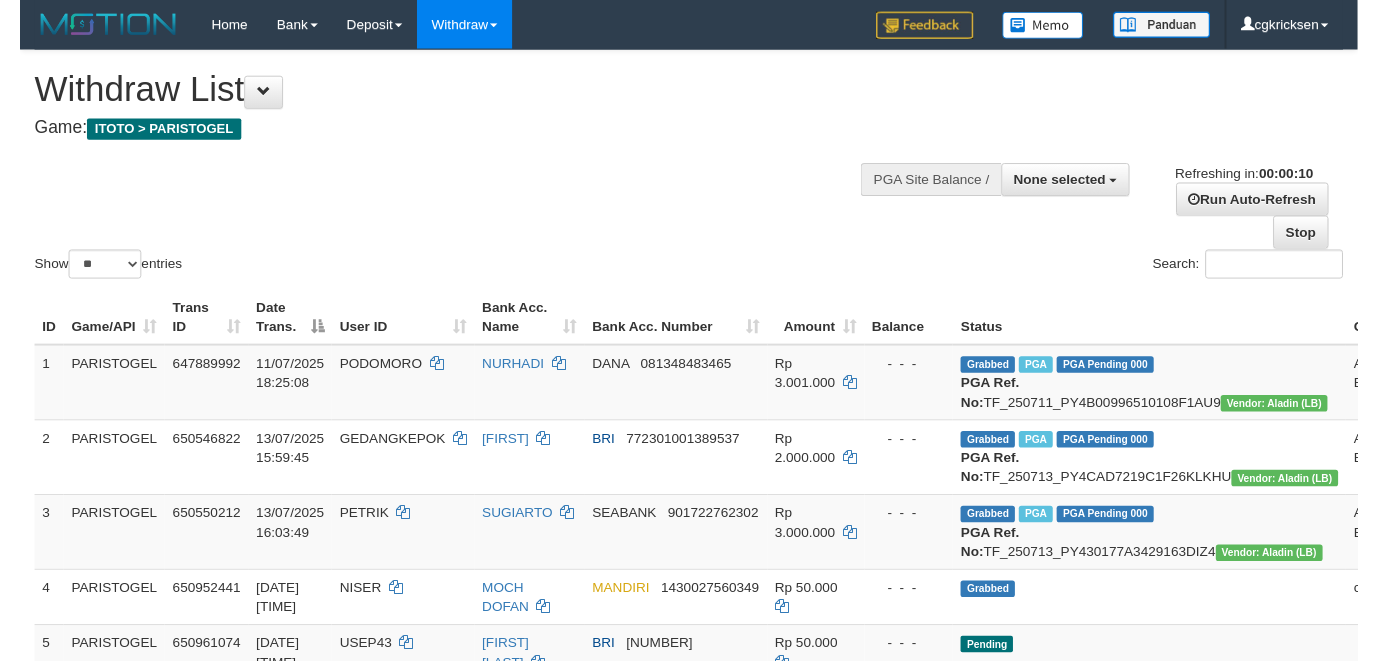 scroll, scrollTop: 0, scrollLeft: 0, axis: both 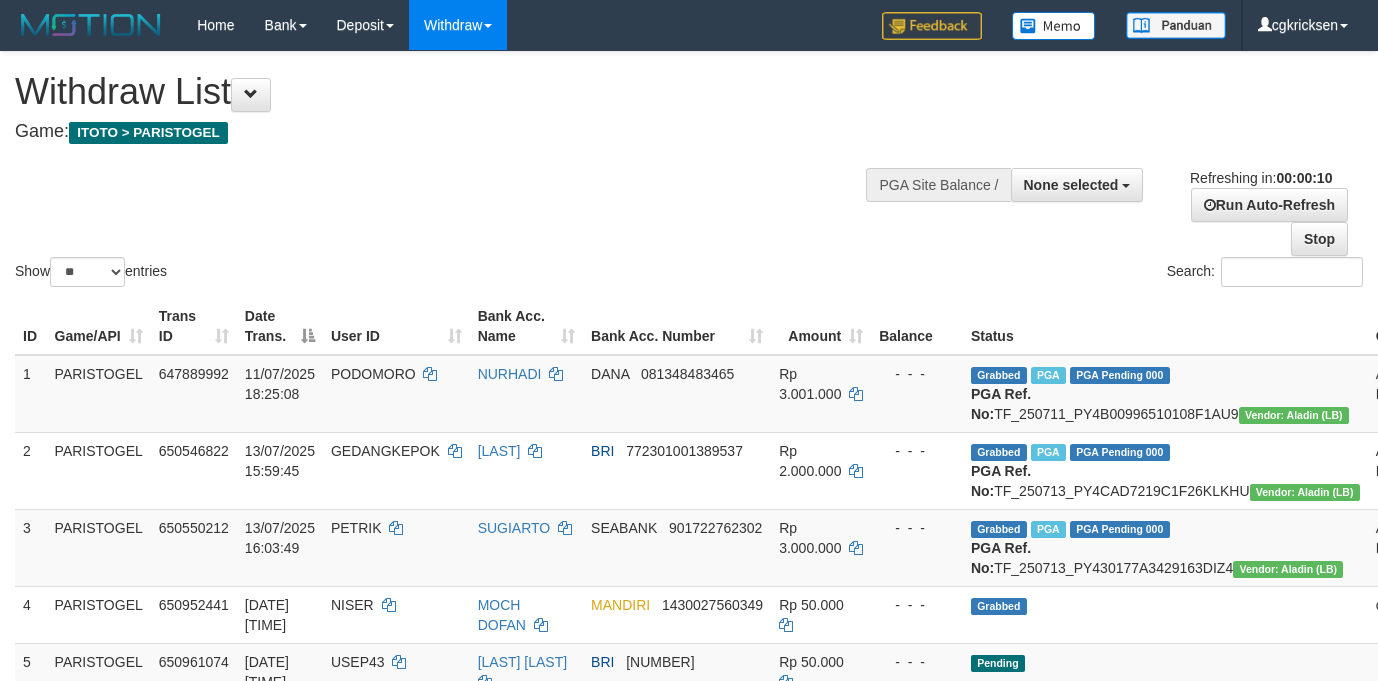 select 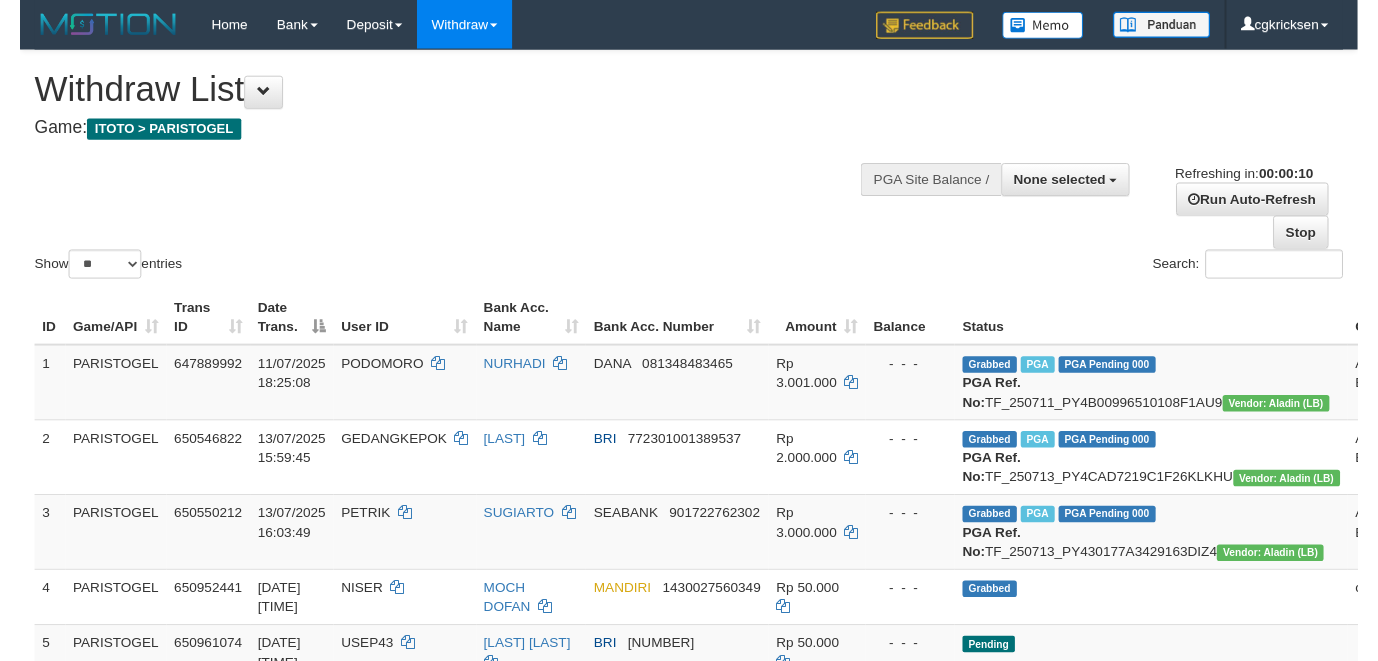 scroll, scrollTop: 0, scrollLeft: 0, axis: both 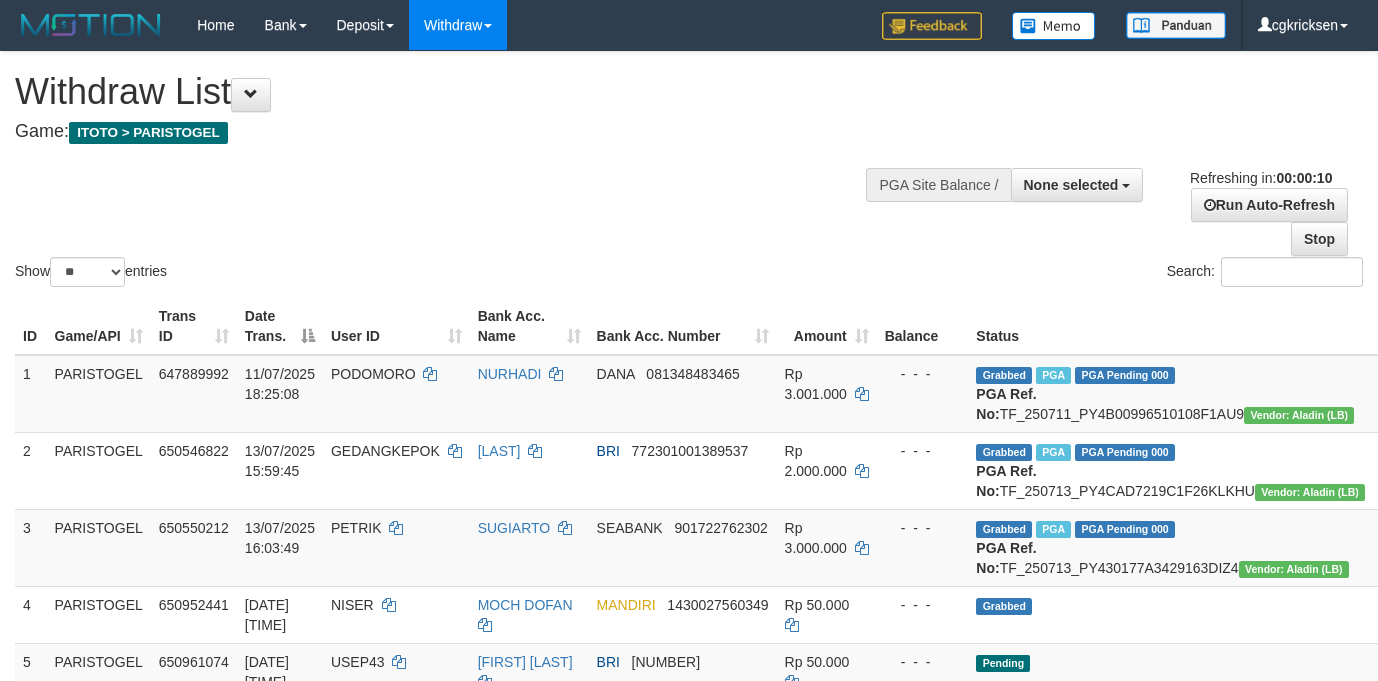 select 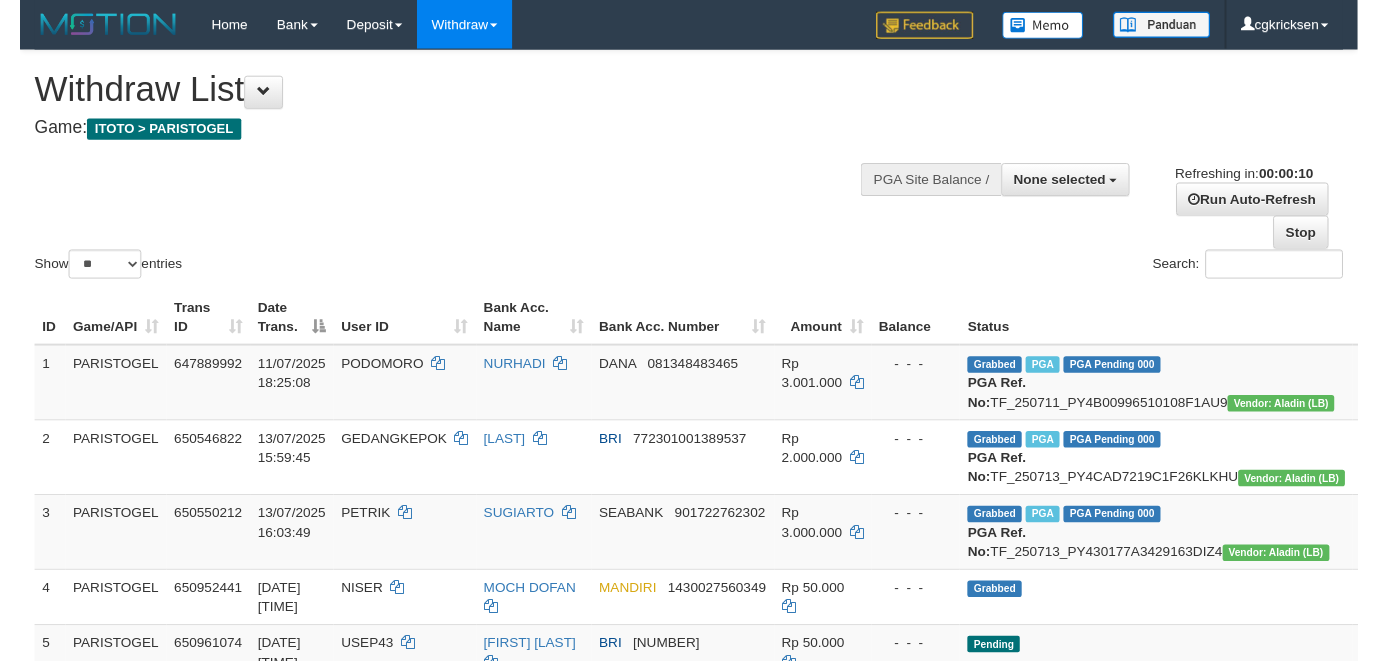 scroll, scrollTop: 0, scrollLeft: 0, axis: both 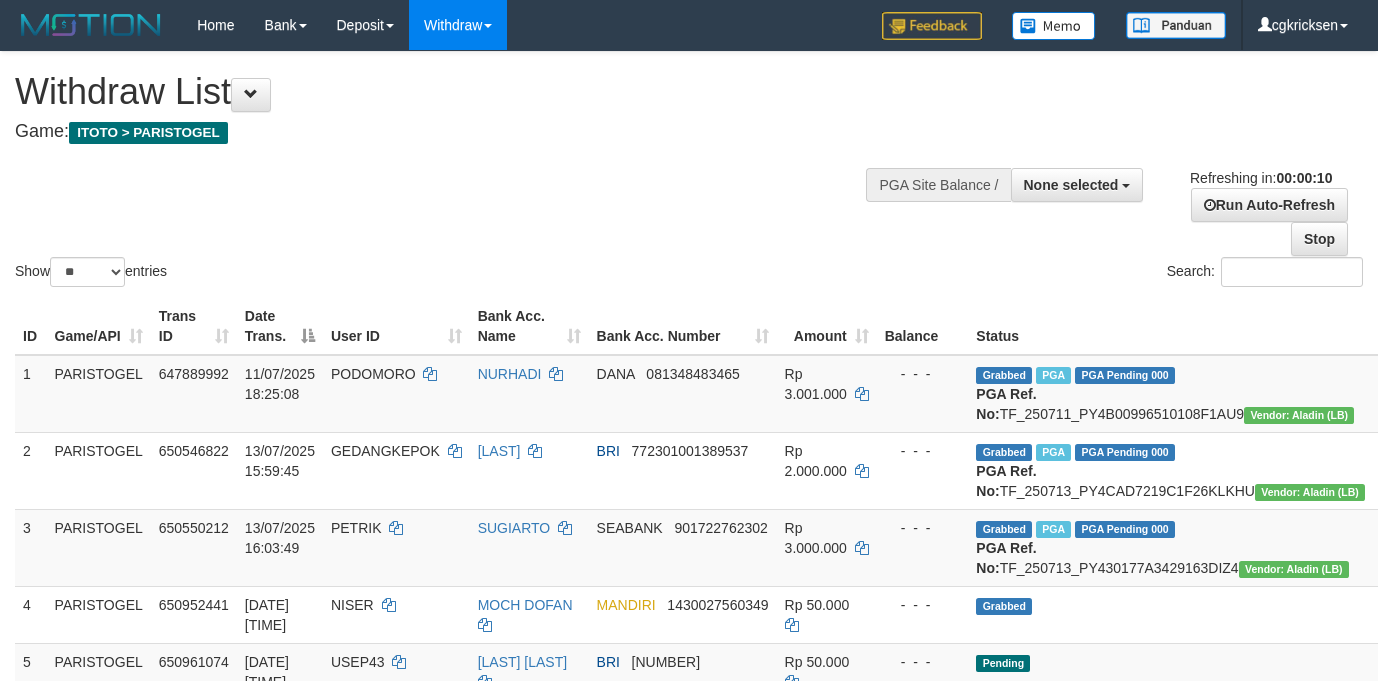 select 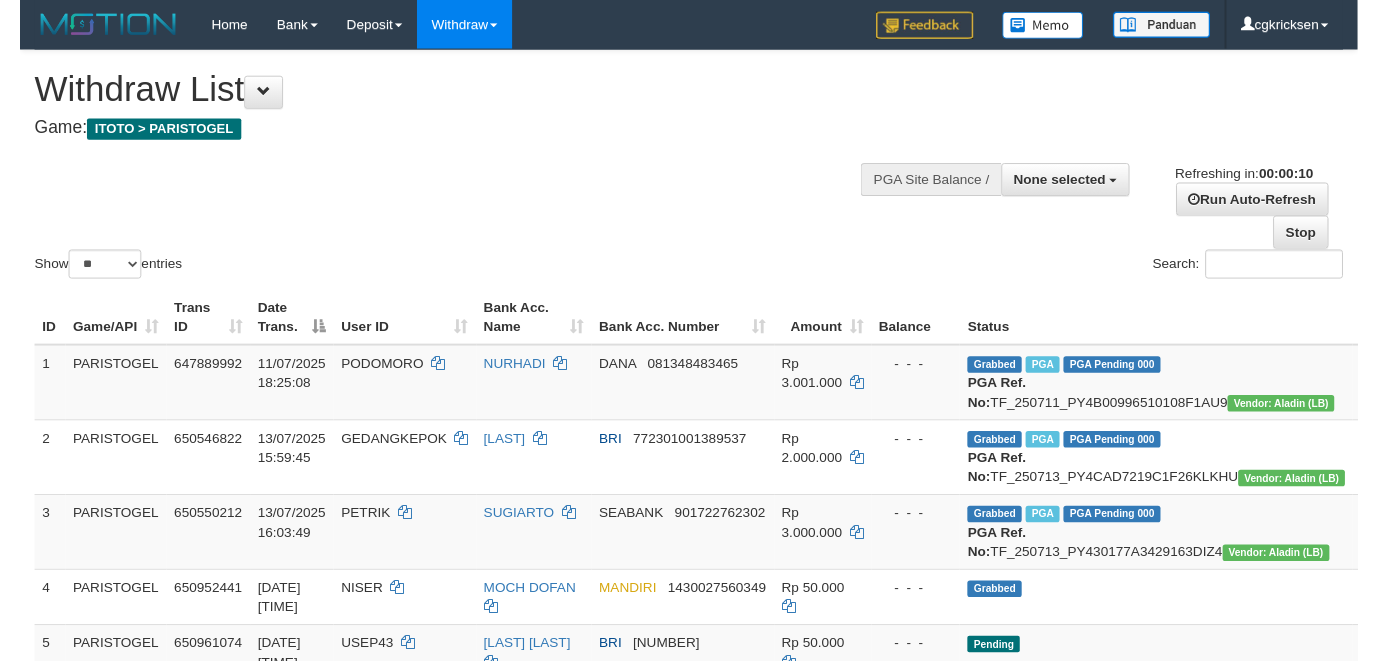 scroll, scrollTop: 0, scrollLeft: 0, axis: both 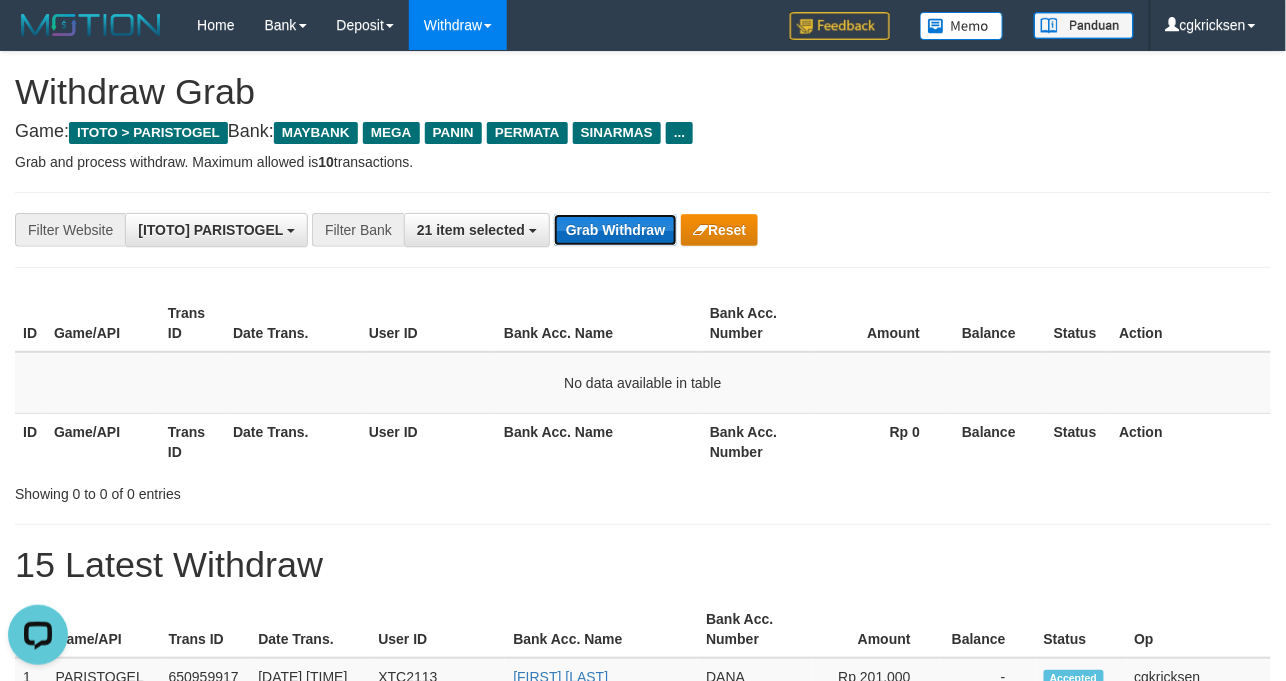 click on "Grab Withdraw" at bounding box center [615, 230] 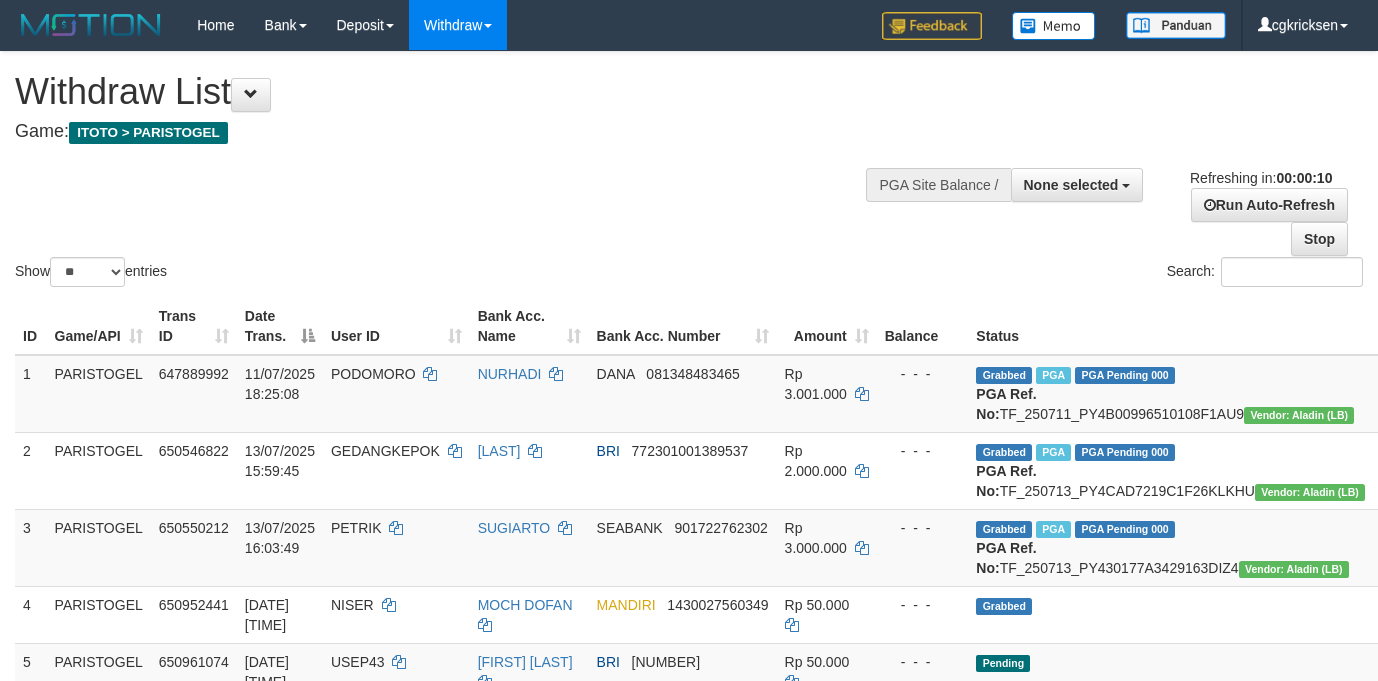 select 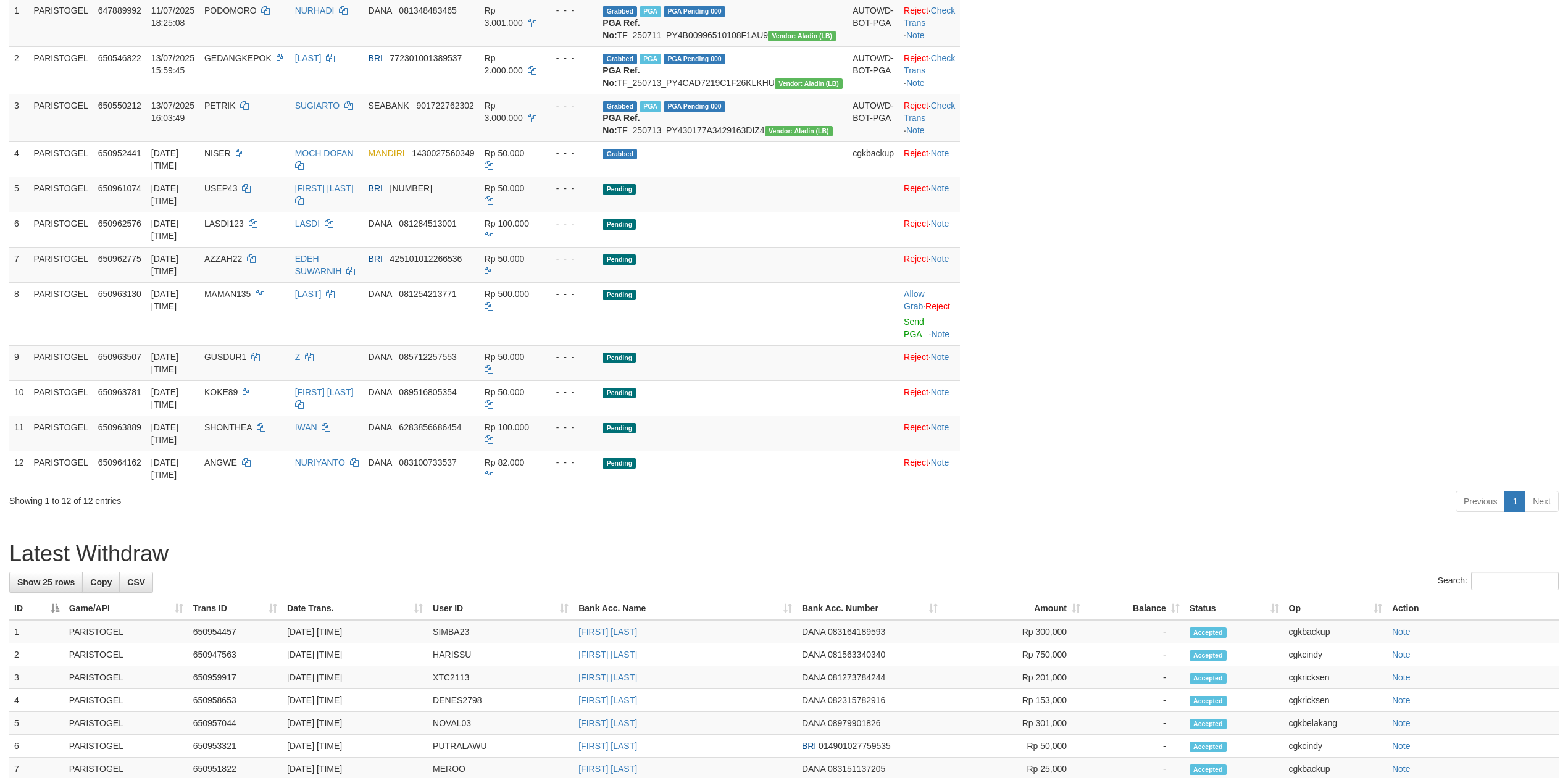 scroll, scrollTop: 247, scrollLeft: 0, axis: vertical 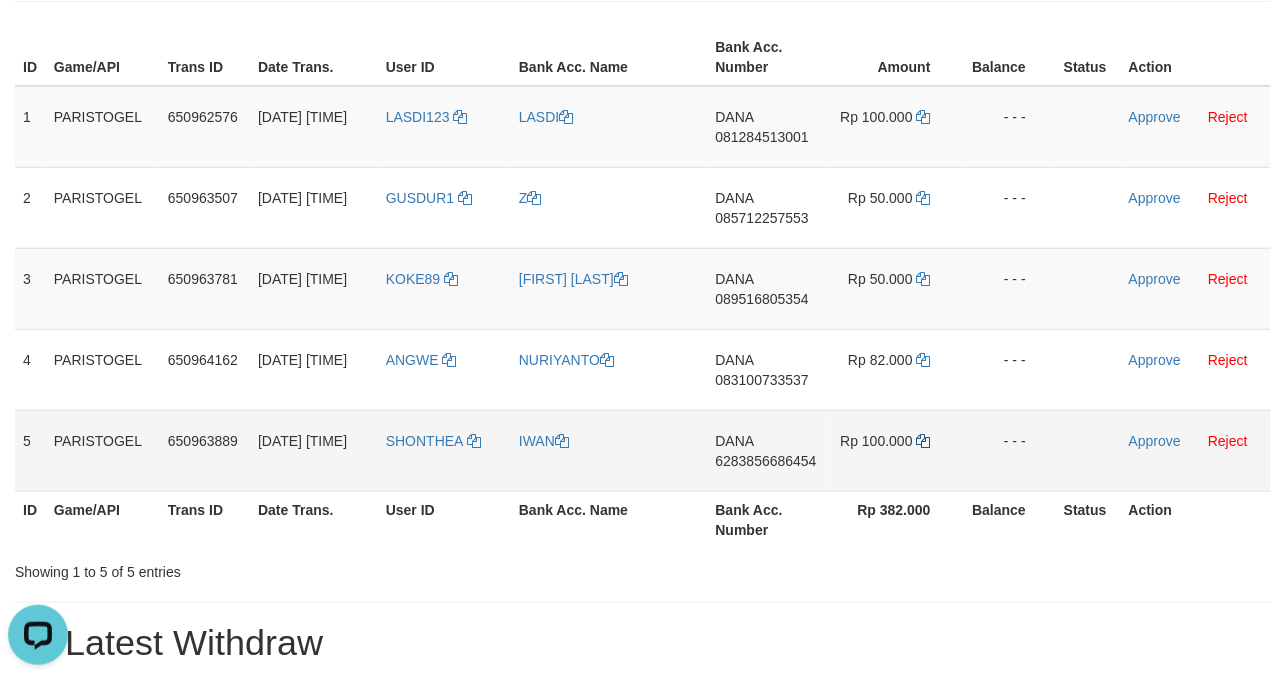 click on "Rp 100.000" at bounding box center [896, 450] 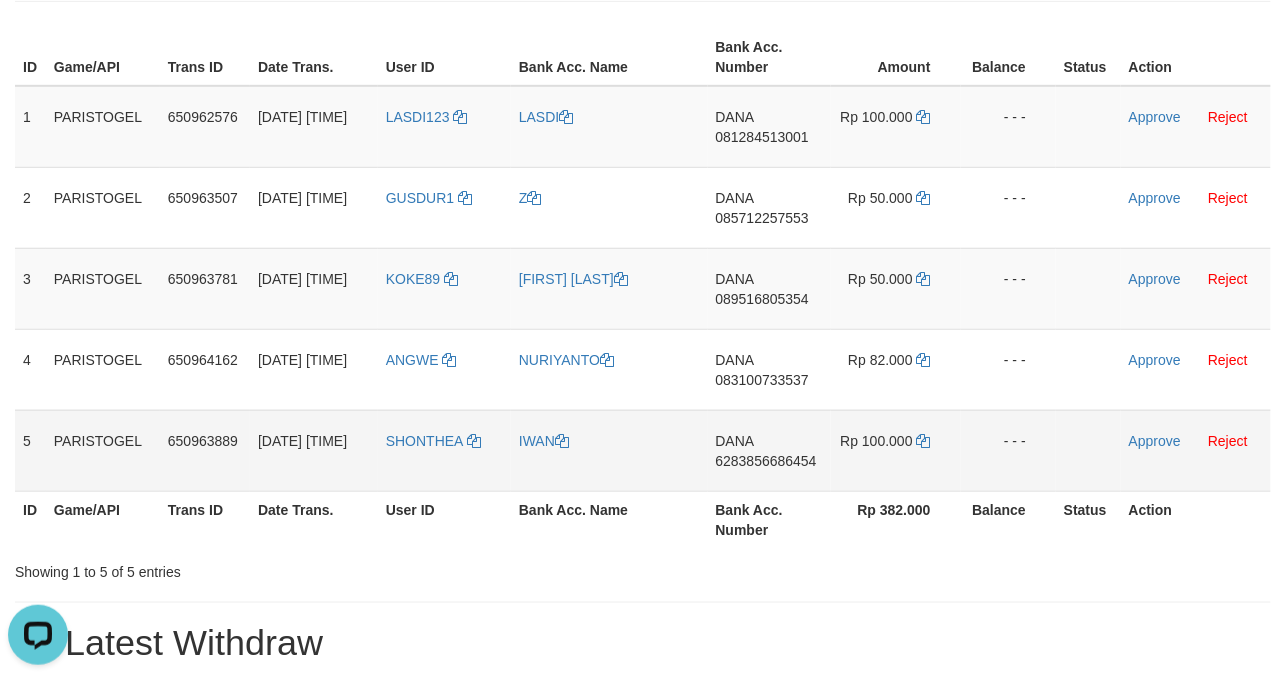 click on "Rp 100.000" at bounding box center [896, 450] 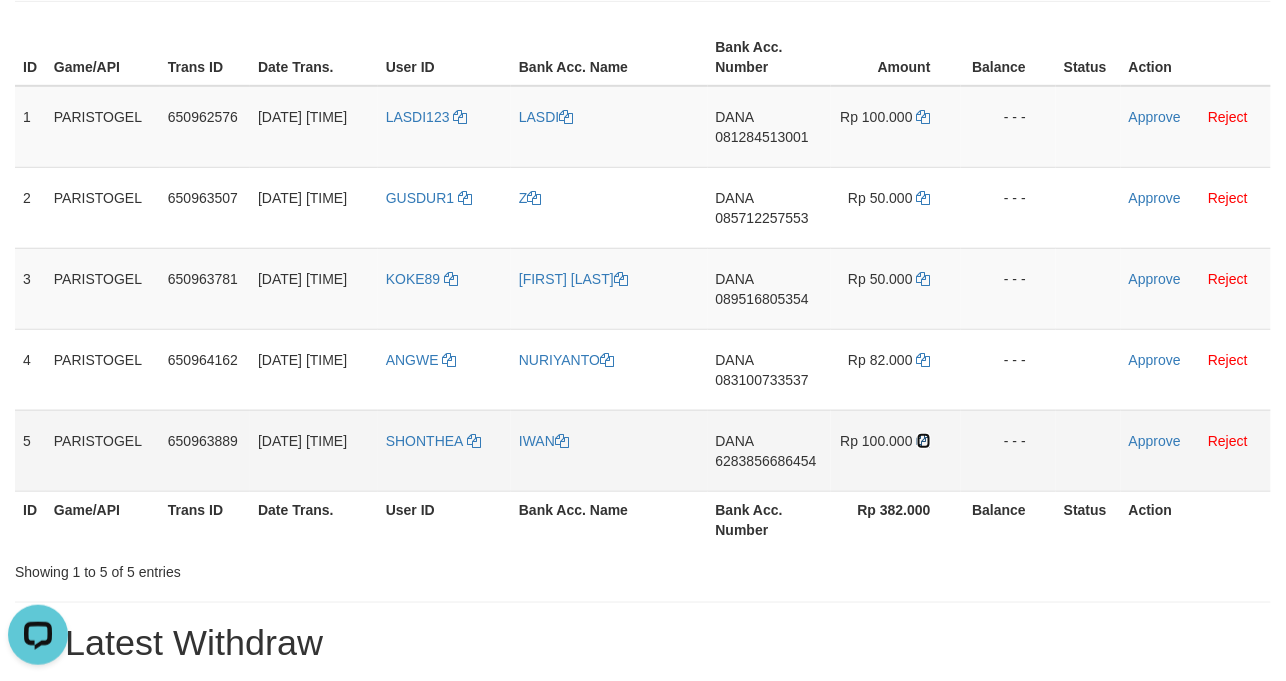 click at bounding box center (924, 441) 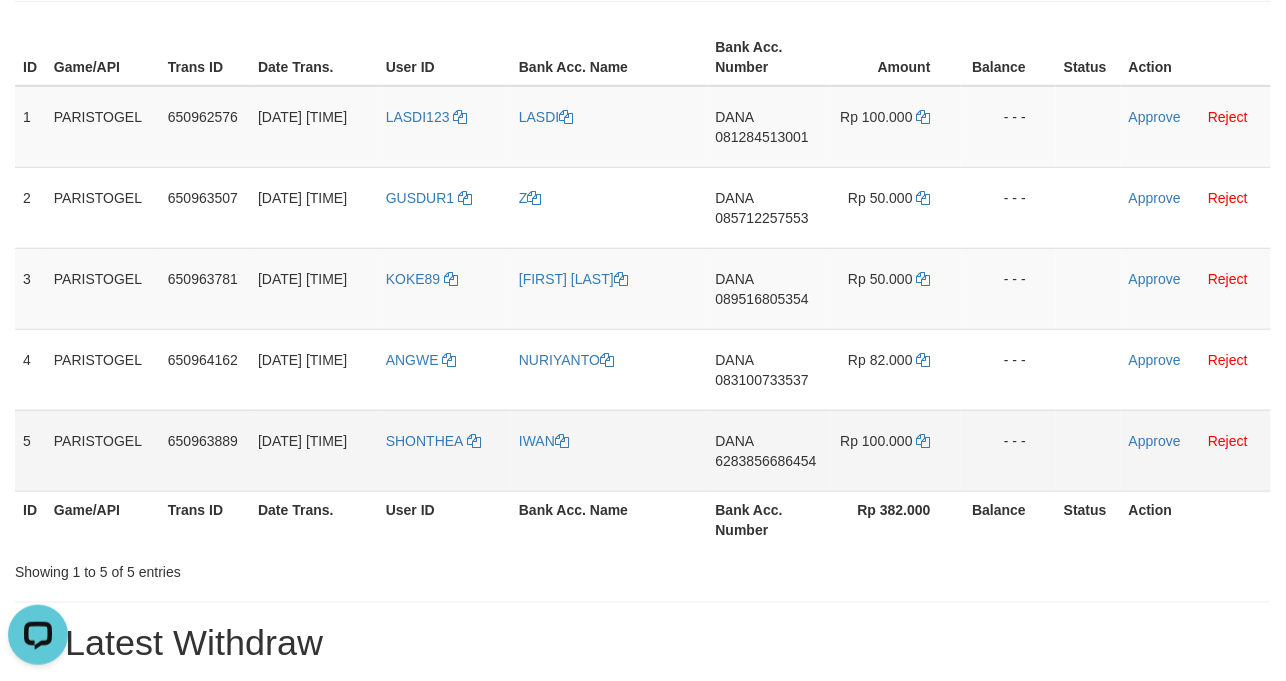 click on "SHONTHEA" at bounding box center (444, 450) 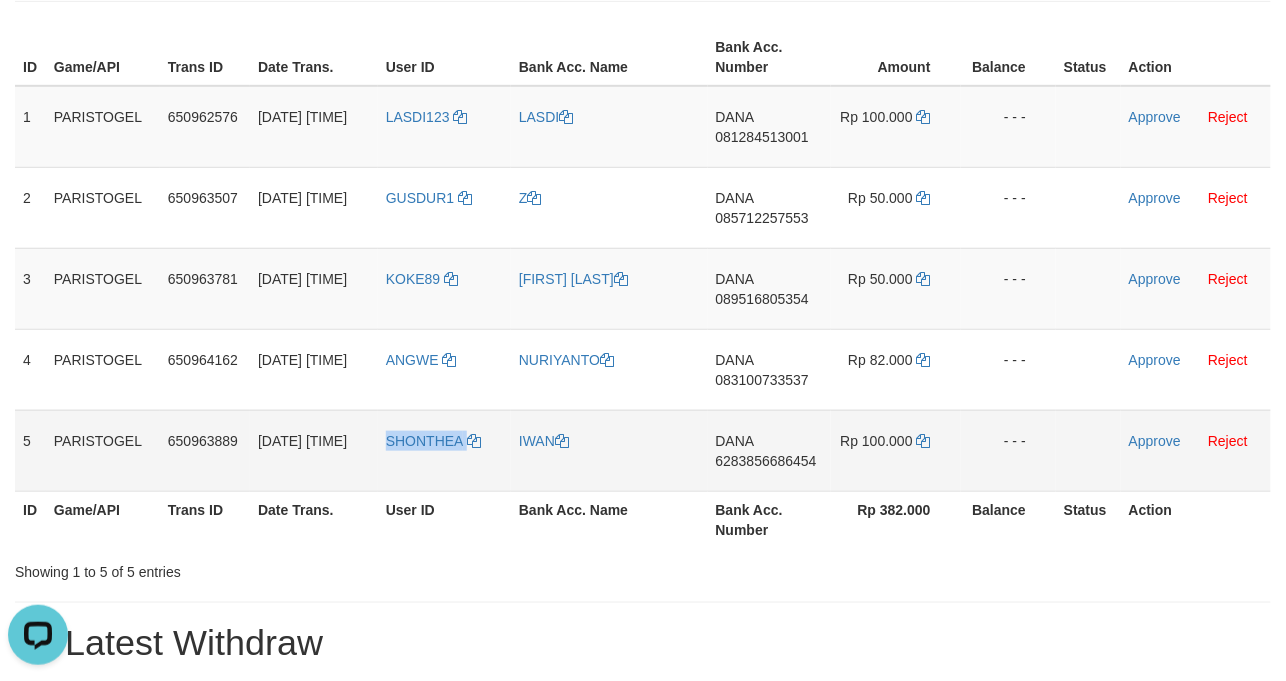 click on "SHONTHEA" at bounding box center [444, 450] 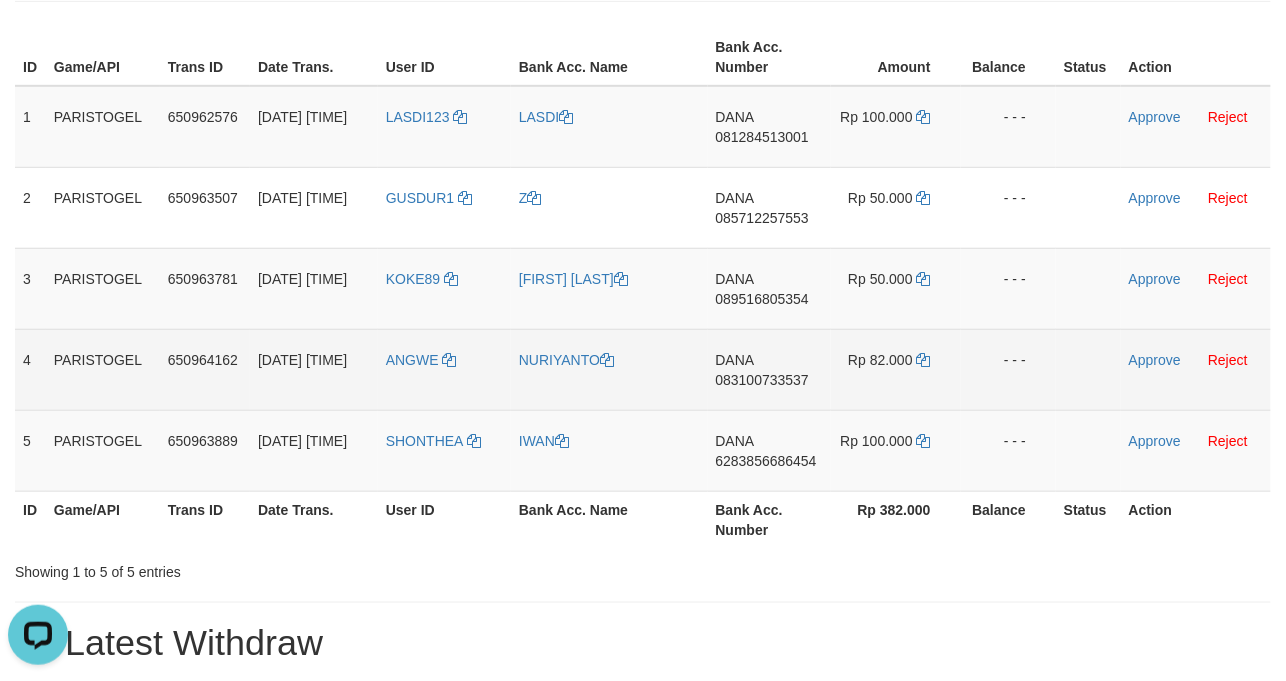 click on "ANGWE" at bounding box center [444, 369] 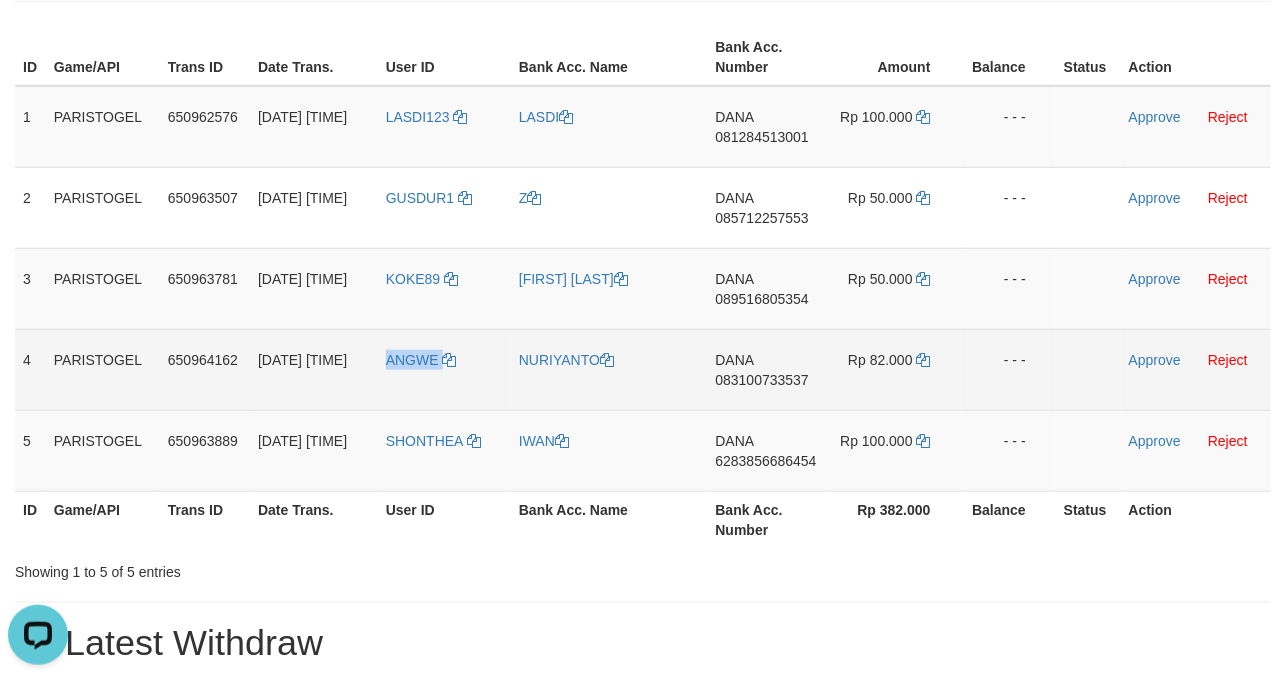 click on "ANGWE" at bounding box center [444, 369] 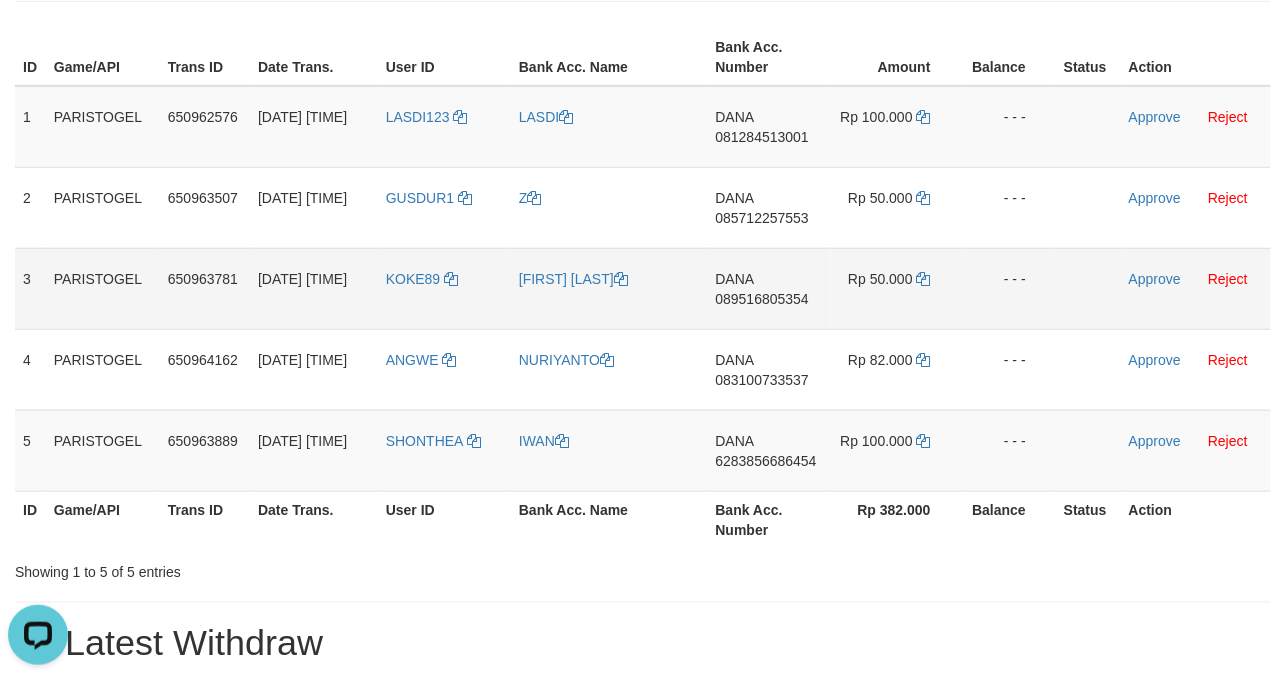 click on "KOKE89" at bounding box center (444, 288) 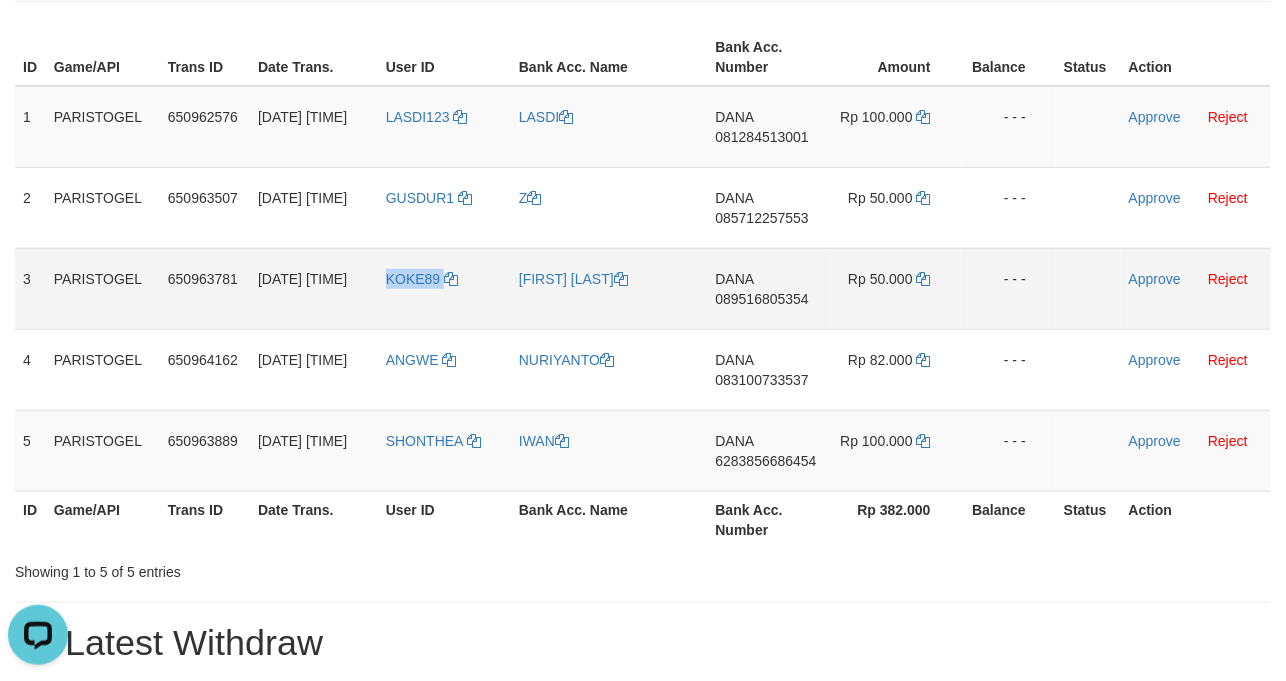 click on "KOKE89" at bounding box center [444, 288] 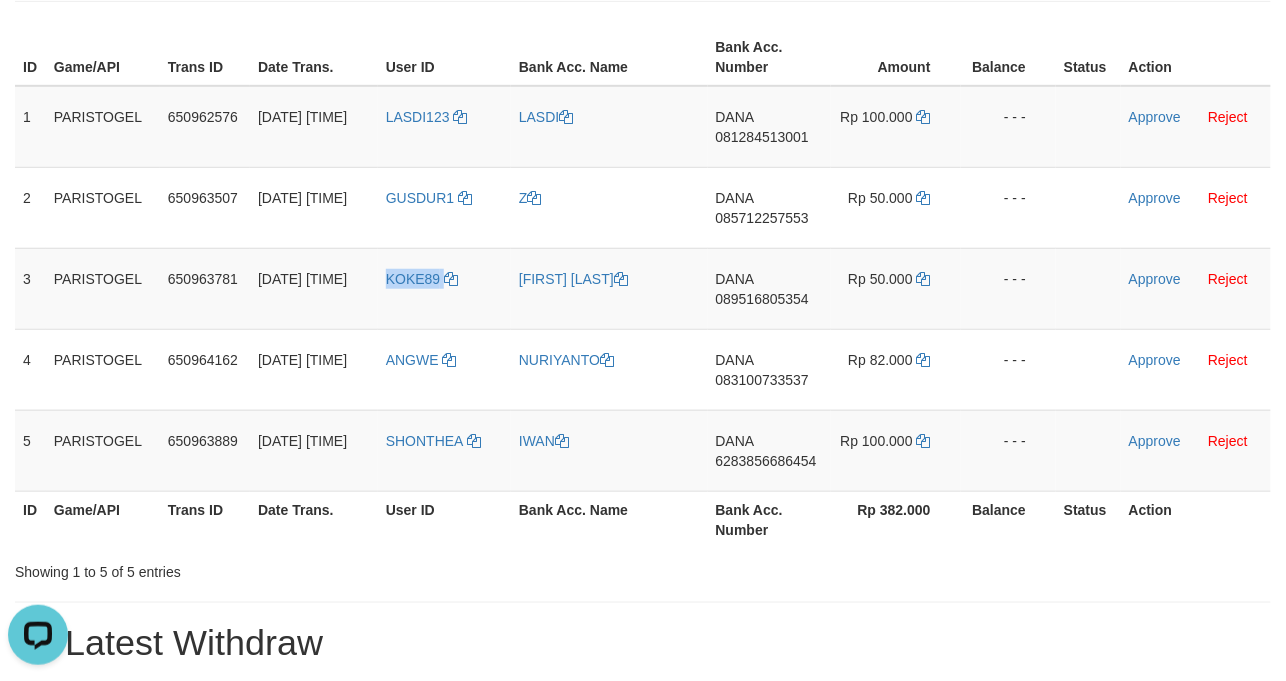 copy on "KOKE89" 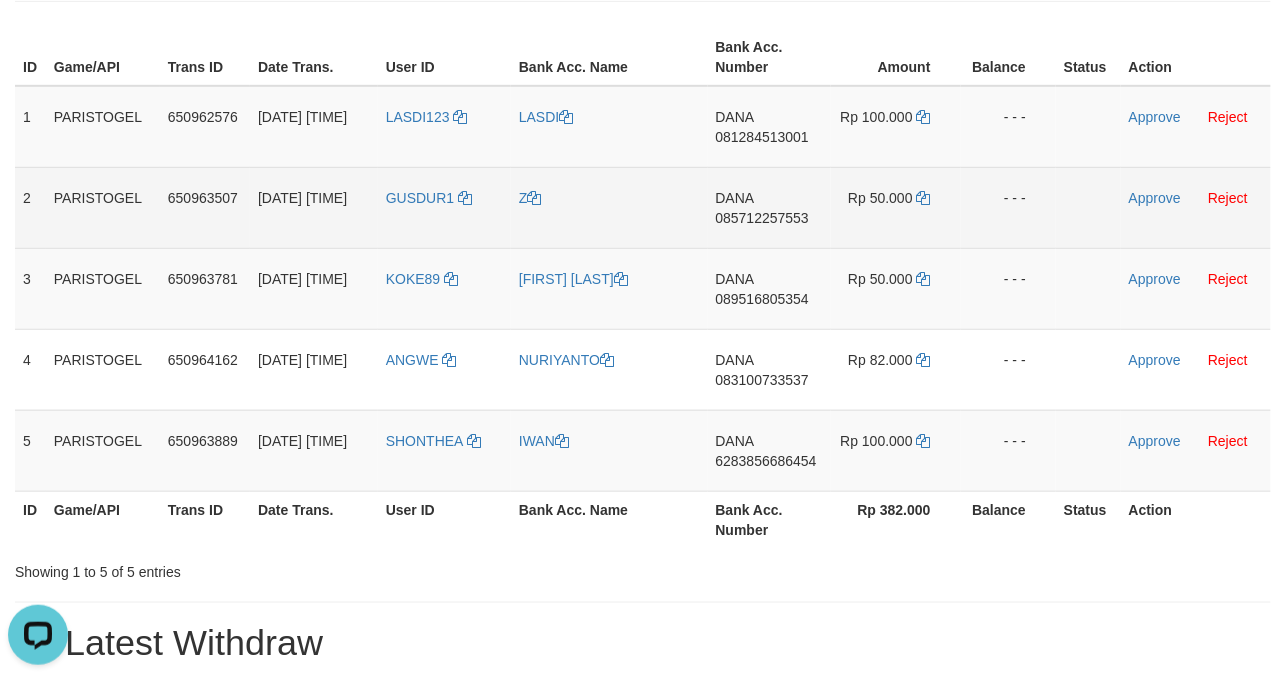 click on "GUSDUR1" at bounding box center [444, 207] 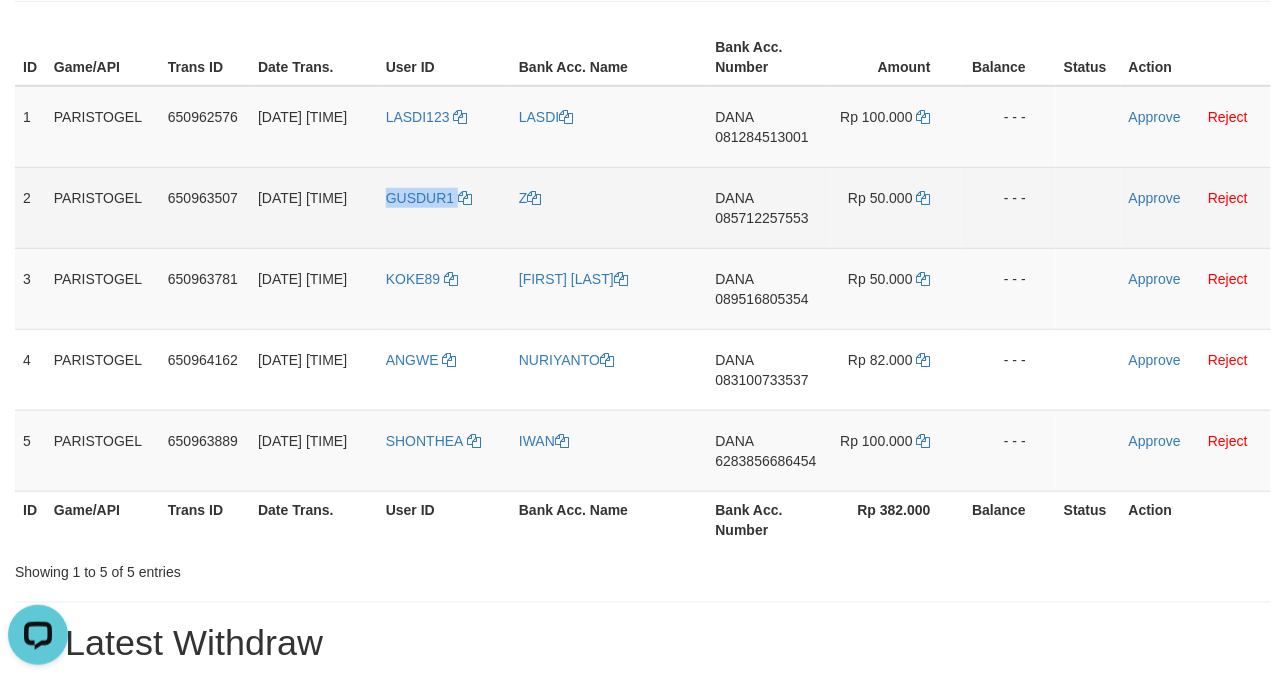 click on "GUSDUR1" at bounding box center [444, 207] 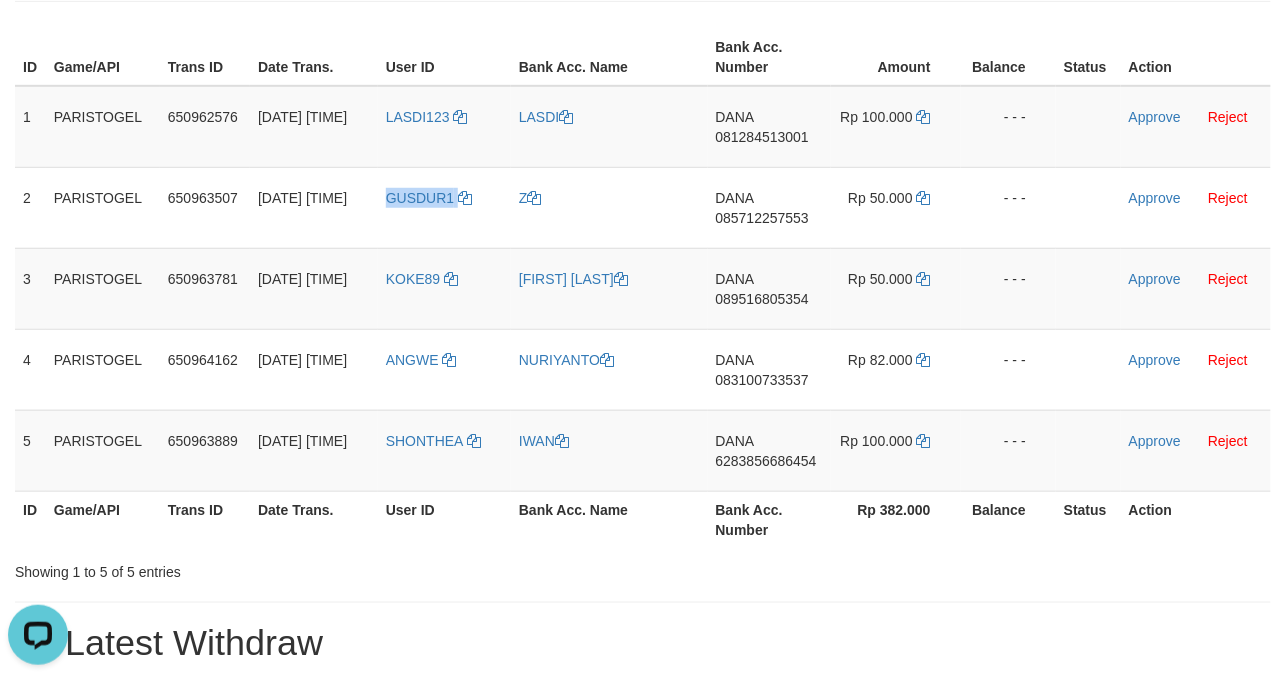 copy on "GUSDUR1" 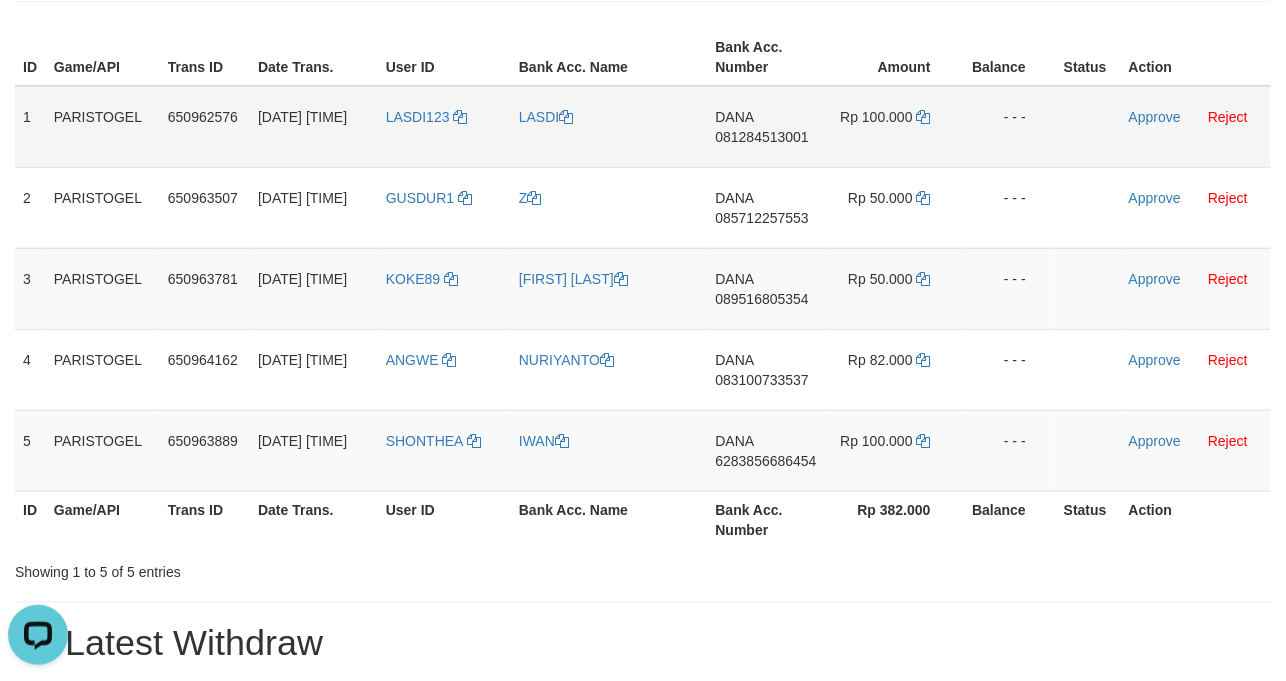 click on "DANA
081284513001" at bounding box center (769, 127) 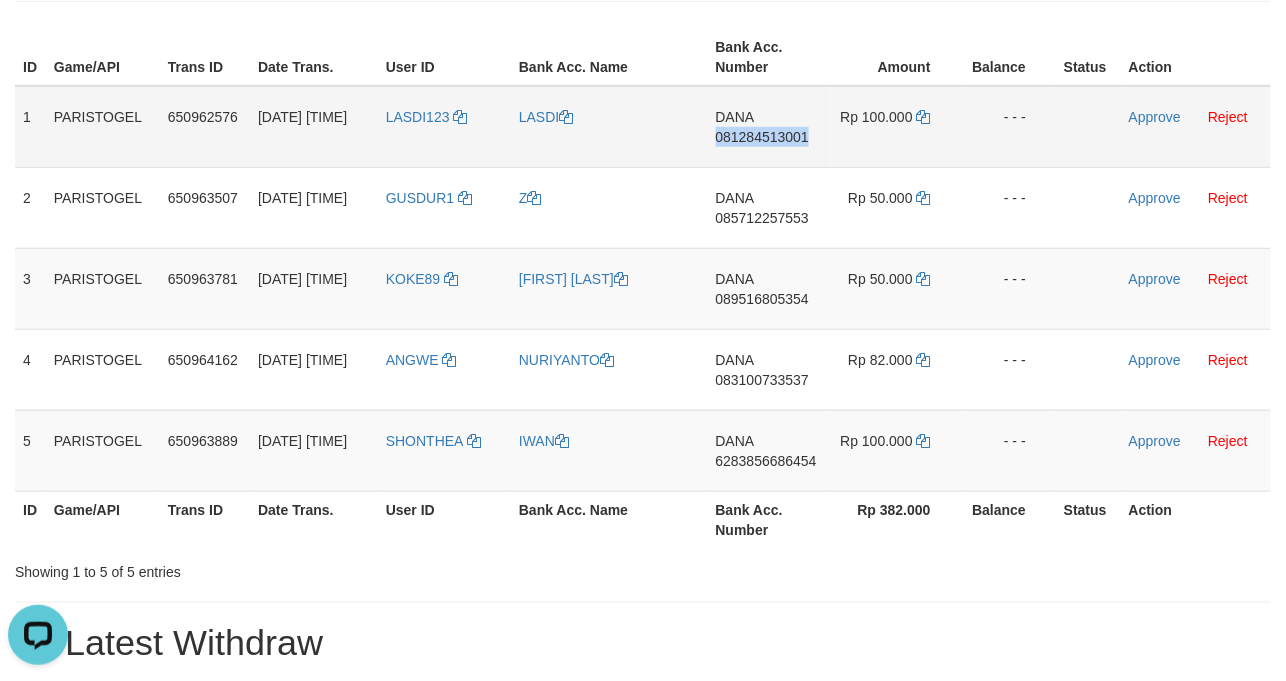 click on "DANA
081284513001" at bounding box center [769, 127] 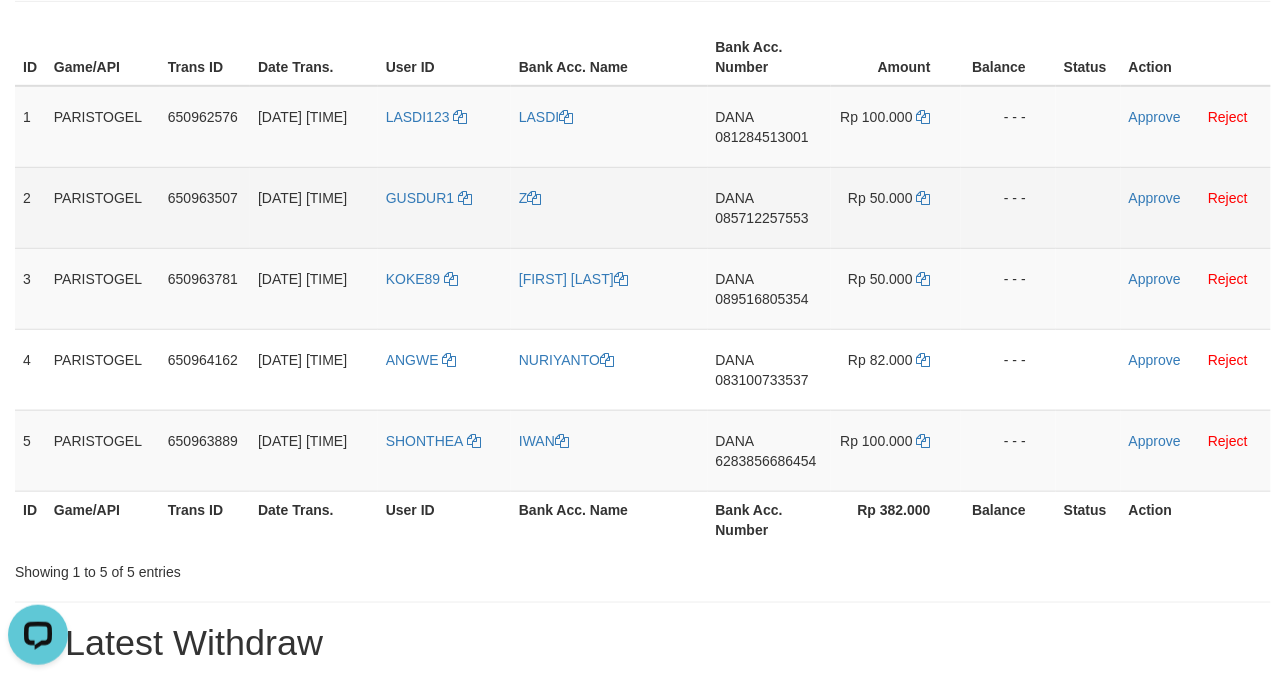 click on "DANA
085712257553" at bounding box center [769, 207] 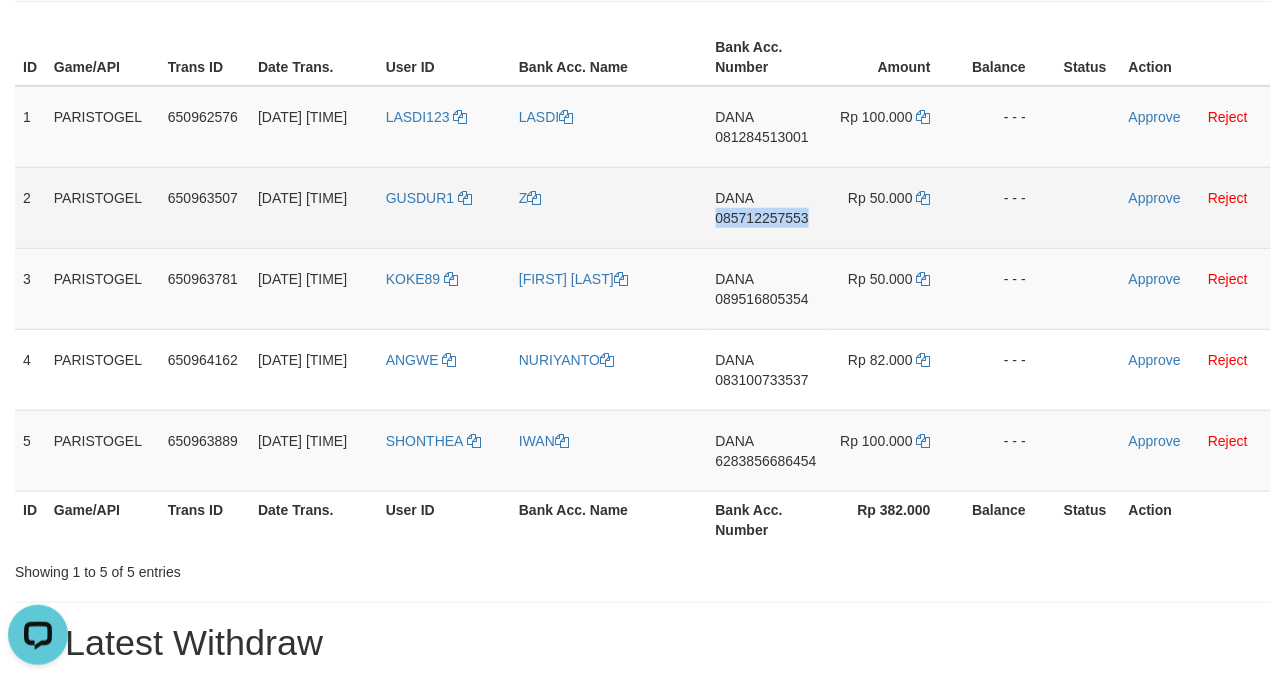 click on "DANA
085712257553" at bounding box center (769, 207) 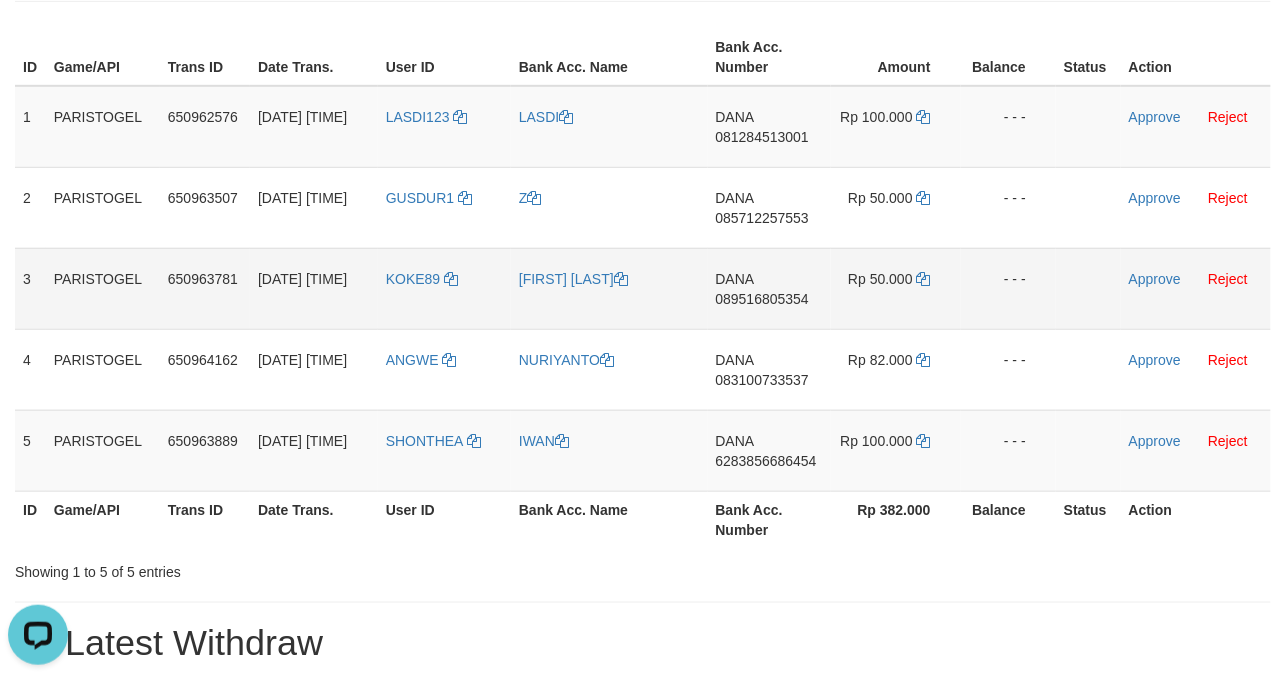 click on "DANA
089516805354" at bounding box center (769, 288) 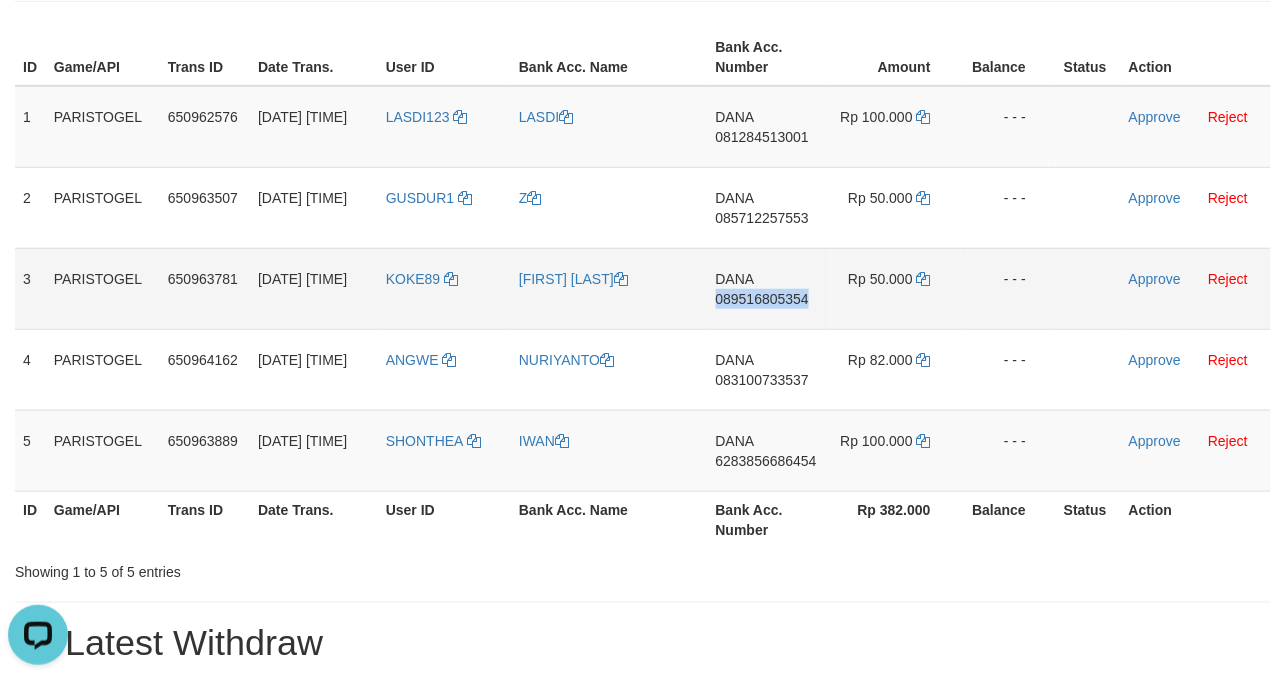 click on "DANA
089516805354" at bounding box center (769, 288) 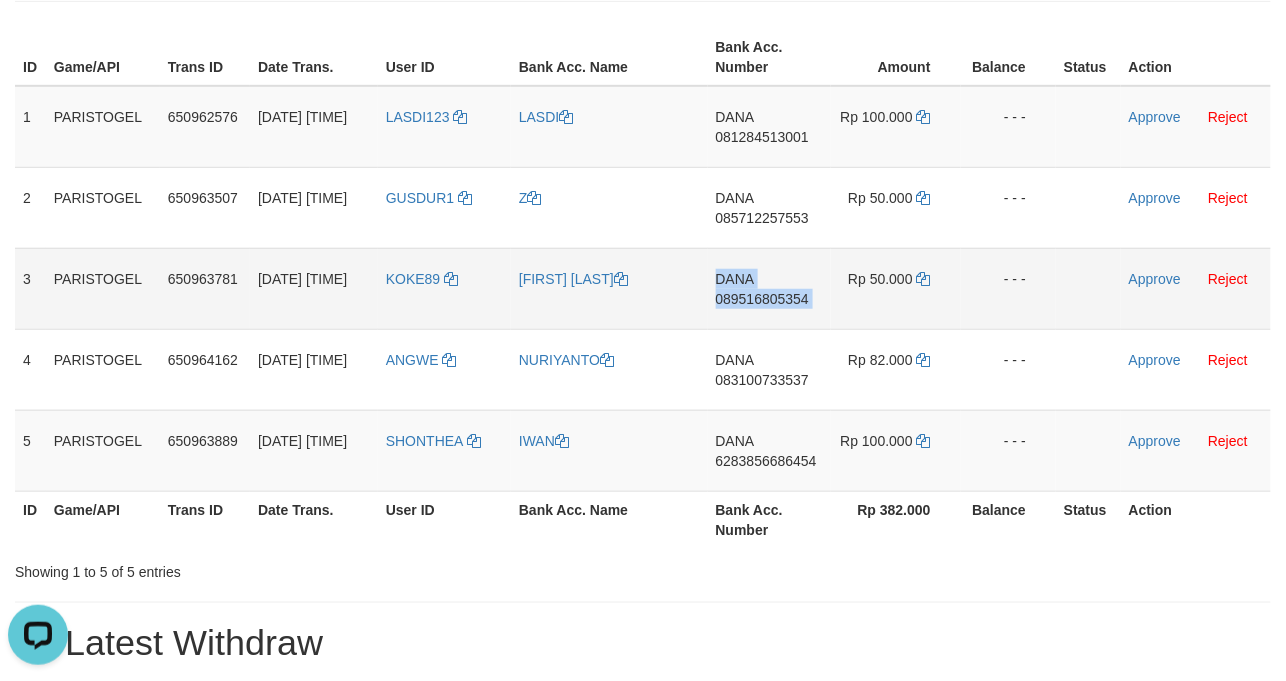 click on "DANA
089516805354" at bounding box center (769, 288) 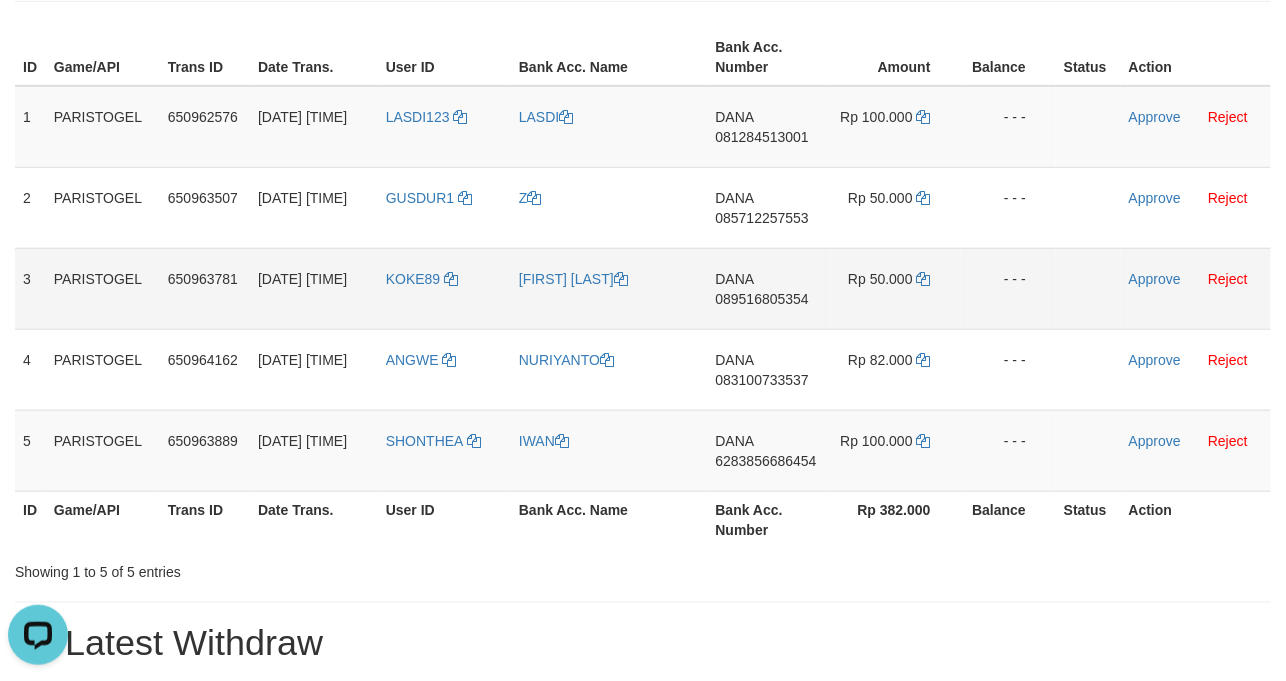 click on "DANA
089516805354" at bounding box center [769, 288] 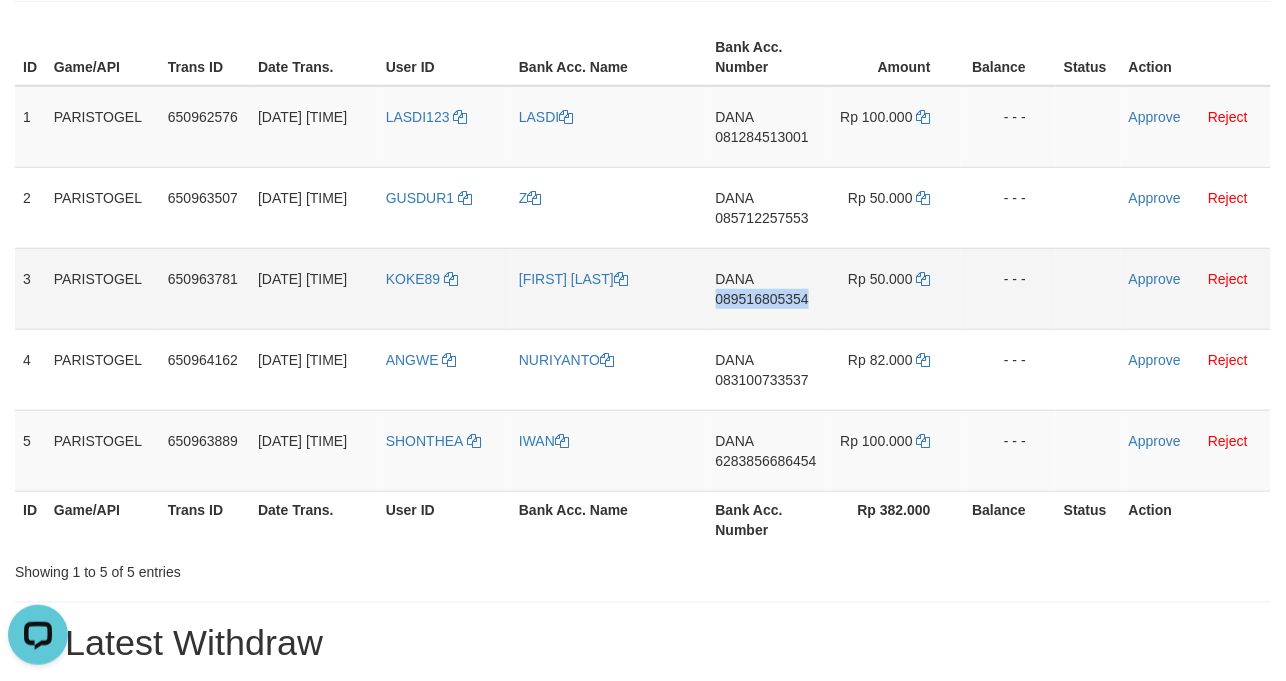 click on "DANA
089516805354" at bounding box center [769, 288] 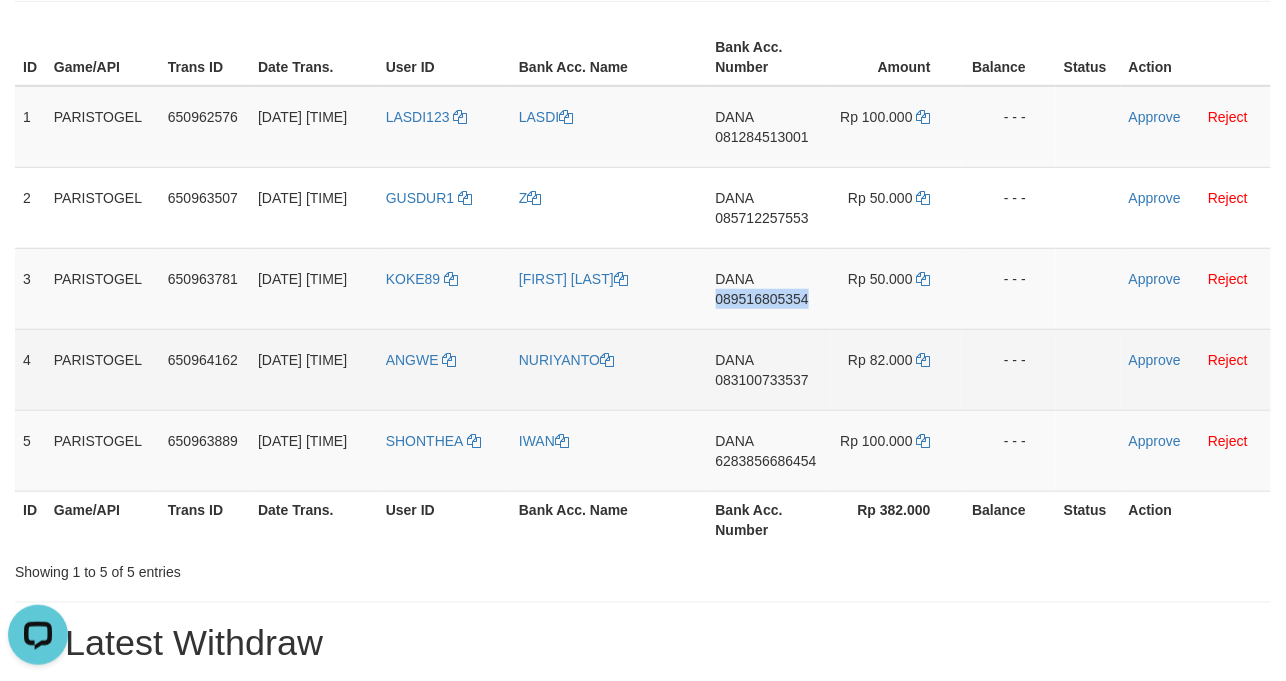 copy on "089516805354" 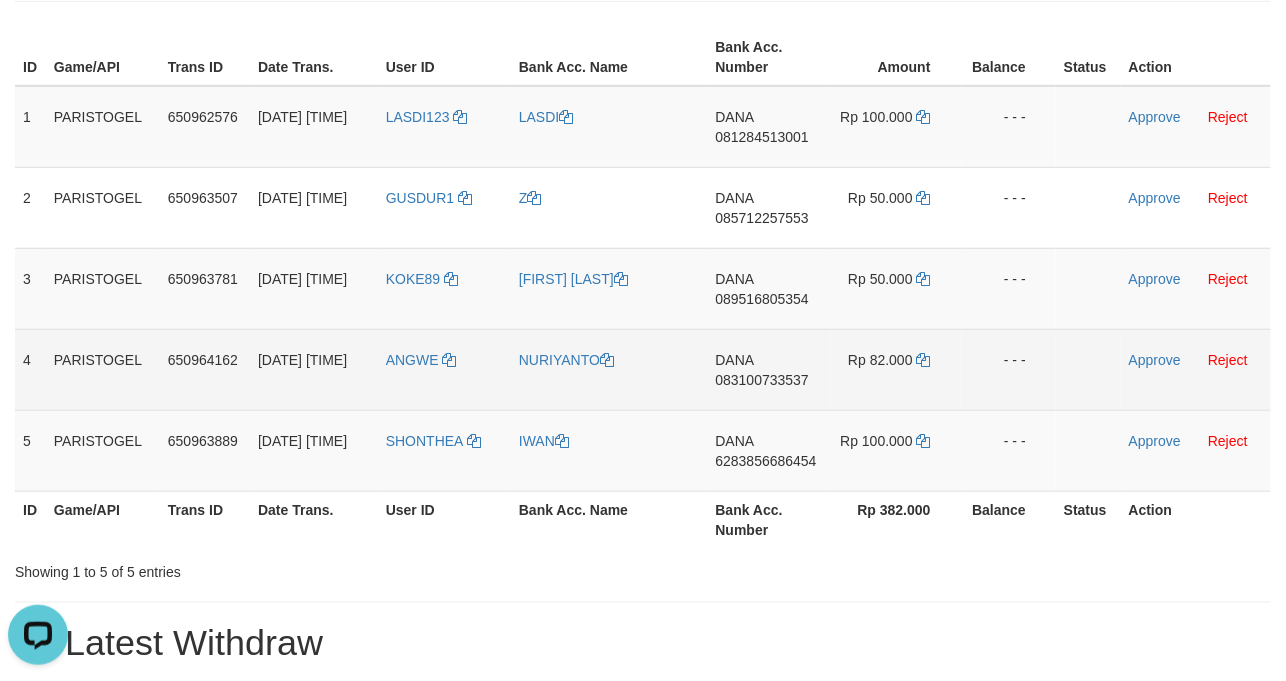 click on "DANA
083100733537" at bounding box center (769, 369) 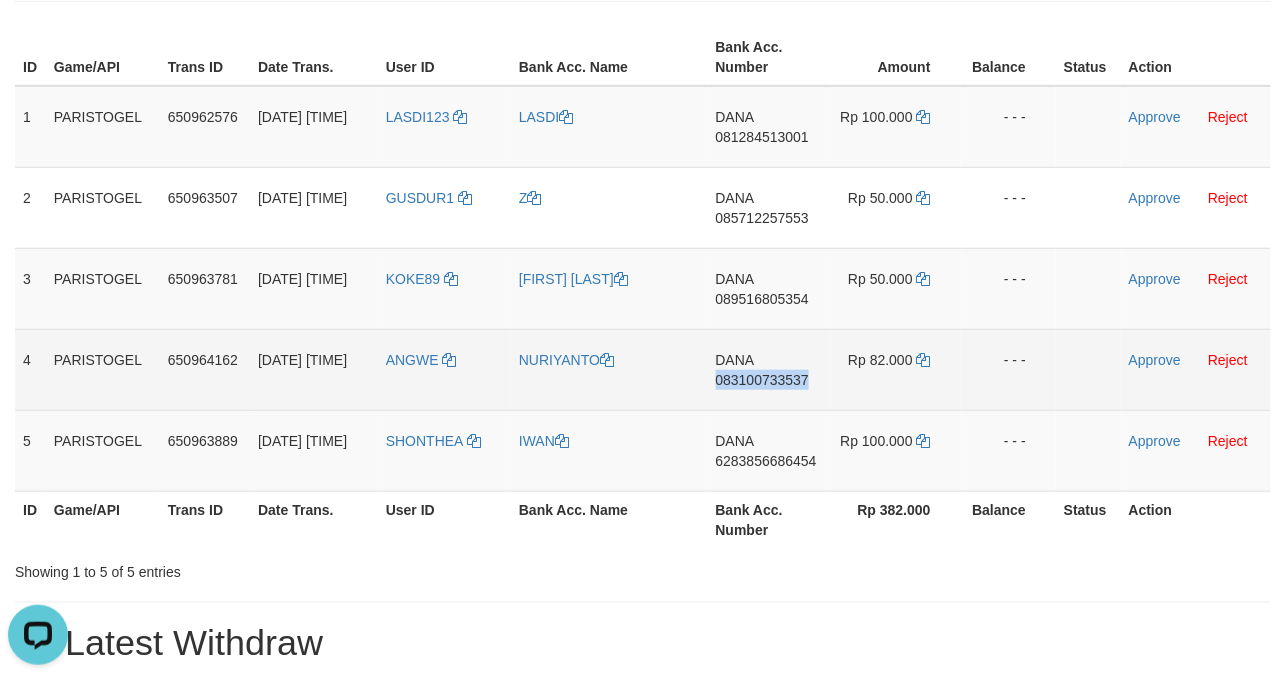 click on "DANA
083100733537" at bounding box center (769, 369) 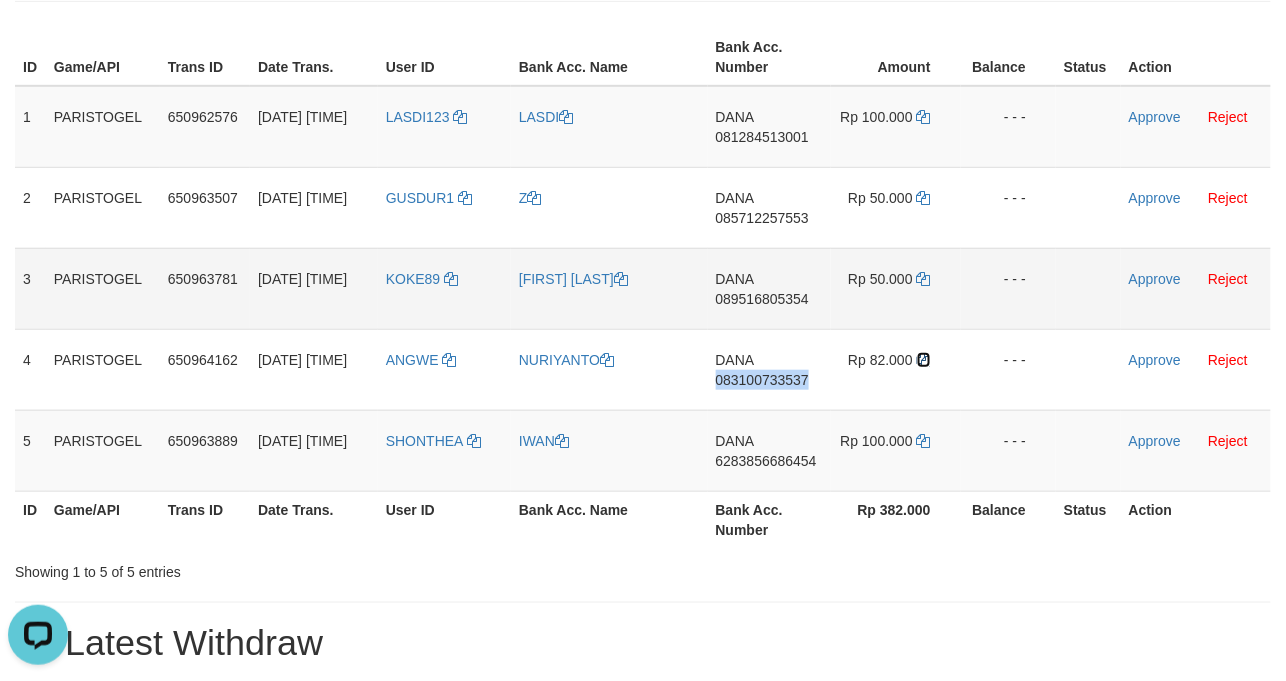 drag, startPoint x: 926, startPoint y: 374, endPoint x: 1170, endPoint y: 276, distance: 262.94485 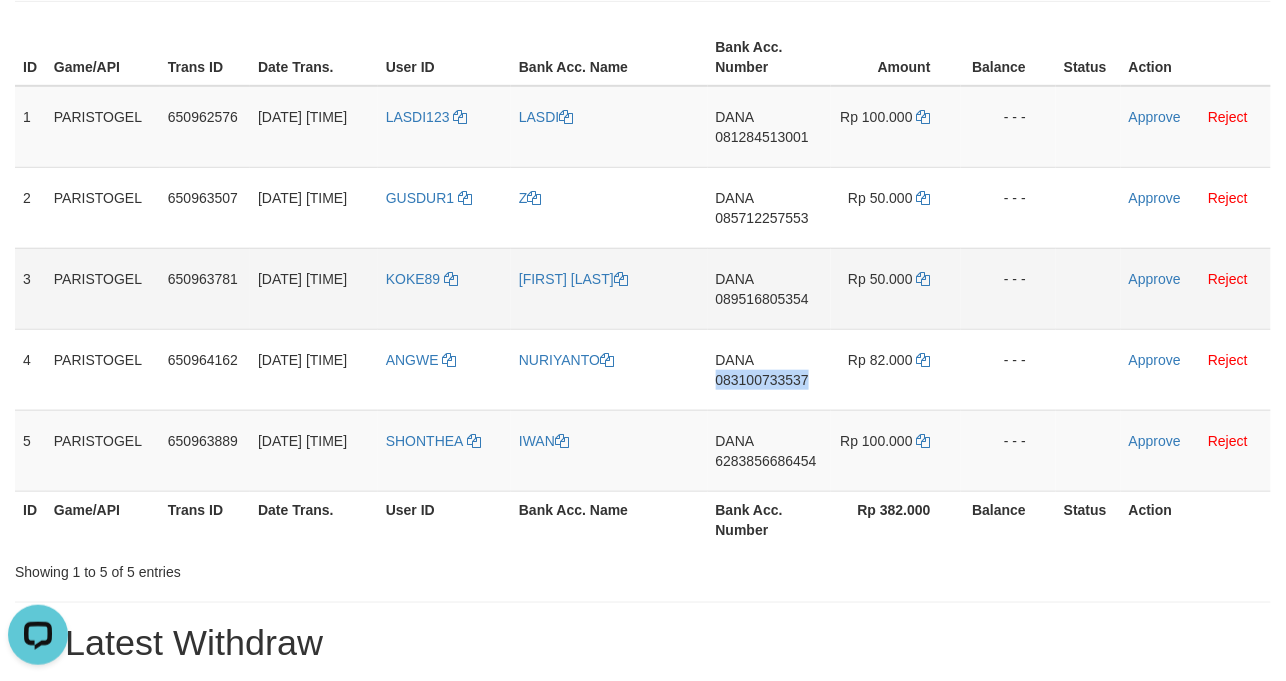 copy on "083100733537" 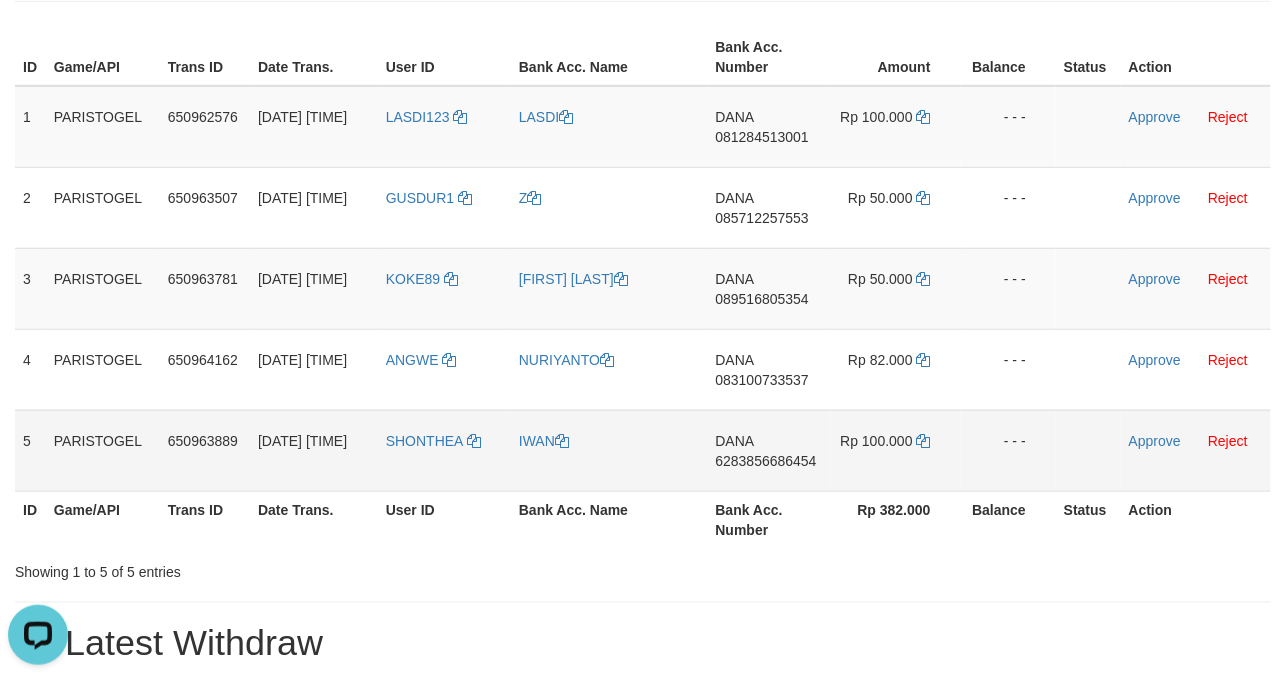 click on "DANA
6283856686454" at bounding box center [769, 450] 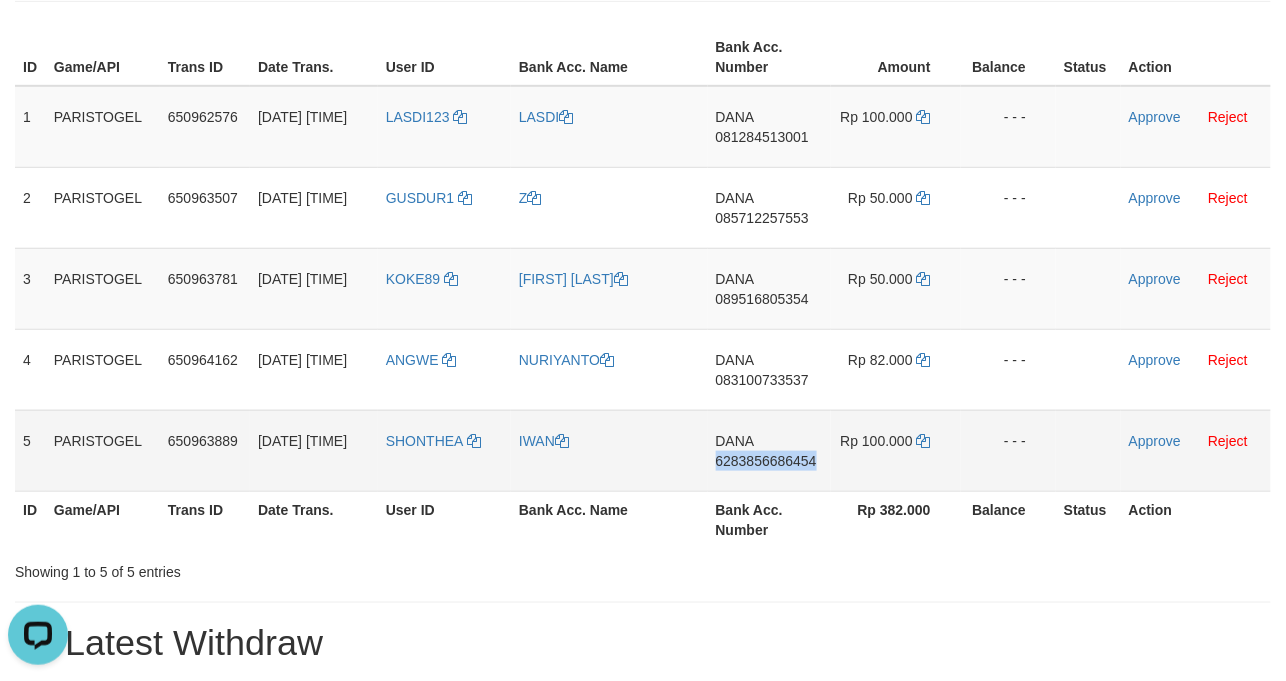 click on "DANA
6283856686454" at bounding box center (769, 450) 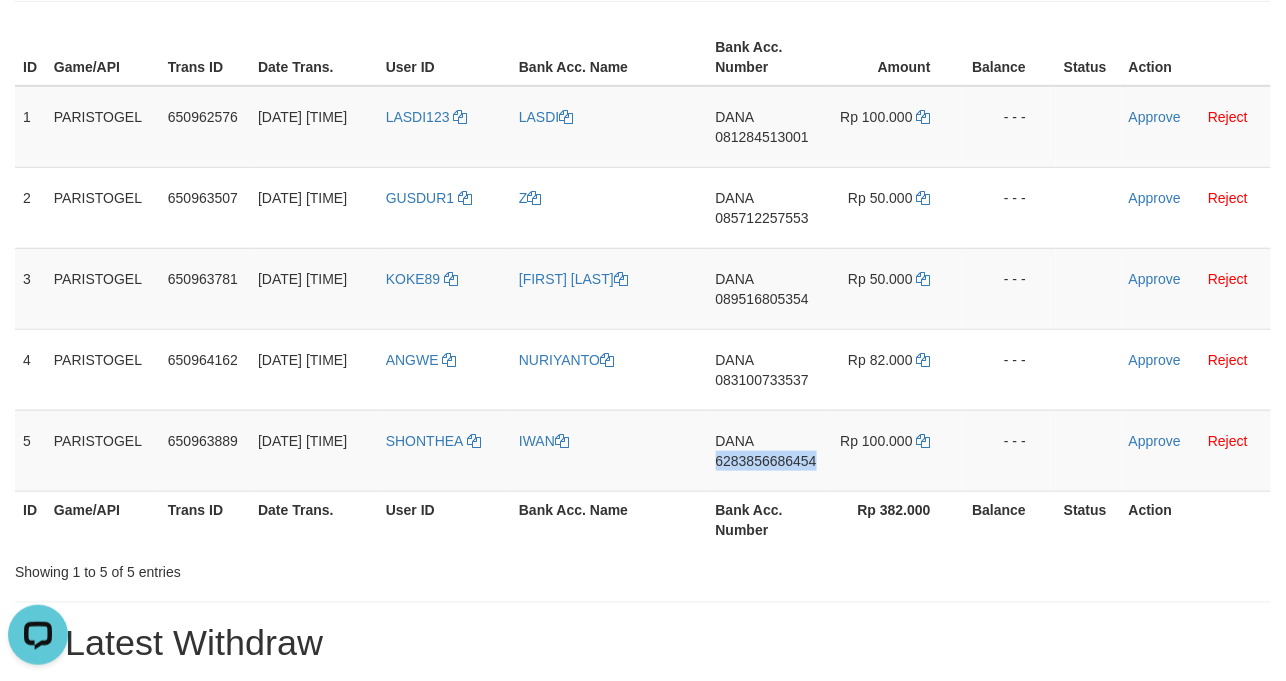 copy on "6283856686454" 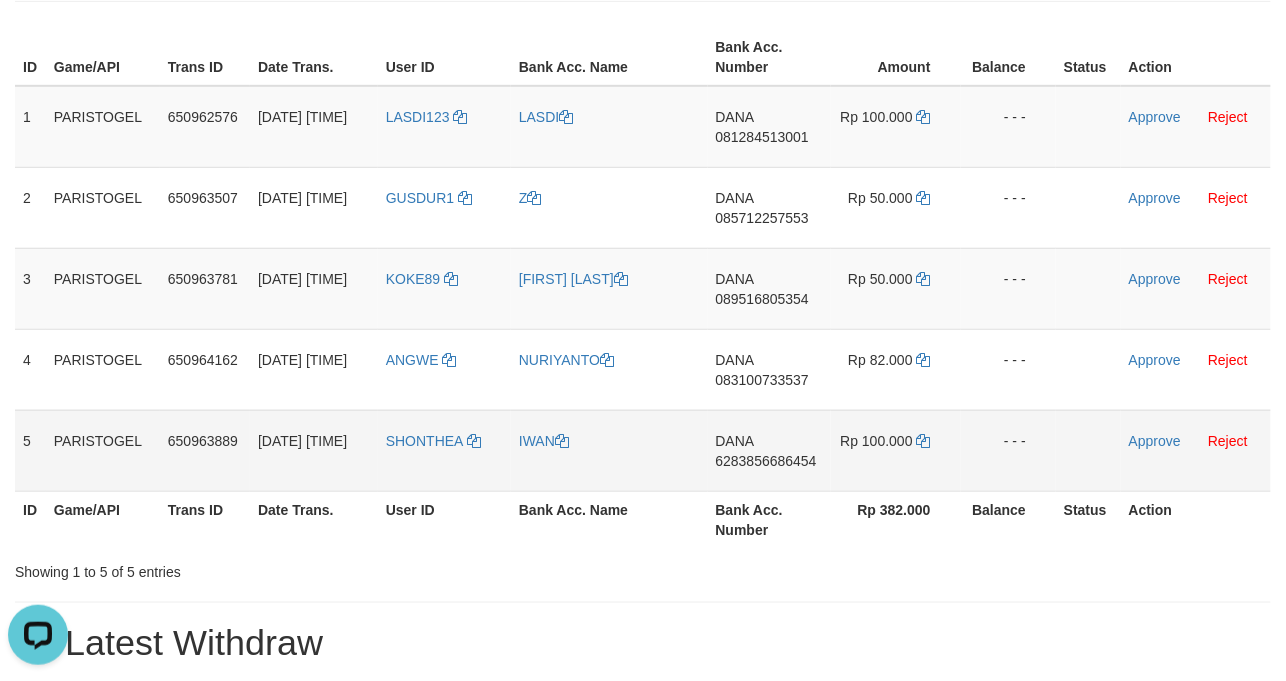 click on "IWAN" at bounding box center (609, 450) 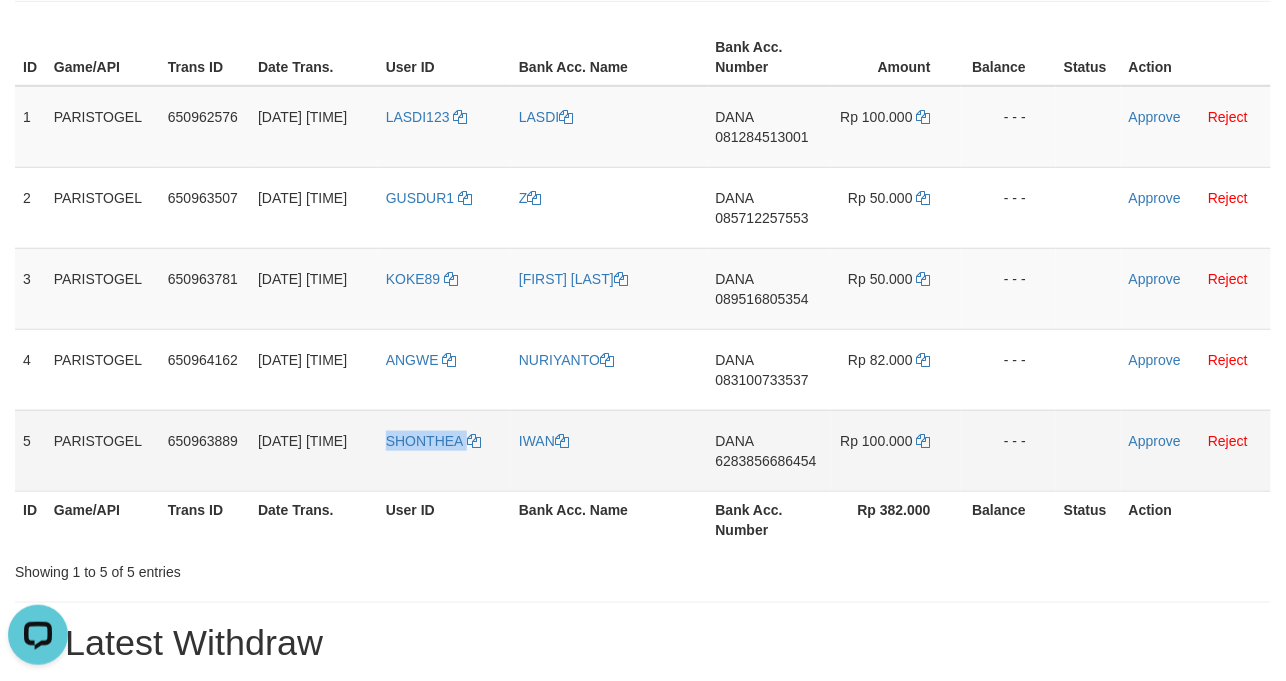 click on "SHONTHEA" at bounding box center (444, 450) 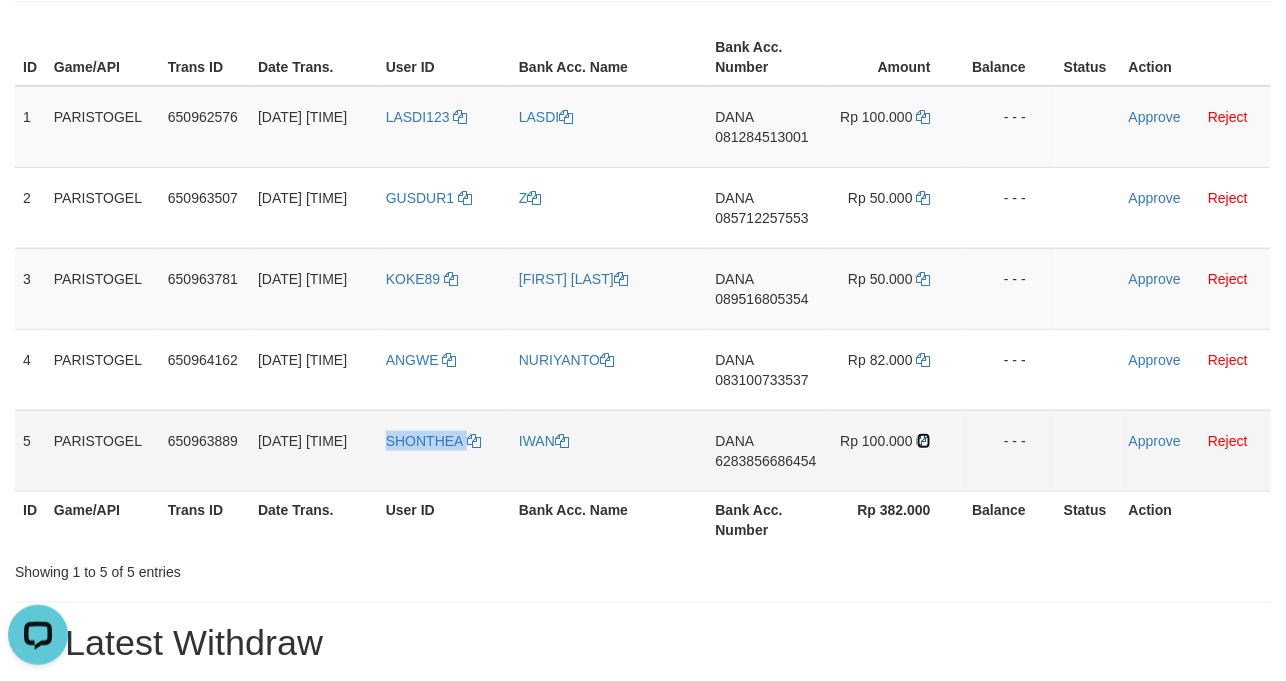 click at bounding box center [924, 441] 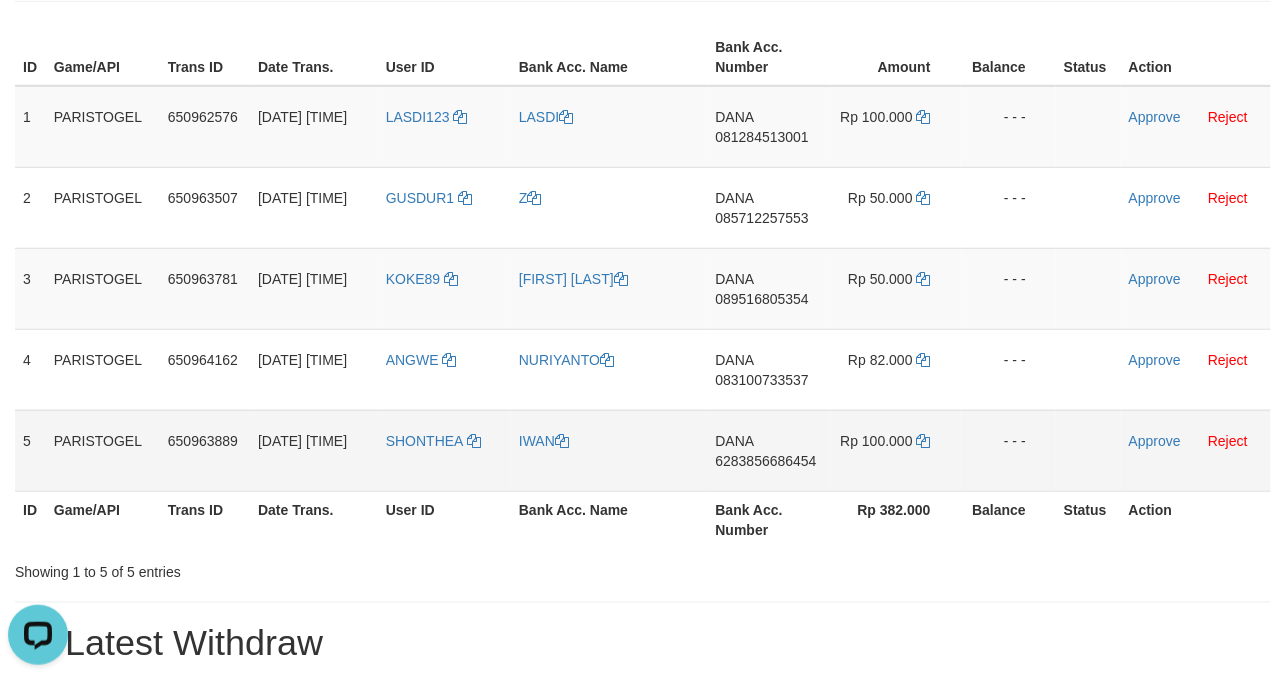 click on "6283856686454" at bounding box center (766, 461) 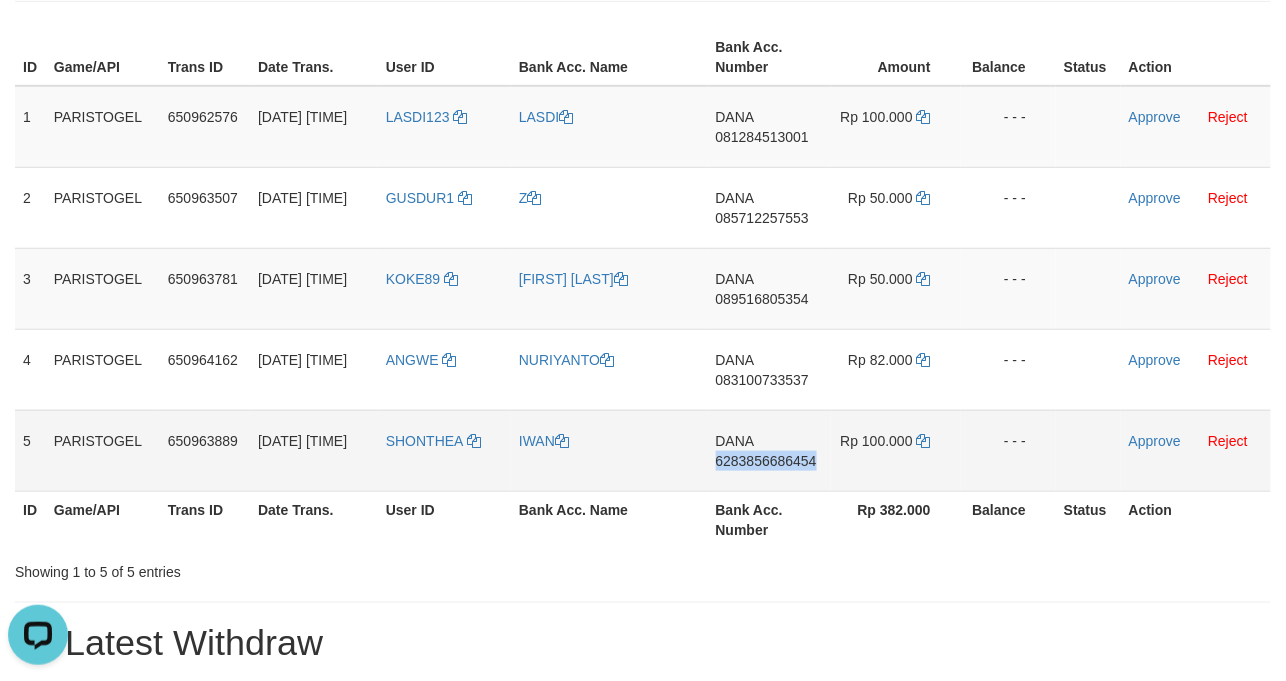 click on "DANA
6283856686454" at bounding box center [769, 450] 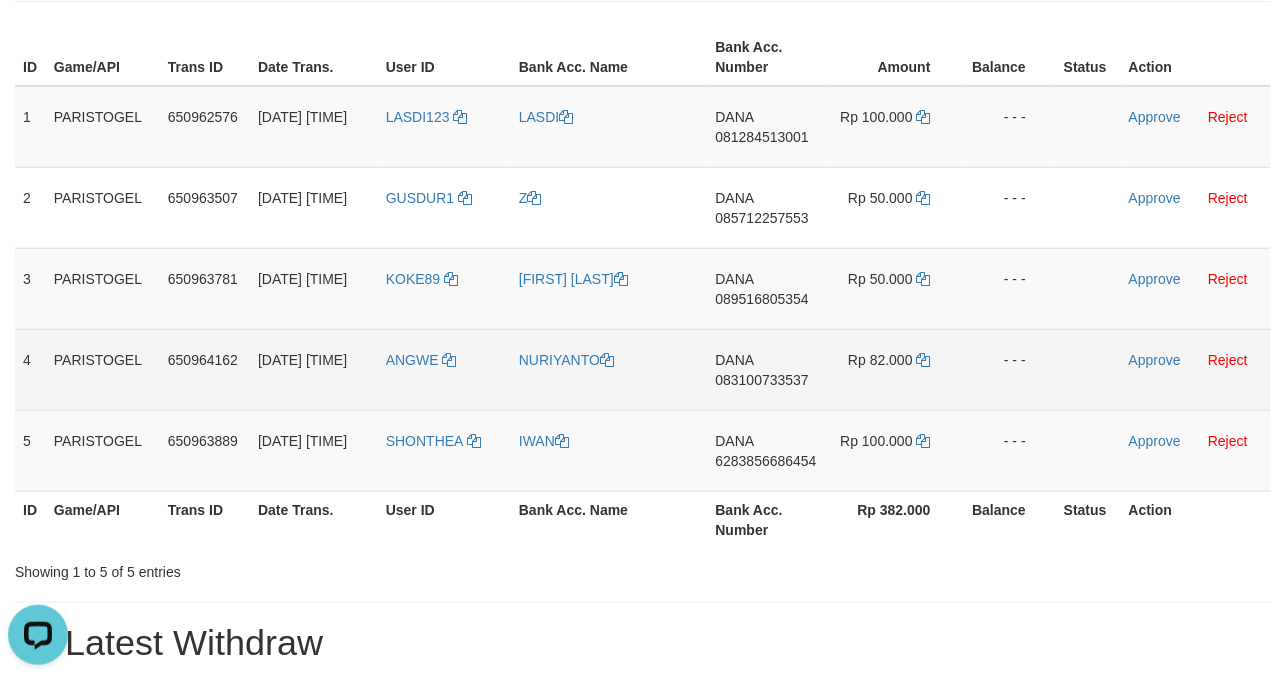 click on "NURIYANTO" at bounding box center [609, 369] 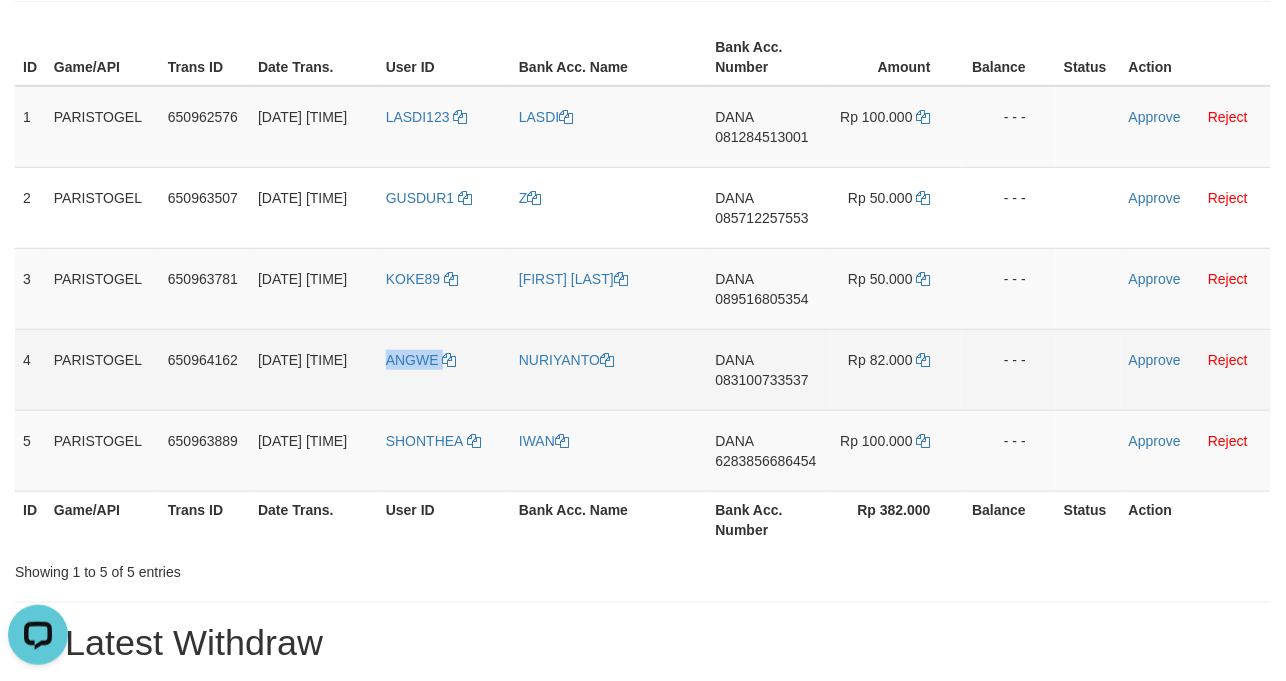 drag, startPoint x: 429, startPoint y: 398, endPoint x: 418, endPoint y: 393, distance: 12.083046 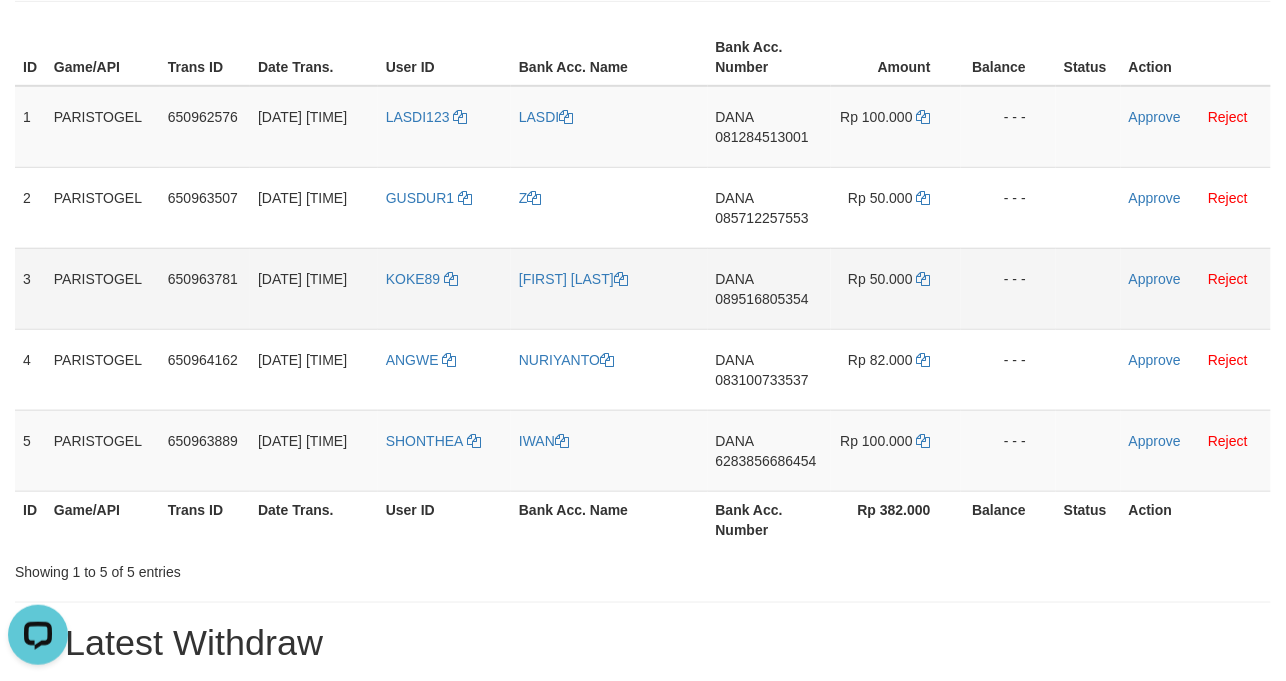click on "[FIRST] [LAST]" at bounding box center [609, 288] 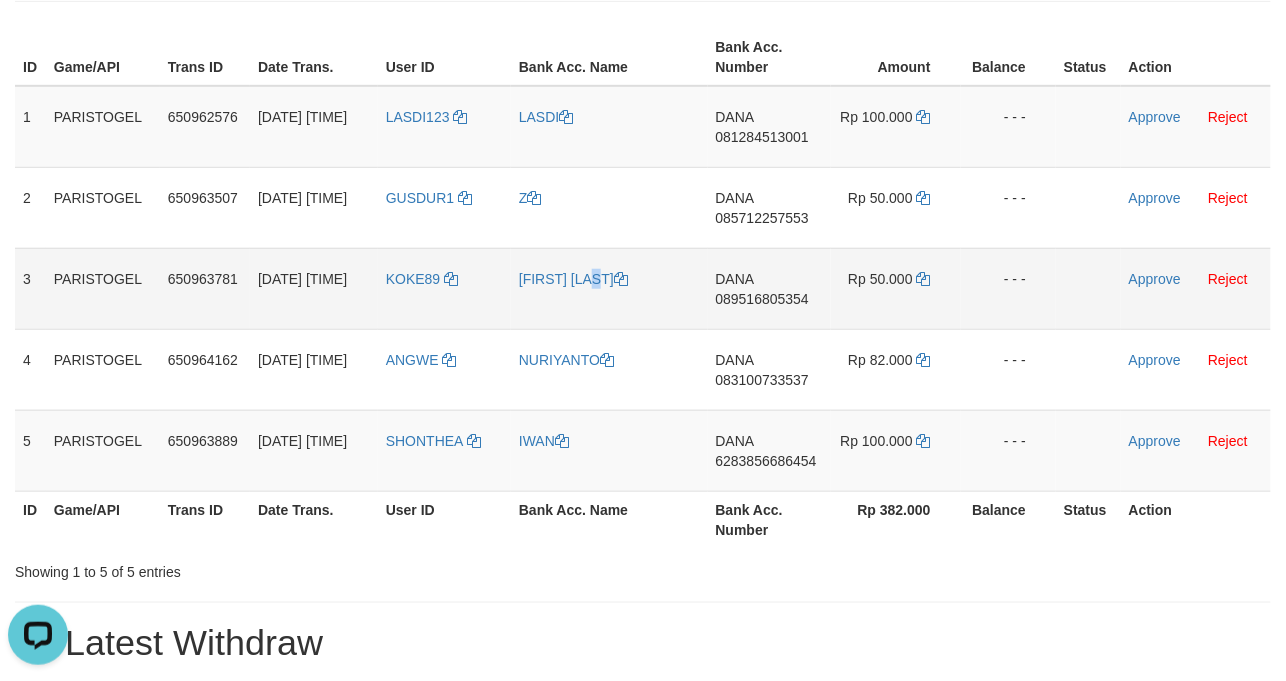 click on "[FIRST] [LAST]" at bounding box center [609, 288] 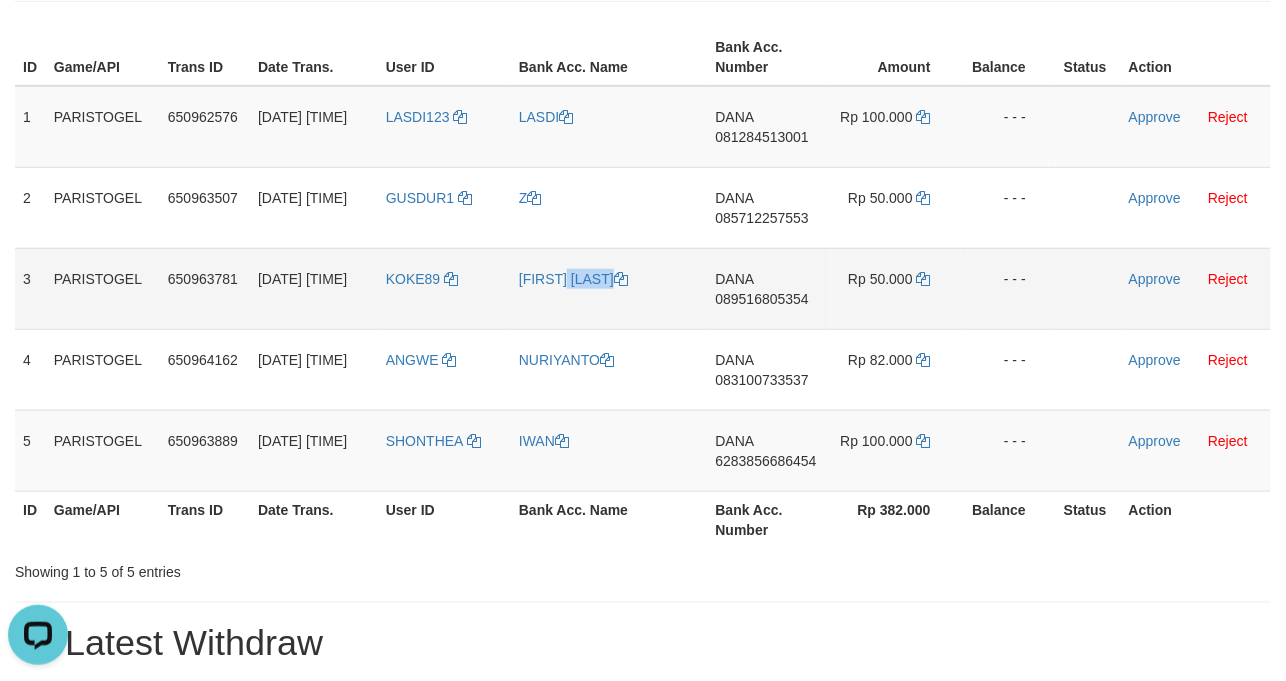 click on "[FIRST] [LAST]" at bounding box center (609, 288) 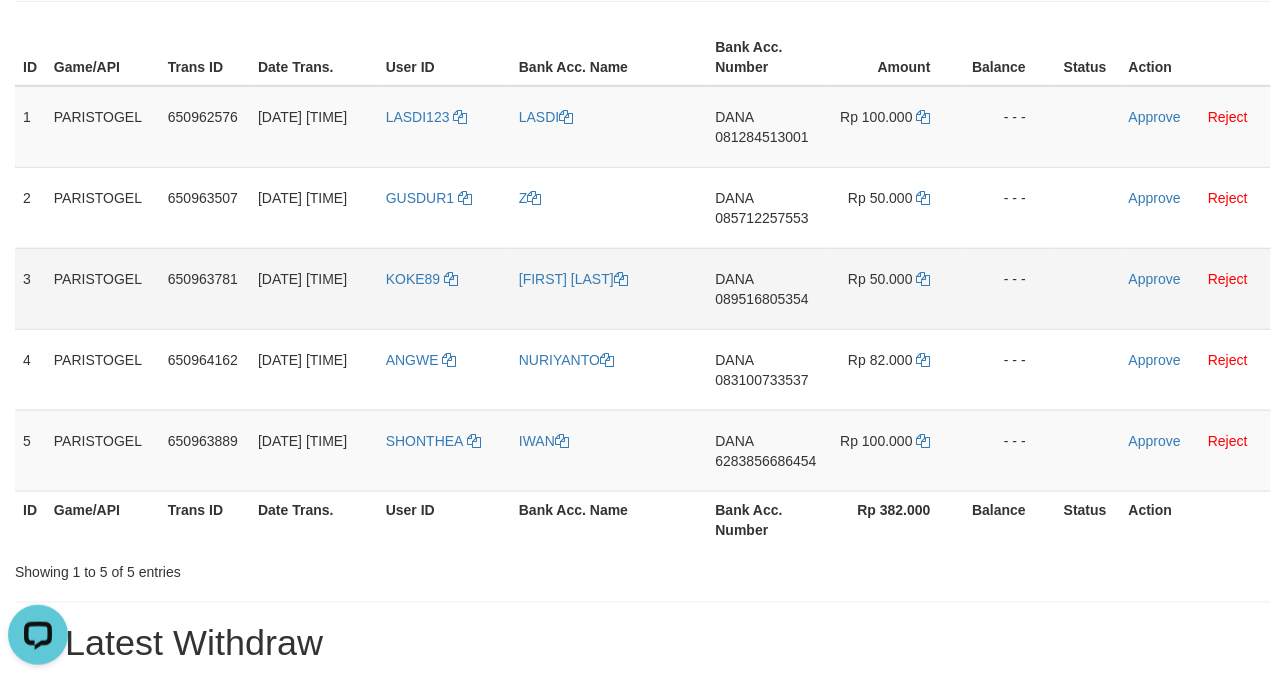 click on "KOKE89" at bounding box center (444, 288) 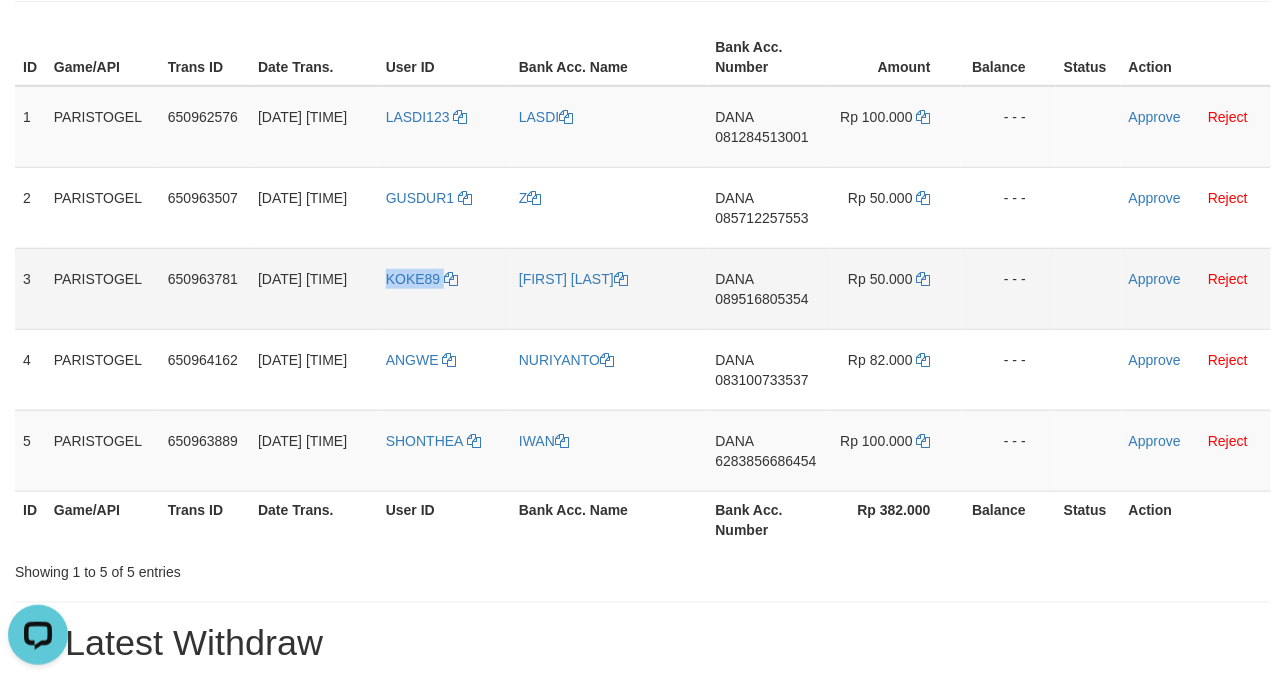 click on "KOKE89" at bounding box center (444, 288) 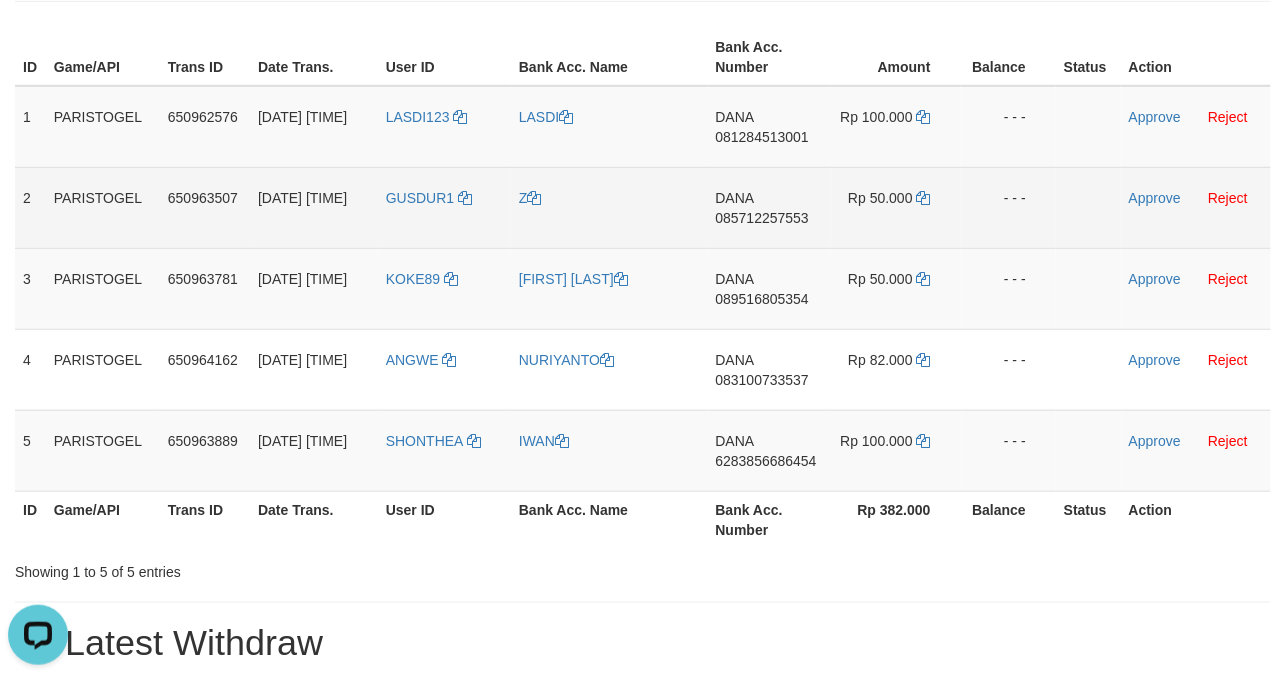 click on "GUSDUR1" at bounding box center [444, 207] 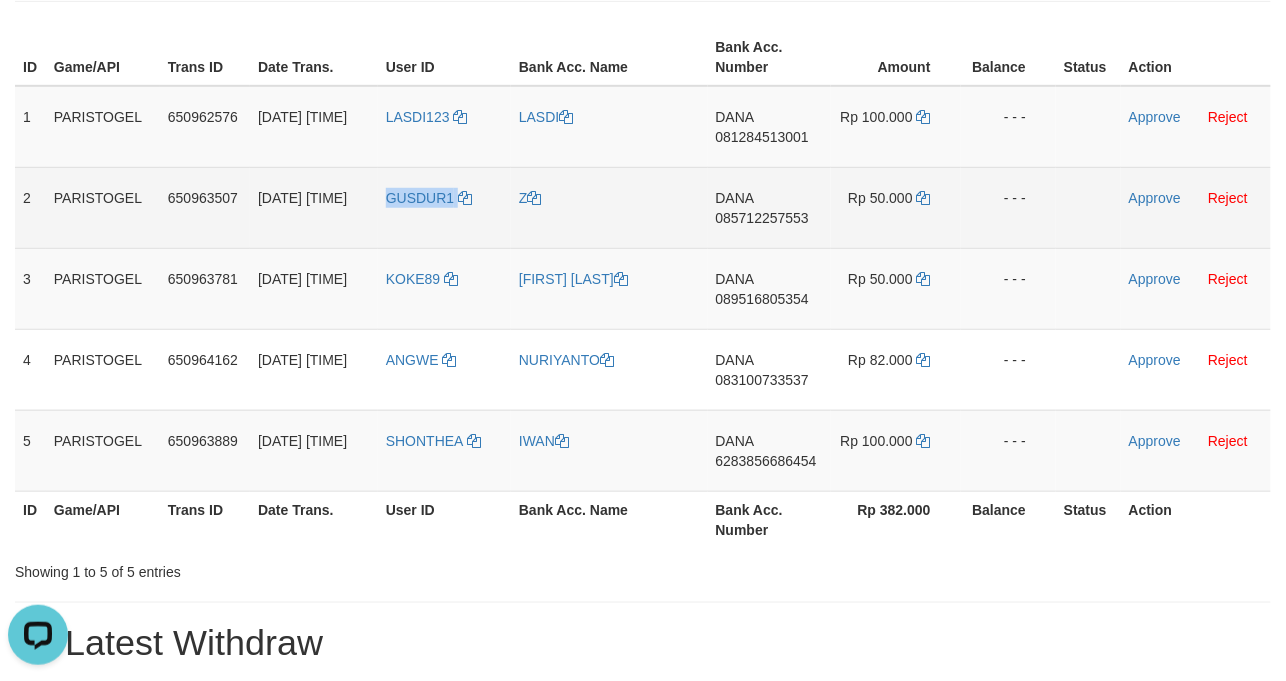 click on "GUSDUR1" at bounding box center [444, 207] 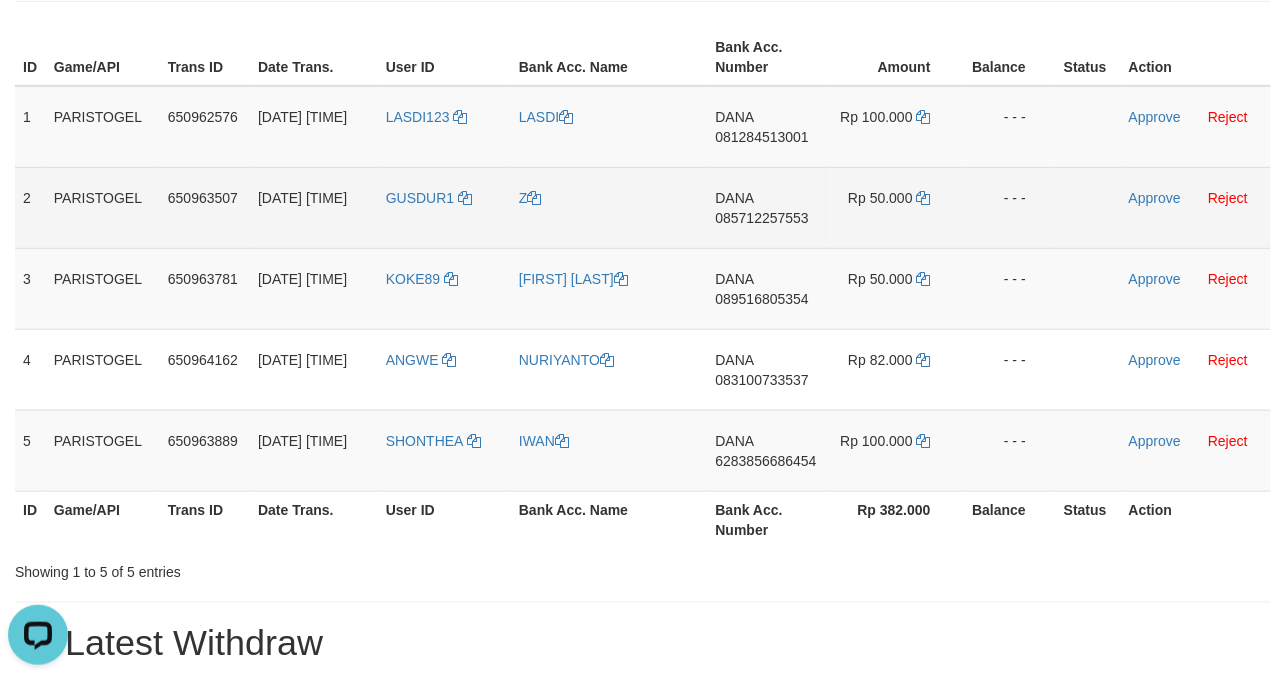 click on "Z" at bounding box center (609, 207) 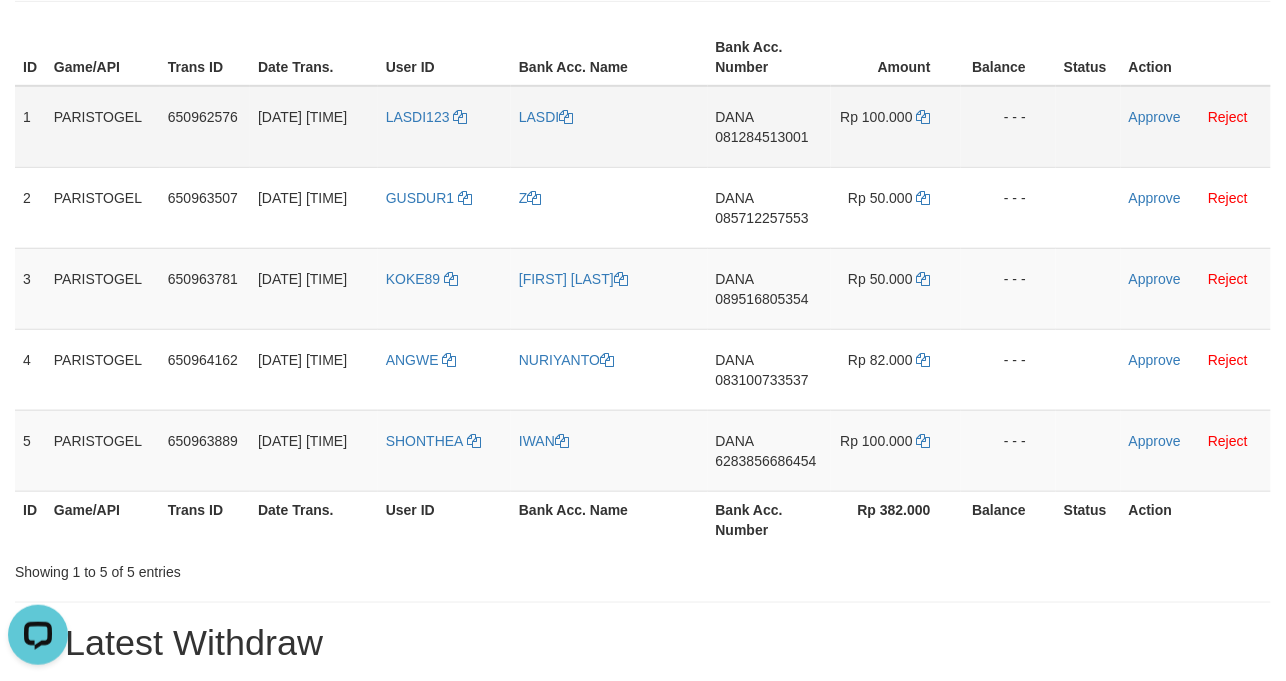 click on "LASDI" at bounding box center [609, 127] 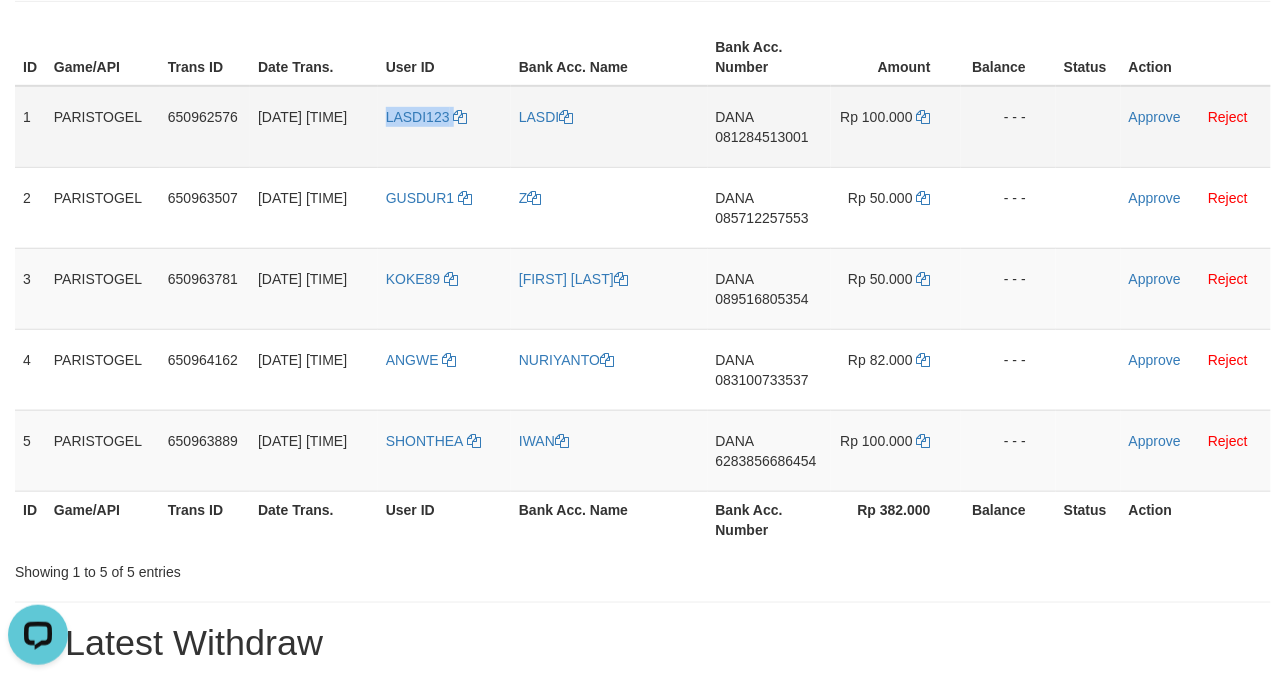 click on "LASDI123" at bounding box center (444, 127) 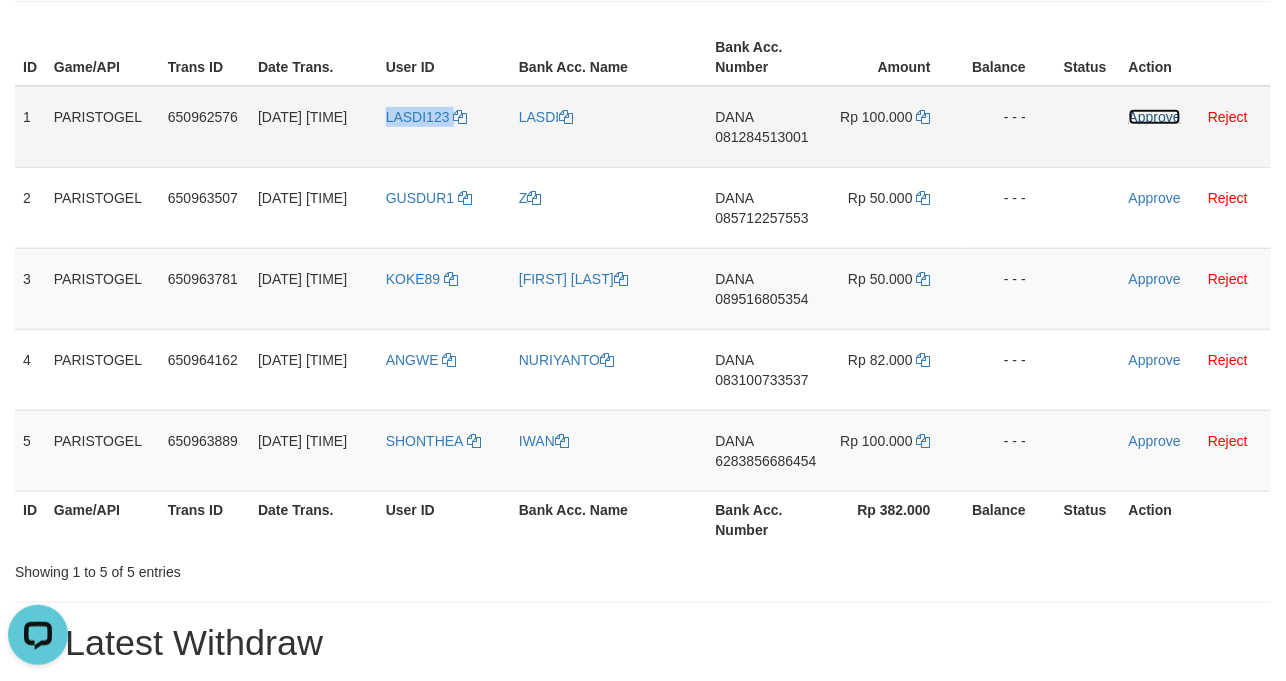 click on "Approve" at bounding box center [1155, 117] 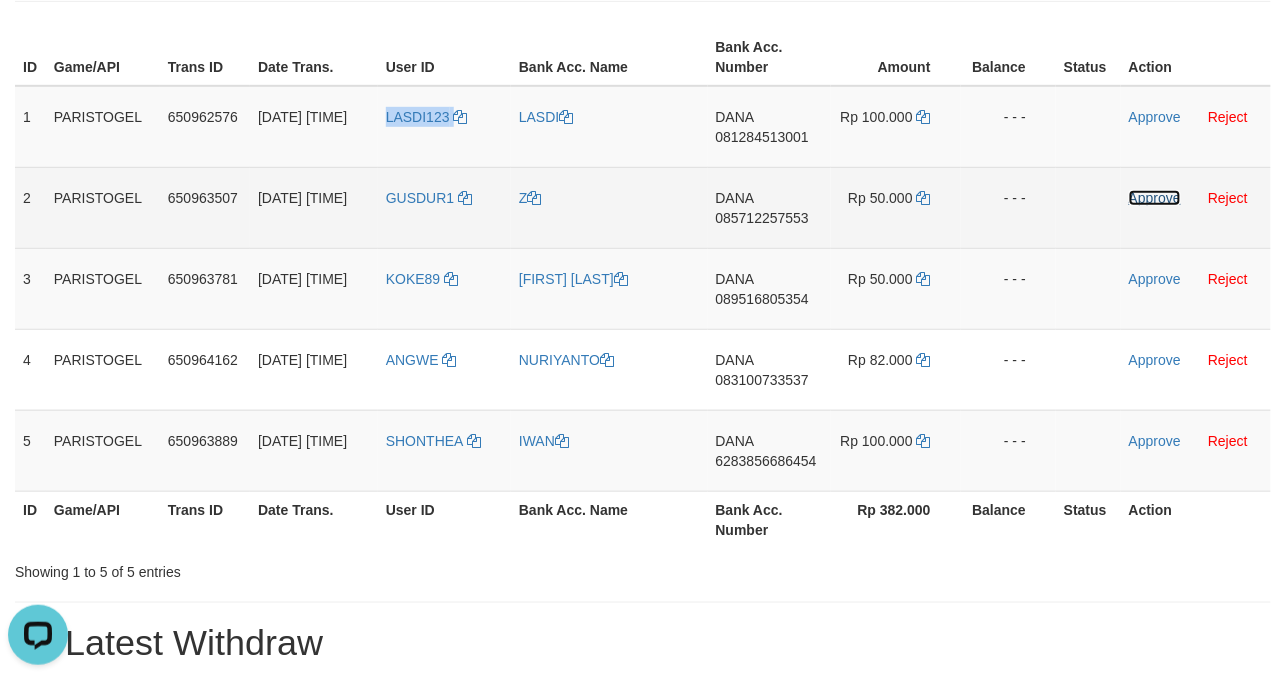 click on "Approve" at bounding box center (1155, 198) 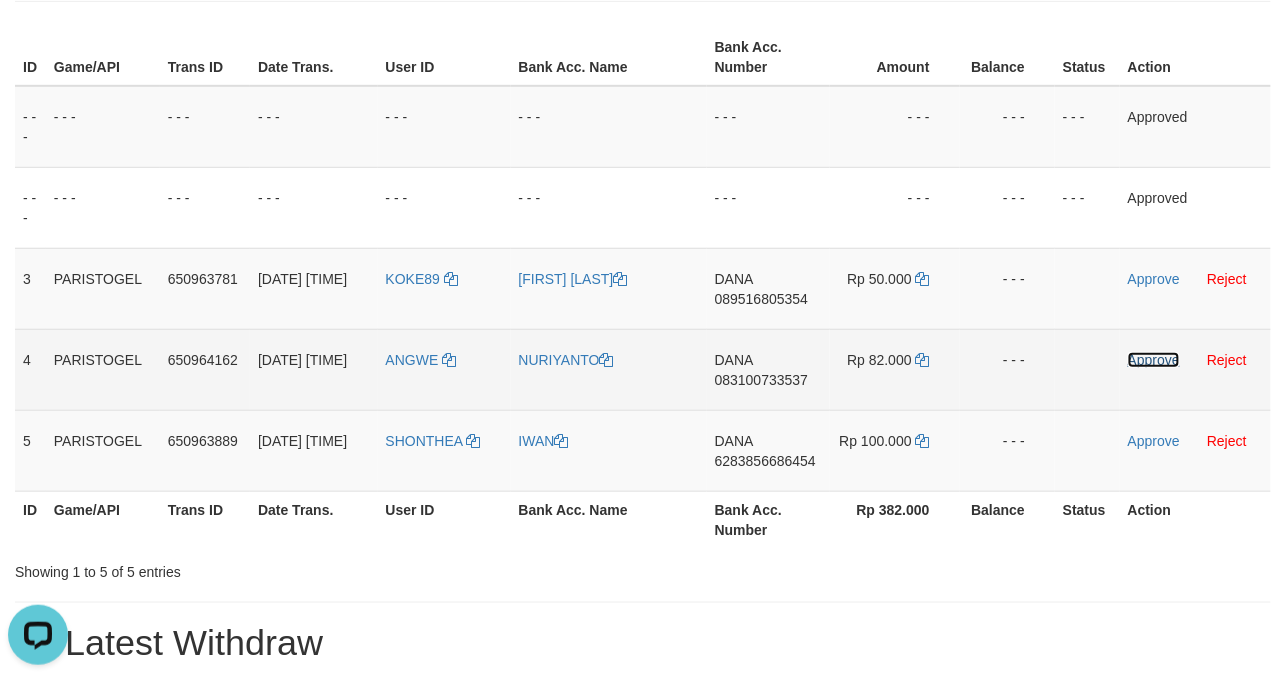 click on "Approve" at bounding box center (1154, 360) 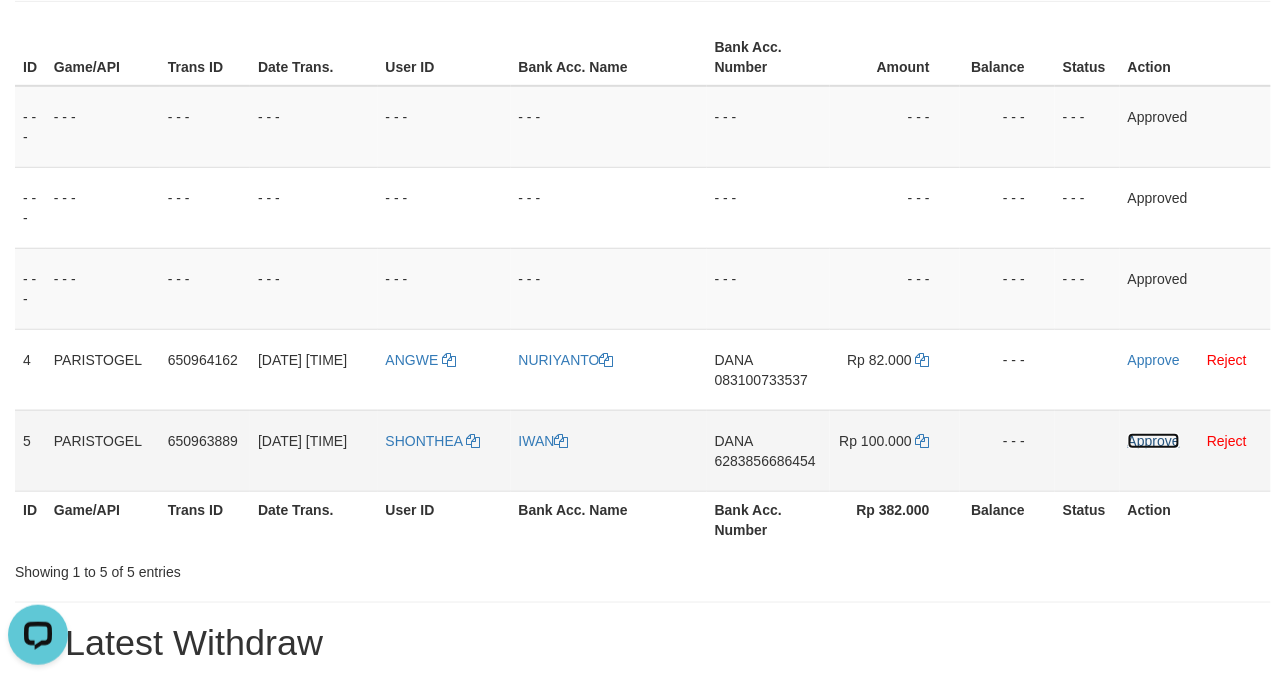 click on "Approve" at bounding box center [1154, 441] 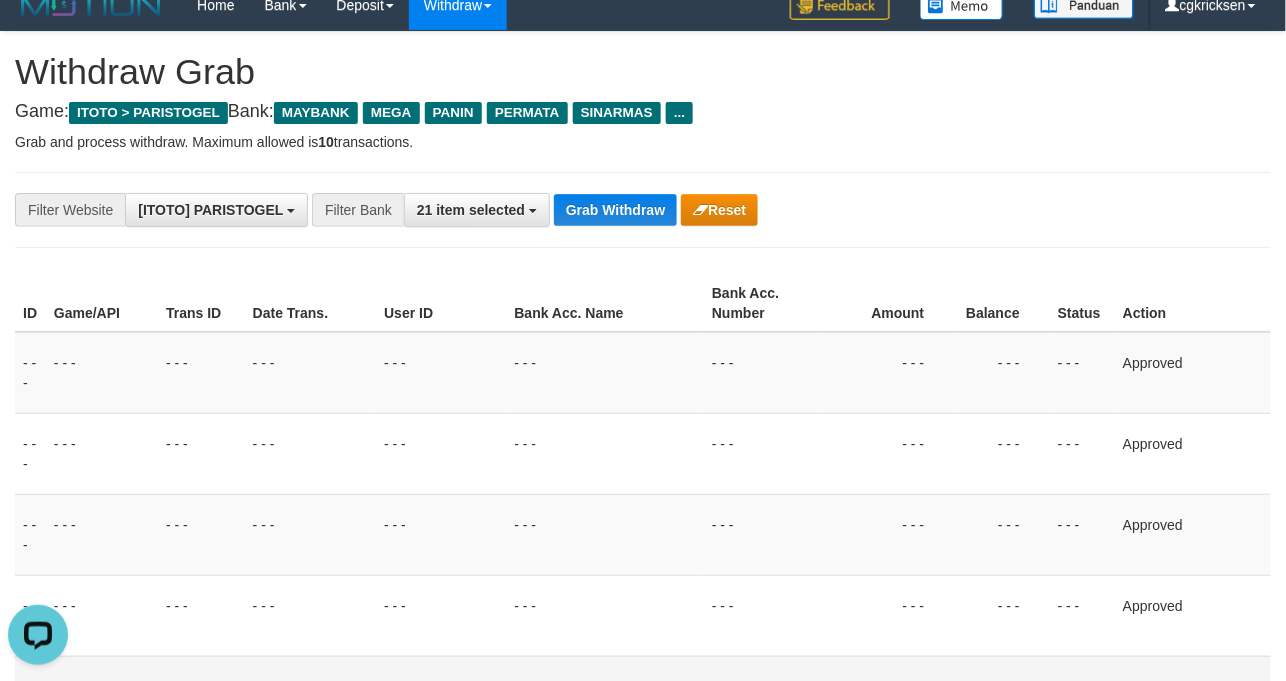 scroll, scrollTop: 0, scrollLeft: 0, axis: both 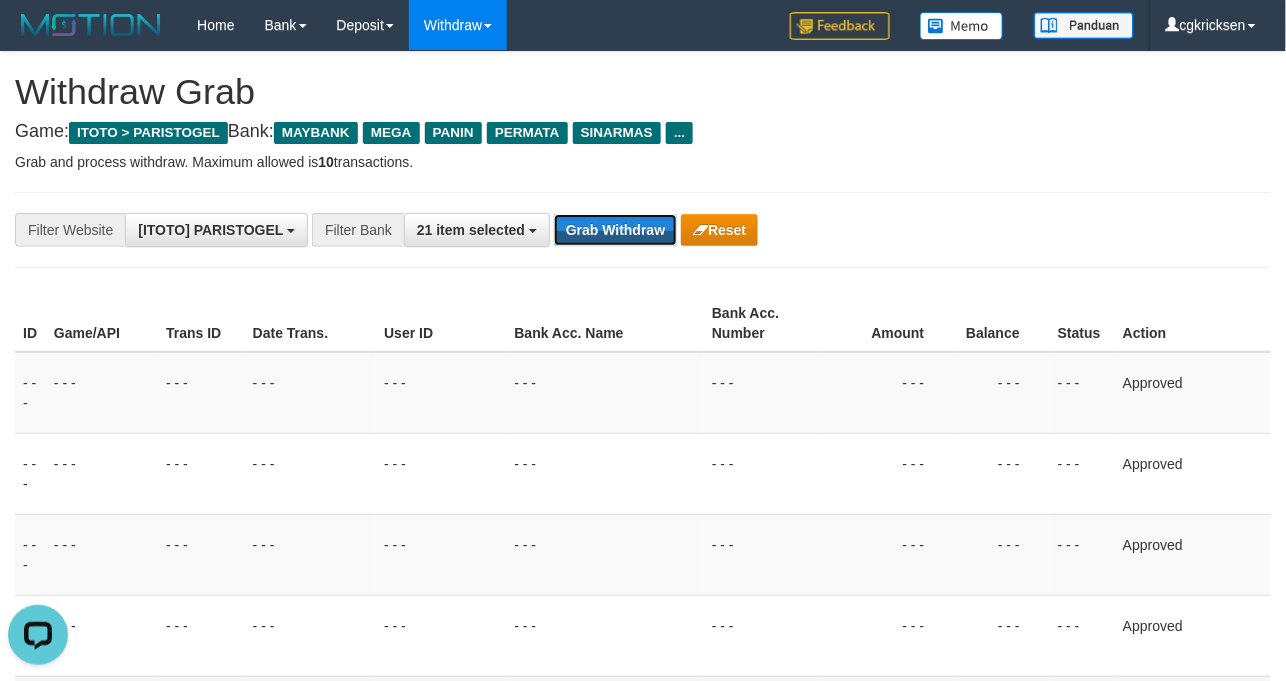 drag, startPoint x: 642, startPoint y: 226, endPoint x: 513, endPoint y: 100, distance: 180.3247 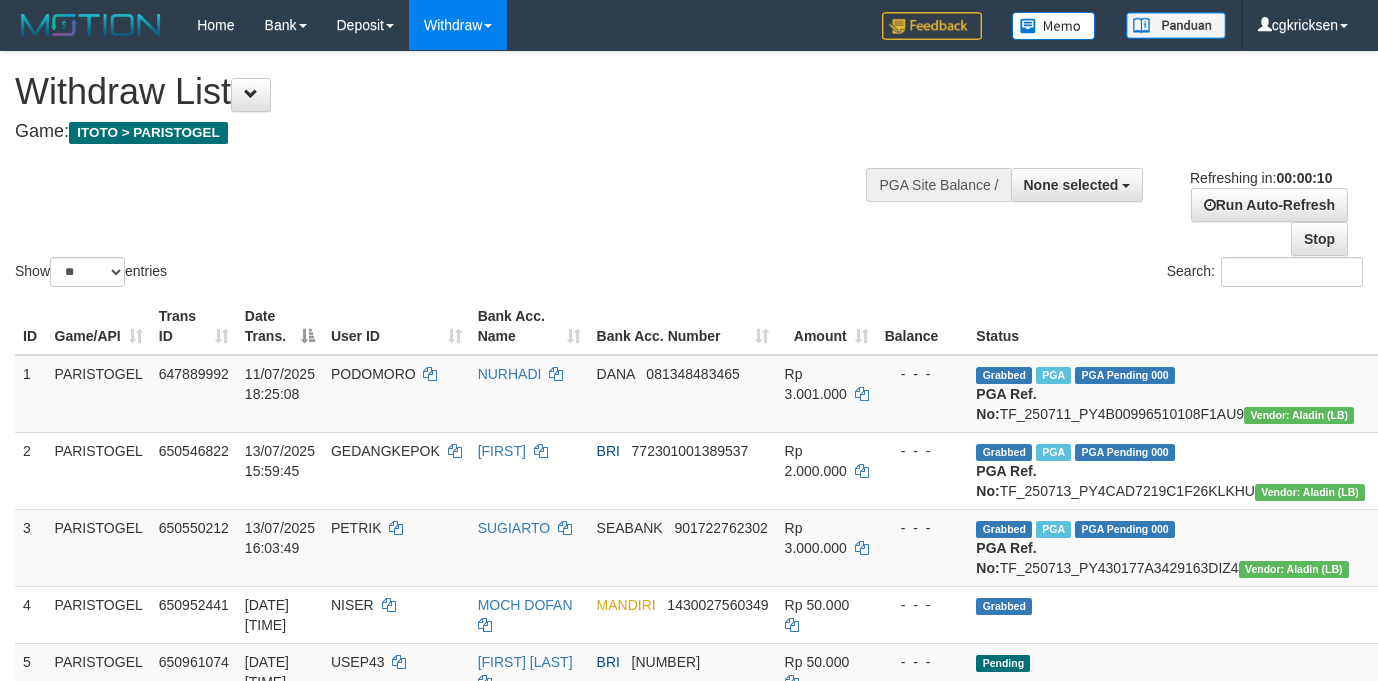 select 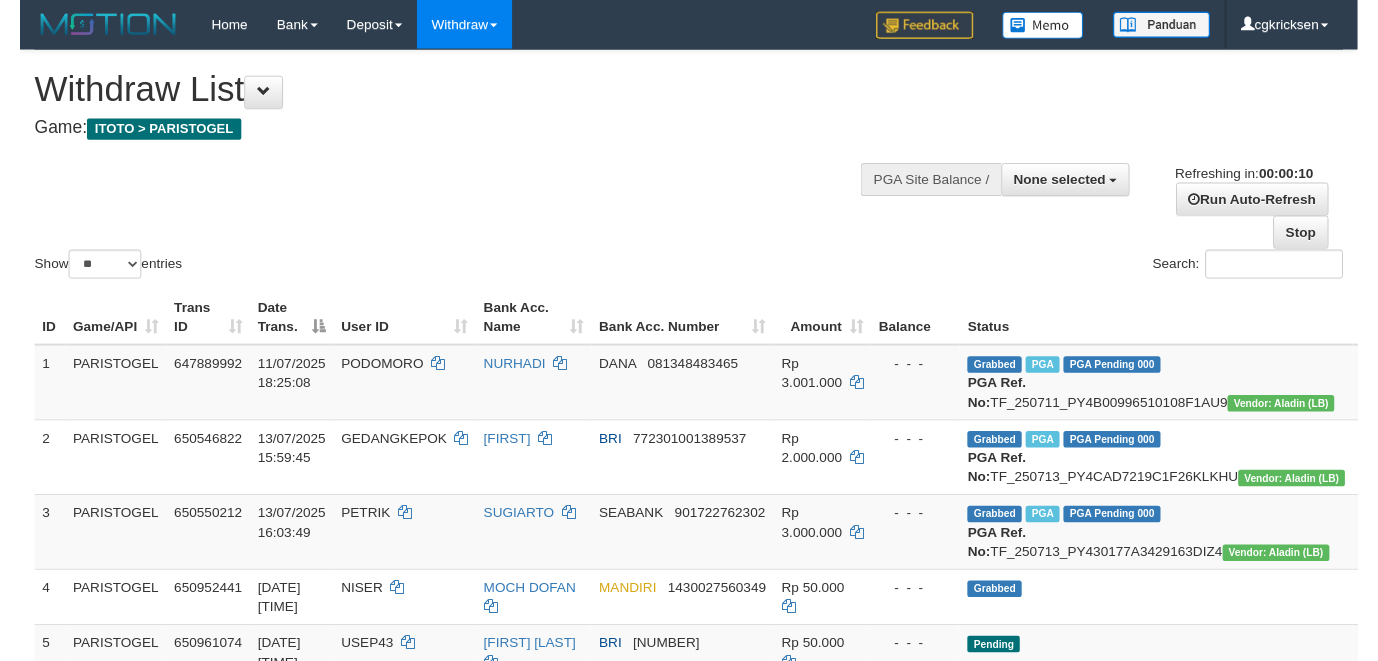 scroll, scrollTop: 0, scrollLeft: 0, axis: both 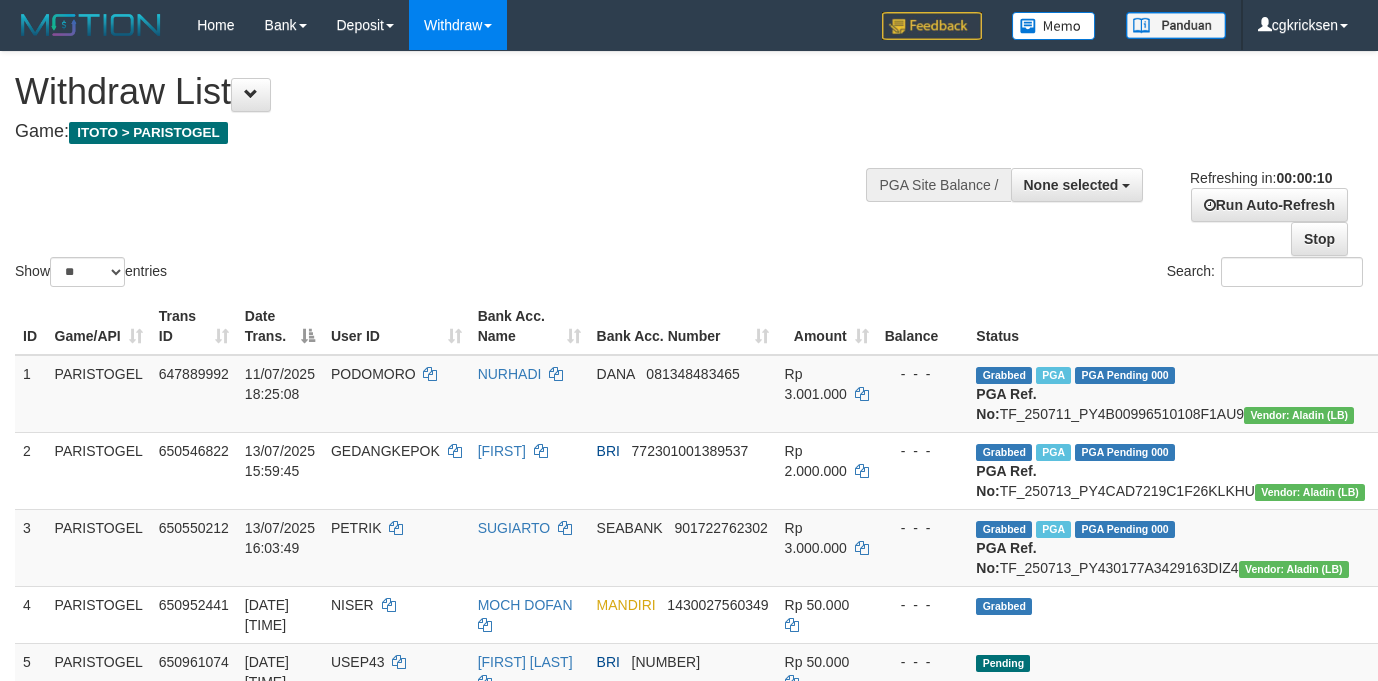 select 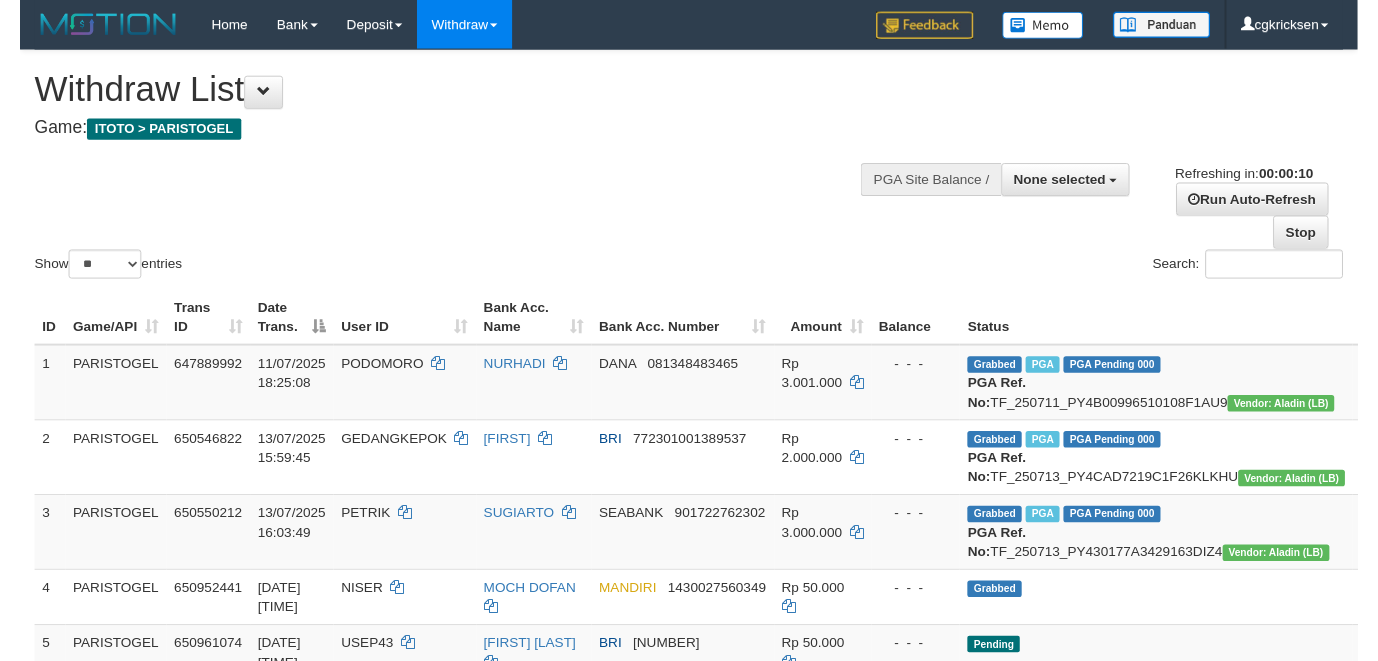 scroll, scrollTop: 0, scrollLeft: 0, axis: both 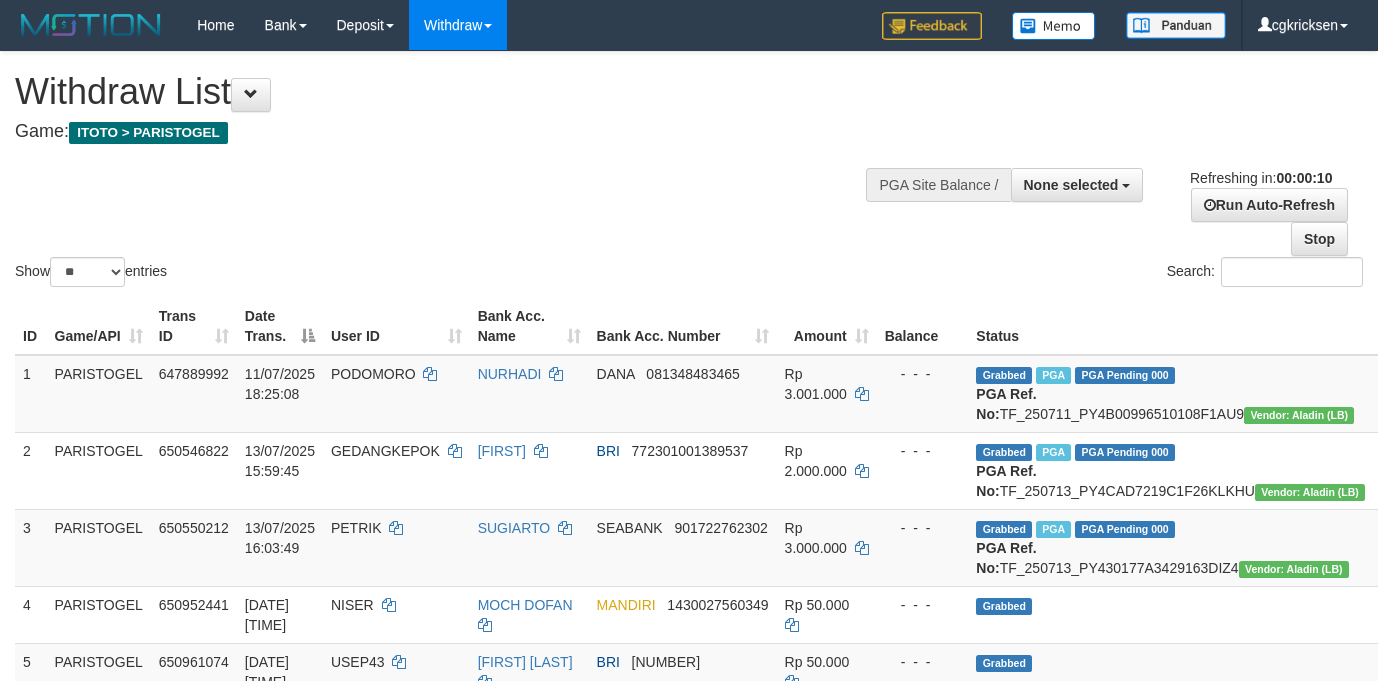 select 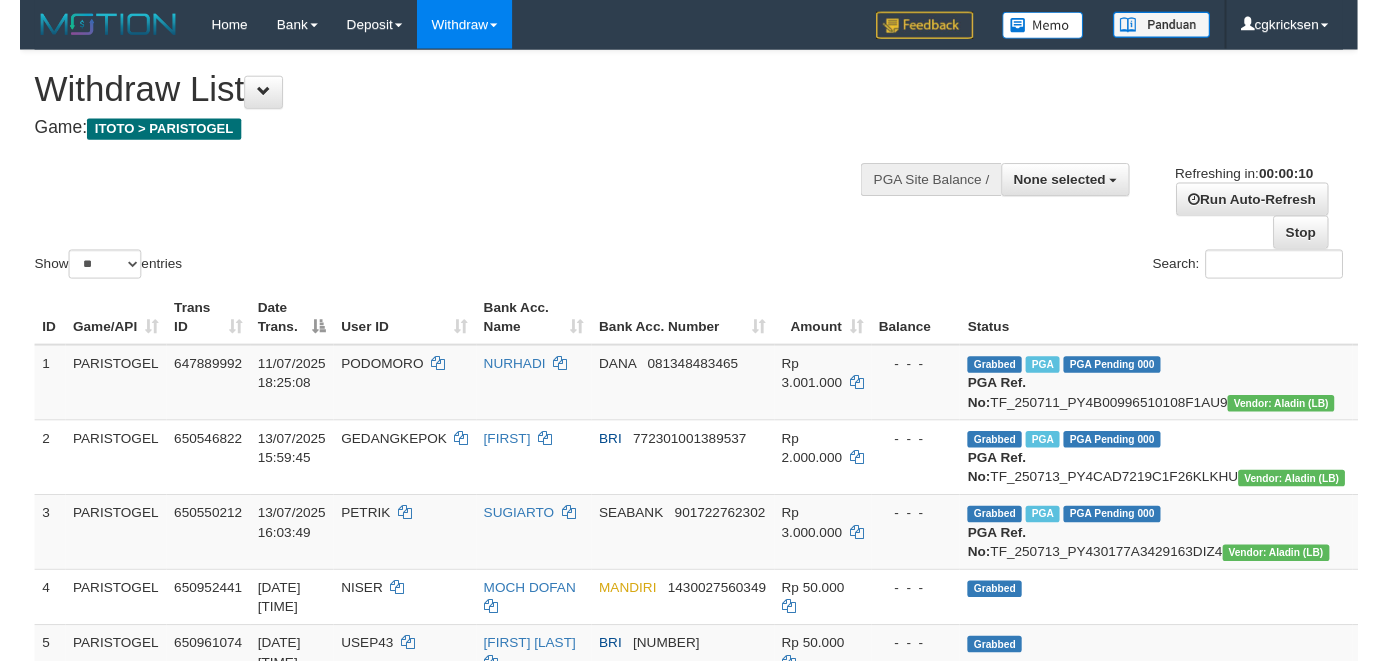 scroll, scrollTop: 0, scrollLeft: 0, axis: both 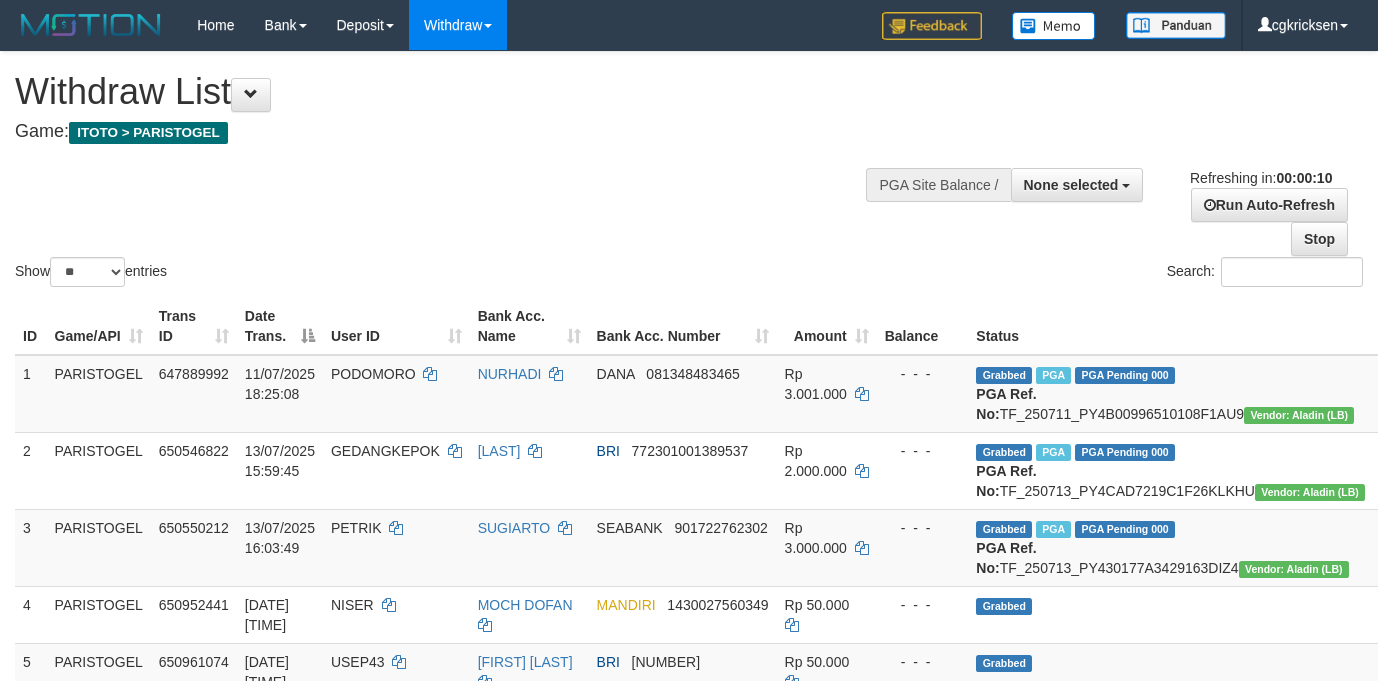 select 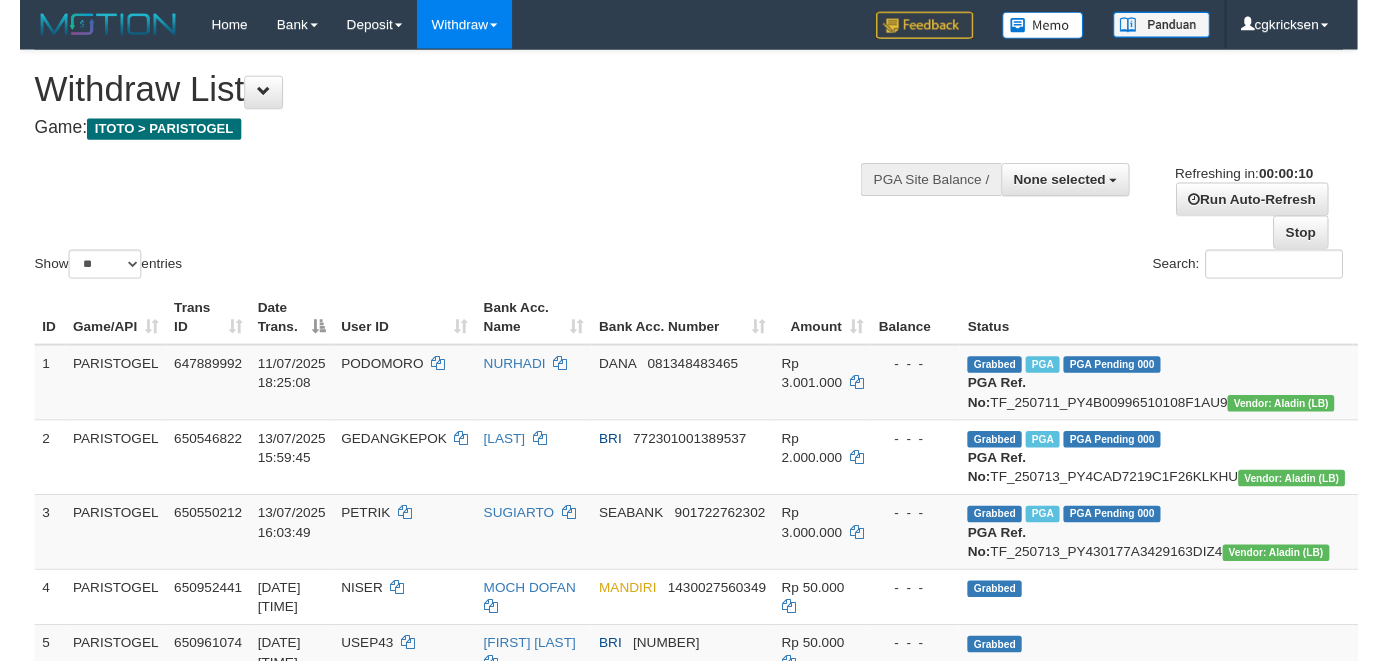 scroll, scrollTop: 0, scrollLeft: 0, axis: both 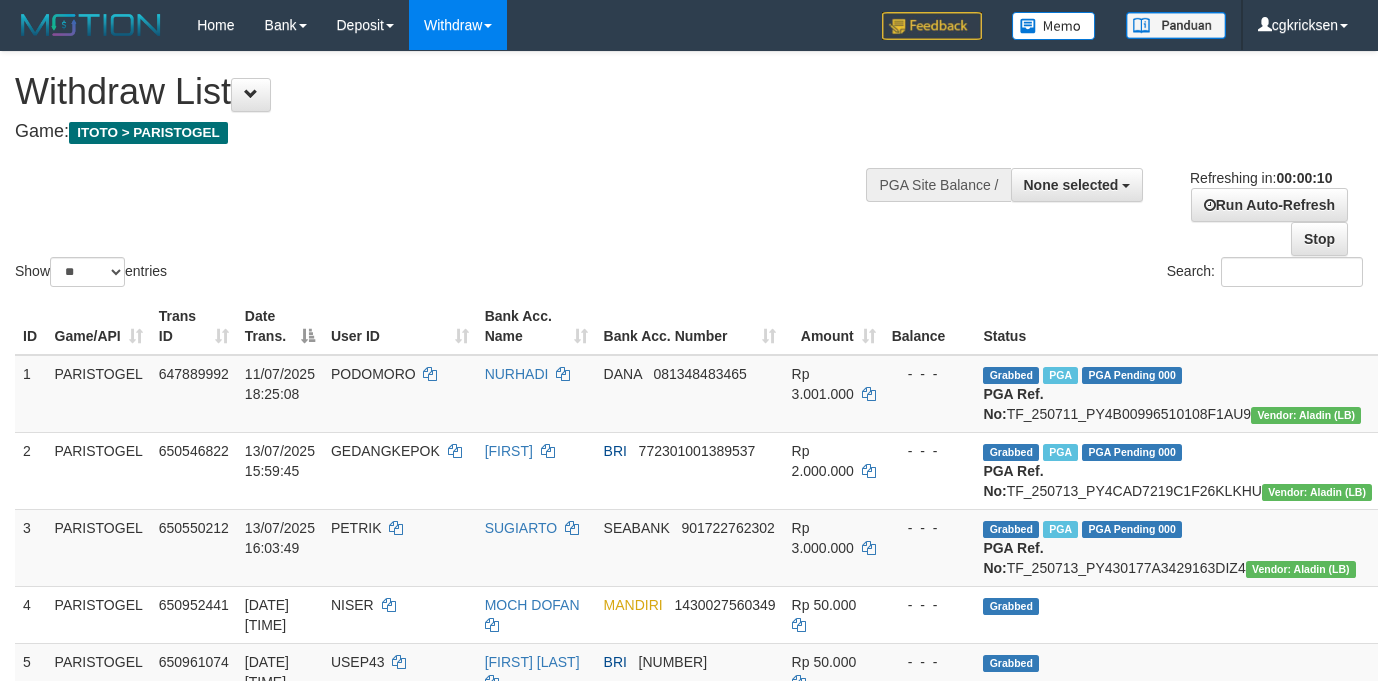 select 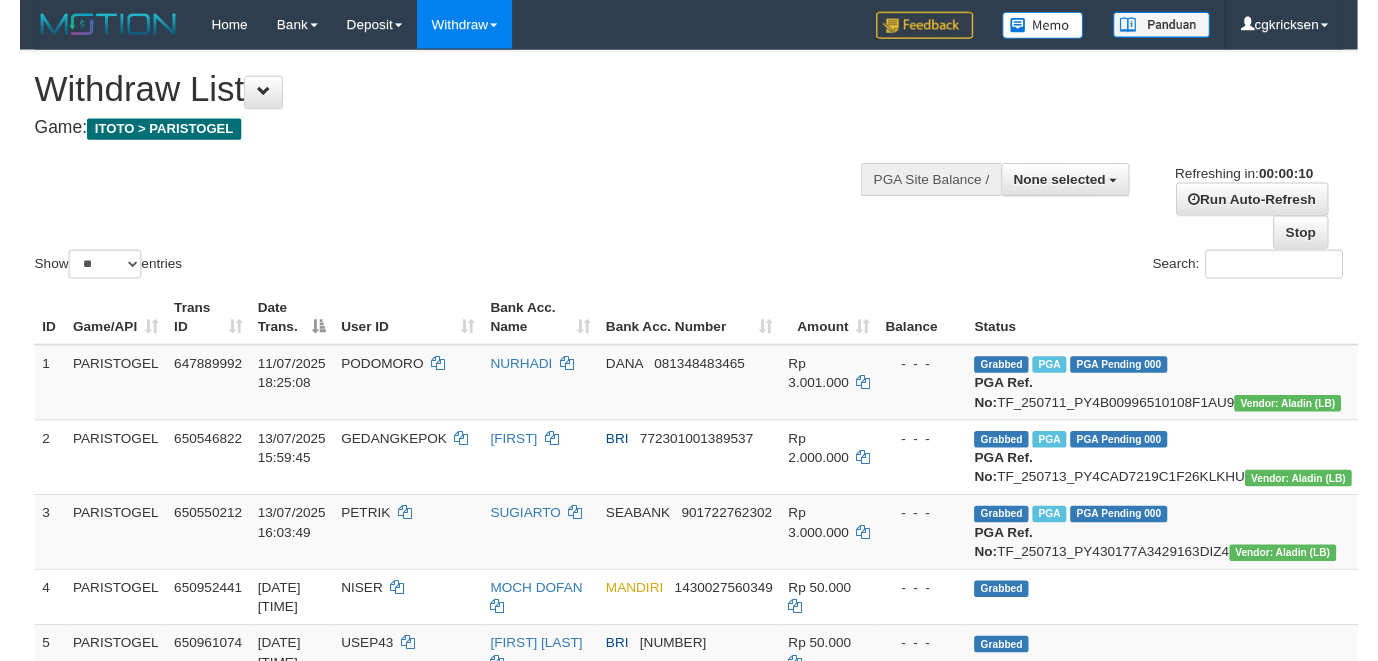 scroll, scrollTop: 0, scrollLeft: 0, axis: both 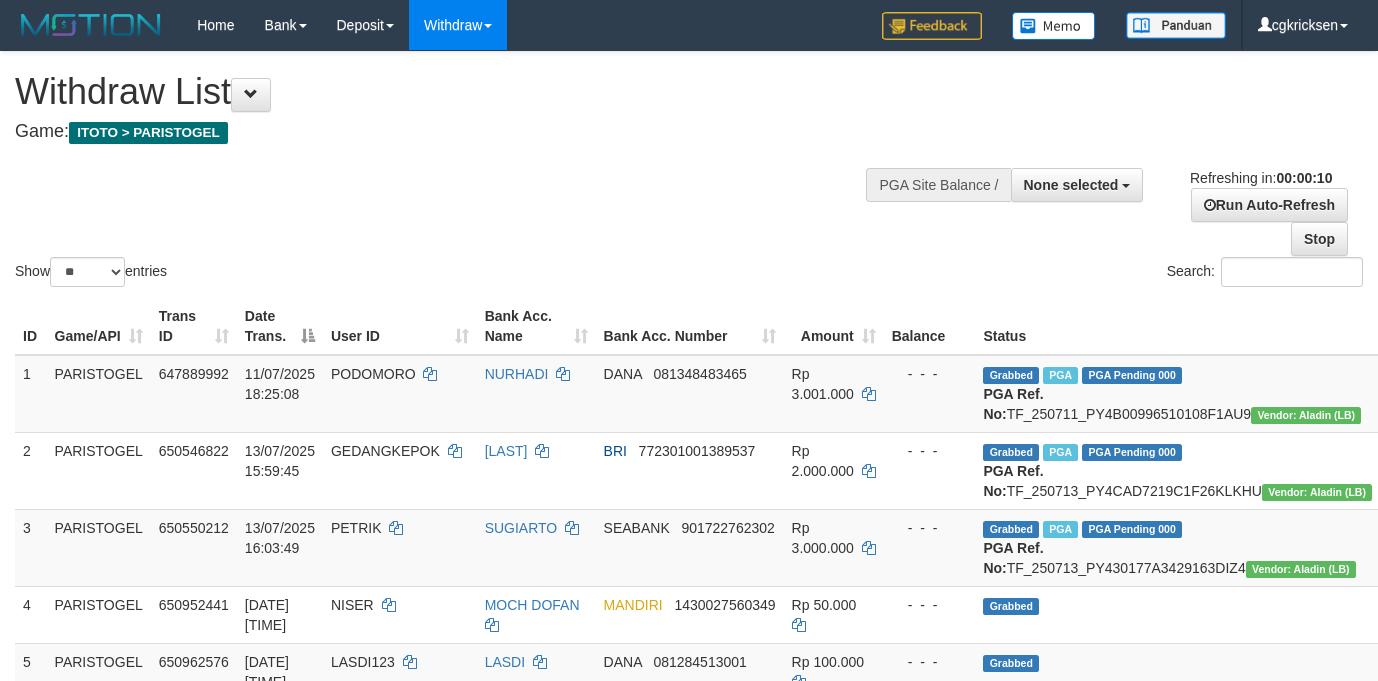 select 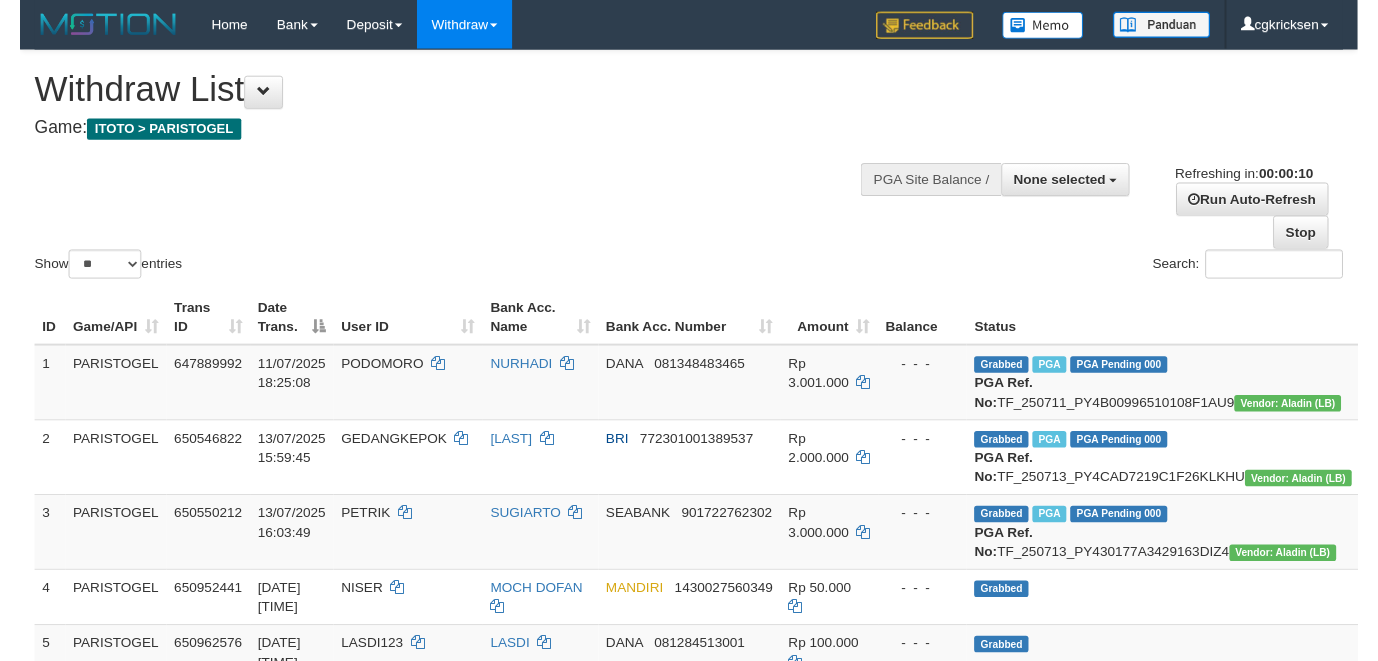 scroll, scrollTop: 0, scrollLeft: 0, axis: both 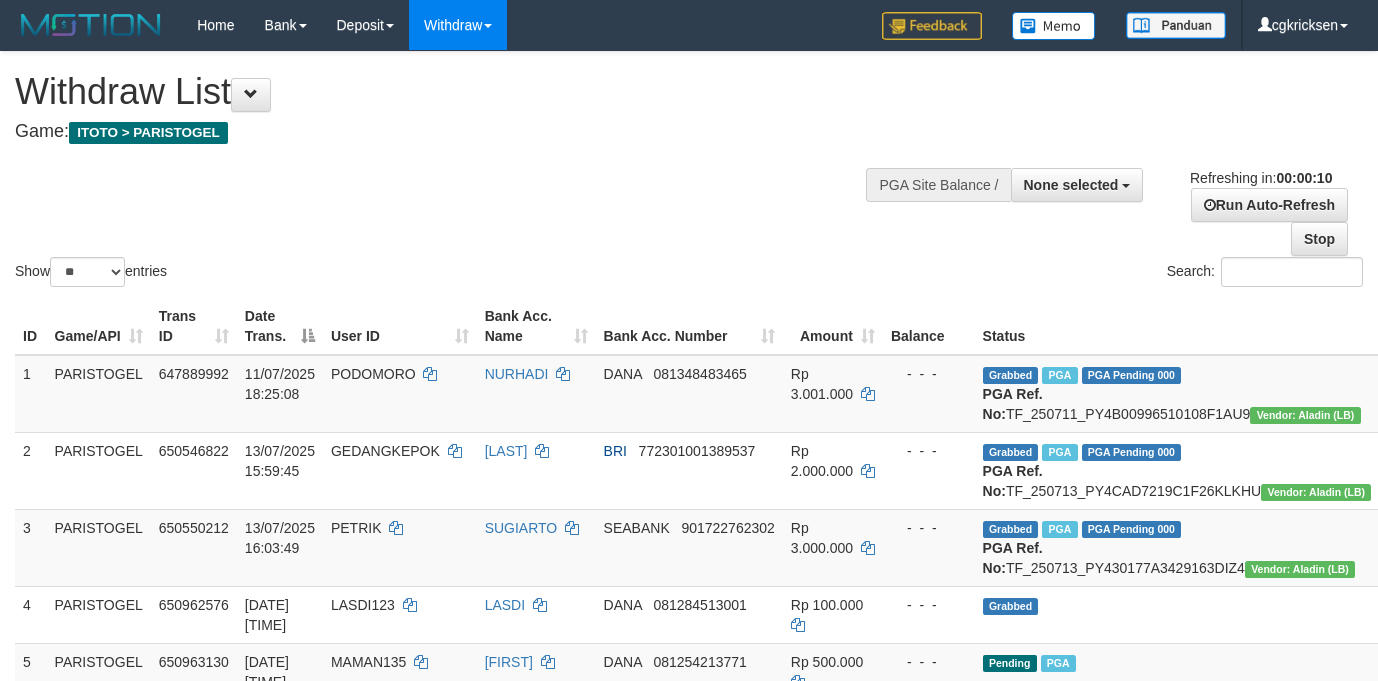 select 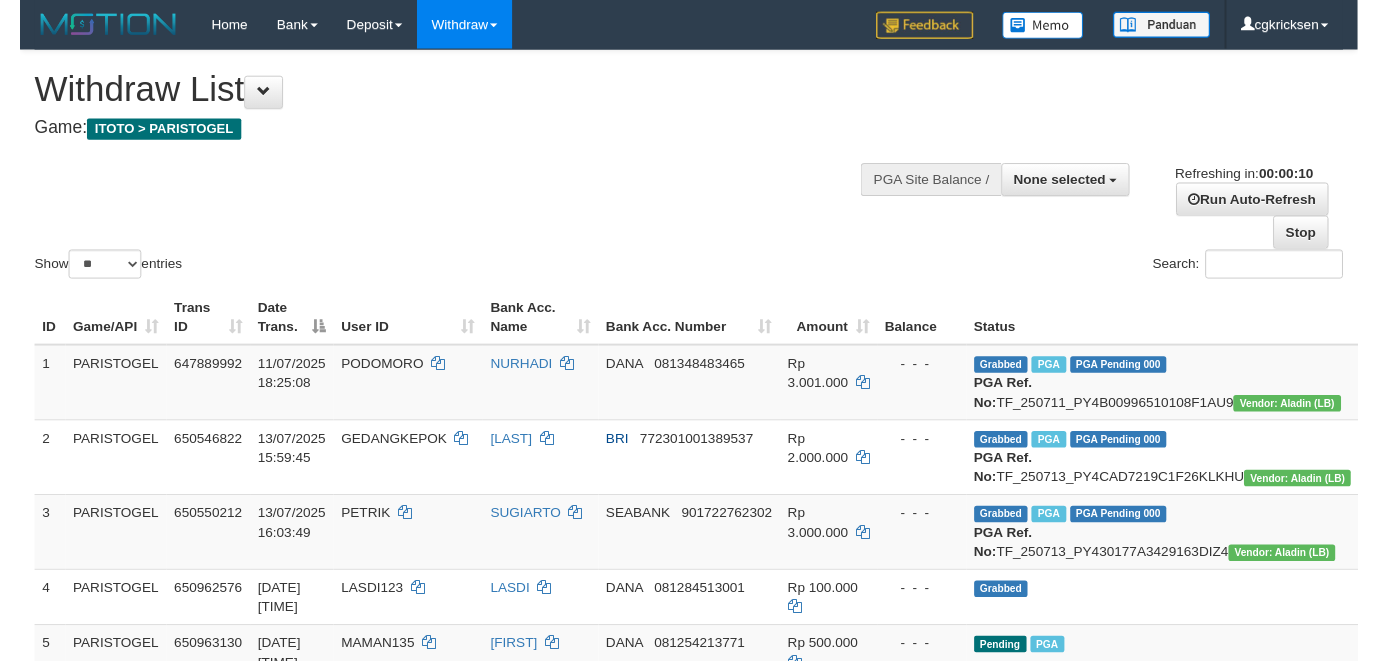 scroll, scrollTop: 0, scrollLeft: 0, axis: both 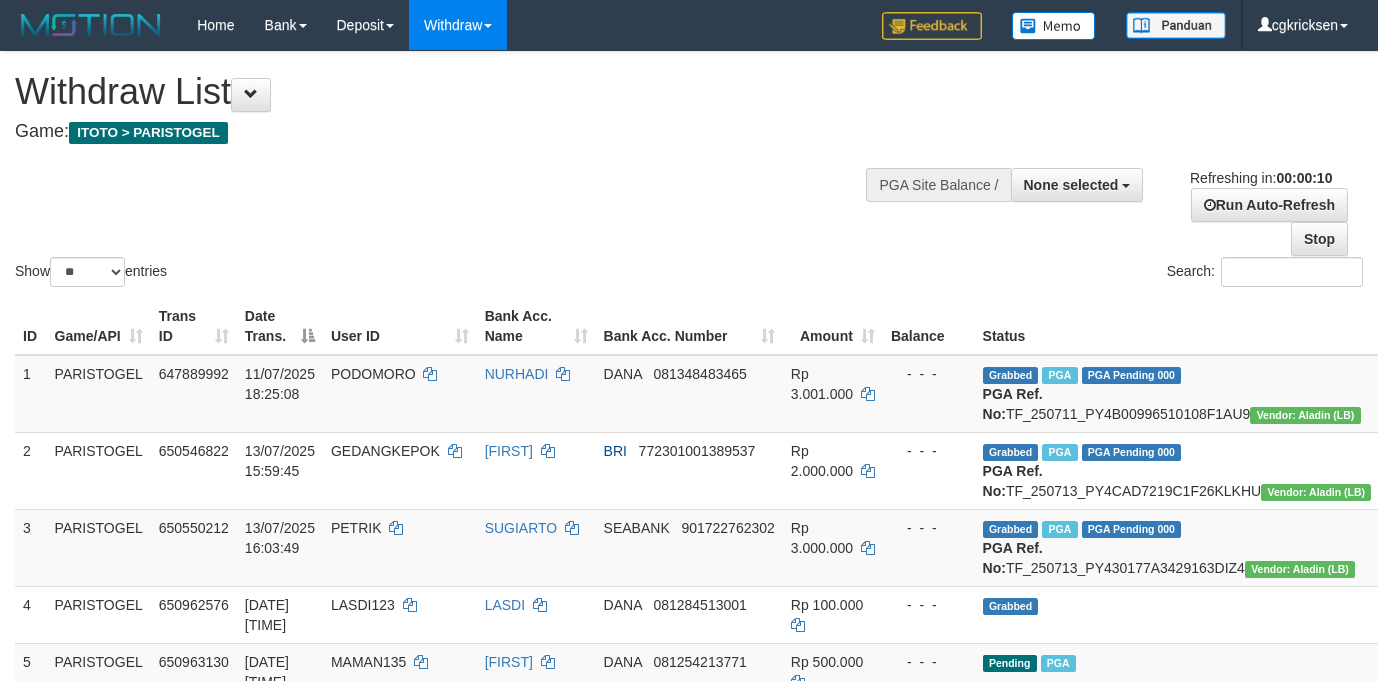 select 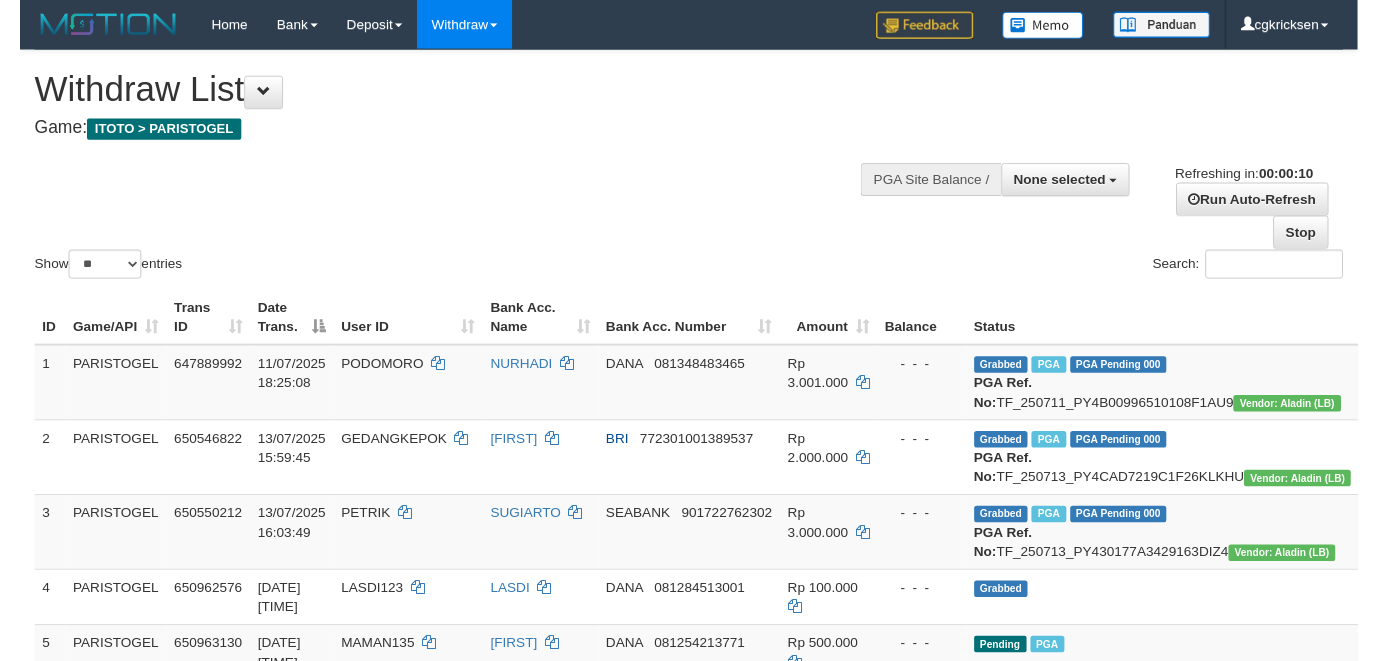 scroll, scrollTop: 0, scrollLeft: 0, axis: both 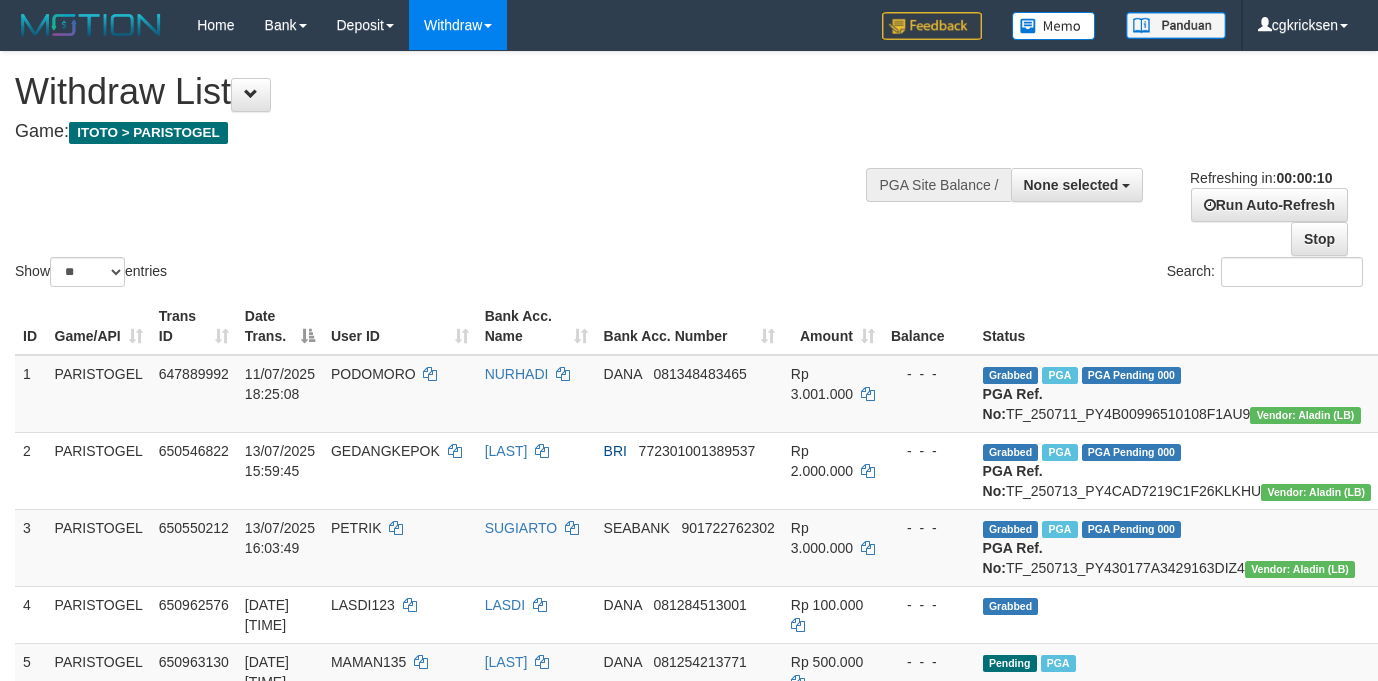 select 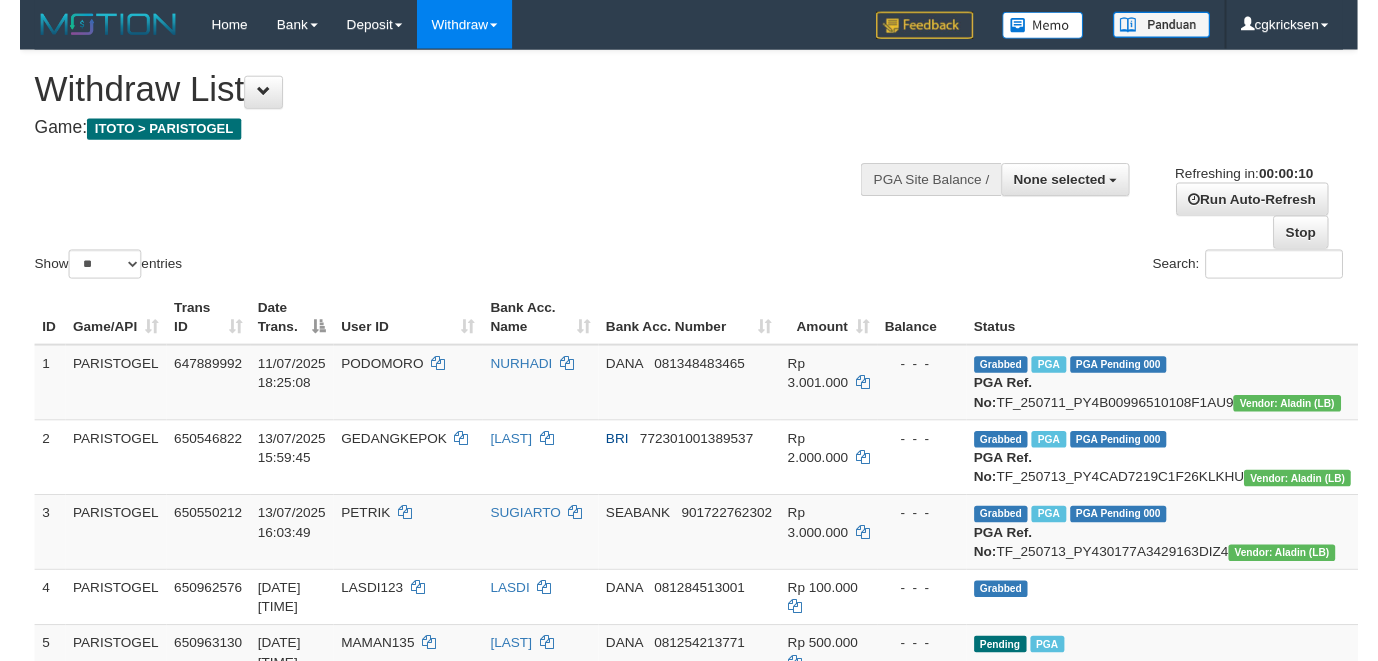 scroll, scrollTop: 0, scrollLeft: 0, axis: both 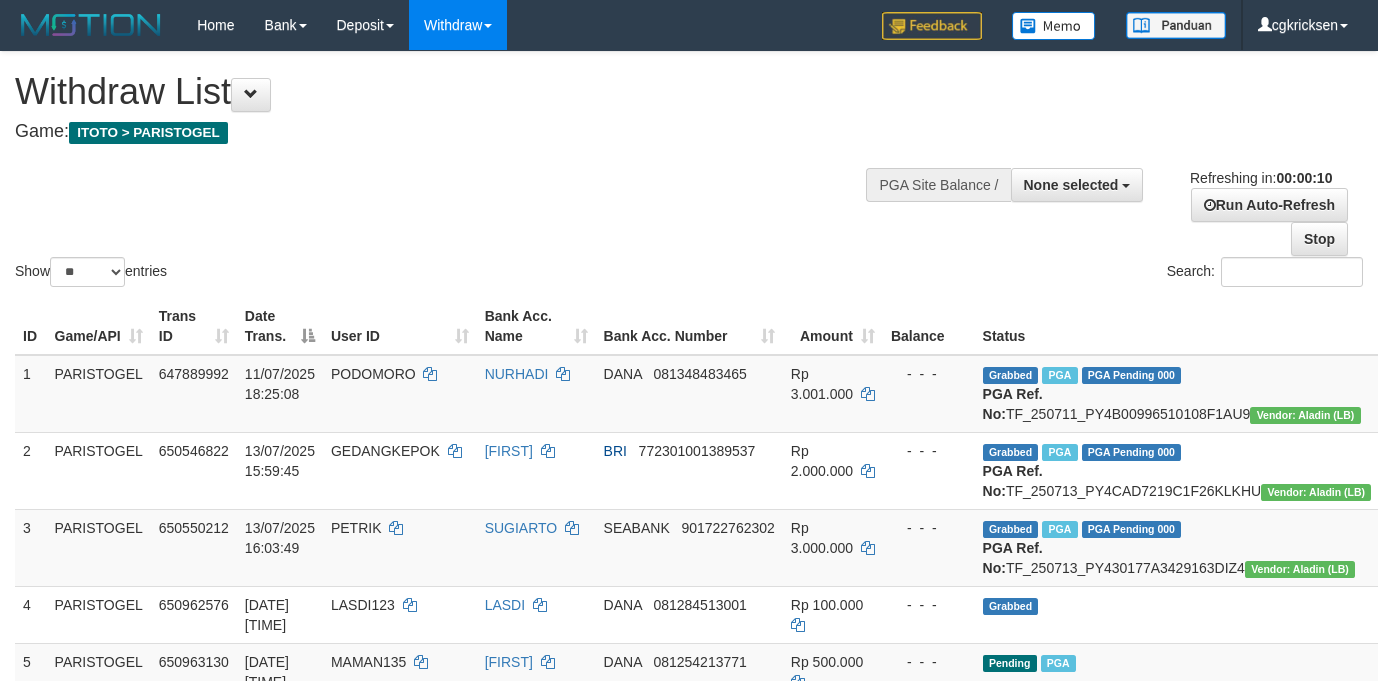 select 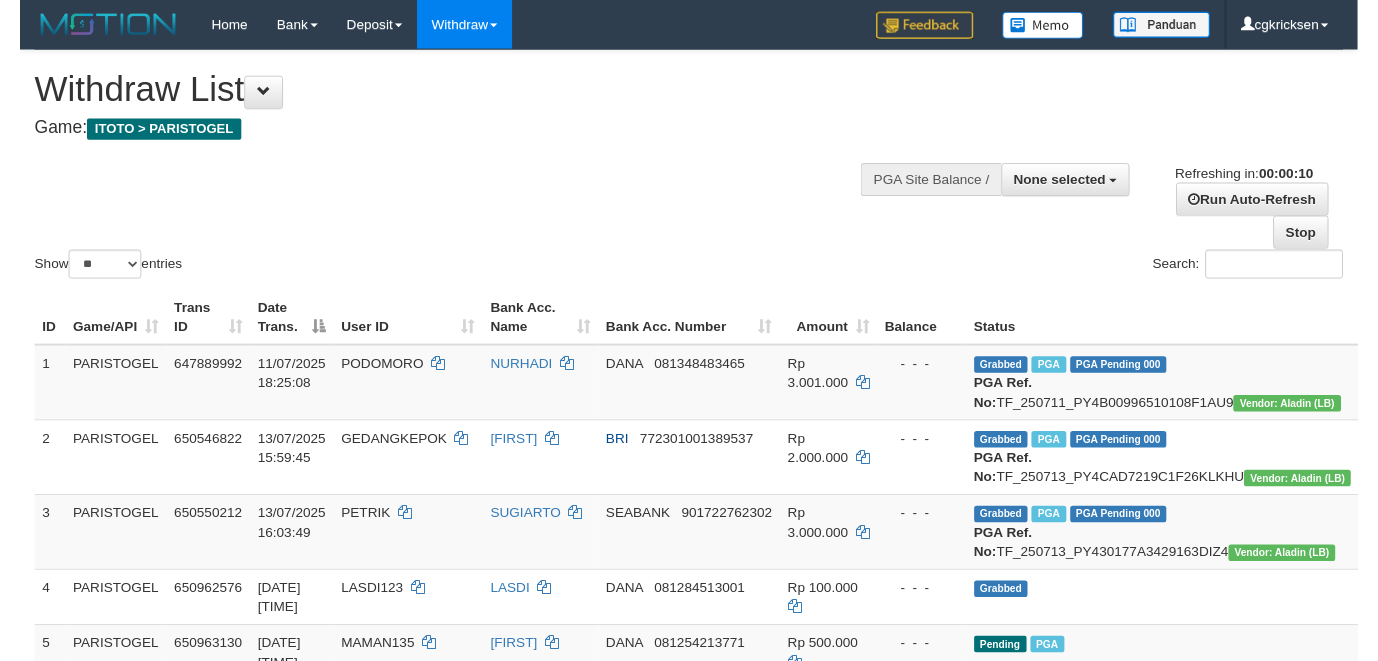 scroll, scrollTop: 0, scrollLeft: 0, axis: both 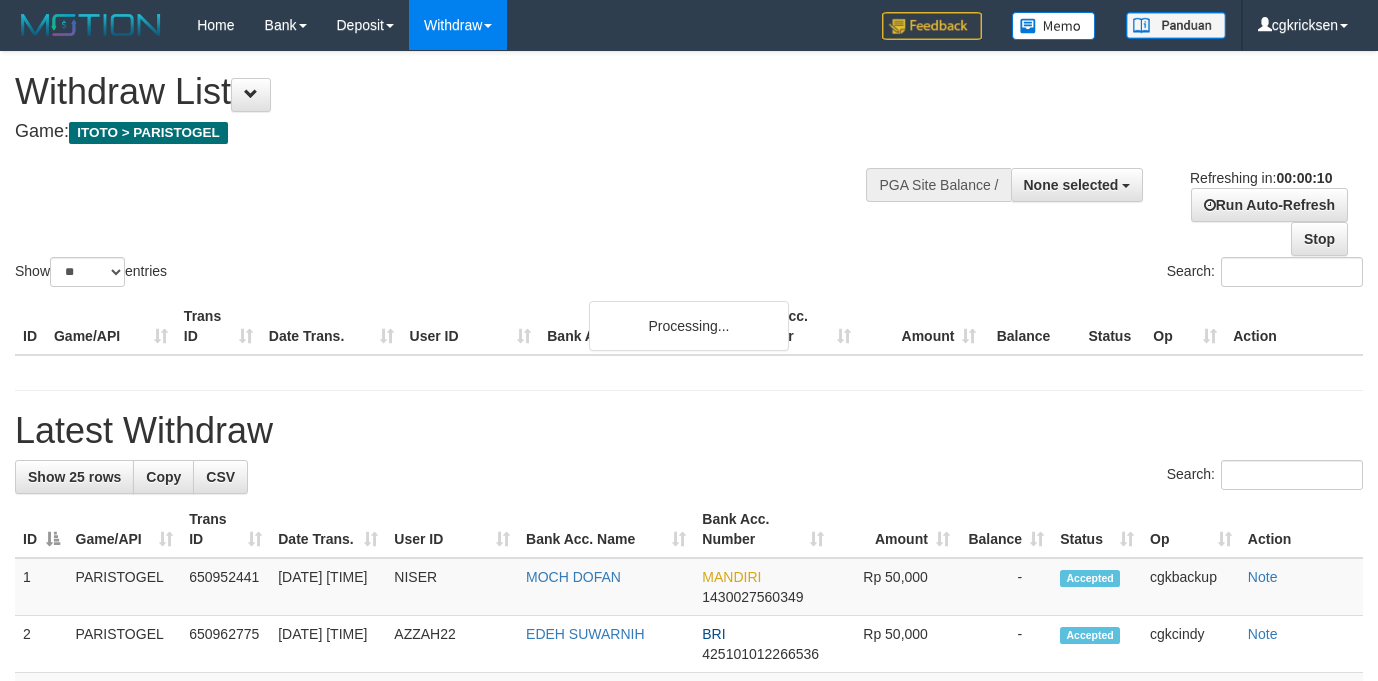 select 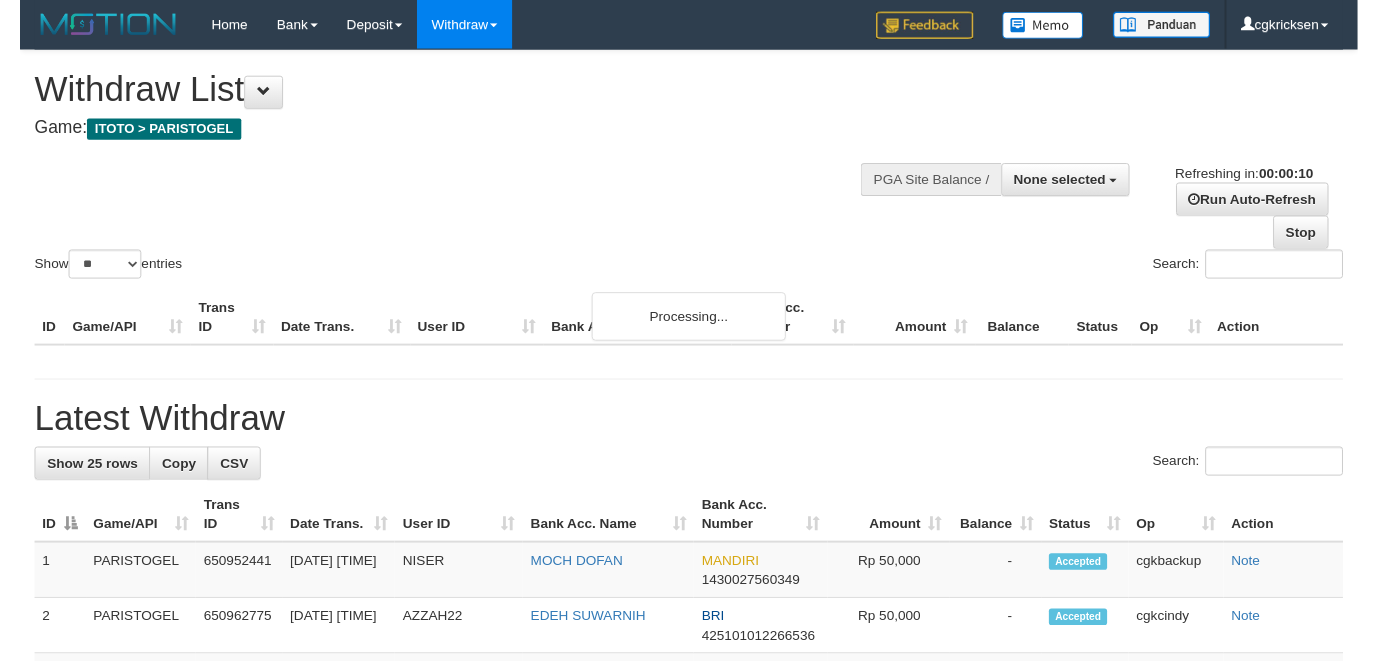 scroll, scrollTop: 0, scrollLeft: 0, axis: both 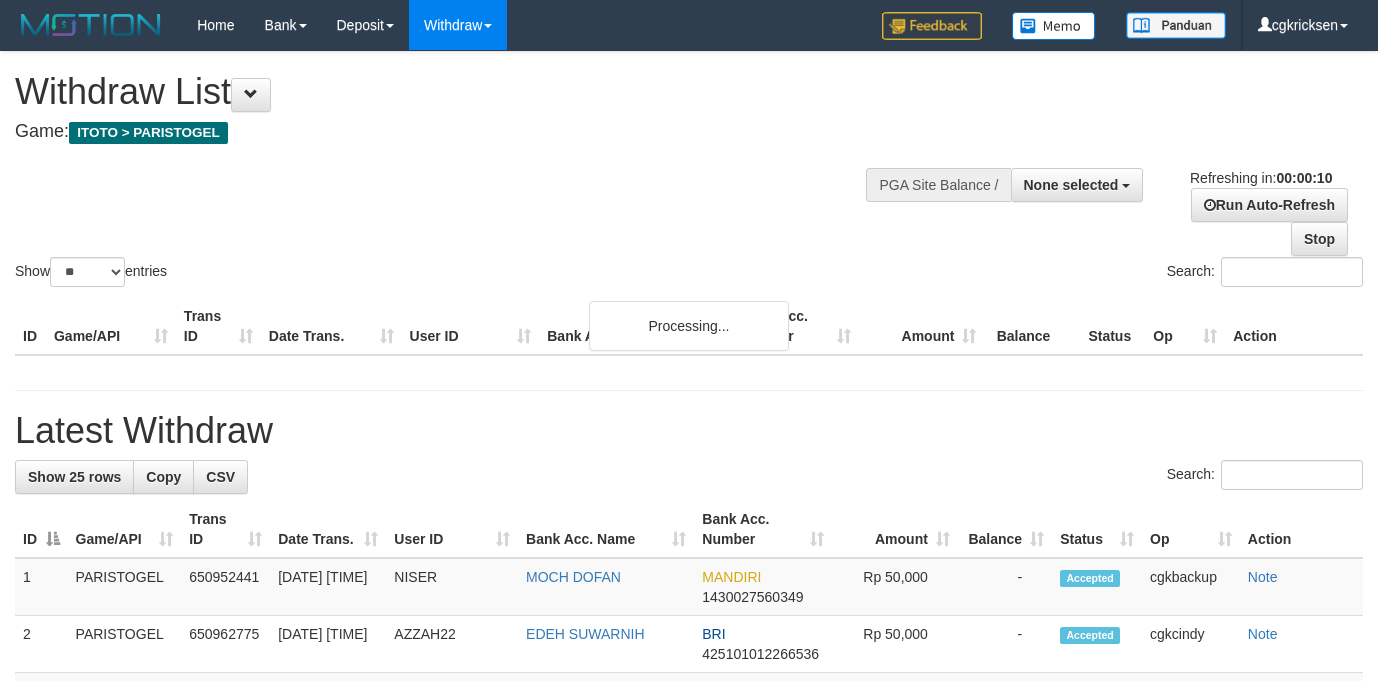 select 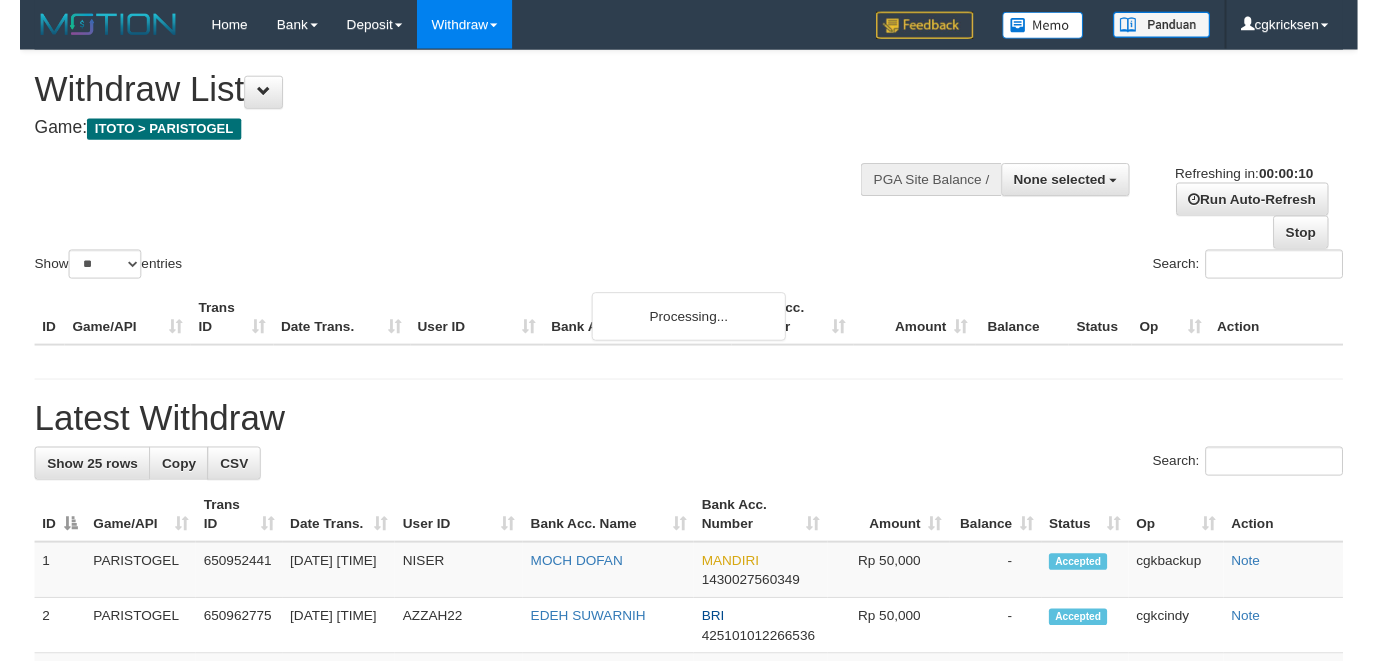 scroll, scrollTop: 0, scrollLeft: 0, axis: both 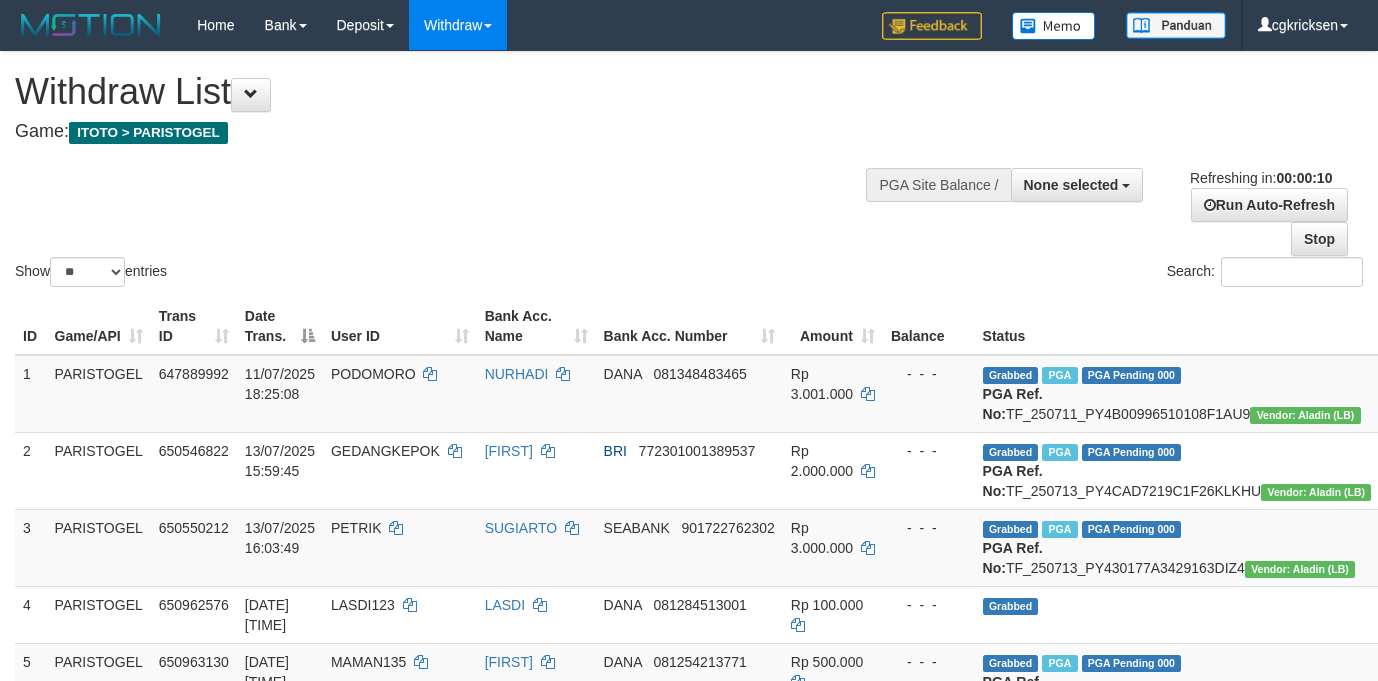 select 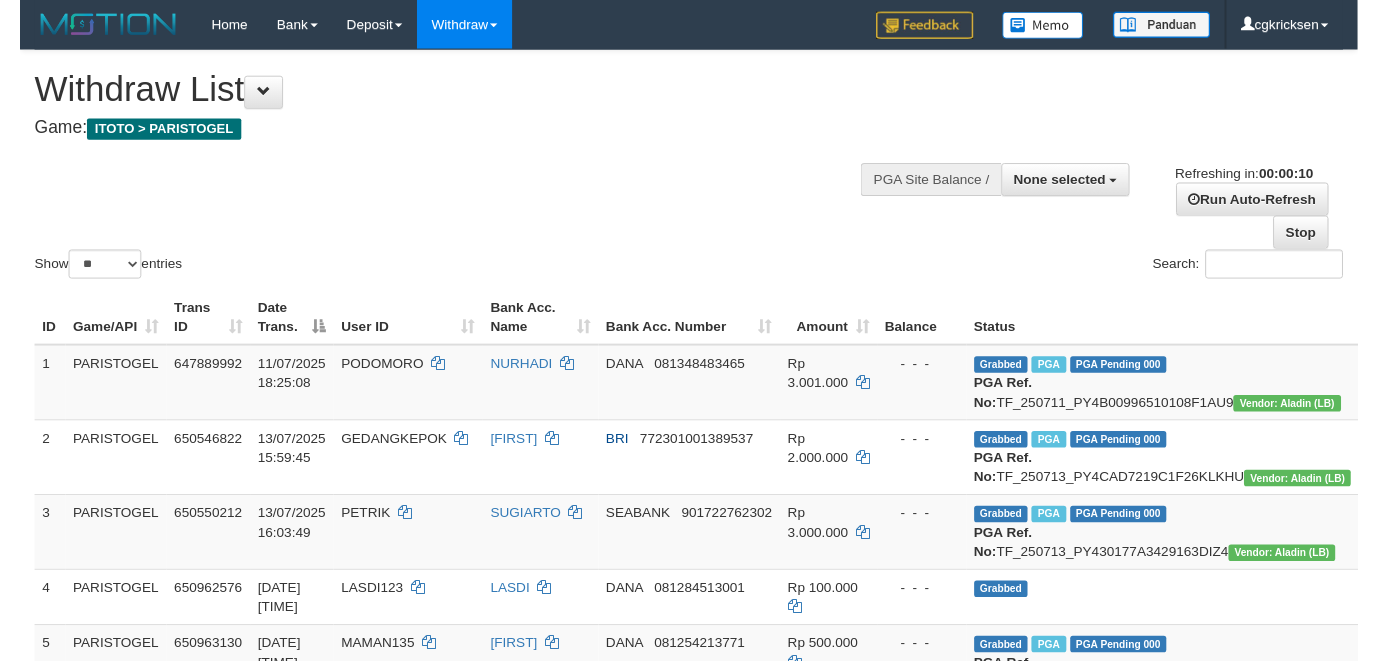 scroll, scrollTop: 0, scrollLeft: 0, axis: both 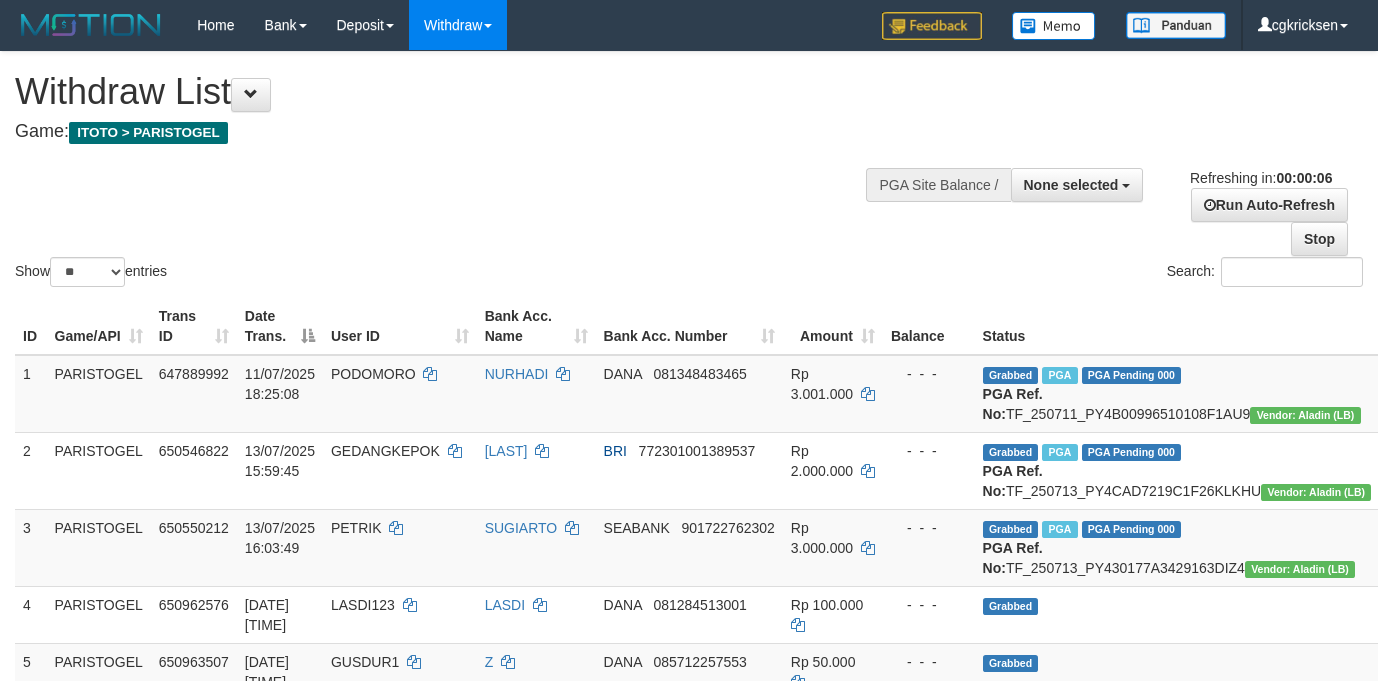 select 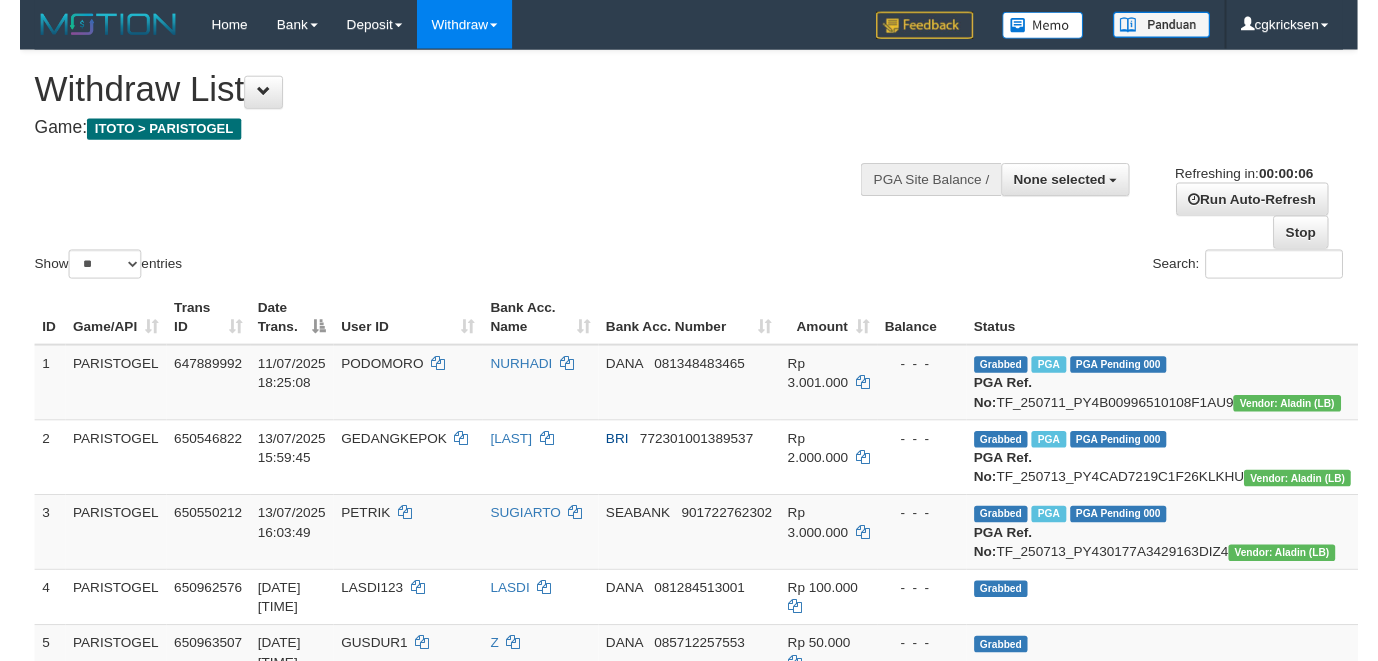 scroll, scrollTop: 0, scrollLeft: 0, axis: both 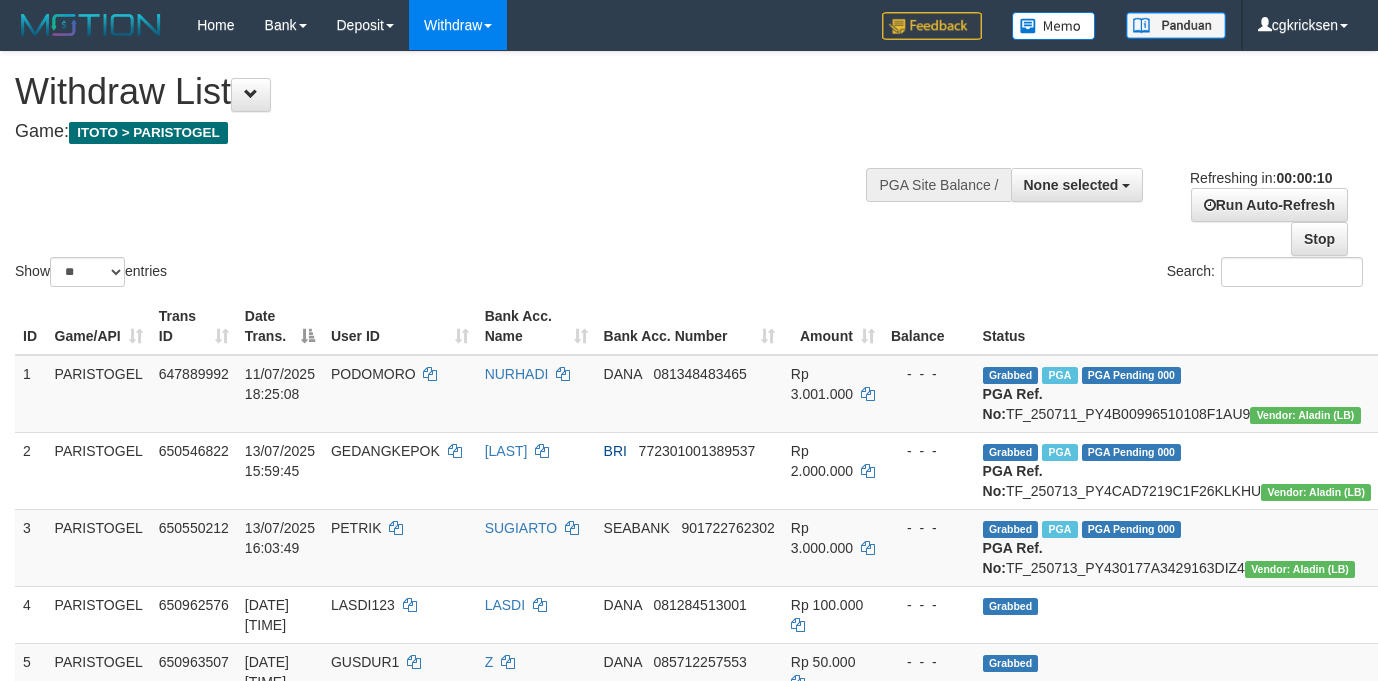 select 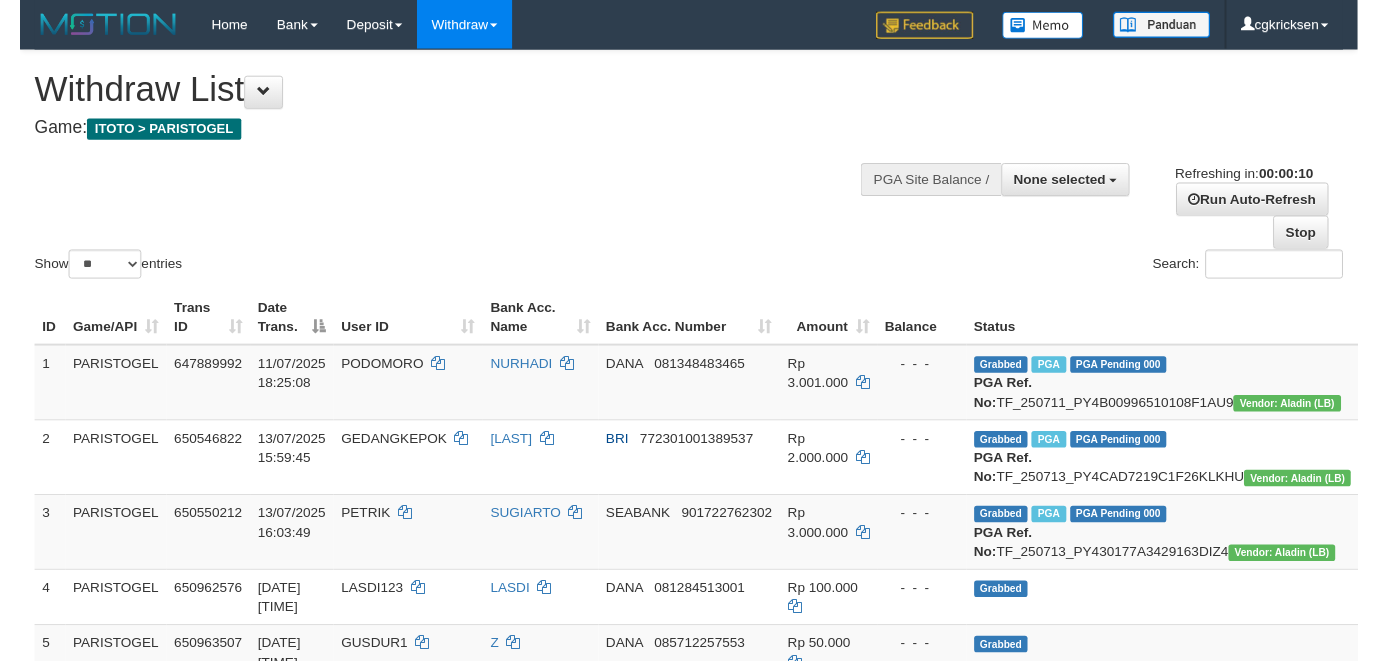 scroll, scrollTop: 0, scrollLeft: 0, axis: both 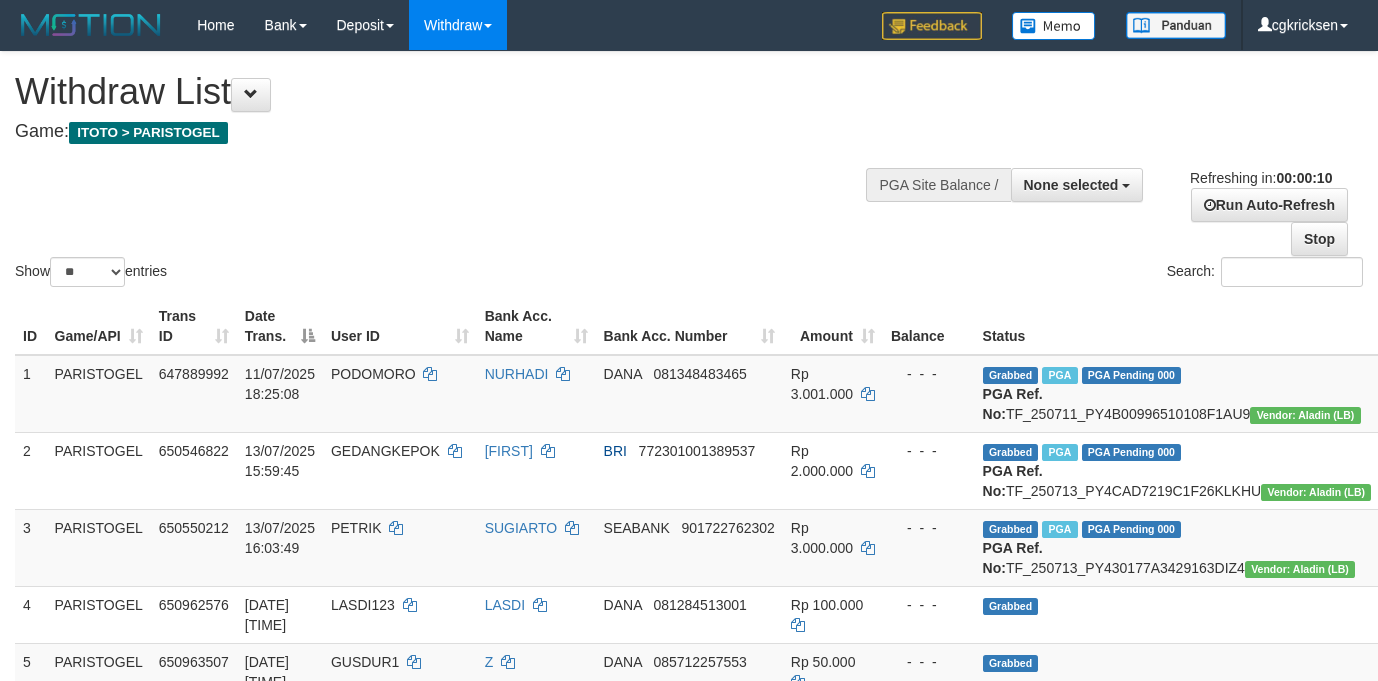 select 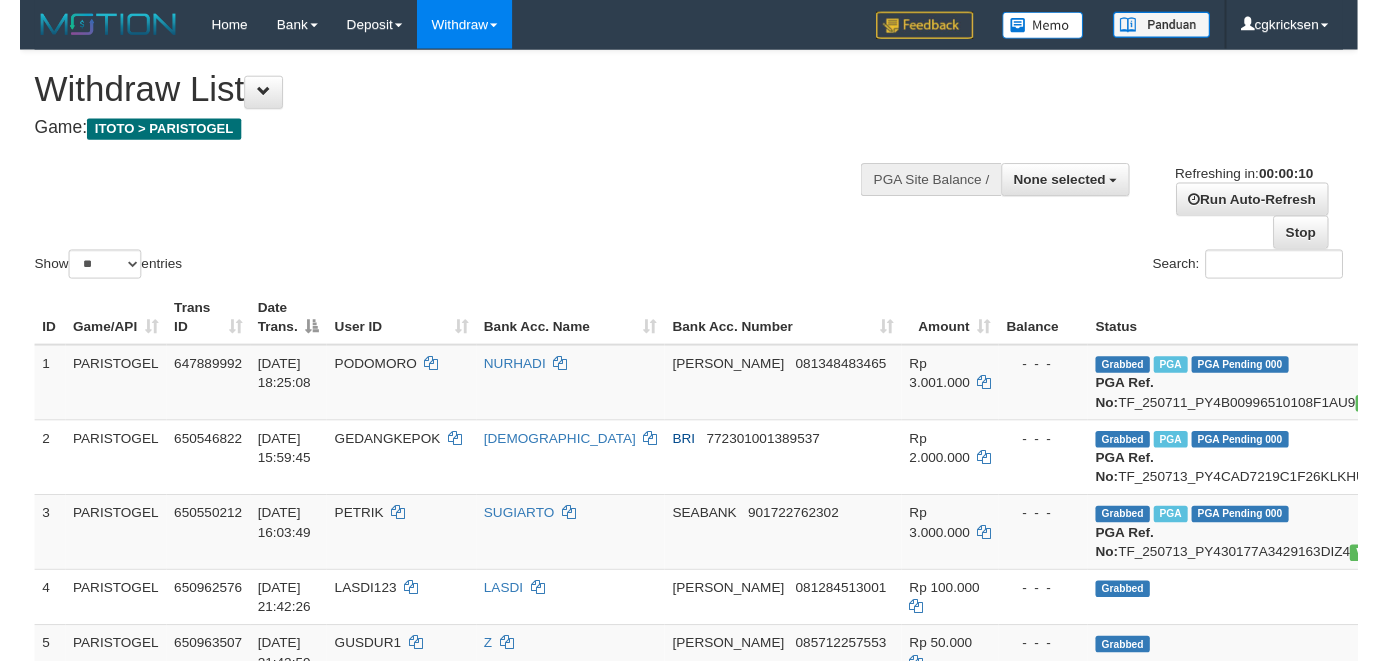 scroll, scrollTop: 0, scrollLeft: 0, axis: both 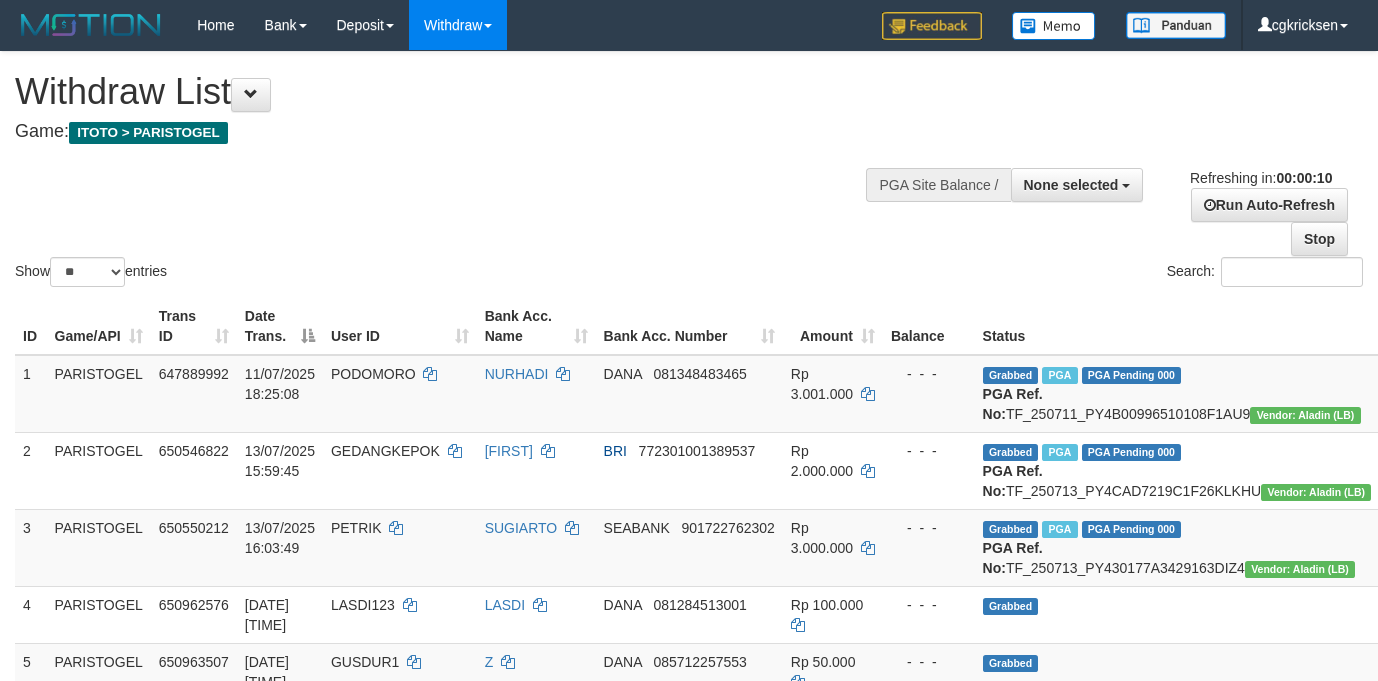 select 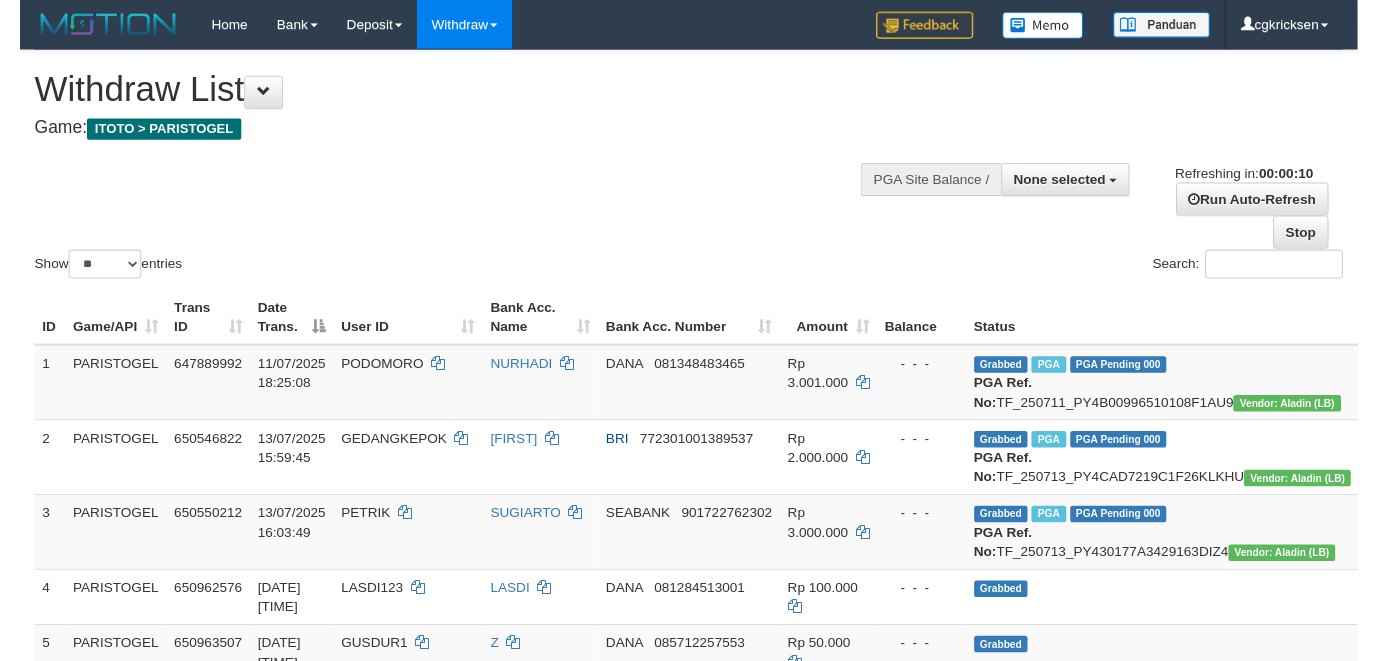 scroll, scrollTop: 0, scrollLeft: 0, axis: both 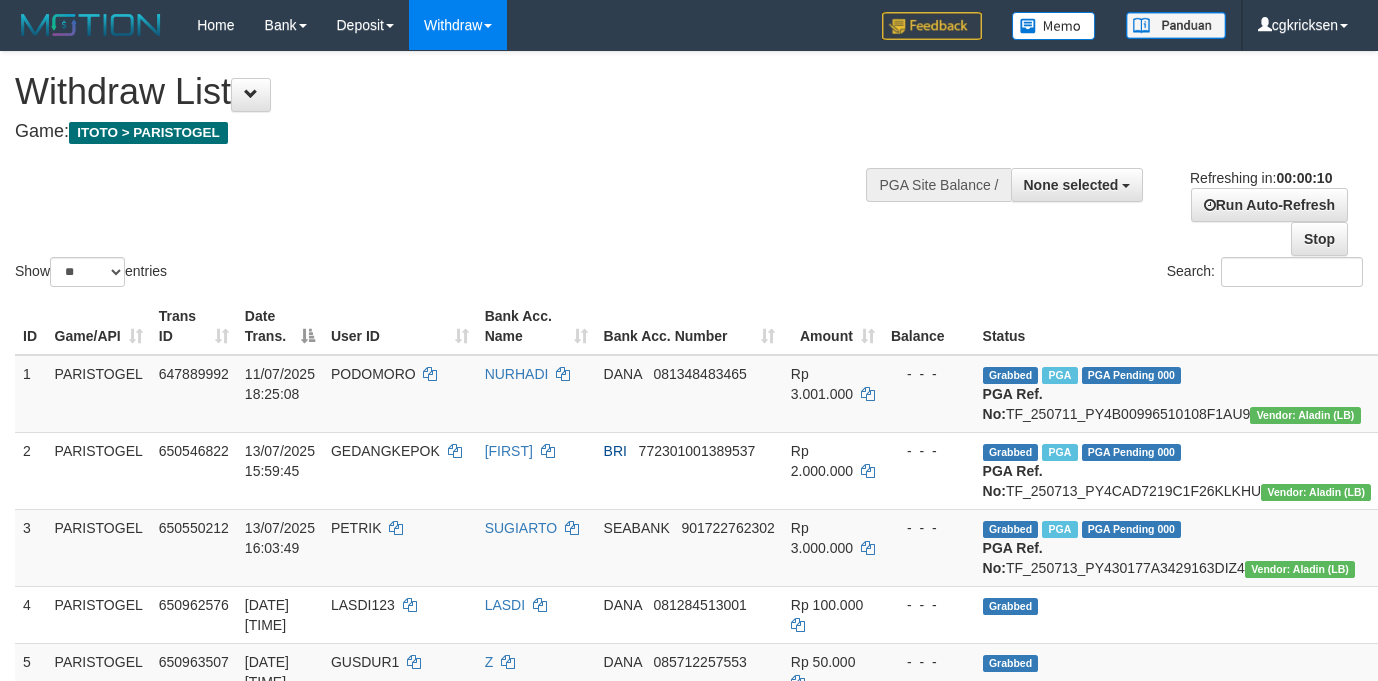 select 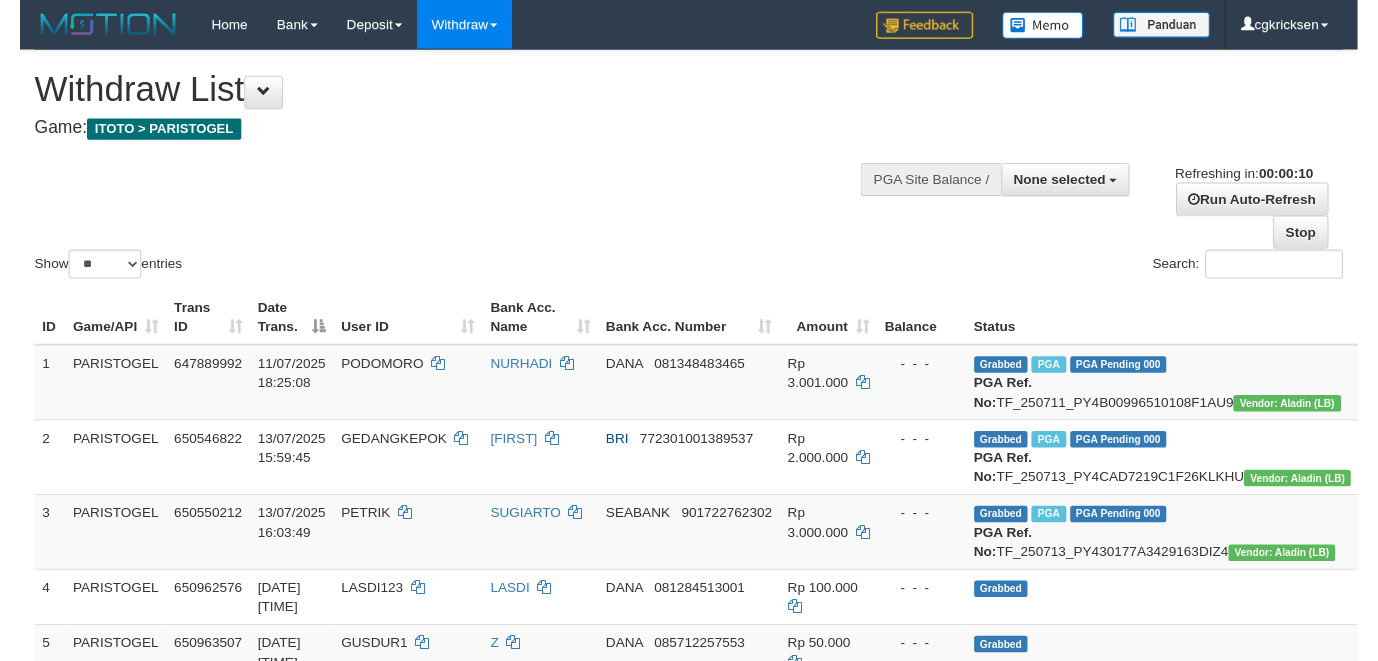 scroll, scrollTop: 0, scrollLeft: 0, axis: both 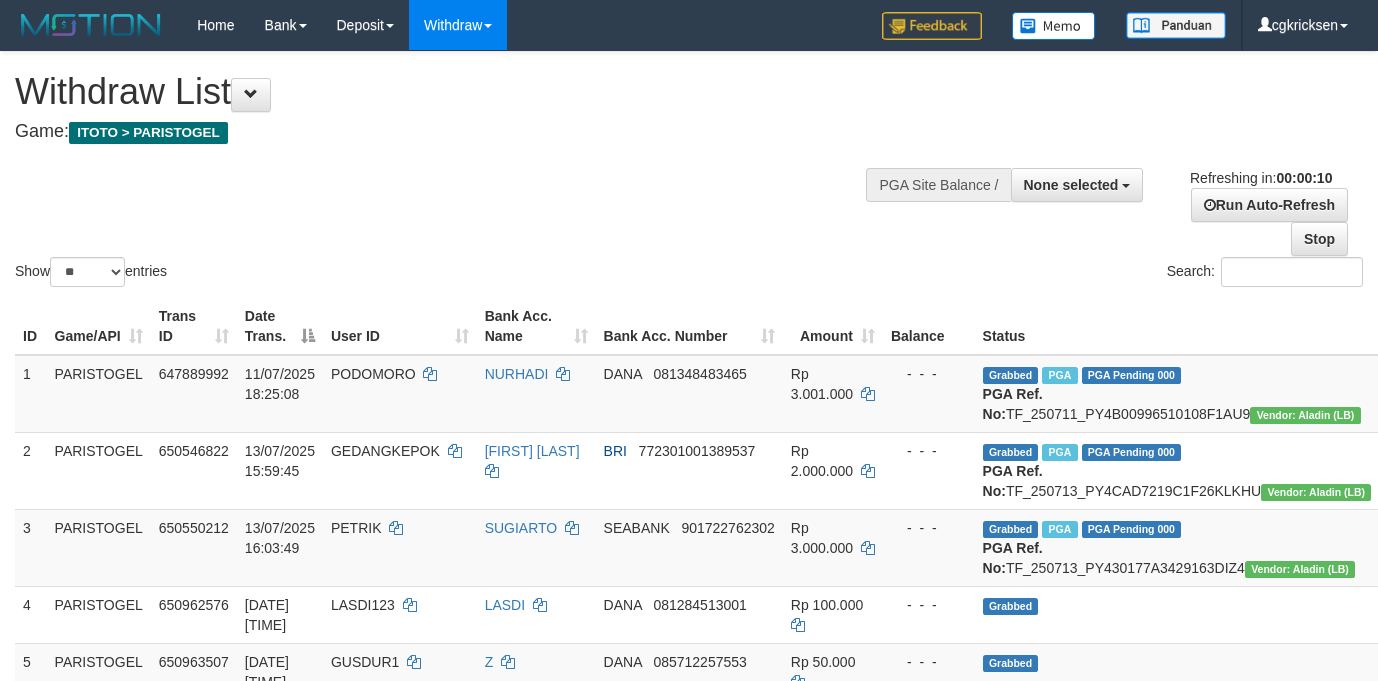 select 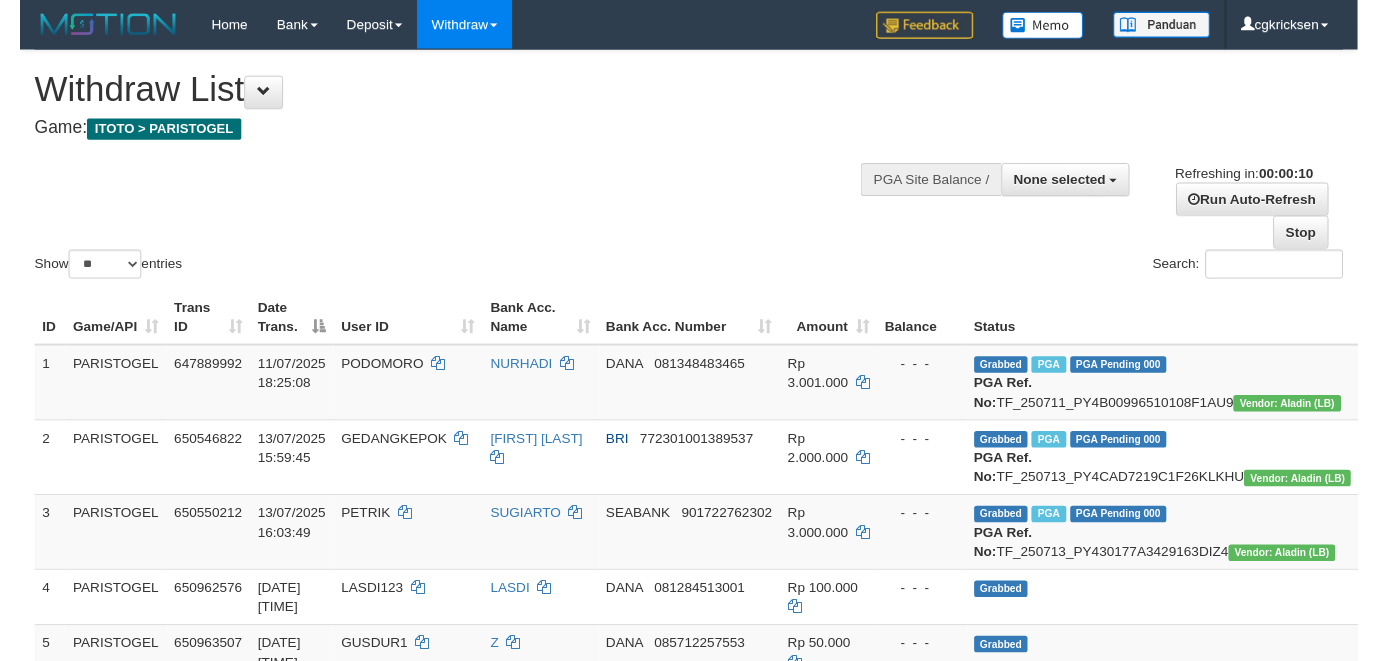 scroll, scrollTop: 0, scrollLeft: 0, axis: both 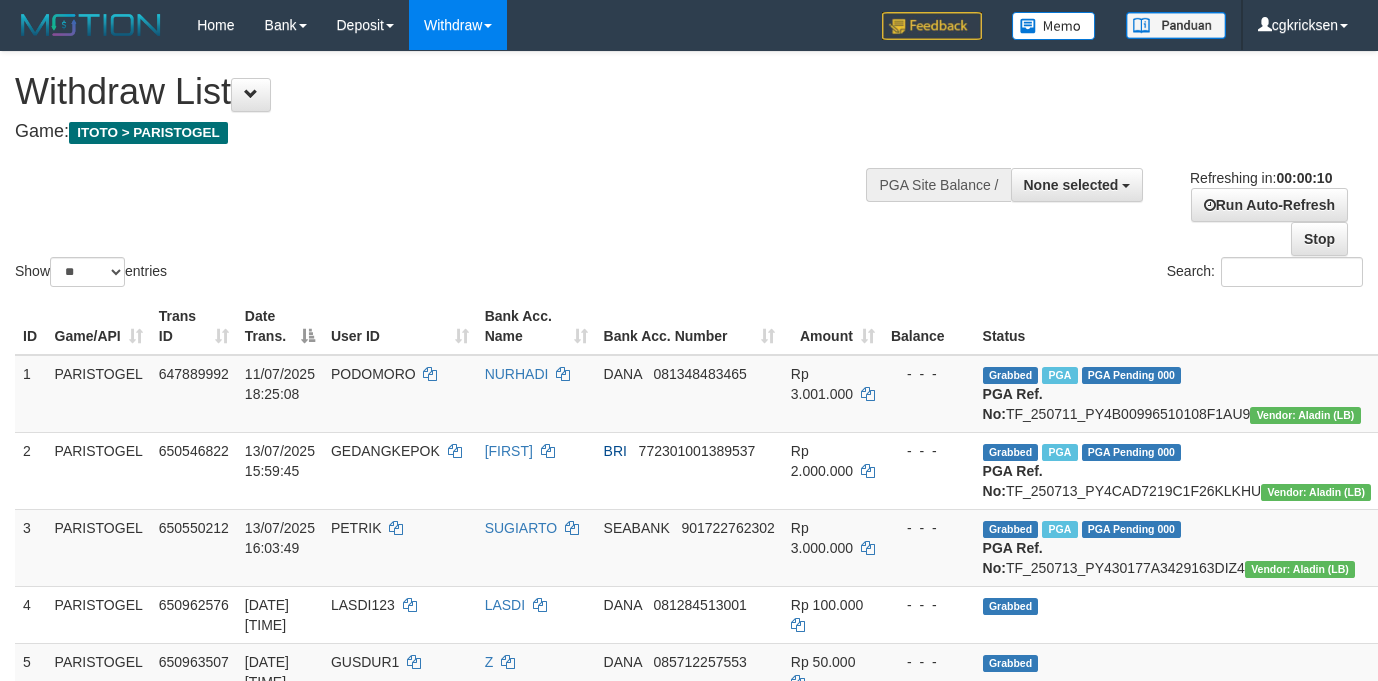 select 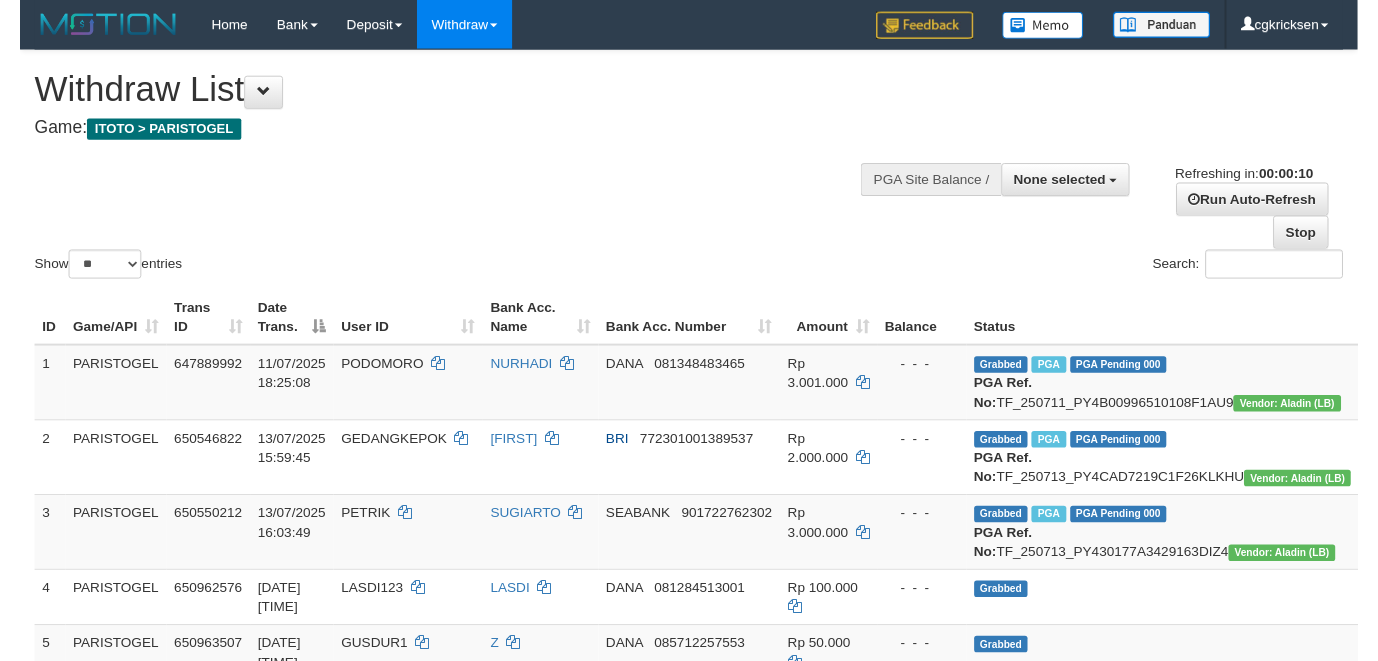 scroll, scrollTop: 0, scrollLeft: 0, axis: both 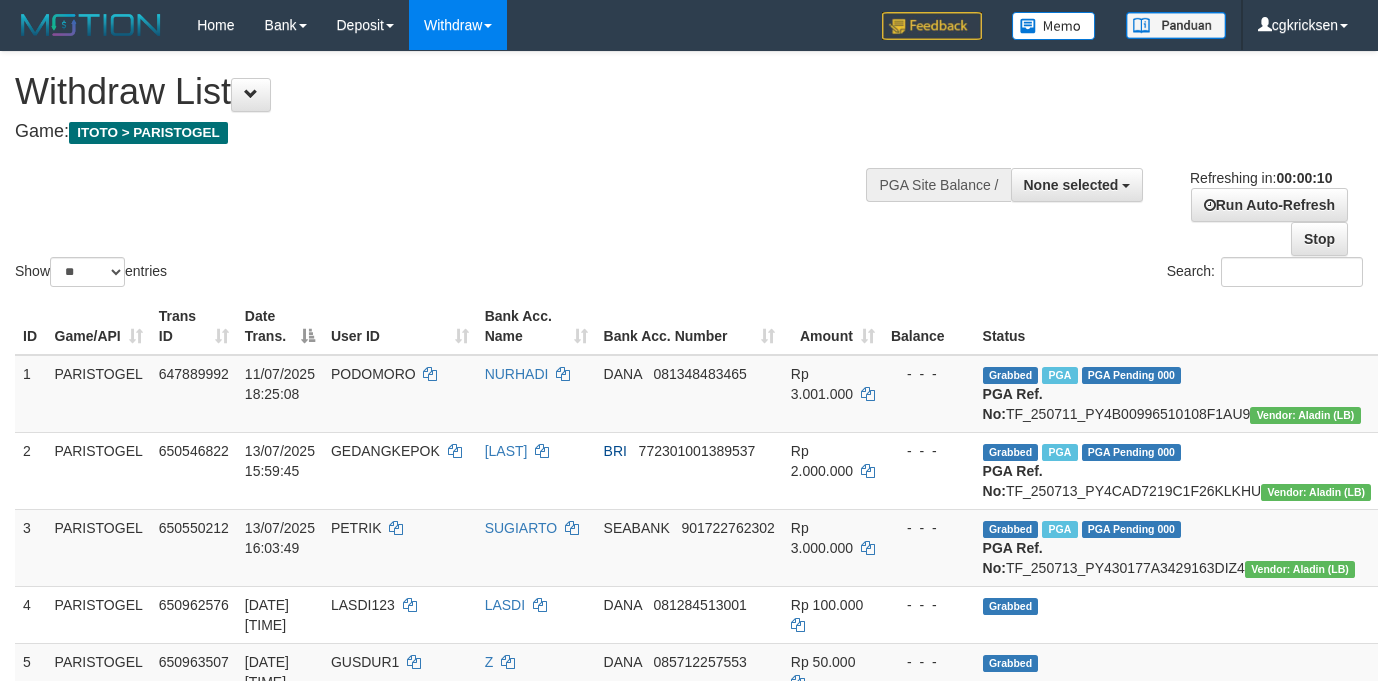 select 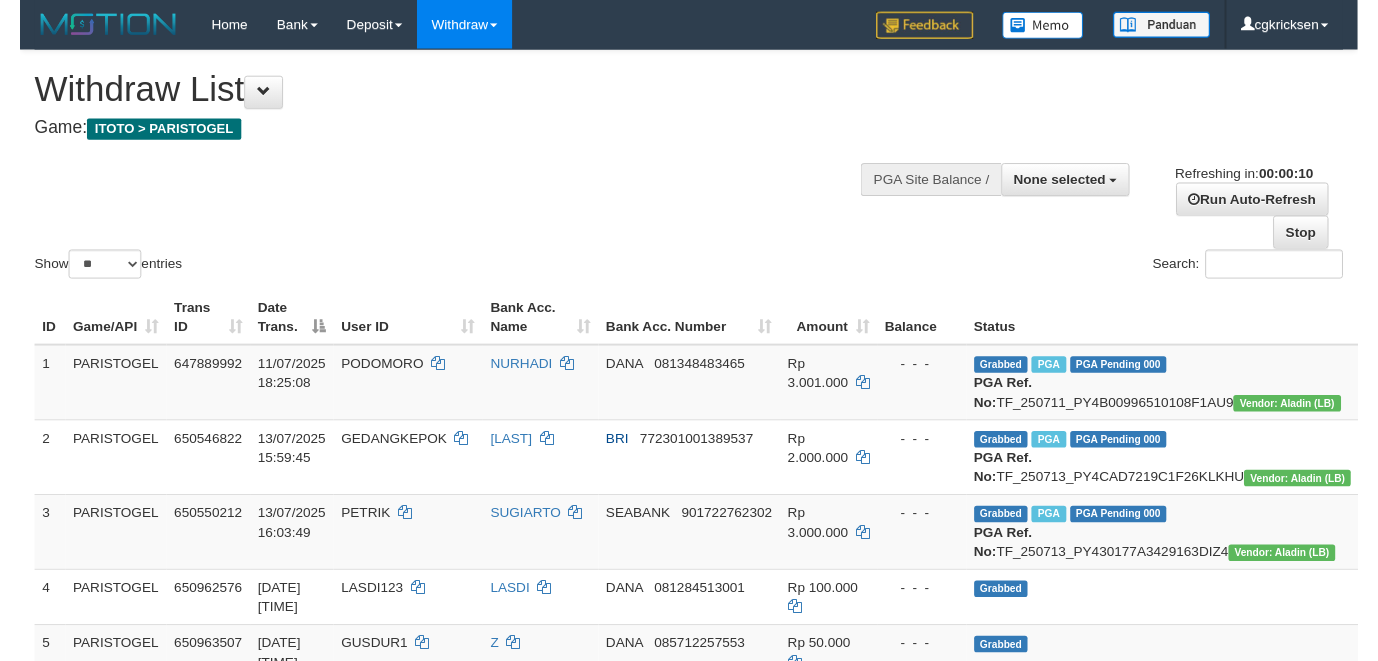 scroll, scrollTop: 0, scrollLeft: 0, axis: both 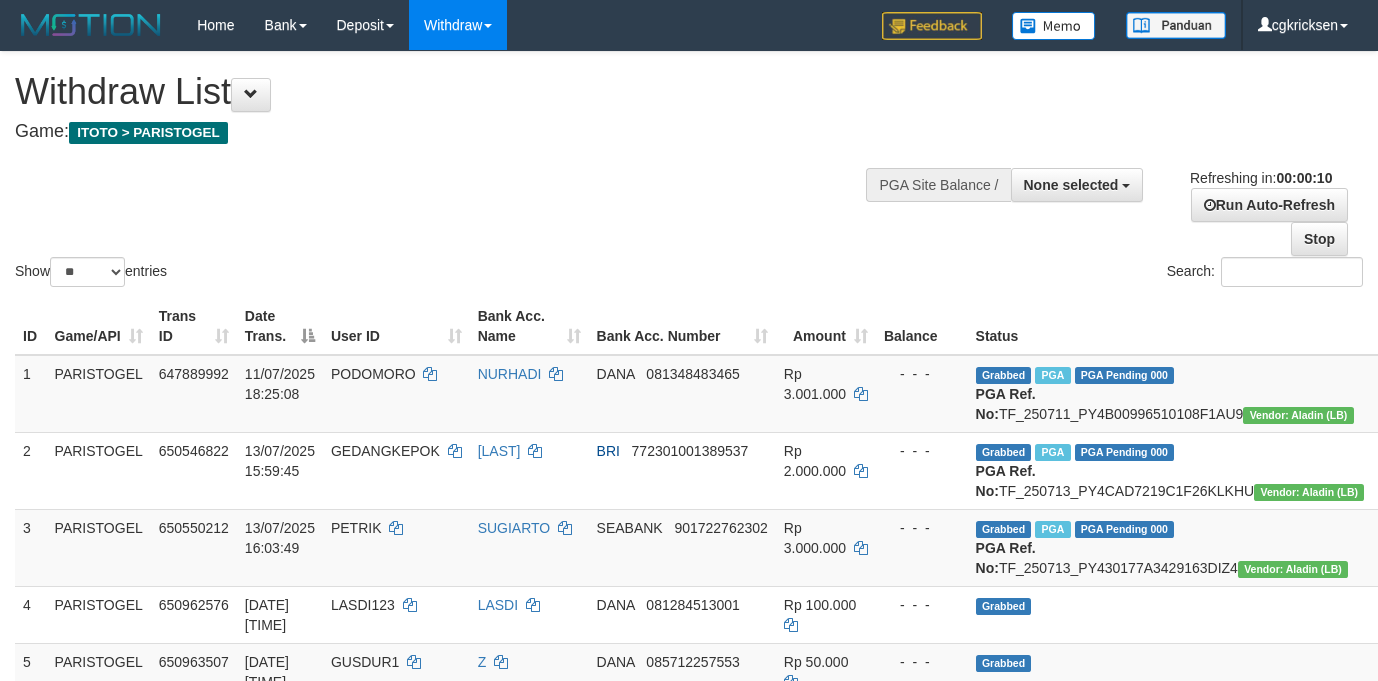 select 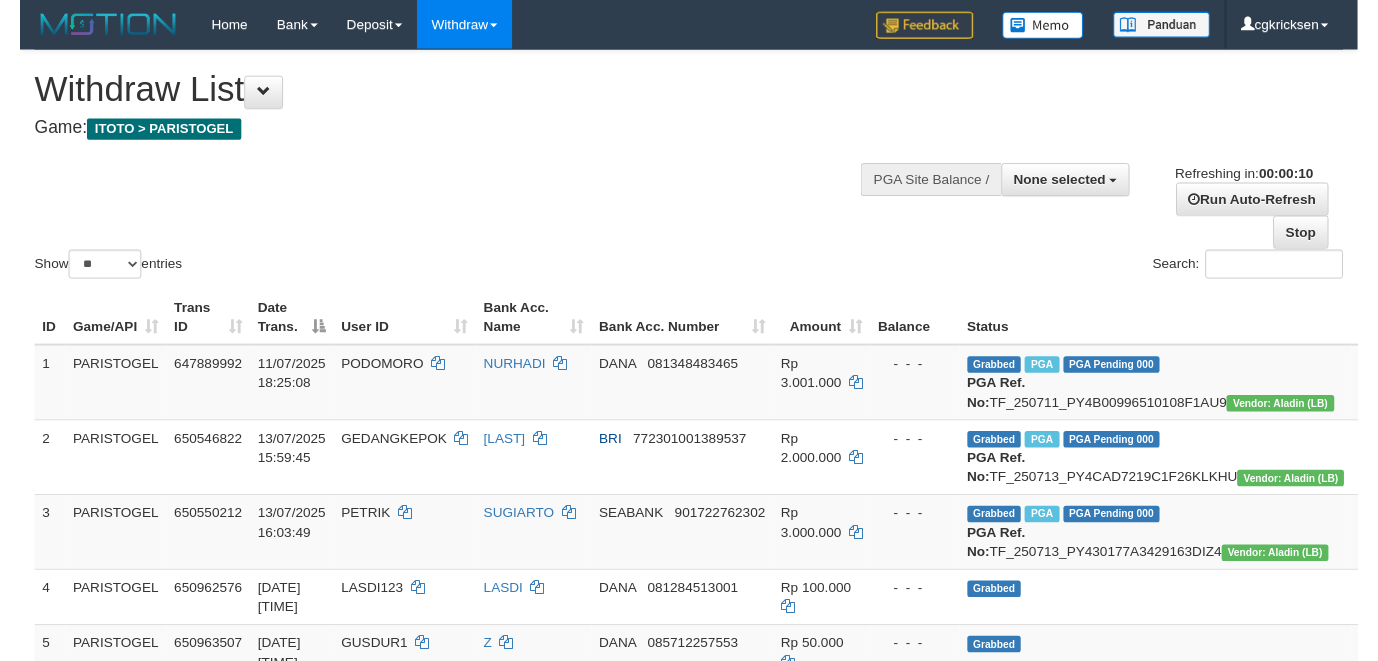 scroll, scrollTop: 0, scrollLeft: 0, axis: both 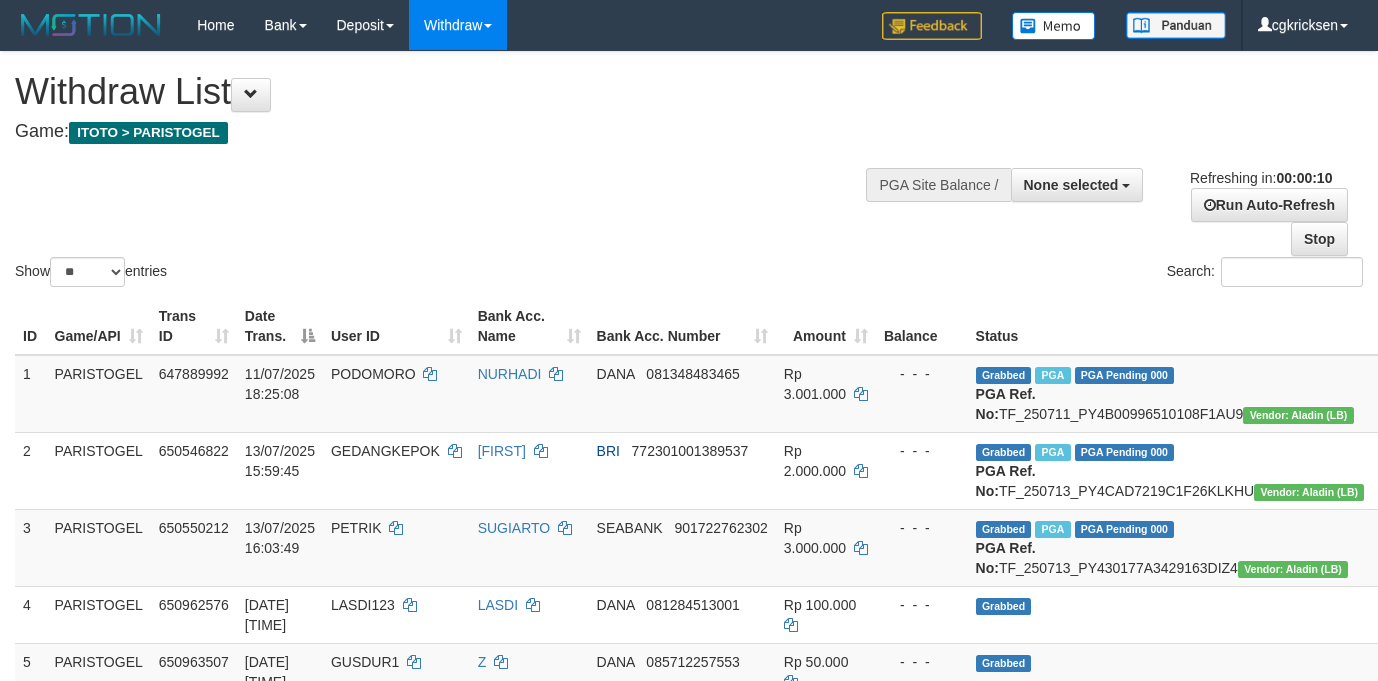 select 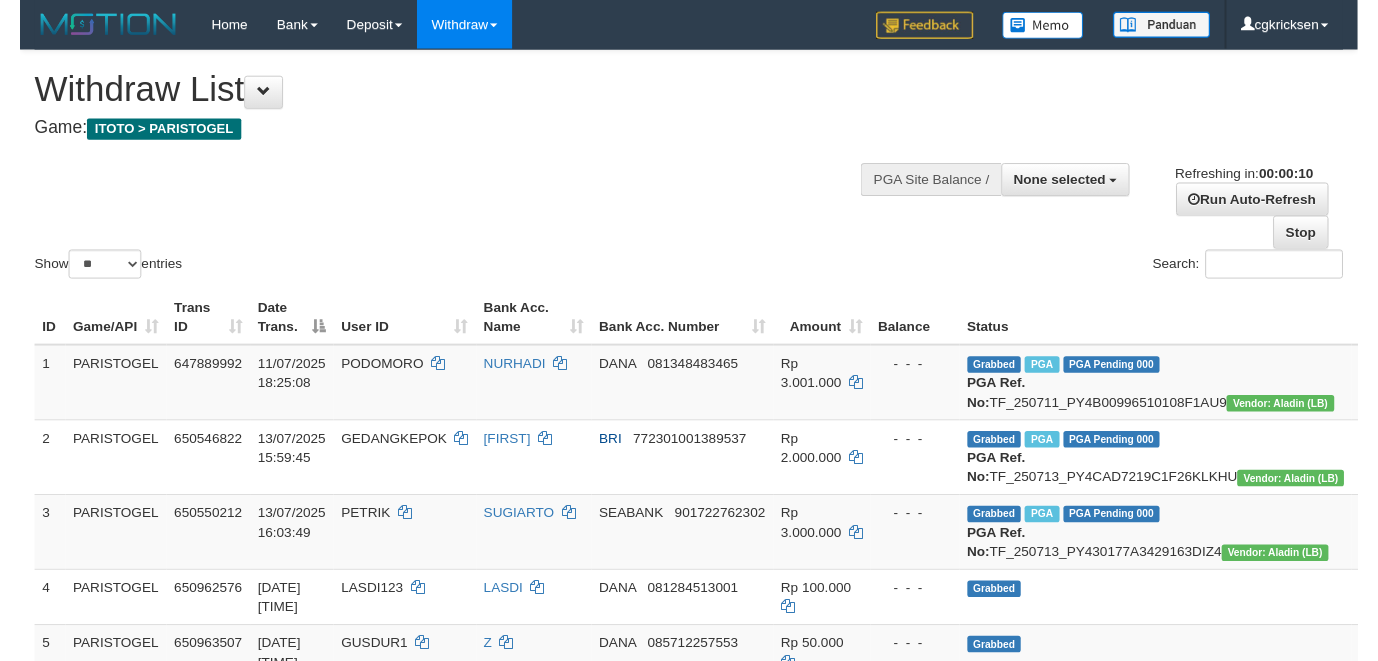 scroll, scrollTop: 0, scrollLeft: 0, axis: both 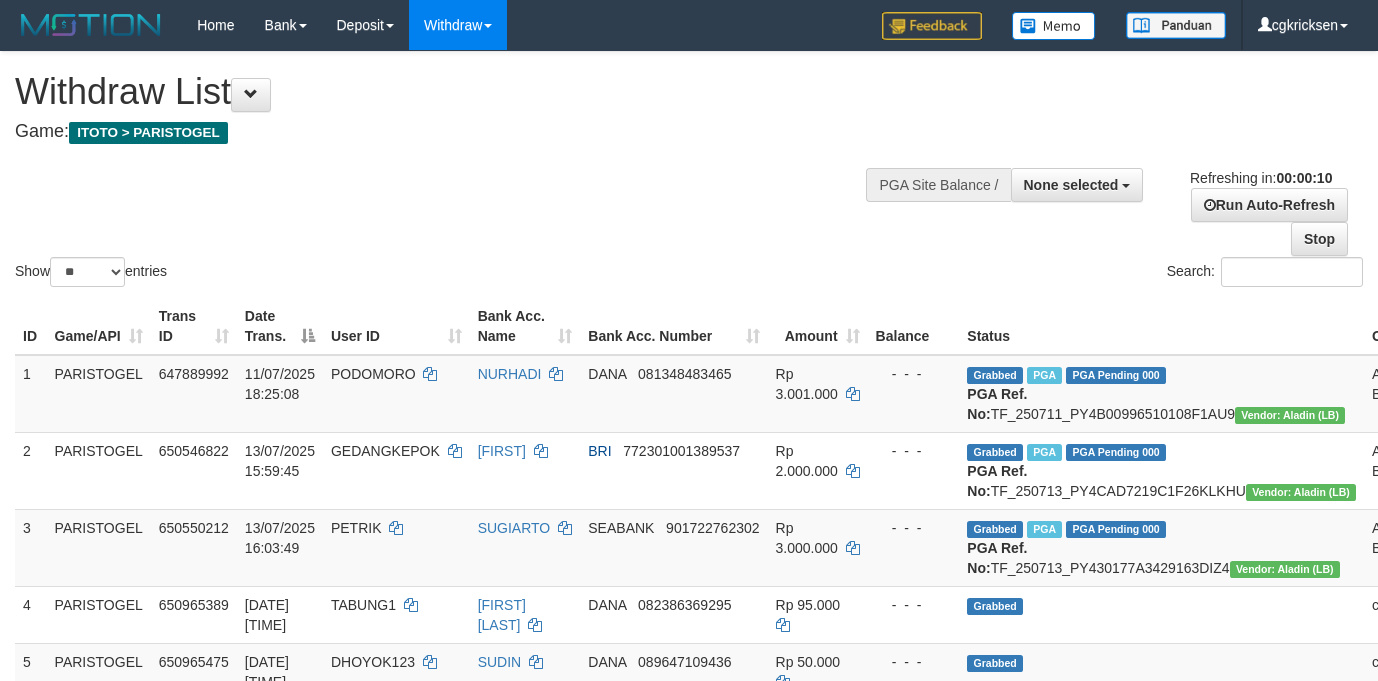 select 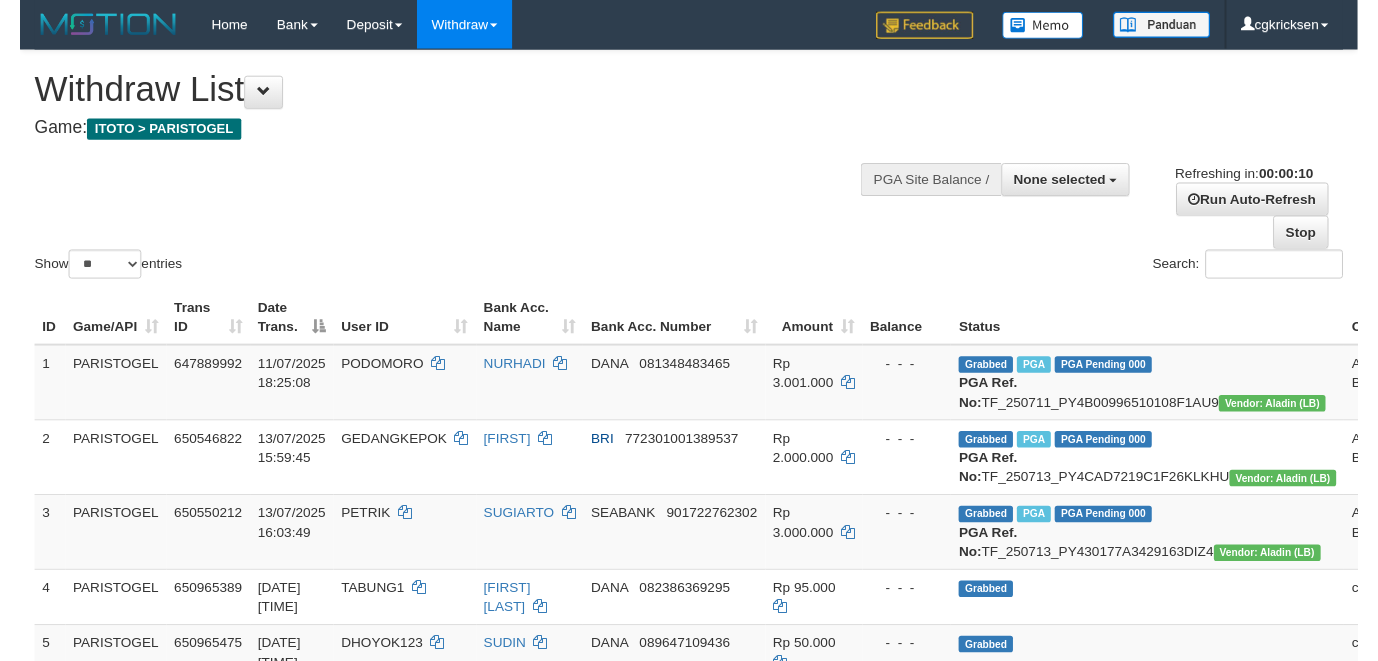 scroll, scrollTop: 0, scrollLeft: 0, axis: both 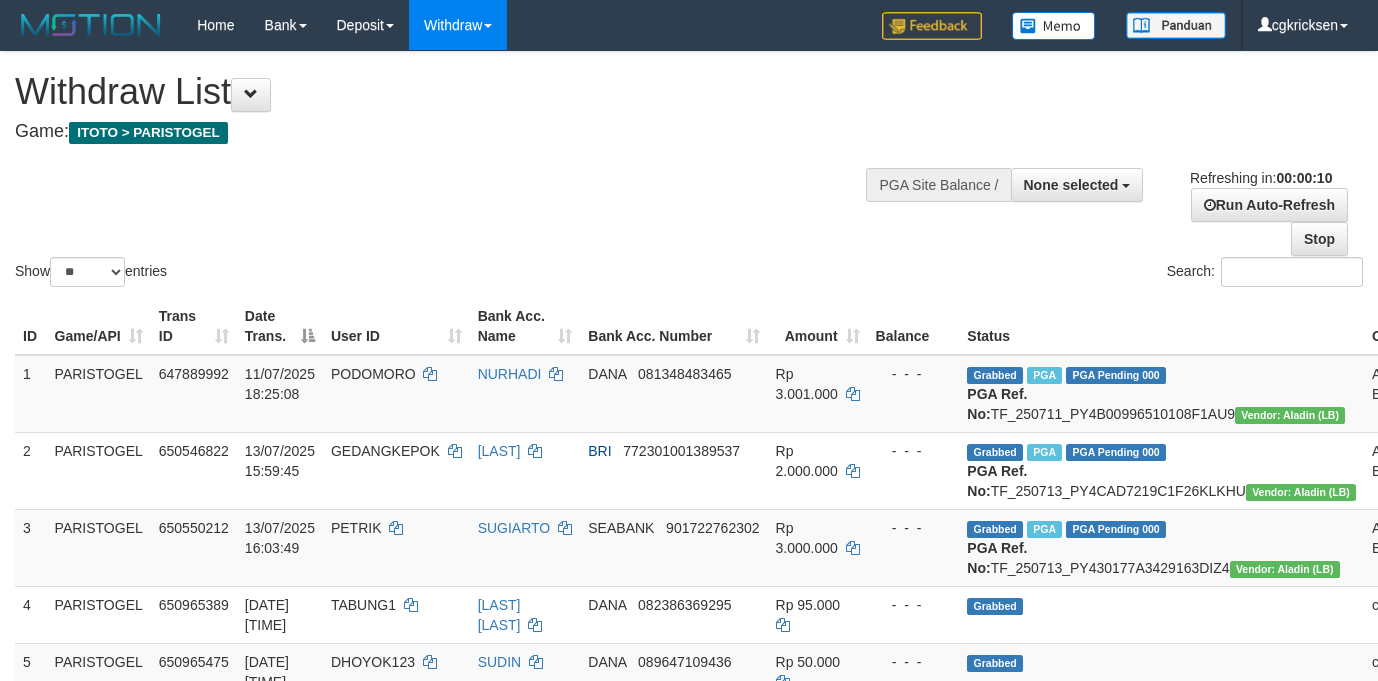 select 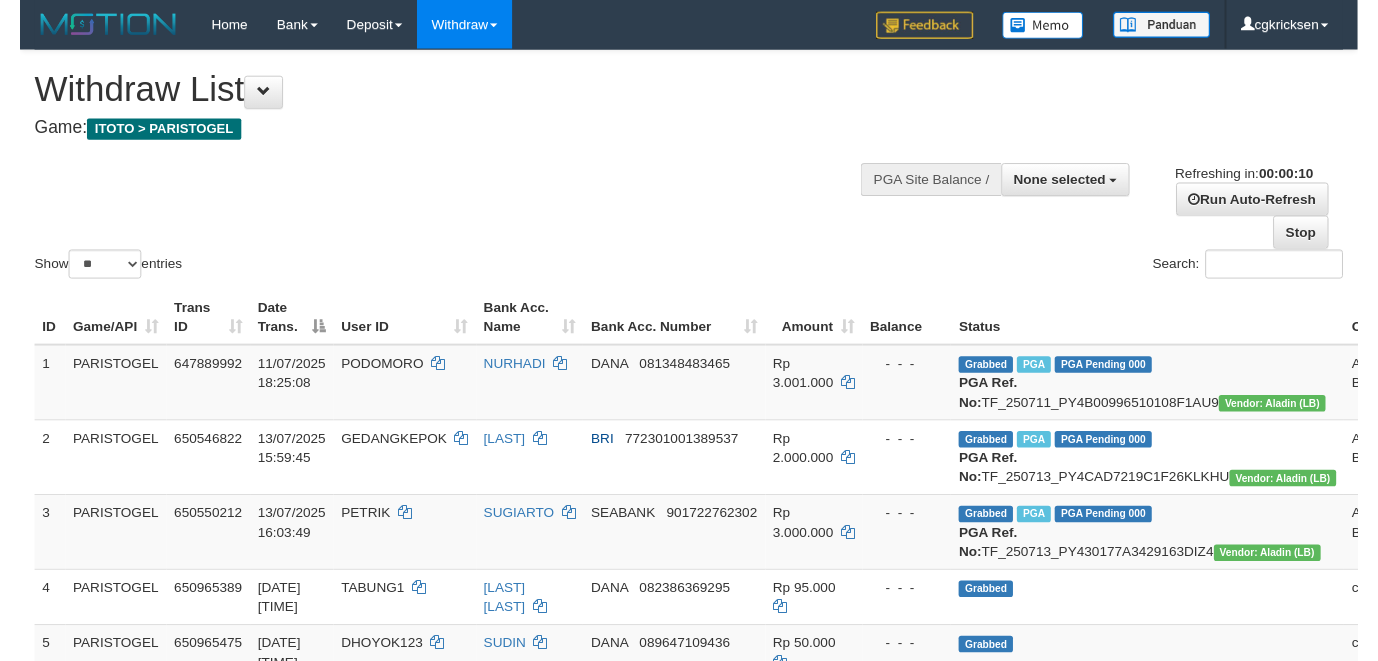 scroll, scrollTop: 0, scrollLeft: 0, axis: both 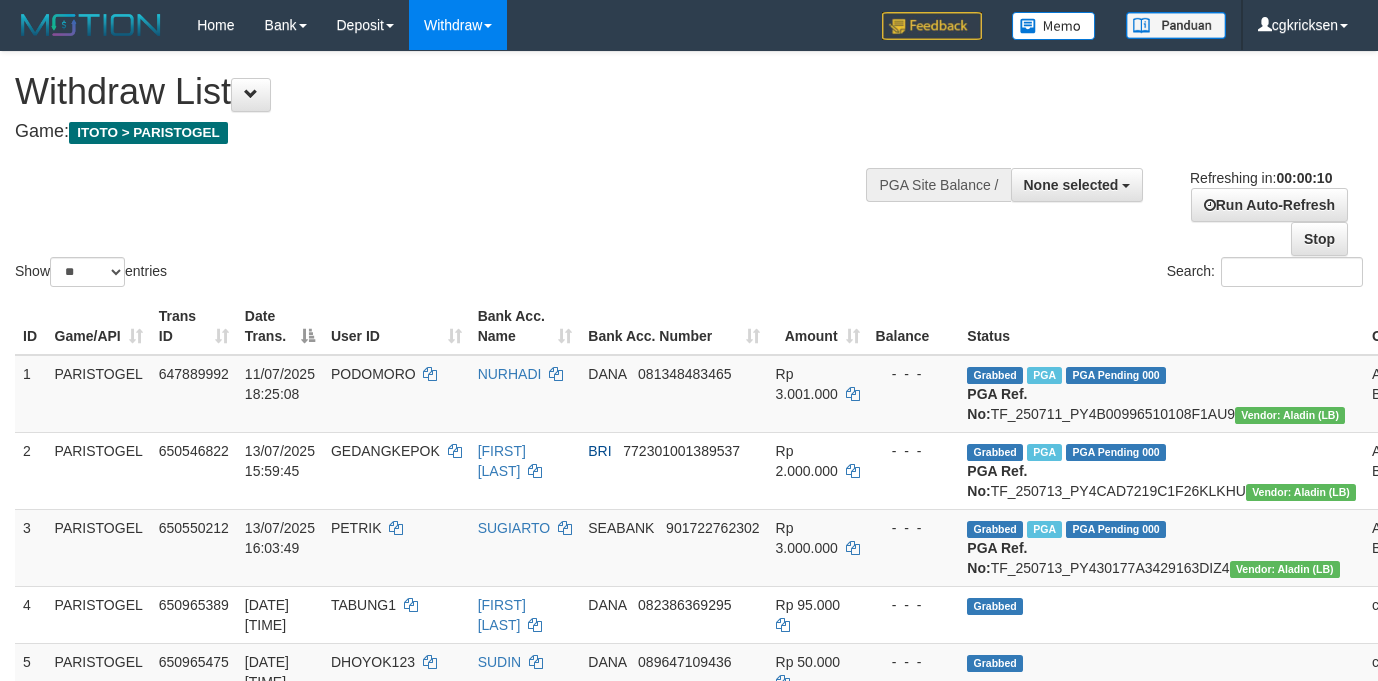 select 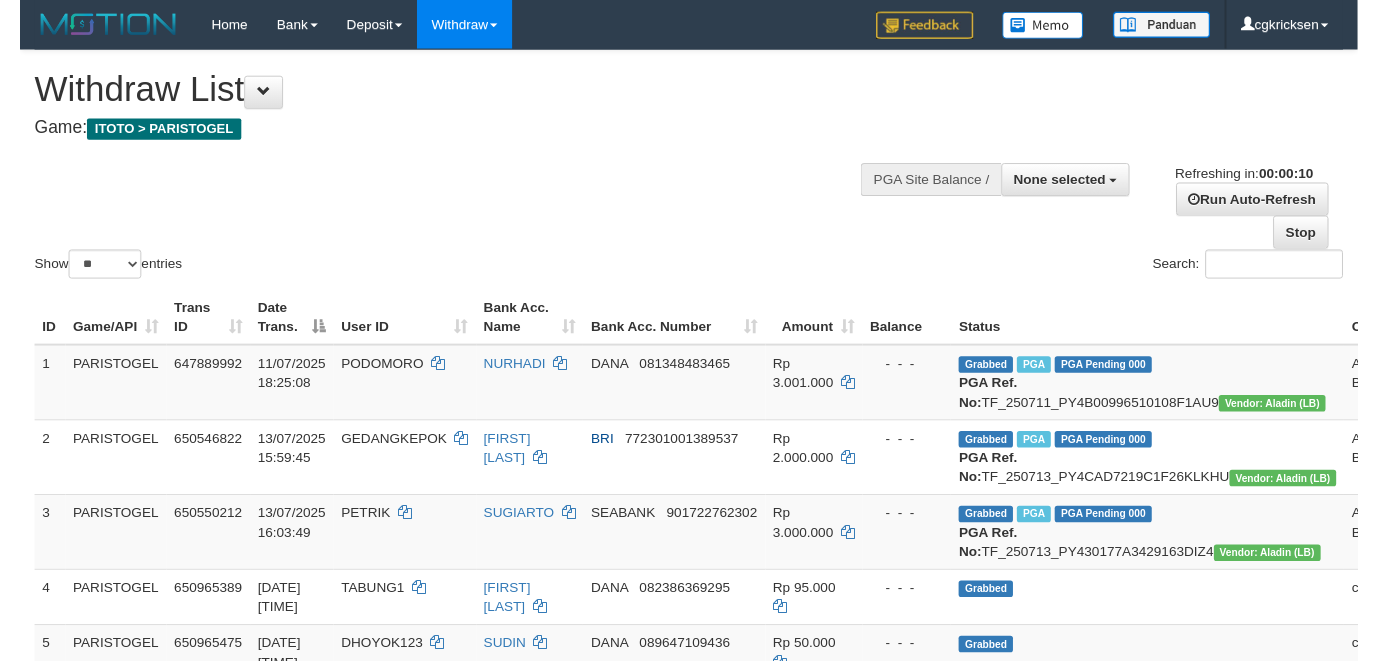 scroll, scrollTop: 0, scrollLeft: 0, axis: both 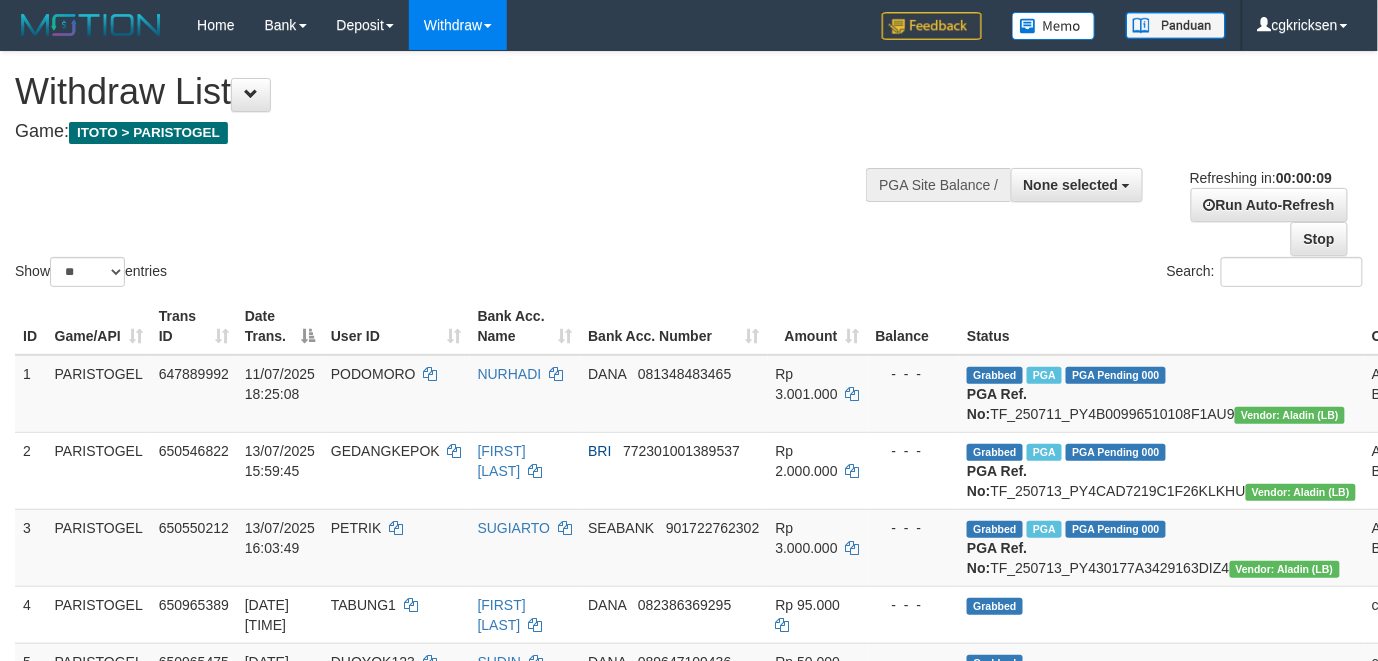 click on "Status" at bounding box center [1161, 326] 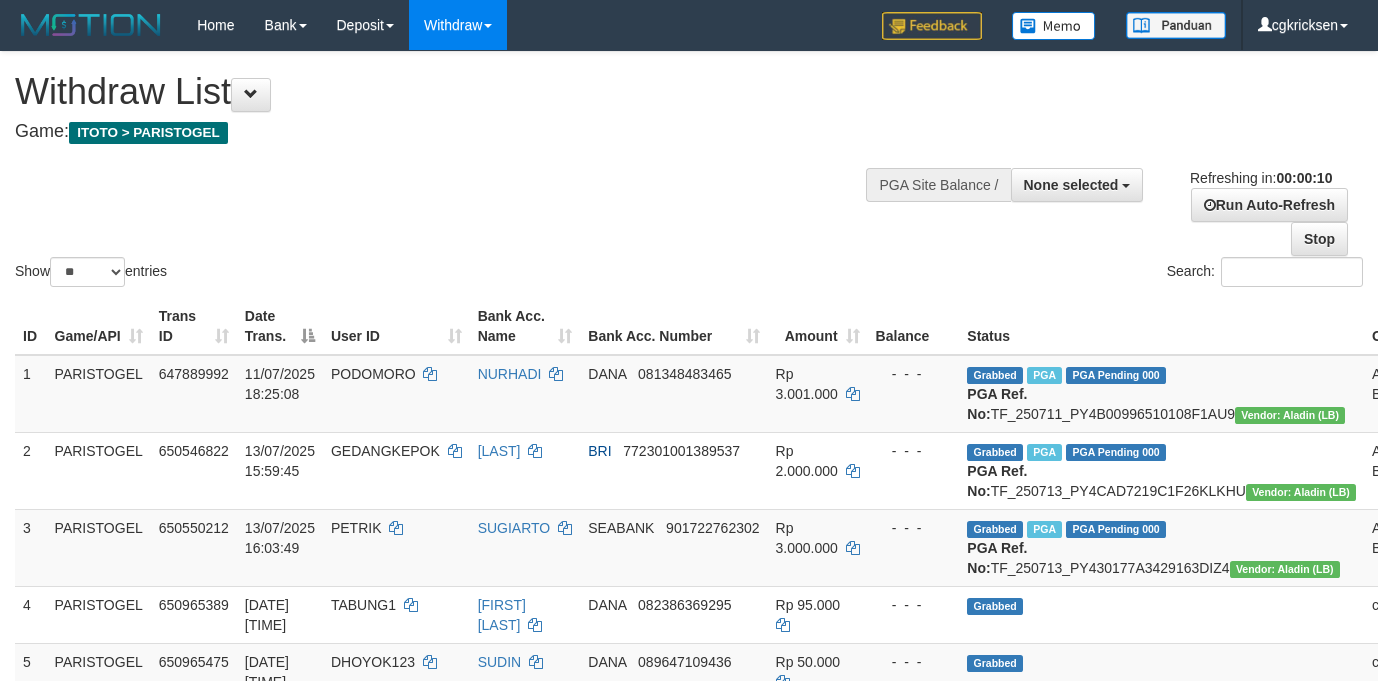 select 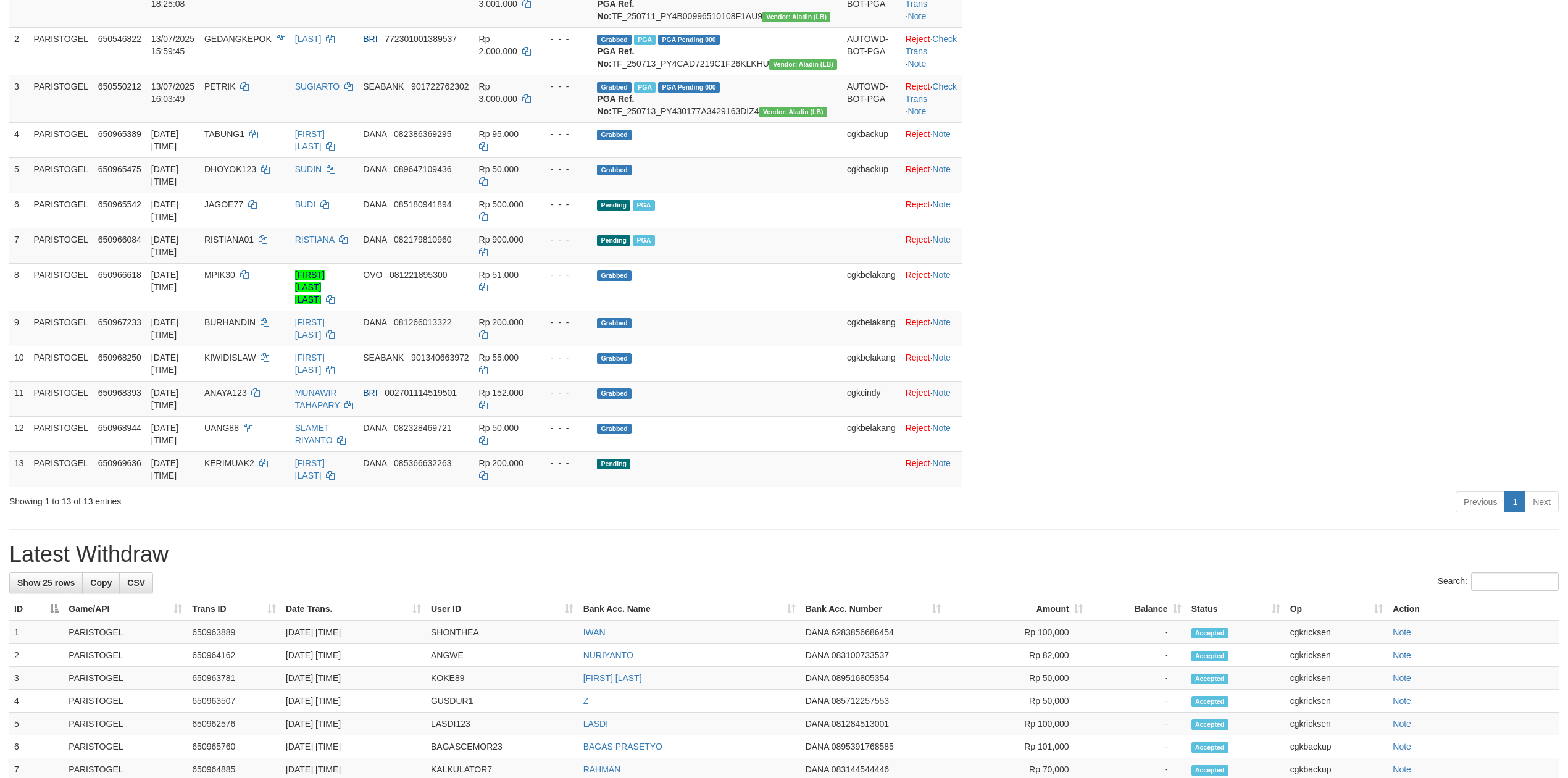 scroll, scrollTop: 247, scrollLeft: 0, axis: vertical 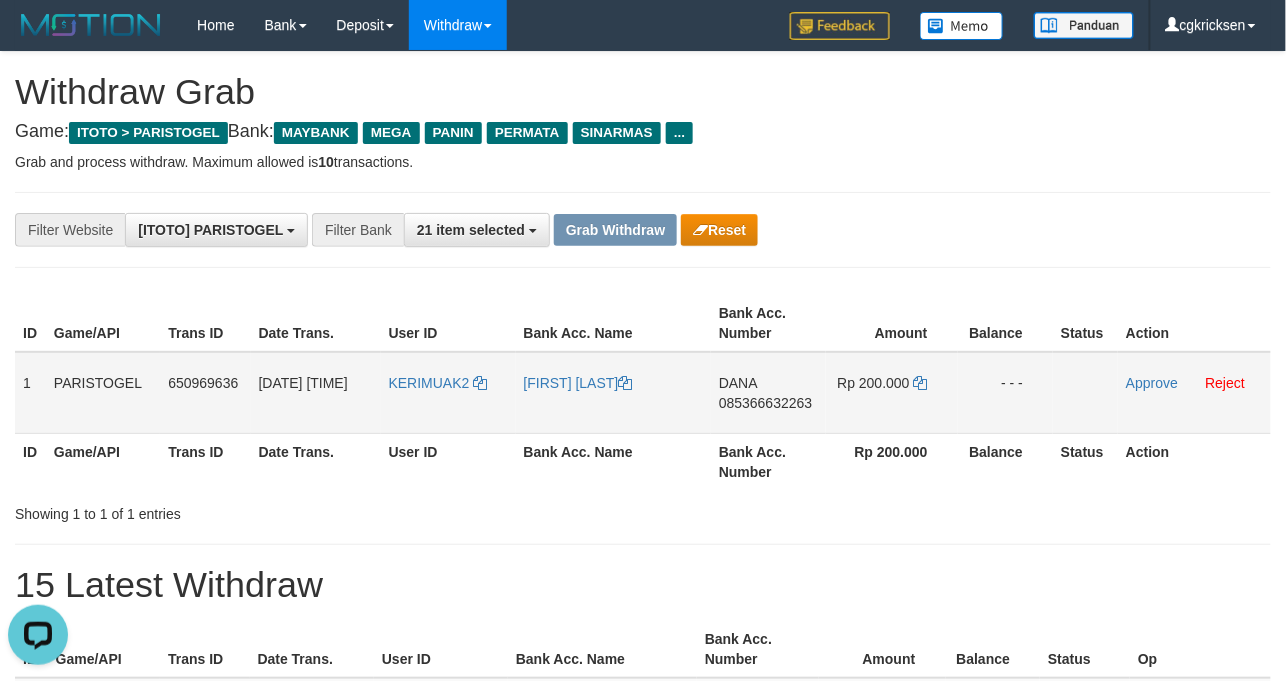 click on "KERIMUAK2" at bounding box center [448, 393] 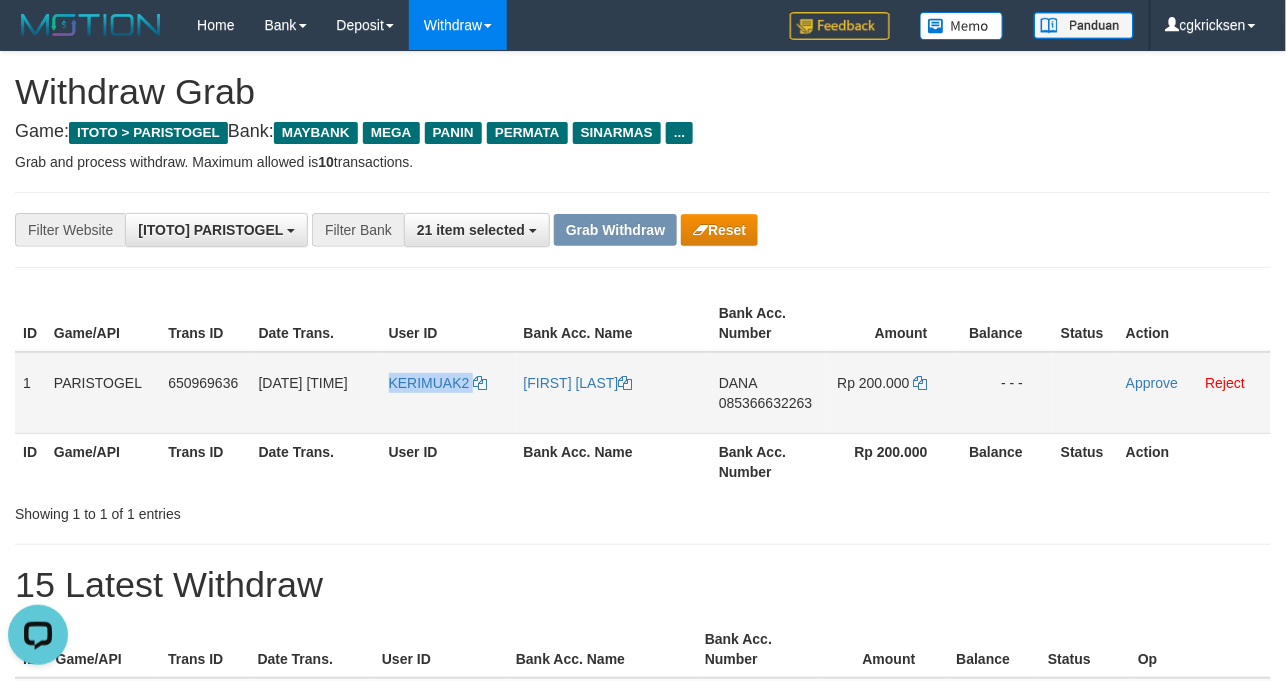 click on "KERIMUAK2" at bounding box center (448, 393) 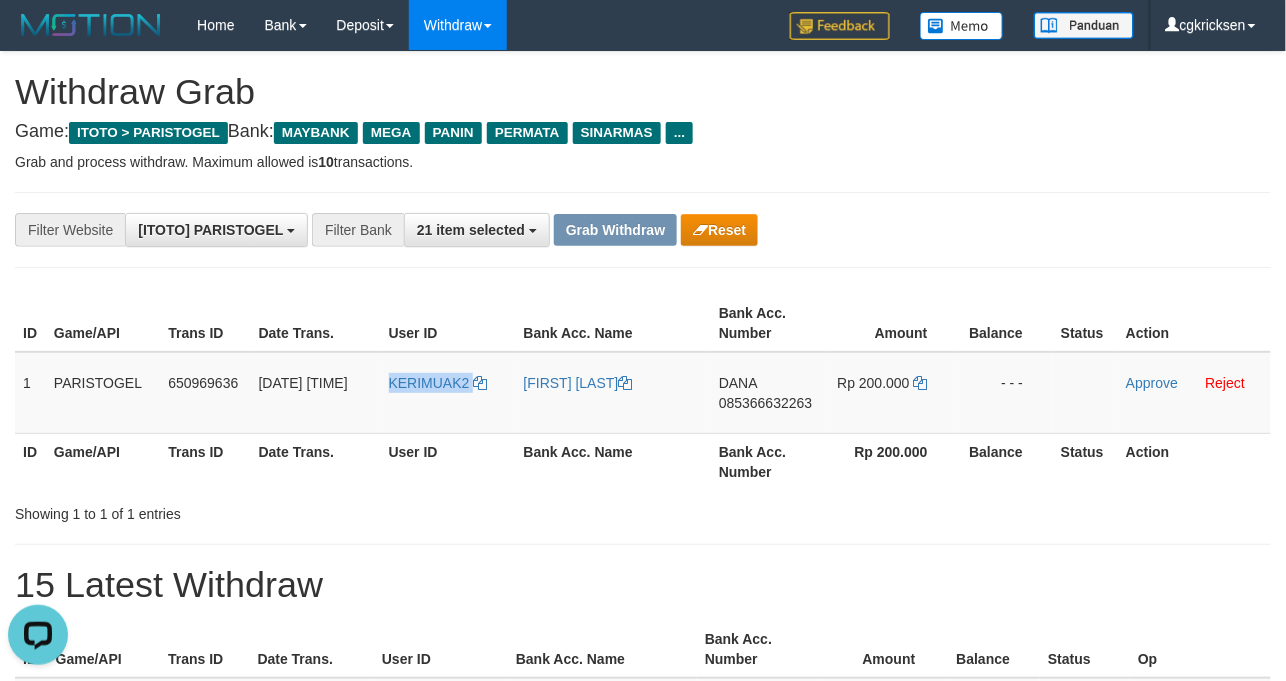 copy on "KERIMUAK2" 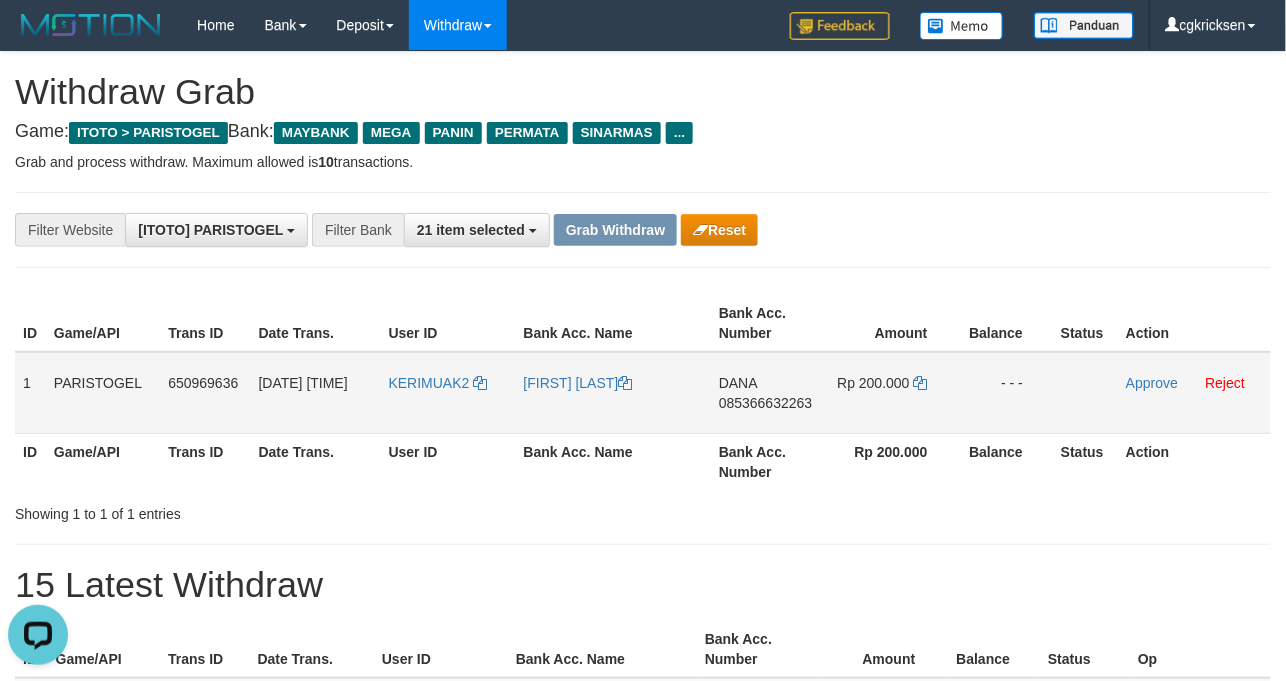 click on "[FIRST] [LAST]" at bounding box center [613, 393] 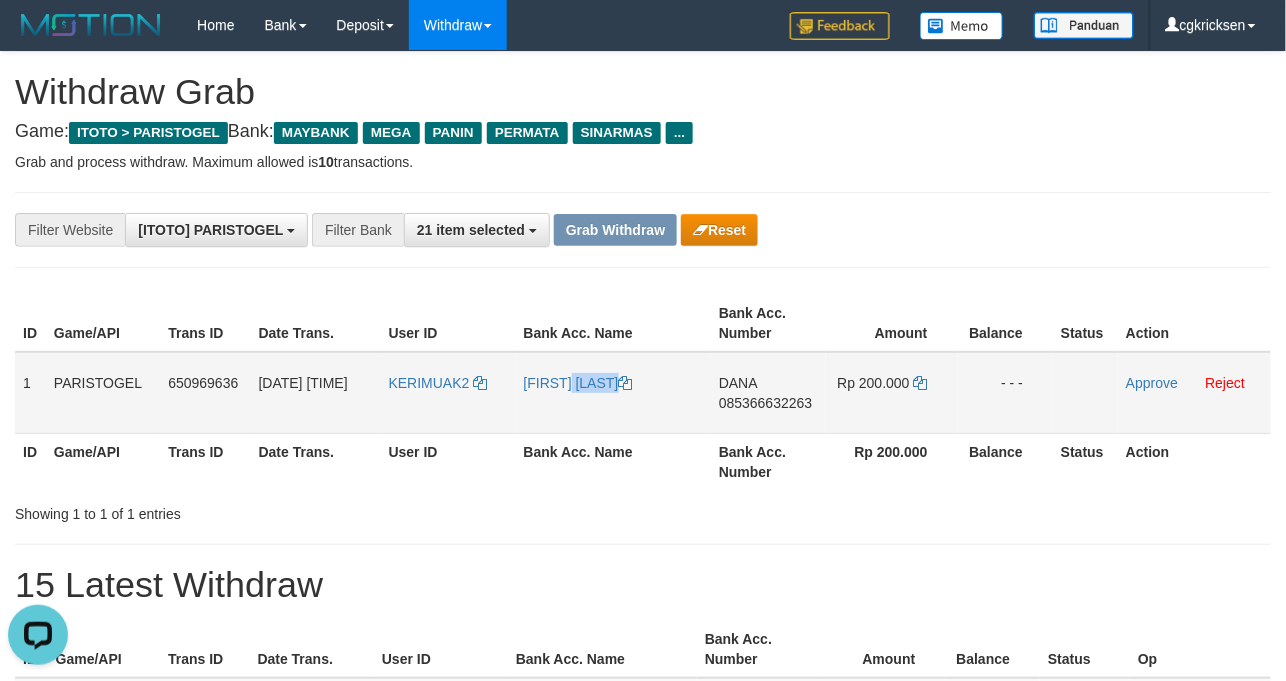 click on "[FIRST] [LAST]" at bounding box center (613, 393) 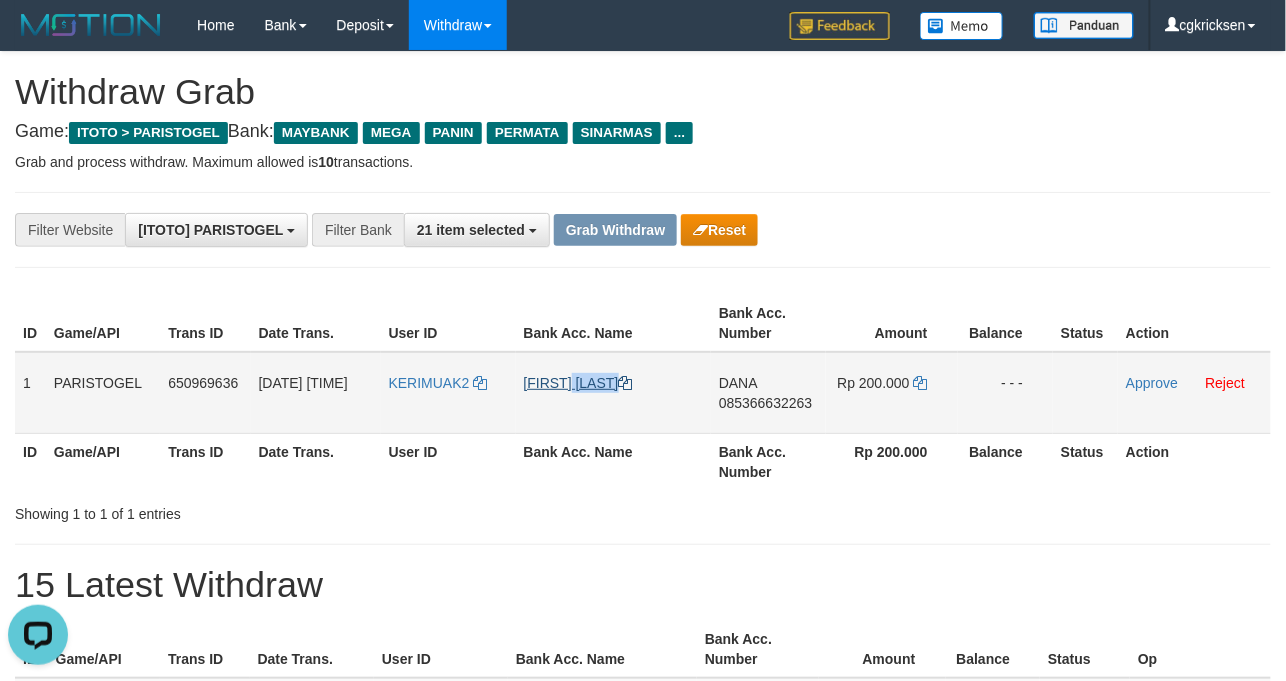 copy on "RAHMAN" 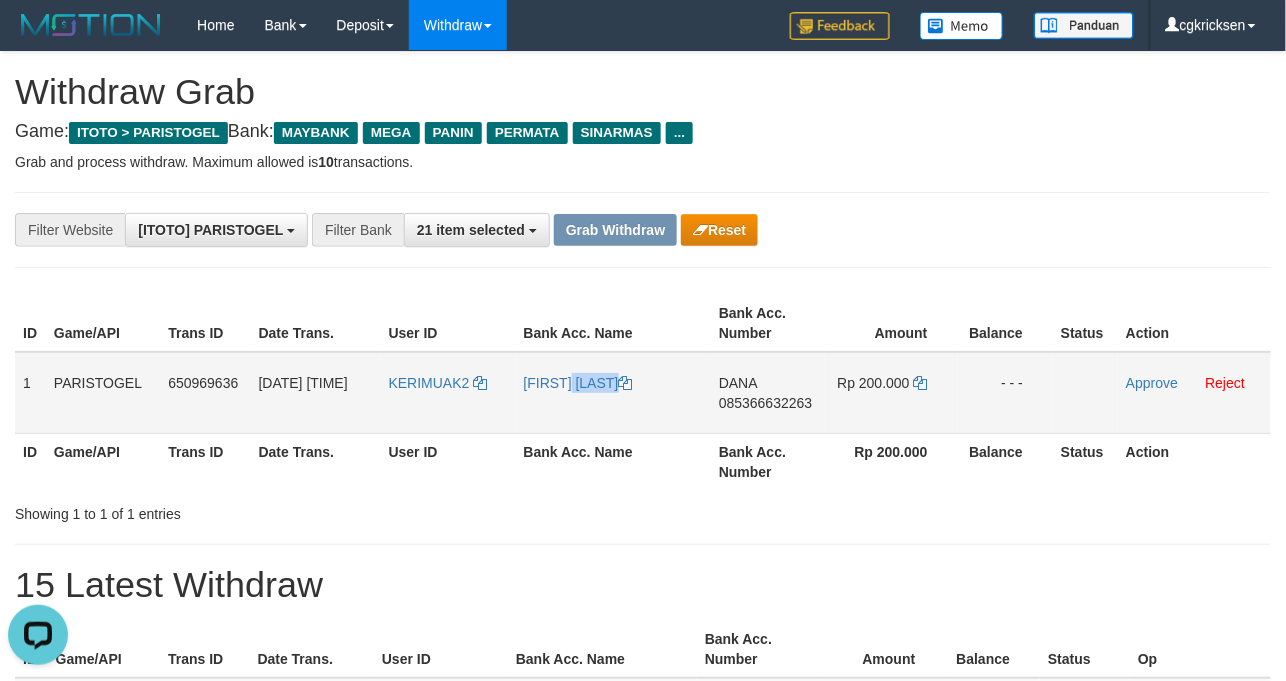click on "[FIRST] [LAST]" at bounding box center (613, 393) 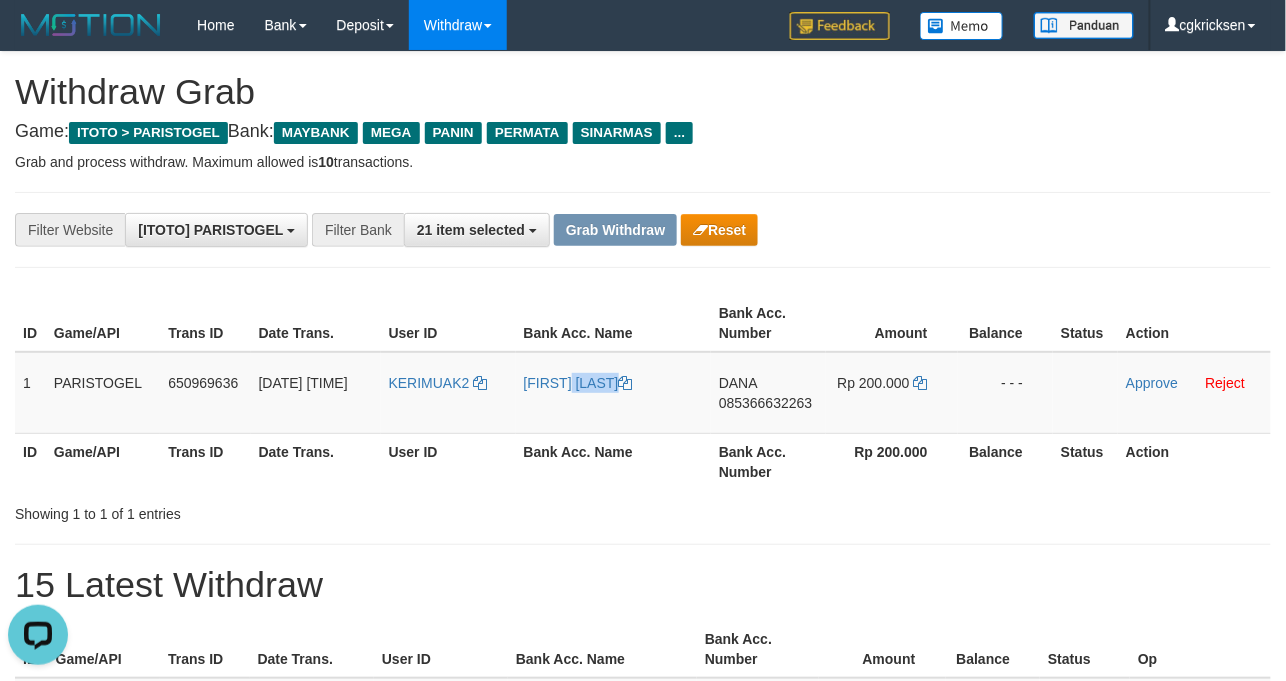 copy on "[FIRST] [LAST]" 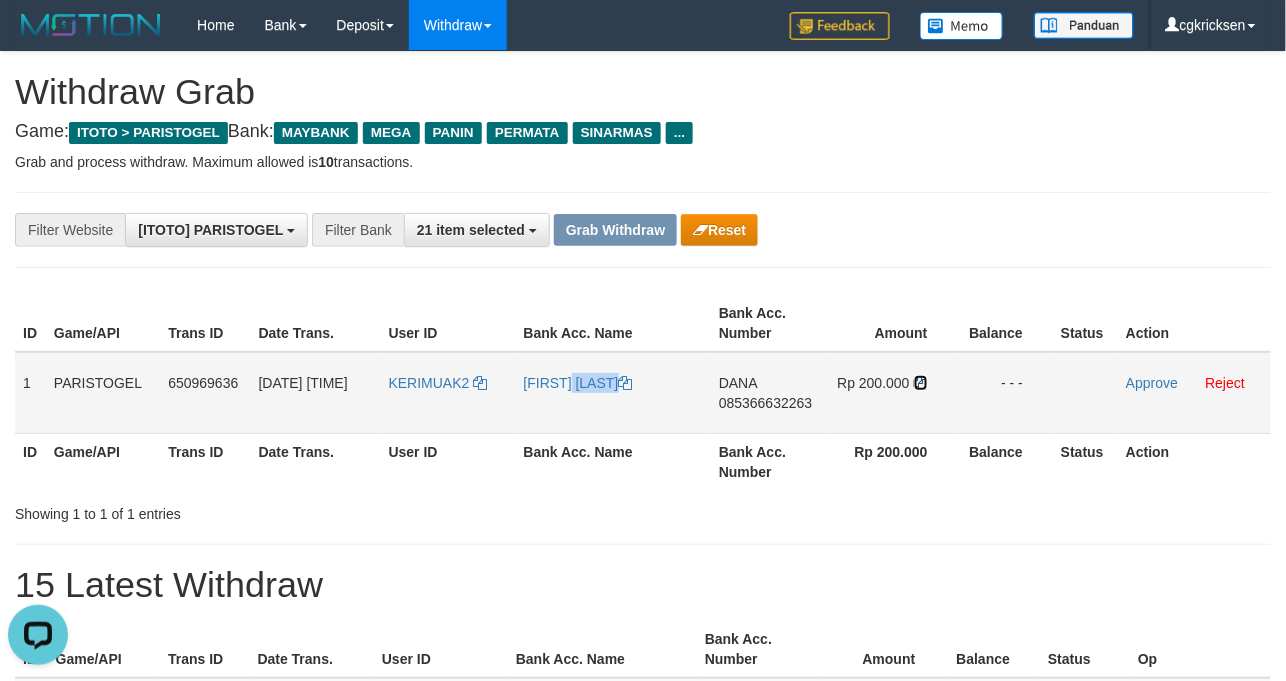 drag, startPoint x: 918, startPoint y: 414, endPoint x: 872, endPoint y: 380, distance: 57.201397 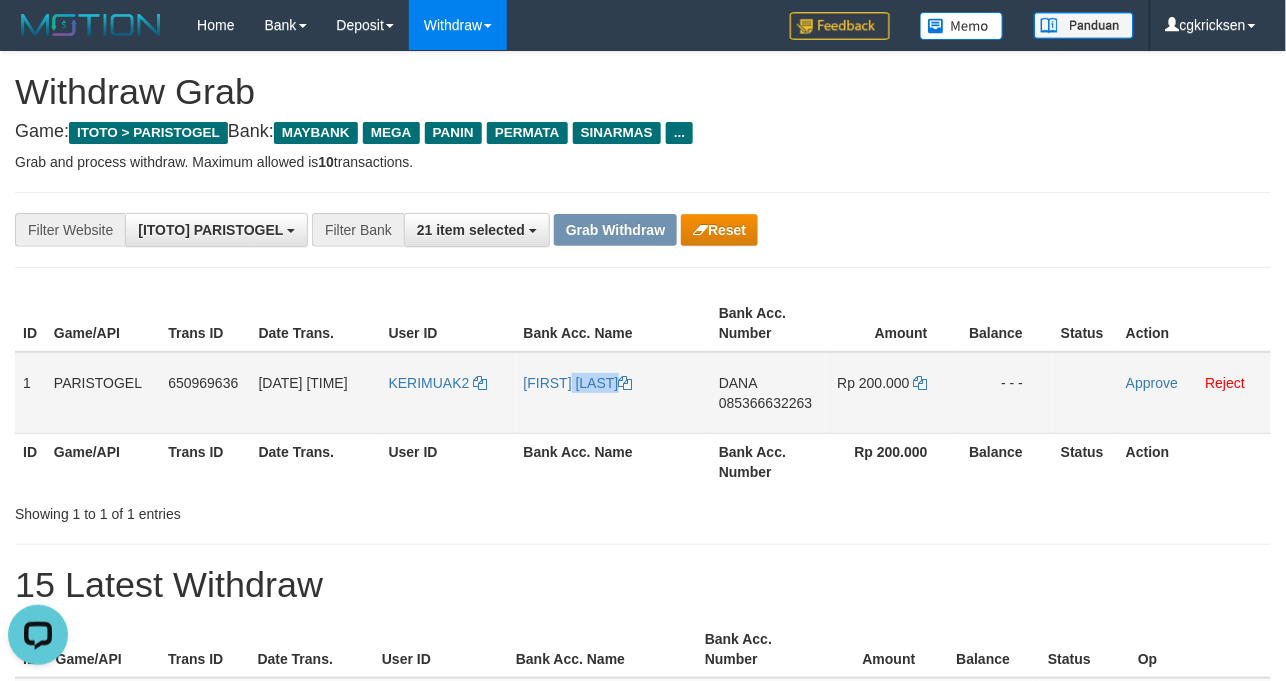 copy on "[FIRST] [LAST]" 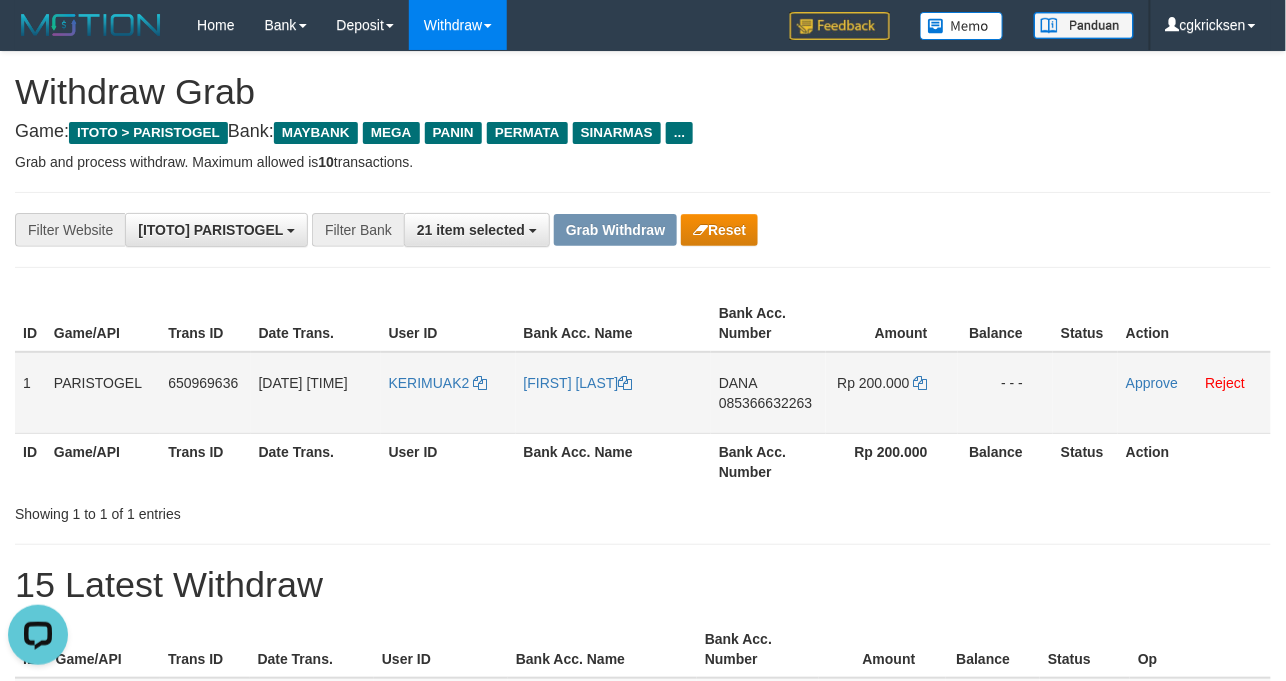 click on "DANA
085366632263" at bounding box center (768, 393) 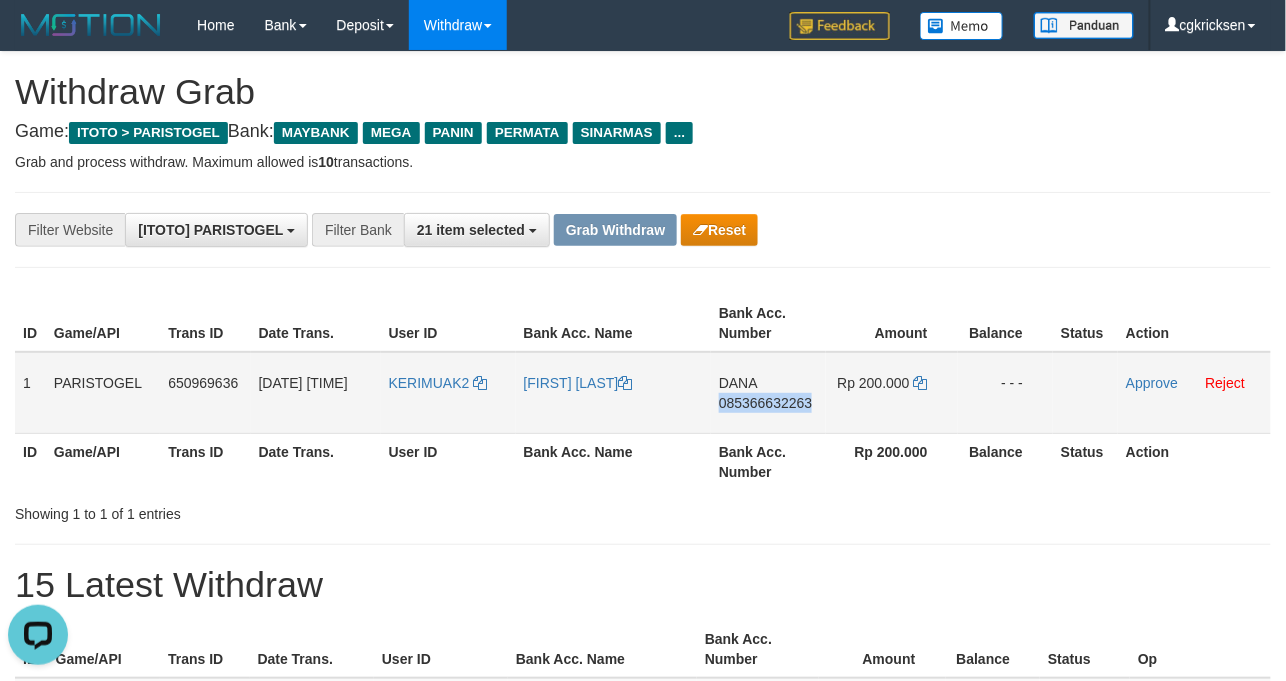 click on "DANA
085366632263" at bounding box center [768, 393] 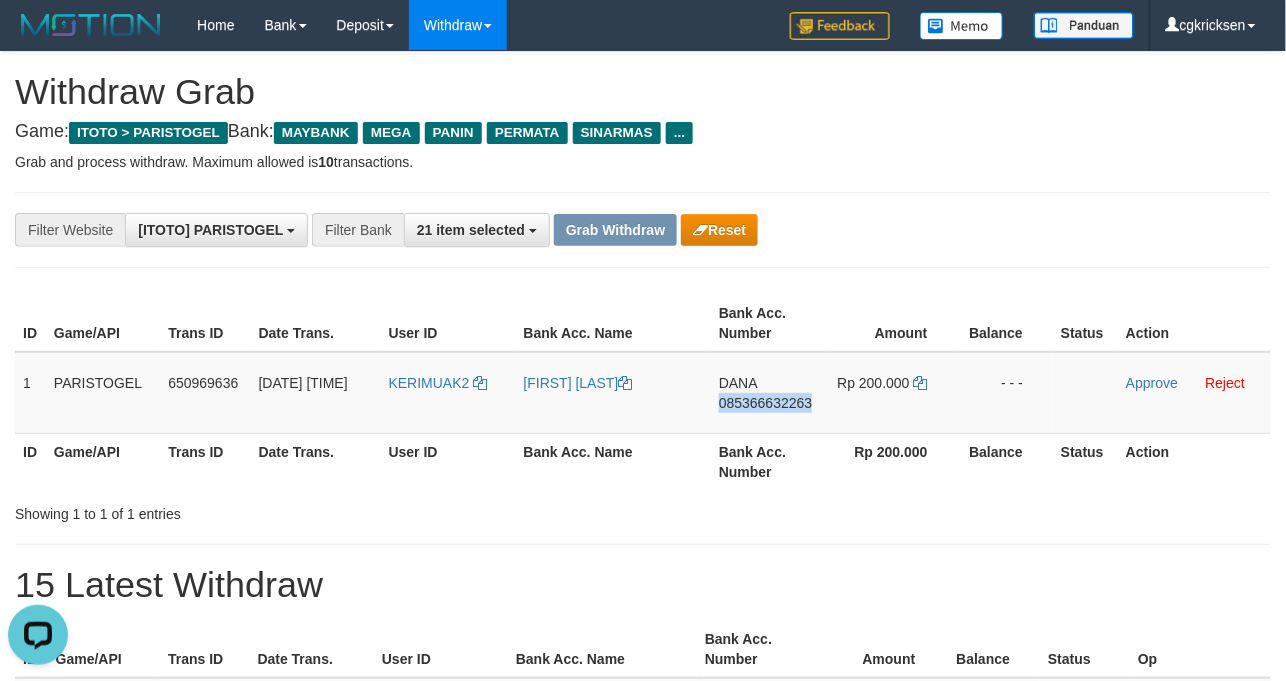 copy on "085366632263" 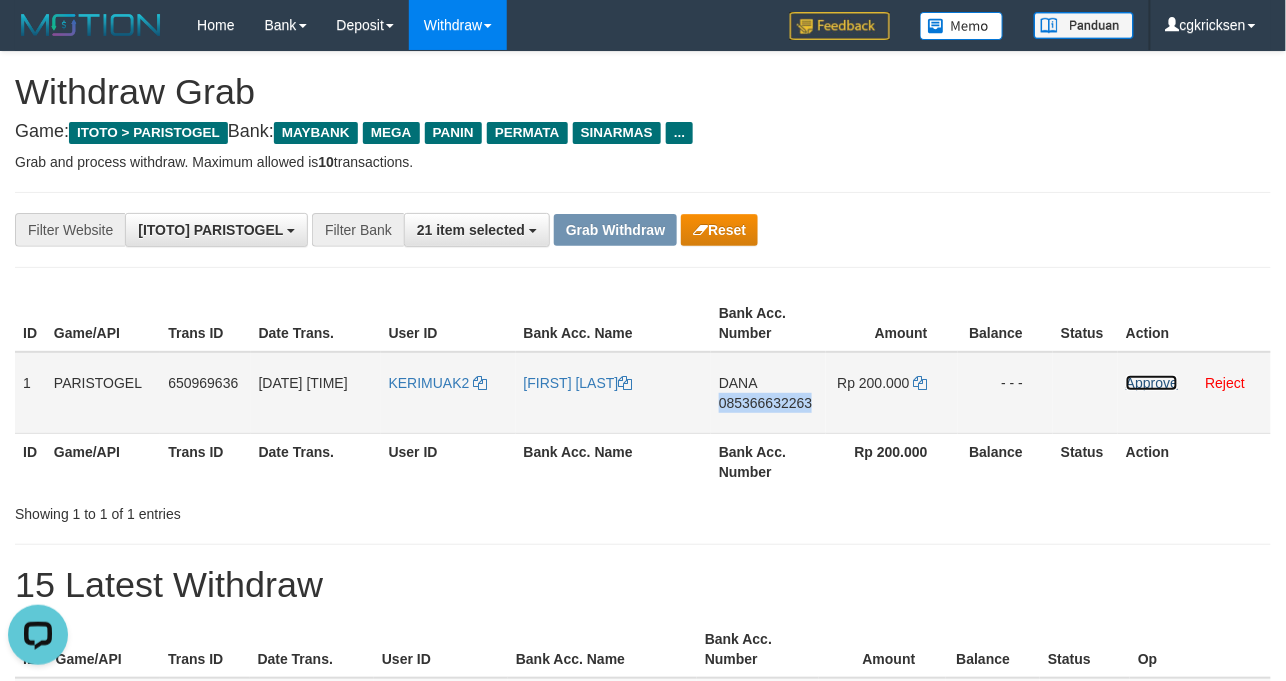 click on "Approve" at bounding box center (1152, 383) 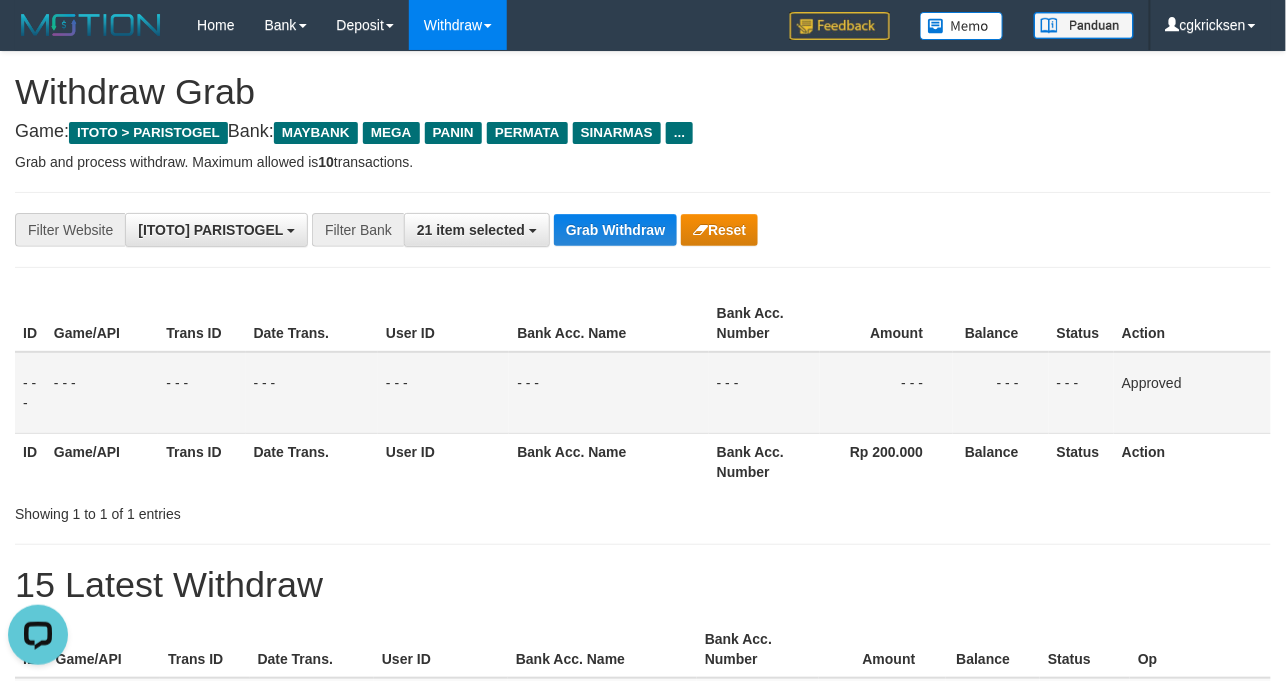 drag, startPoint x: 1044, startPoint y: 292, endPoint x: 832, endPoint y: 290, distance: 212.00943 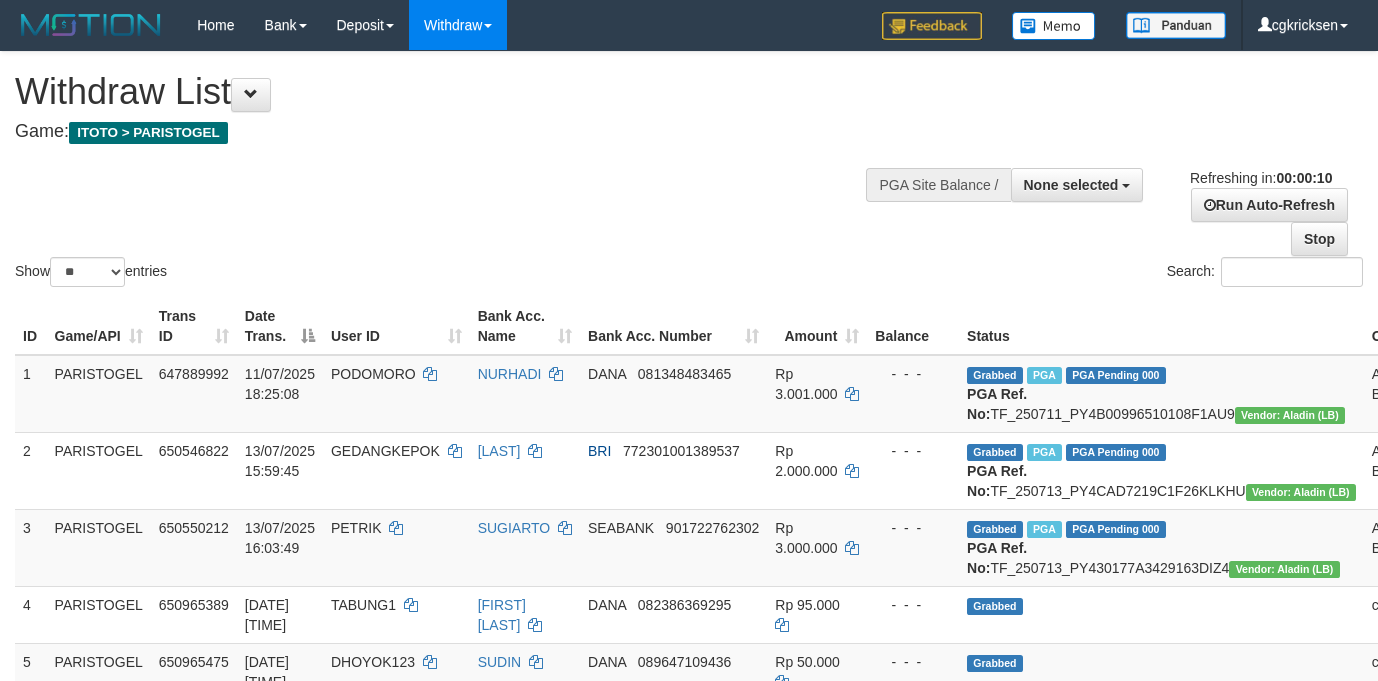 select 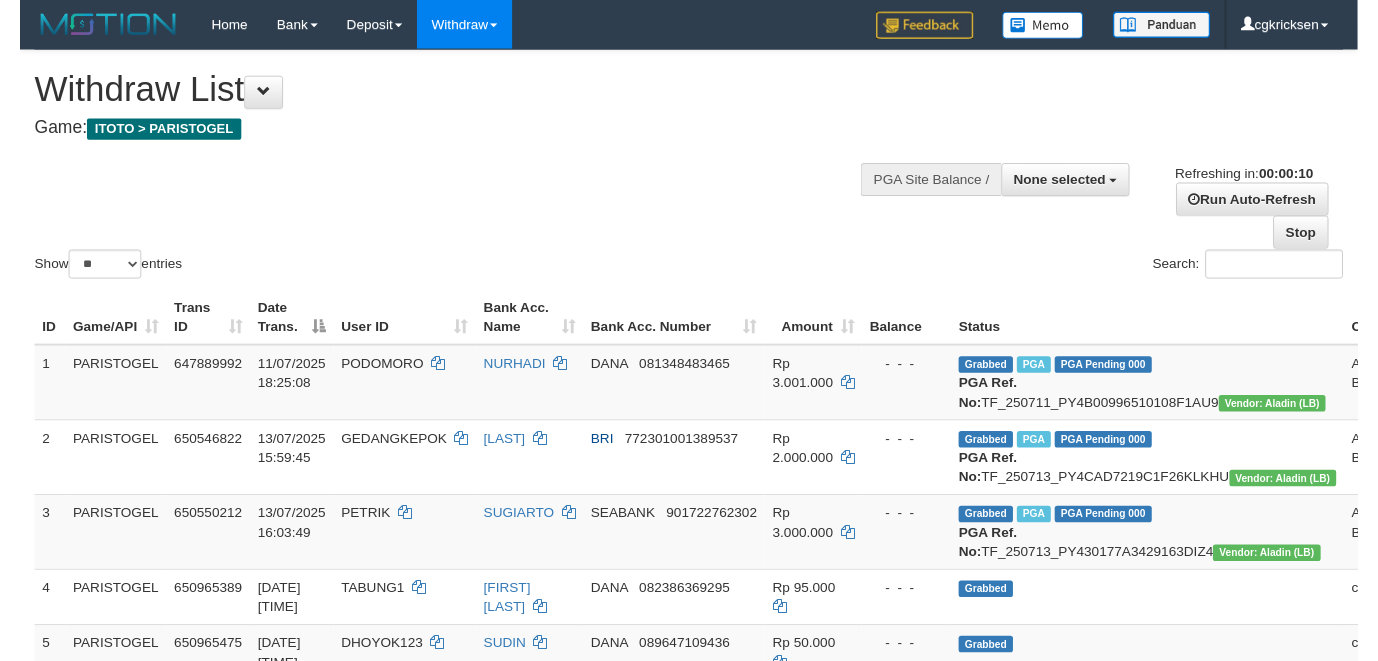 scroll, scrollTop: 0, scrollLeft: 0, axis: both 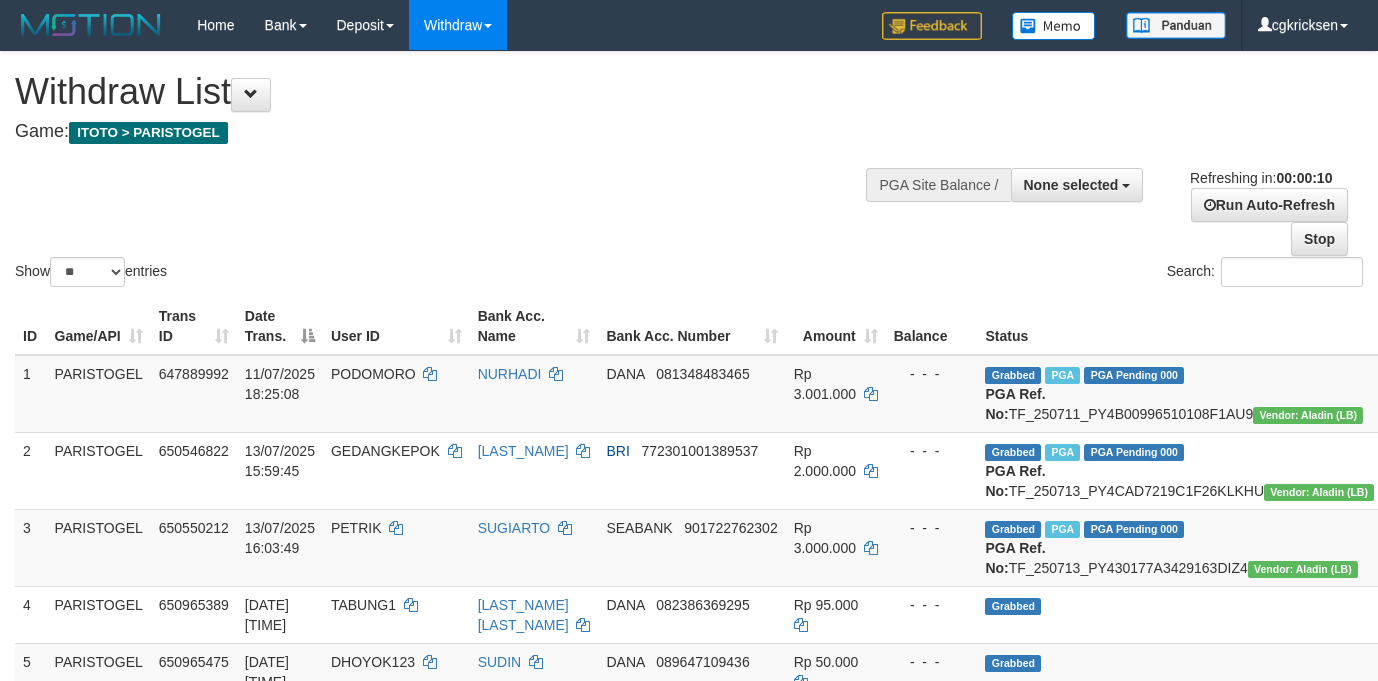 select 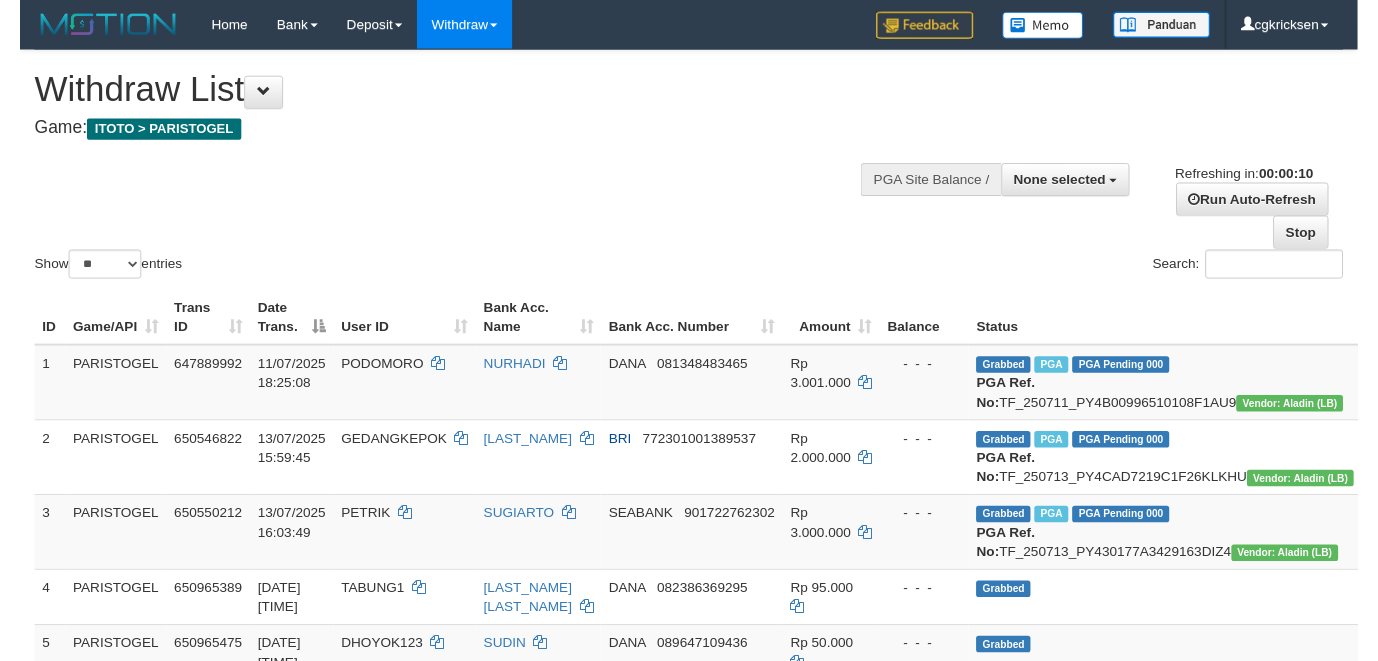 scroll, scrollTop: 0, scrollLeft: 0, axis: both 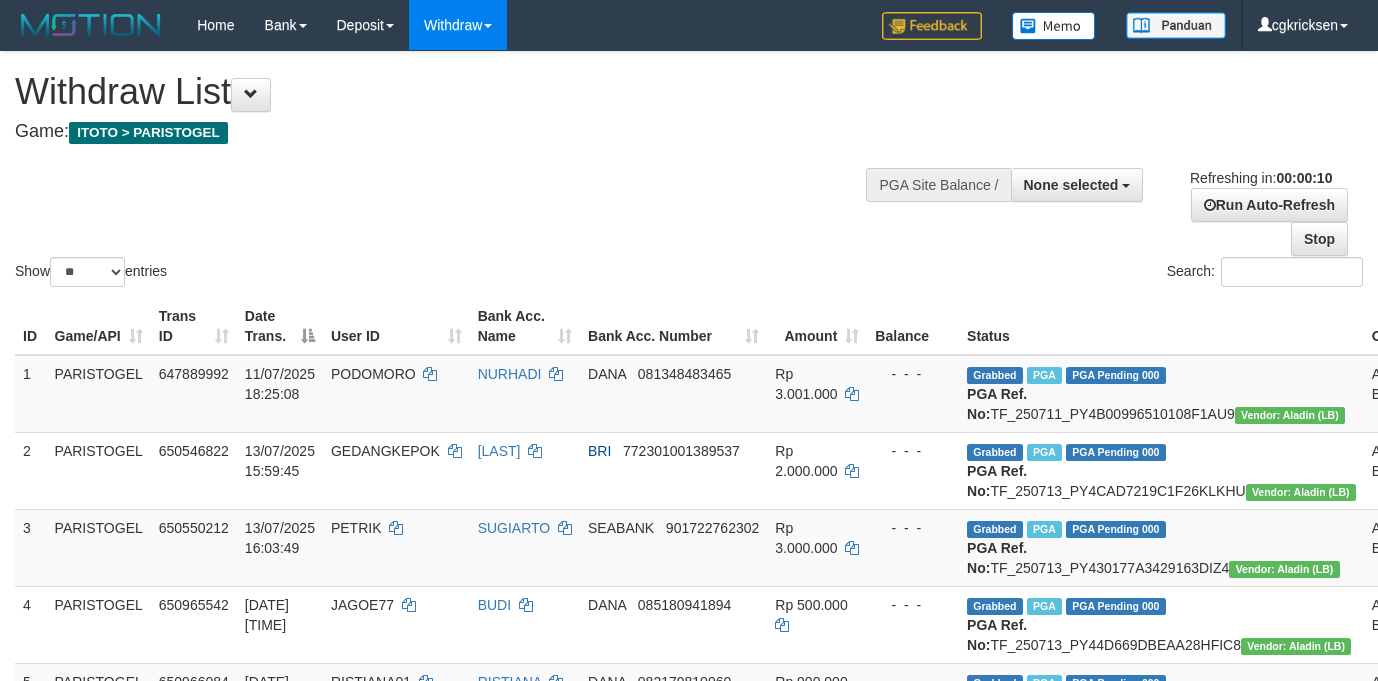select 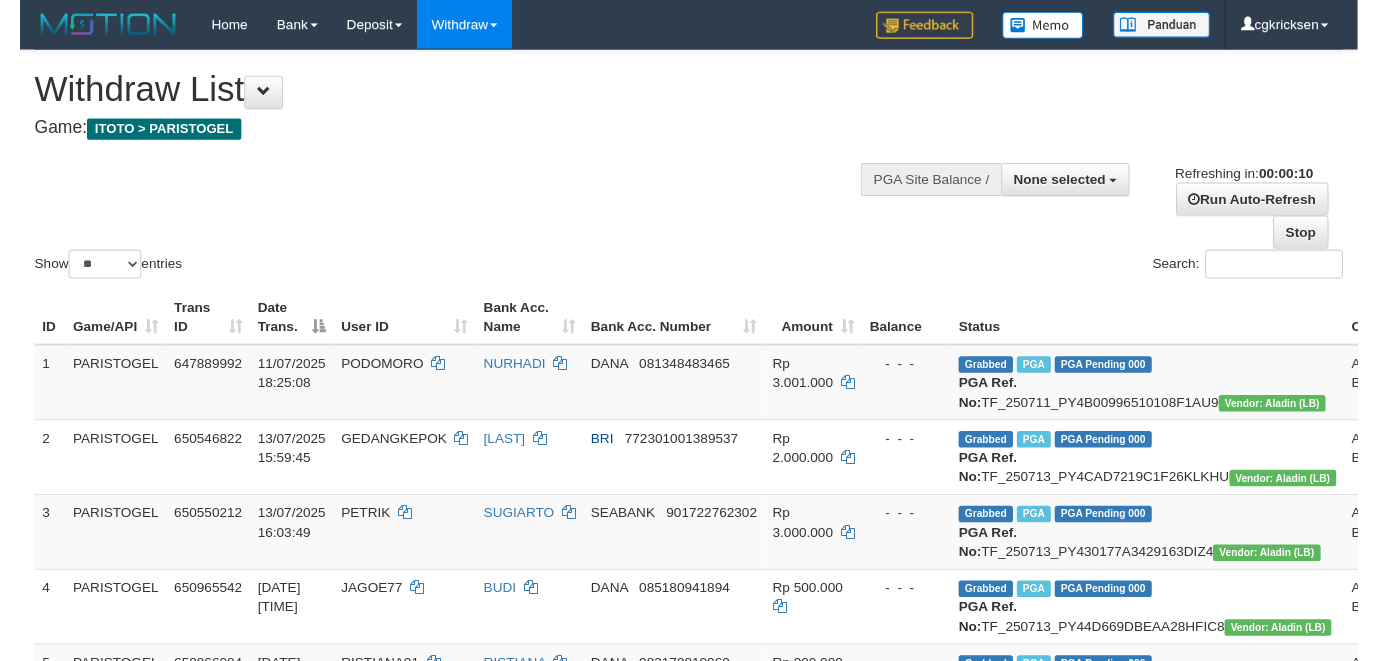 scroll, scrollTop: 0, scrollLeft: 0, axis: both 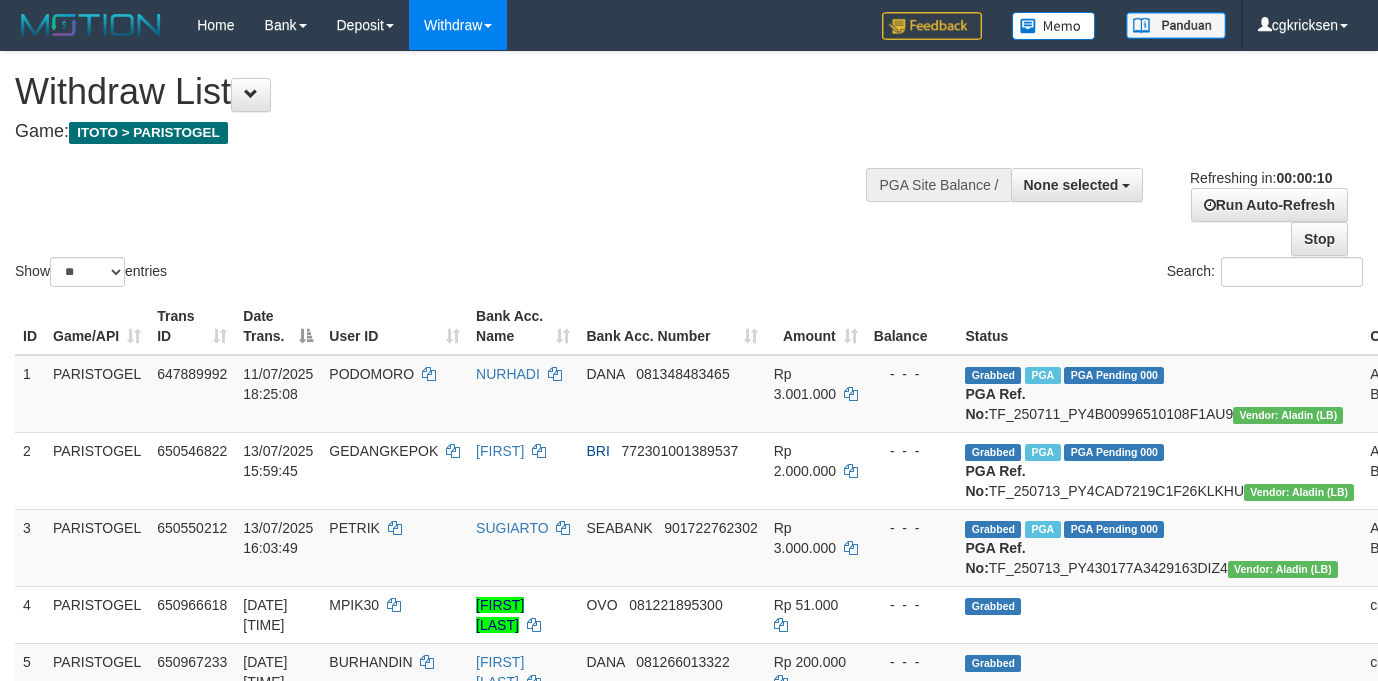 select 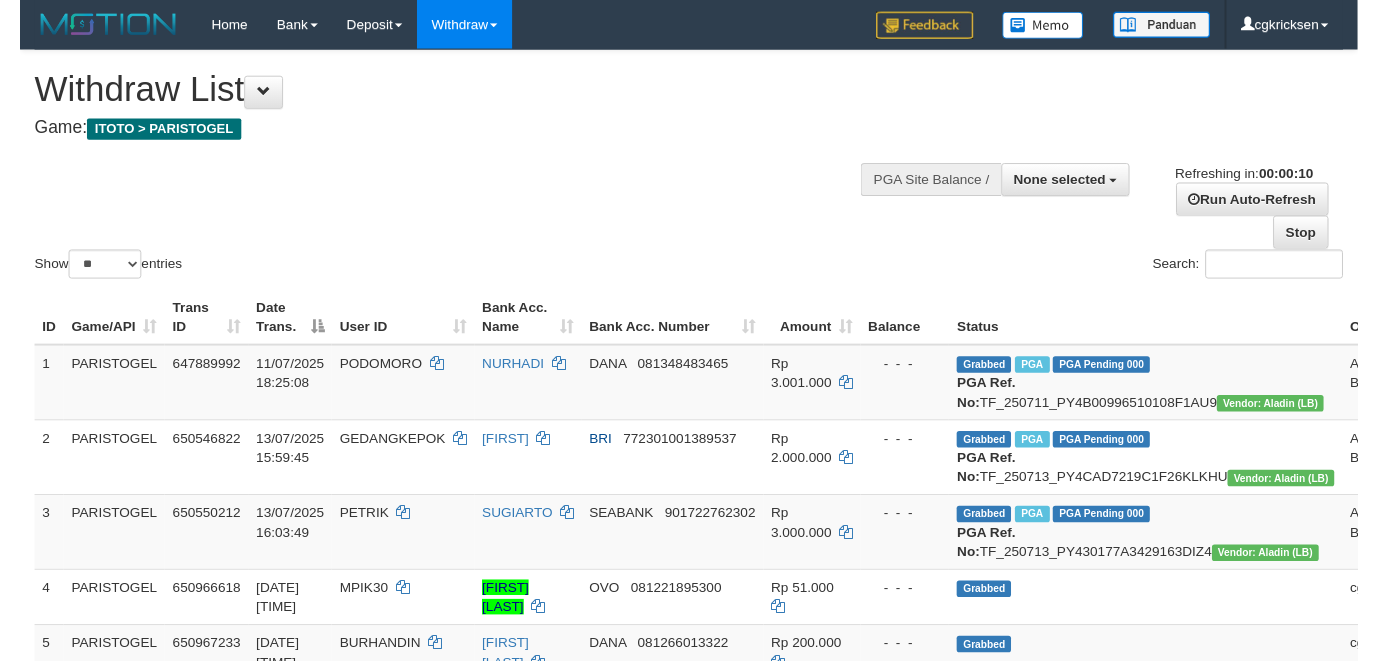 scroll, scrollTop: 0, scrollLeft: 0, axis: both 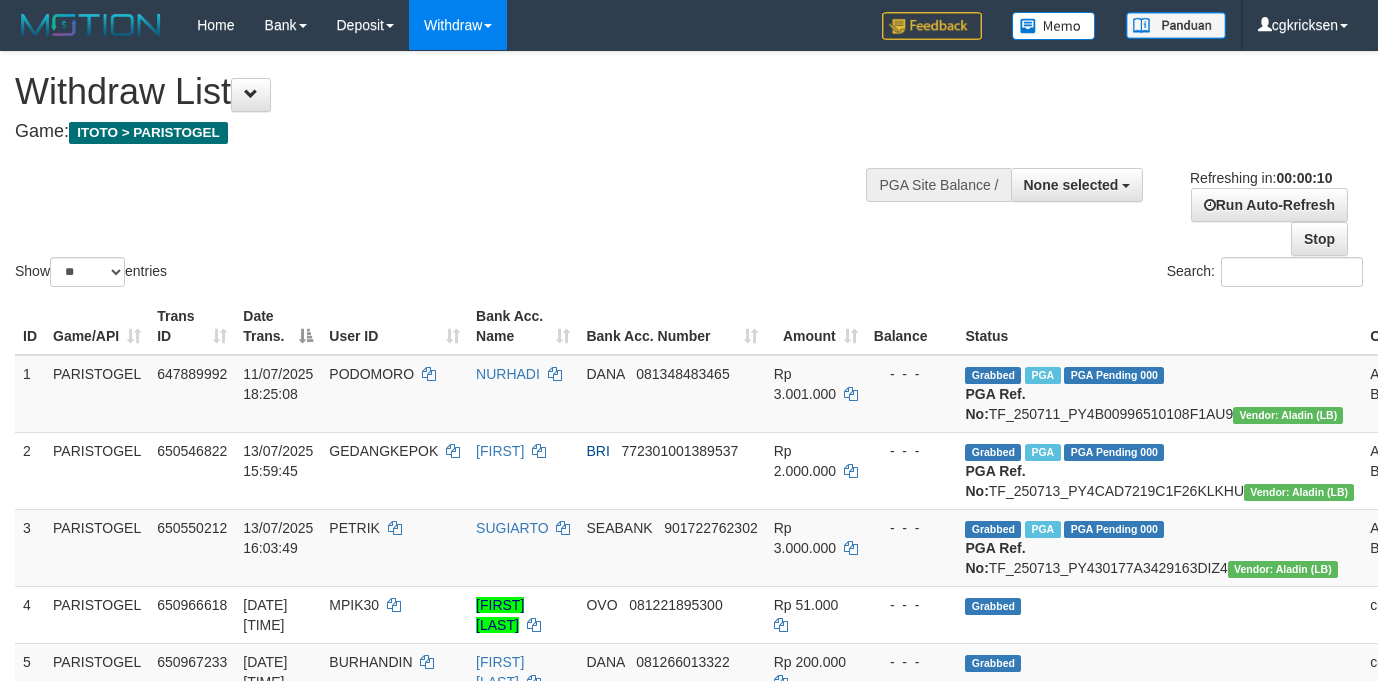 select 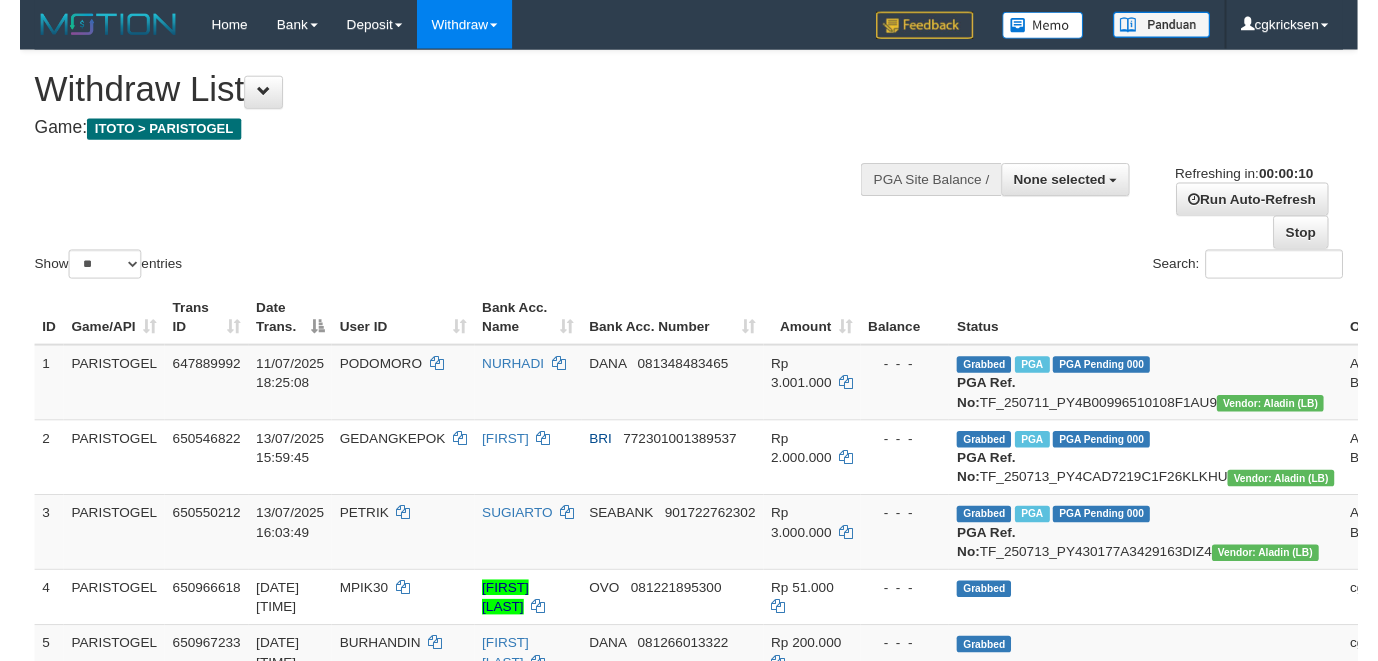 scroll, scrollTop: 0, scrollLeft: 0, axis: both 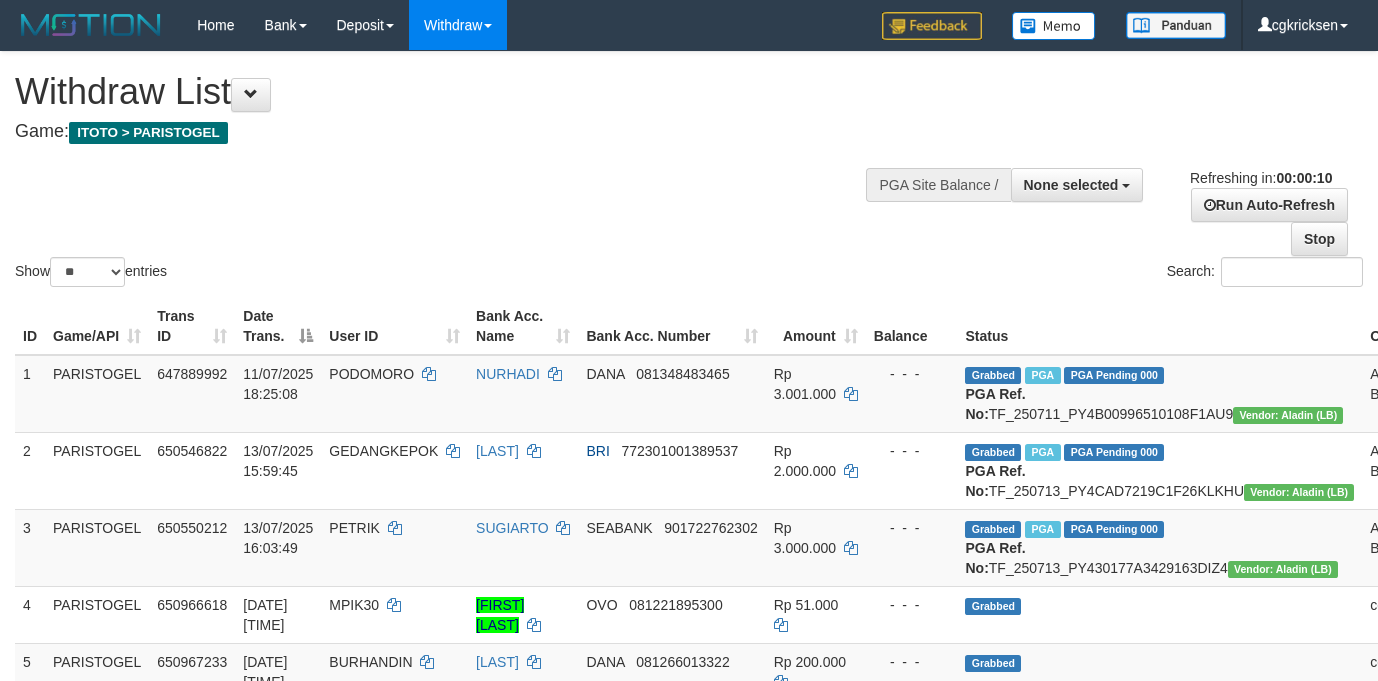 select 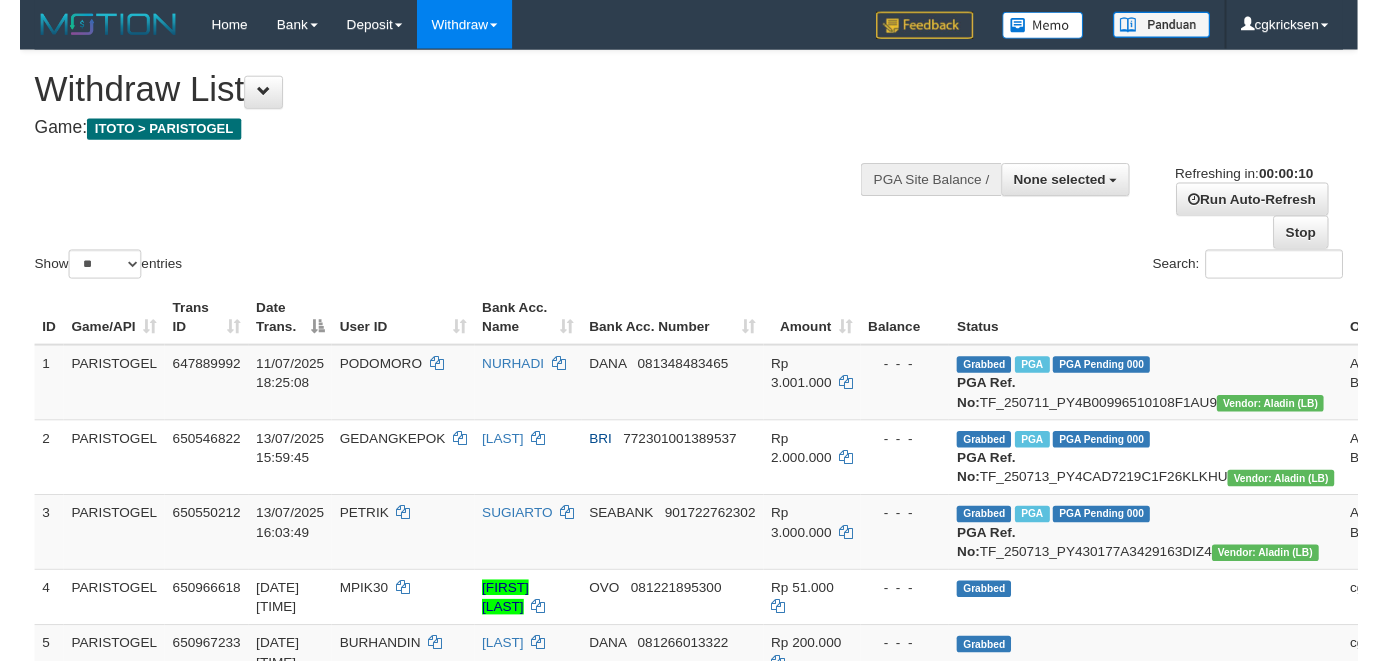 scroll, scrollTop: 0, scrollLeft: 0, axis: both 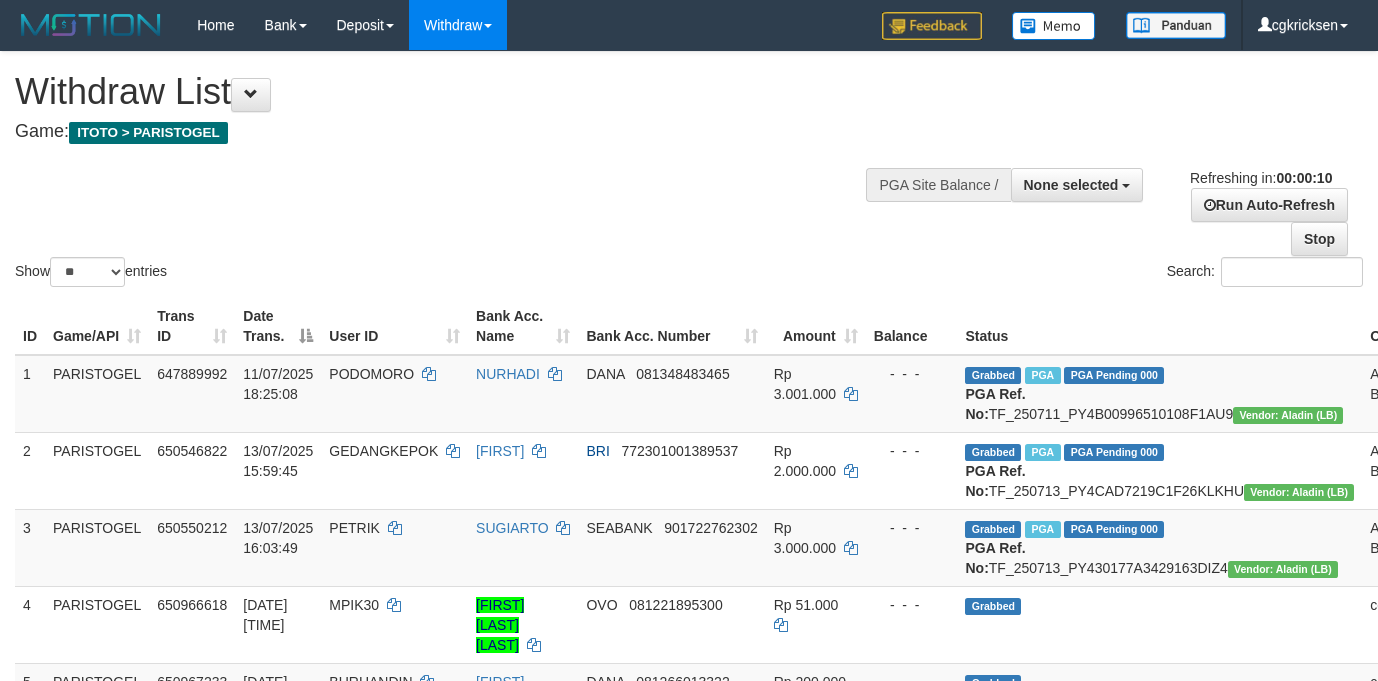 select 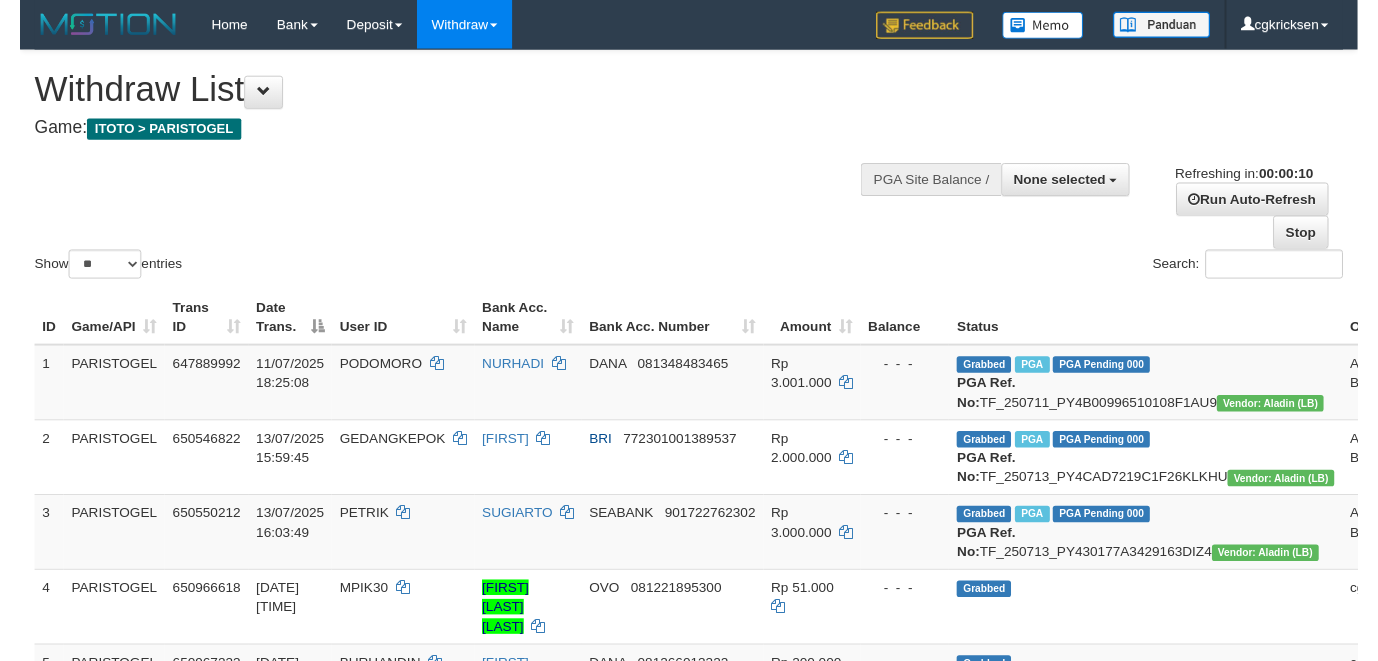 scroll, scrollTop: 0, scrollLeft: 0, axis: both 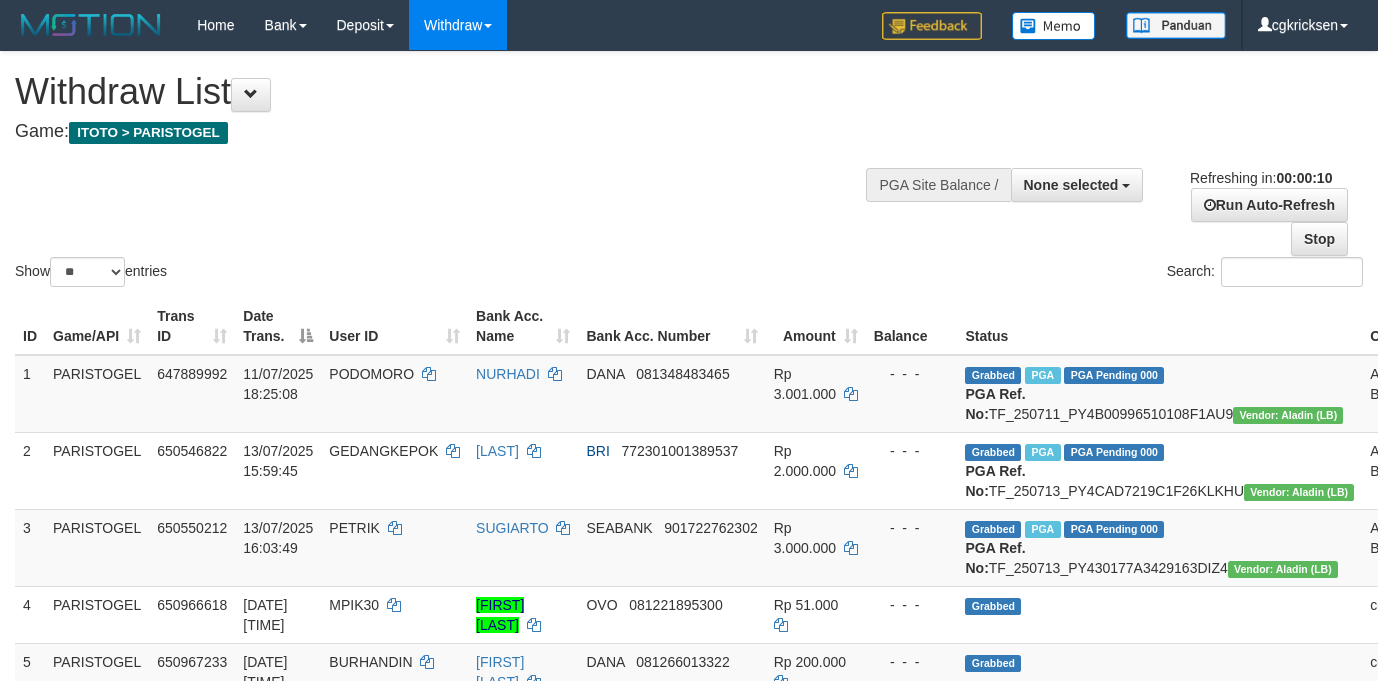 select 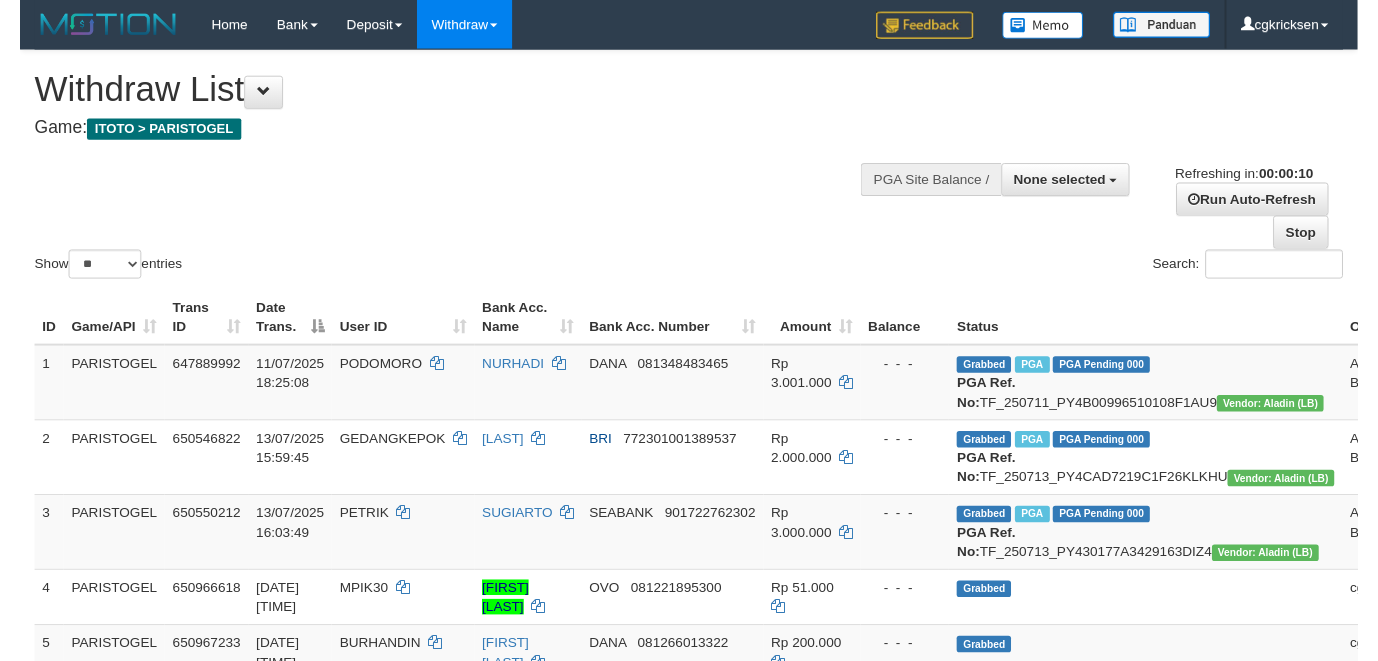 scroll, scrollTop: 0, scrollLeft: 0, axis: both 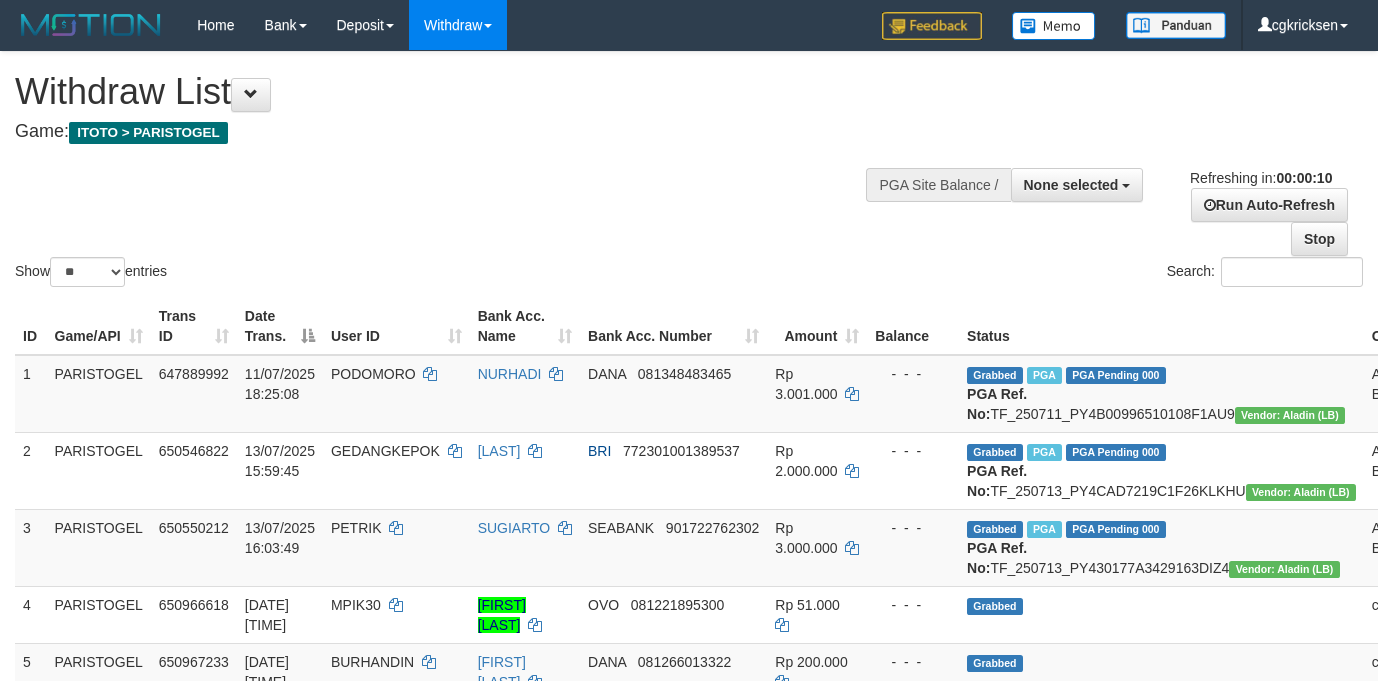 select 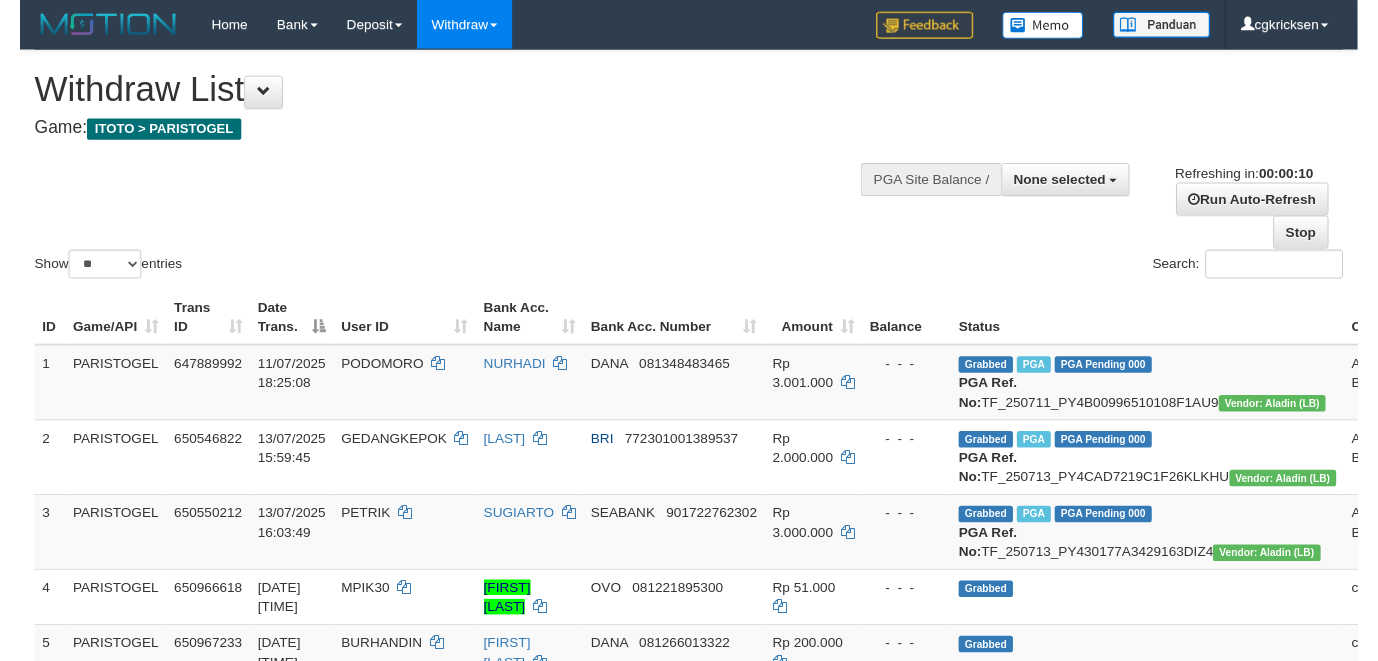 scroll, scrollTop: 0, scrollLeft: 0, axis: both 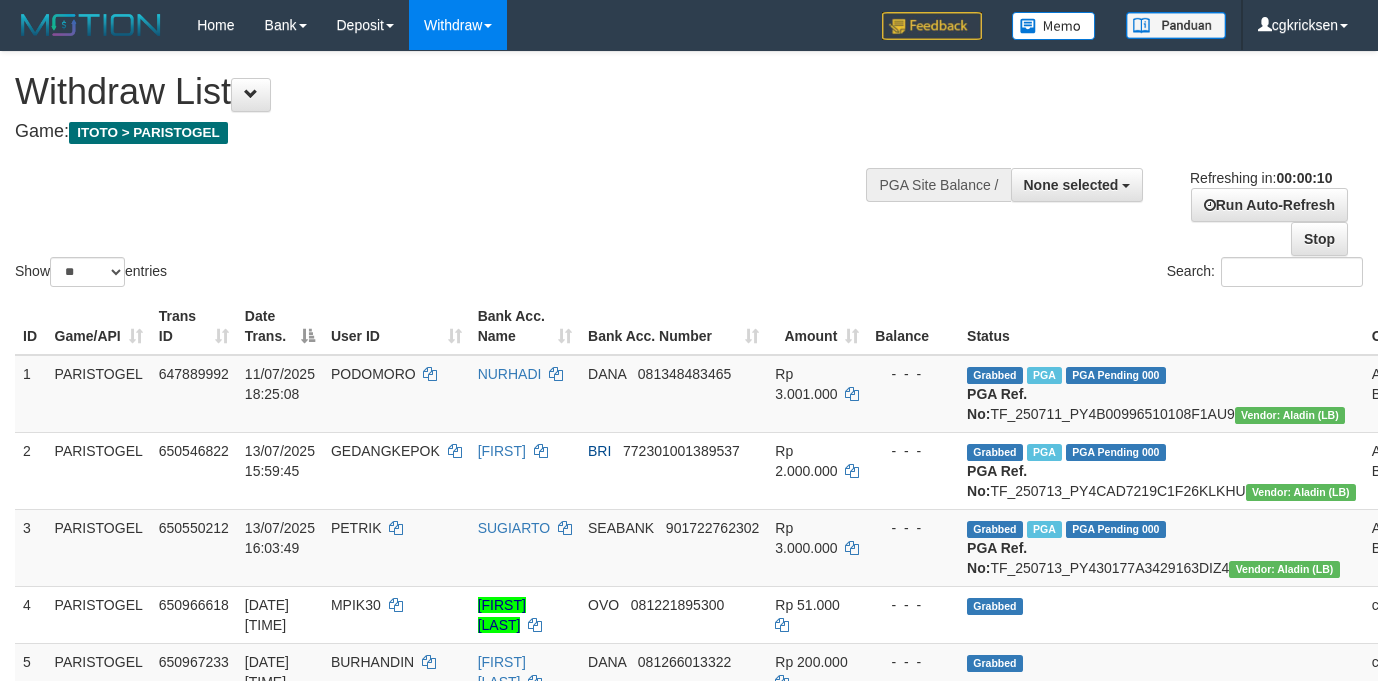 select 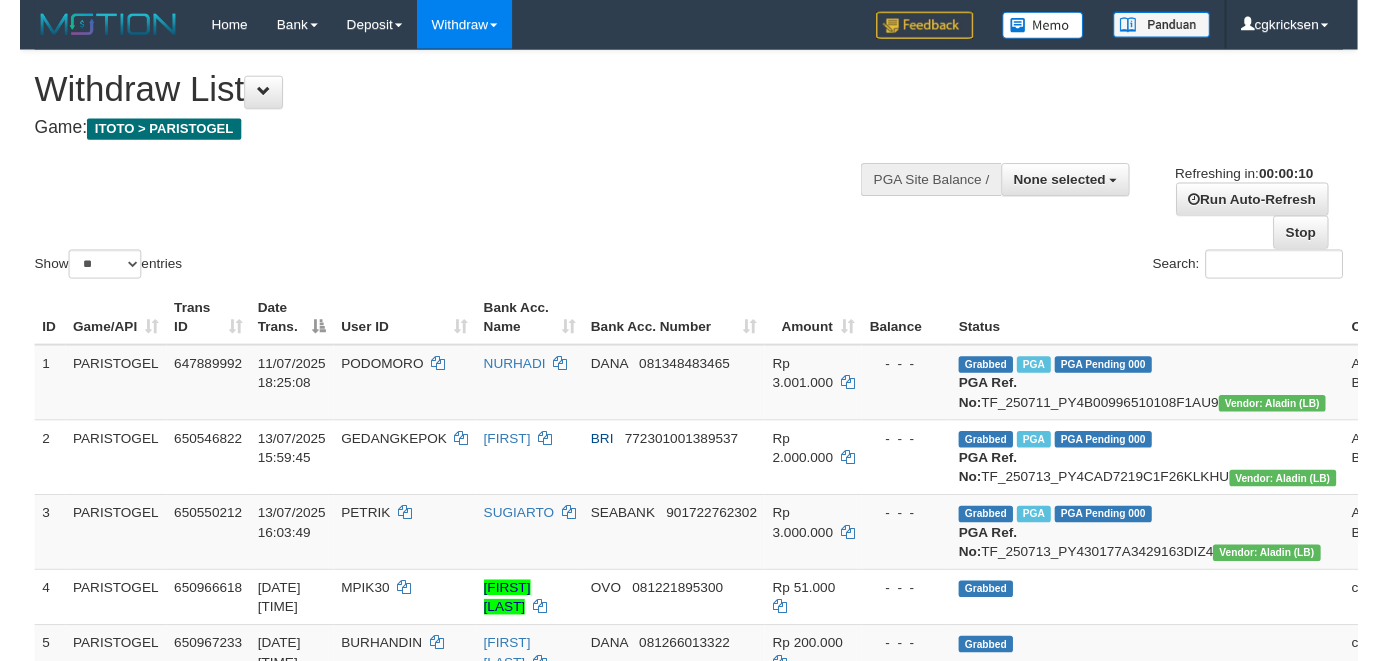 scroll, scrollTop: 0, scrollLeft: 0, axis: both 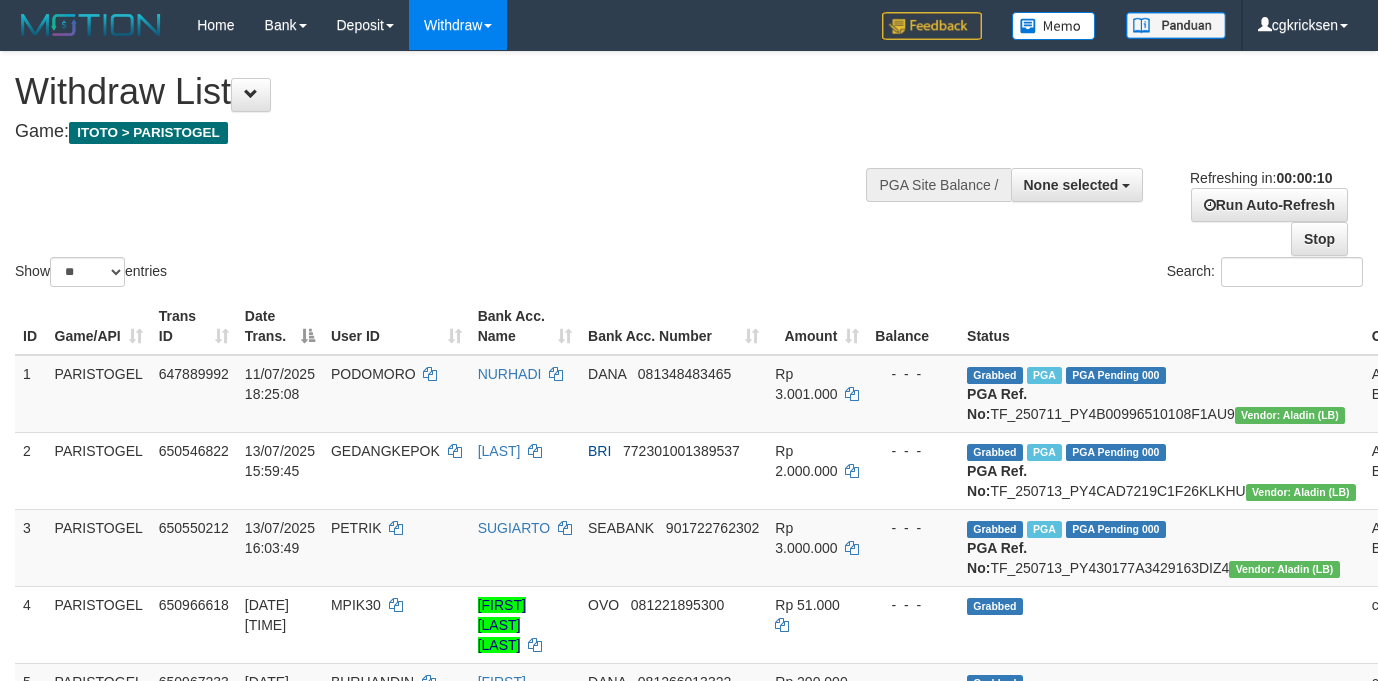 select 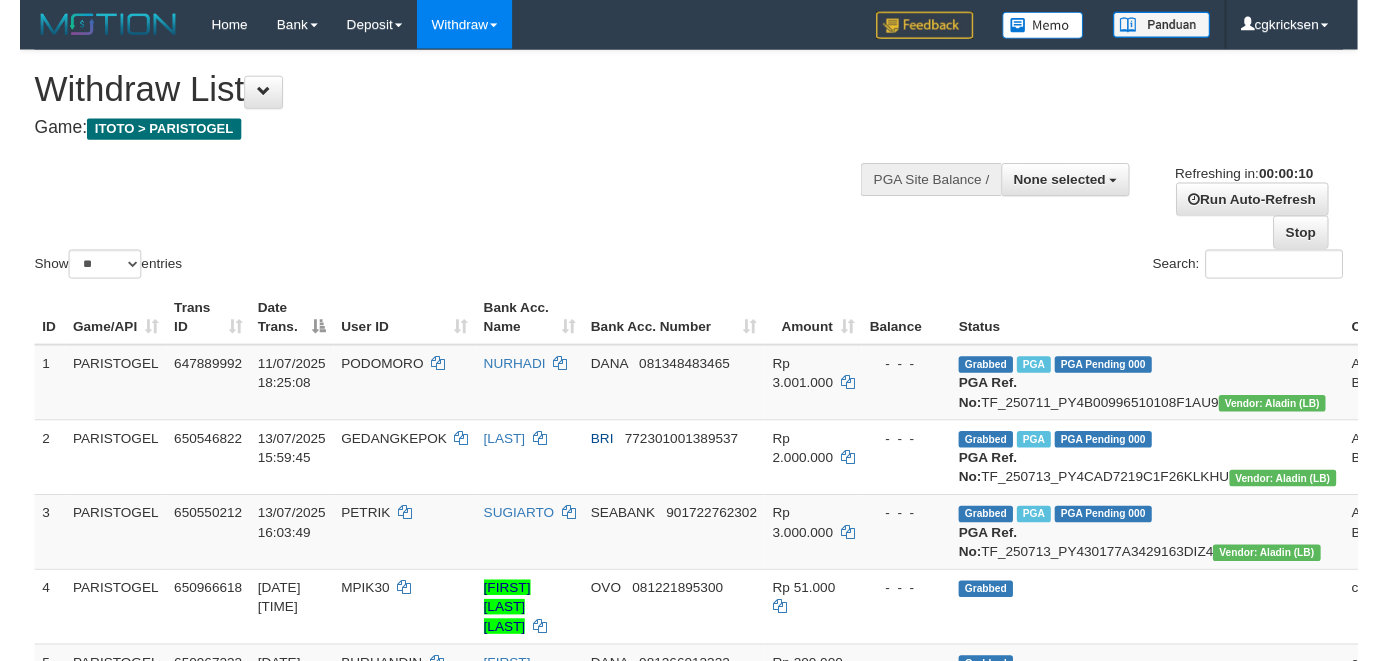 scroll, scrollTop: 0, scrollLeft: 0, axis: both 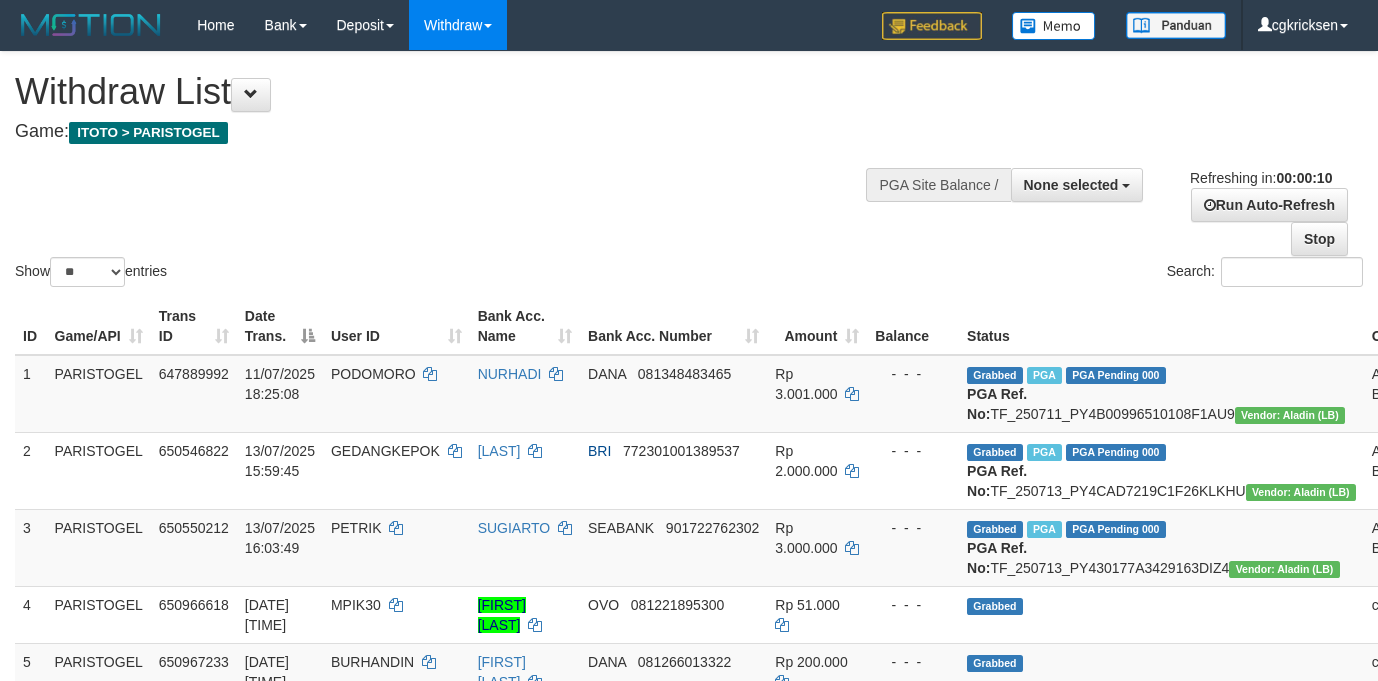 select 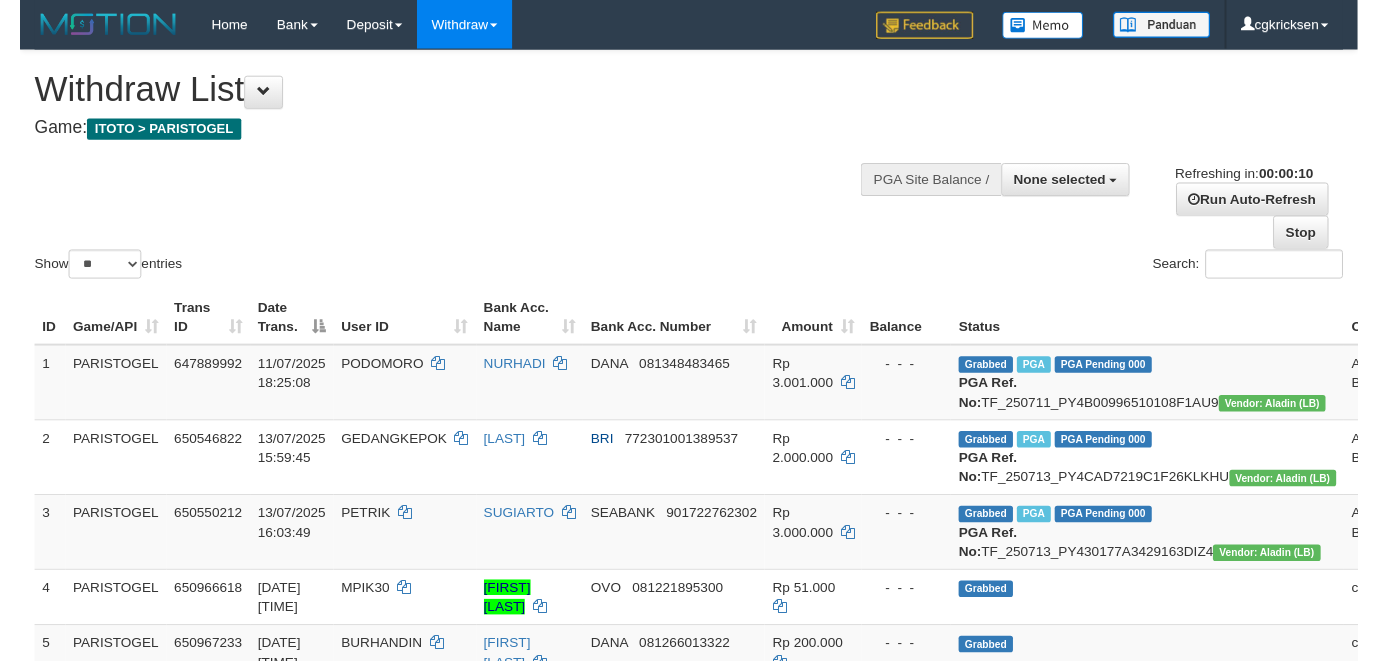 scroll, scrollTop: 0, scrollLeft: 0, axis: both 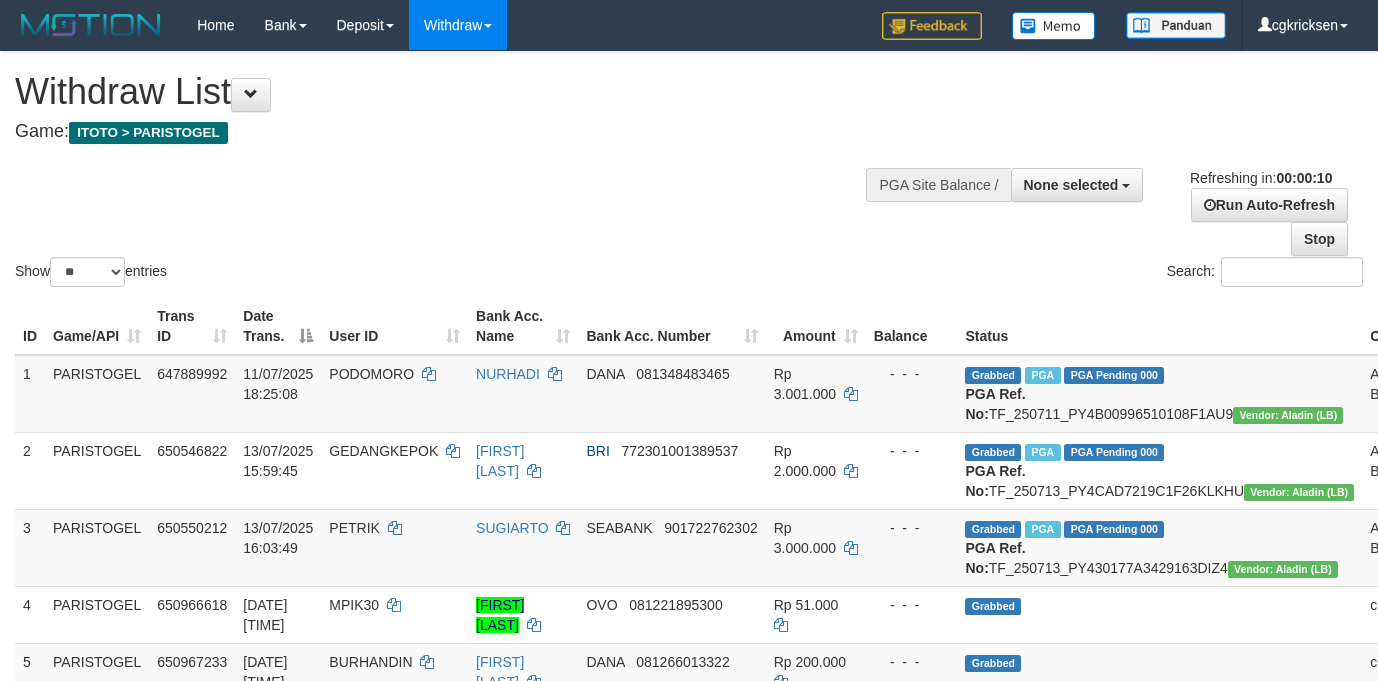 select 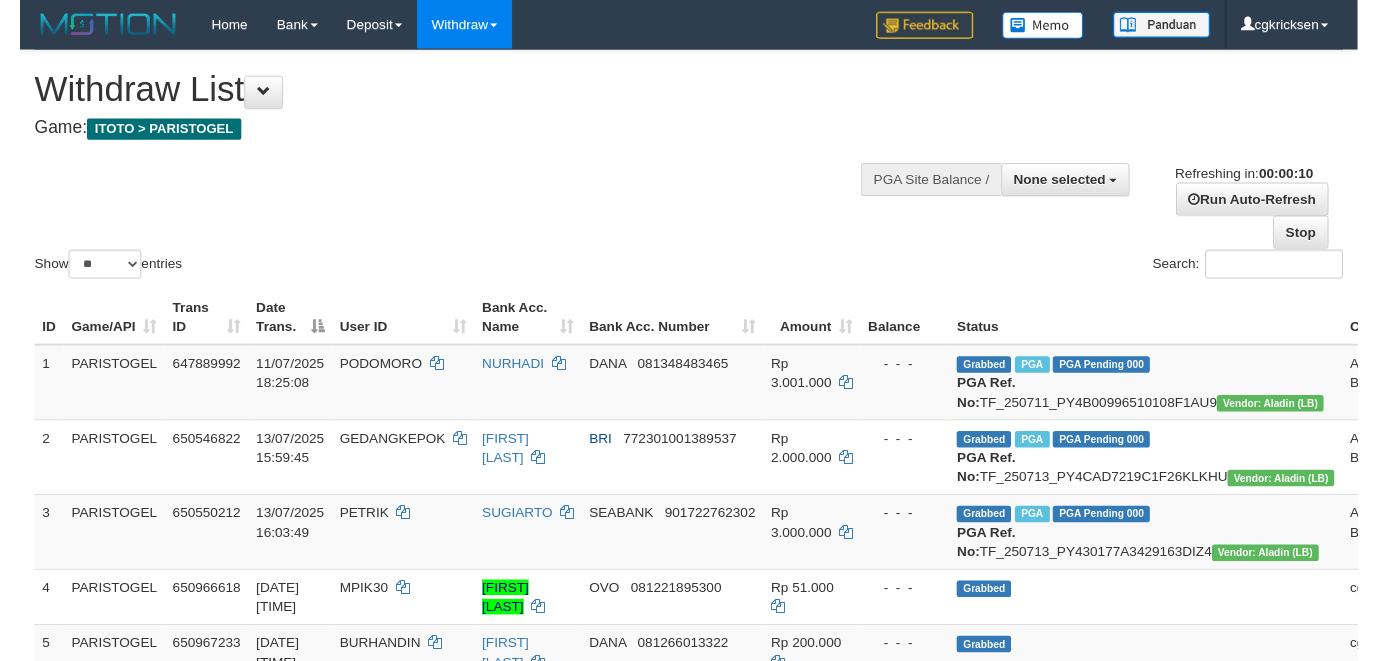 scroll, scrollTop: 0, scrollLeft: 0, axis: both 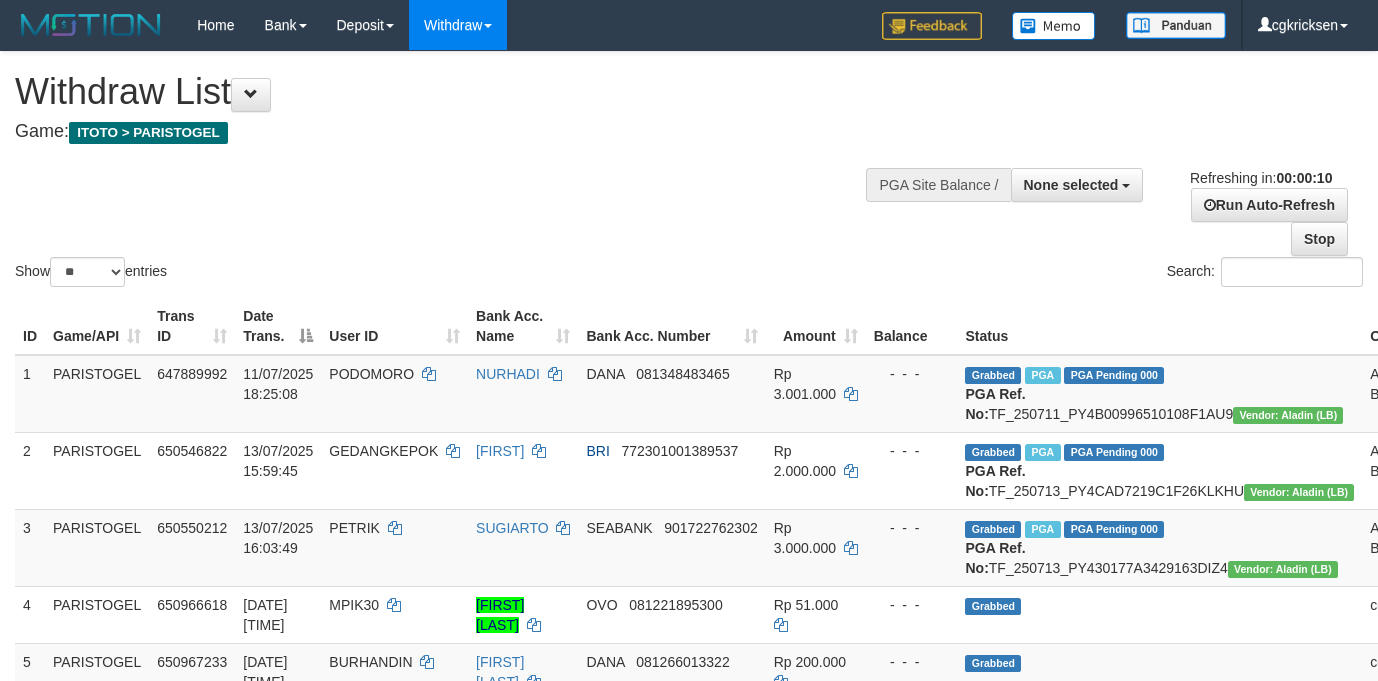 select 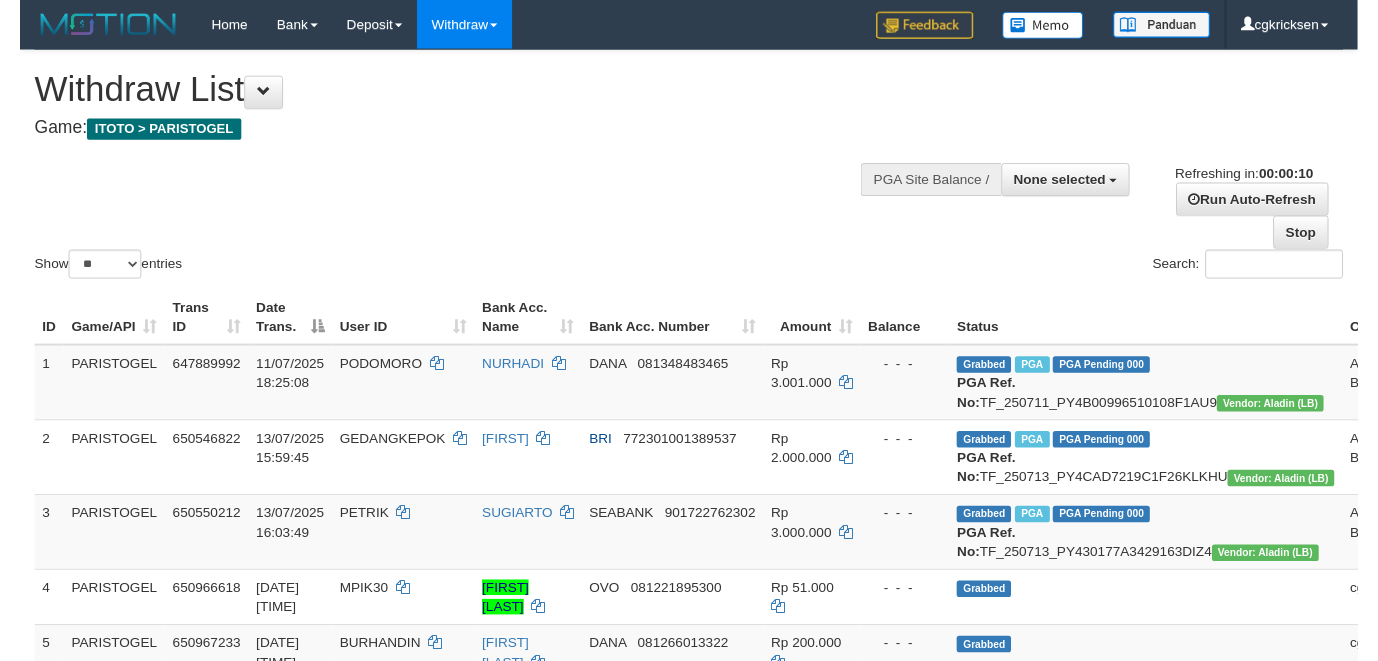 scroll, scrollTop: 0, scrollLeft: 0, axis: both 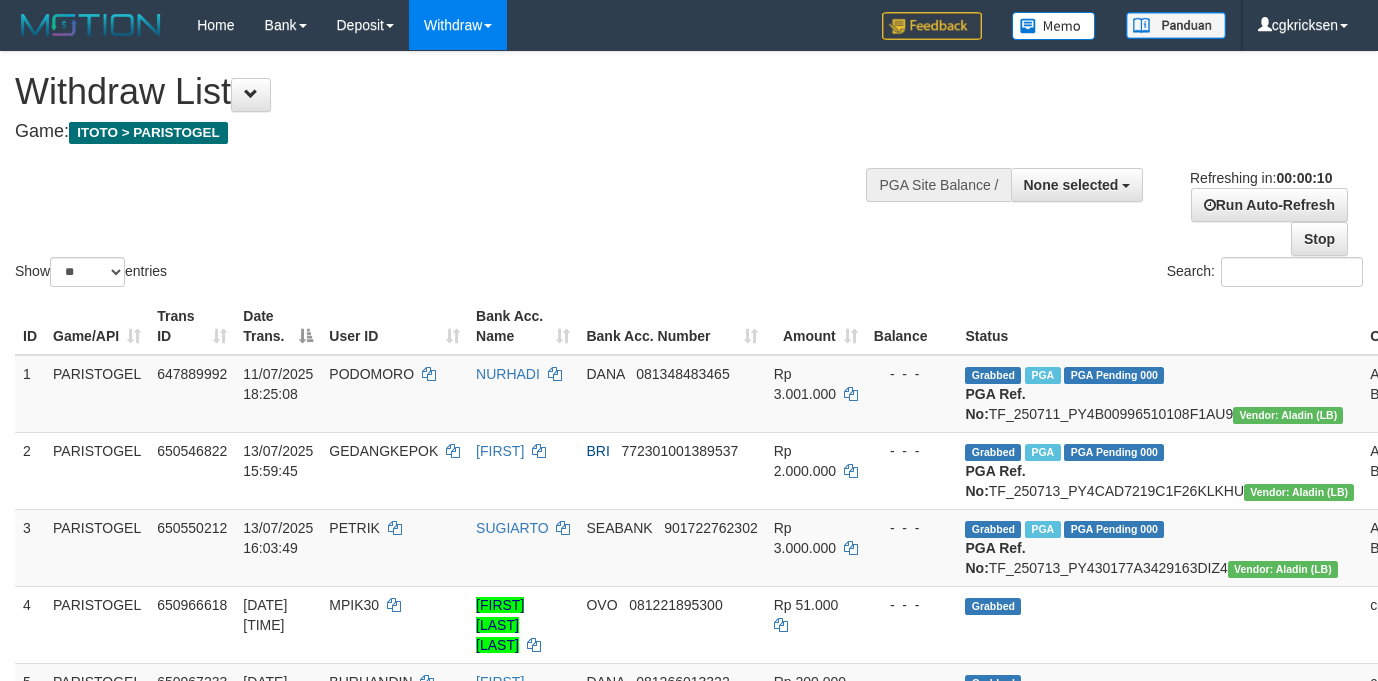 select 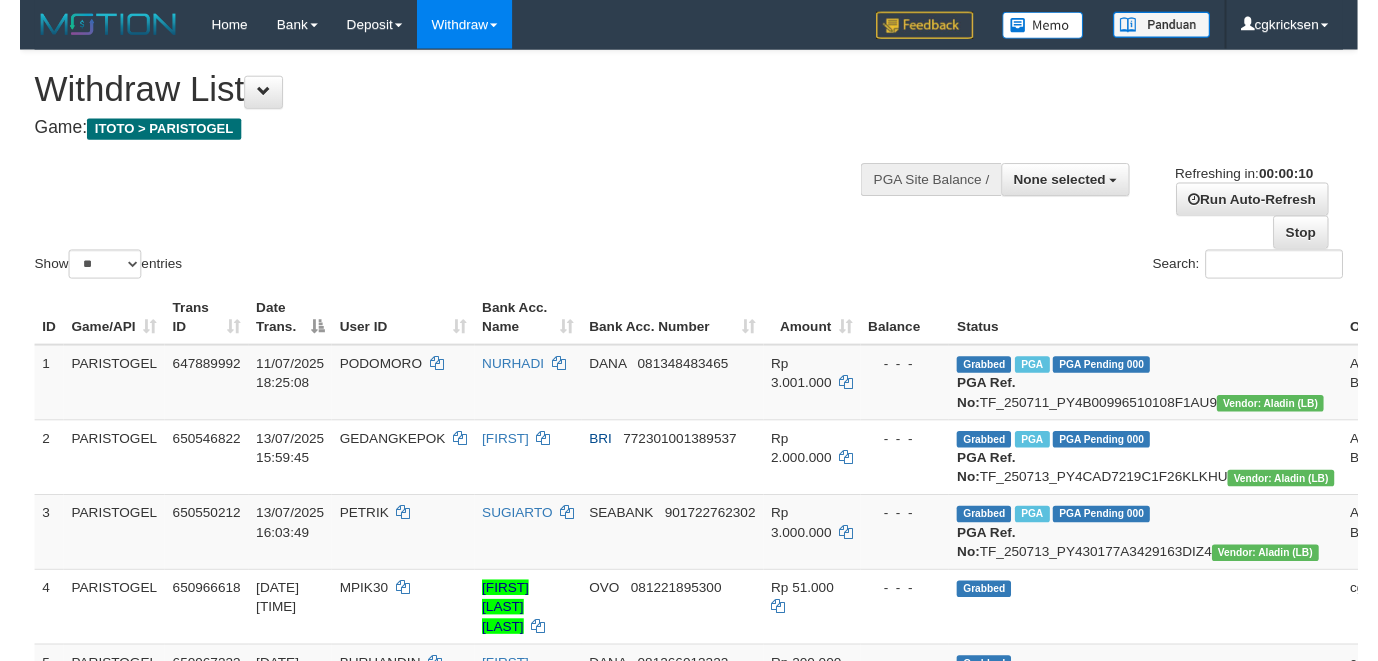 scroll, scrollTop: 0, scrollLeft: 0, axis: both 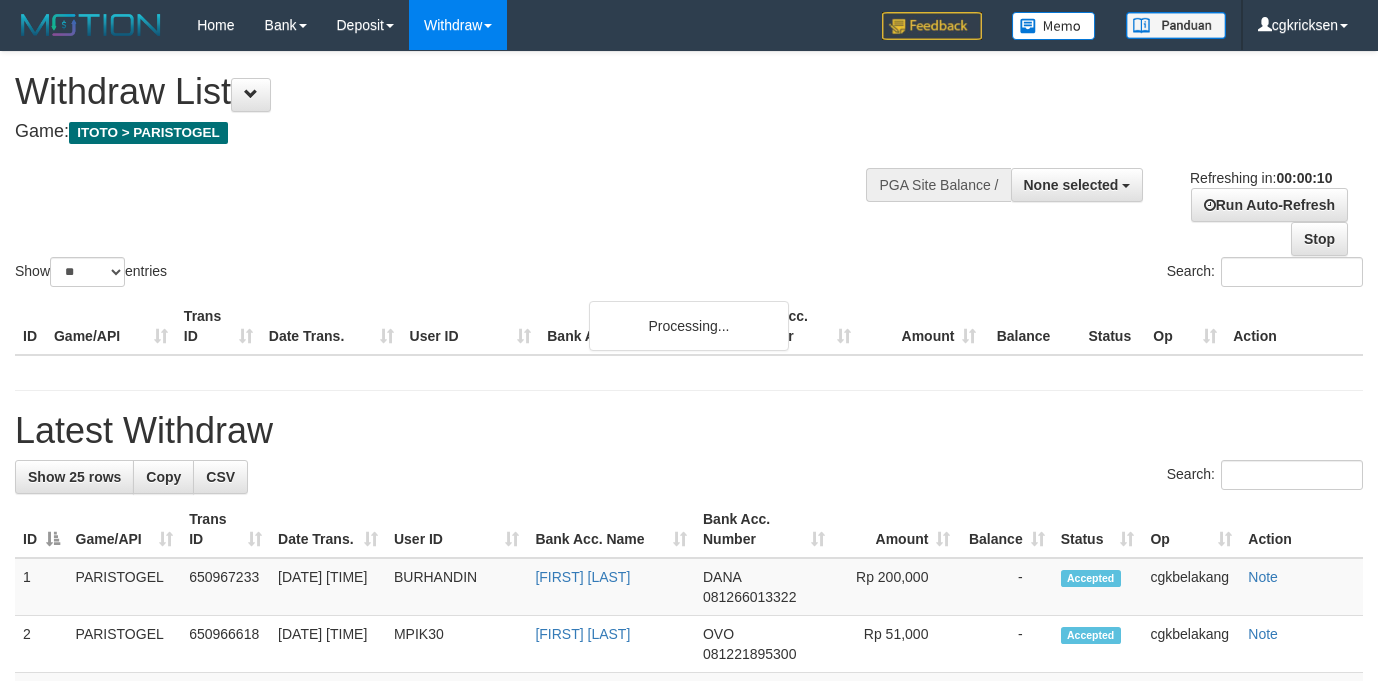 select 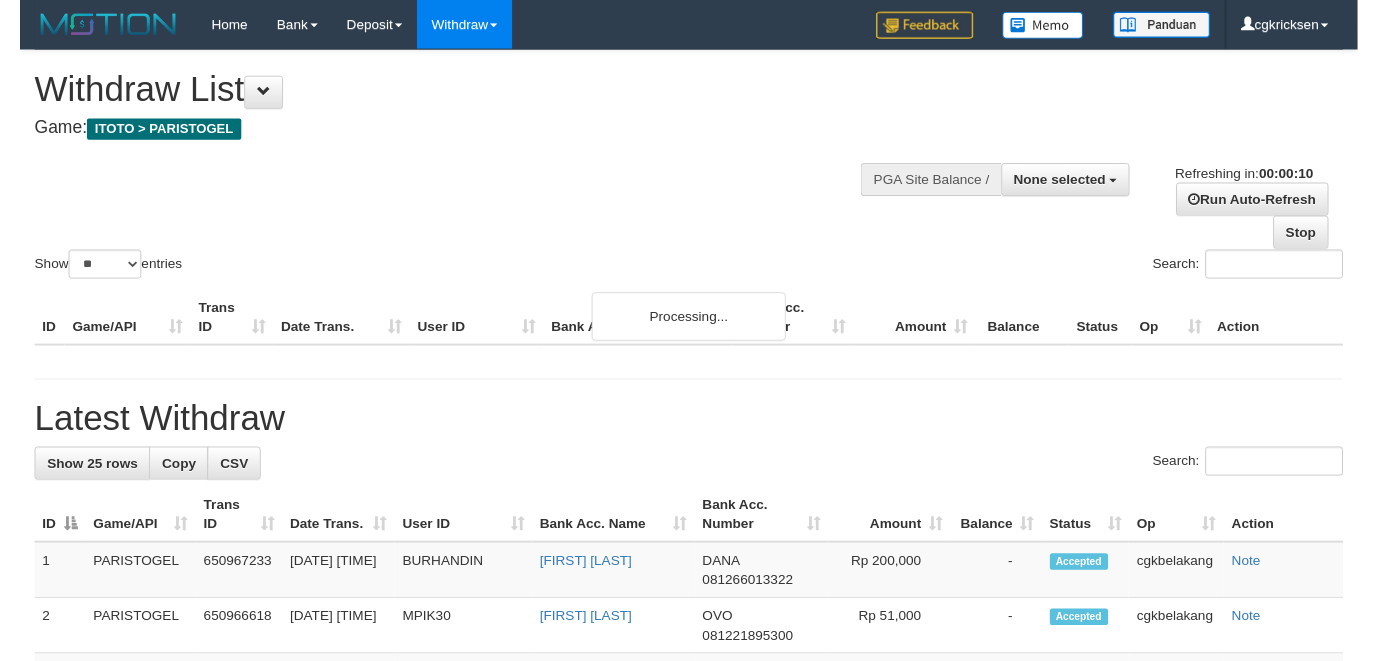 scroll, scrollTop: 0, scrollLeft: 0, axis: both 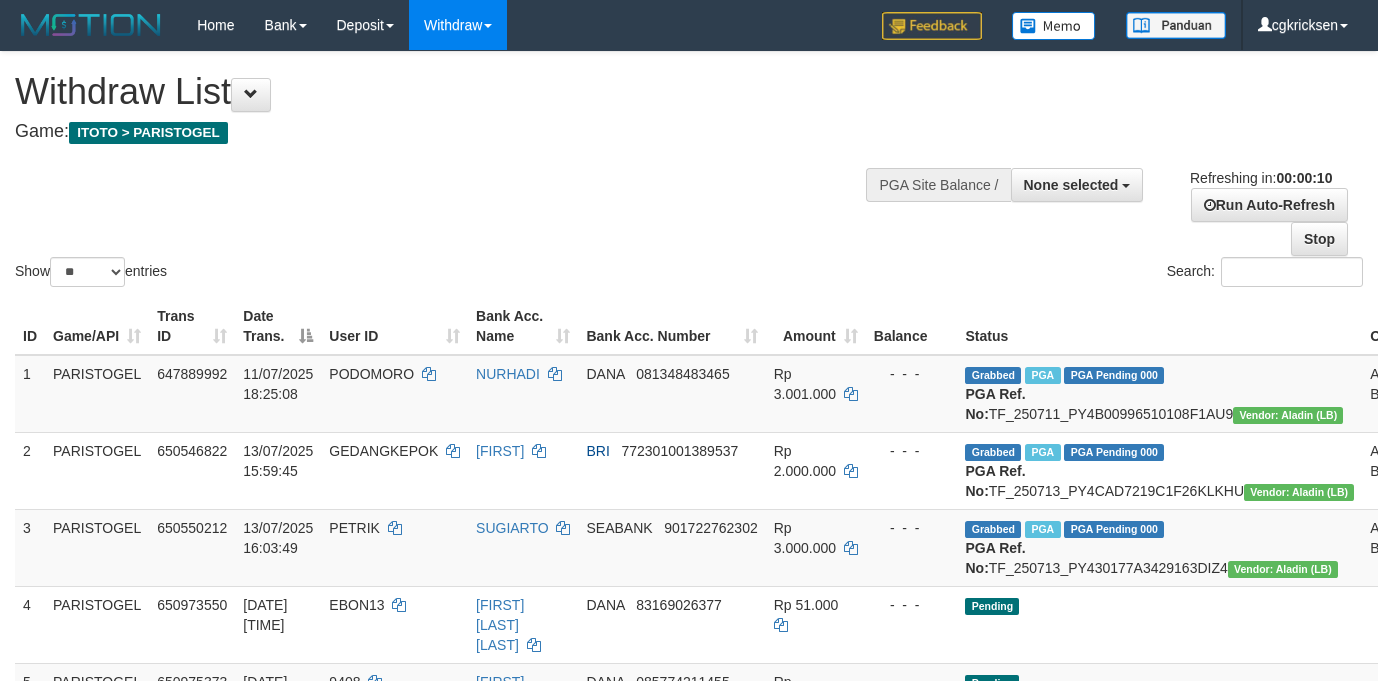 select 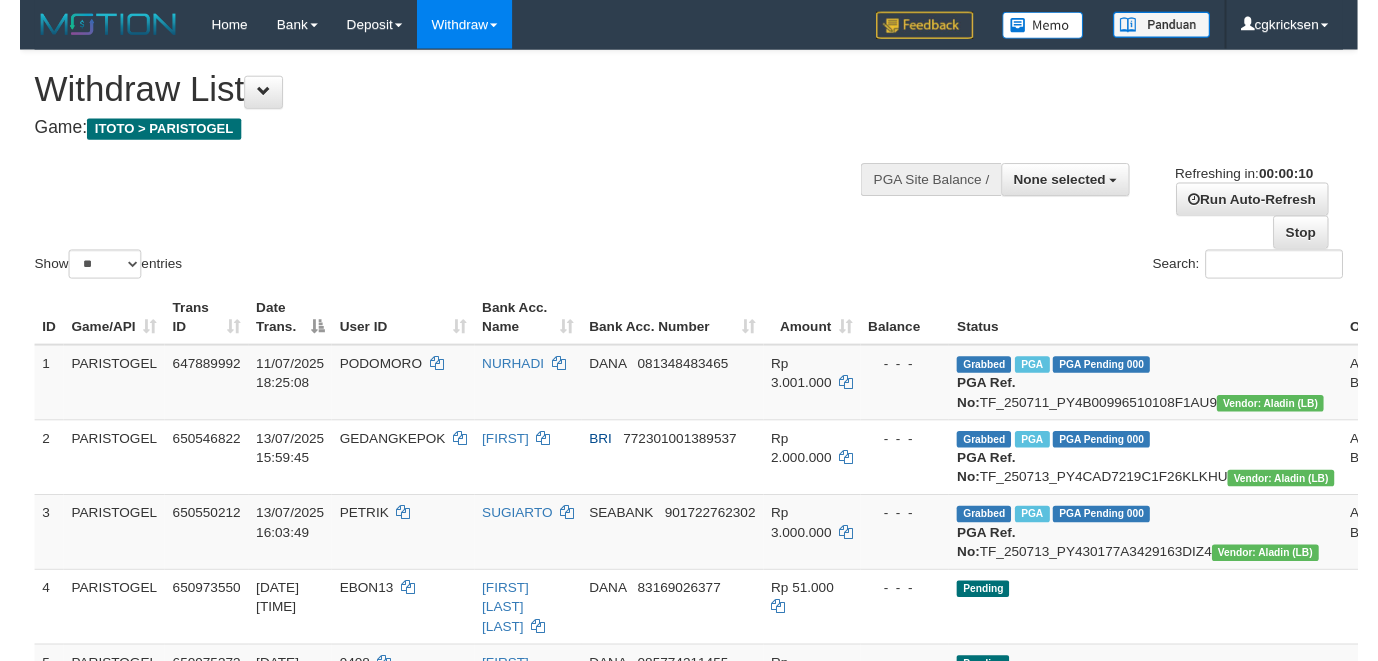 scroll, scrollTop: 0, scrollLeft: 0, axis: both 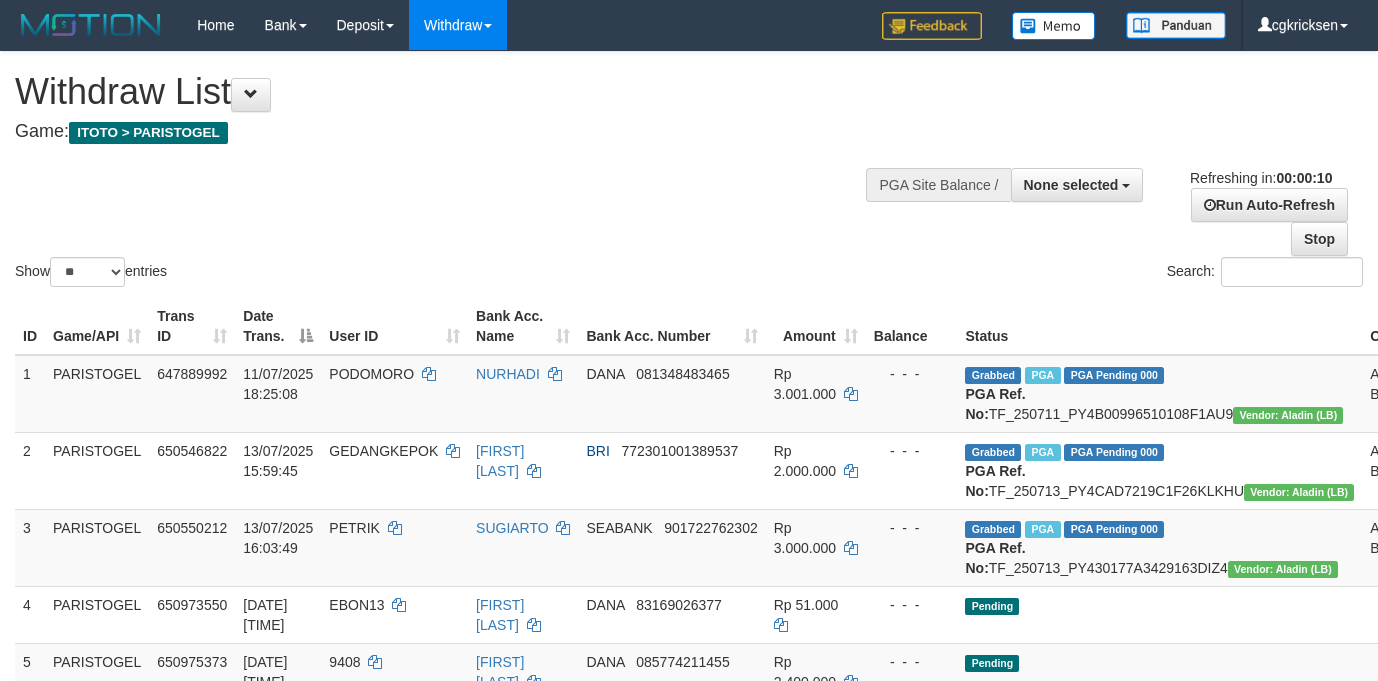 select 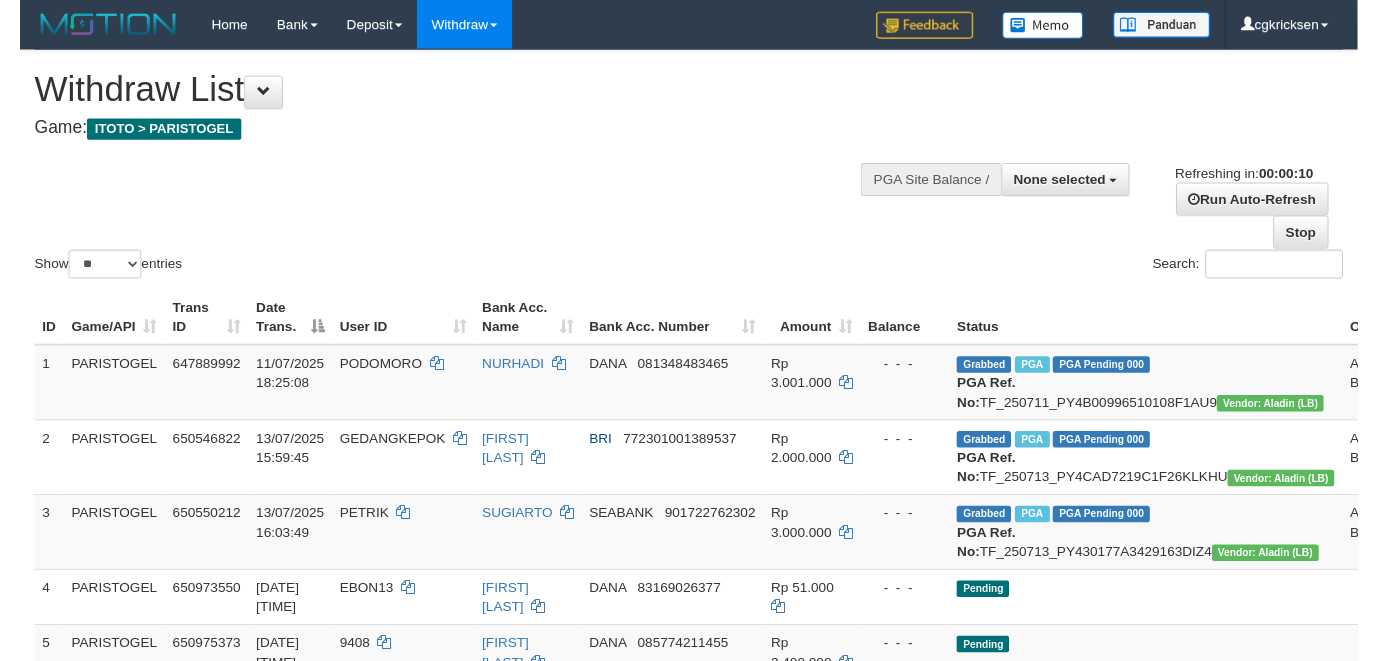 scroll, scrollTop: 0, scrollLeft: 0, axis: both 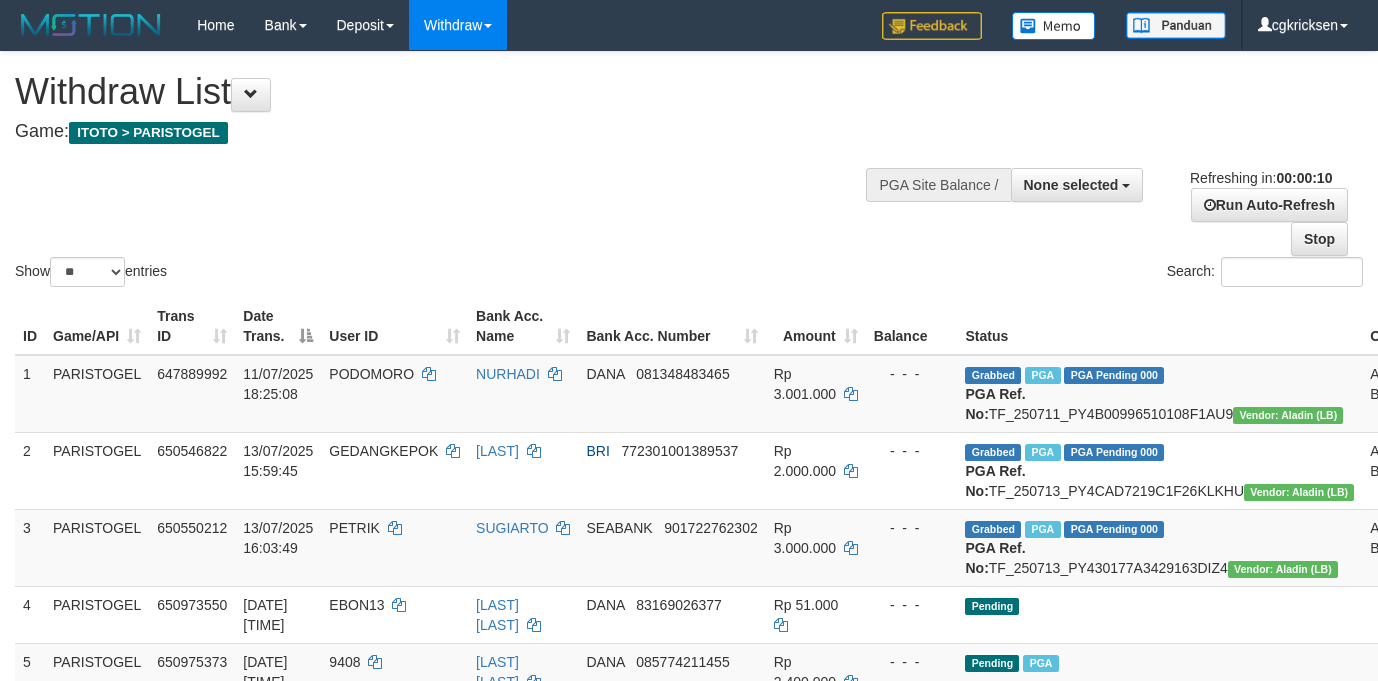 select 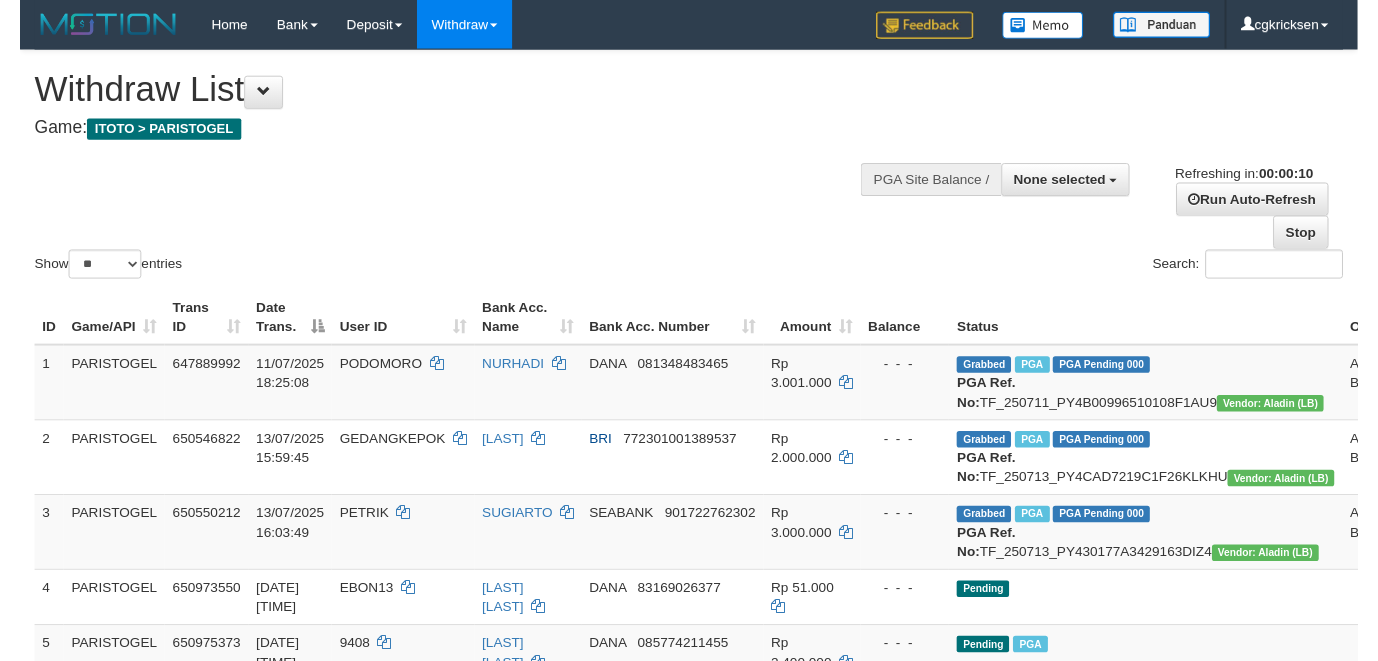scroll, scrollTop: 0, scrollLeft: 0, axis: both 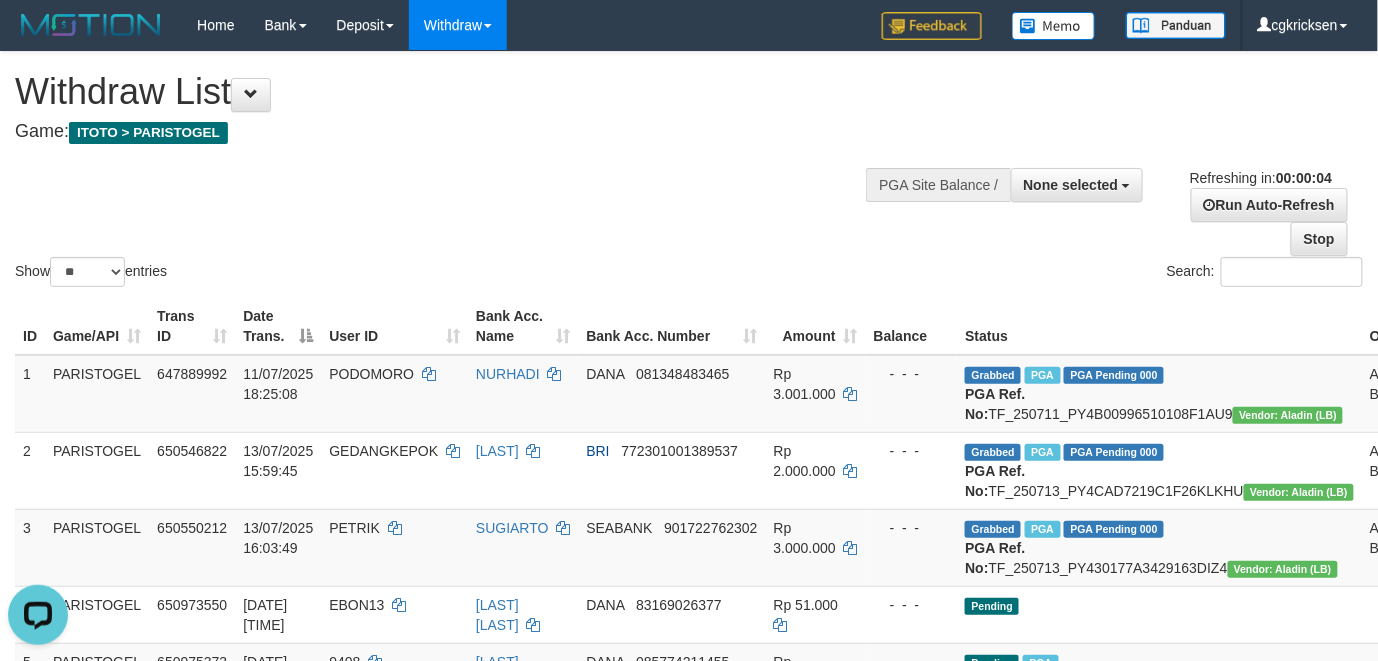 click on "Search:" at bounding box center (1033, 274) 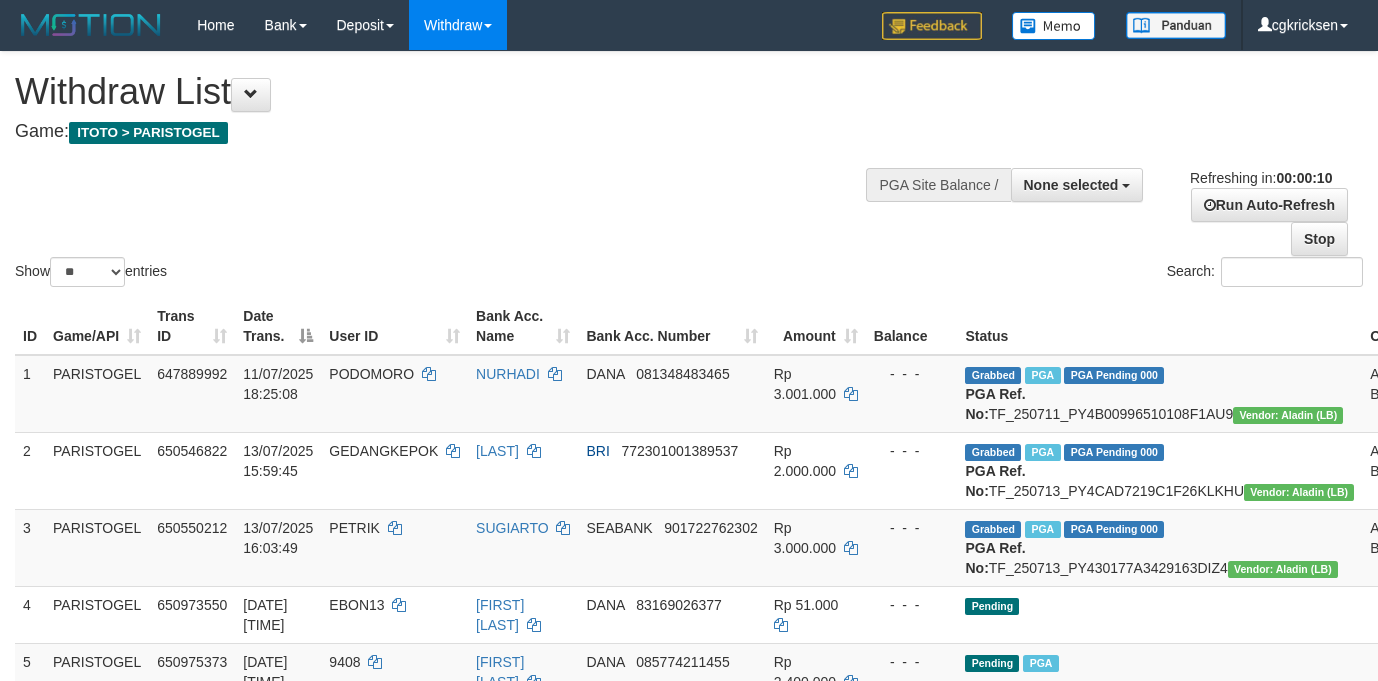 select 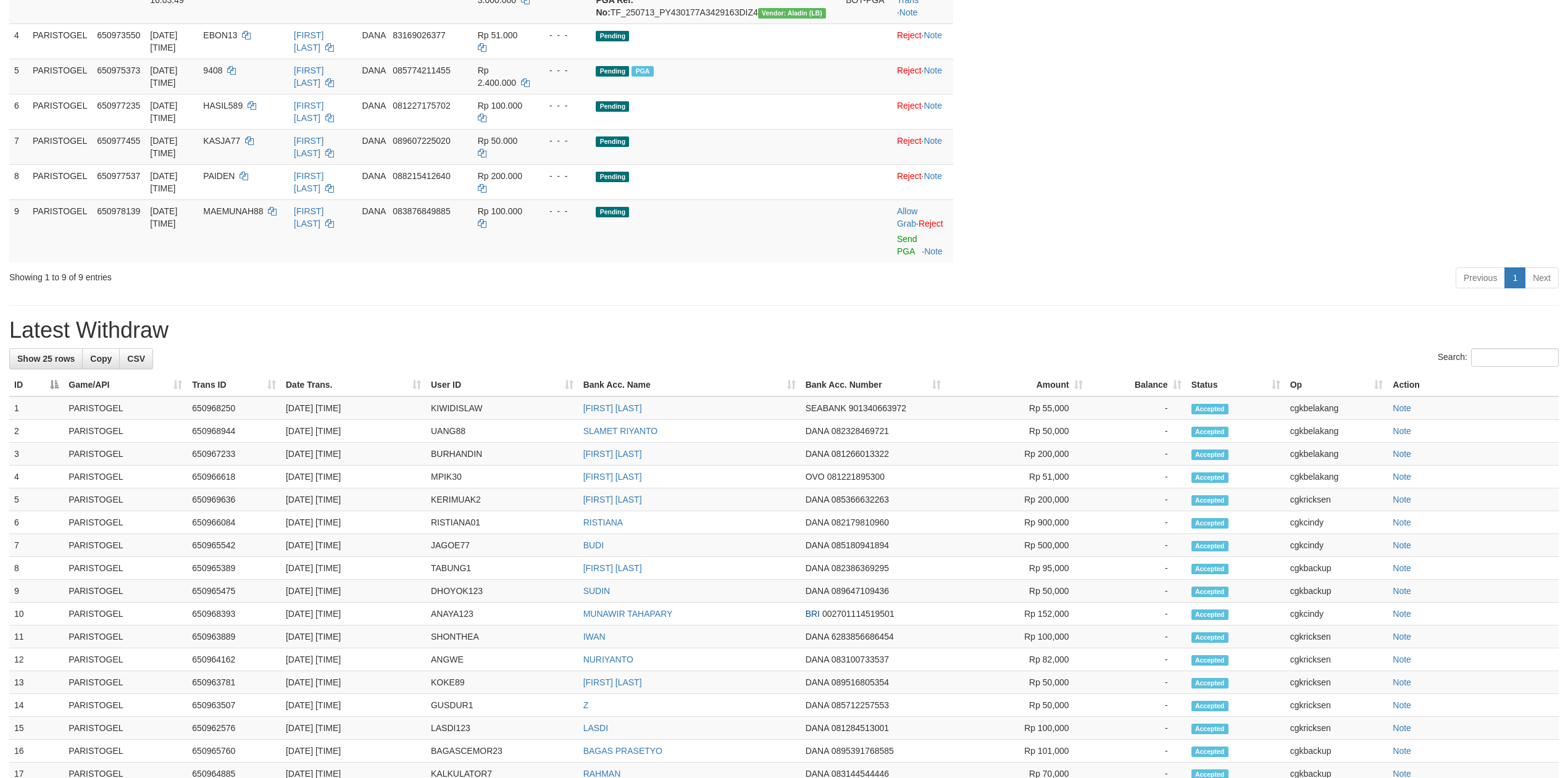 scroll, scrollTop: 329, scrollLeft: 0, axis: vertical 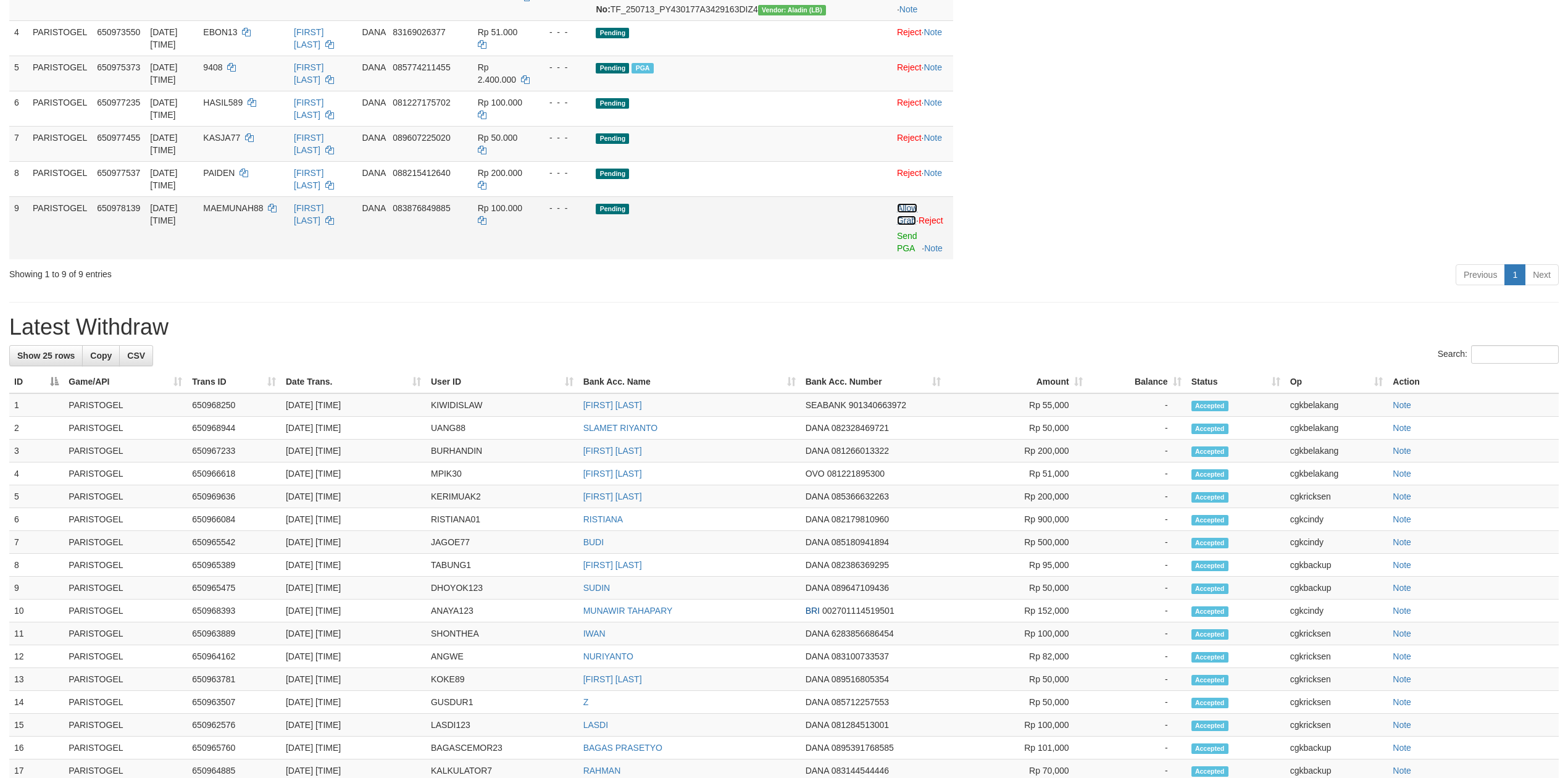 click on "Allow Grab" at bounding box center (907, 214) 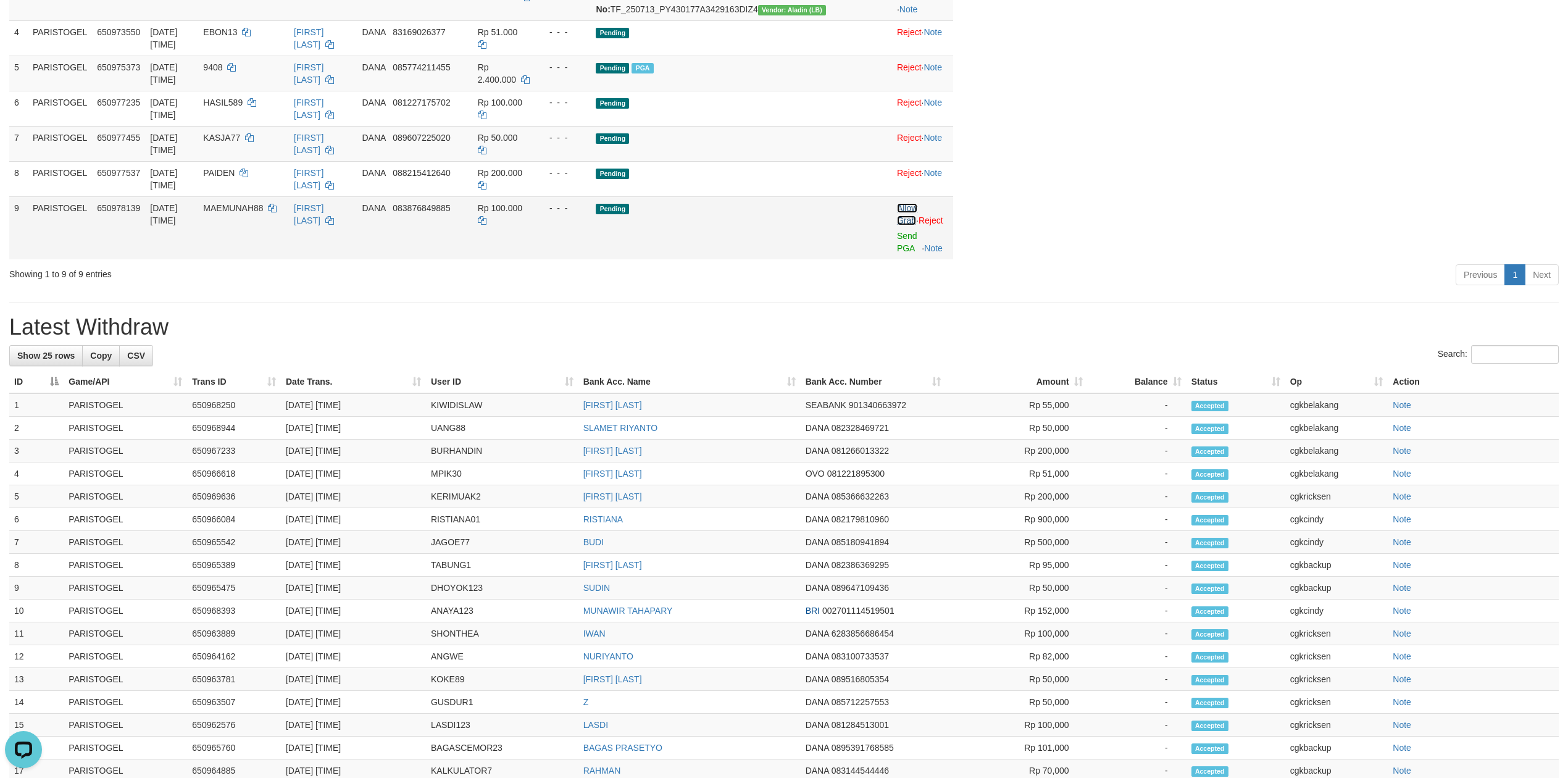 scroll, scrollTop: 0, scrollLeft: 0, axis: both 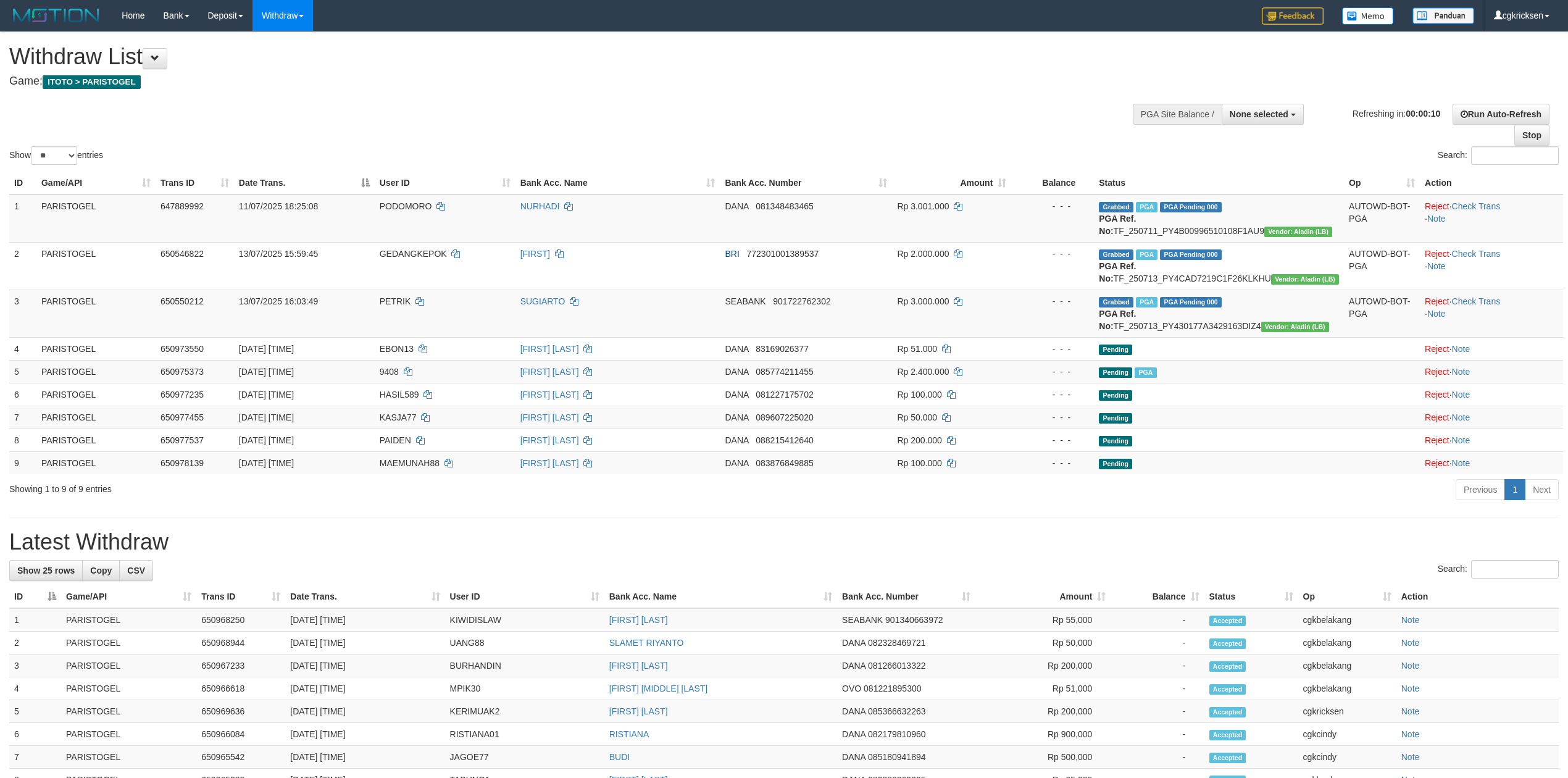 select 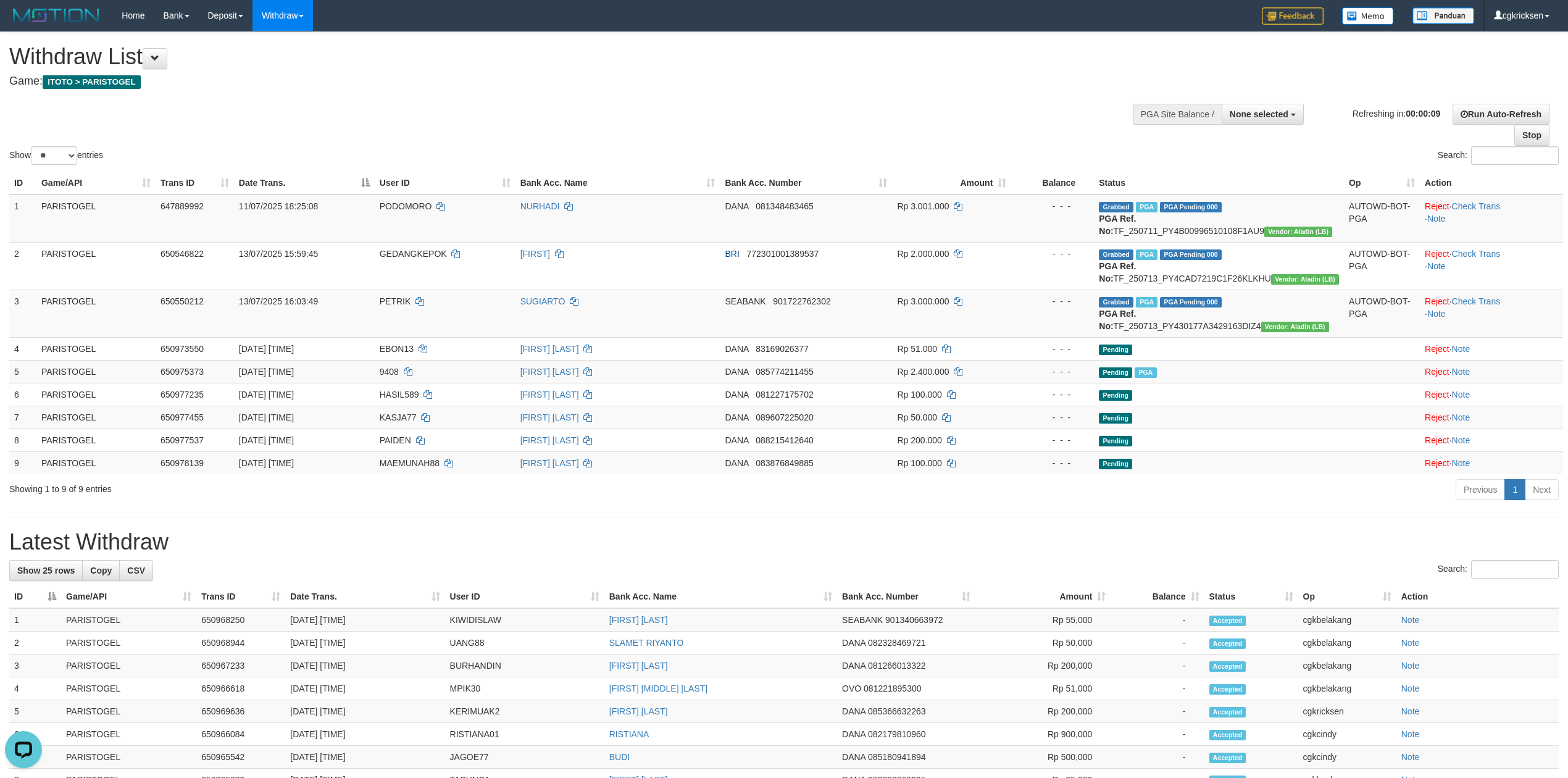 scroll, scrollTop: 0, scrollLeft: 0, axis: both 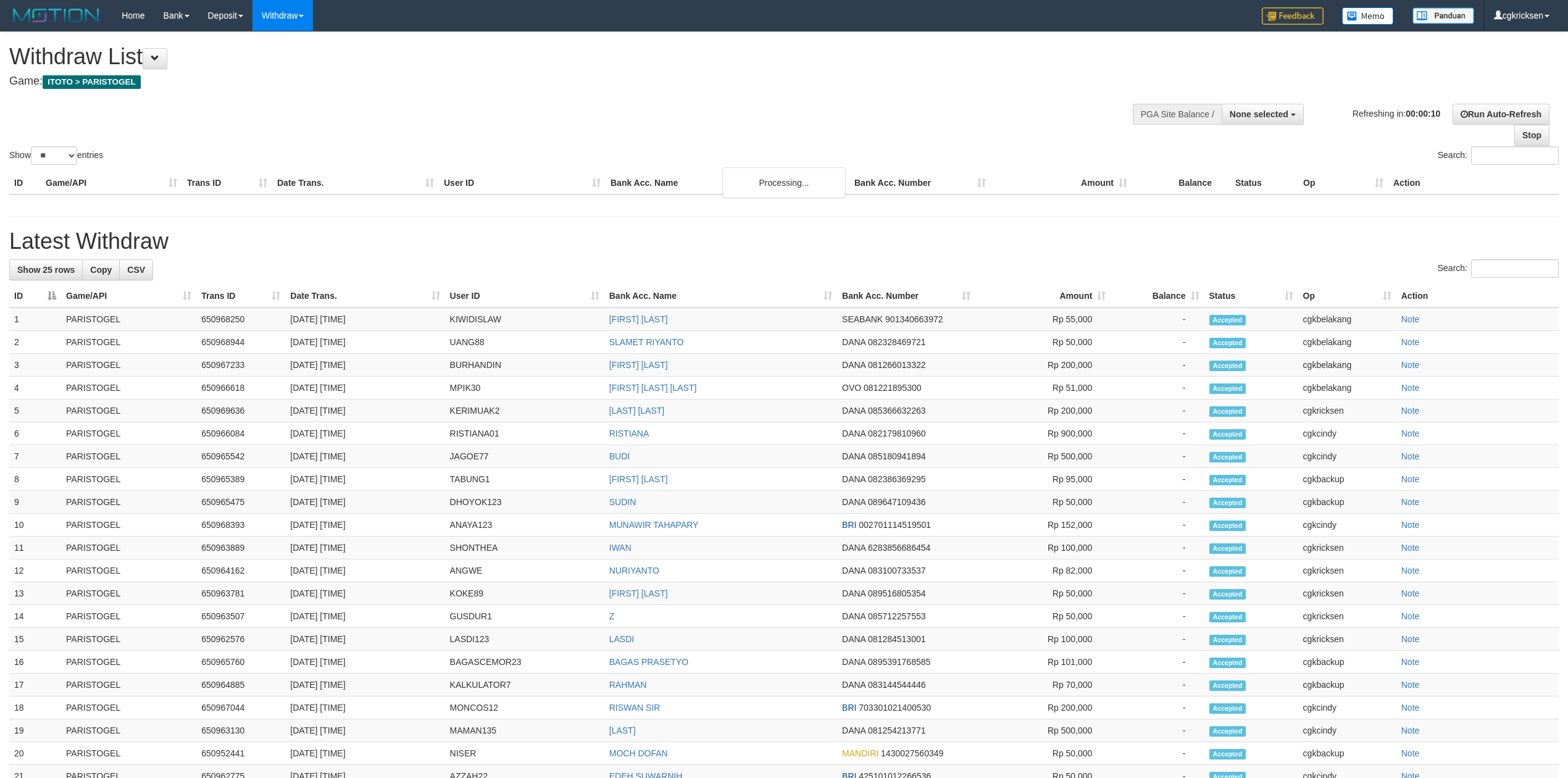 select 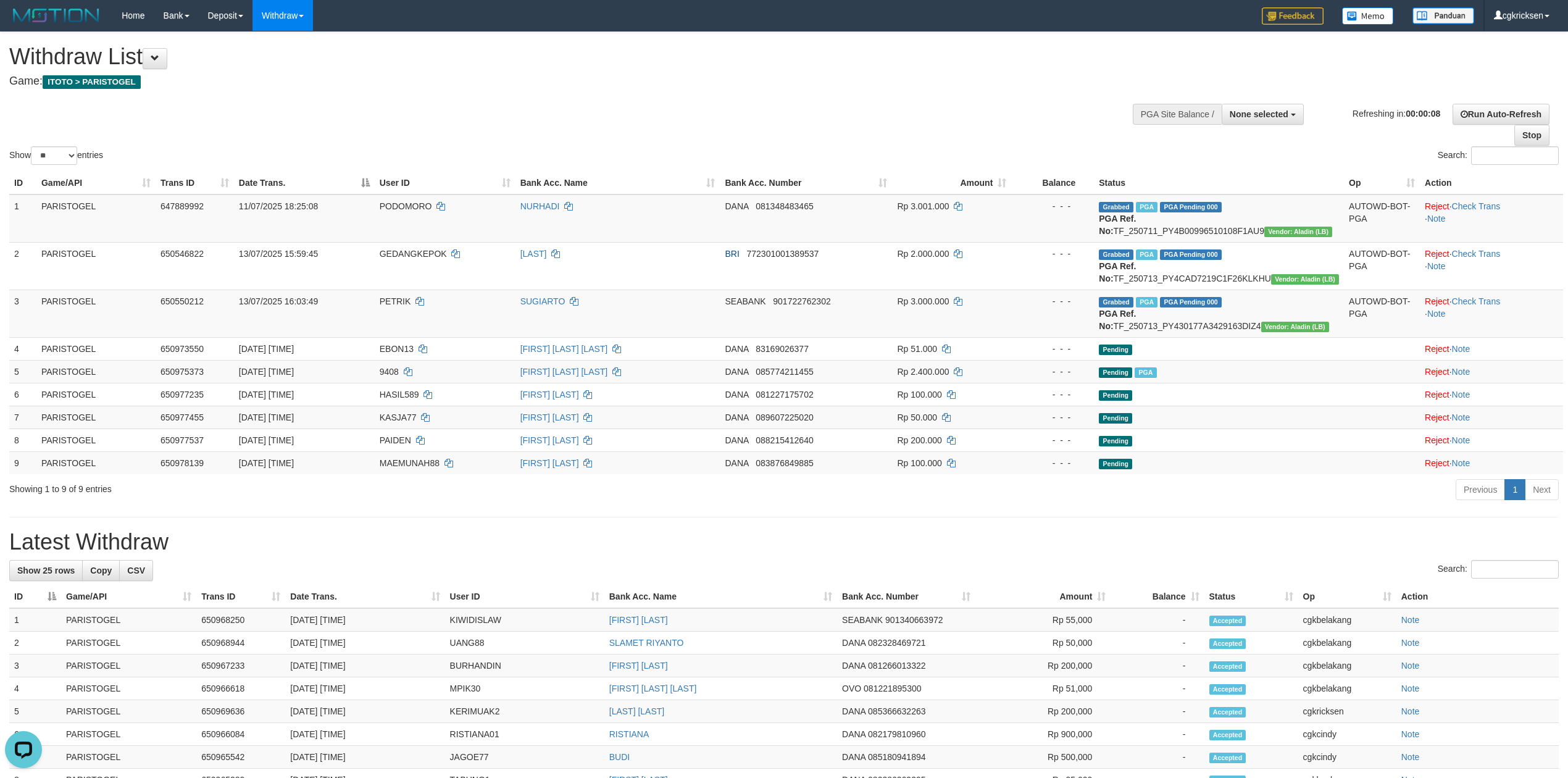 scroll, scrollTop: 0, scrollLeft: 0, axis: both 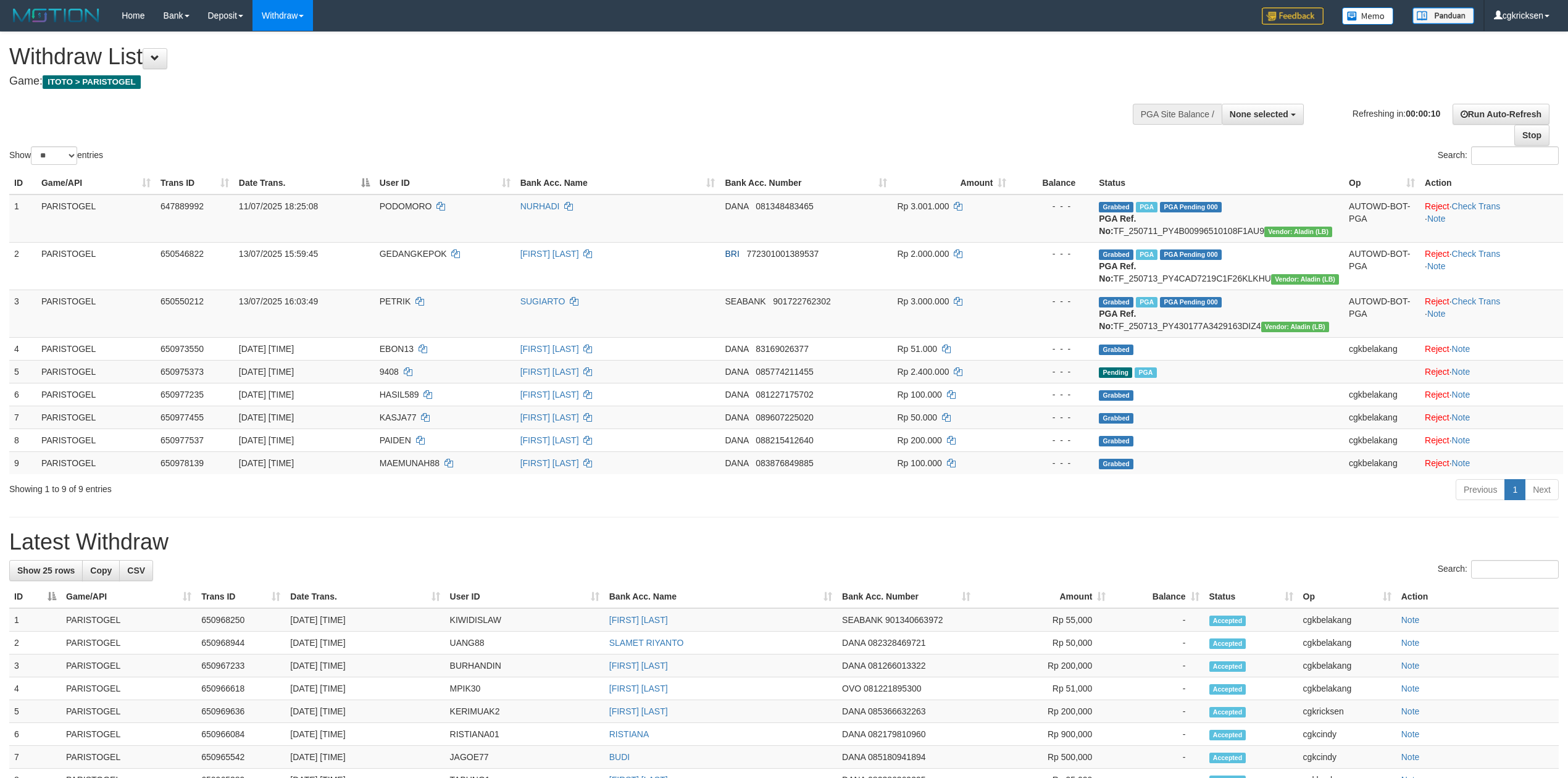 select 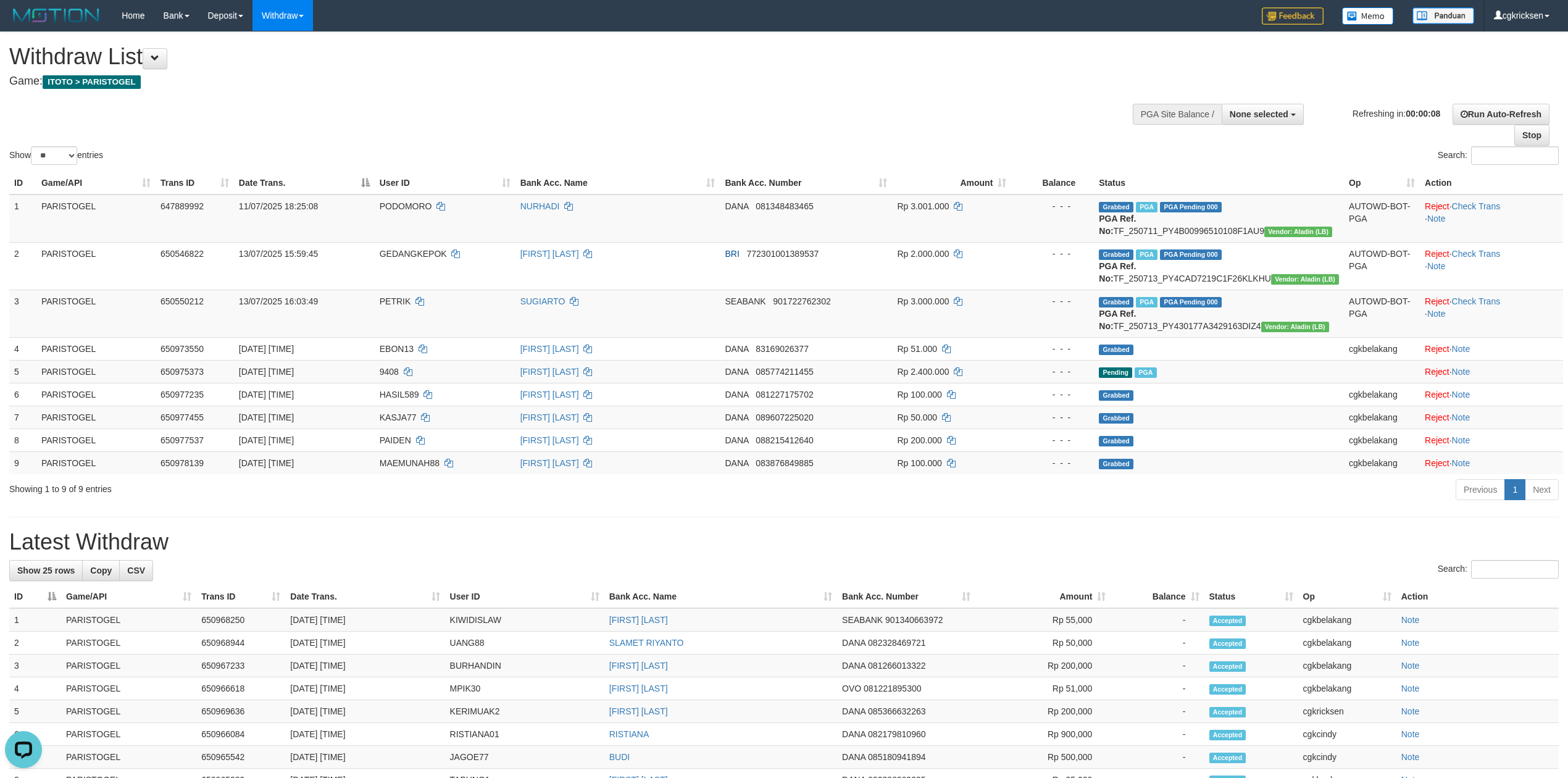 scroll, scrollTop: 0, scrollLeft: 0, axis: both 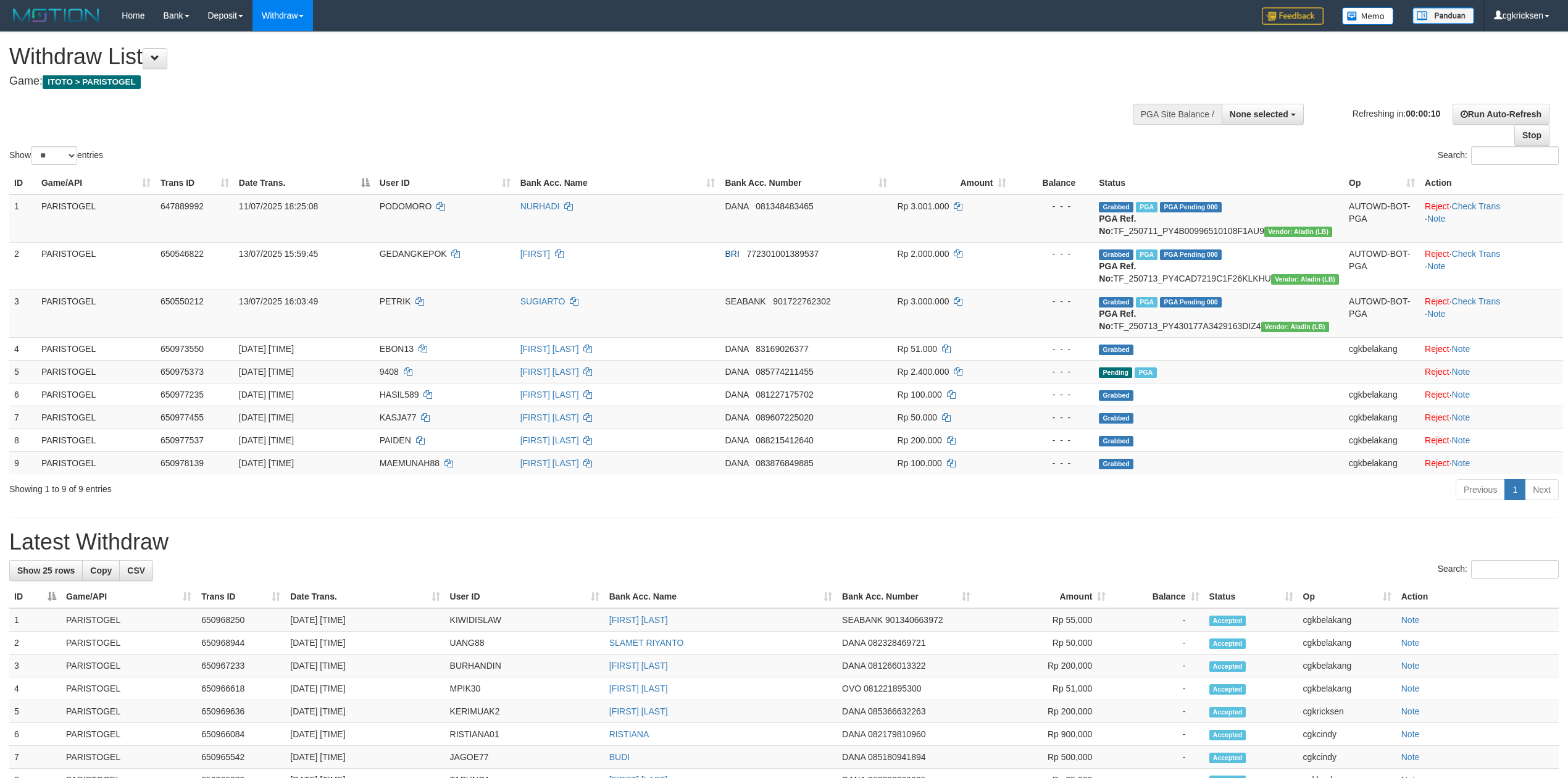 select 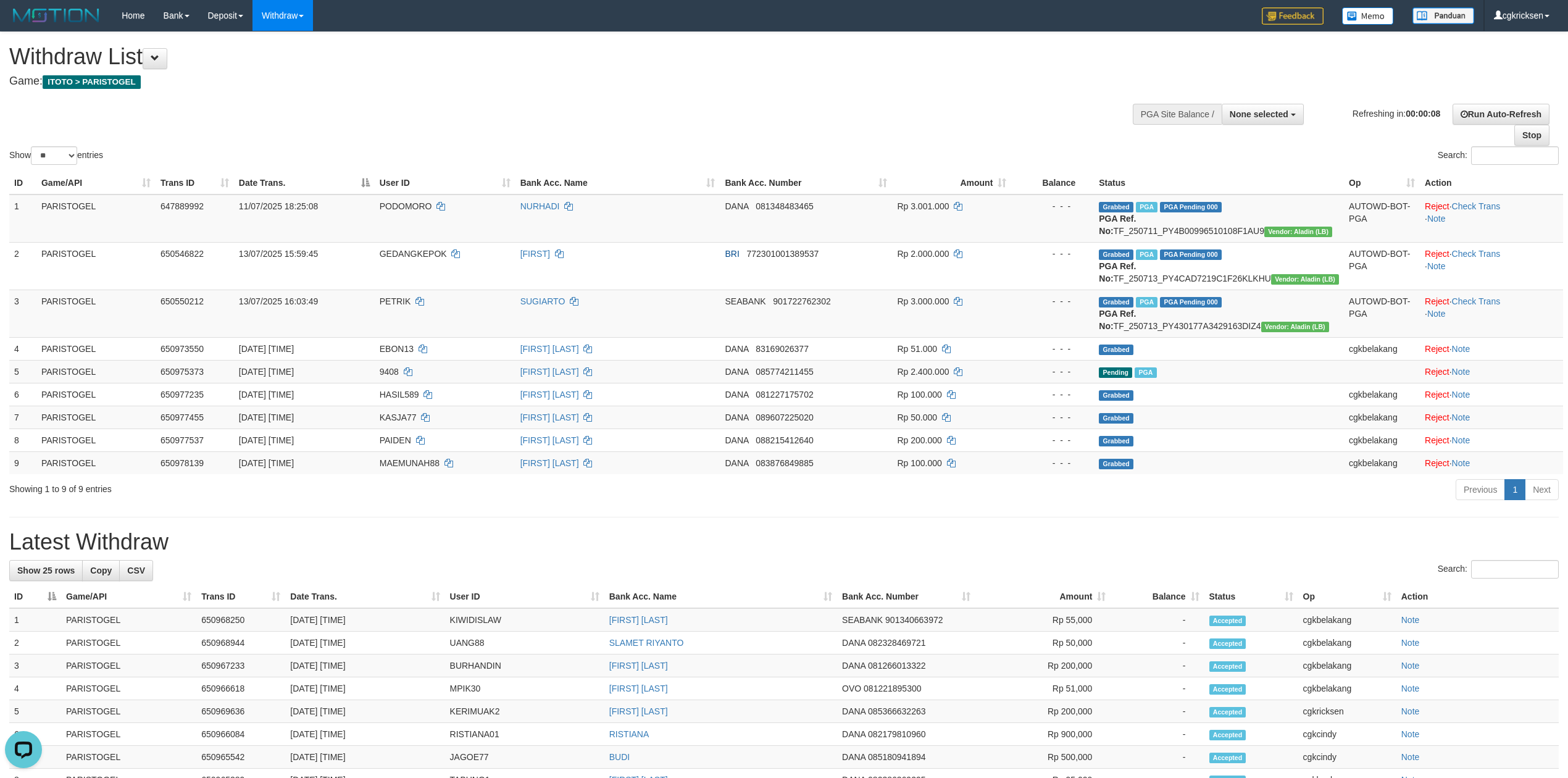 scroll, scrollTop: 0, scrollLeft: 0, axis: both 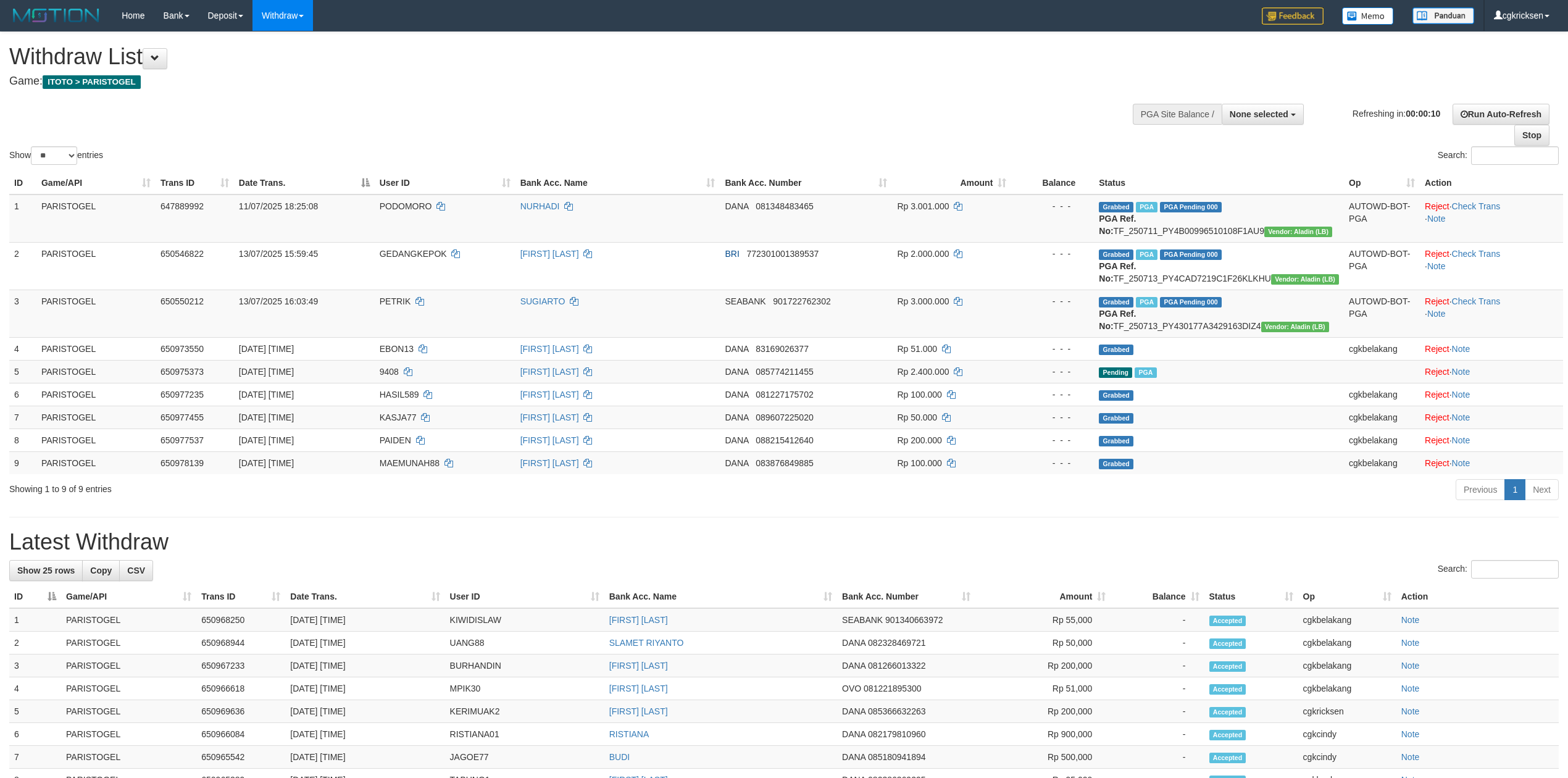 select 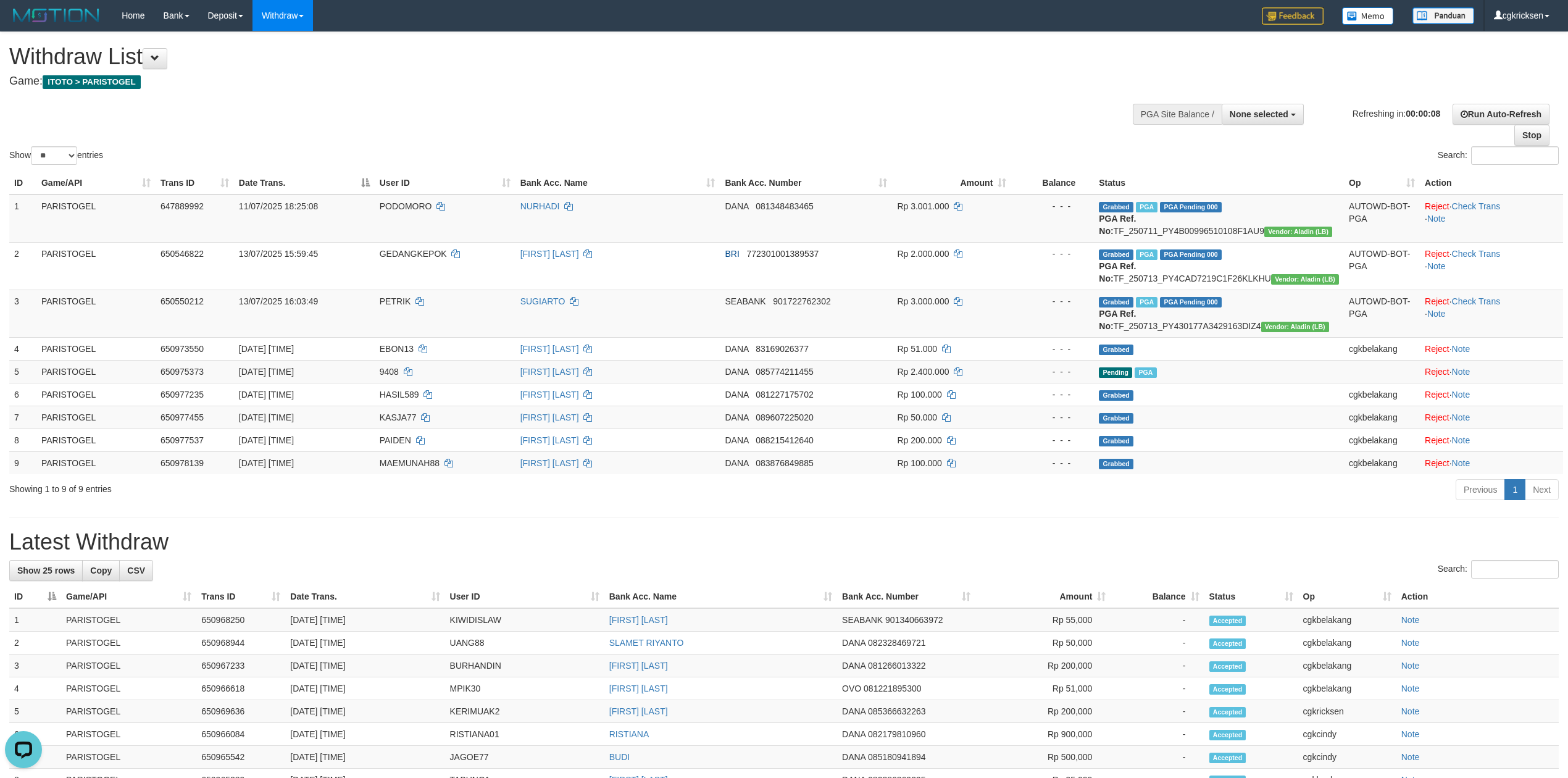 scroll, scrollTop: 0, scrollLeft: 0, axis: both 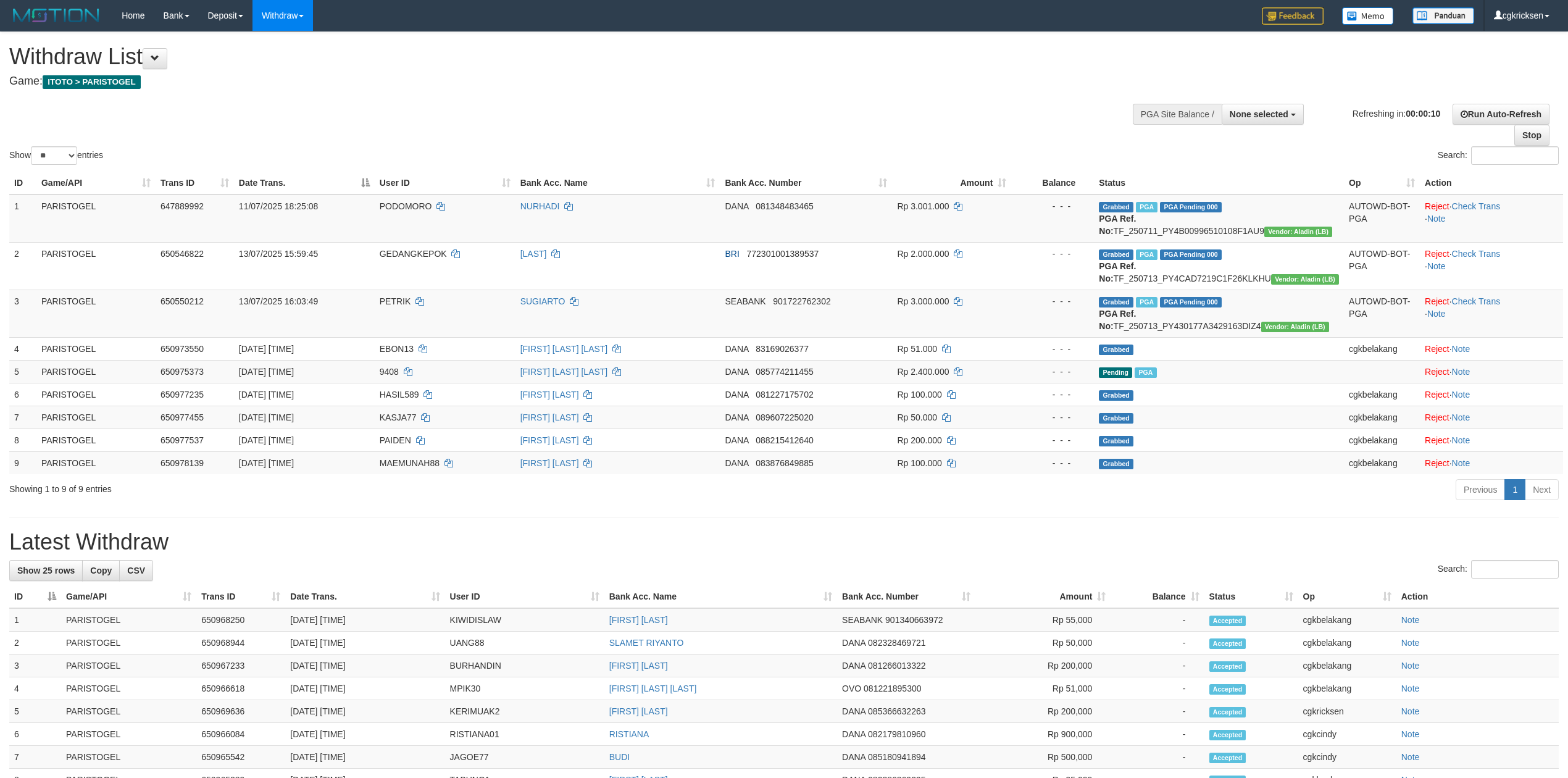 select 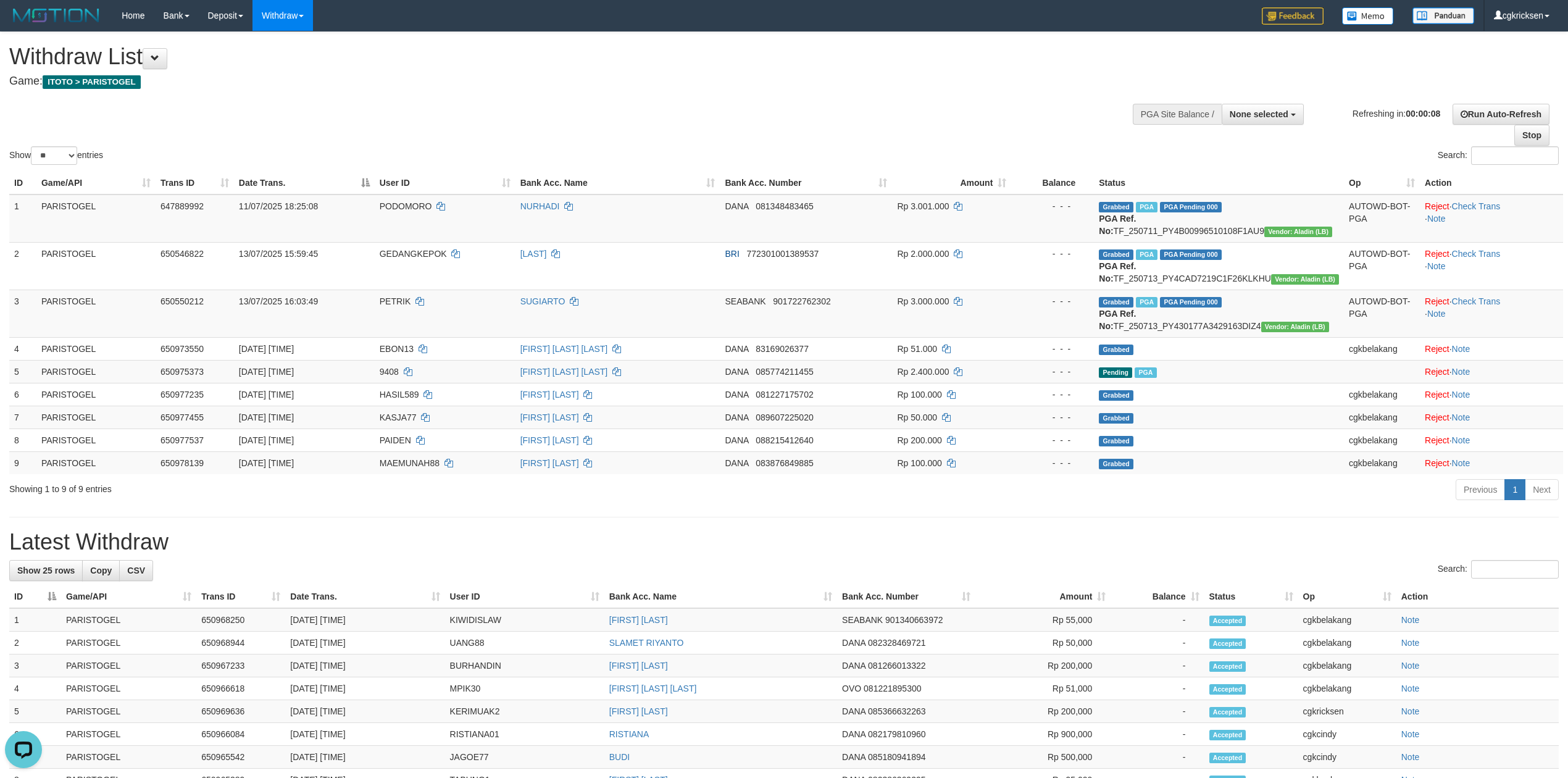 scroll, scrollTop: 0, scrollLeft: 0, axis: both 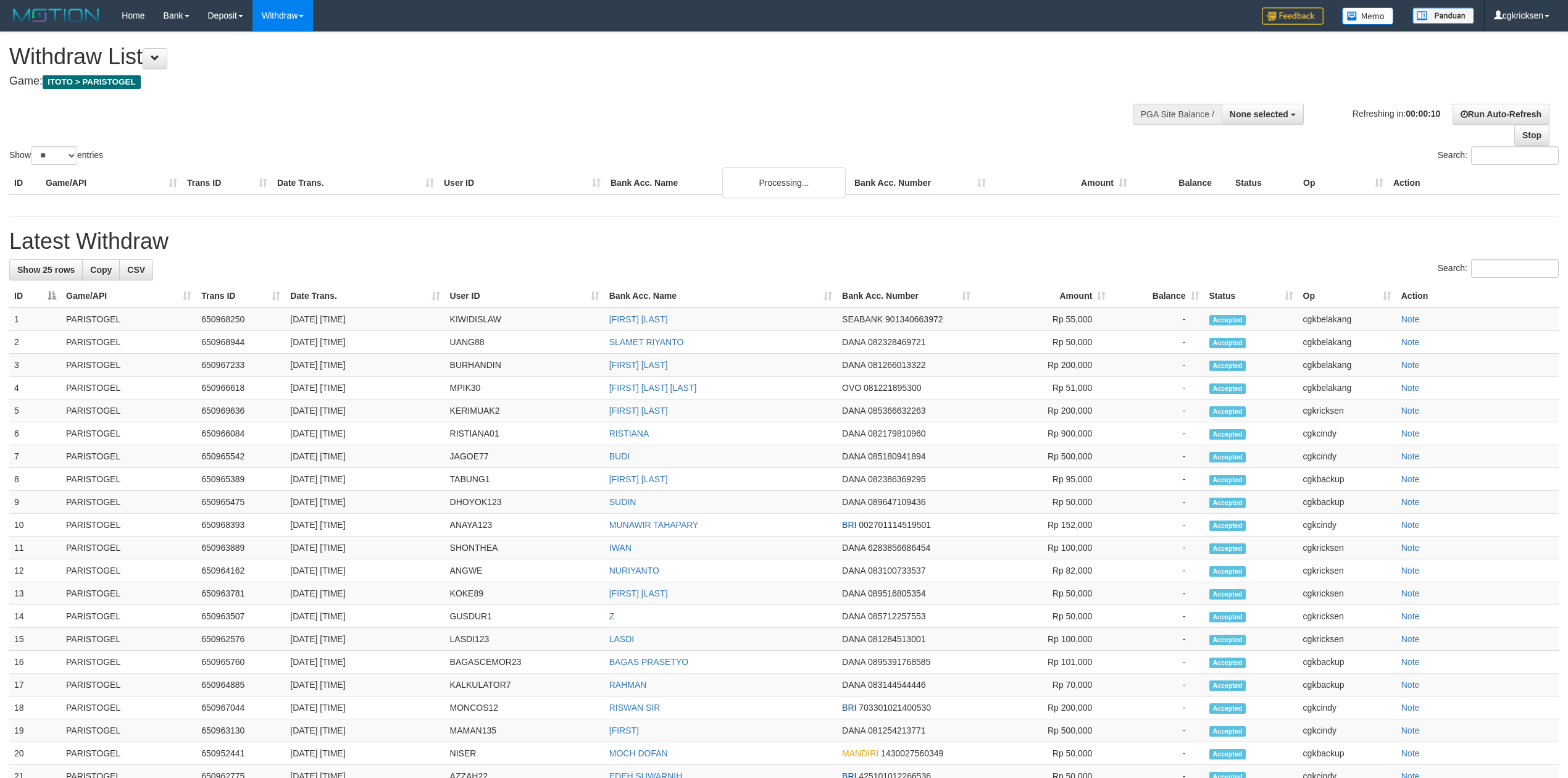 select 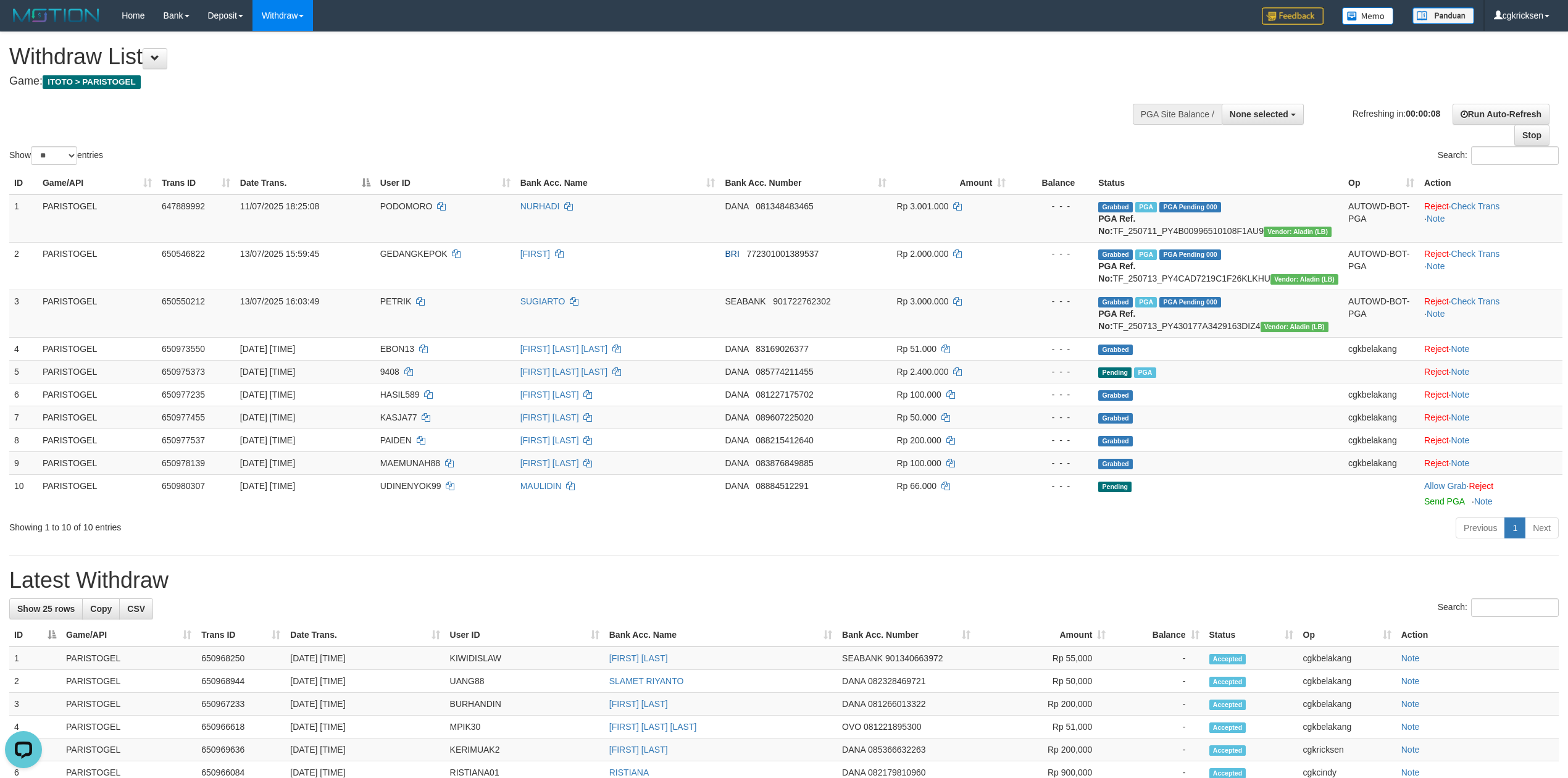 scroll, scrollTop: 0, scrollLeft: 0, axis: both 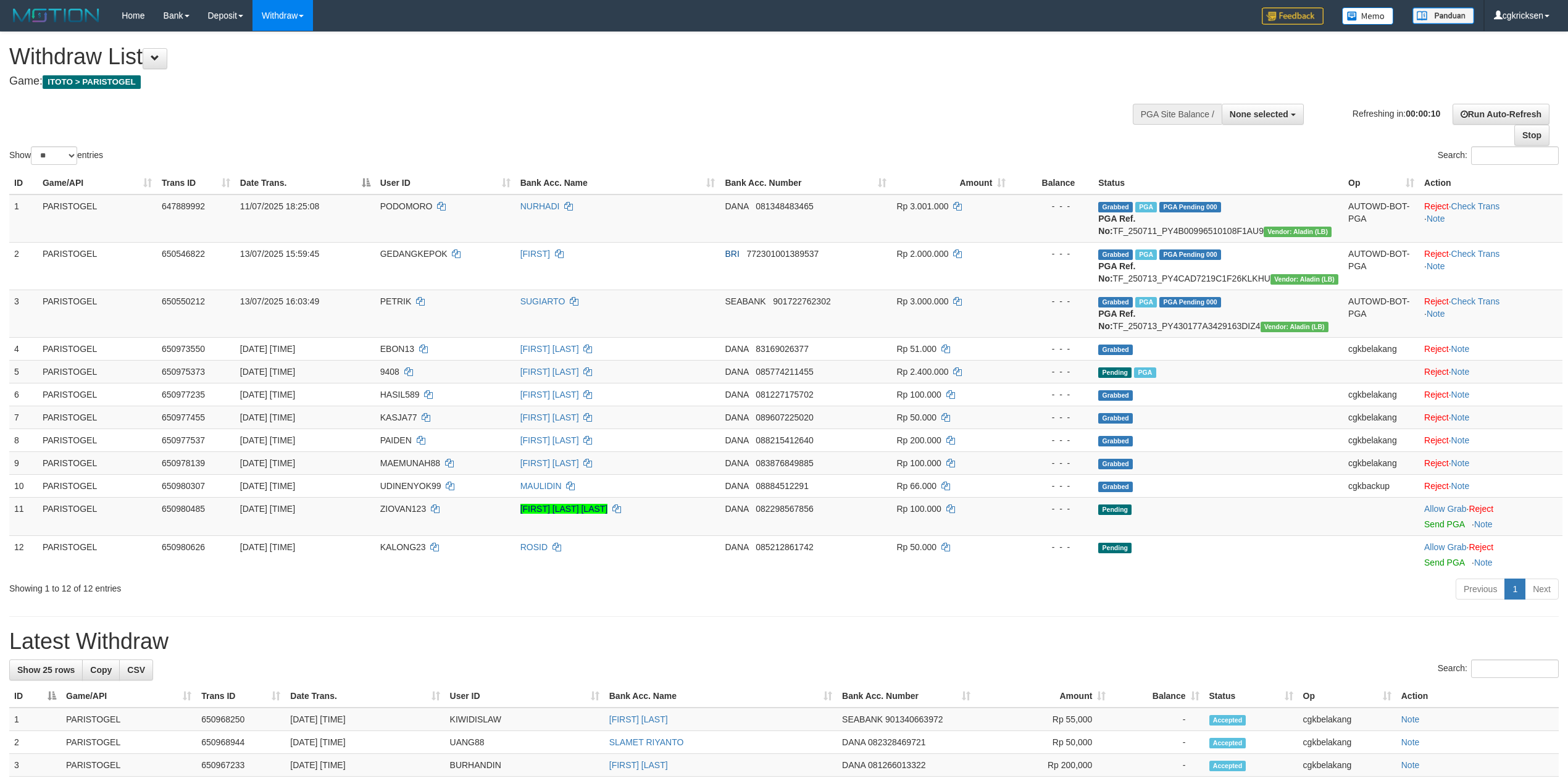 select 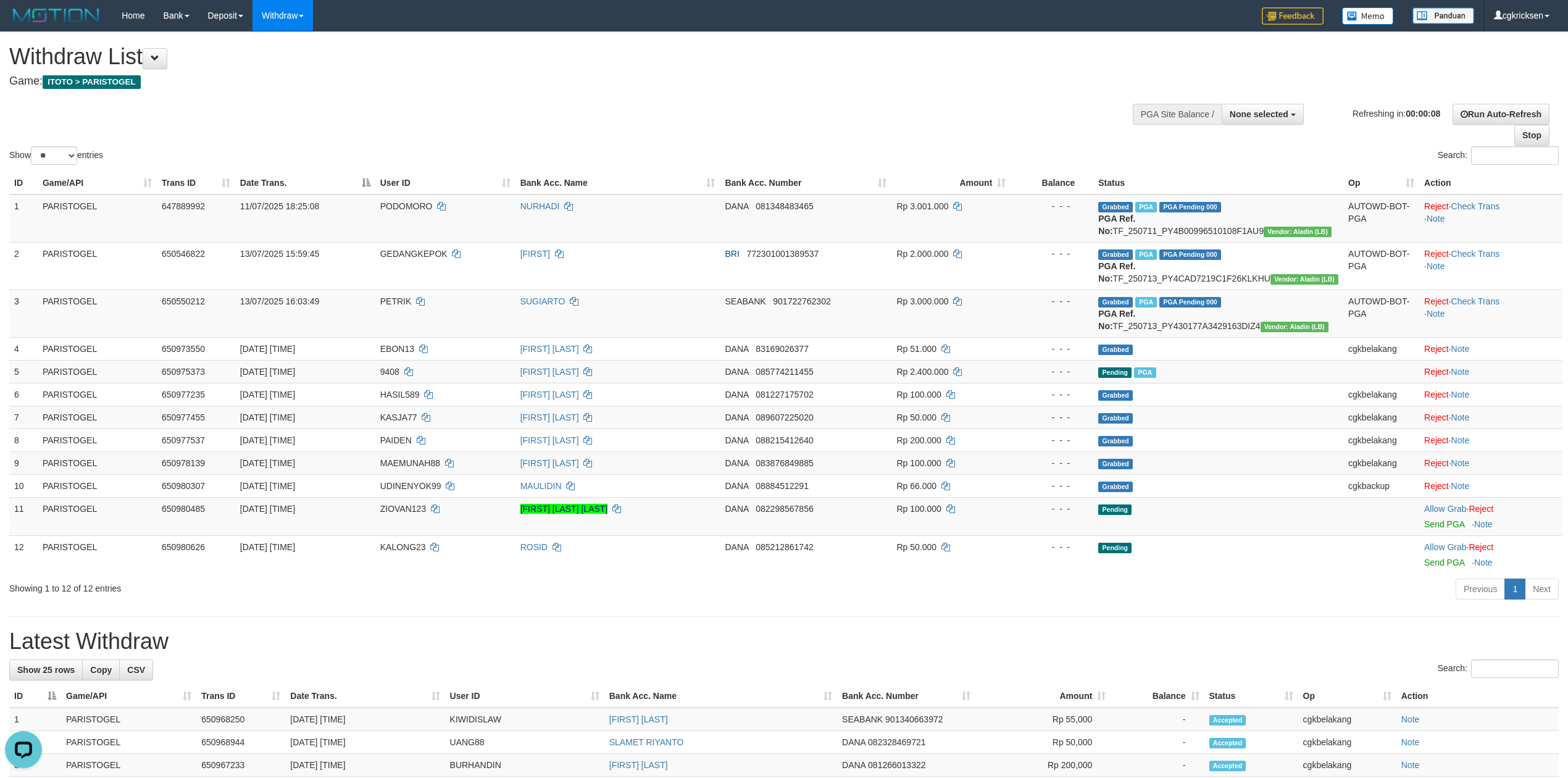 scroll, scrollTop: 0, scrollLeft: 0, axis: both 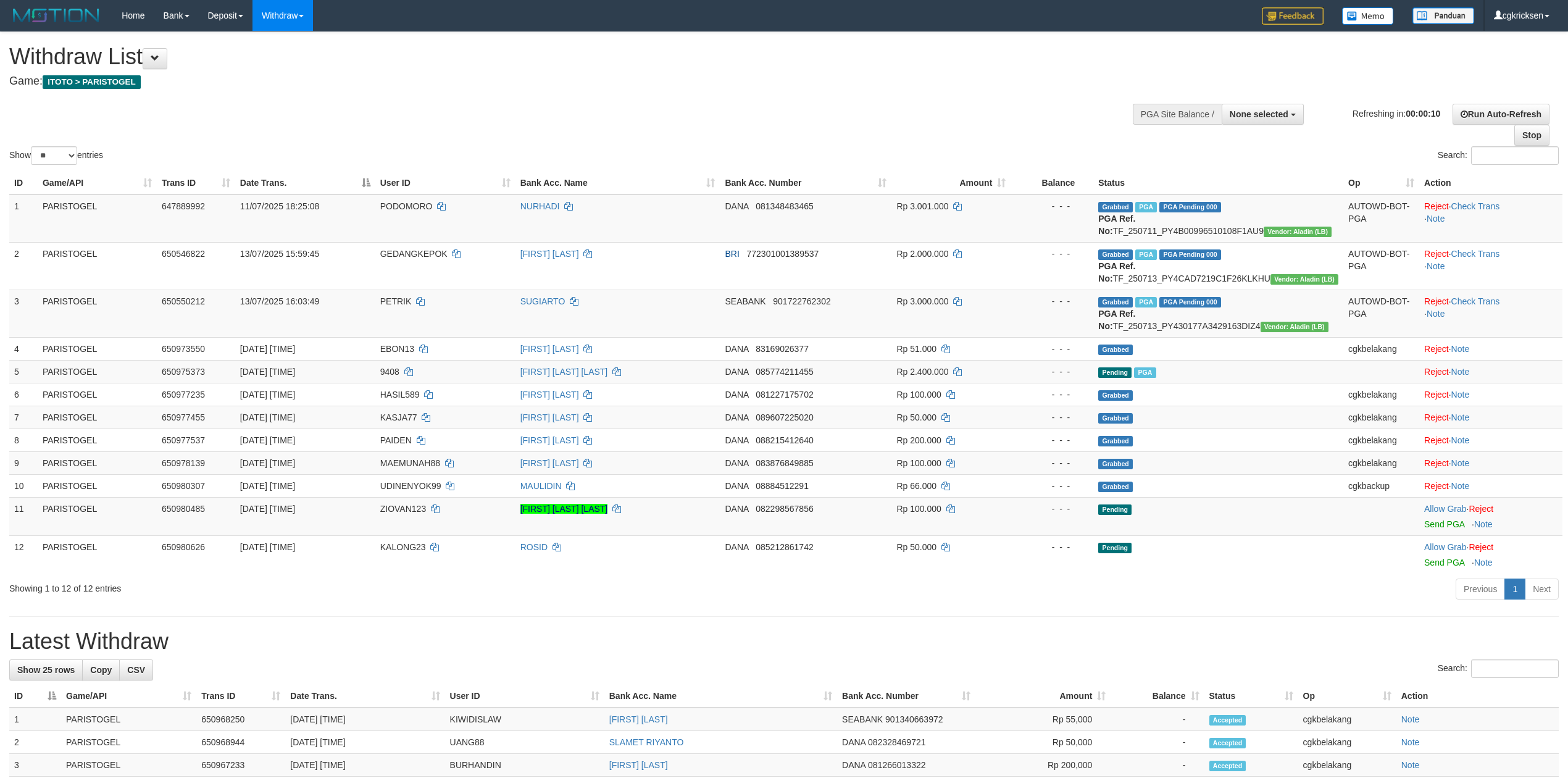 select 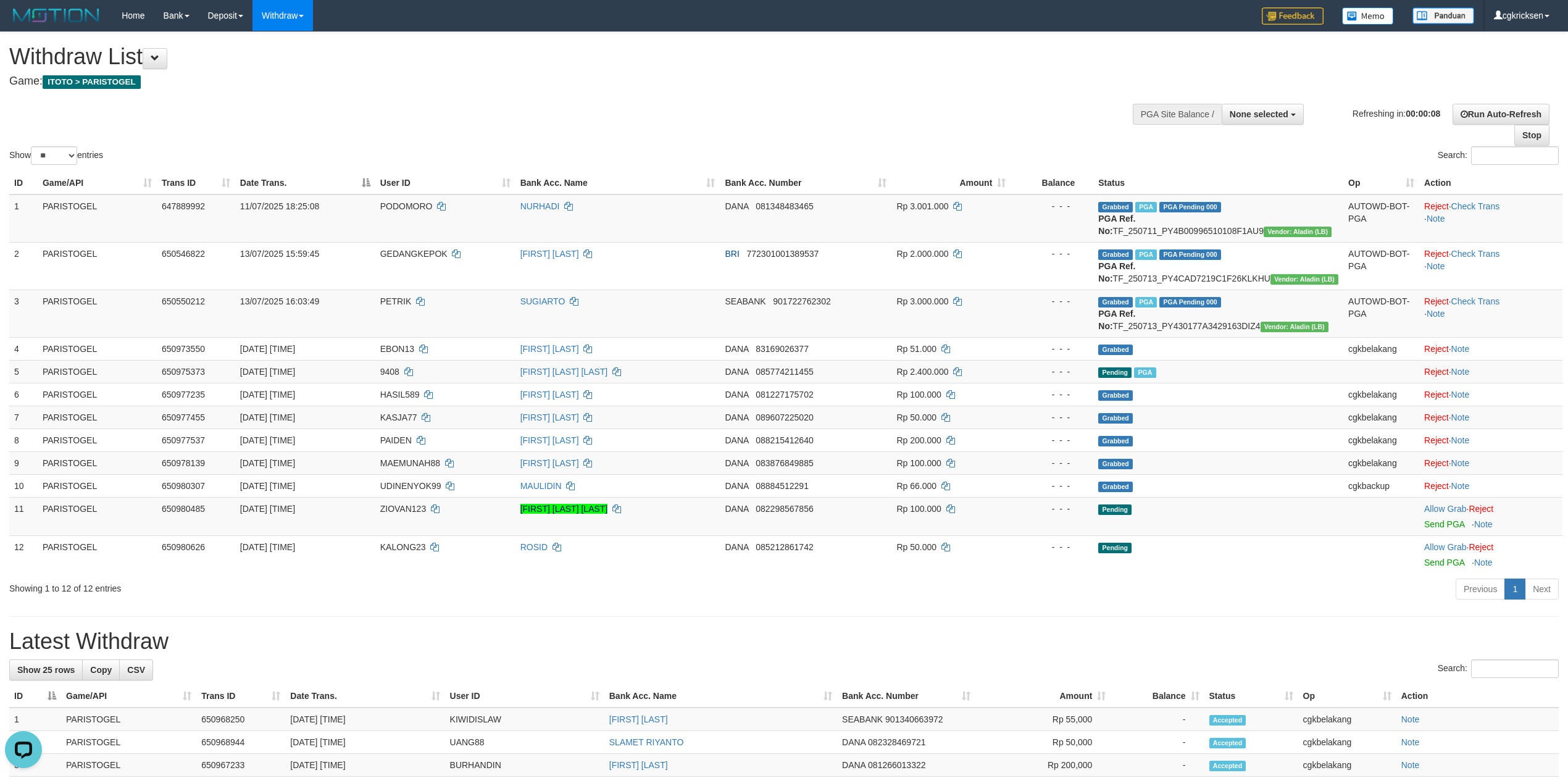 scroll, scrollTop: 0, scrollLeft: 0, axis: both 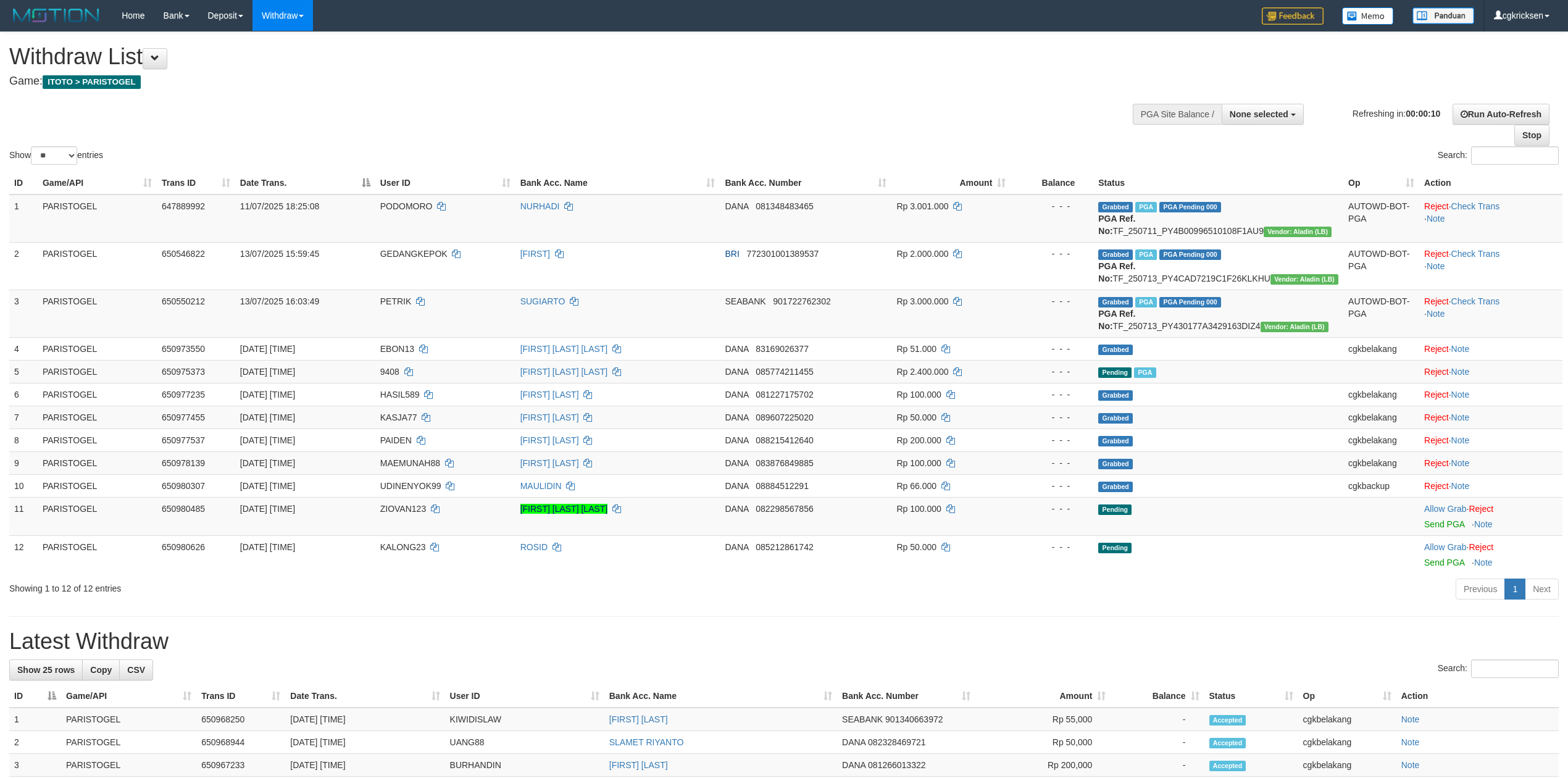 select 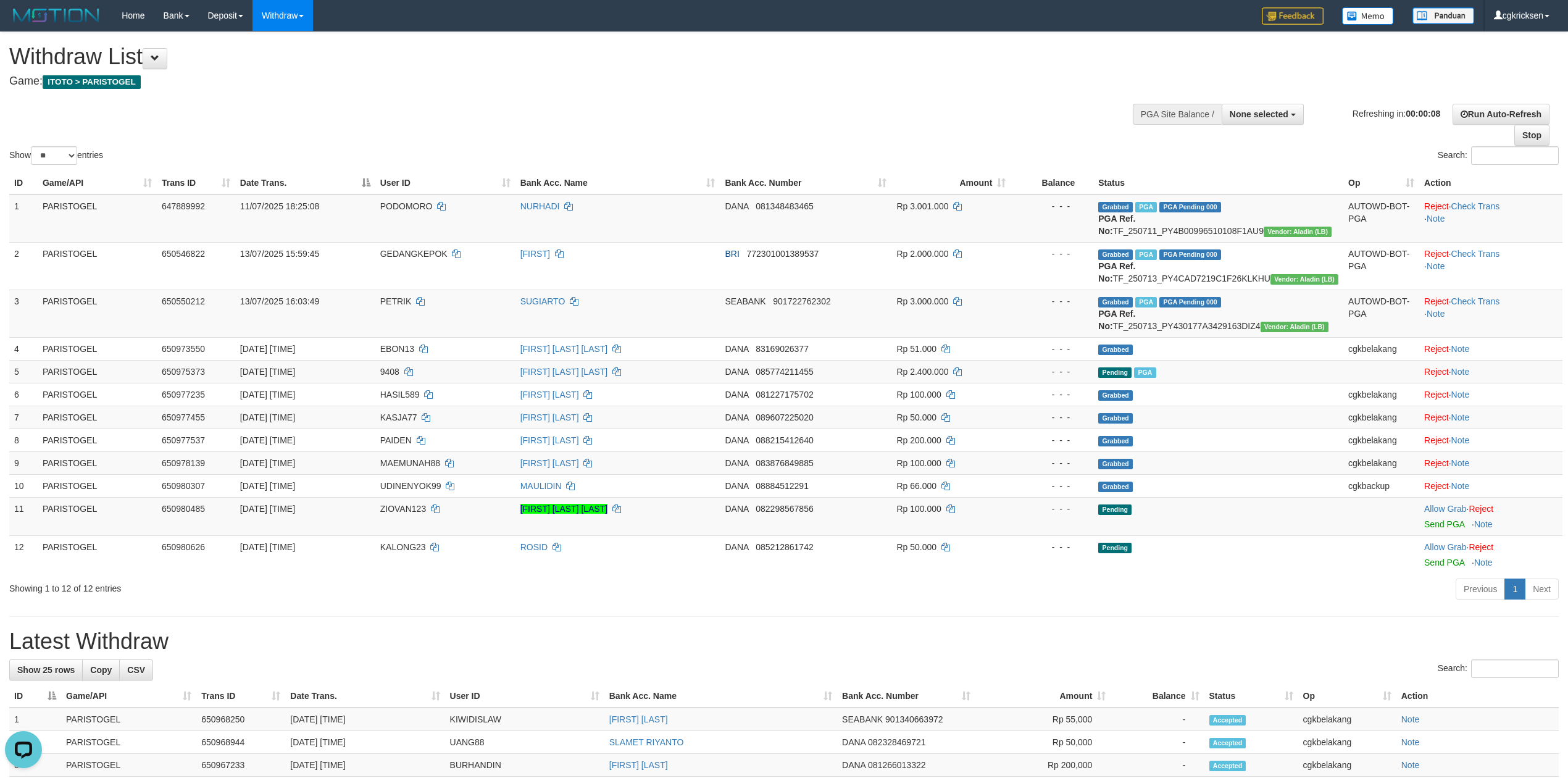 scroll, scrollTop: 0, scrollLeft: 0, axis: both 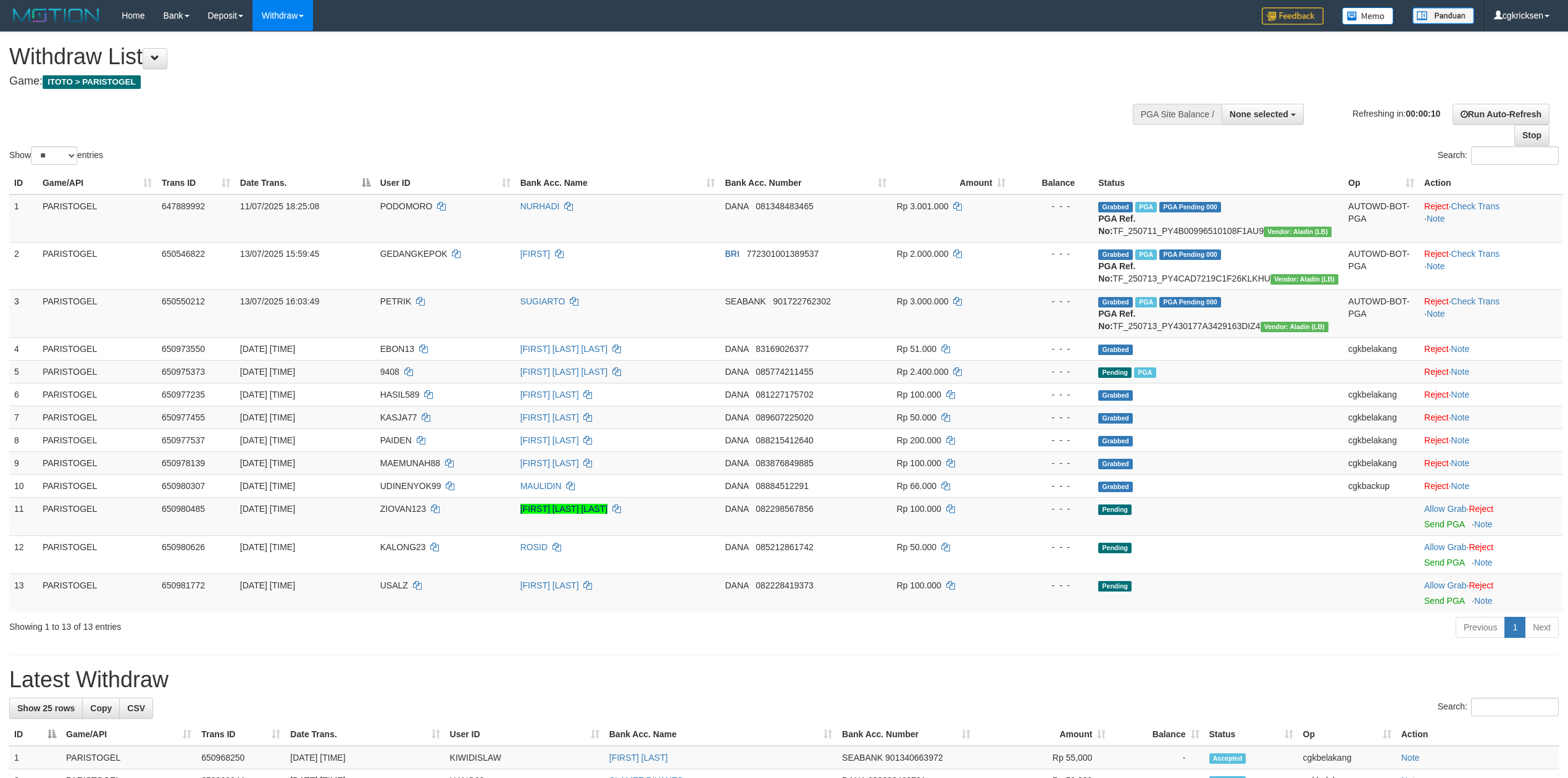 select 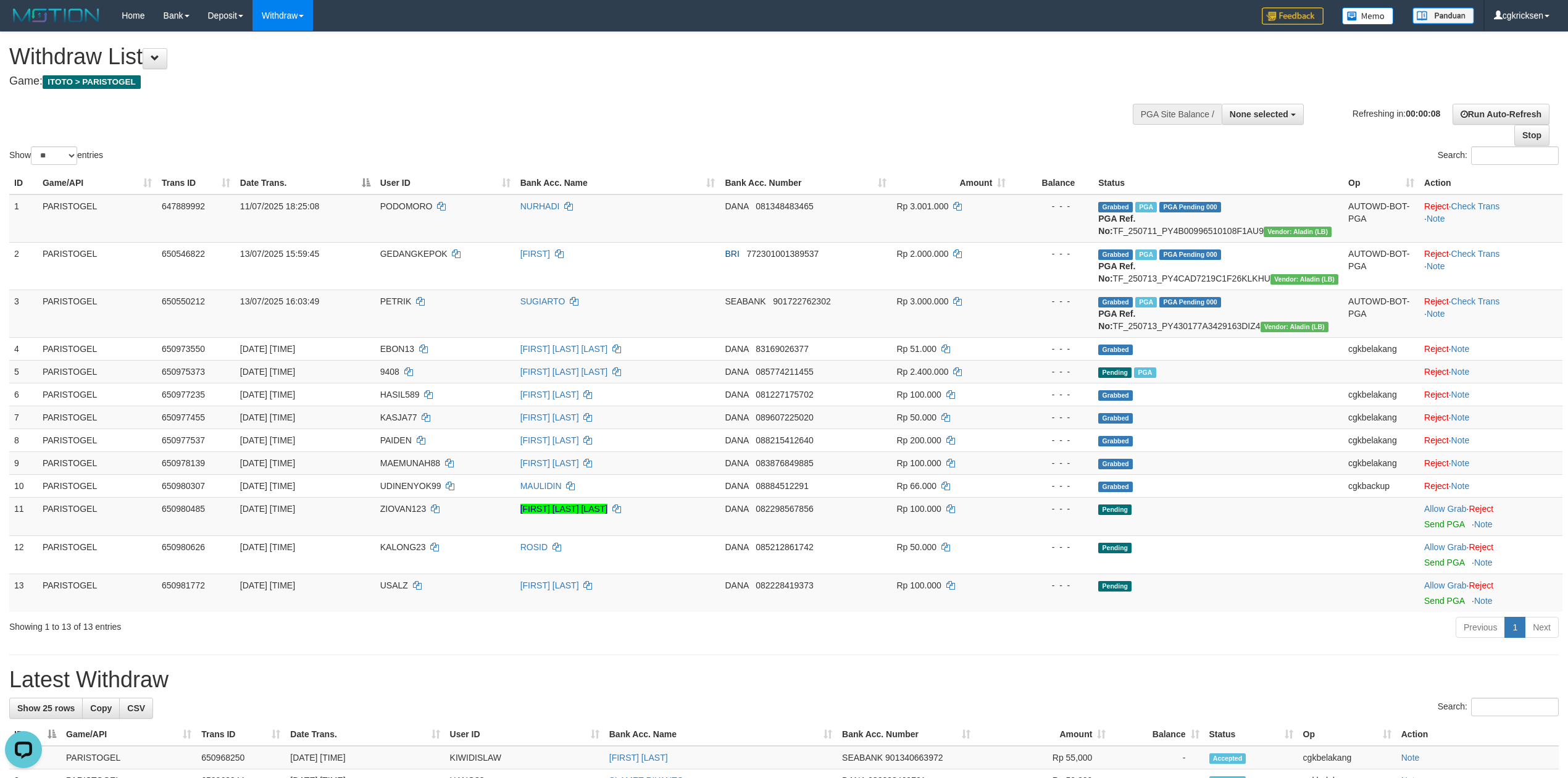 scroll, scrollTop: 0, scrollLeft: 0, axis: both 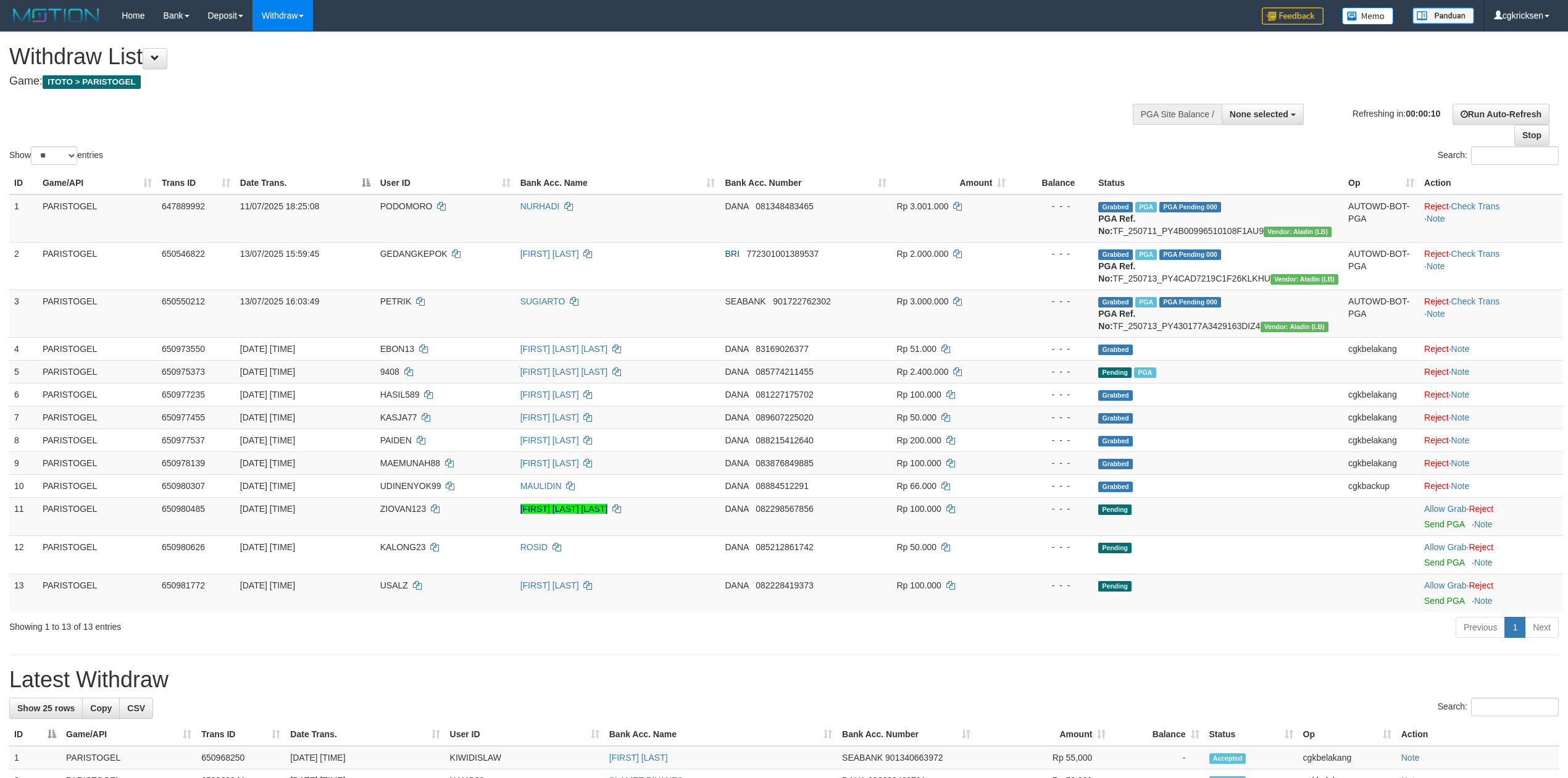 select 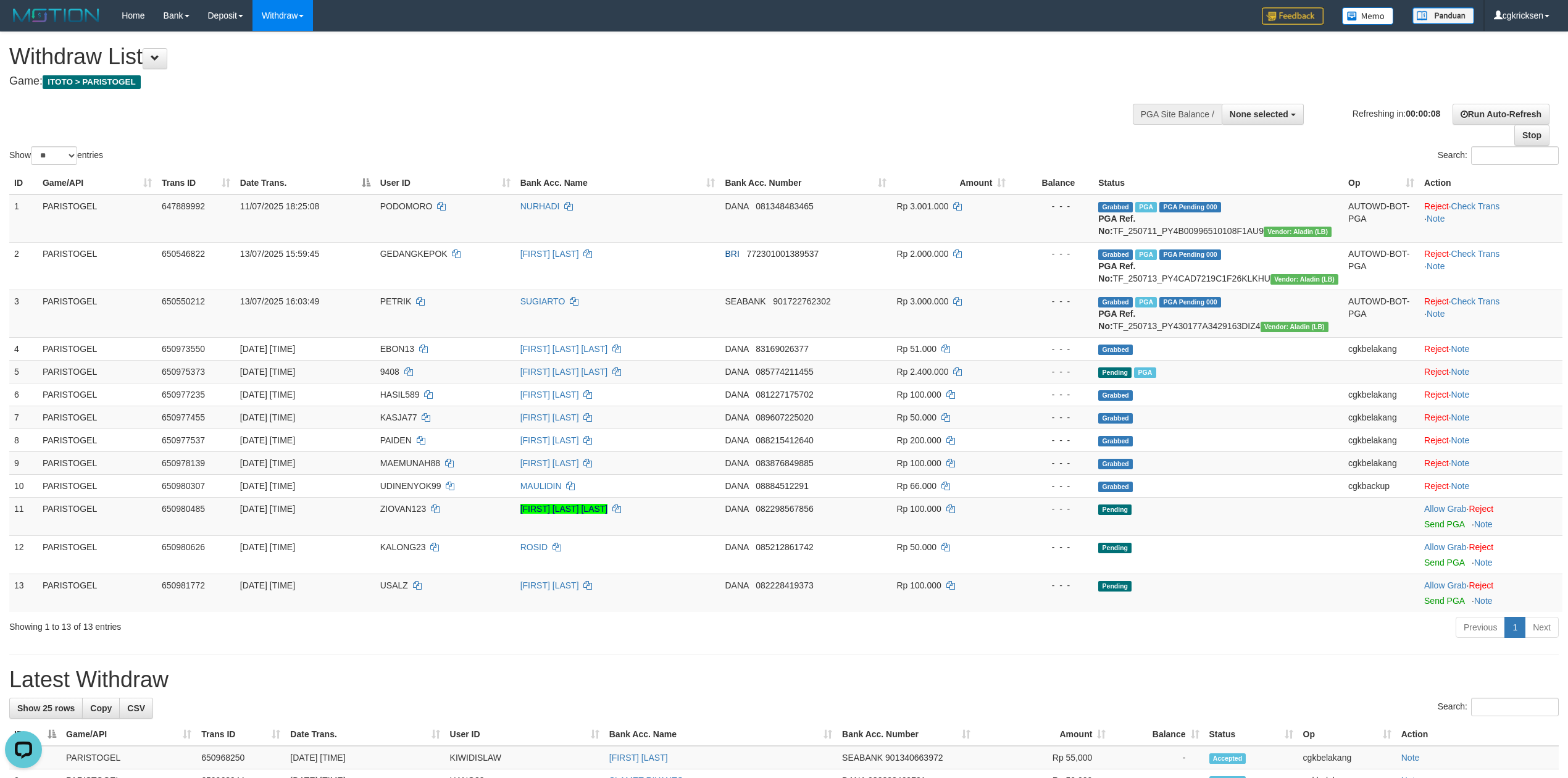 scroll, scrollTop: 0, scrollLeft: 0, axis: both 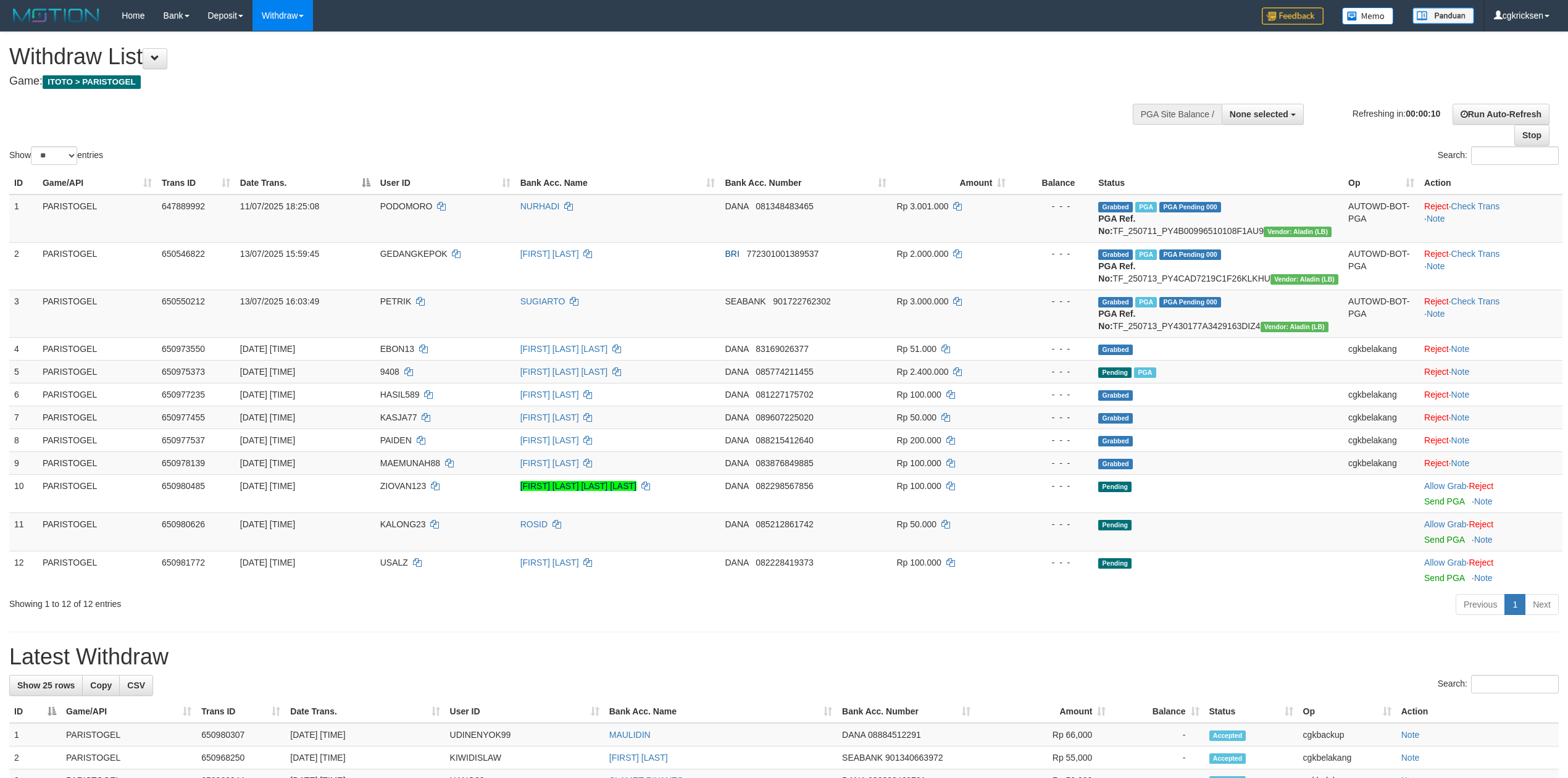 select 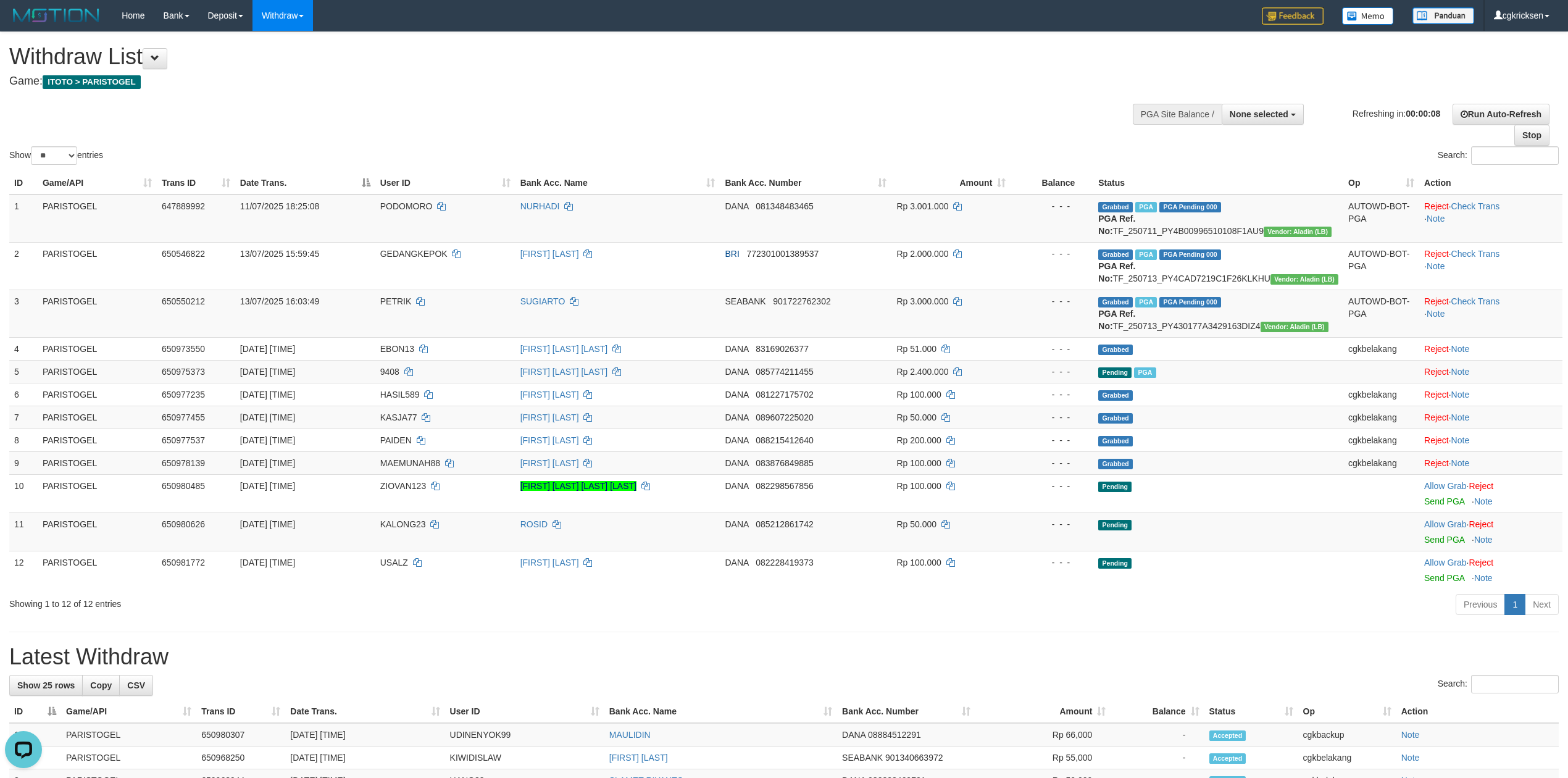 scroll, scrollTop: 0, scrollLeft: 0, axis: both 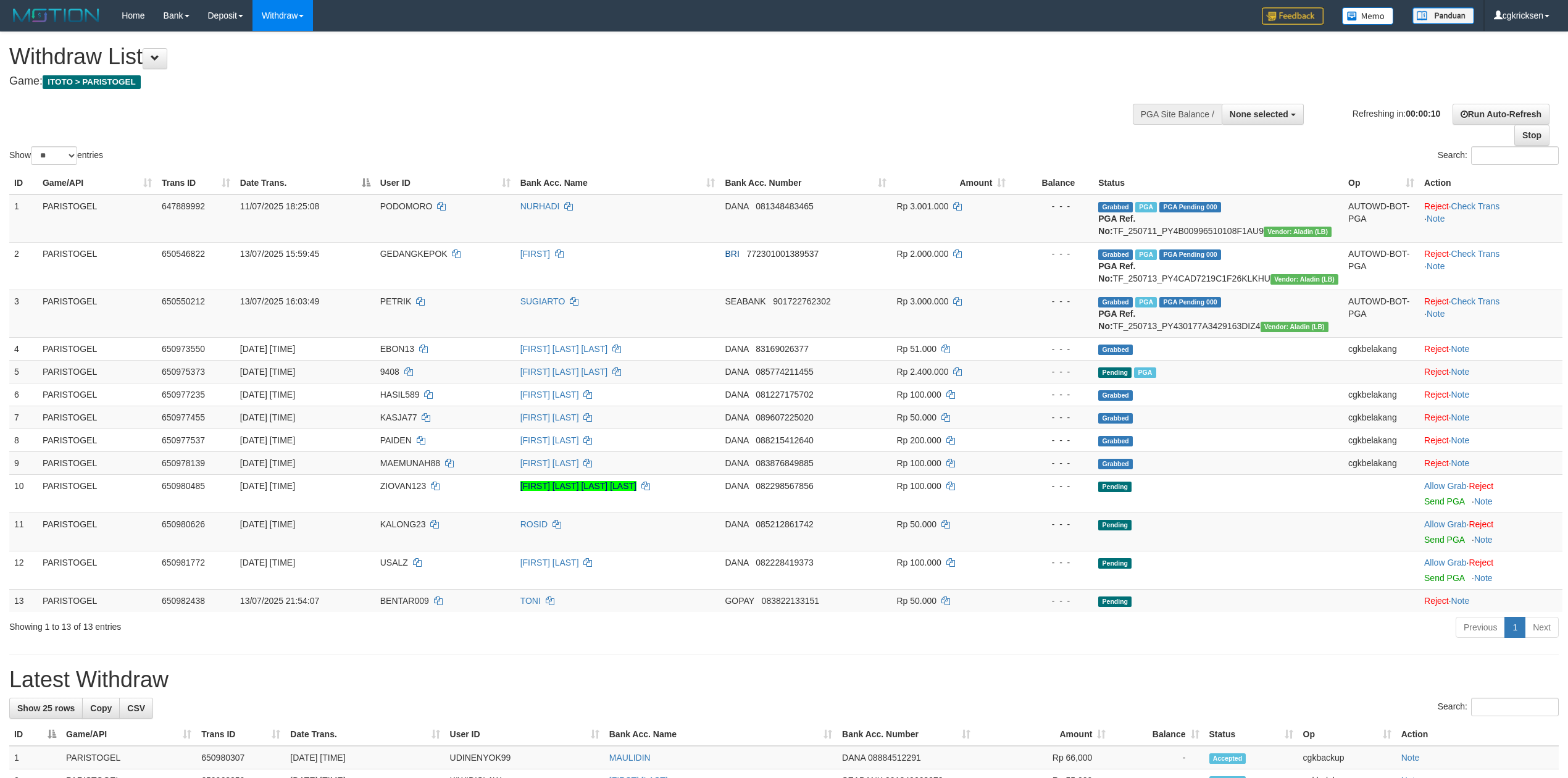 select 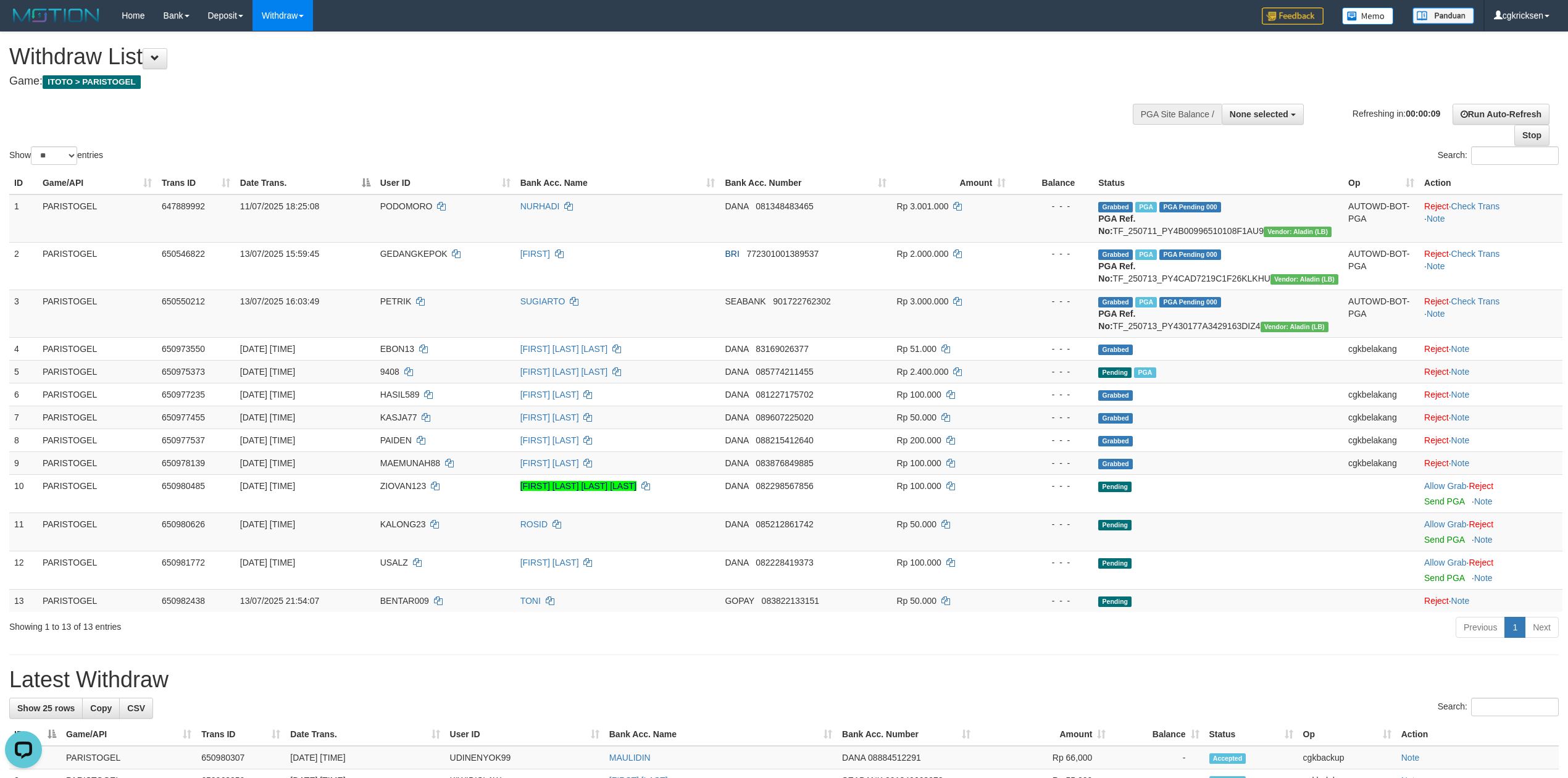 scroll, scrollTop: 0, scrollLeft: 0, axis: both 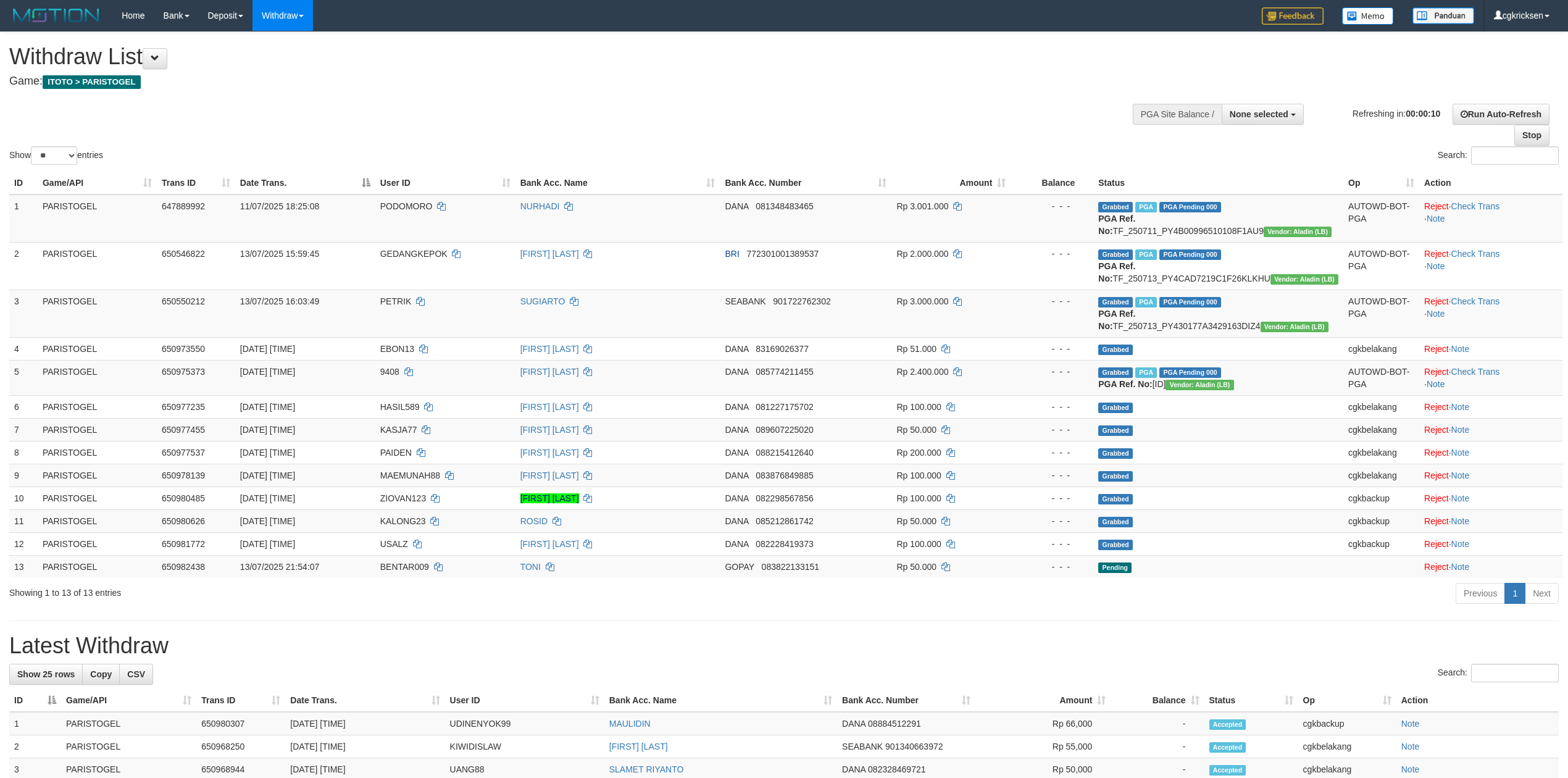 select 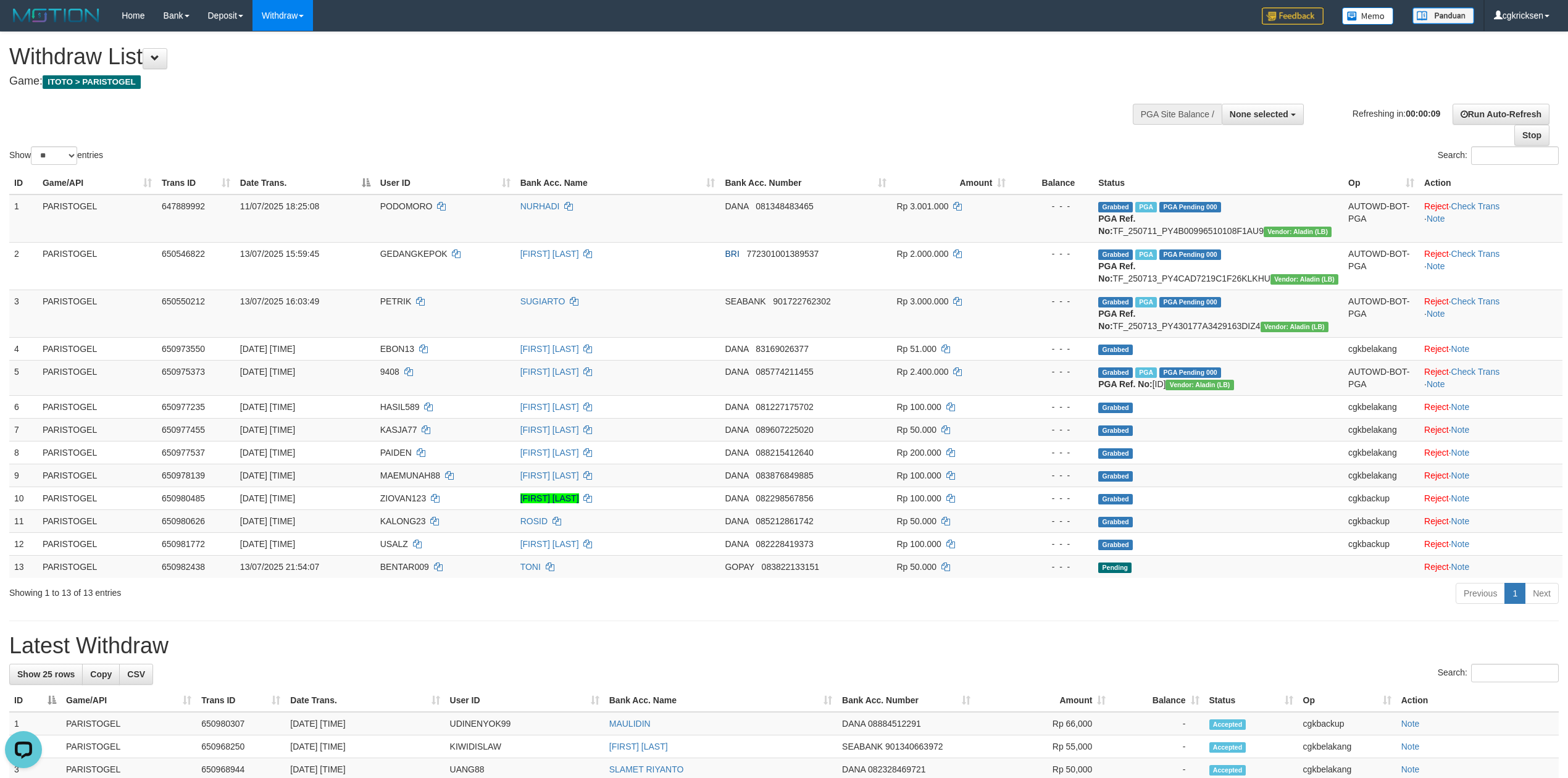 scroll, scrollTop: 0, scrollLeft: 0, axis: both 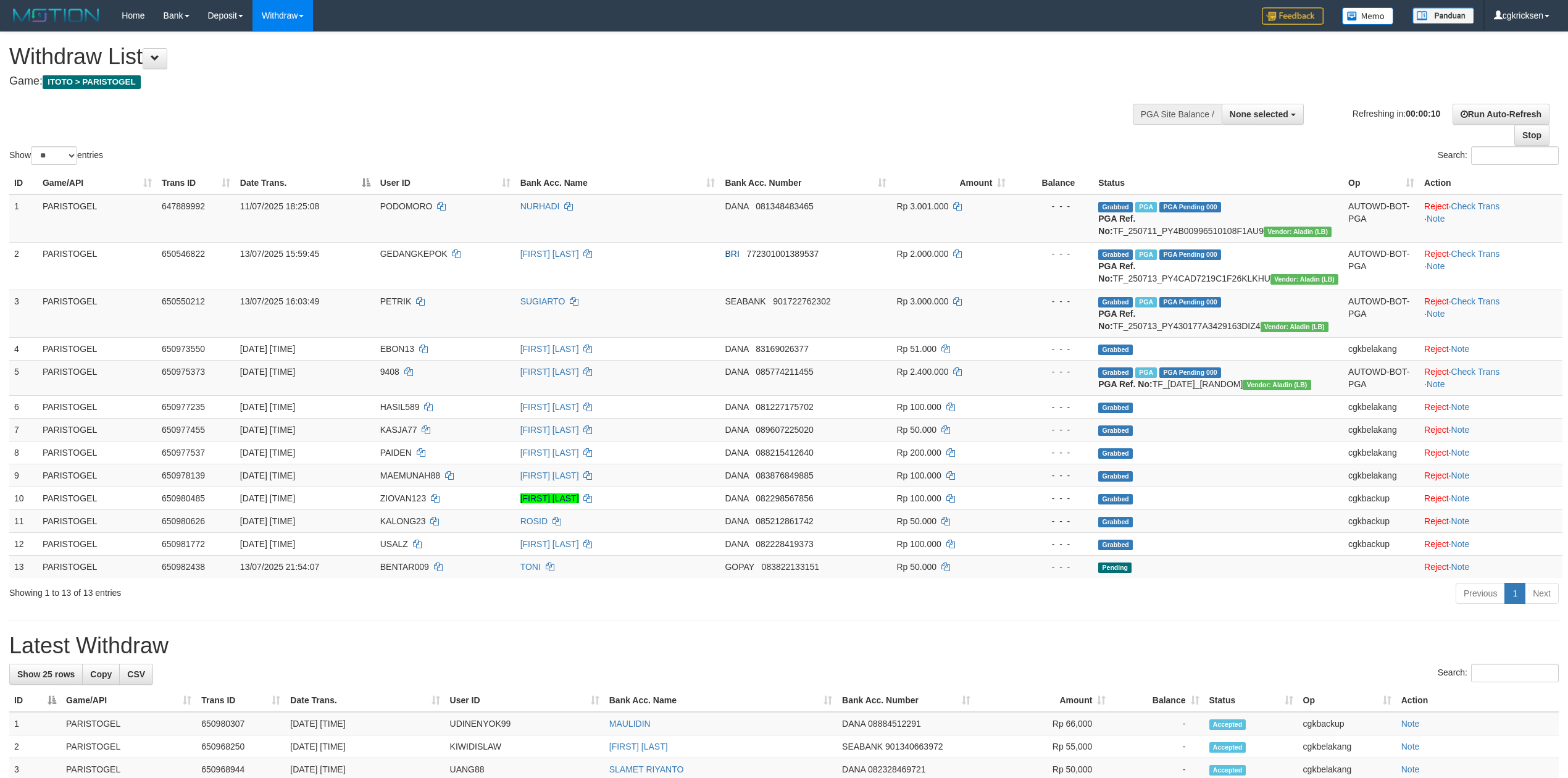 select 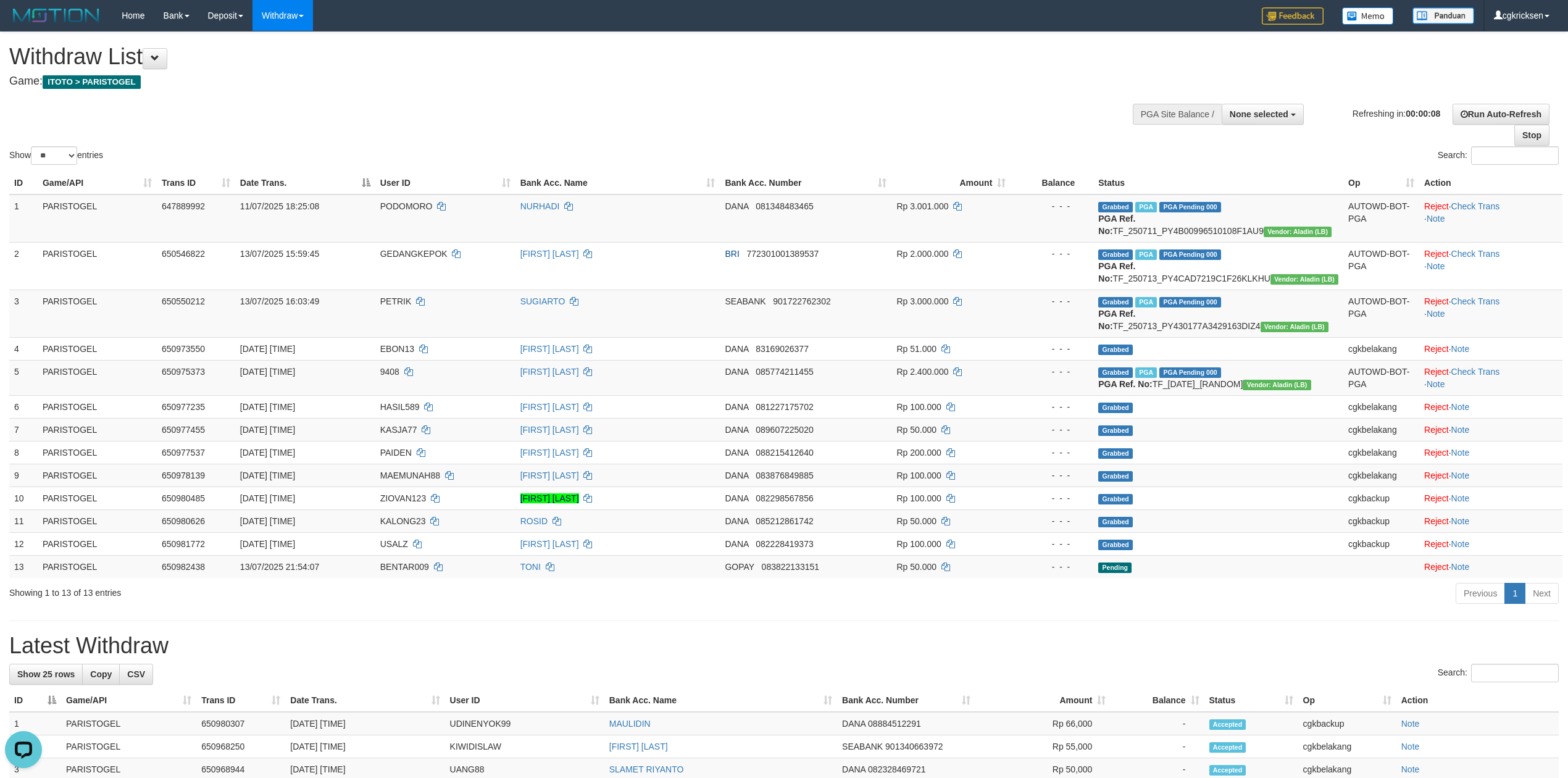 scroll, scrollTop: 0, scrollLeft: 0, axis: both 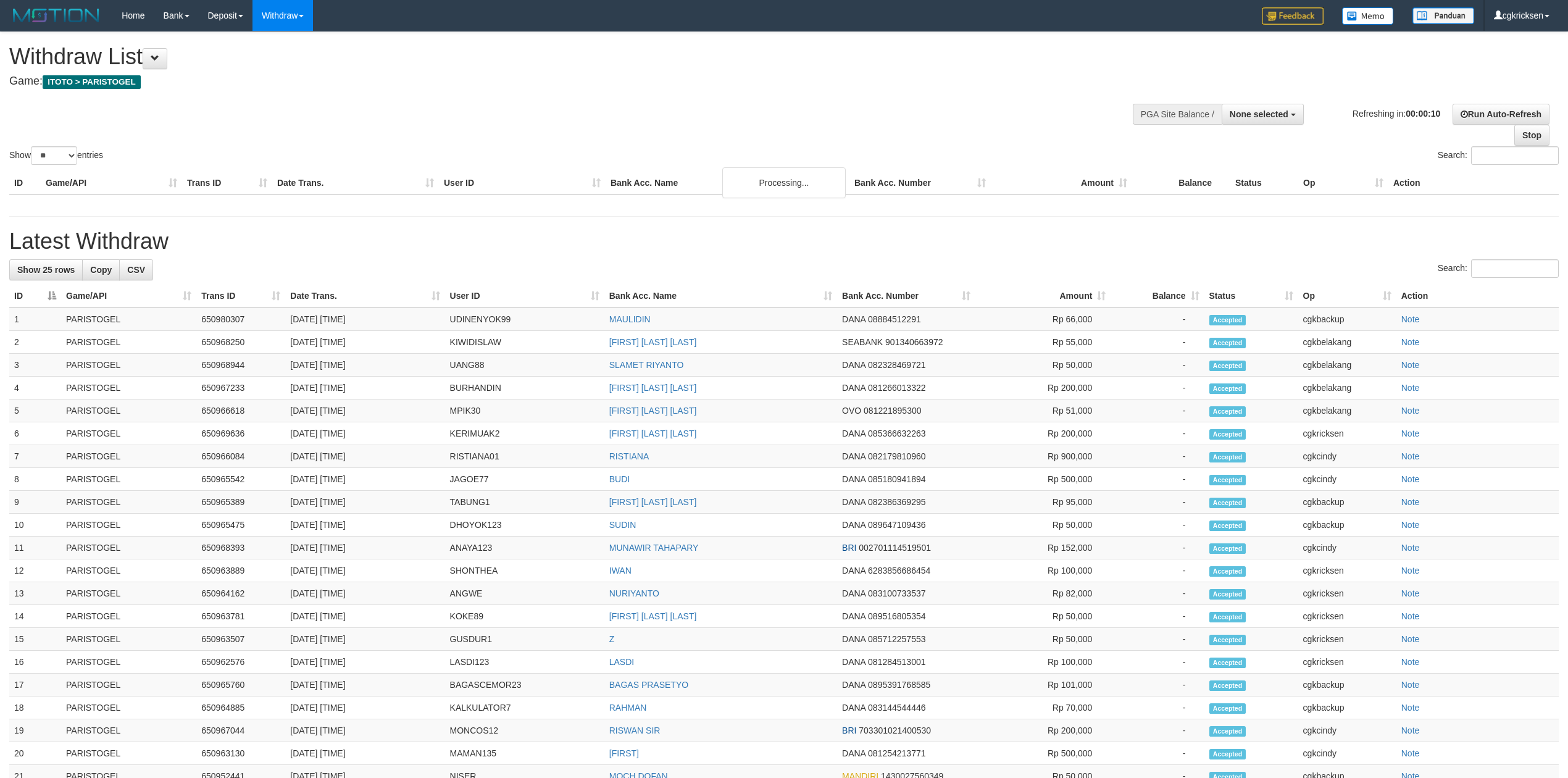 select 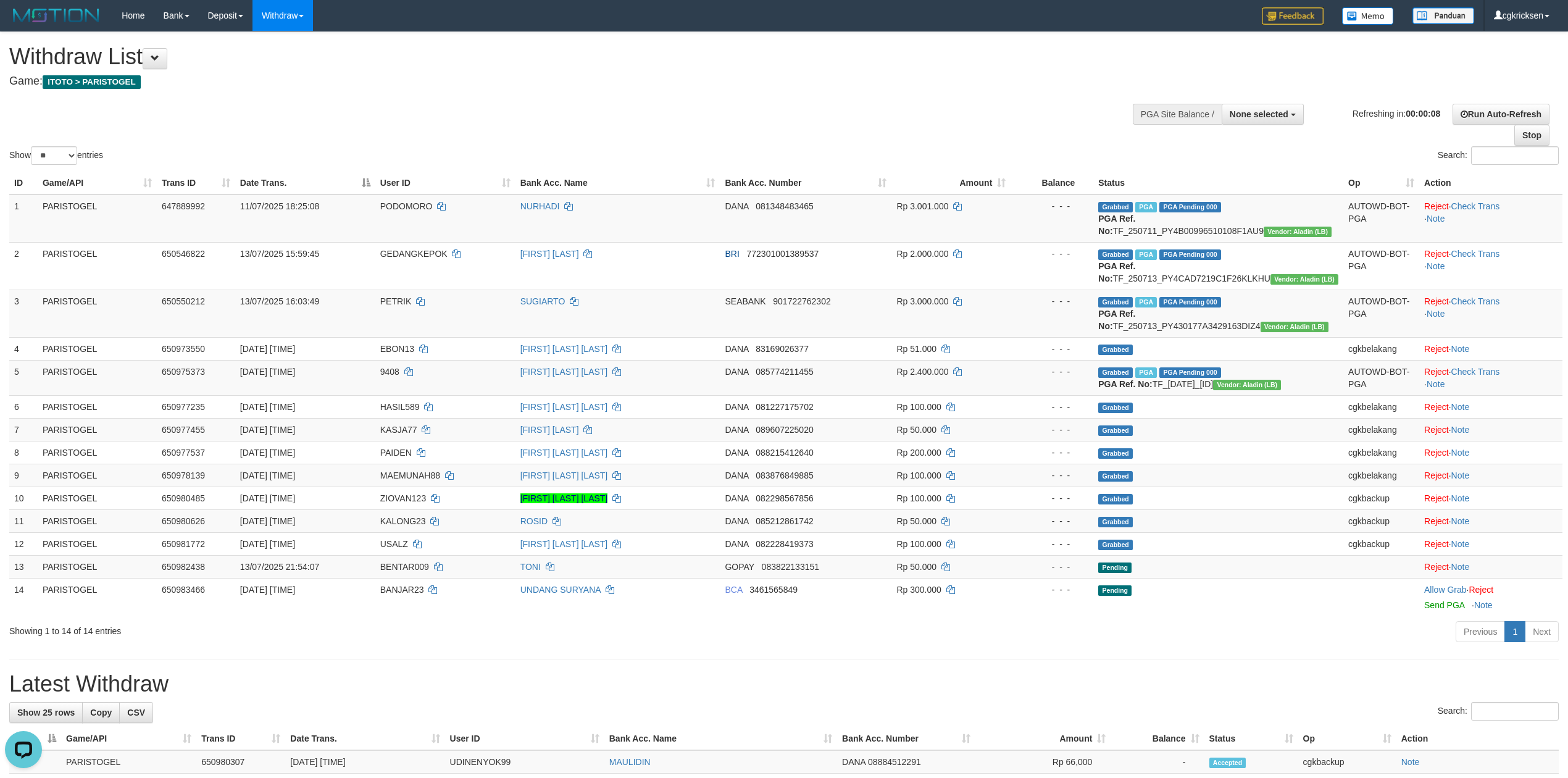 scroll, scrollTop: 0, scrollLeft: 0, axis: both 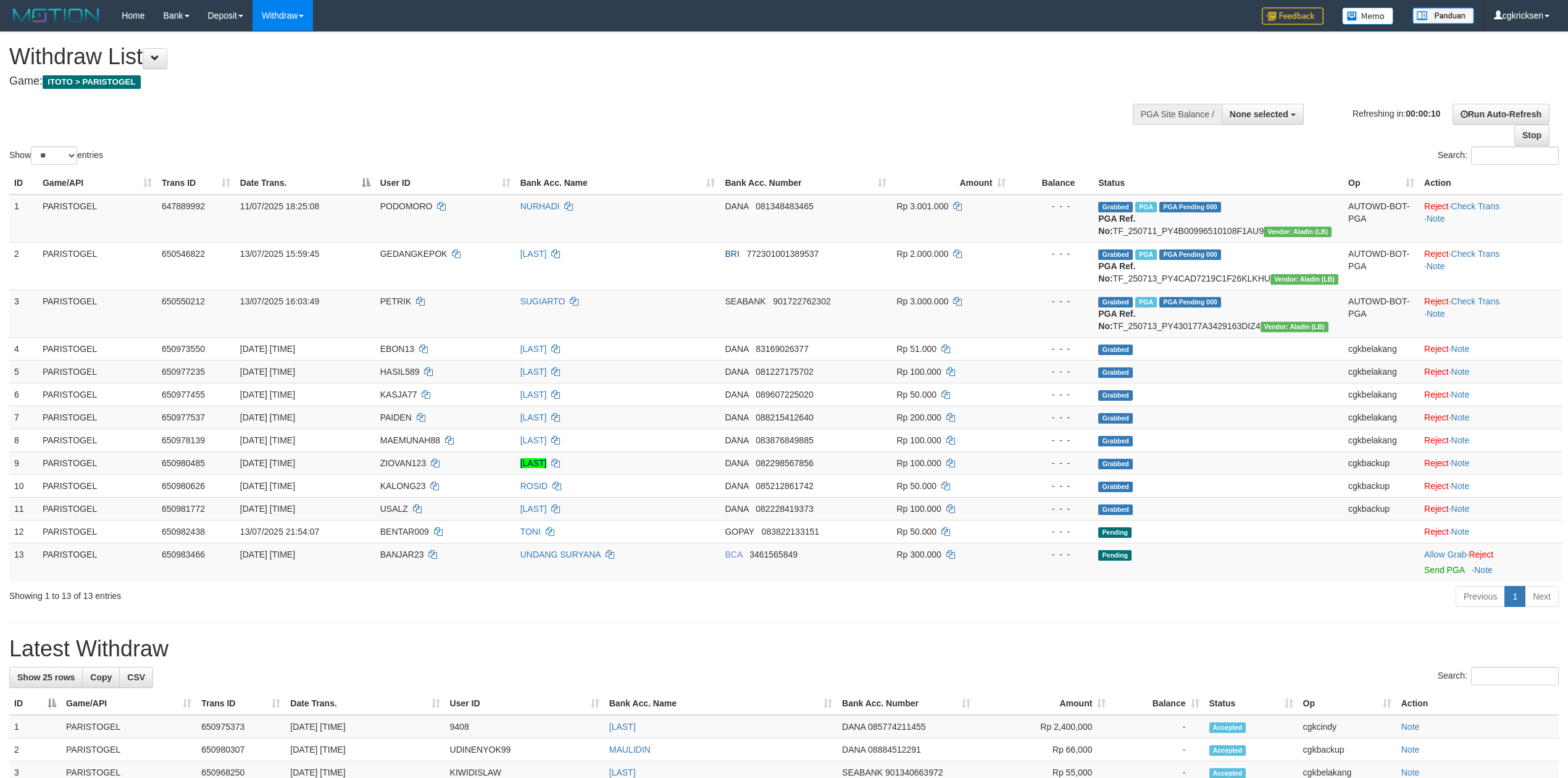 select 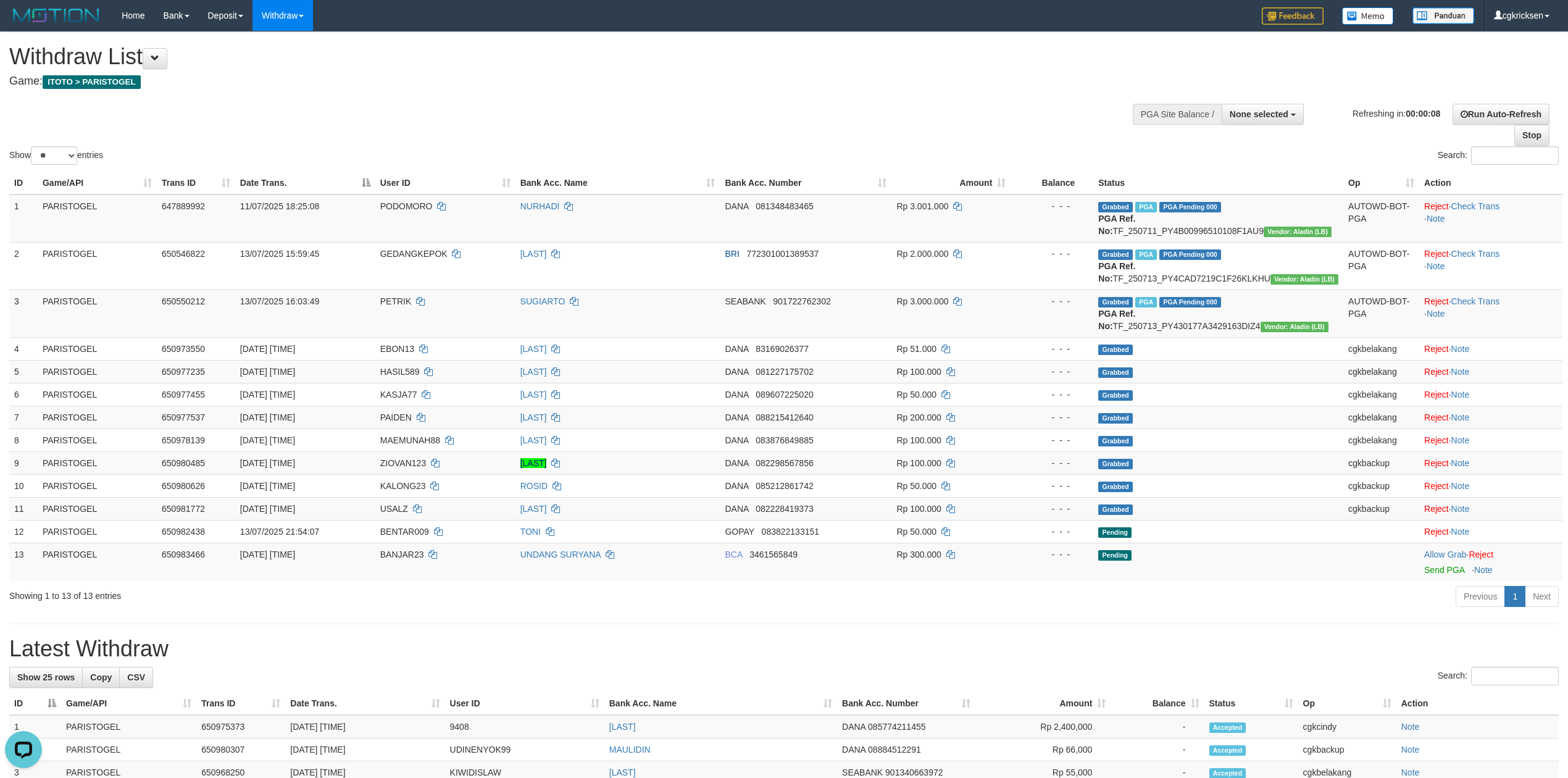 scroll, scrollTop: 0, scrollLeft: 0, axis: both 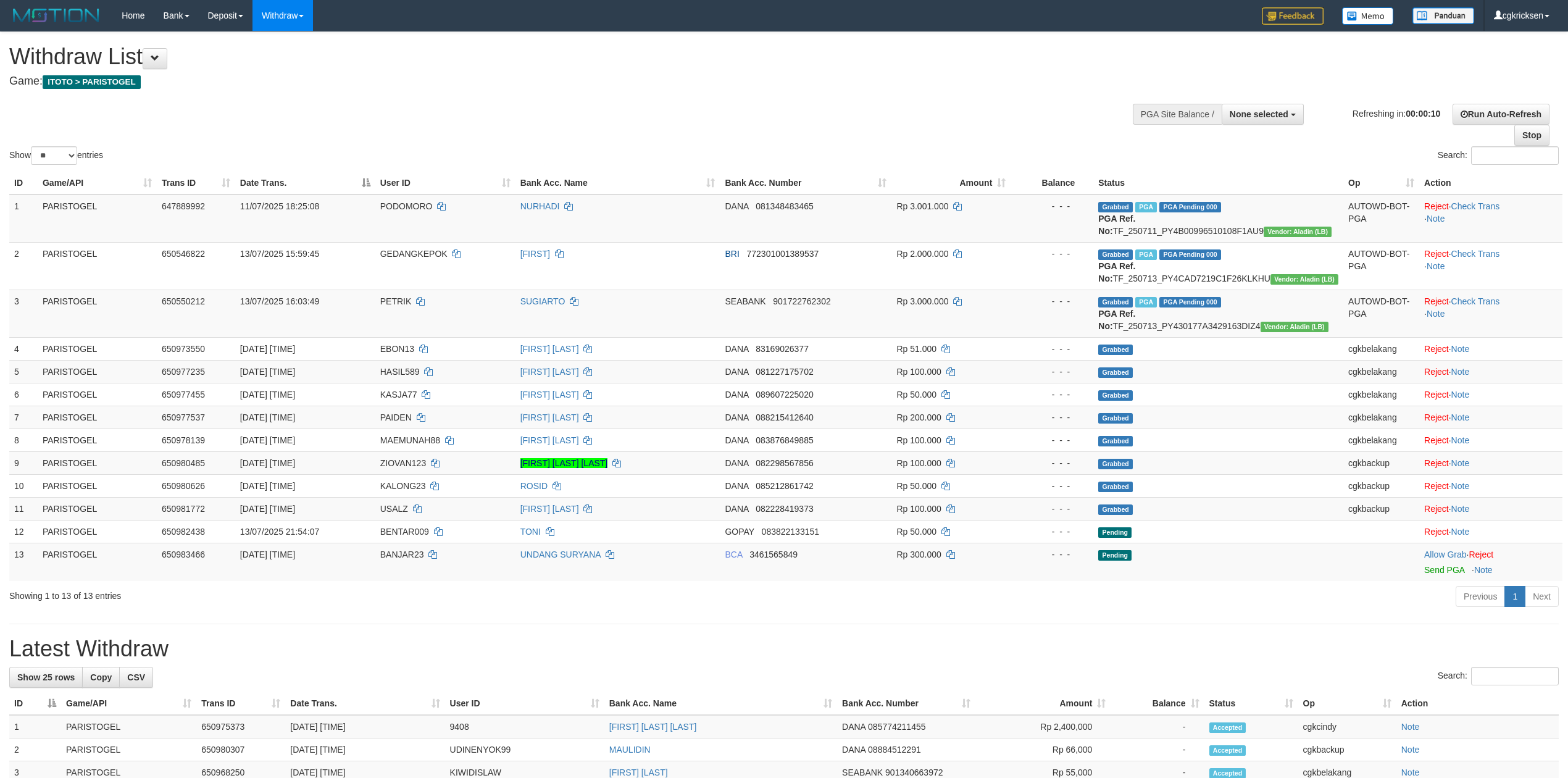 select 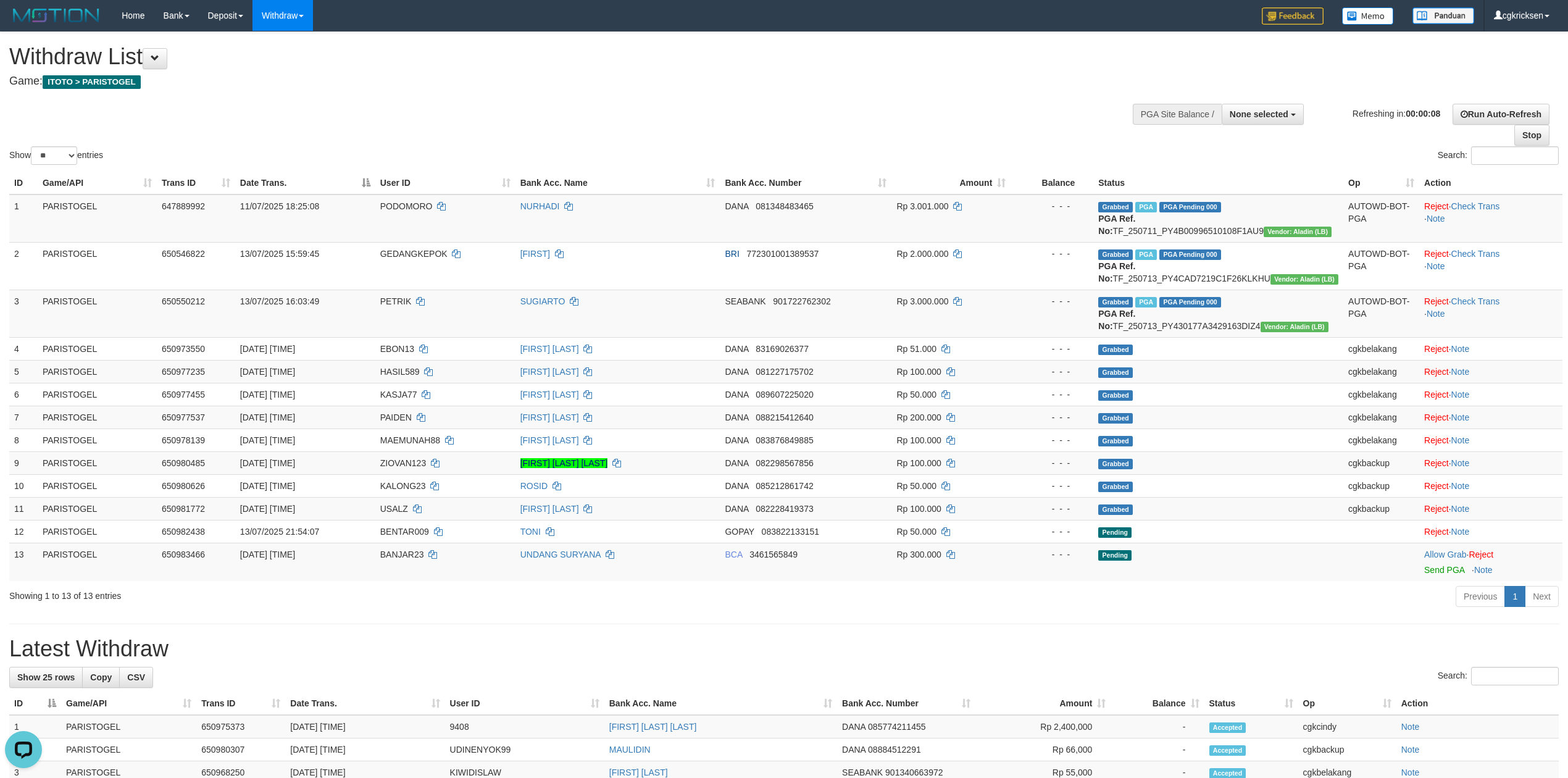 scroll, scrollTop: 0, scrollLeft: 0, axis: both 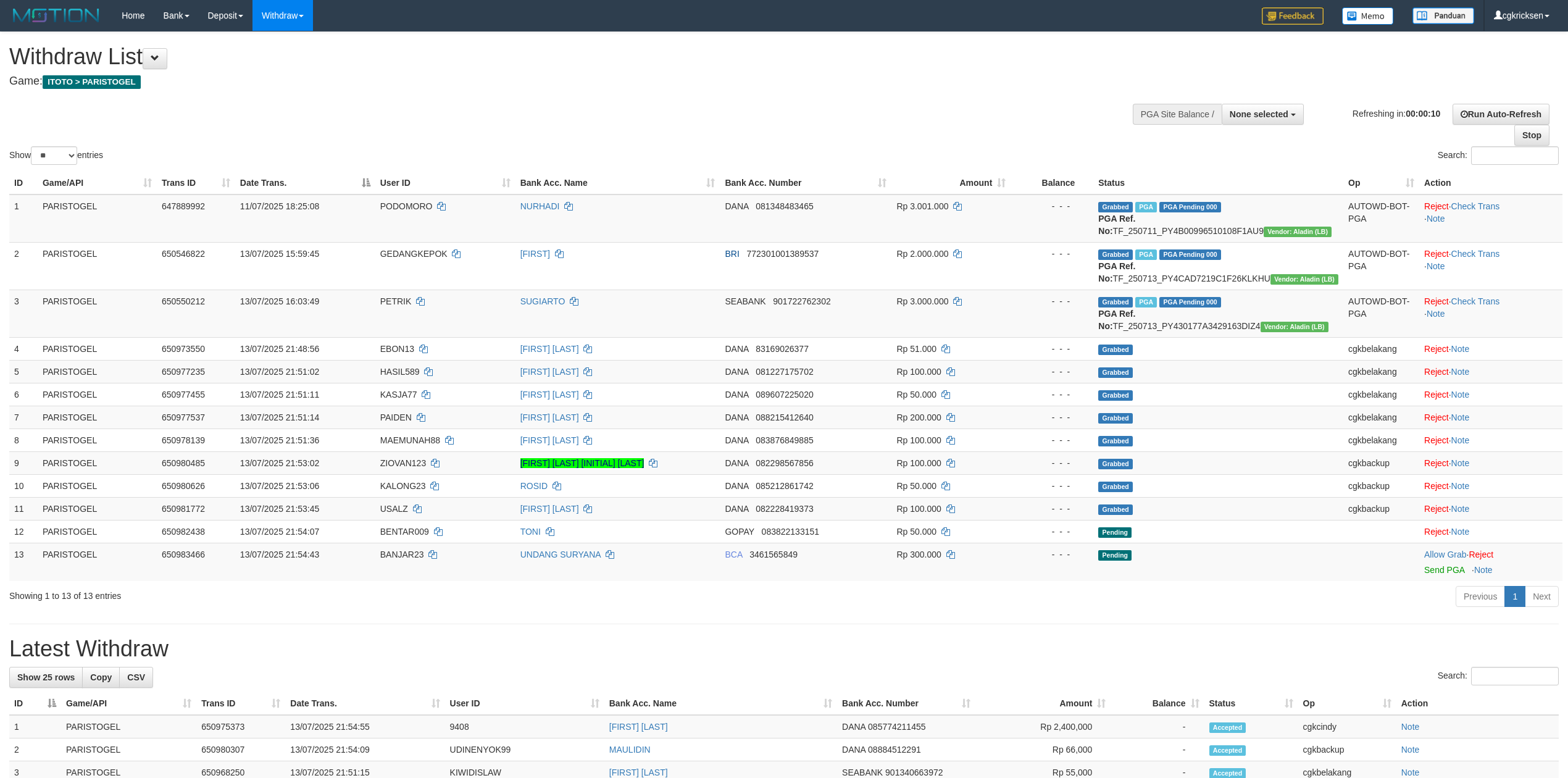 select 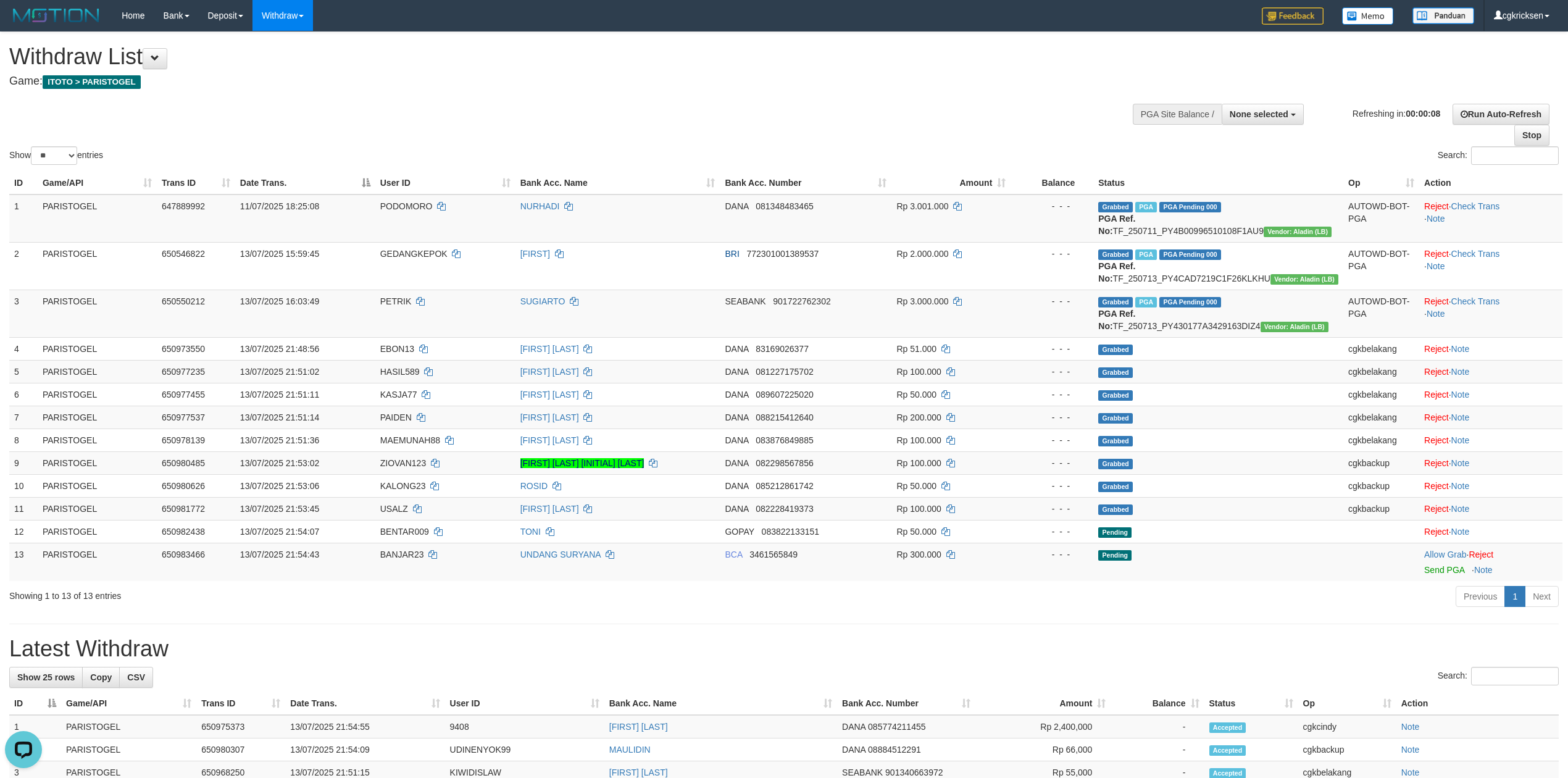 scroll, scrollTop: 0, scrollLeft: 0, axis: both 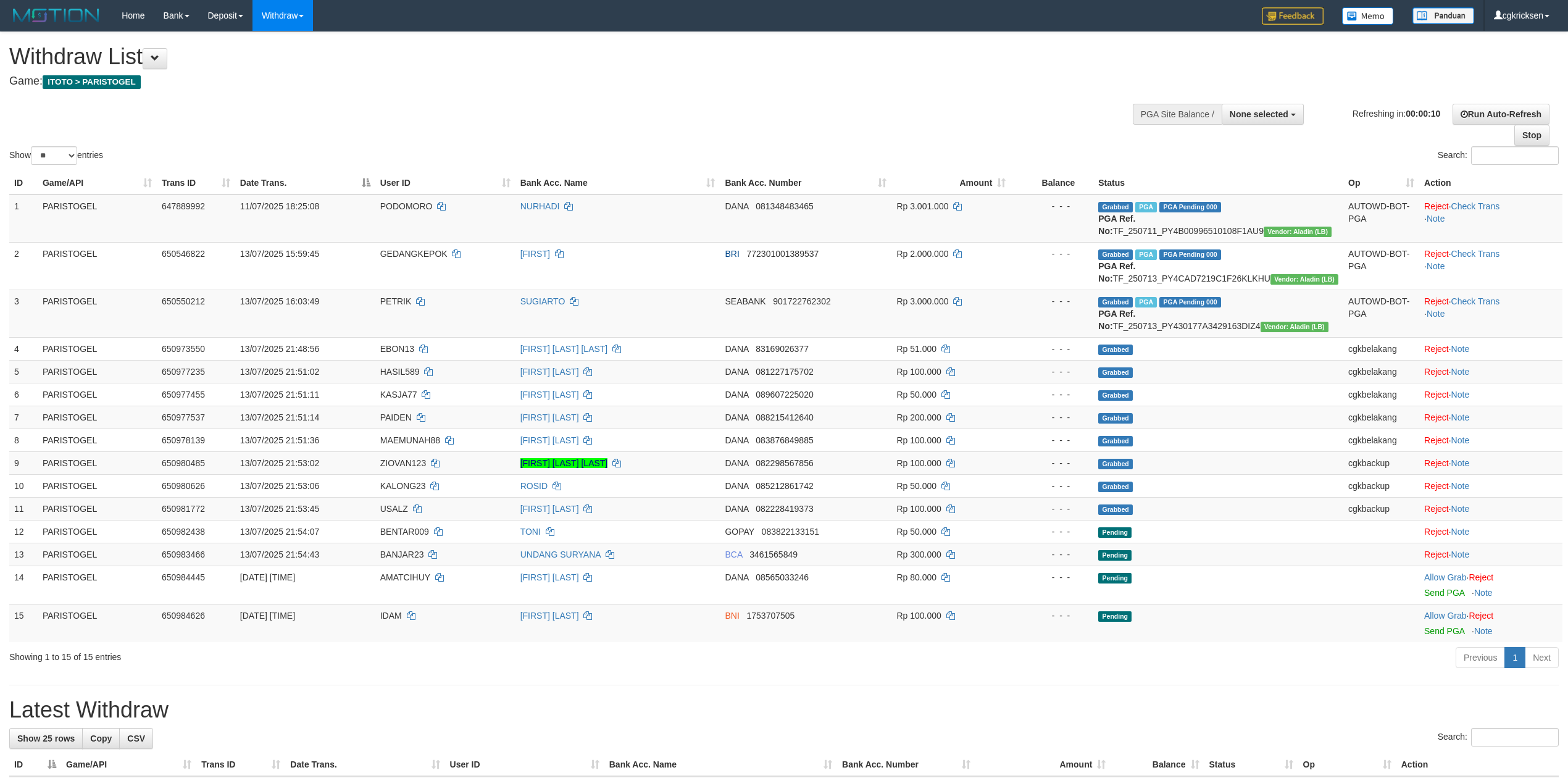 select 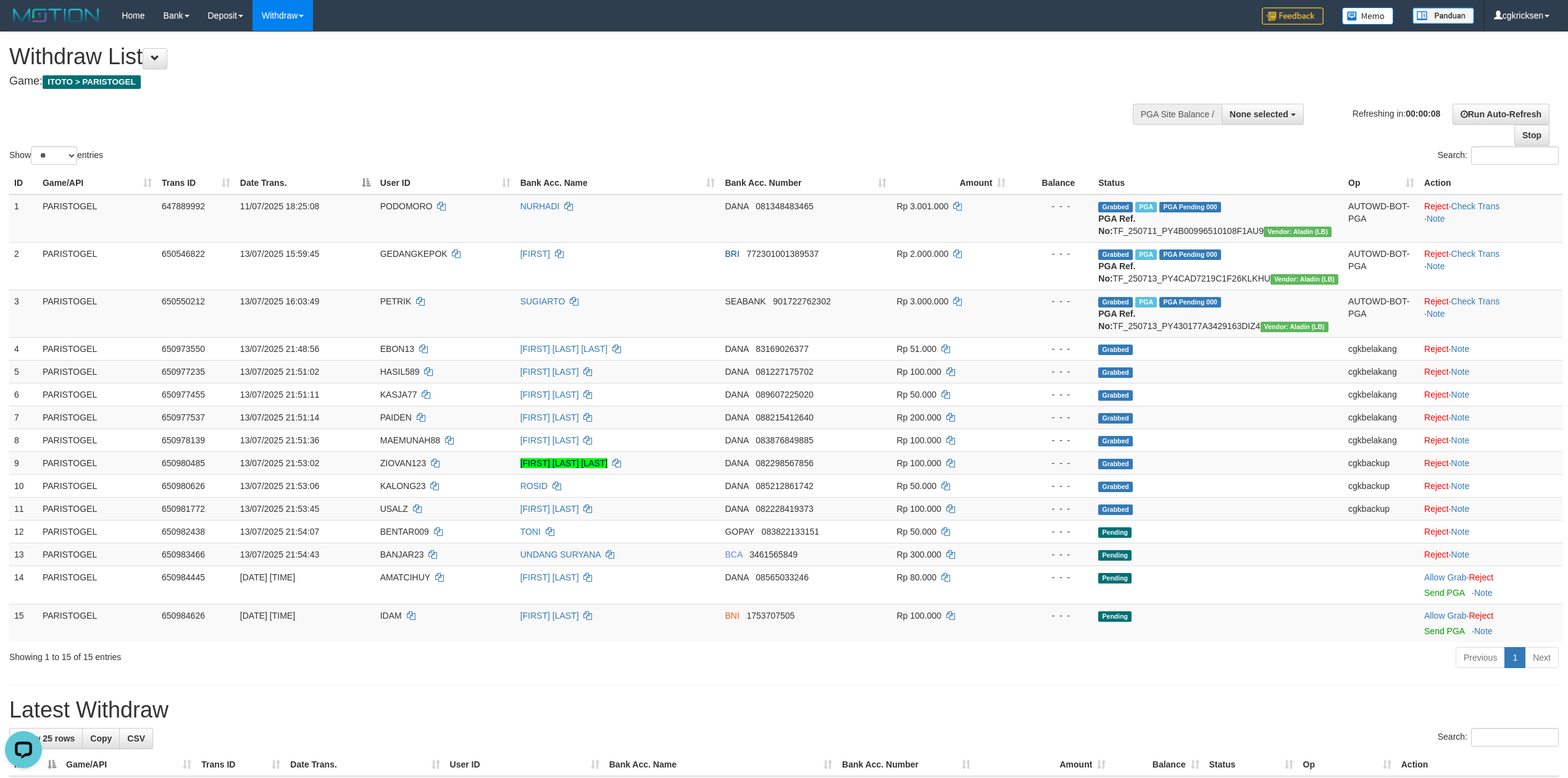 scroll, scrollTop: 0, scrollLeft: 0, axis: both 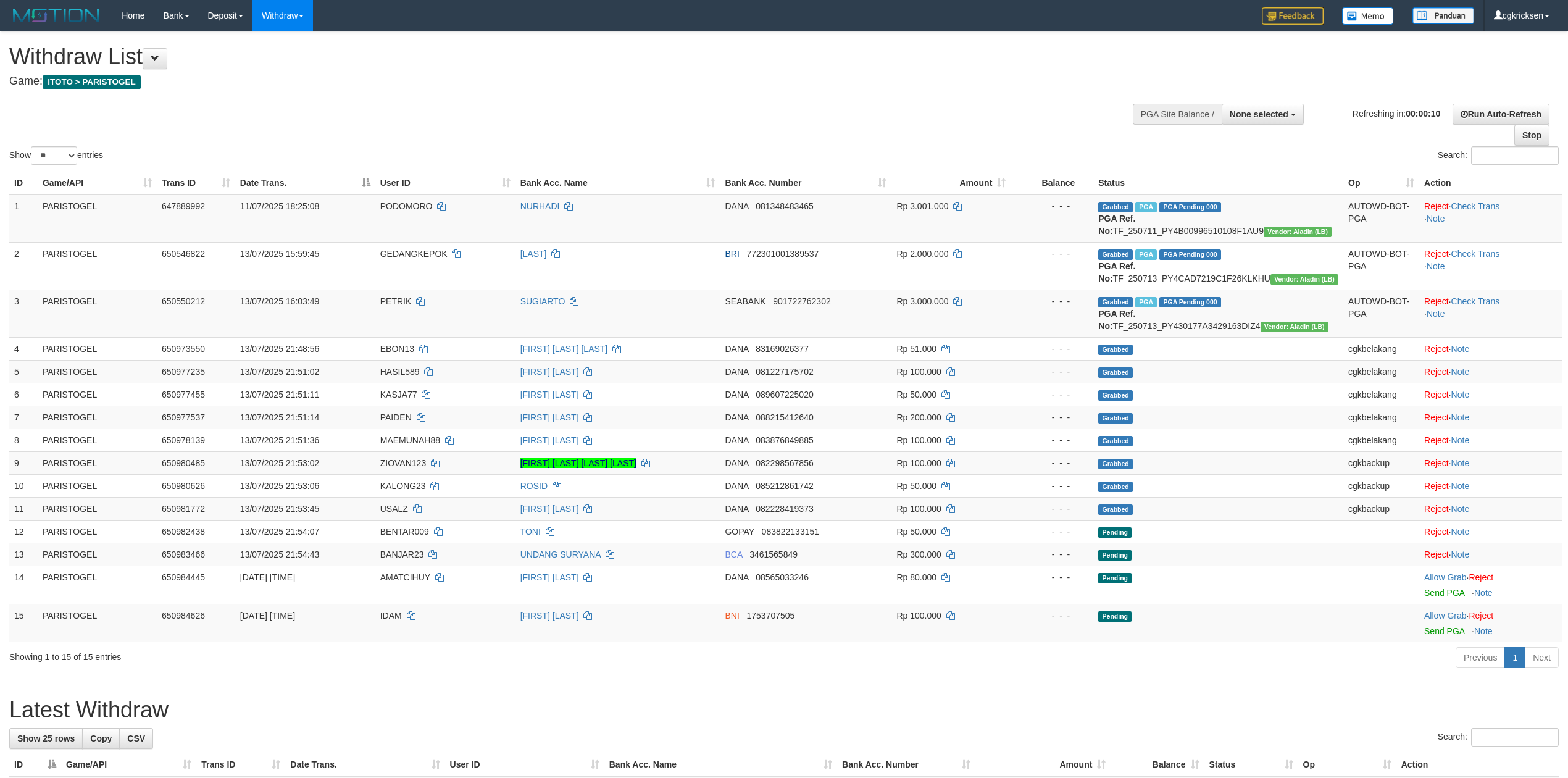 select 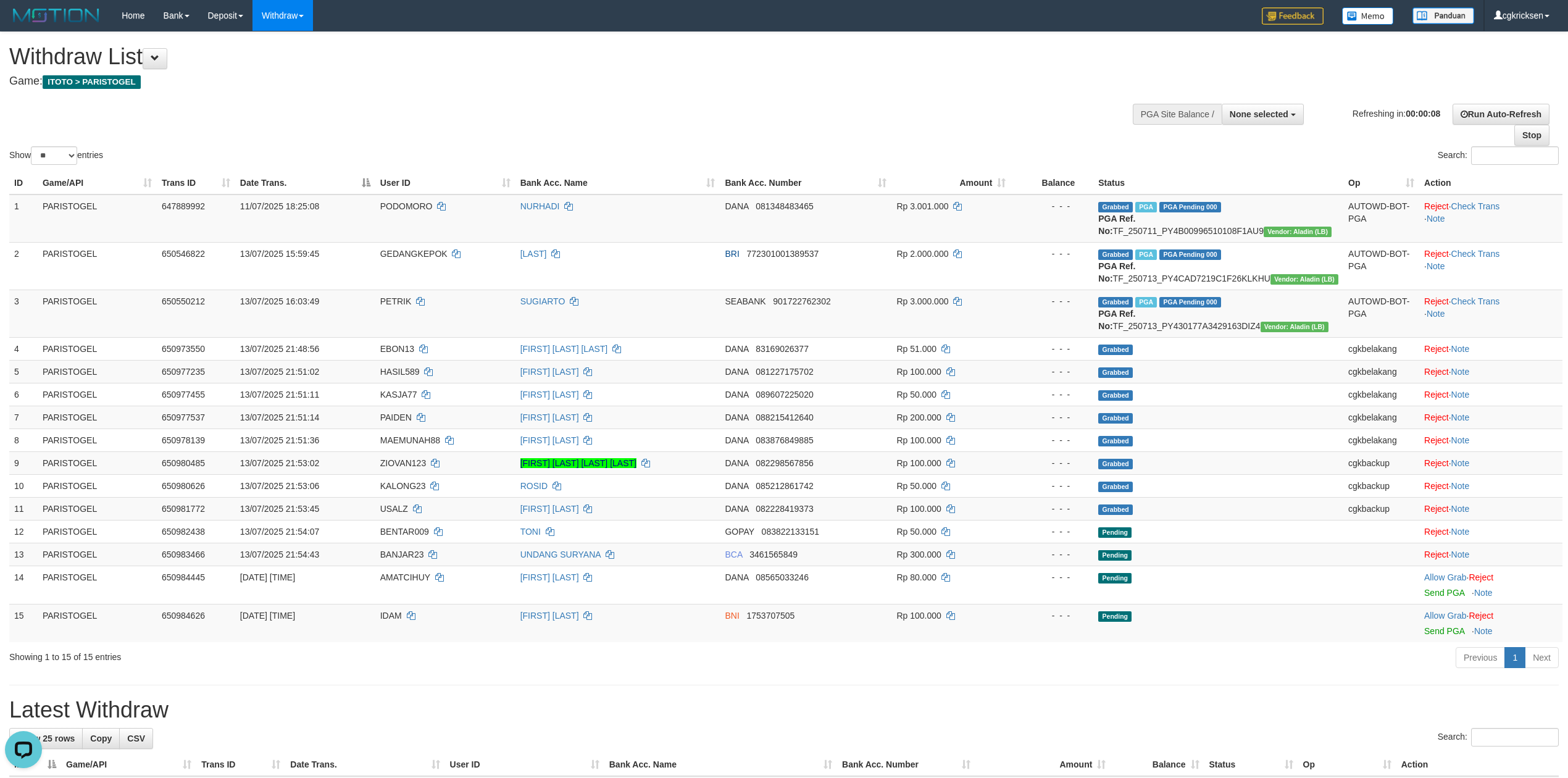 scroll, scrollTop: 0, scrollLeft: 0, axis: both 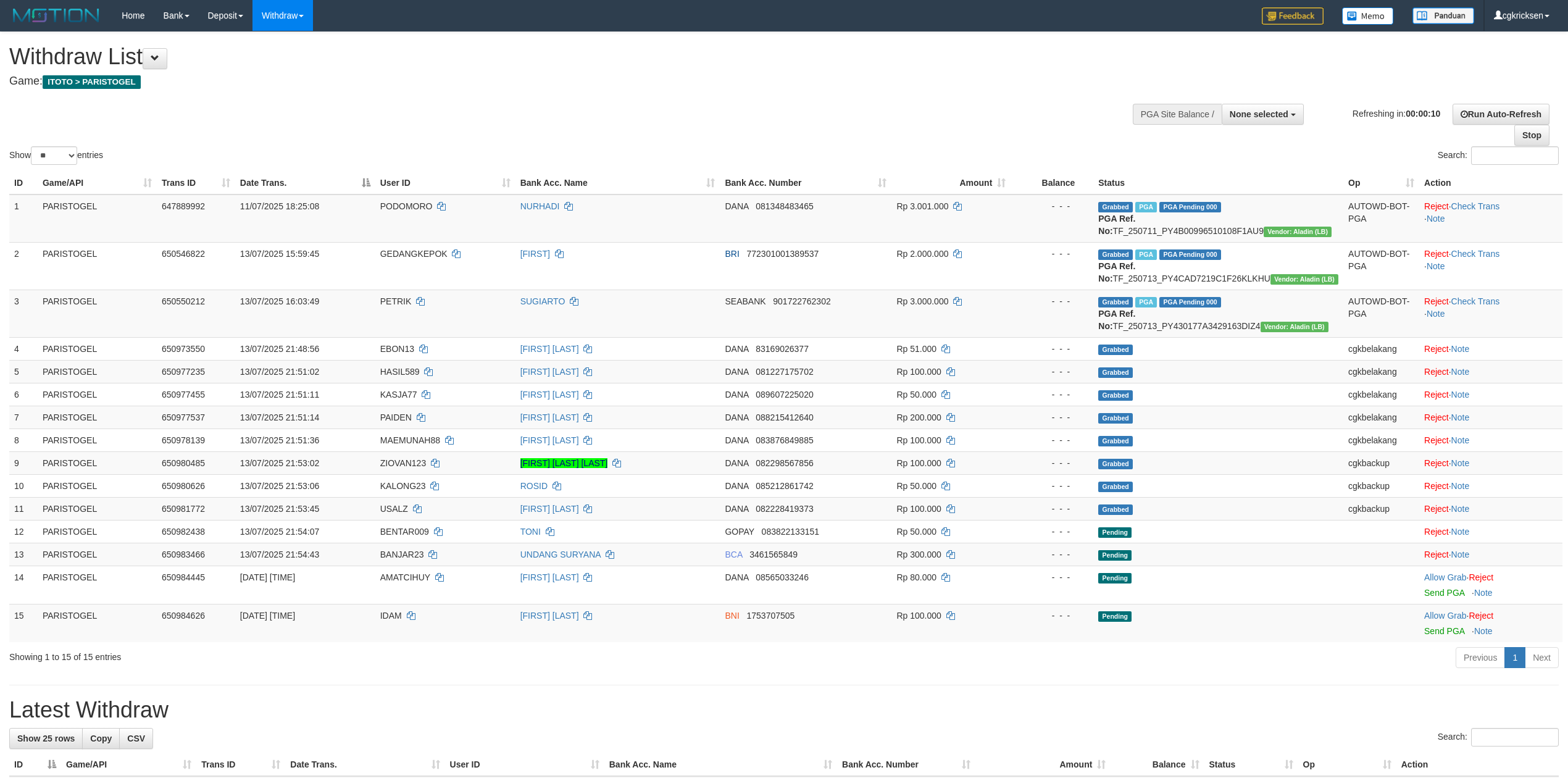 select 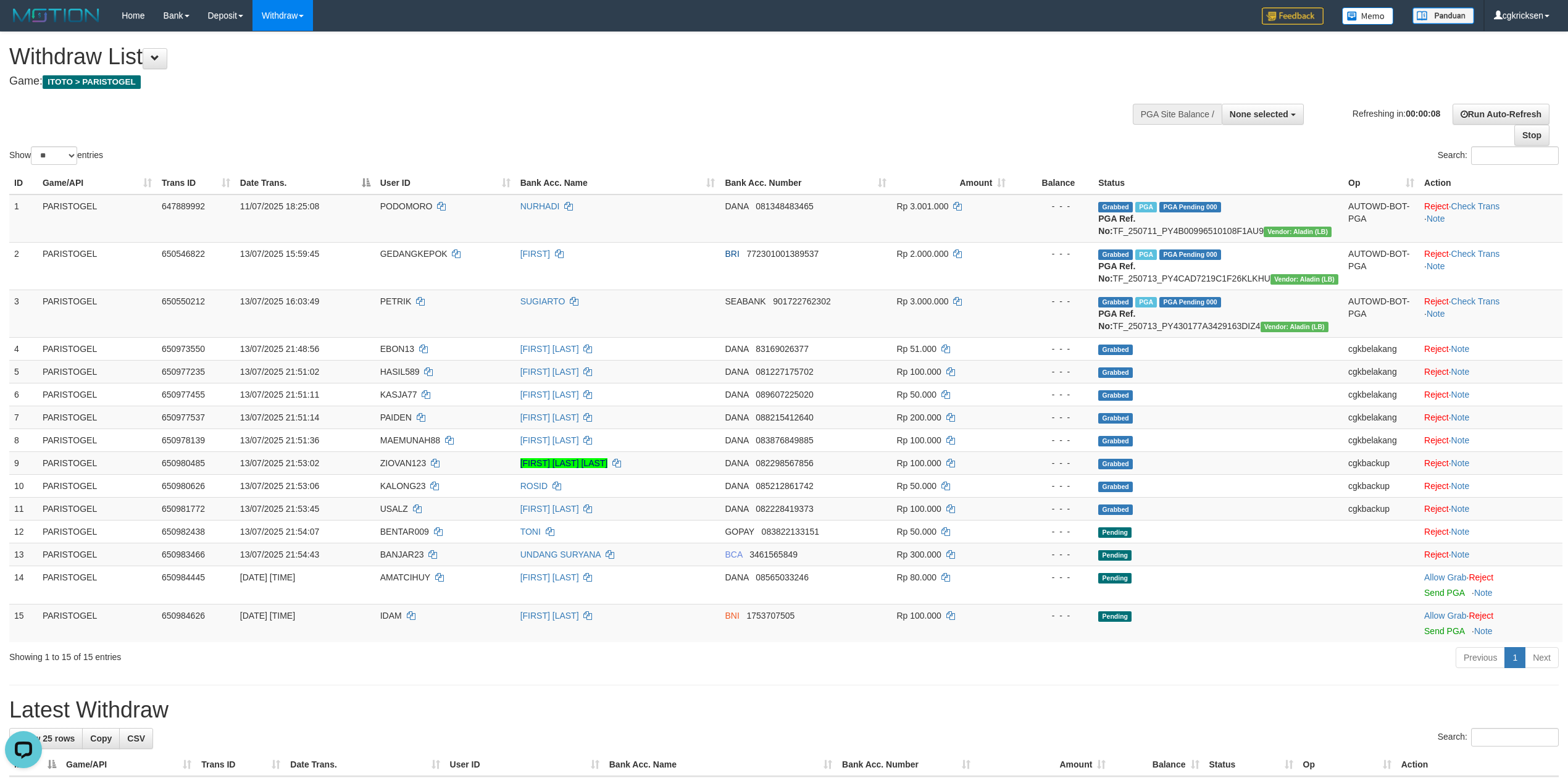 scroll, scrollTop: 0, scrollLeft: 0, axis: both 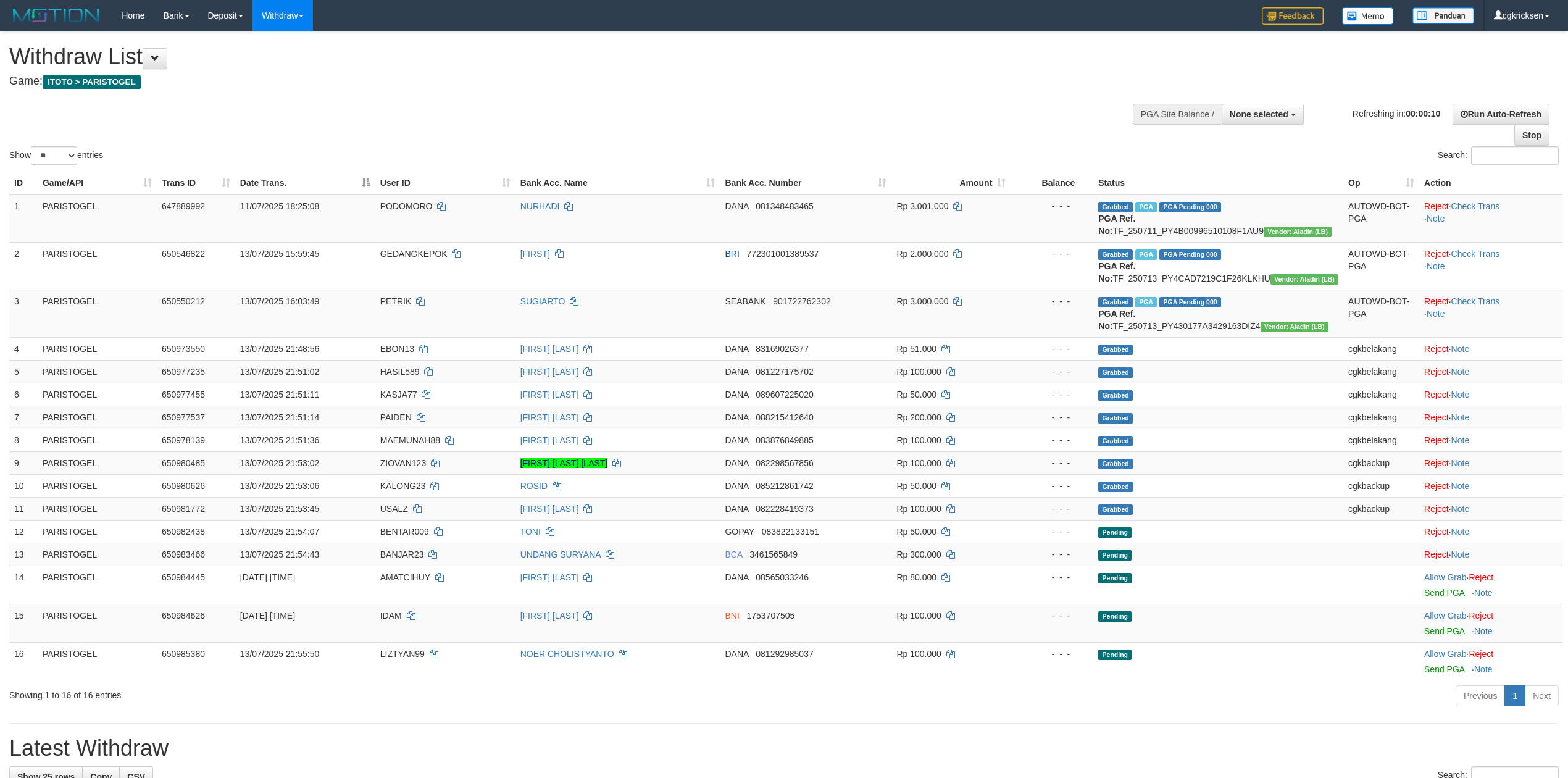 select 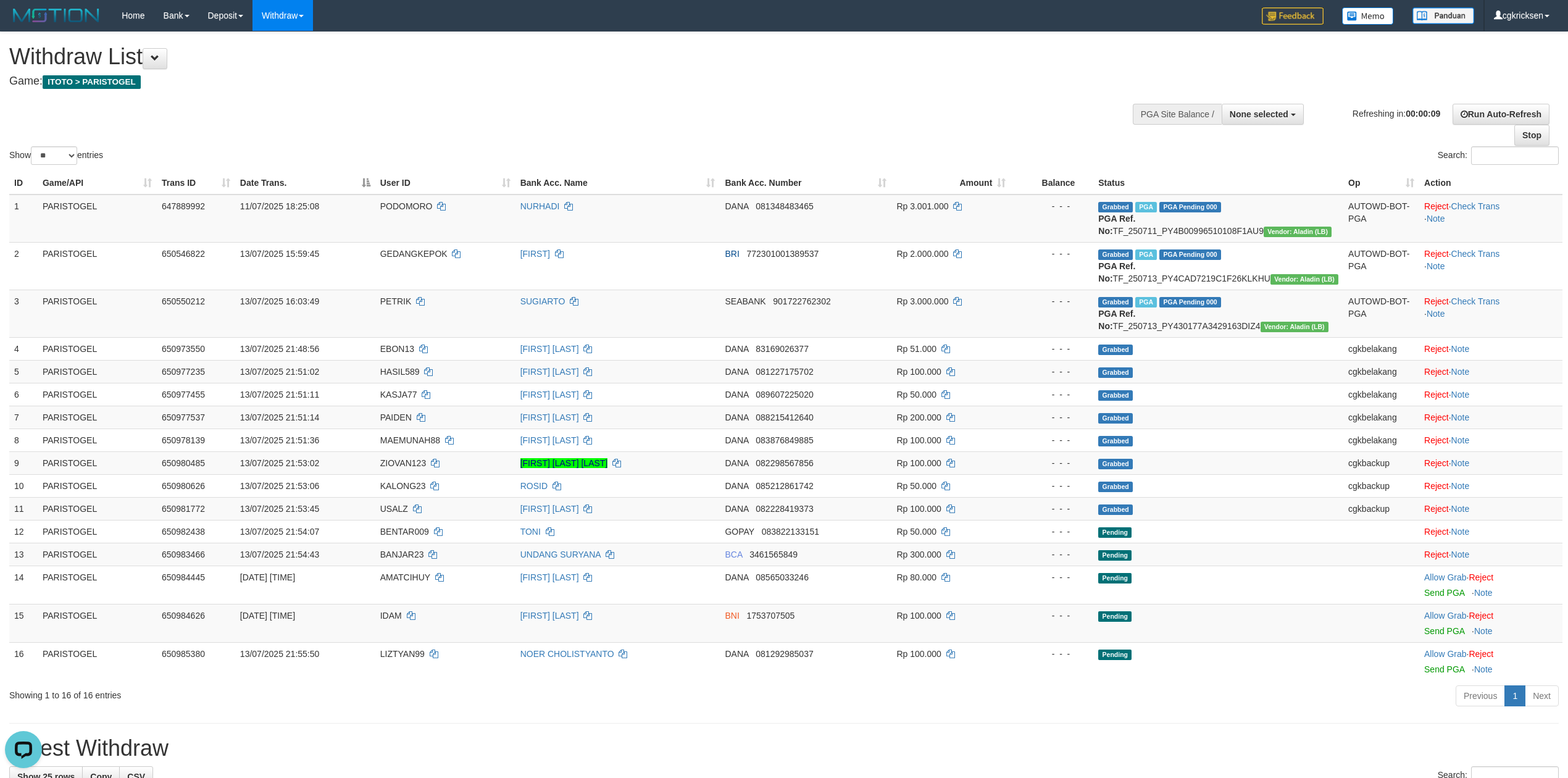 scroll, scrollTop: 0, scrollLeft: 0, axis: both 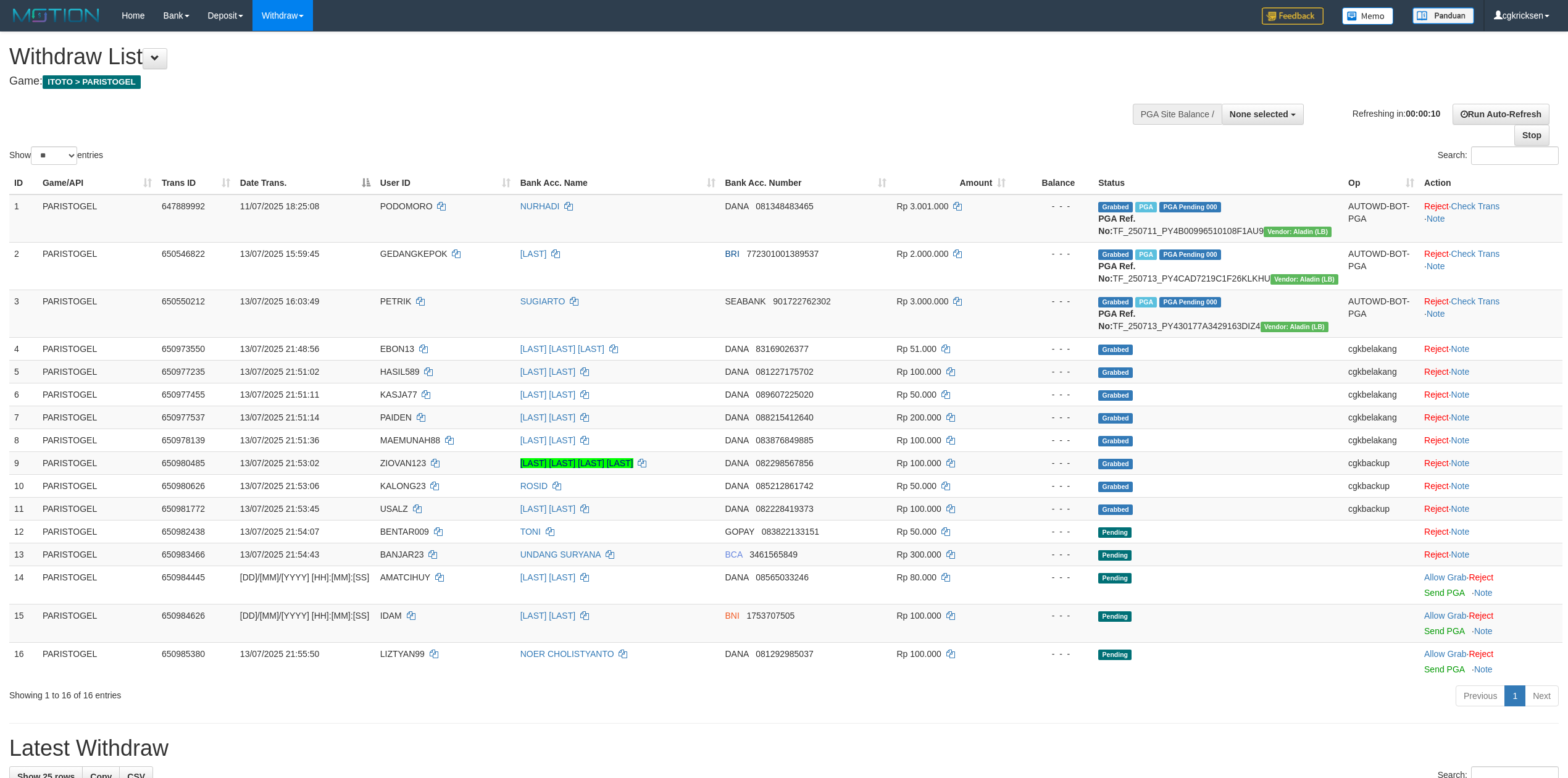 select 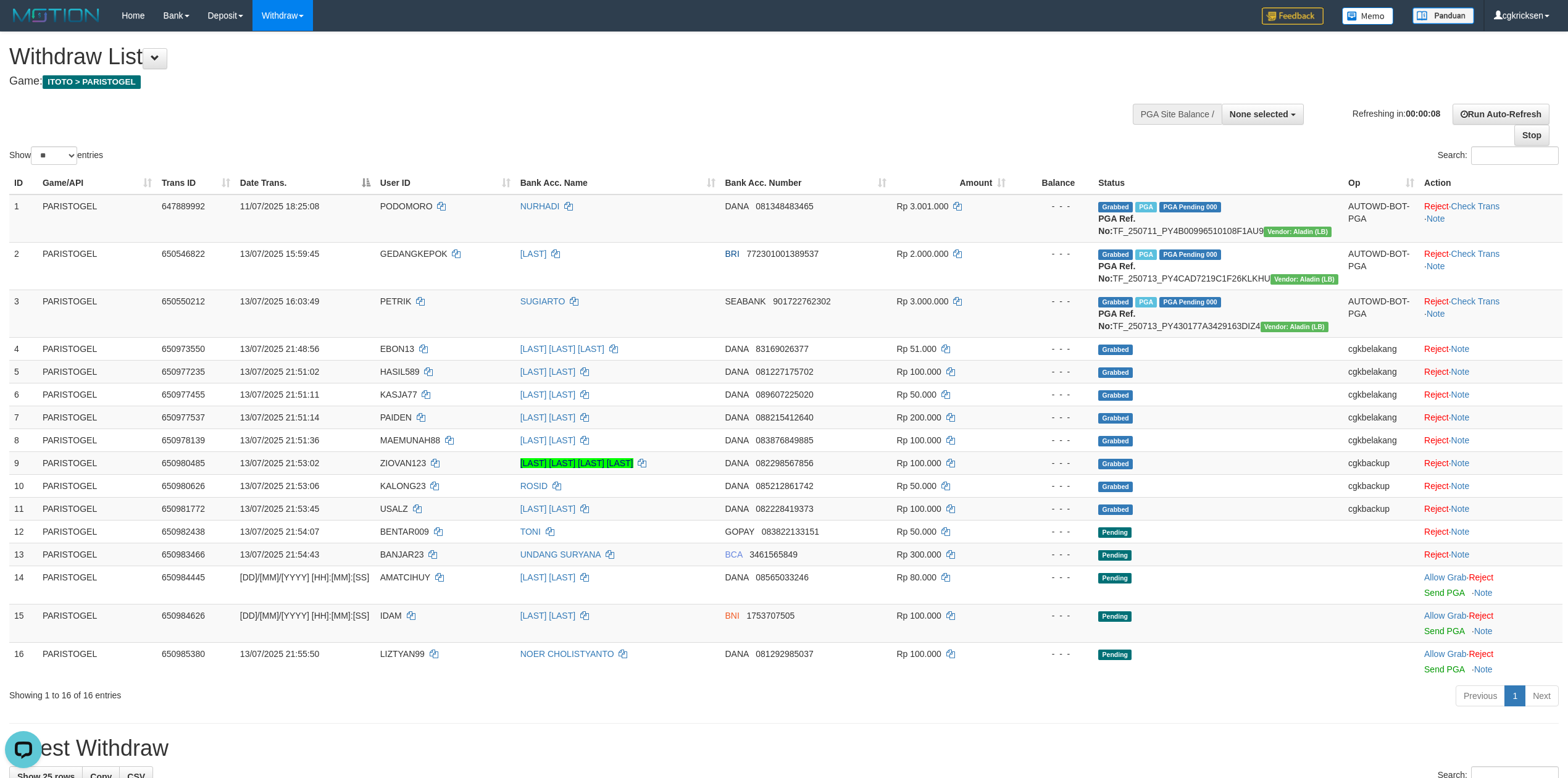 scroll, scrollTop: 0, scrollLeft: 0, axis: both 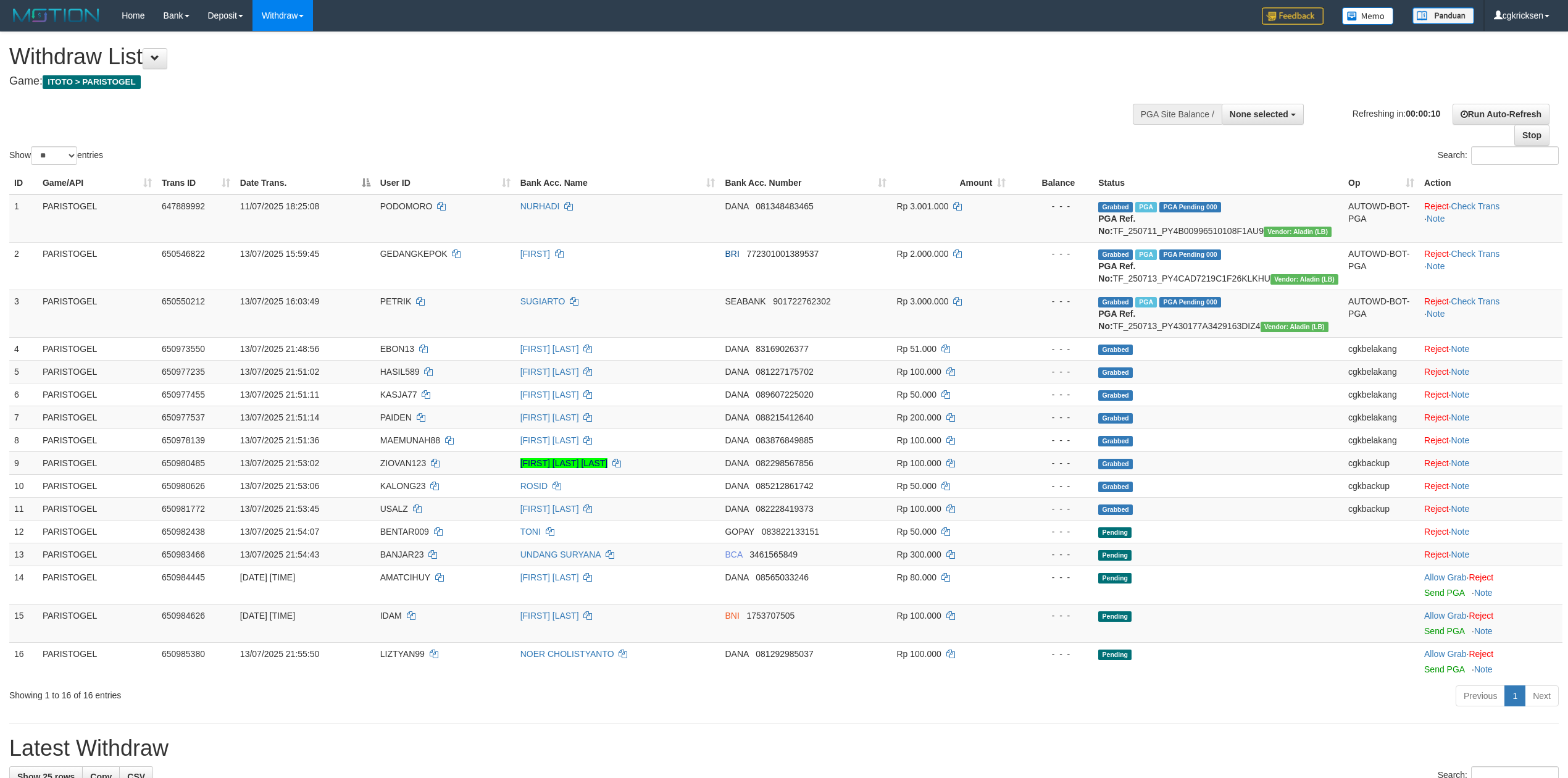 select 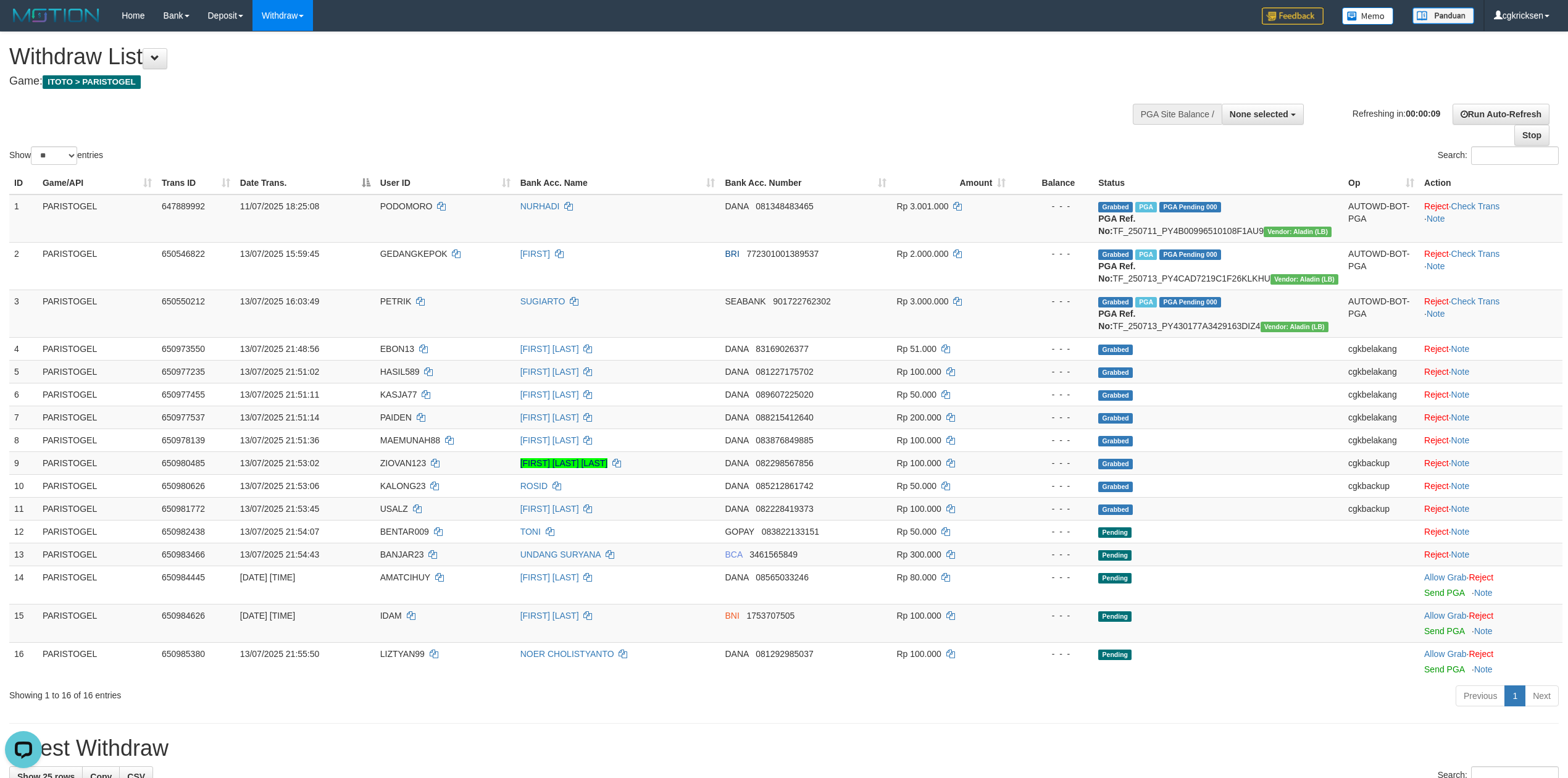 scroll, scrollTop: 0, scrollLeft: 0, axis: both 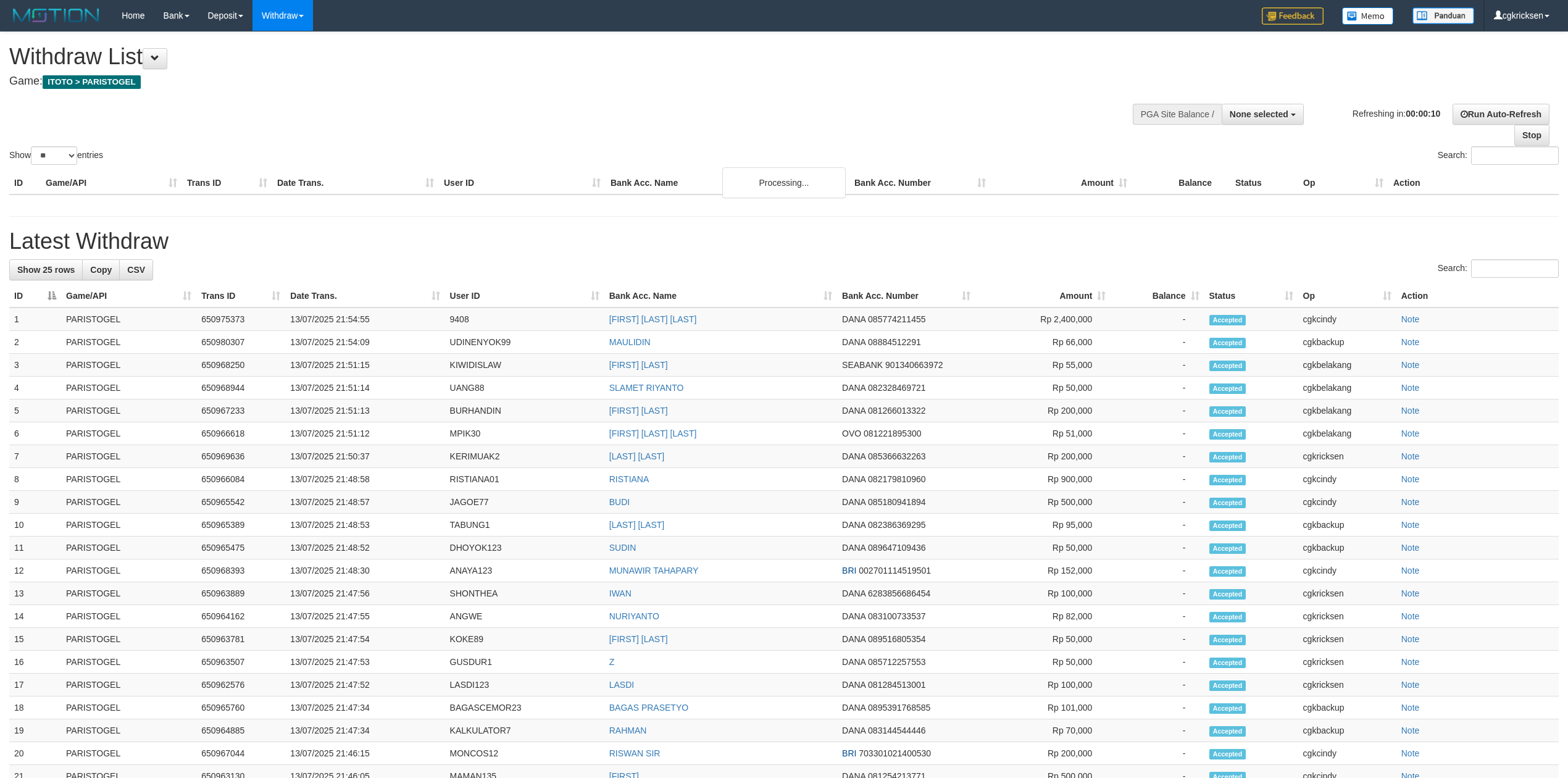 select 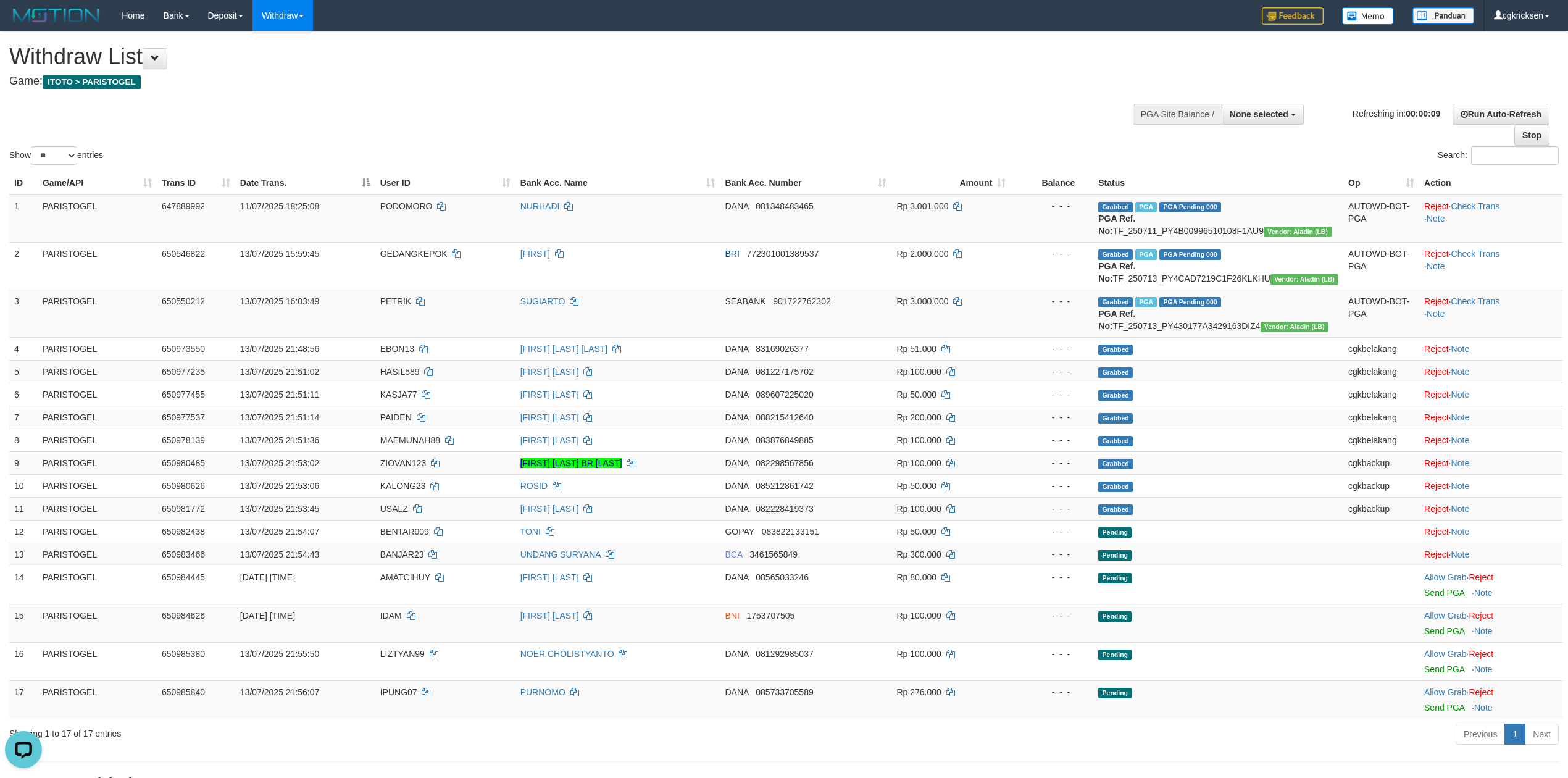 scroll, scrollTop: 0, scrollLeft: 0, axis: both 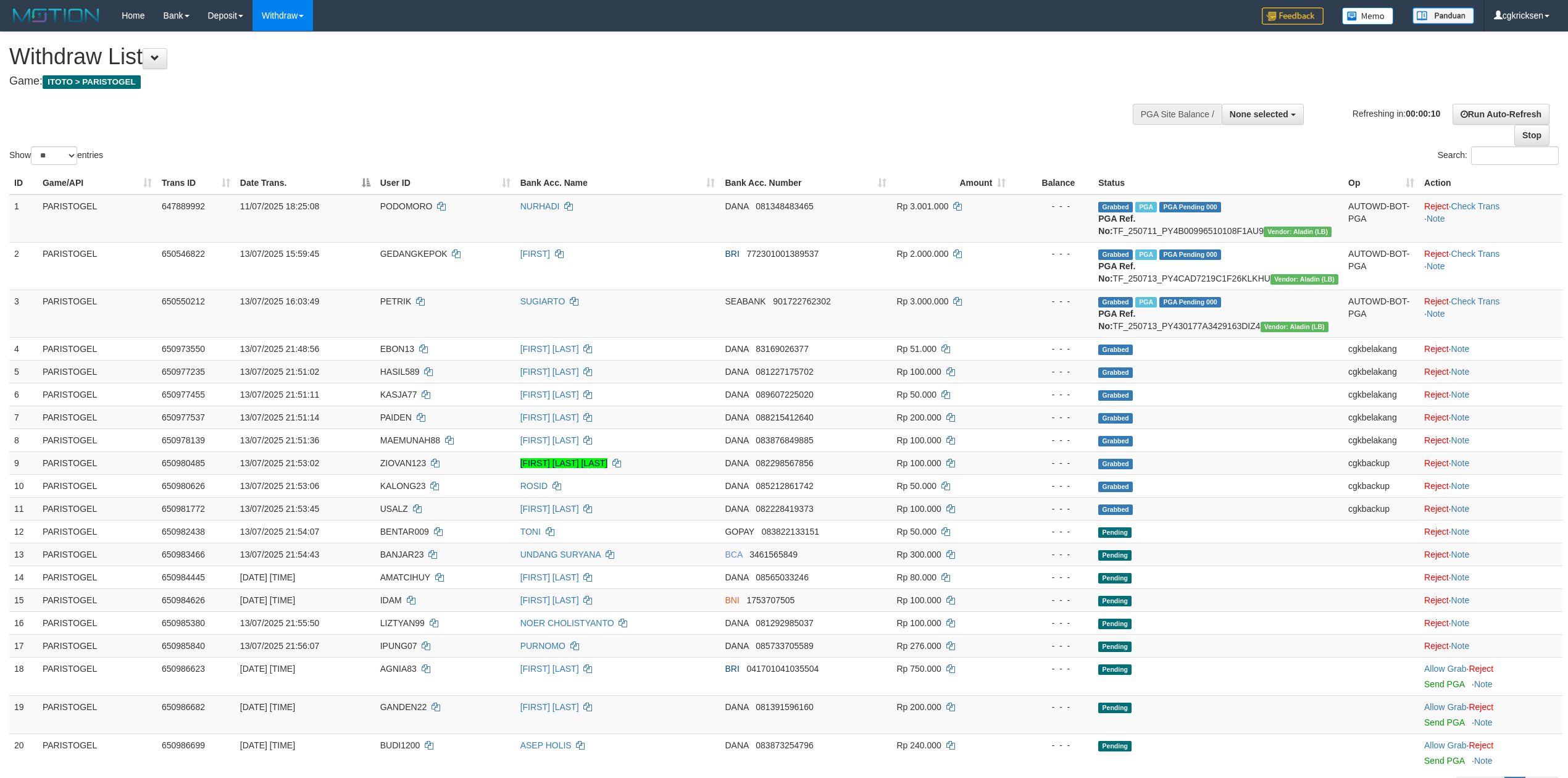select 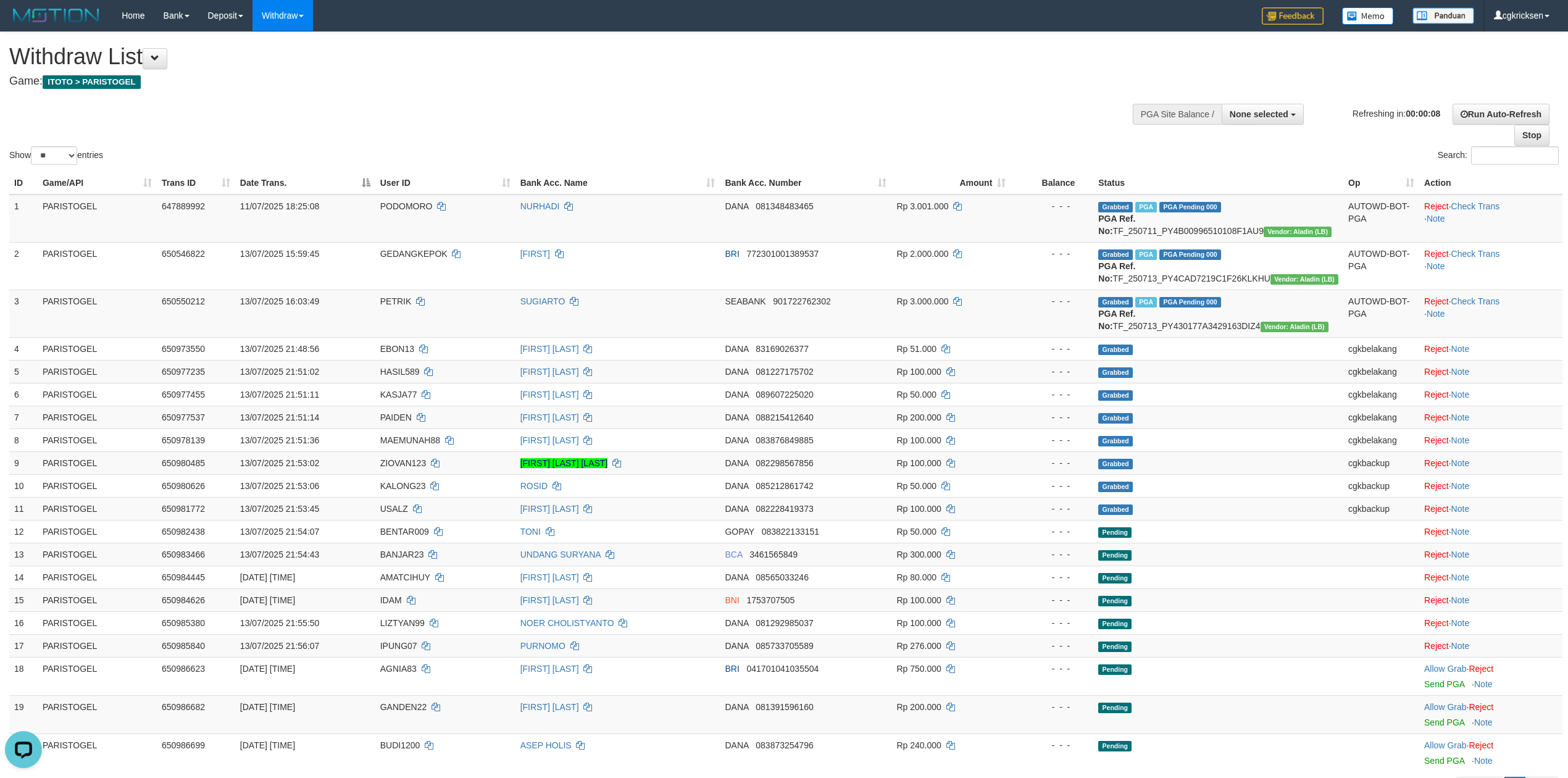 scroll, scrollTop: 0, scrollLeft: 0, axis: both 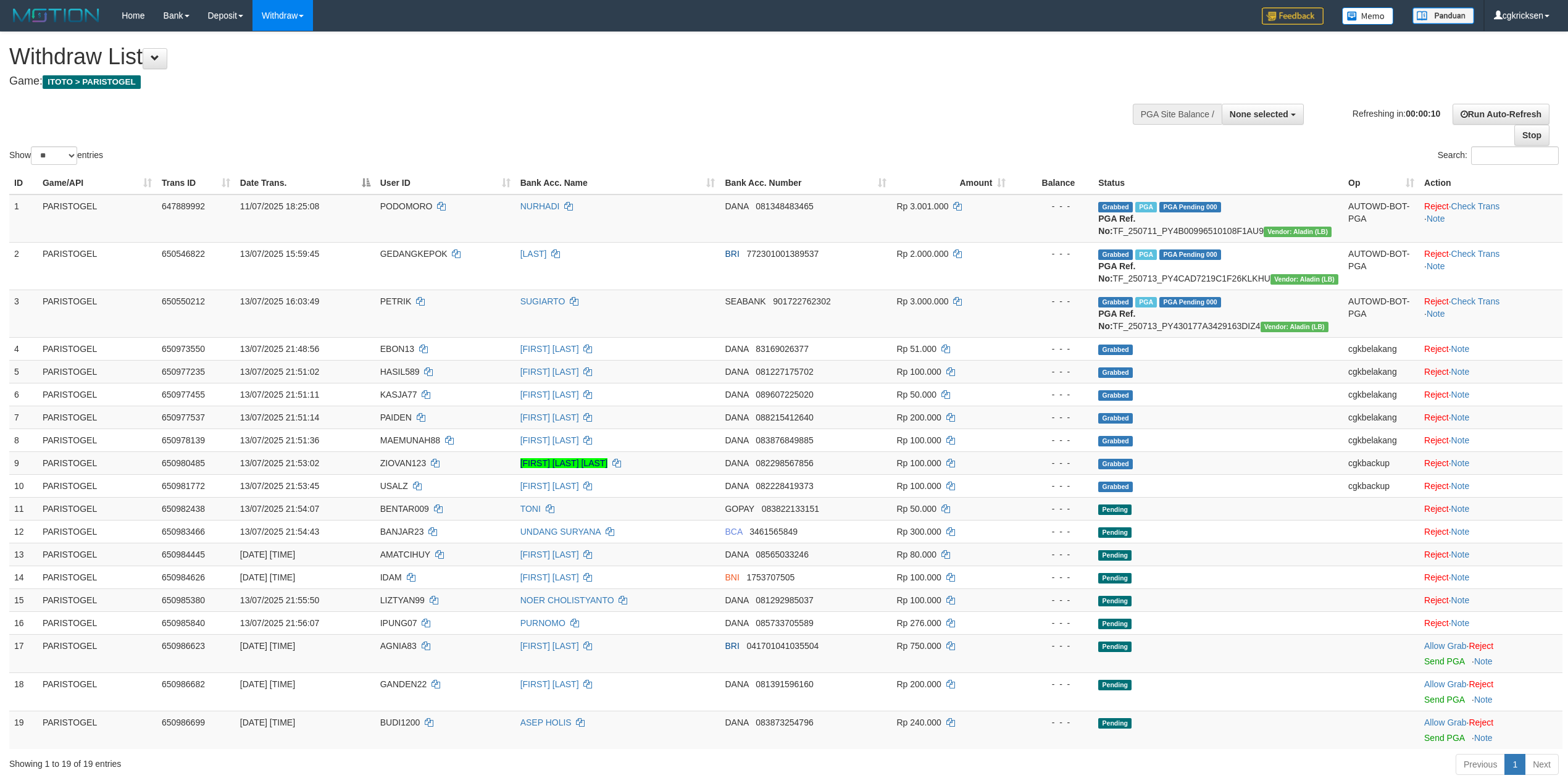 select 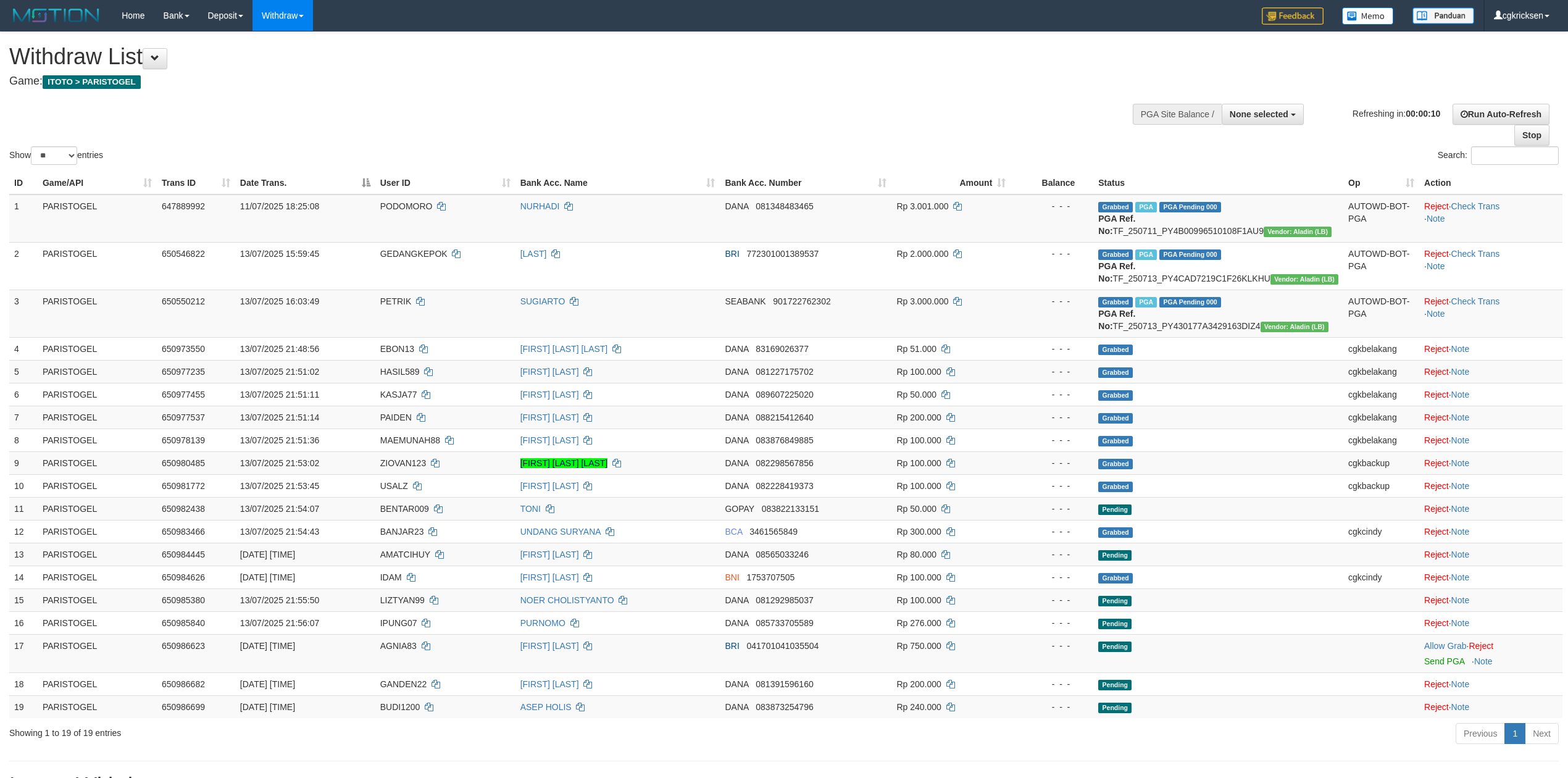 select 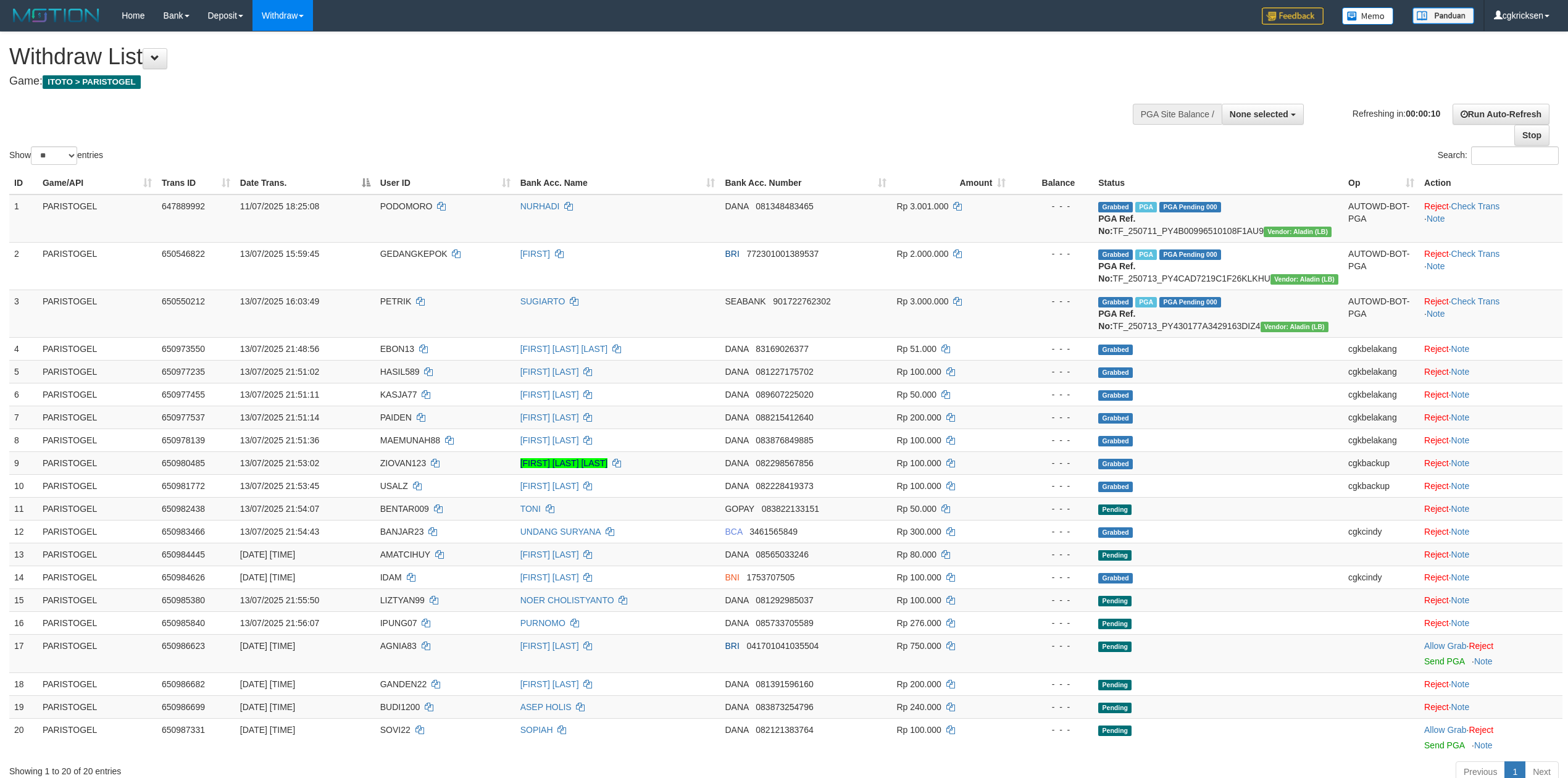 select 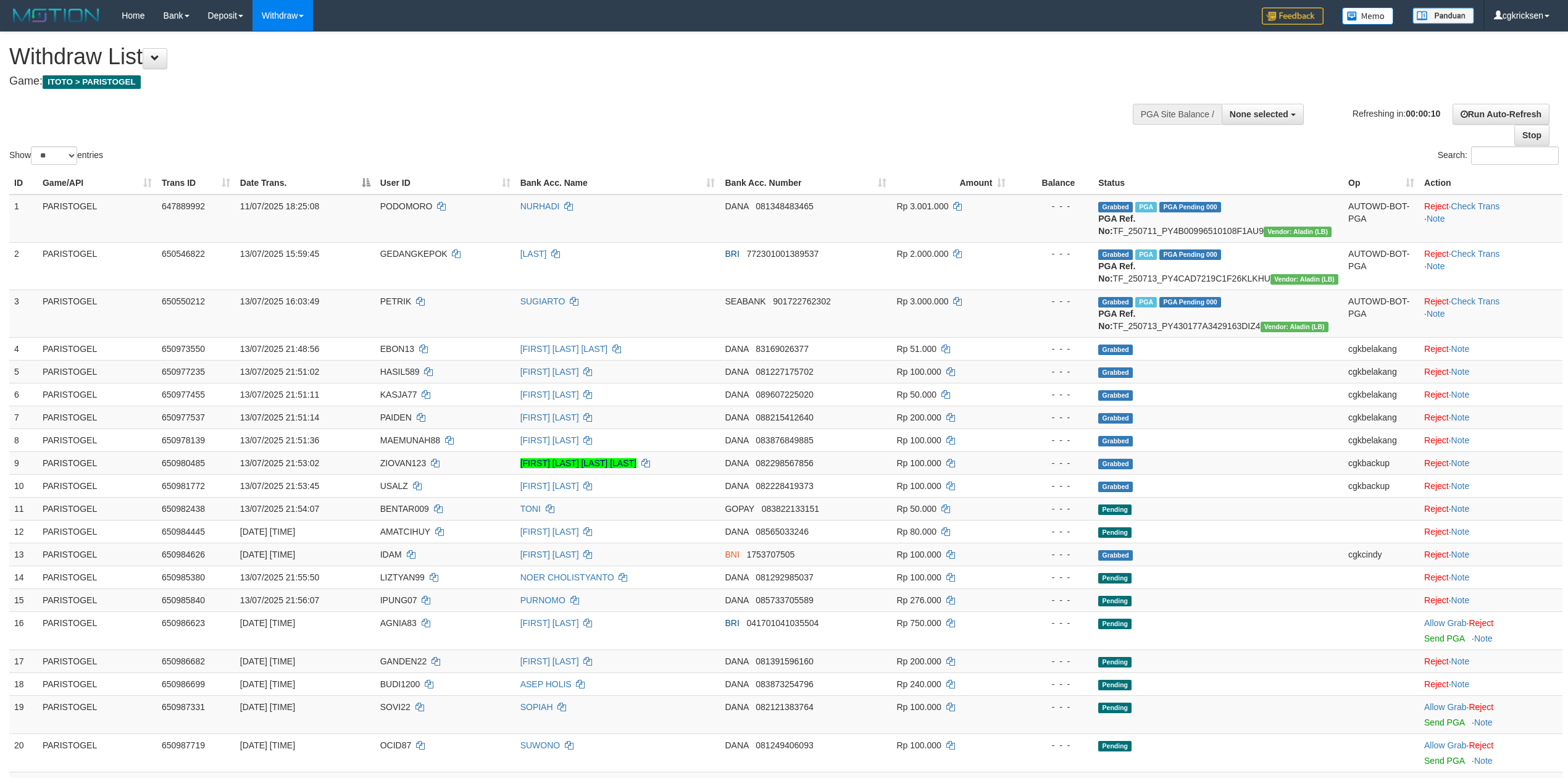 select 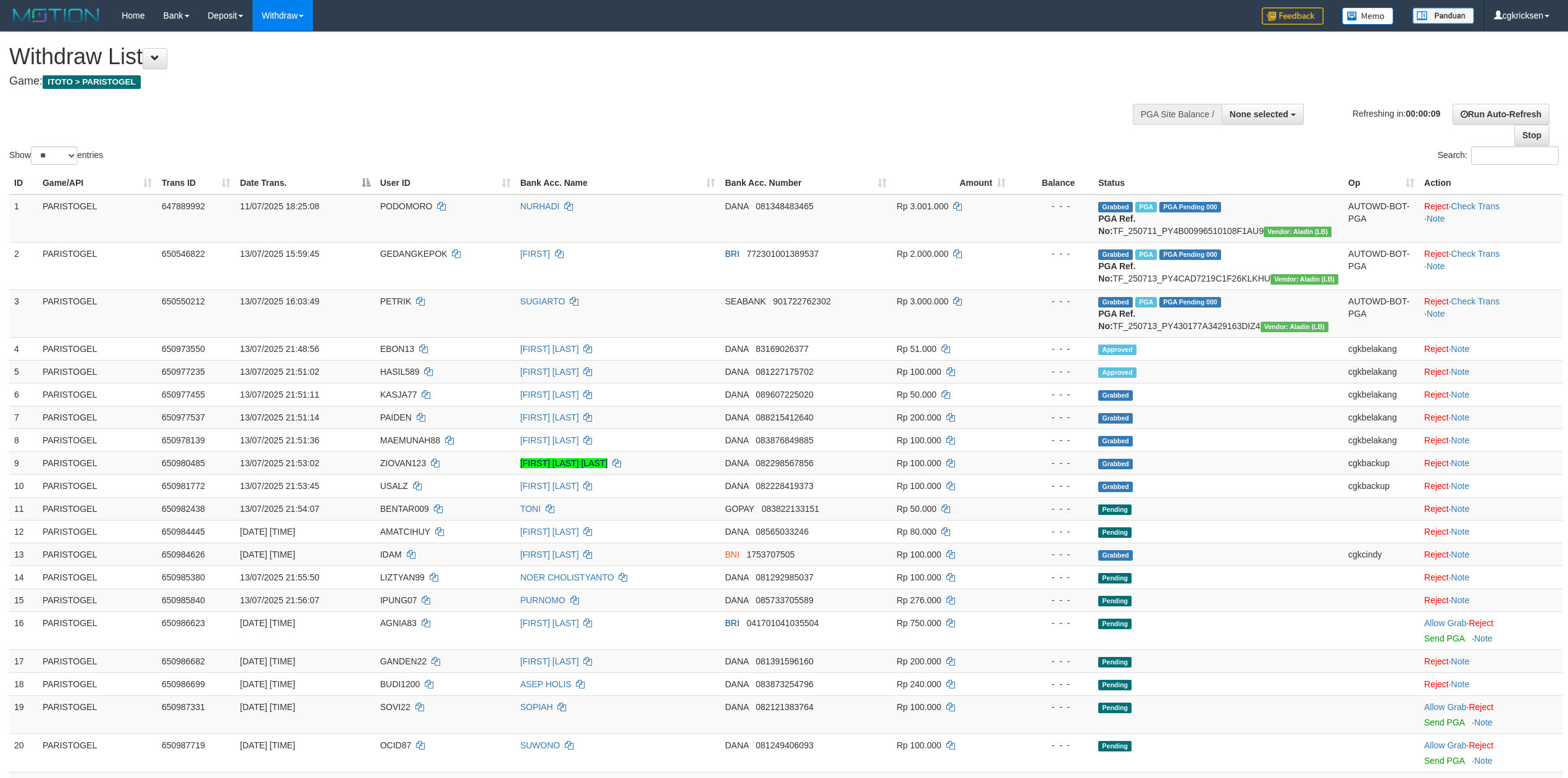 select 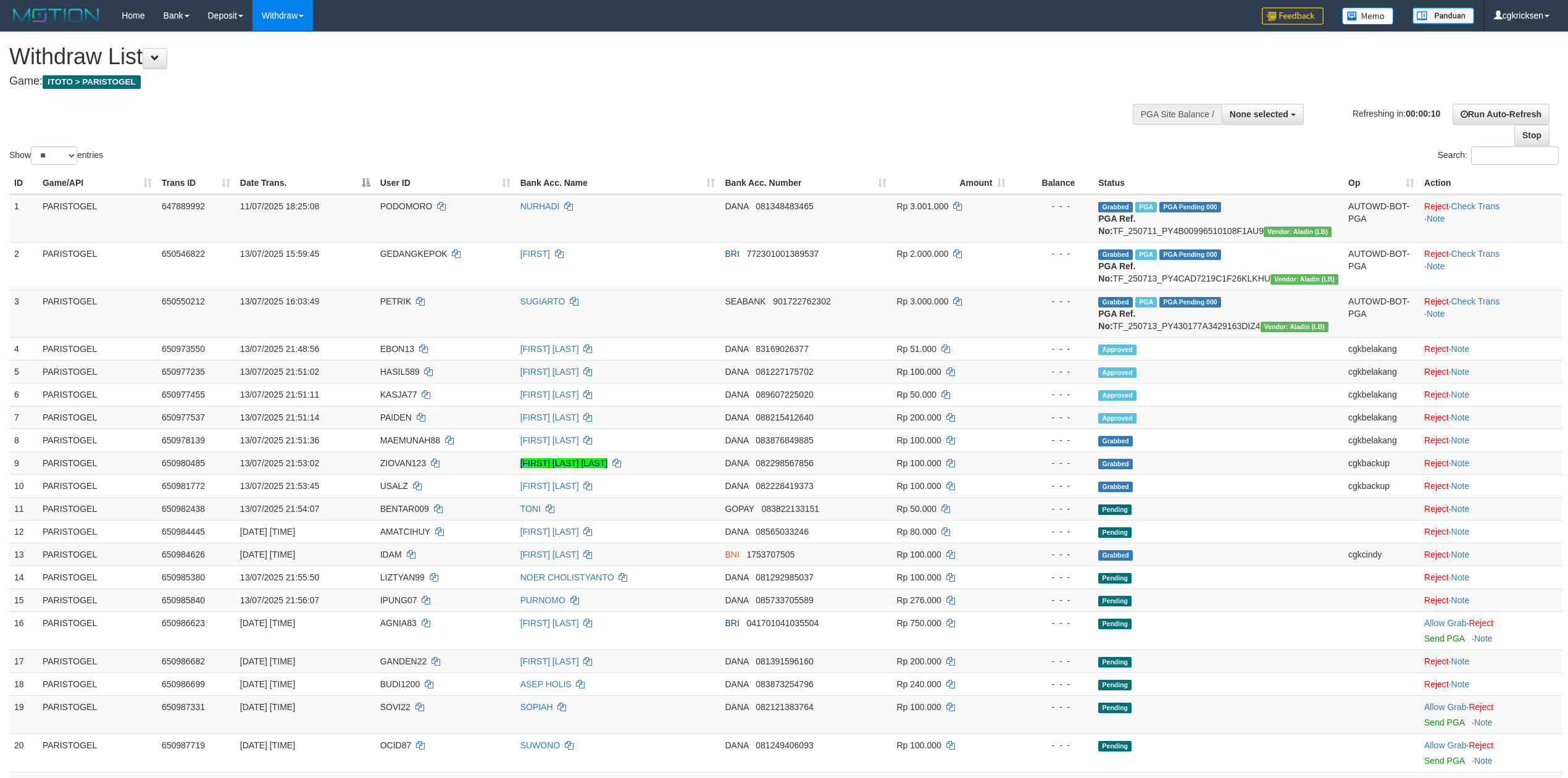 select 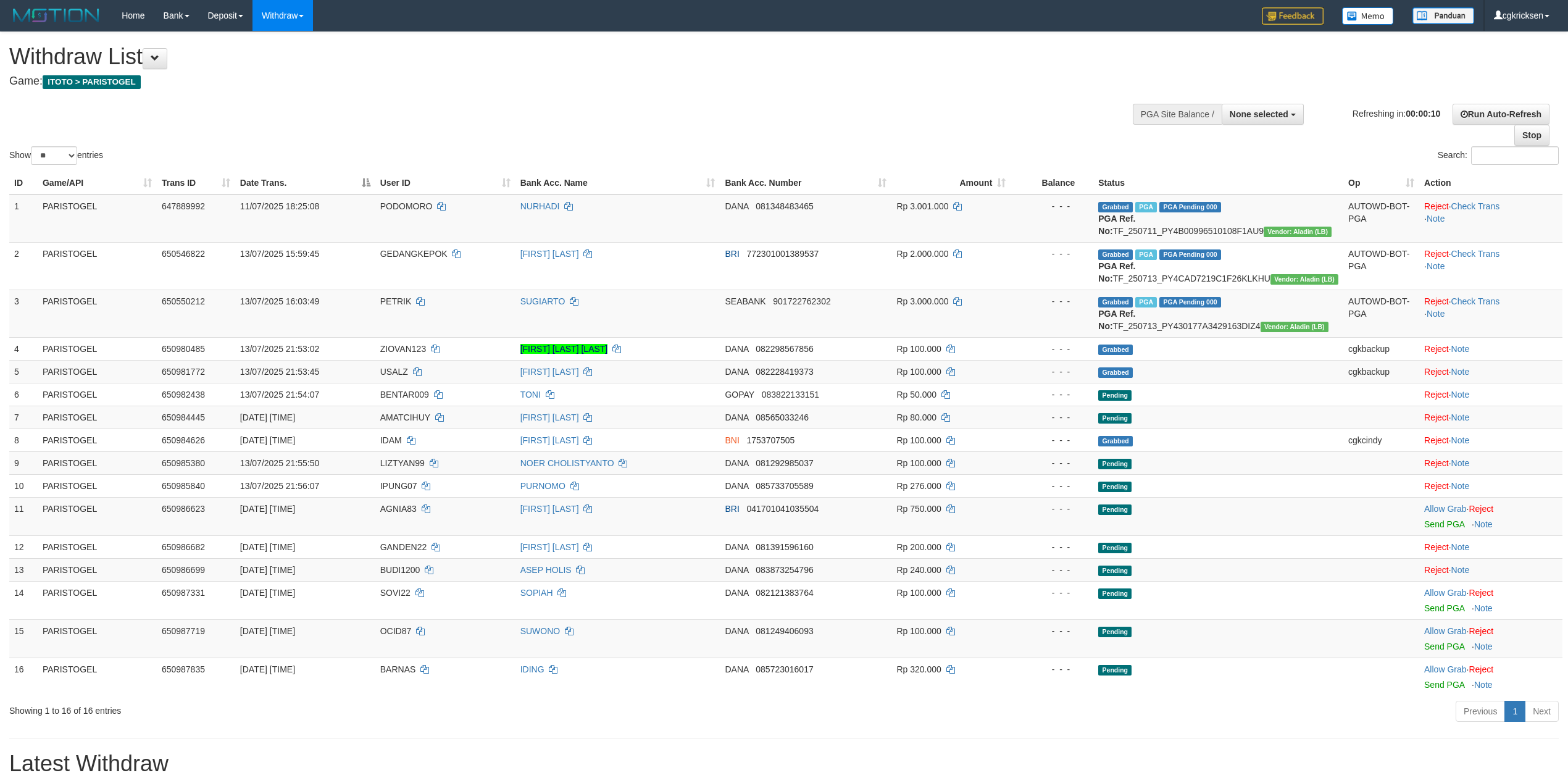 select 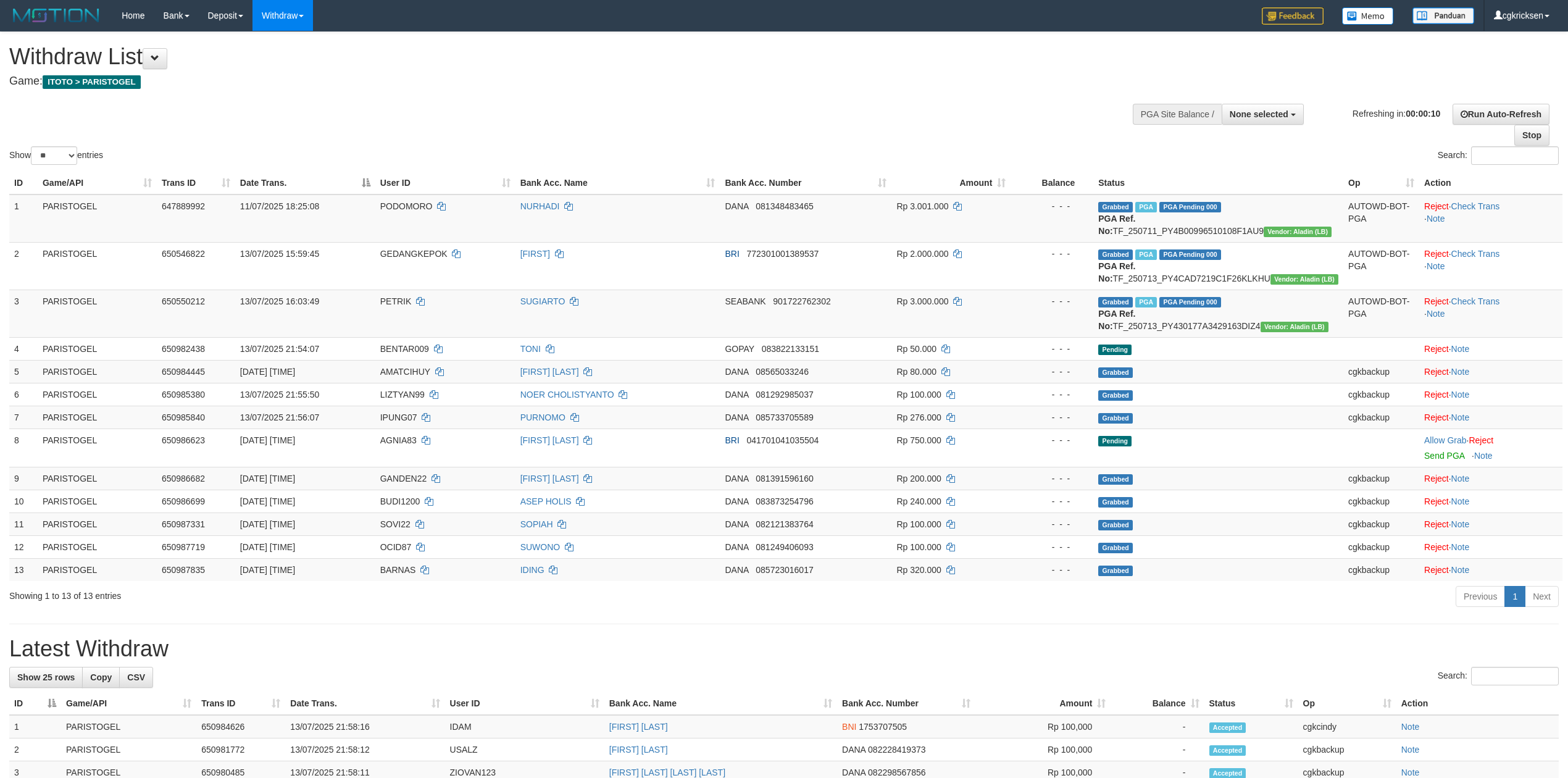 select 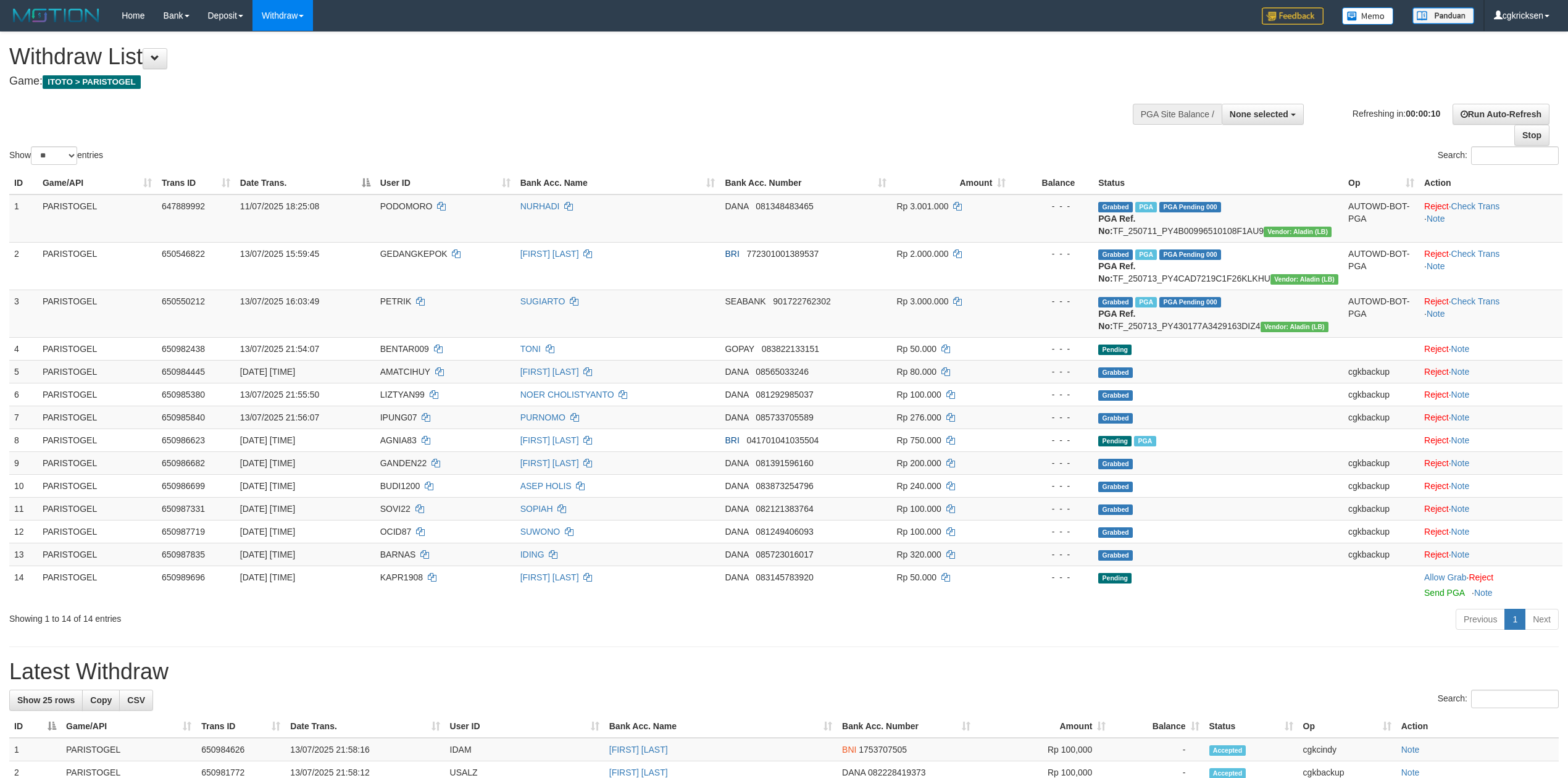 select 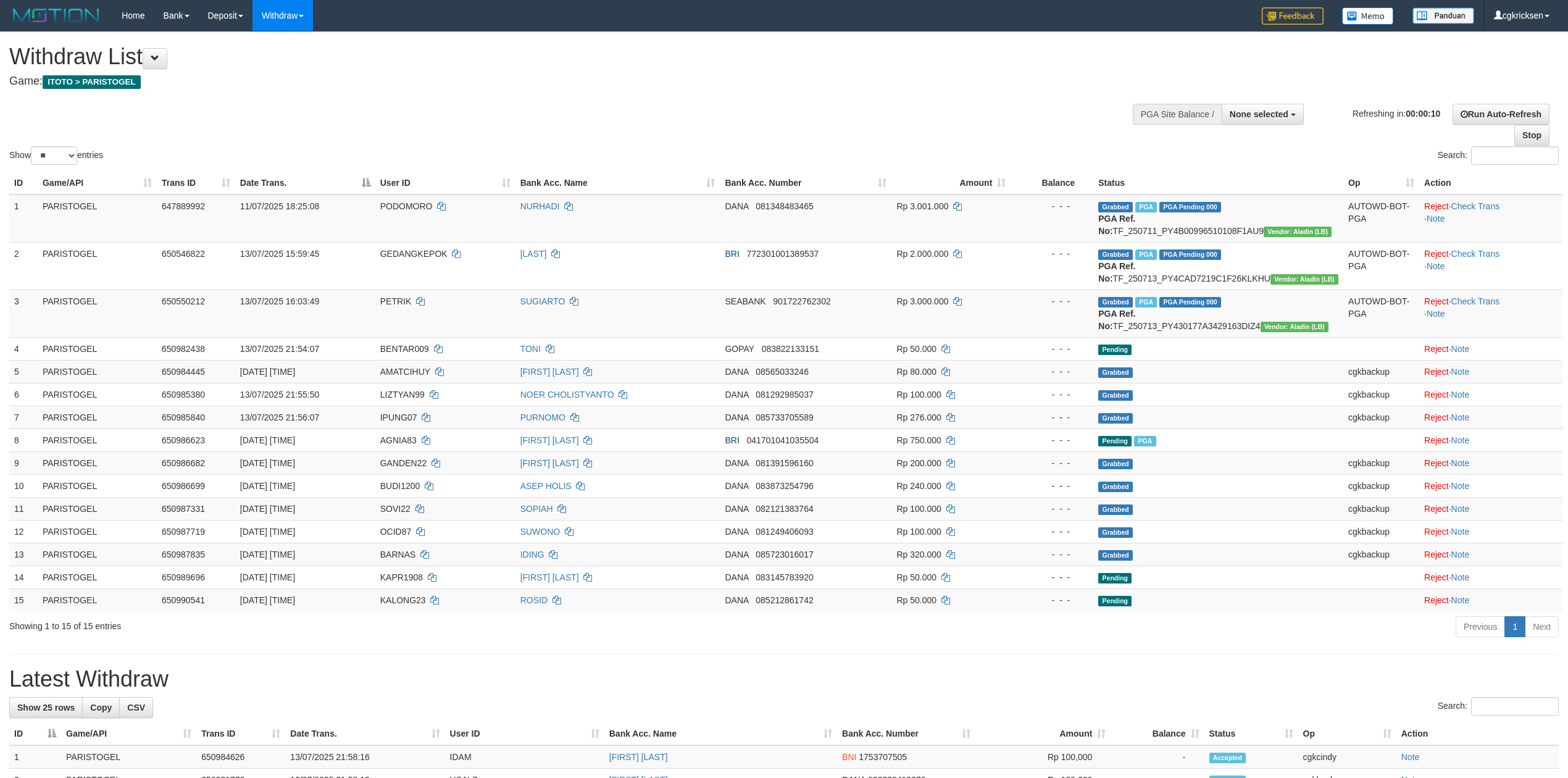 select 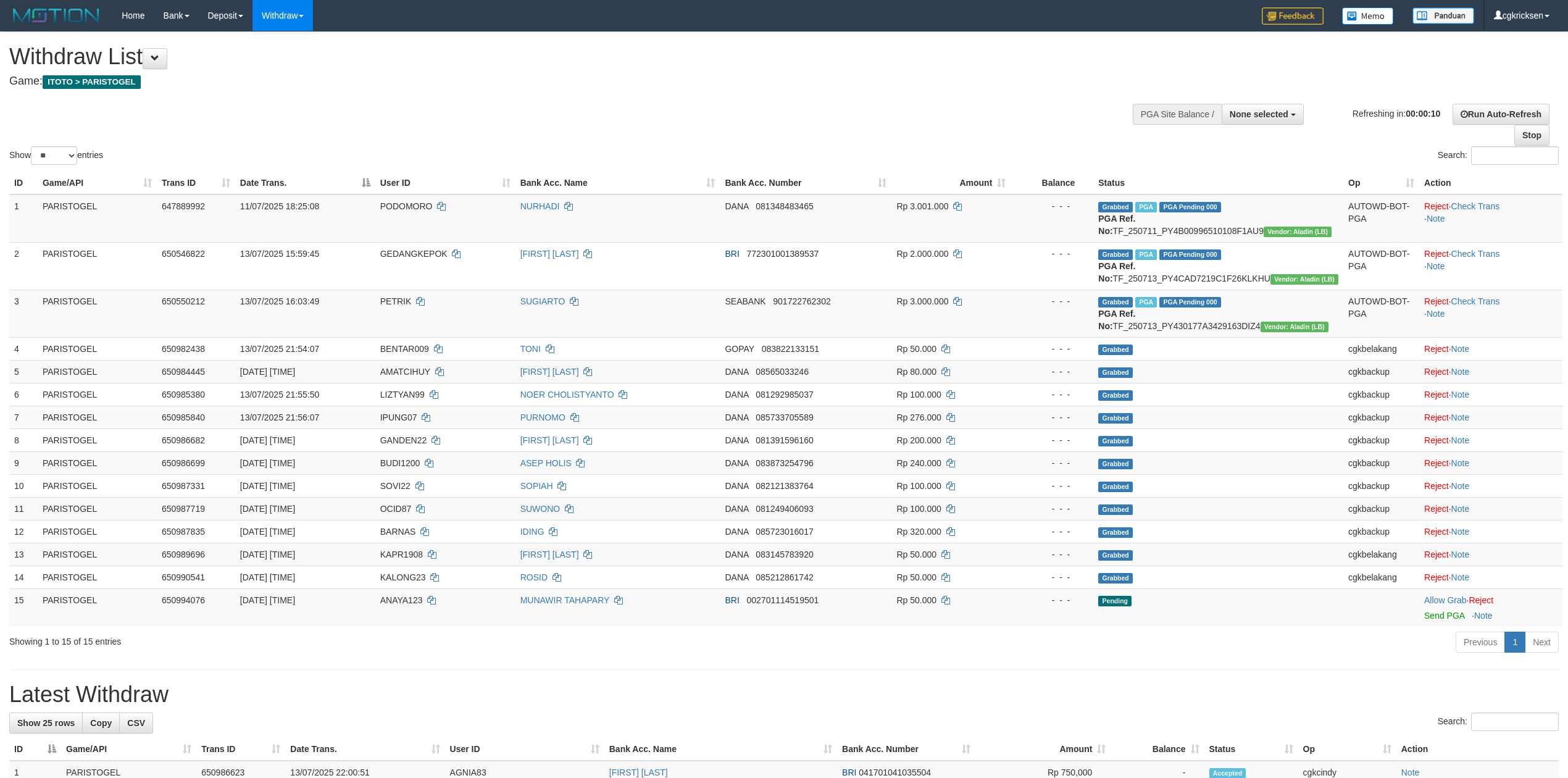 select 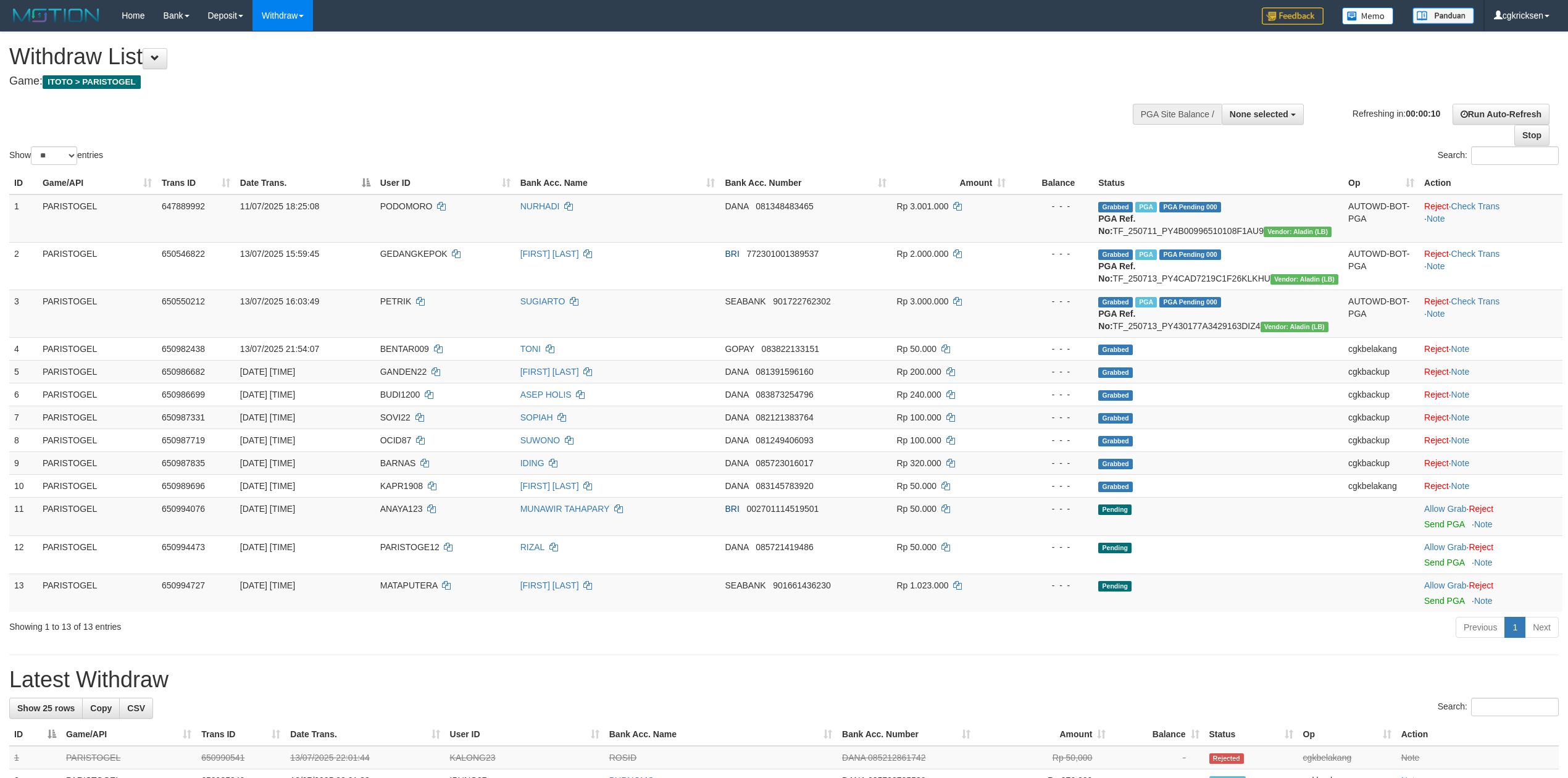 select 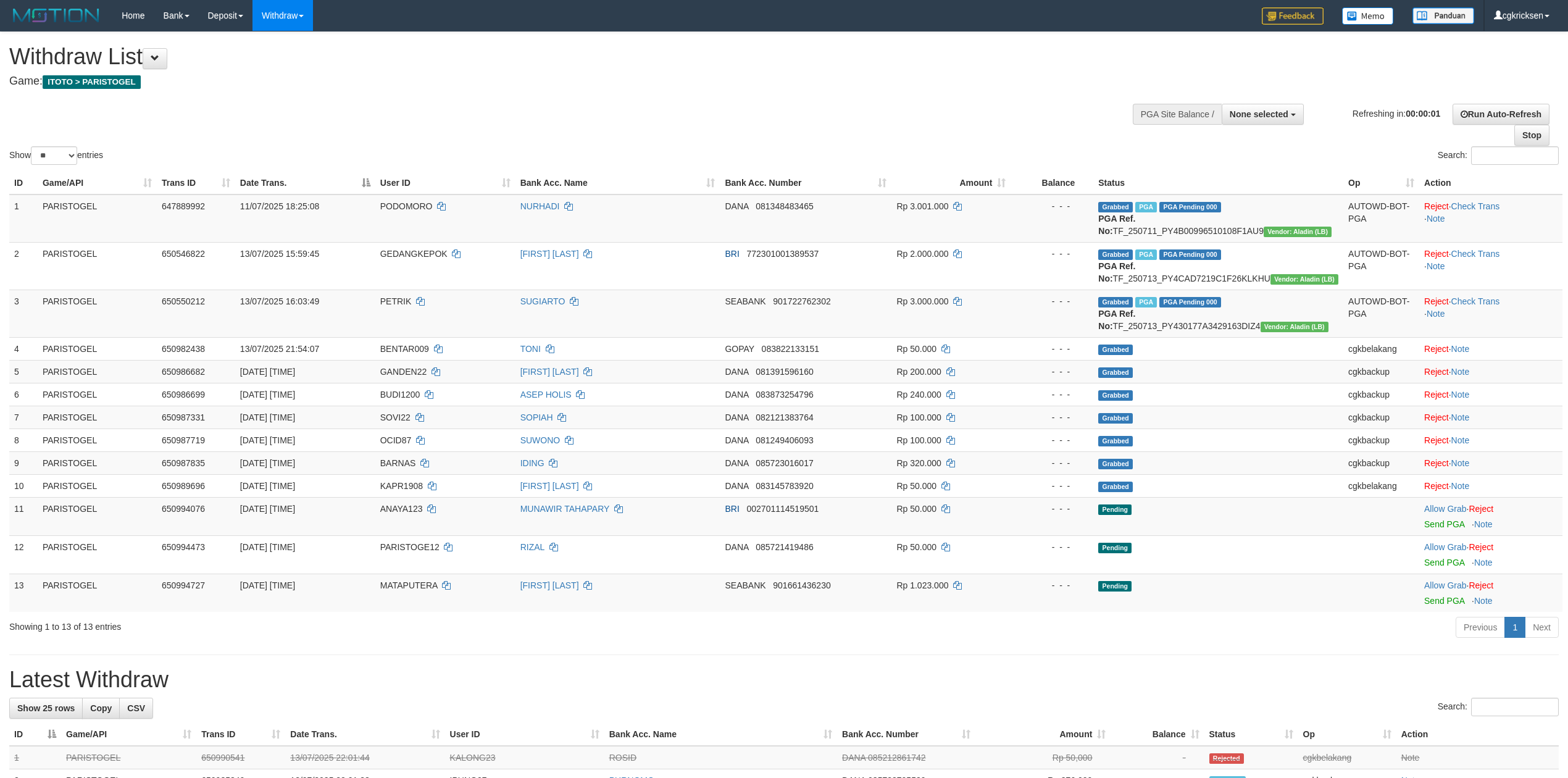 scroll, scrollTop: 0, scrollLeft: 0, axis: both 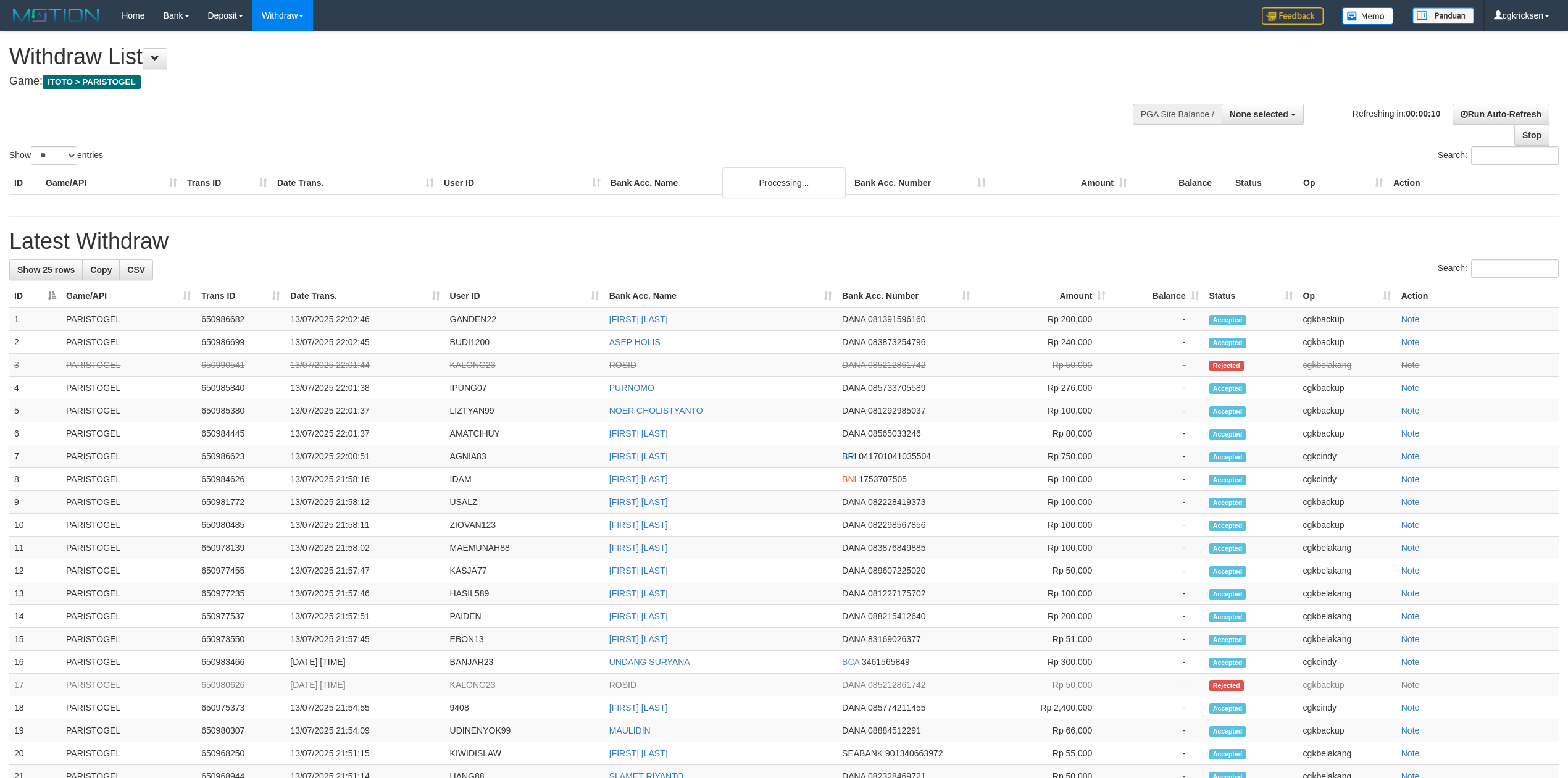 select 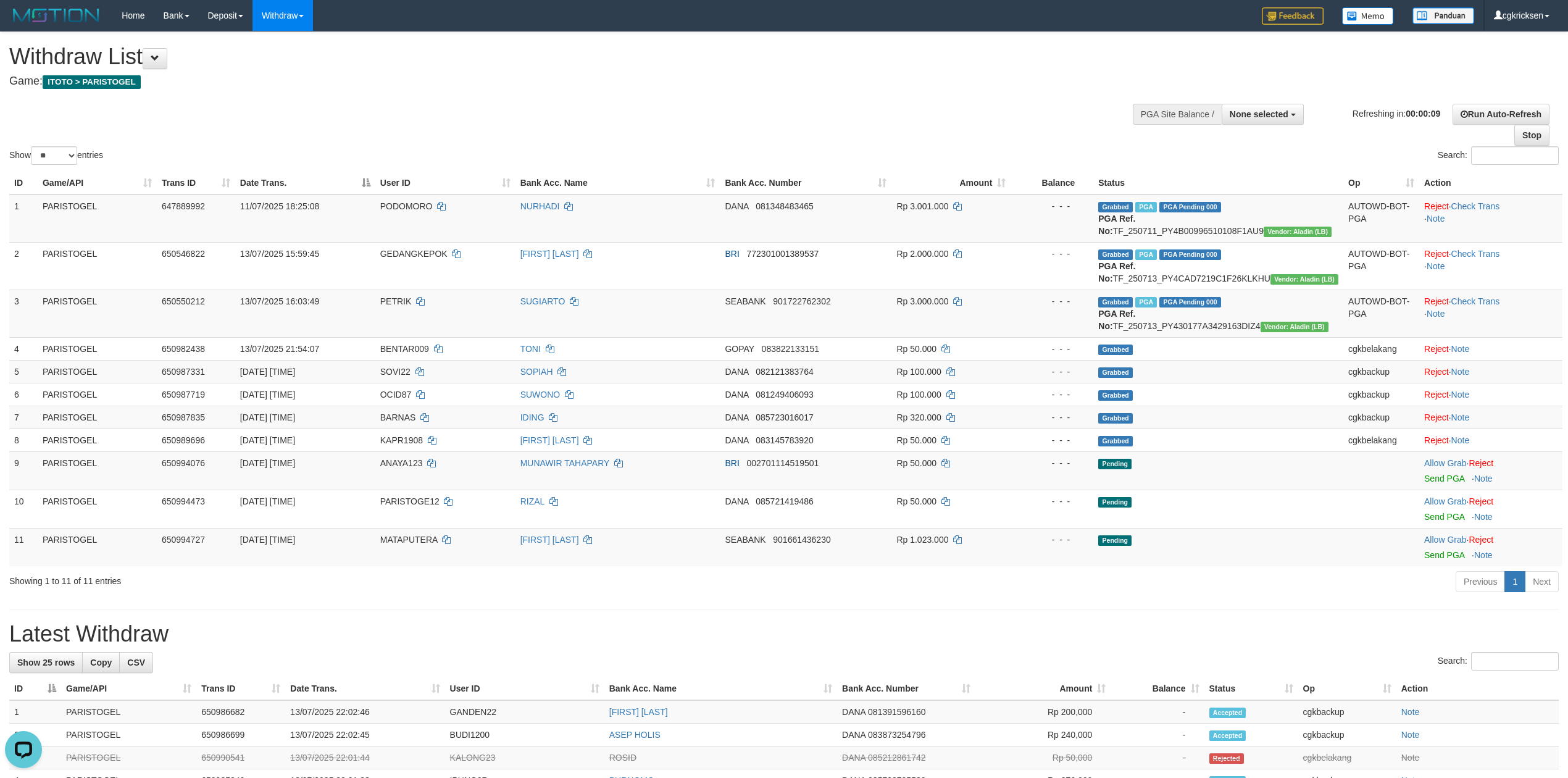 scroll, scrollTop: 0, scrollLeft: 0, axis: both 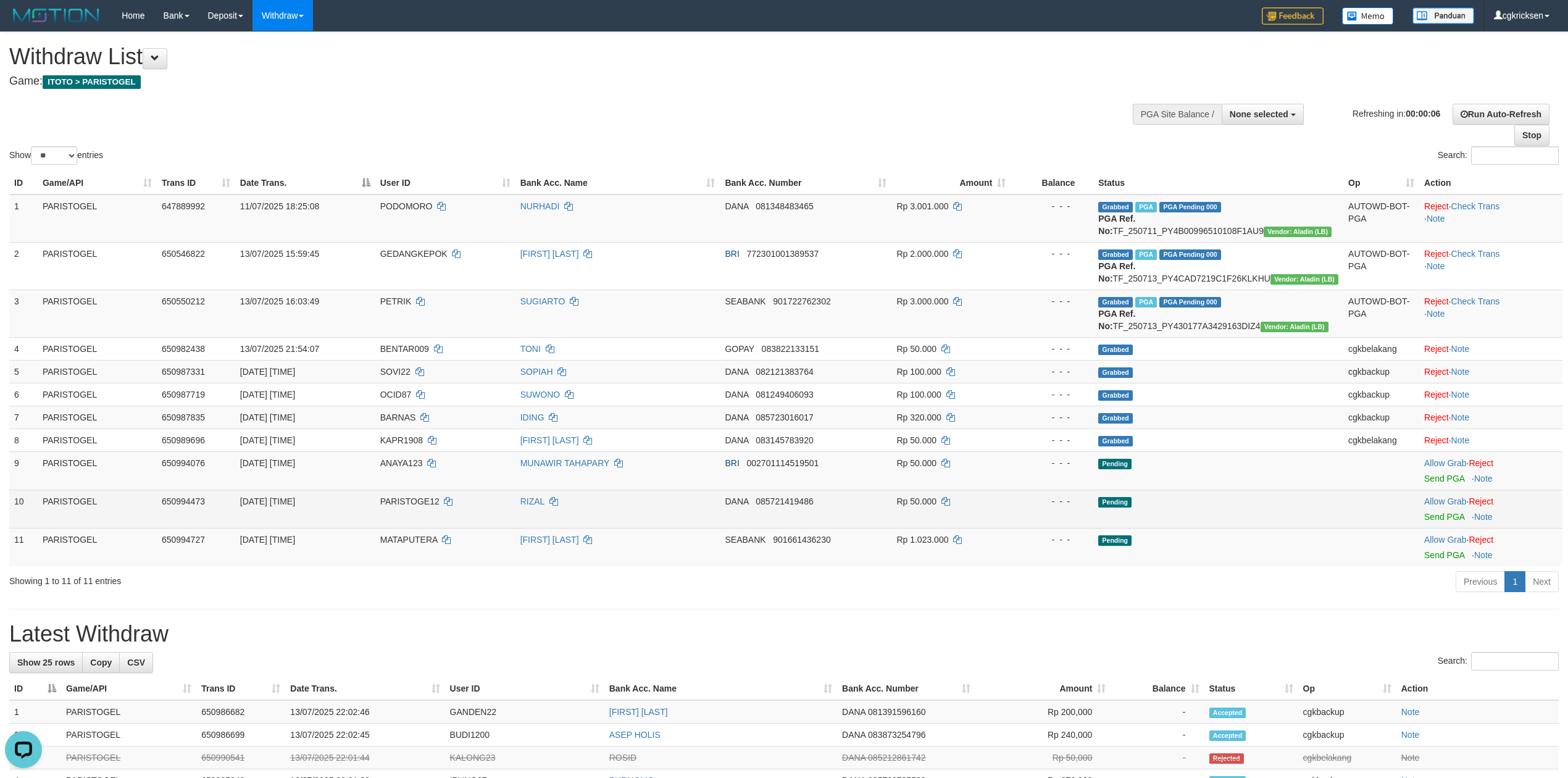 click on "Pending" at bounding box center (1218, 509) 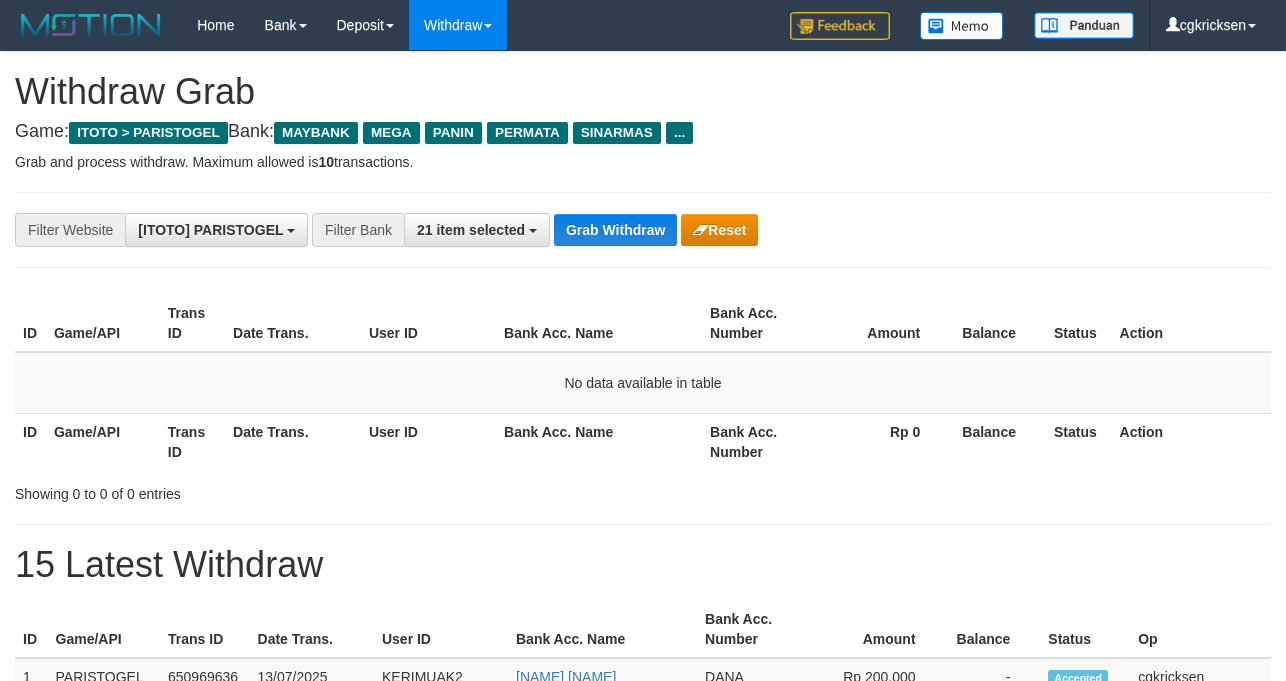 scroll, scrollTop: 0, scrollLeft: 0, axis: both 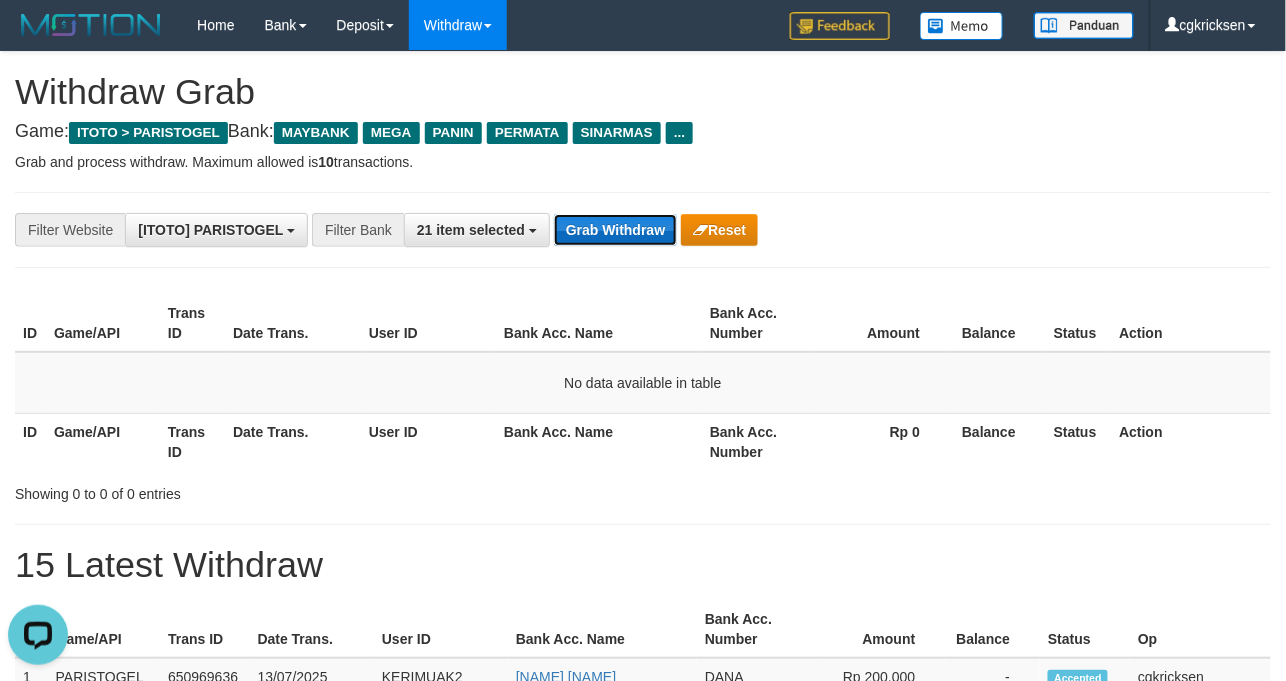 click on "Grab Withdraw" at bounding box center (615, 230) 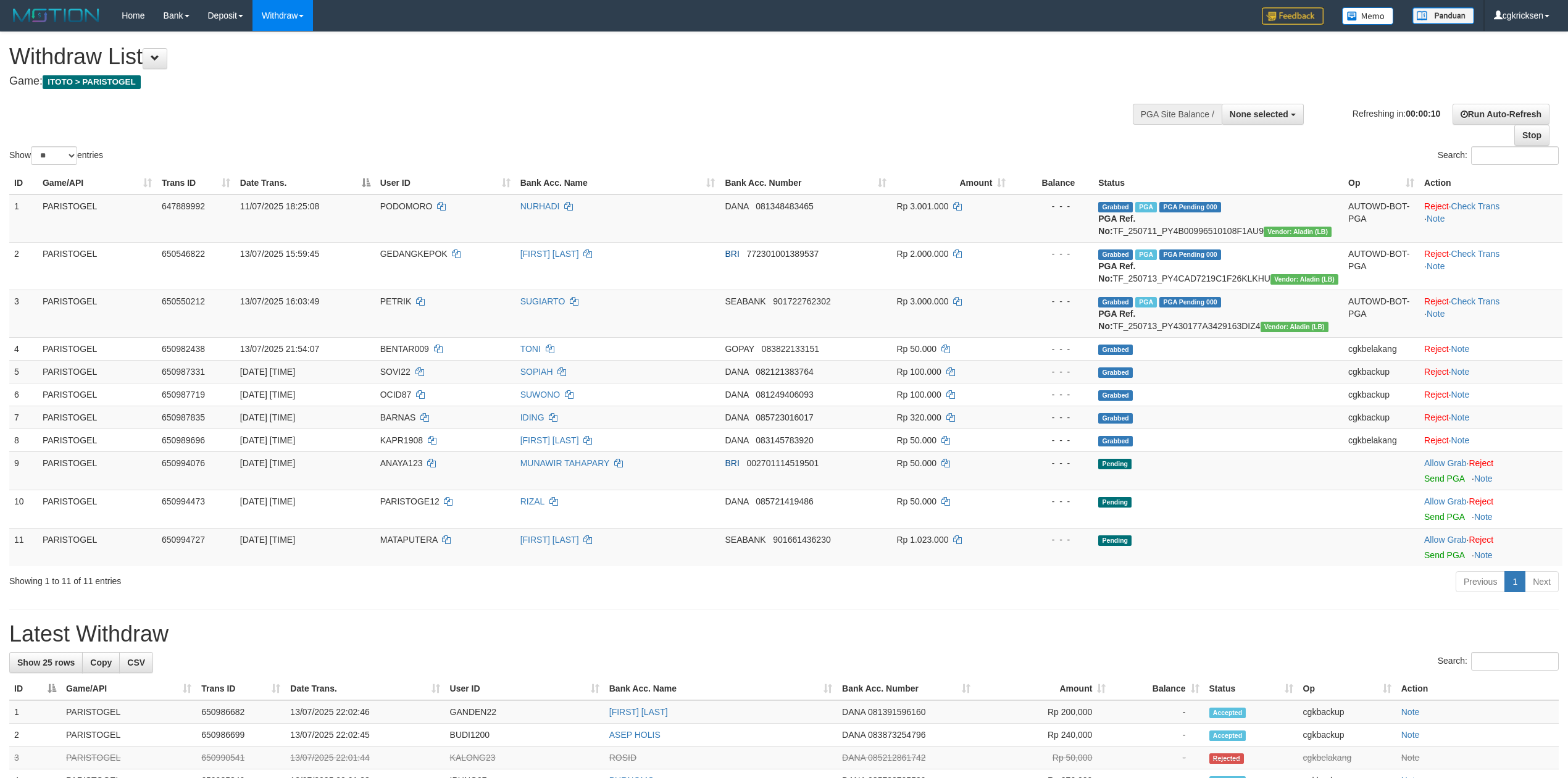 select 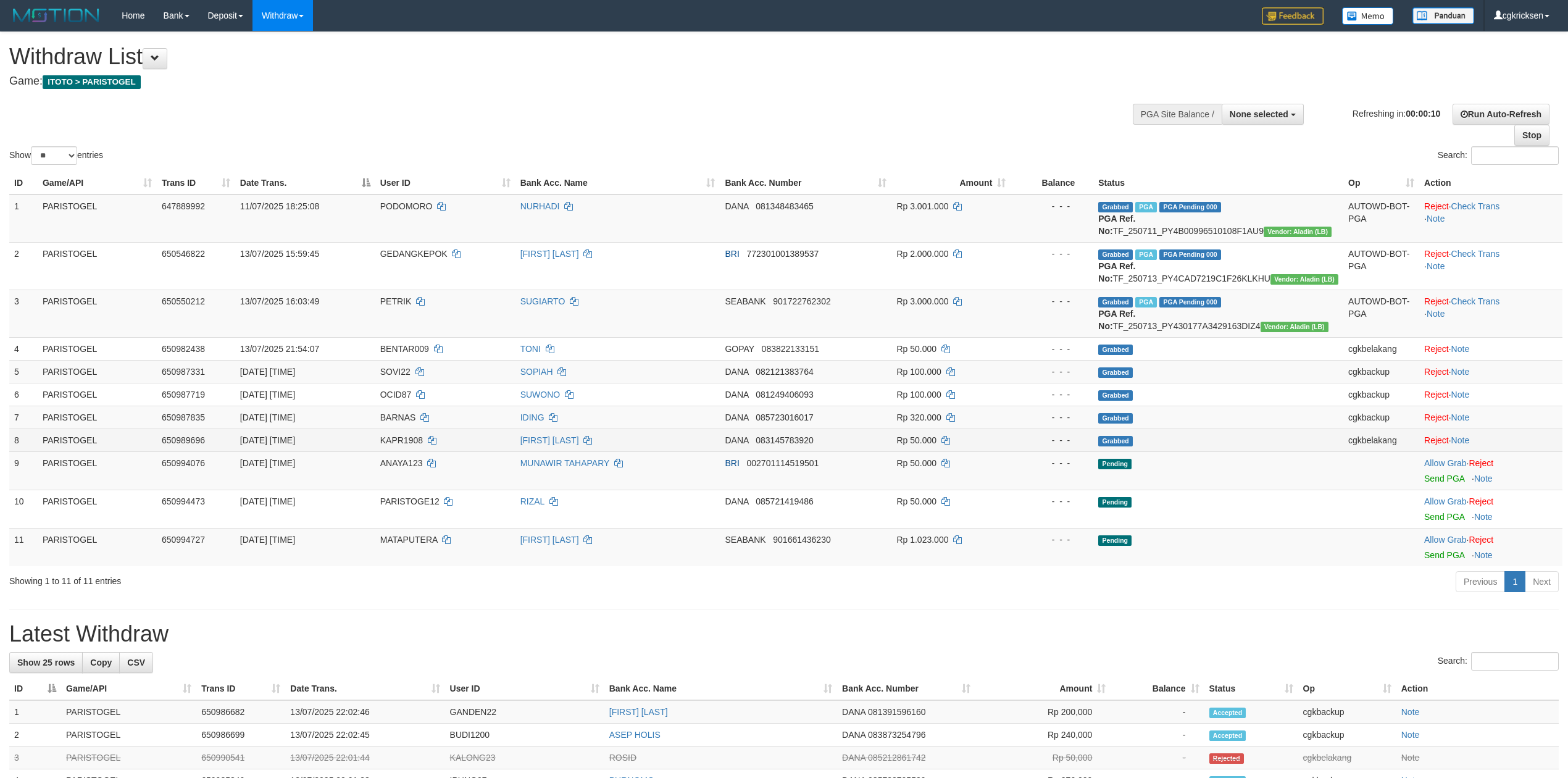 scroll, scrollTop: 0, scrollLeft: 0, axis: both 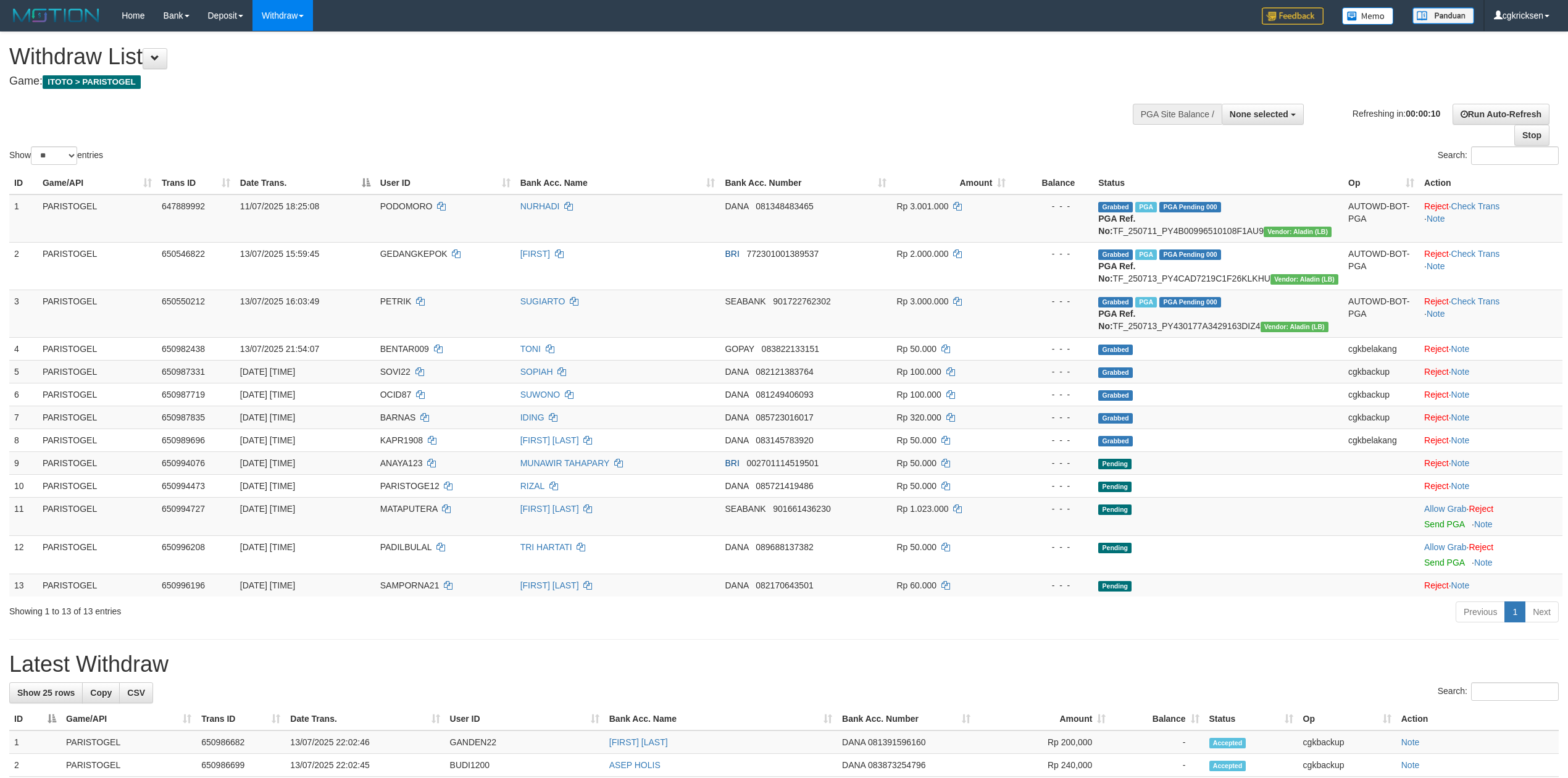 select 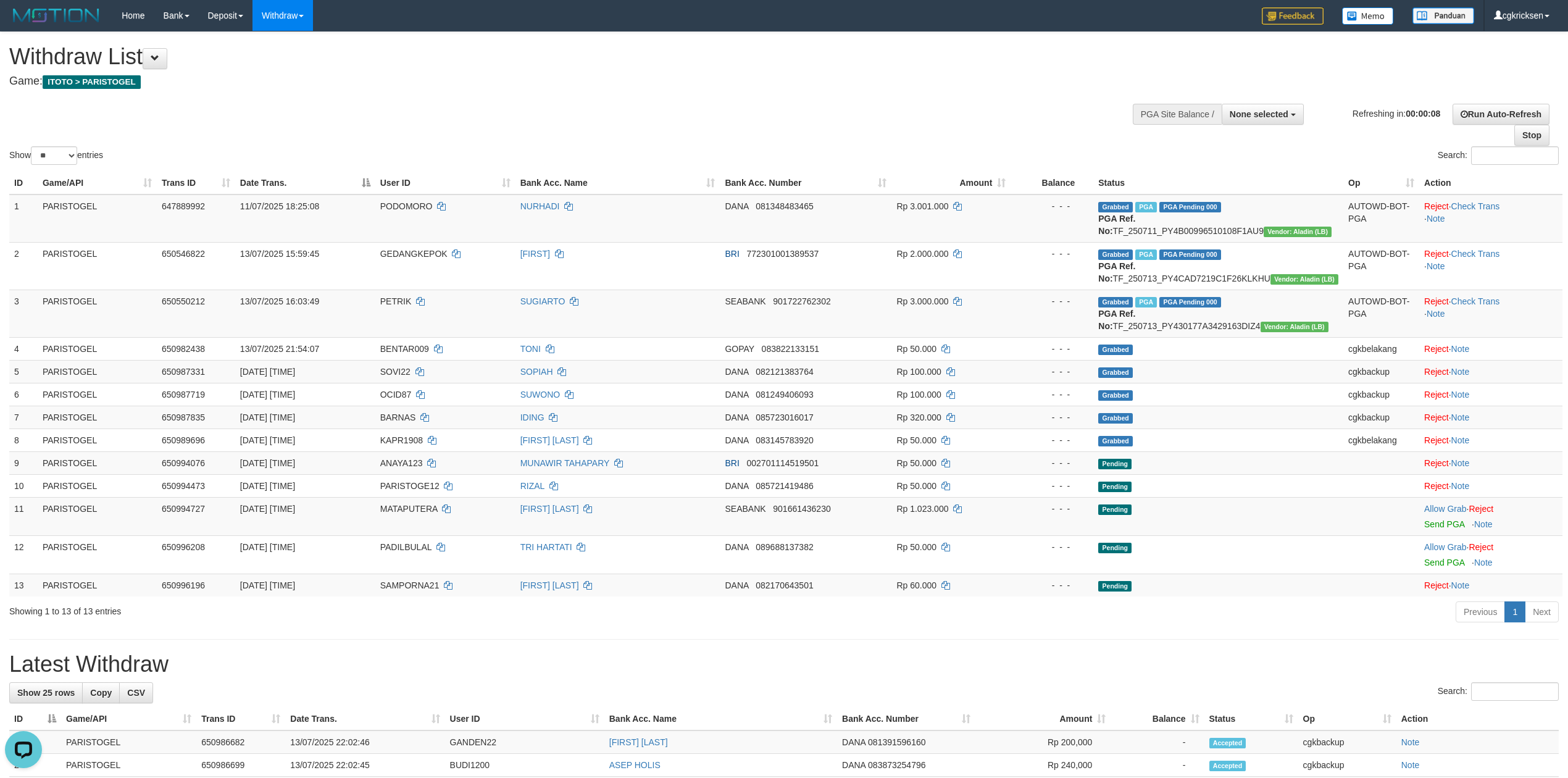 scroll, scrollTop: 0, scrollLeft: 0, axis: both 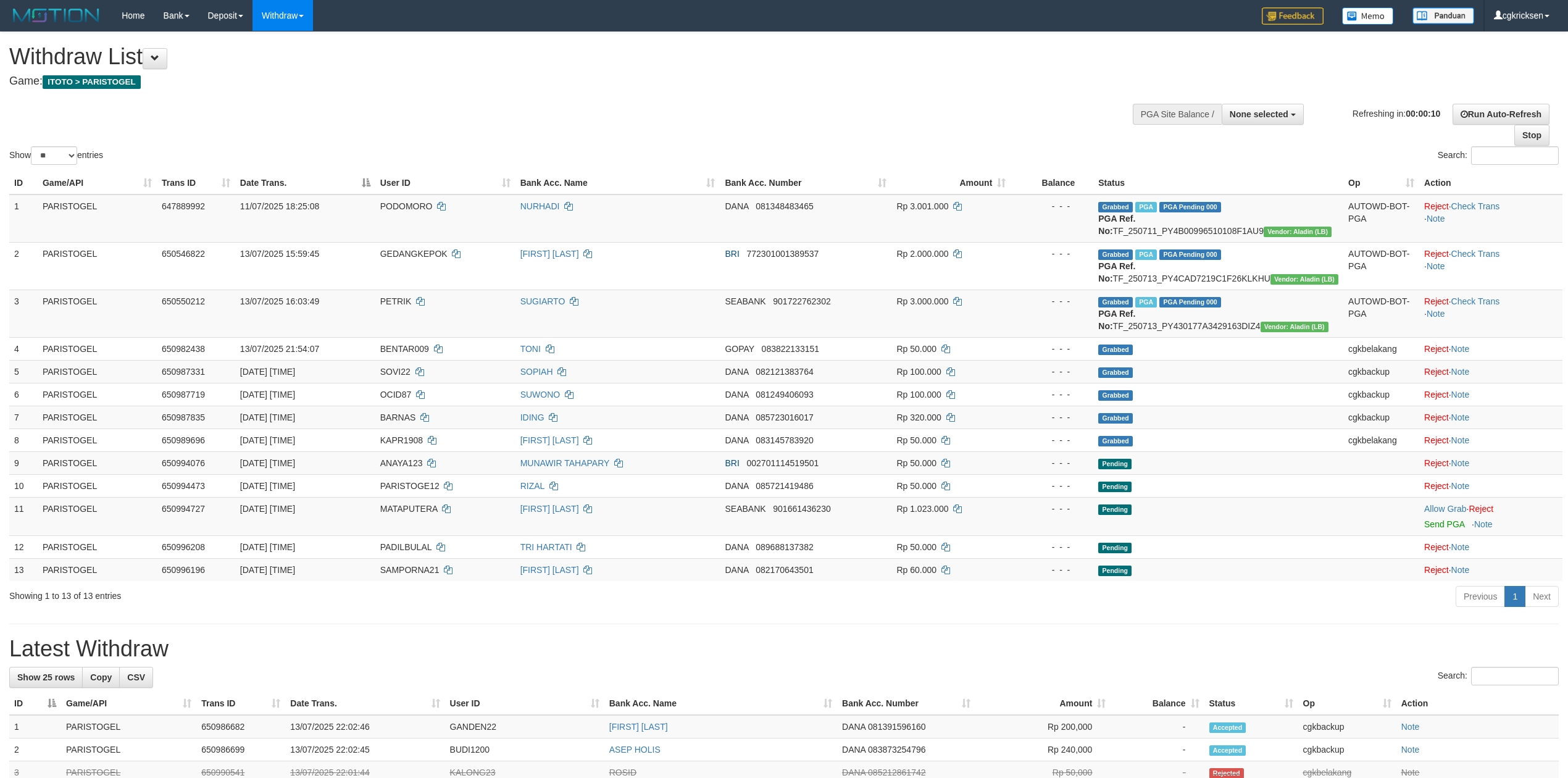 select 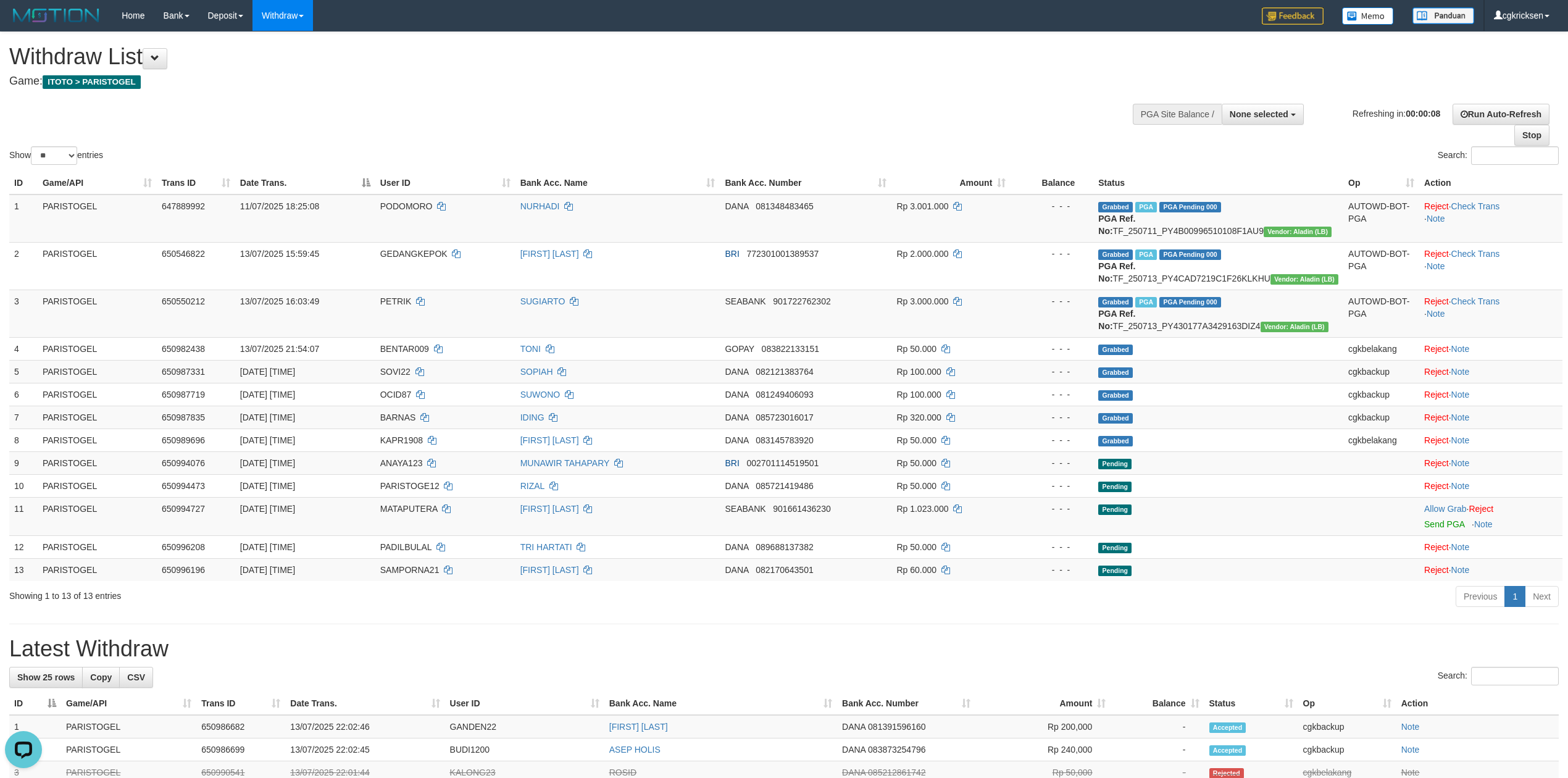 scroll, scrollTop: 0, scrollLeft: 0, axis: both 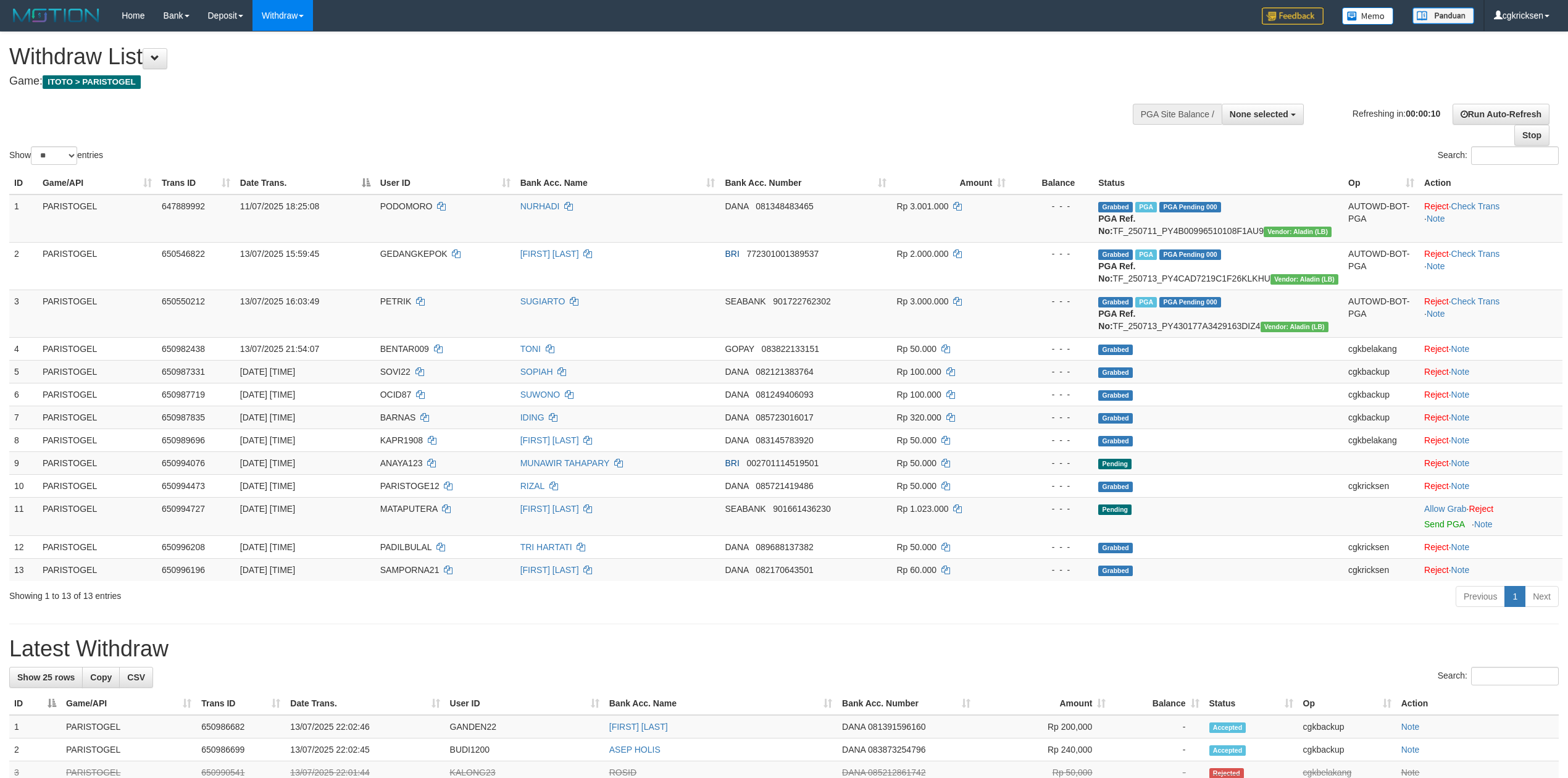 select 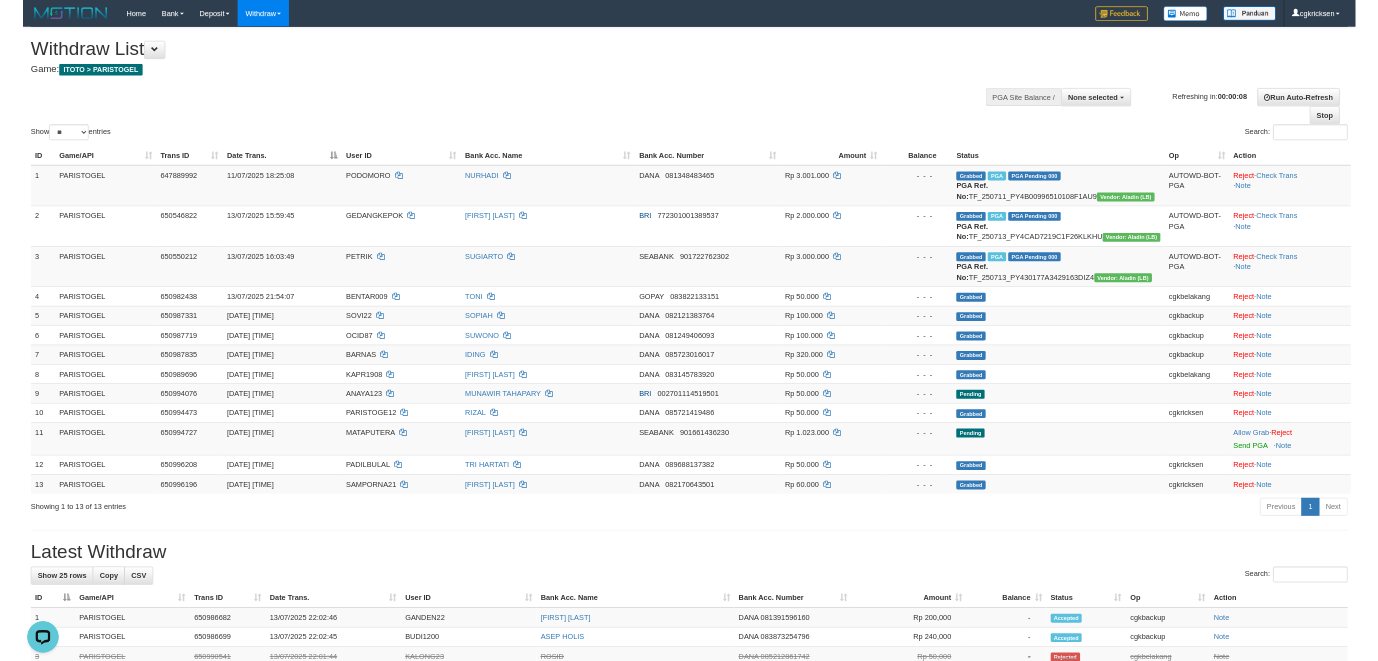 scroll, scrollTop: 0, scrollLeft: 0, axis: both 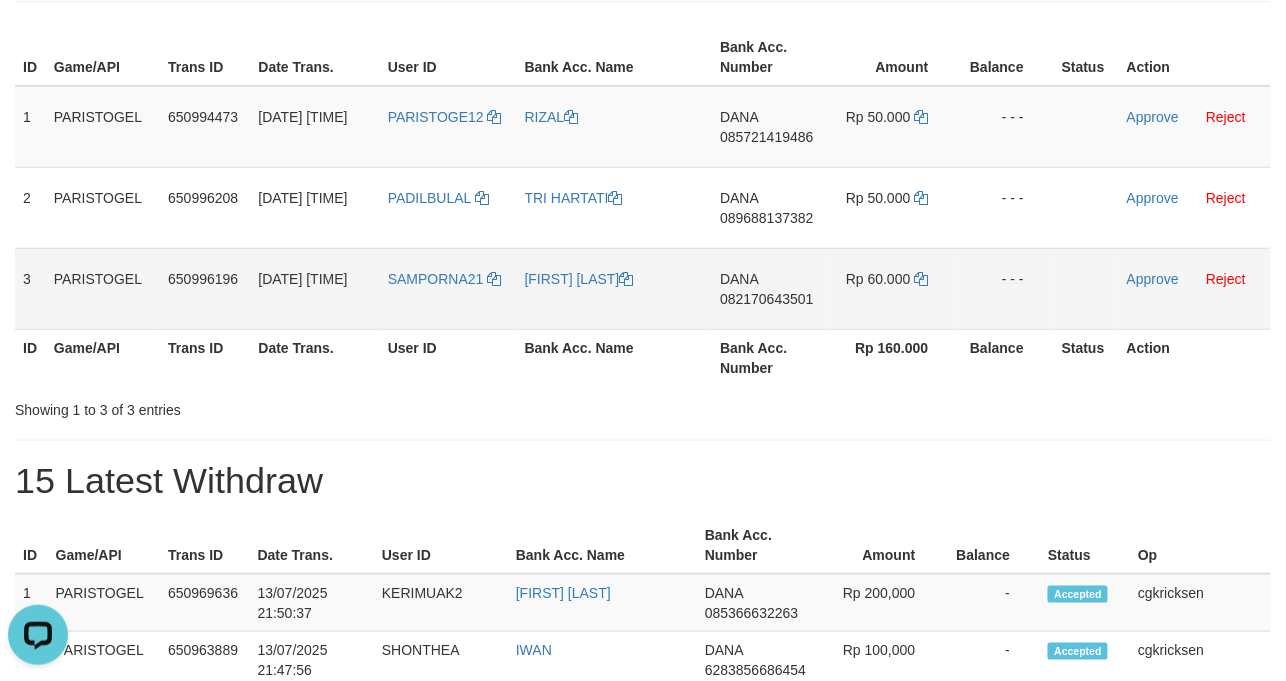click on "[FIRST] [LAST]" at bounding box center [615, 288] 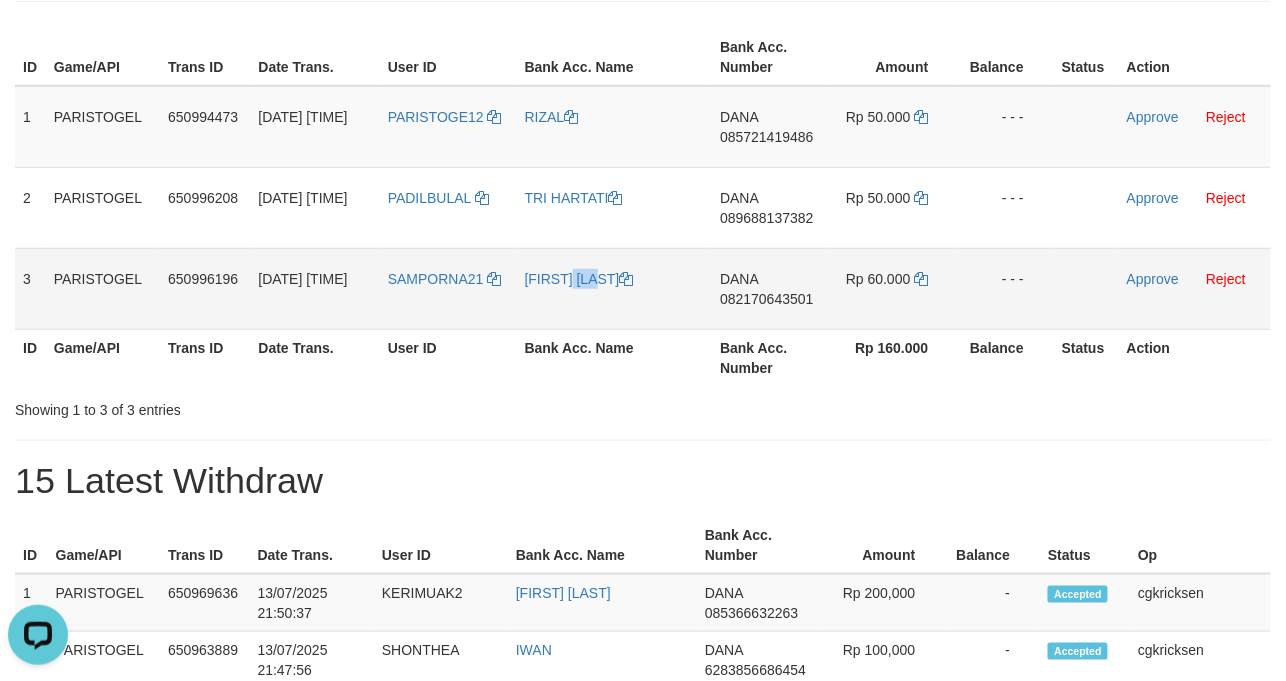 click on "[FIRST] [LAST]" at bounding box center [615, 288] 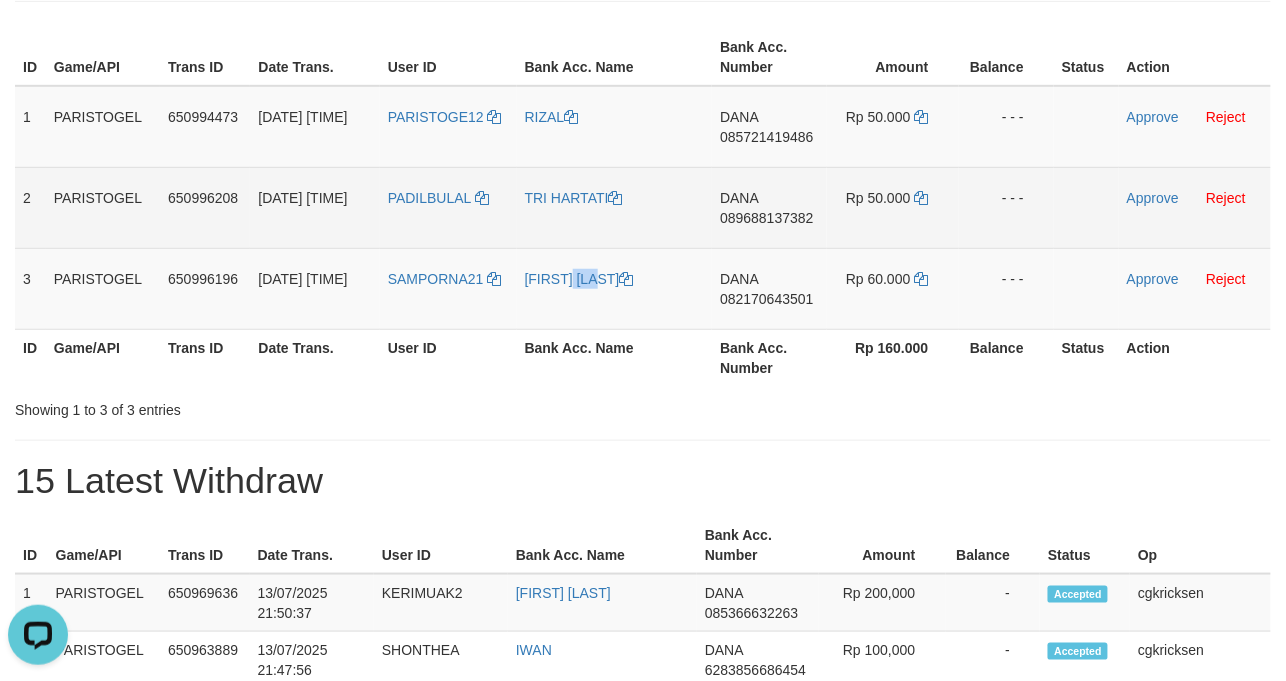 copy on "[FIRST] [LAST]" 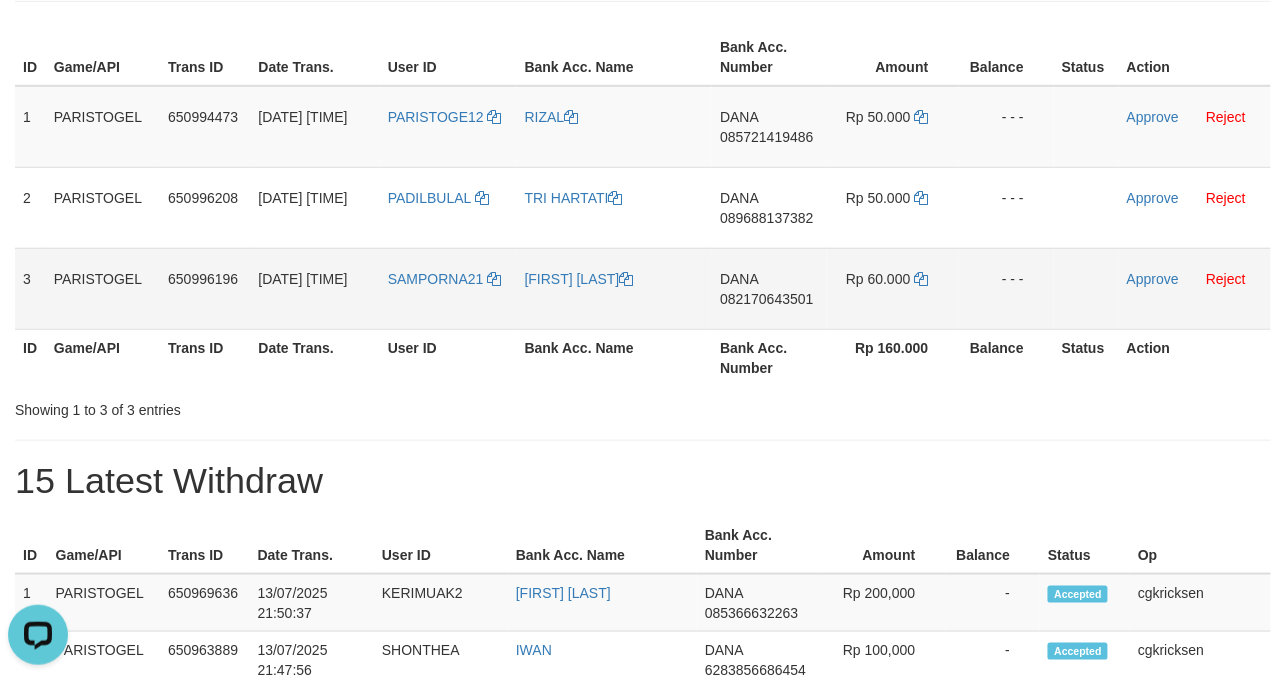 click on "SAMPORNA21" at bounding box center (448, 288) 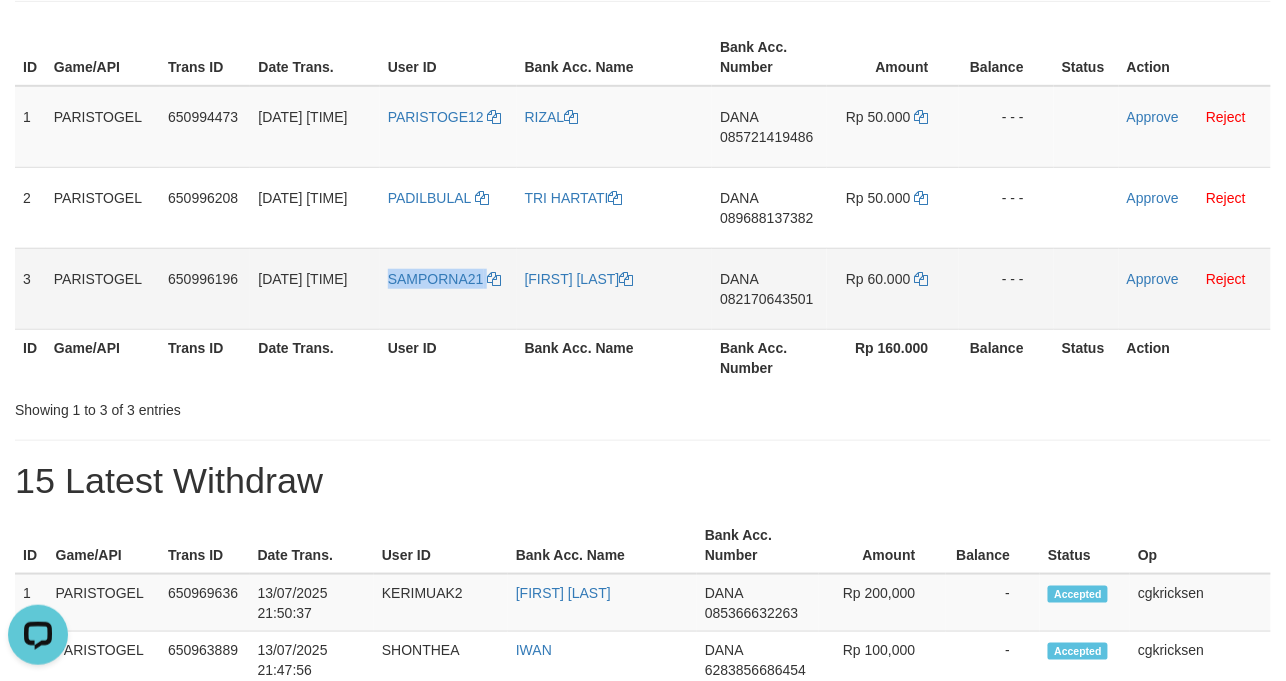 click on "SAMPORNA21" at bounding box center (448, 288) 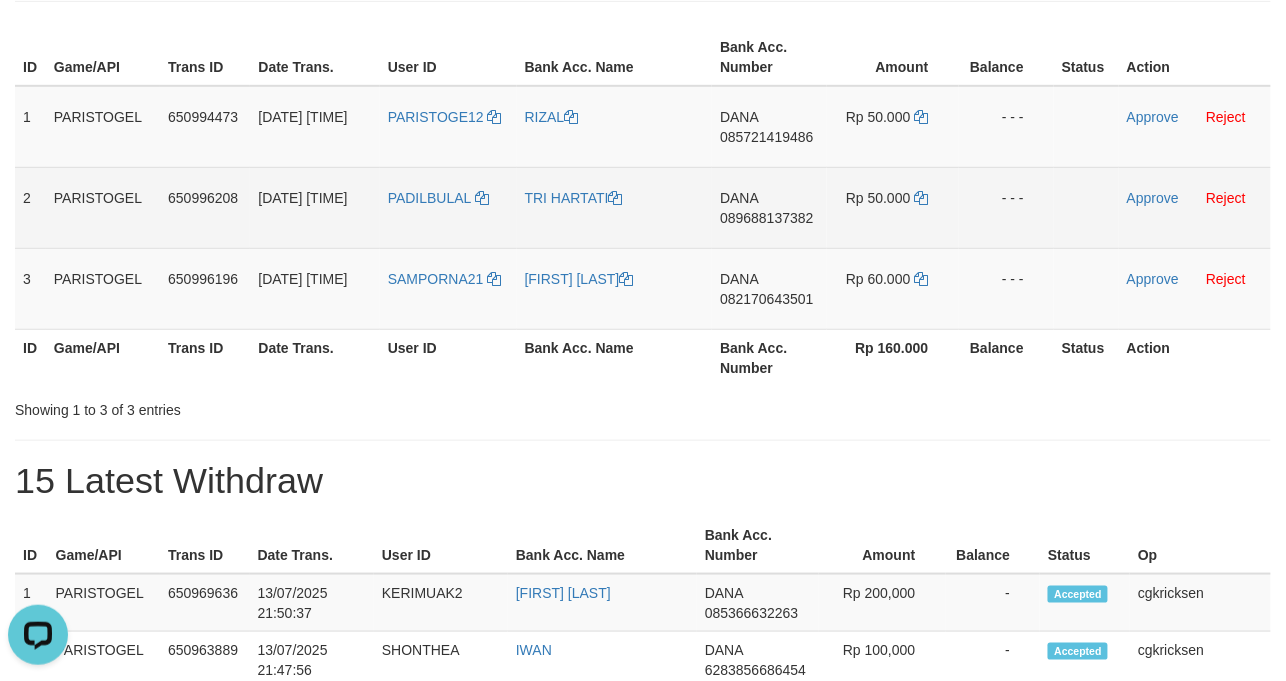 click on "PADILBULAL" at bounding box center [448, 207] 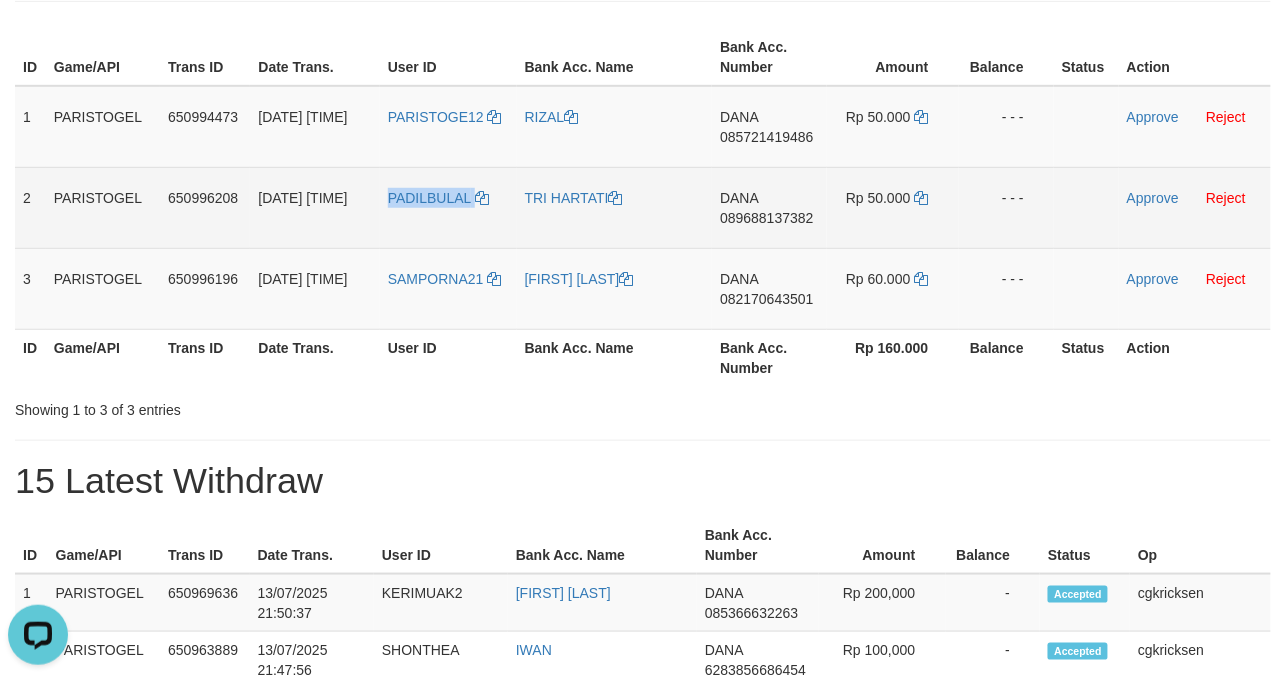 click on "PADILBULAL" at bounding box center (448, 207) 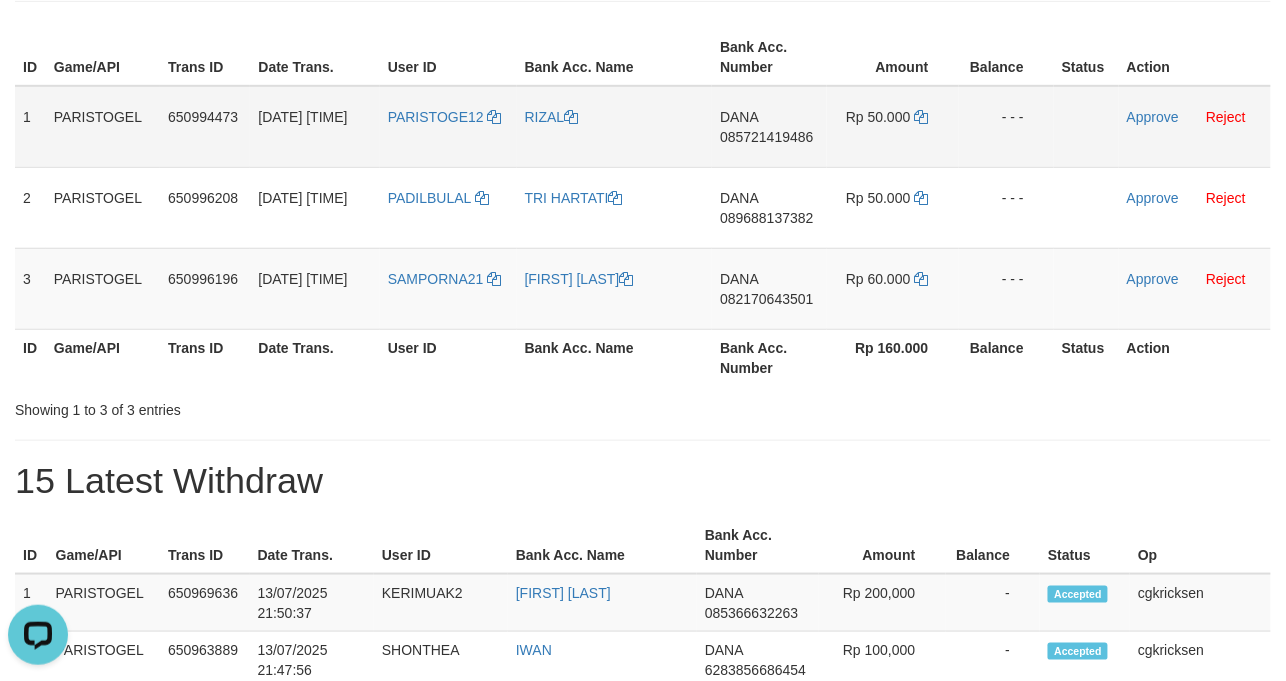 click on "PARISTOGE12" at bounding box center (448, 127) 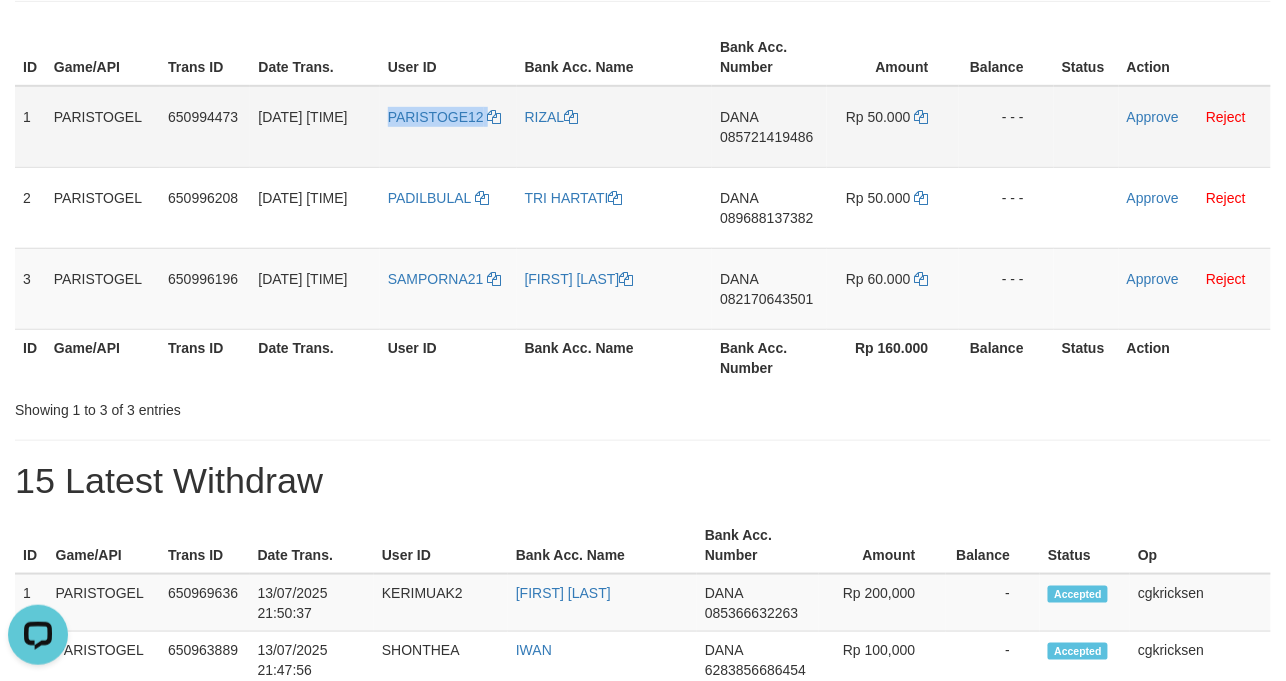 click on "PARISTOGE12" at bounding box center [448, 127] 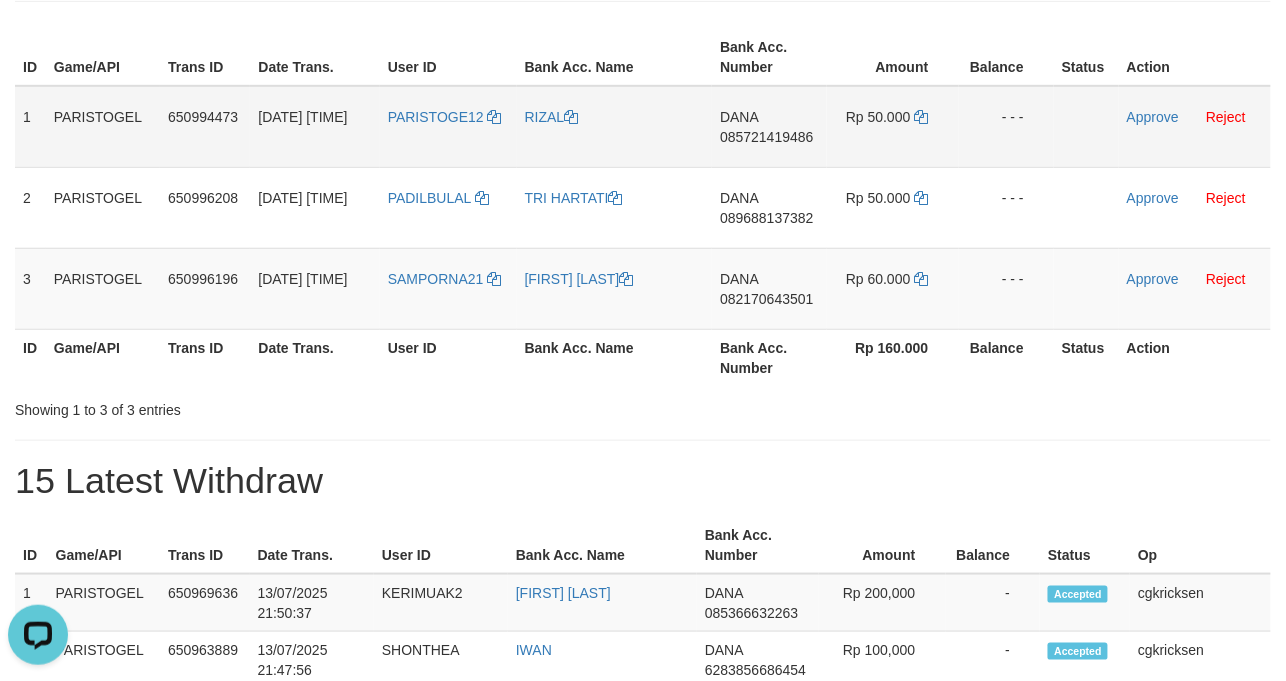 click on "RIZAL" at bounding box center (615, 127) 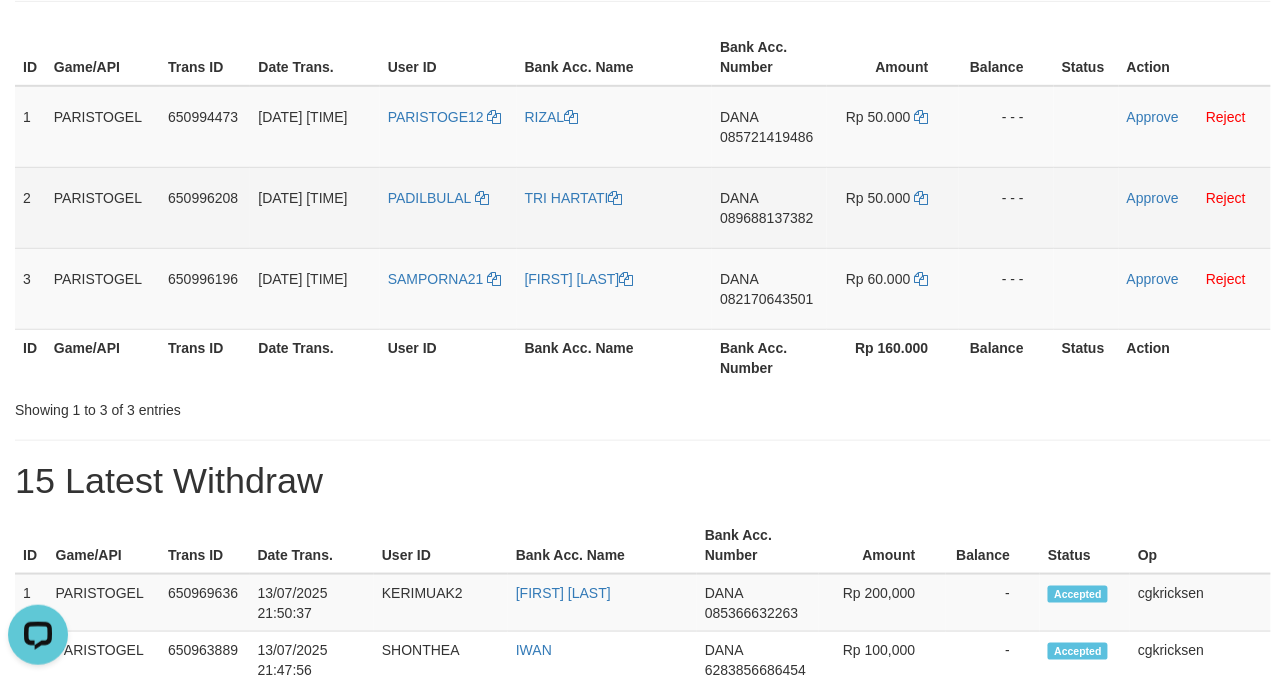 click on "TRI HARTATI" at bounding box center [615, 207] 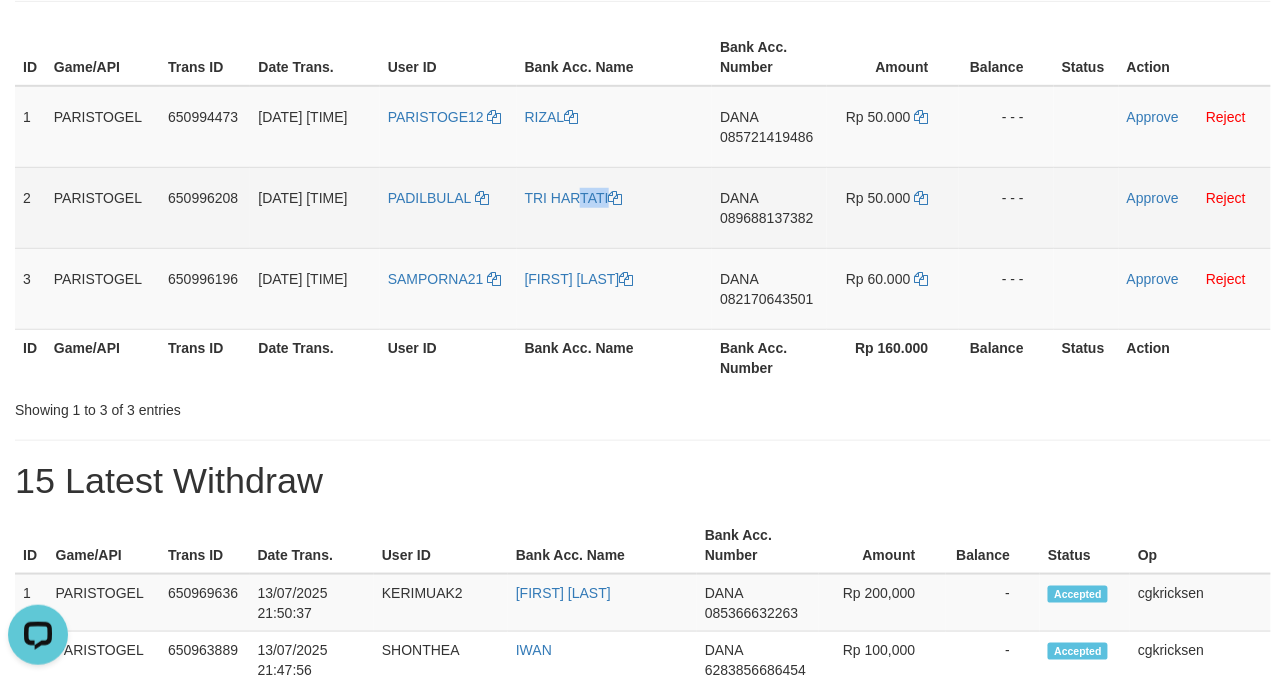 click on "TRI HARTATI" at bounding box center (615, 207) 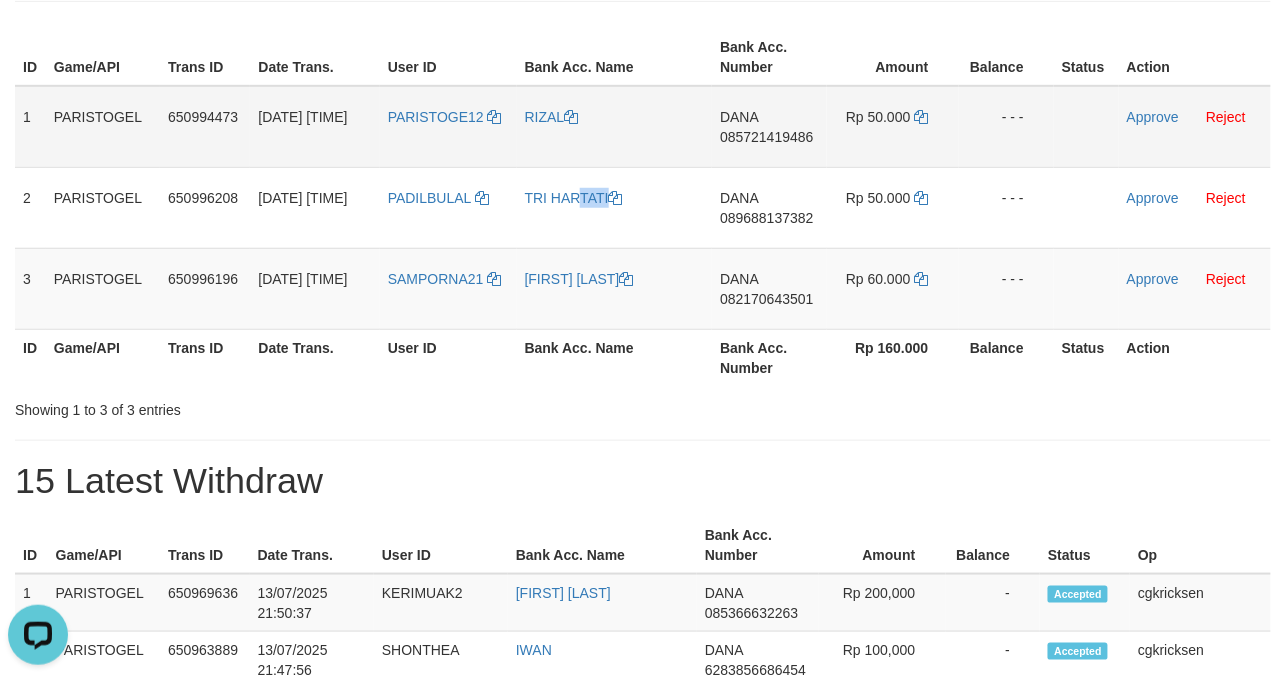 copy on "TRI HARTATI" 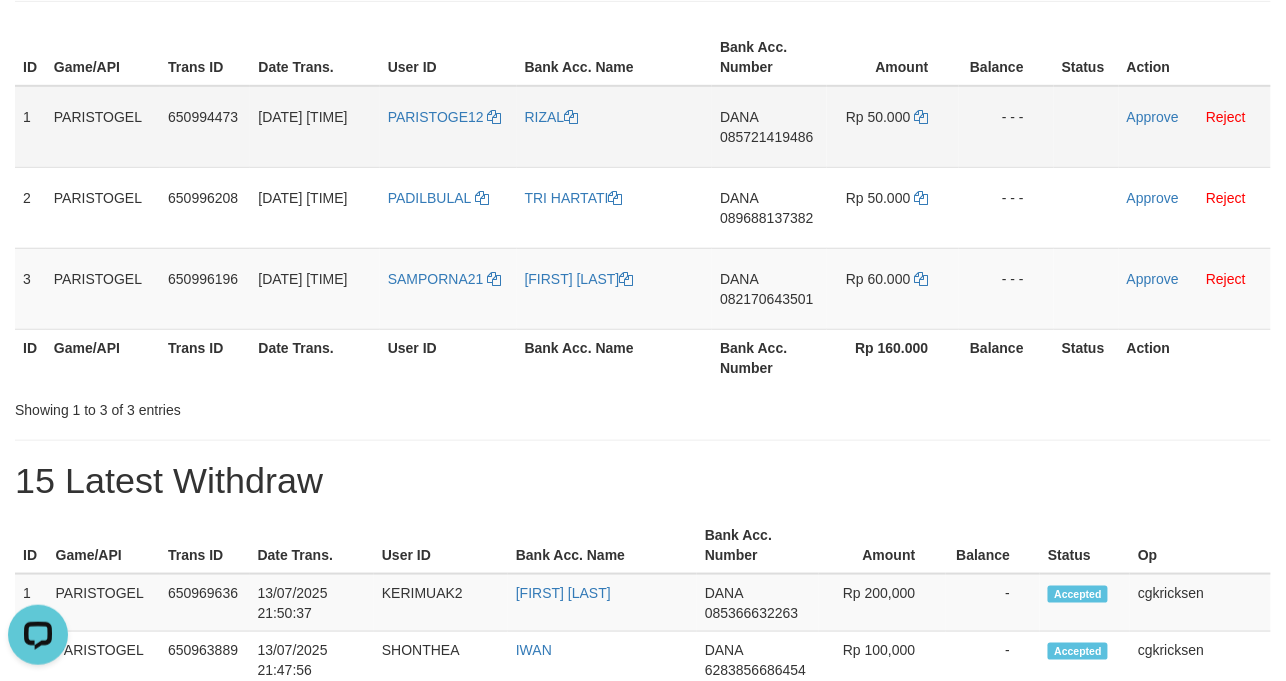 click on "DANA
085721419486" at bounding box center [769, 127] 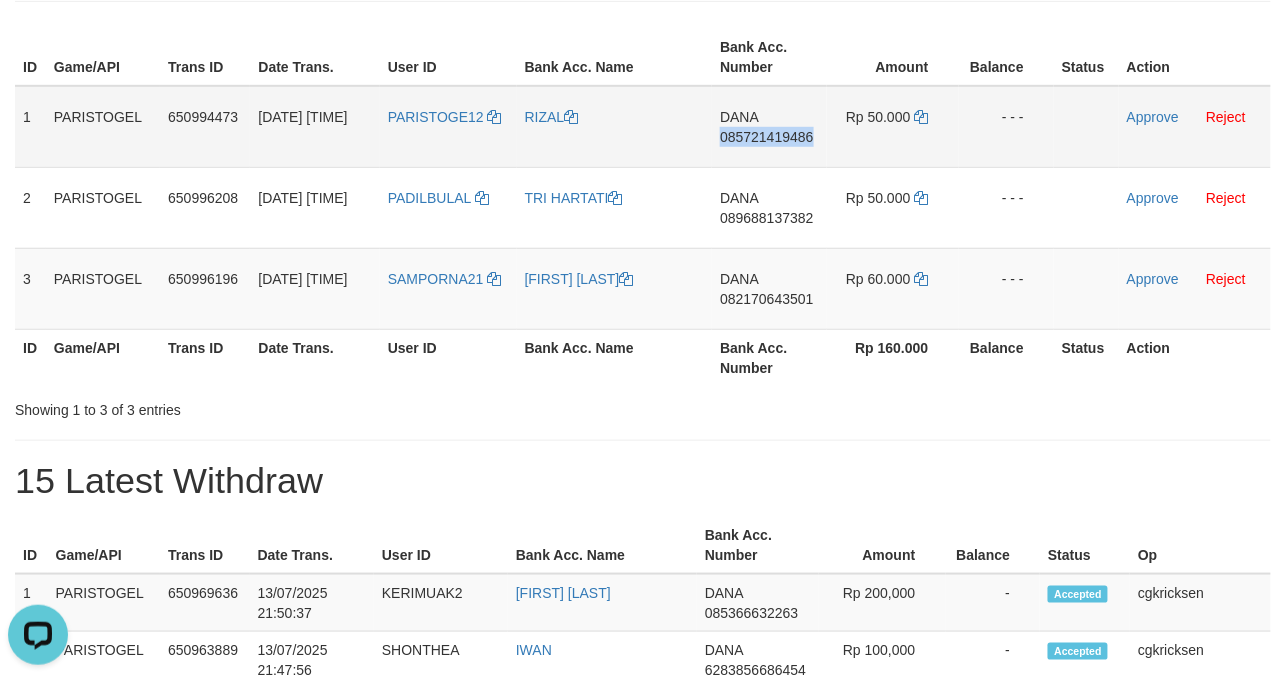click on "DANA
085721419486" at bounding box center (769, 127) 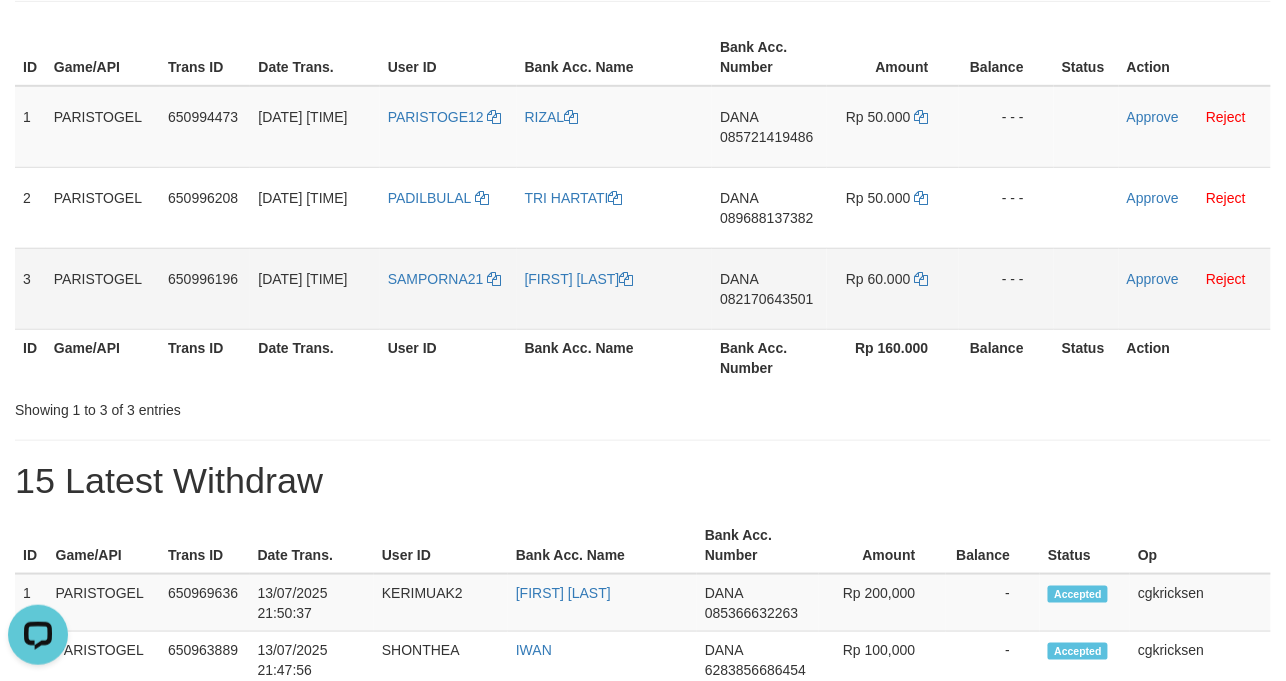click on "DANA
082170643501" at bounding box center (769, 288) 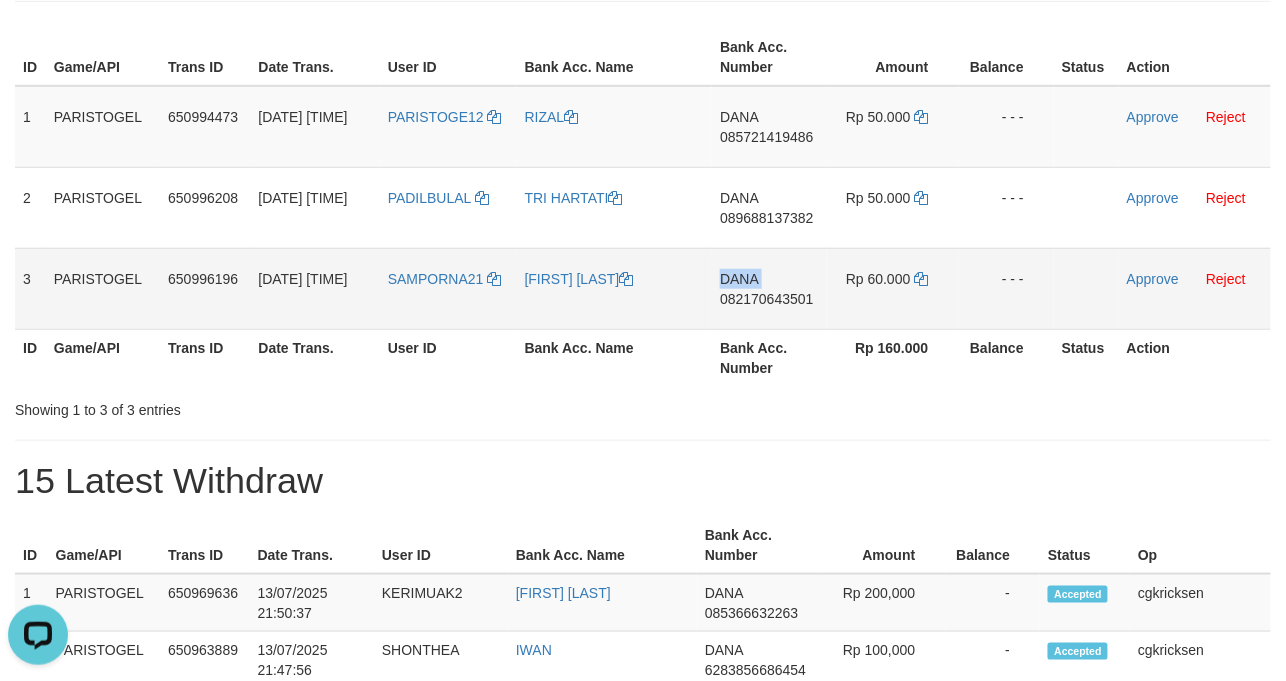 click on "DANA
082170643501" at bounding box center (769, 288) 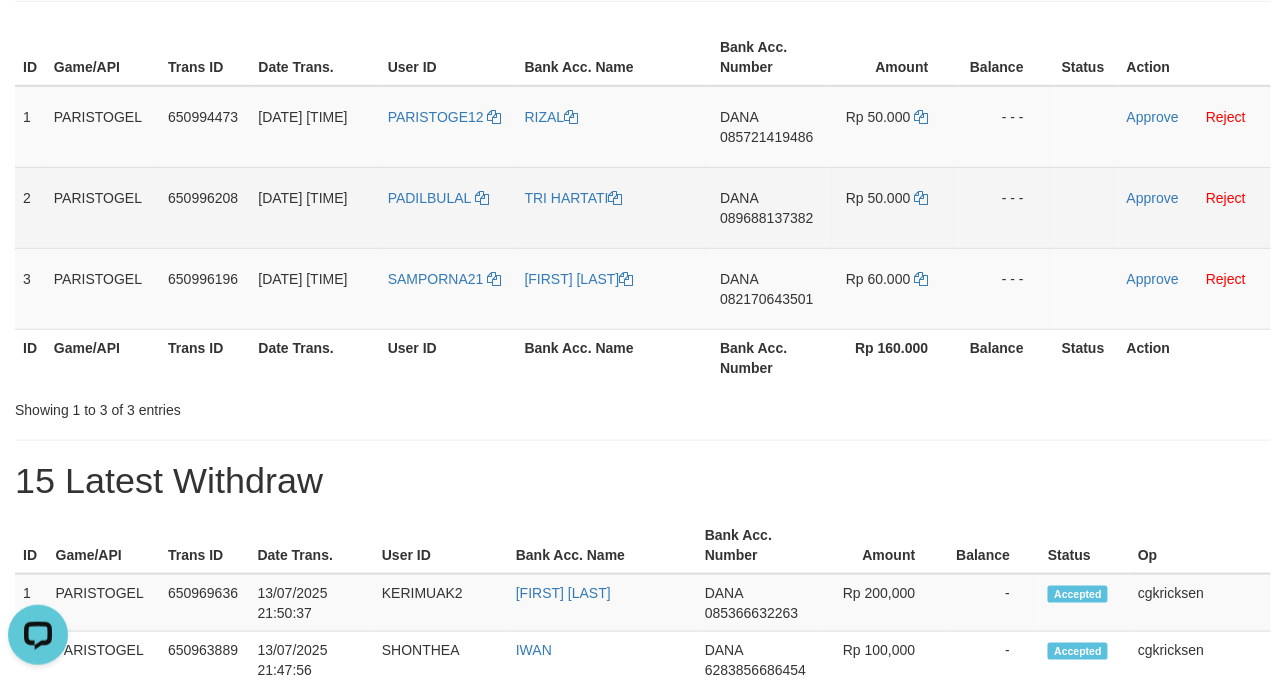 click on "DANA
089688137382" at bounding box center [769, 207] 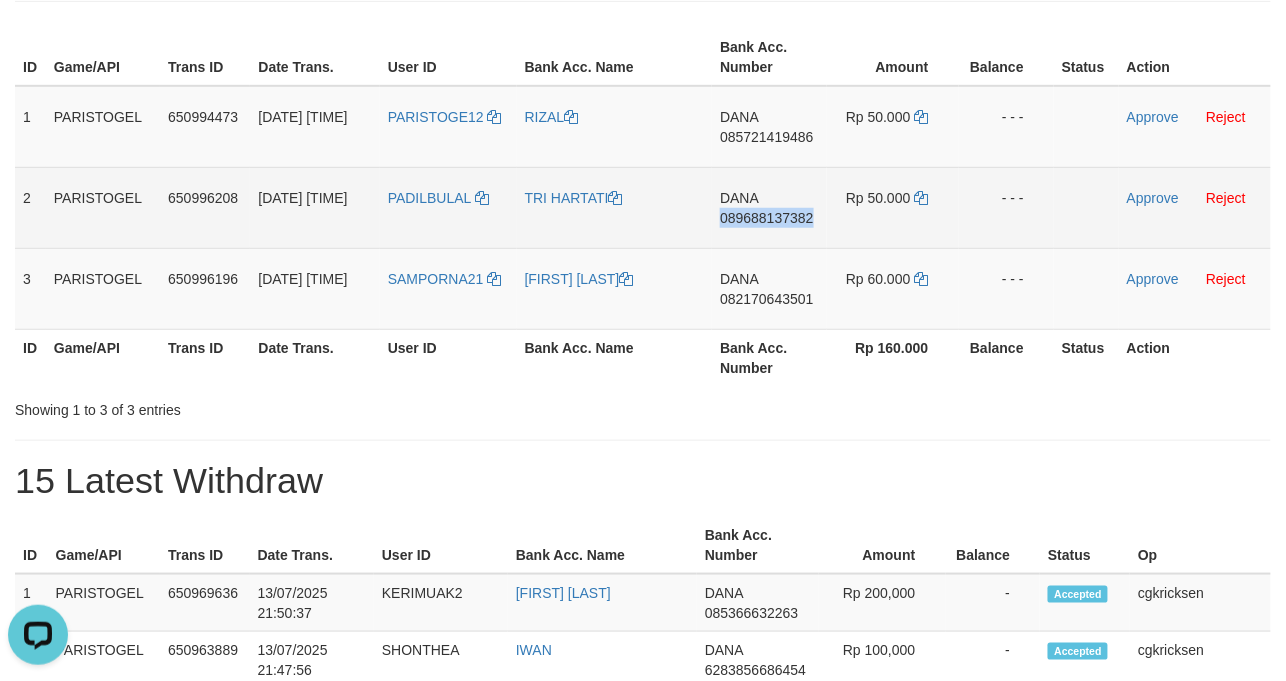 click on "DANA
089688137382" at bounding box center (769, 207) 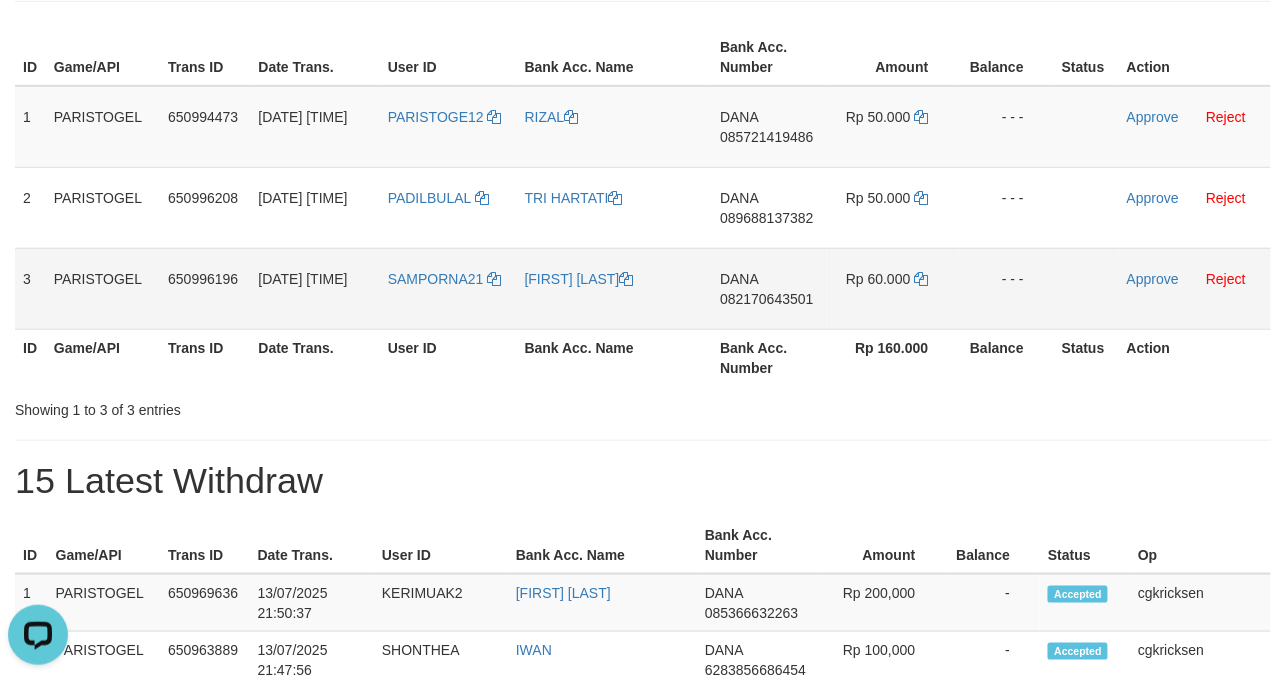 click on "DANA
082170643501" at bounding box center (769, 288) 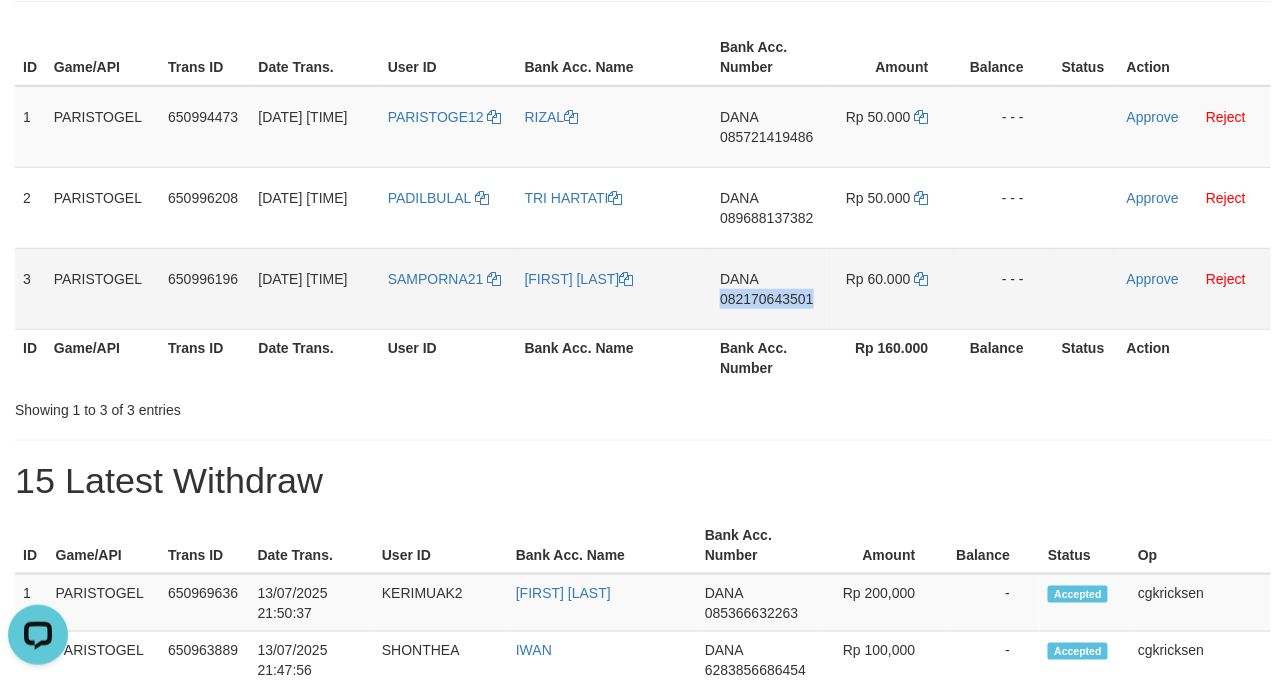 click on "DANA
082170643501" at bounding box center (769, 288) 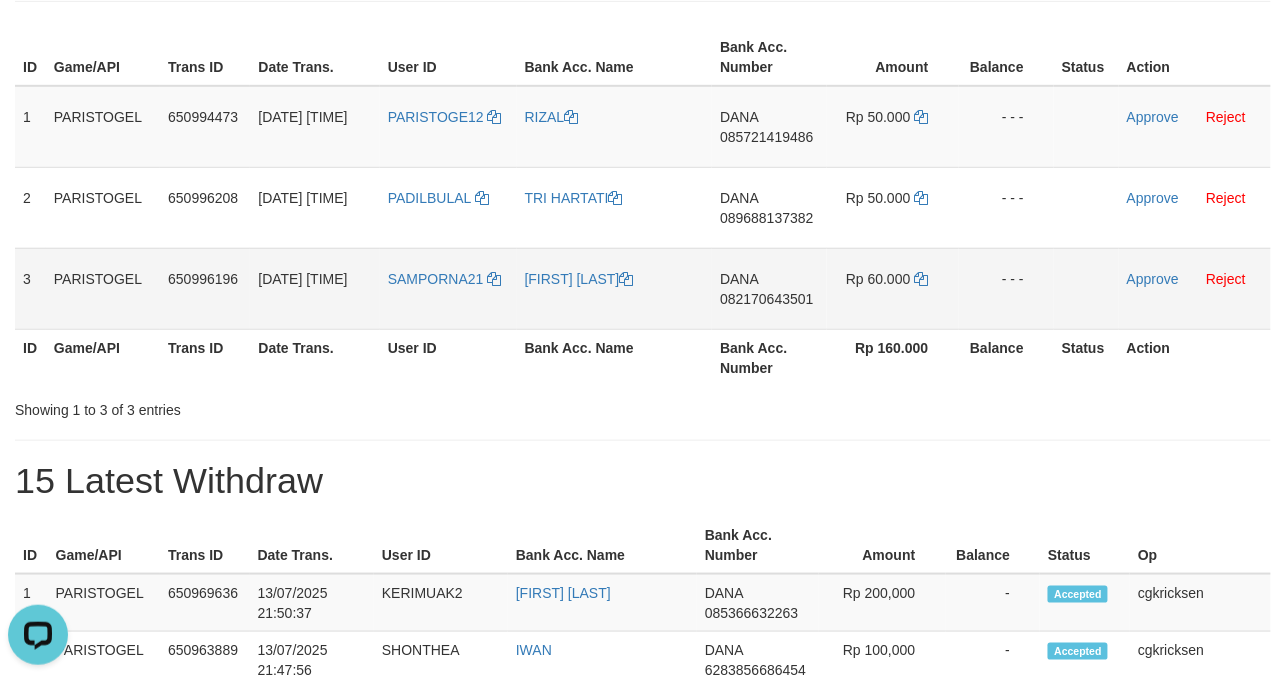 click on "SAMPORNA21" at bounding box center (448, 288) 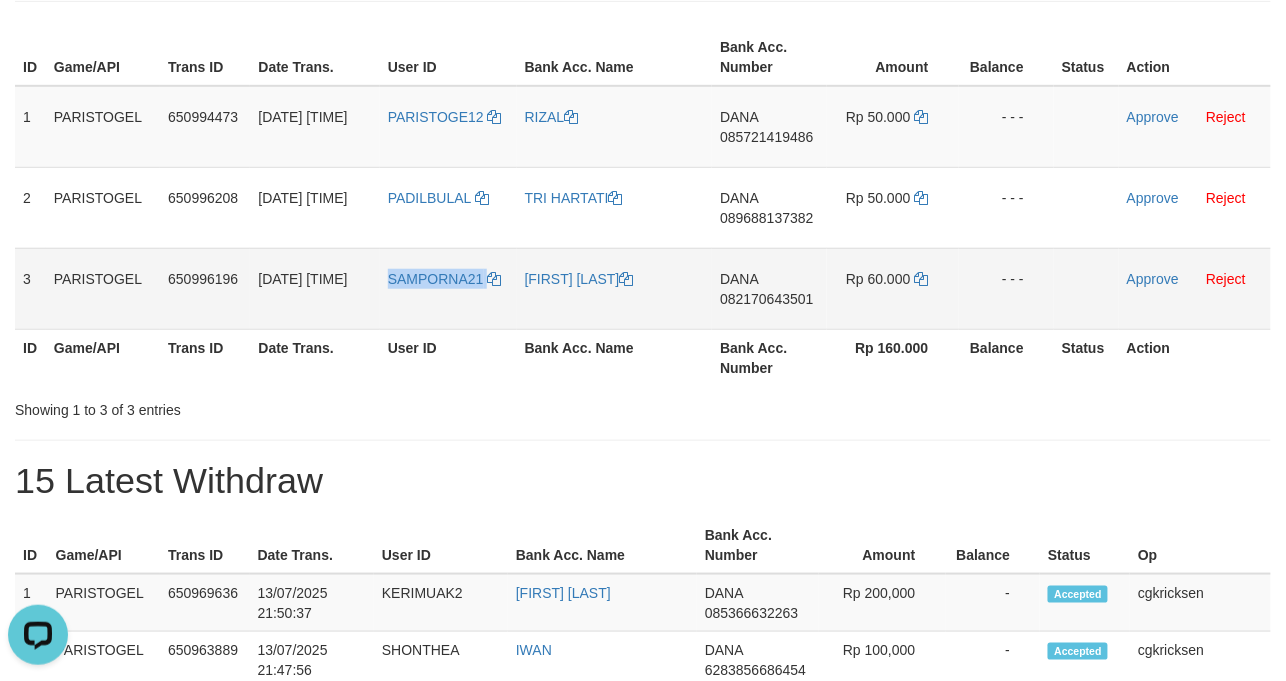 click on "SAMPORNA21" at bounding box center [448, 288] 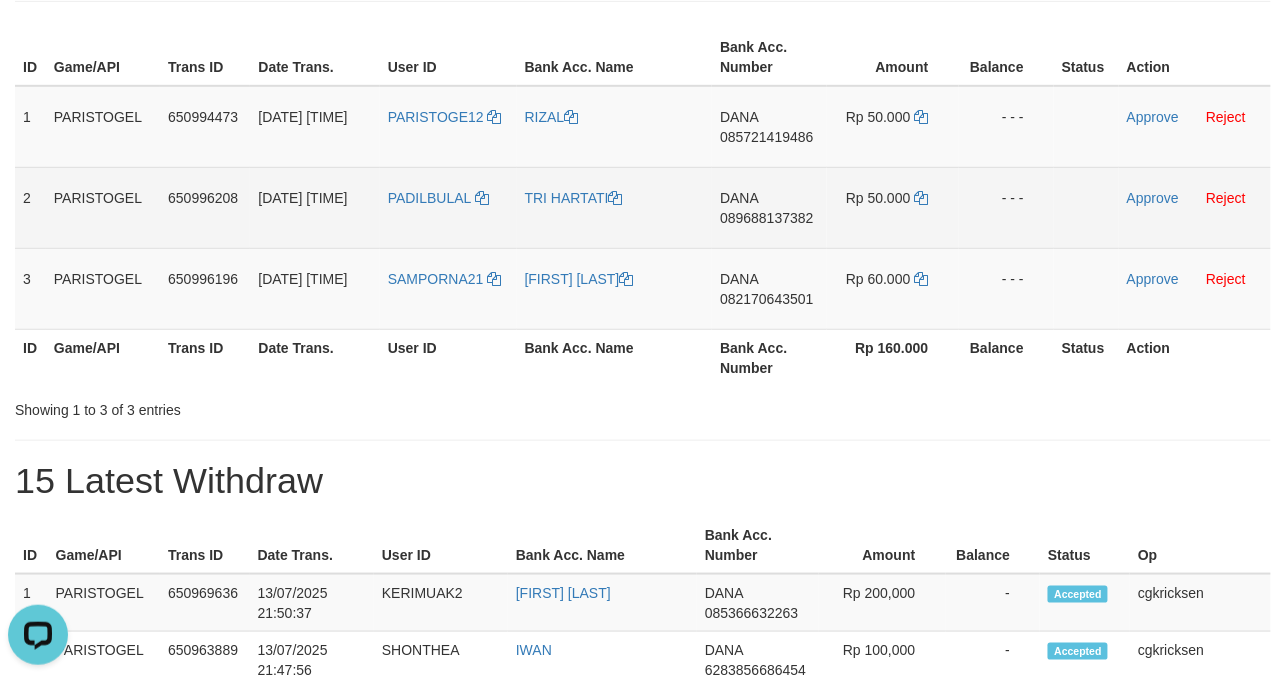 click on "PADILBULAL" at bounding box center (448, 207) 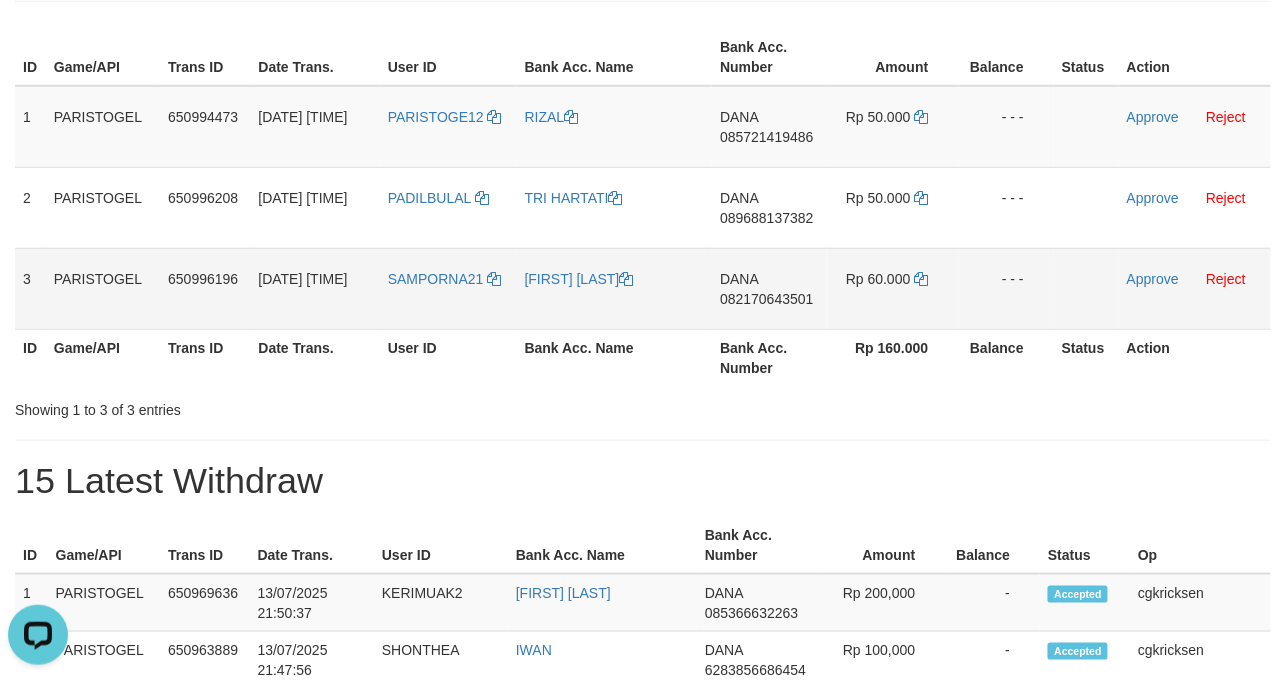 click on "082170643501" at bounding box center (766, 299) 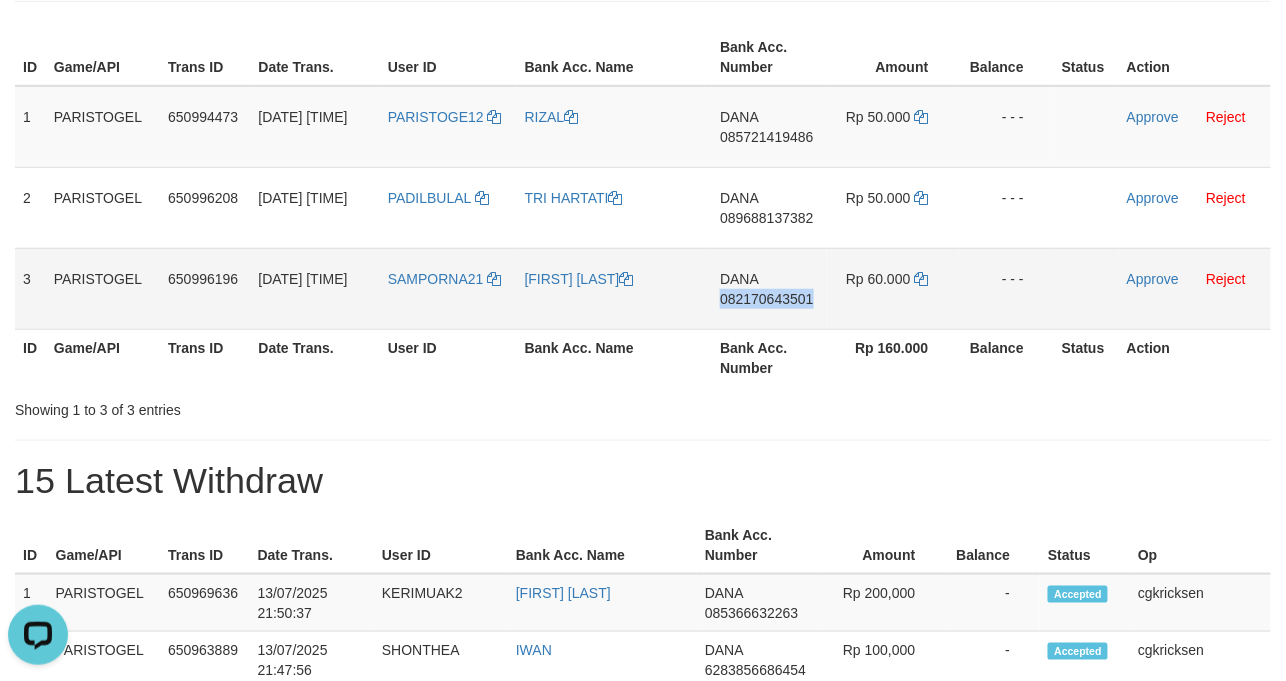click on "DANA
082170643501" at bounding box center [769, 288] 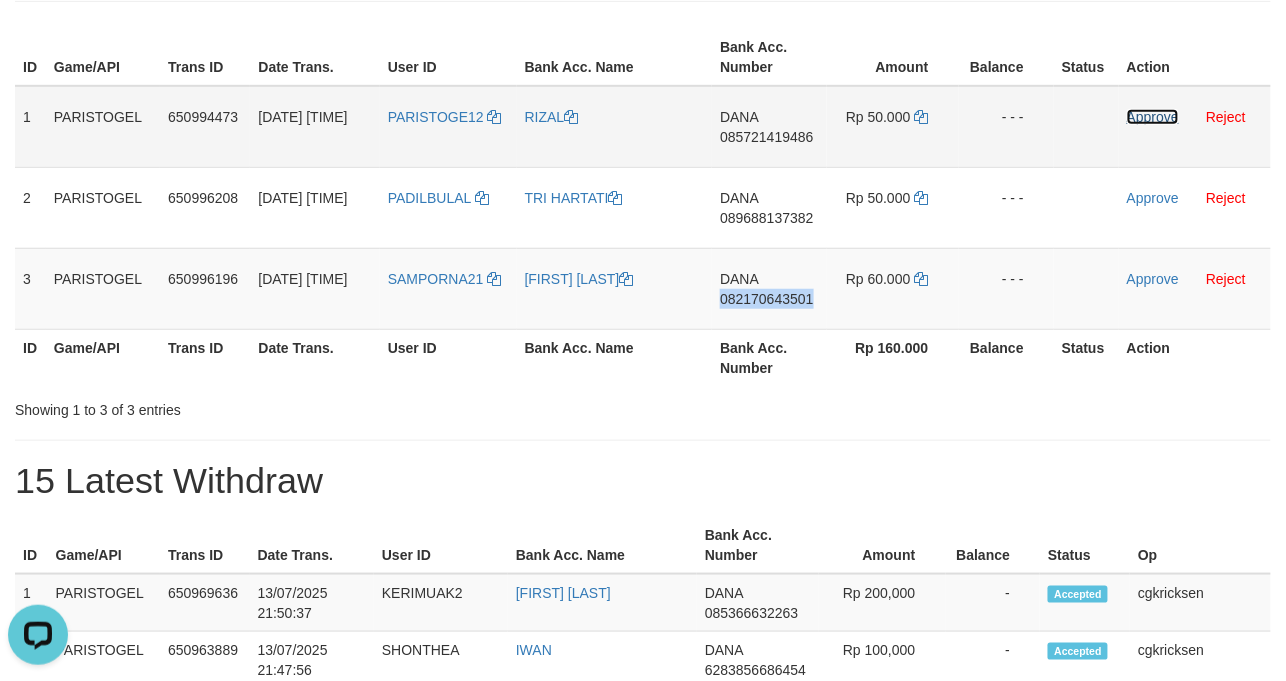 click on "Approve" at bounding box center [1153, 117] 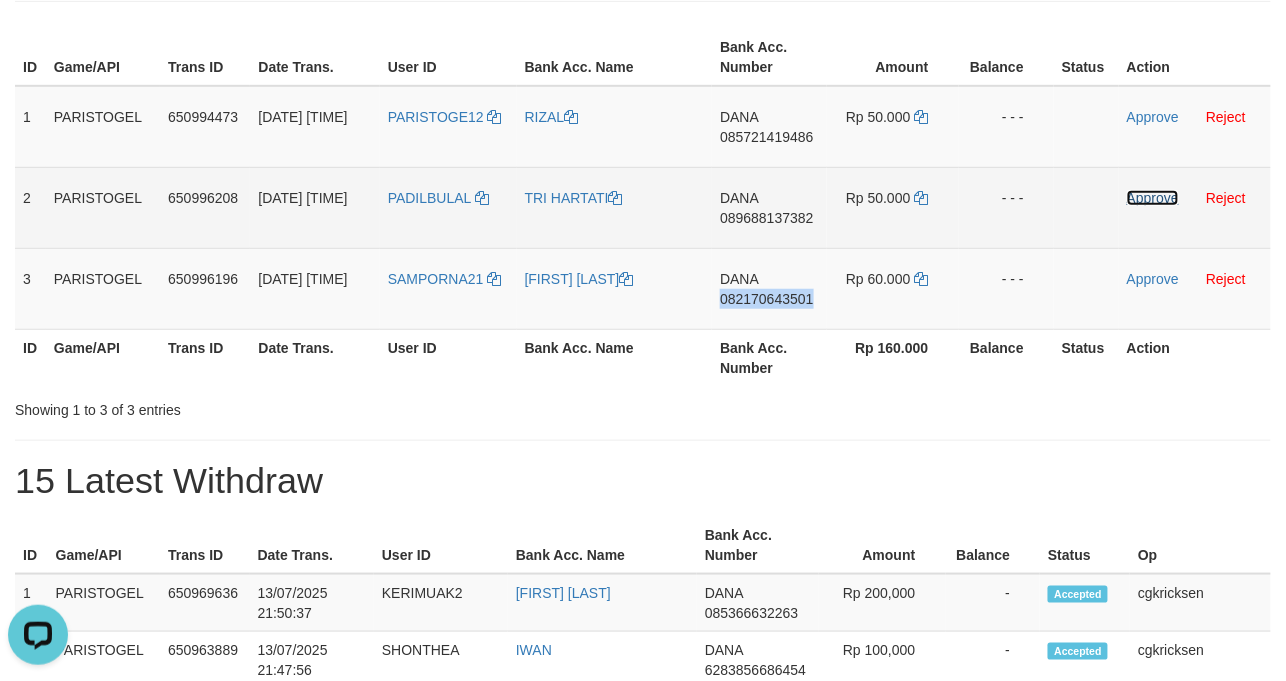 click on "Approve" at bounding box center (1153, 198) 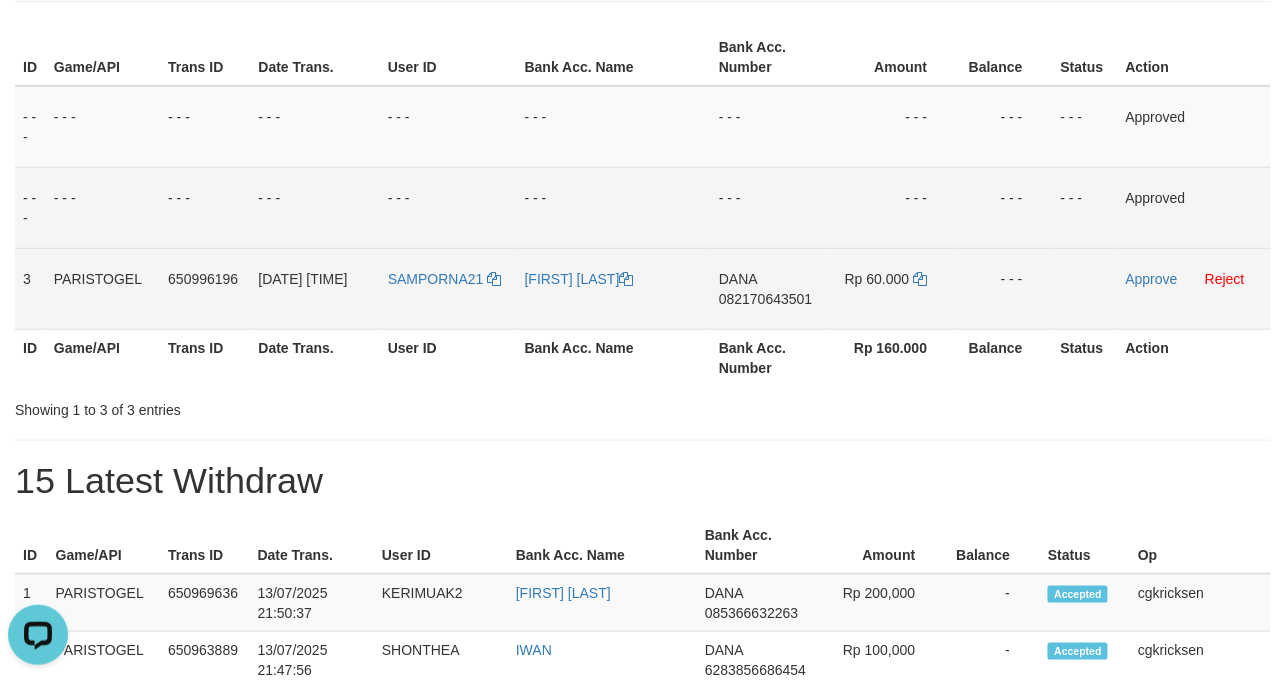 click on "SAMPORNA21" at bounding box center (448, 288) 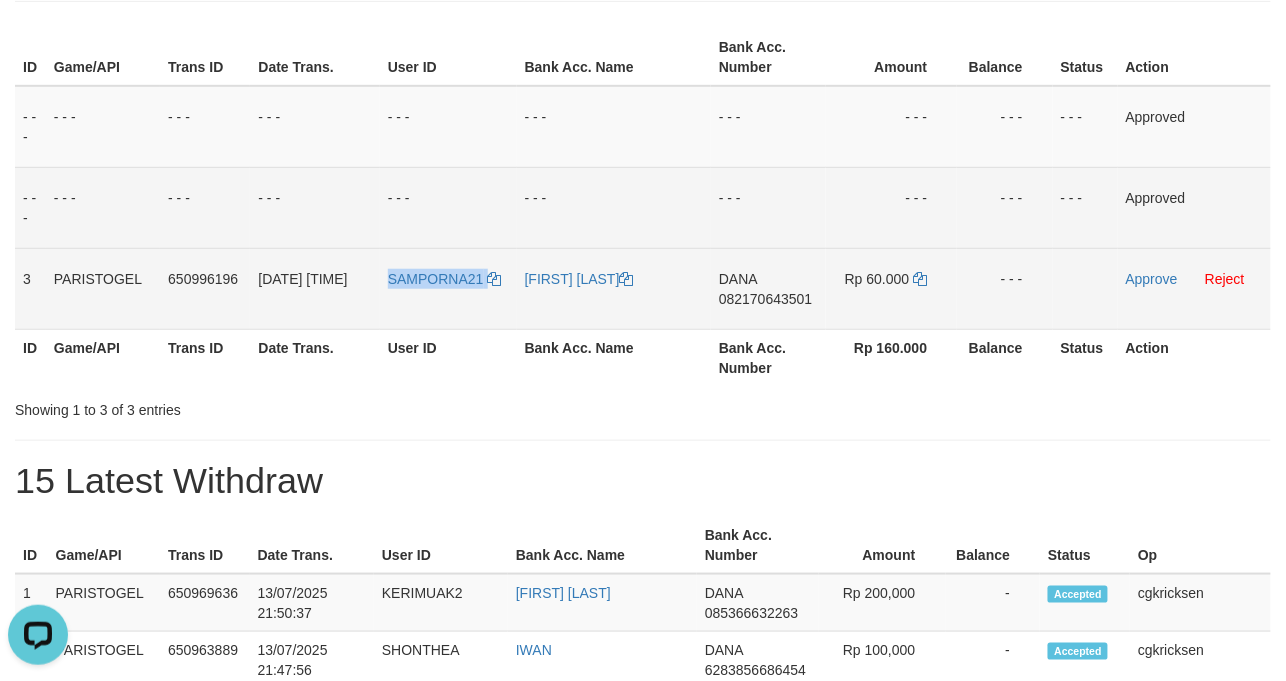 click on "SAMPORNA21" at bounding box center (448, 288) 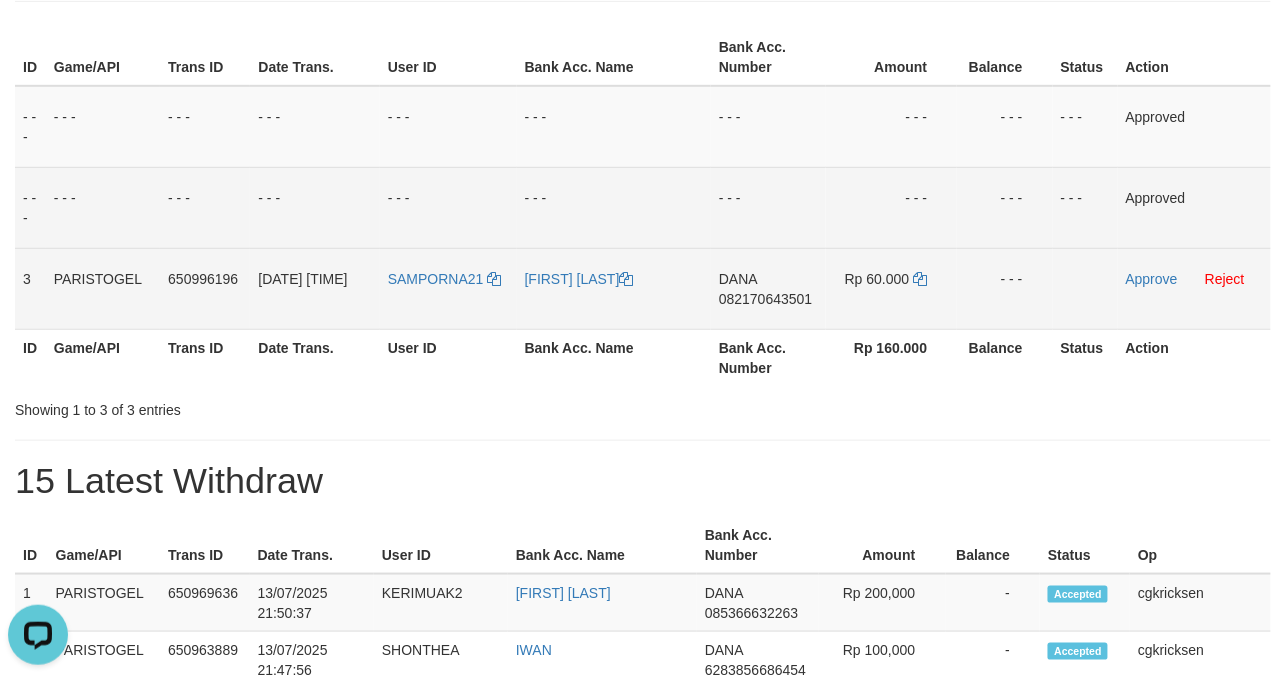 click on "[FIRST] [LAST]" at bounding box center [614, 288] 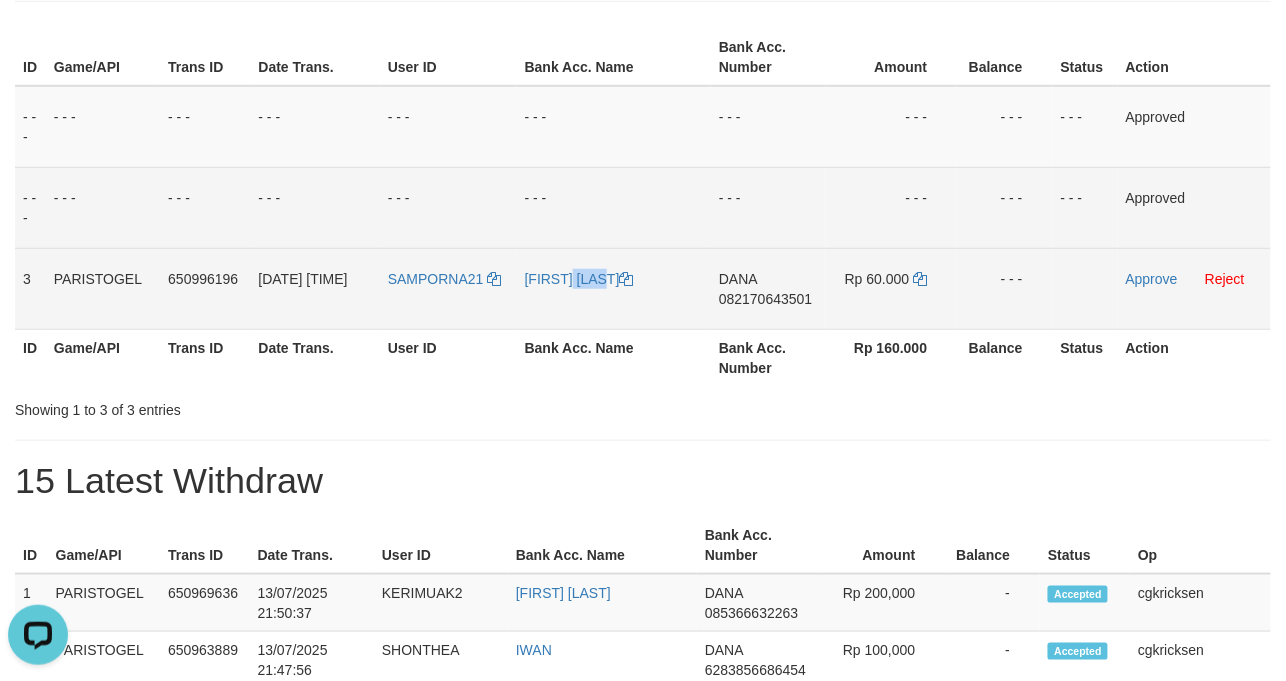 click on "[FIRST] [LAST]" at bounding box center (614, 288) 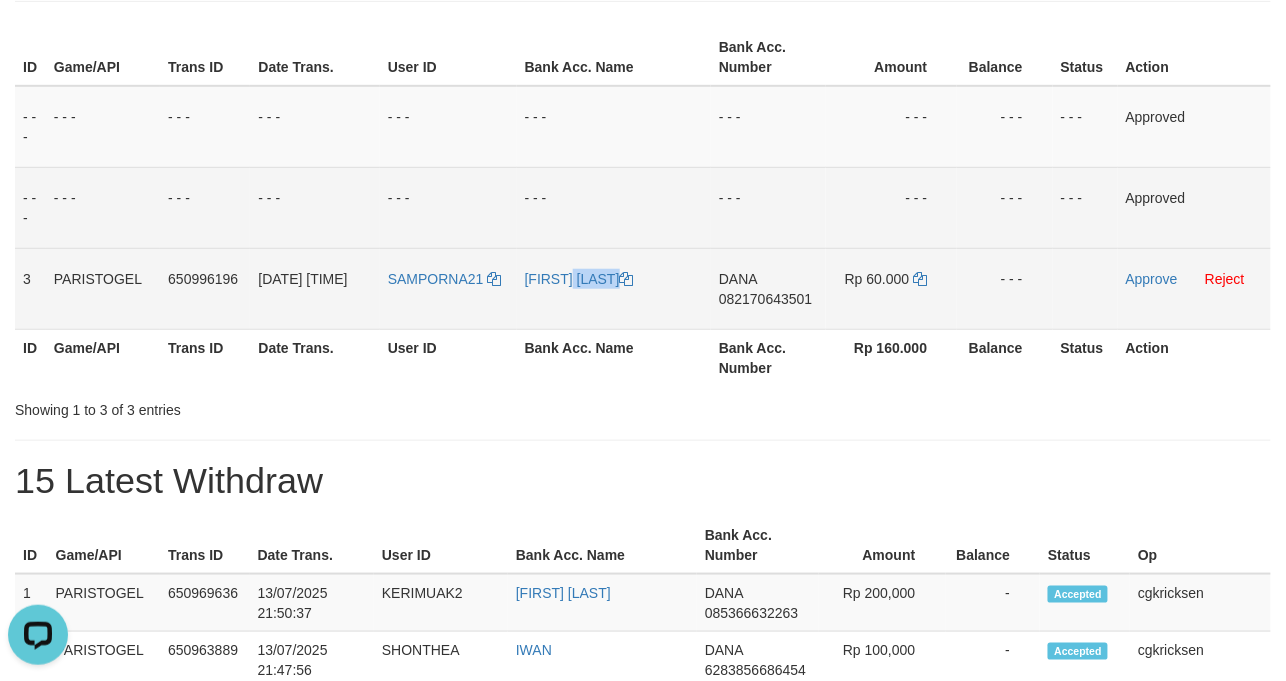 click on "[FIRST] [LAST]" at bounding box center (614, 288) 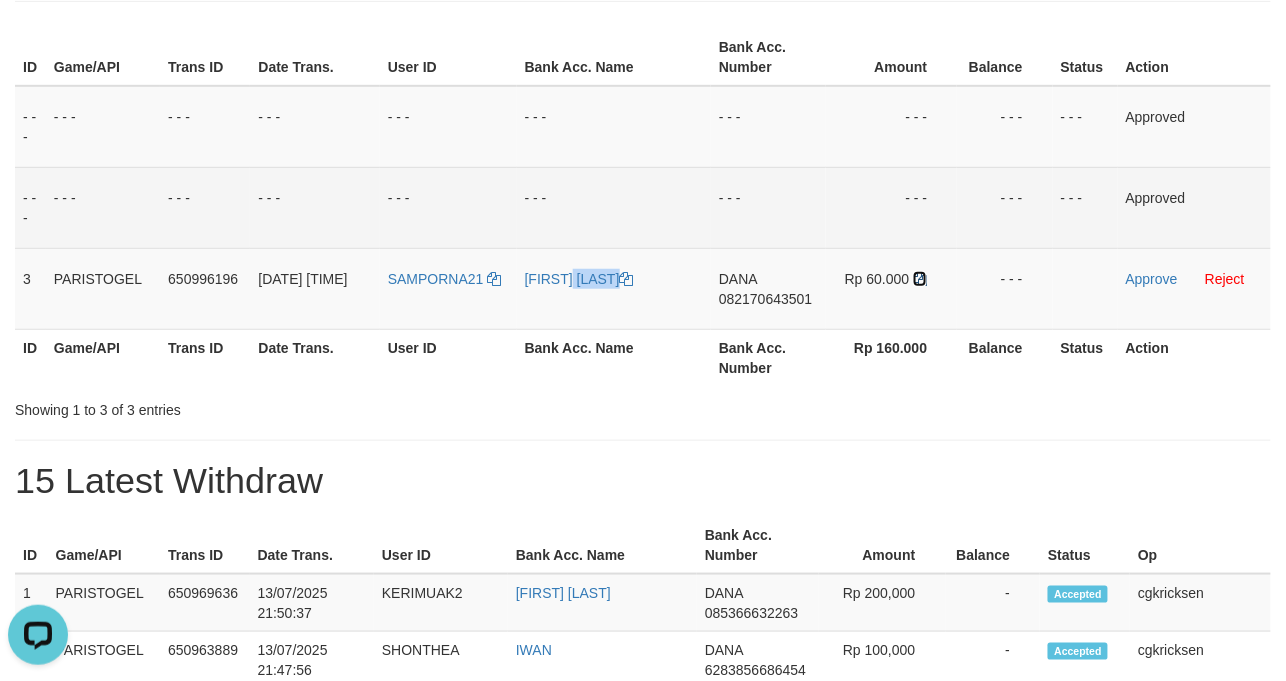 drag, startPoint x: 922, startPoint y: 297, endPoint x: 570, endPoint y: 254, distance: 354.6167 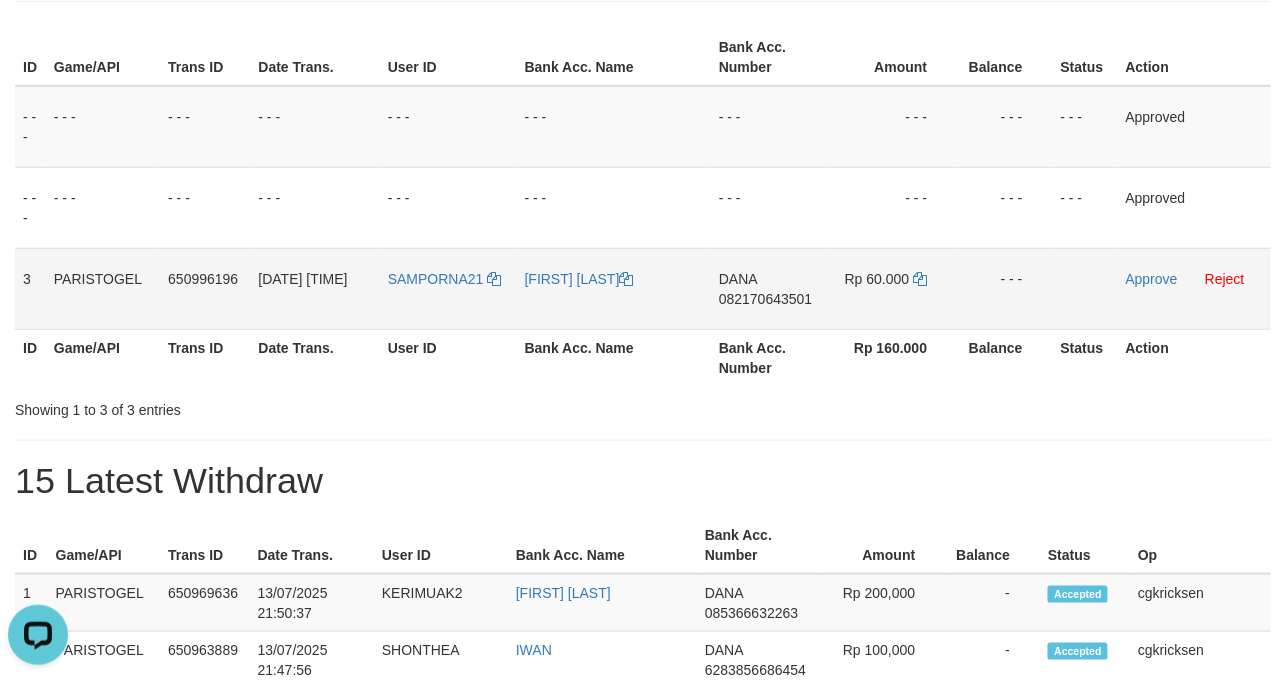 click on "DANA
082170643501" at bounding box center [768, 288] 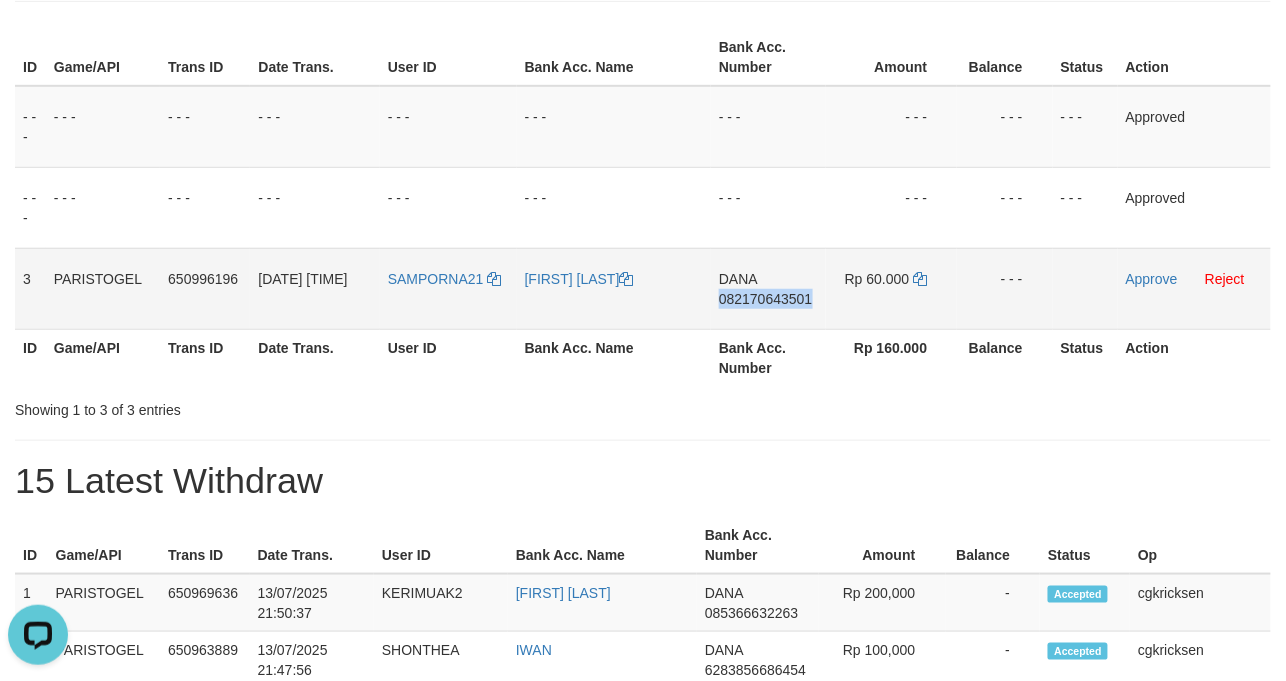 click on "DANA
082170643501" at bounding box center (768, 288) 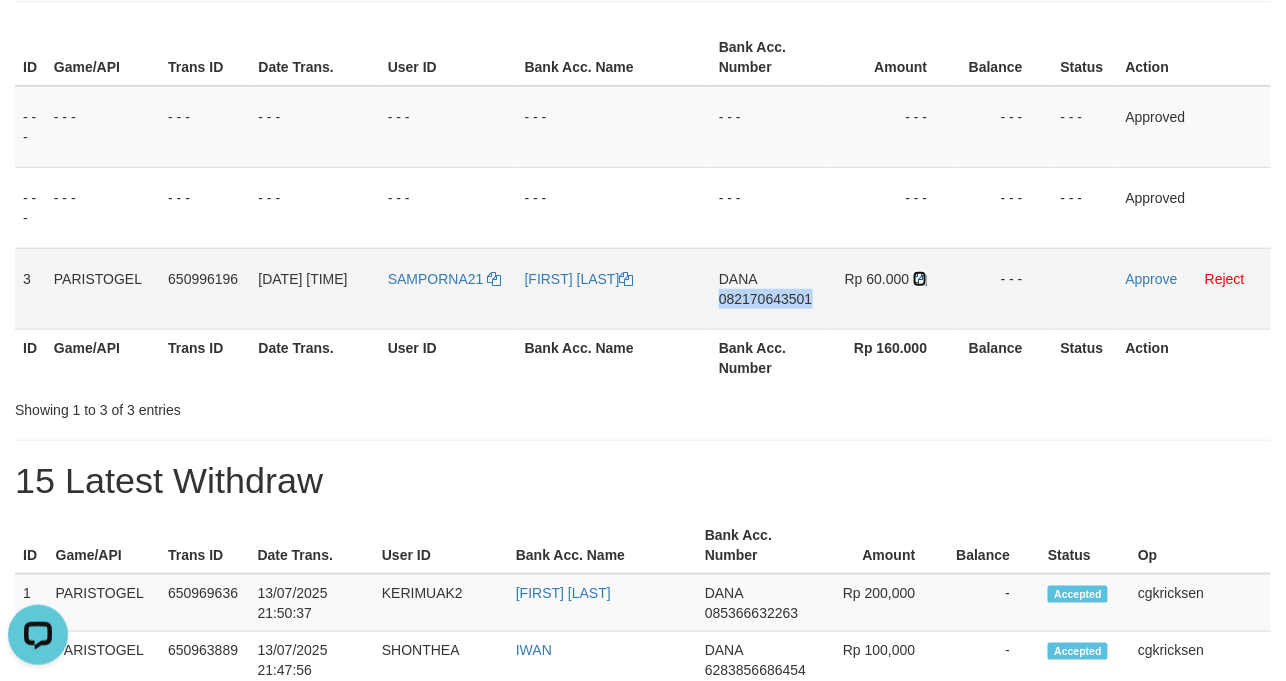 click at bounding box center [920, 279] 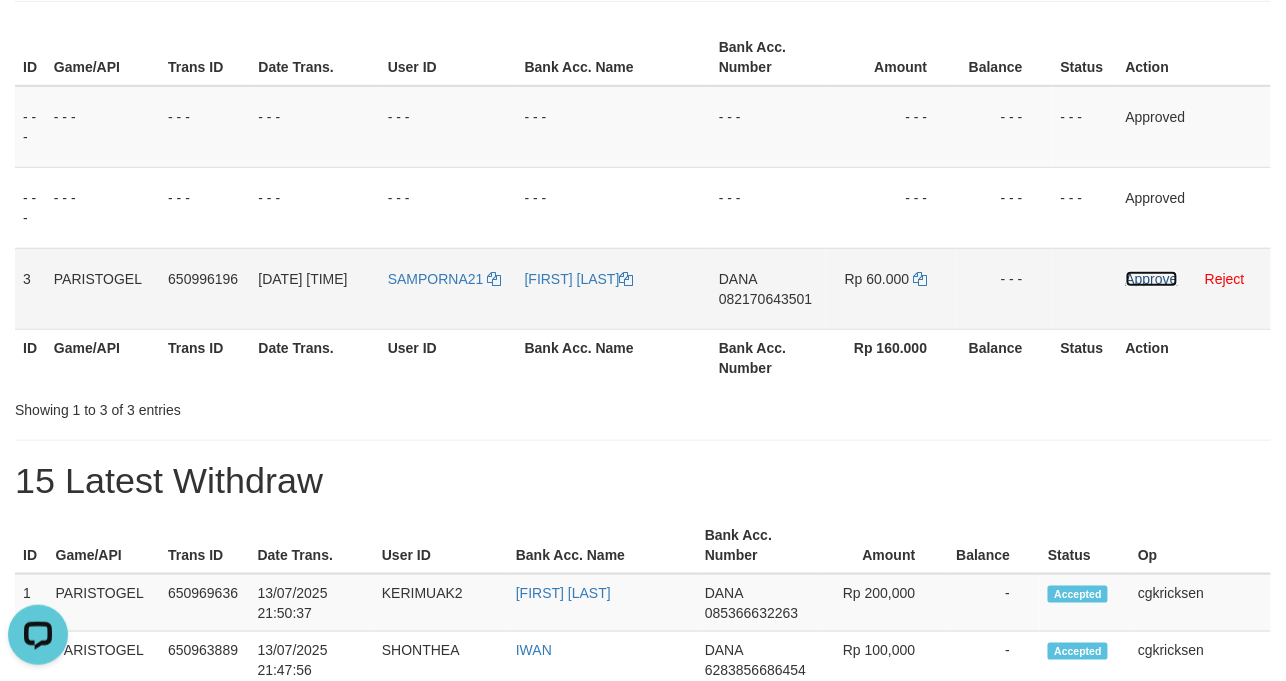 click on "Approve" at bounding box center [1152, 279] 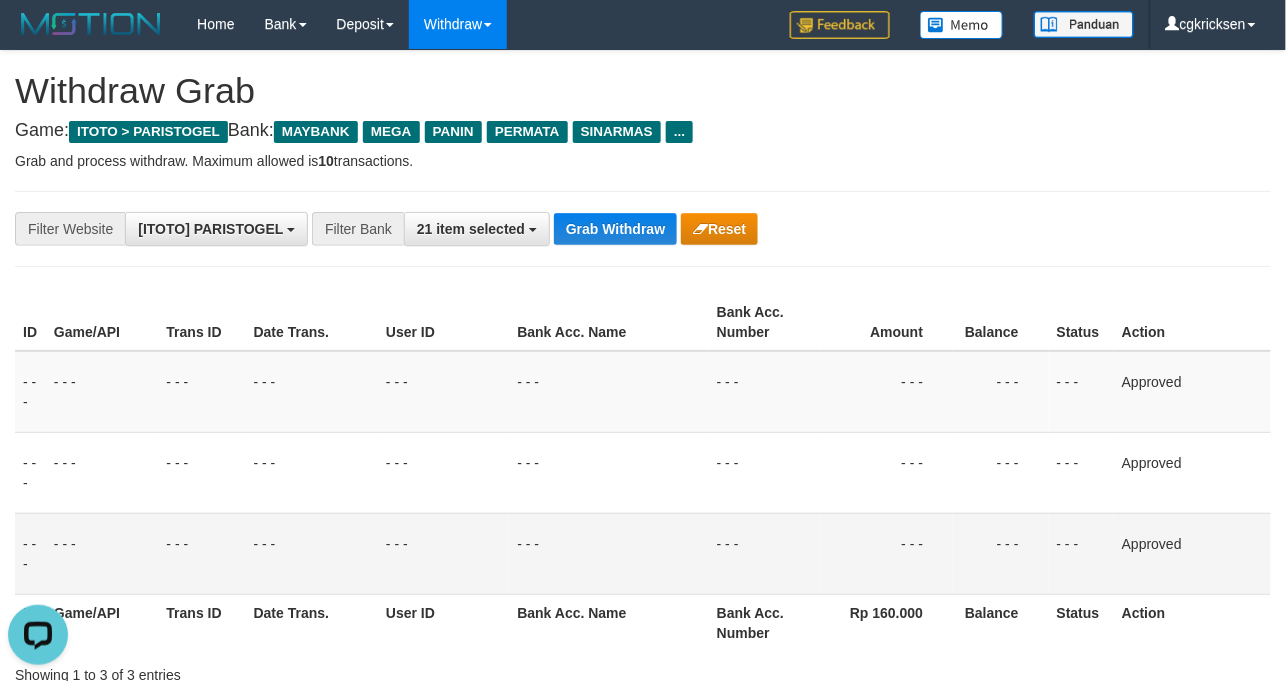 scroll, scrollTop: 0, scrollLeft: 0, axis: both 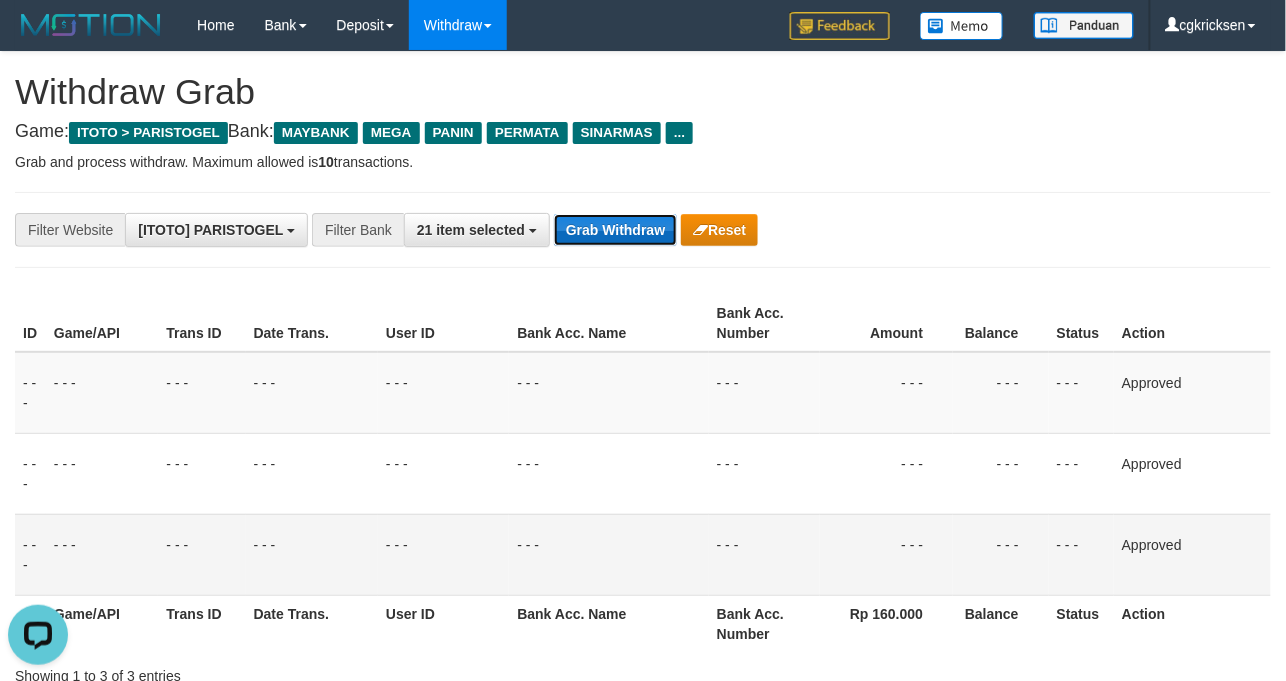 click on "Grab Withdraw" at bounding box center [615, 230] 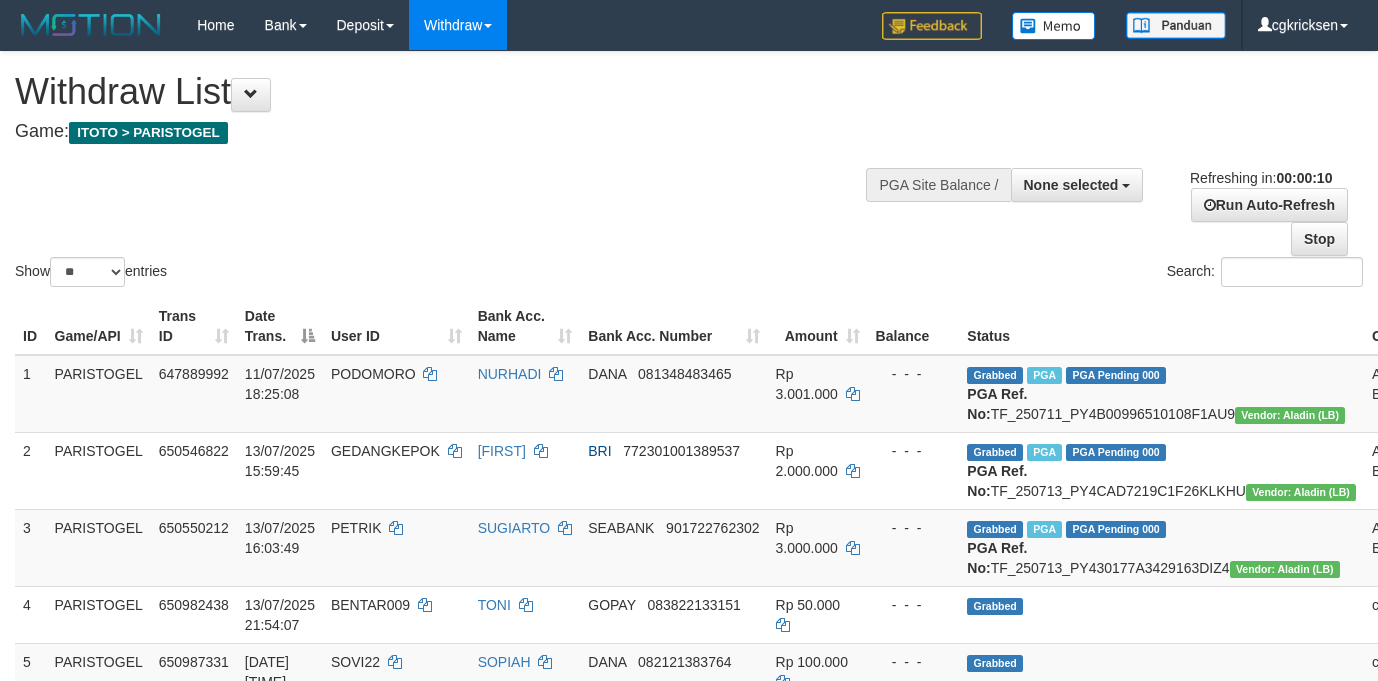select 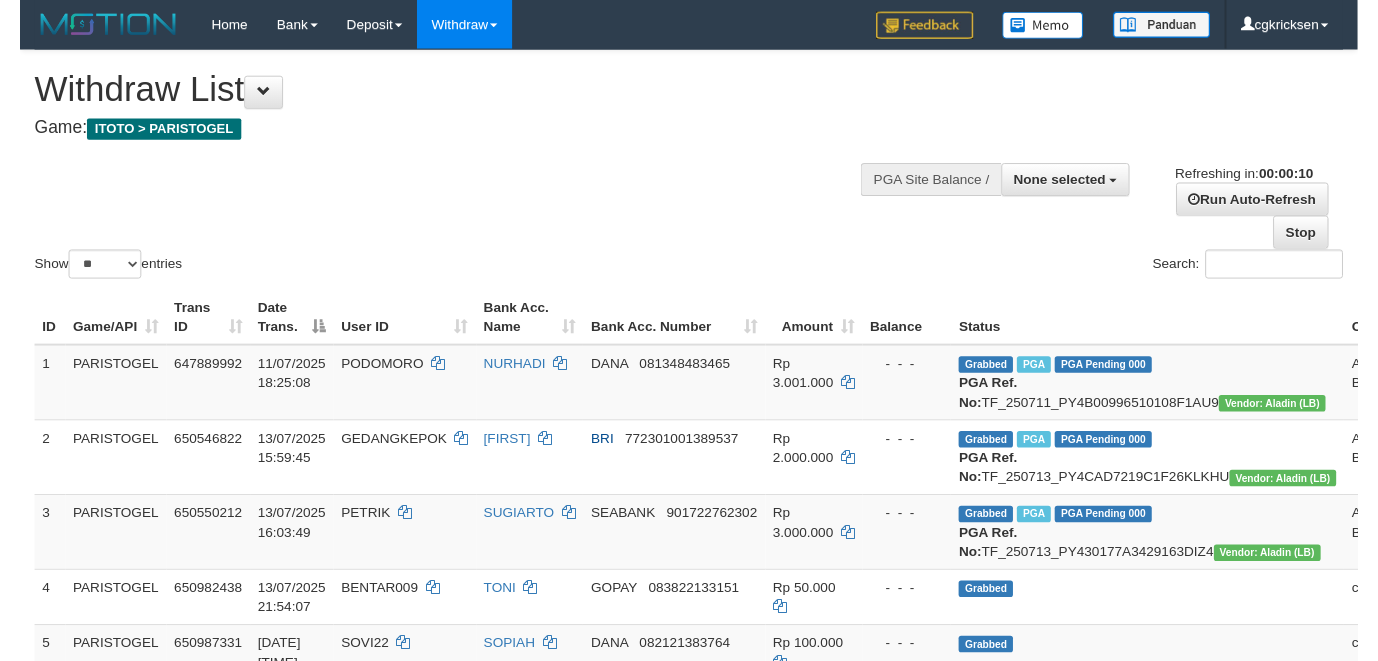 scroll, scrollTop: 0, scrollLeft: 0, axis: both 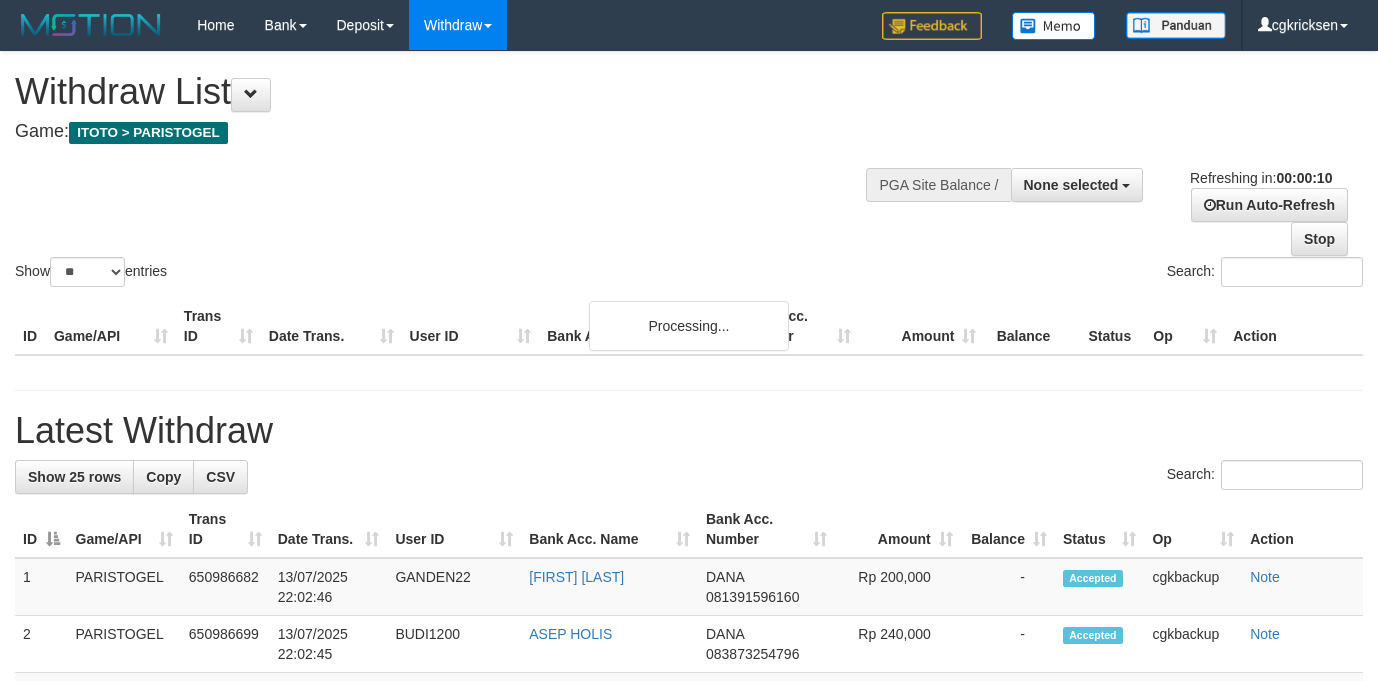 select 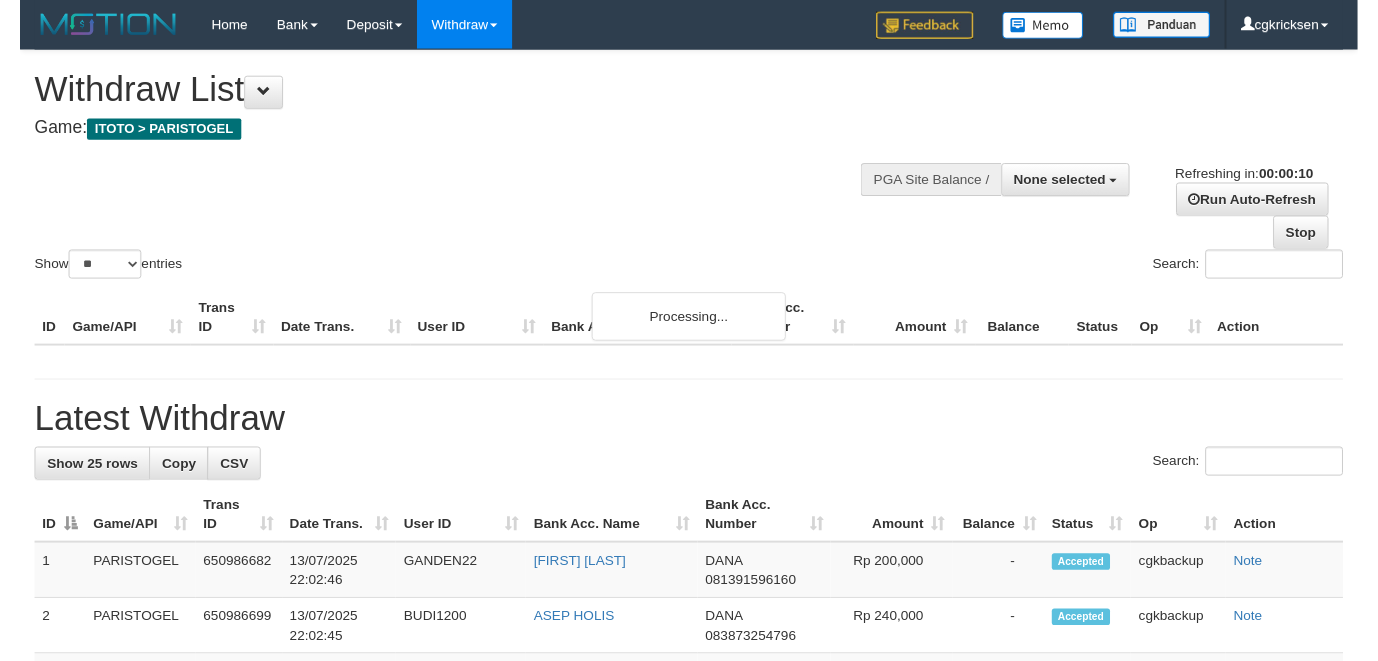 scroll, scrollTop: 0, scrollLeft: 0, axis: both 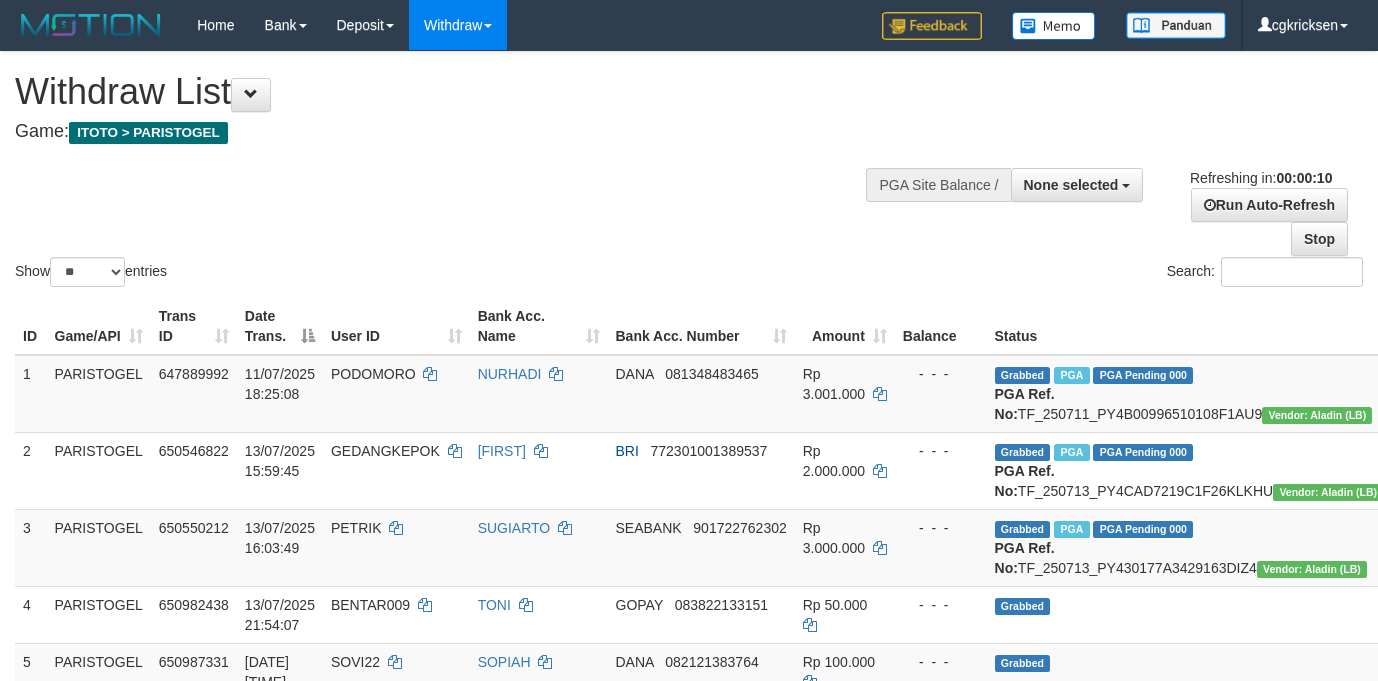 select 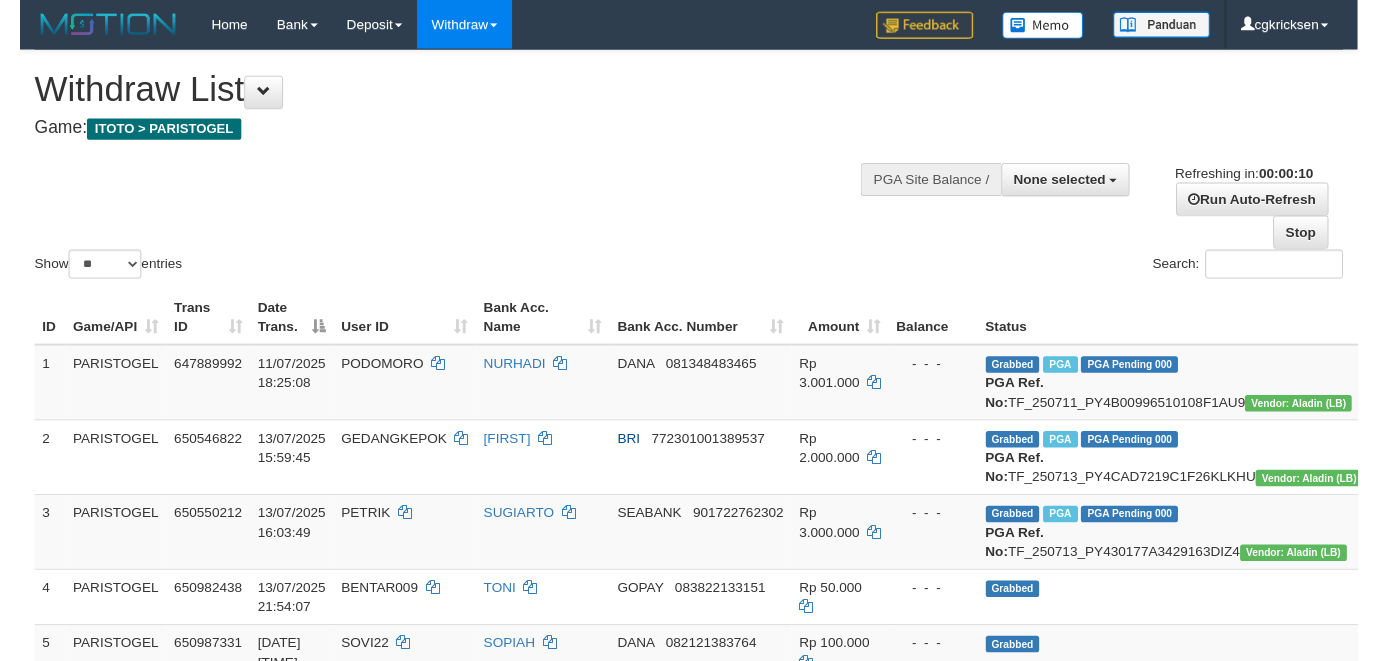 scroll, scrollTop: 0, scrollLeft: 0, axis: both 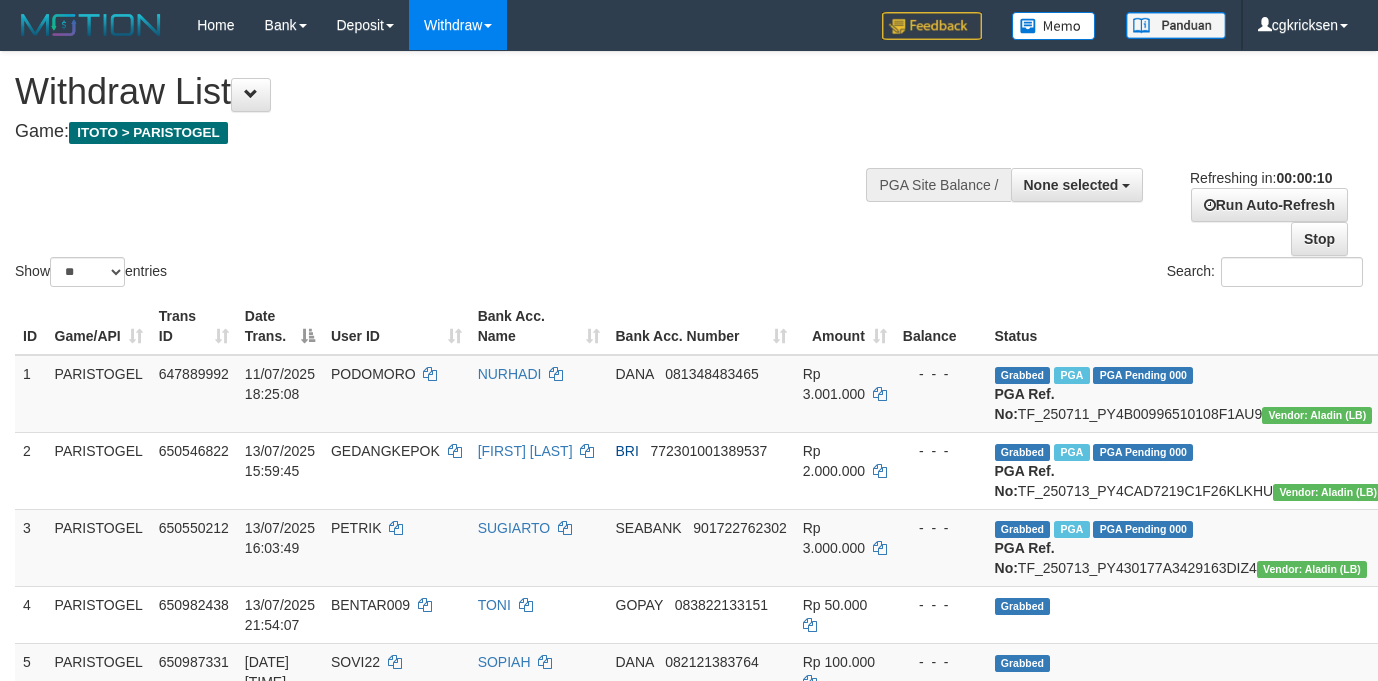select 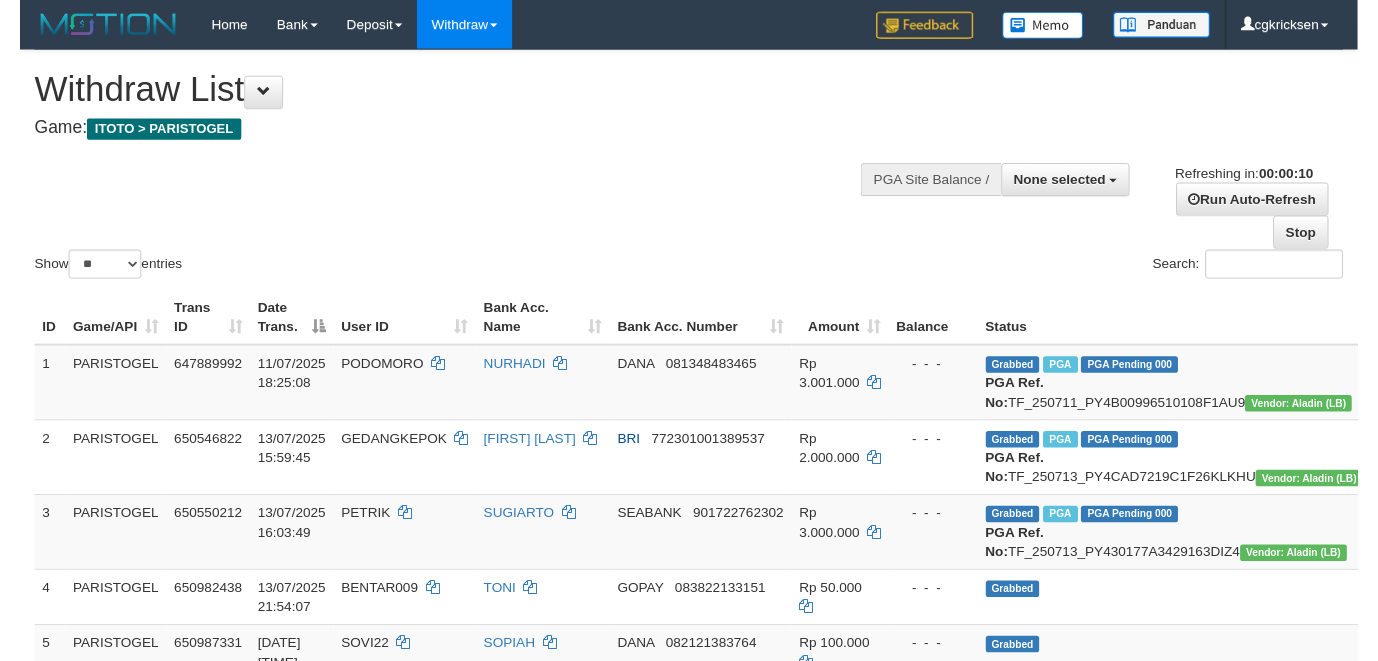 scroll, scrollTop: 0, scrollLeft: 0, axis: both 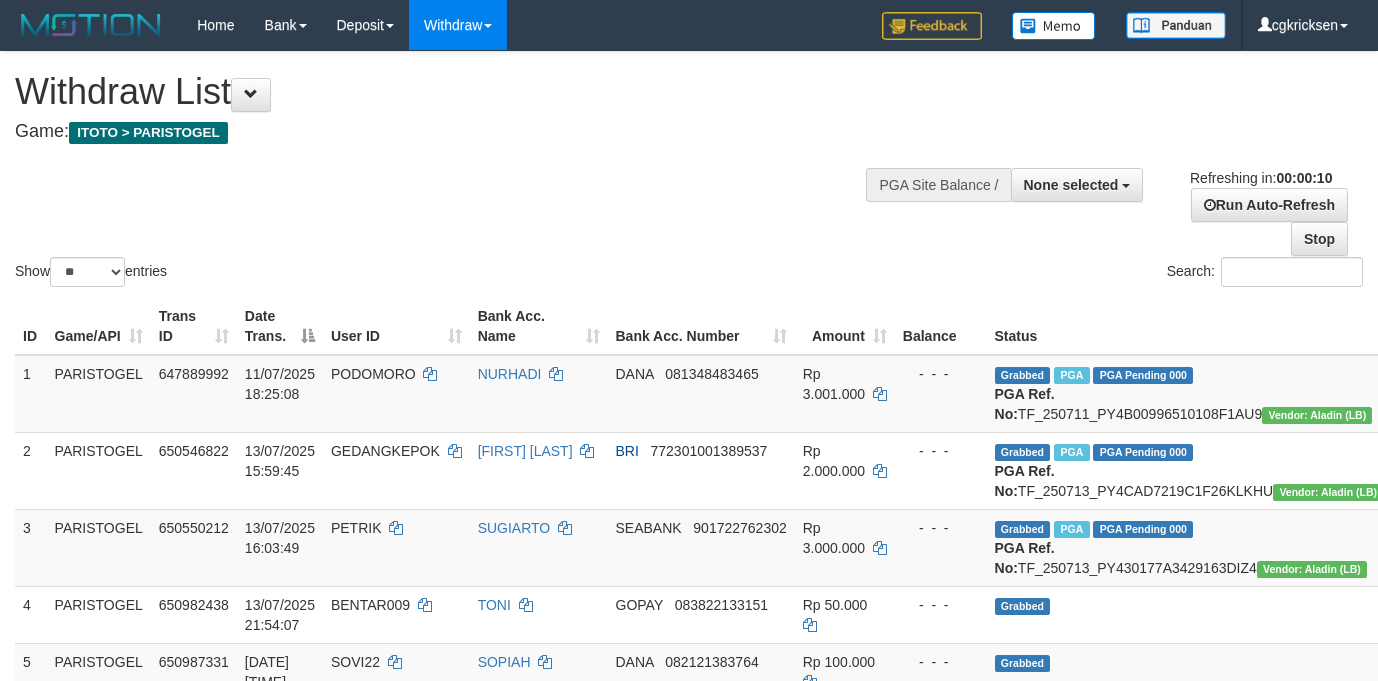 select 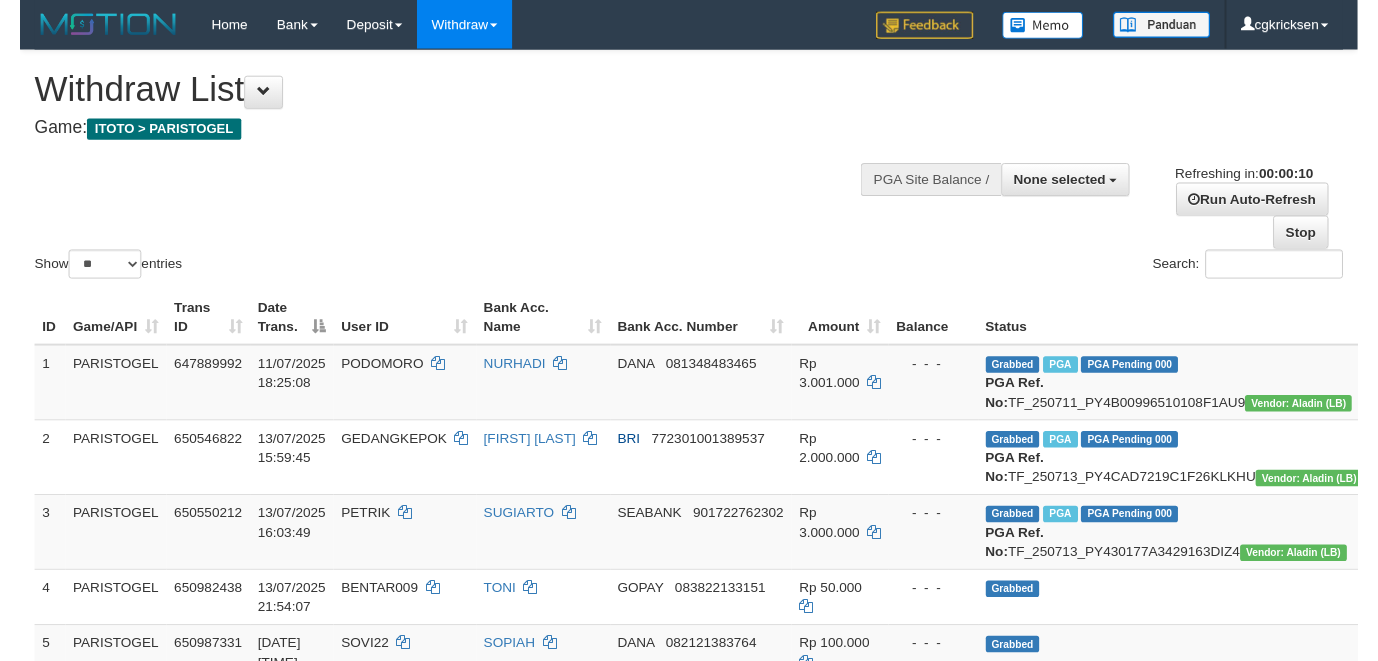 scroll, scrollTop: 0, scrollLeft: 0, axis: both 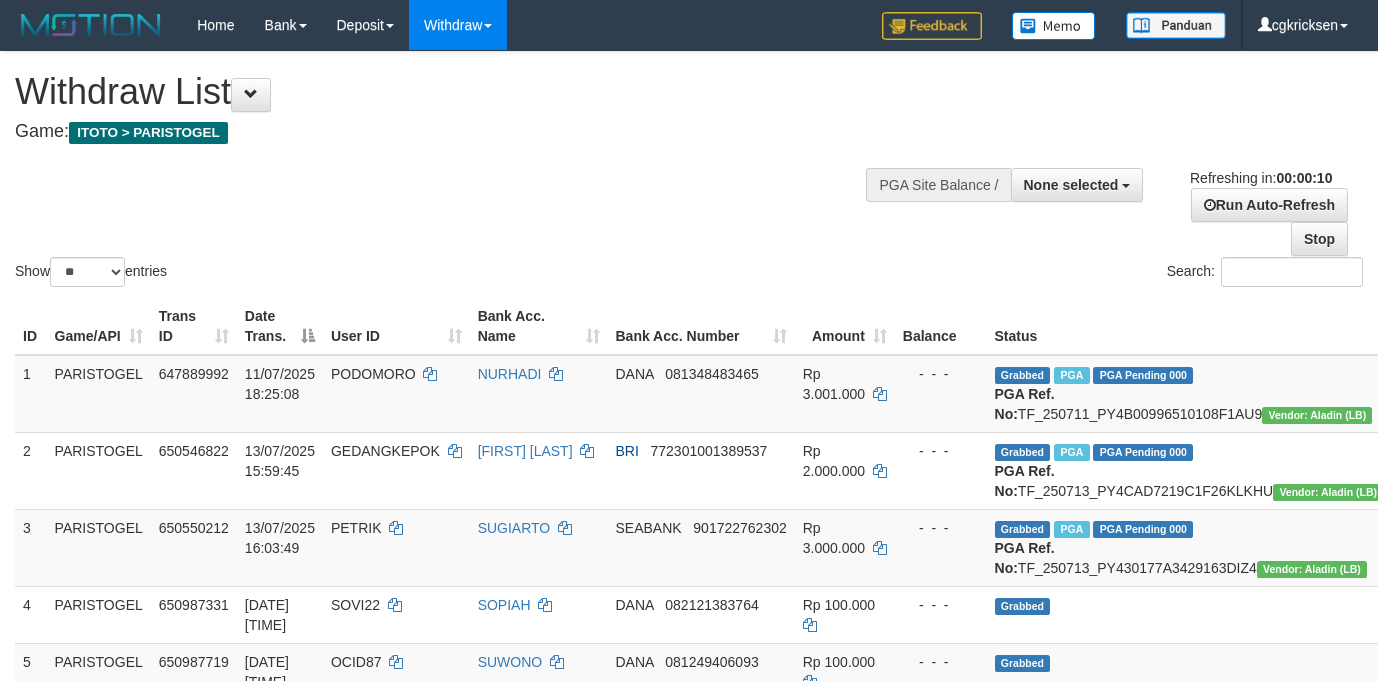 select 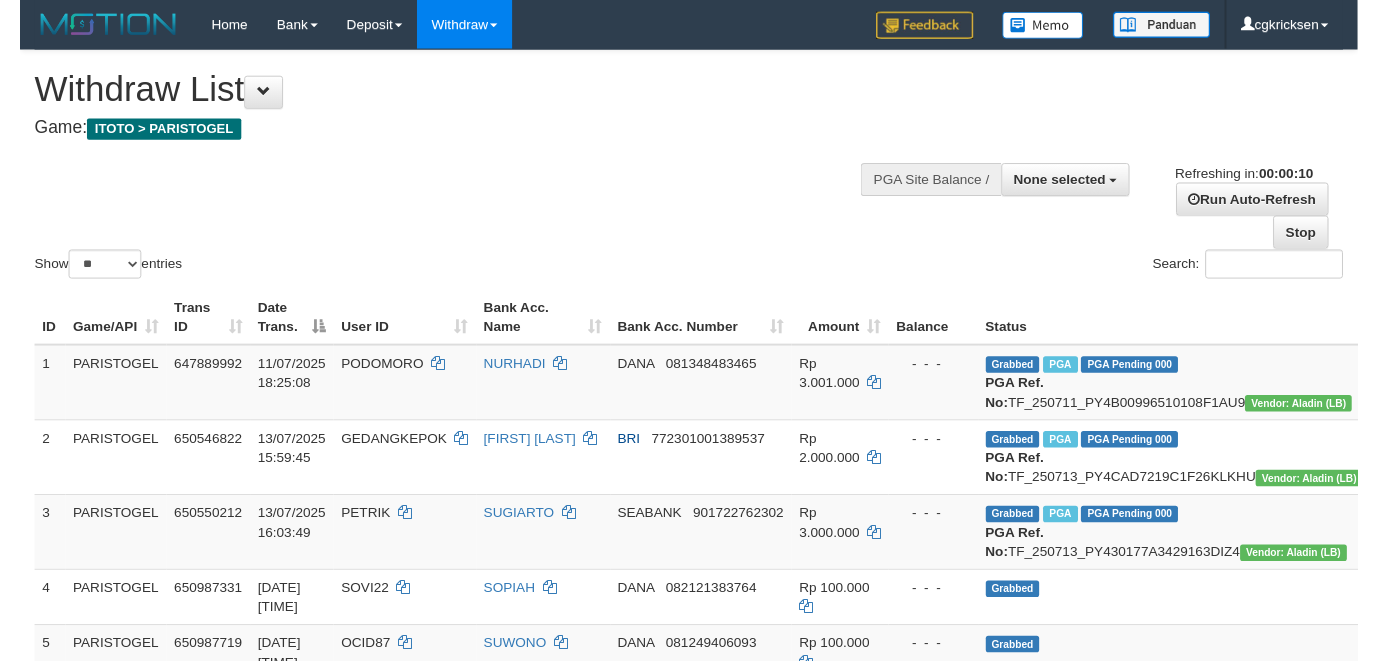 scroll, scrollTop: 0, scrollLeft: 0, axis: both 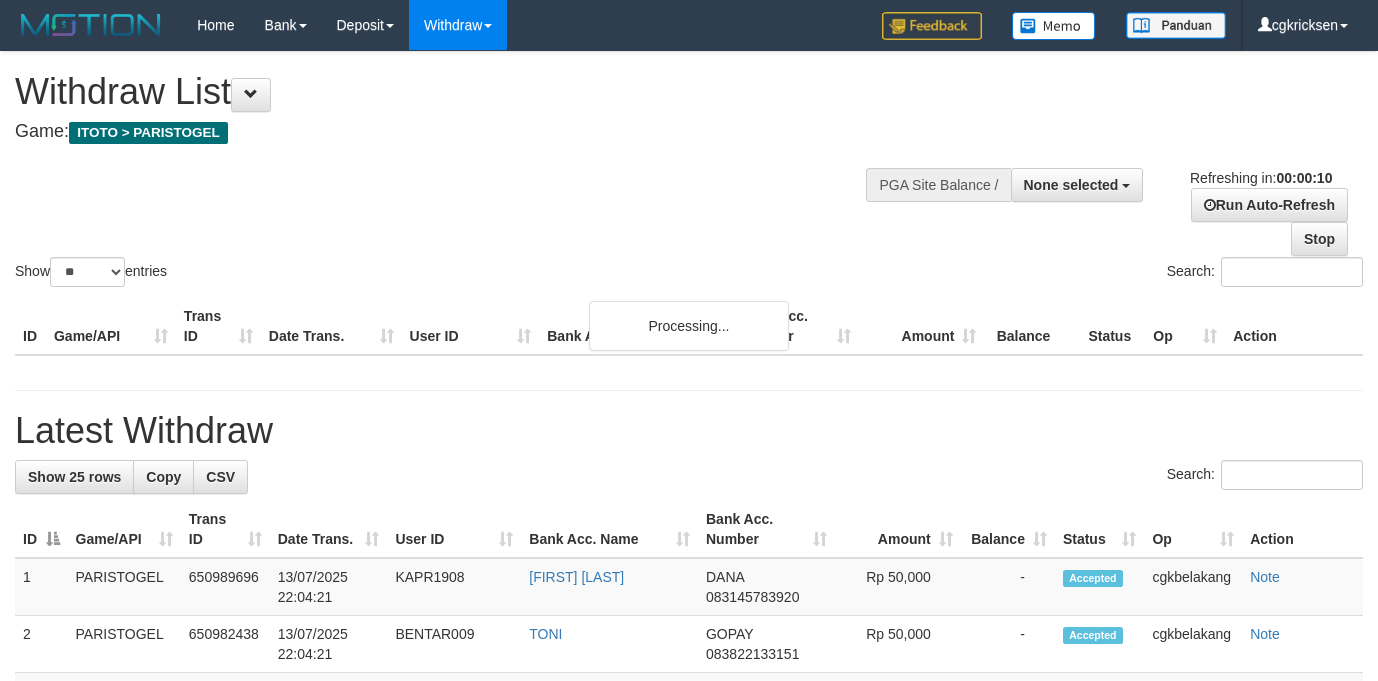 select 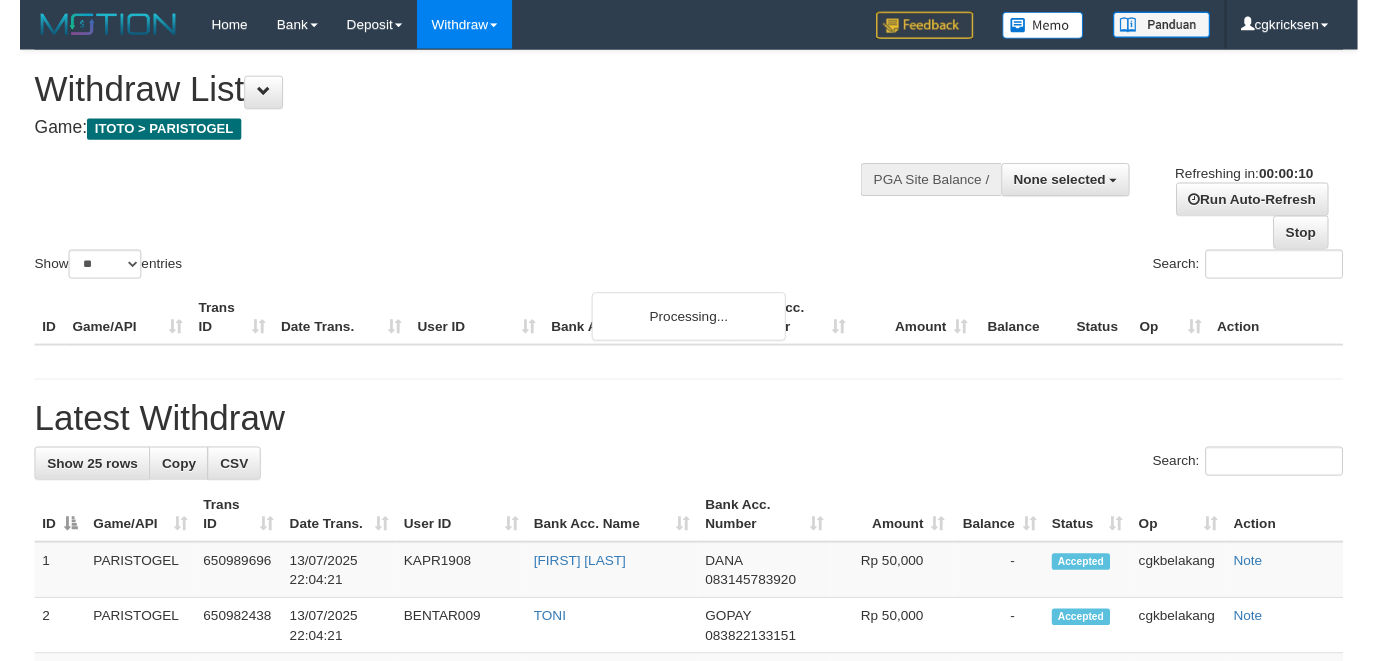 scroll, scrollTop: 0, scrollLeft: 0, axis: both 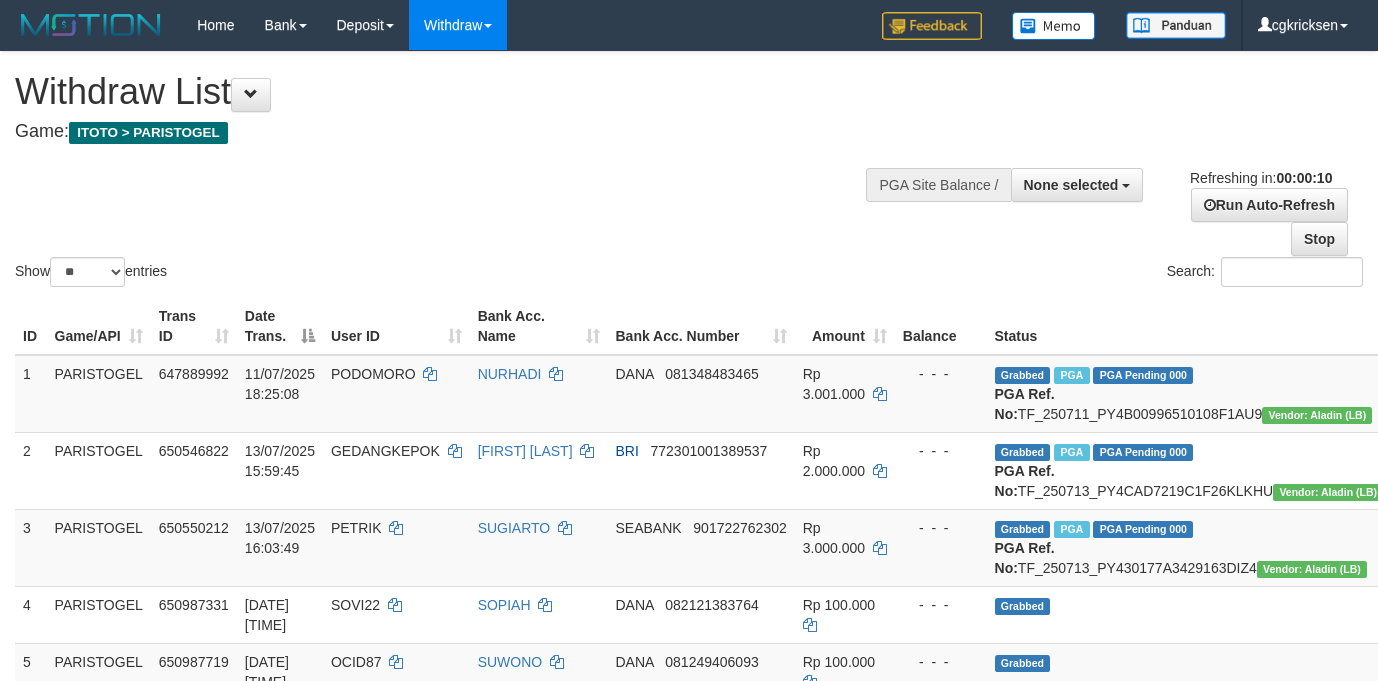 select 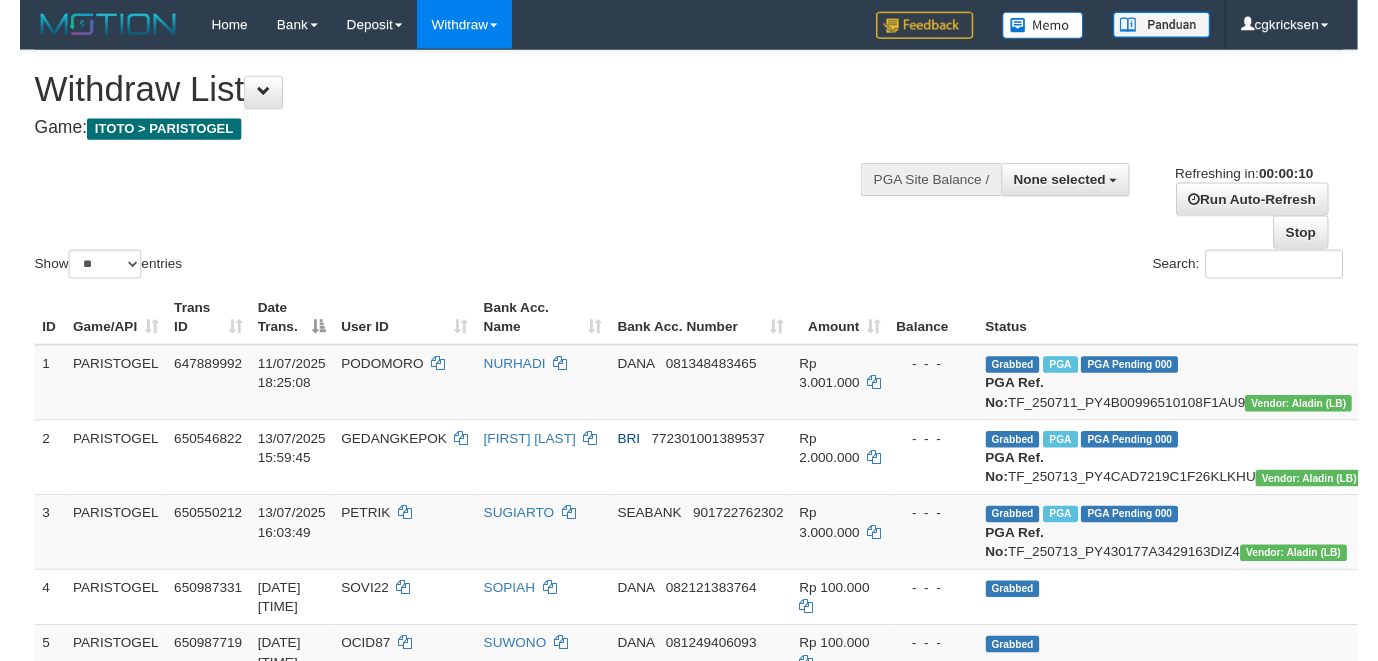 scroll, scrollTop: 0, scrollLeft: 0, axis: both 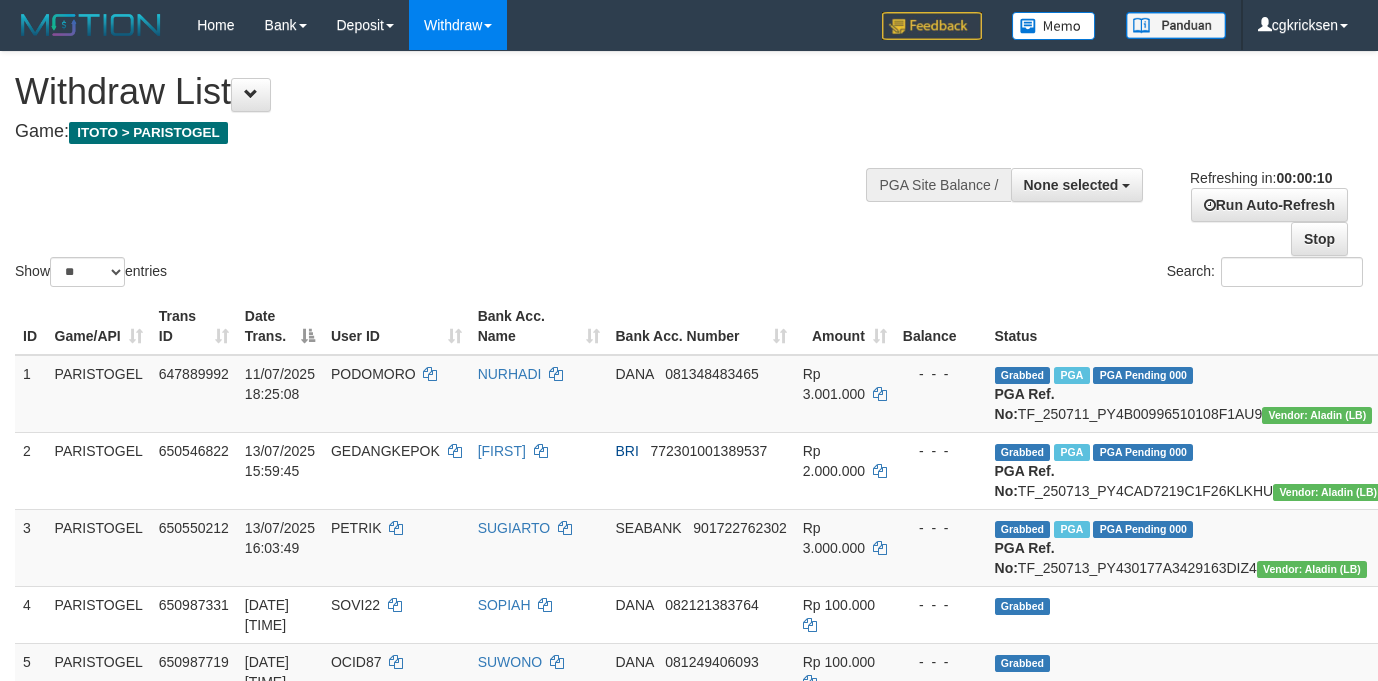 select 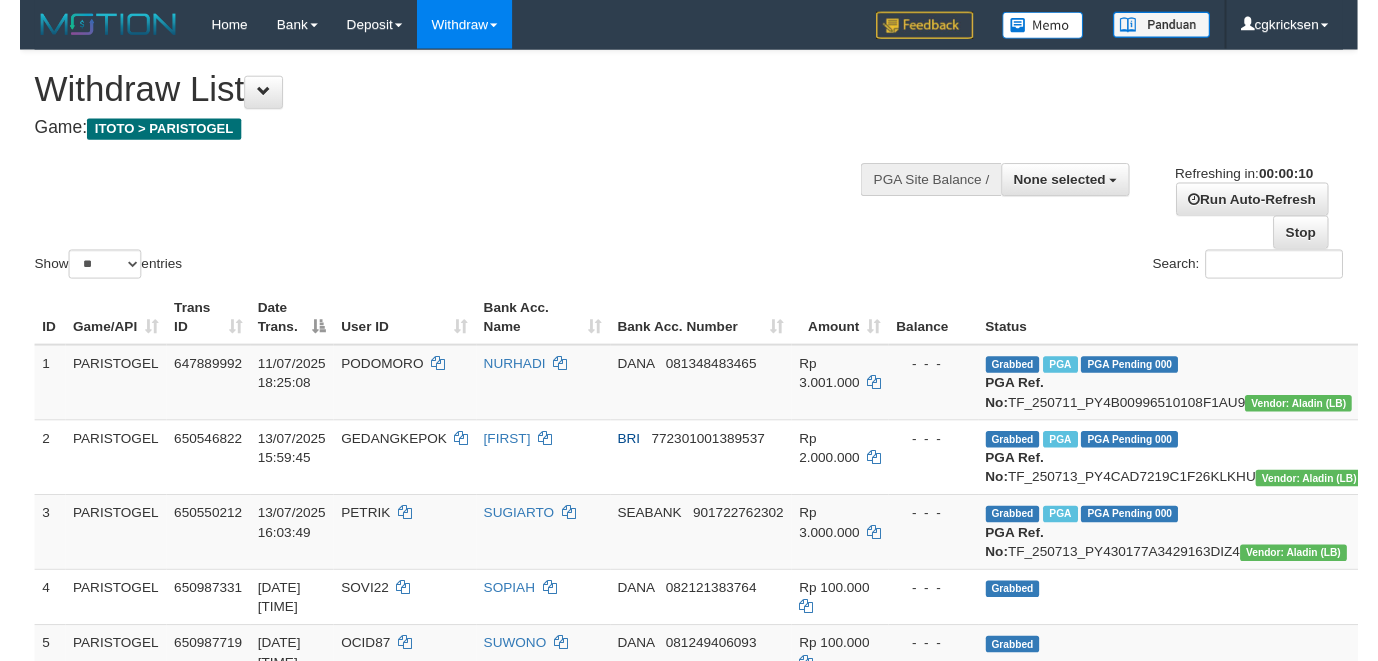 scroll, scrollTop: 0, scrollLeft: 0, axis: both 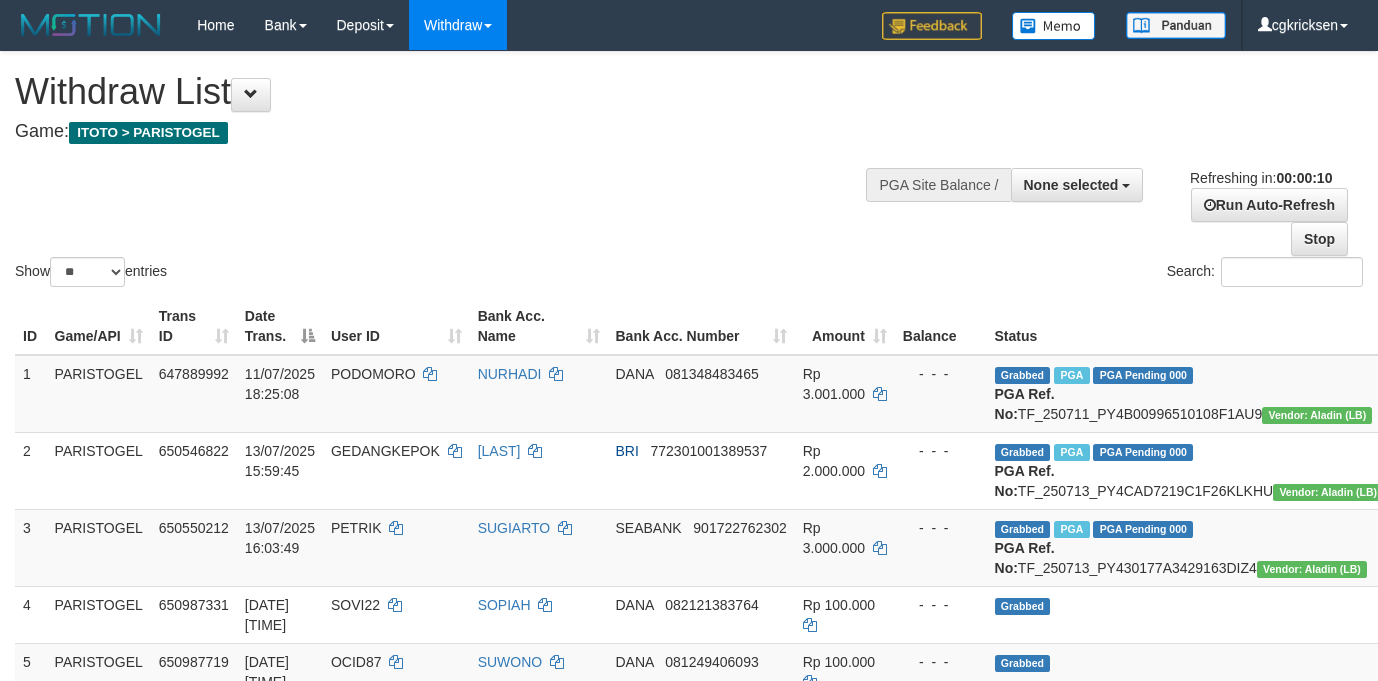 select 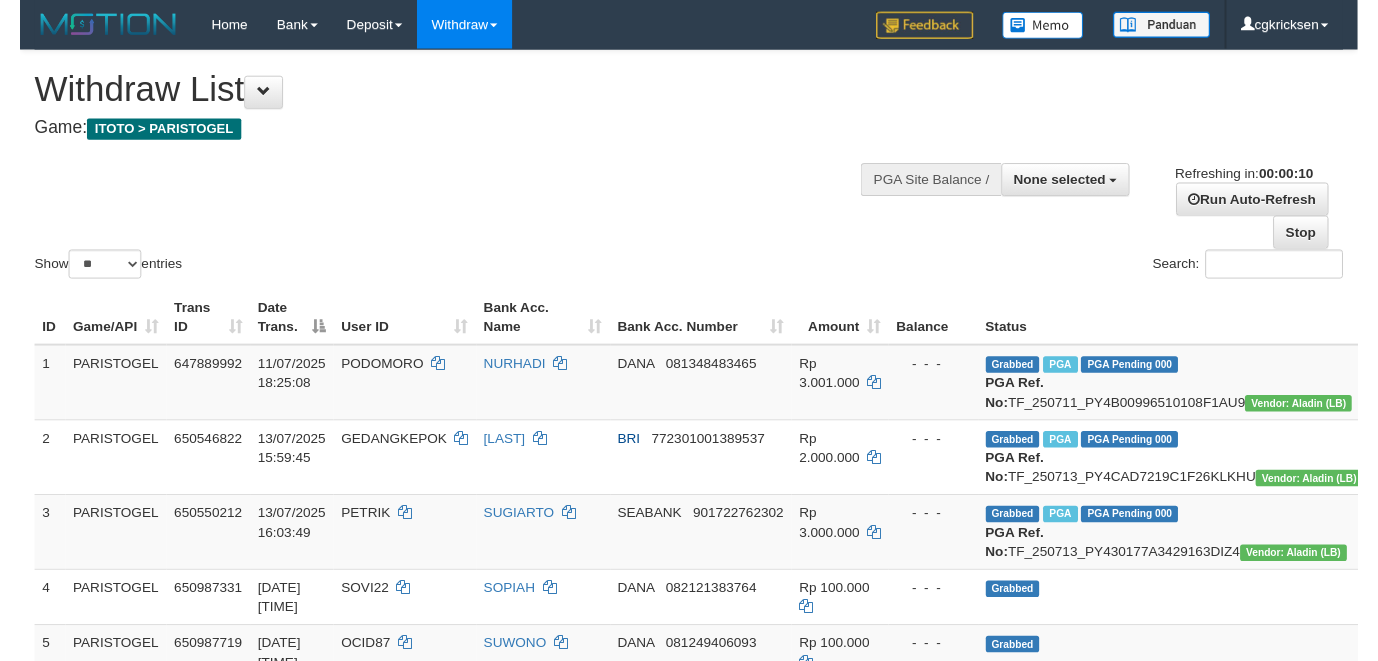 scroll, scrollTop: 0, scrollLeft: 0, axis: both 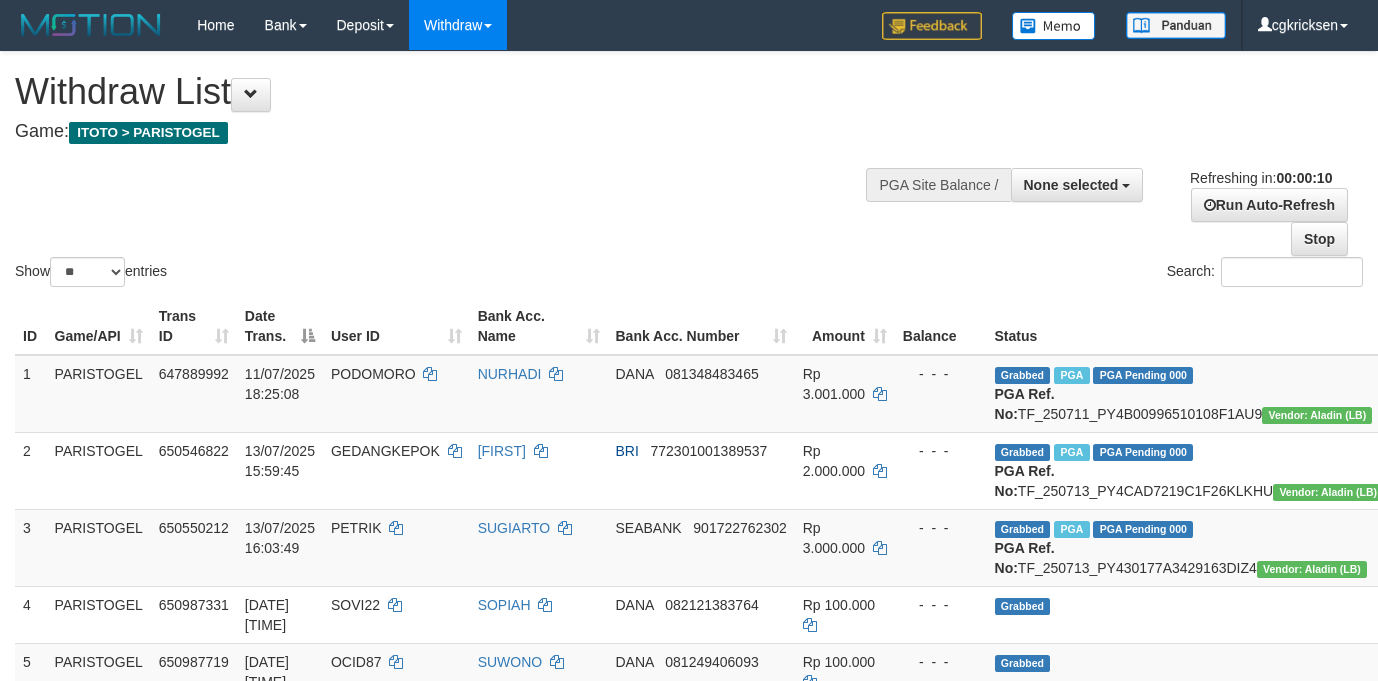 select 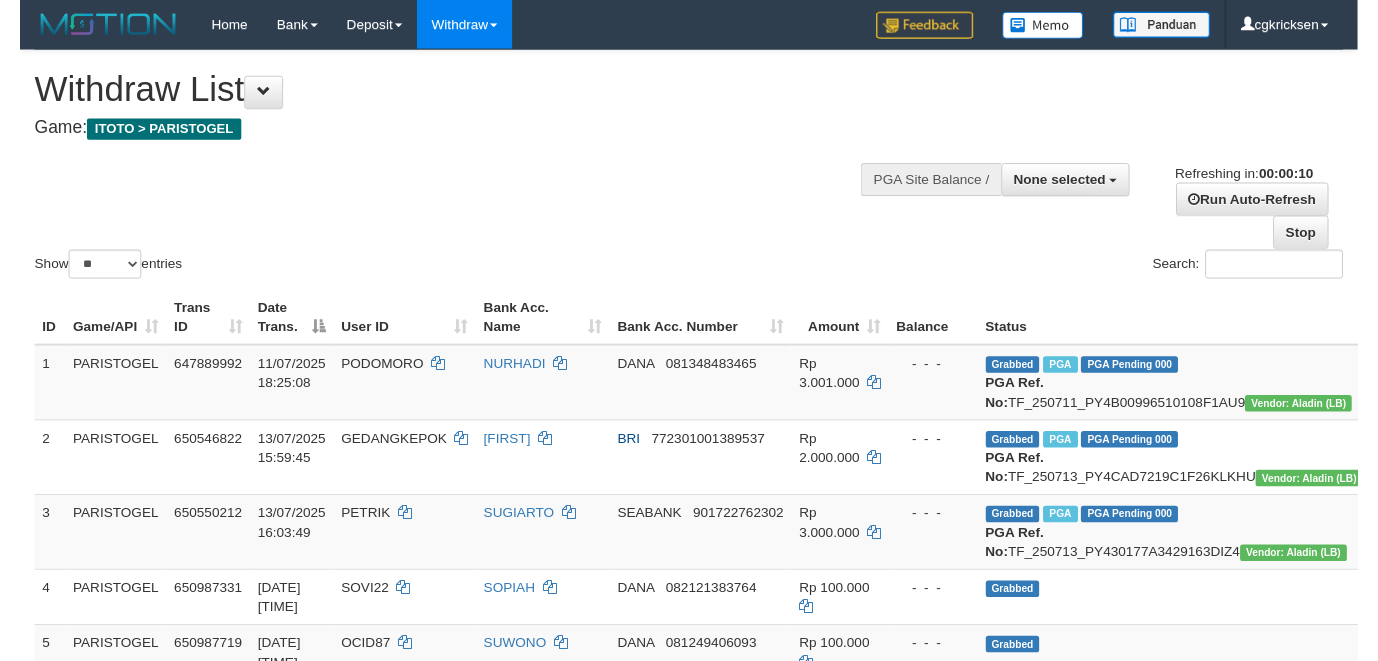 scroll, scrollTop: 0, scrollLeft: 0, axis: both 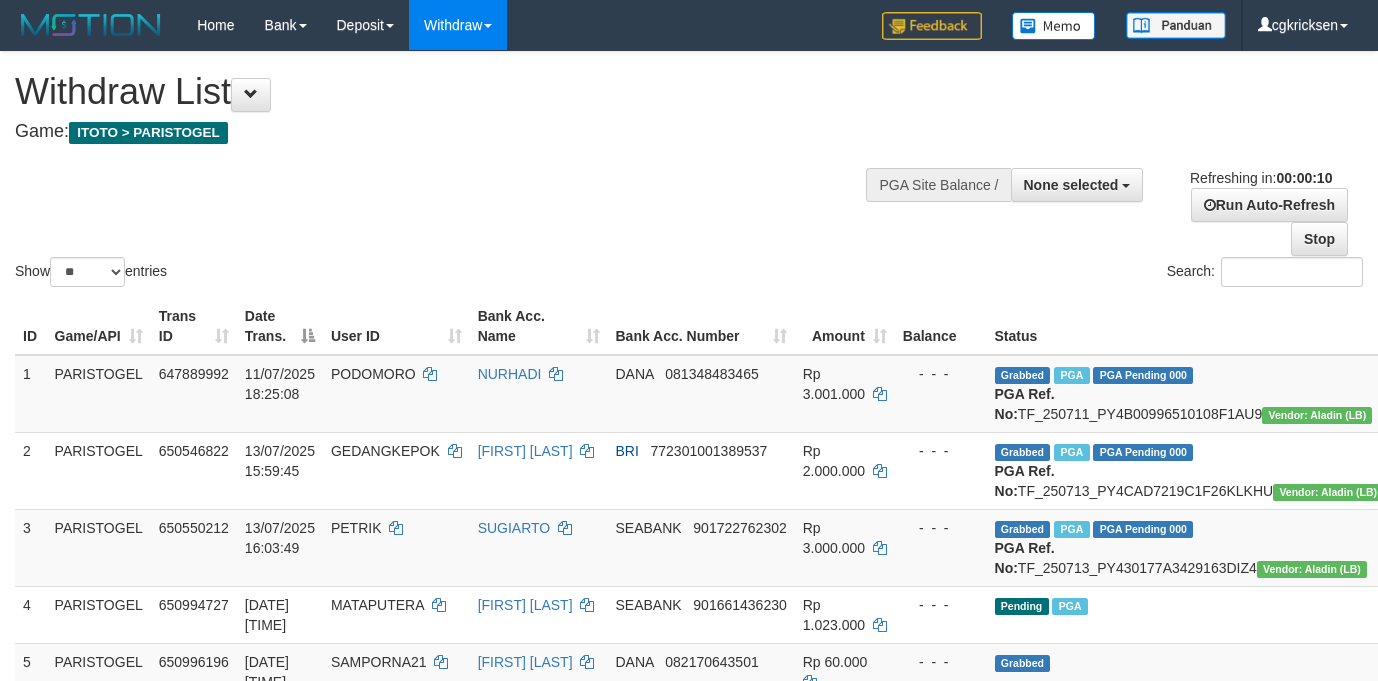 select 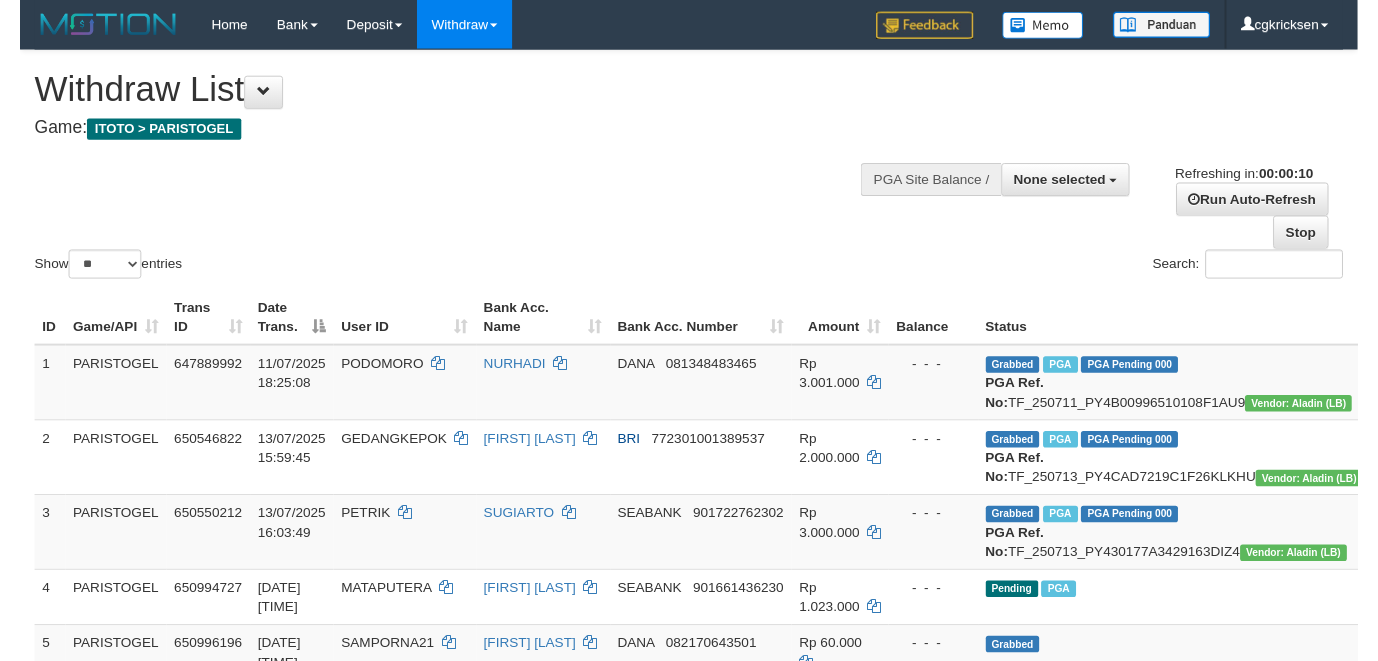 scroll, scrollTop: 0, scrollLeft: 0, axis: both 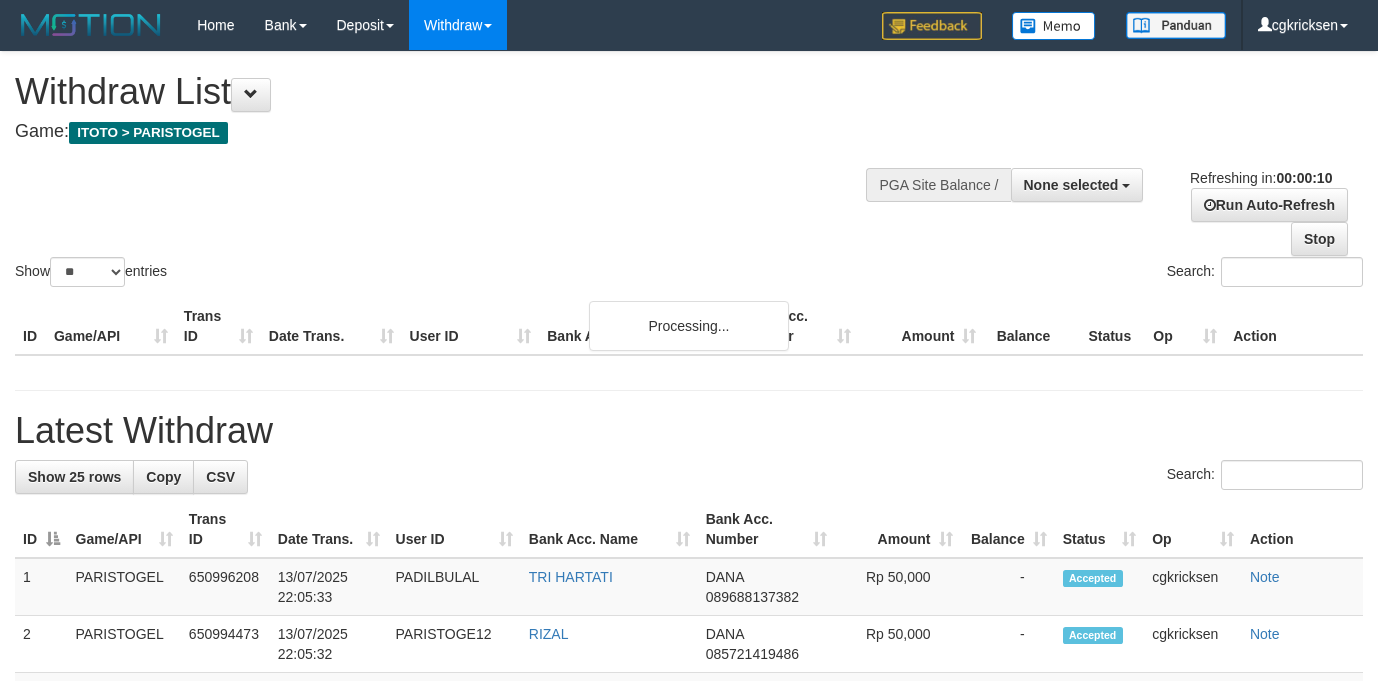 select 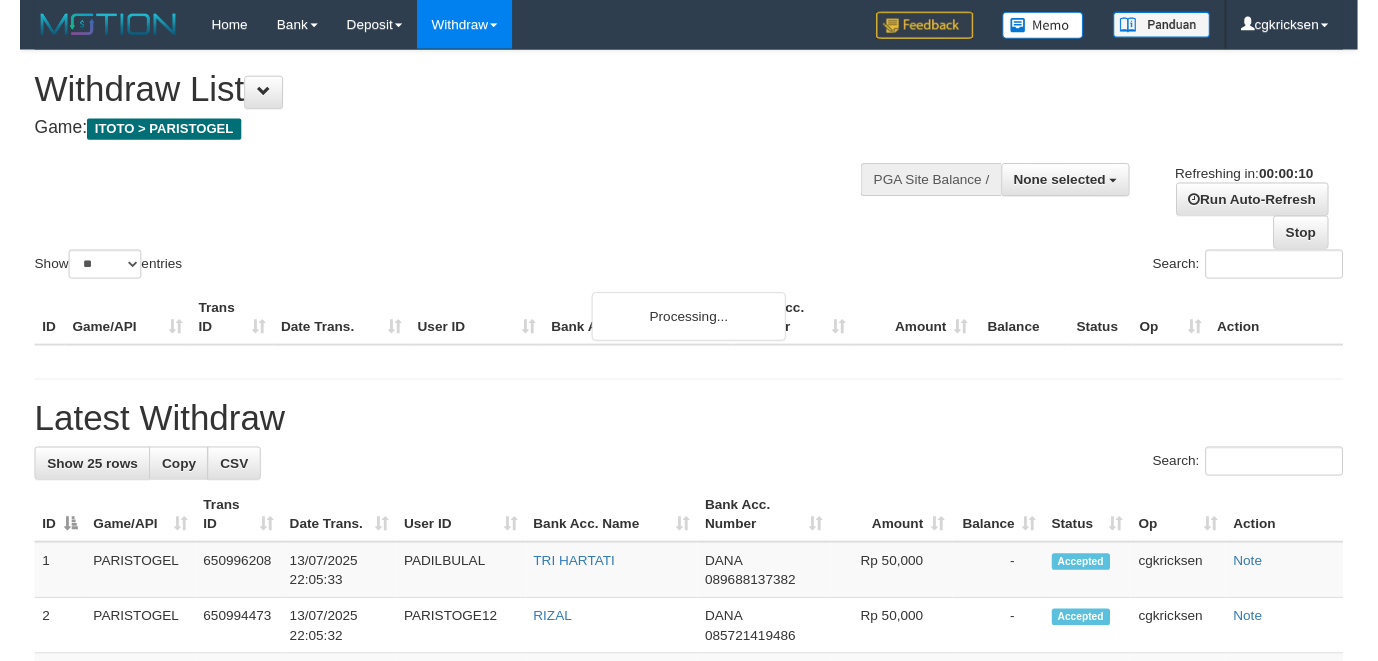 scroll, scrollTop: 0, scrollLeft: 0, axis: both 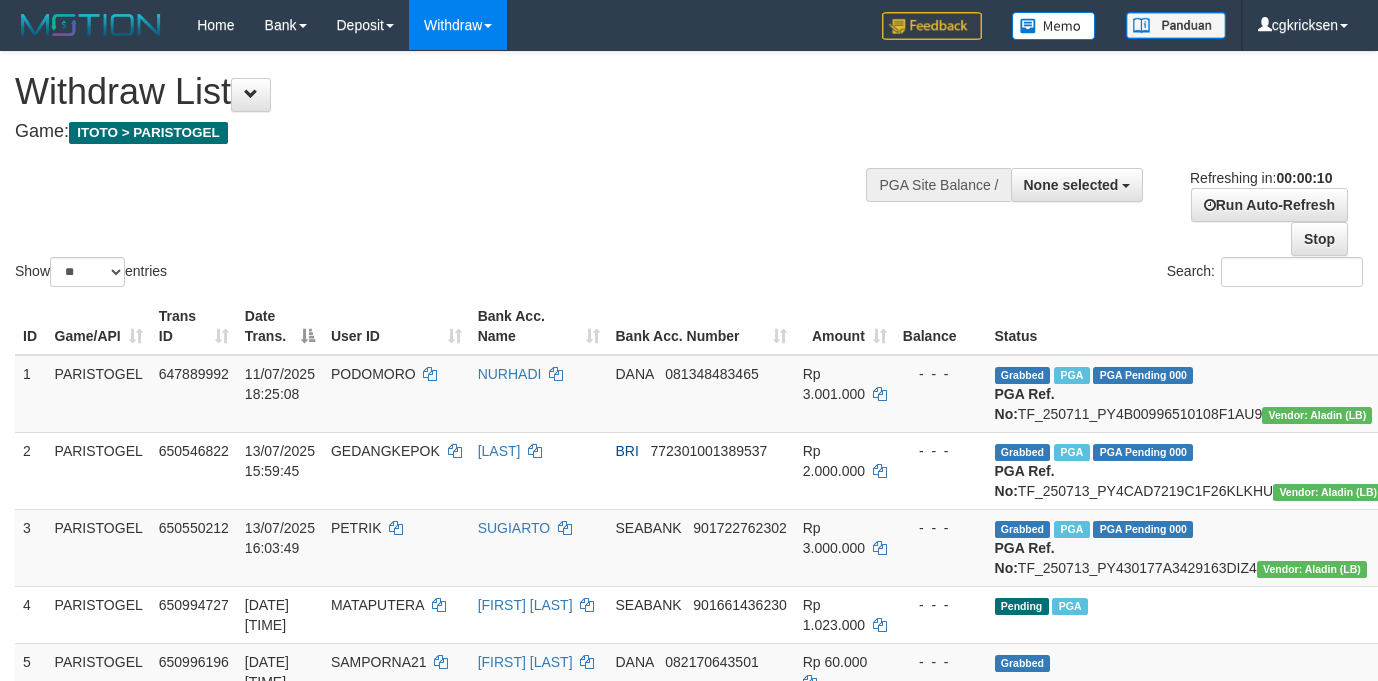 select 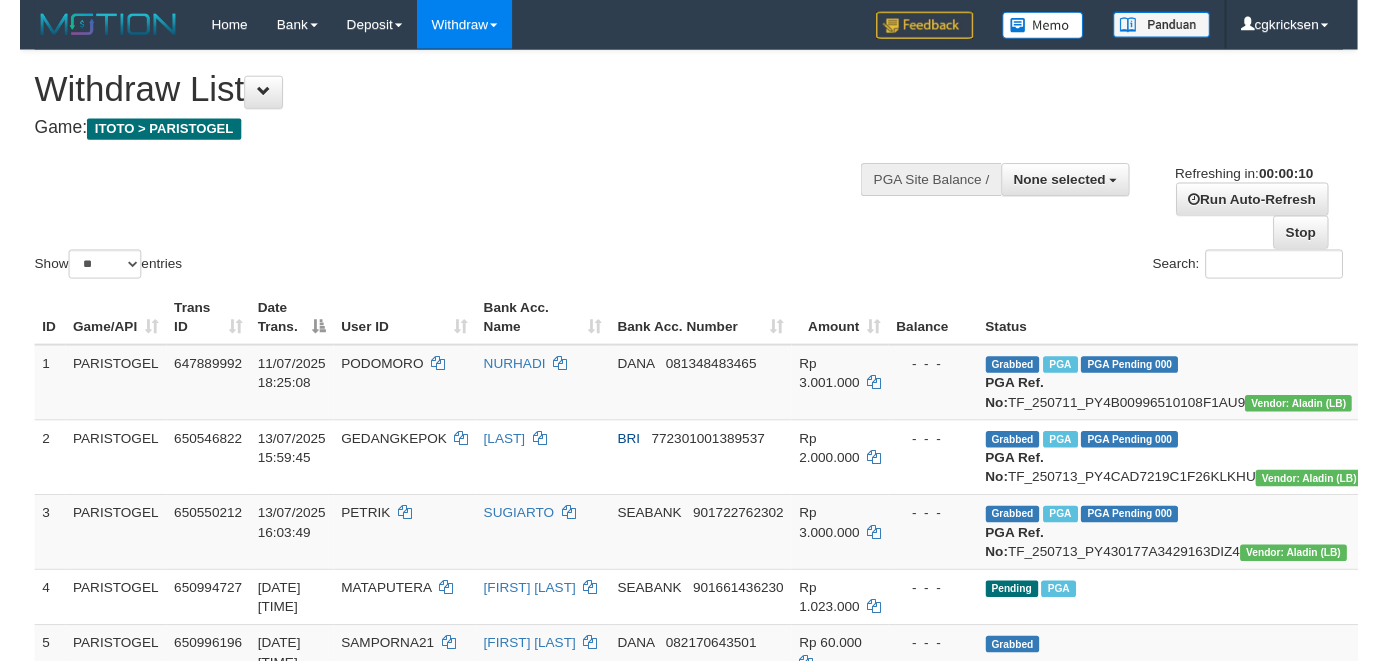 scroll, scrollTop: 0, scrollLeft: 0, axis: both 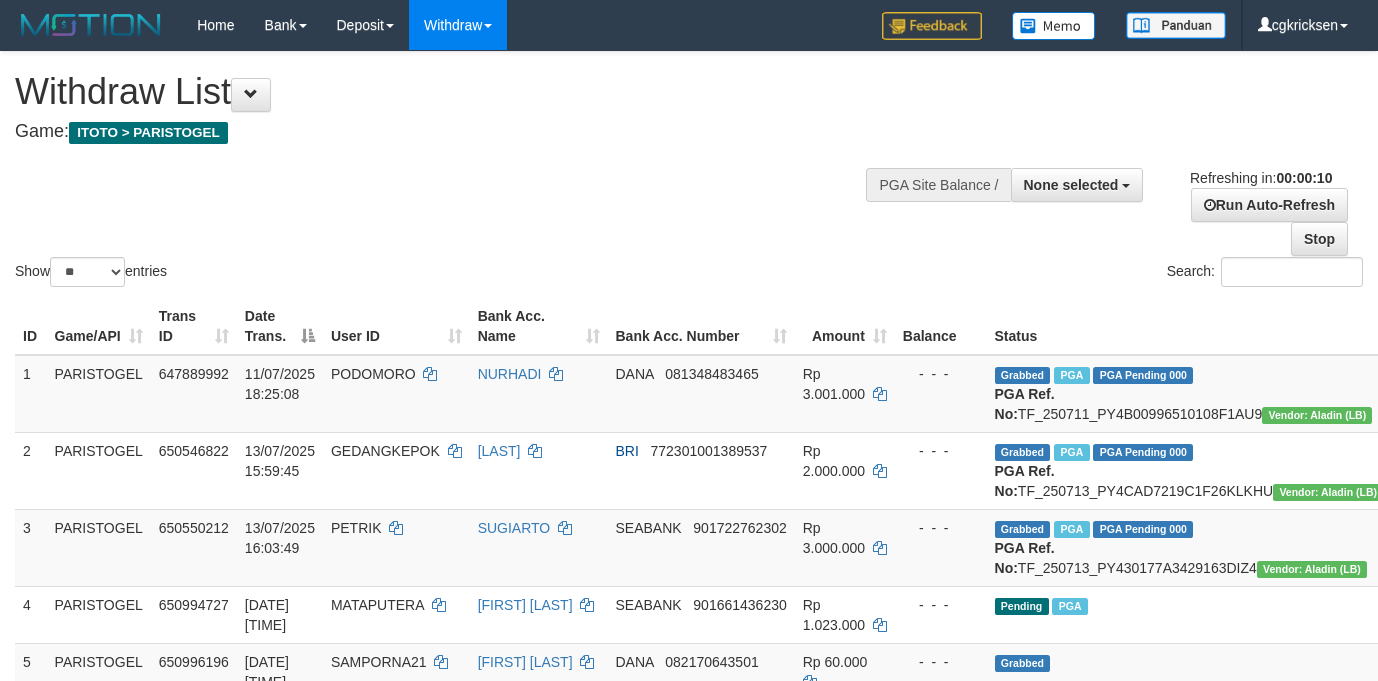 select 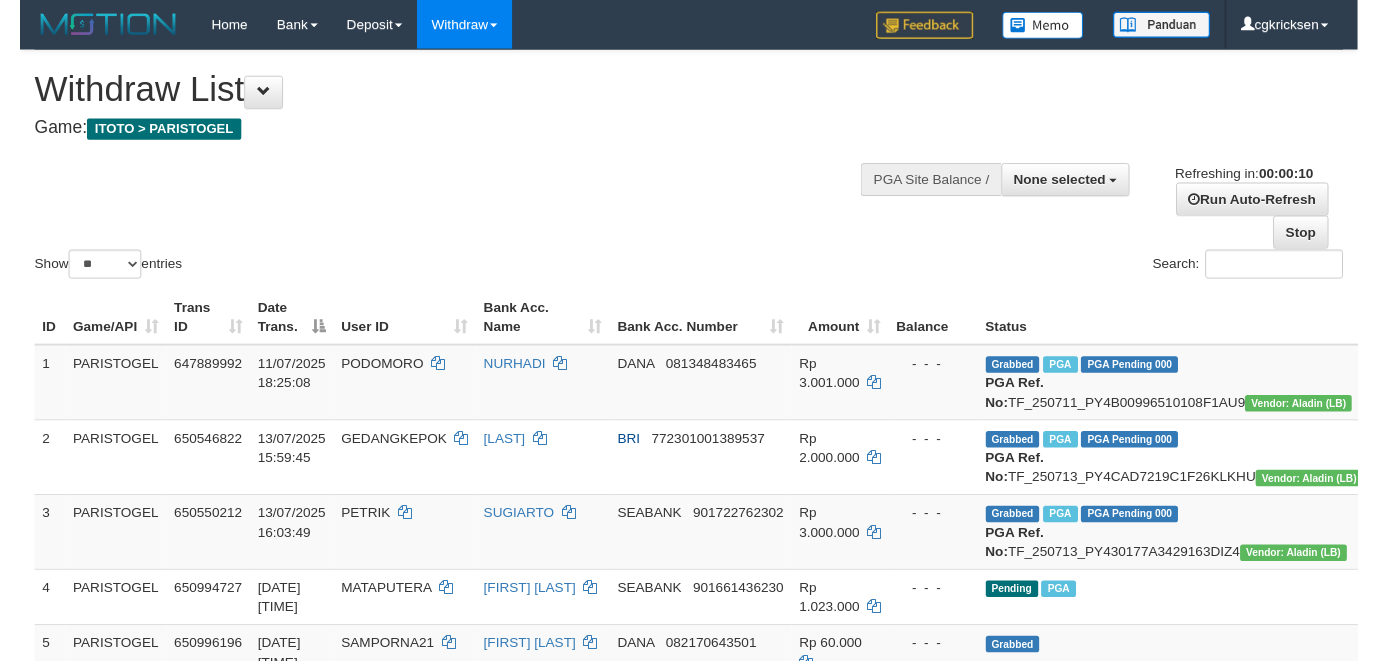 scroll, scrollTop: 0, scrollLeft: 0, axis: both 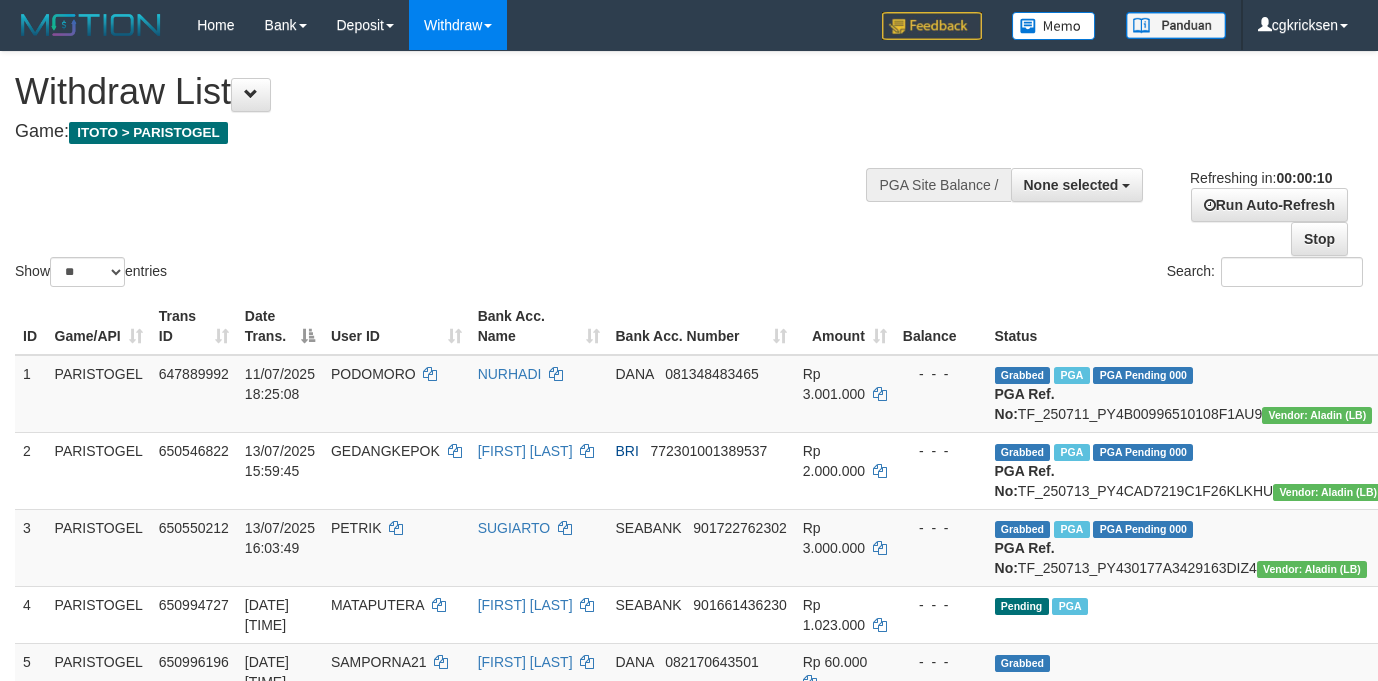 select 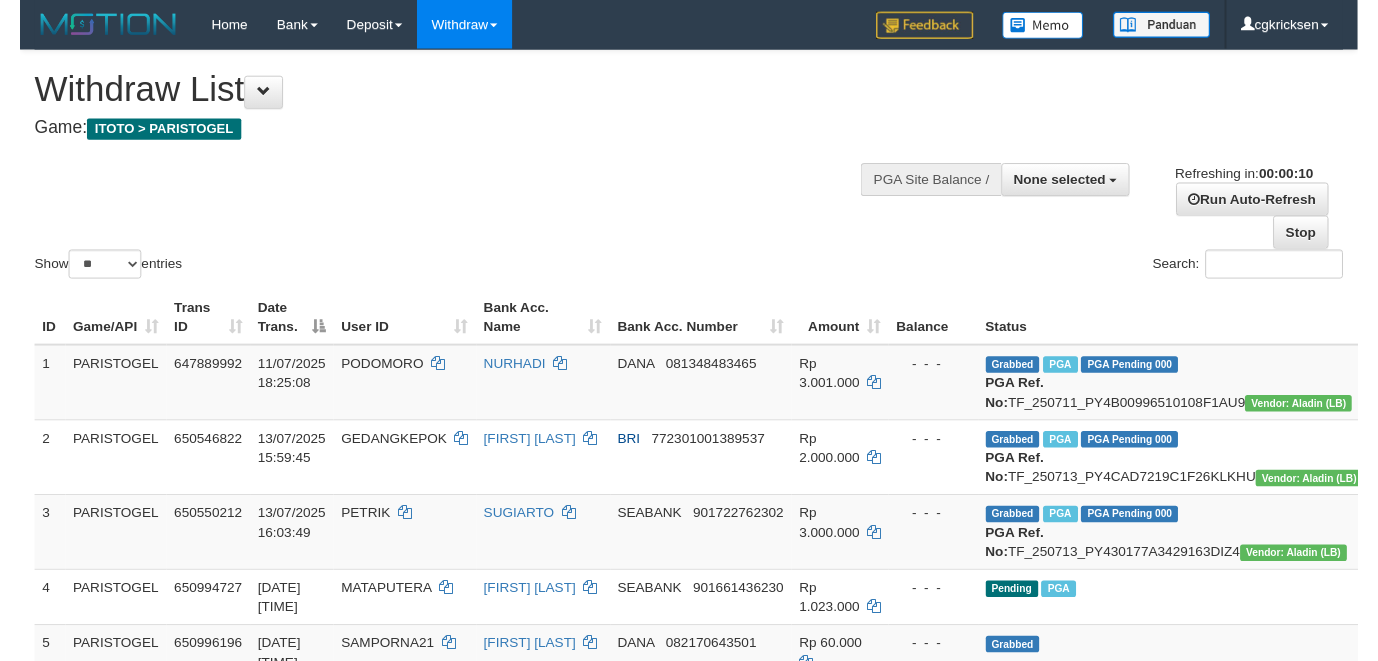 scroll, scrollTop: 0, scrollLeft: 0, axis: both 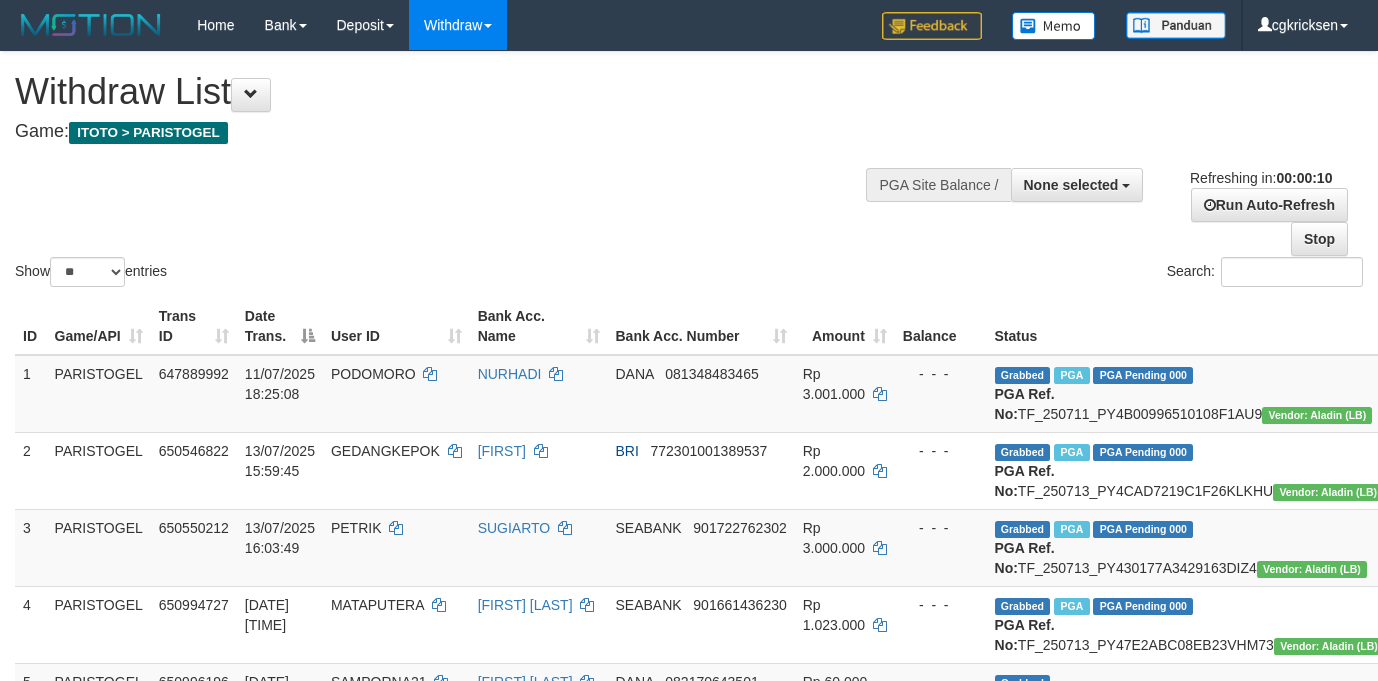 select 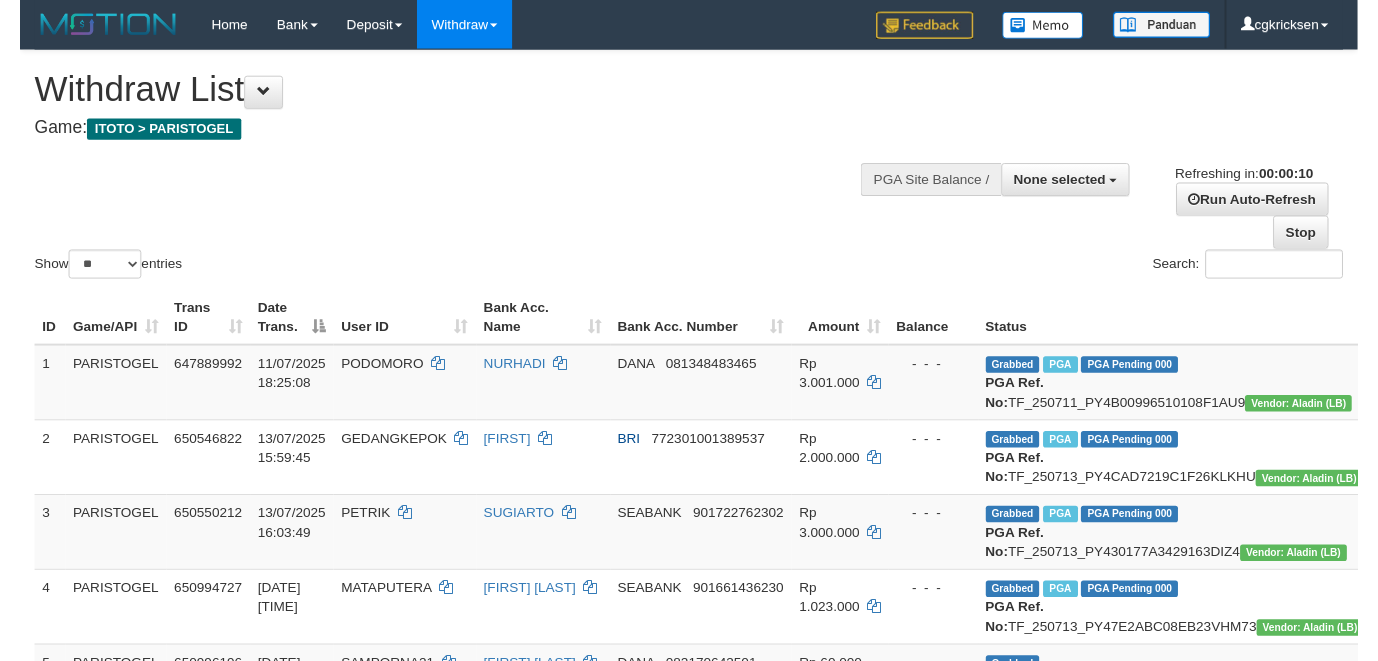 scroll, scrollTop: 0, scrollLeft: 0, axis: both 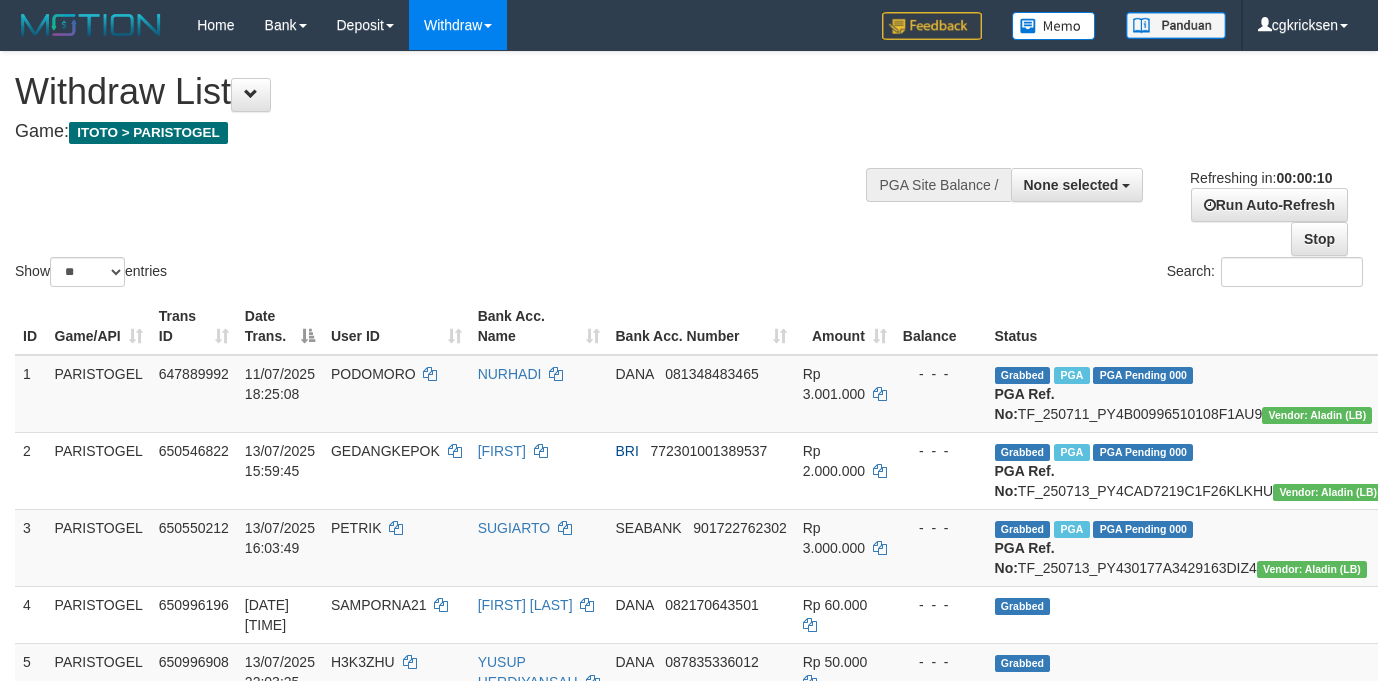 select 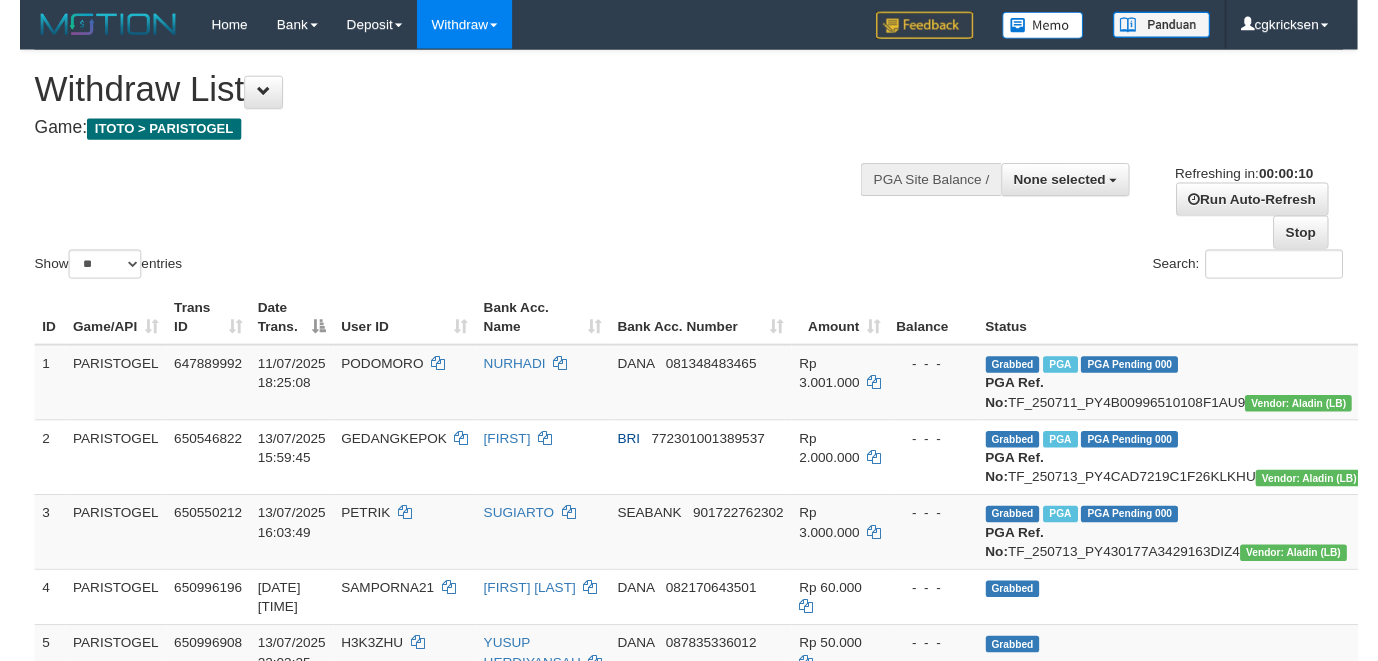 scroll, scrollTop: 0, scrollLeft: 0, axis: both 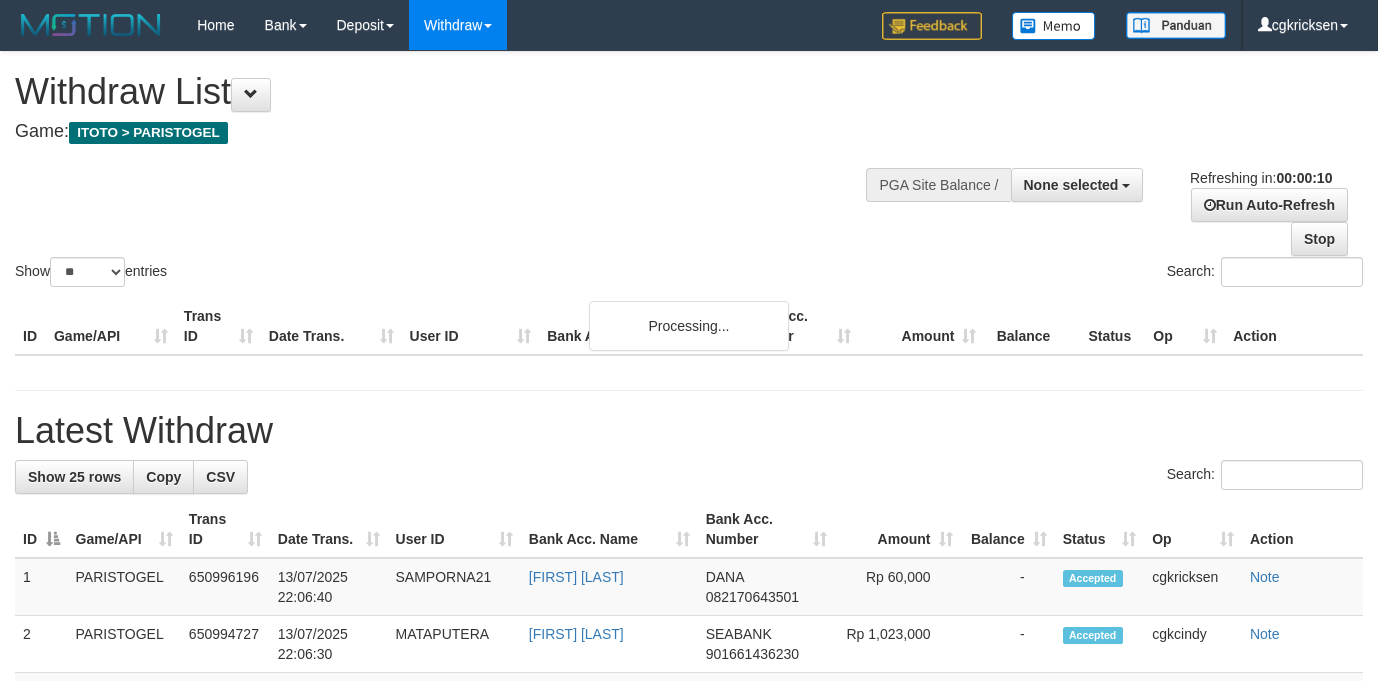 select 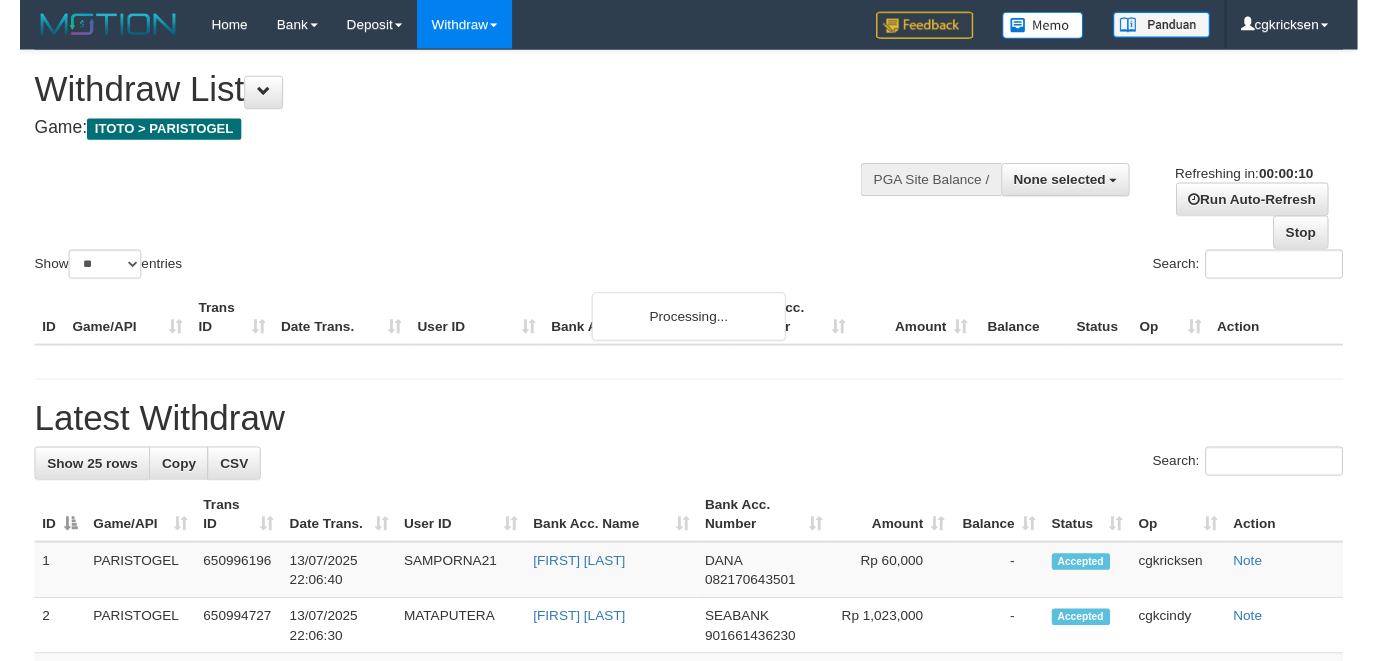 scroll, scrollTop: 0, scrollLeft: 0, axis: both 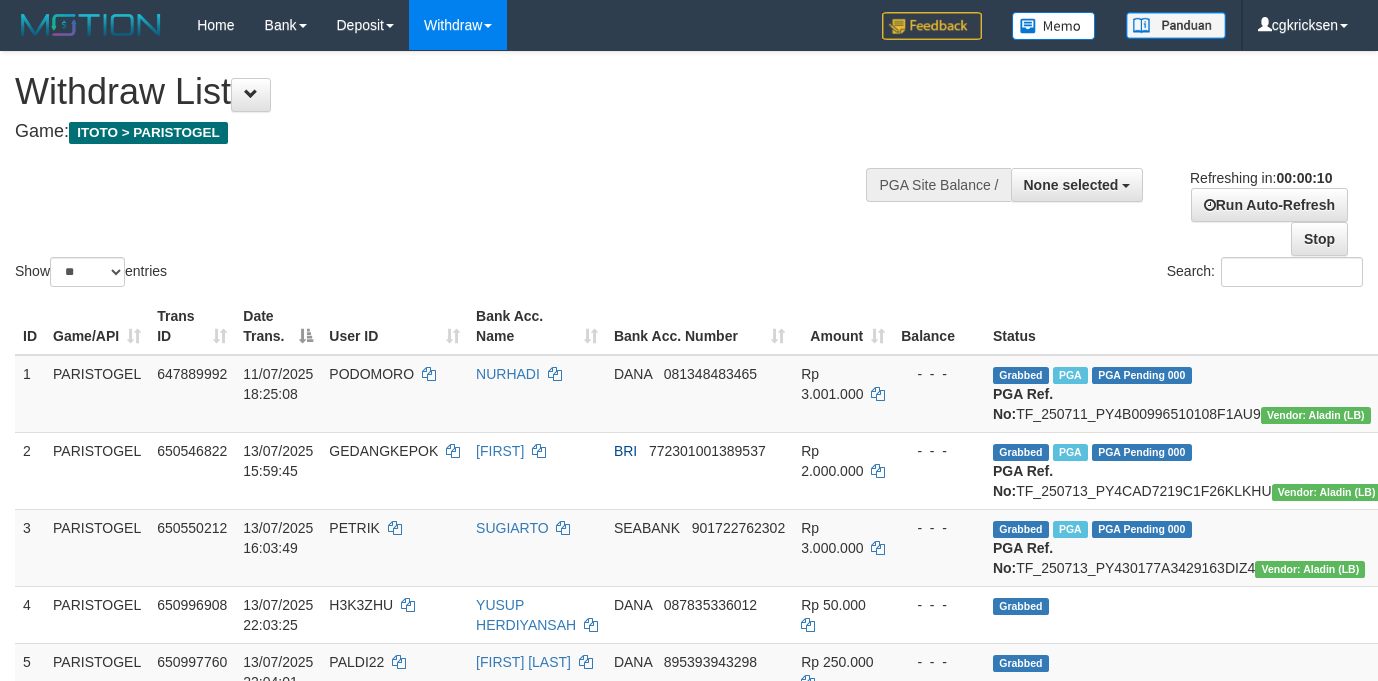 select 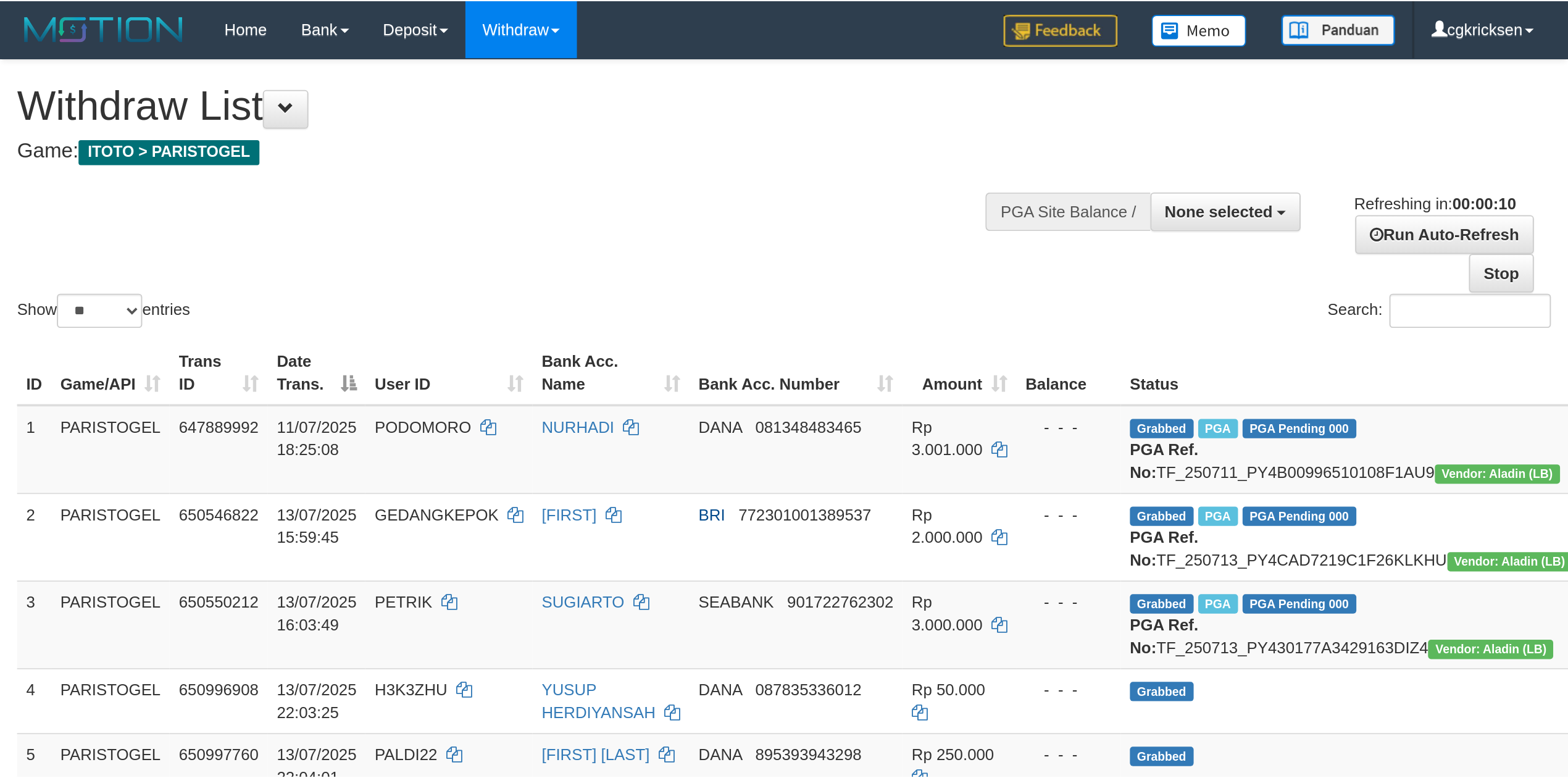 scroll, scrollTop: 0, scrollLeft: 0, axis: both 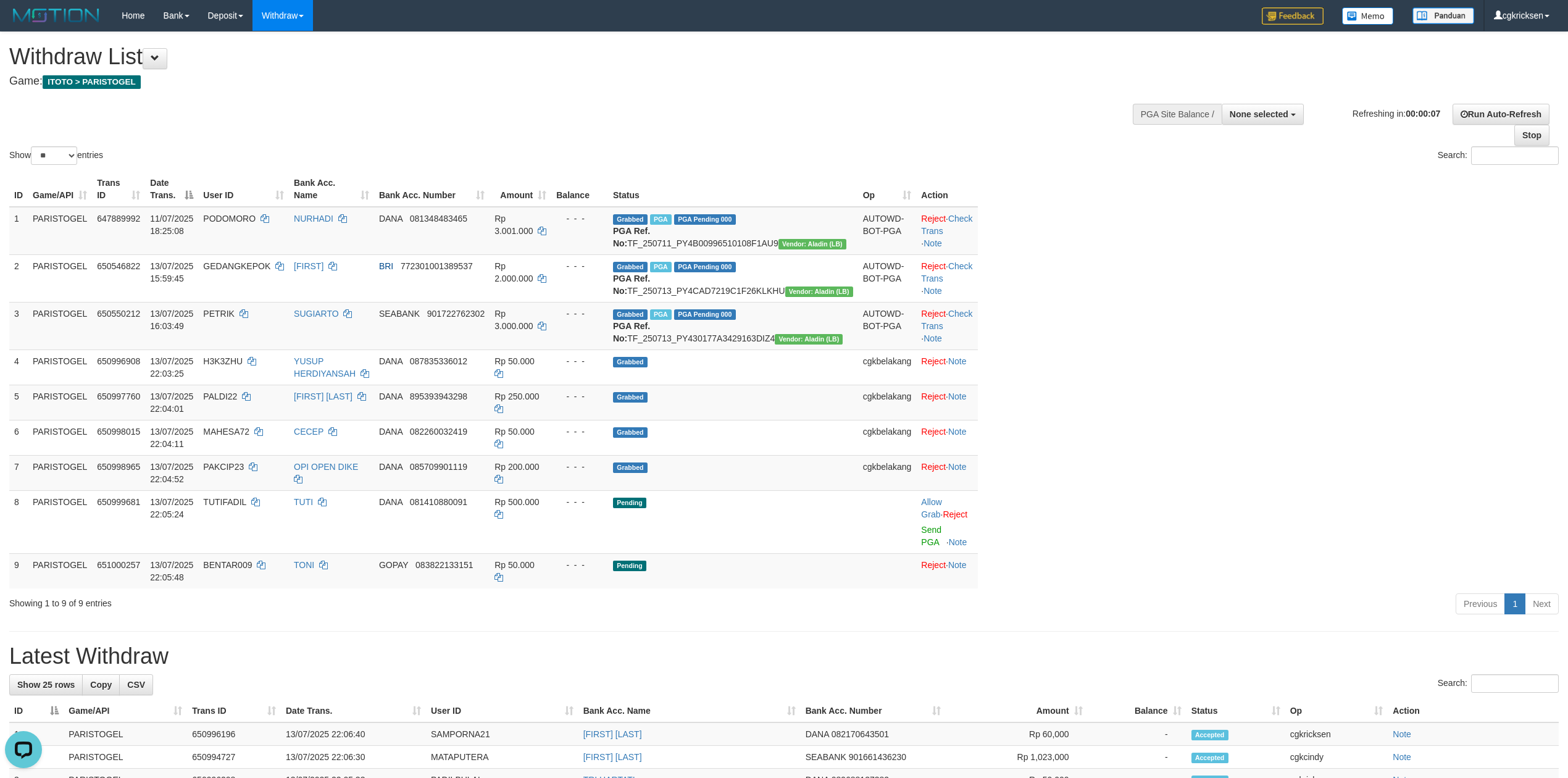 click on "ID Game/API Trans ID Date Trans. User ID Bank Acc. Name Bank Acc. Number Amount Balance Status Op Action
1 PARISTOGEL 647889992 11/07/2025 18:25:08 PODOMORO    NURHADI    DANA     081348483465 Rp 3.001.000    -  -  - Grabbed   PGA   PGA Pending 000 PGA Ref. No:  TF_250711_PY4B00996510108F1AU9  Vendor: Aladin (LB) AUTOWD-BOT-PGA Reject ·    Check Trans    ·    Note 2 PARISTOGEL 650546822 13/07/2025 15:59:45 GEDANGKEPOK    SUNARYO    BRI     772301001389537 Rp 2.000.000    -  -  - Grabbed   PGA   PGA Pending 000 PGA Ref. No:  TF_250713_PY4CAD7219C1F26KLKHU  Vendor: Aladin (LB) AUTOWD-BOT-PGA Reject ·    Check Trans    ·    Note 3 PARISTOGEL 650550212 13/07/2025 16:03:49 PETRIK    SUGIARTO    SEABANK     901722762302 Rp 3.000.000    -  -  - Grabbed   PGA   PGA Pending 000 PGA Ref. No:  TF_250713_PY430177A3429163DIZ4  Vendor: Aladin (LB) AUTOWD-BOT-PGA Reject ·    Check Trans    ·    Note 4 PARISTOGEL 650996908 H3K3ZHU" at bounding box center [784, 380] 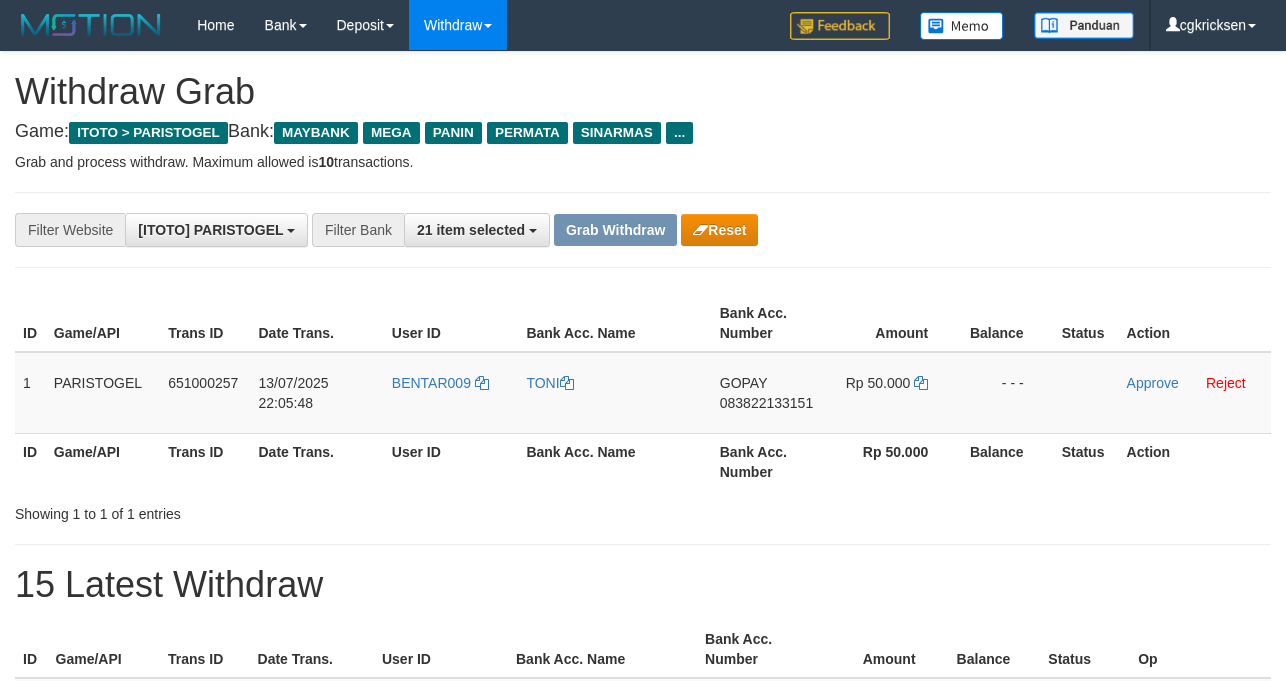 scroll, scrollTop: 0, scrollLeft: 0, axis: both 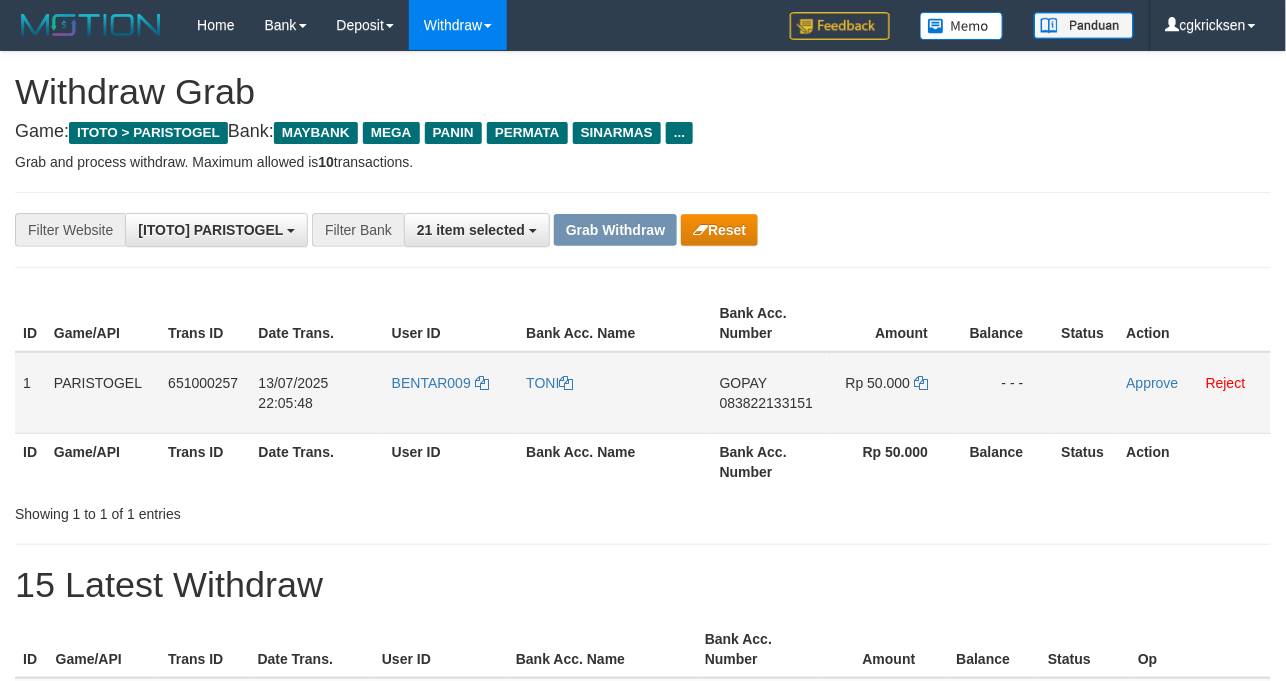 click on "BENTAR009" at bounding box center [451, 393] 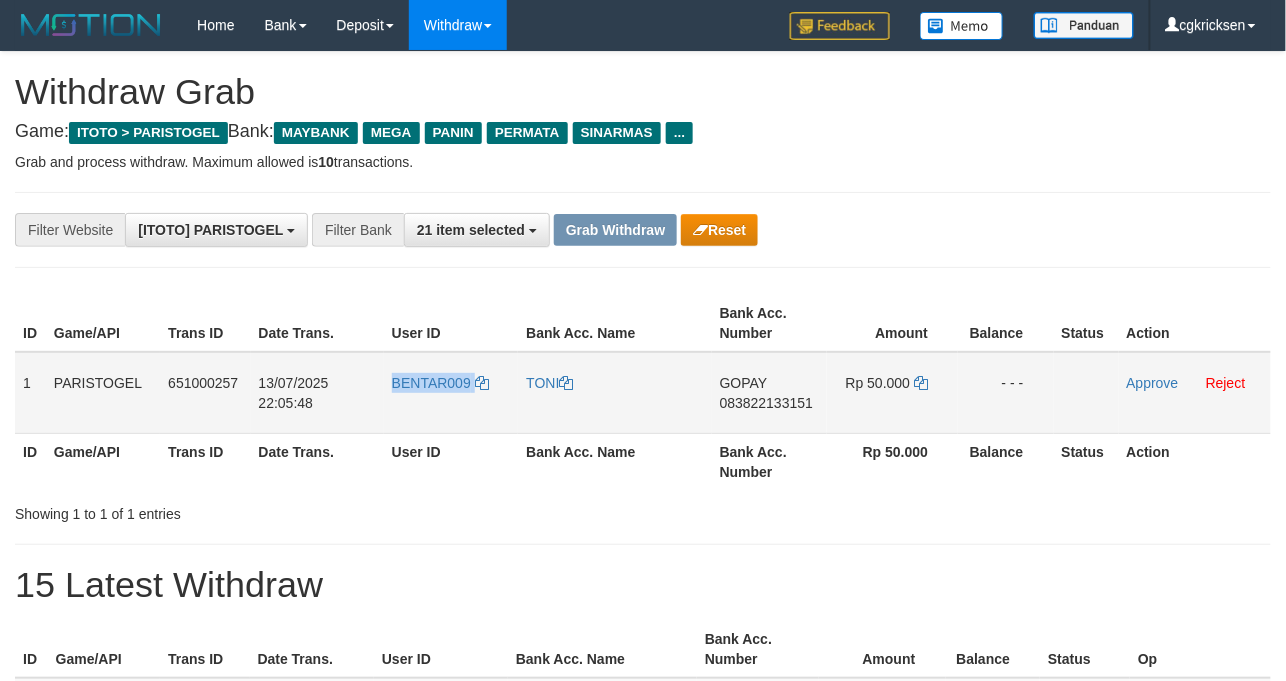 click on "BENTAR009" at bounding box center [451, 393] 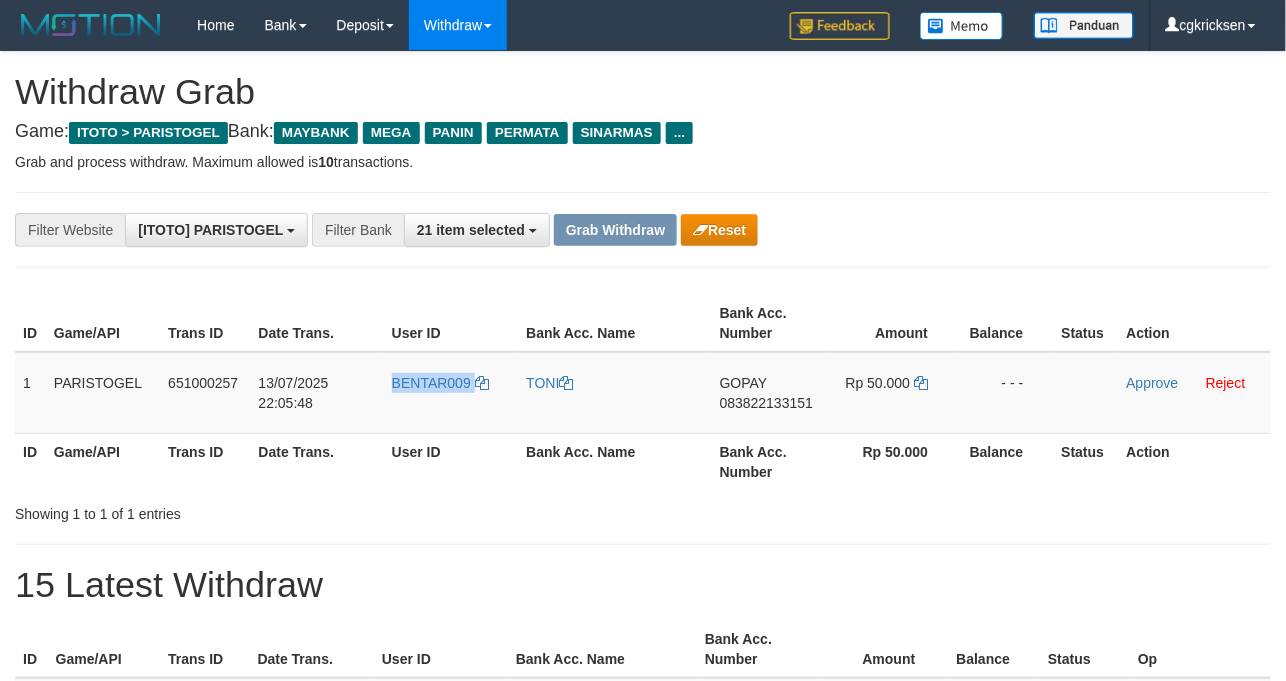 copy on "BENTAR009" 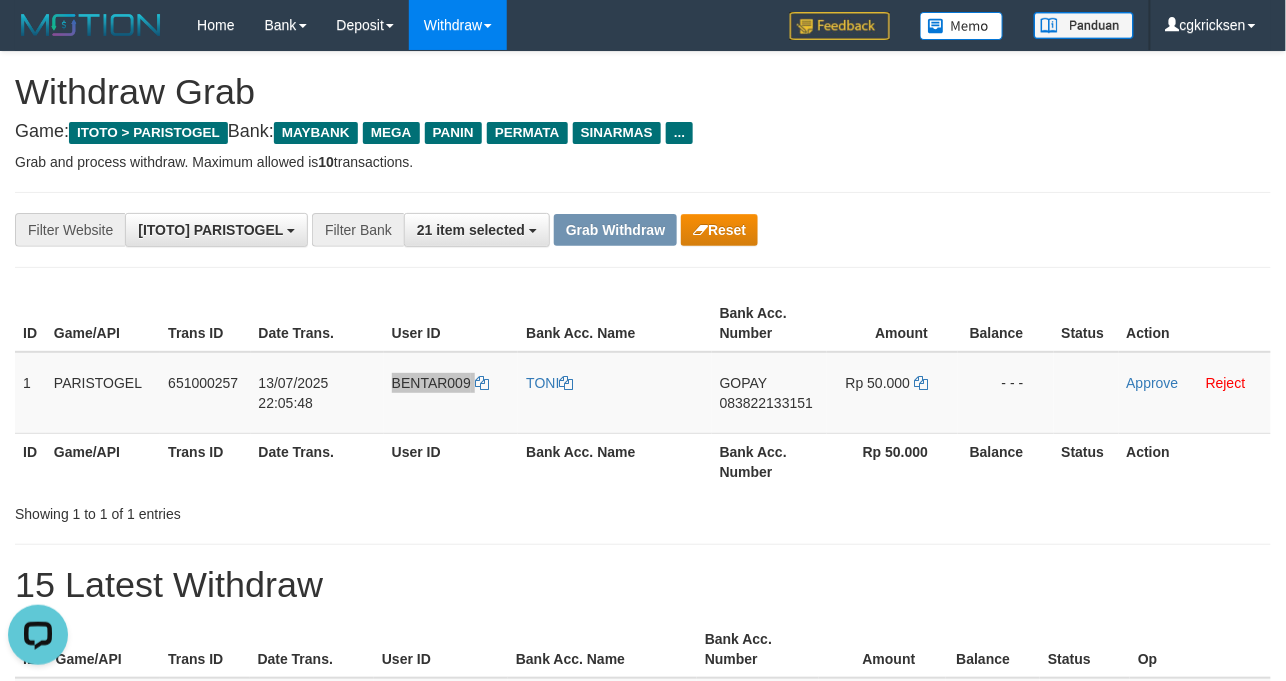 scroll, scrollTop: 0, scrollLeft: 0, axis: both 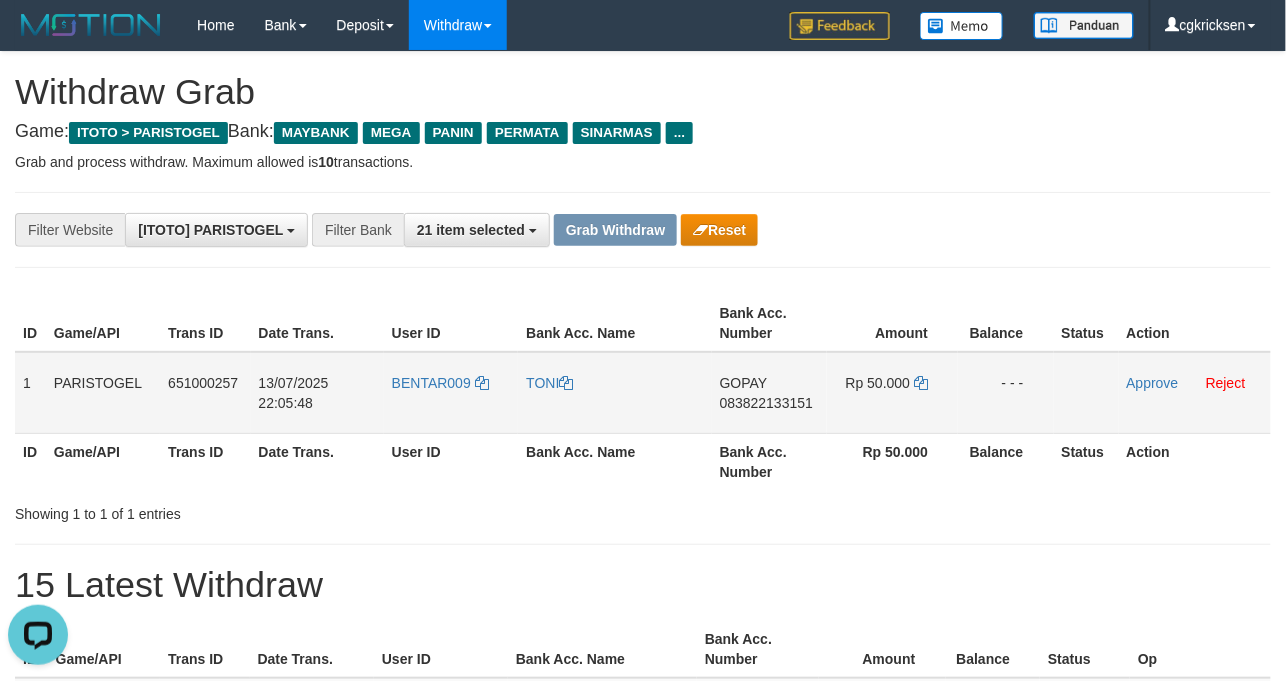 click on "BENTAR009" at bounding box center (451, 393) 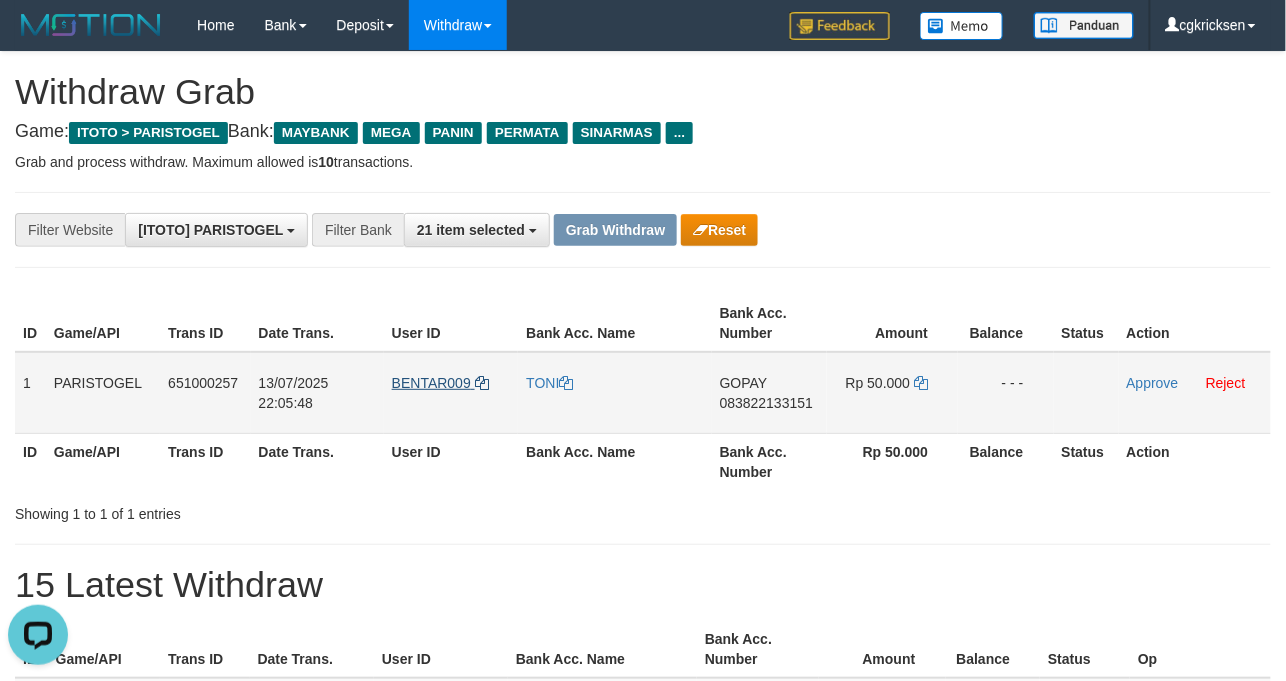 copy on "TONI" 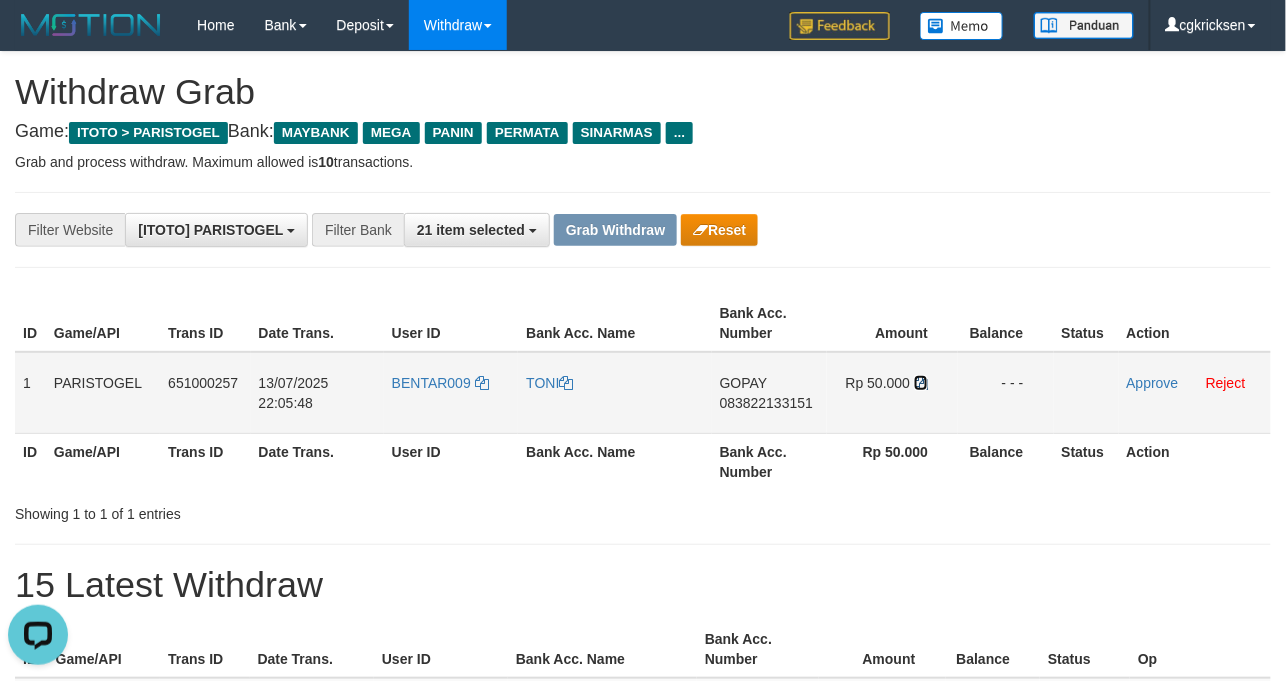 click at bounding box center [921, 383] 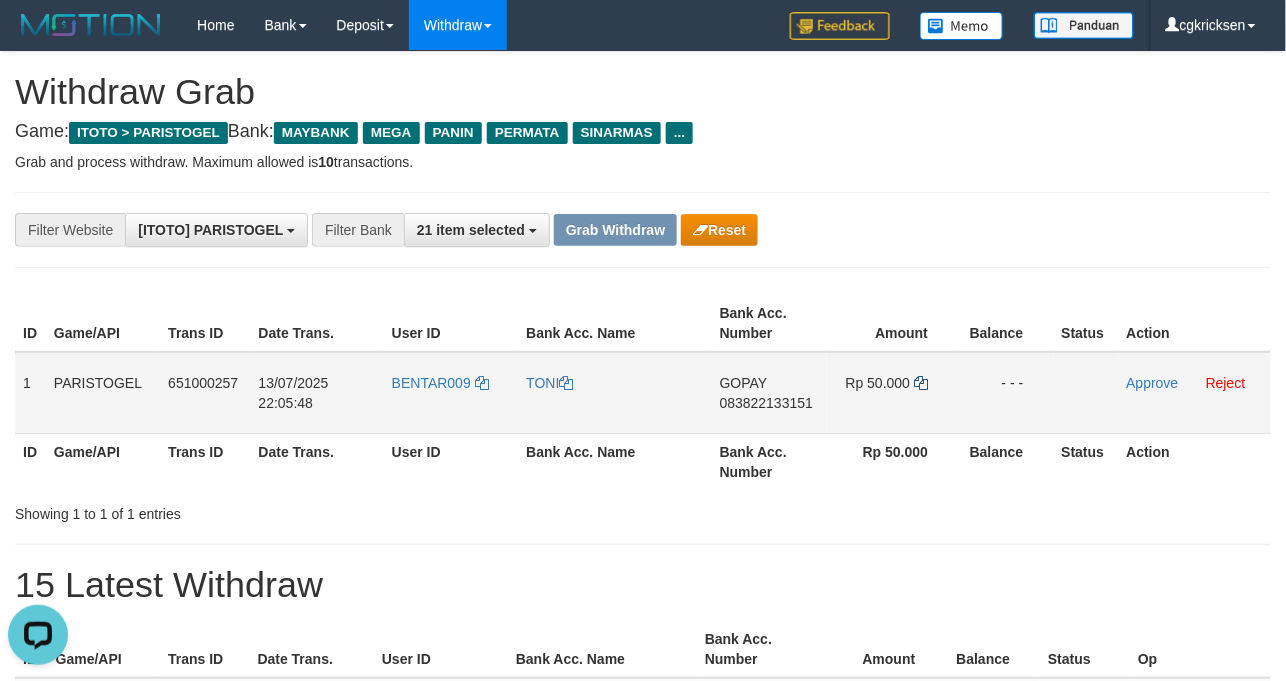 copy on "TONI" 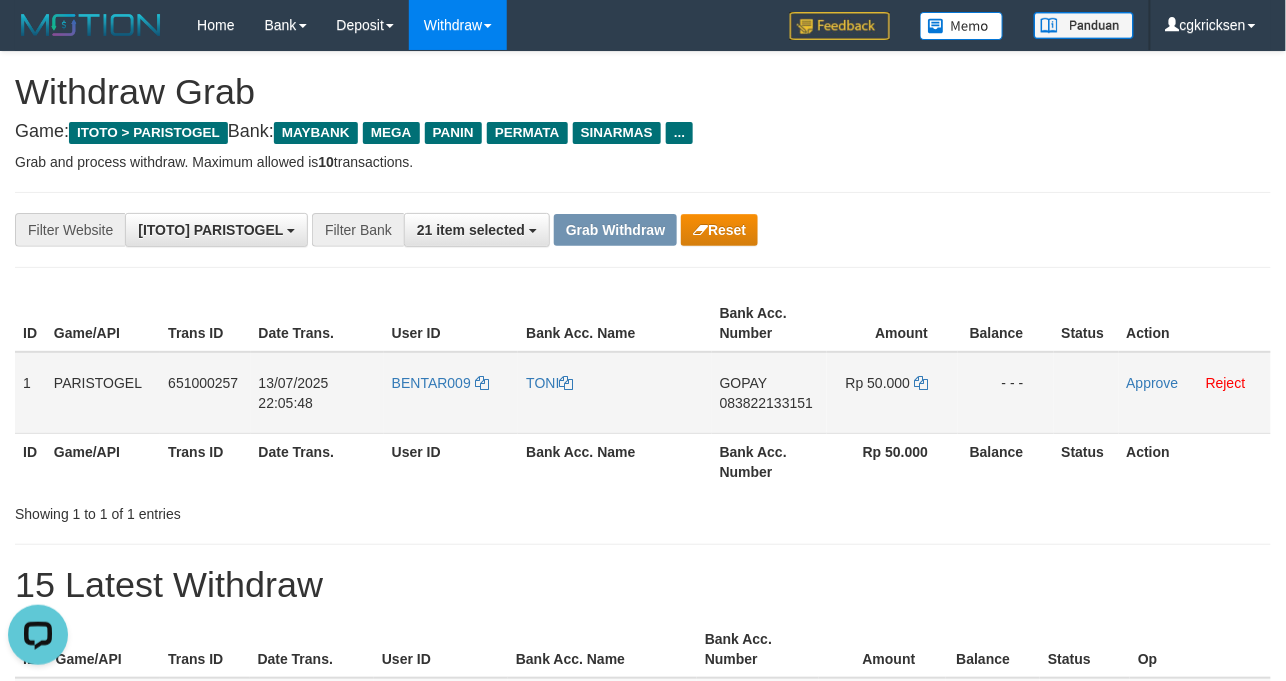 click on "GOPAY
083822133151" at bounding box center (769, 393) 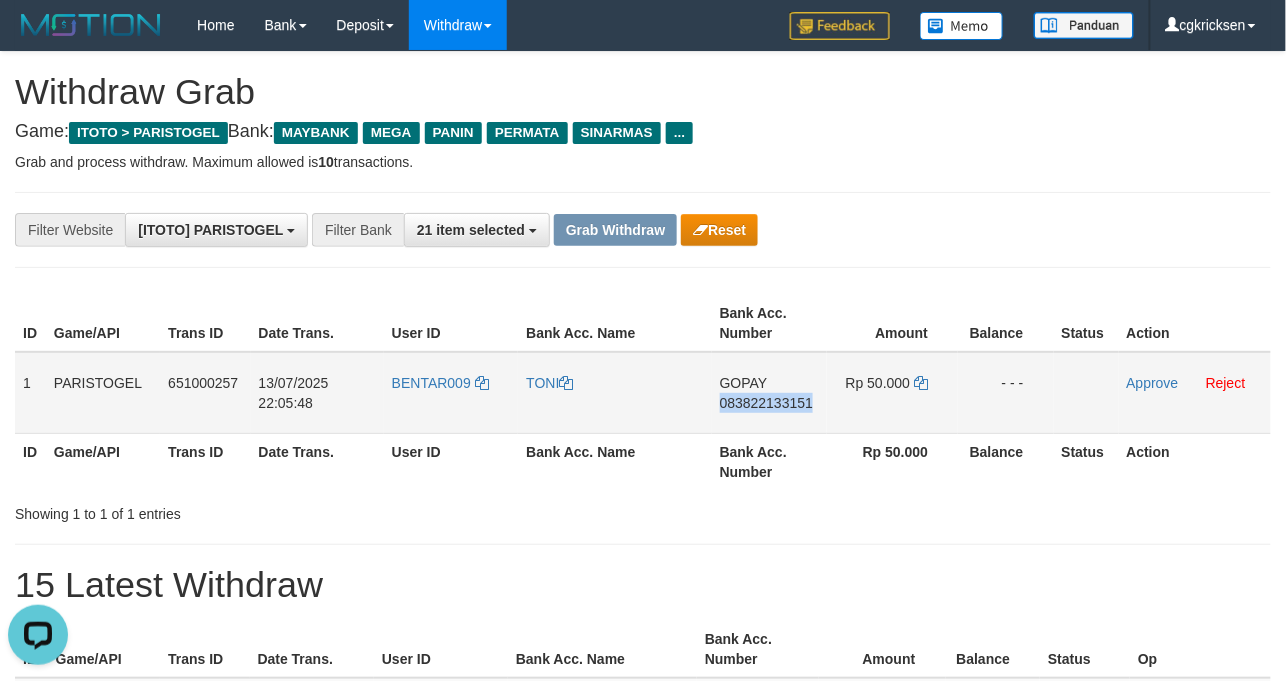 drag, startPoint x: 748, startPoint y: 432, endPoint x: 1288, endPoint y: 325, distance: 550.49884 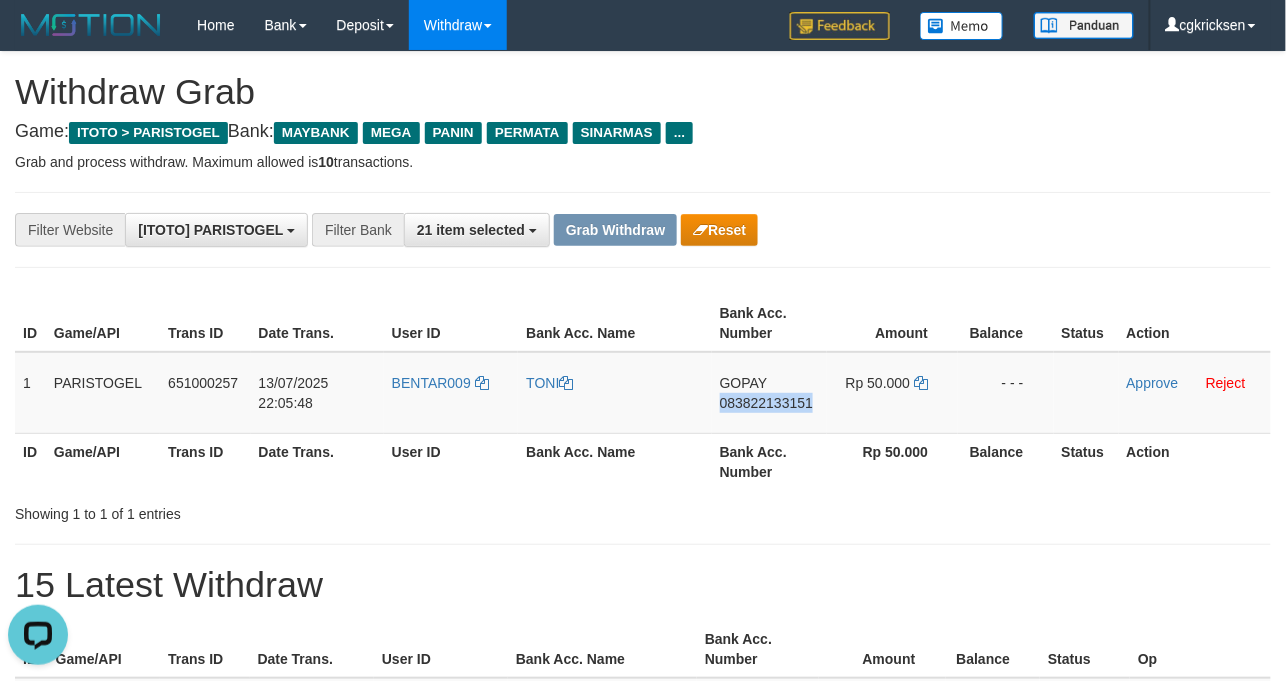 copy on "083822133151" 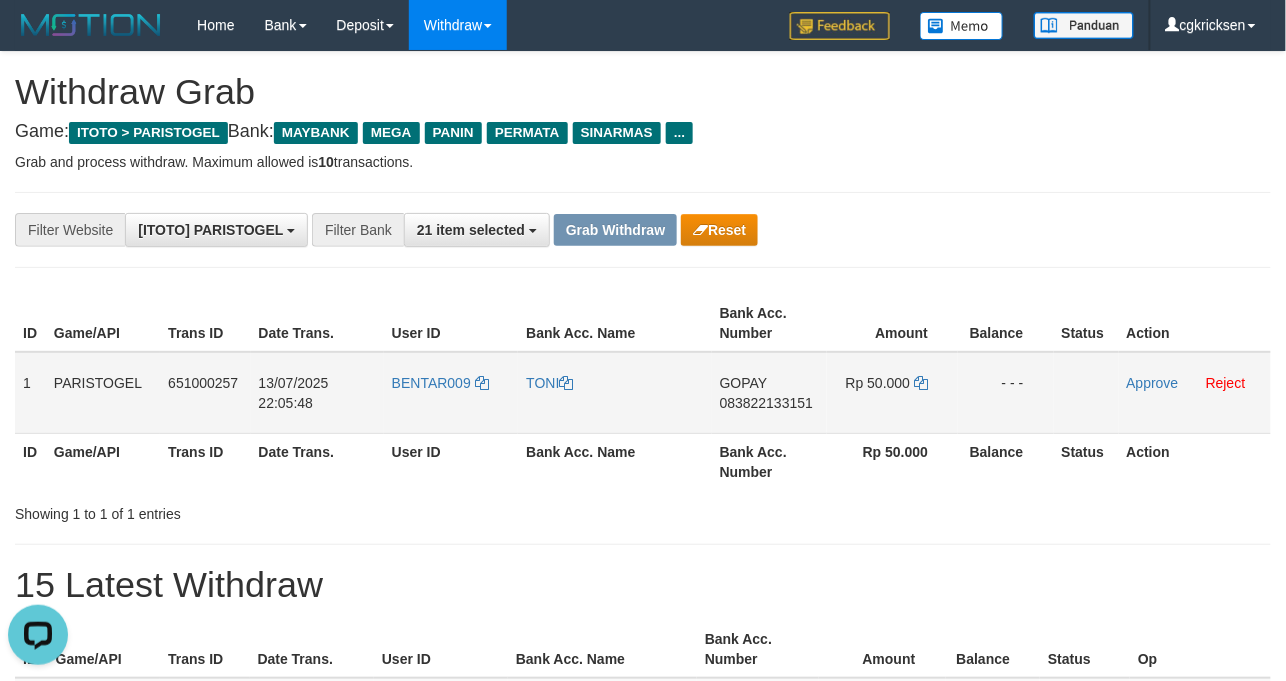 click on "BENTAR009" at bounding box center (451, 393) 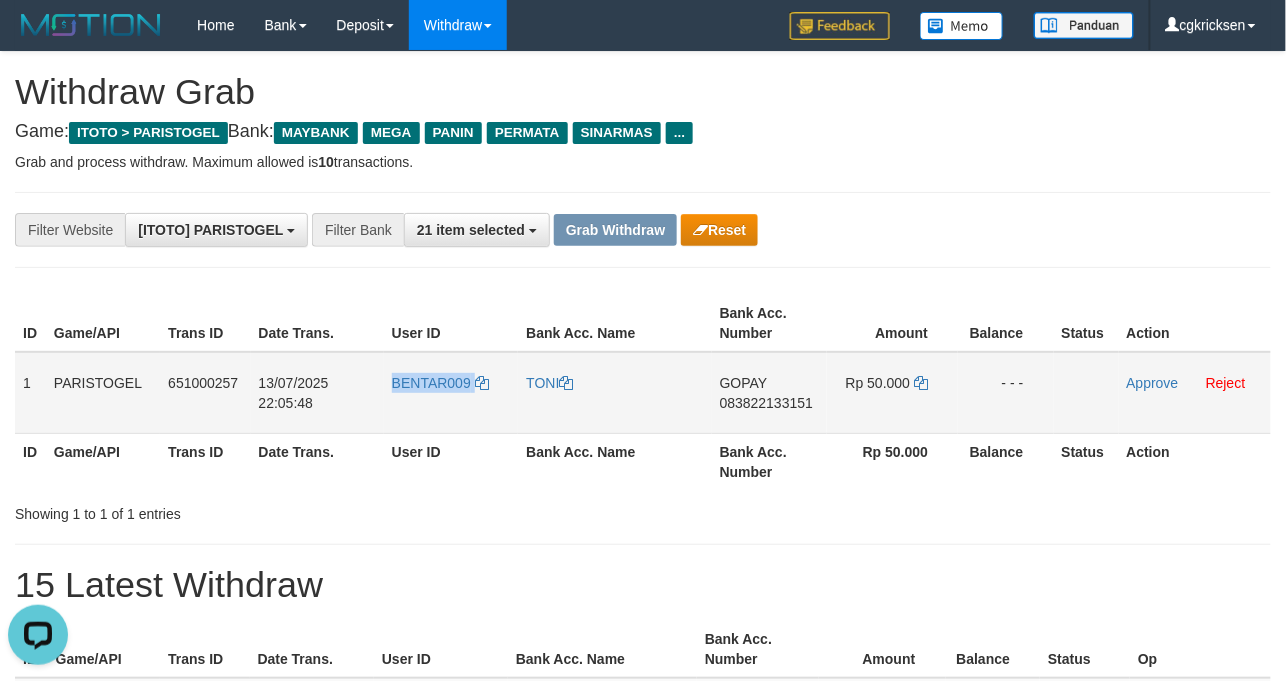 click on "BENTAR009" at bounding box center [451, 393] 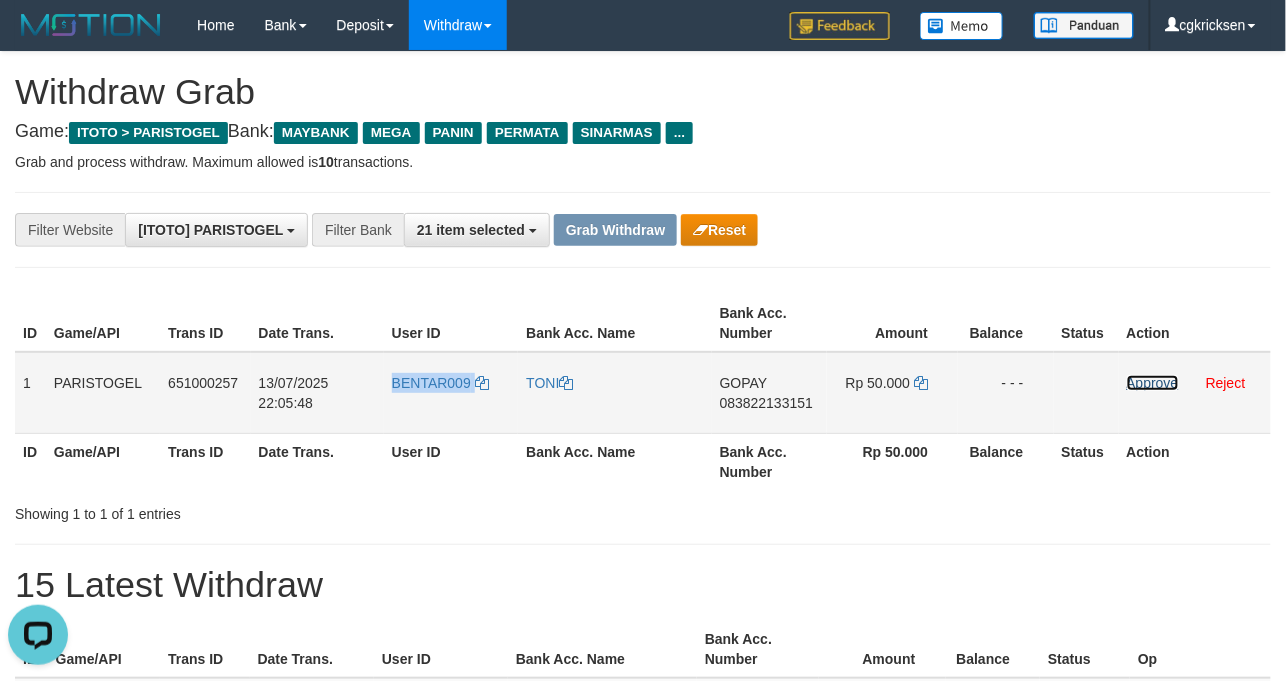 click on "Approve" at bounding box center (1153, 383) 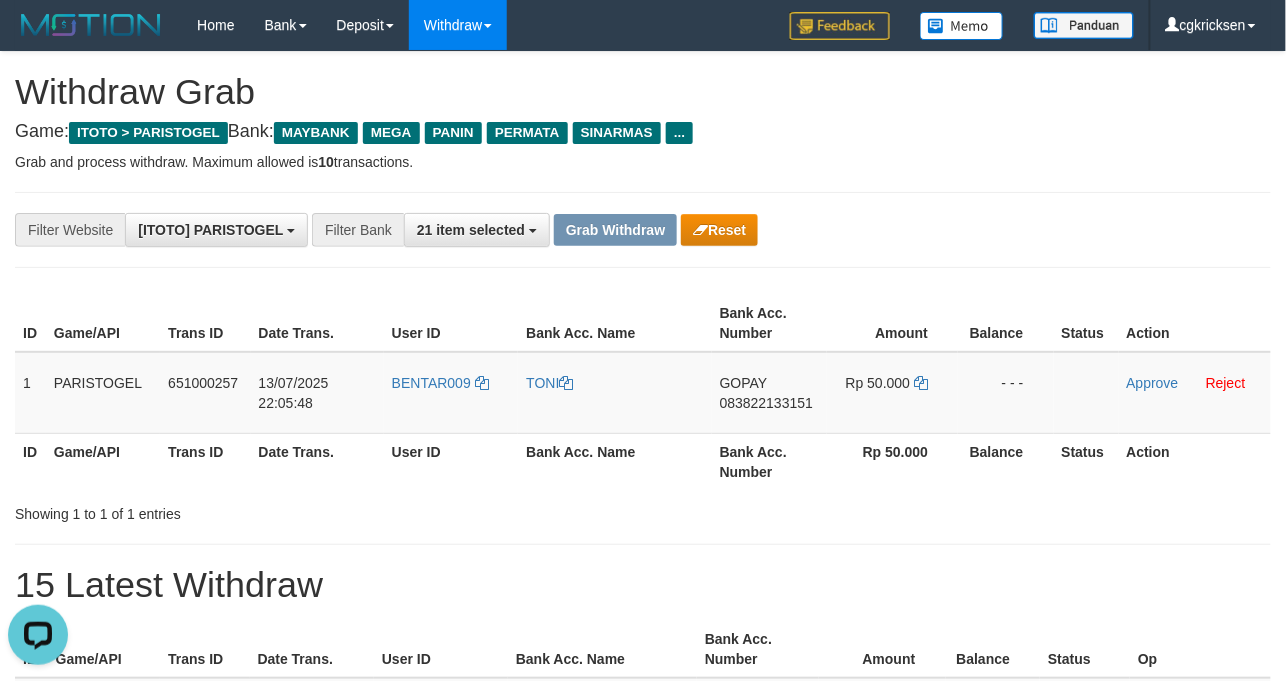 click on "**********" at bounding box center (643, 230) 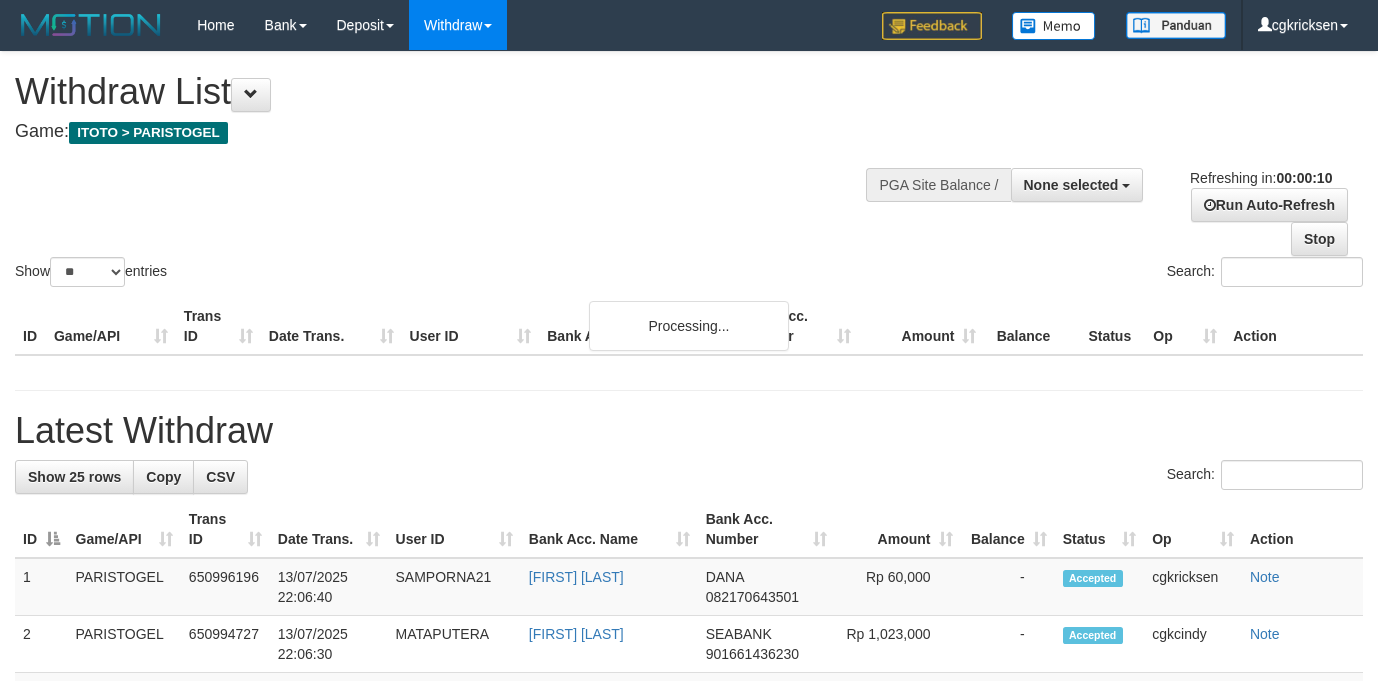 select 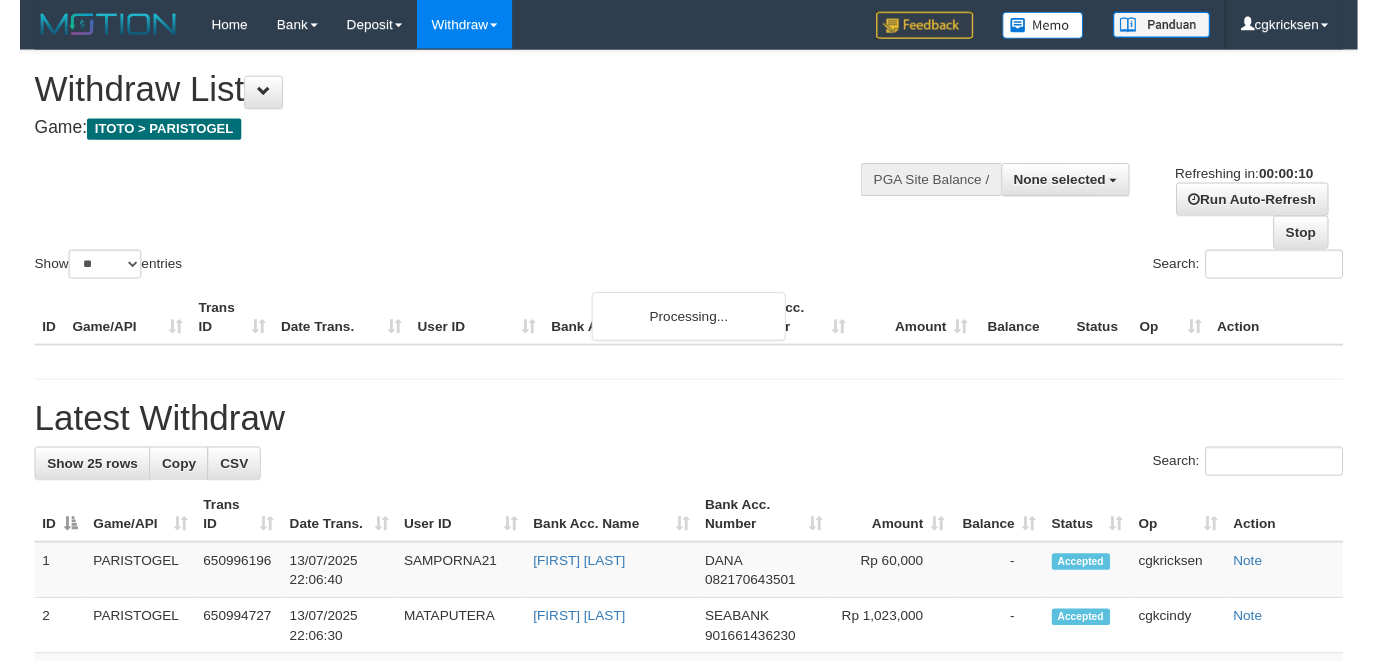 scroll, scrollTop: 0, scrollLeft: 0, axis: both 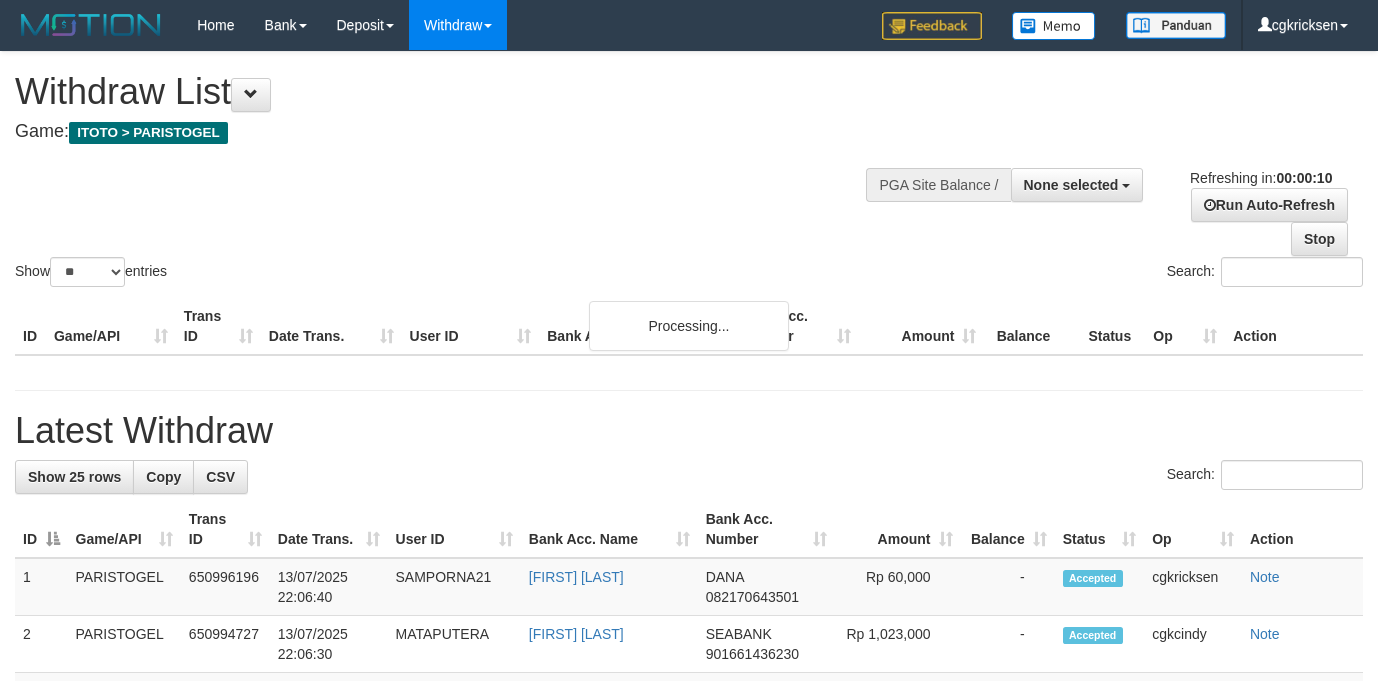 select 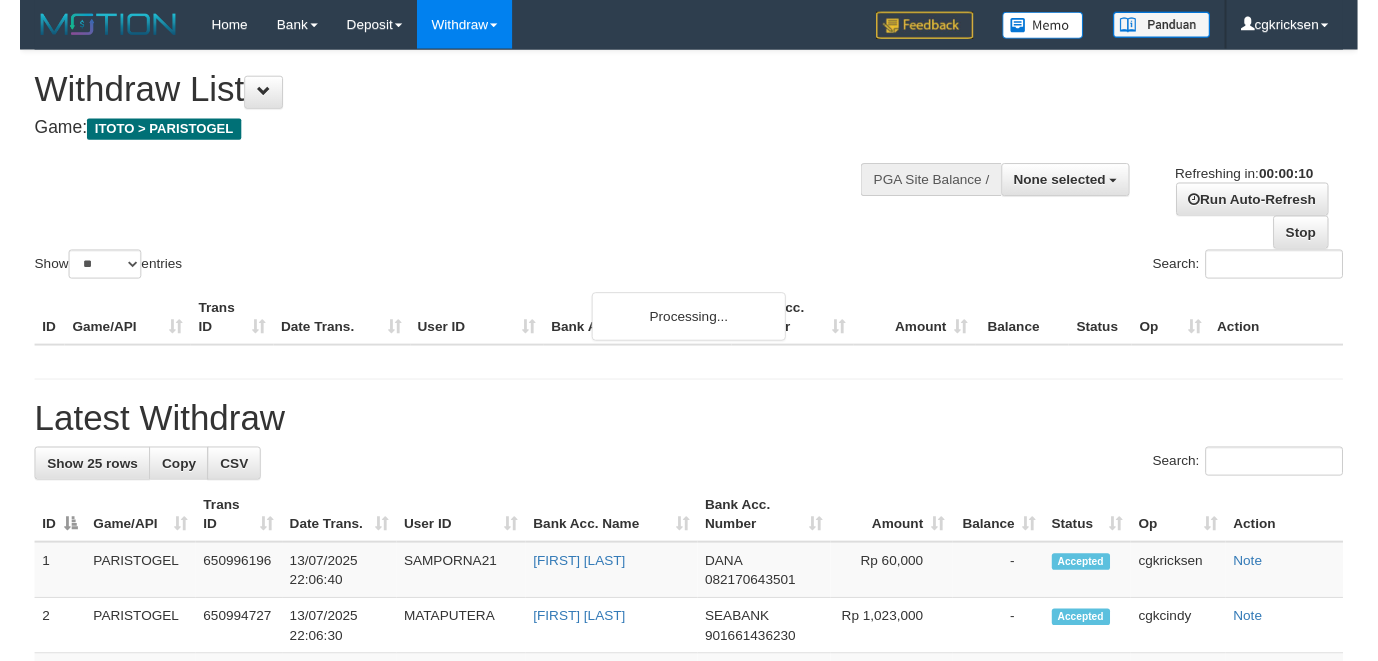 scroll, scrollTop: 0, scrollLeft: 0, axis: both 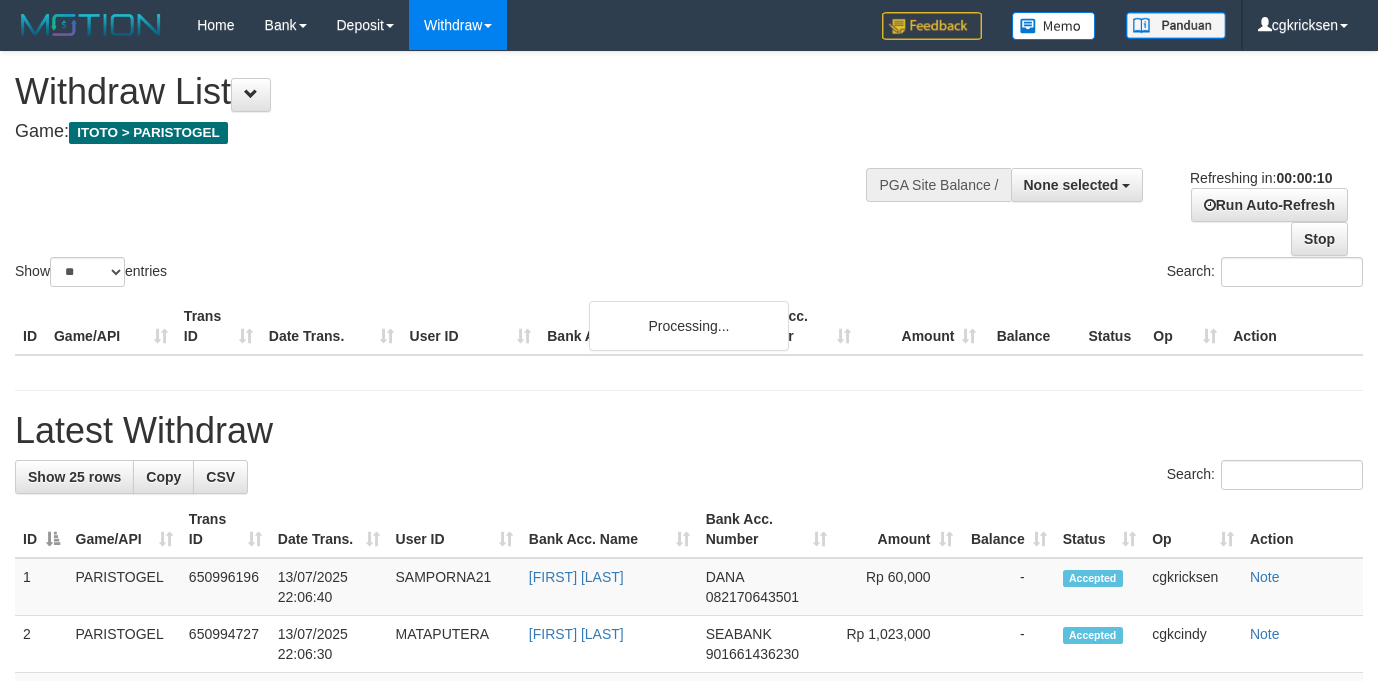 select 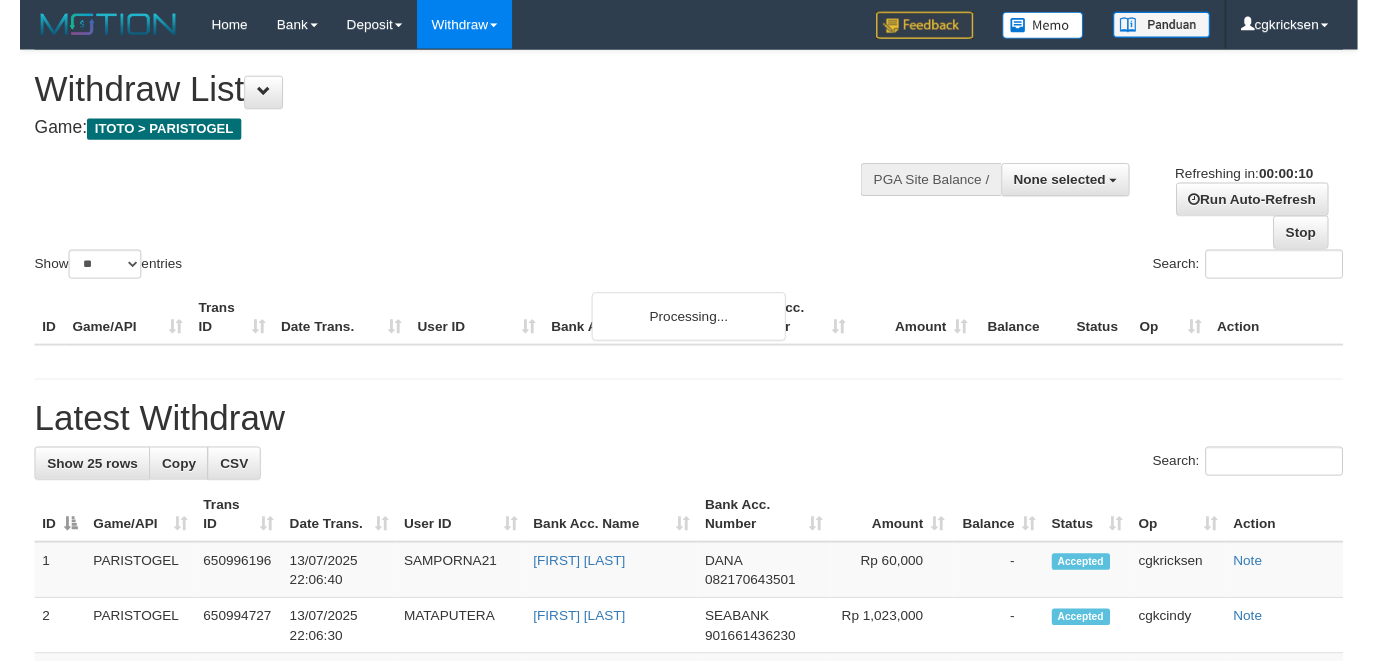 scroll, scrollTop: 0, scrollLeft: 0, axis: both 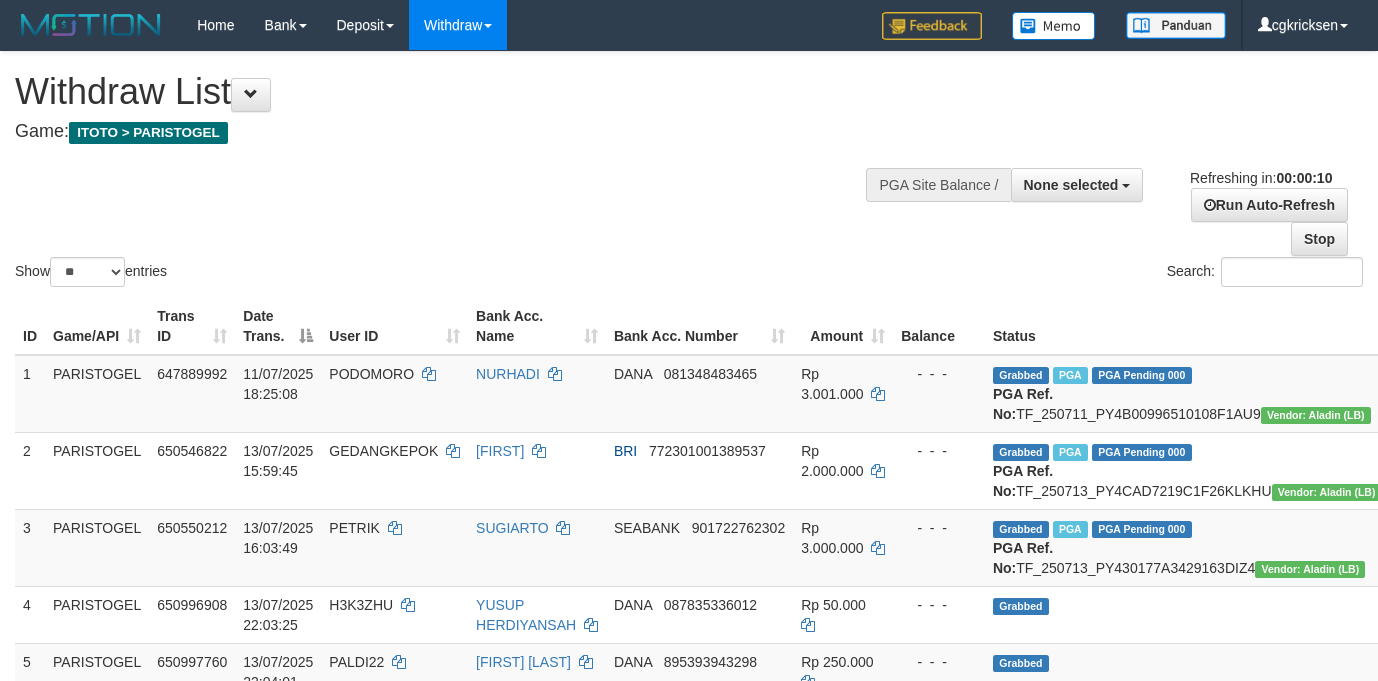 select 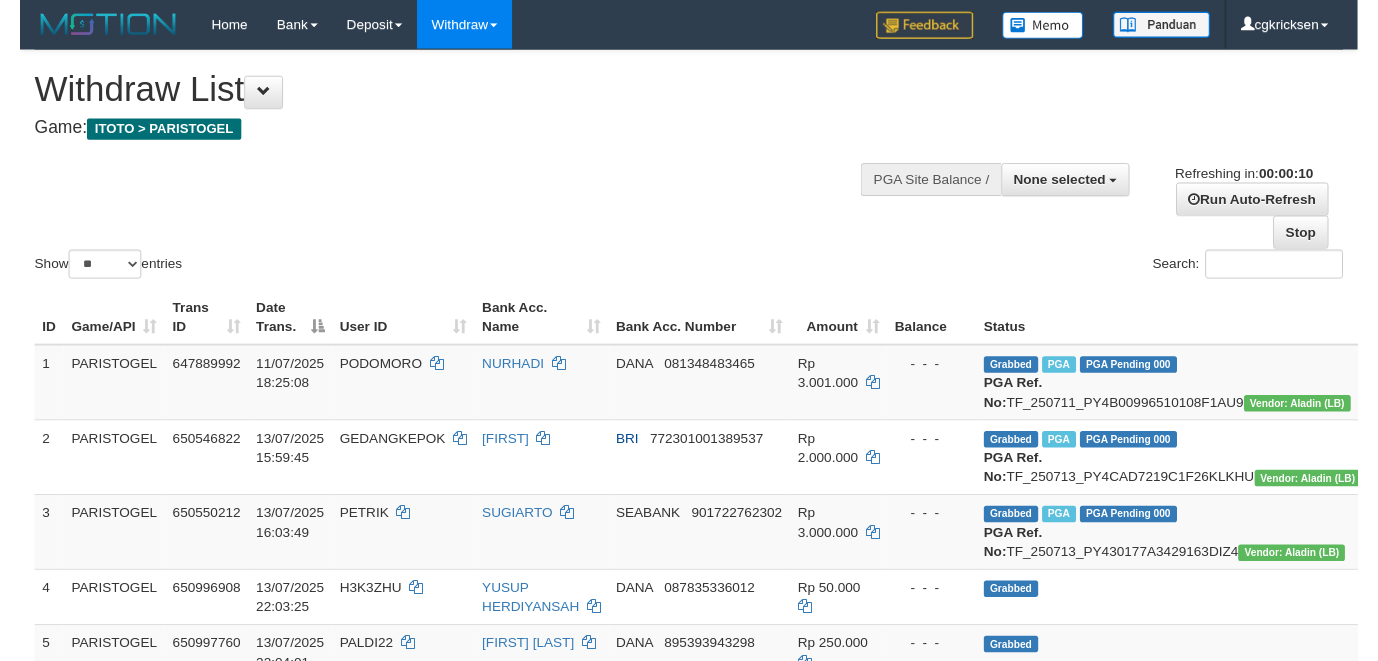 scroll, scrollTop: 0, scrollLeft: 0, axis: both 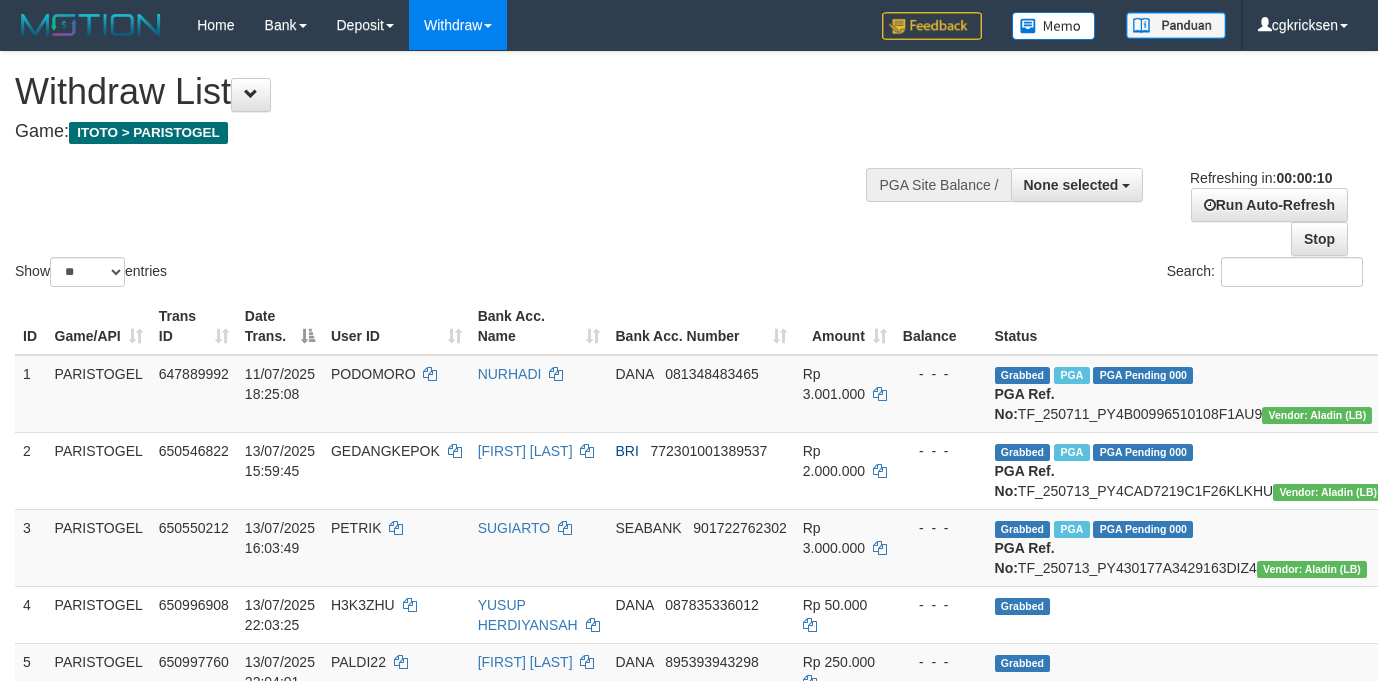 select 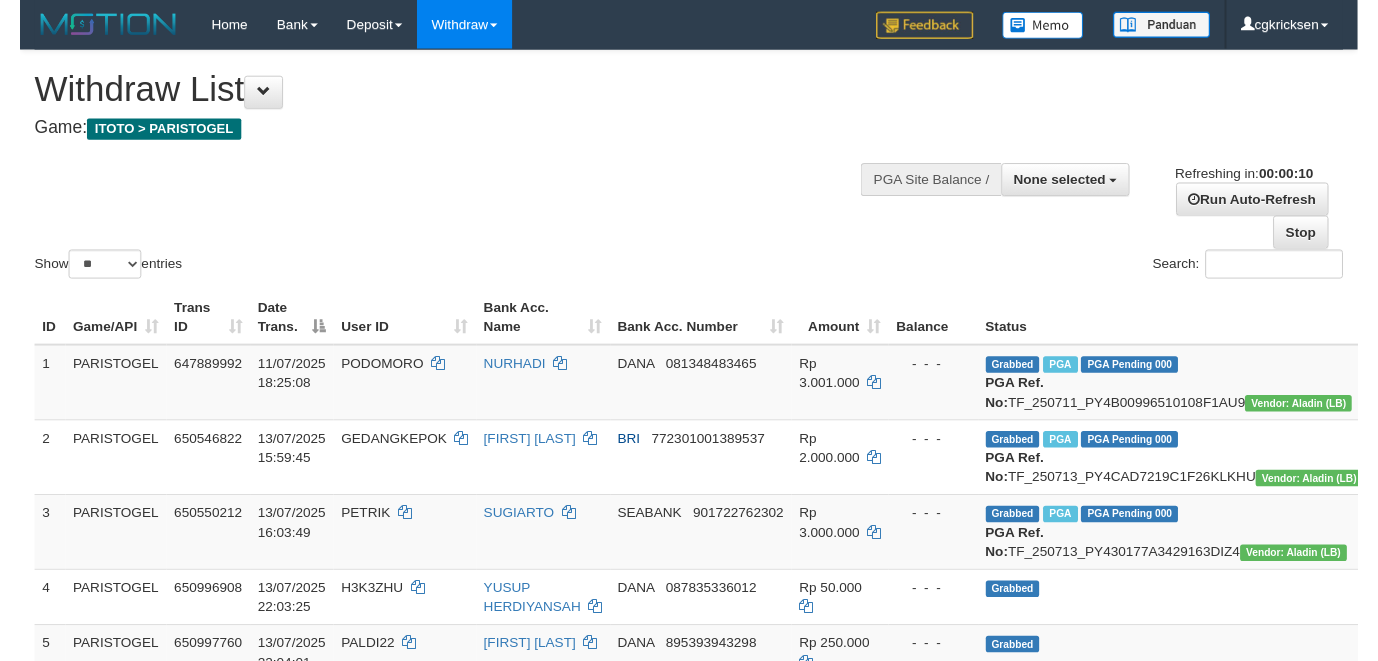 scroll, scrollTop: 0, scrollLeft: 0, axis: both 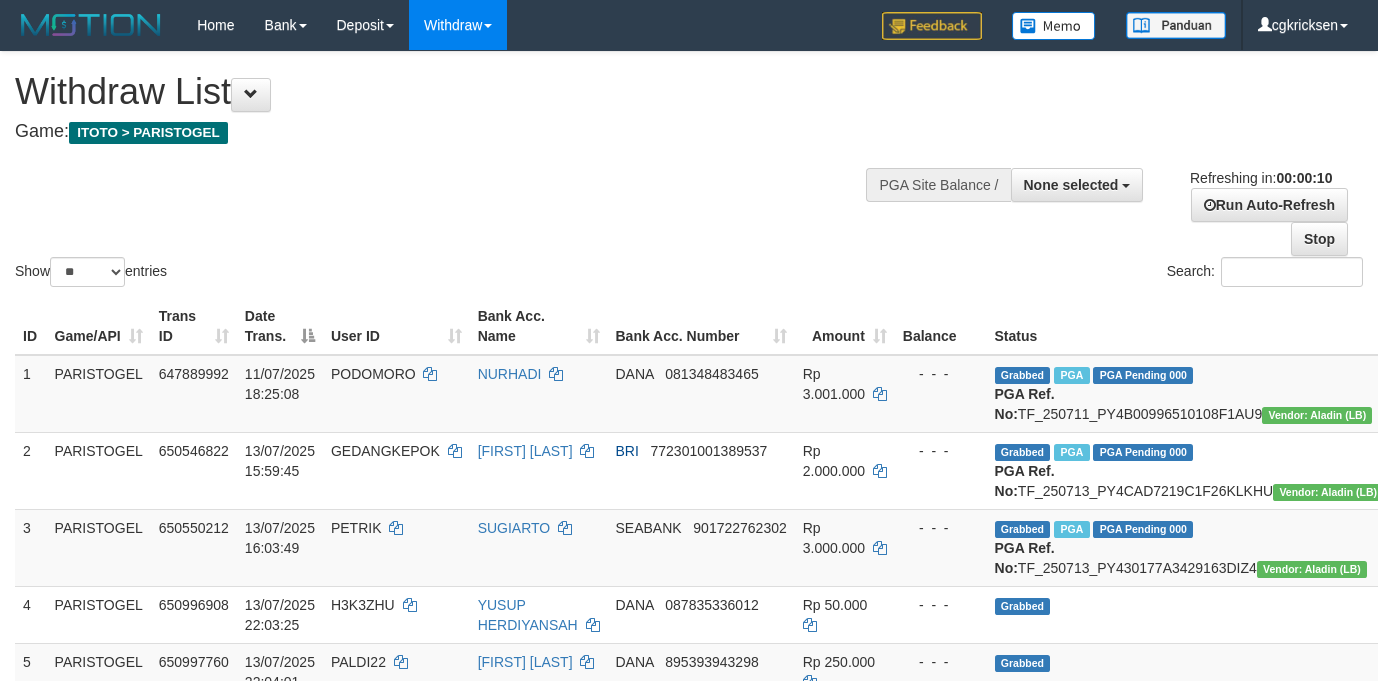 select 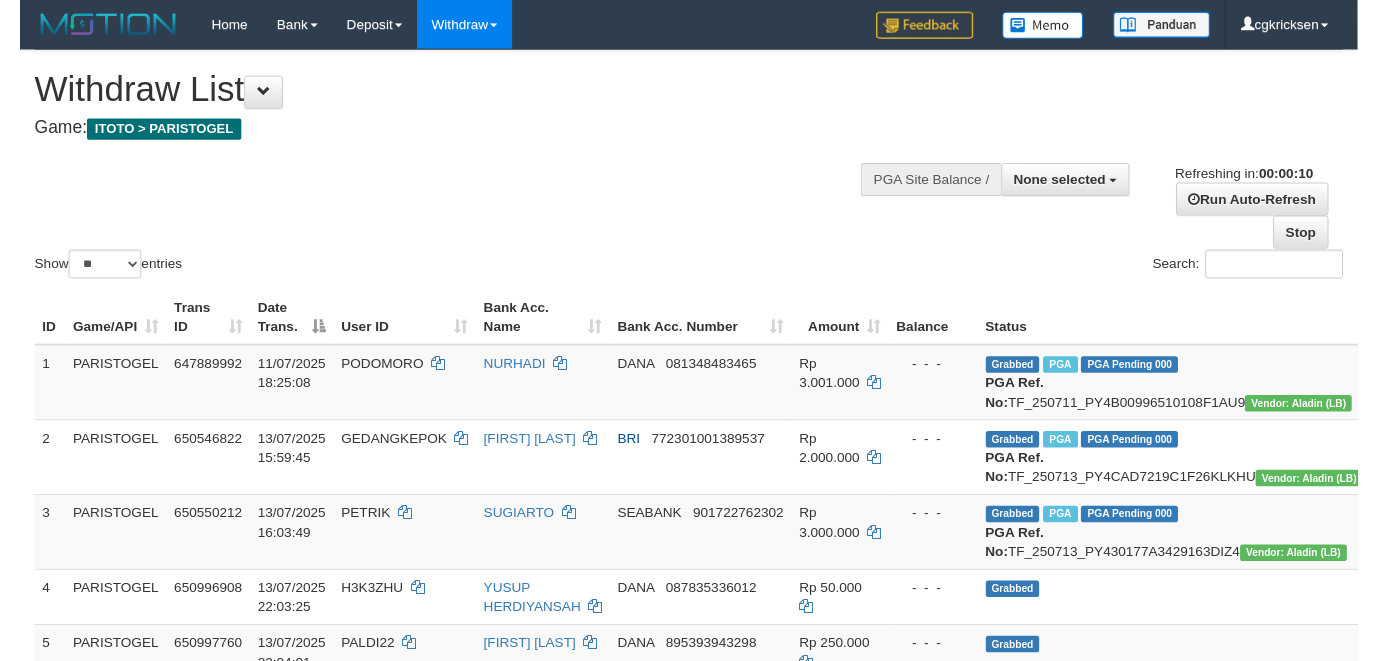 scroll, scrollTop: 0, scrollLeft: 0, axis: both 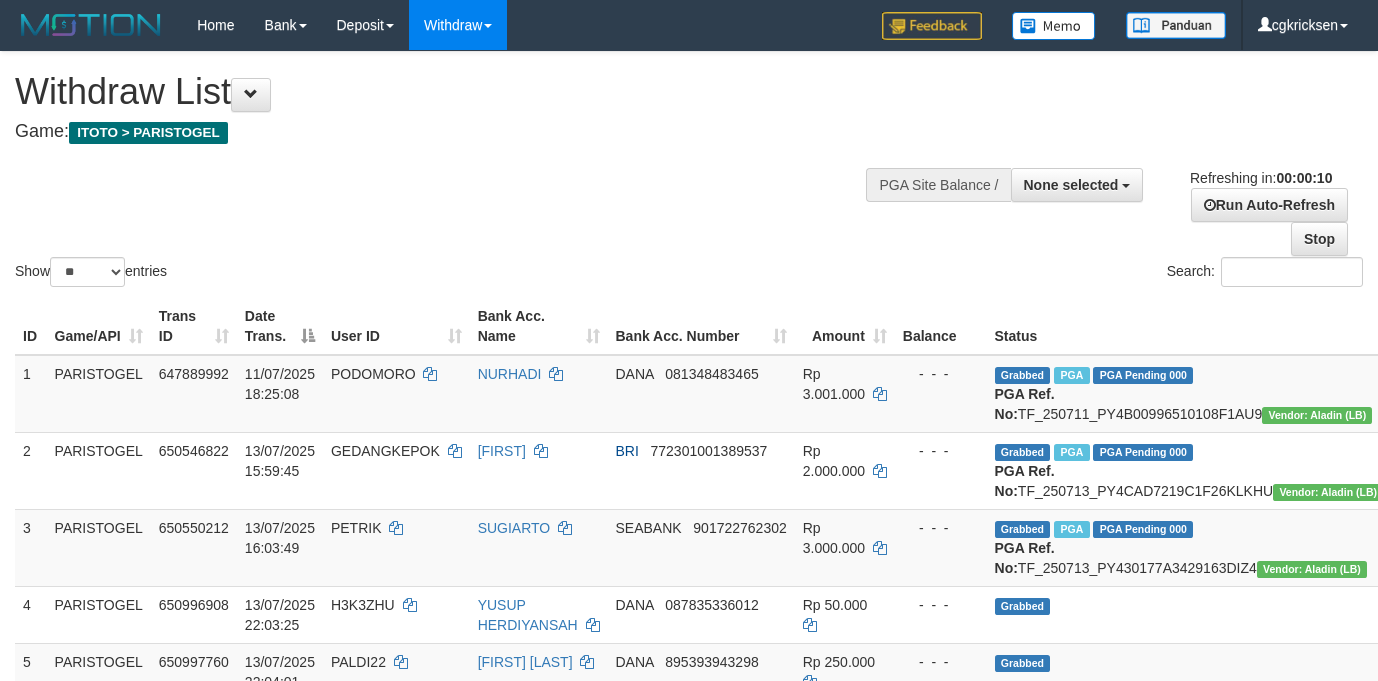 select 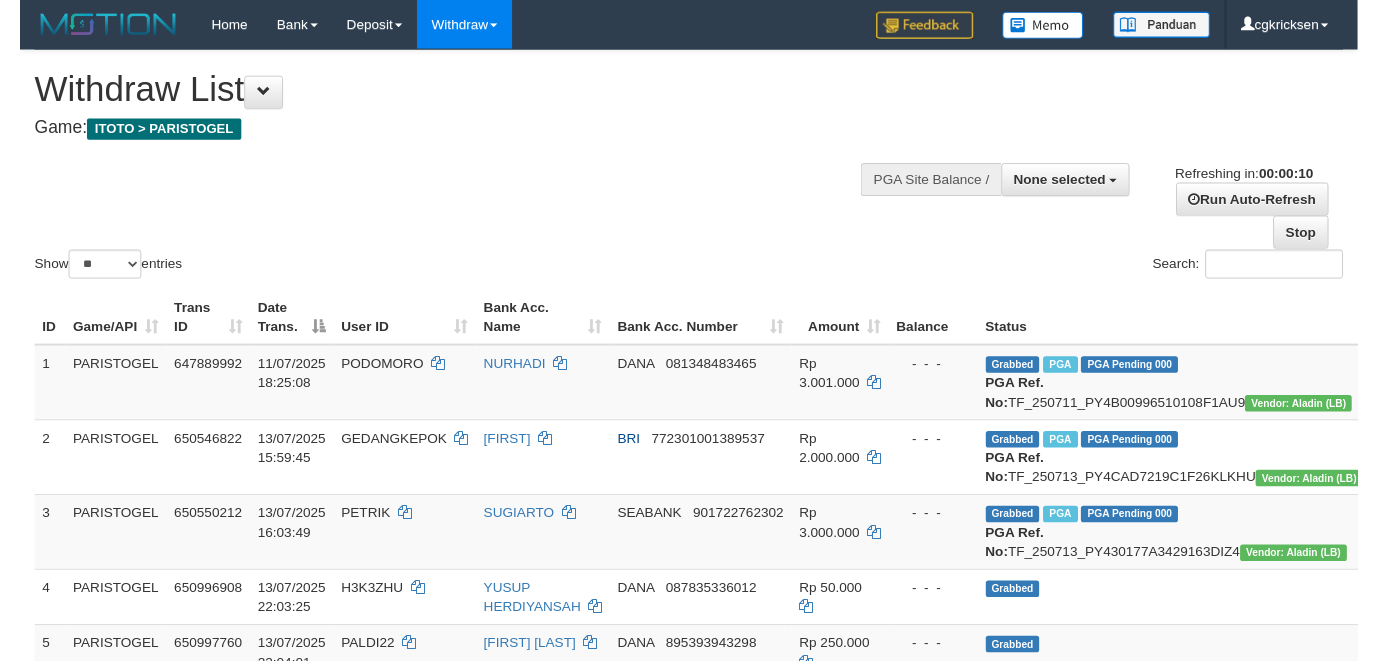 scroll, scrollTop: 0, scrollLeft: 0, axis: both 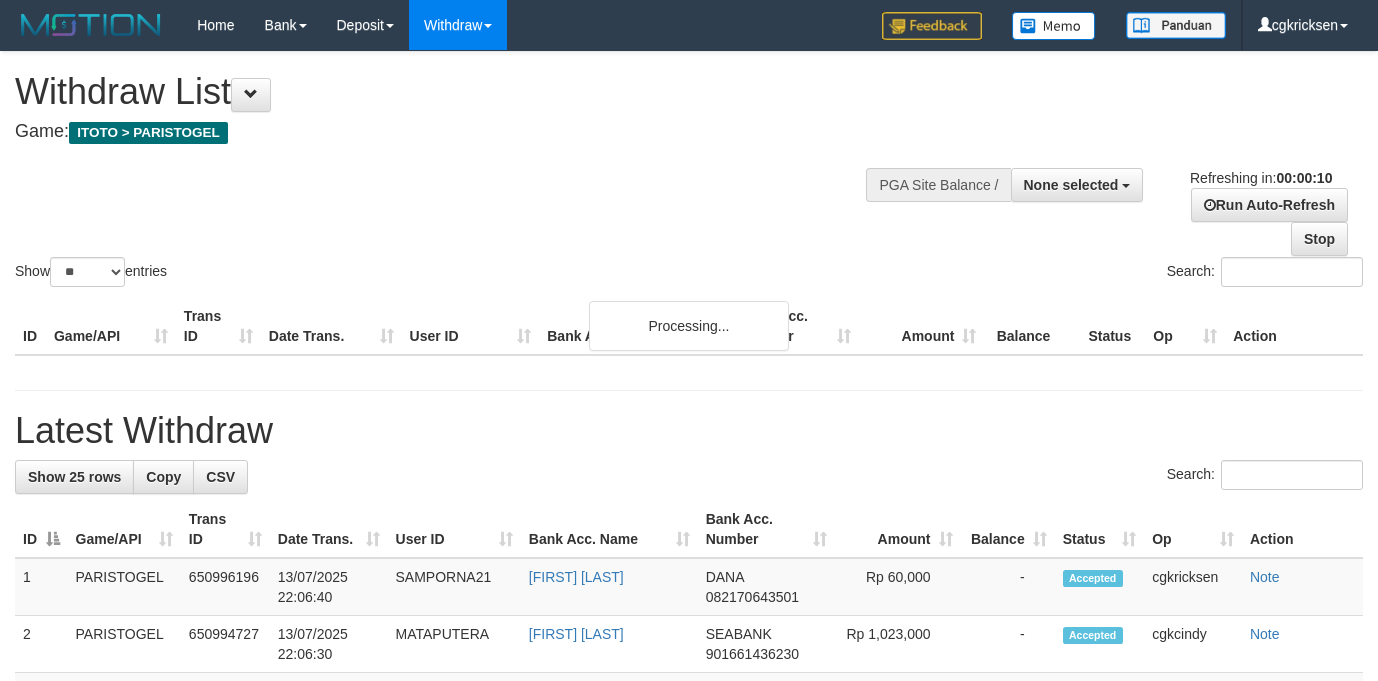 select 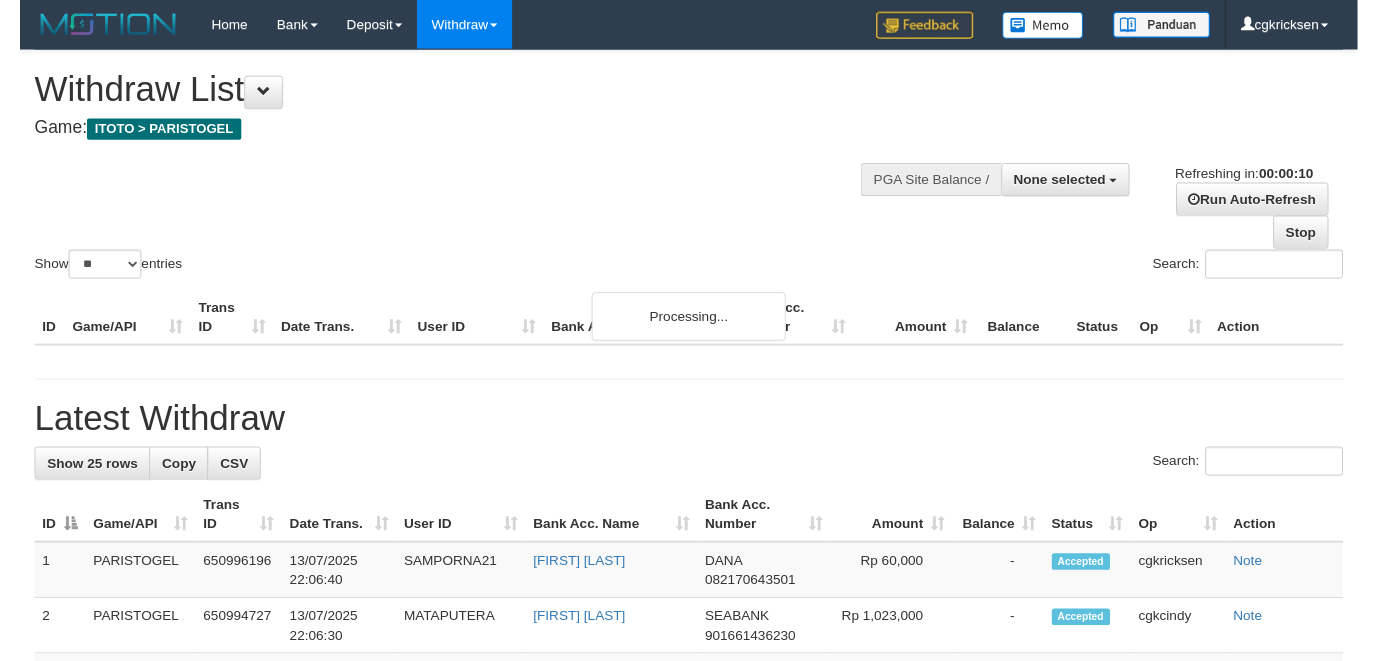 scroll, scrollTop: 0, scrollLeft: 0, axis: both 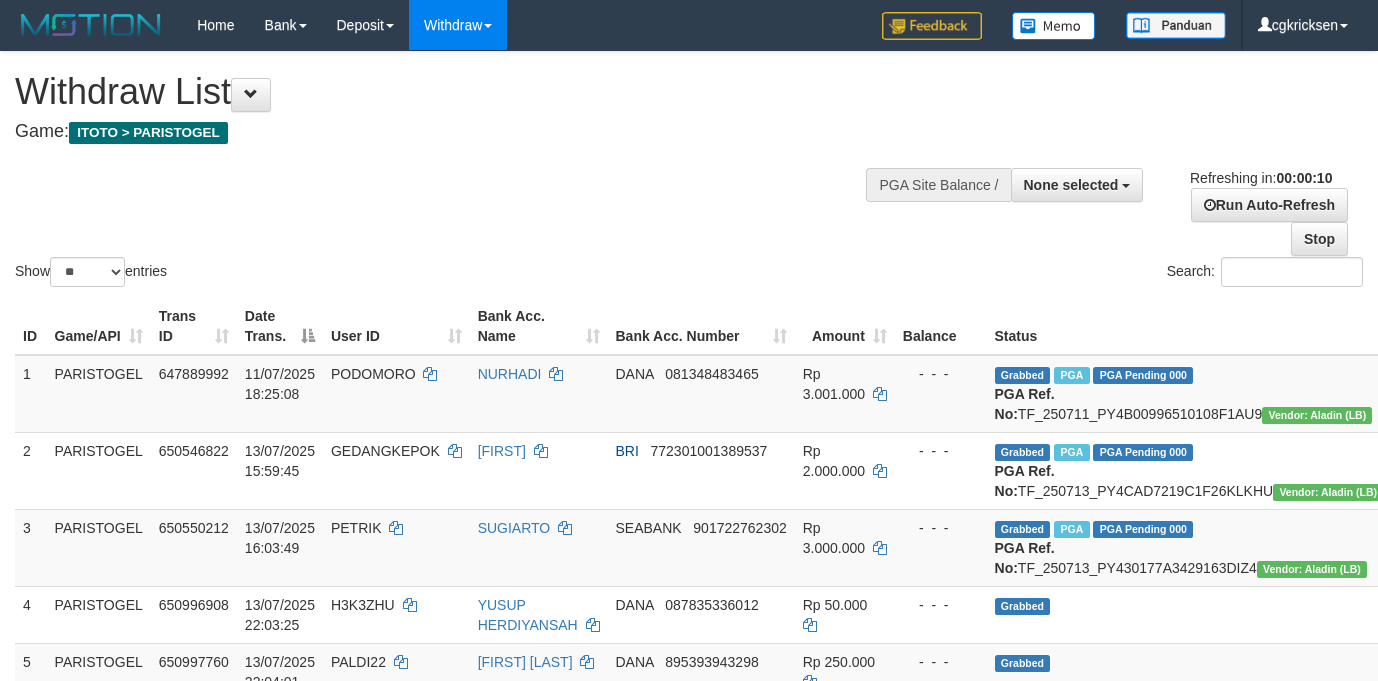 select 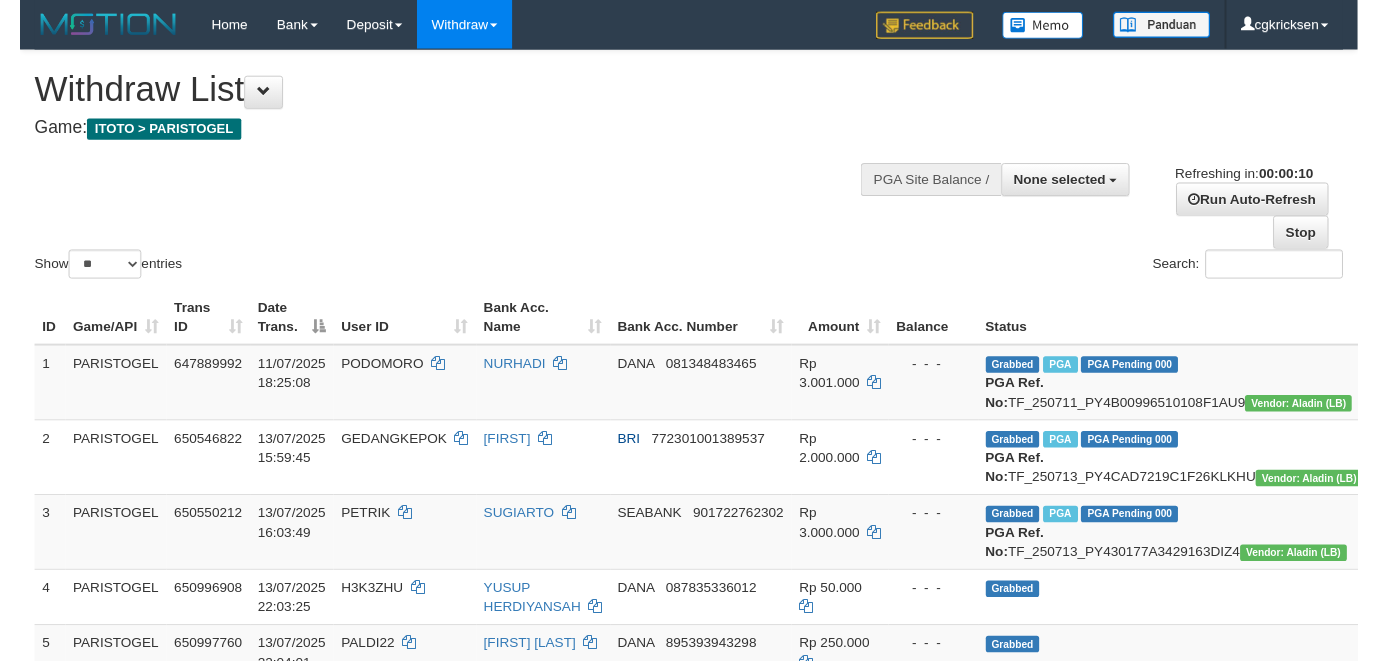 scroll, scrollTop: 0, scrollLeft: 0, axis: both 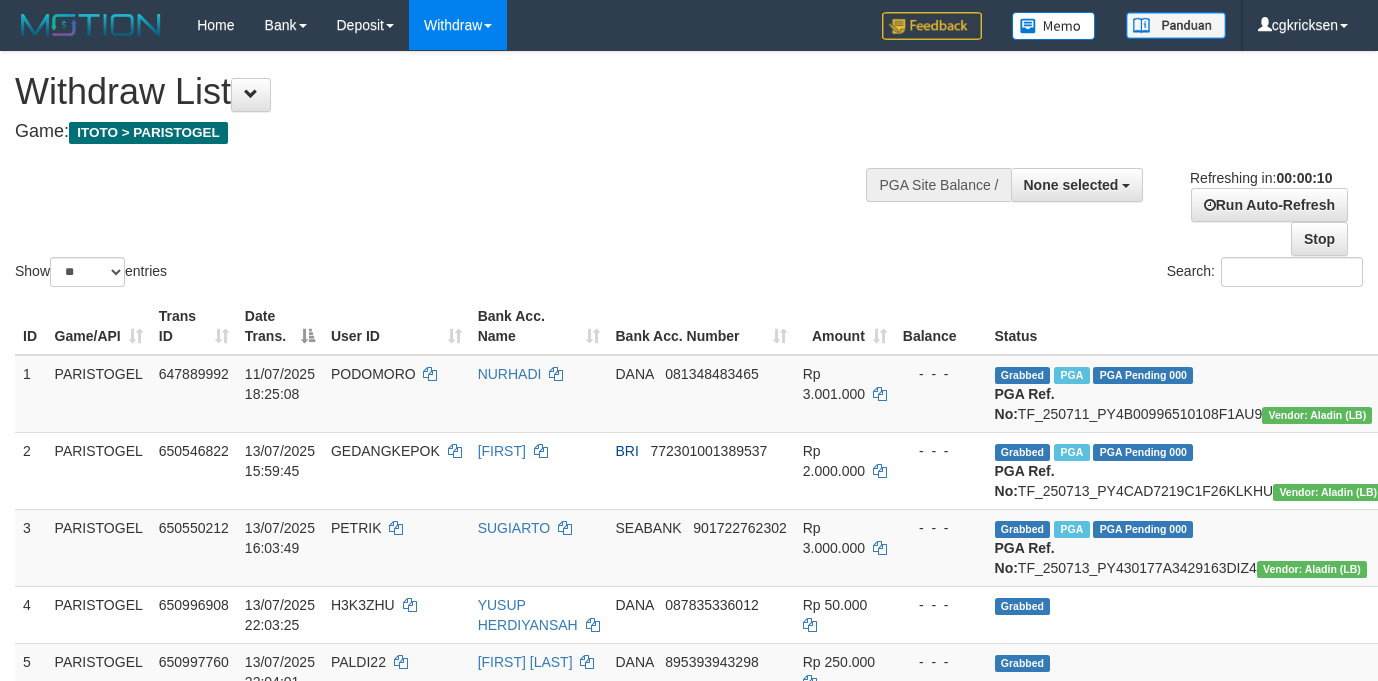 select 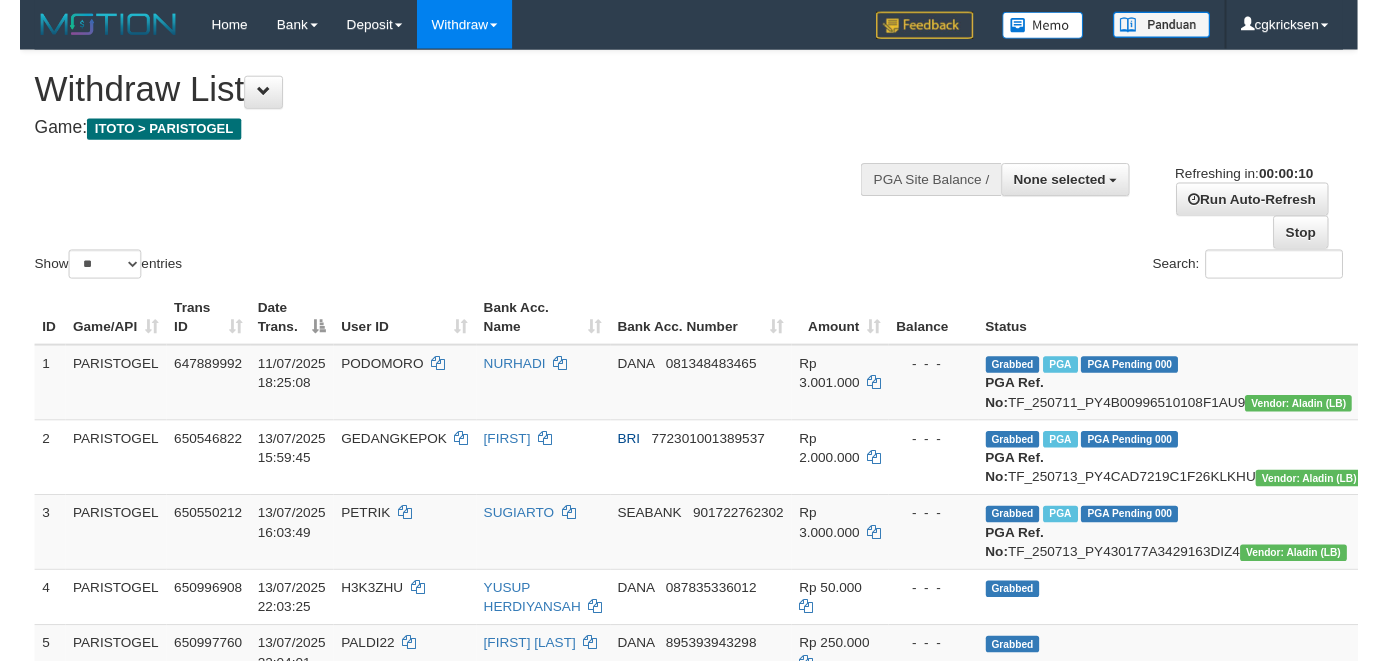 scroll, scrollTop: 0, scrollLeft: 0, axis: both 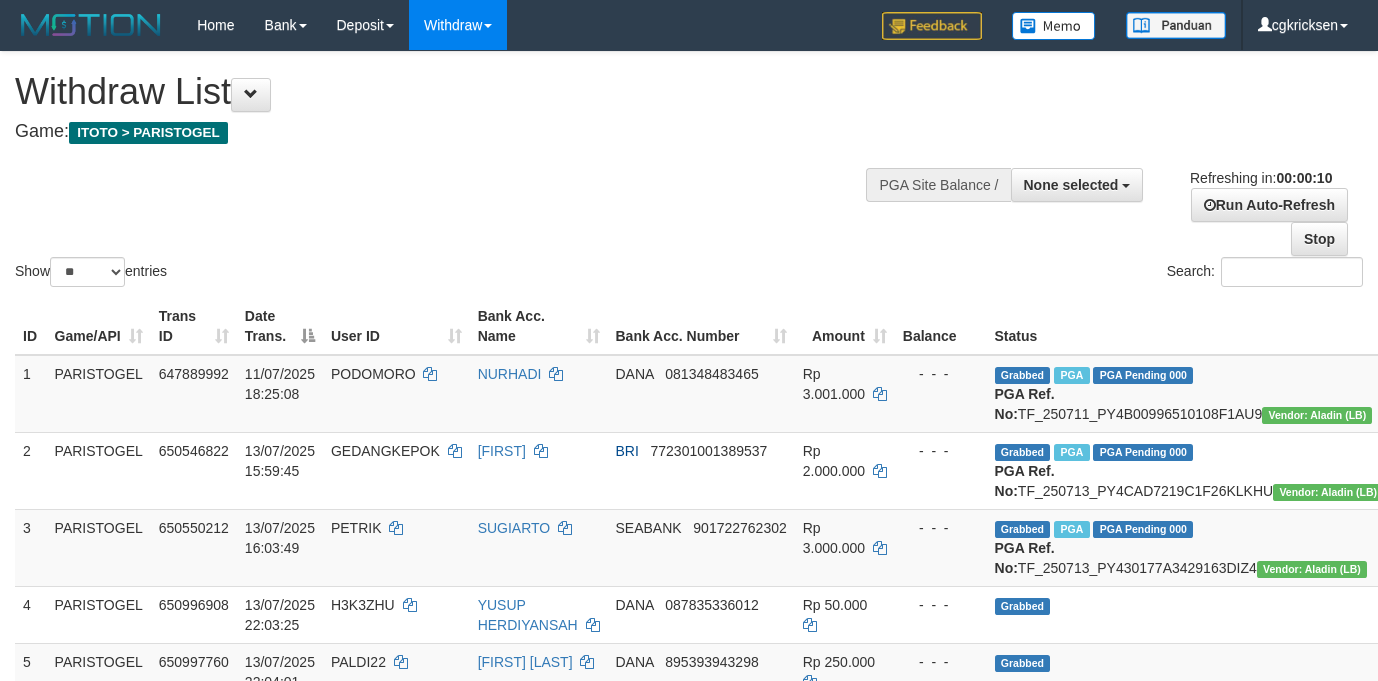 select 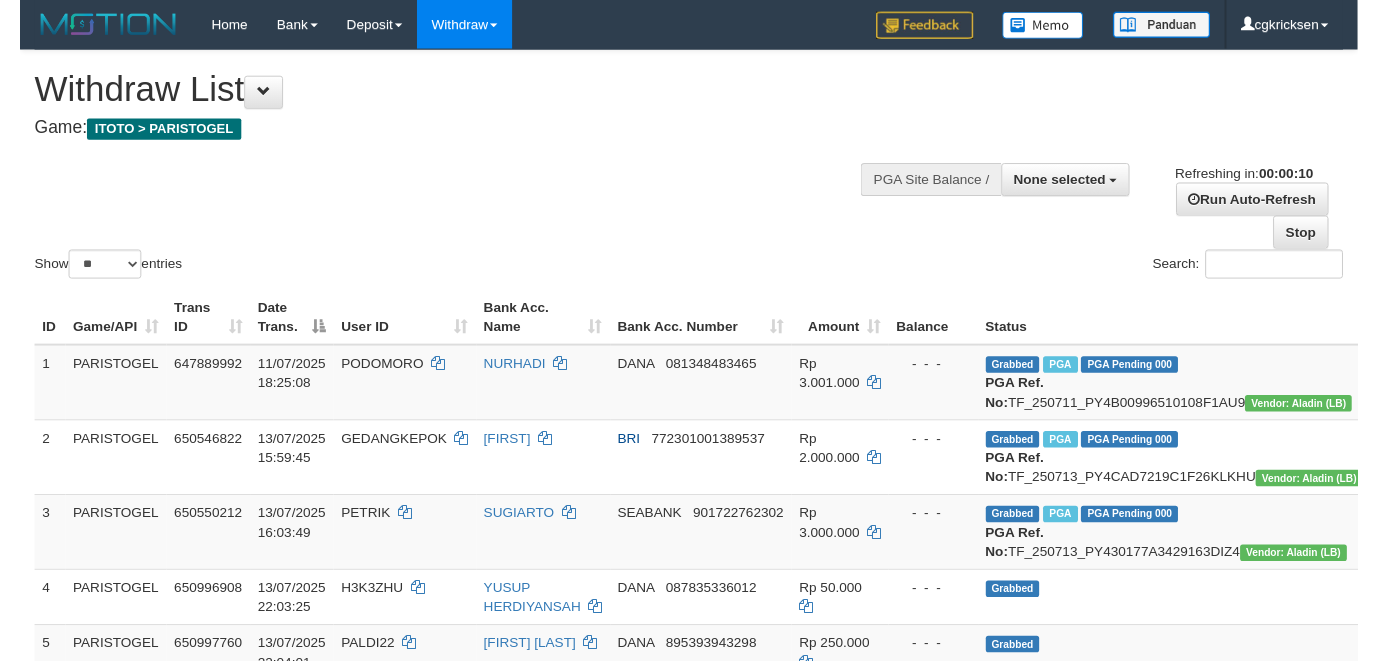 scroll, scrollTop: 0, scrollLeft: 0, axis: both 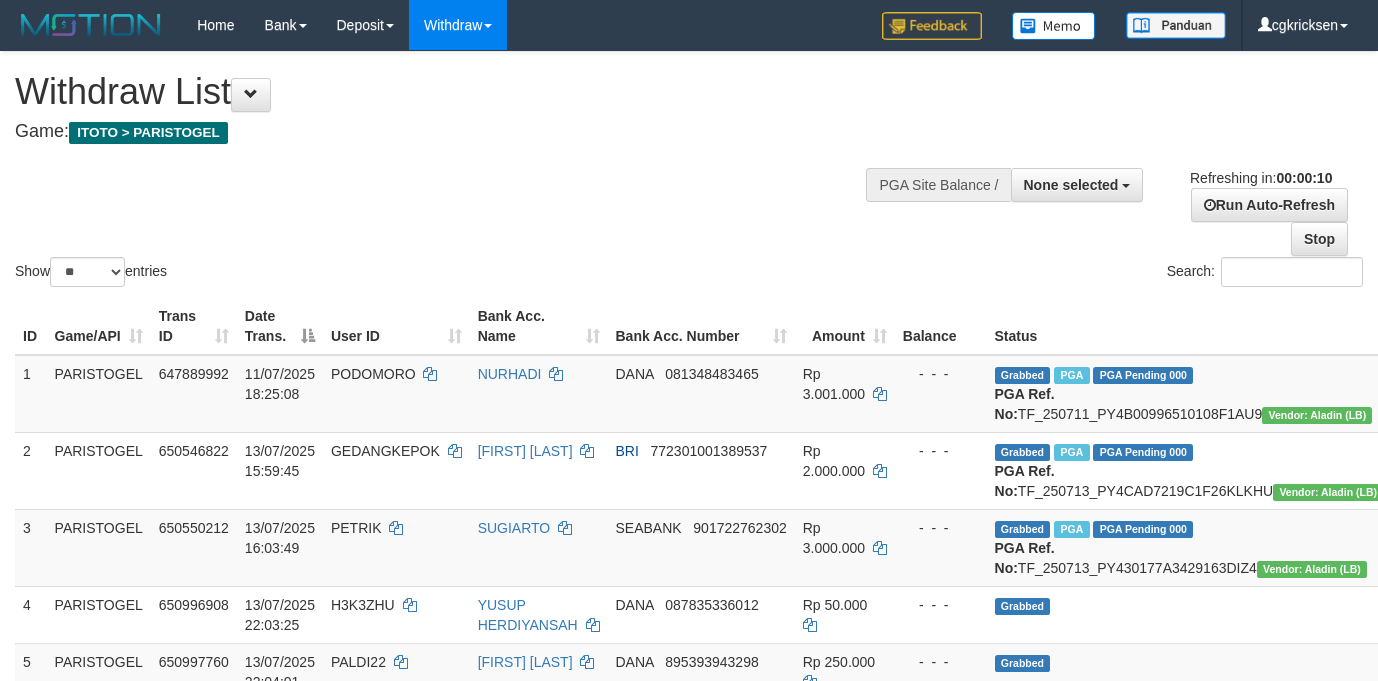 select 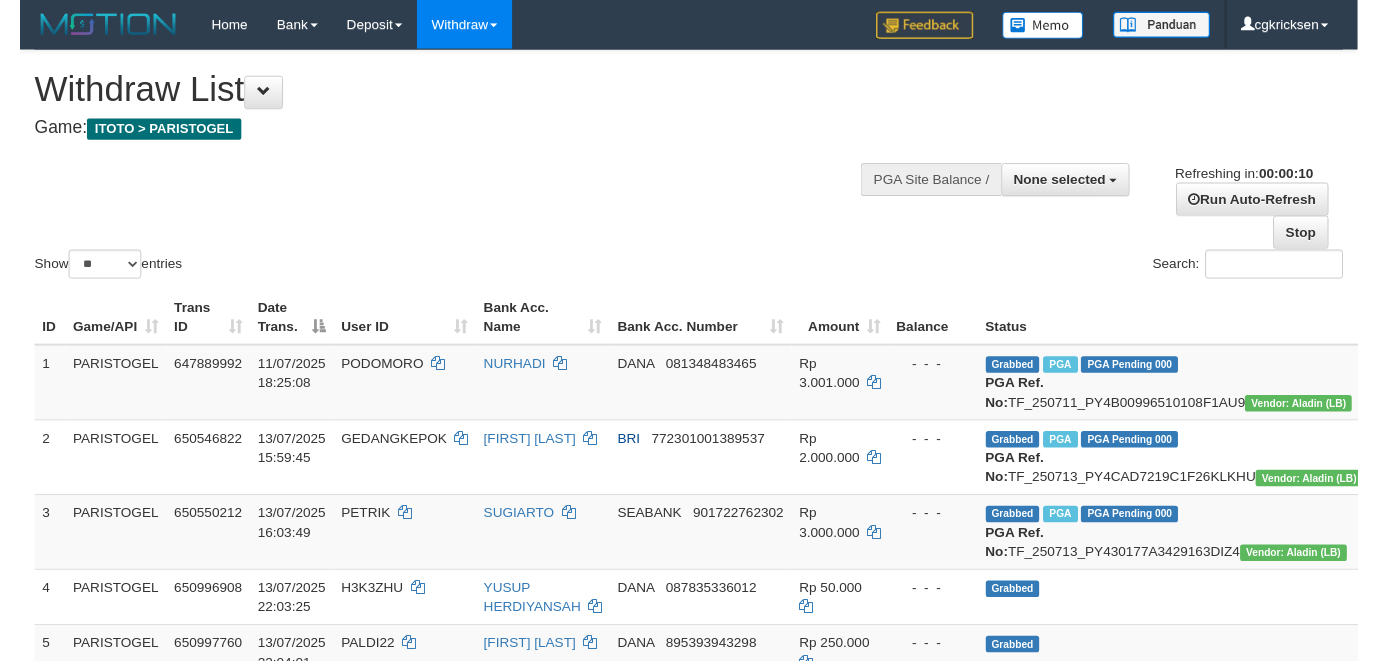 scroll, scrollTop: 0, scrollLeft: 0, axis: both 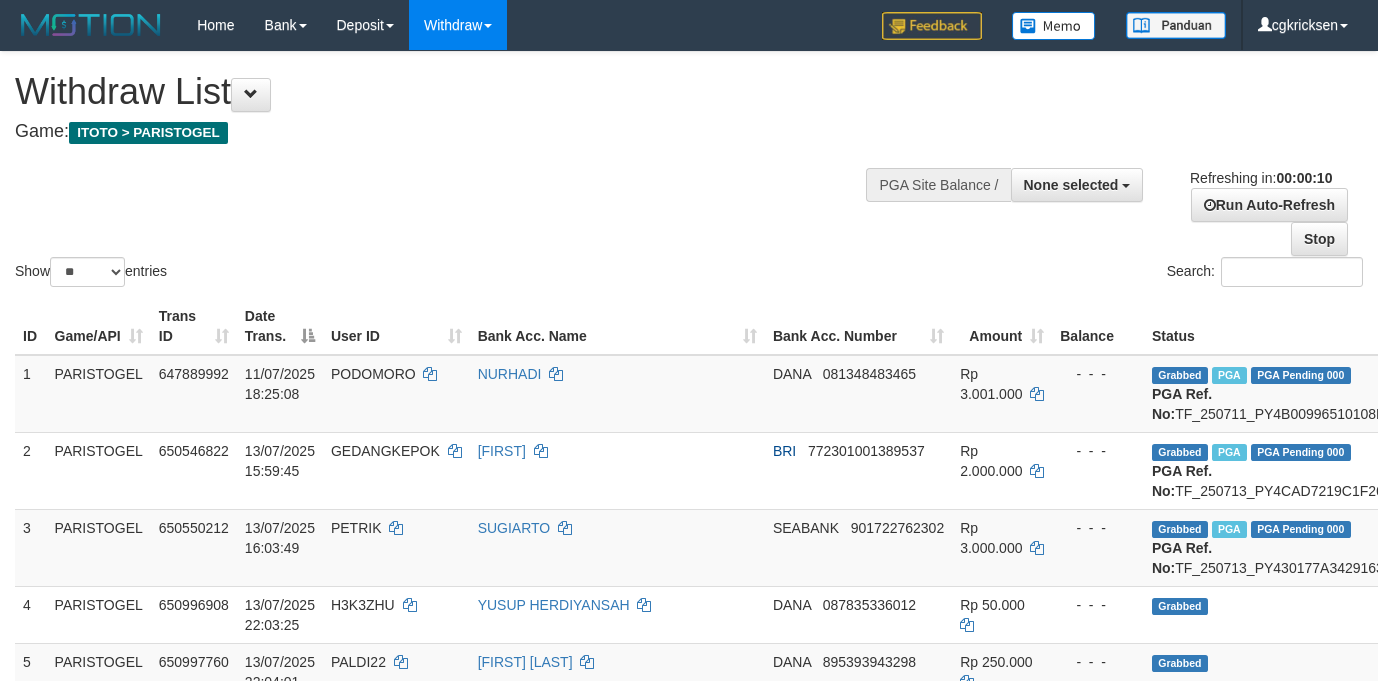 select 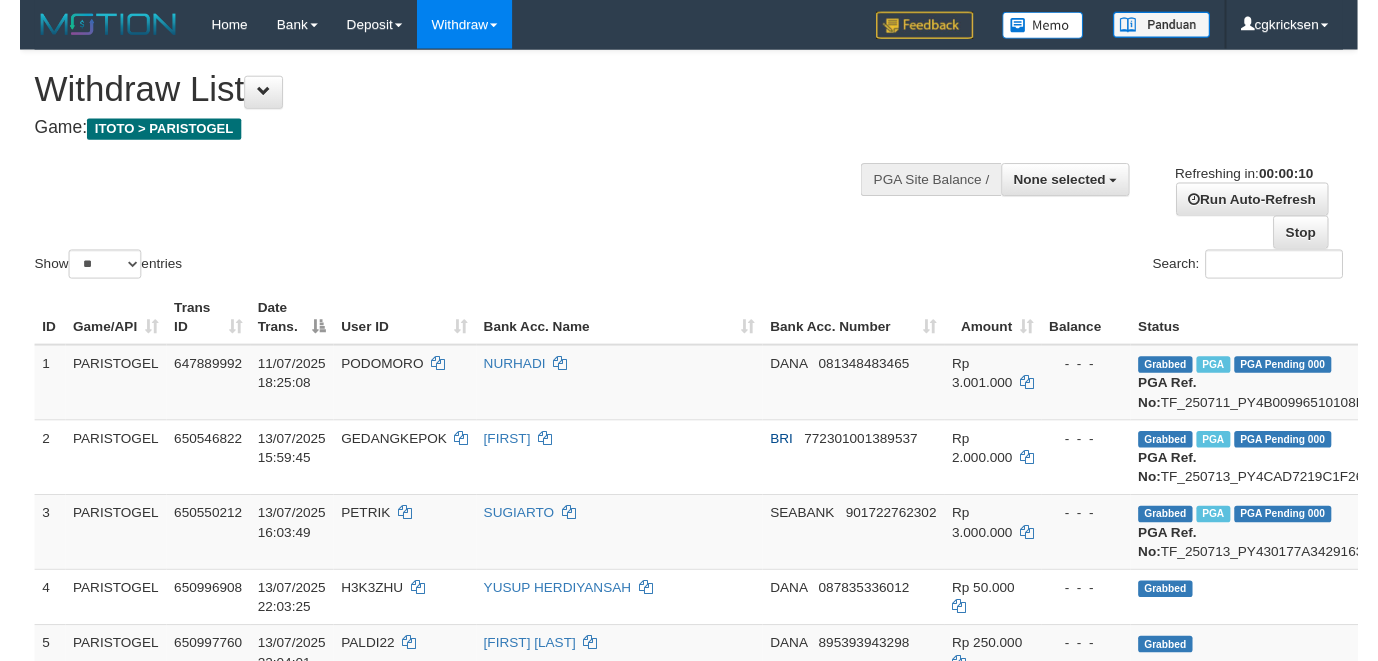 scroll, scrollTop: 0, scrollLeft: 0, axis: both 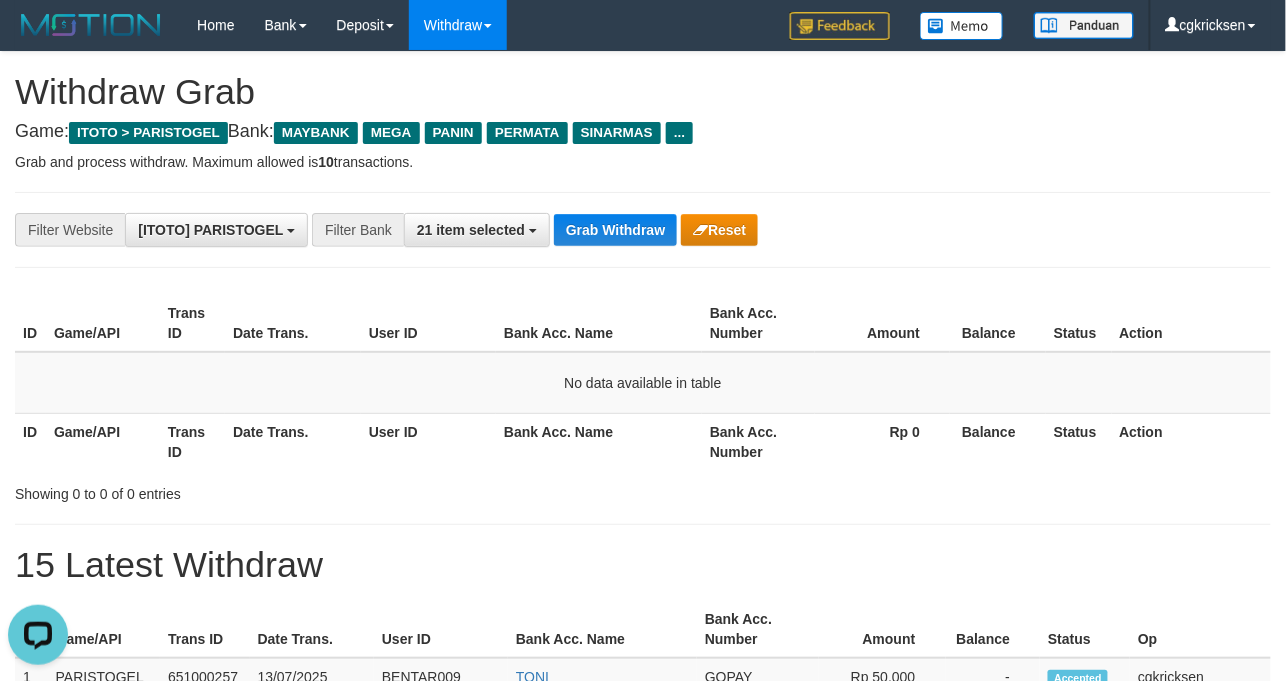 click on "**********" at bounding box center [643, 230] 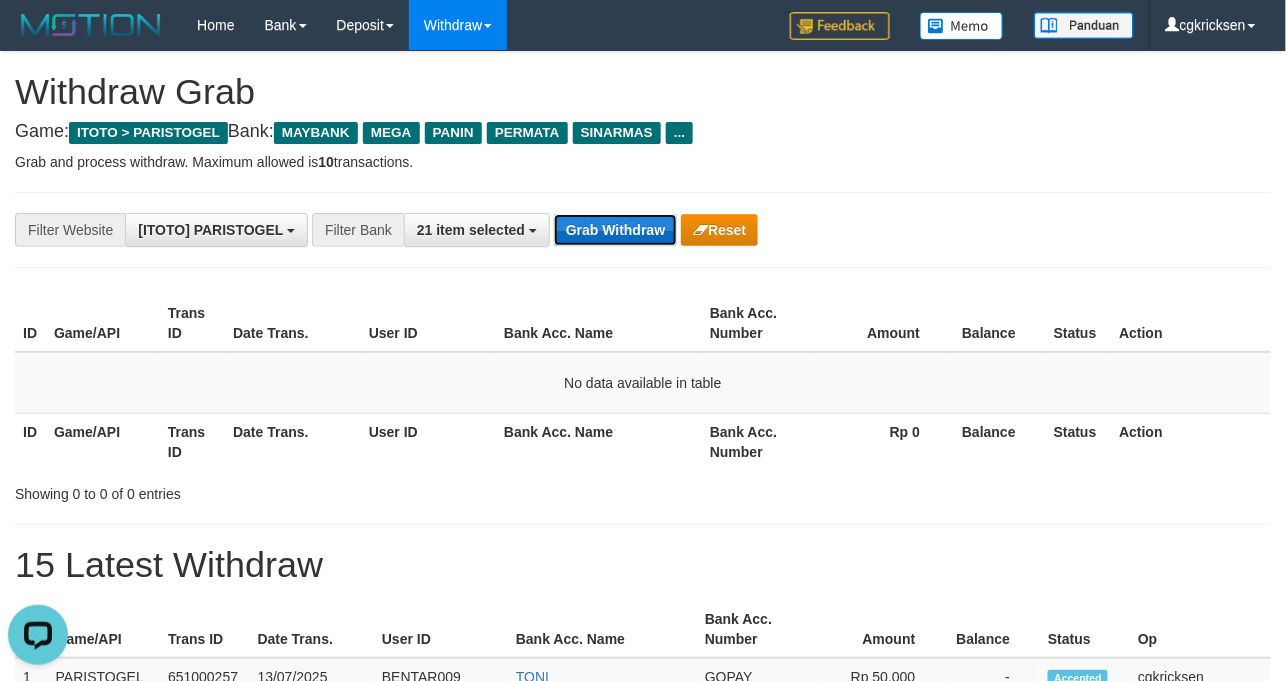 click on "Grab Withdraw" at bounding box center (615, 230) 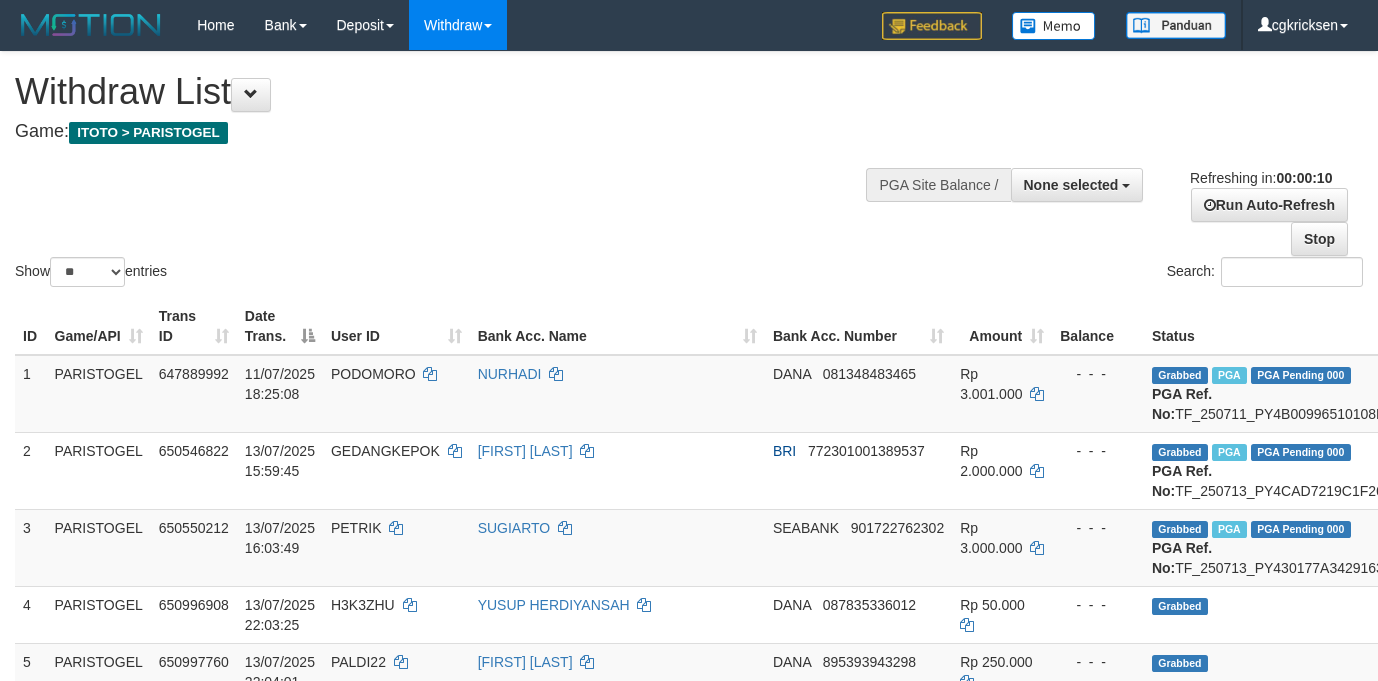 select 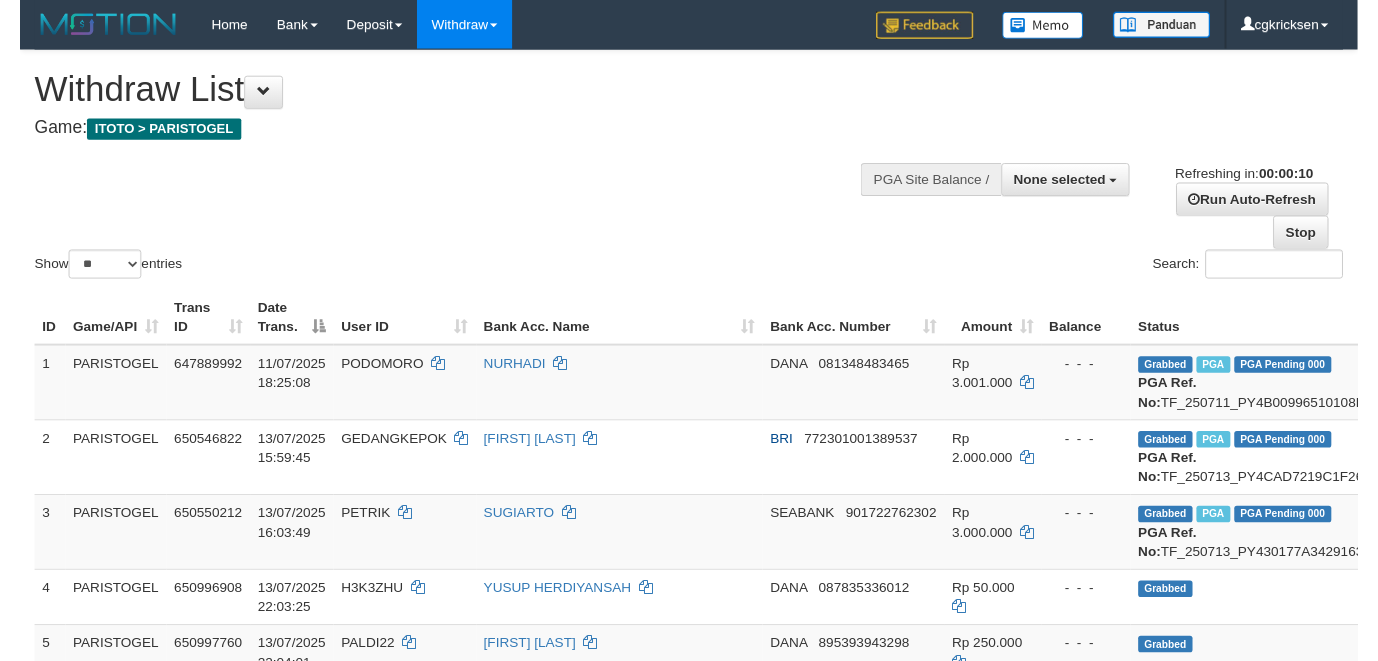scroll, scrollTop: 0, scrollLeft: 0, axis: both 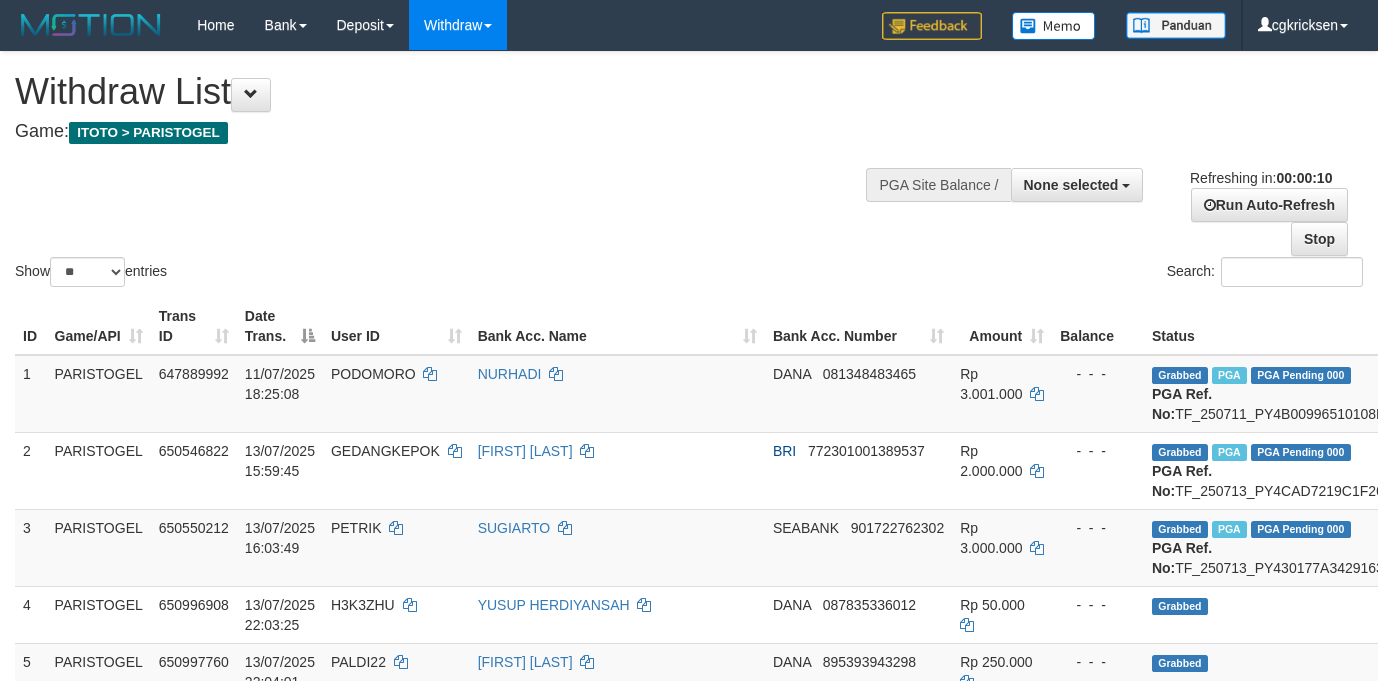 select 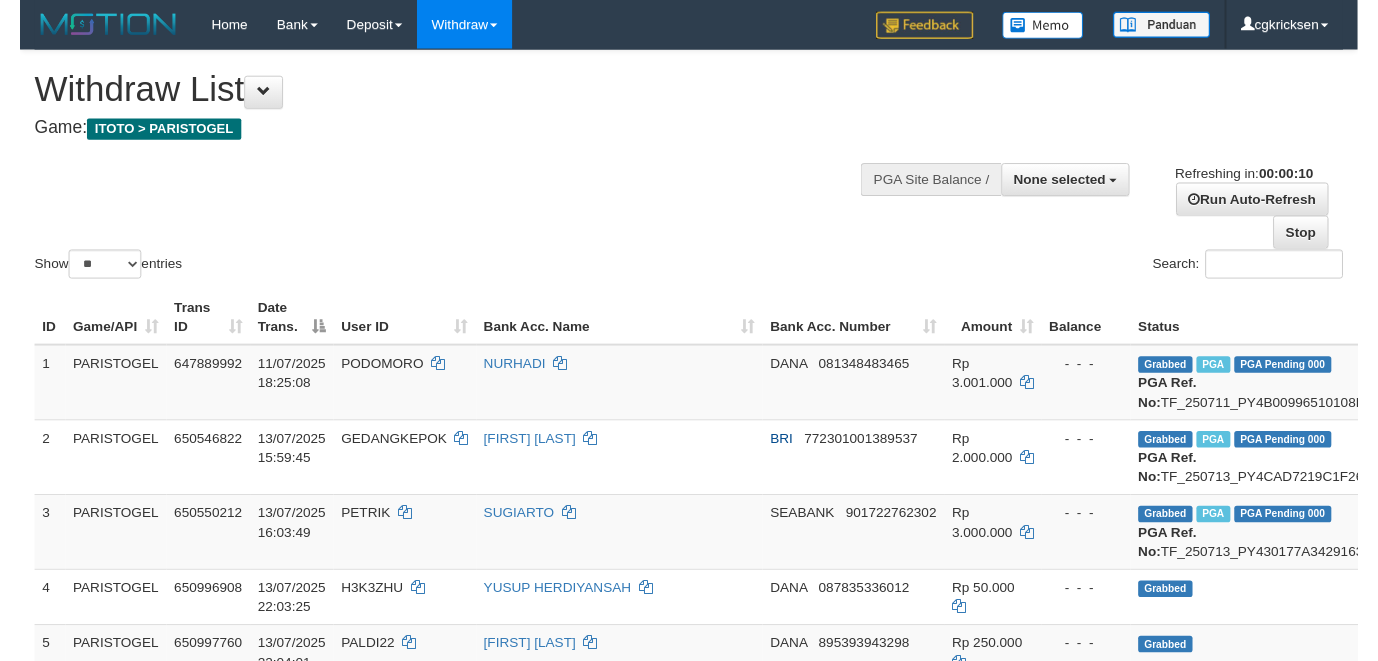 scroll, scrollTop: 0, scrollLeft: 0, axis: both 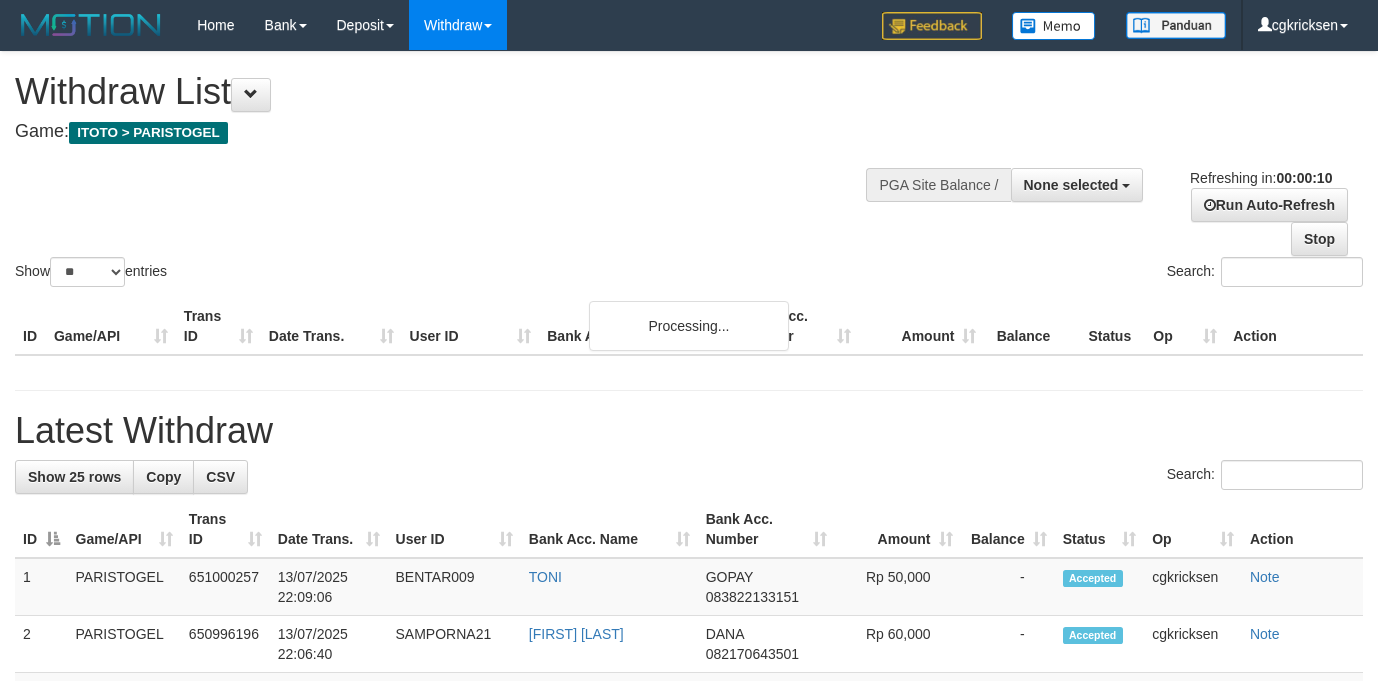 select 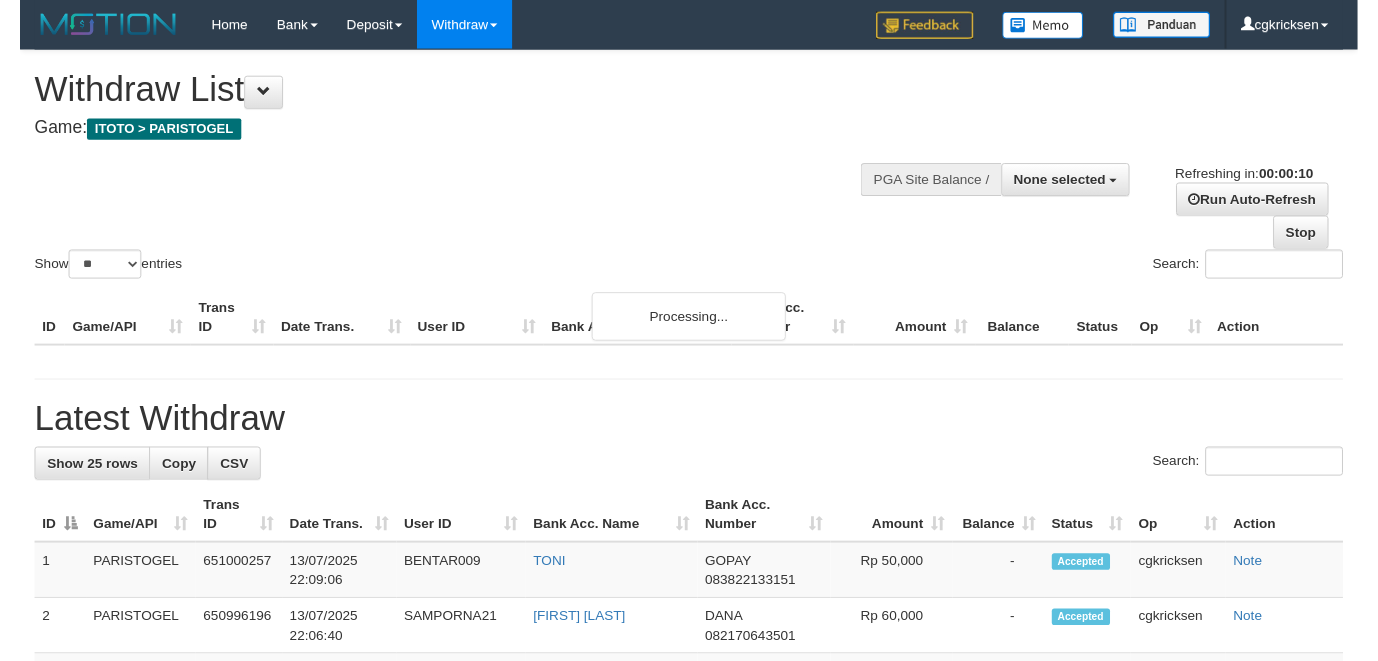 scroll, scrollTop: 0, scrollLeft: 0, axis: both 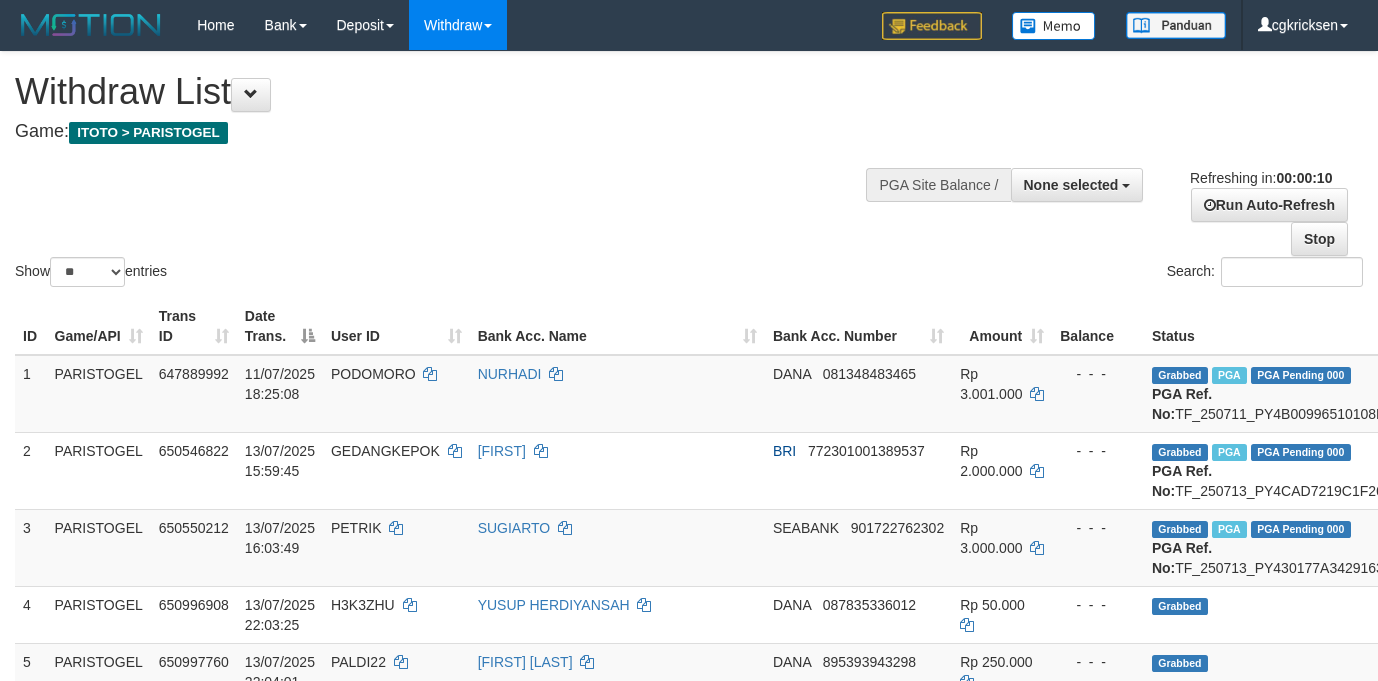 select 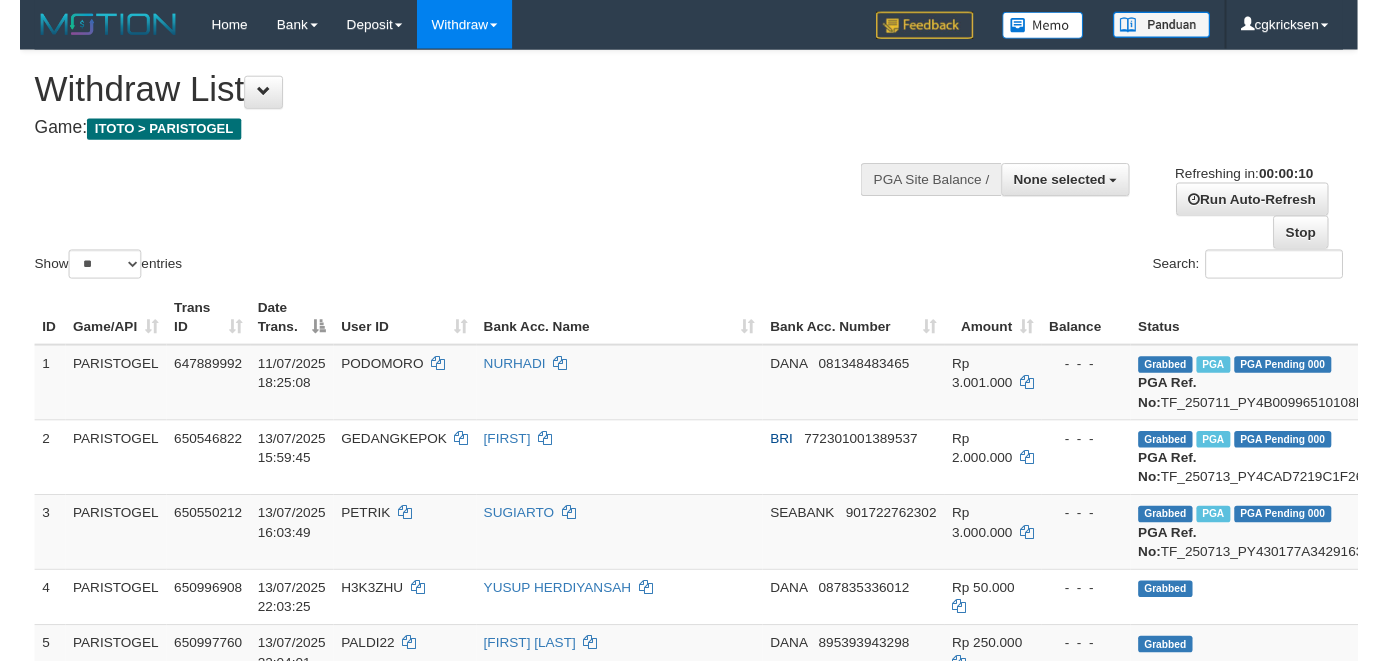 scroll, scrollTop: 0, scrollLeft: 0, axis: both 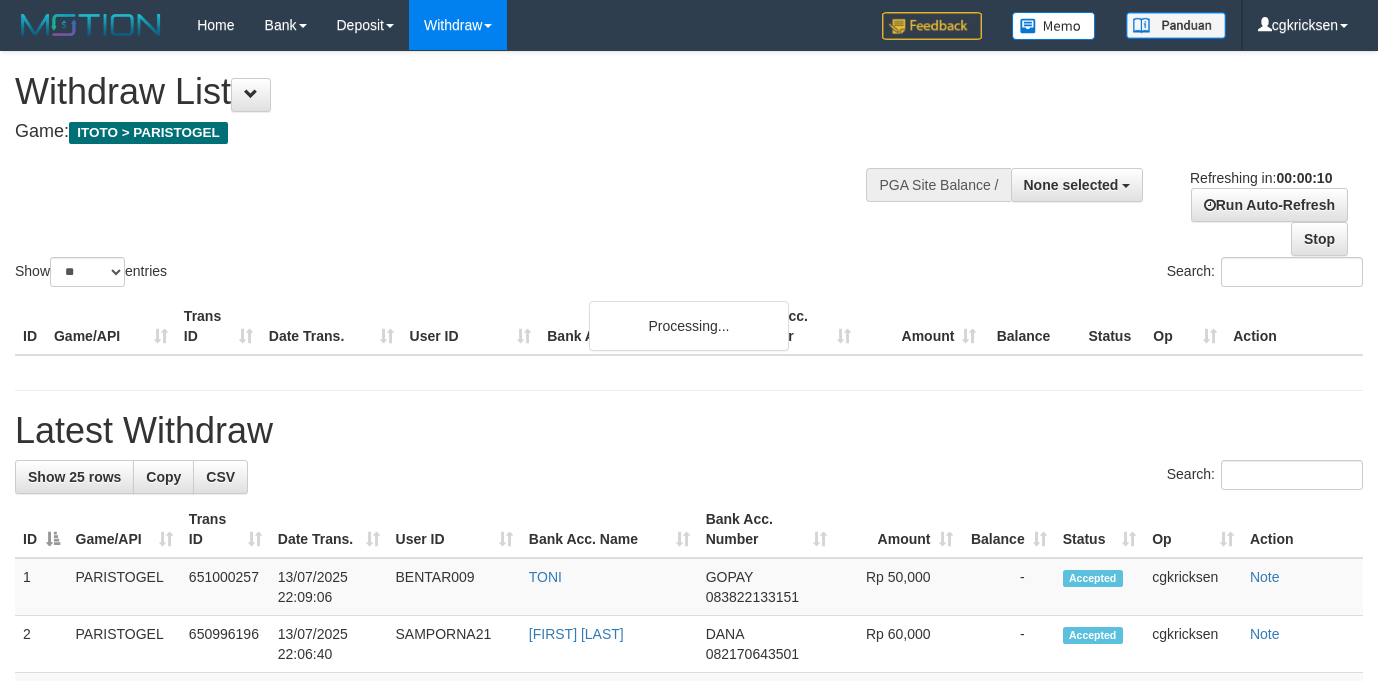 select 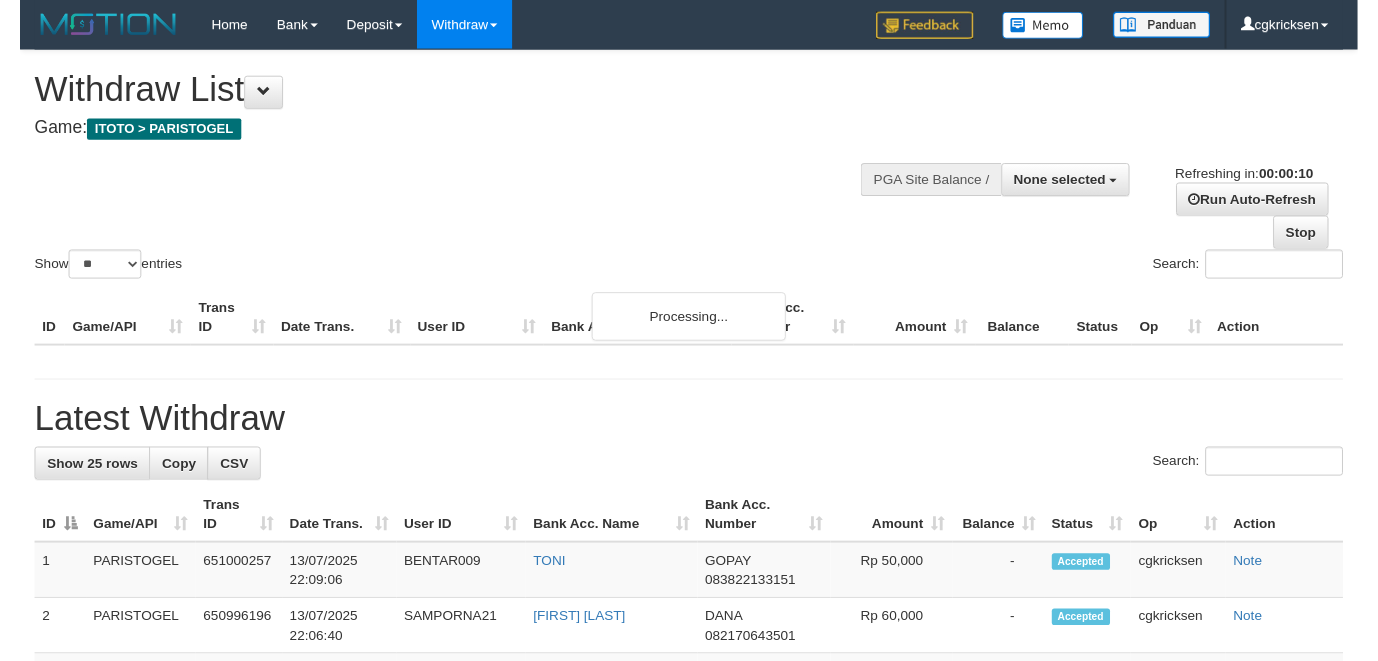 scroll, scrollTop: 0, scrollLeft: 0, axis: both 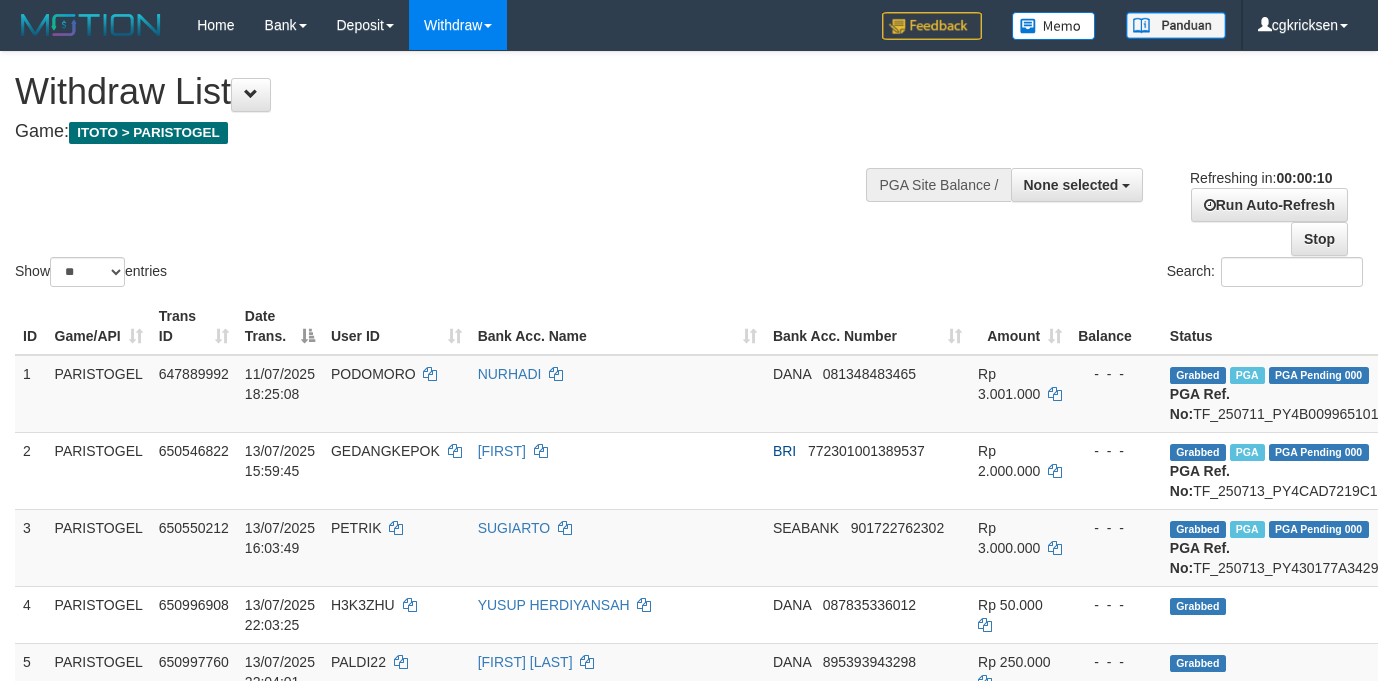 select 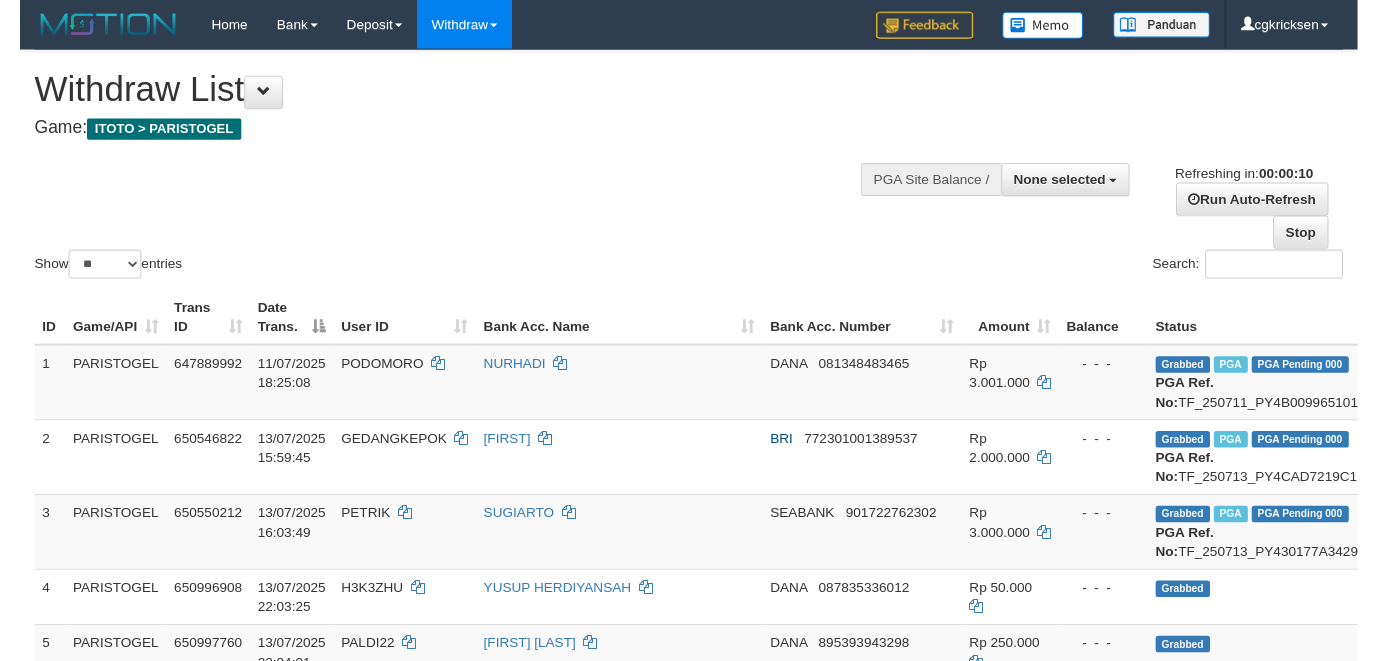 scroll, scrollTop: 0, scrollLeft: 0, axis: both 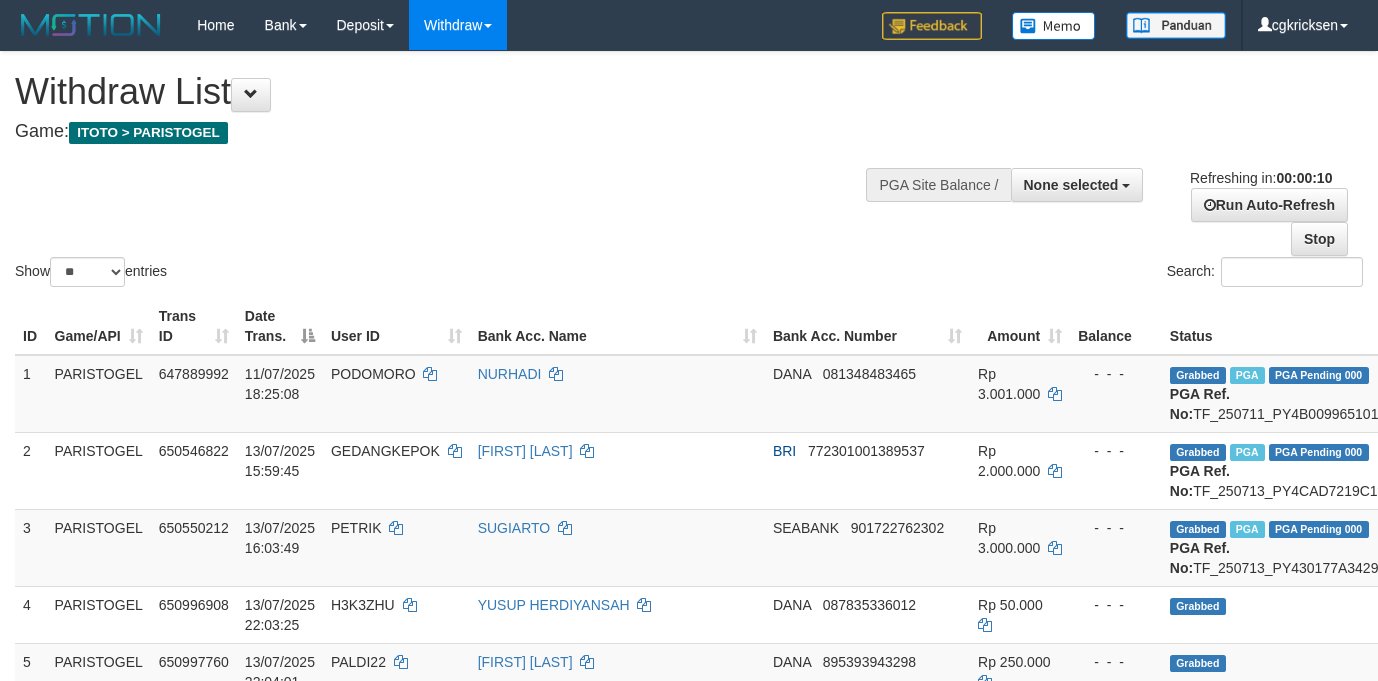 select 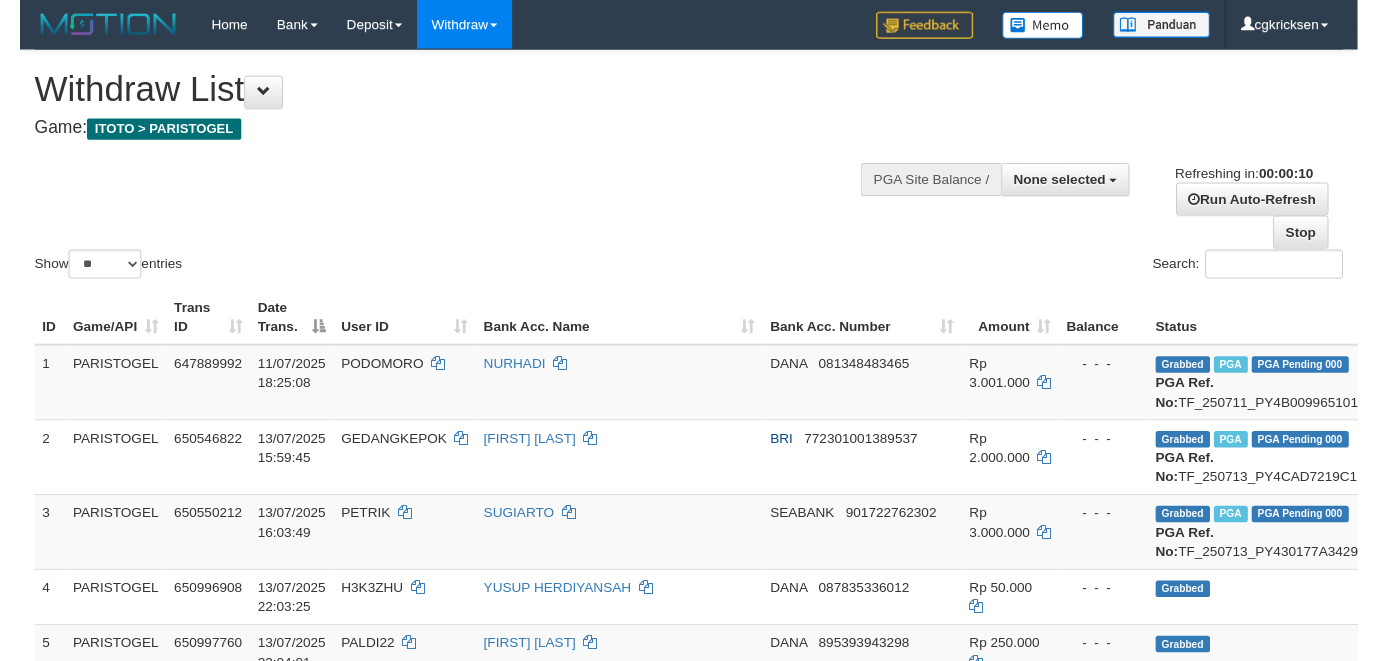 scroll, scrollTop: 0, scrollLeft: 0, axis: both 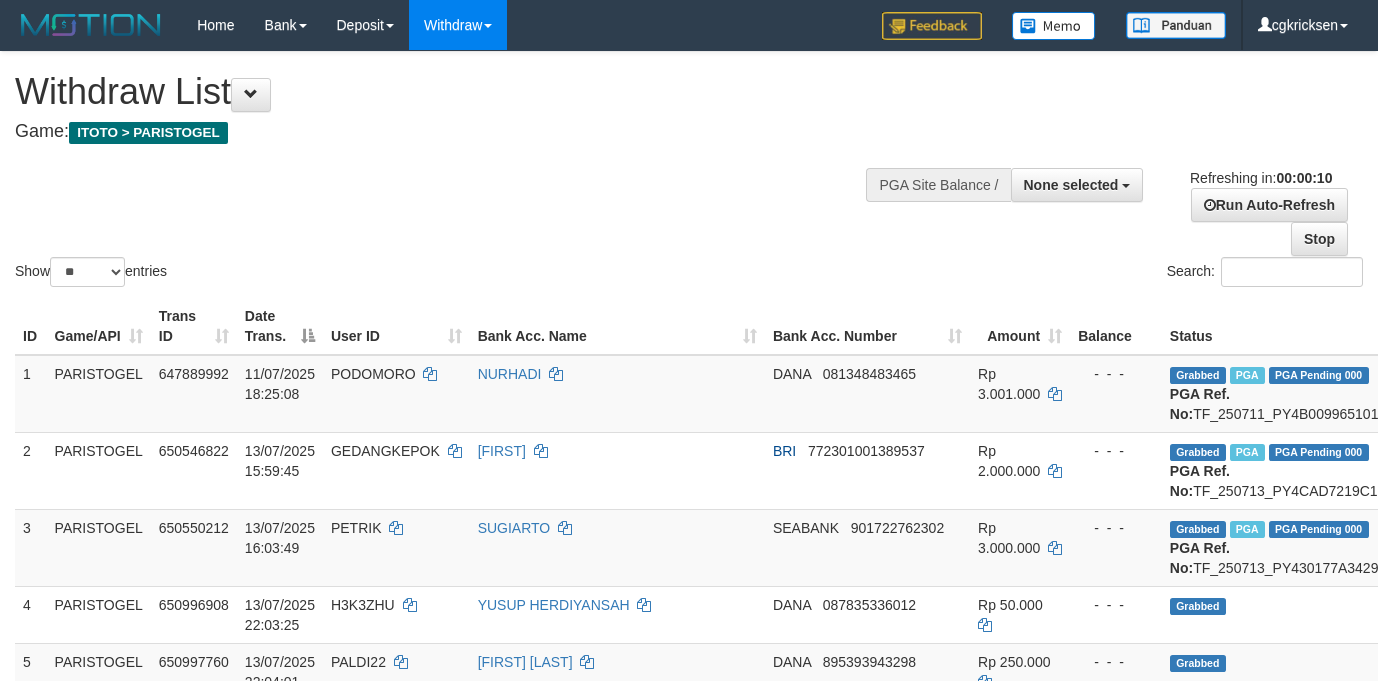 select 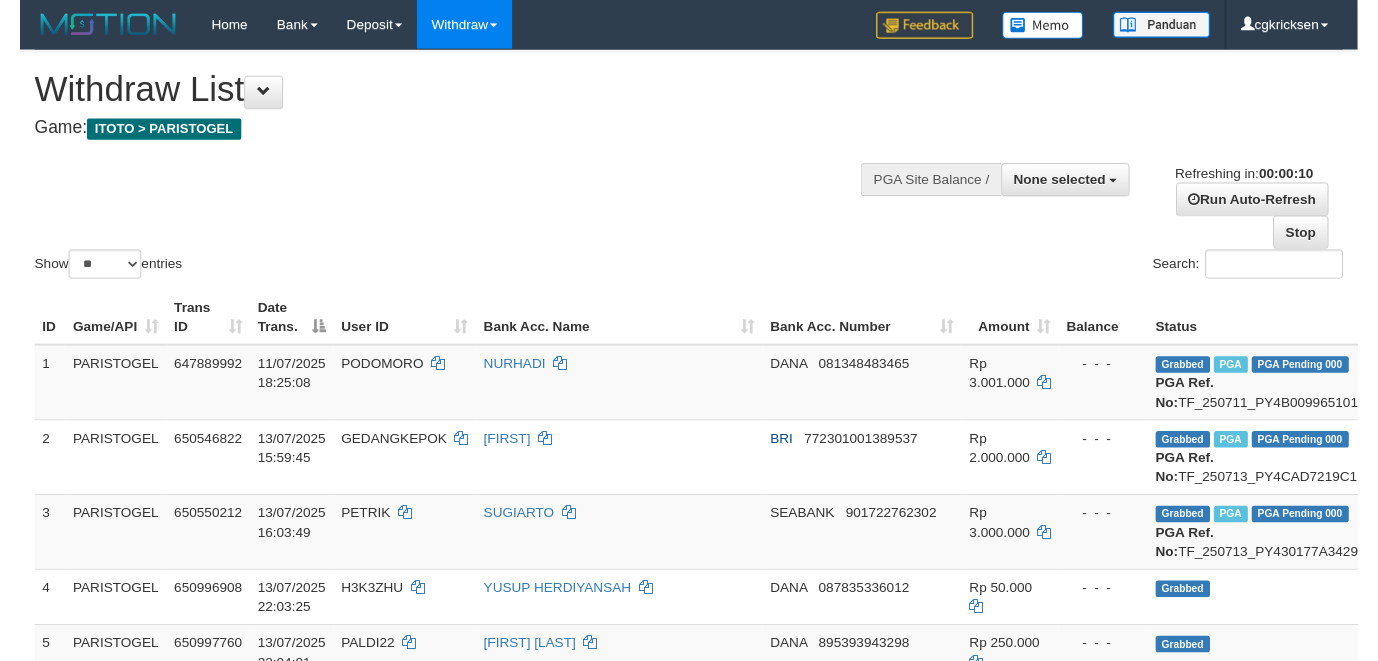 scroll, scrollTop: 0, scrollLeft: 0, axis: both 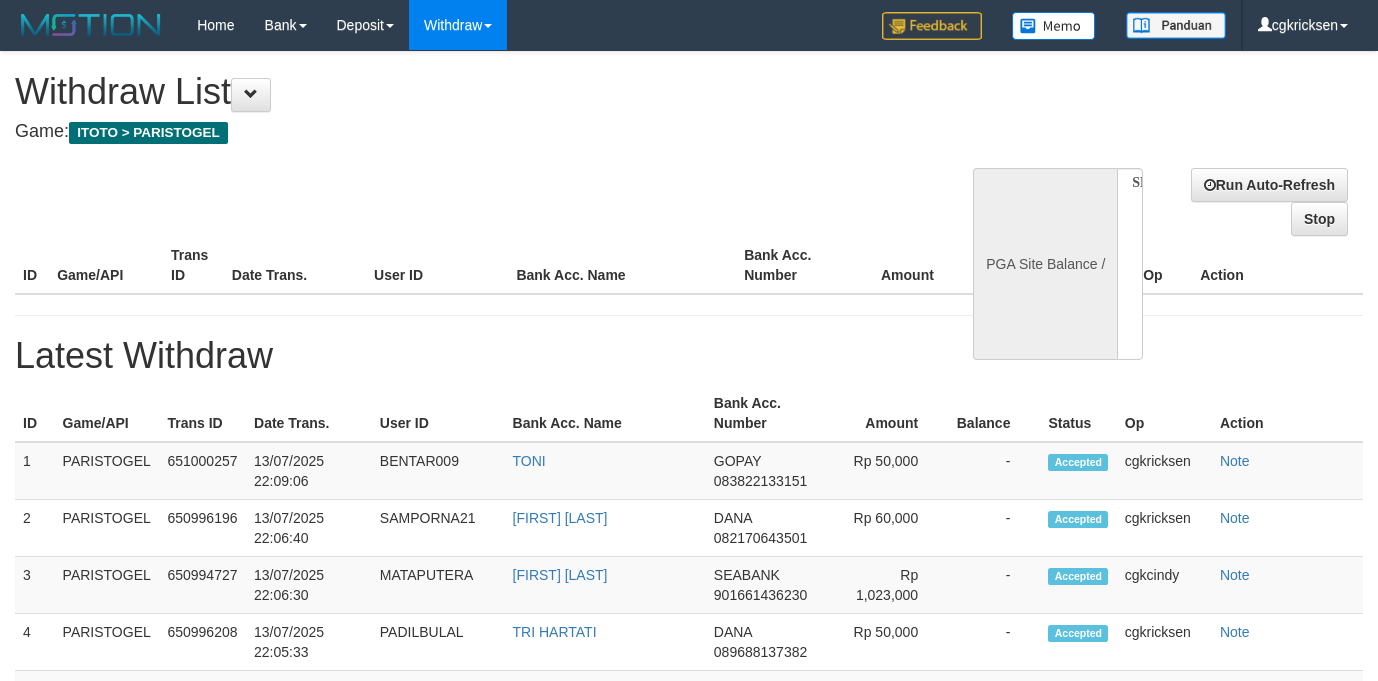 select 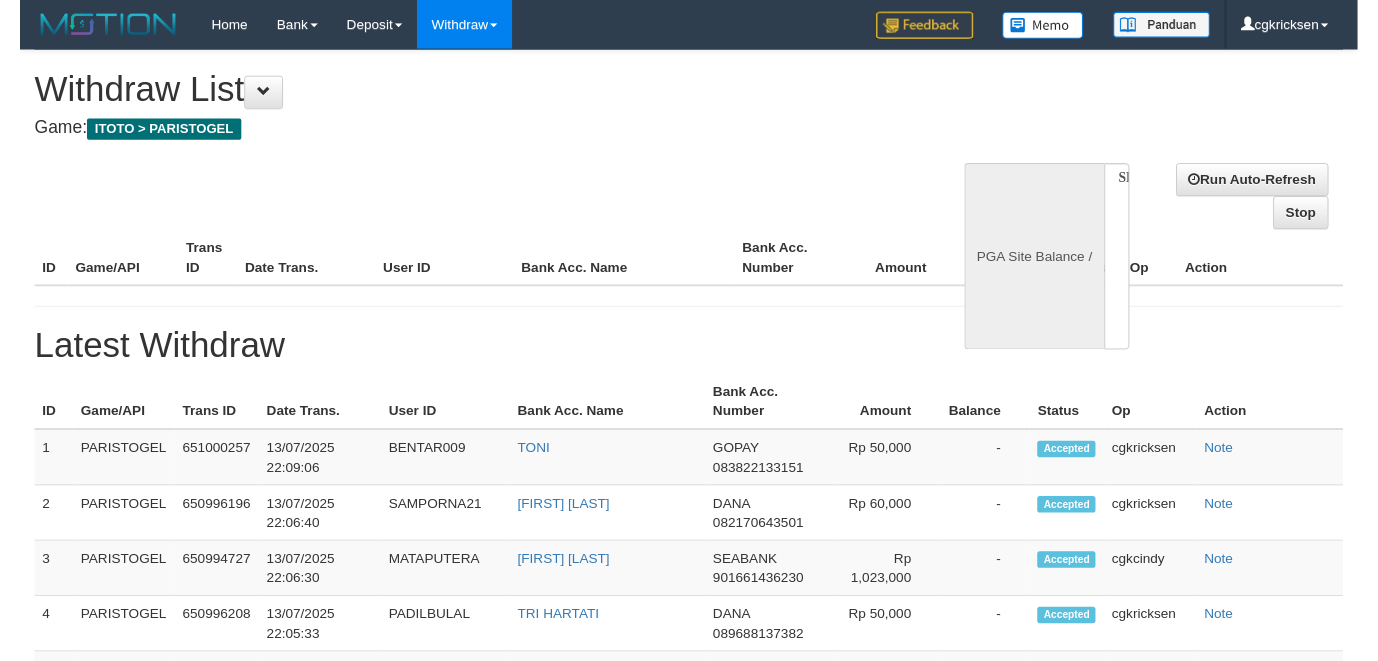 scroll, scrollTop: 0, scrollLeft: 0, axis: both 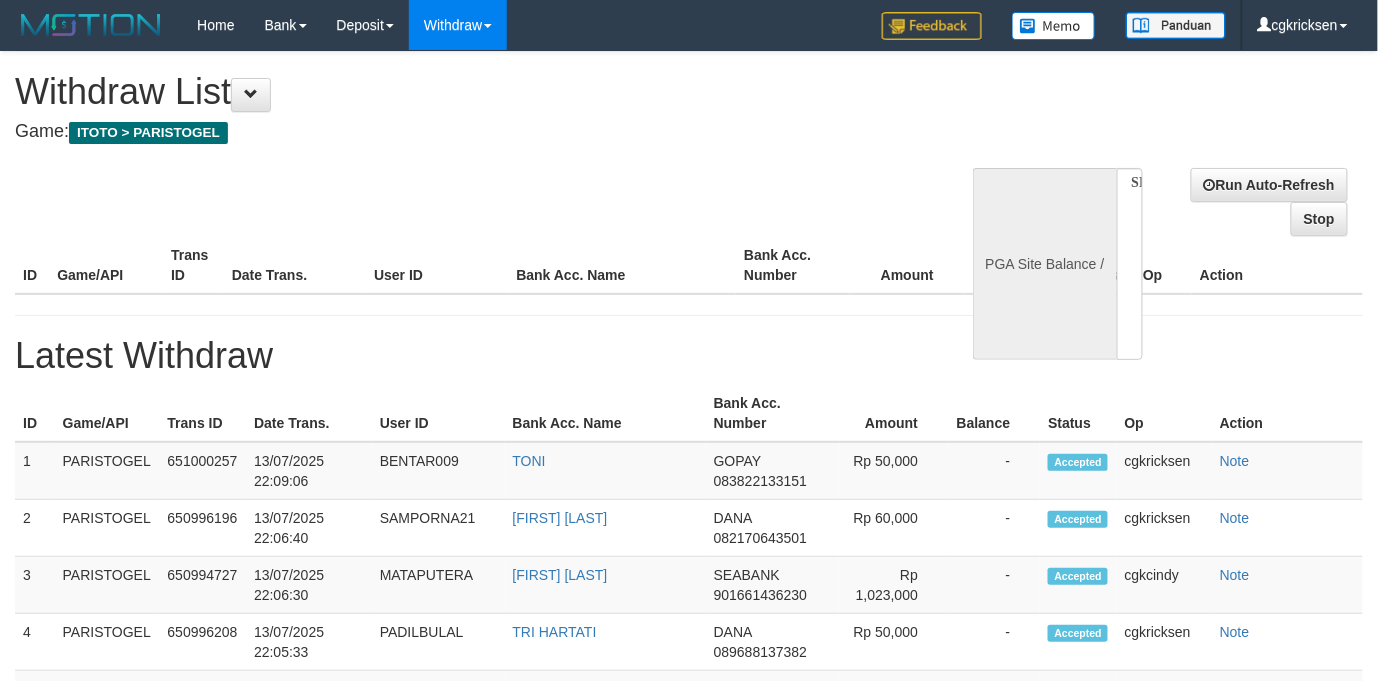 select on "**" 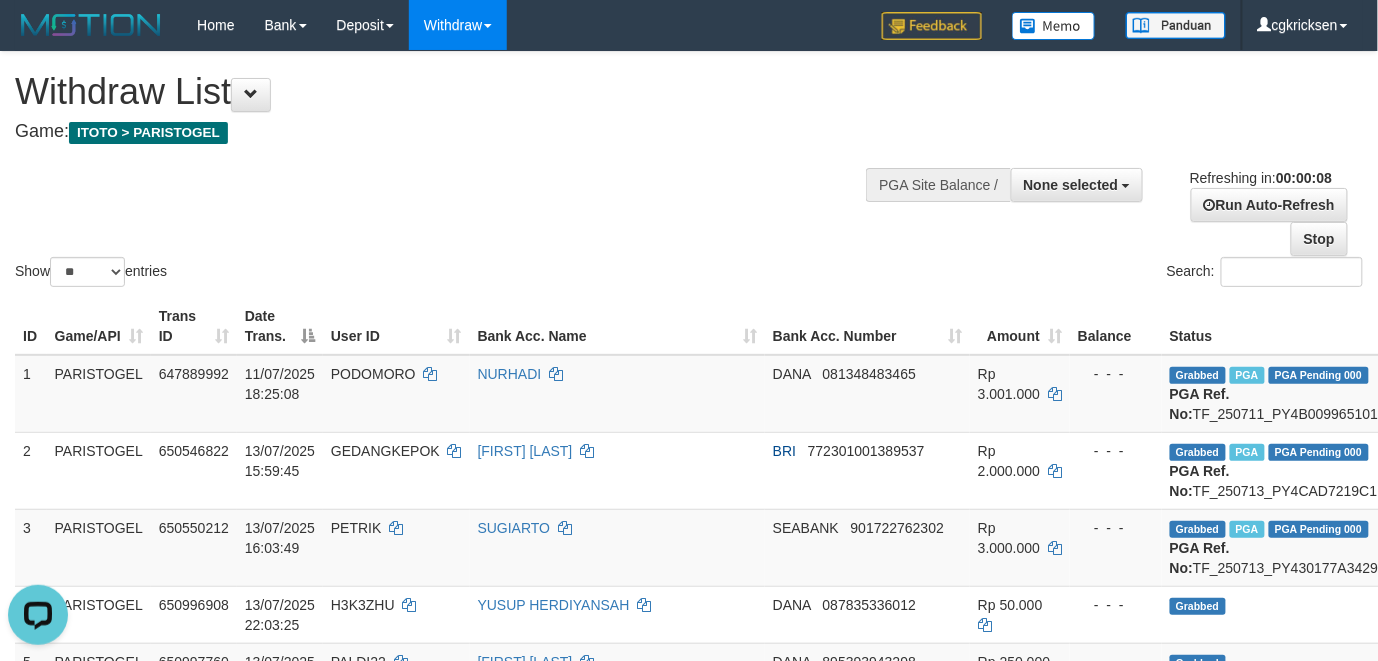 scroll, scrollTop: 0, scrollLeft: 0, axis: both 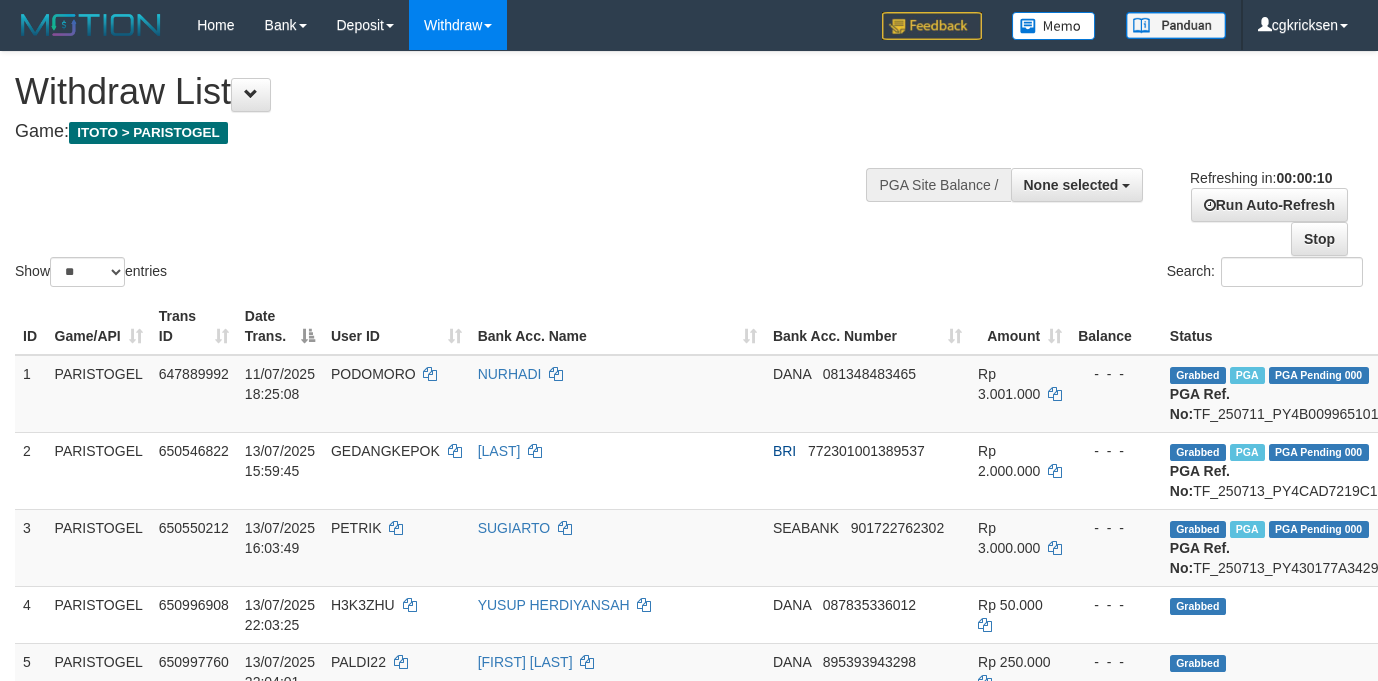select 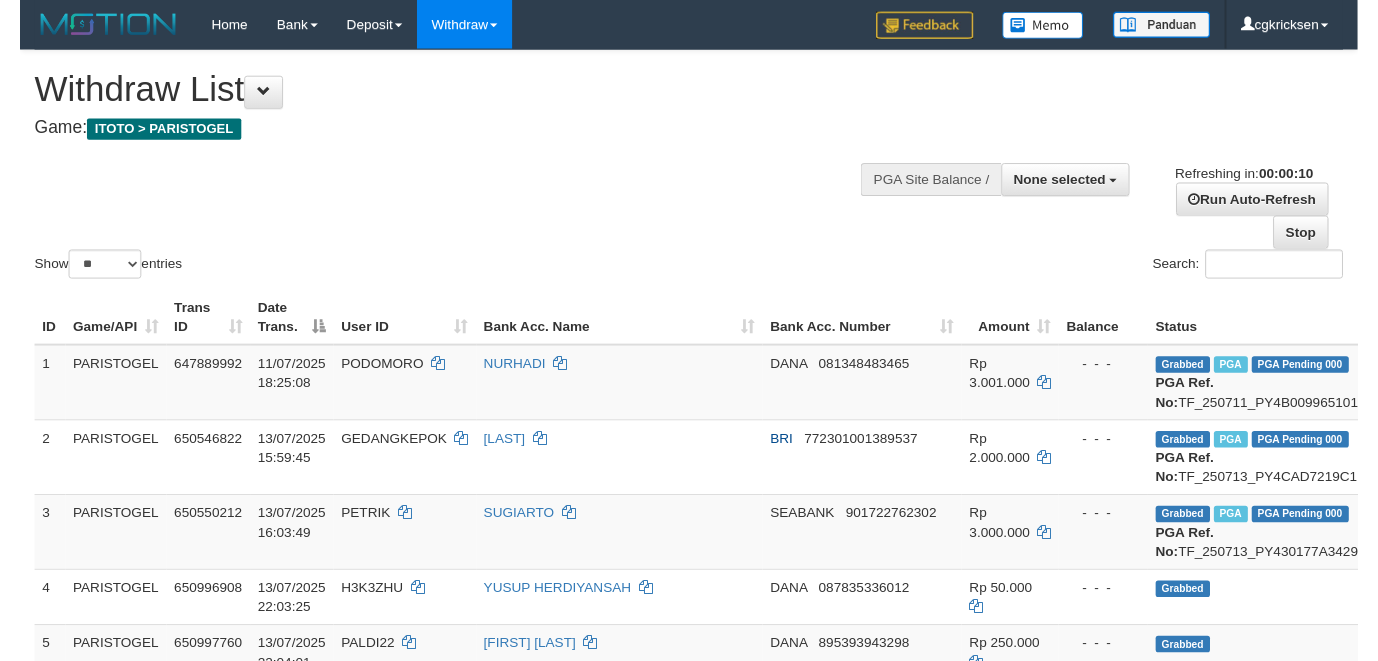 scroll, scrollTop: 0, scrollLeft: 0, axis: both 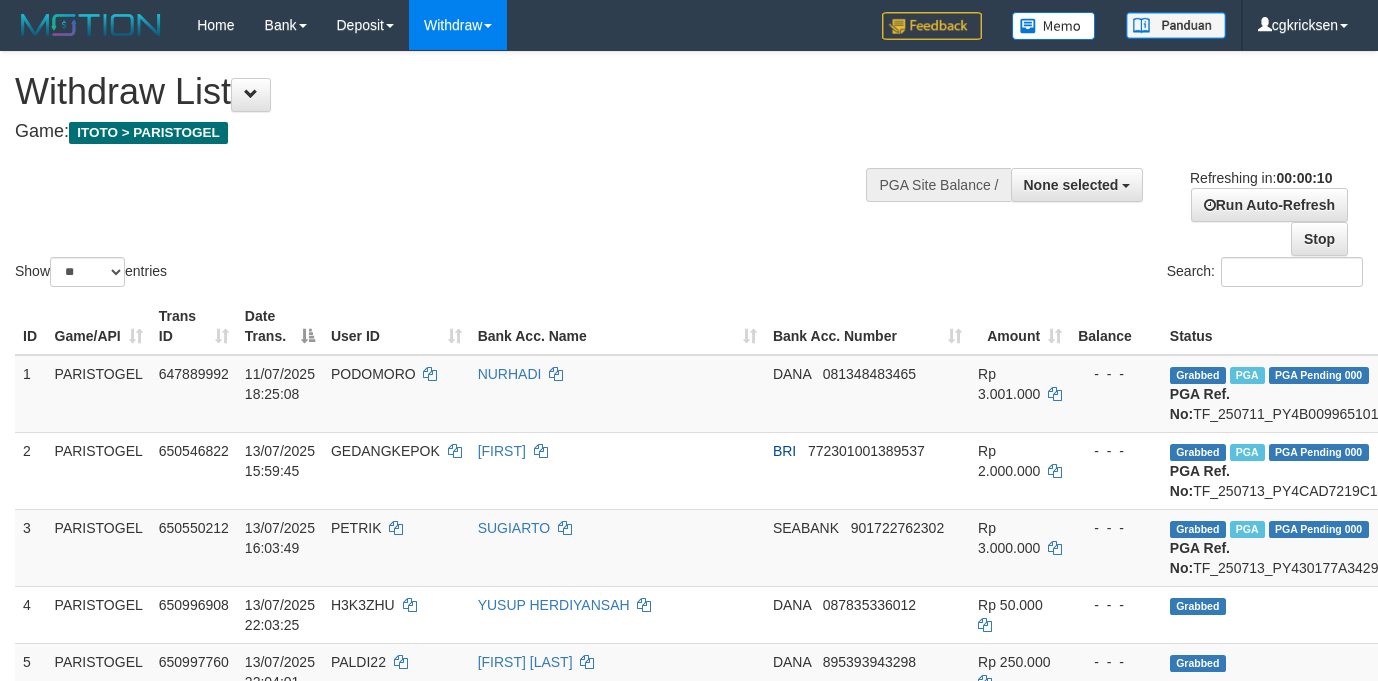 select 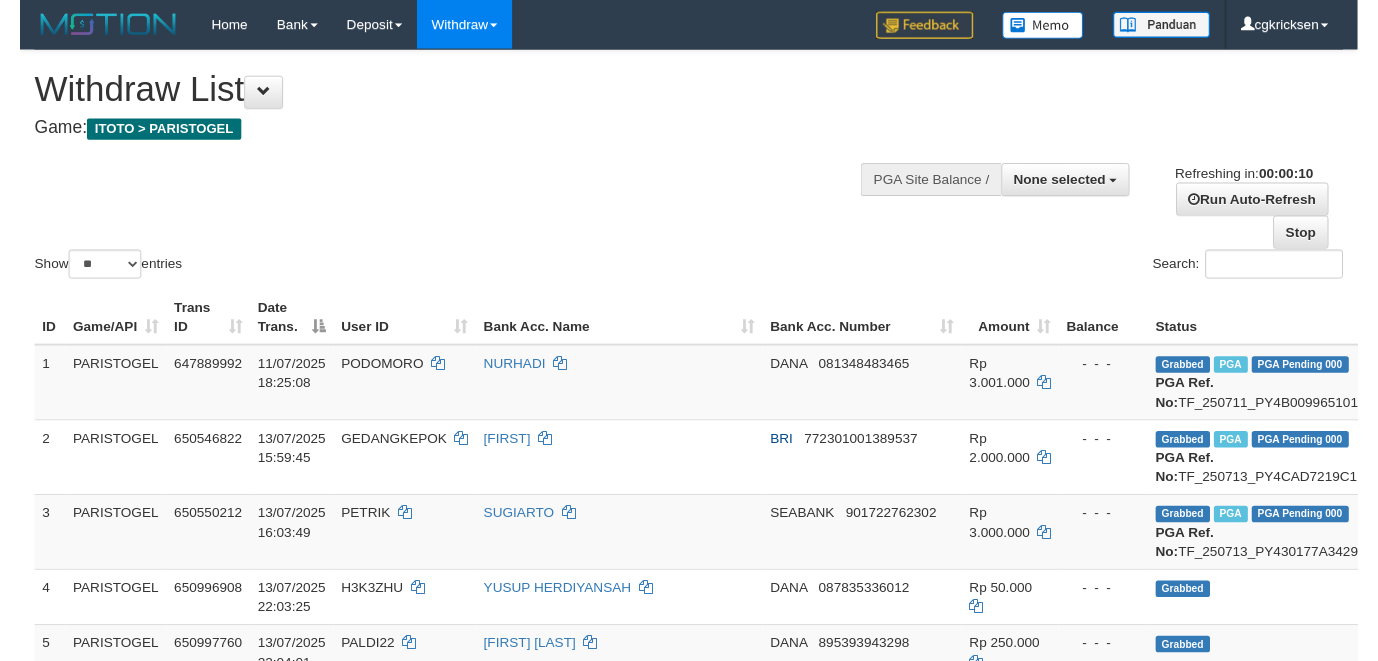 scroll, scrollTop: 0, scrollLeft: 0, axis: both 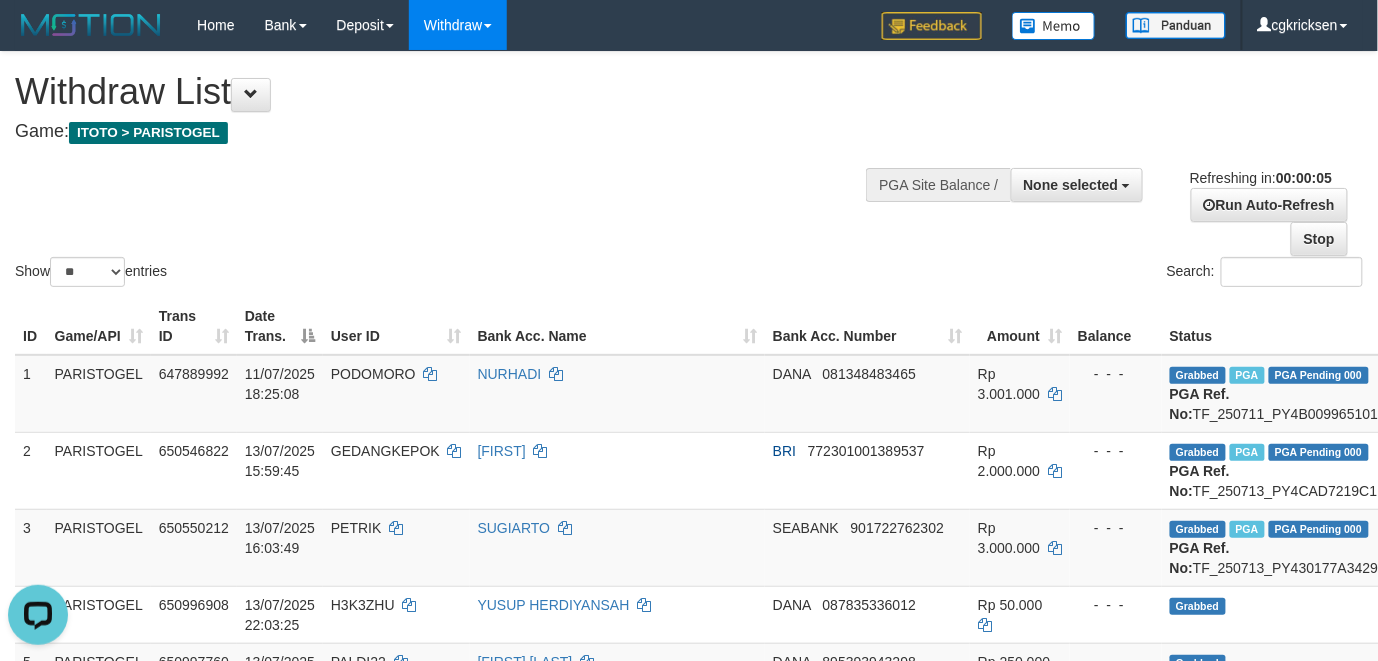 click on "Show  ** ** ** ***  entries Search:" at bounding box center (689, 171) 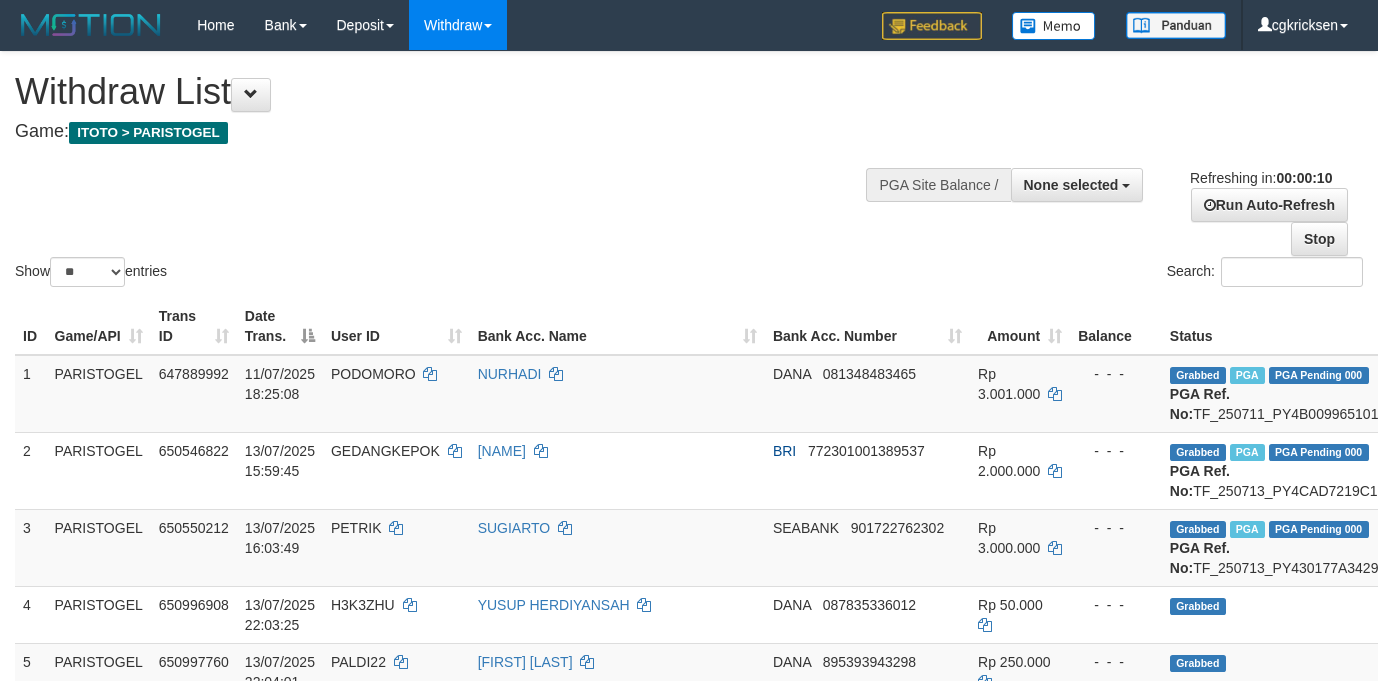 select 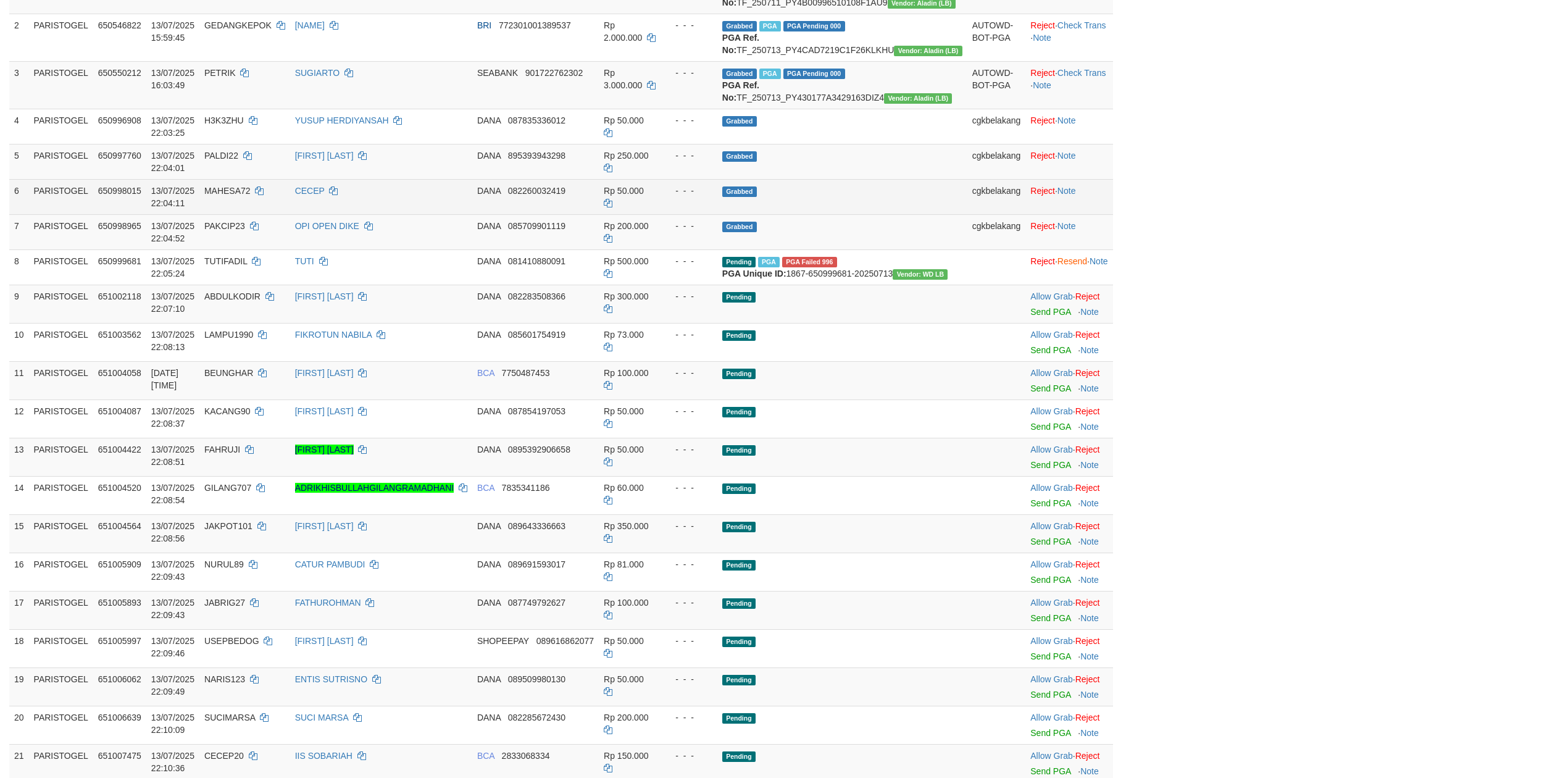 scroll, scrollTop: 247, scrollLeft: 0, axis: vertical 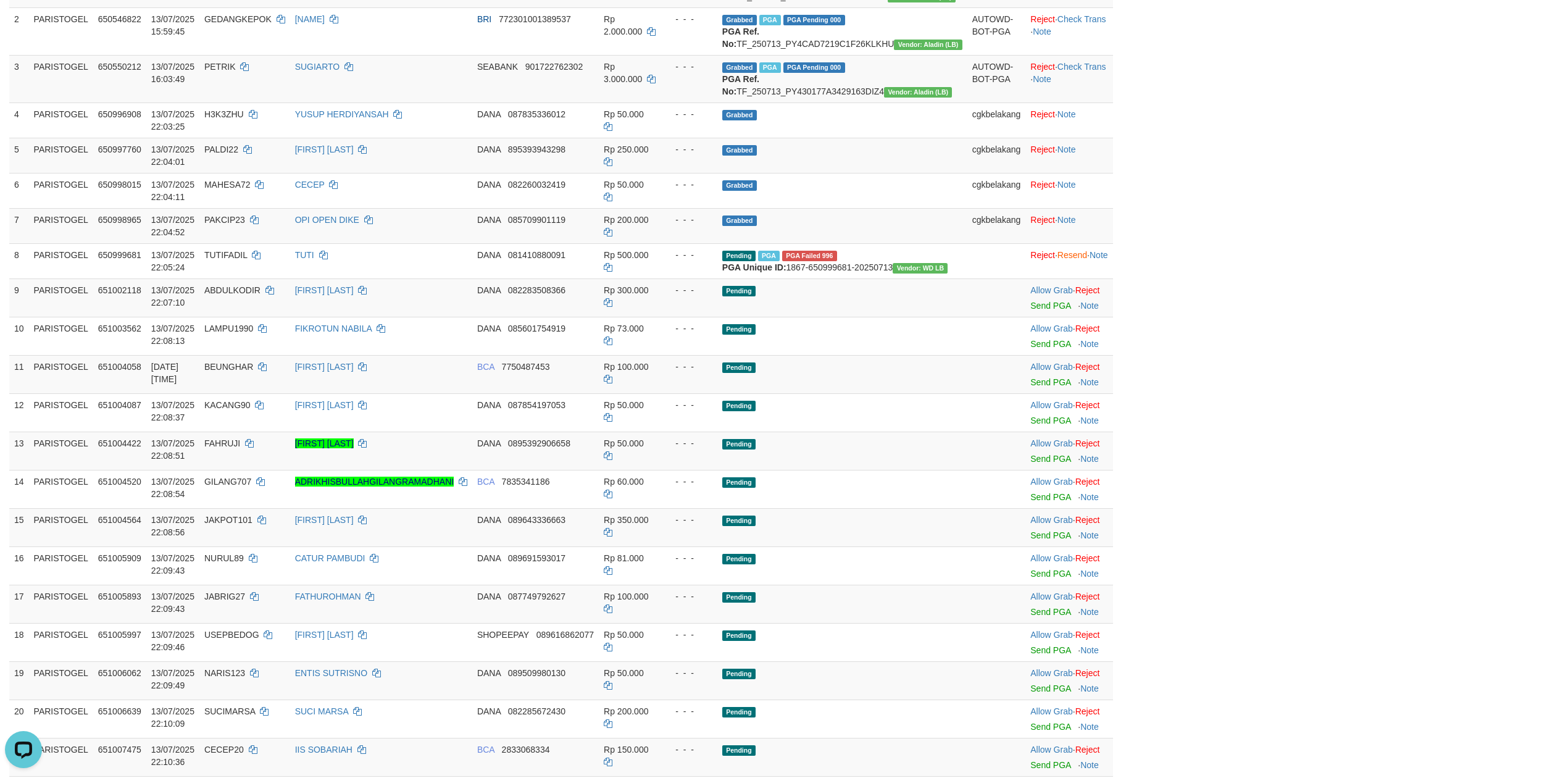 click on "ID Game/API Trans ID Date Trans. User ID Bank Acc. Name Bank Acc. Number Amount Balance Status Op Action
1 PARISTOGEL 647889992 11/07/2025 18:25:08 PODOMORO    NURHADI    DANA     081348483465 Rp 3.001.000    -  -  - Grabbed   PGA   PGA Pending 000 PGA Ref. No:  TF_250711_PY4B00996510108F1AU9  Vendor: Aladin (LB) AUTOWD-BOT-PGA Reject ·    Check Trans    ·    Note 2 PARISTOGEL 650546822 13/07/2025 15:59:45 GEDANGKEPOK    SUNARYO    BRI     772301001389537 Rp 2.000.000    -  -  - Grabbed   PGA   PGA Pending 000 PGA Ref. No:  TF_250713_PY4CAD7219C1F26KLKHU  Vendor: Aladin (LB) AUTOWD-BOT-PGA Reject ·    Check Trans    ·    Note 3 PARISTOGEL 650550212 13/07/2025 16:03:49 PETRIK    SUGIARTO    SEABANK     901722762302 Rp 3.000.000    -  -  - Grabbed   PGA   PGA Pending 000 PGA Ref. No:  TF_250713_PY430177A3429163DIZ4  Vendor: Aladin (LB) AUTOWD-BOT-PGA Reject ·    Check Trans    ·    Note 4 PARISTOGEL 650996908 H3K3ZHU" at bounding box center (784, 369) 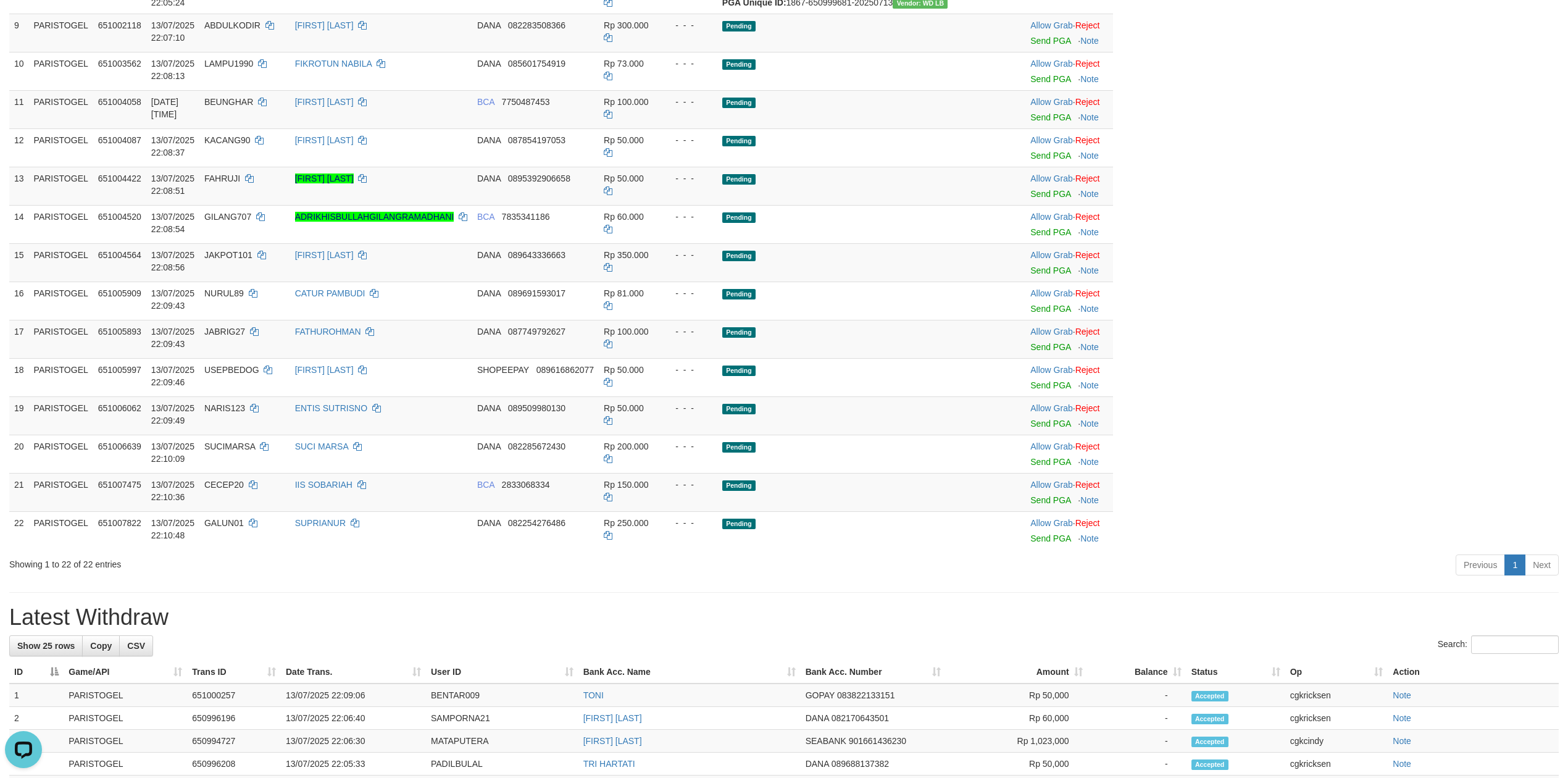 scroll, scrollTop: 741, scrollLeft: 0, axis: vertical 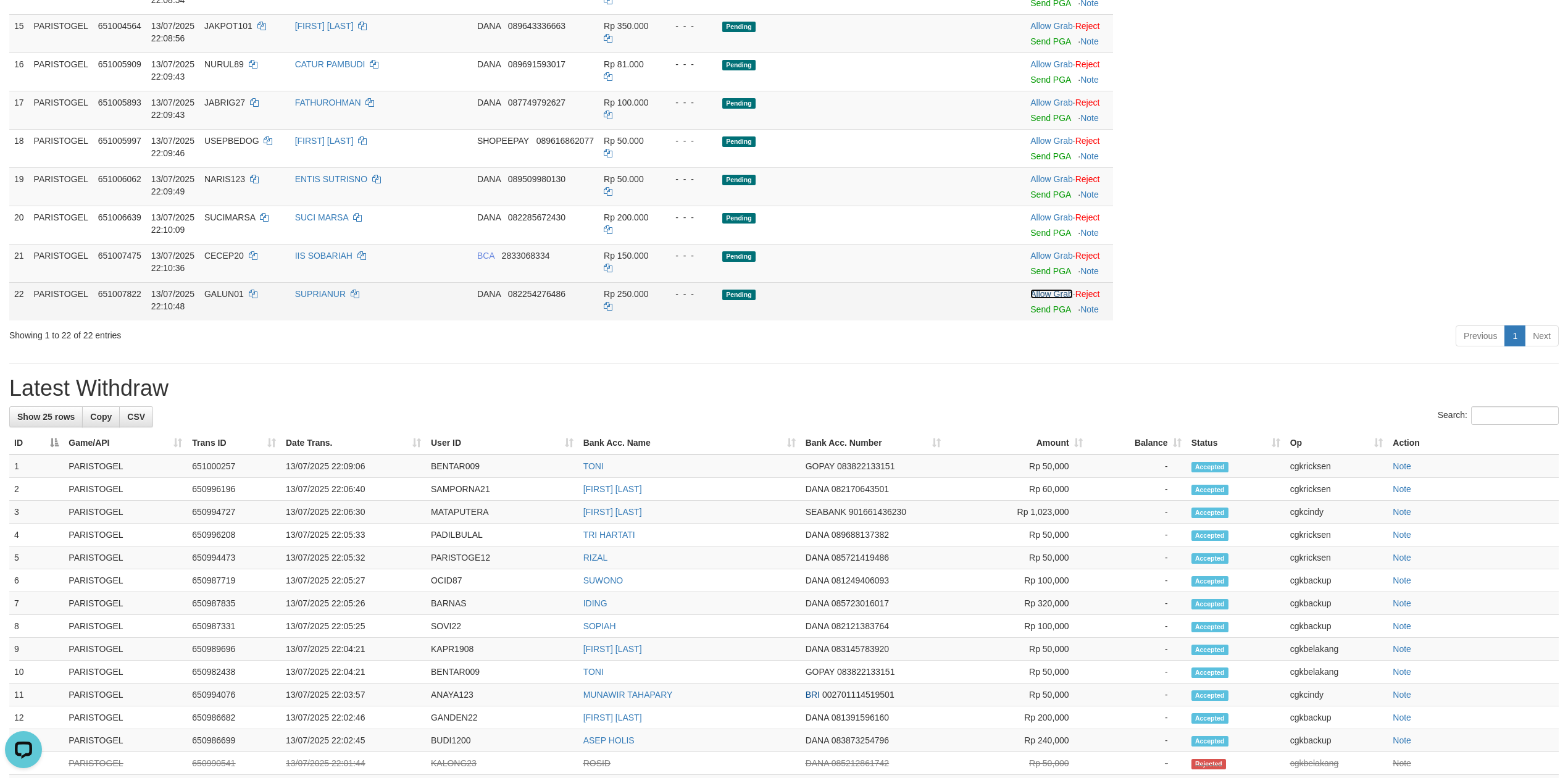 click on "Allow Grab" at bounding box center (1051, 294) 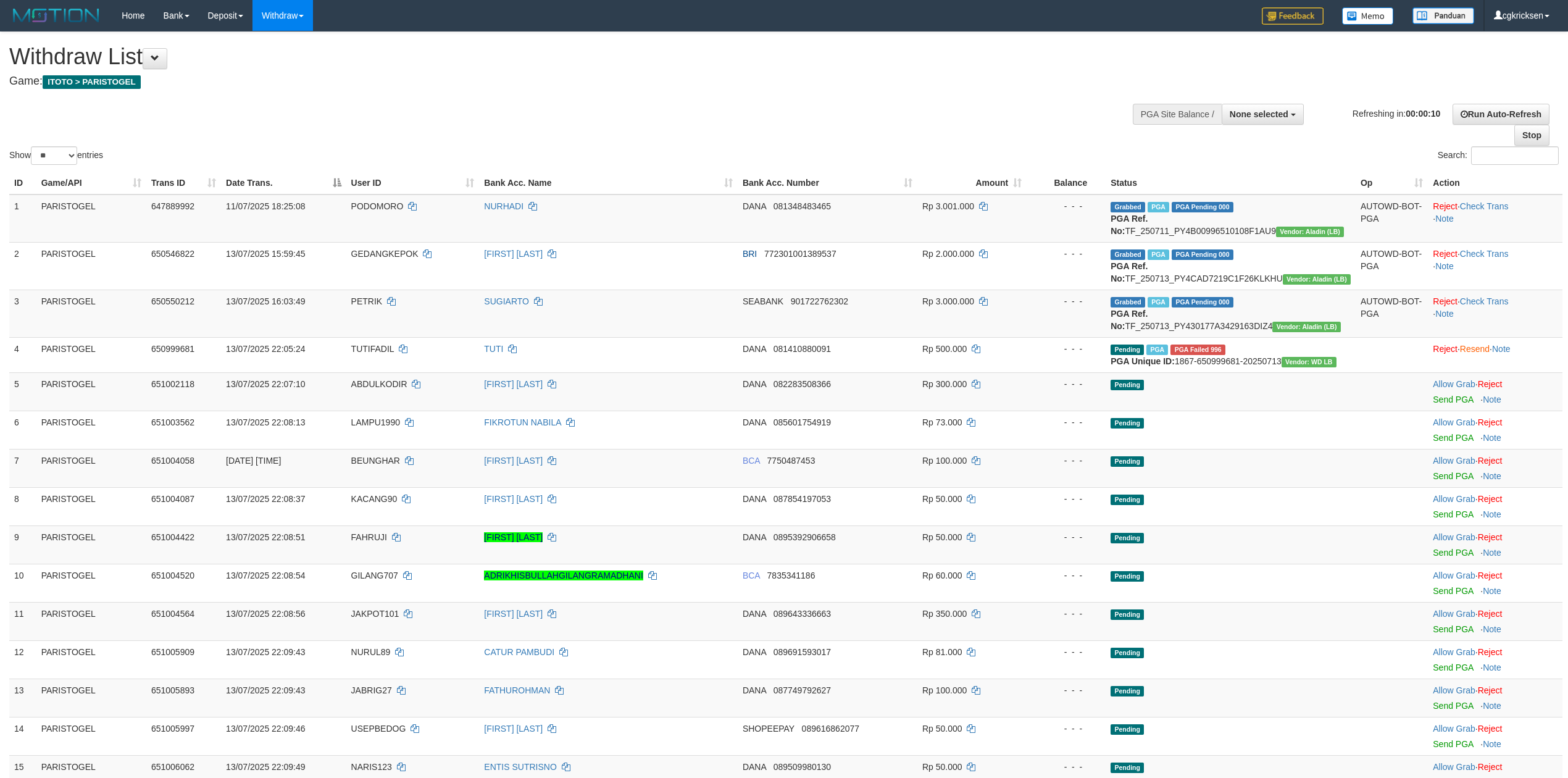 select 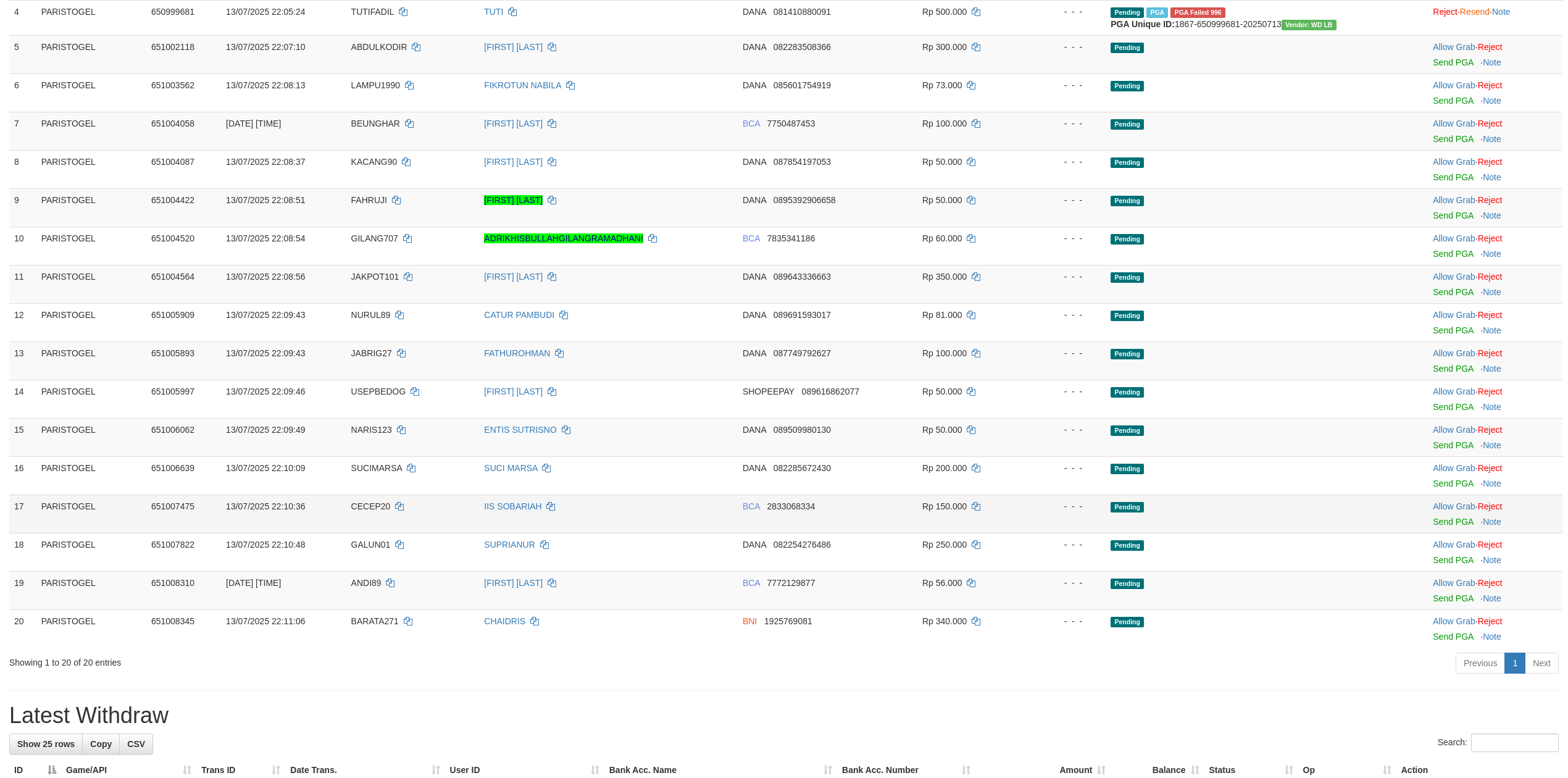 scroll, scrollTop: 494, scrollLeft: 0, axis: vertical 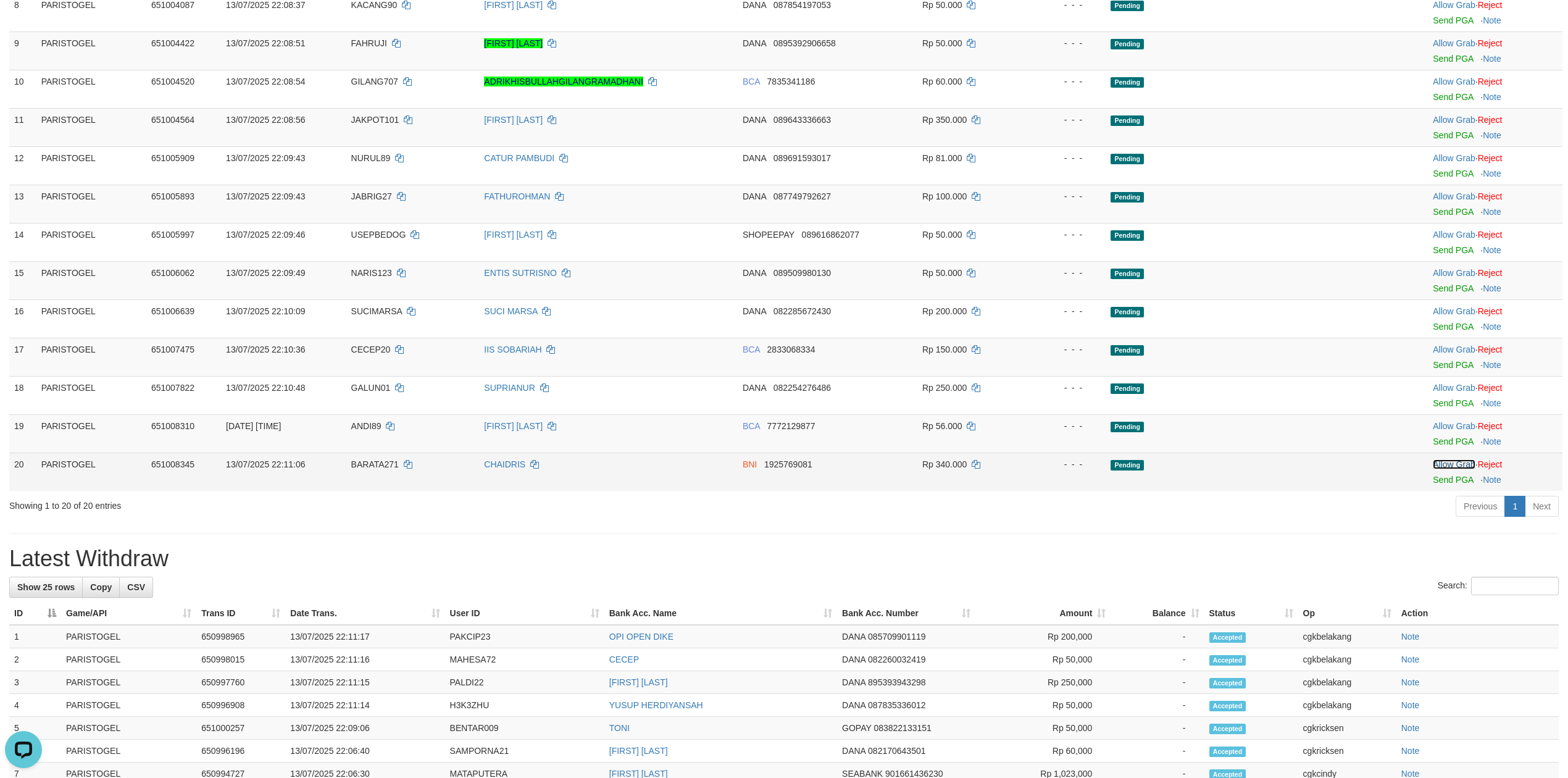 click on "Allow Grab" at bounding box center [1454, 464] 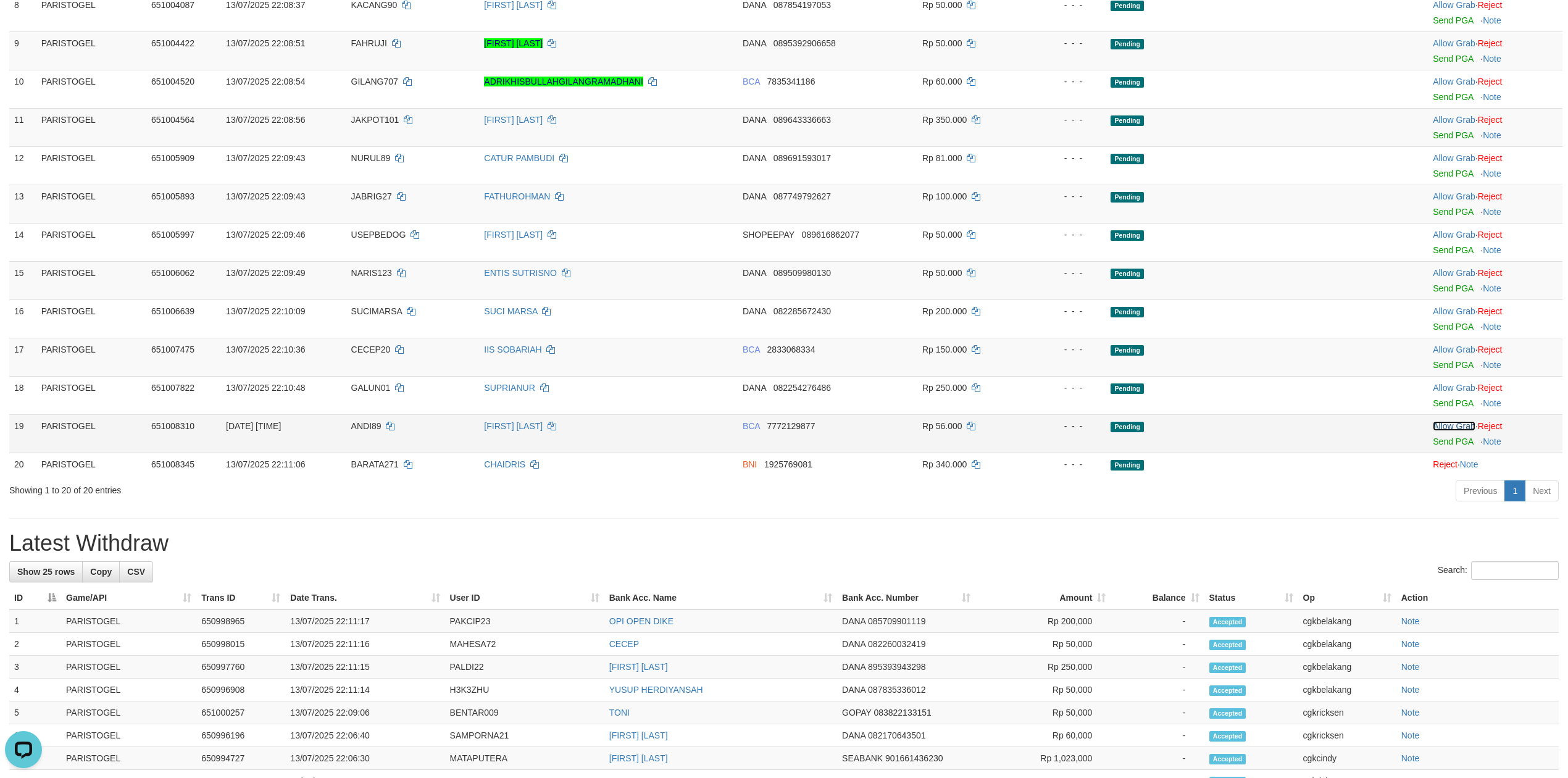 click on "Allow Grab" at bounding box center [1454, 426] 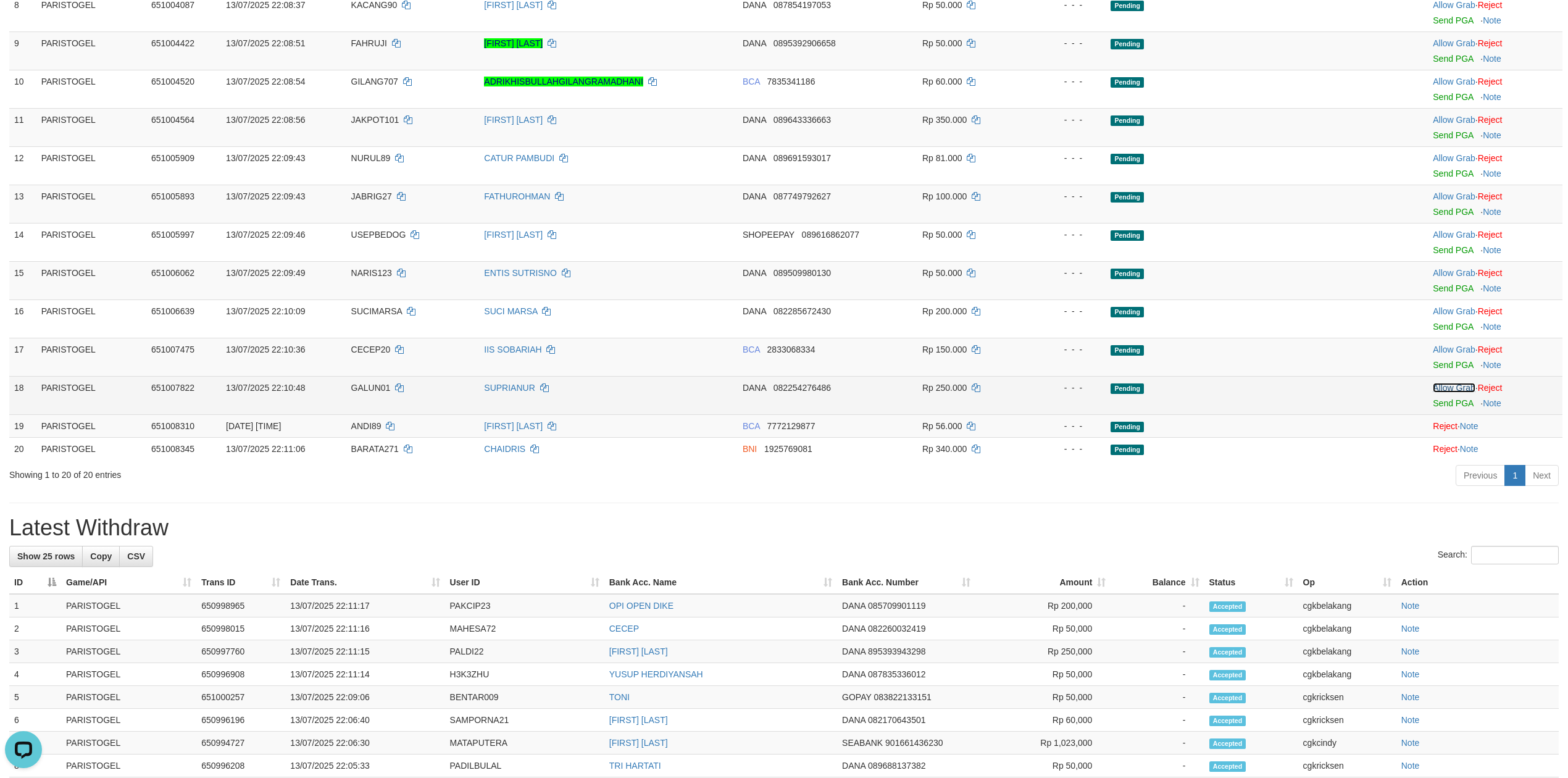 click on "Allow Grab" at bounding box center (1454, 388) 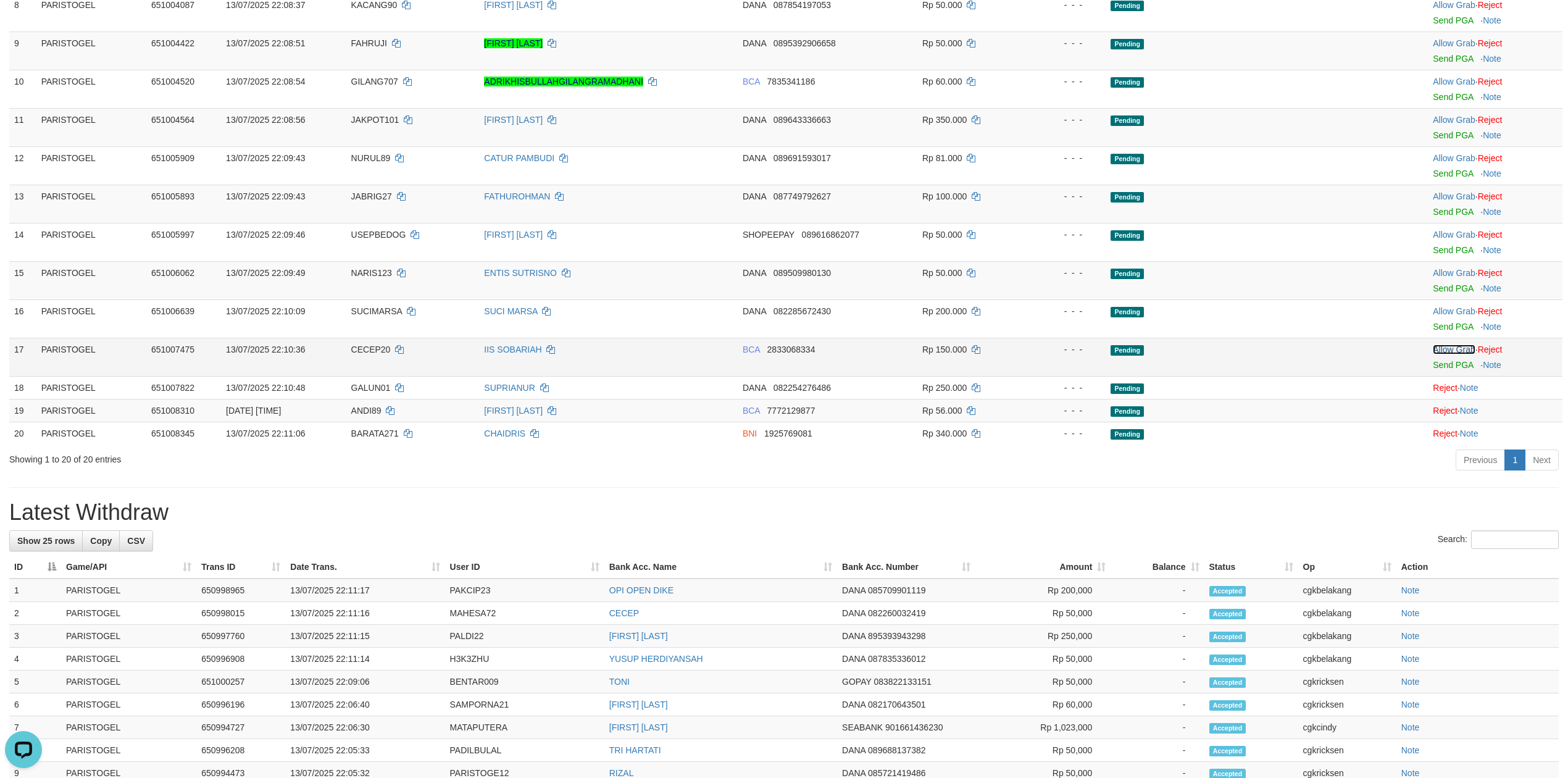 click on "Allow Grab" at bounding box center [1454, 349] 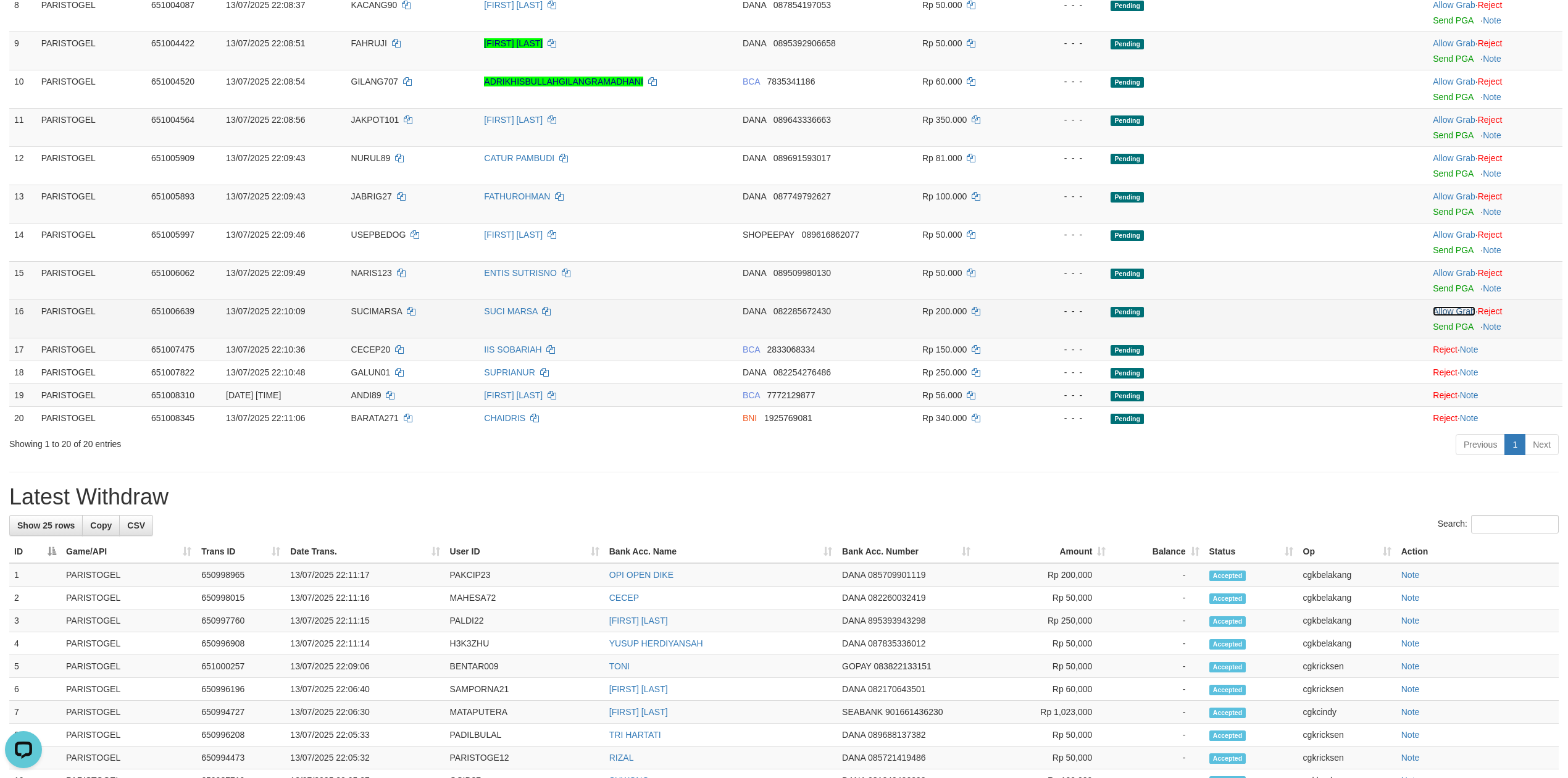 click on "Allow Grab" at bounding box center (1454, 311) 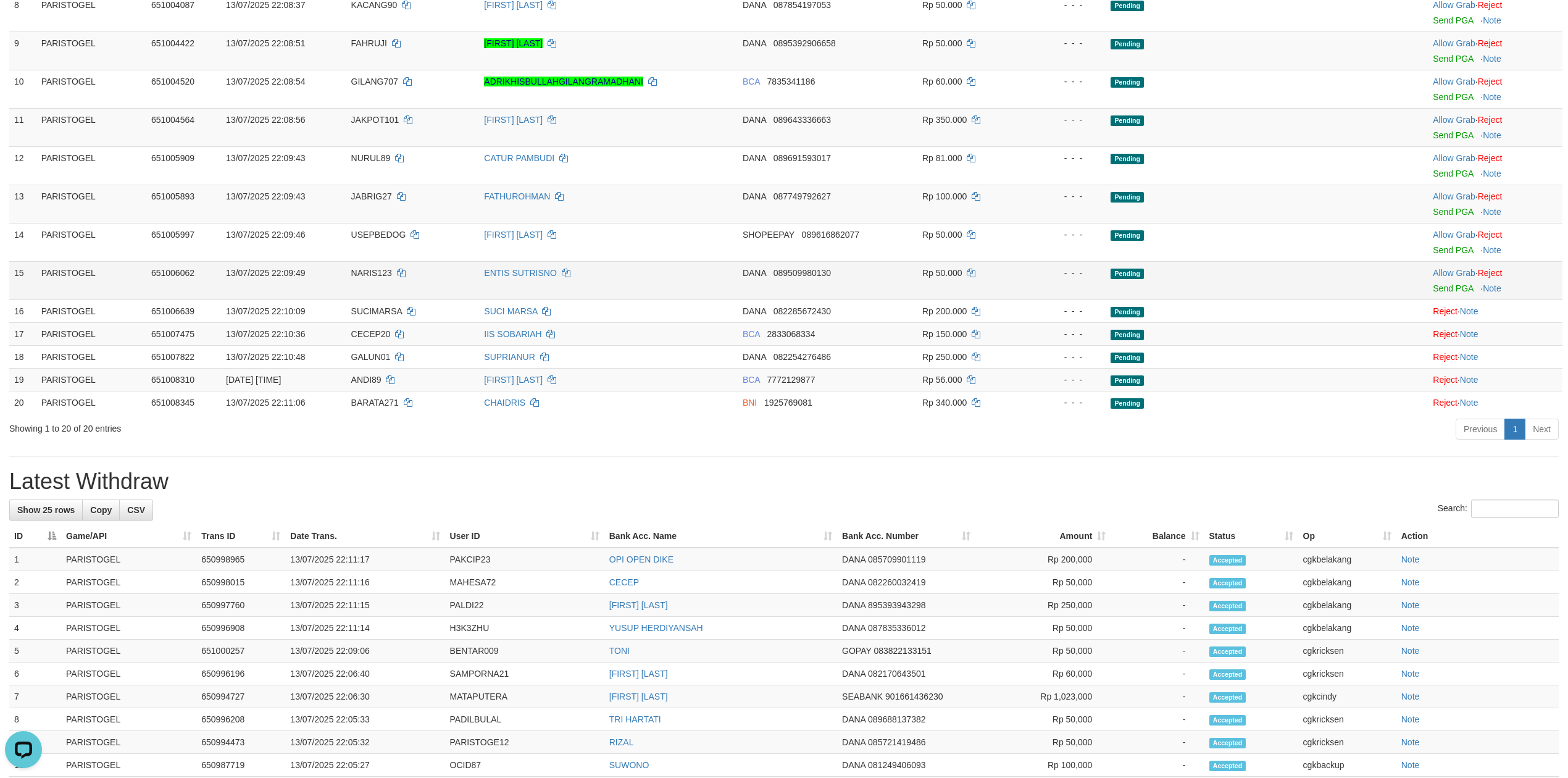 click on "Allow Grab   ·    Reject Send PGA     ·    Note" at bounding box center (1495, 280) 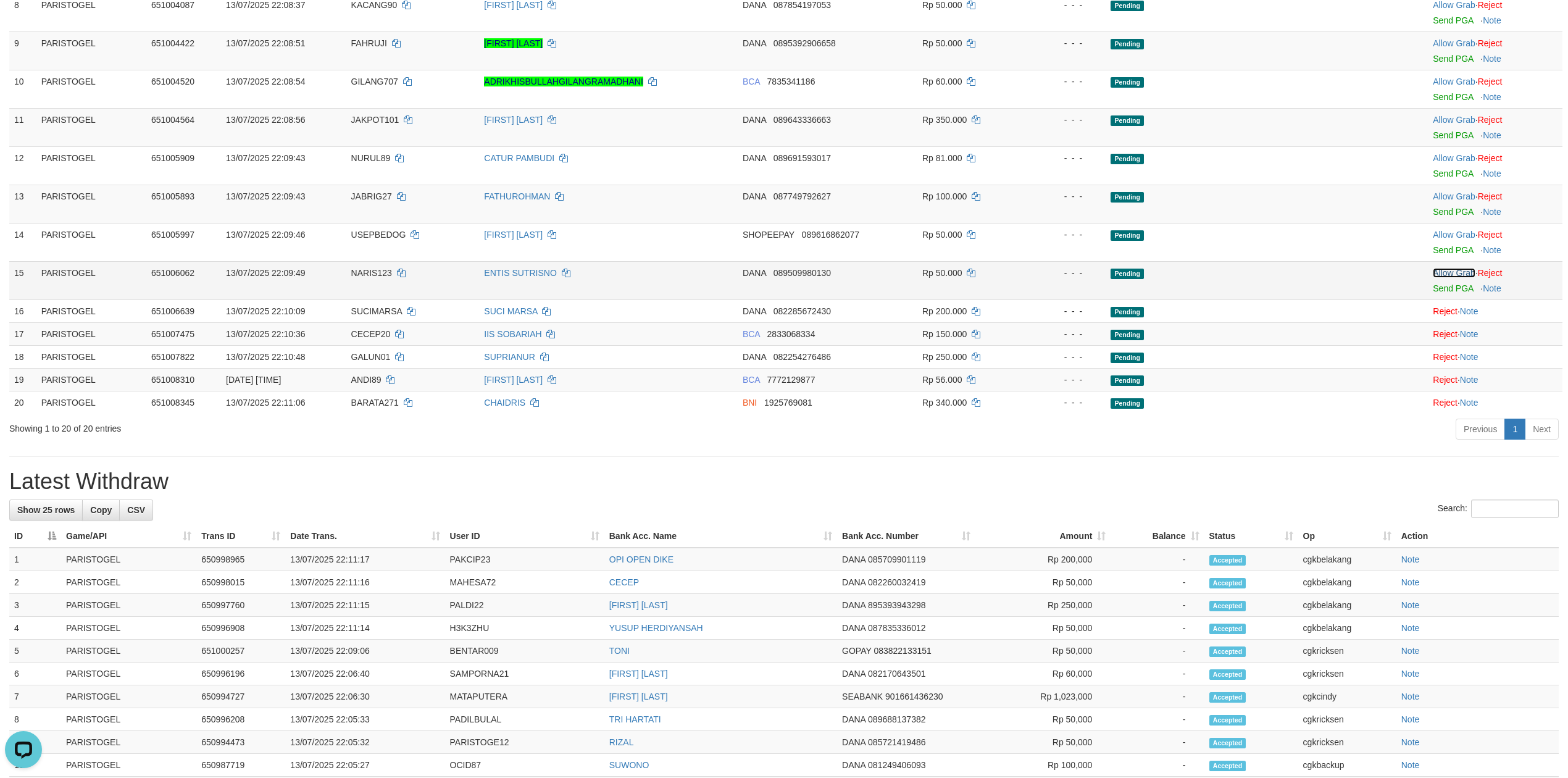 click on "Allow Grab" at bounding box center (1454, 273) 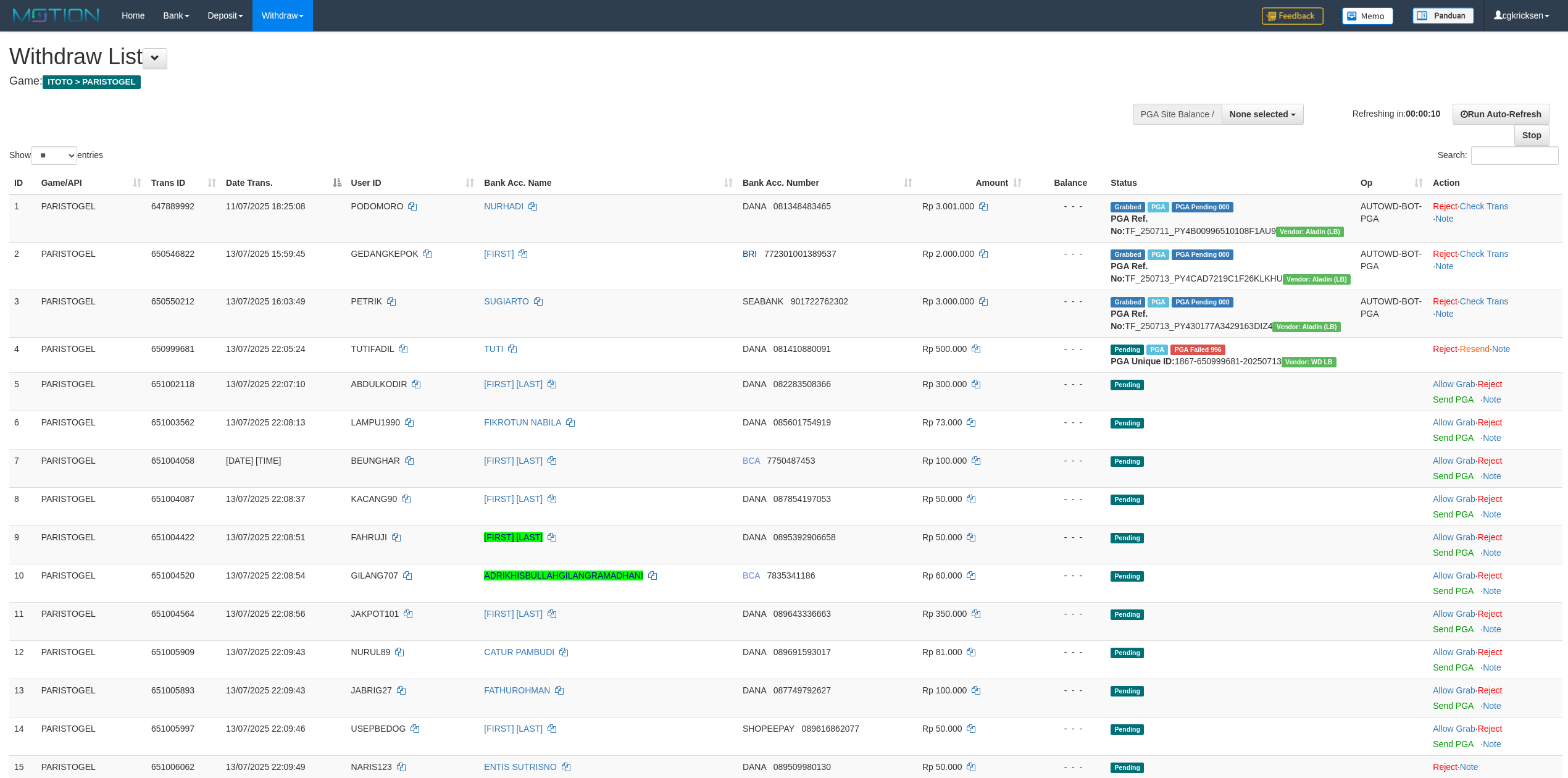 select 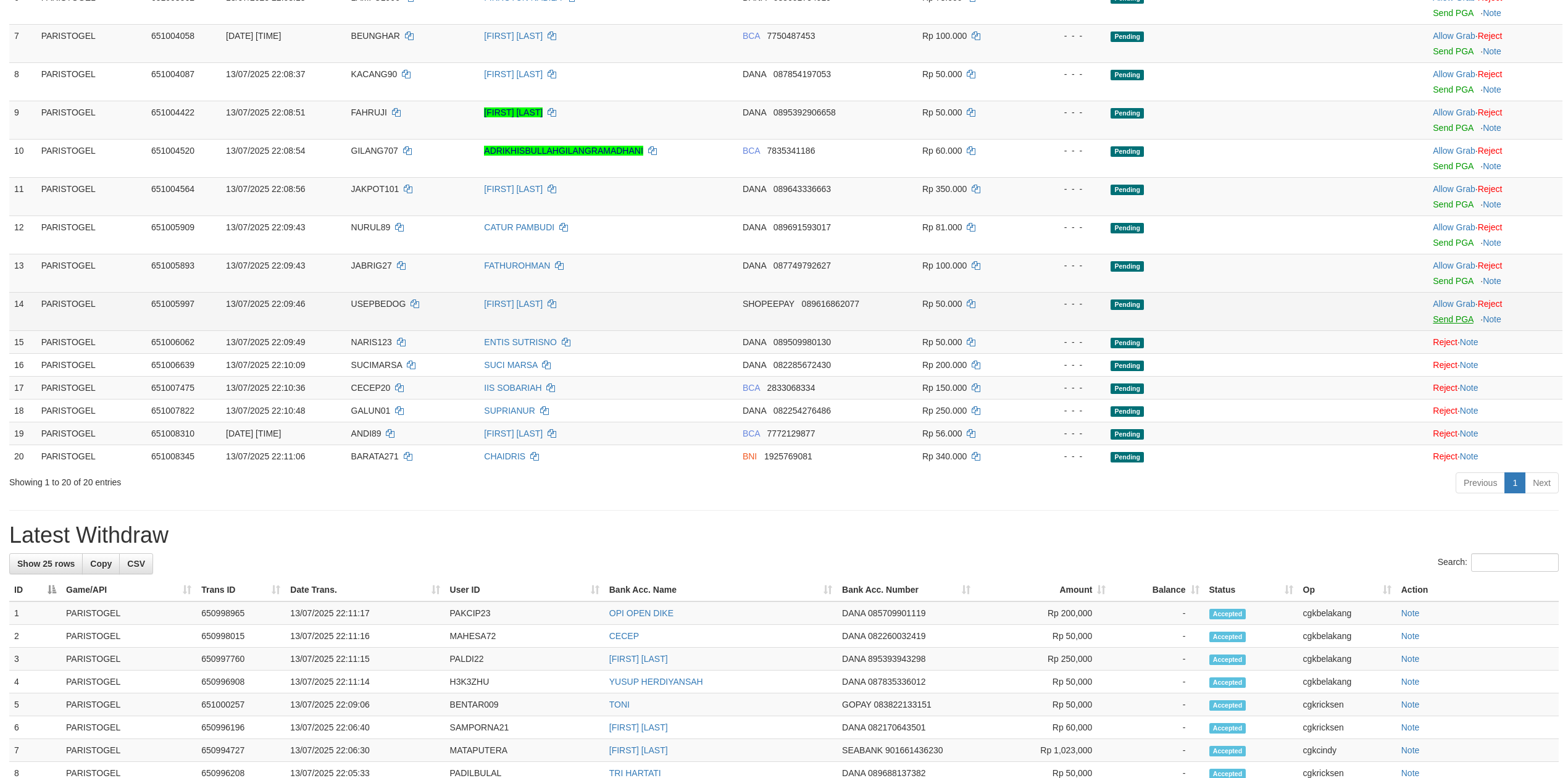 scroll, scrollTop: 440, scrollLeft: 0, axis: vertical 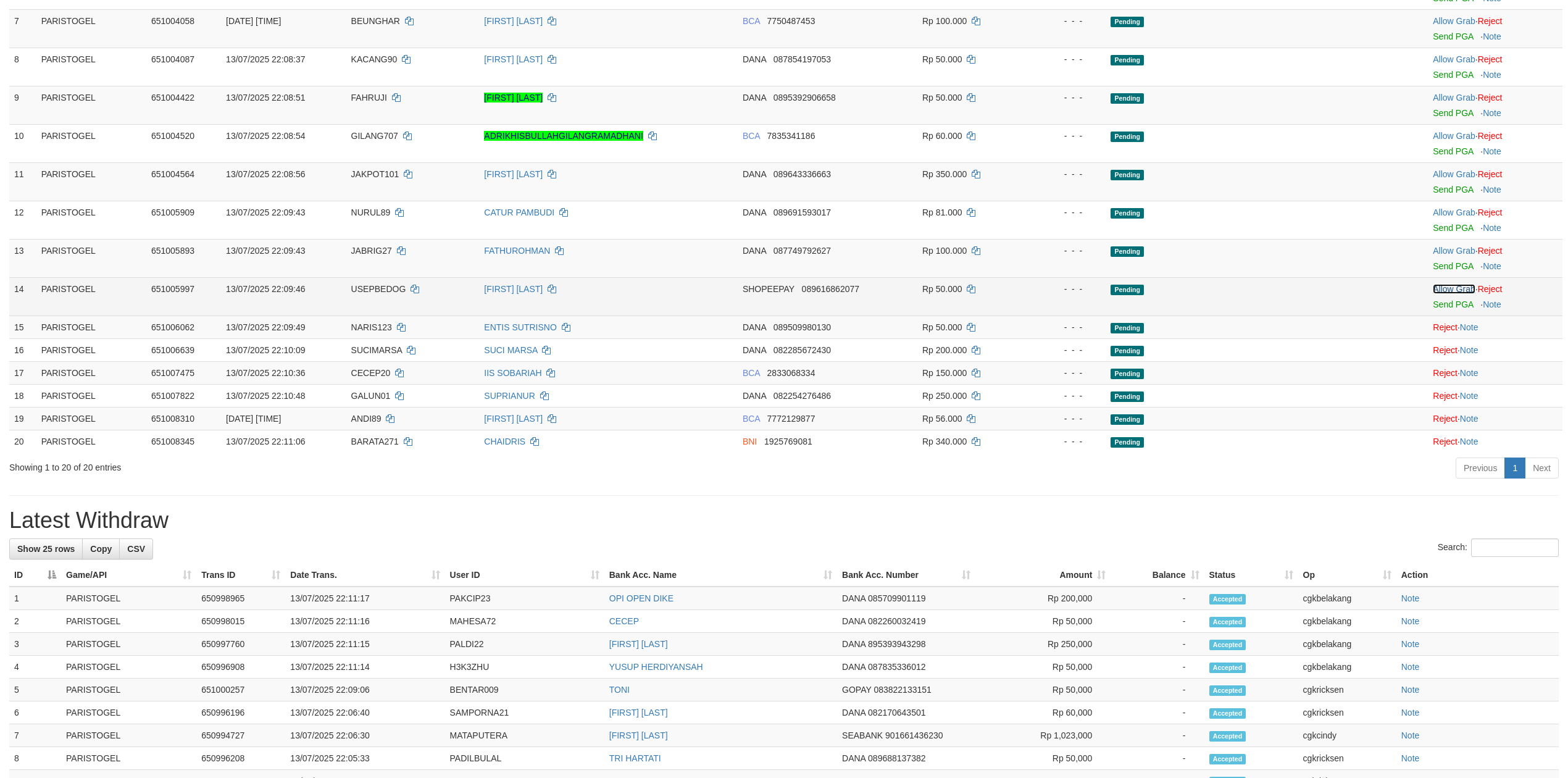 click on "Allow Grab" at bounding box center (1454, 289) 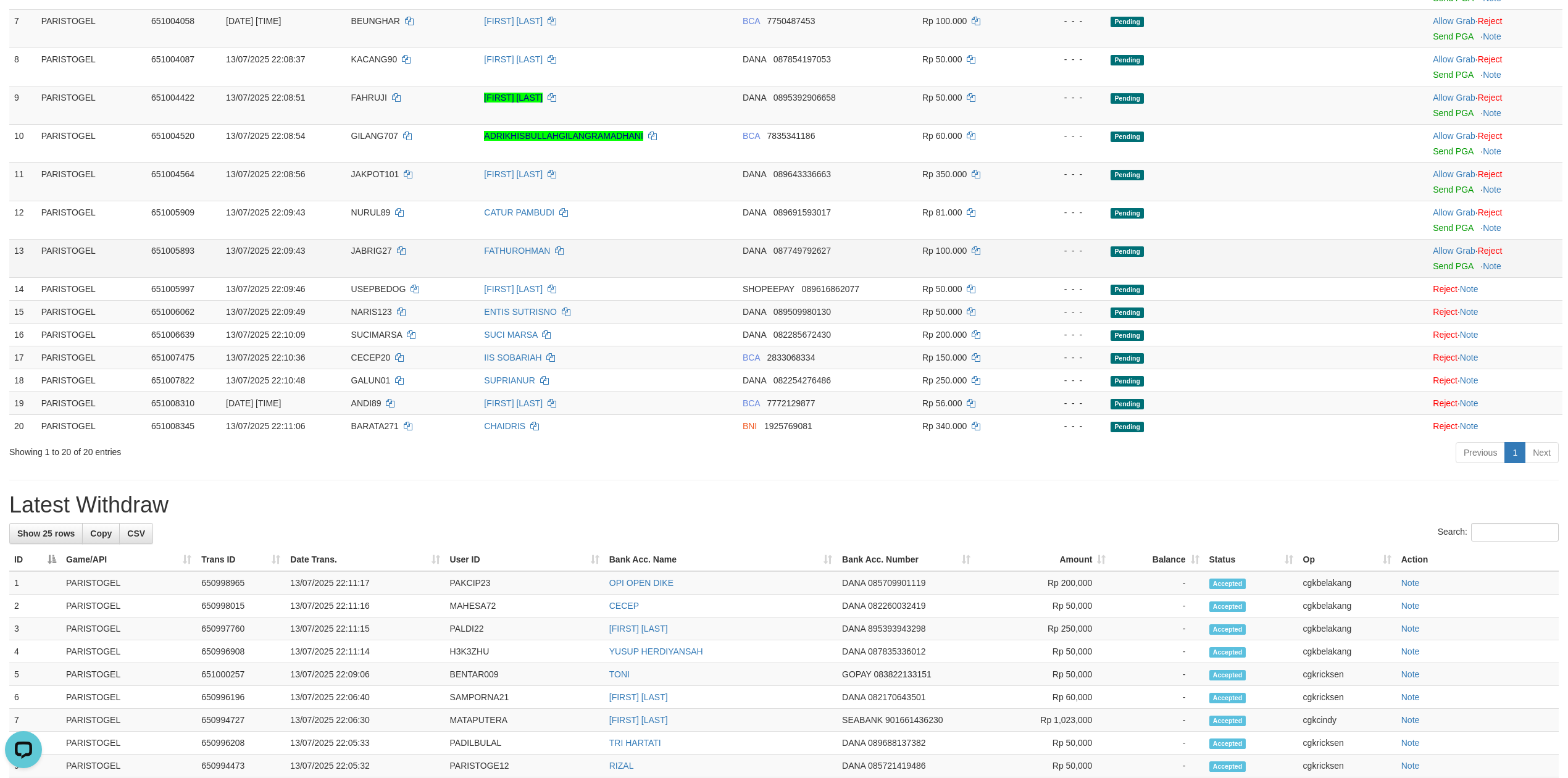 scroll, scrollTop: 0, scrollLeft: 0, axis: both 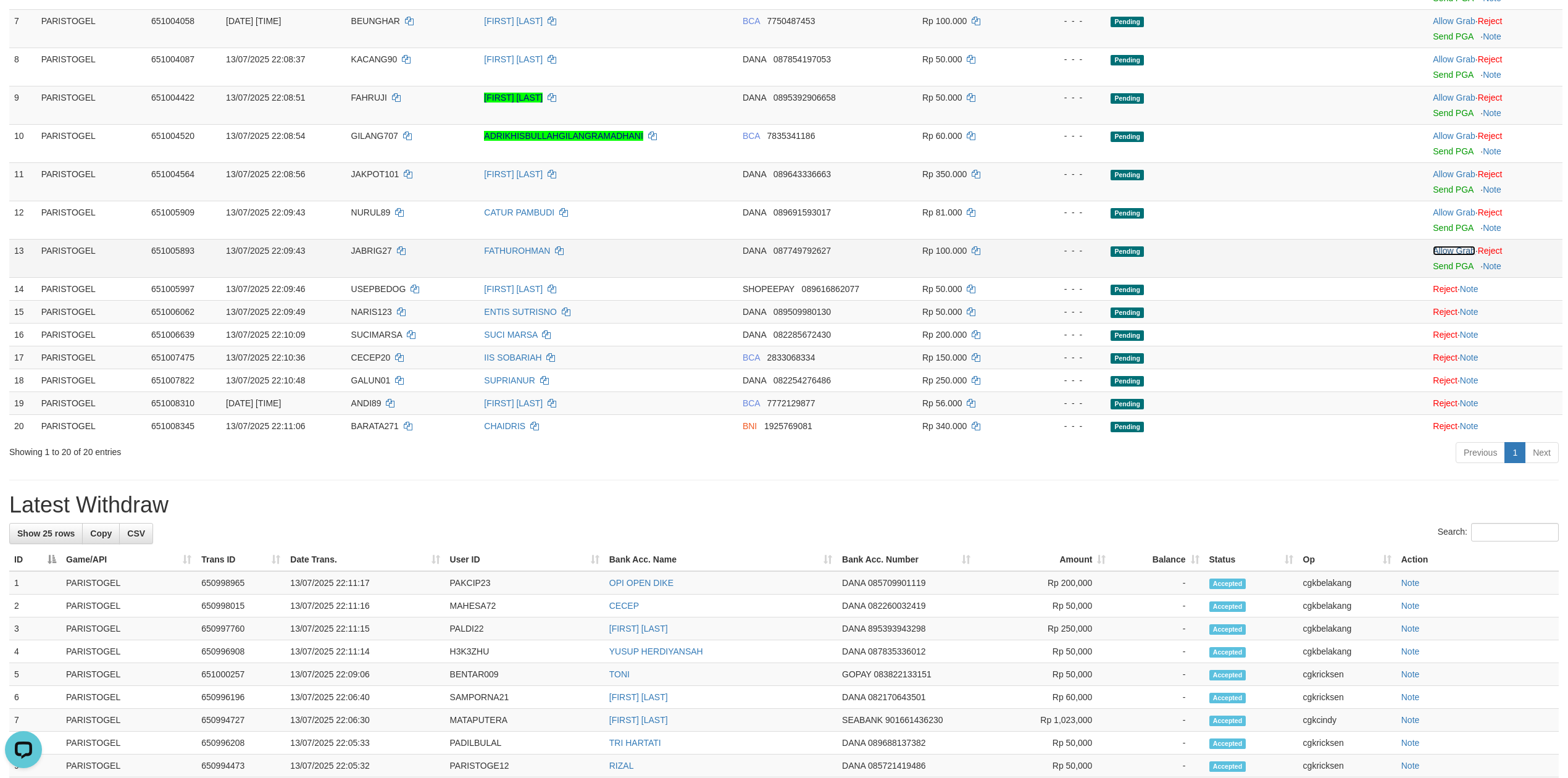 click on "Allow Grab" at bounding box center (1454, 251) 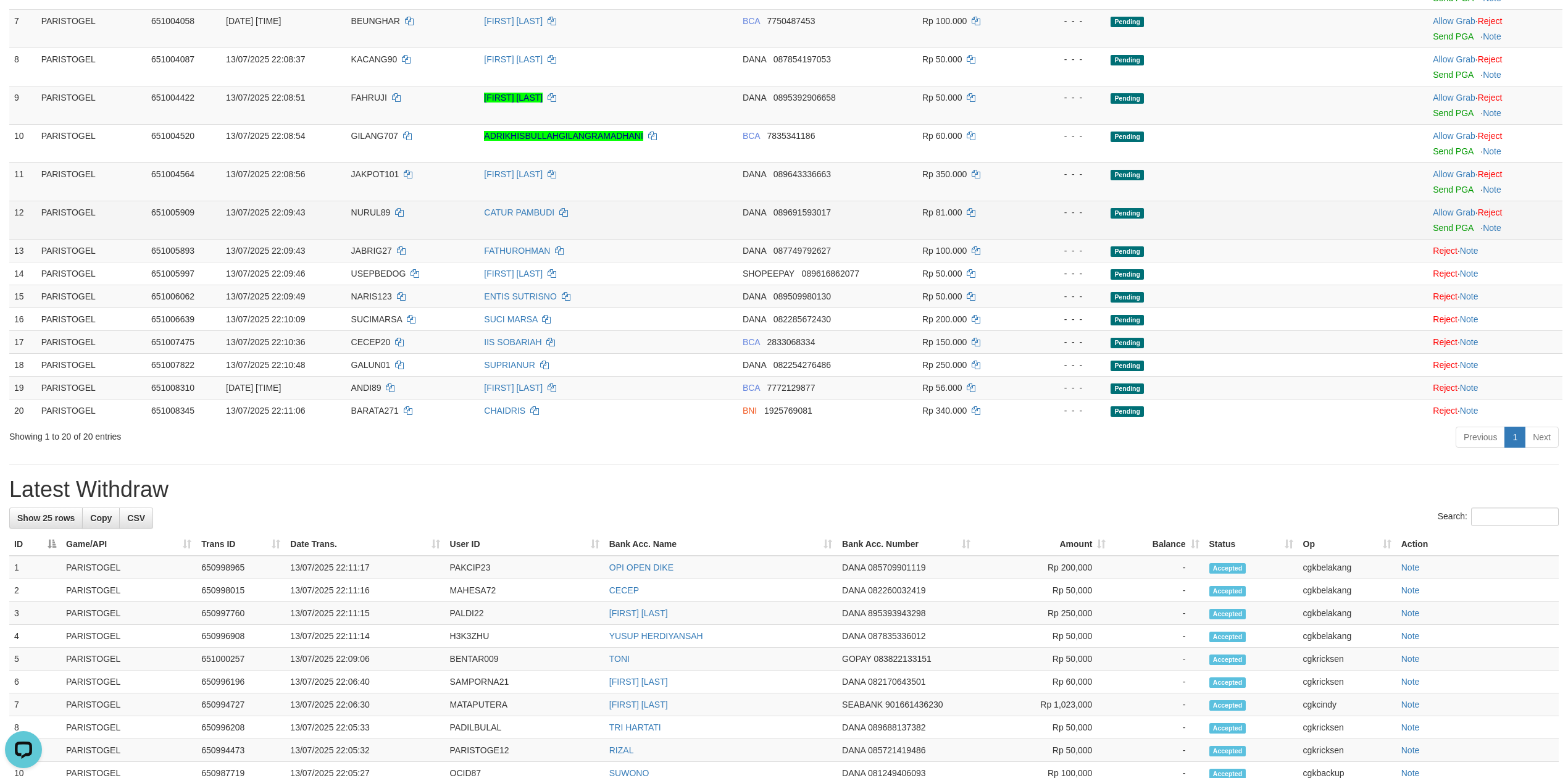 click on "Allow Grab   ·    Reject Send PGA     ·    Note" at bounding box center [1495, 220] 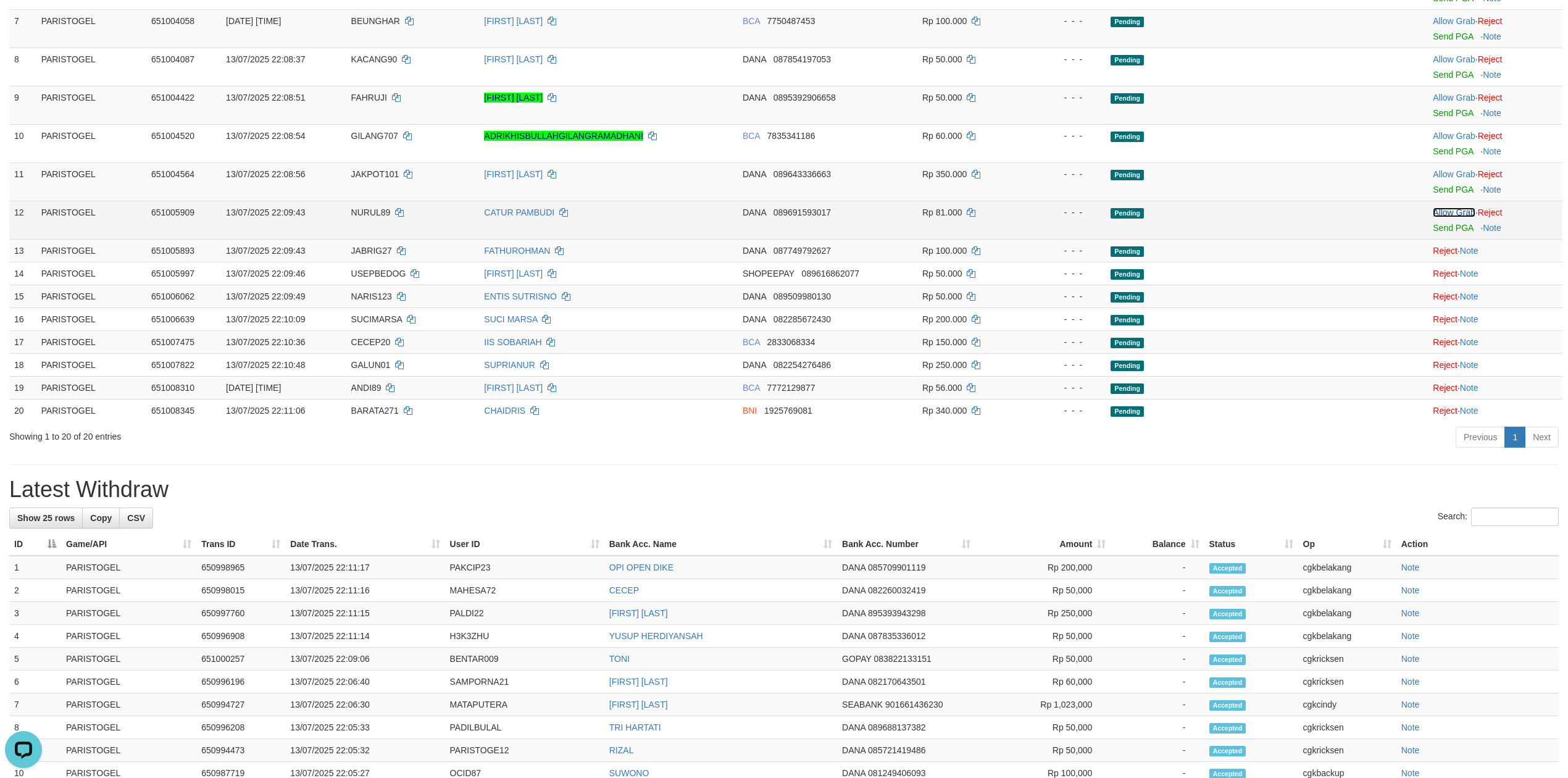 click on "Allow Grab" at bounding box center [1454, 212] 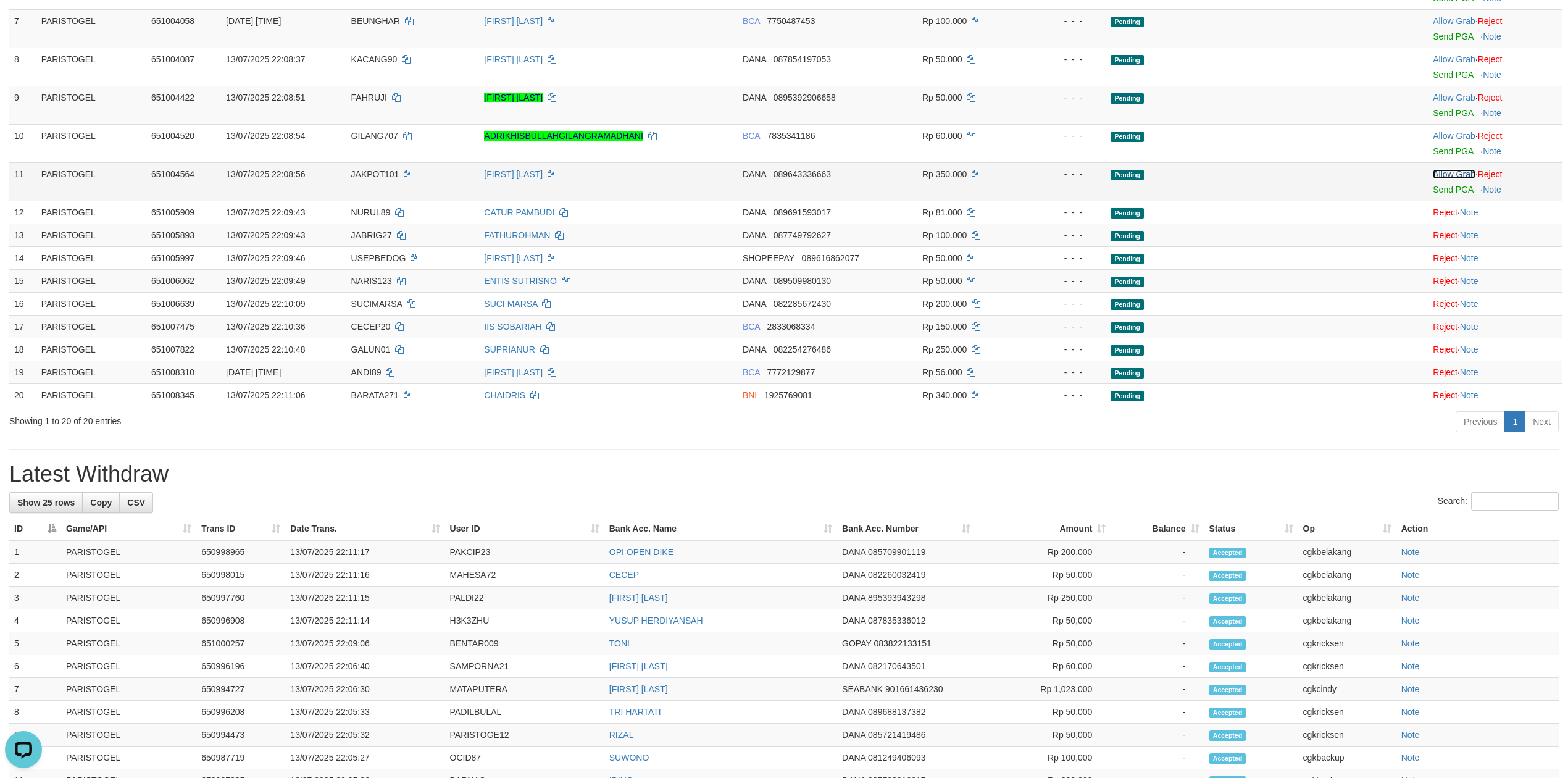 click on "Allow Grab" at bounding box center [1454, 174] 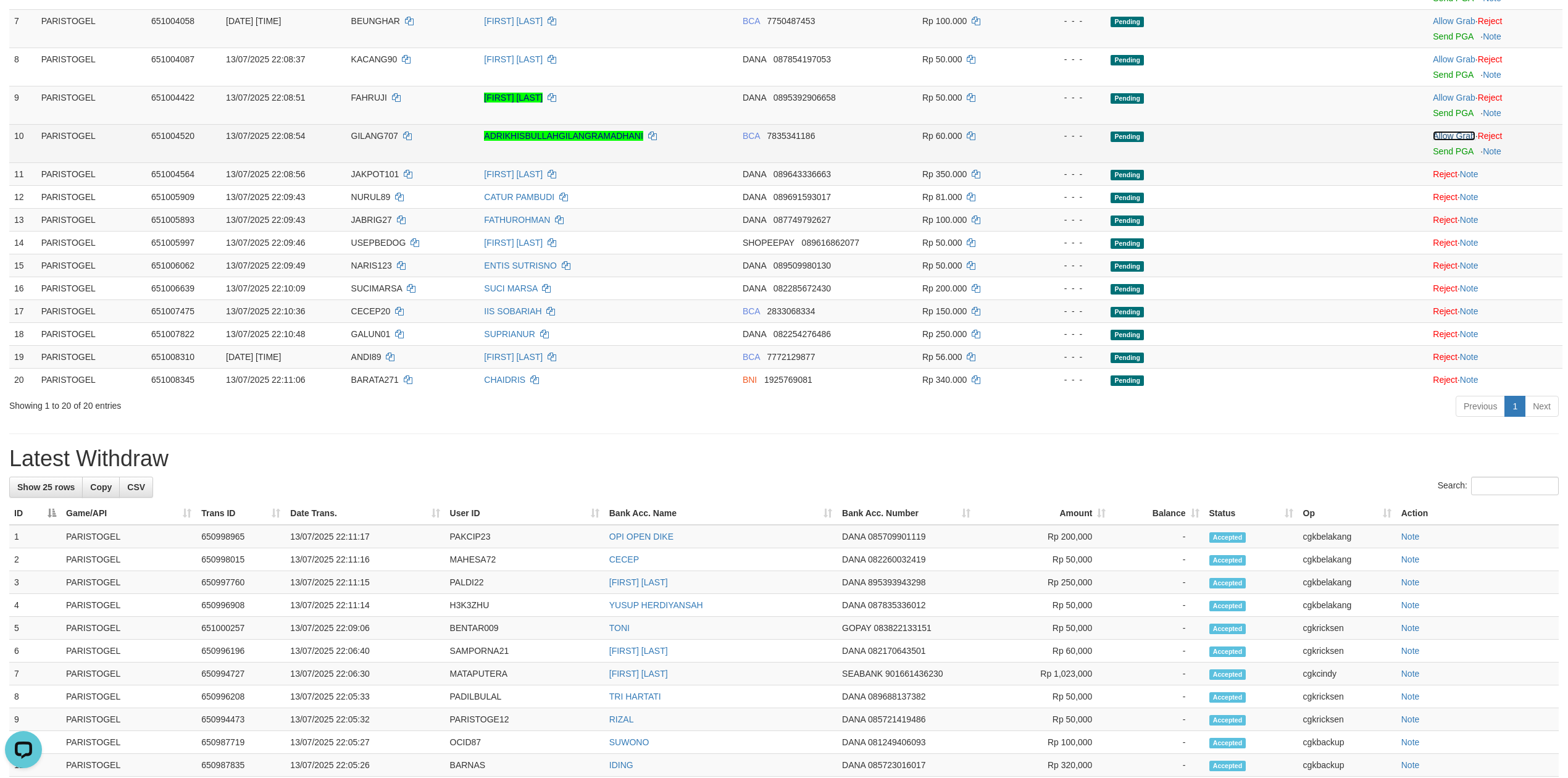 click on "Allow Grab" at bounding box center [1454, 136] 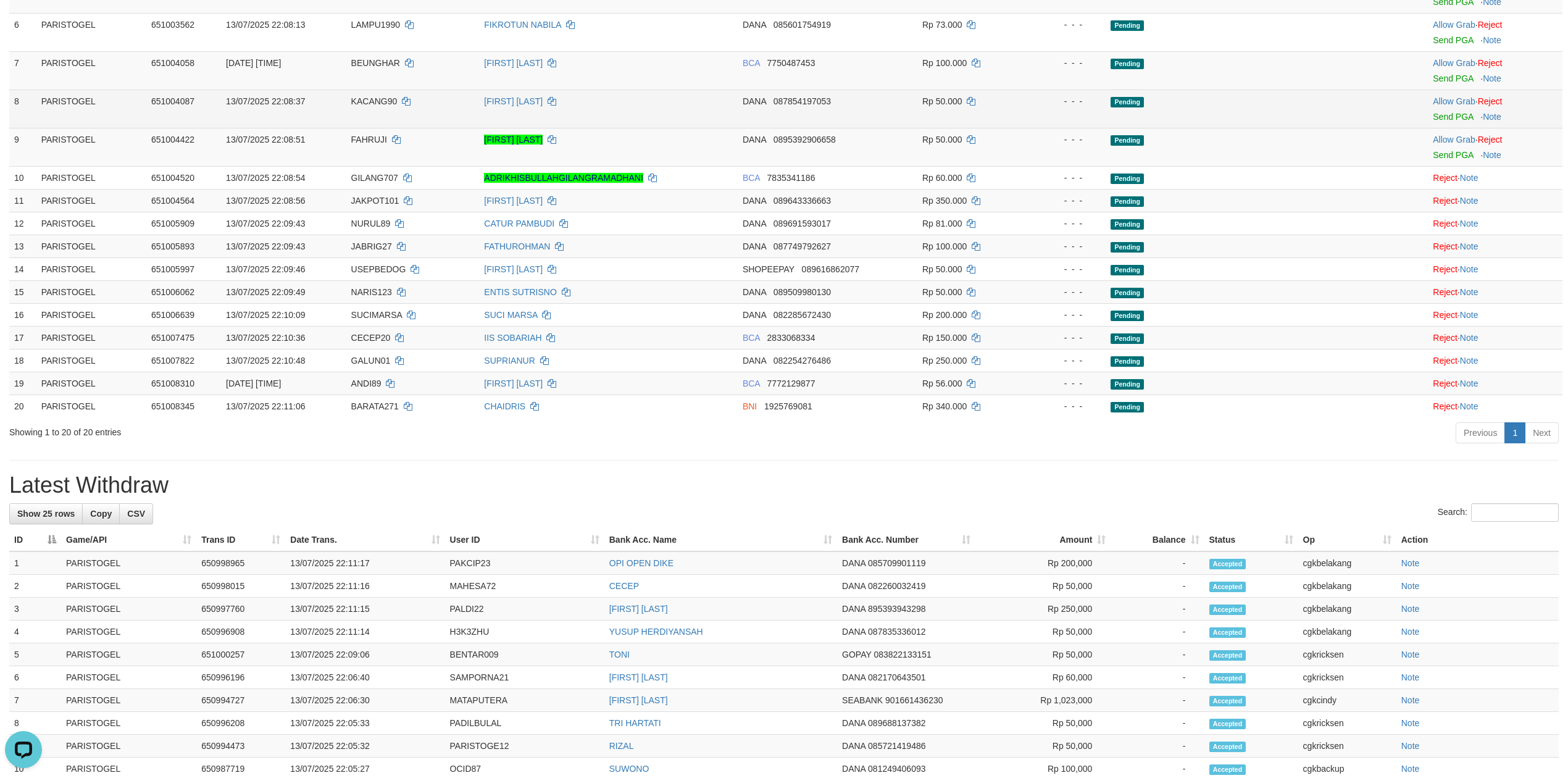 scroll, scrollTop: 357, scrollLeft: 0, axis: vertical 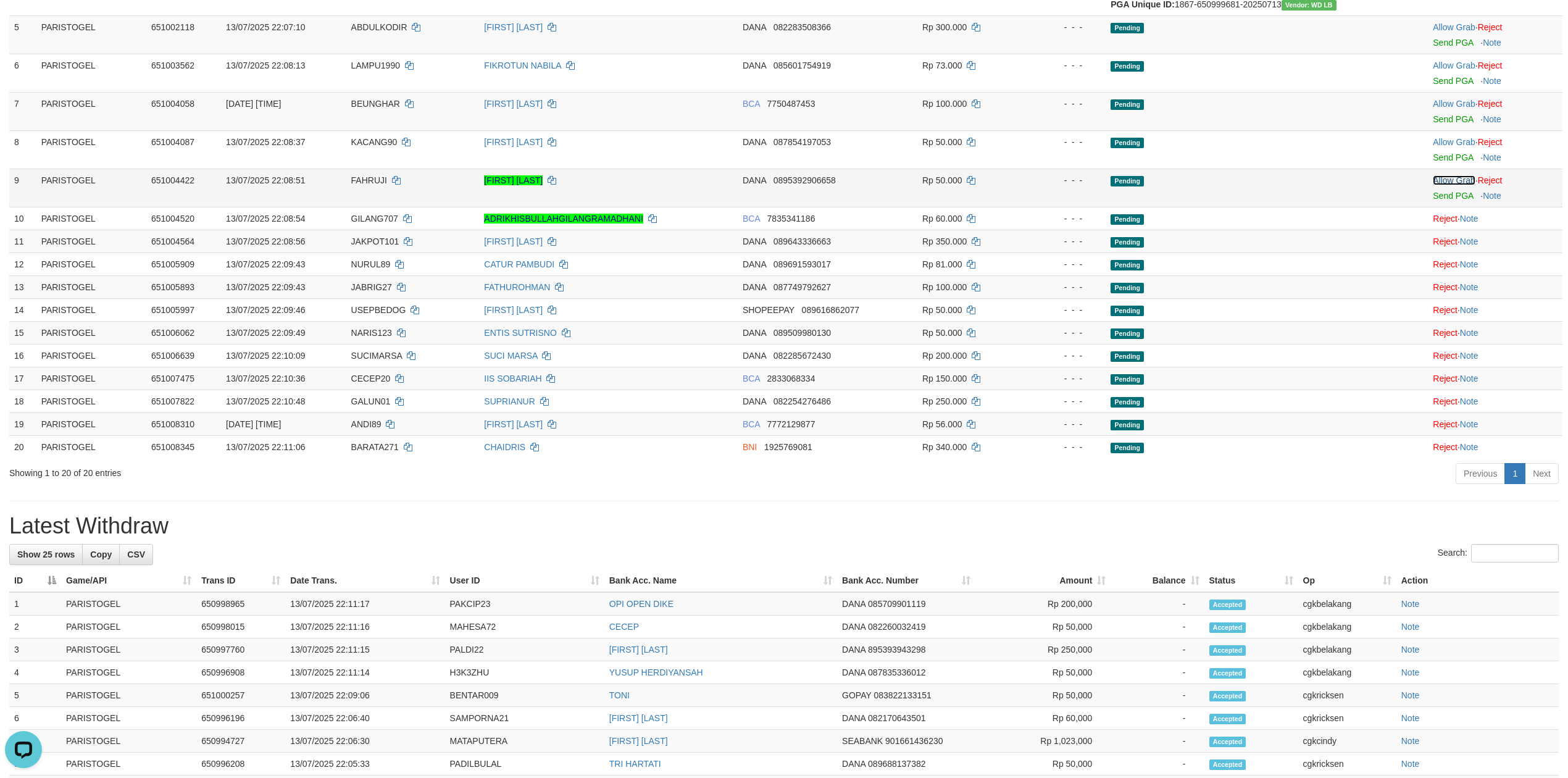 click on "Allow Grab" at bounding box center [1454, 180] 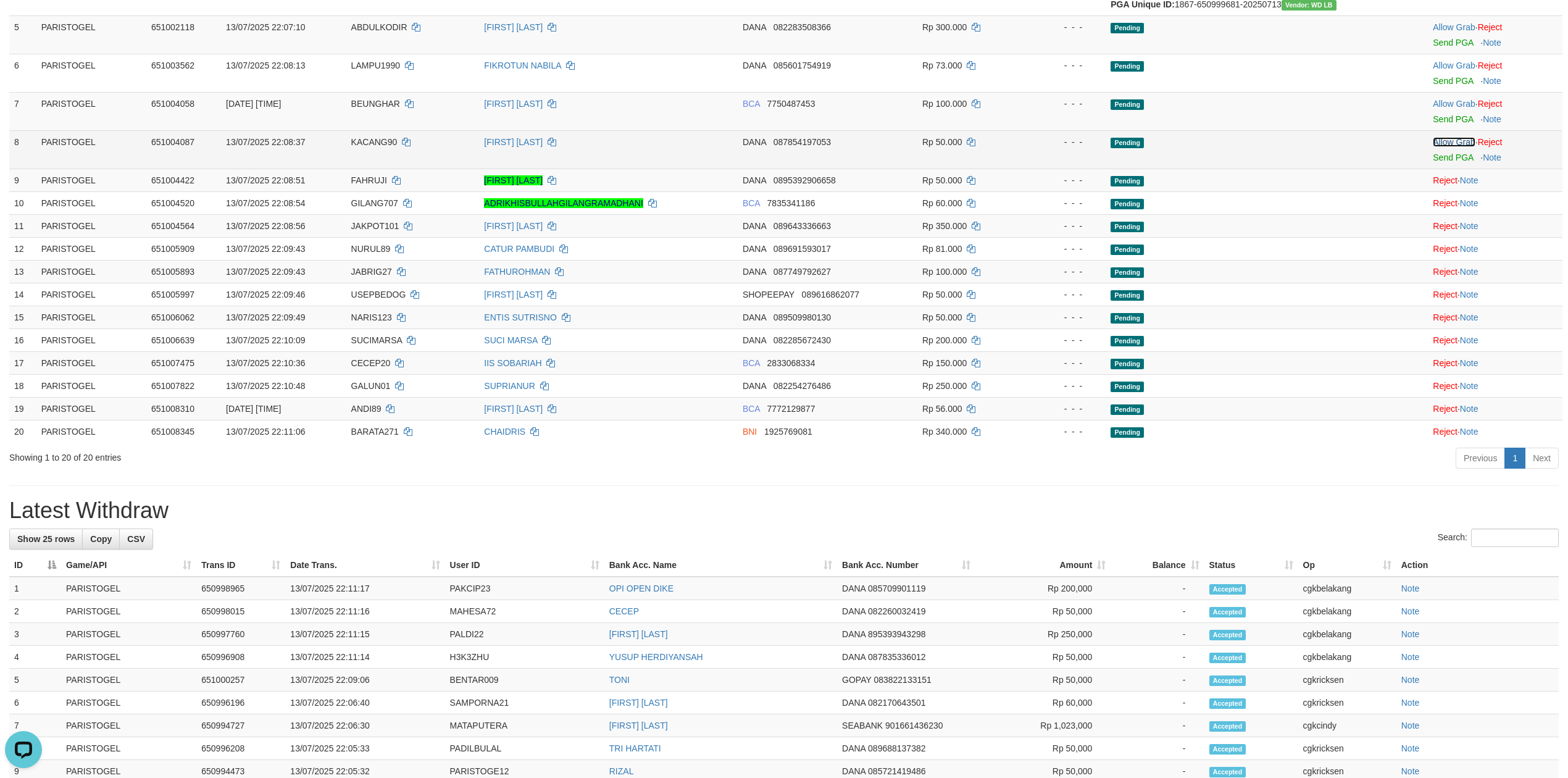 click on "Allow Grab" at bounding box center [1454, 142] 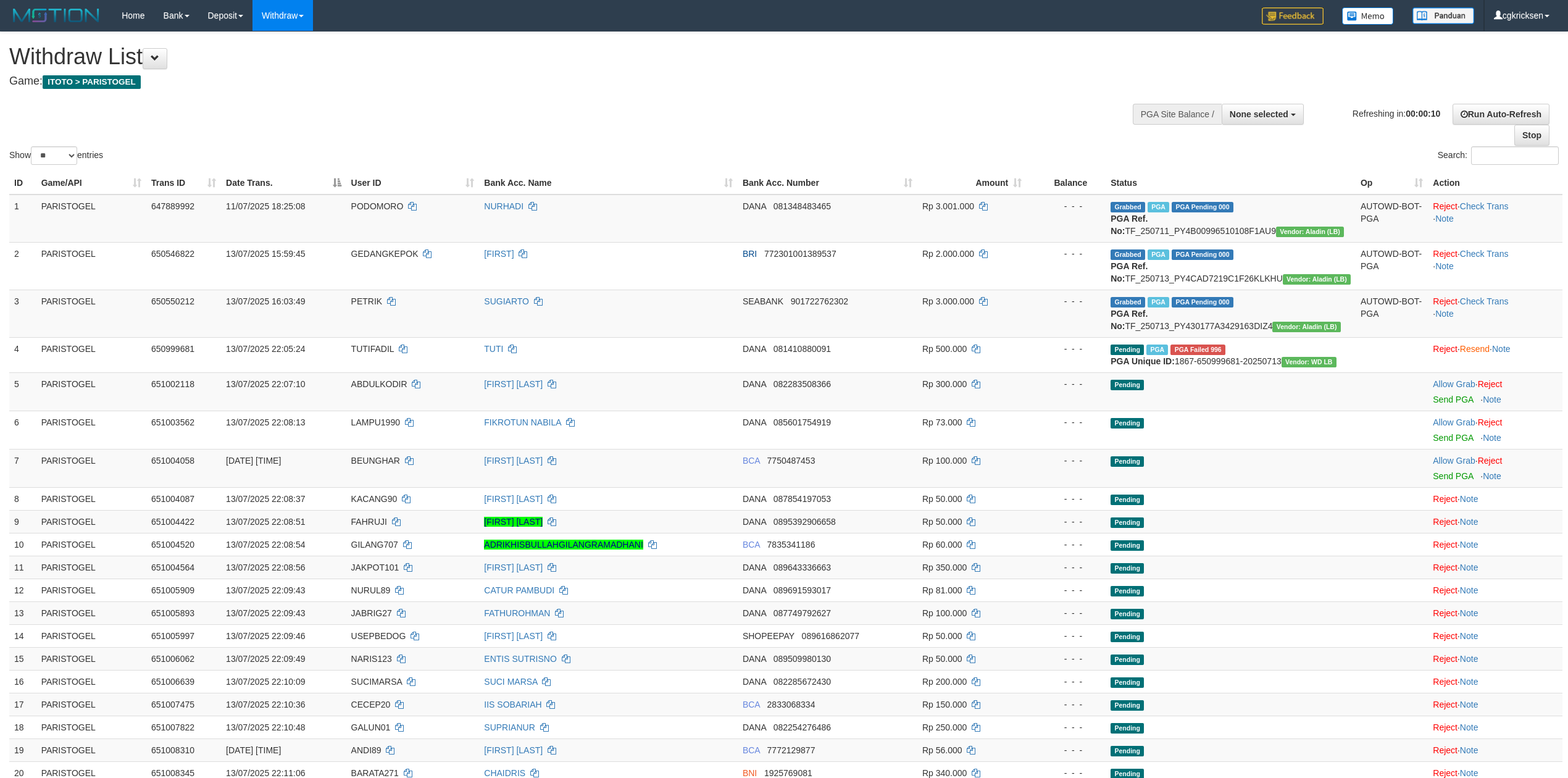 select 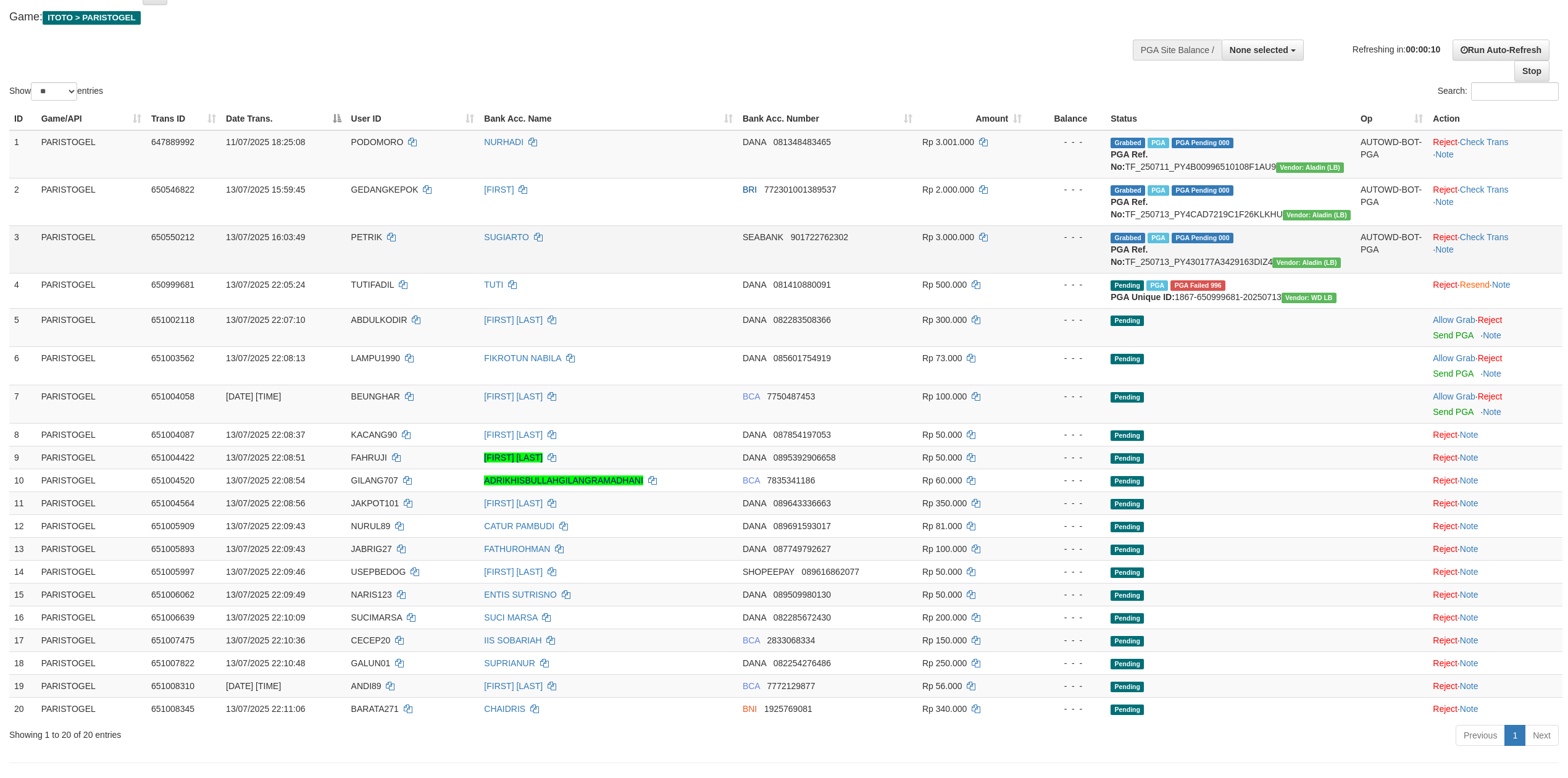 scroll, scrollTop: 164, scrollLeft: 0, axis: vertical 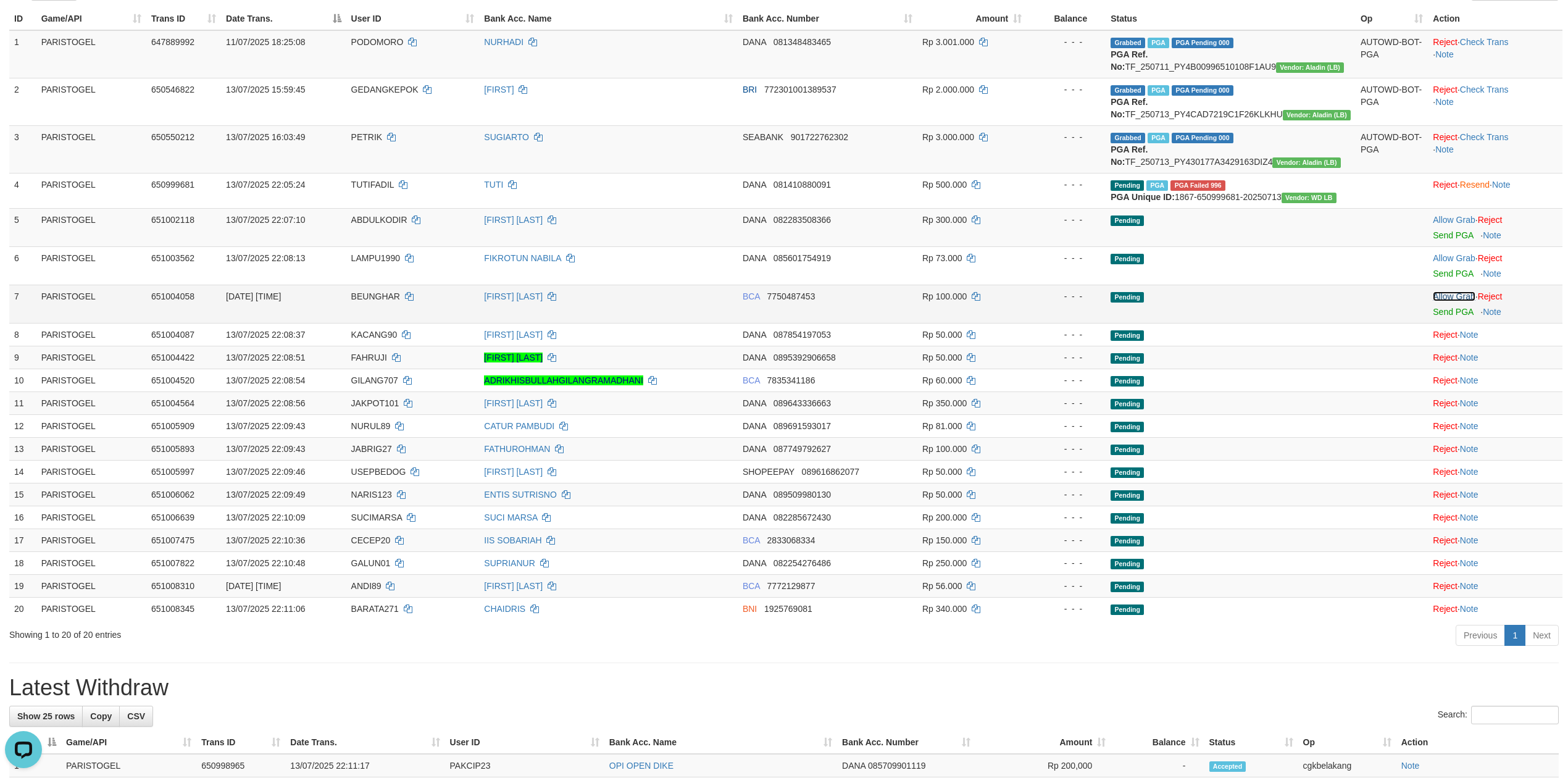 click on "Allow Grab" at bounding box center [1454, 296] 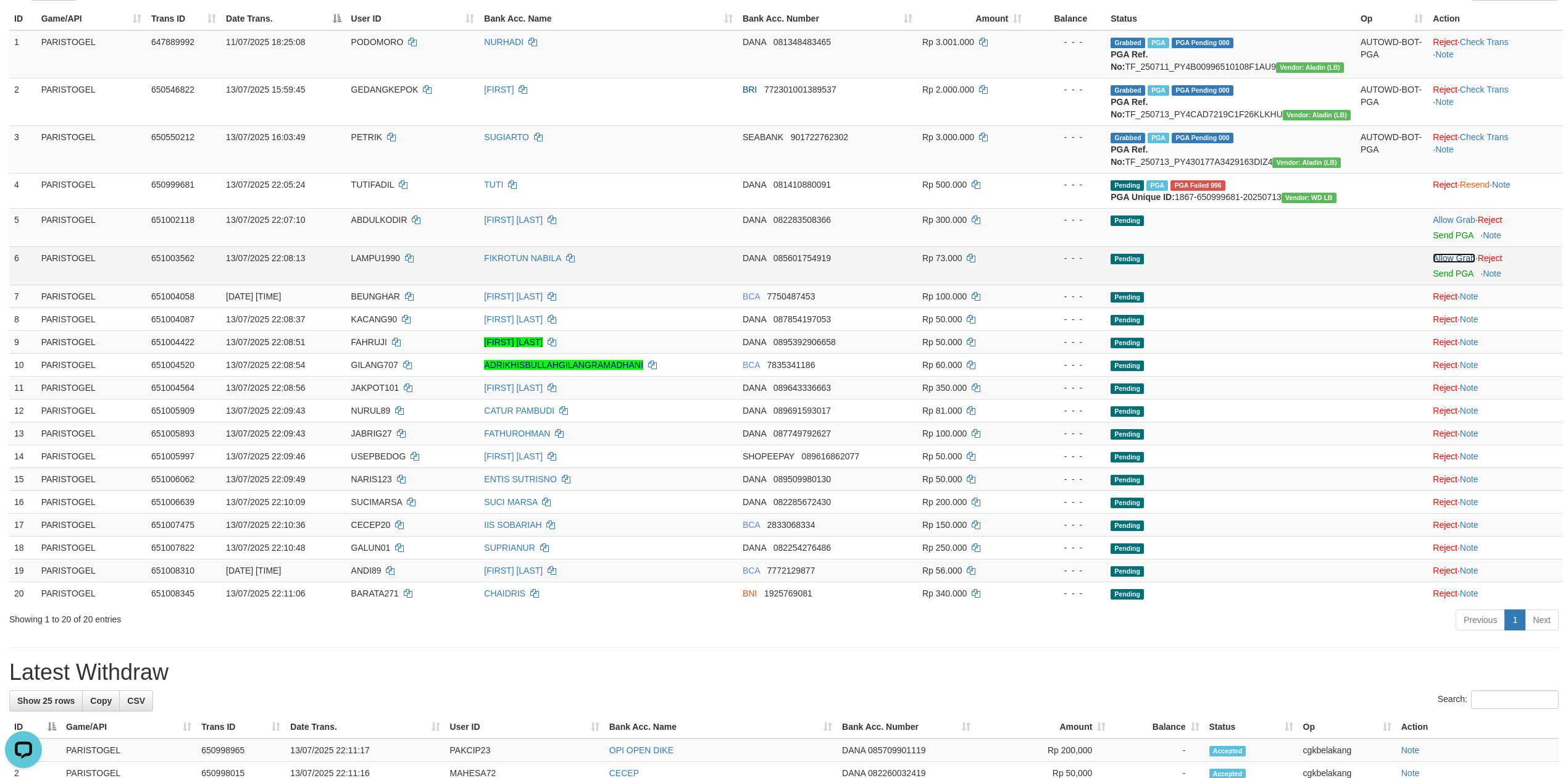 click on "Allow Grab" at bounding box center [1454, 258] 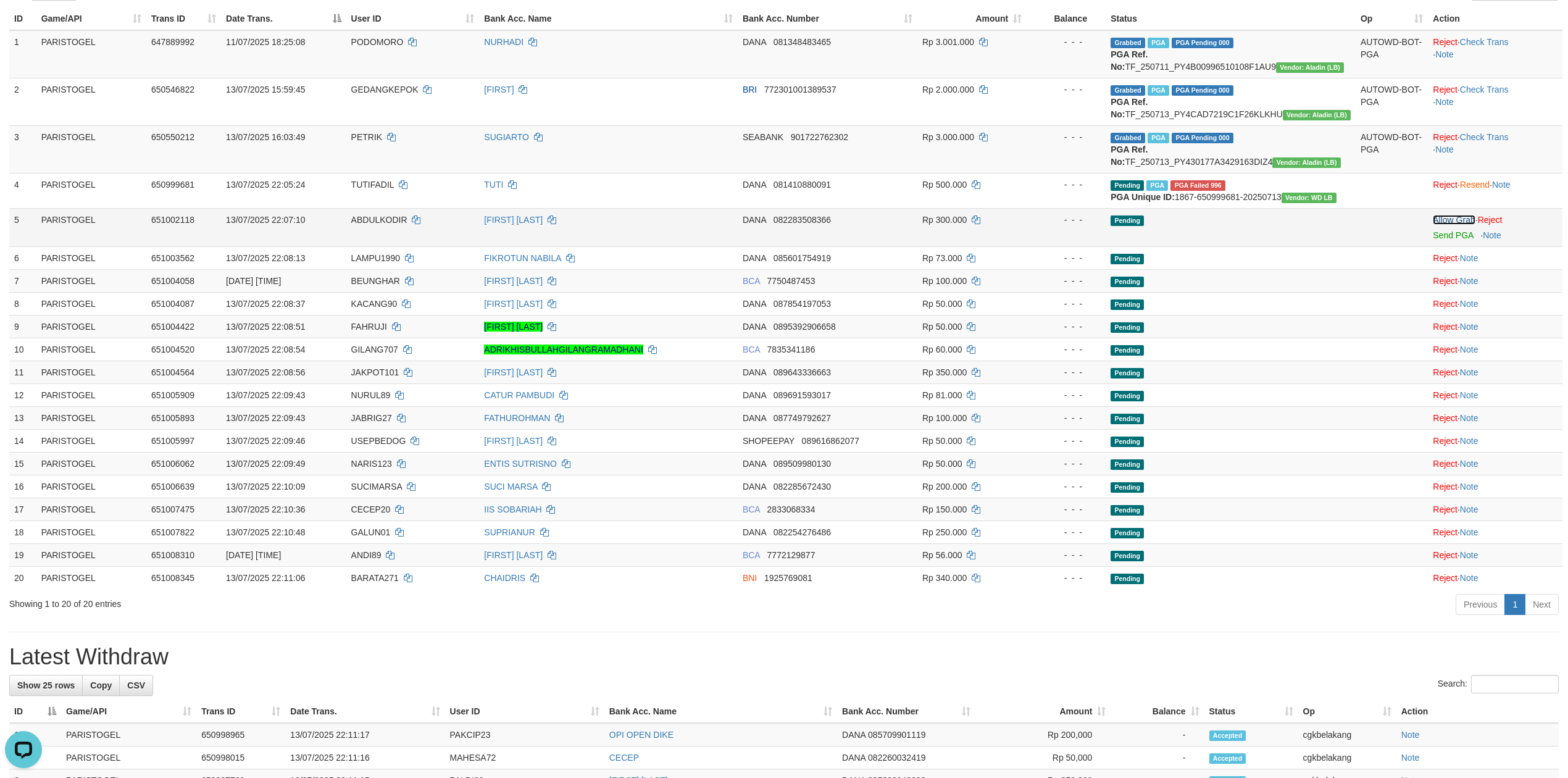 click on "Allow Grab" at bounding box center [1454, 220] 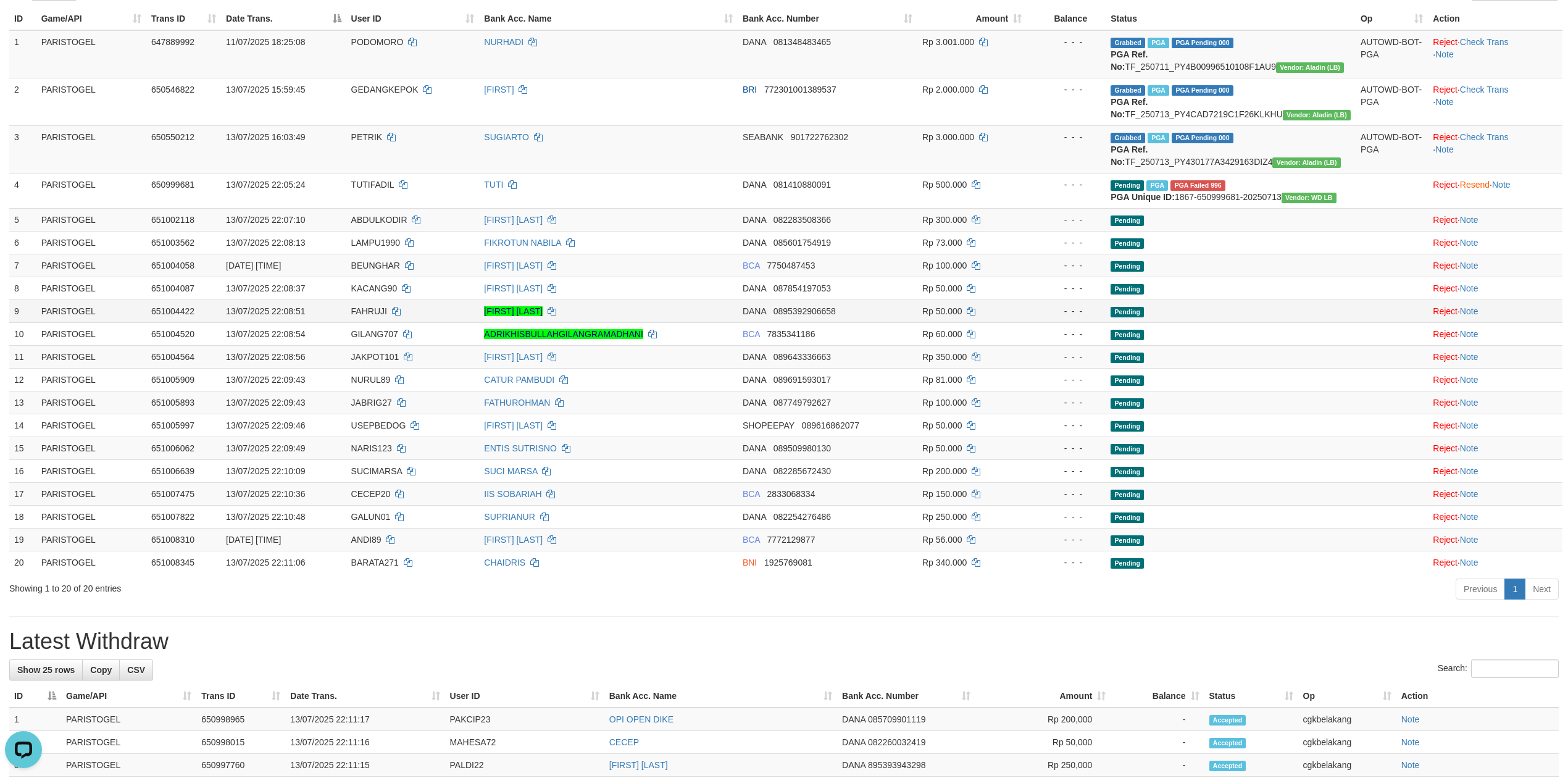 click at bounding box center [1391, 311] 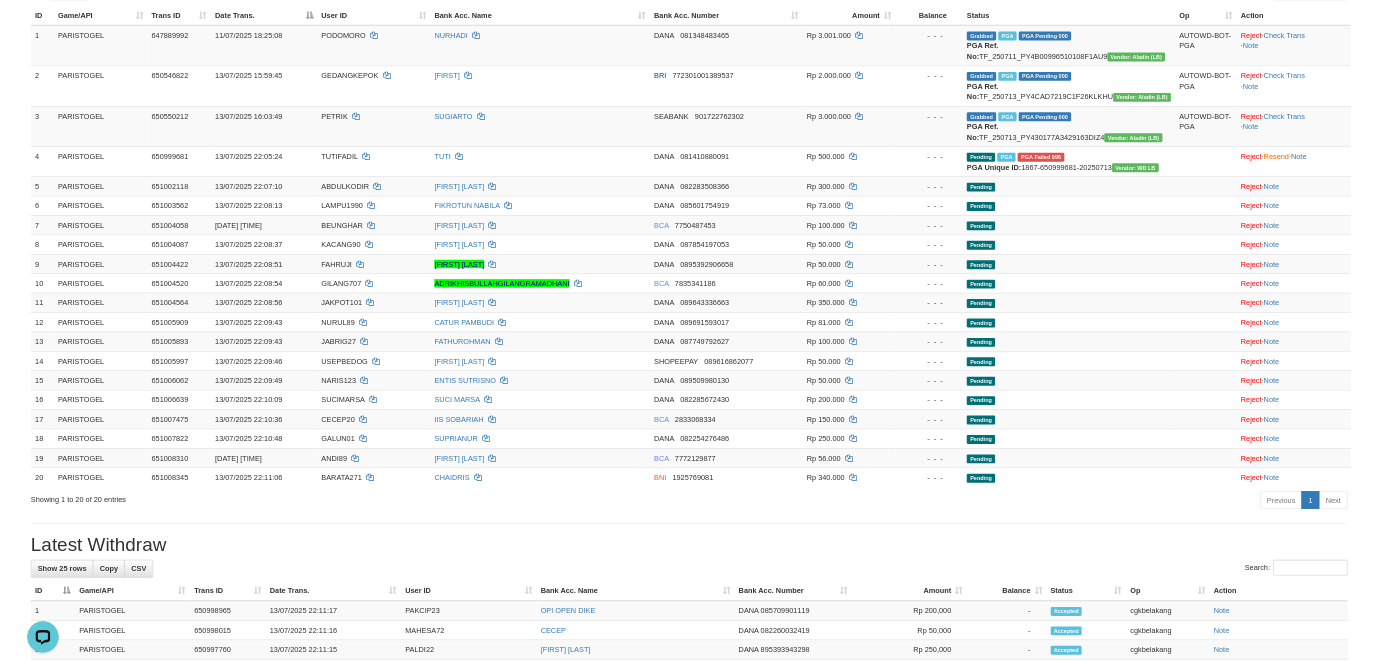 scroll, scrollTop: 309, scrollLeft: 0, axis: vertical 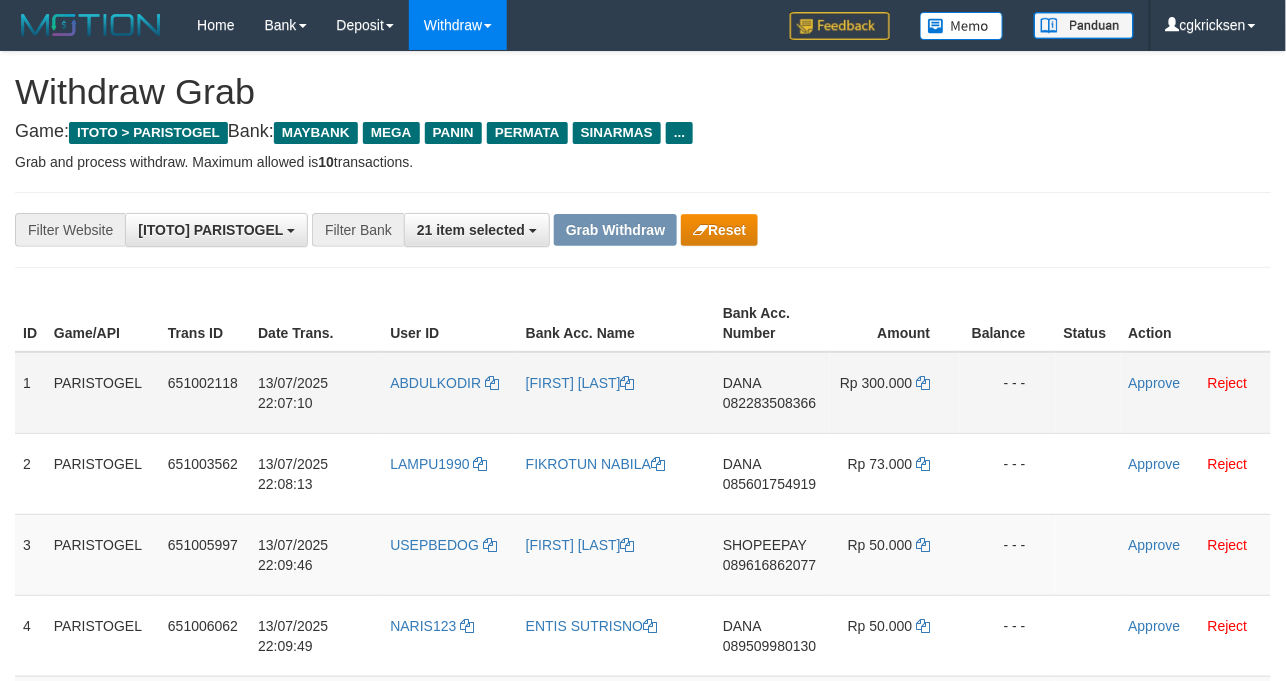 click on "ABDULKODIR" at bounding box center (450, 393) 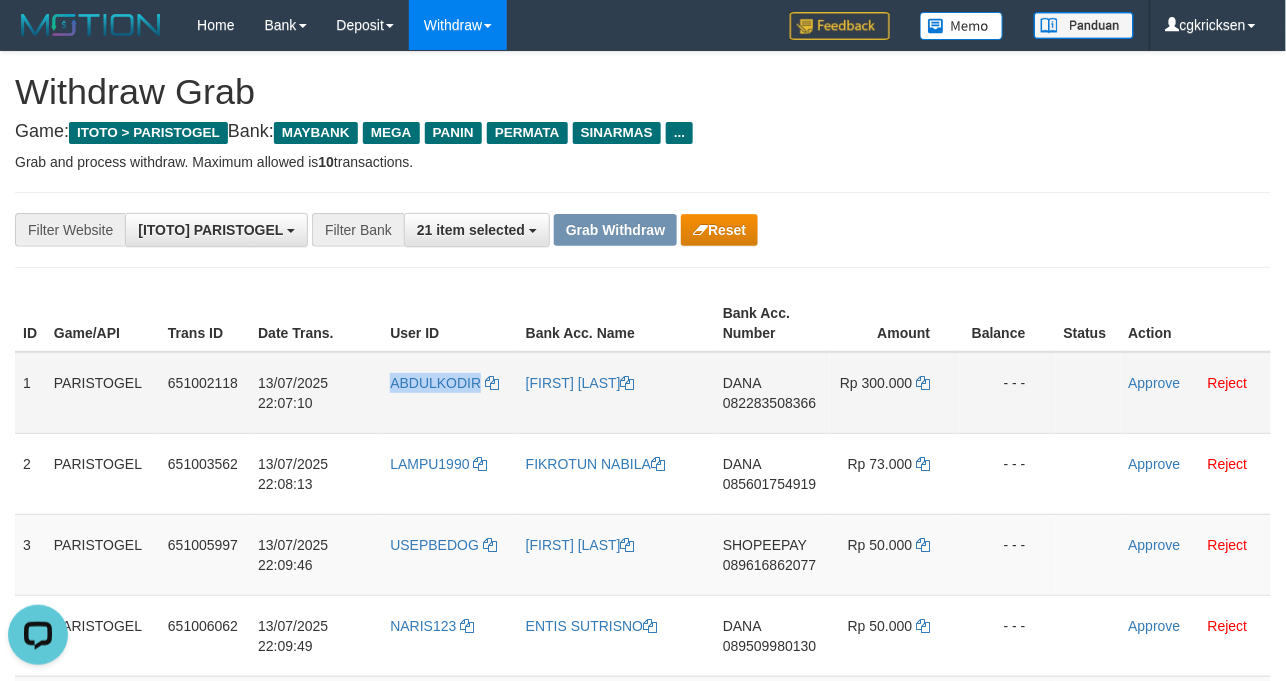 scroll, scrollTop: 0, scrollLeft: 0, axis: both 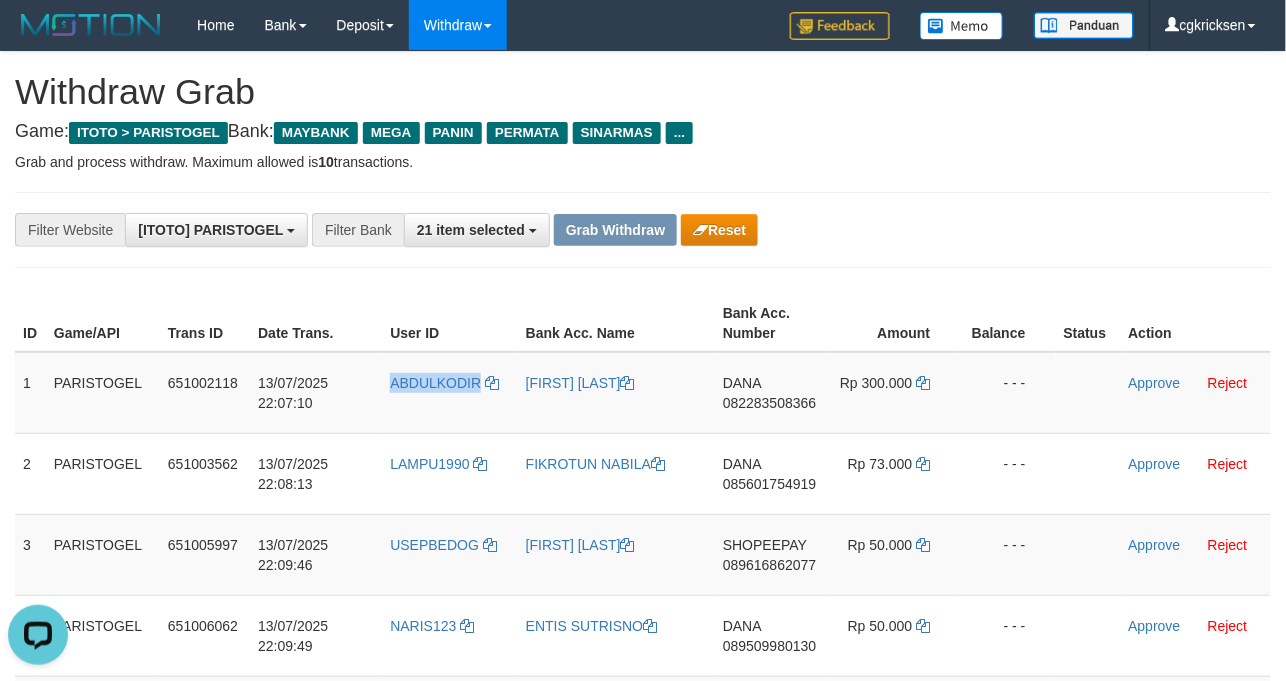 copy on "ABDULKODIR" 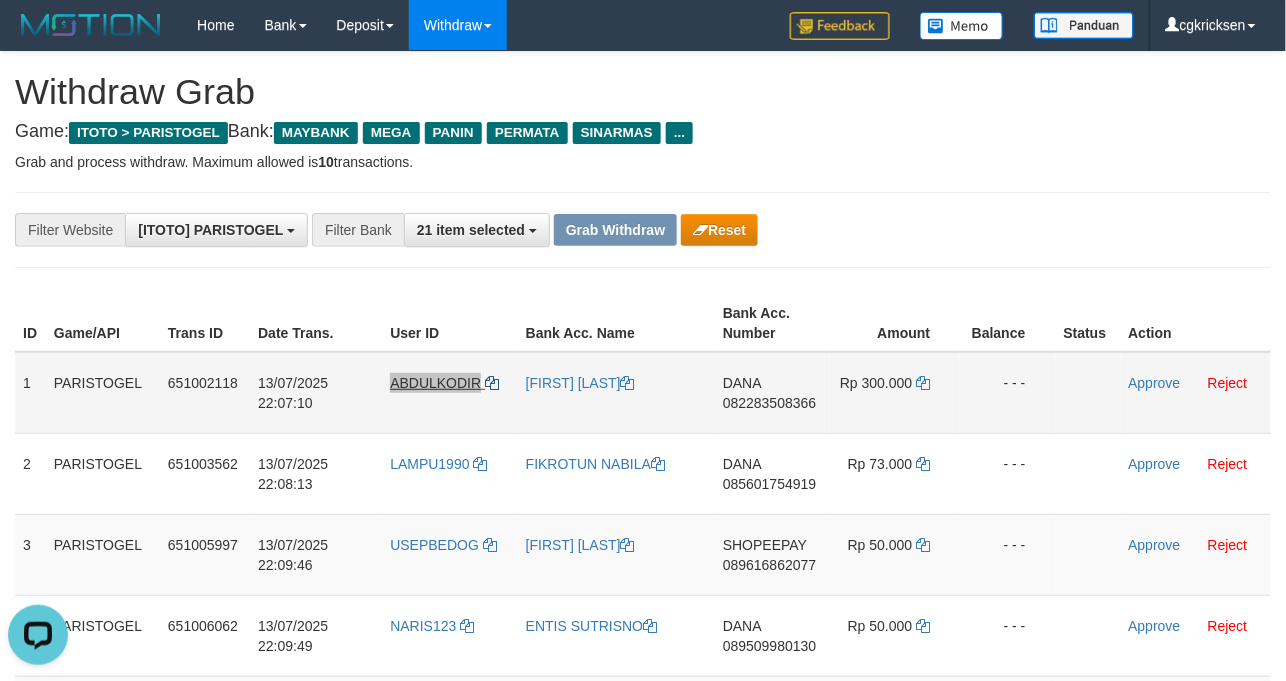 scroll, scrollTop: 133, scrollLeft: 0, axis: vertical 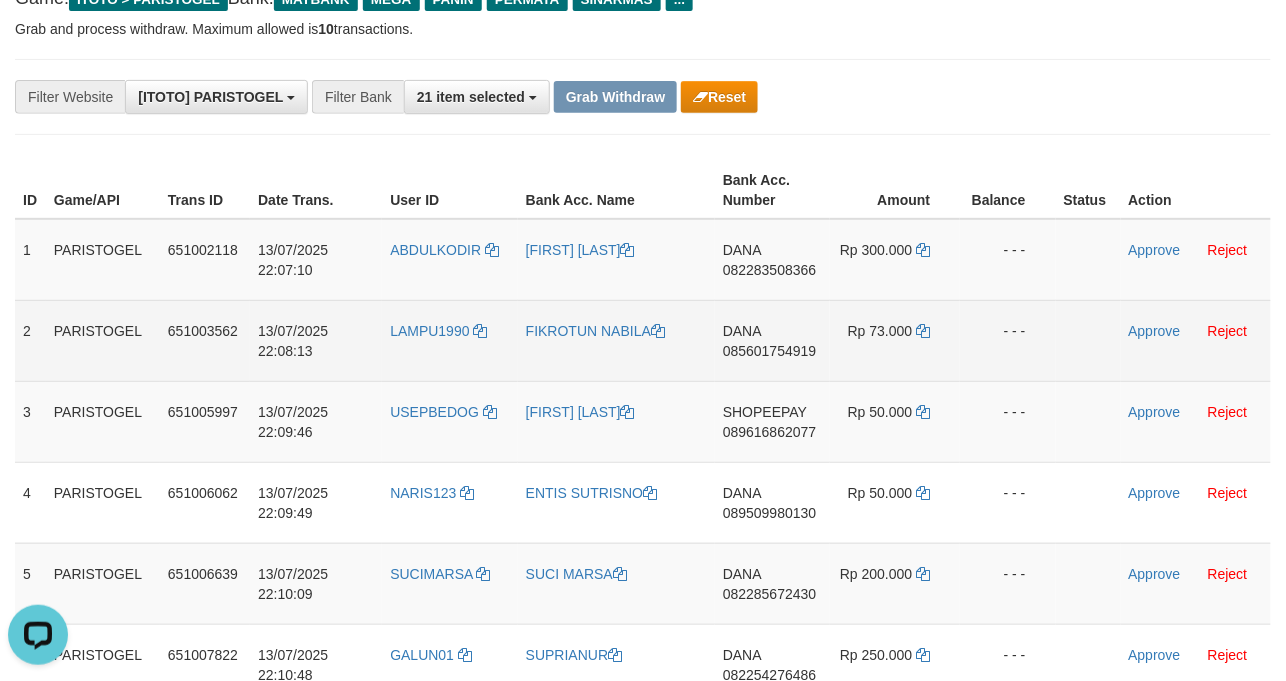 click on "LAMPU1990" at bounding box center (450, 340) 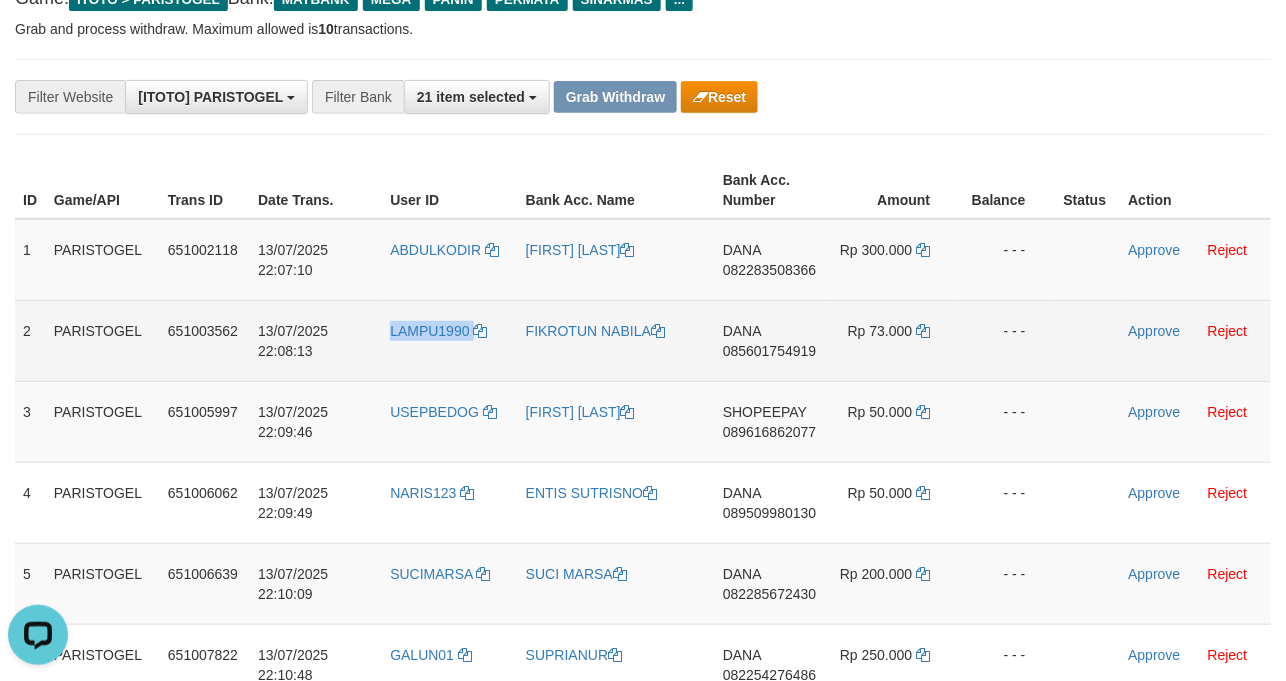 click on "LAMPU1990" at bounding box center (450, 340) 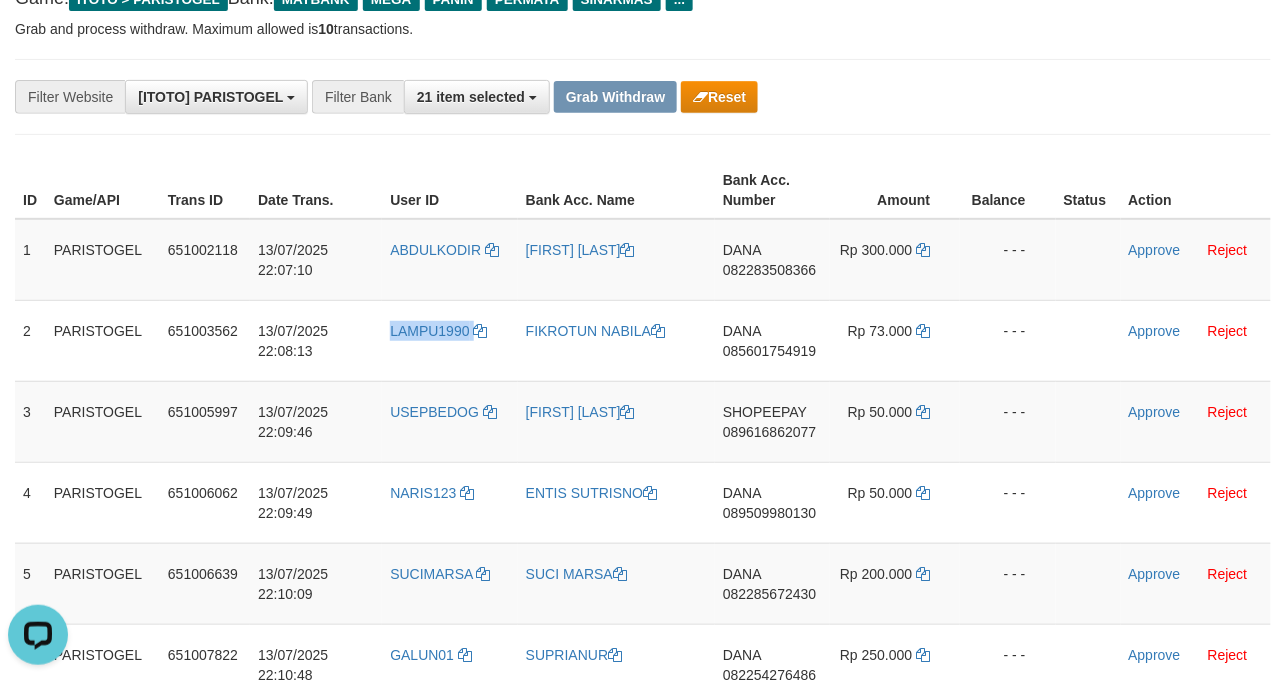copy on "LAMPU1990" 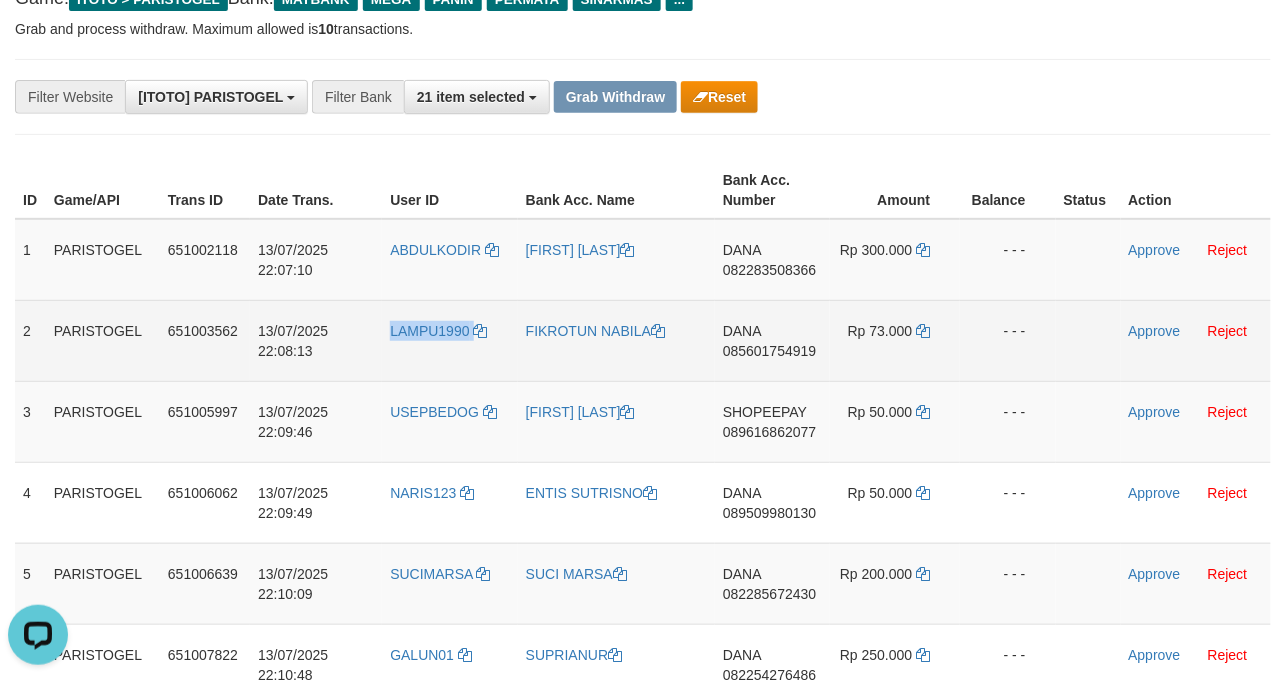 click on "LAMPU1990" at bounding box center [450, 340] 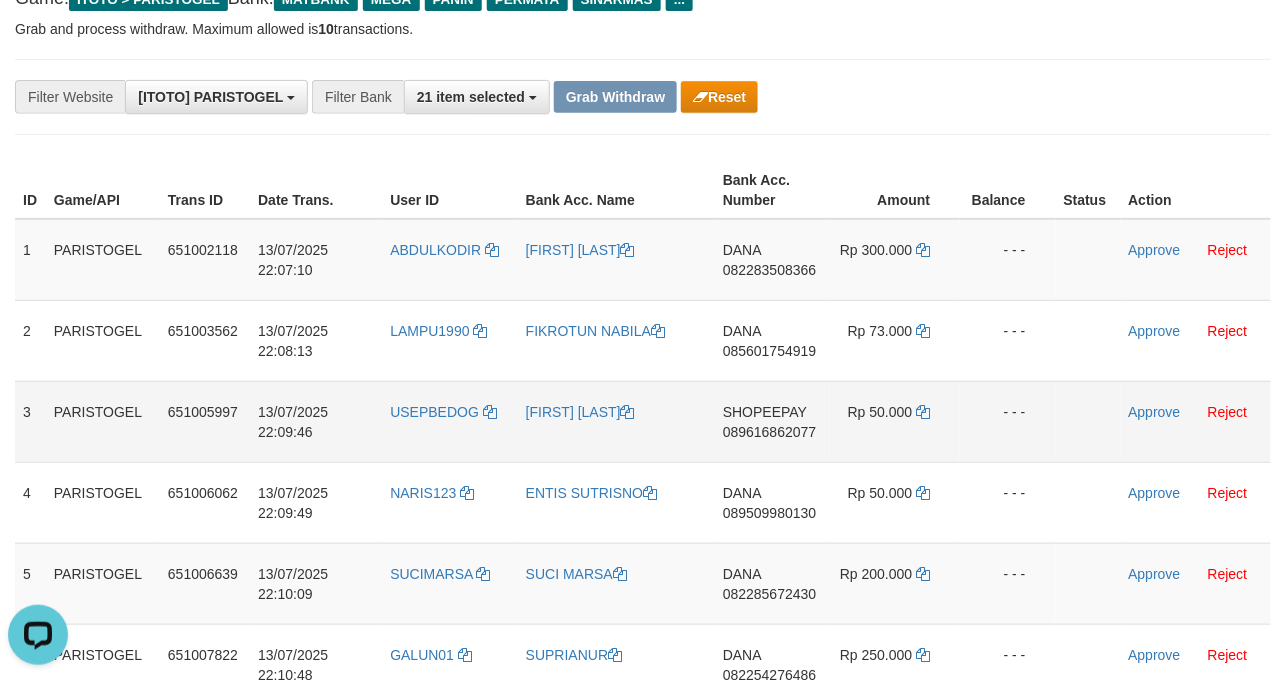 click on "USEPBEDOG" at bounding box center (450, 421) 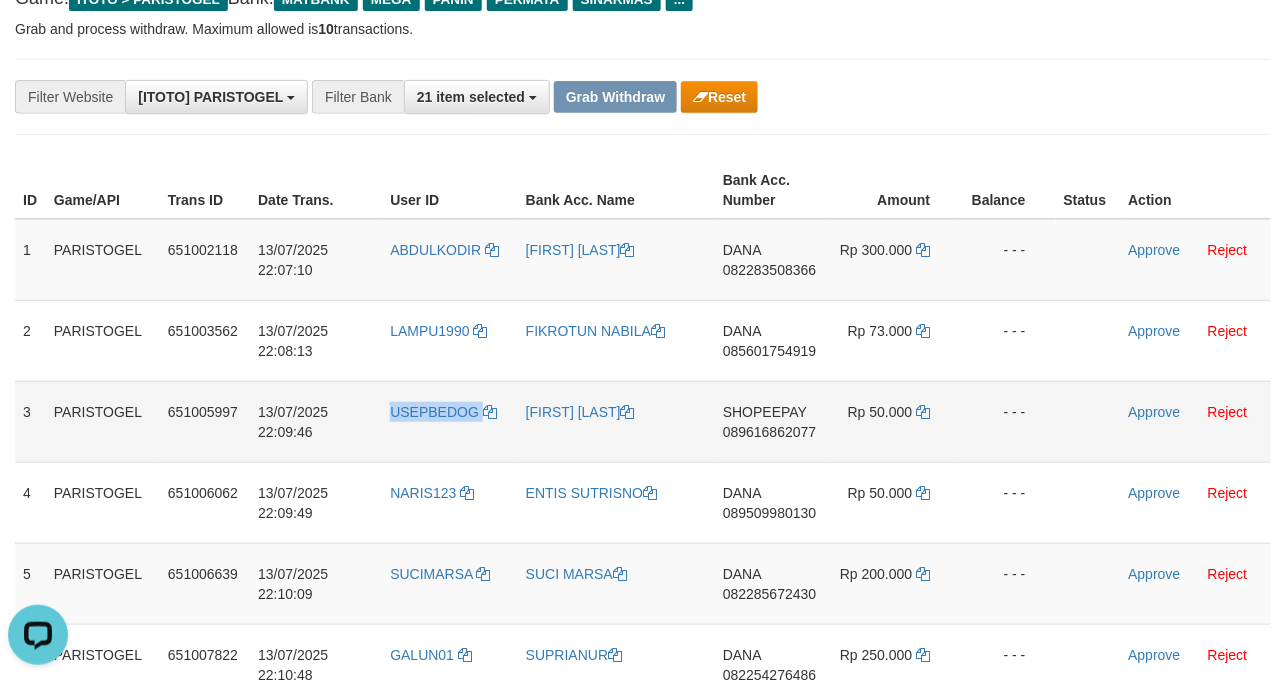 click on "USEPBEDOG" at bounding box center (450, 421) 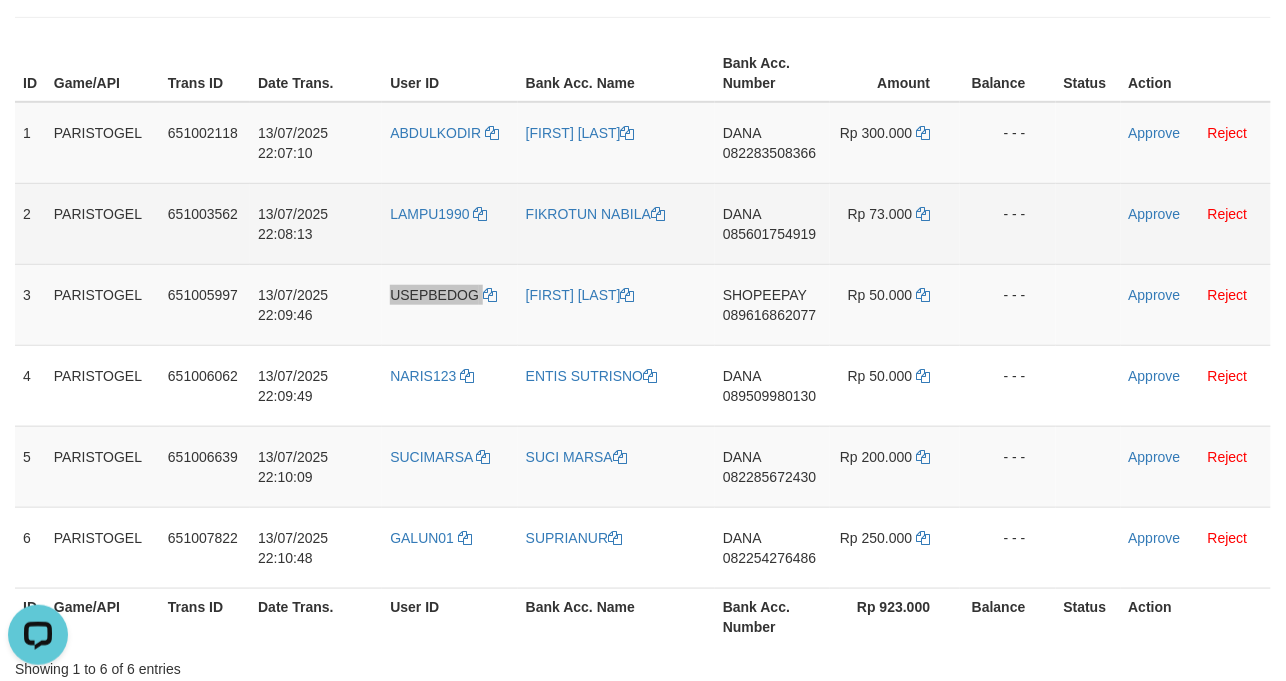 scroll, scrollTop: 400, scrollLeft: 0, axis: vertical 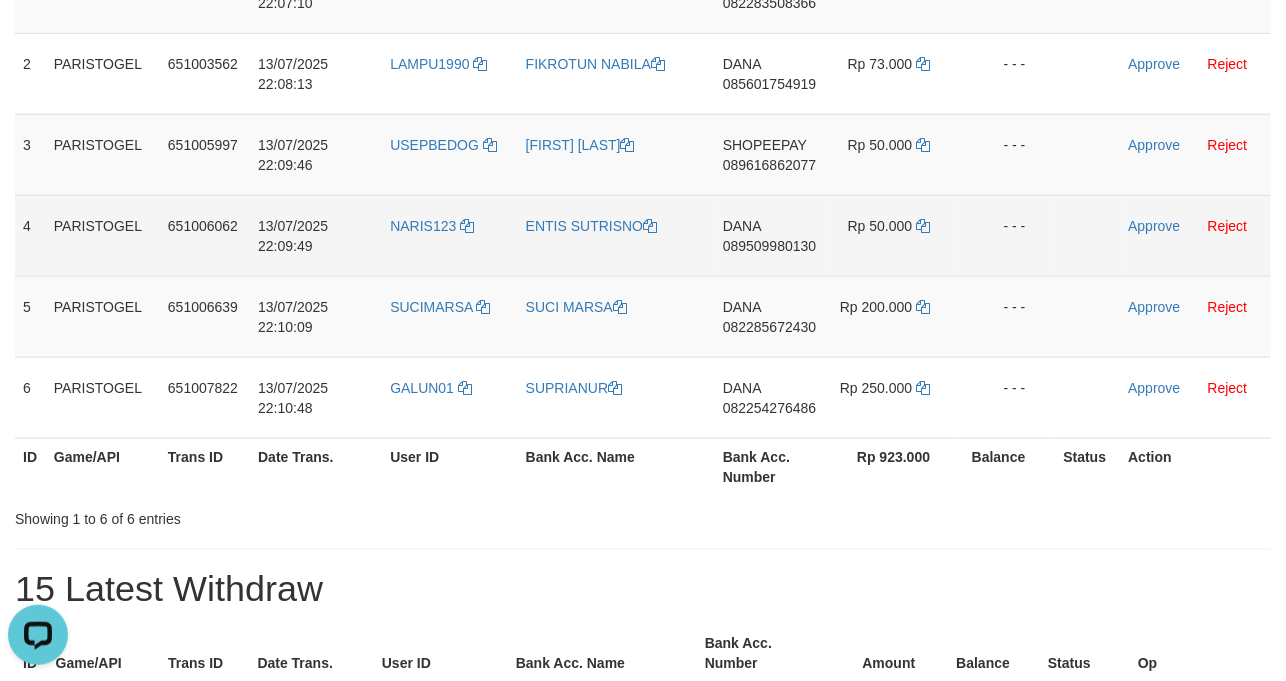 click on "NARIS123" at bounding box center [450, 235] 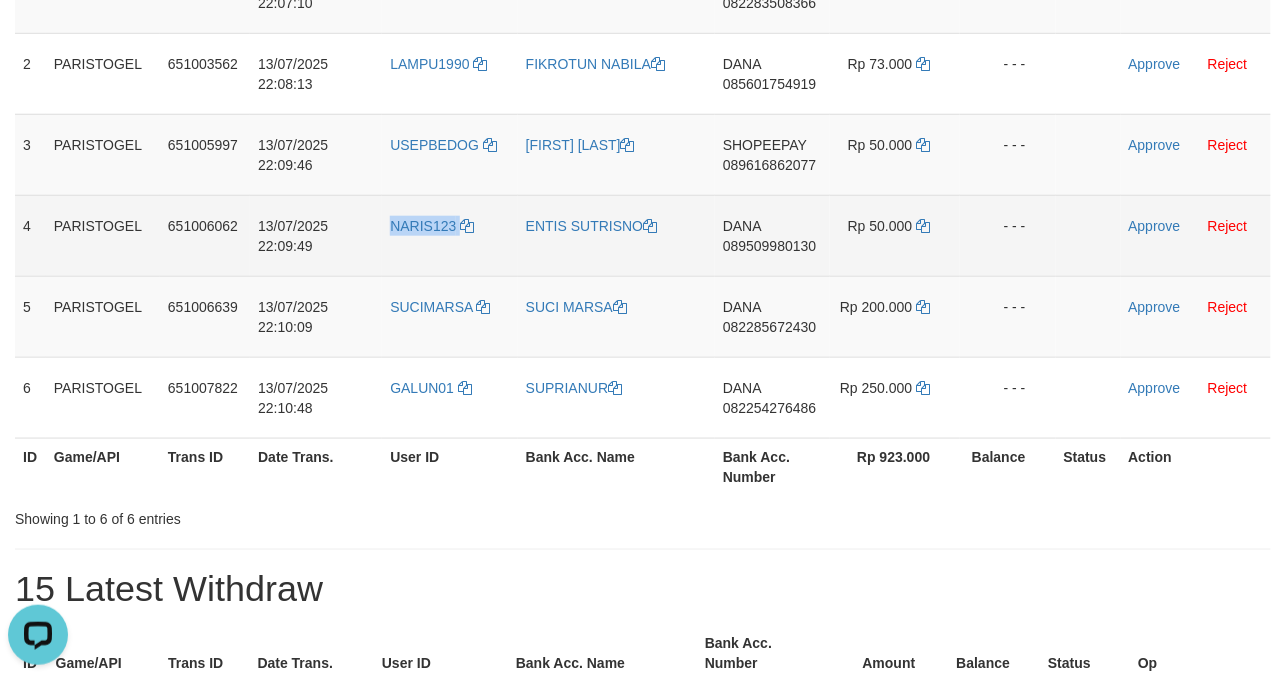 click on "NARIS123" at bounding box center [450, 235] 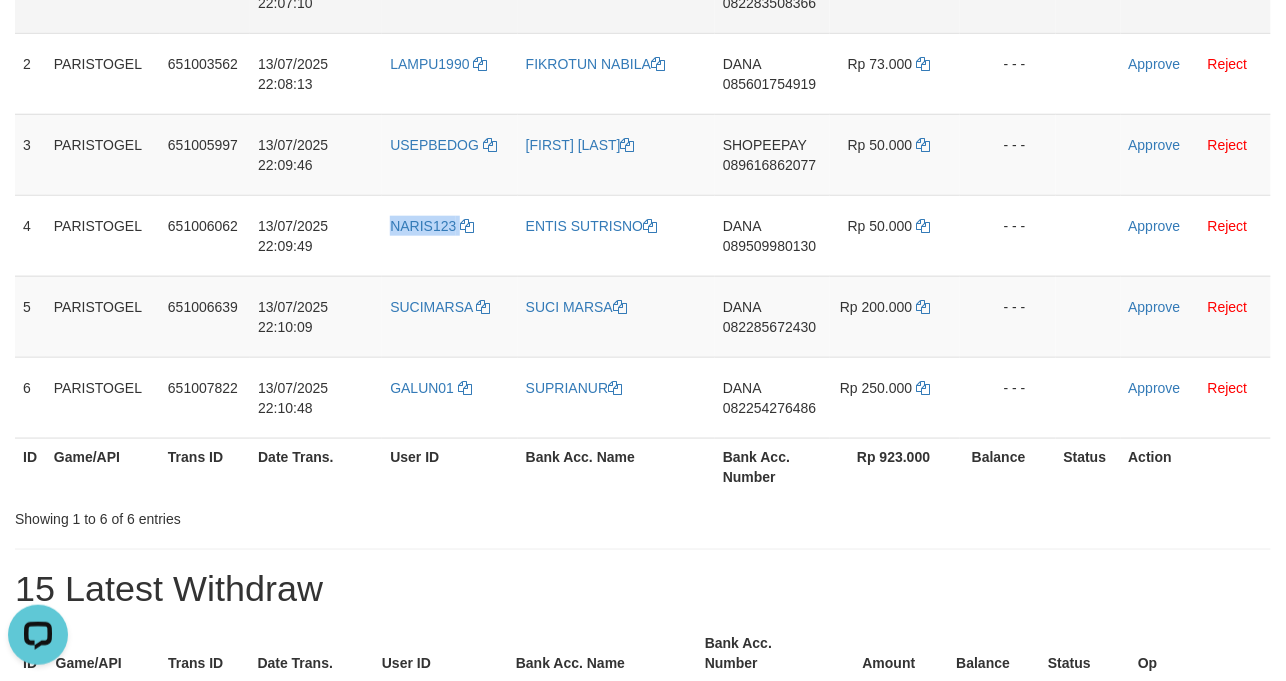 copy on "NARIS123" 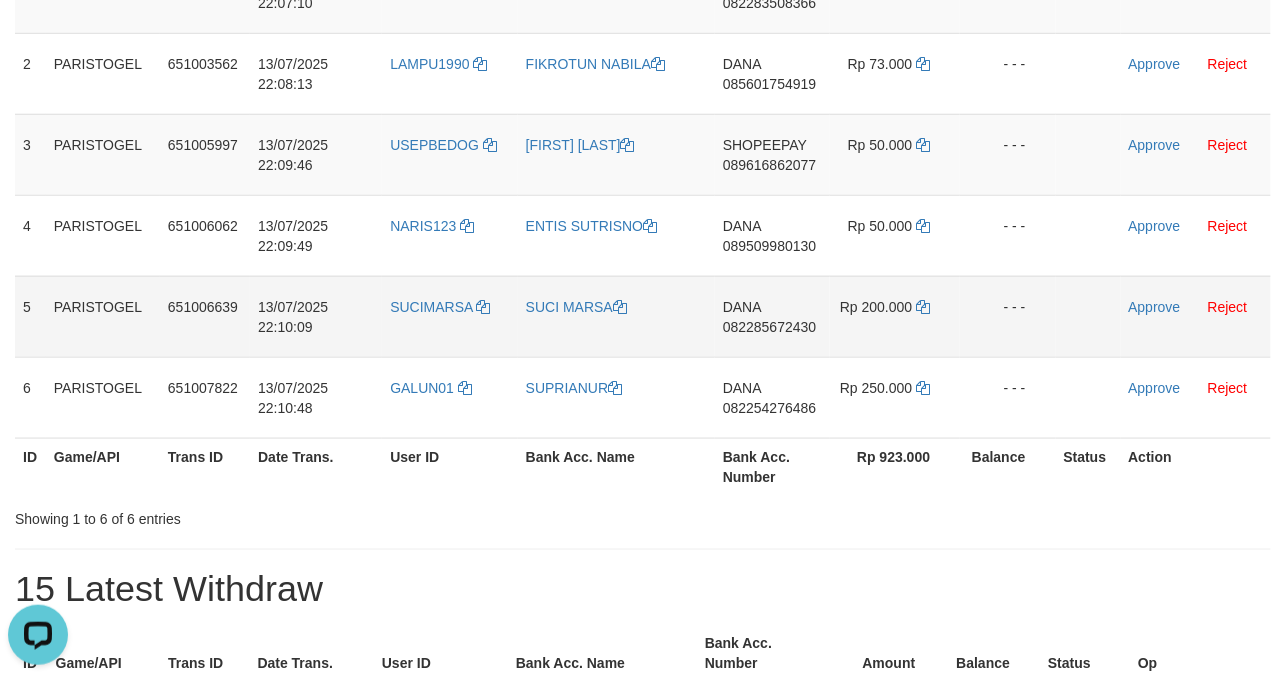 click on "SUCIMARSA" at bounding box center [450, 316] 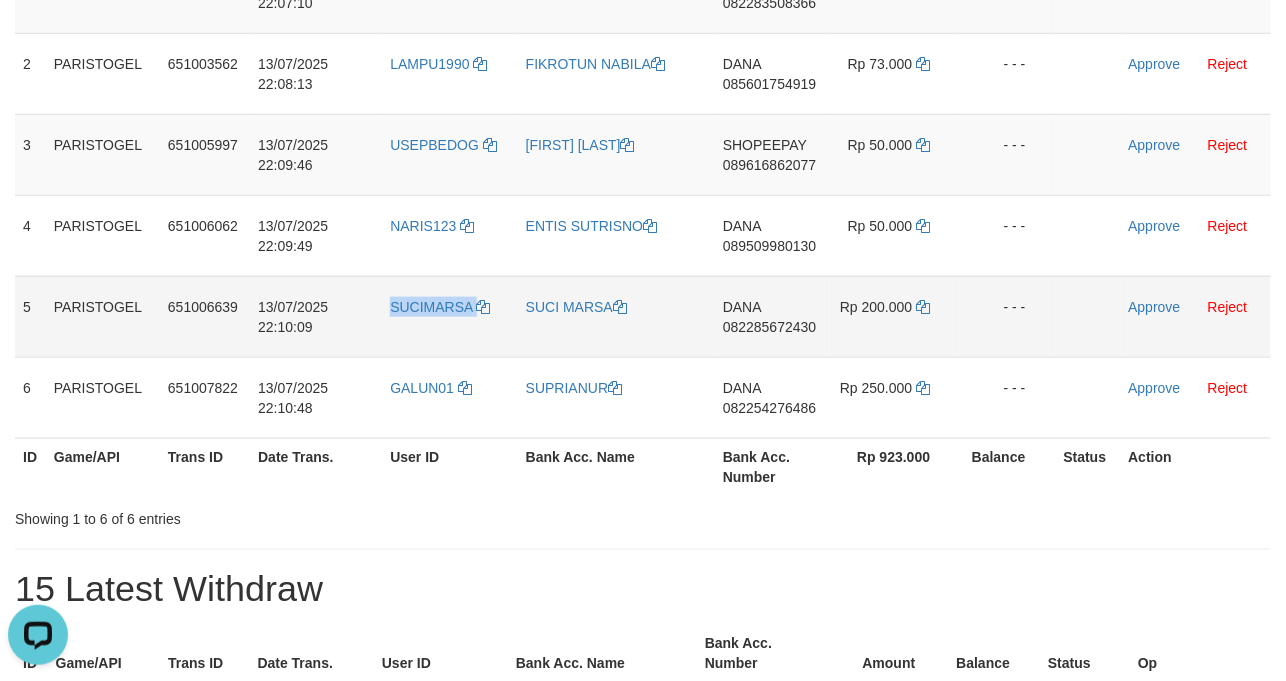 click on "SUCIMARSA" at bounding box center [450, 316] 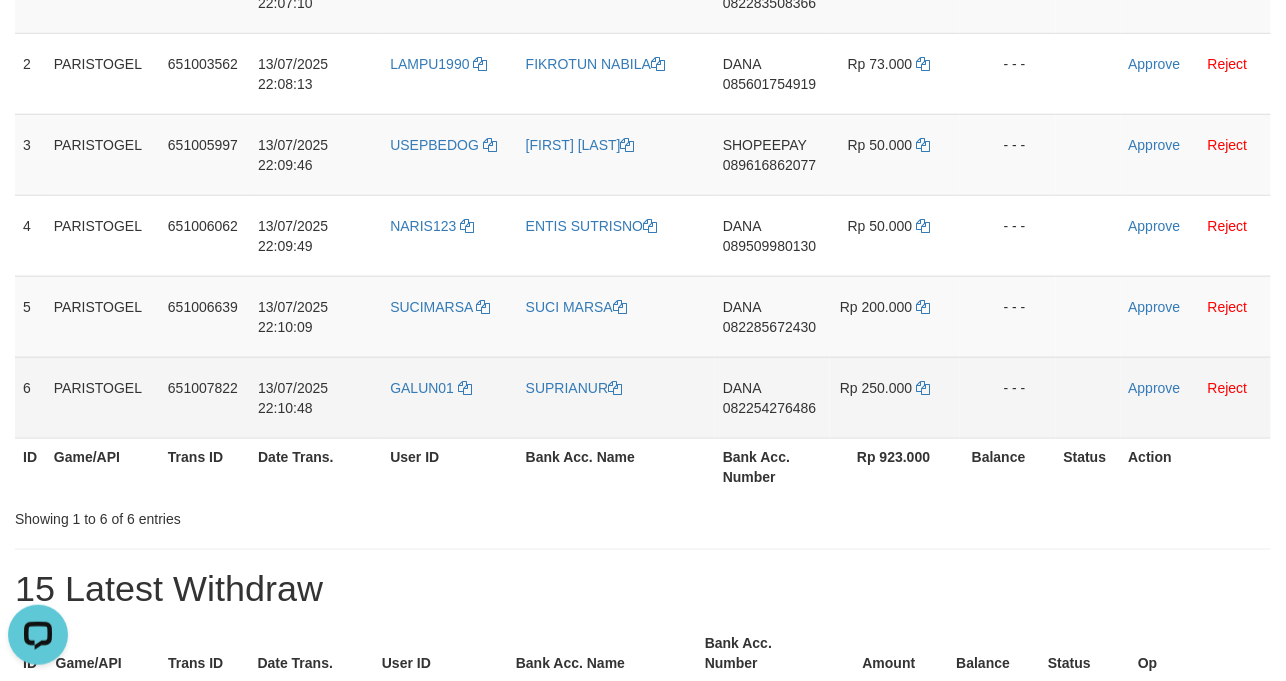 click on "GALUN01" at bounding box center [450, 397] 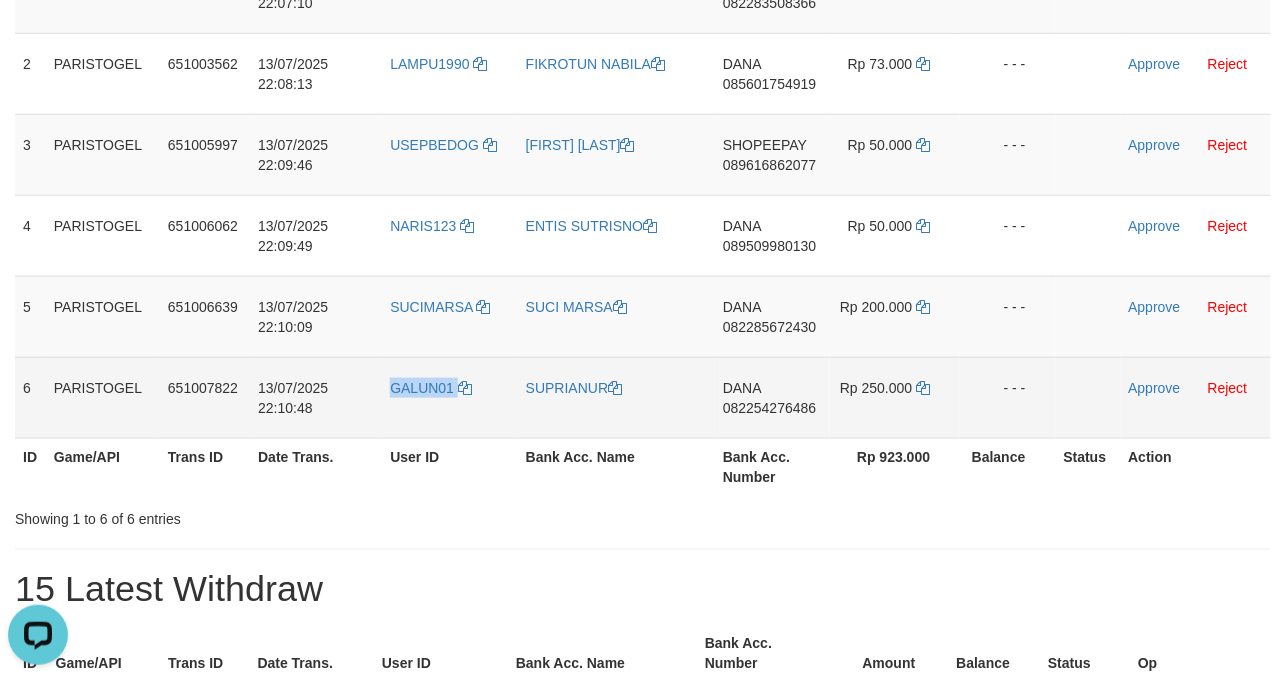 click on "GALUN01" at bounding box center (450, 397) 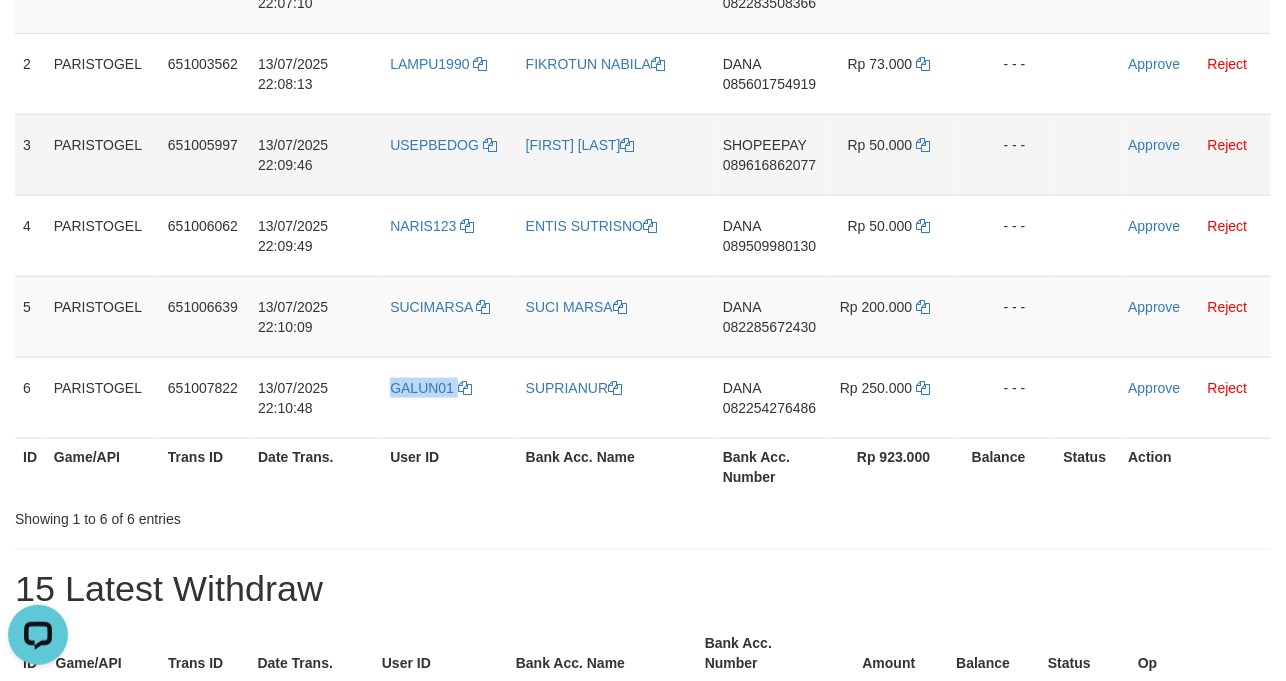 copy on "GALUN01" 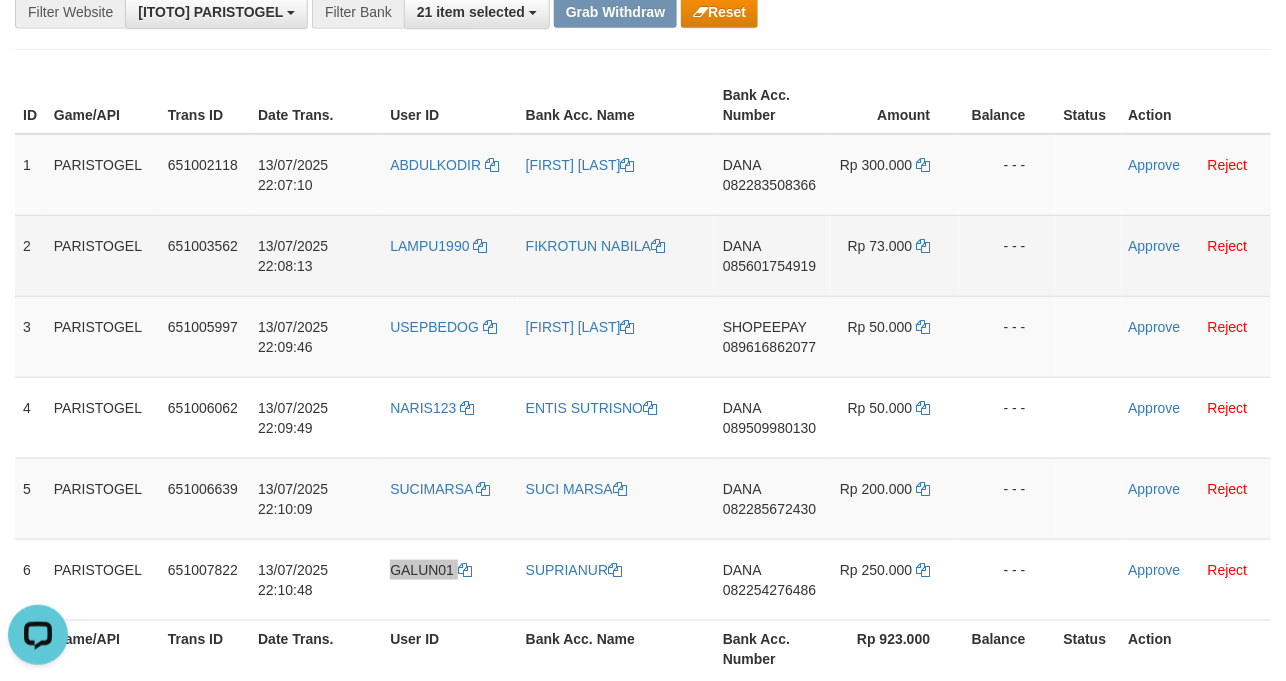 scroll, scrollTop: 133, scrollLeft: 0, axis: vertical 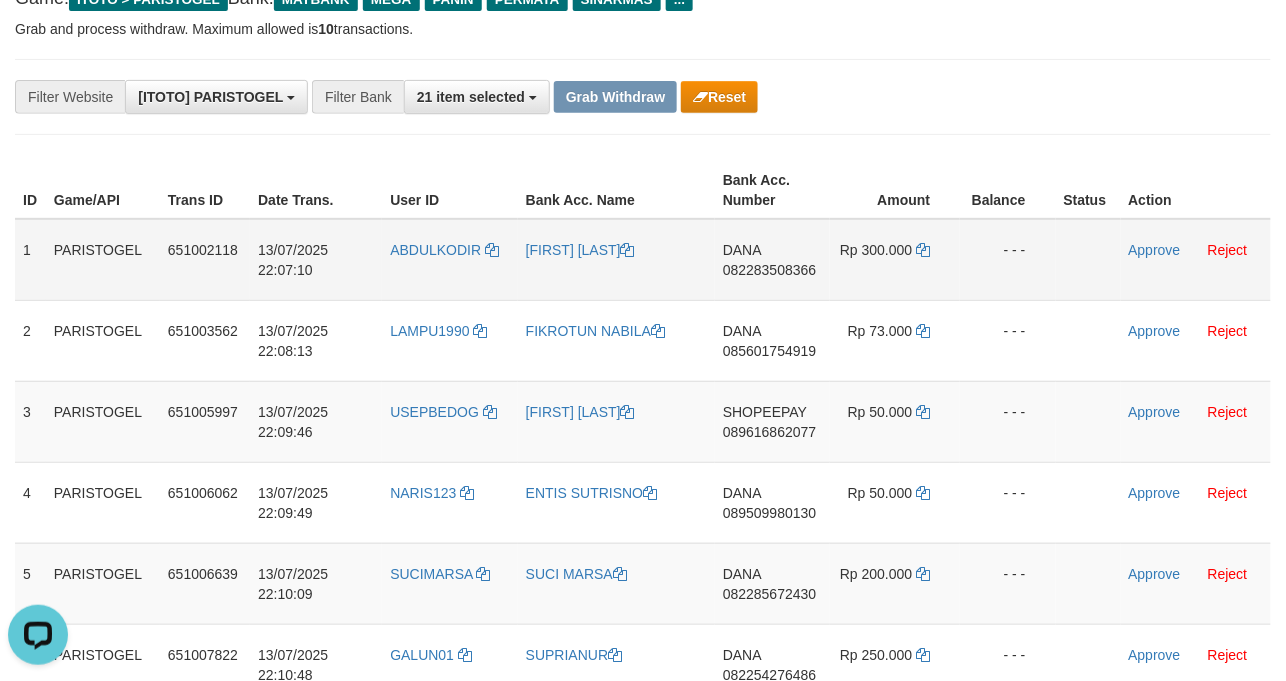click on "ABDULKODIR" at bounding box center [450, 260] 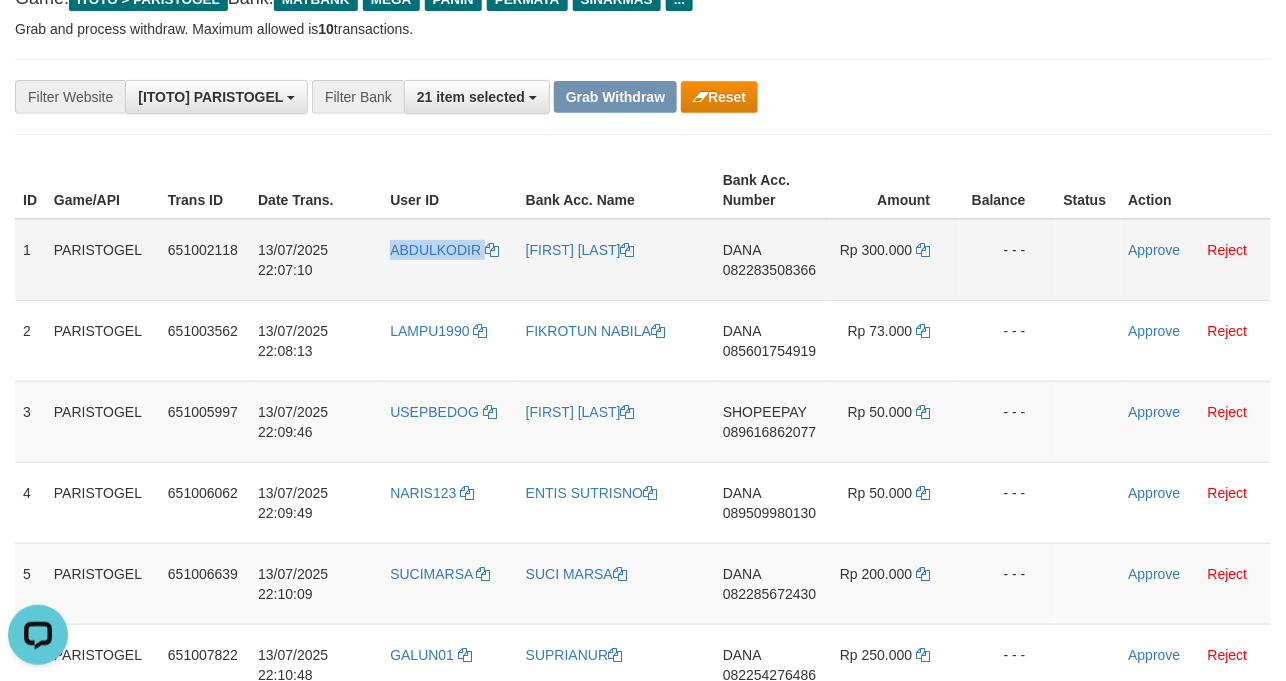 click on "ABDULKODIR" at bounding box center [450, 260] 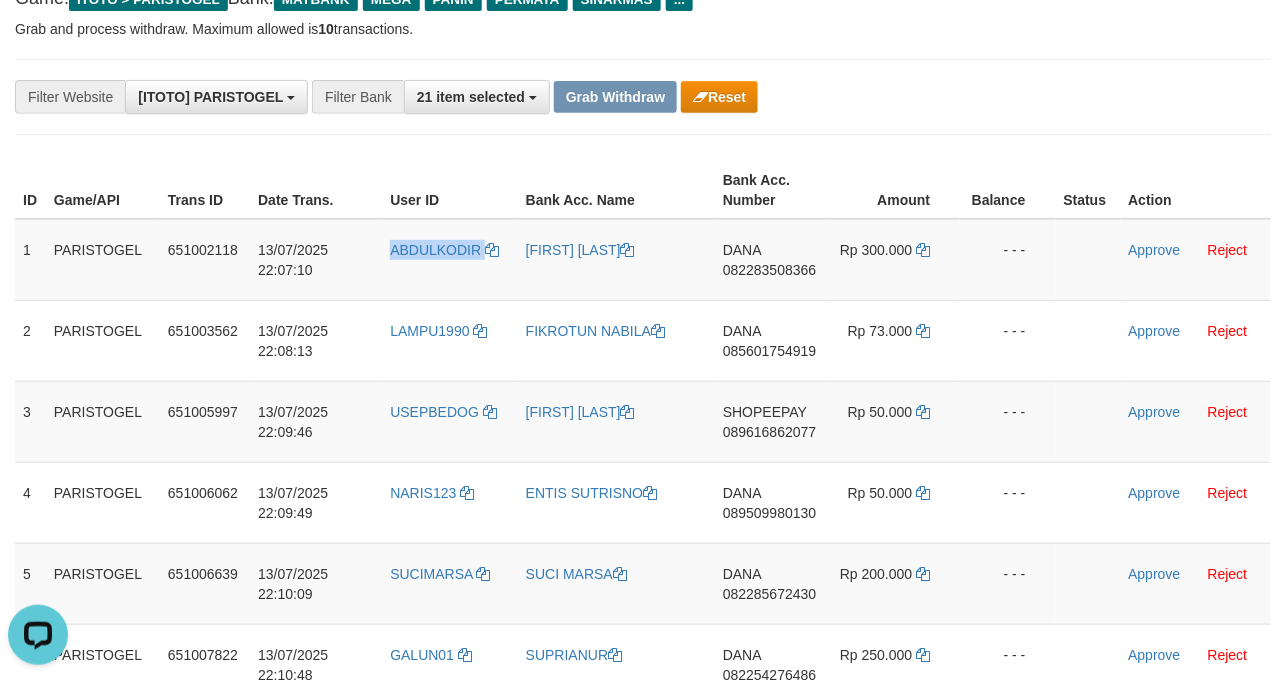 copy on "ABDULKODIR" 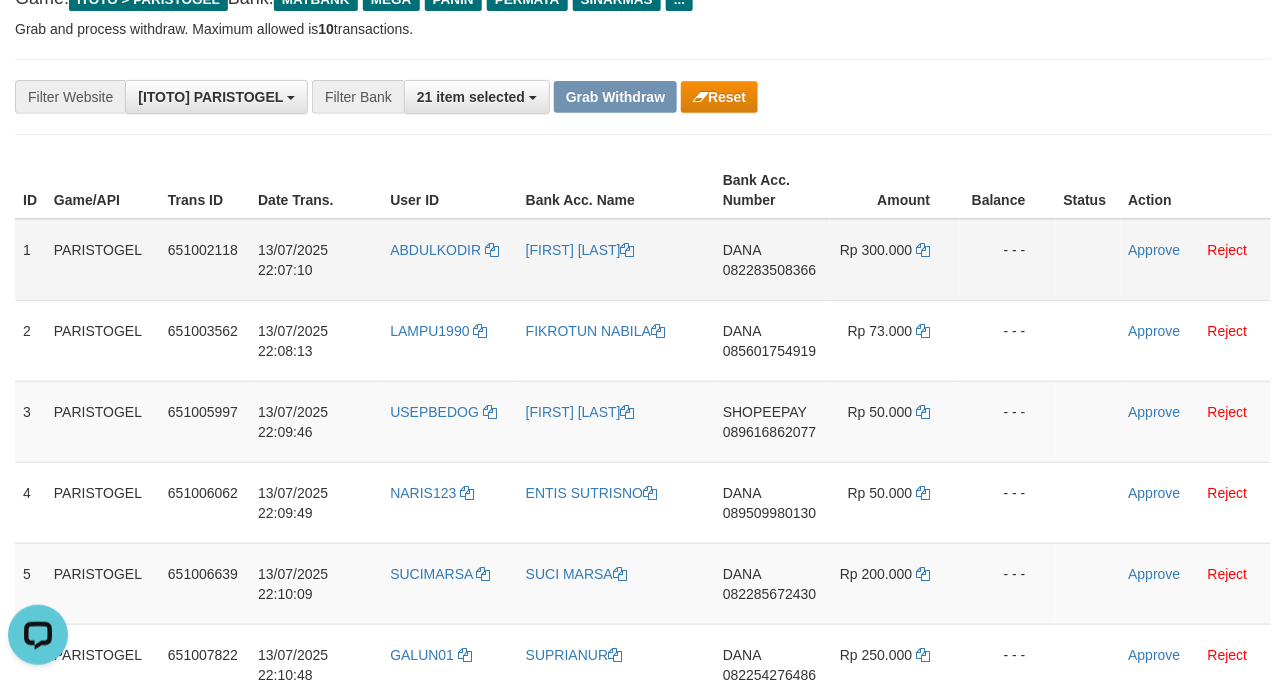 click on "[FIRST] [LAST]" at bounding box center [616, 260] 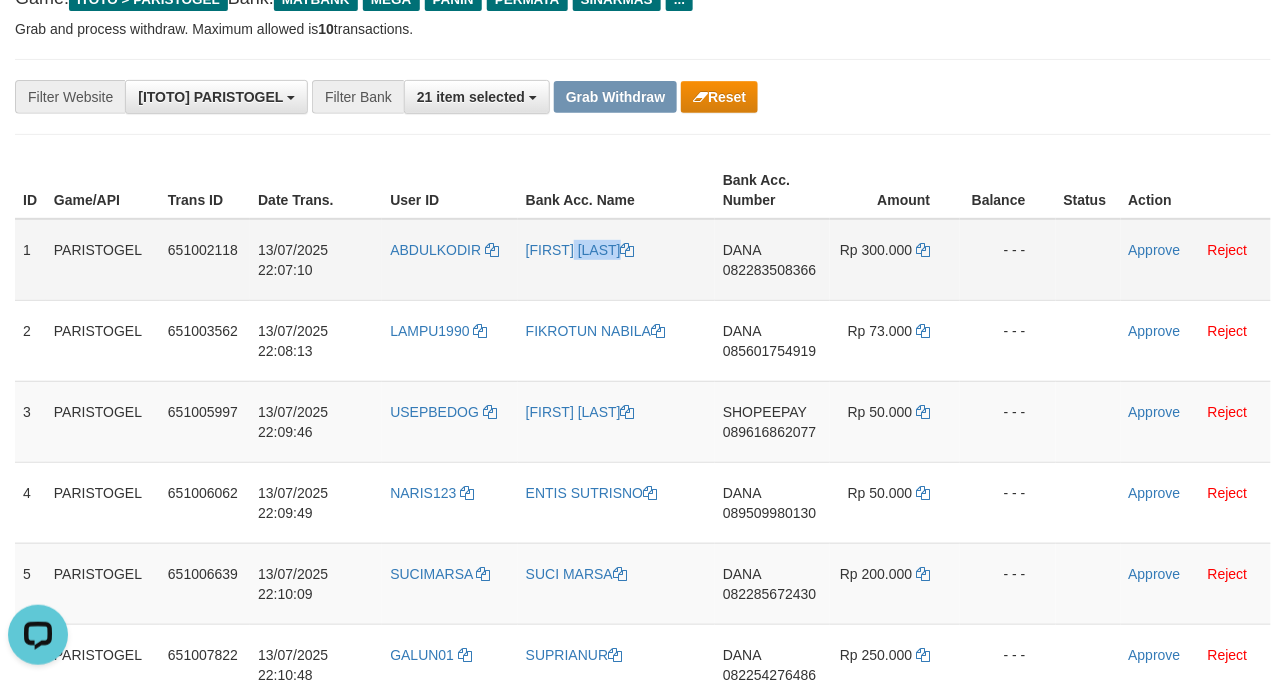 click on "[FIRST] [LAST]" at bounding box center (616, 260) 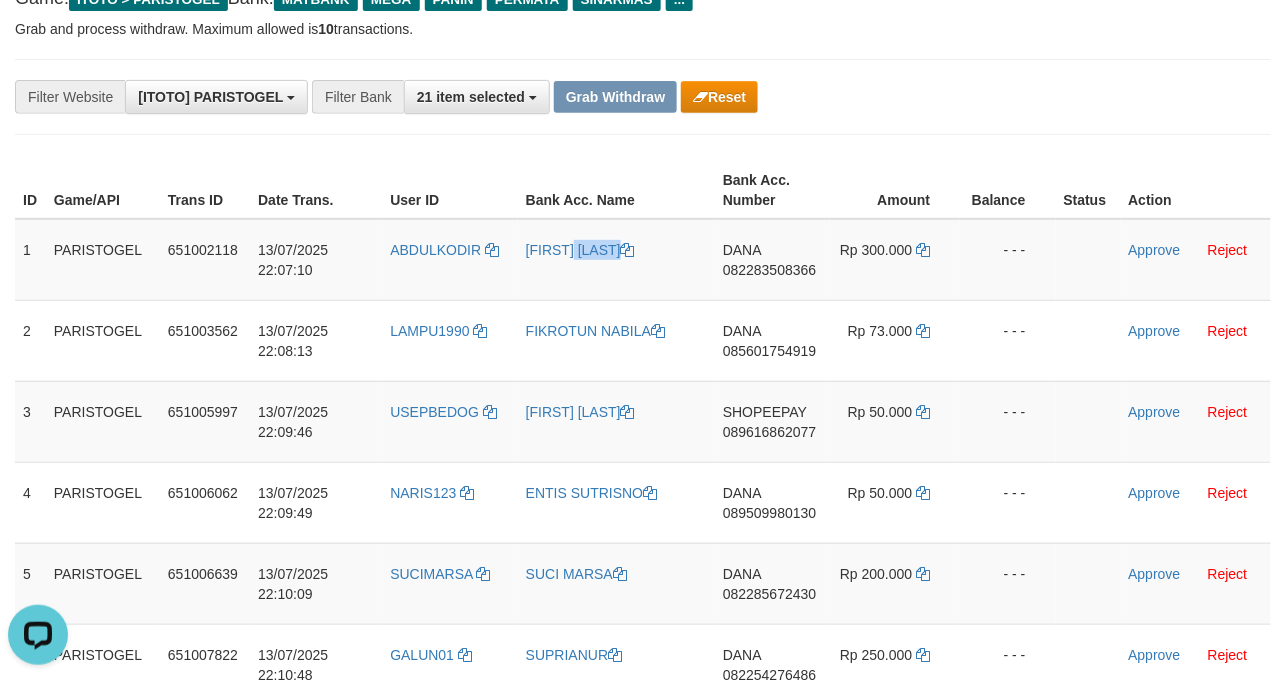 copy on "[FIRST] [LAST]" 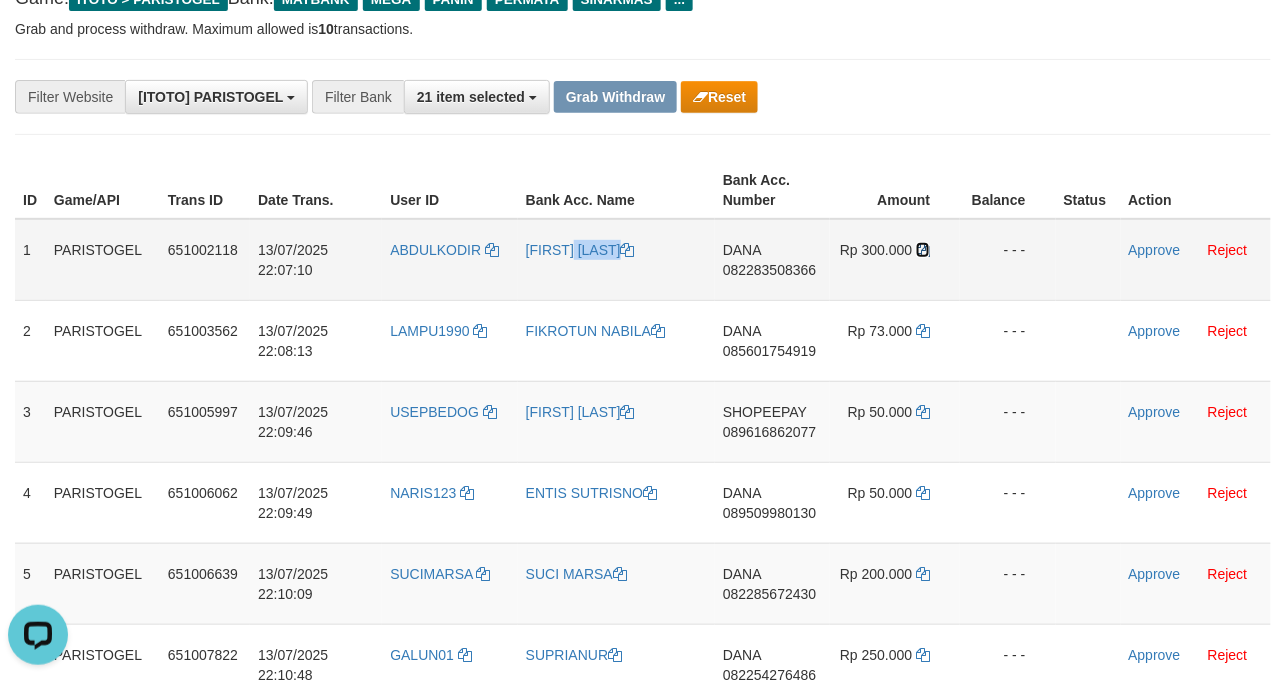 drag, startPoint x: 922, startPoint y: 274, endPoint x: 896, endPoint y: 273, distance: 26.019224 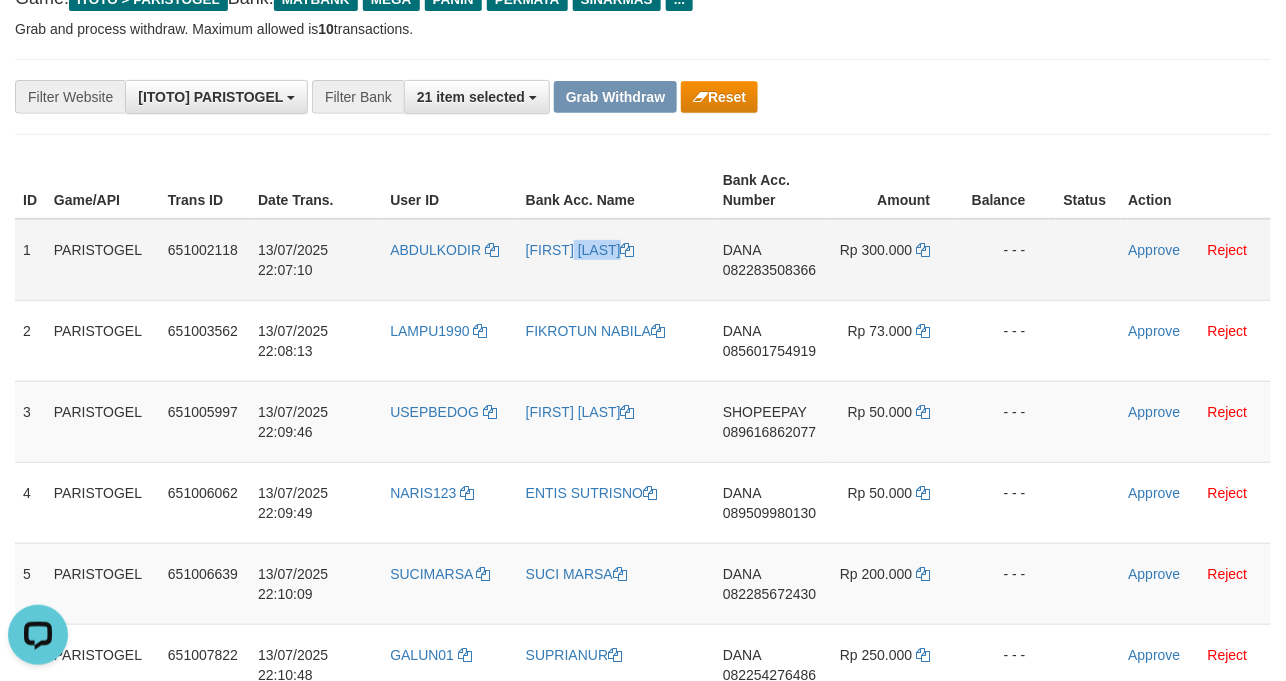 copy on "[FIRST] [LAST]" 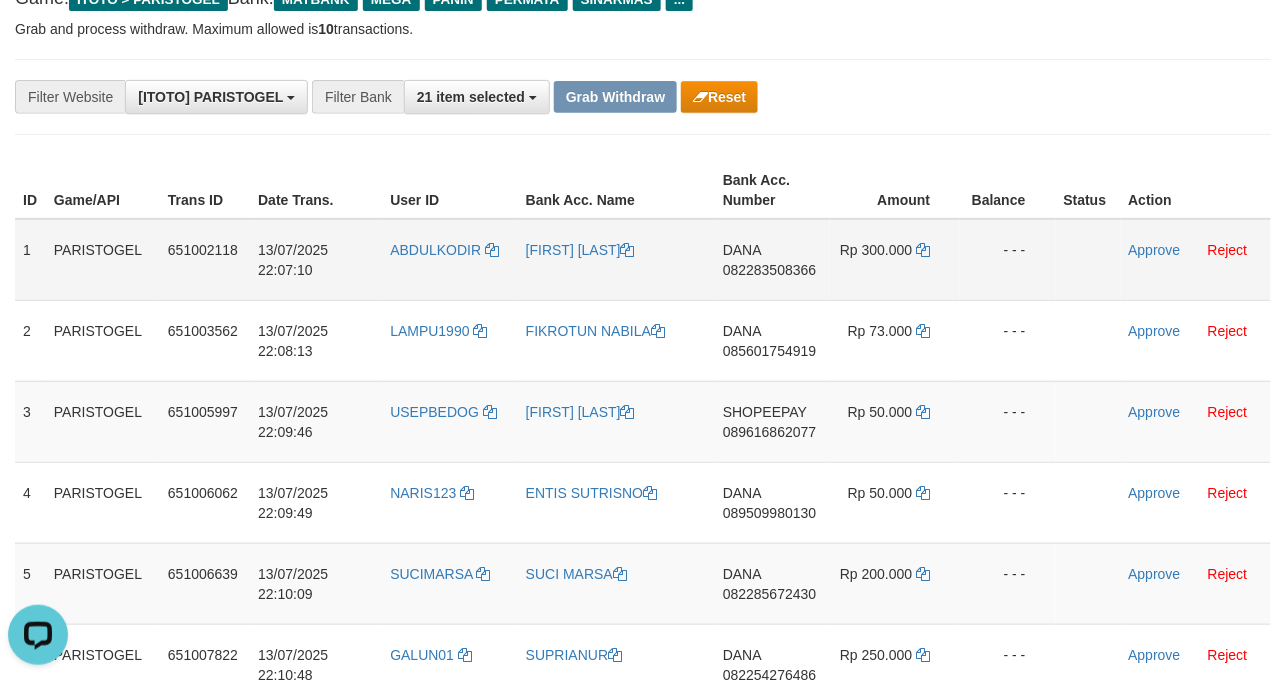 click on "DANA
082283508366" at bounding box center [772, 260] 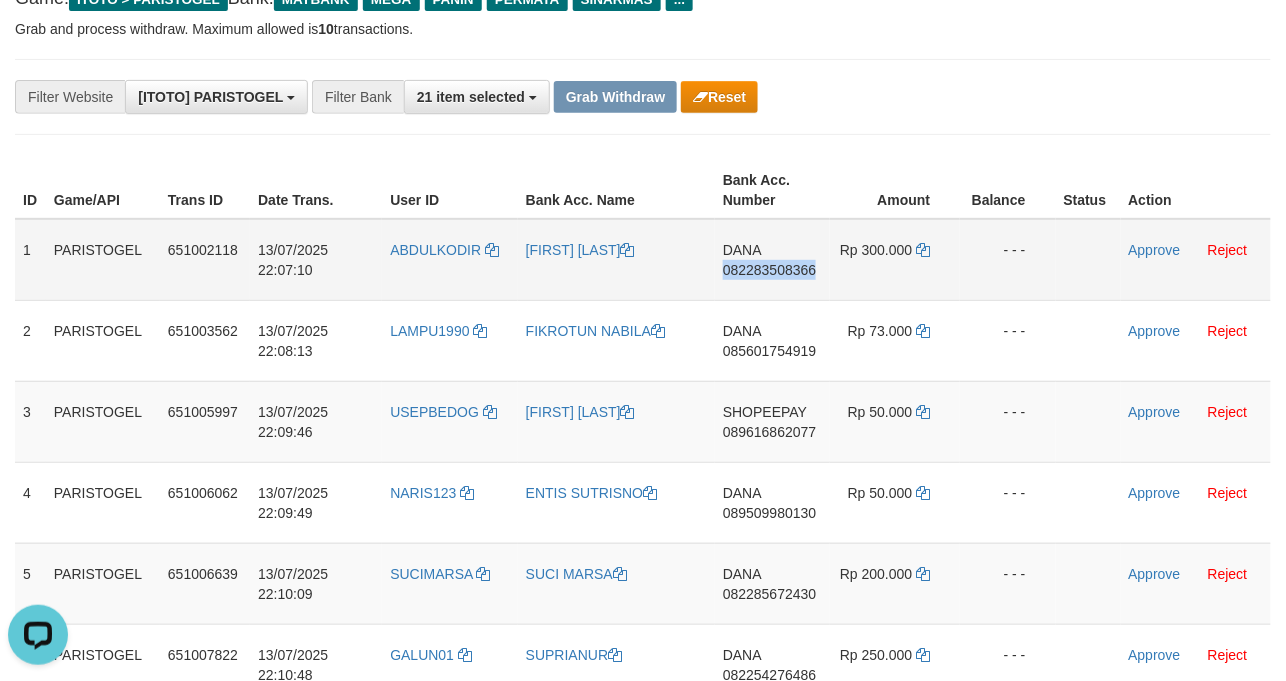 click on "DANA
082283508366" at bounding box center [772, 260] 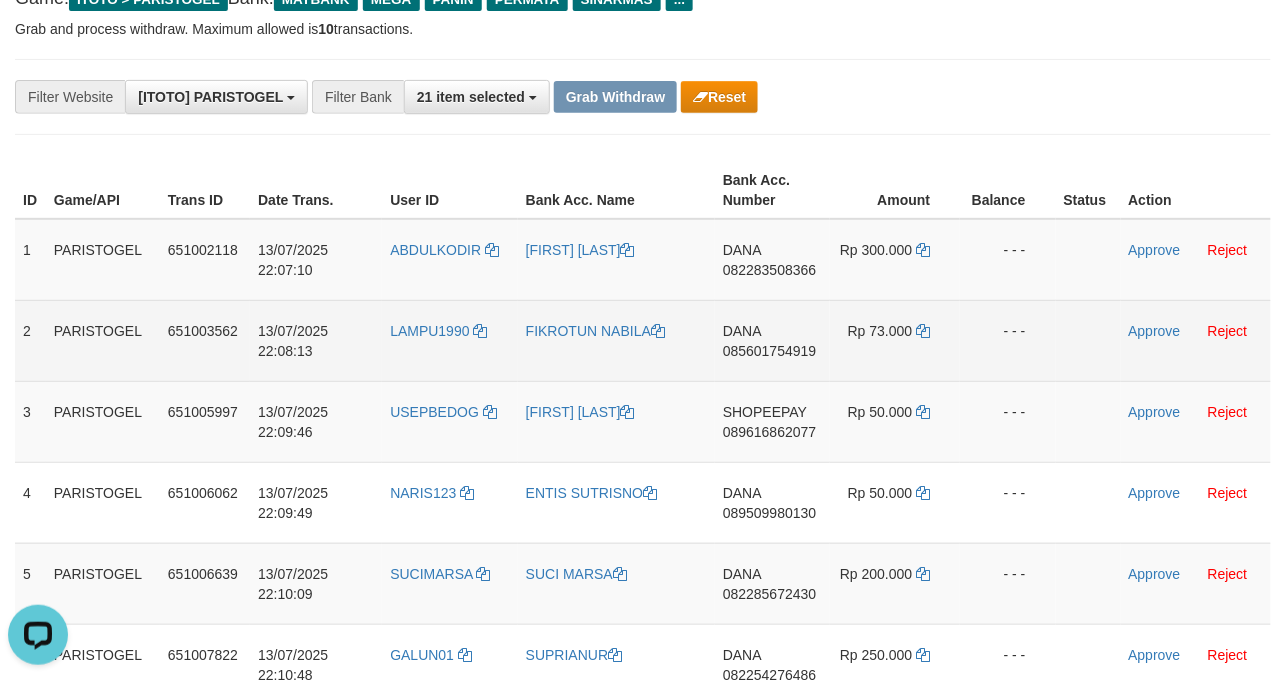 click on "085601754919" at bounding box center (769, 351) 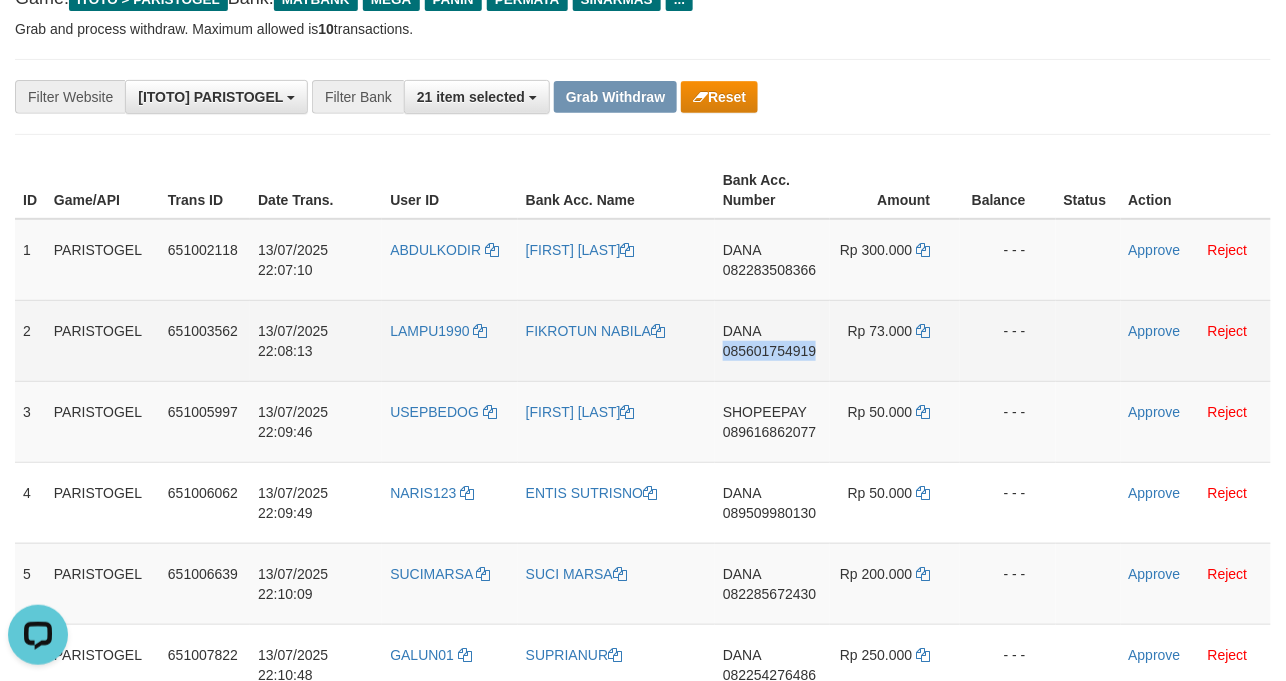 click on "DANA
085601754919" at bounding box center [772, 340] 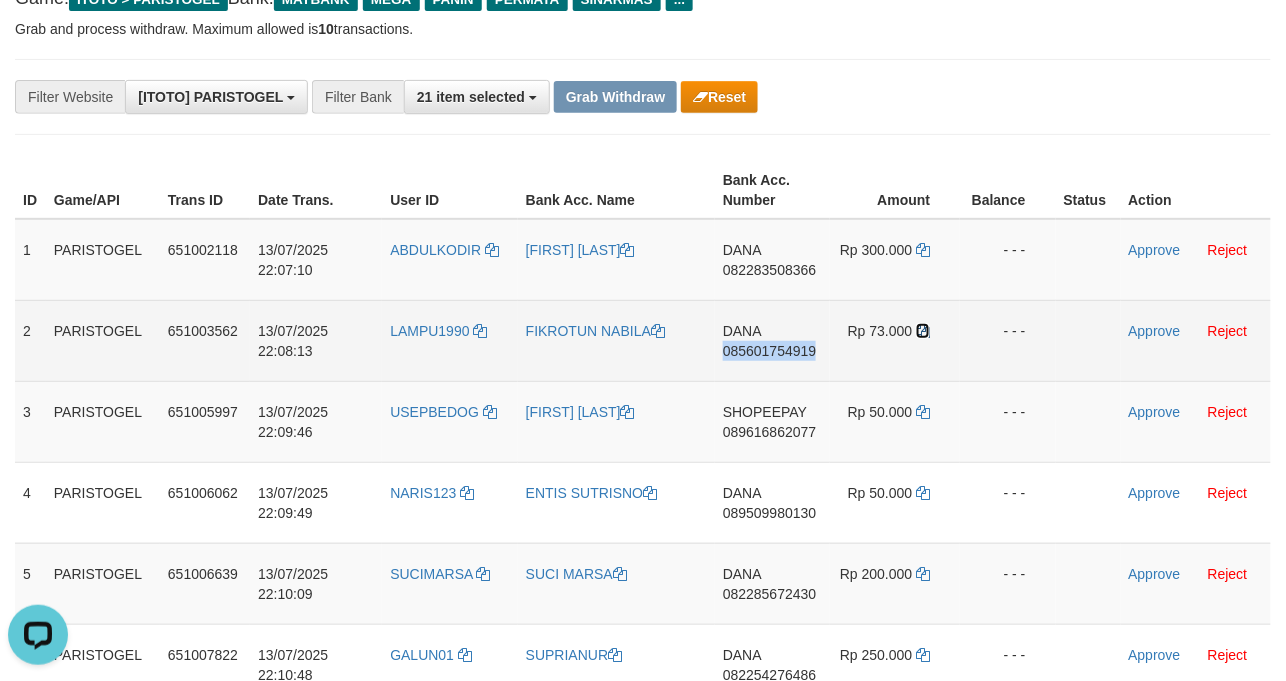 click at bounding box center (923, 331) 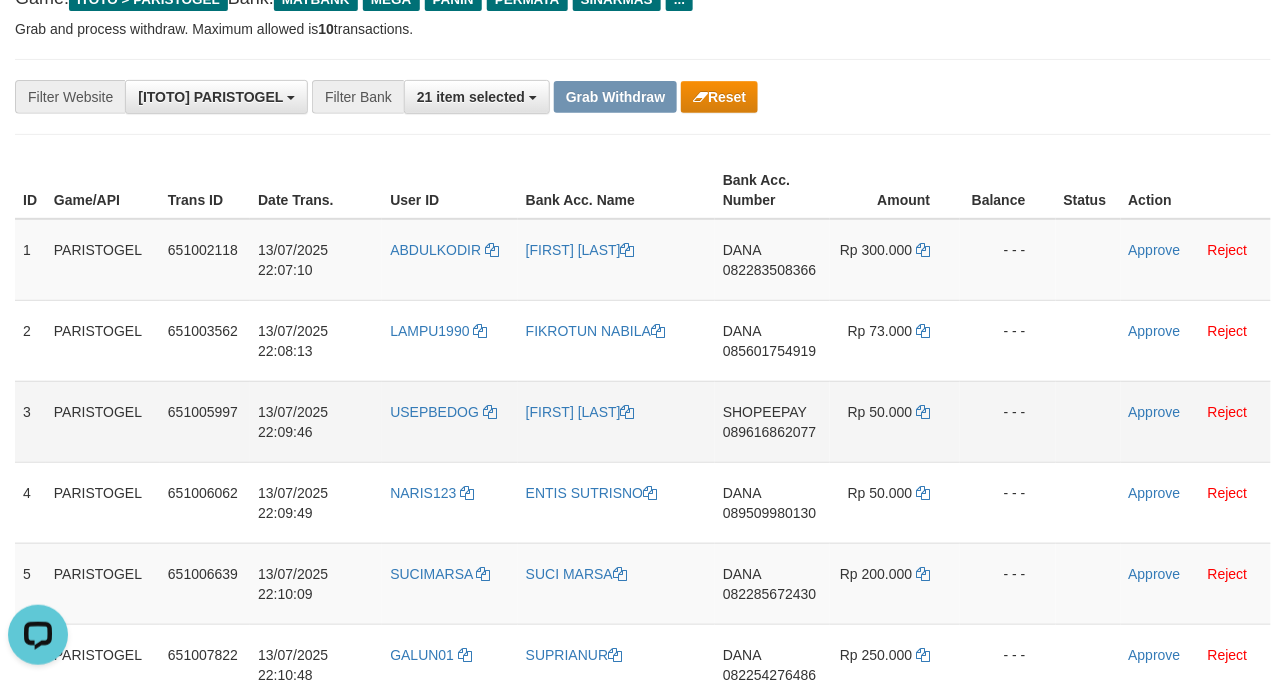 click on "SHOPEEPAY
089616862077" at bounding box center [772, 421] 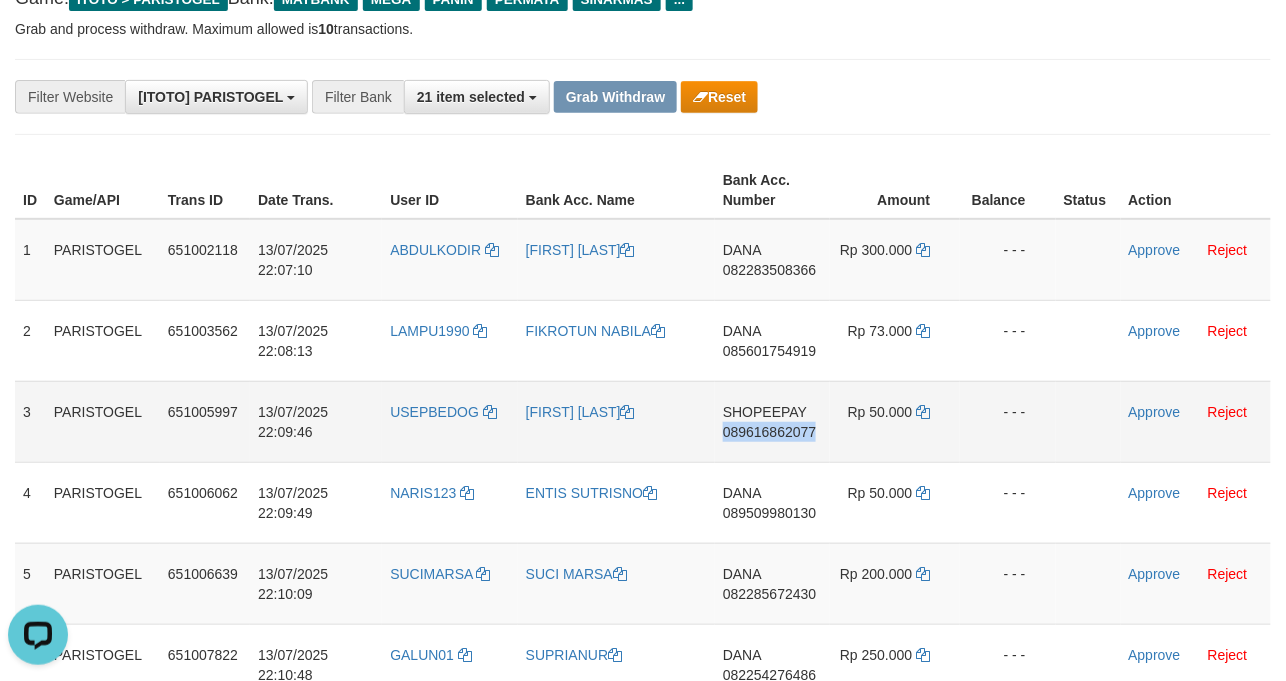 click on "SHOPEEPAY
089616862077" at bounding box center (772, 421) 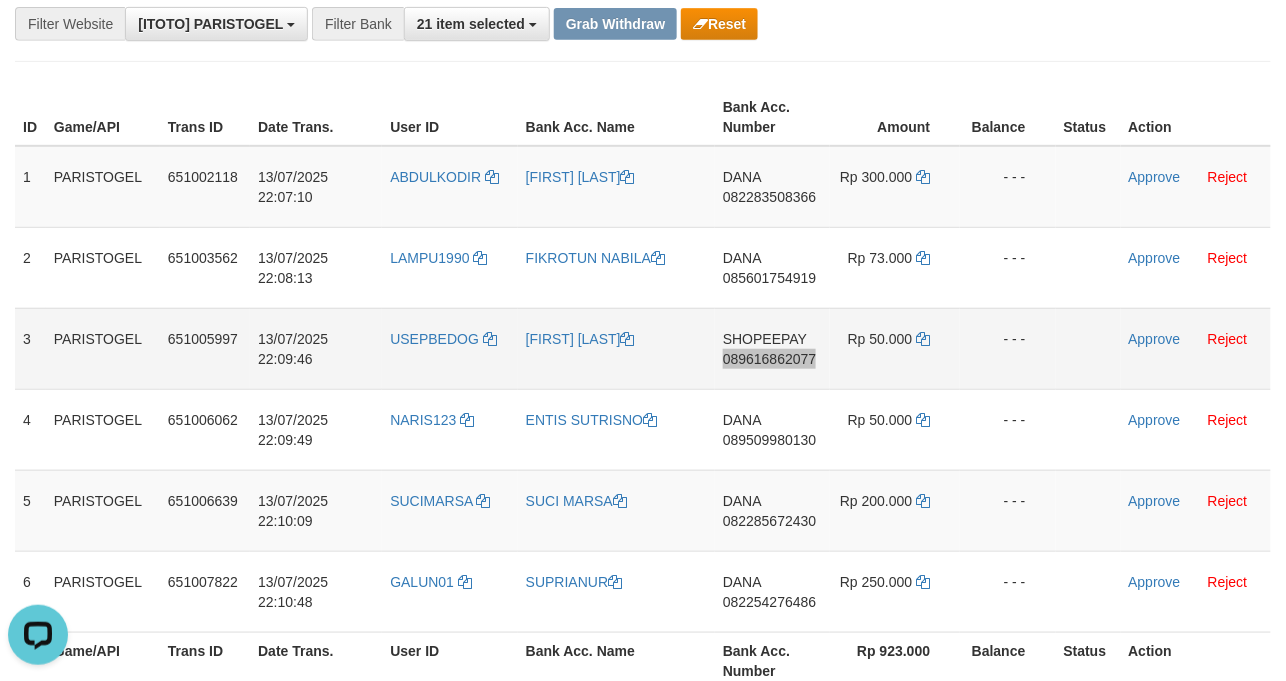 scroll, scrollTop: 266, scrollLeft: 0, axis: vertical 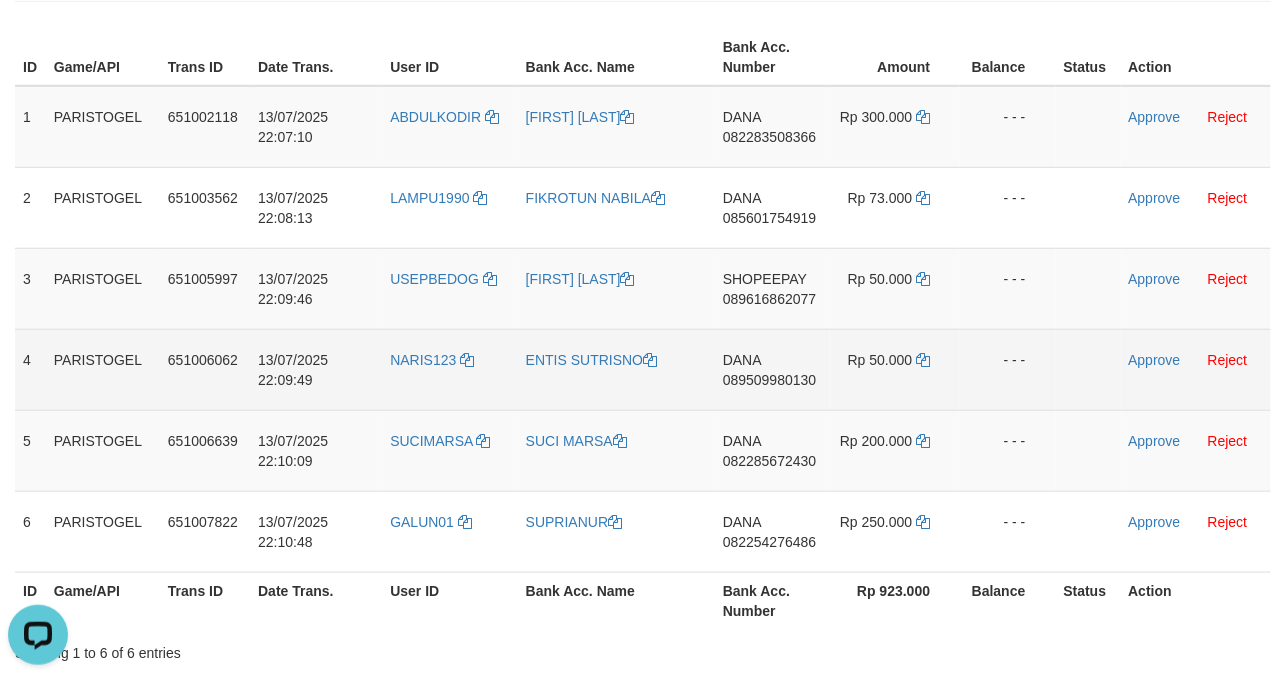 click on "DANA
089509980130" at bounding box center (772, 369) 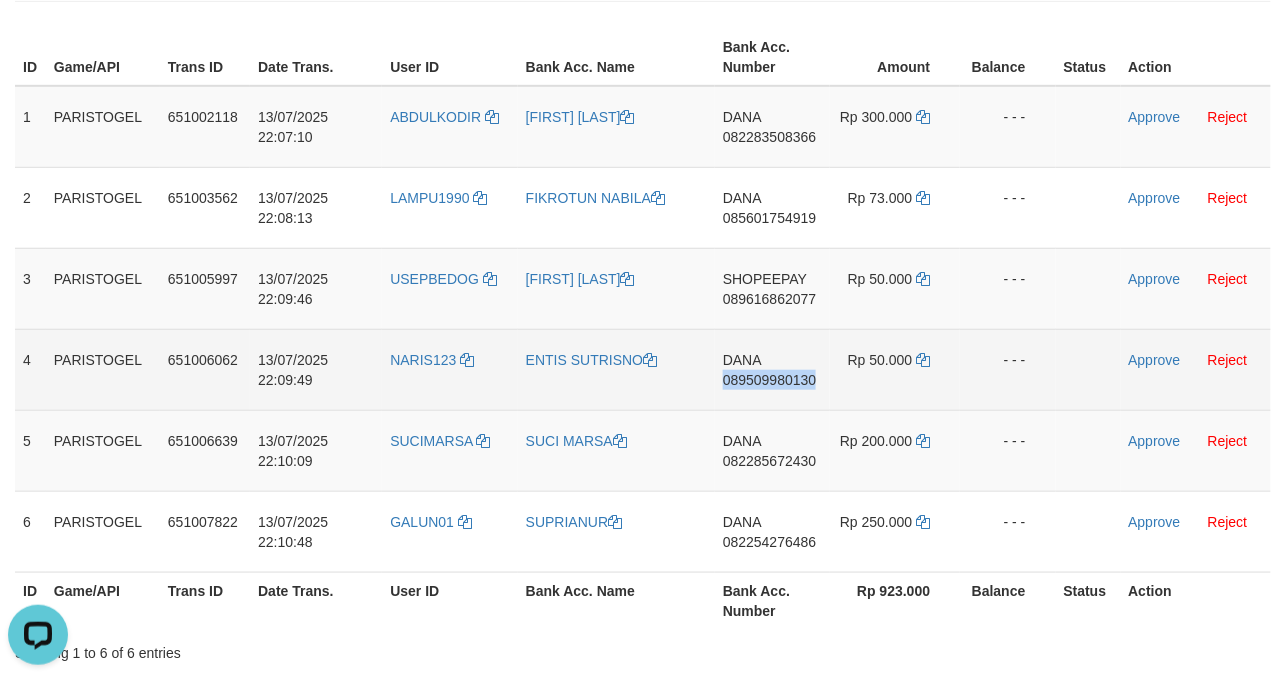 click on "DANA
089509980130" at bounding box center [772, 369] 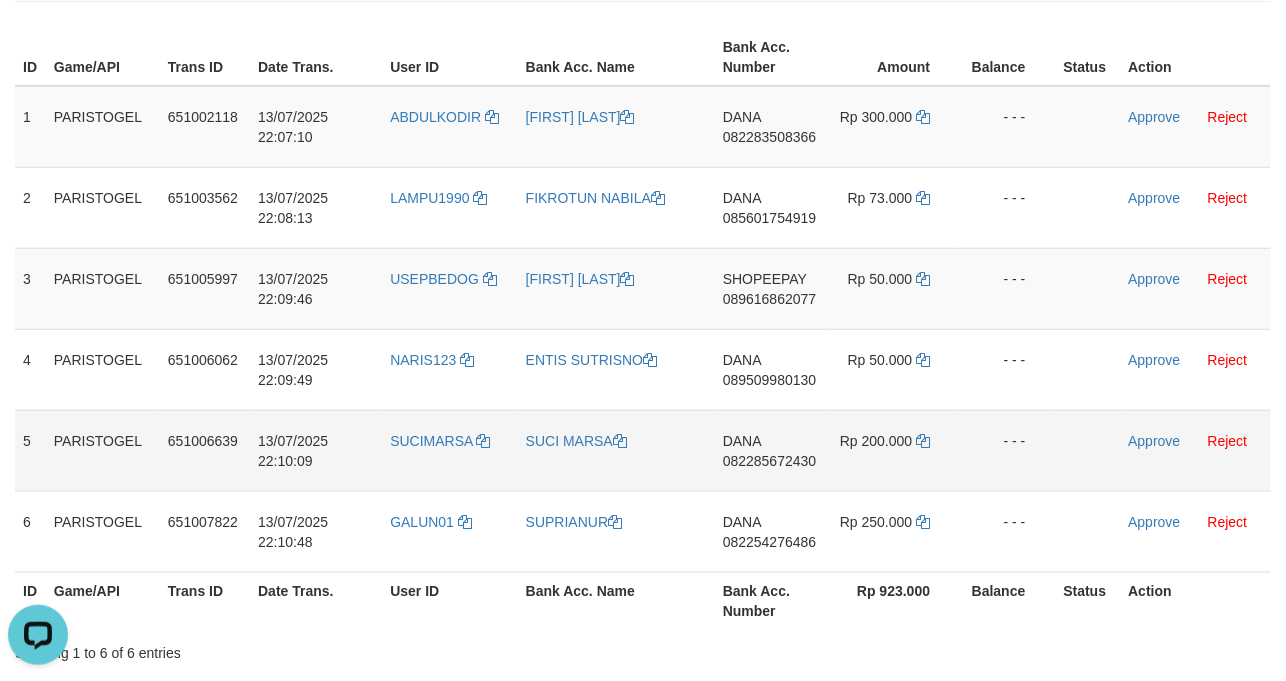 click on "DANA
082285672430" at bounding box center [772, 450] 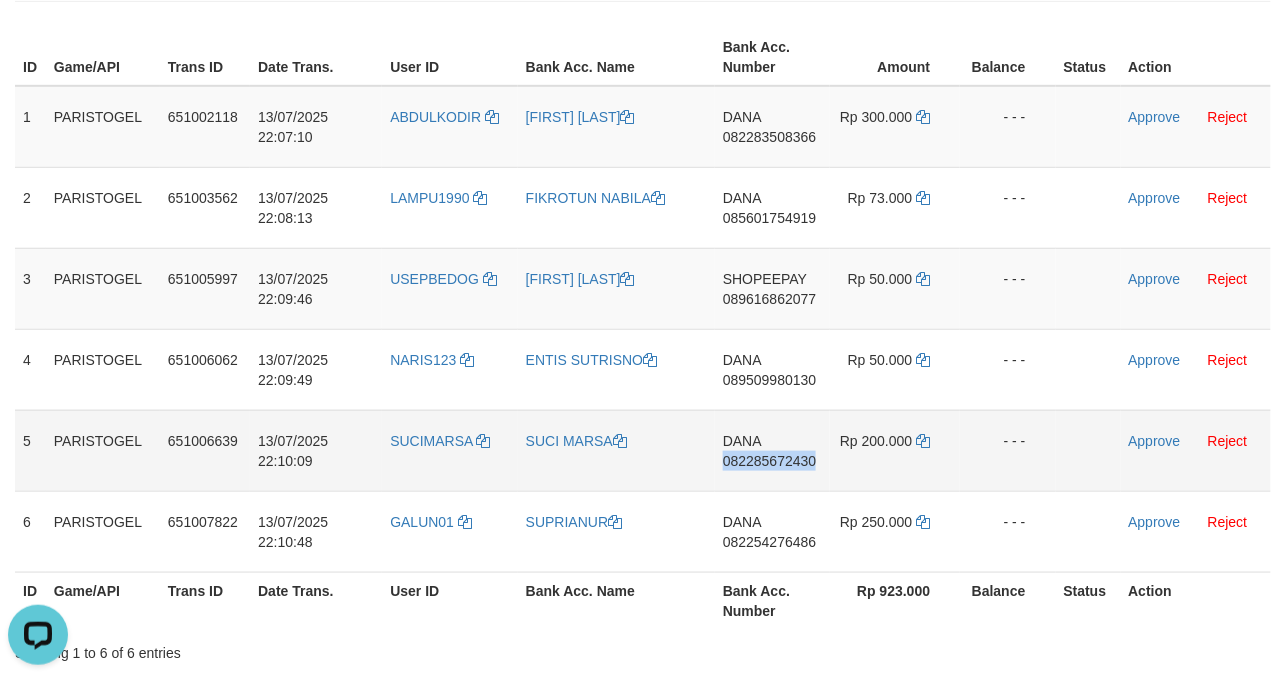 click on "DANA
082285672430" at bounding box center [772, 450] 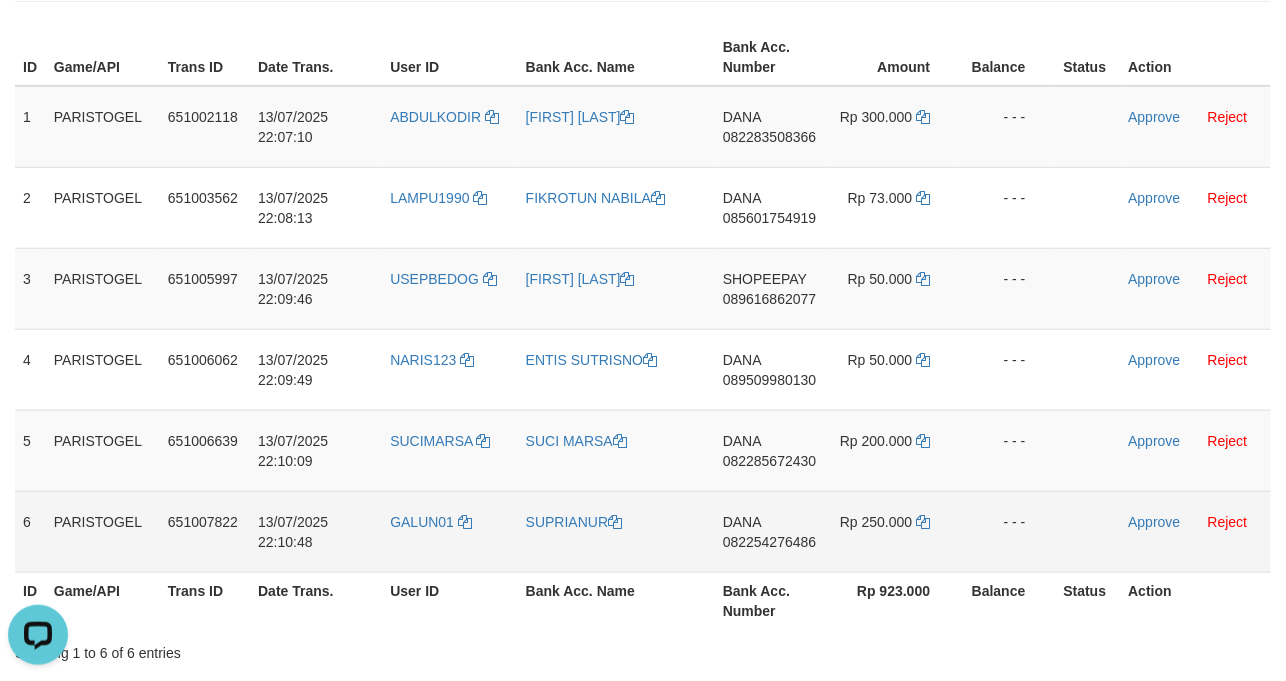 click on "DANA
082254276486" at bounding box center (772, 531) 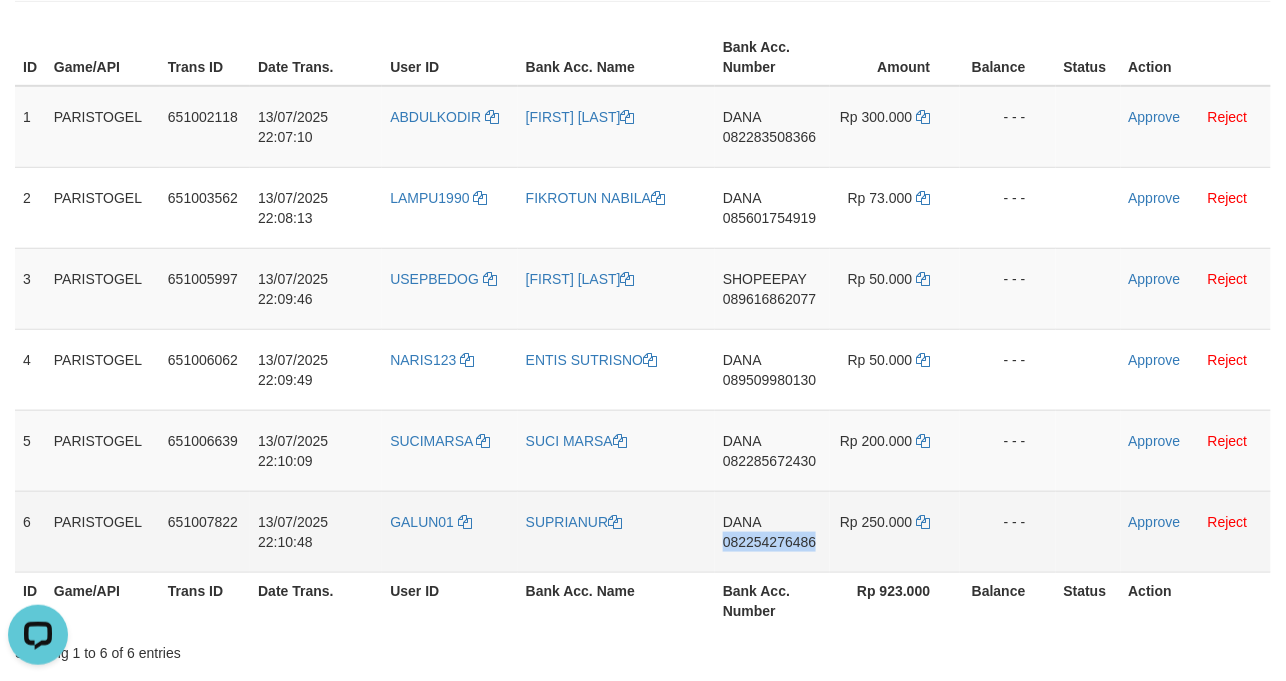 click on "DANA
082254276486" at bounding box center (772, 531) 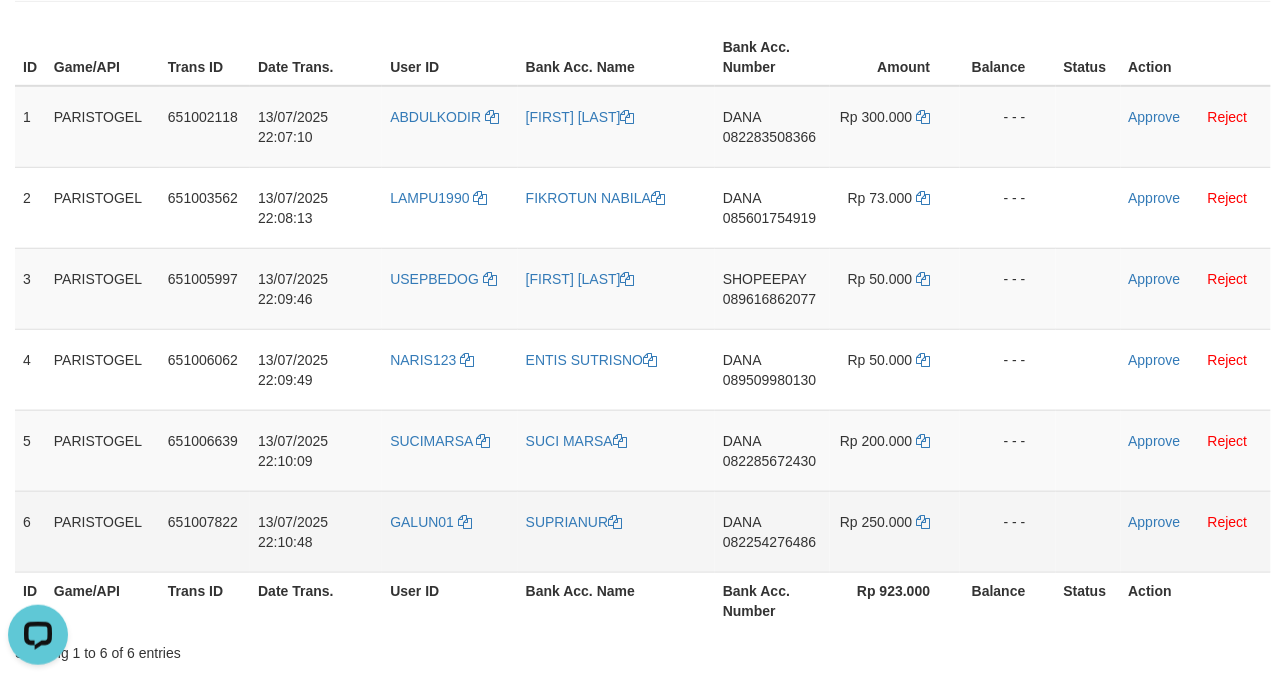 click on "SUPRIANUR" at bounding box center [616, 531] 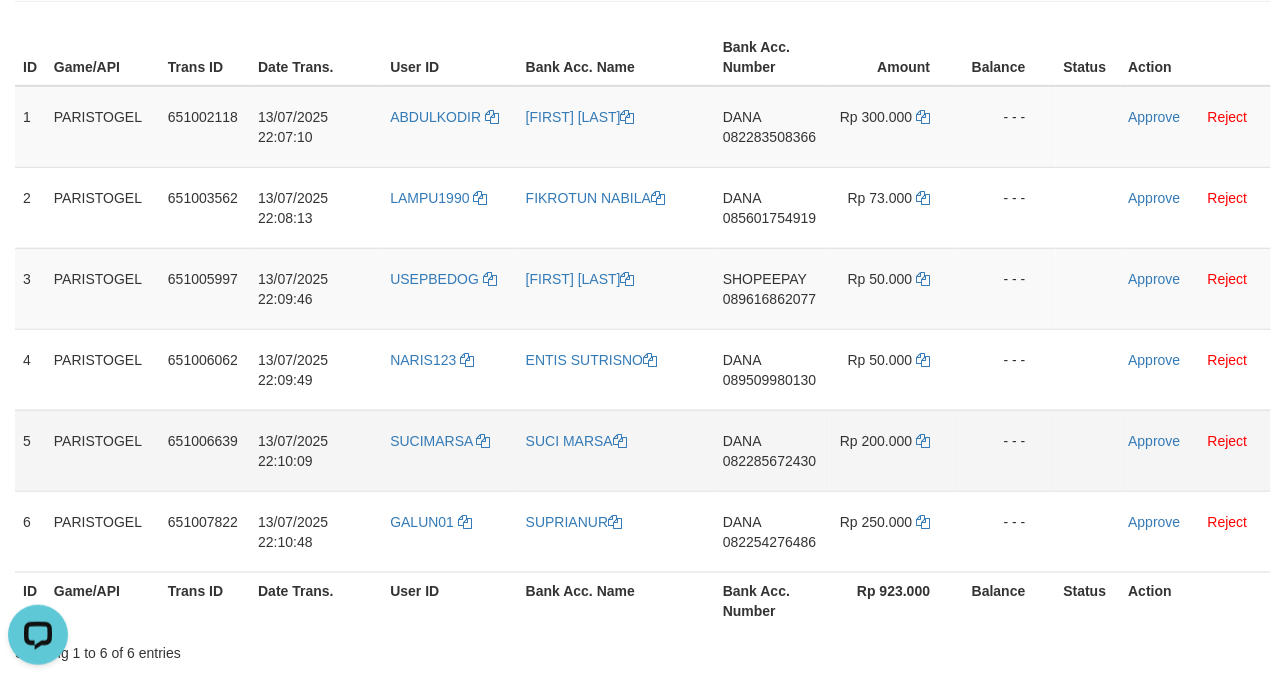 click on "SUCI MARSA" at bounding box center (616, 450) 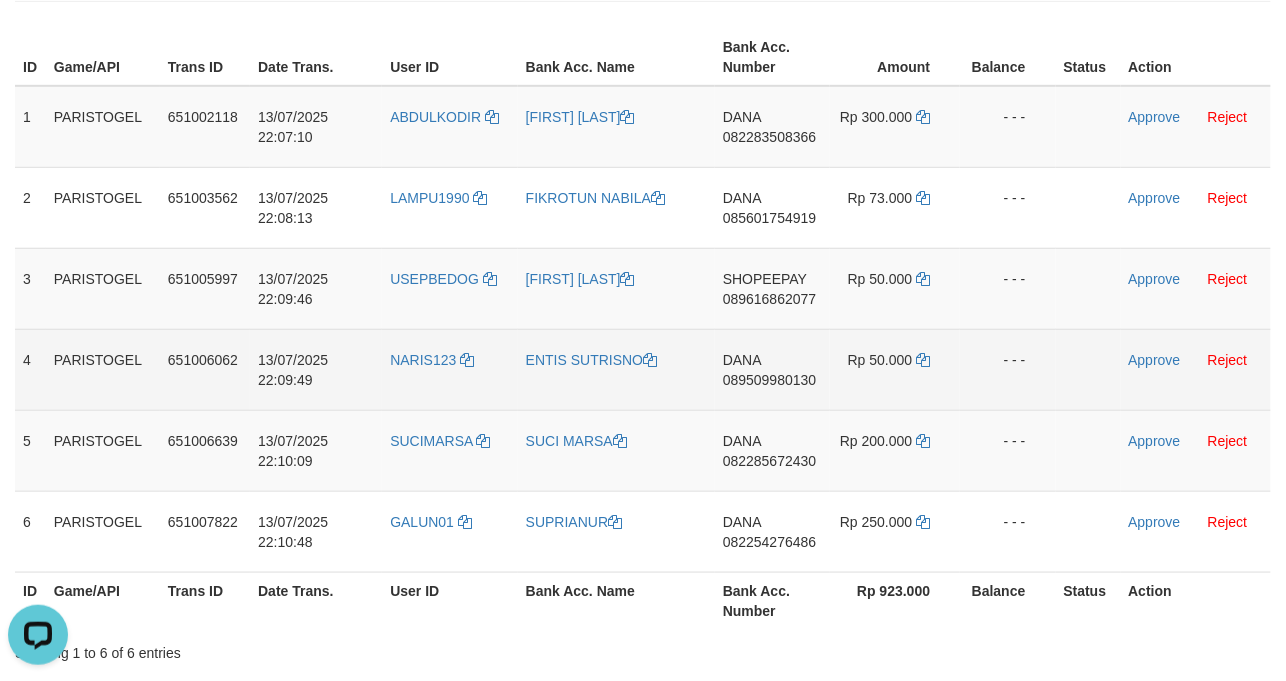 click on "ENTIS SUTRISNO" at bounding box center (616, 369) 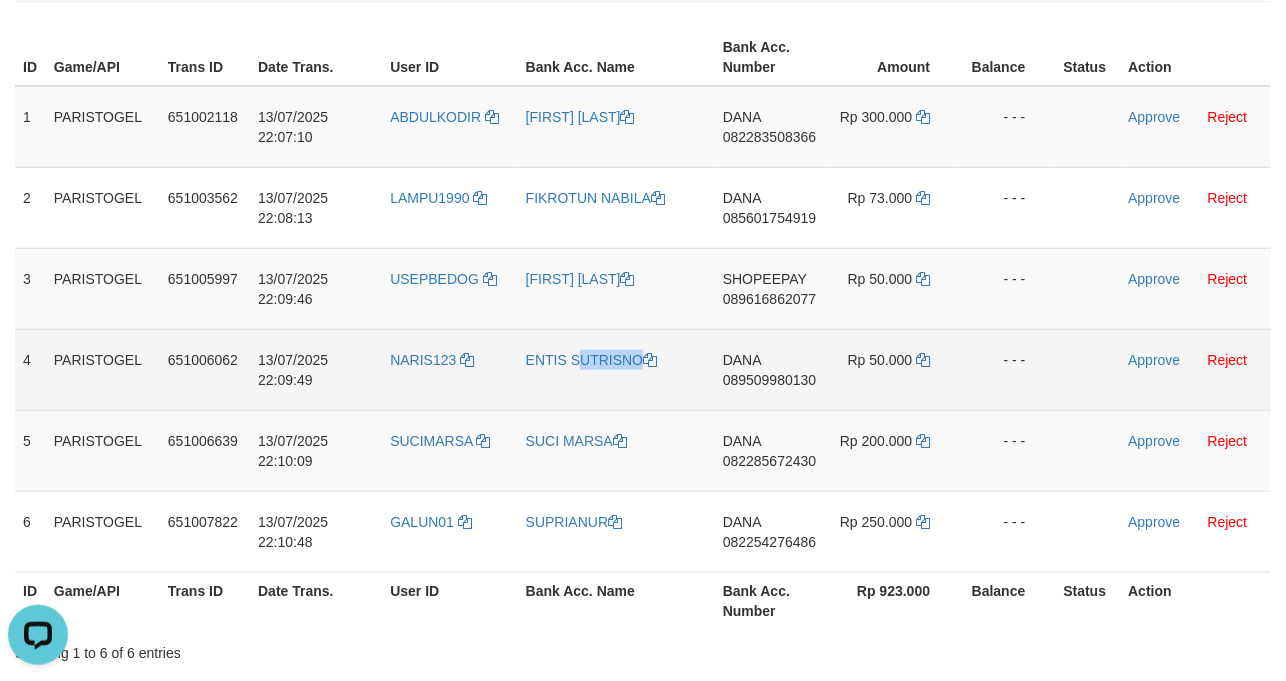 click on "ENTIS SUTRISNO" at bounding box center [616, 369] 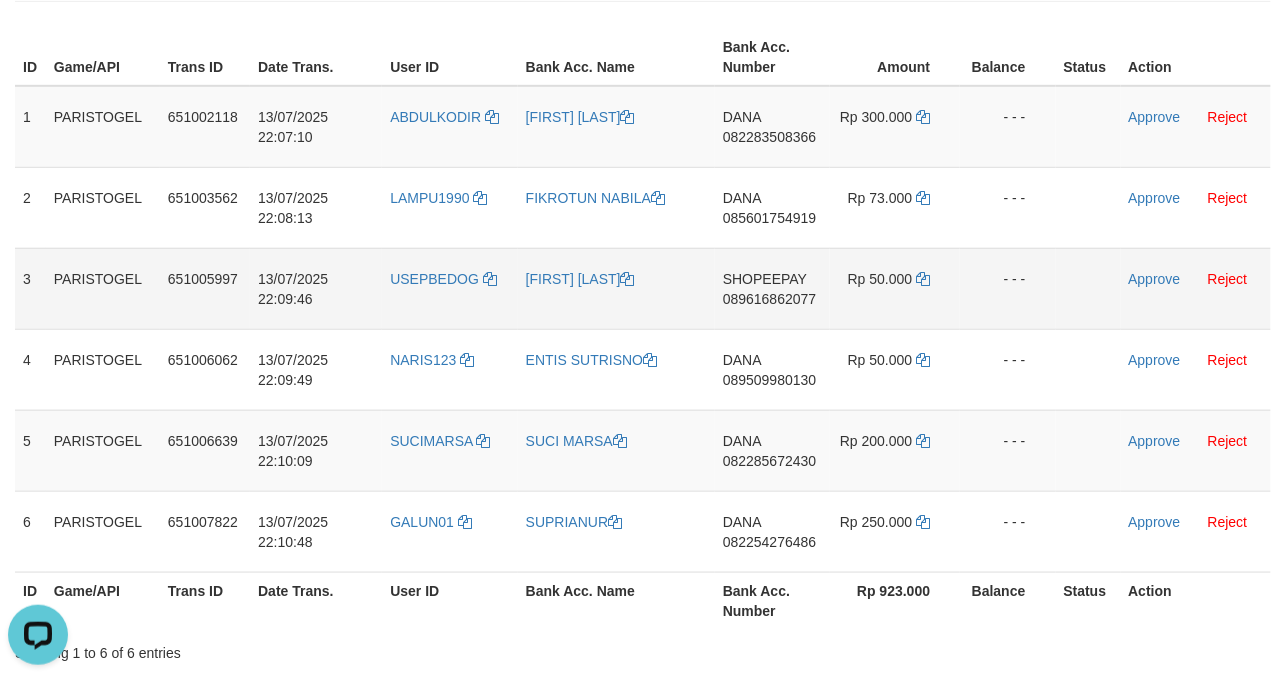 click on "[FIRST] [LAST]" at bounding box center (616, 288) 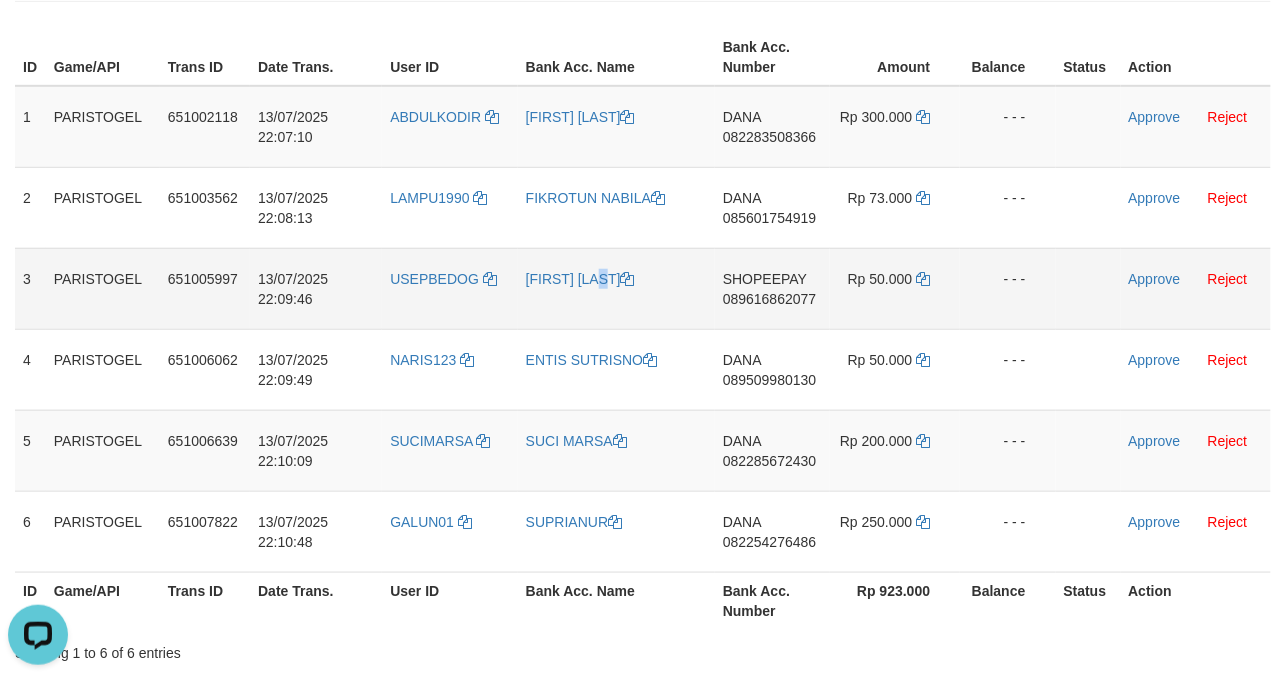 click on "[FIRST] [LAST]" at bounding box center [616, 288] 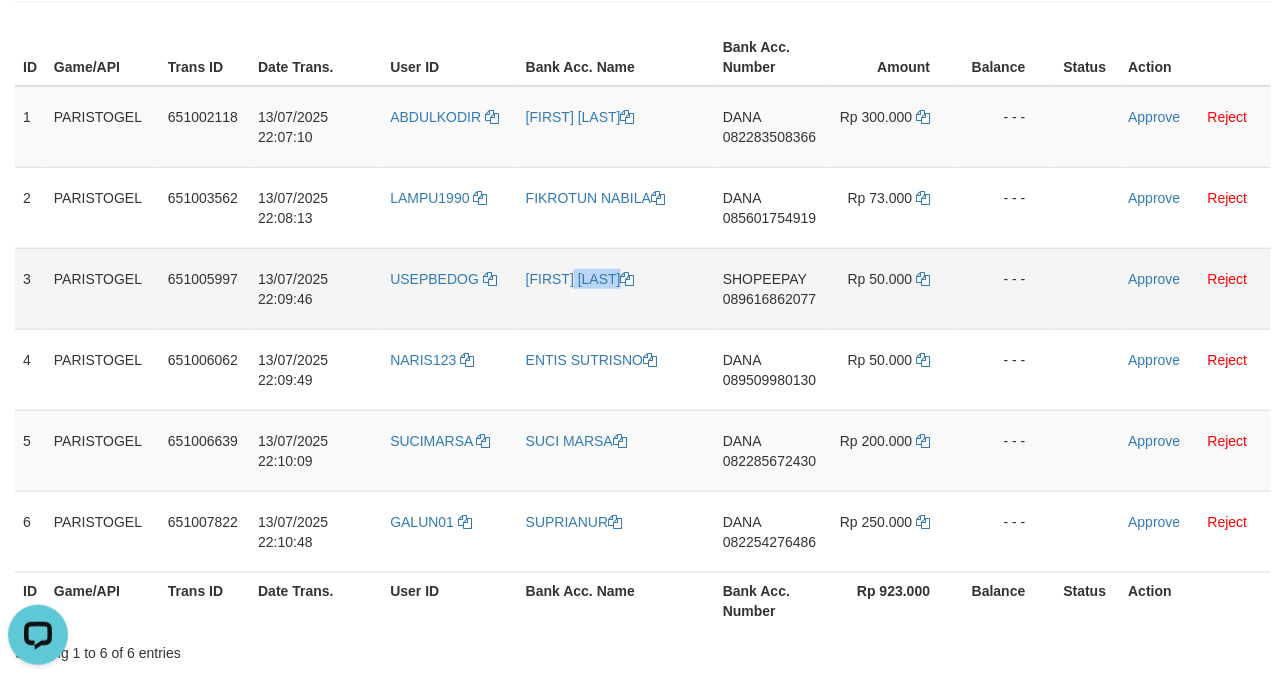 click on "[FIRST] [LAST]" at bounding box center (616, 288) 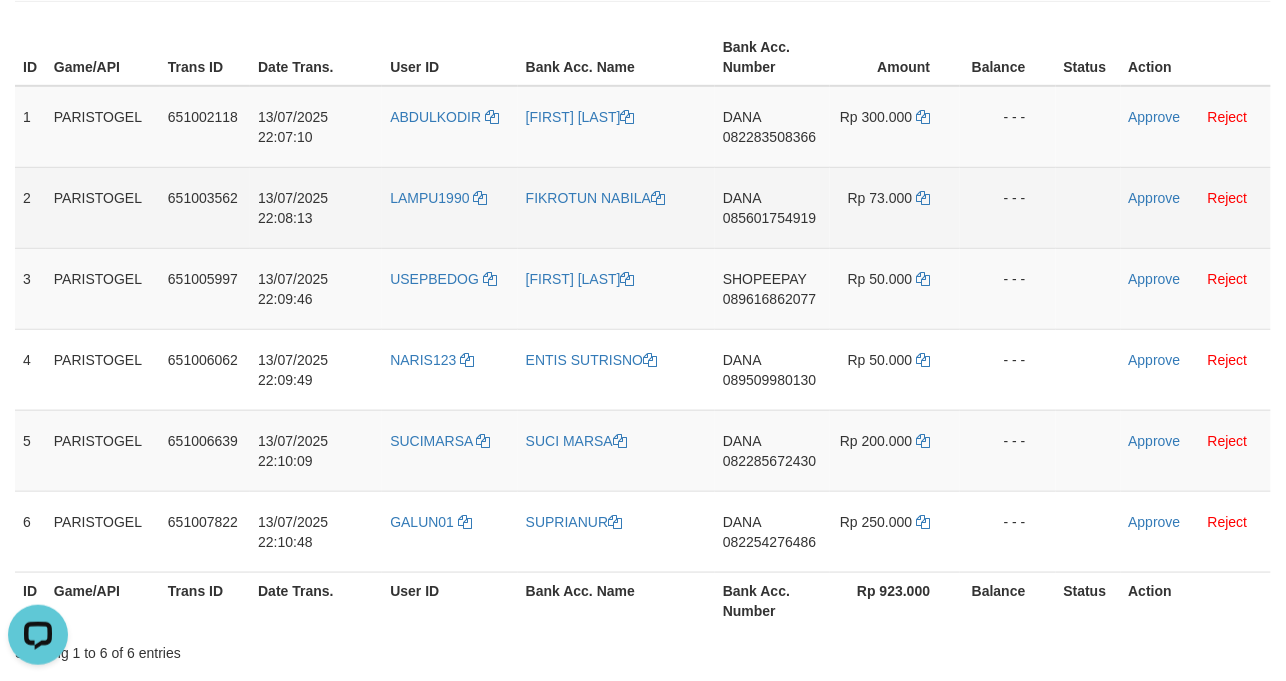 click on "FIKROTUN NABILA" at bounding box center [616, 207] 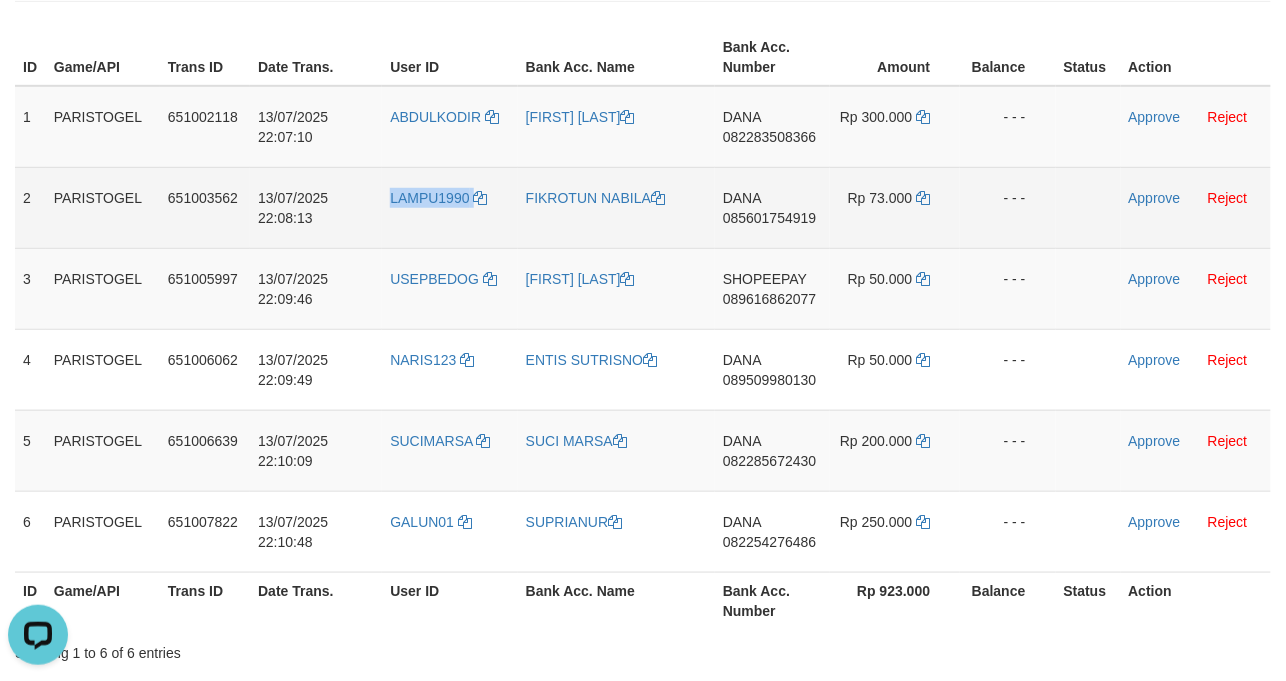 click on "LAMPU1990" at bounding box center (450, 207) 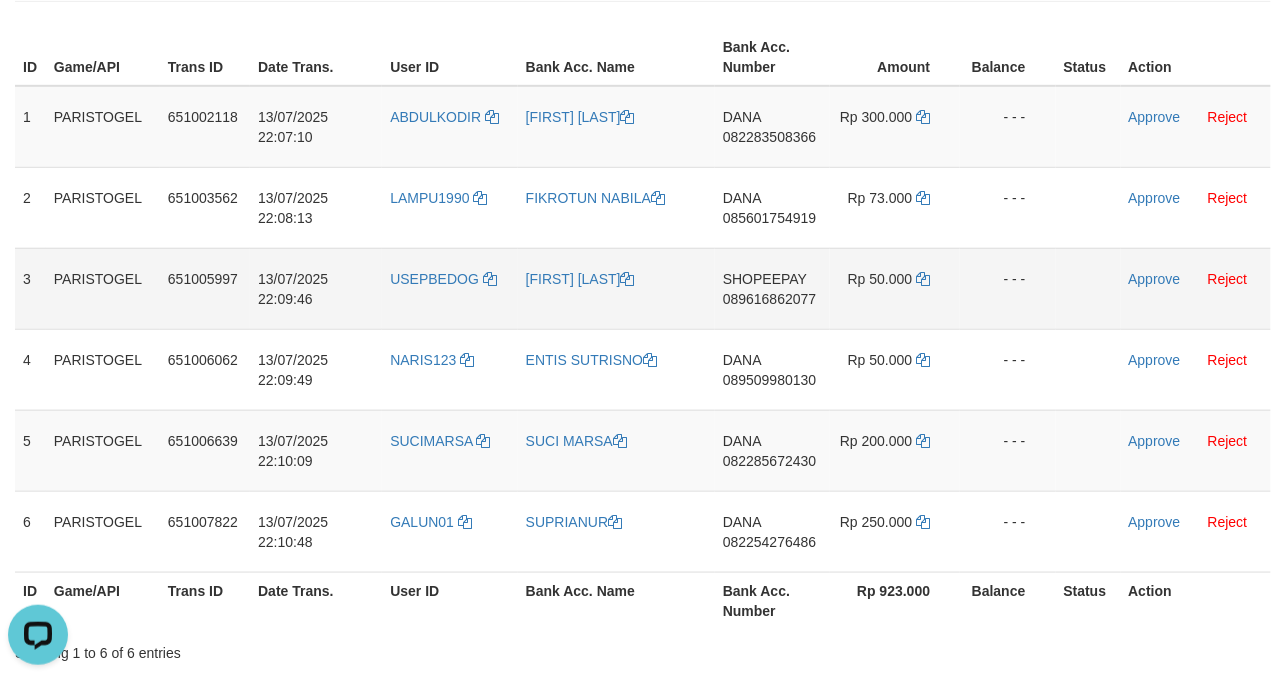 click on "USEPBEDOG" at bounding box center (450, 288) 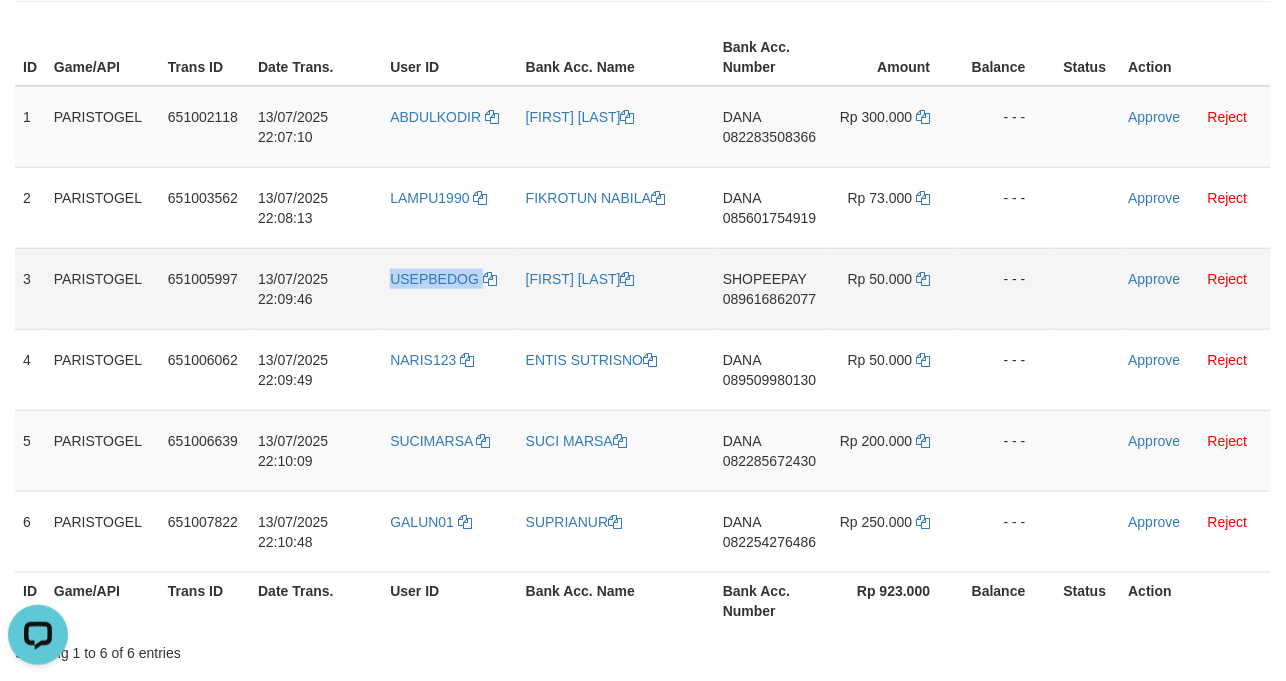 click on "USEPBEDOG" at bounding box center (450, 288) 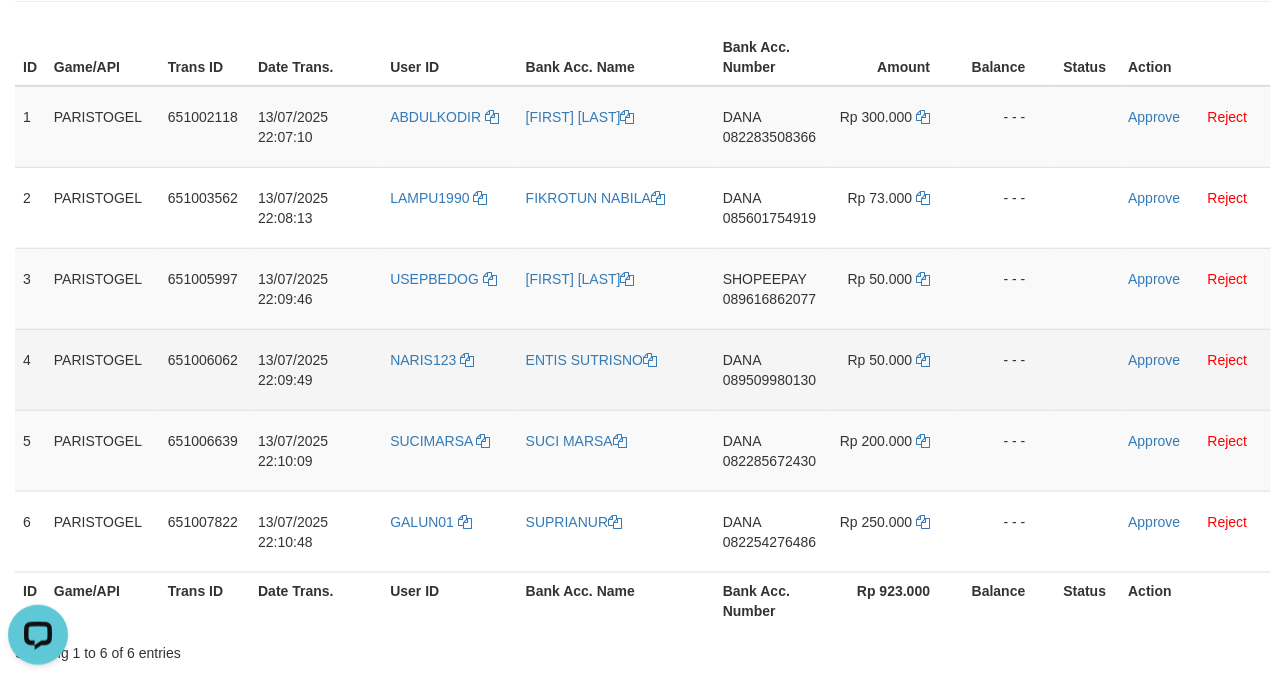 click on "NARIS123" at bounding box center (450, 369) 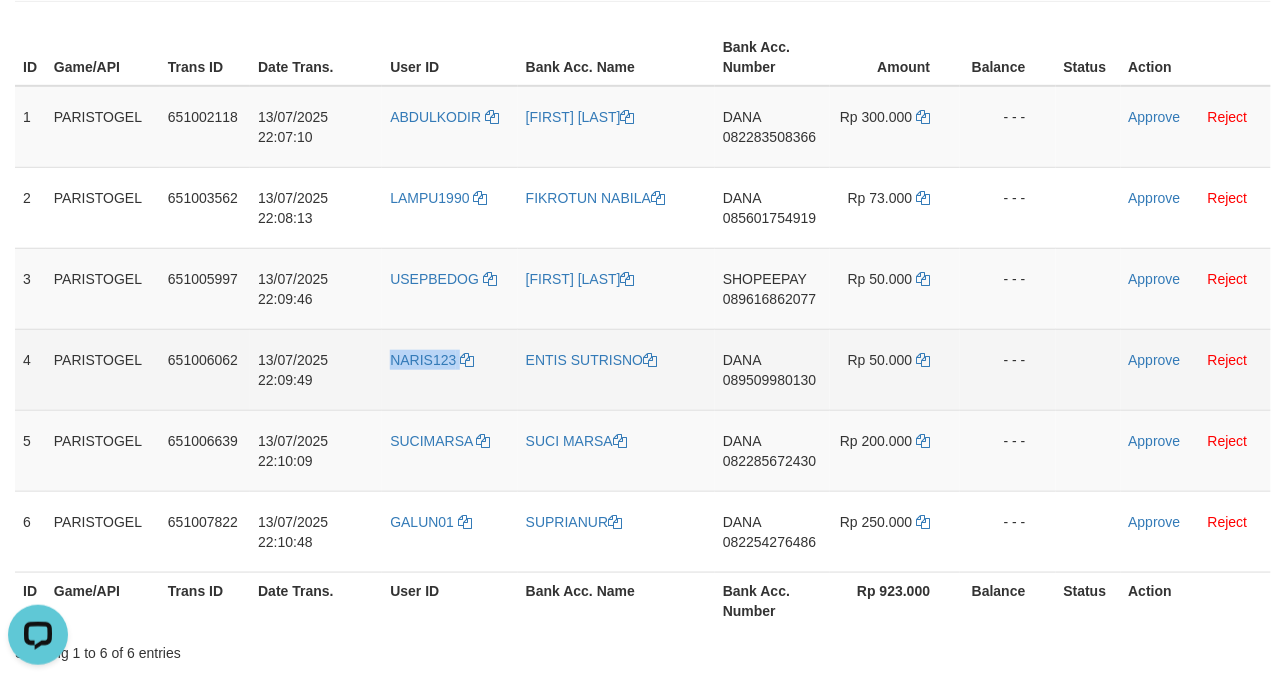 click on "NARIS123" at bounding box center (450, 369) 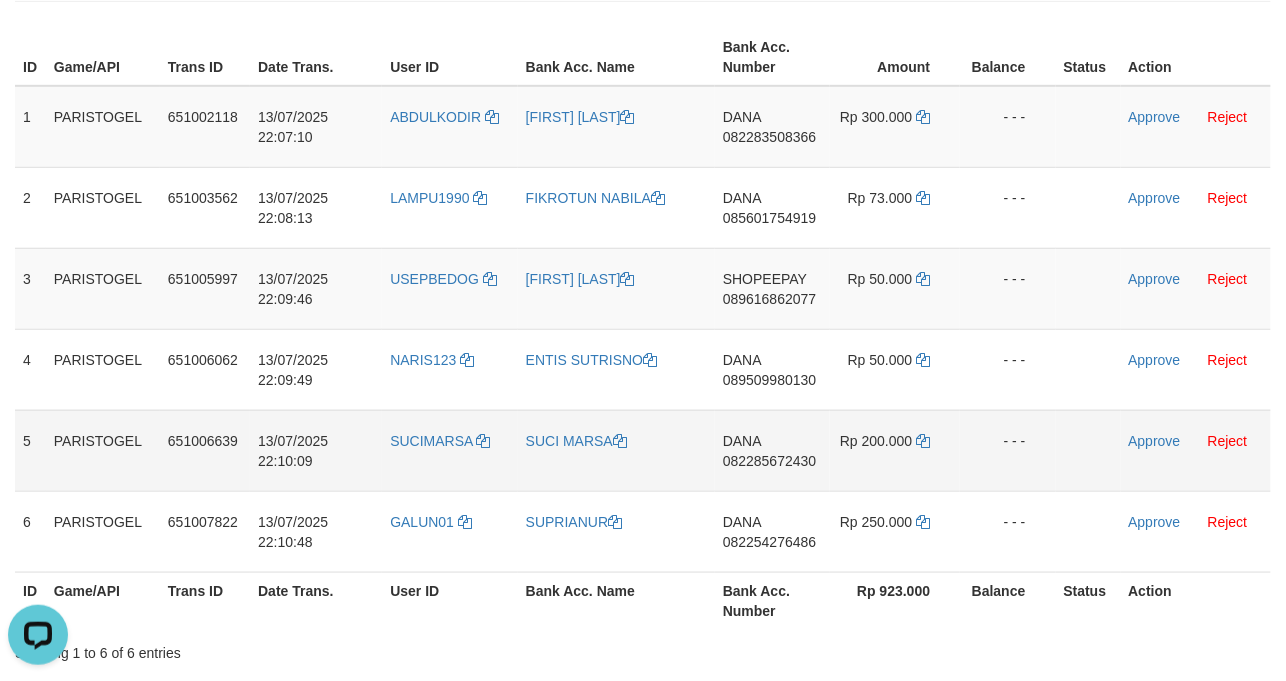 click on "SUCIMARSA" at bounding box center [450, 450] 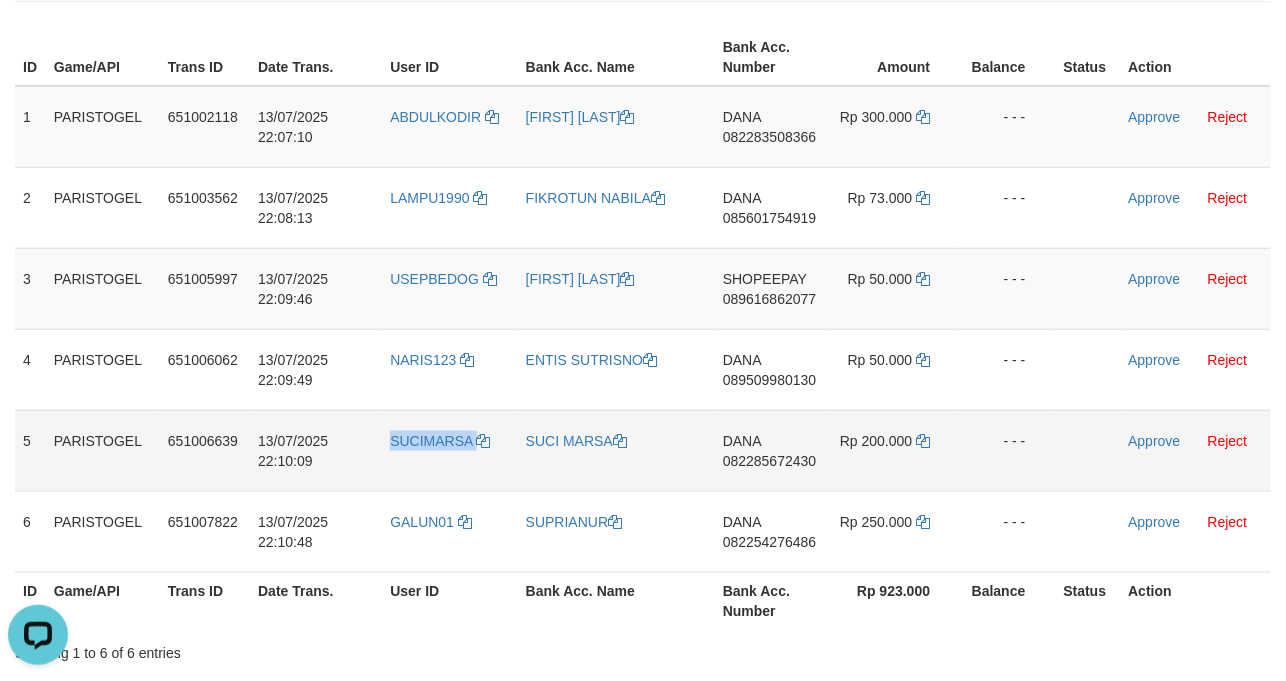 click on "SUCIMARSA" at bounding box center (450, 450) 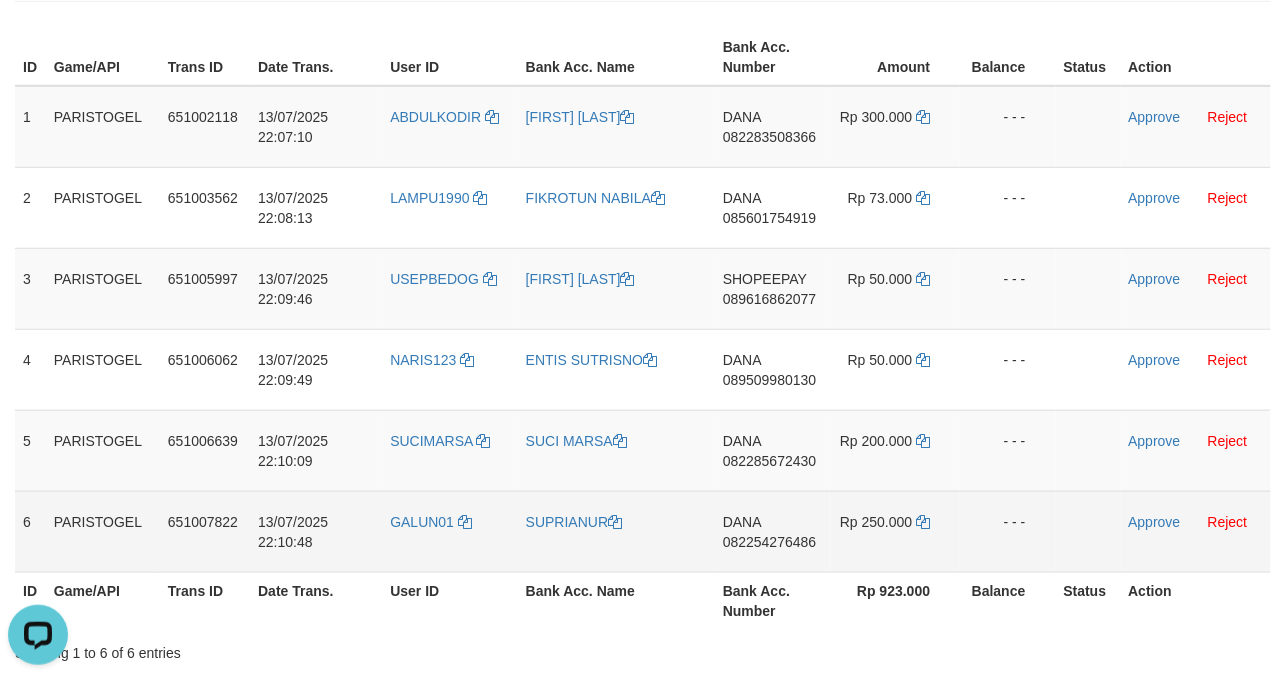 click on "GALUN01" at bounding box center (450, 531) 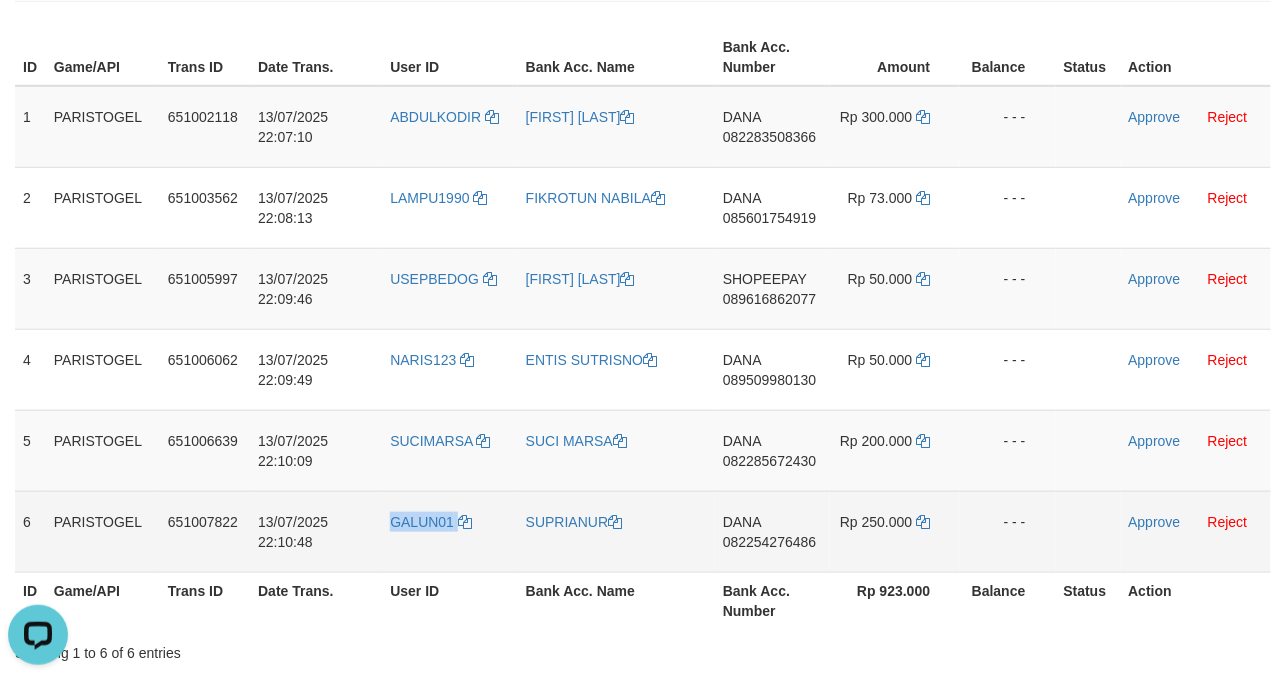 click on "GALUN01" at bounding box center (450, 531) 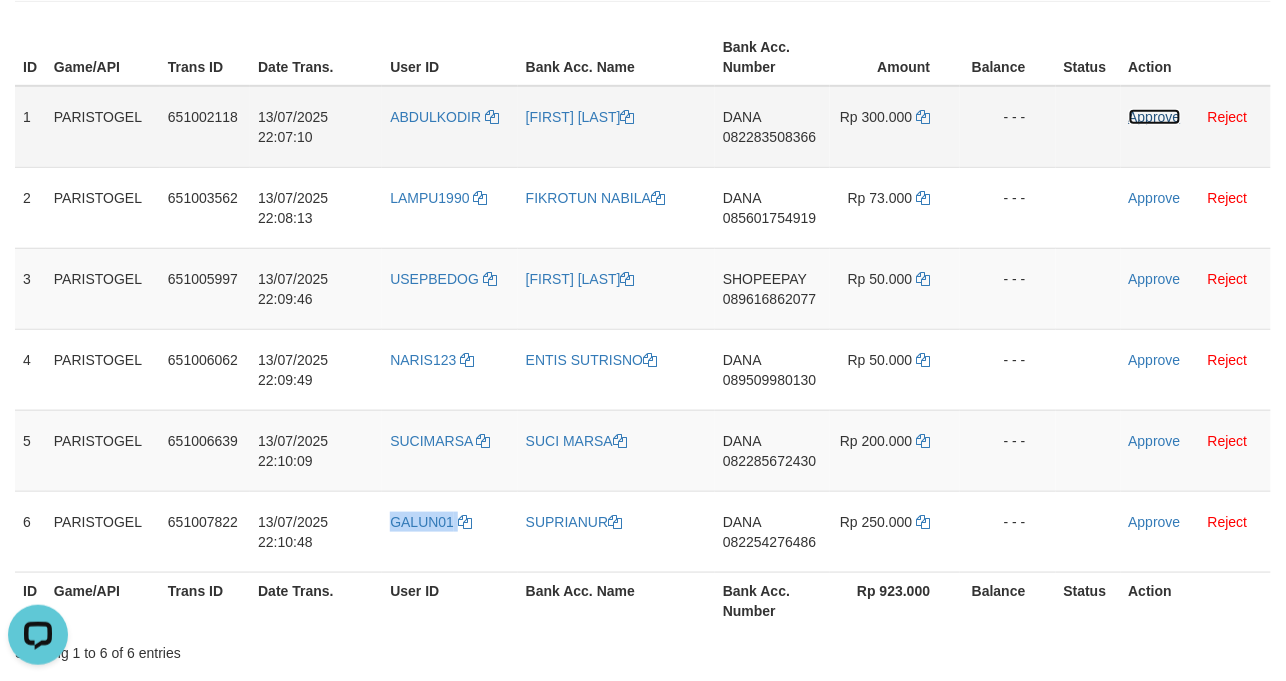 click on "Approve" at bounding box center (1155, 117) 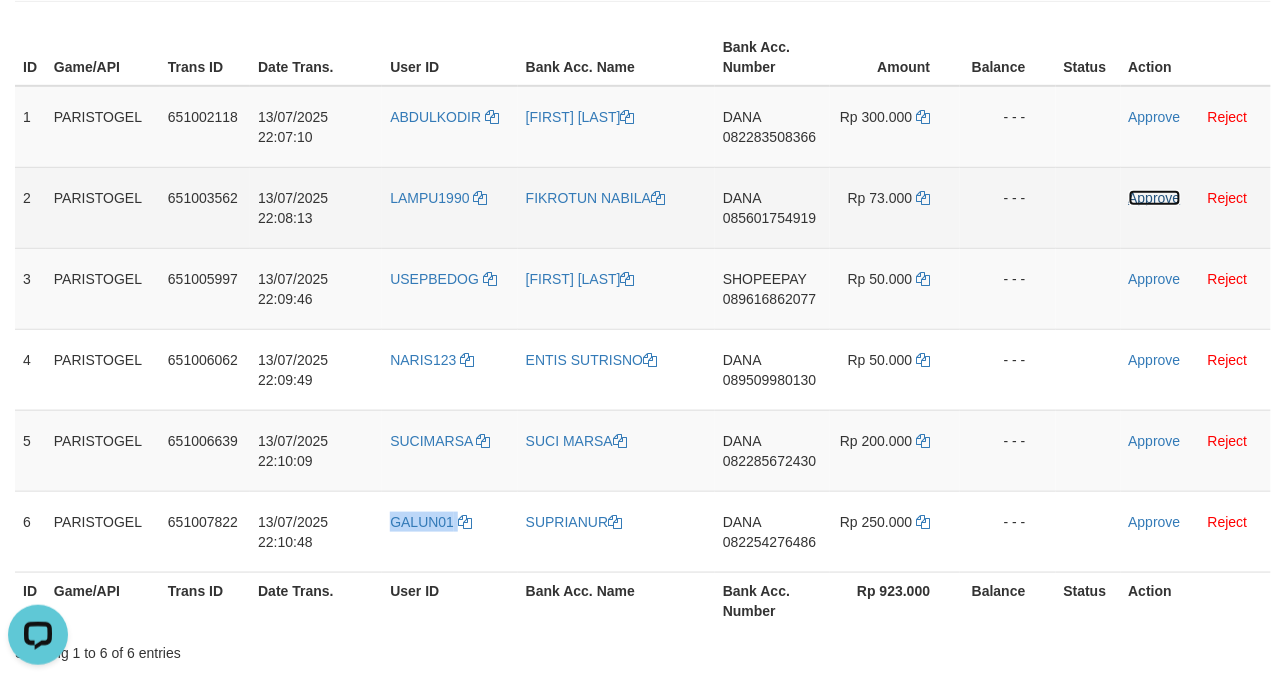 click on "Approve" at bounding box center (1155, 198) 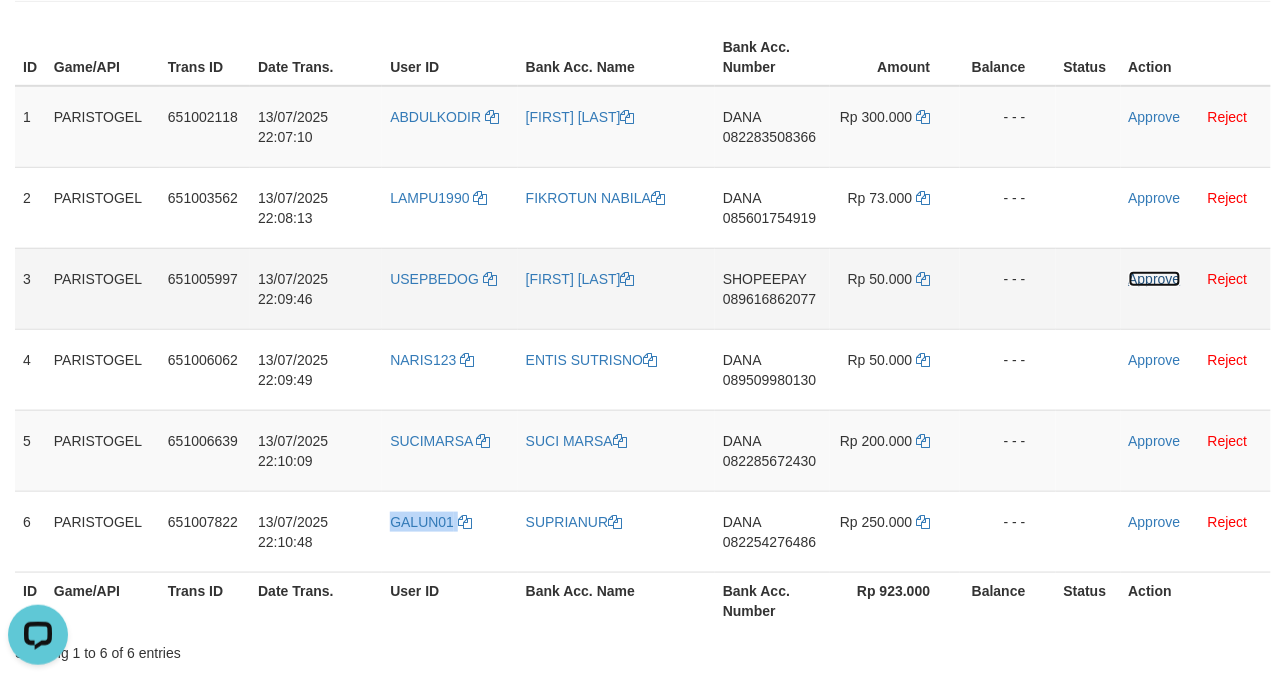 click on "Approve" at bounding box center [1155, 279] 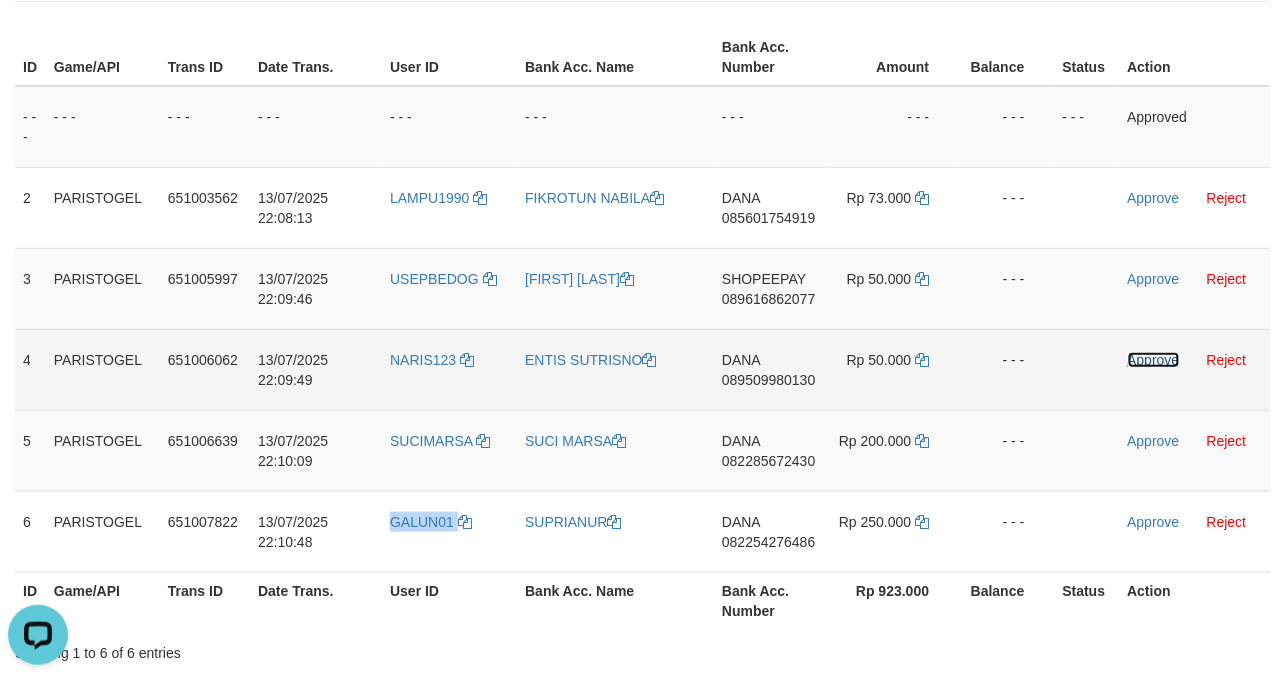 click on "Approve" at bounding box center (1154, 360) 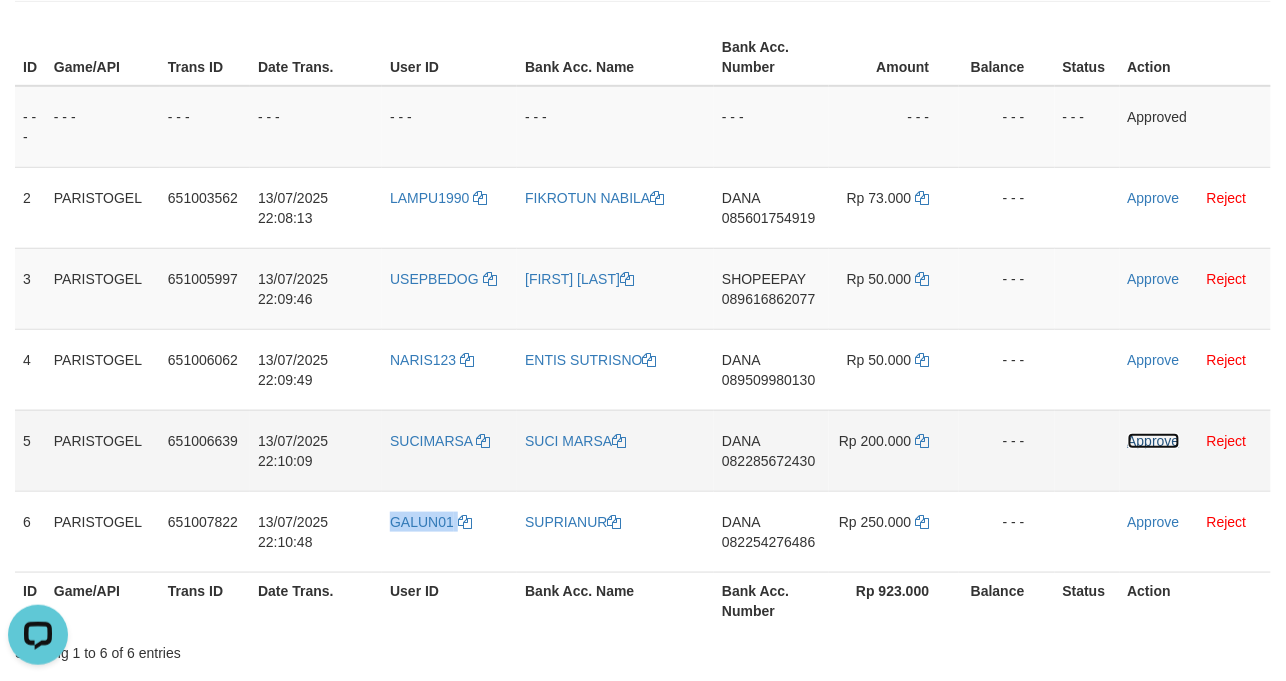 click on "Approve" at bounding box center [1154, 441] 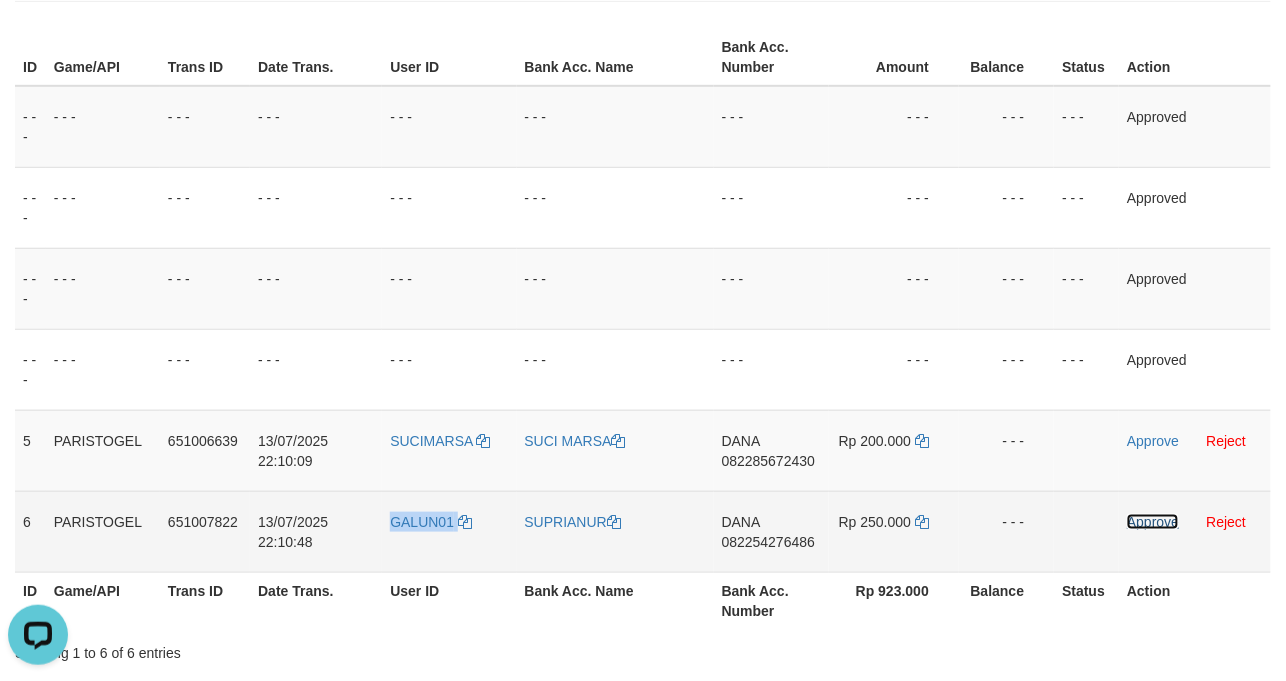 click on "Approve" at bounding box center (1153, 522) 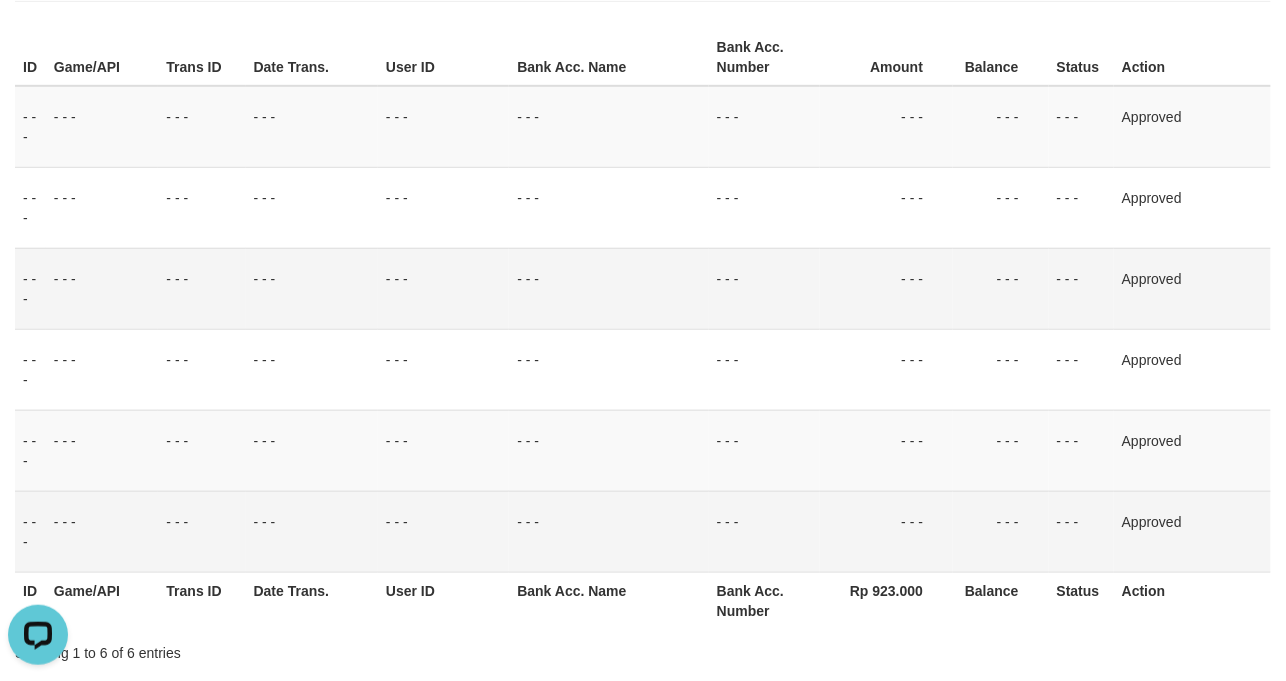 click on "- - -" at bounding box center (886, 288) 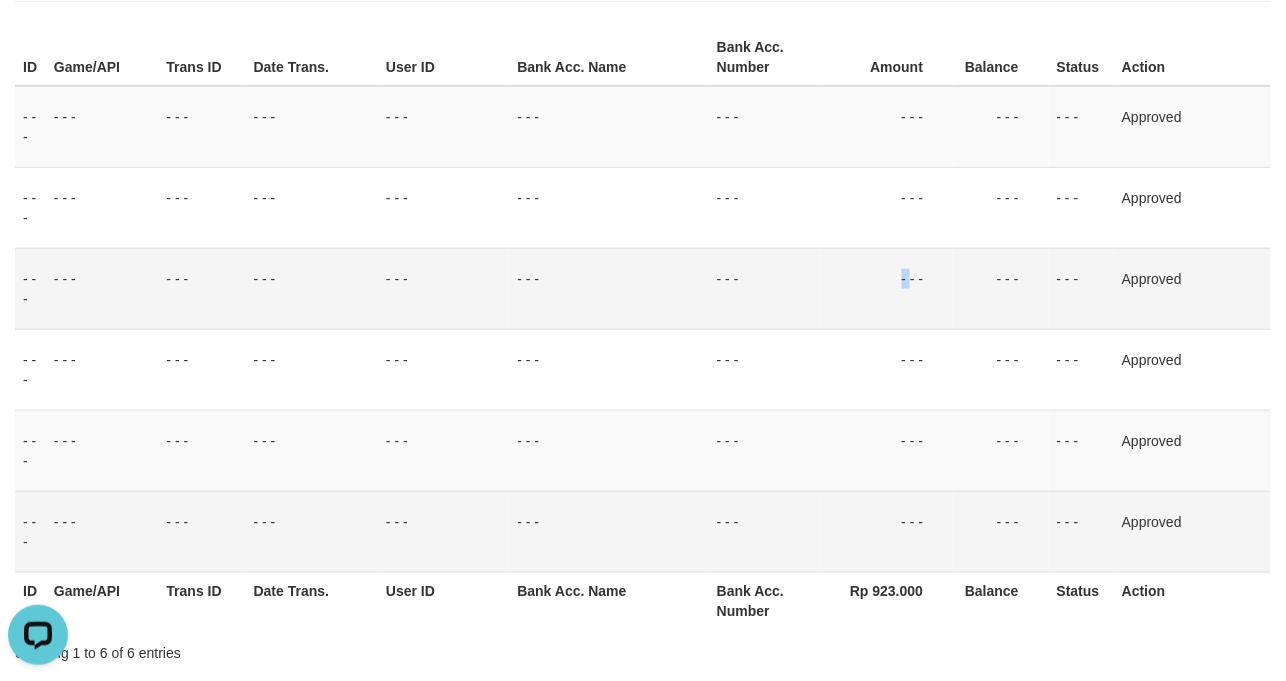 click on "- - -" at bounding box center [886, 288] 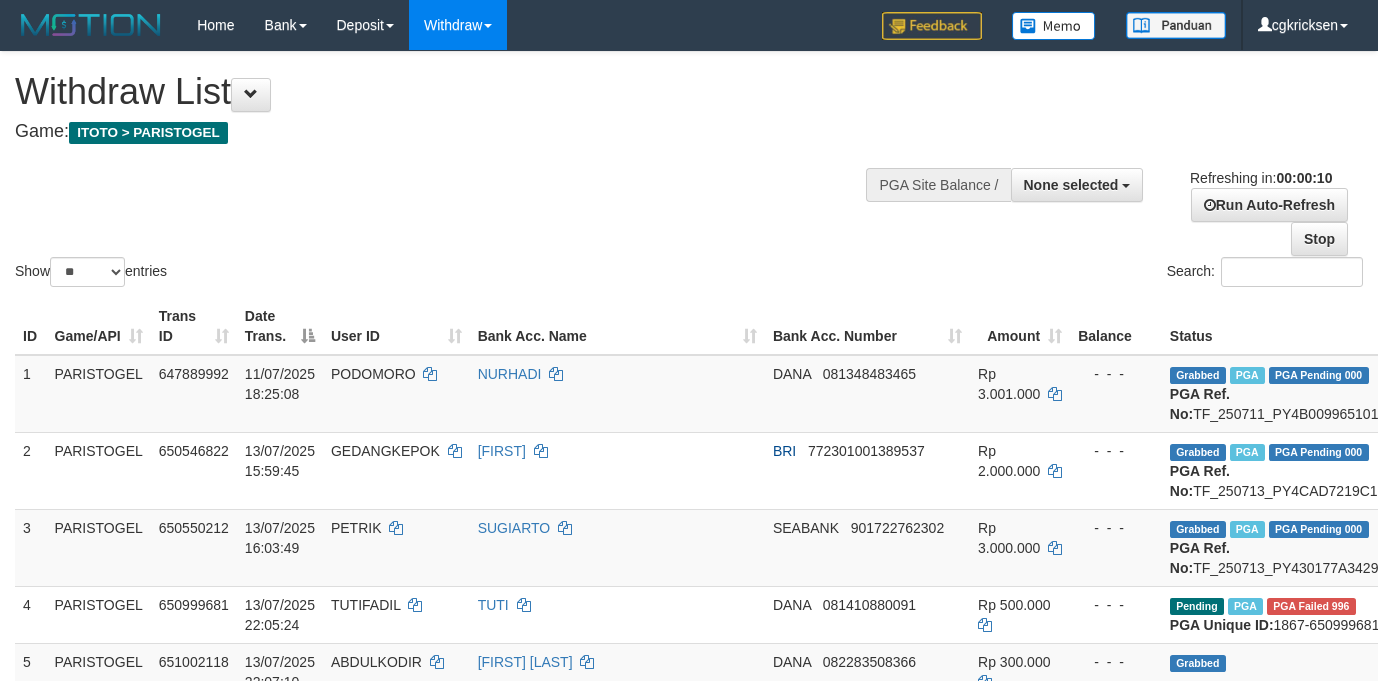 select 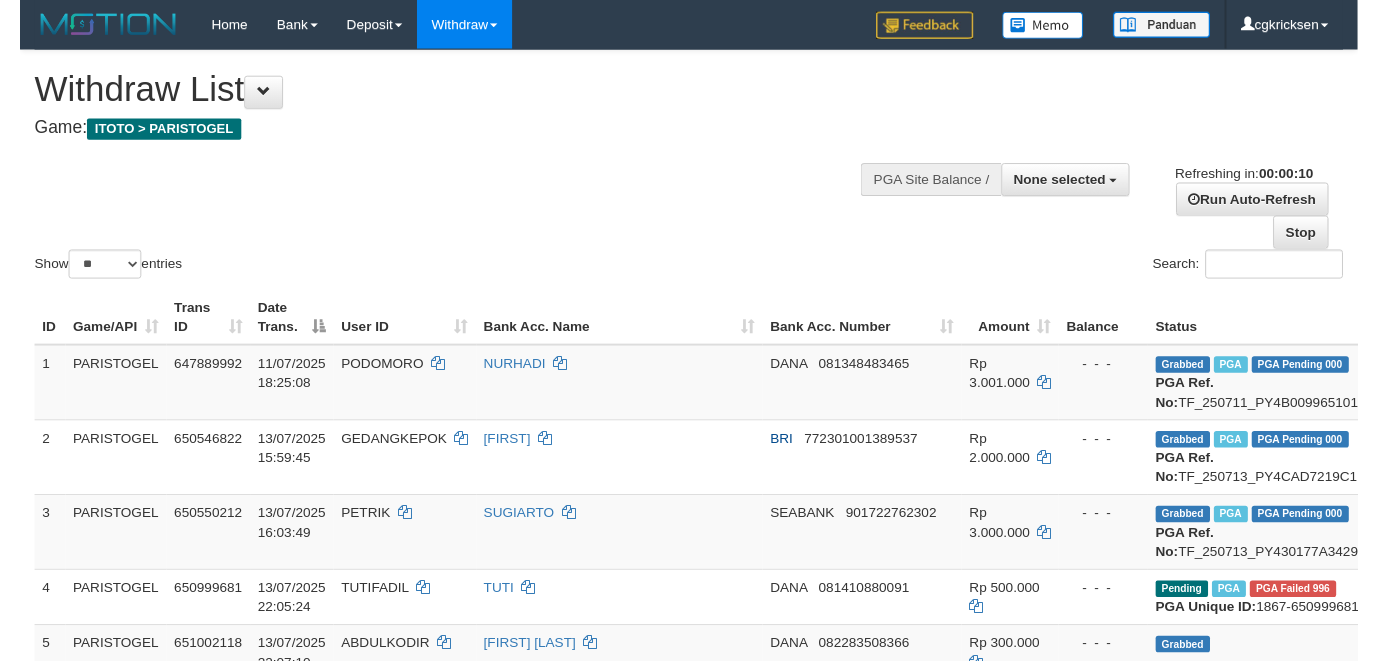 scroll, scrollTop: 0, scrollLeft: 0, axis: both 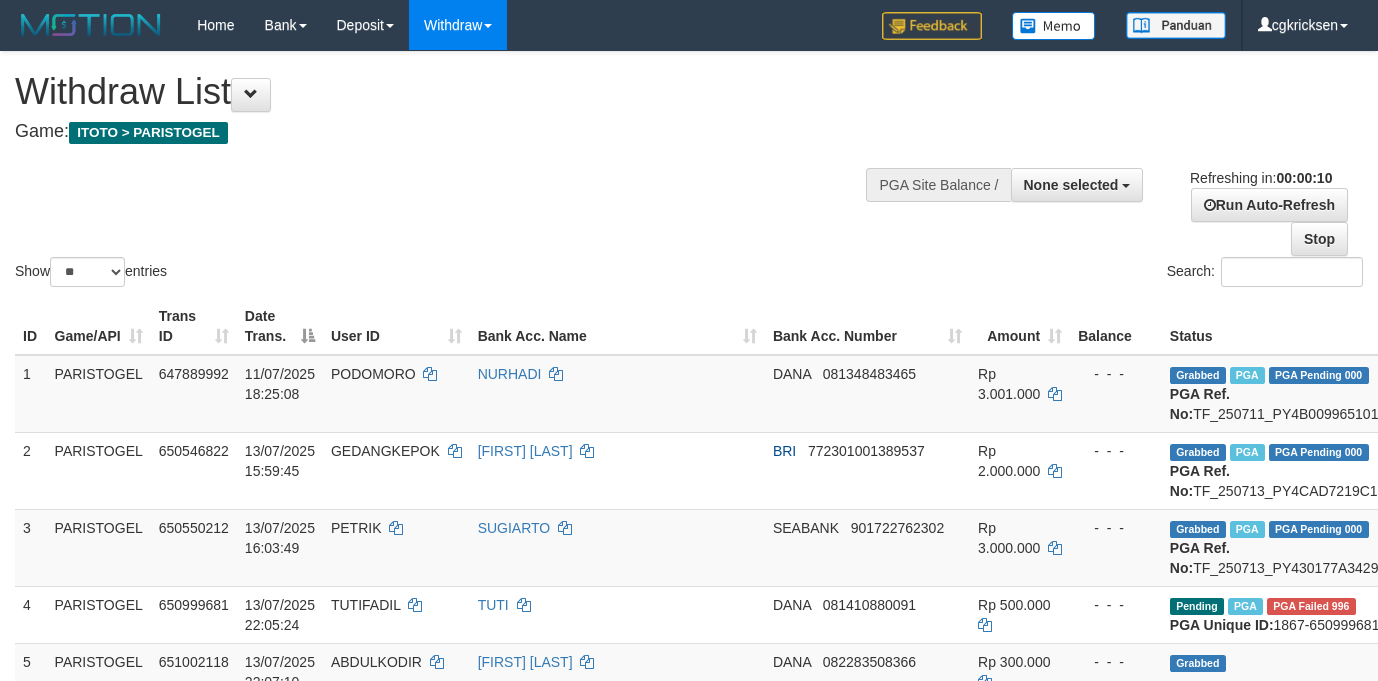 select 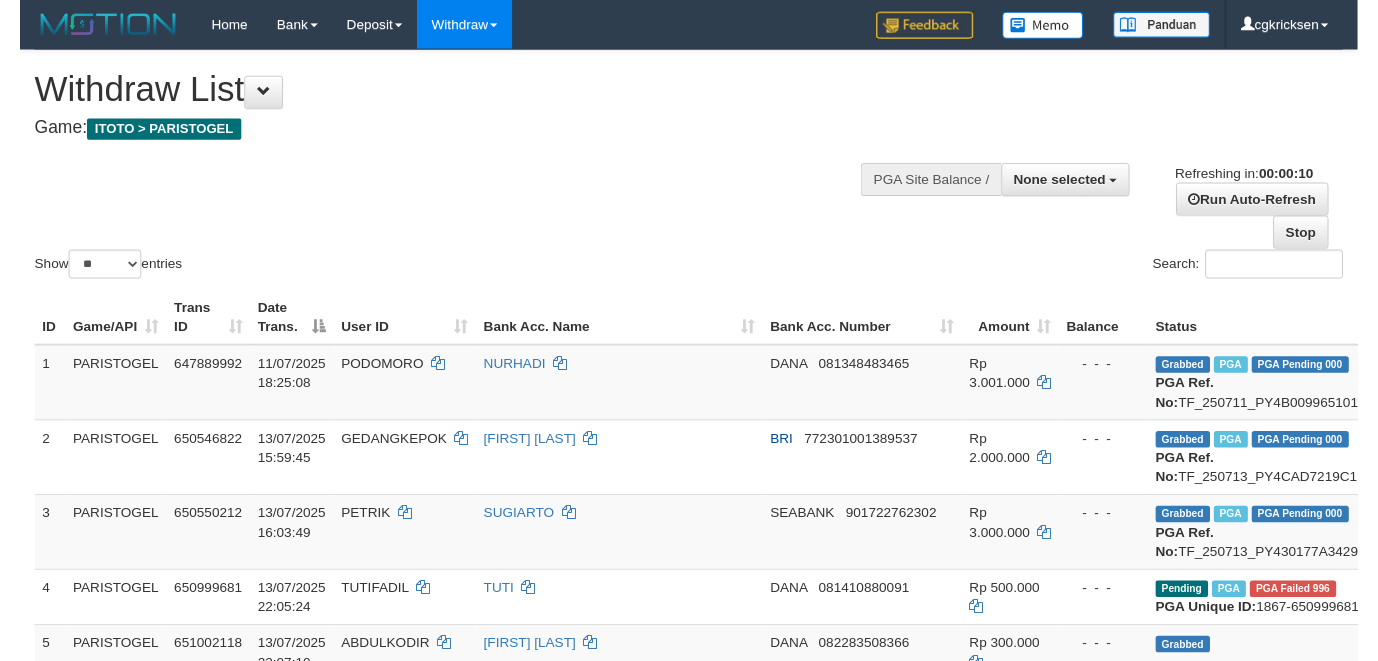 scroll, scrollTop: 0, scrollLeft: 0, axis: both 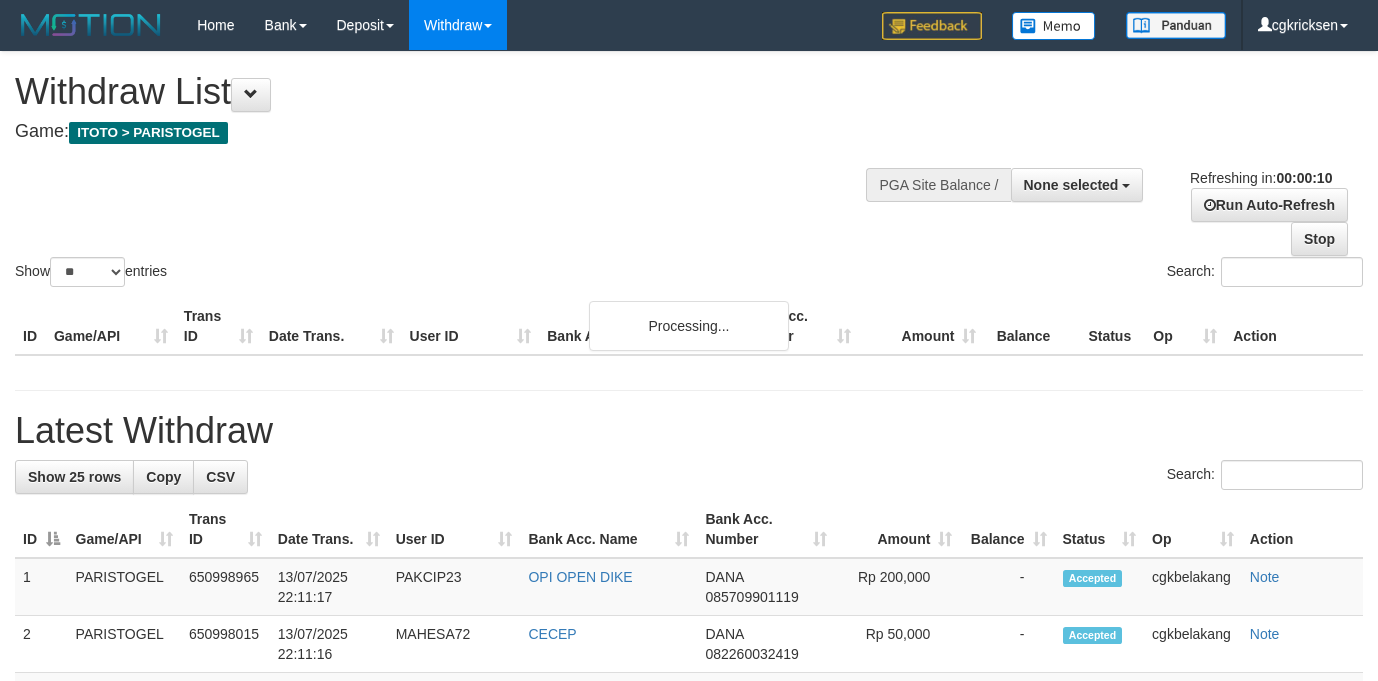 select 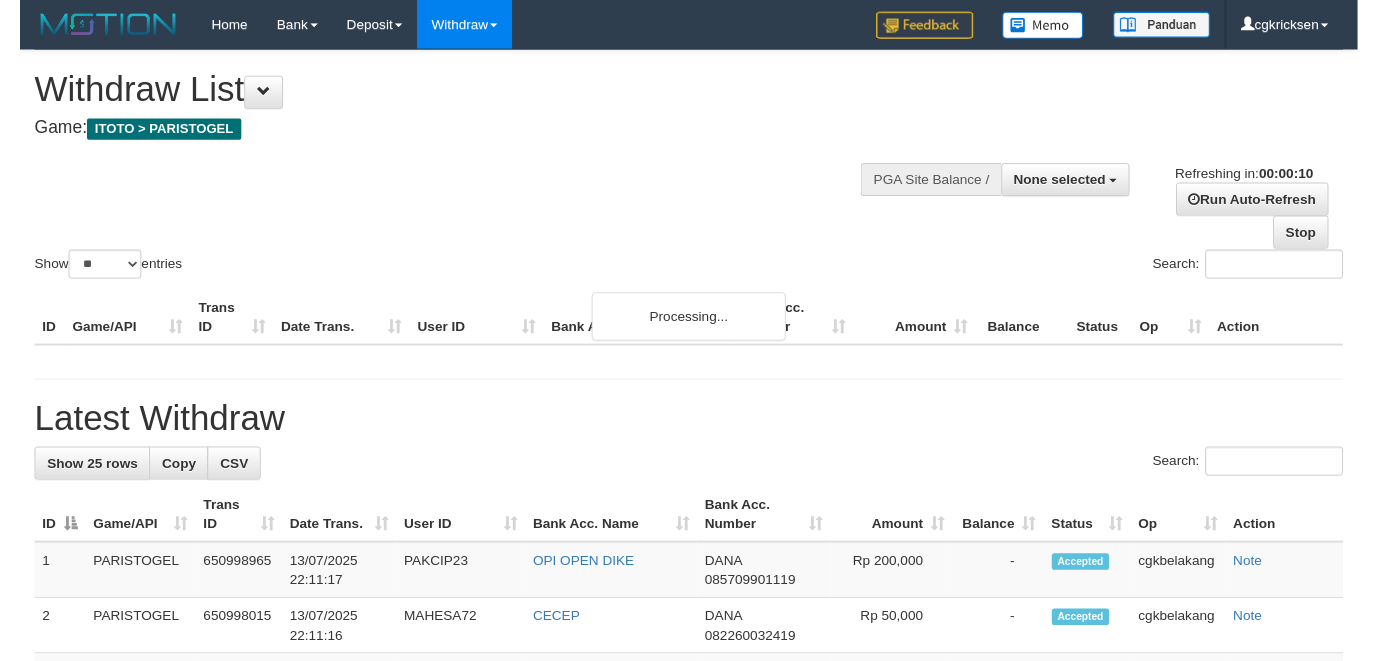 scroll, scrollTop: 0, scrollLeft: 0, axis: both 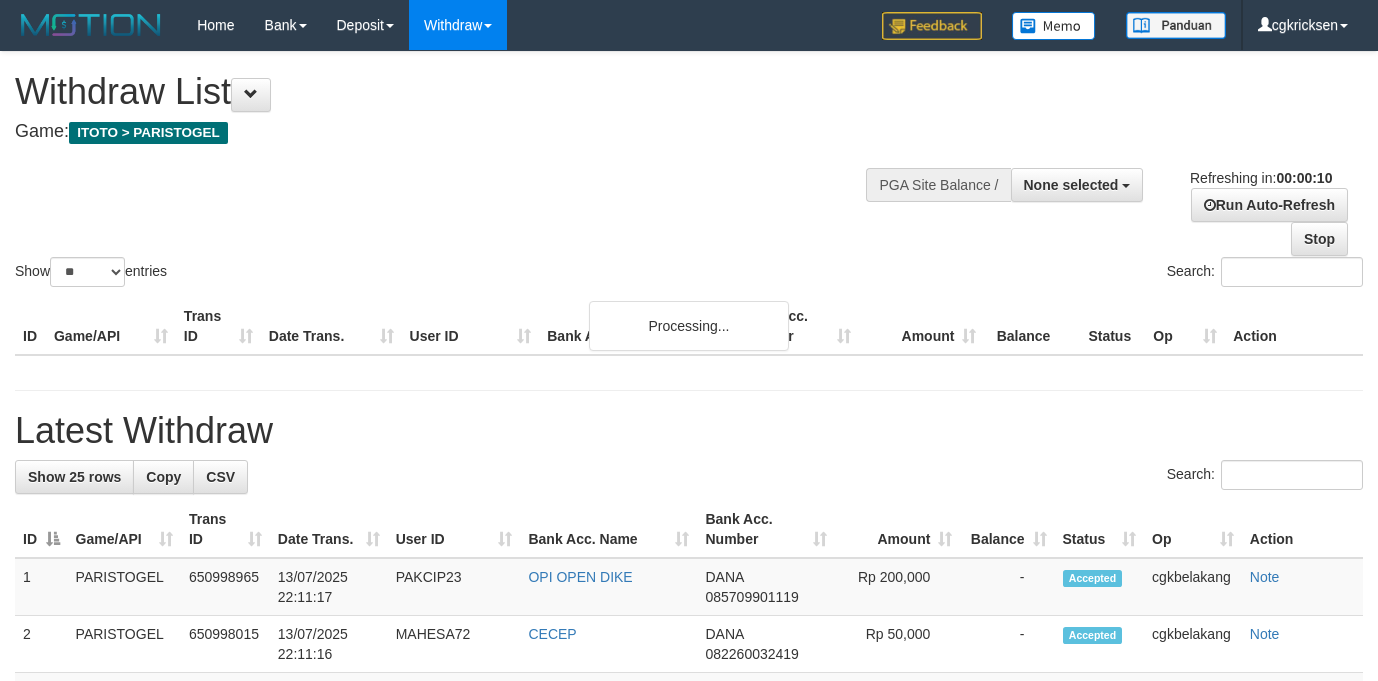 select 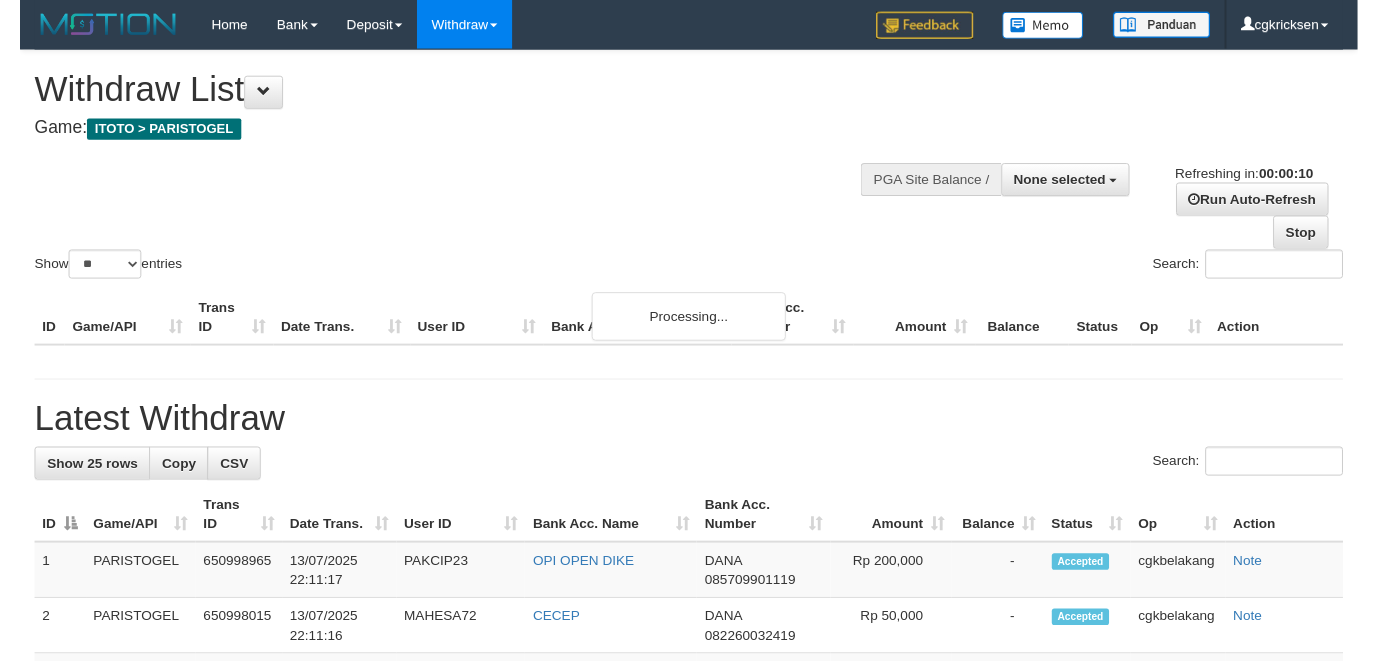 scroll, scrollTop: 0, scrollLeft: 0, axis: both 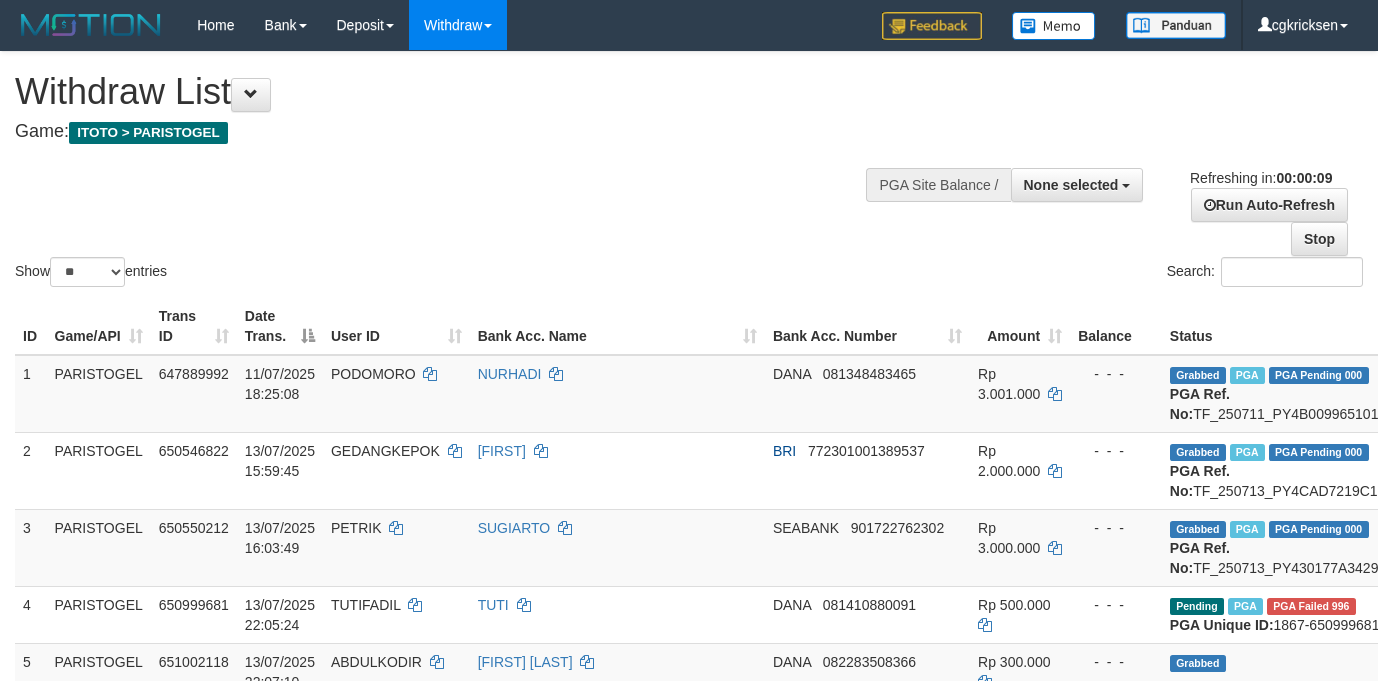 select 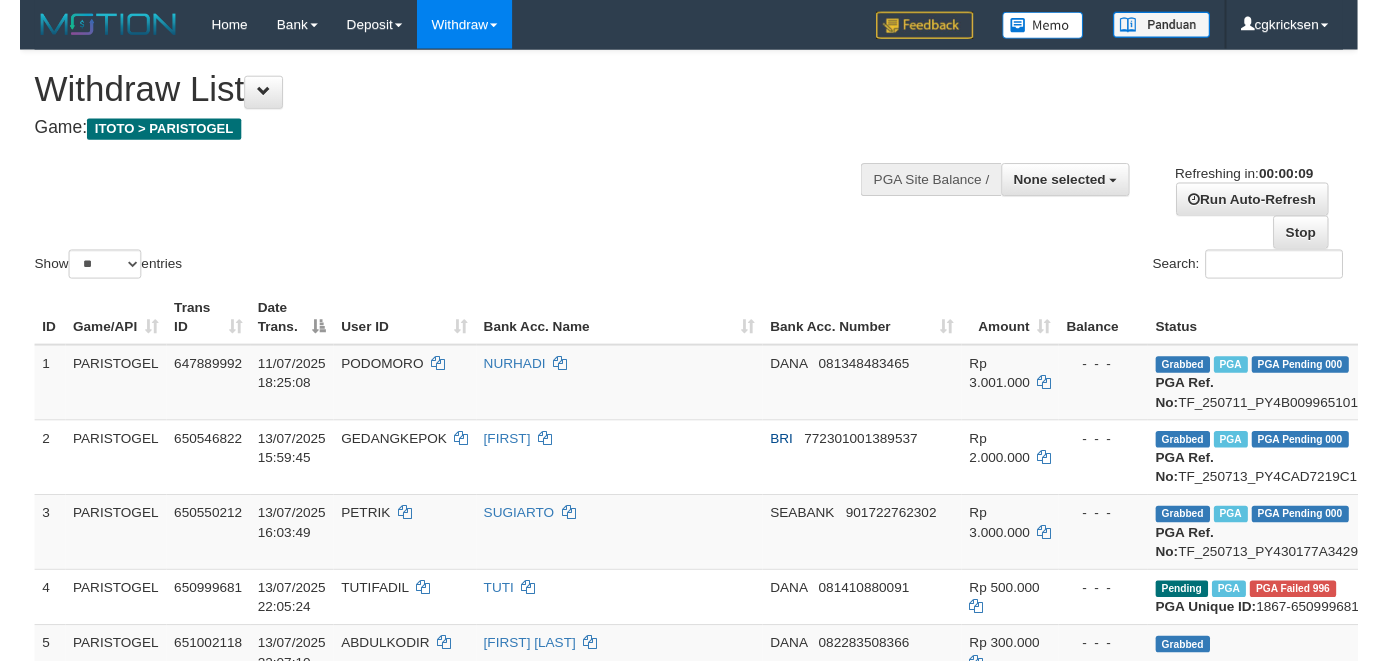 scroll, scrollTop: 0, scrollLeft: 0, axis: both 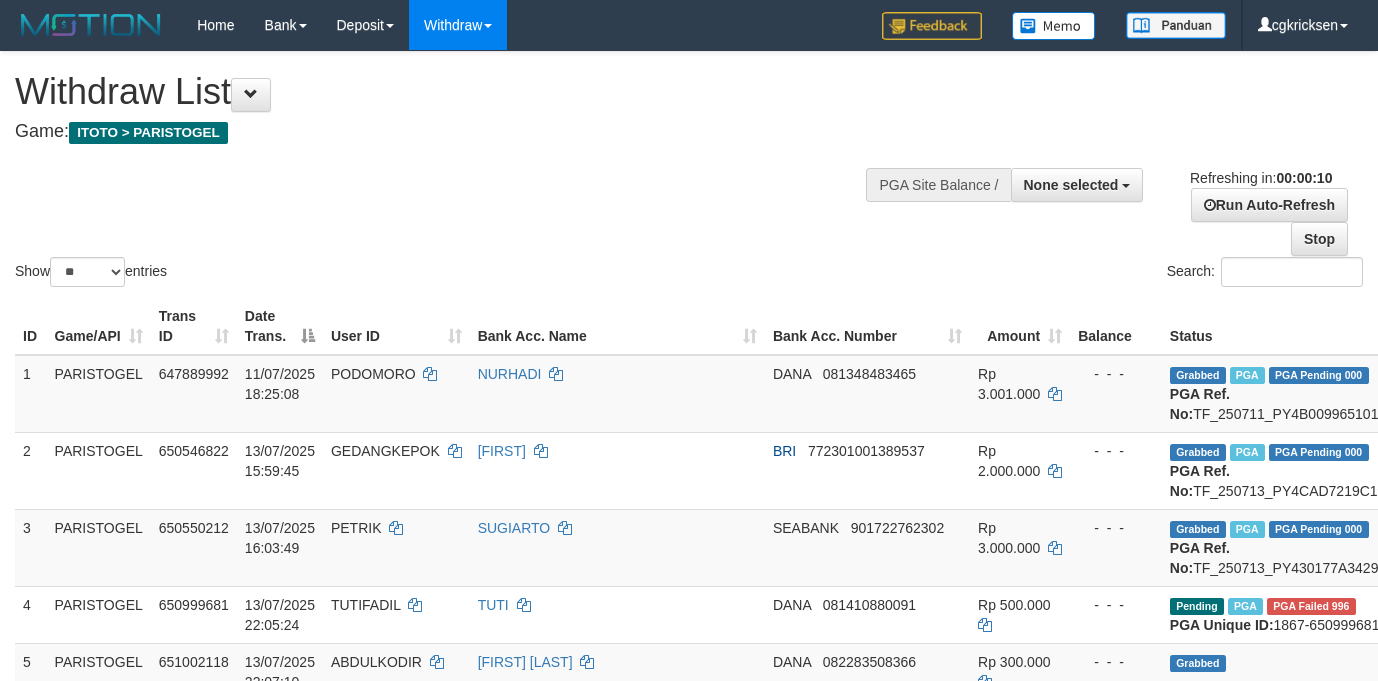 select 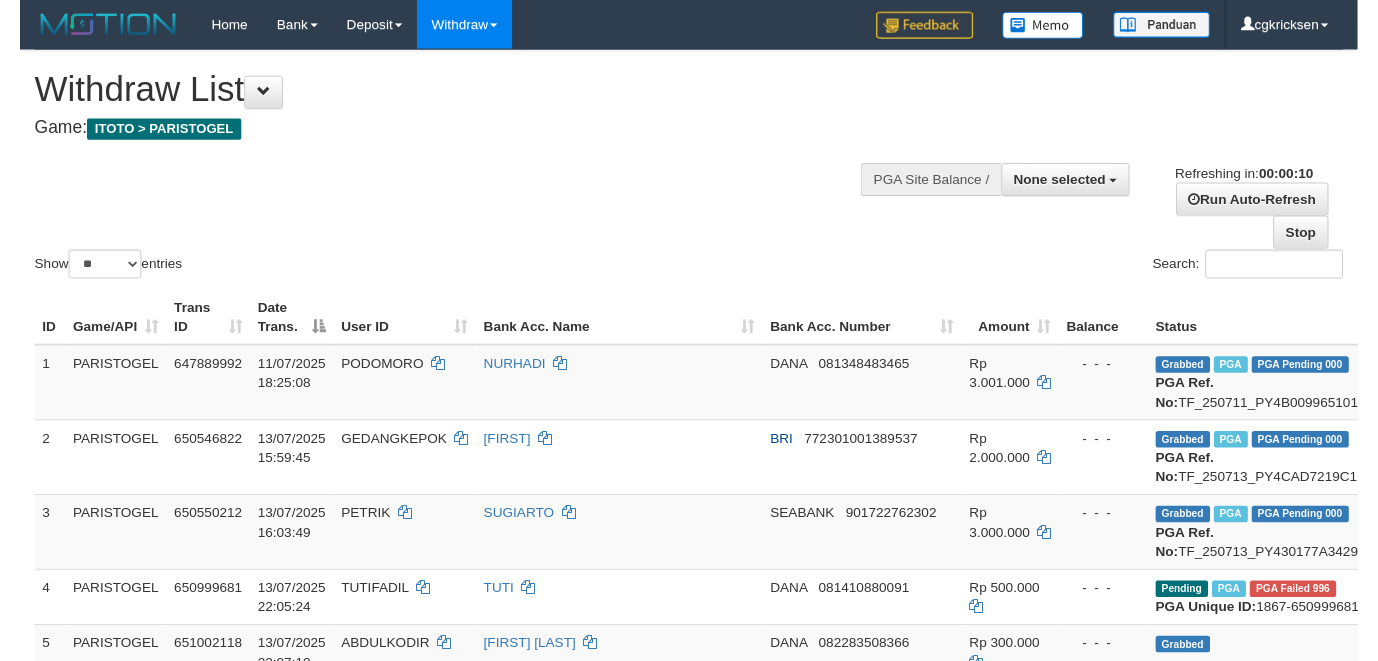 scroll, scrollTop: 0, scrollLeft: 0, axis: both 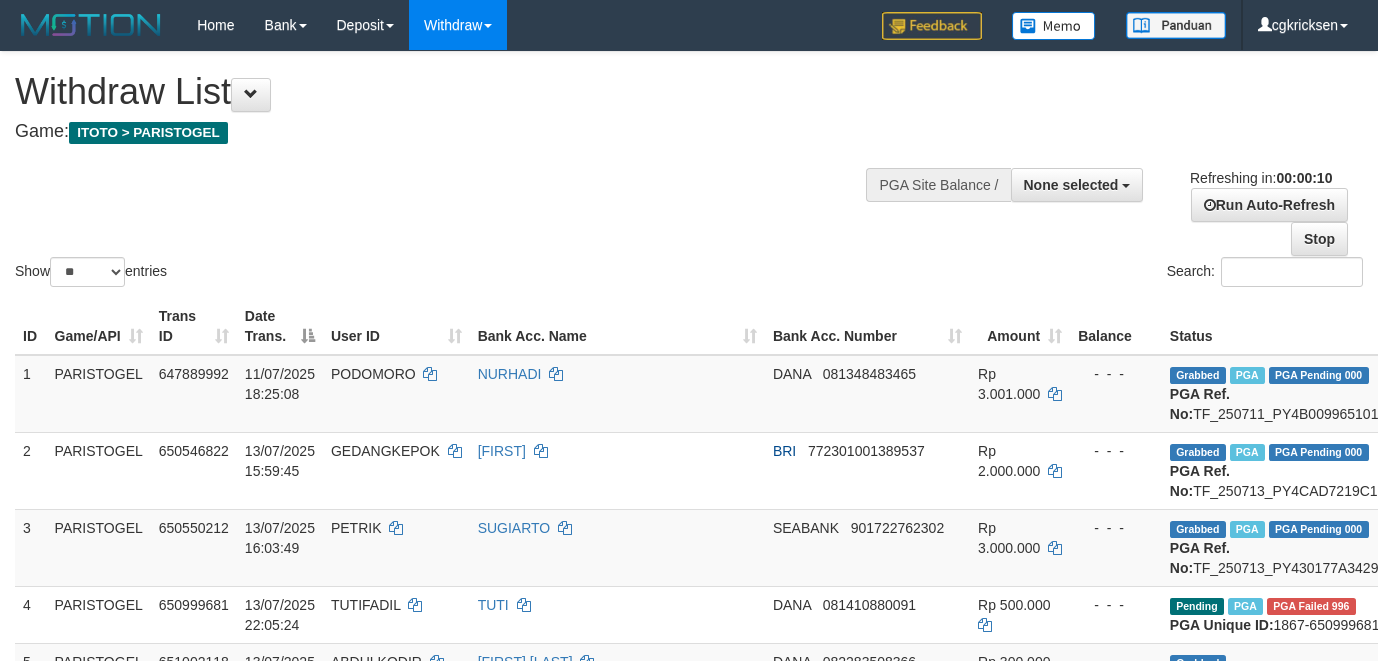 select 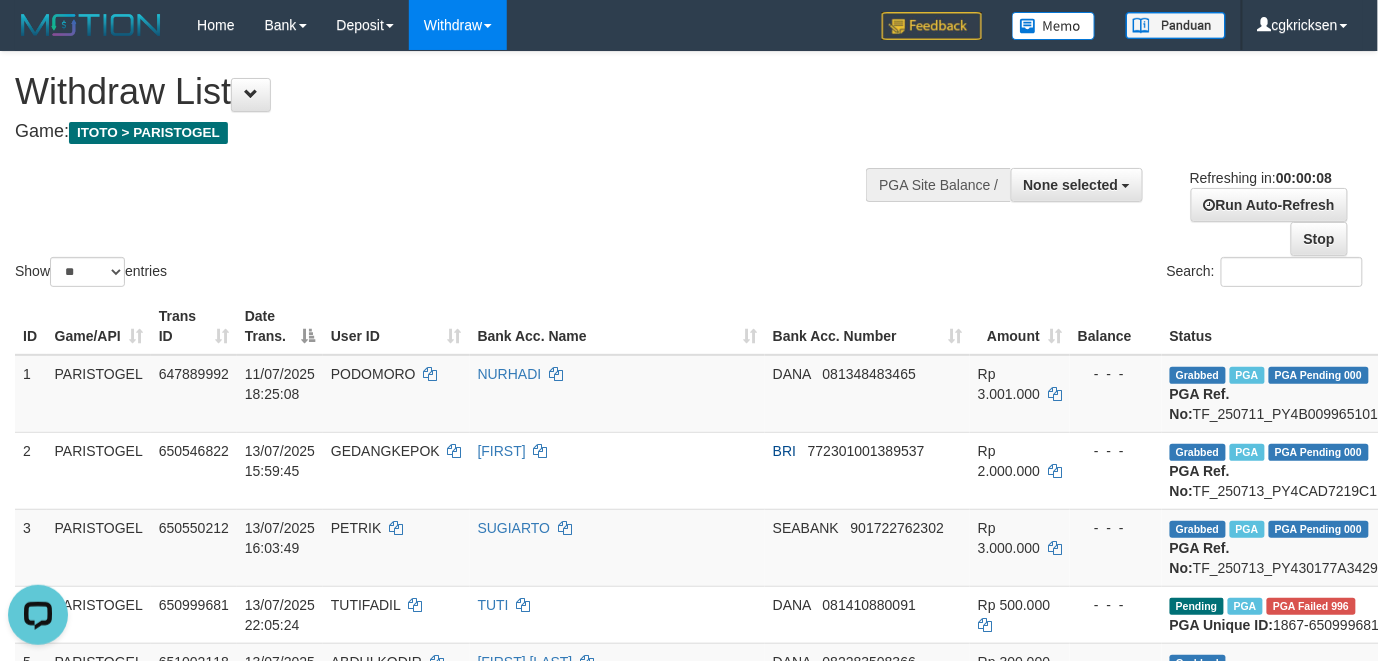 scroll, scrollTop: 0, scrollLeft: 0, axis: both 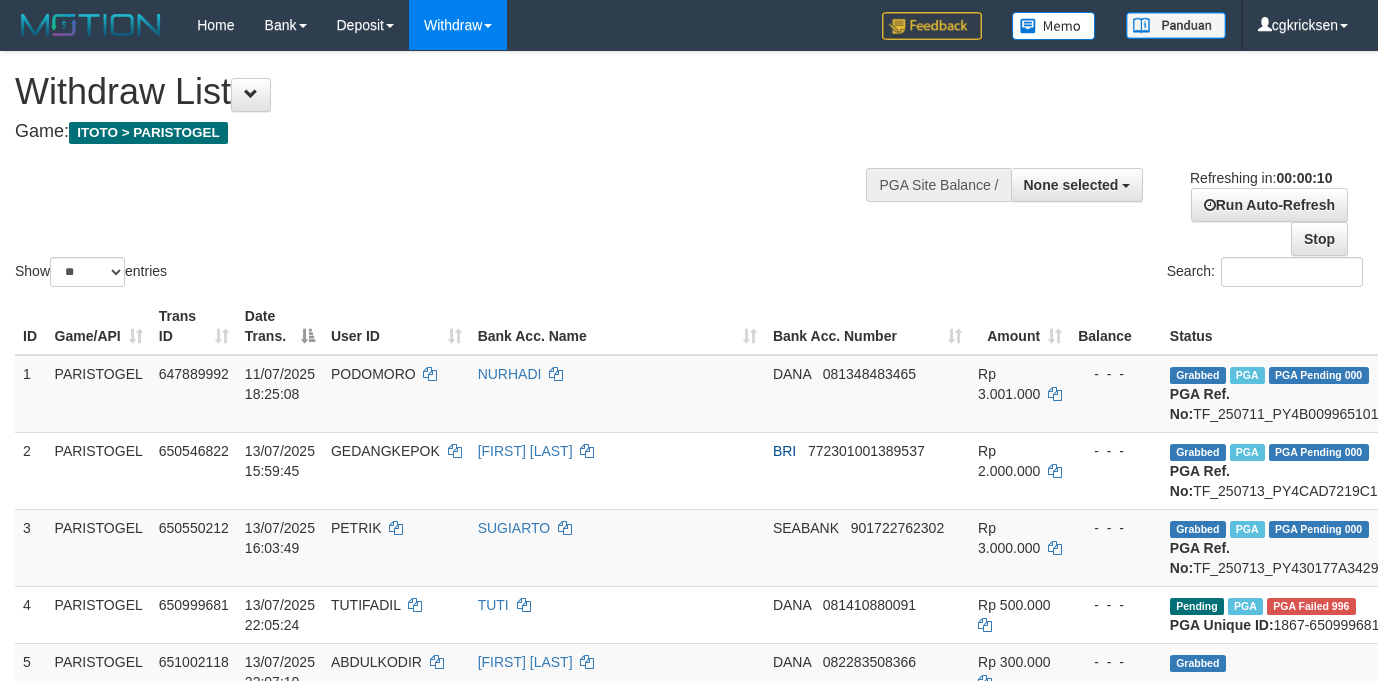 select 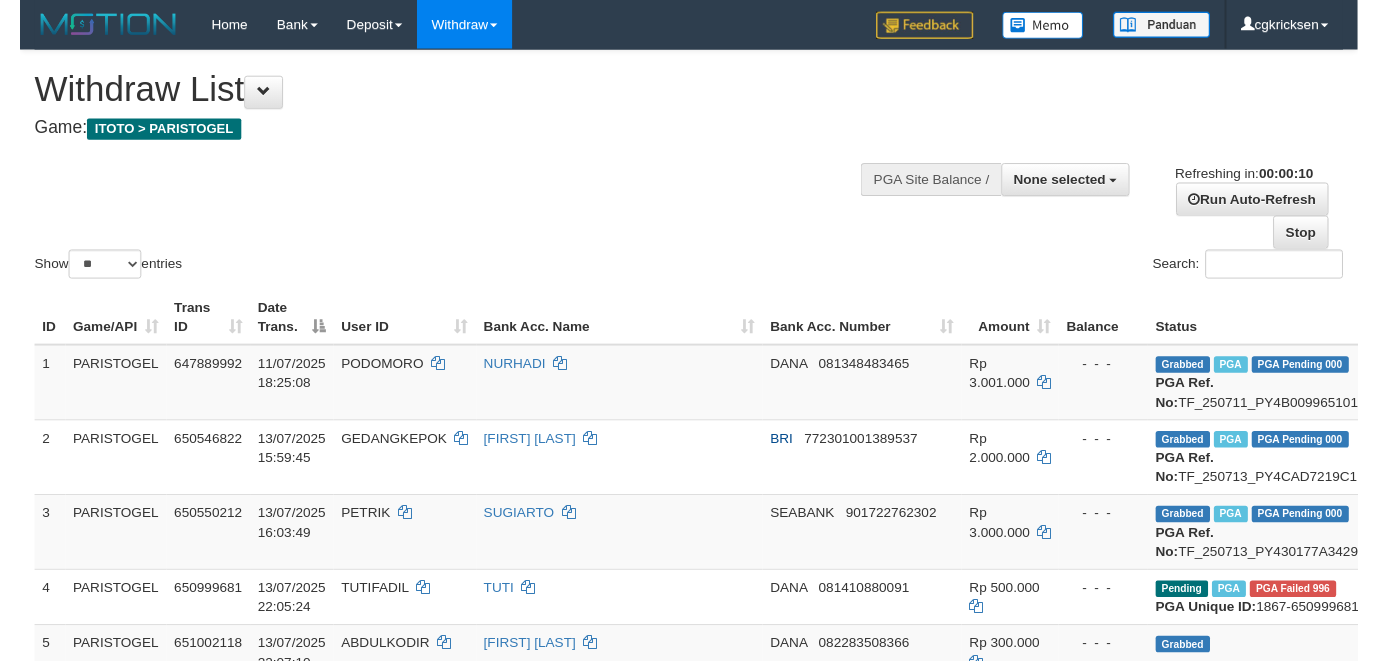 scroll, scrollTop: 0, scrollLeft: 0, axis: both 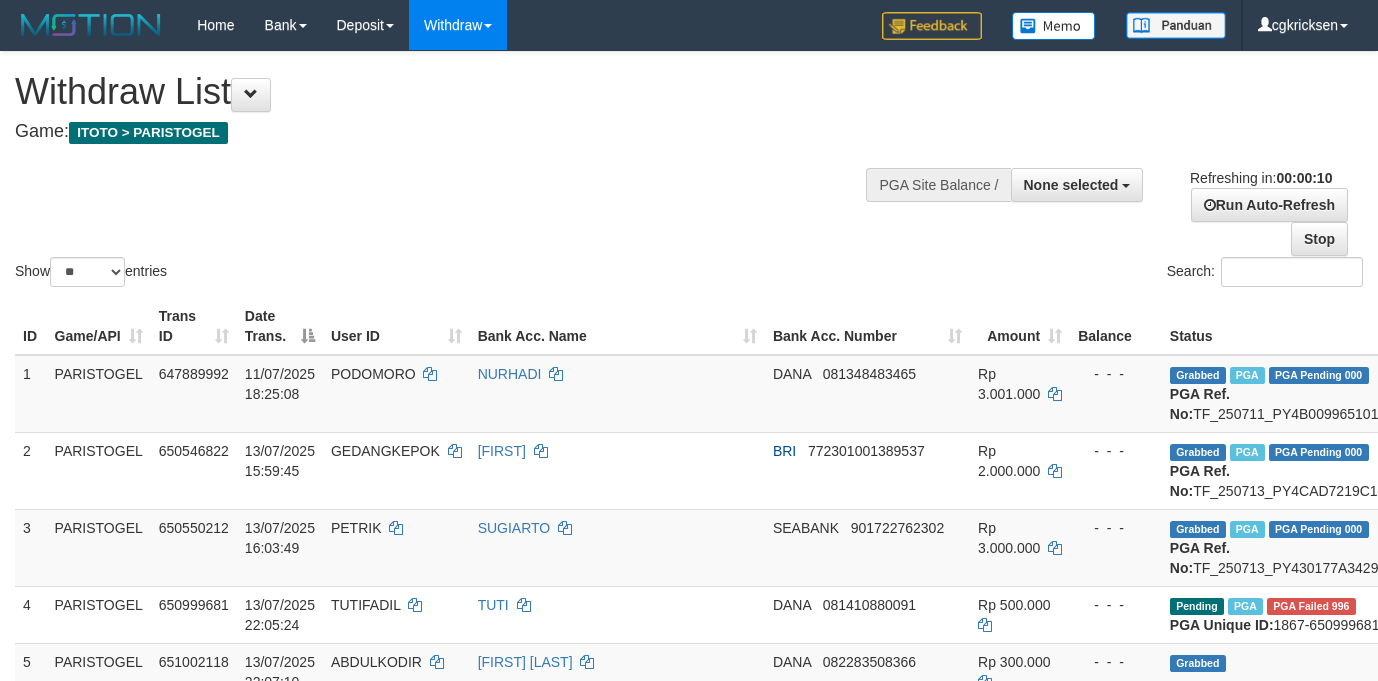select 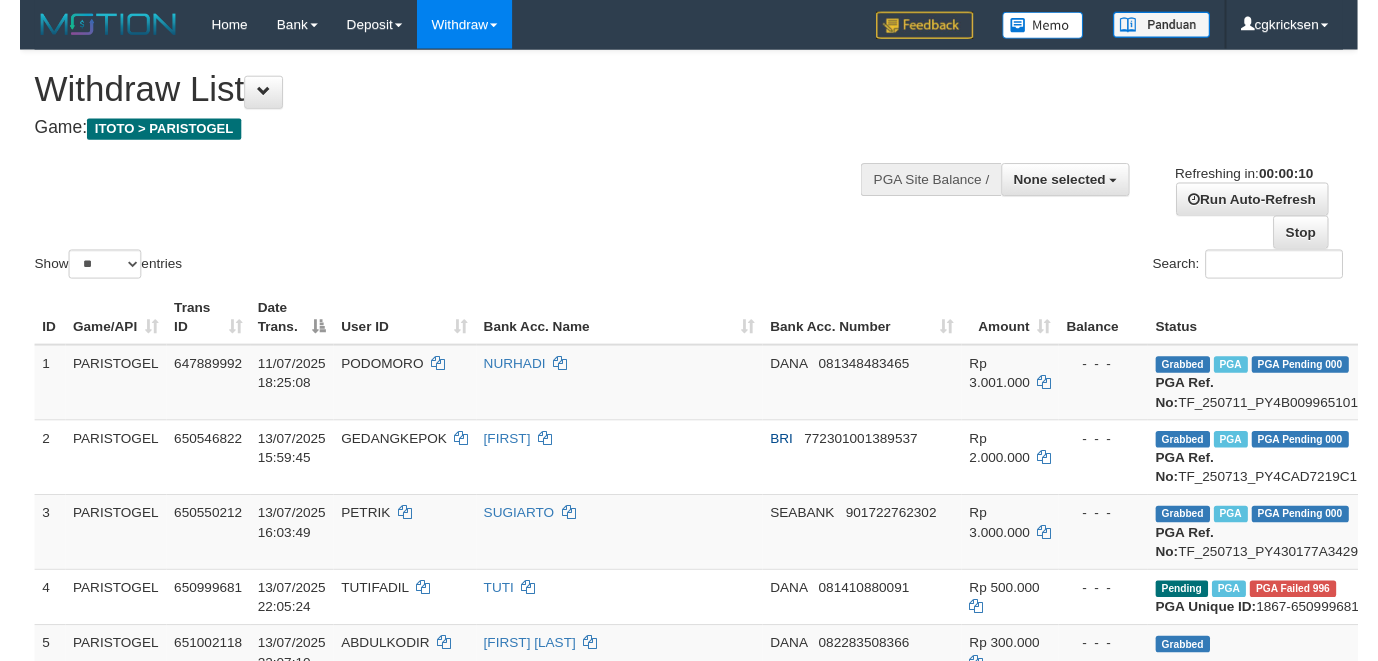 scroll, scrollTop: 0, scrollLeft: 0, axis: both 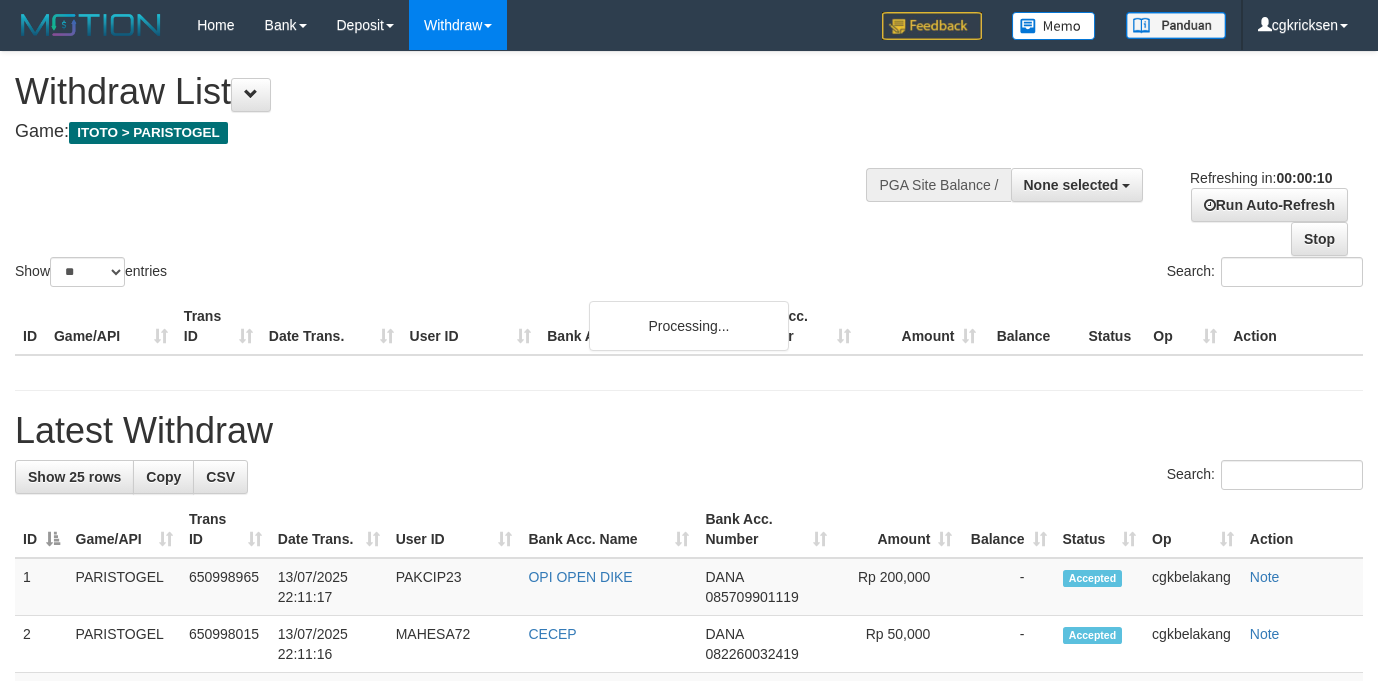 select 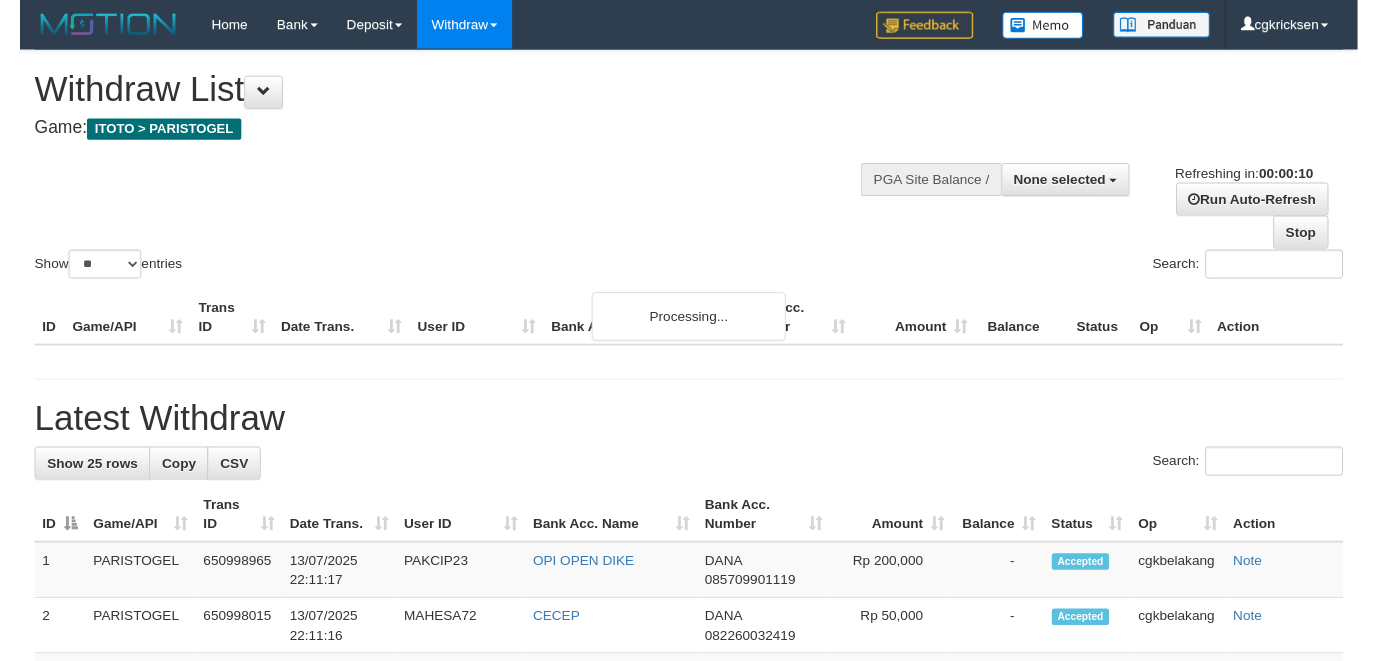 scroll, scrollTop: 0, scrollLeft: 0, axis: both 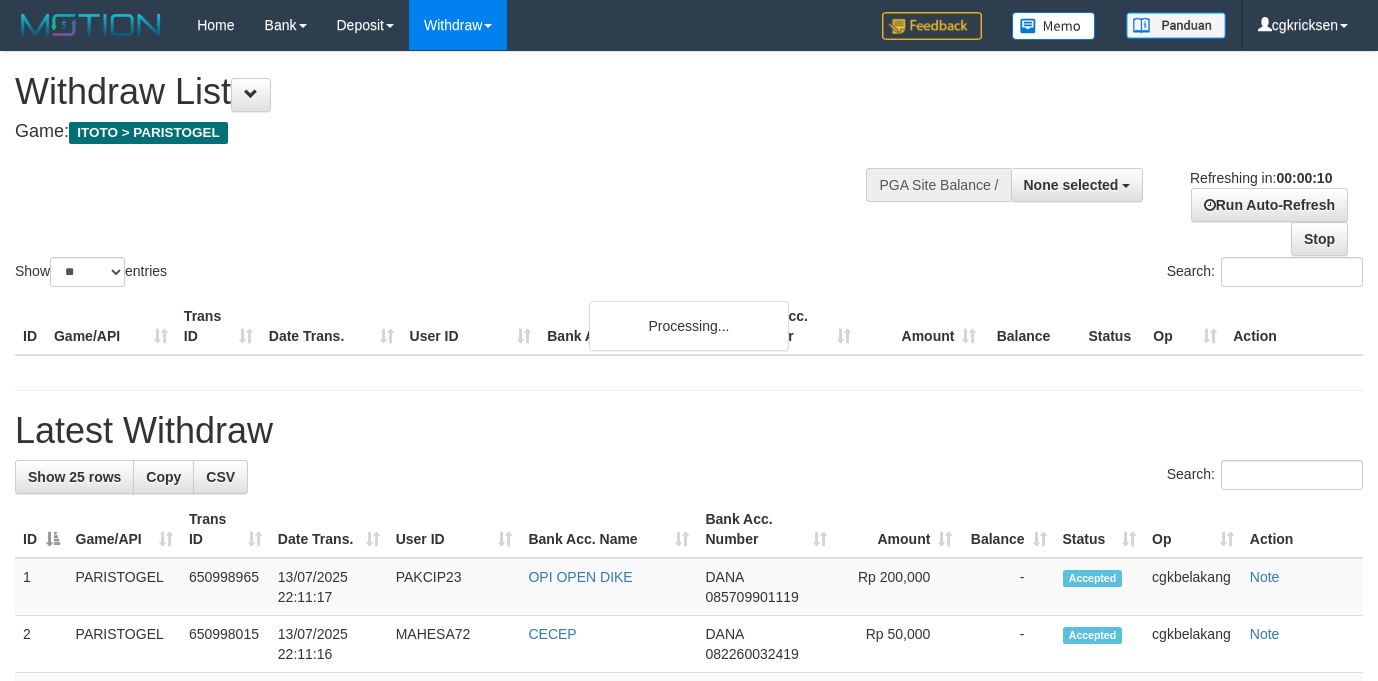 select 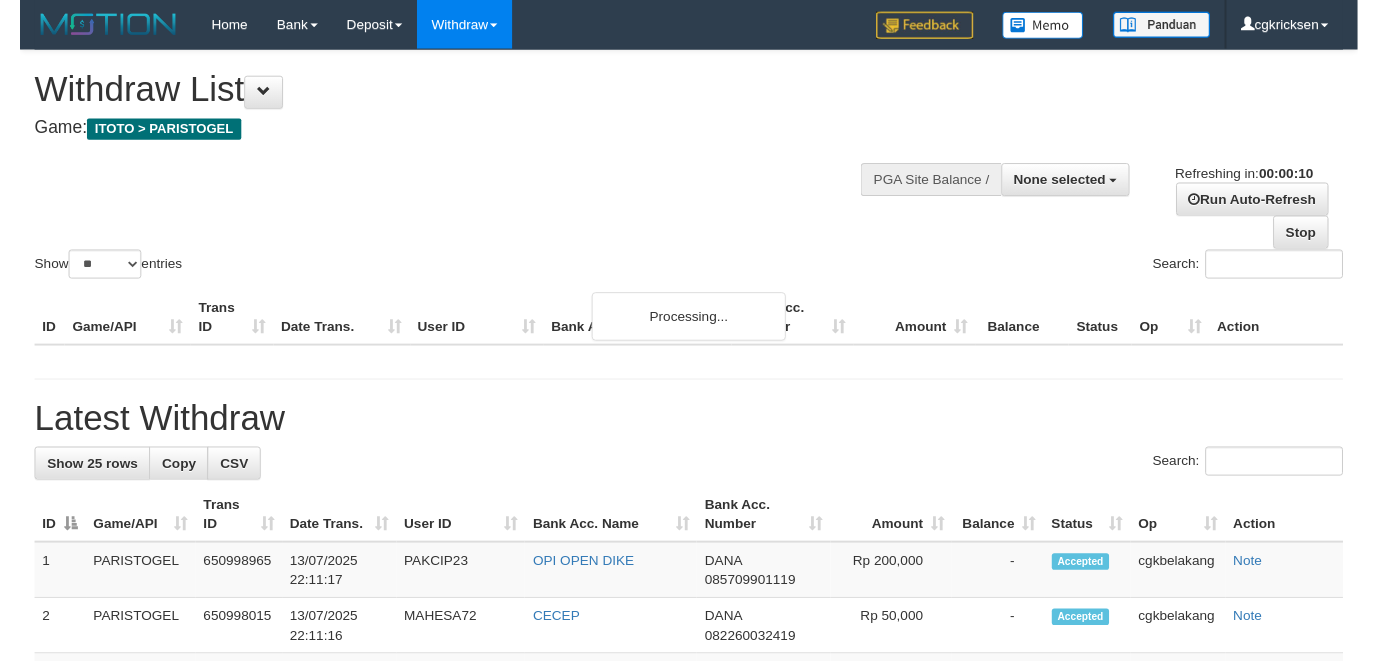 scroll, scrollTop: 0, scrollLeft: 0, axis: both 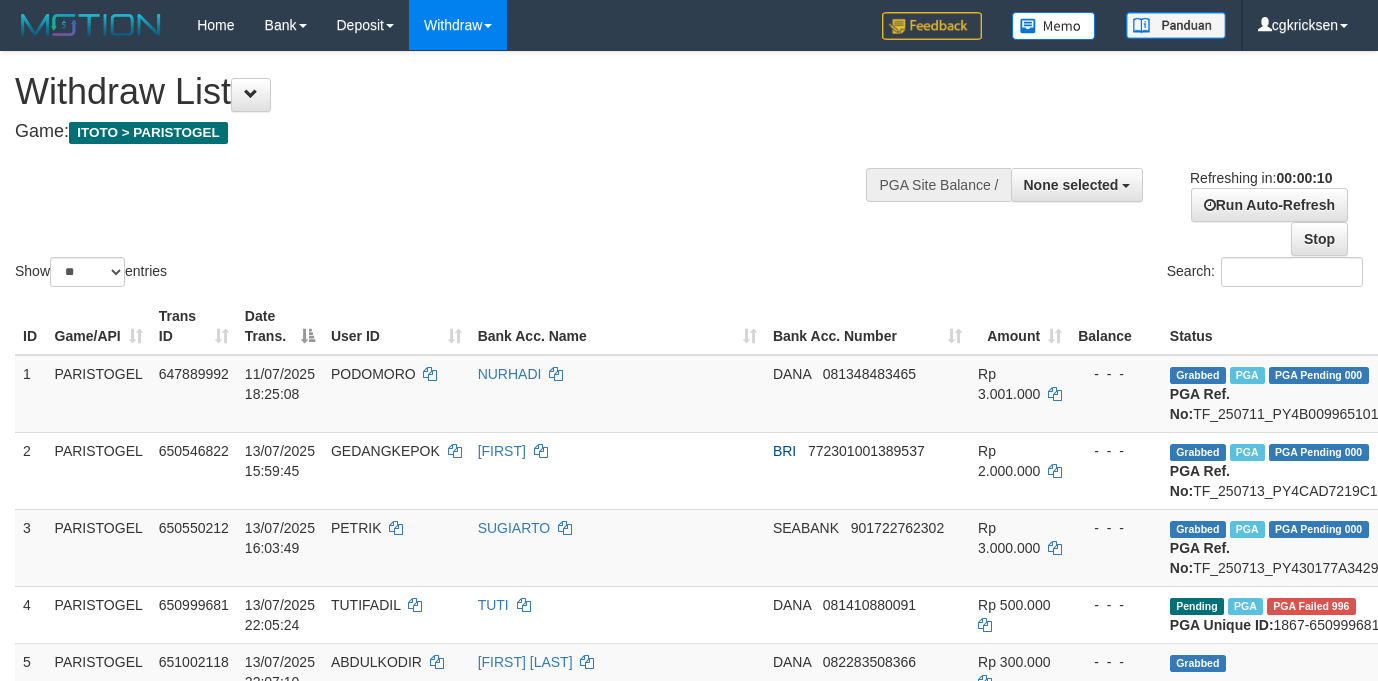 select 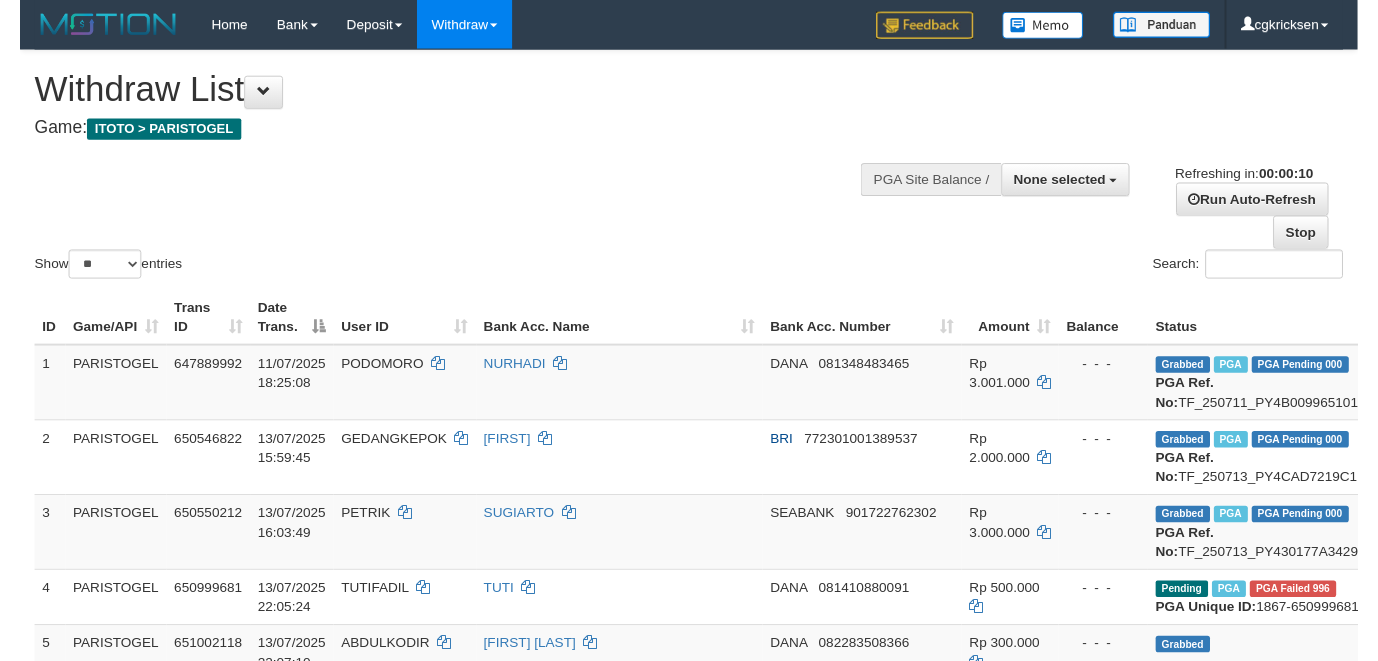 scroll, scrollTop: 0, scrollLeft: 0, axis: both 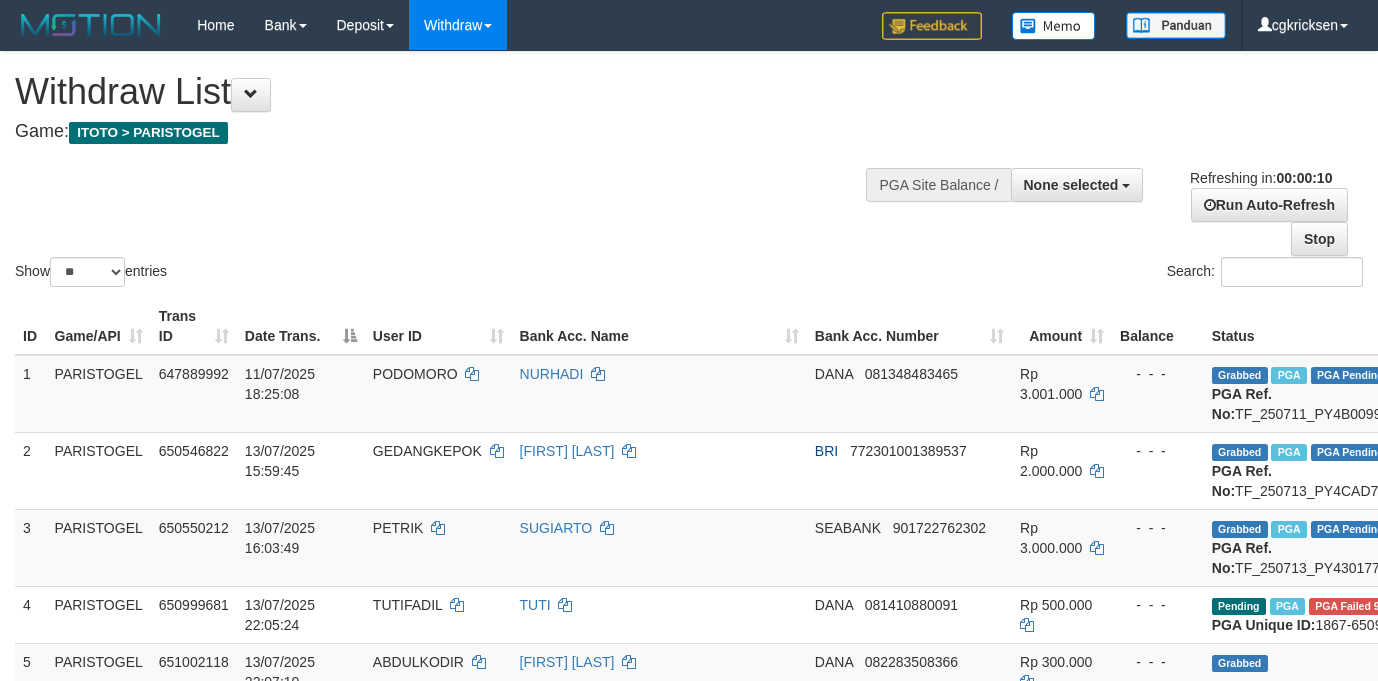 select 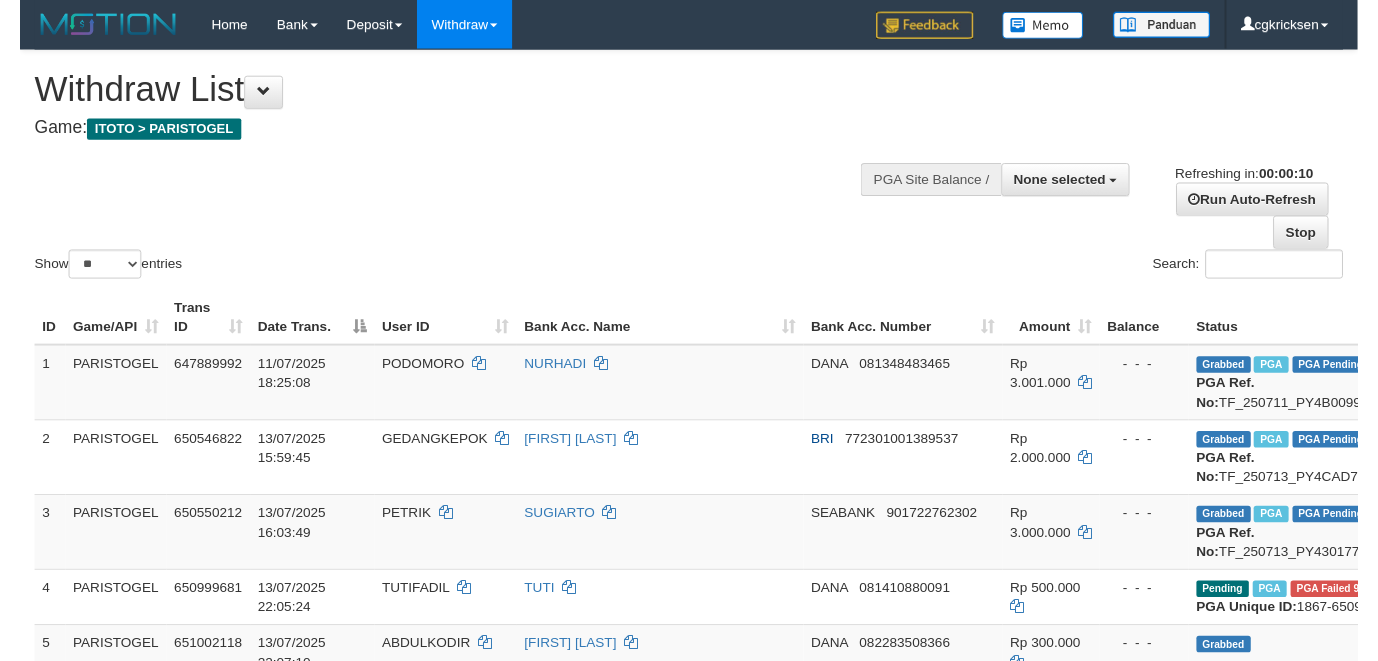 scroll, scrollTop: 0, scrollLeft: 0, axis: both 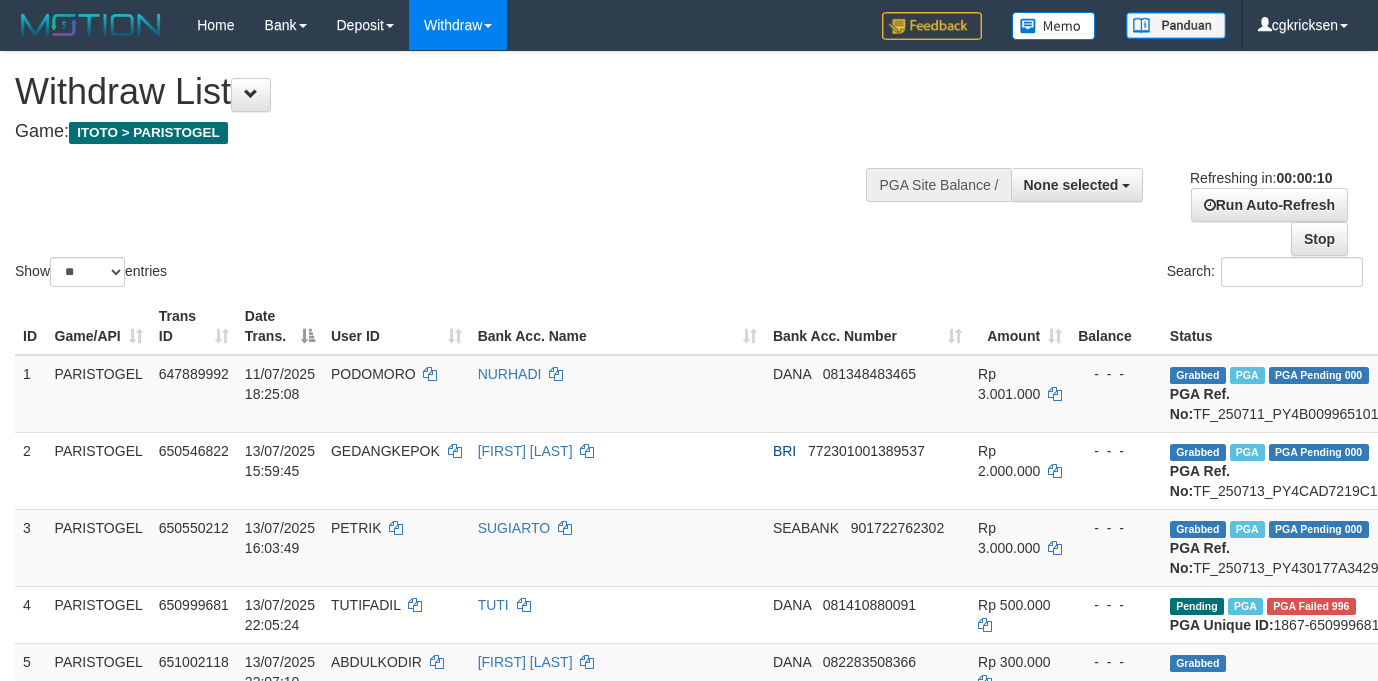 select 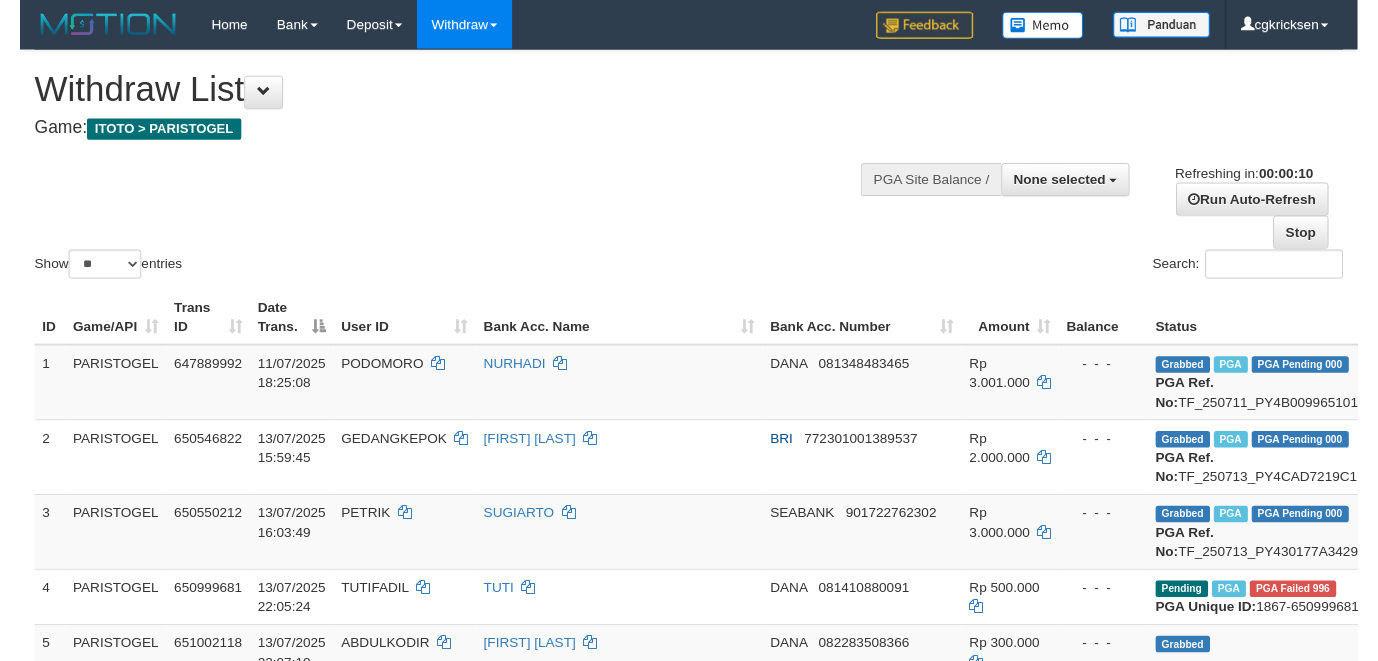 scroll, scrollTop: 0, scrollLeft: 0, axis: both 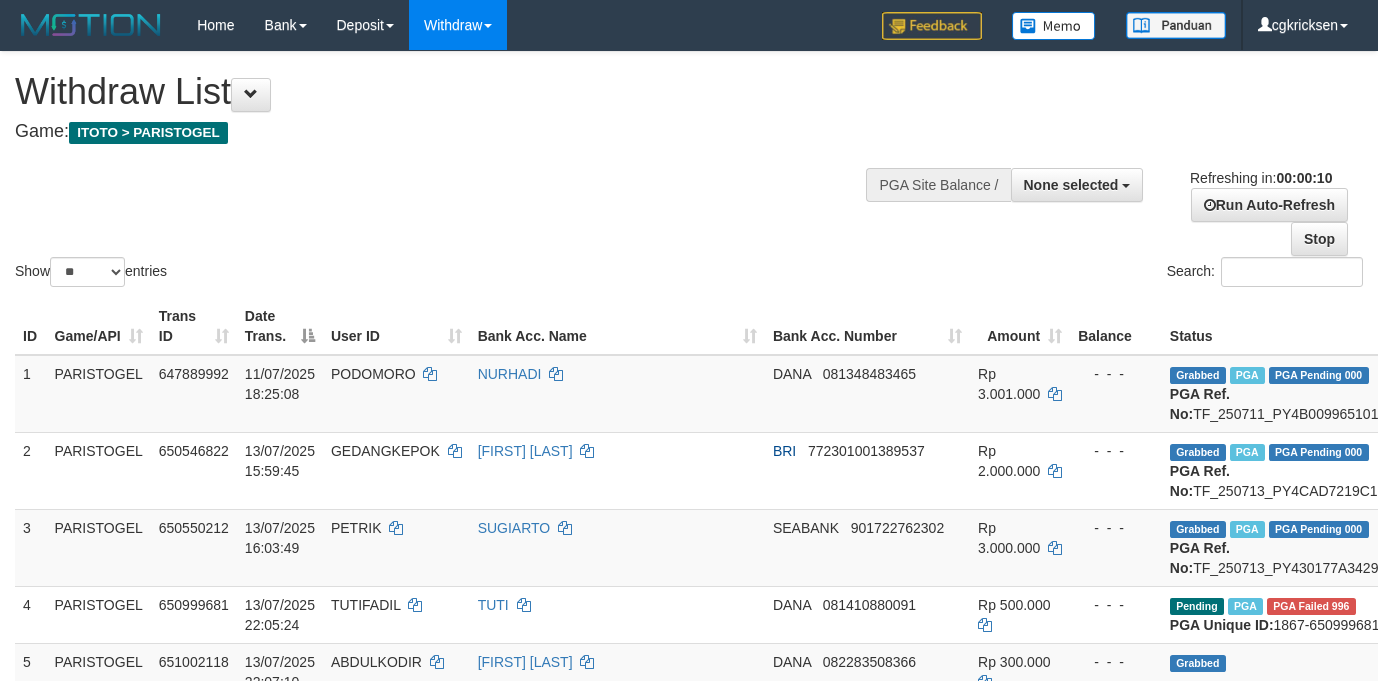 select 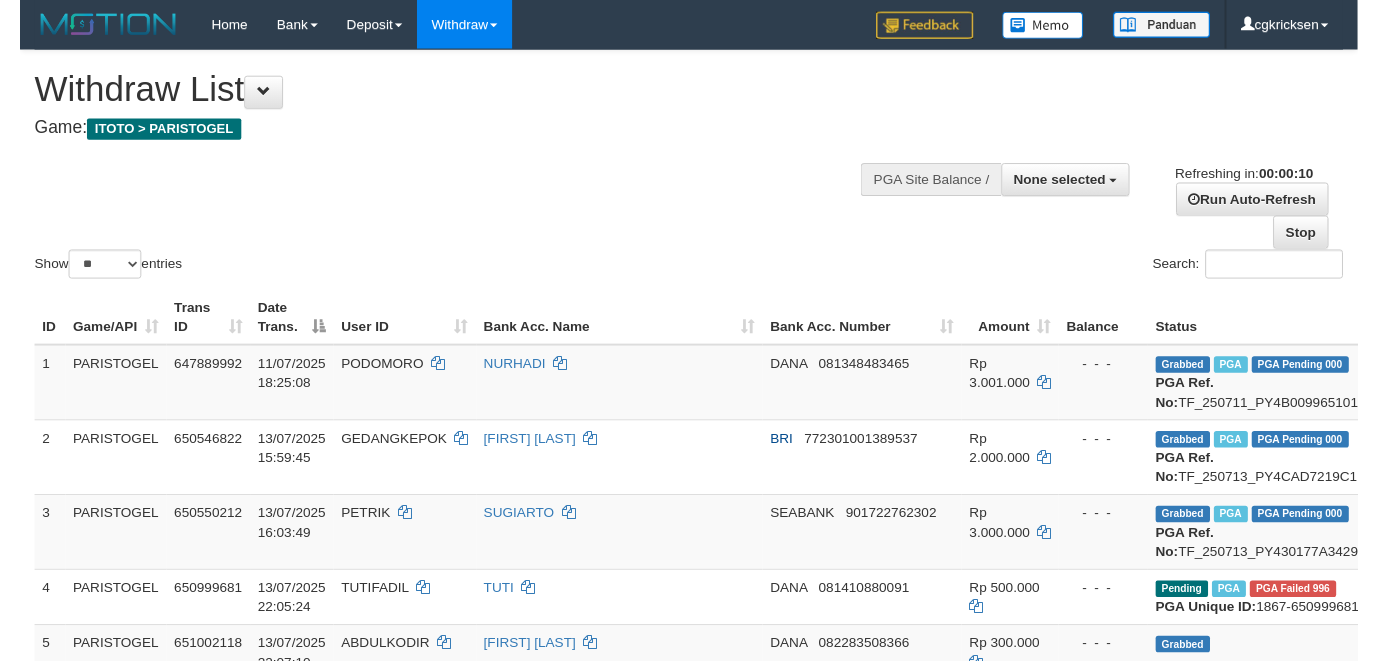 scroll, scrollTop: 0, scrollLeft: 0, axis: both 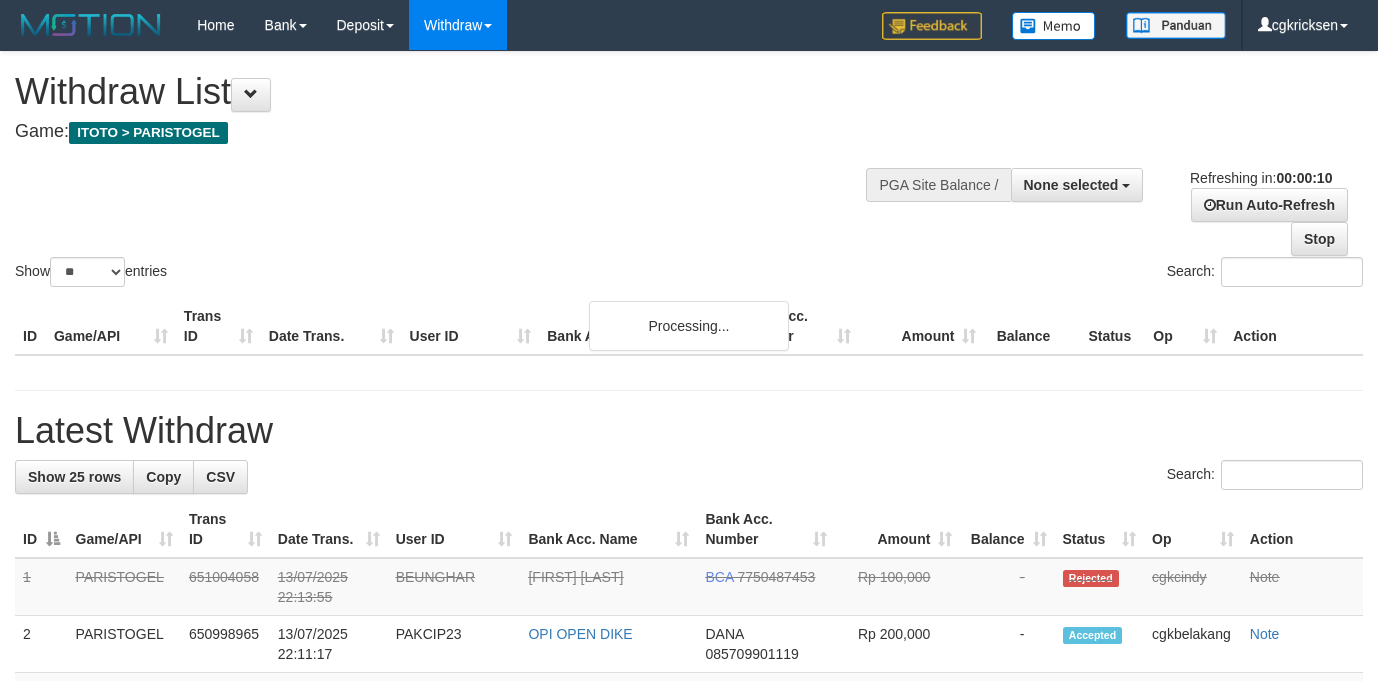 select 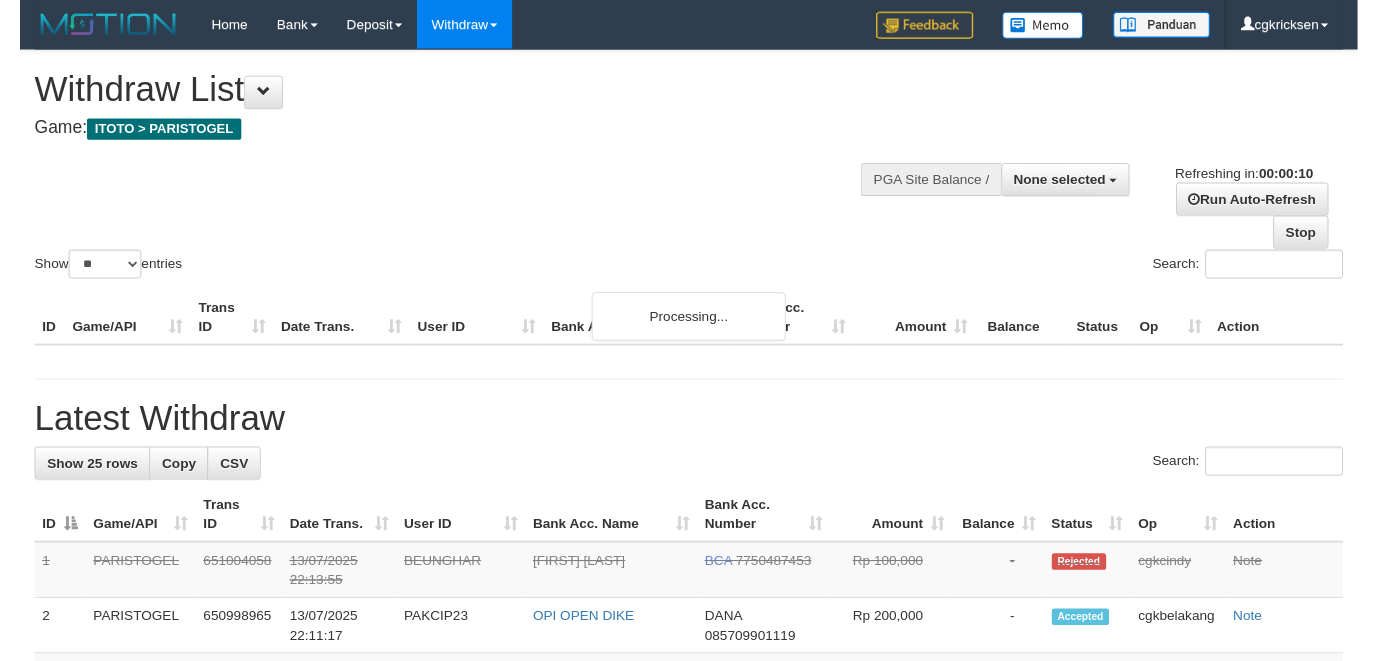 scroll, scrollTop: 0, scrollLeft: 0, axis: both 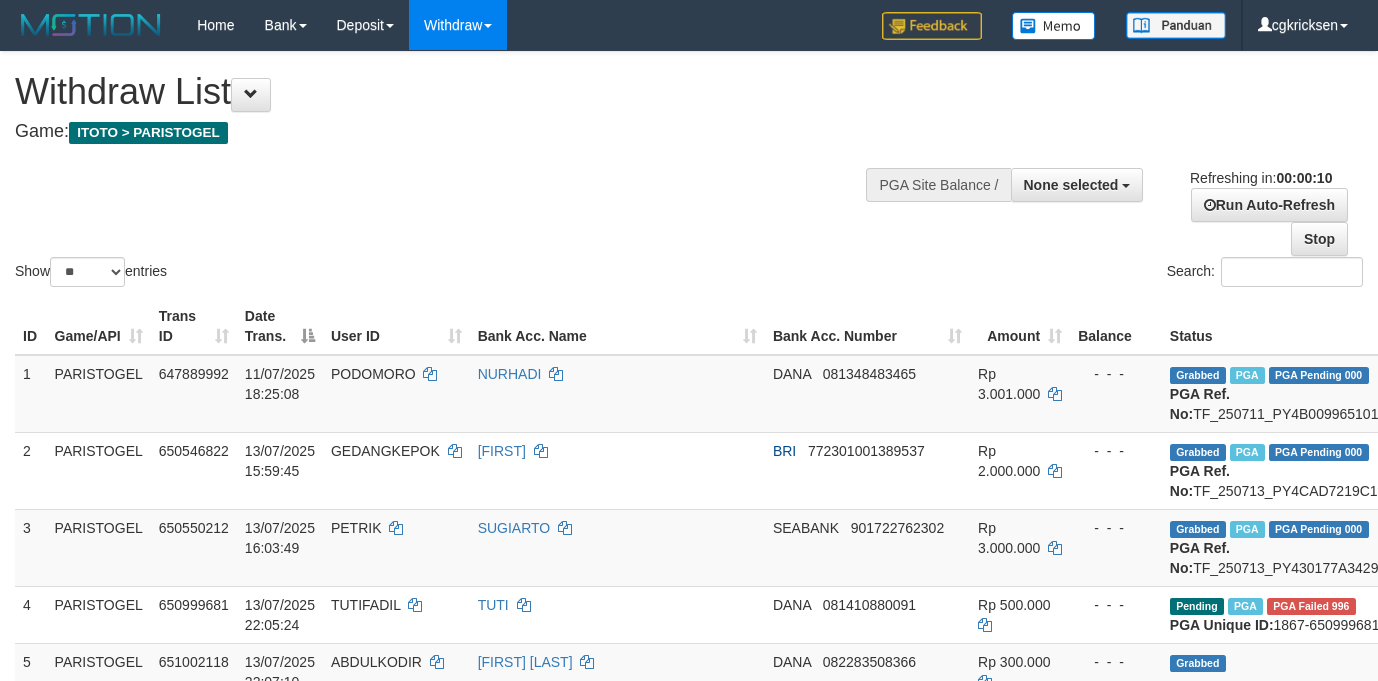 select 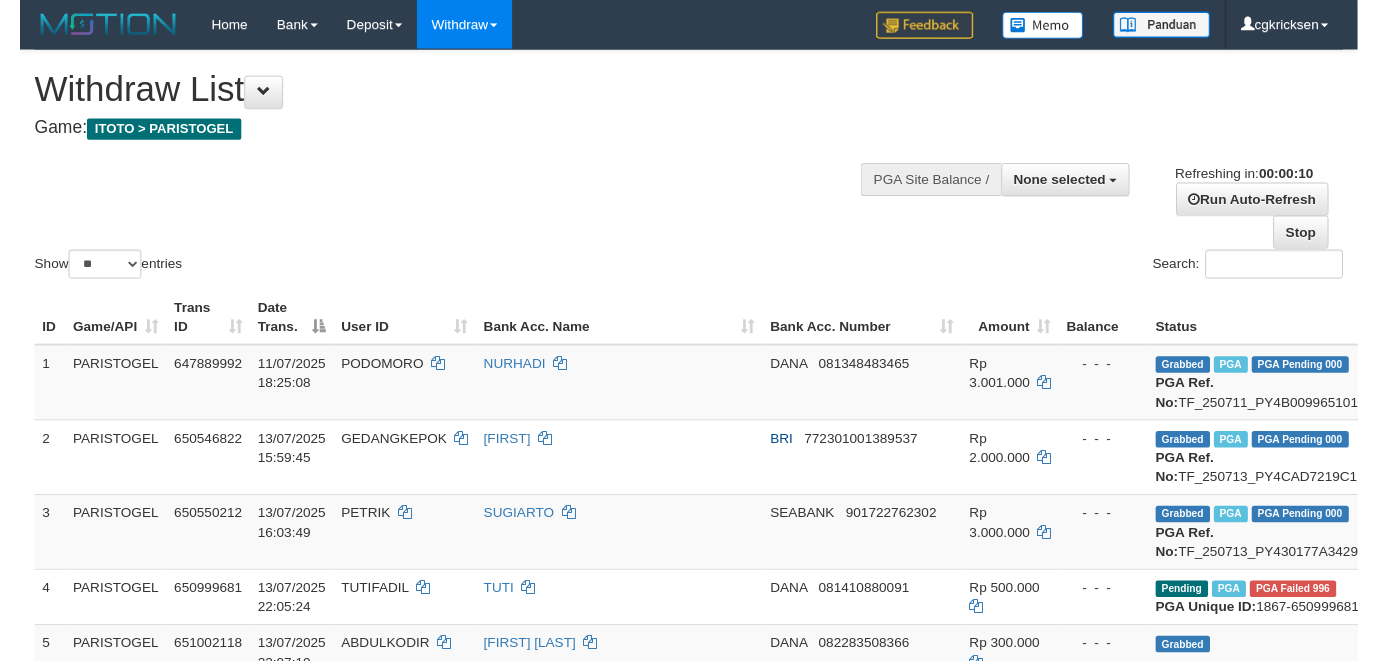 scroll, scrollTop: 0, scrollLeft: 0, axis: both 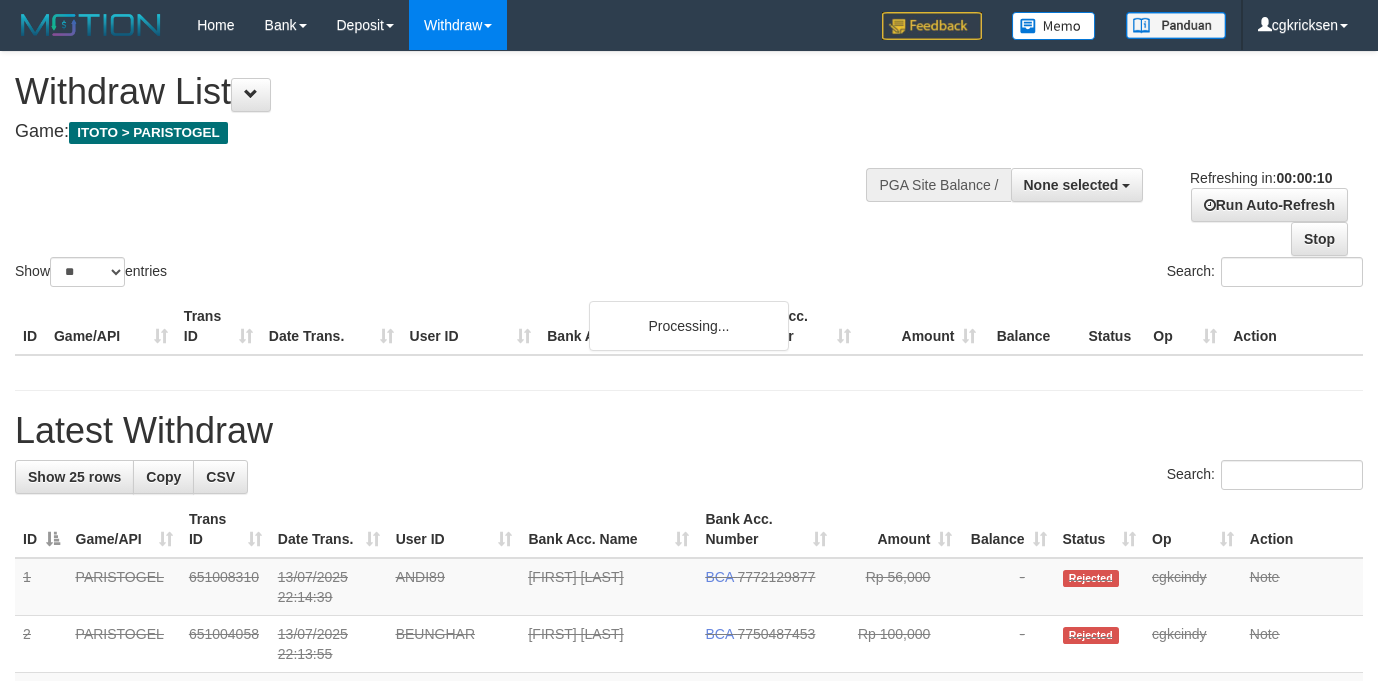 select 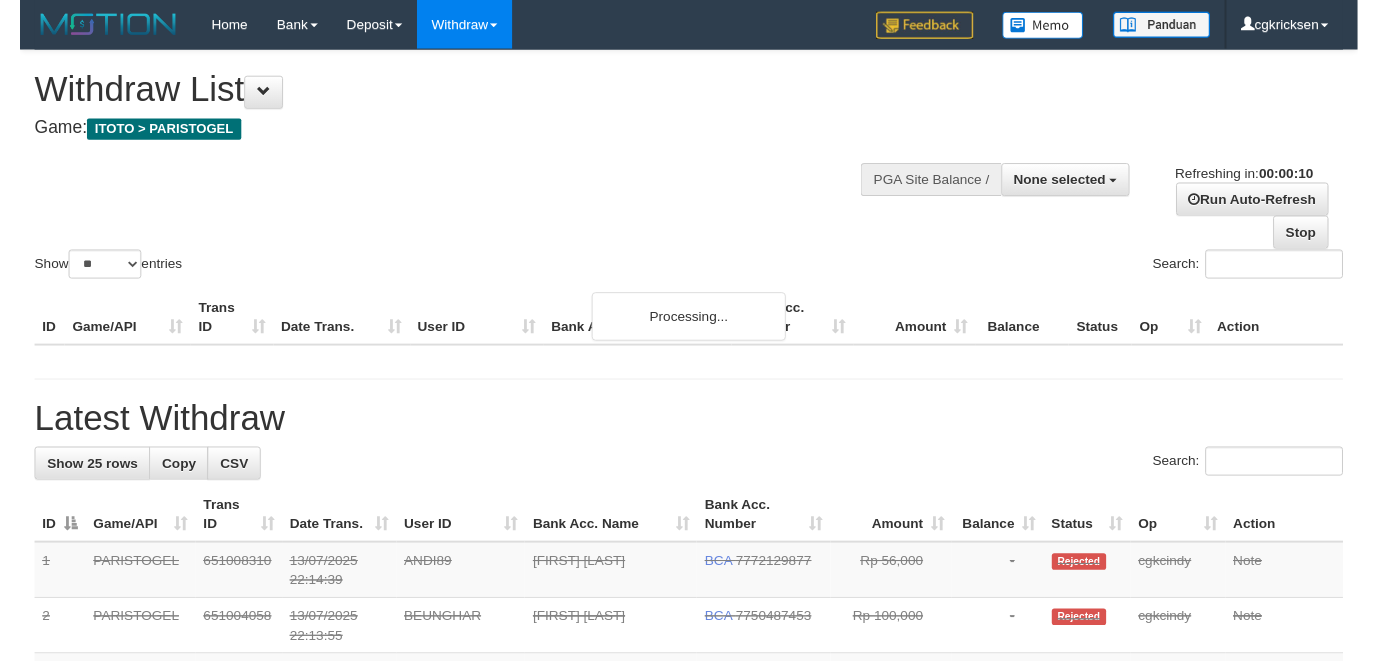 scroll, scrollTop: 0, scrollLeft: 0, axis: both 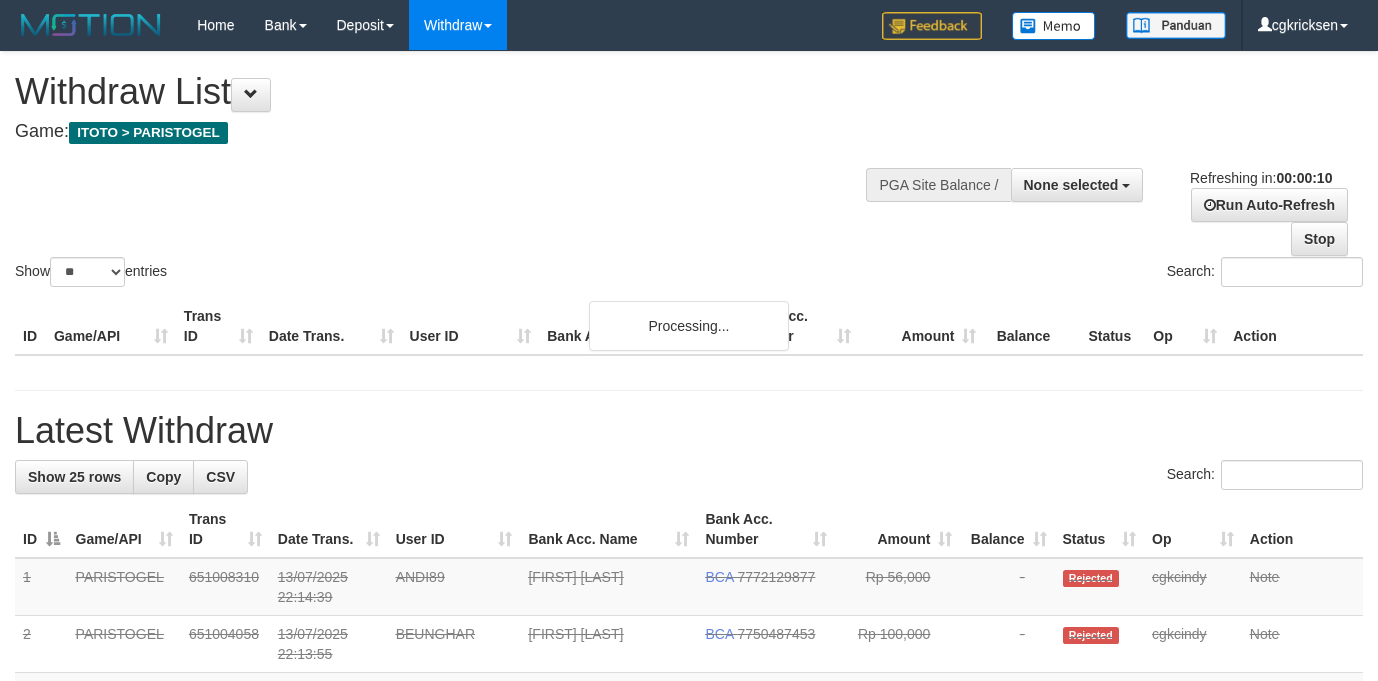 select 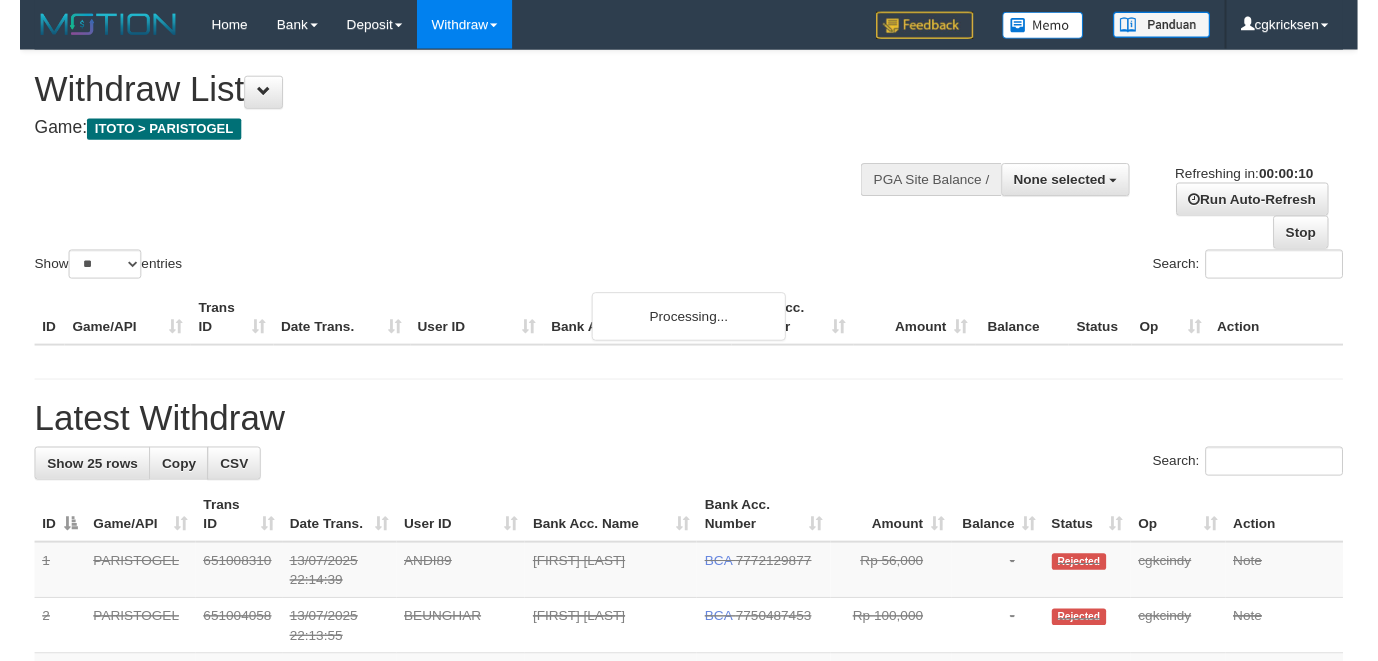 scroll, scrollTop: 0, scrollLeft: 0, axis: both 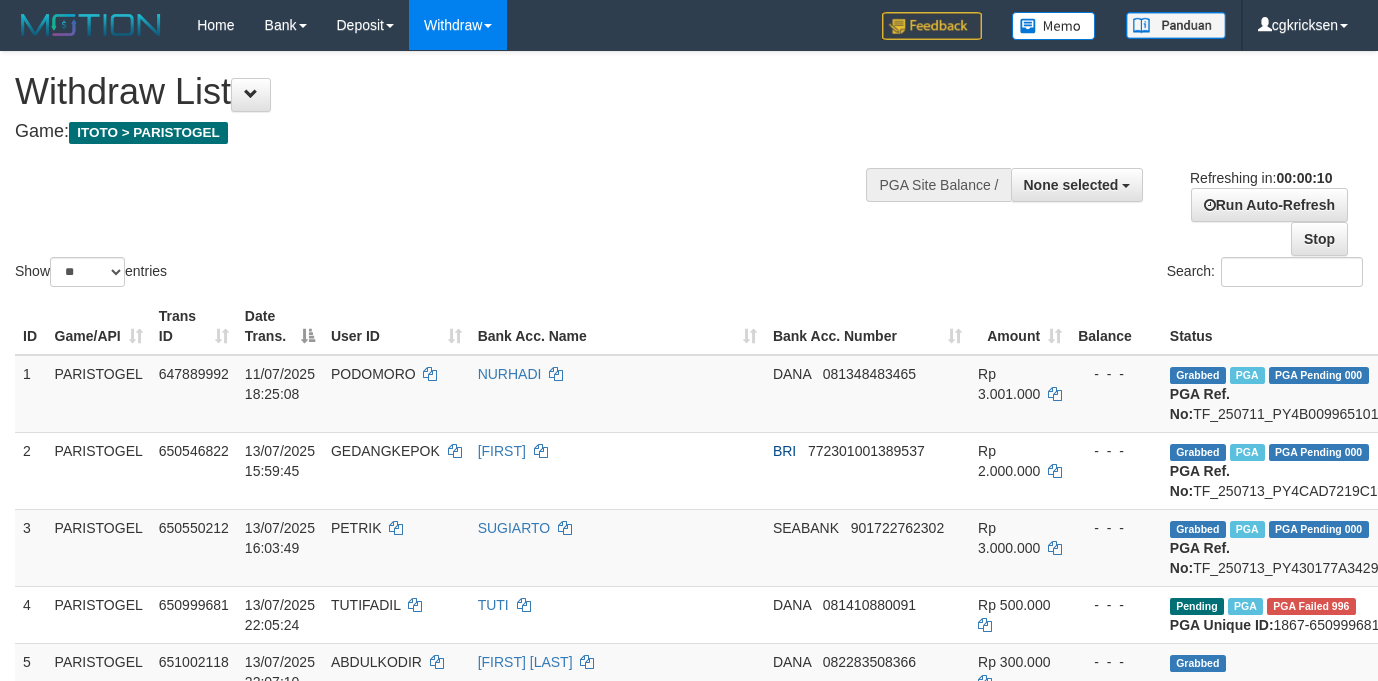 select 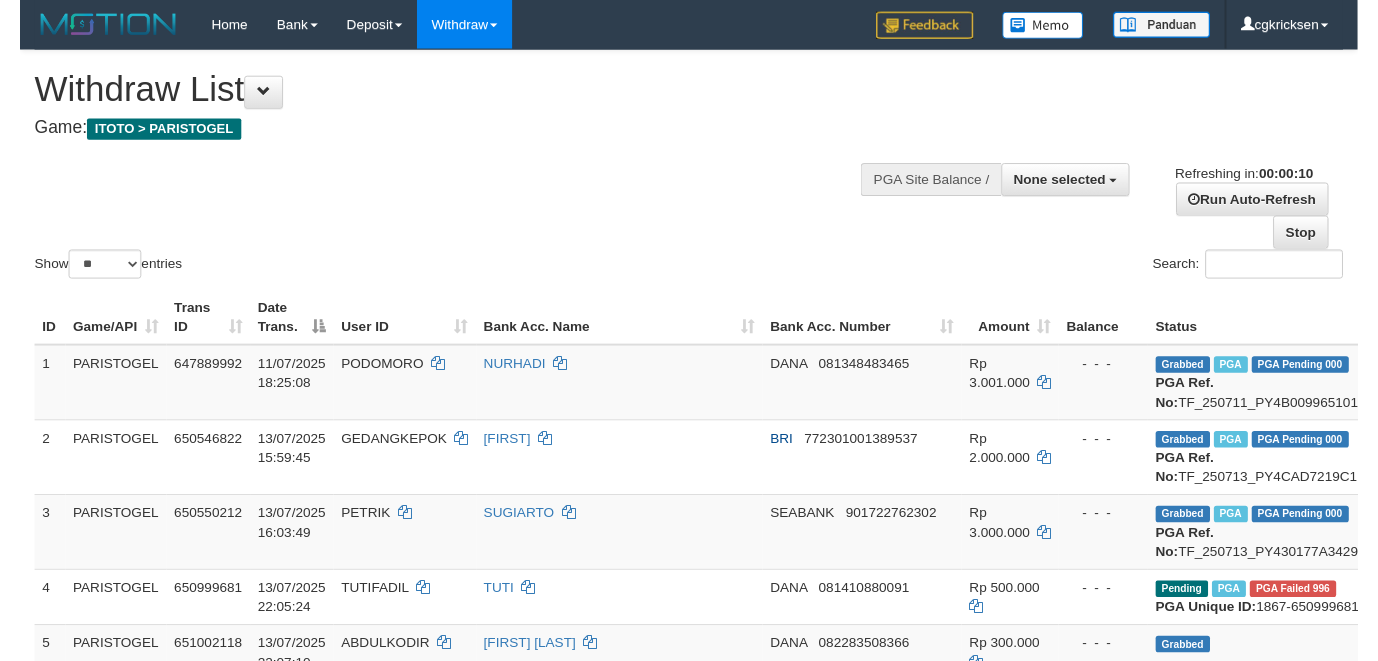 scroll, scrollTop: 0, scrollLeft: 0, axis: both 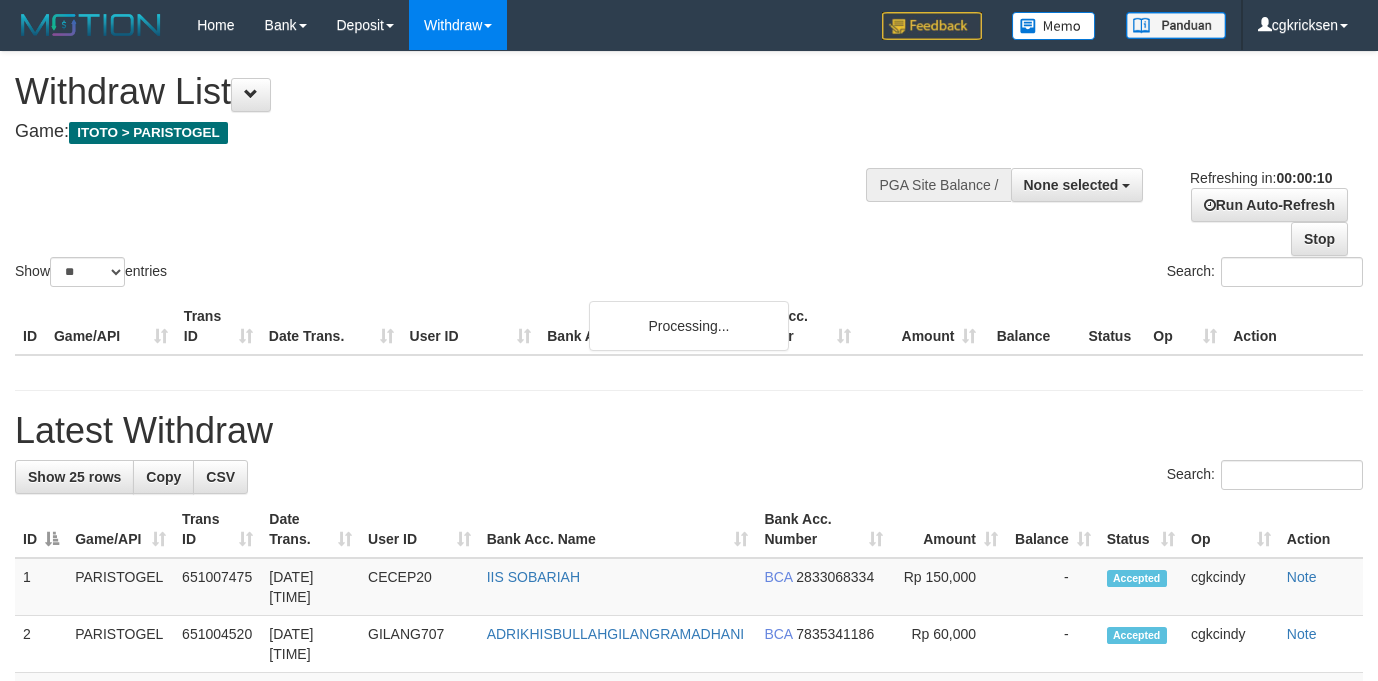 select 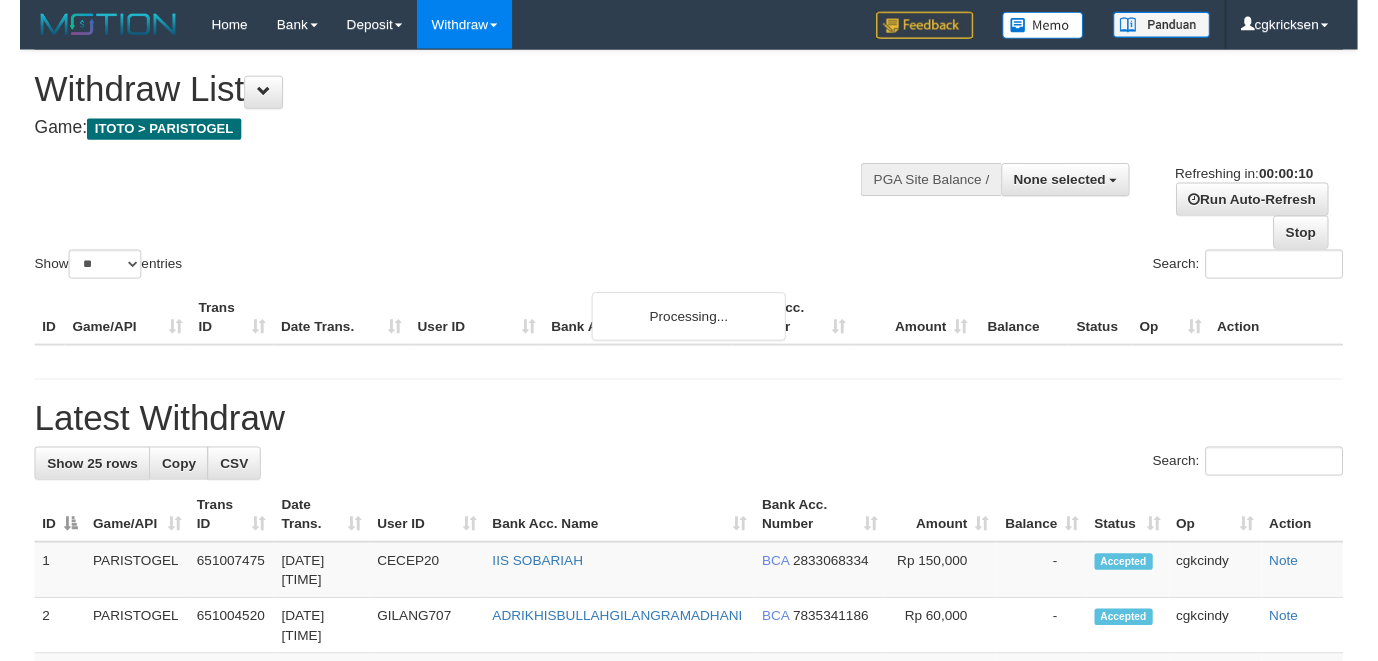 scroll, scrollTop: 0, scrollLeft: 0, axis: both 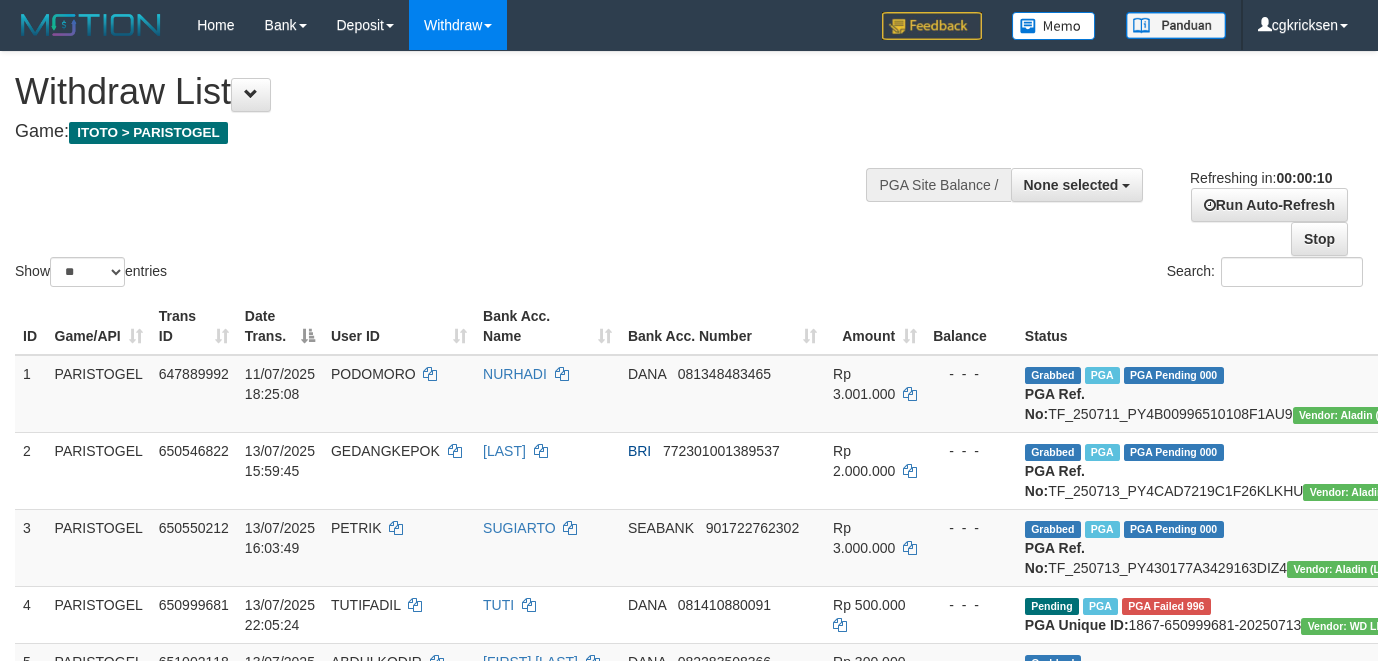 select 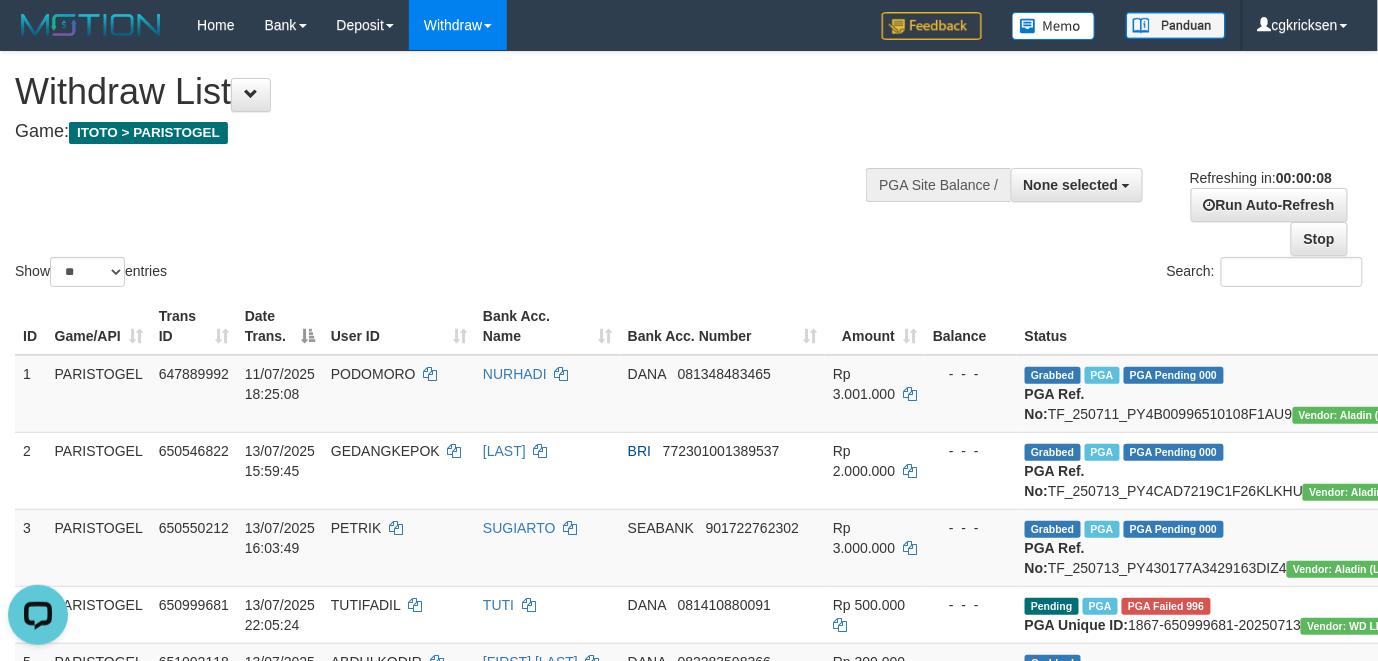 scroll, scrollTop: 0, scrollLeft: 0, axis: both 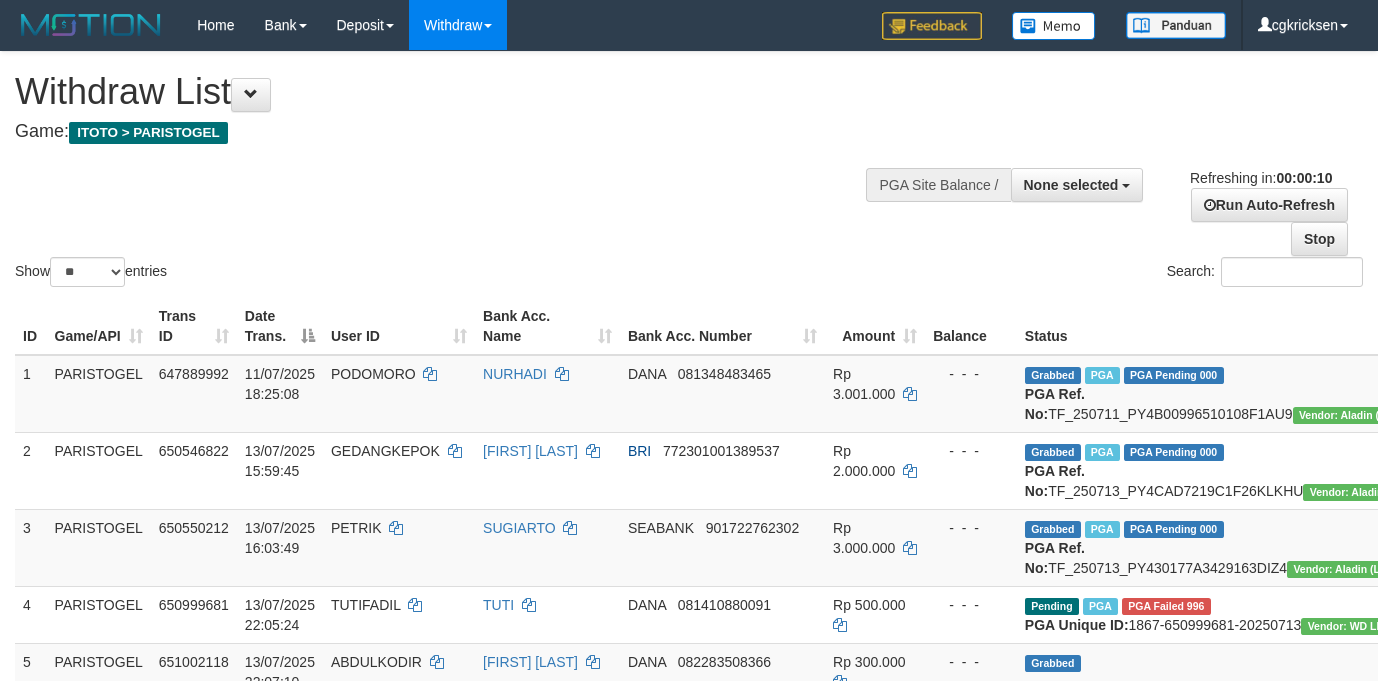 select 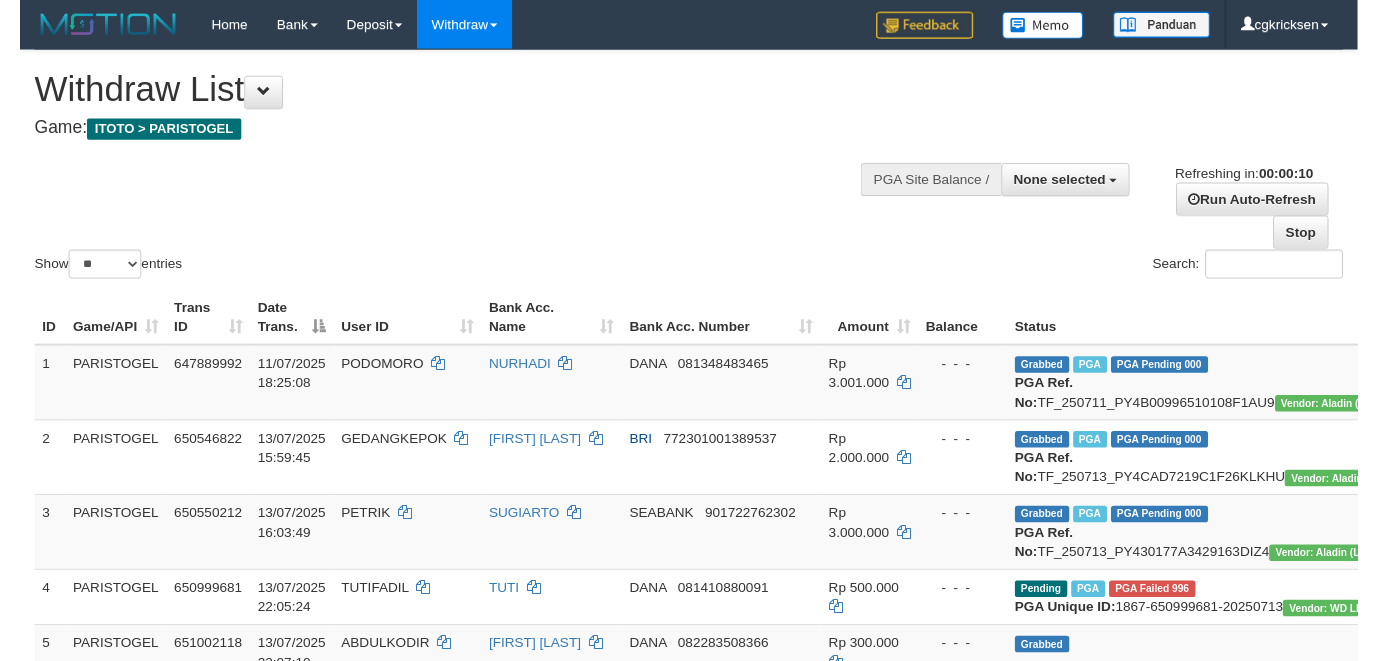 scroll, scrollTop: 0, scrollLeft: 0, axis: both 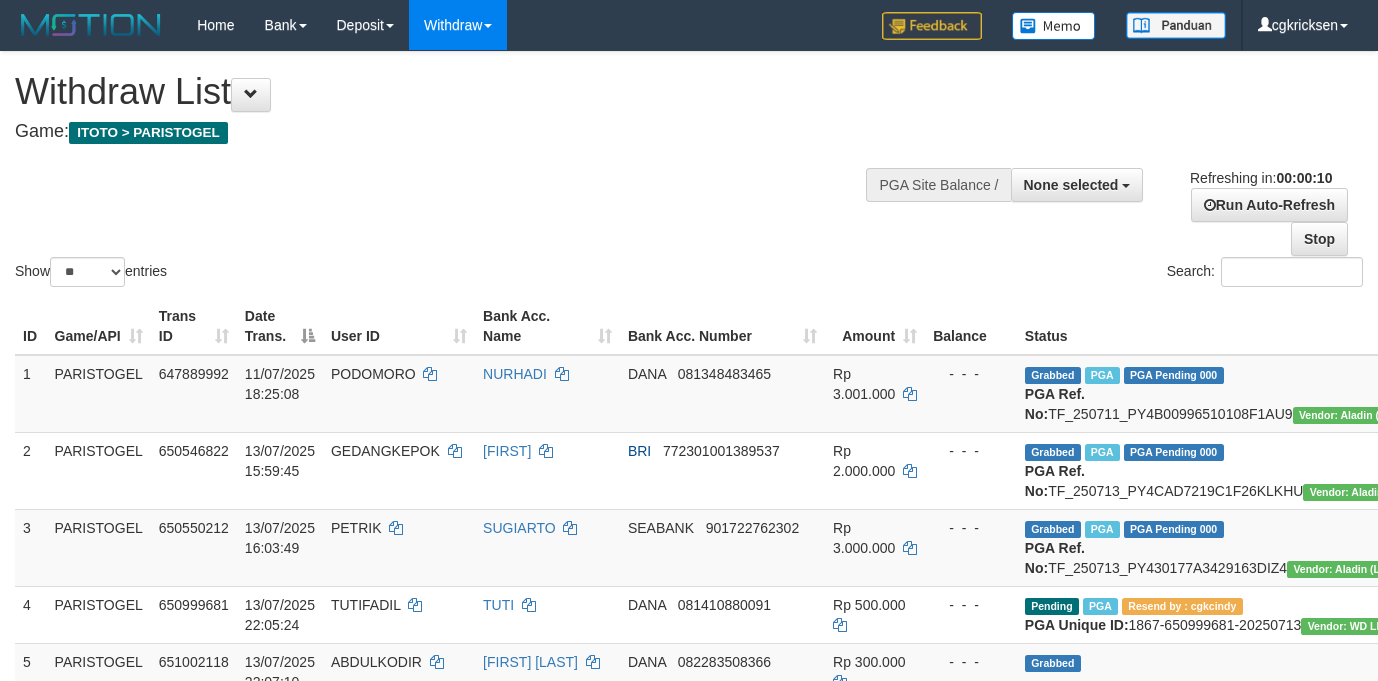 select 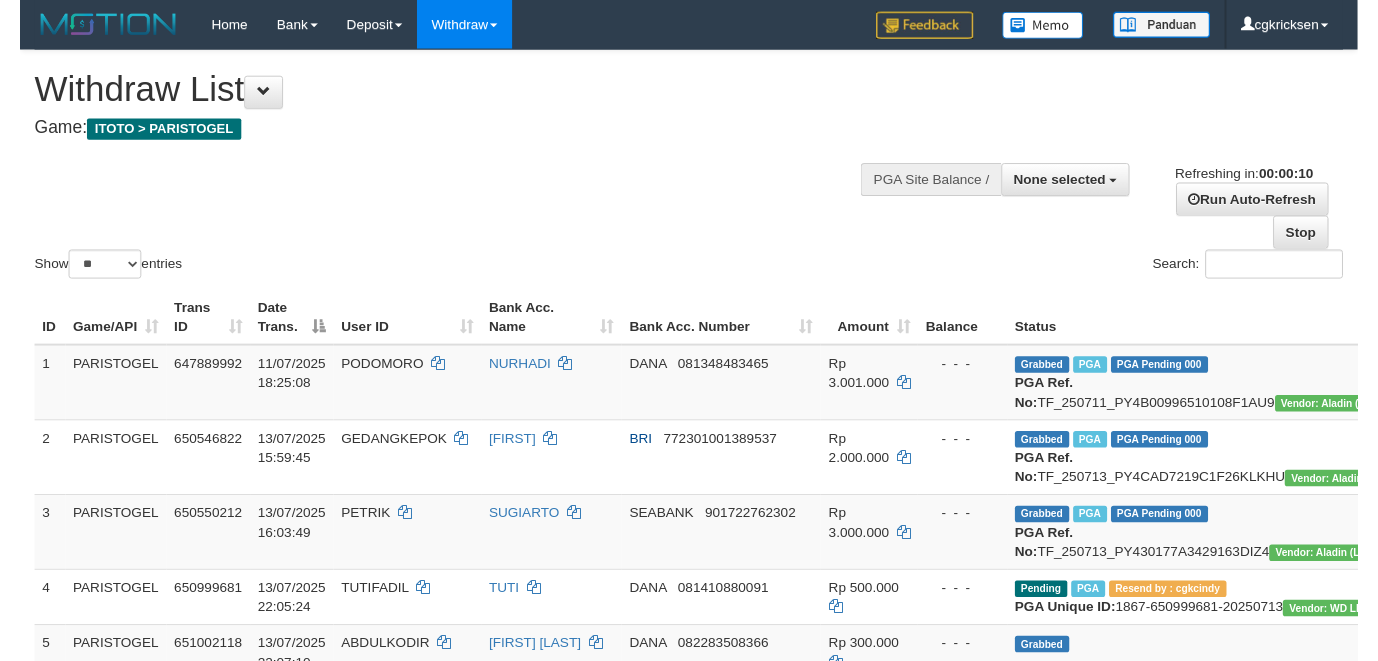 scroll, scrollTop: 0, scrollLeft: 0, axis: both 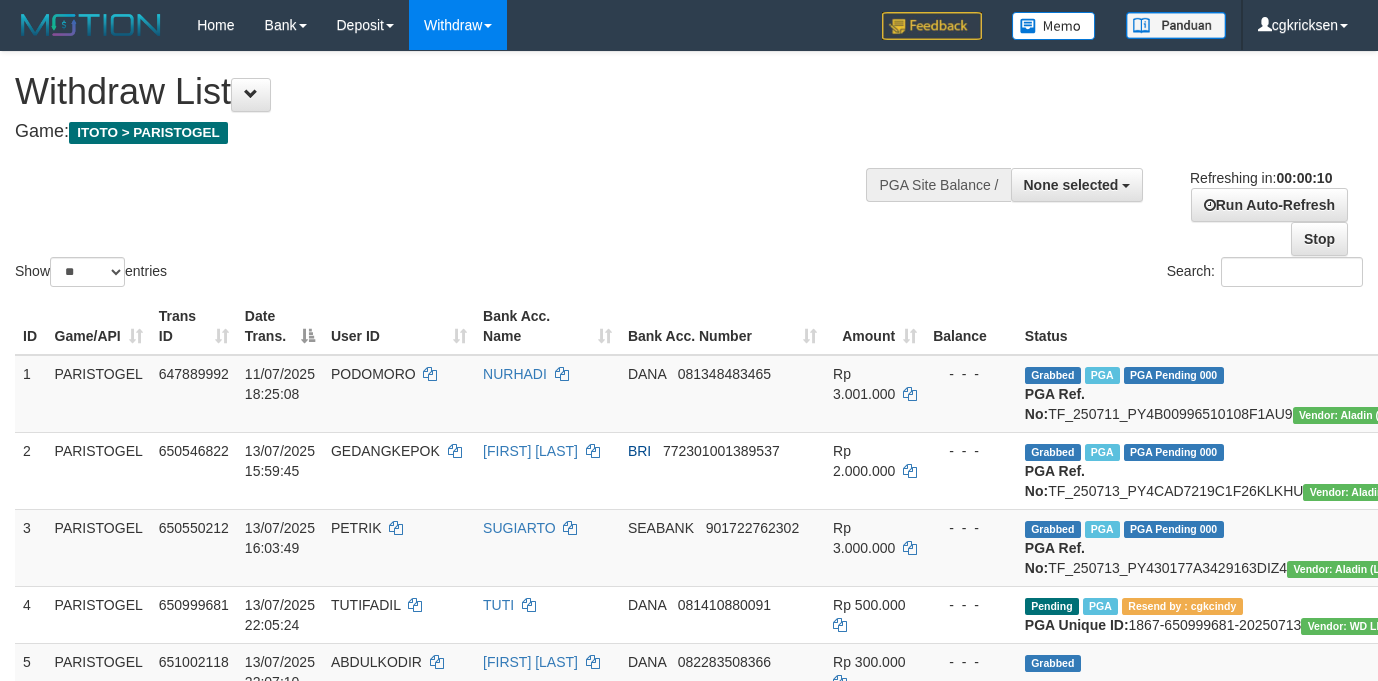select 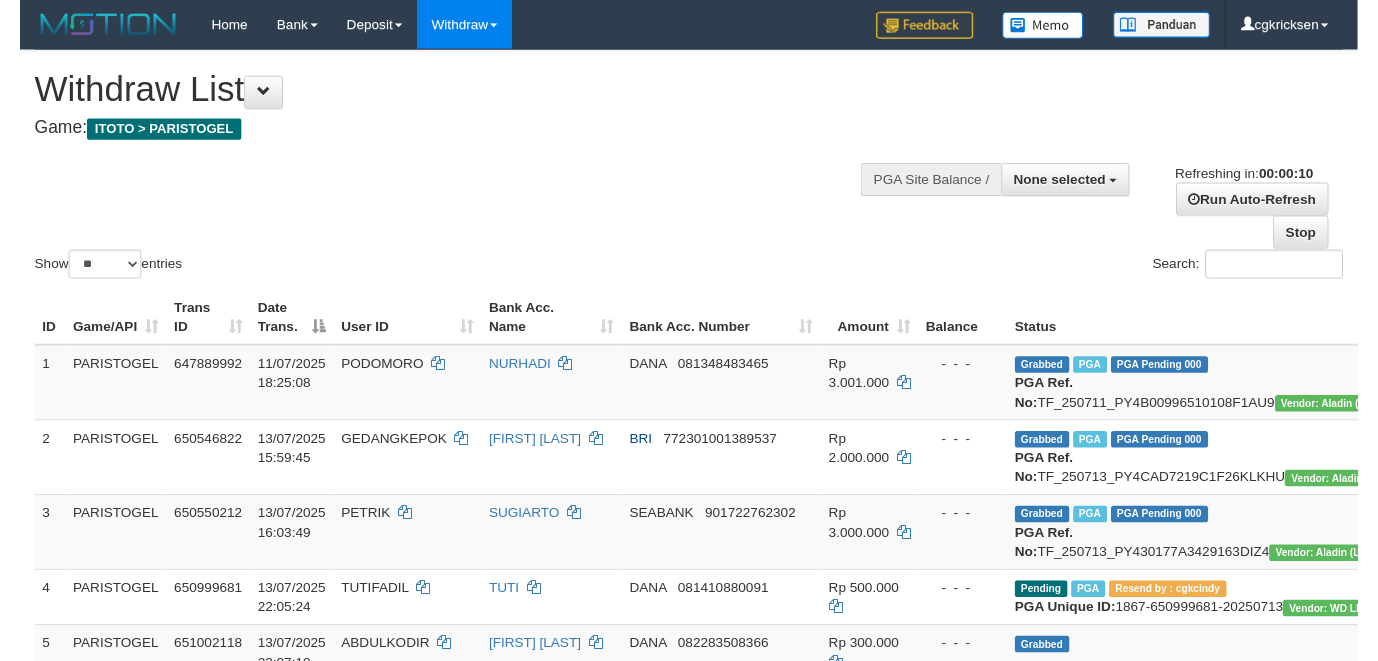 scroll, scrollTop: 0, scrollLeft: 0, axis: both 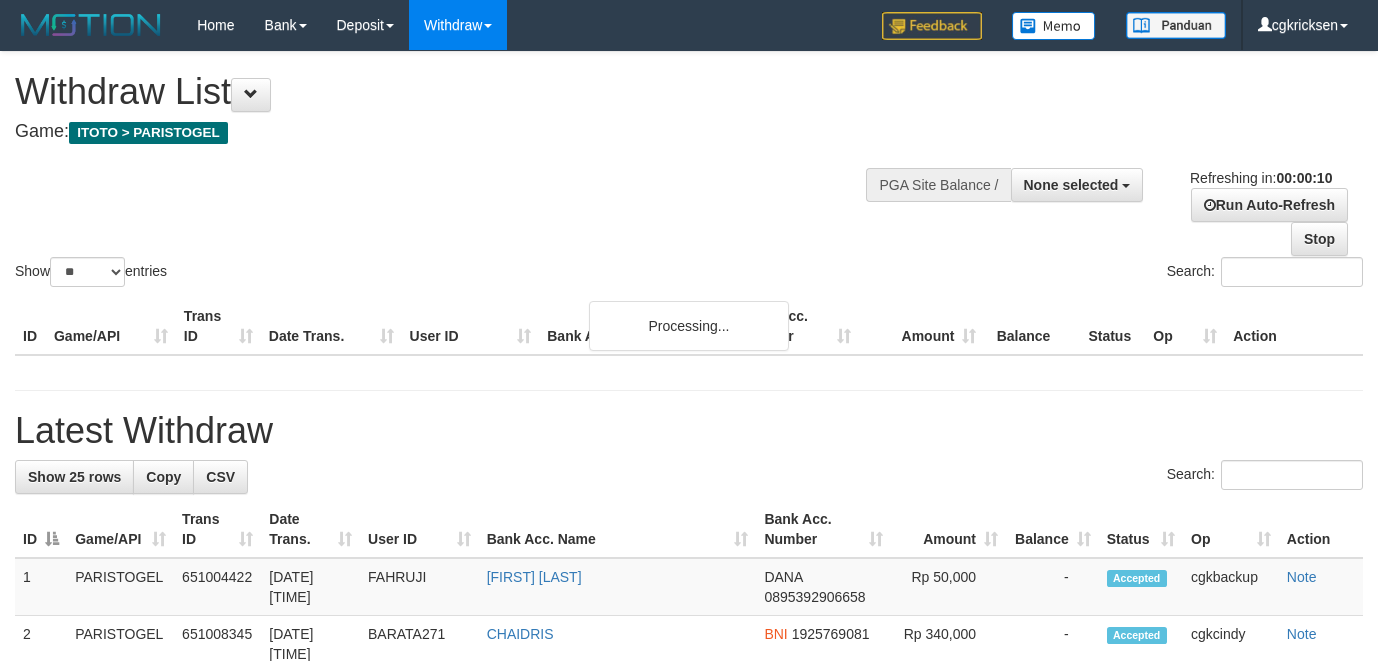 select 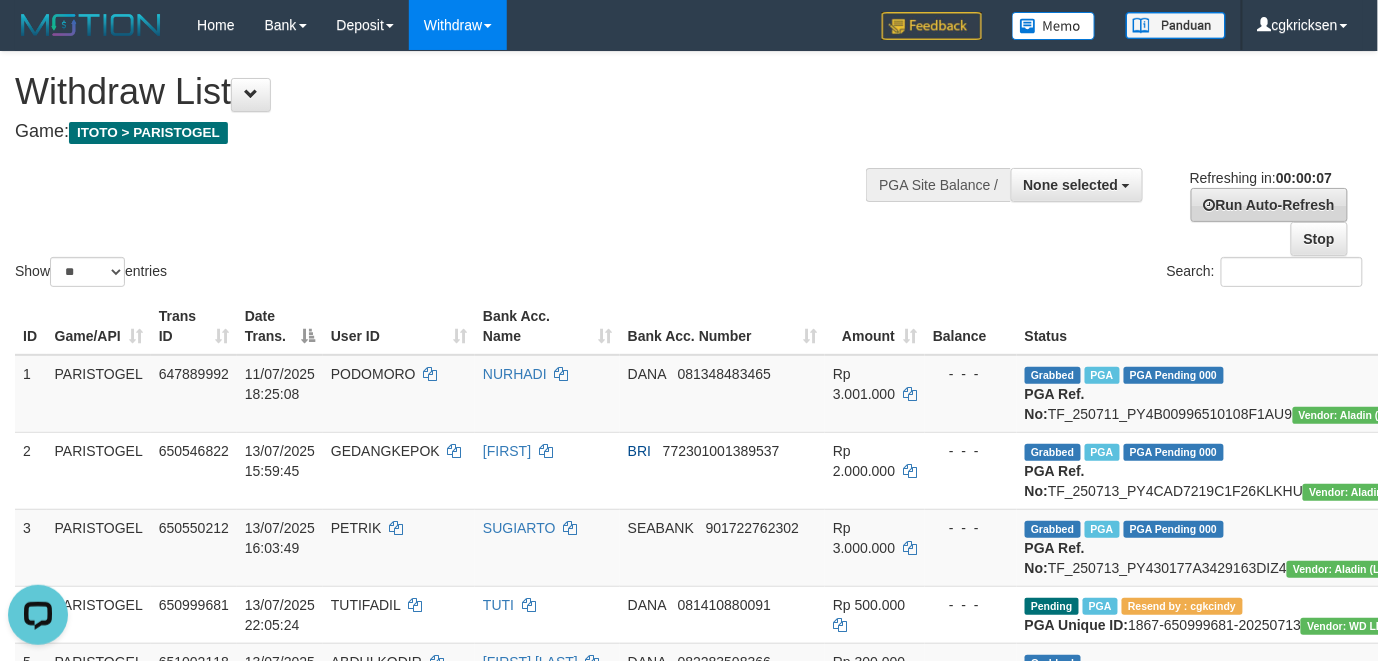 scroll, scrollTop: 0, scrollLeft: 0, axis: both 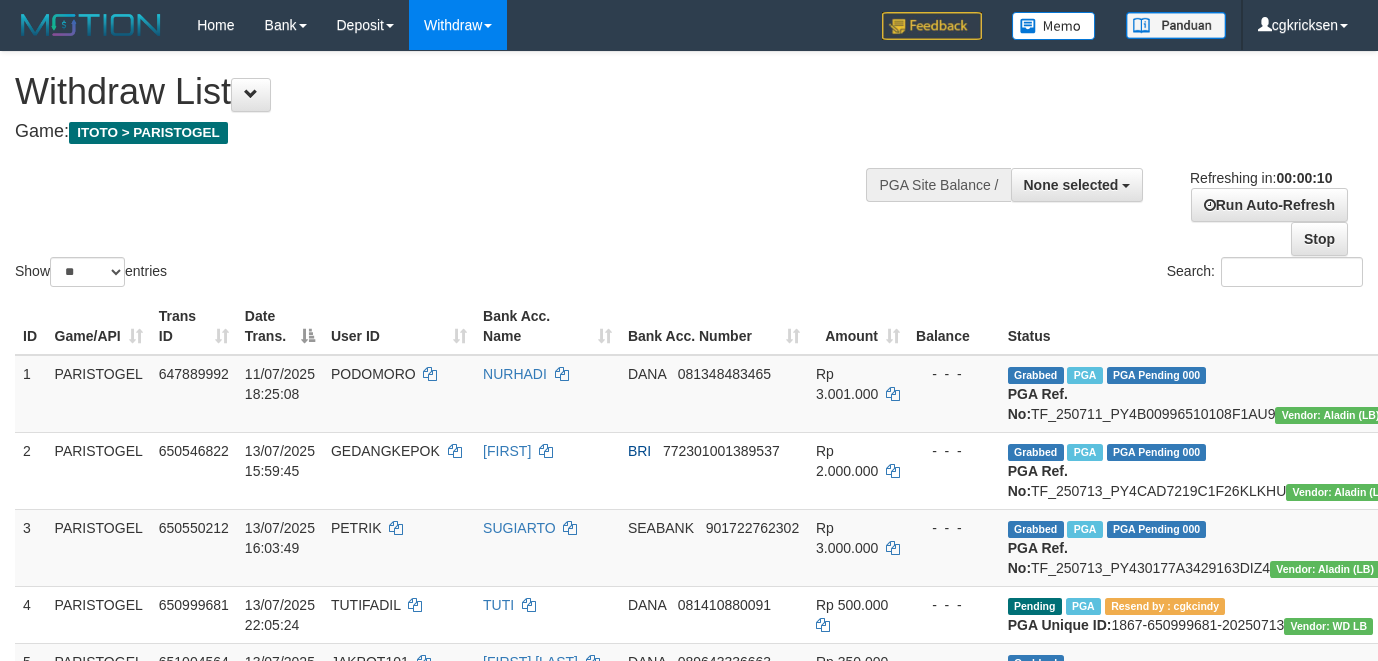 select 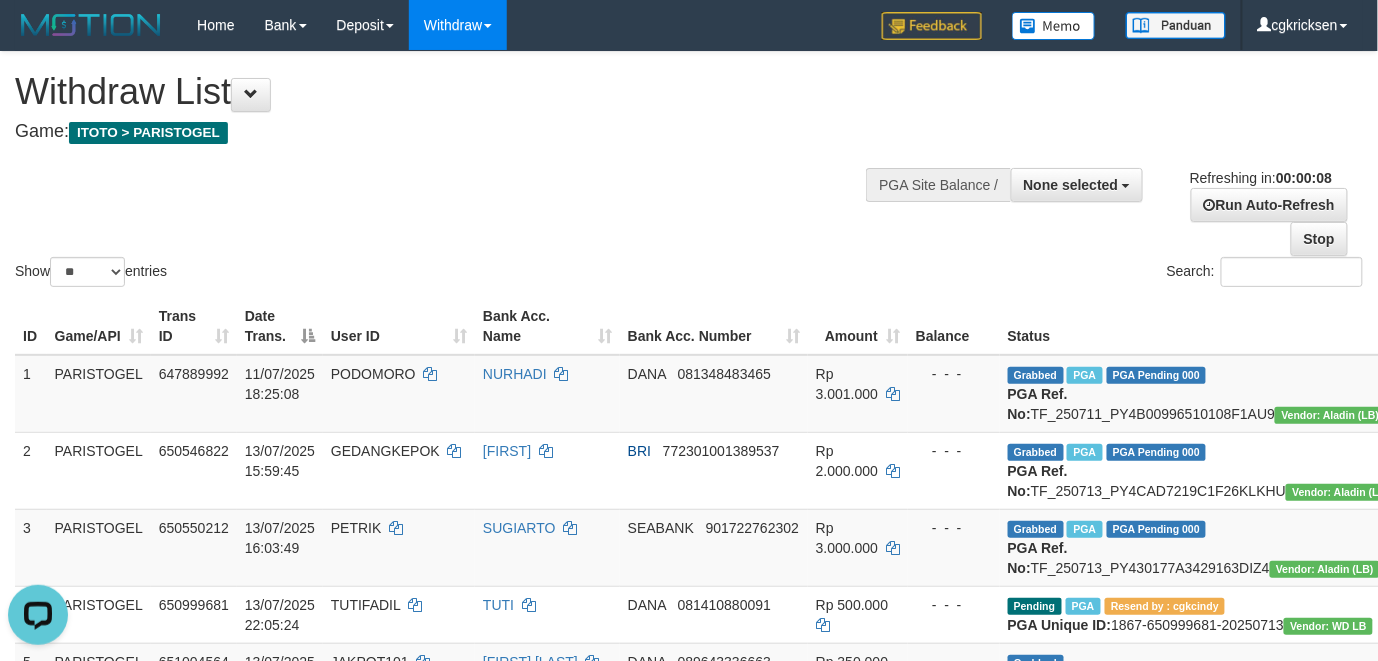 scroll, scrollTop: 0, scrollLeft: 0, axis: both 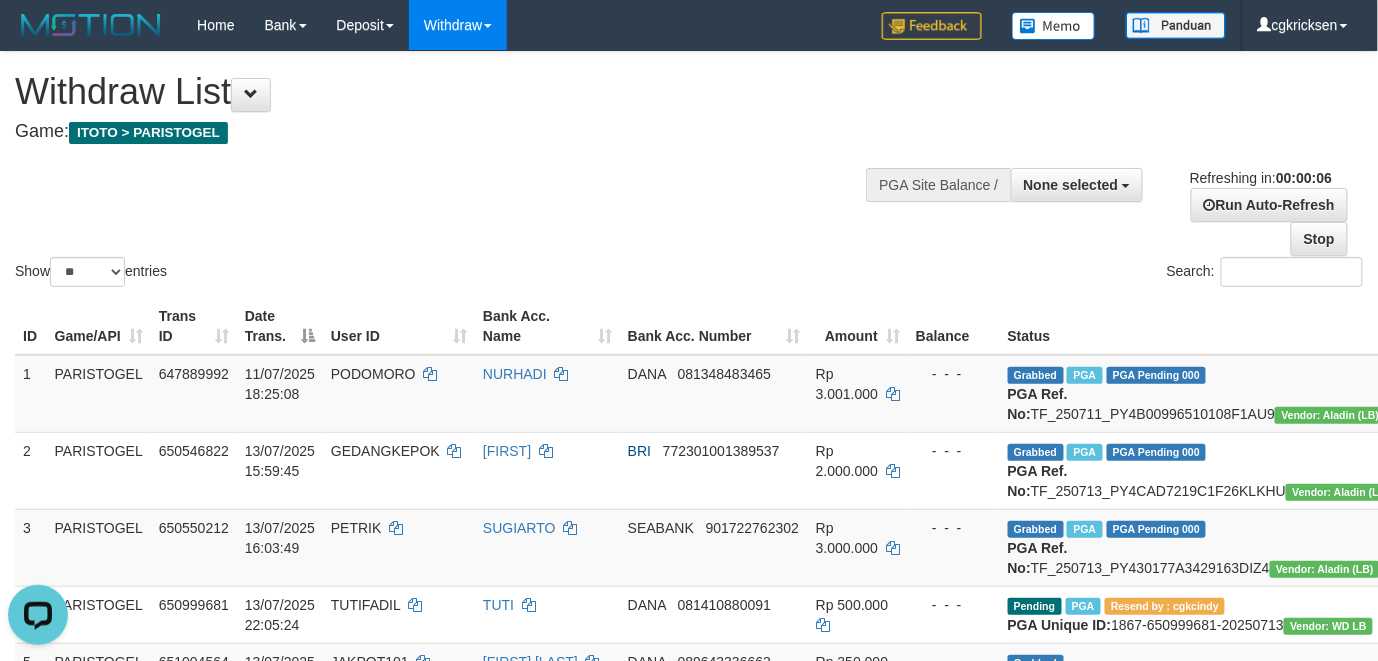 drag, startPoint x: 993, startPoint y: 289, endPoint x: 1005, endPoint y: 292, distance: 12.369317 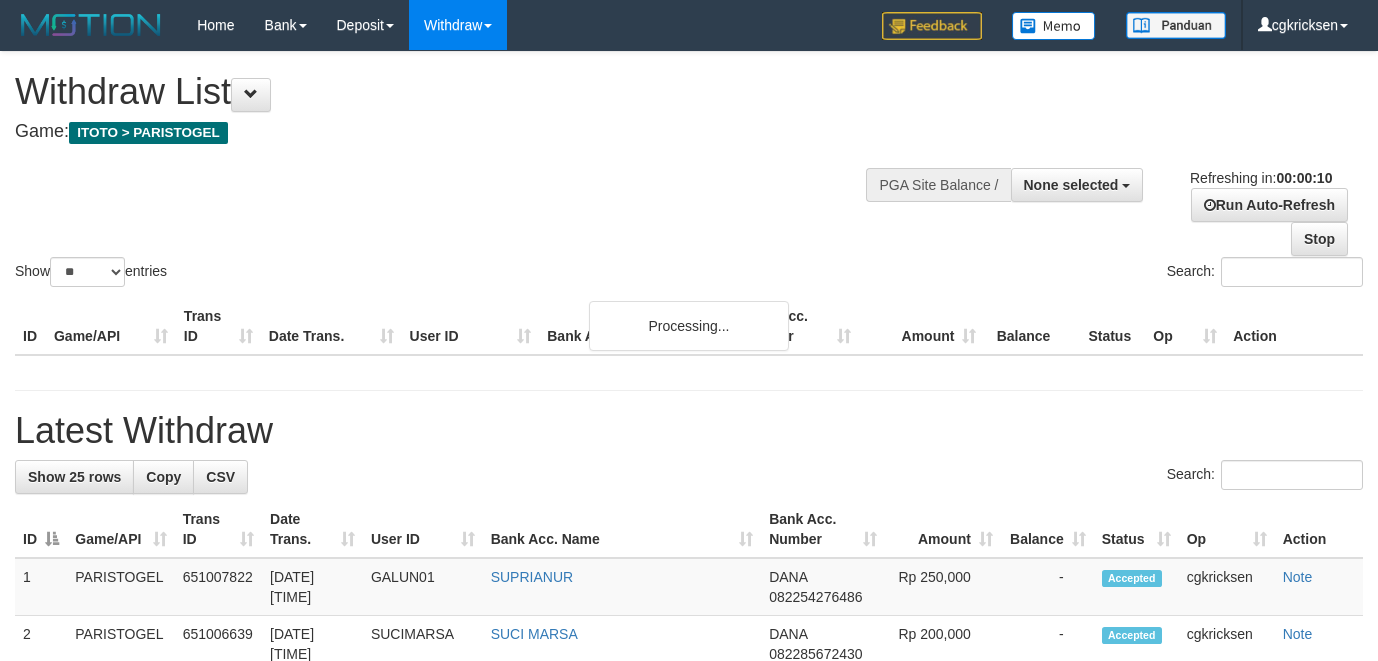 select 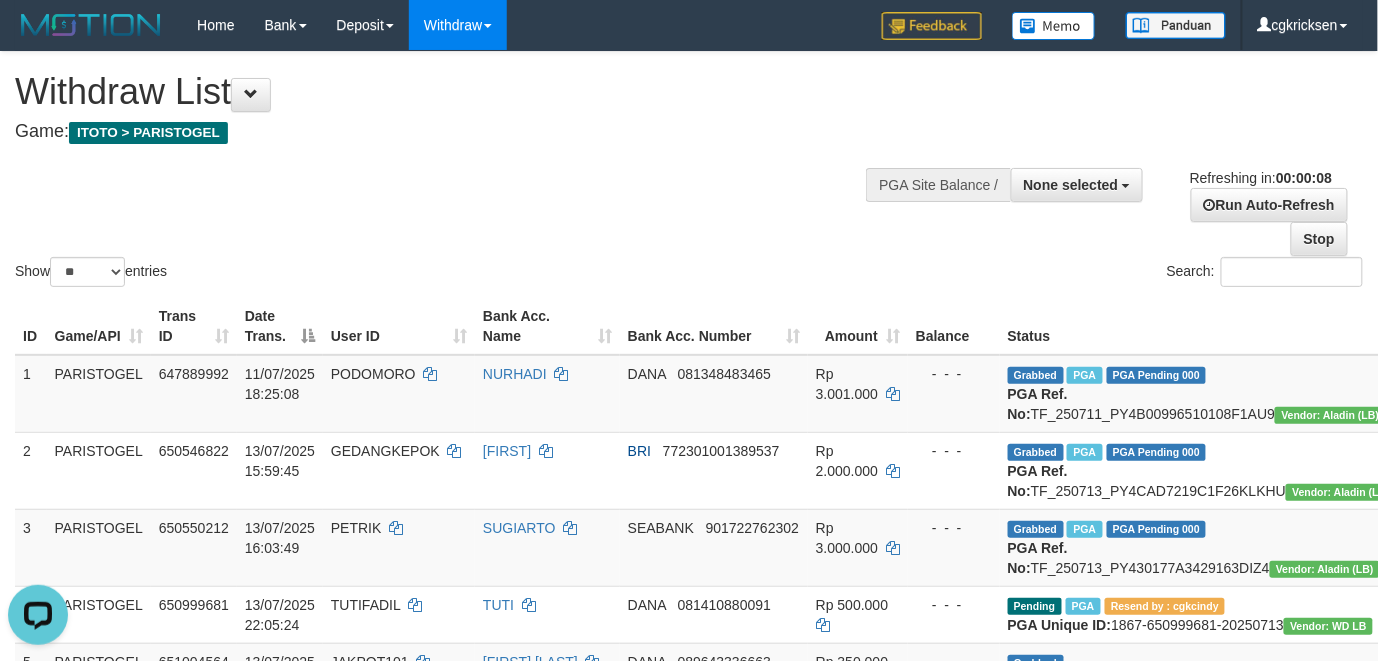 scroll, scrollTop: 0, scrollLeft: 0, axis: both 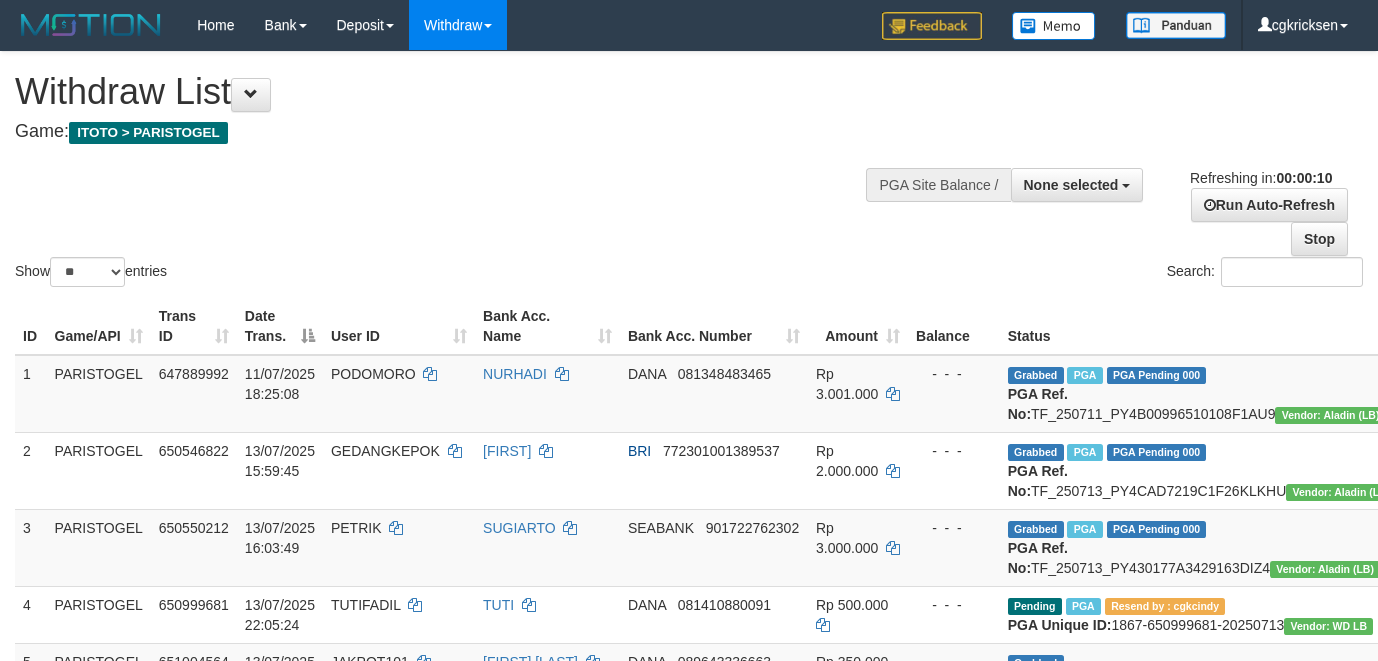select 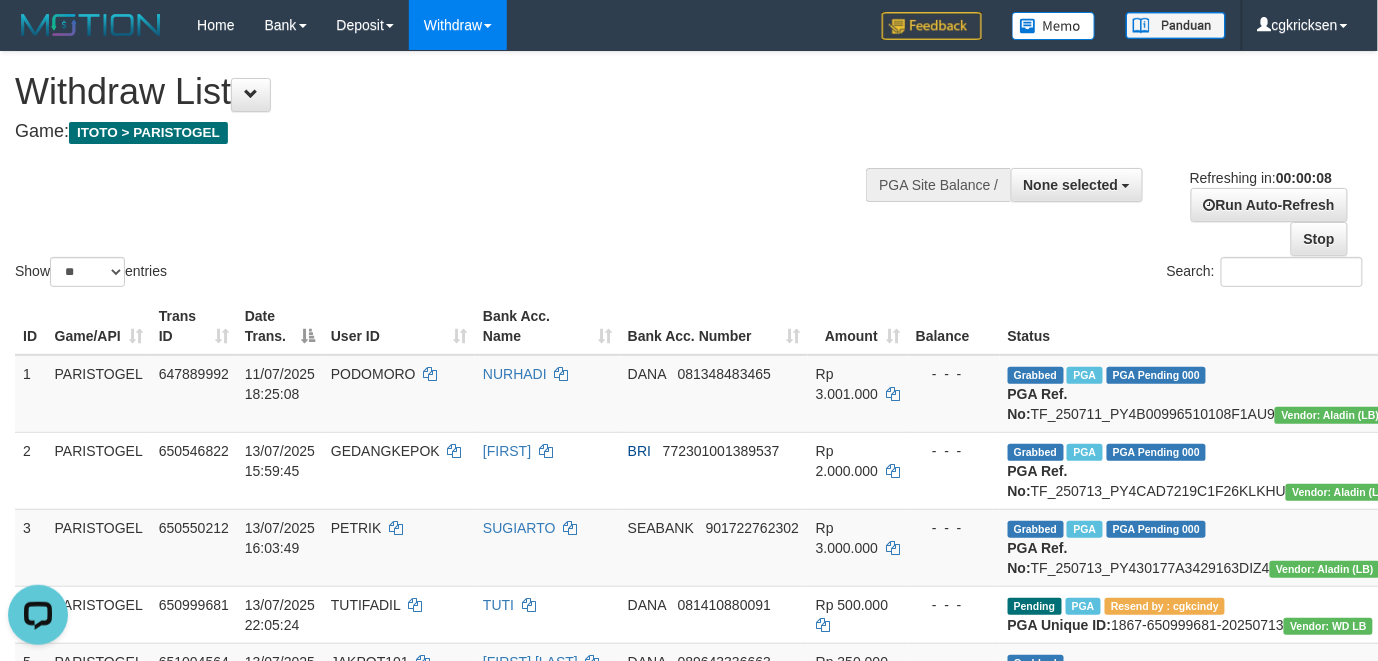 scroll, scrollTop: 0, scrollLeft: 0, axis: both 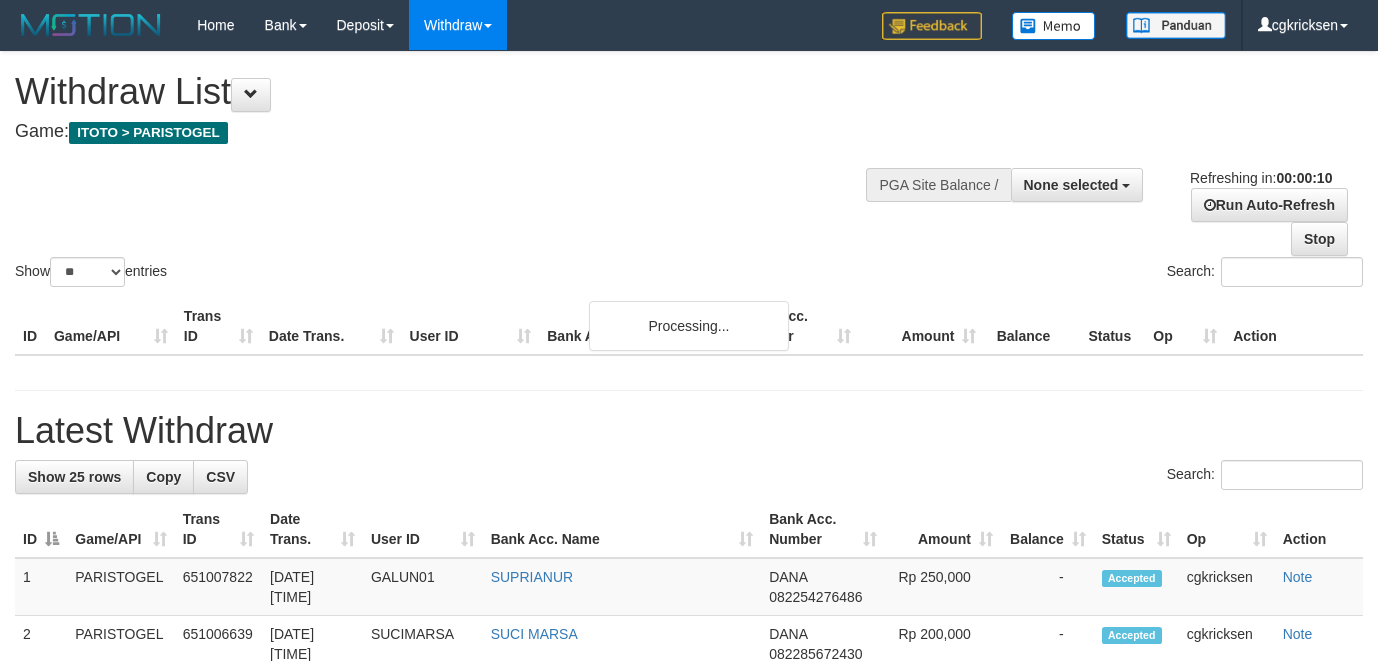 select 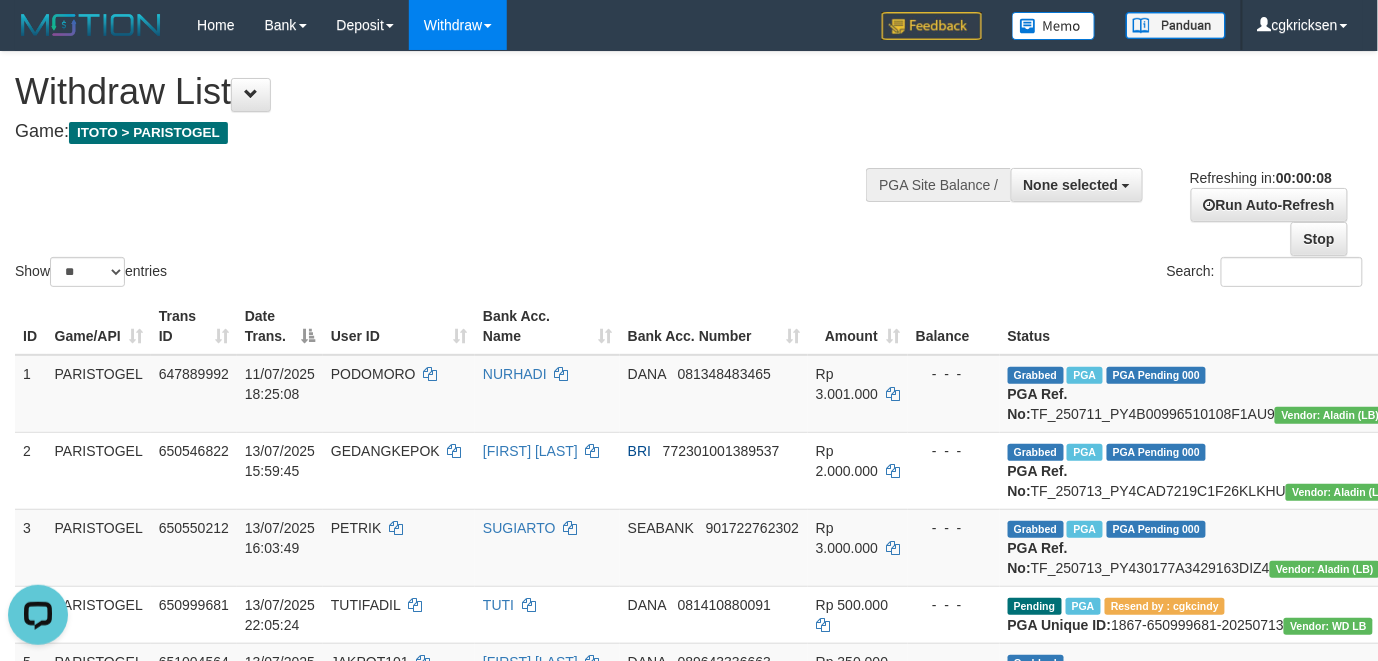 scroll, scrollTop: 0, scrollLeft: 0, axis: both 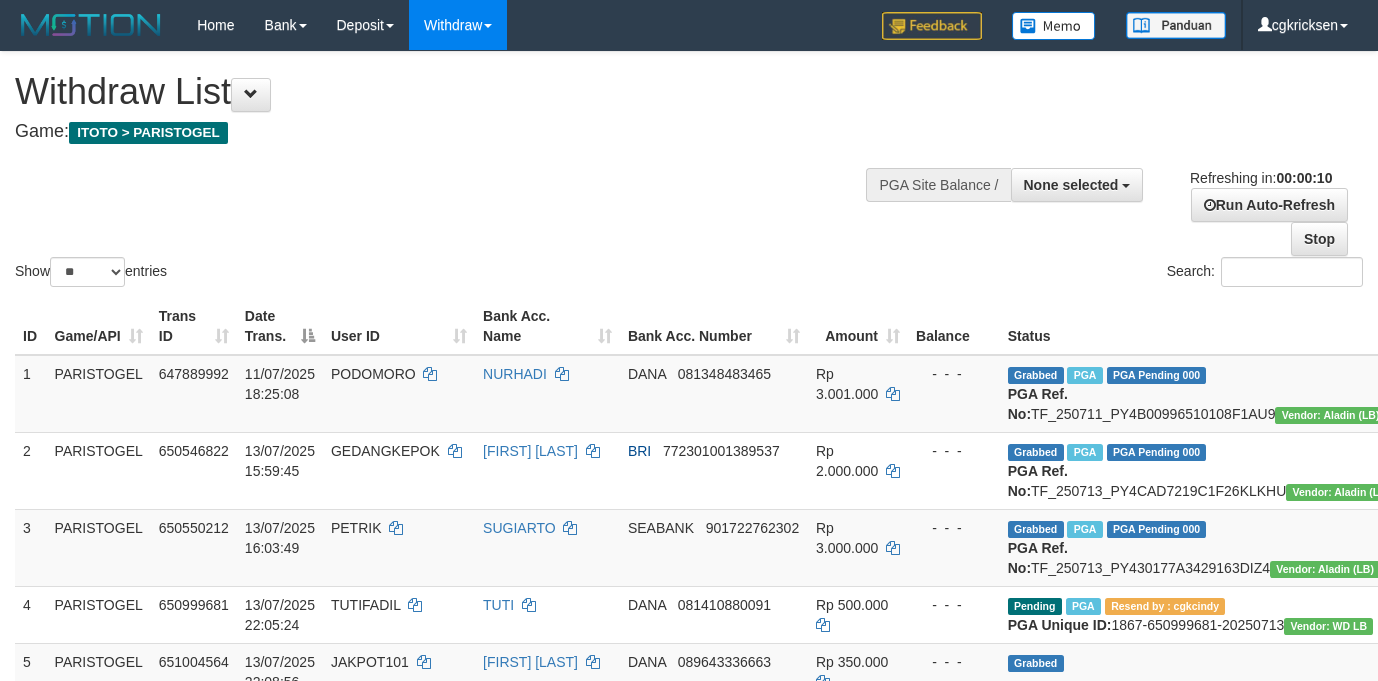 select 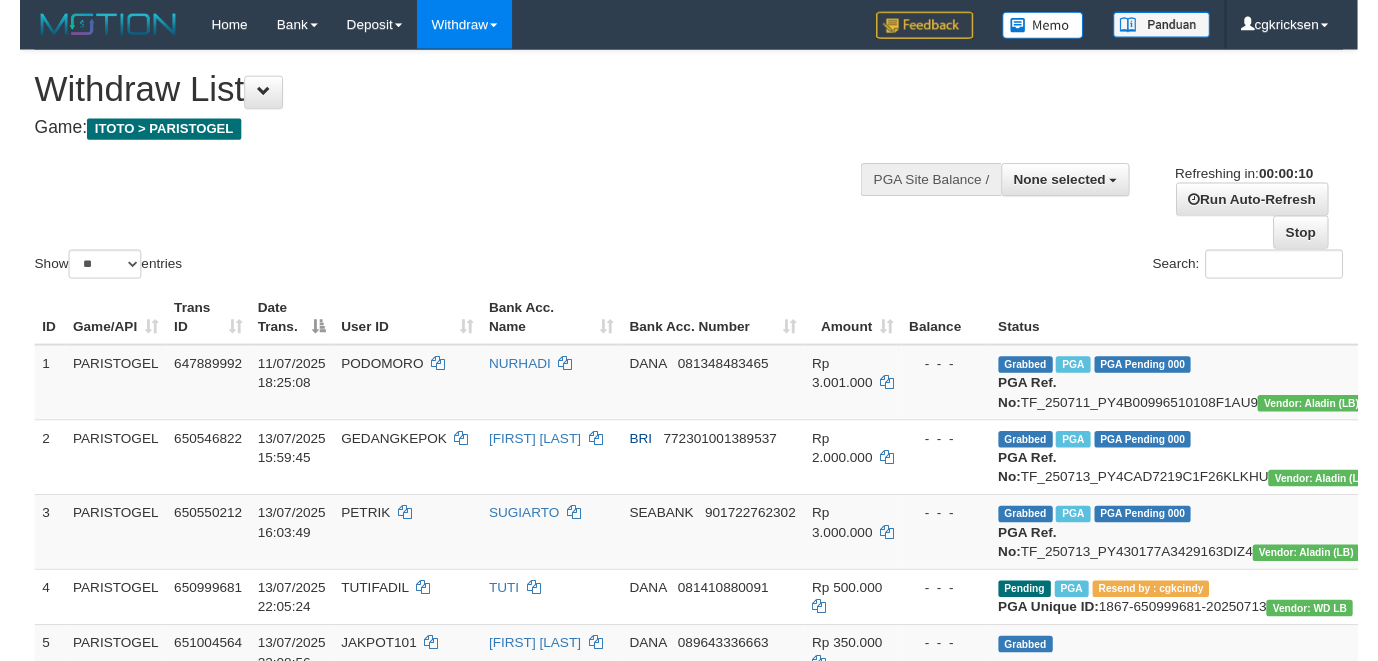 scroll, scrollTop: 0, scrollLeft: 0, axis: both 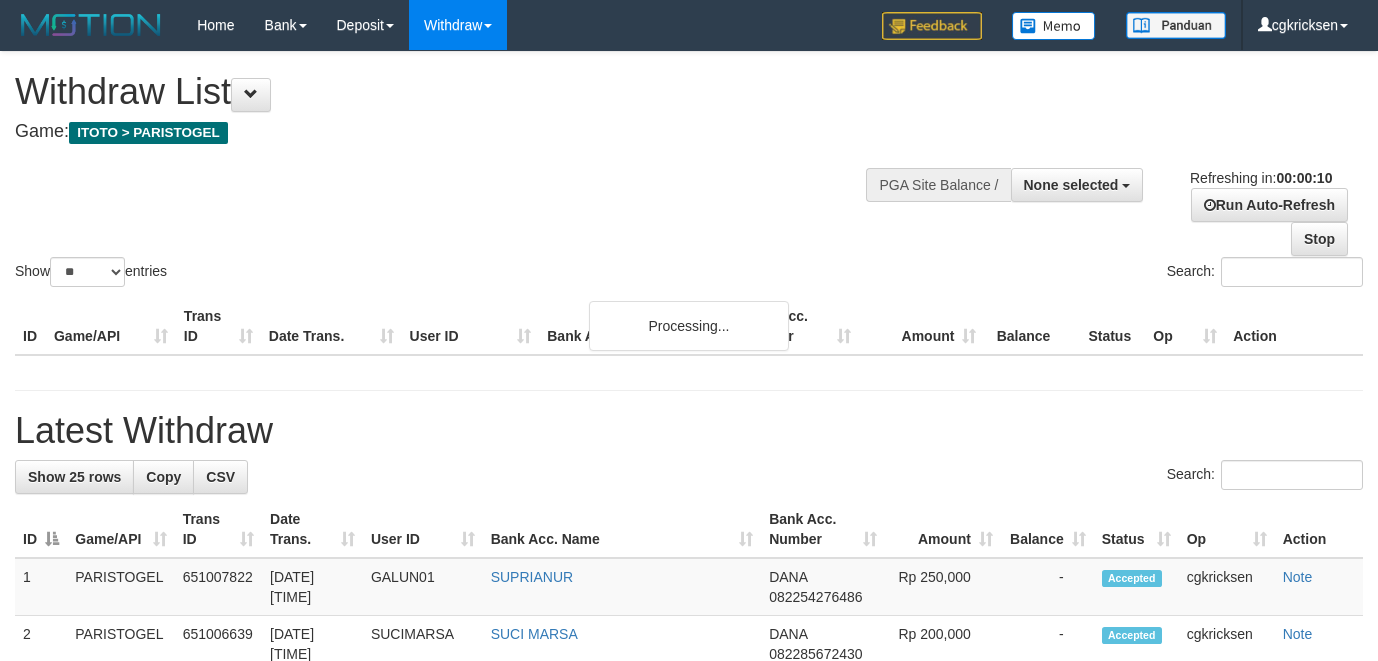 select 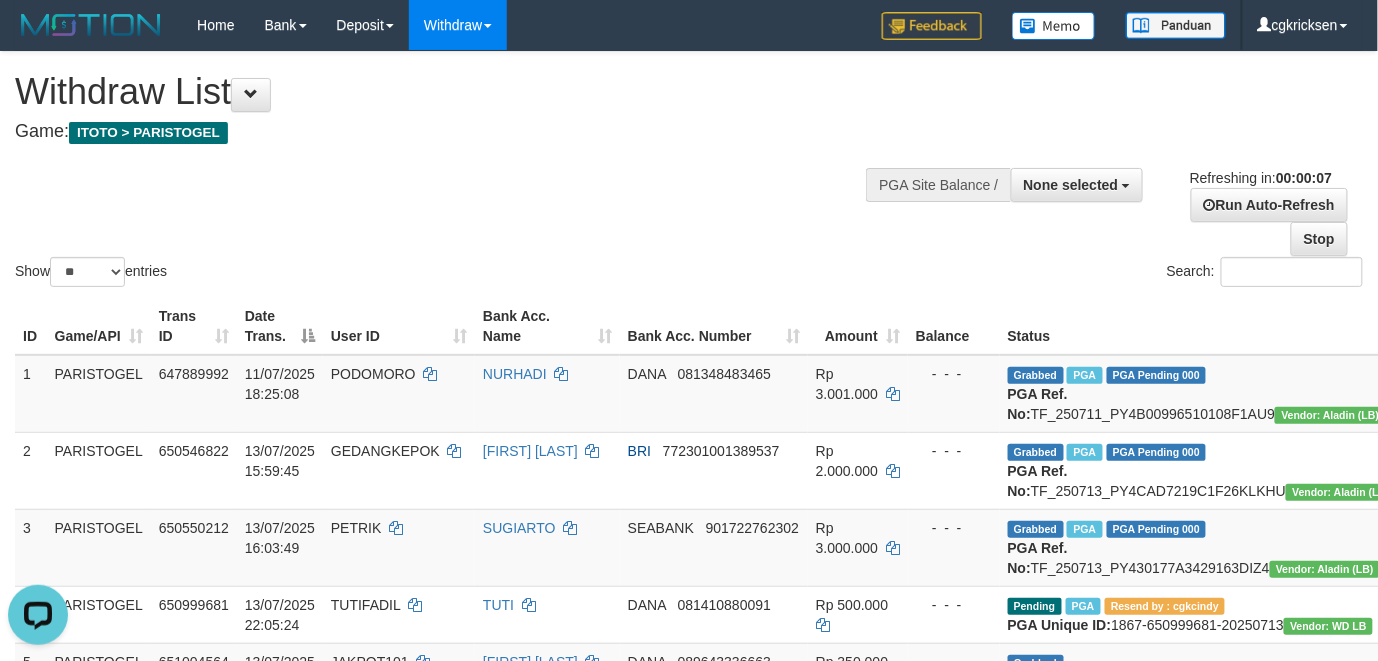 scroll, scrollTop: 0, scrollLeft: 0, axis: both 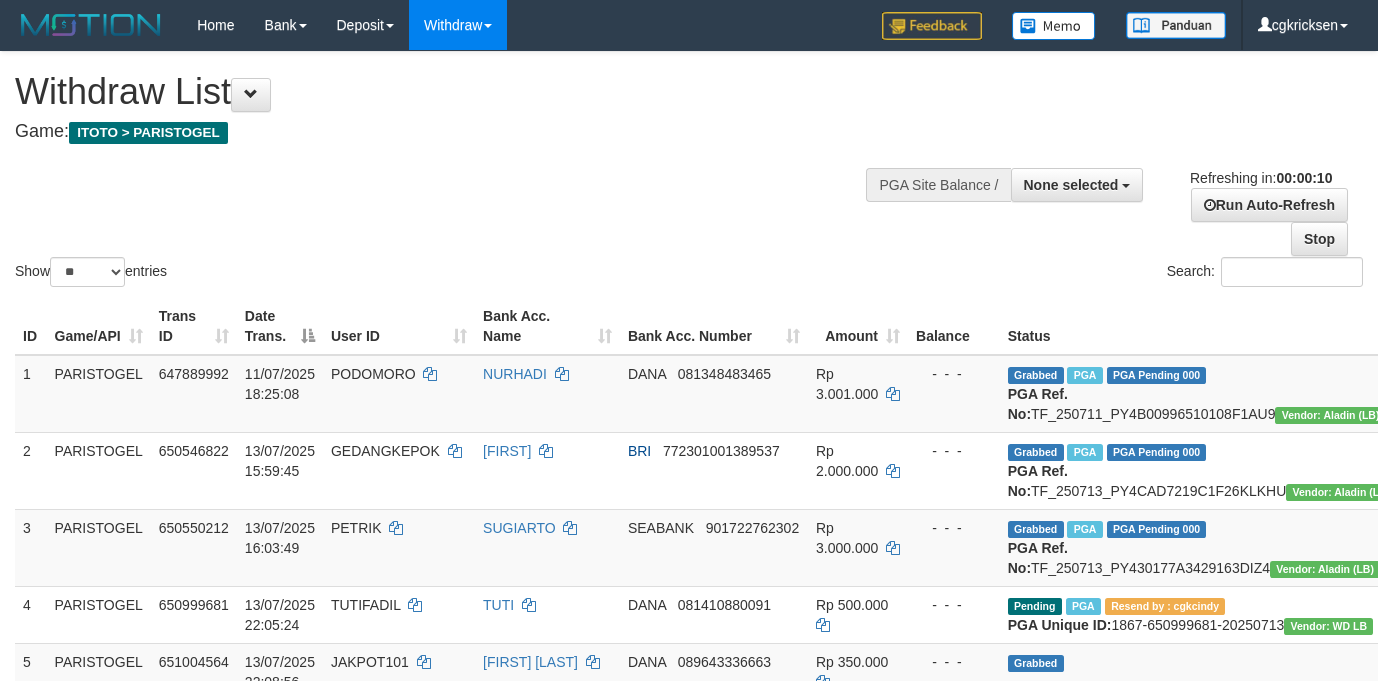 select 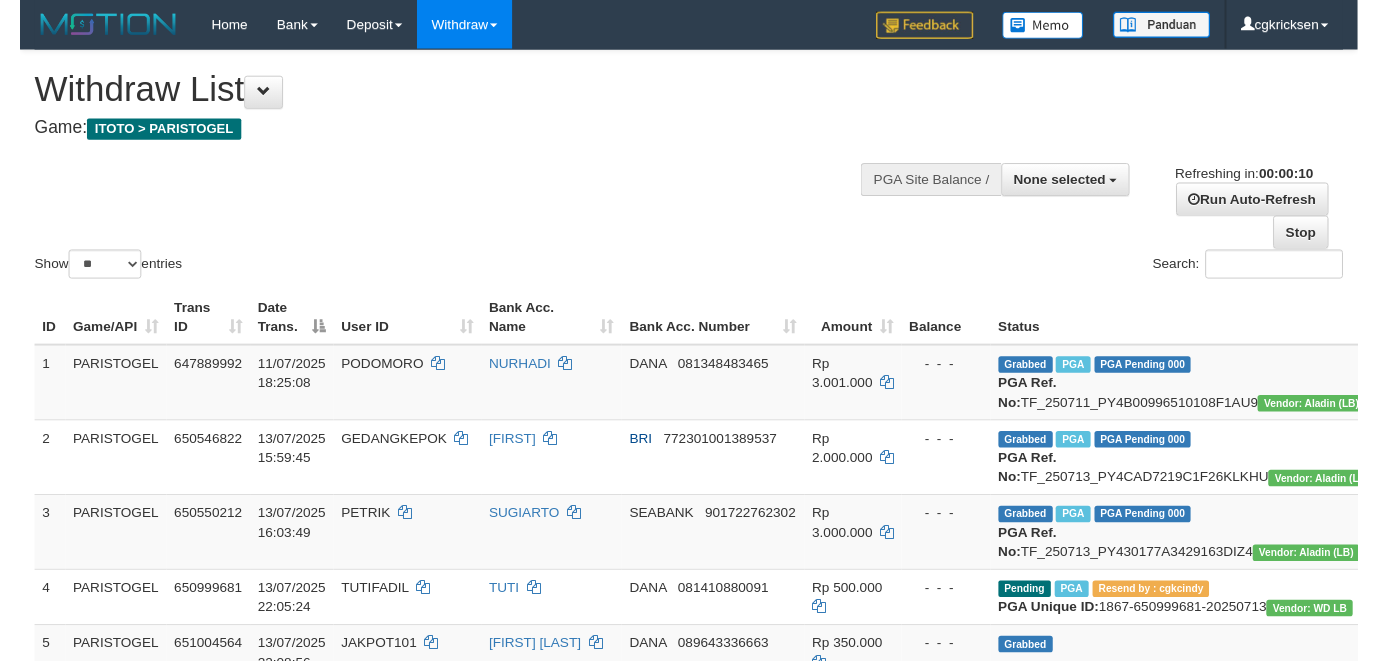 scroll, scrollTop: 0, scrollLeft: 0, axis: both 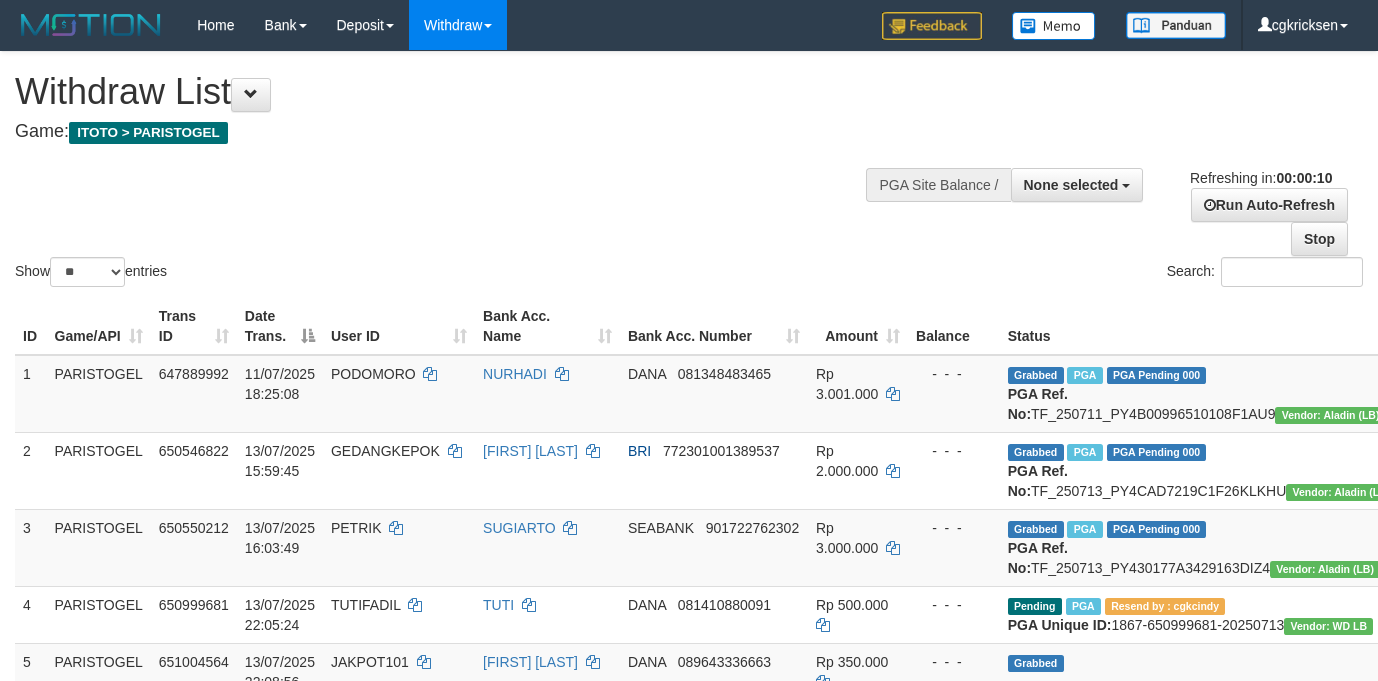select 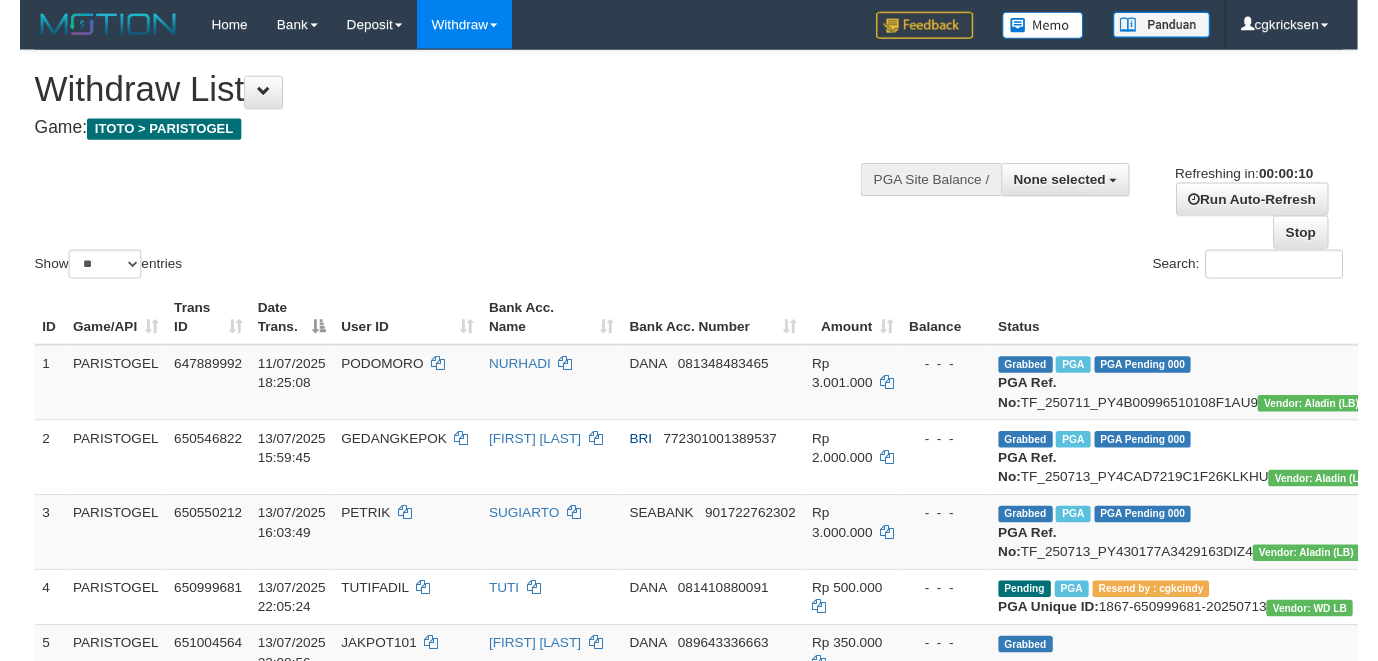 scroll, scrollTop: 0, scrollLeft: 0, axis: both 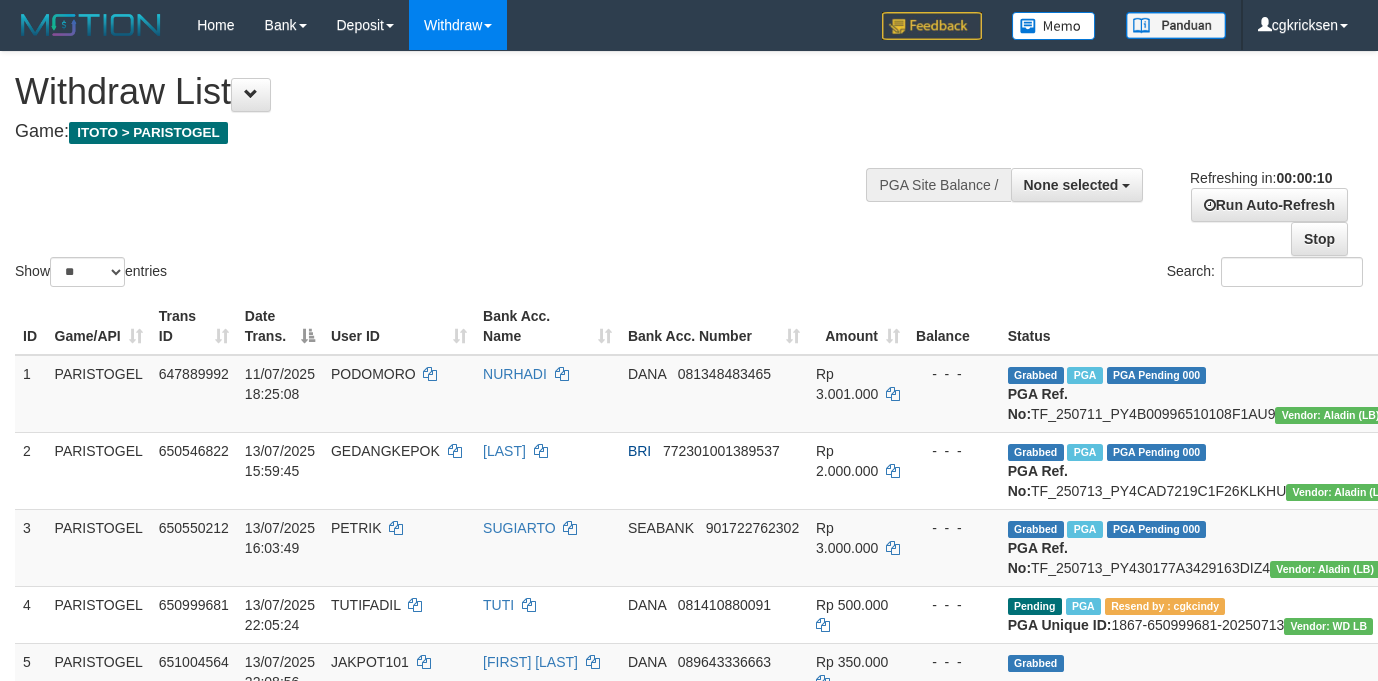 select 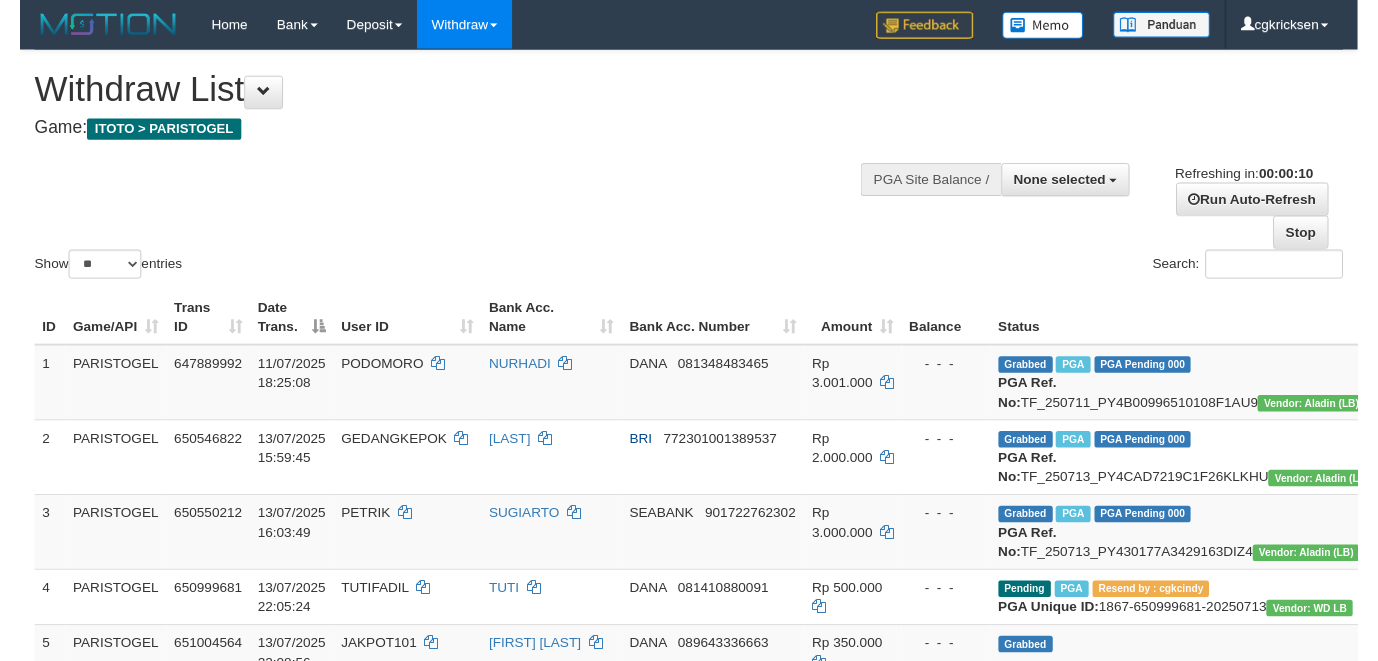 scroll, scrollTop: 0, scrollLeft: 0, axis: both 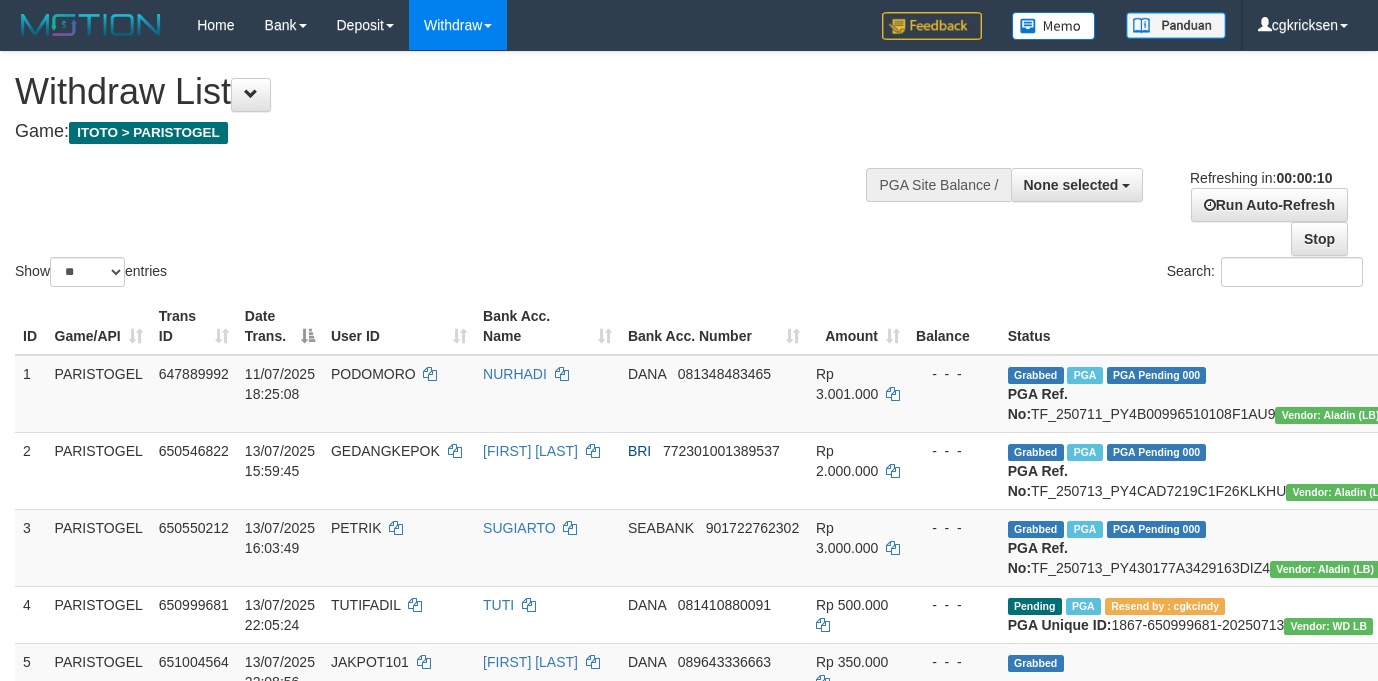 select 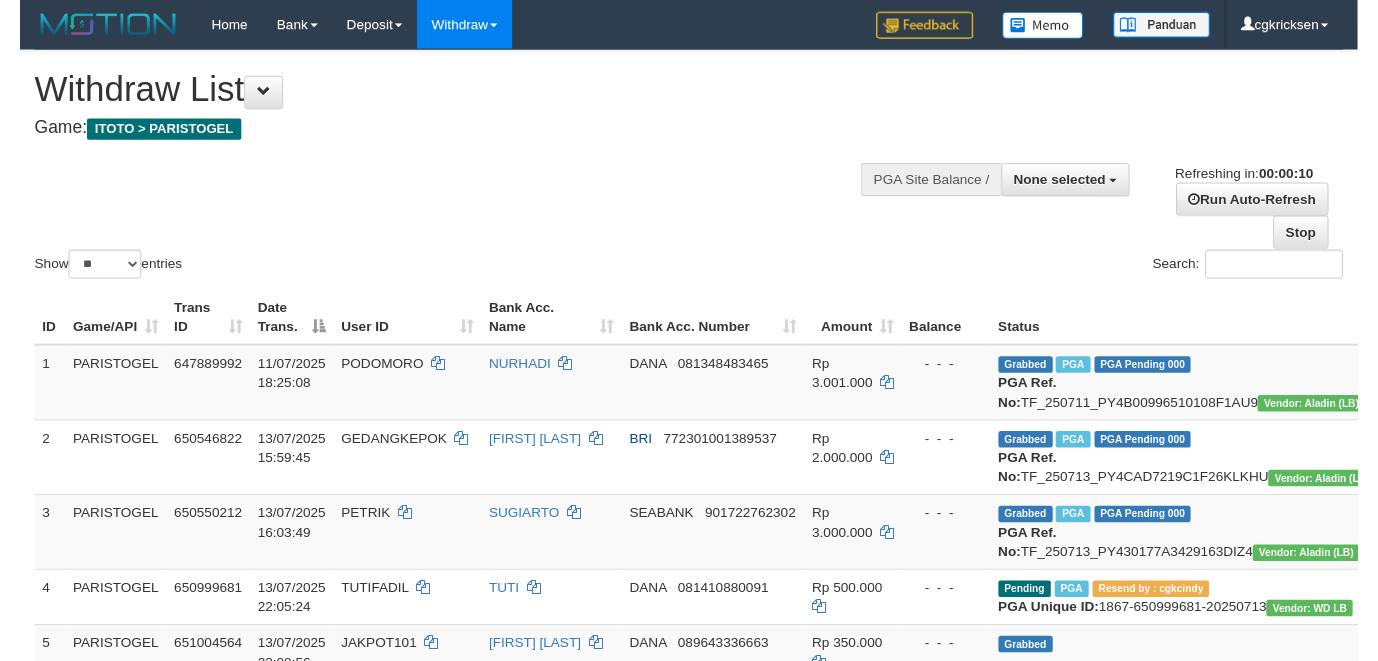 scroll, scrollTop: 0, scrollLeft: 0, axis: both 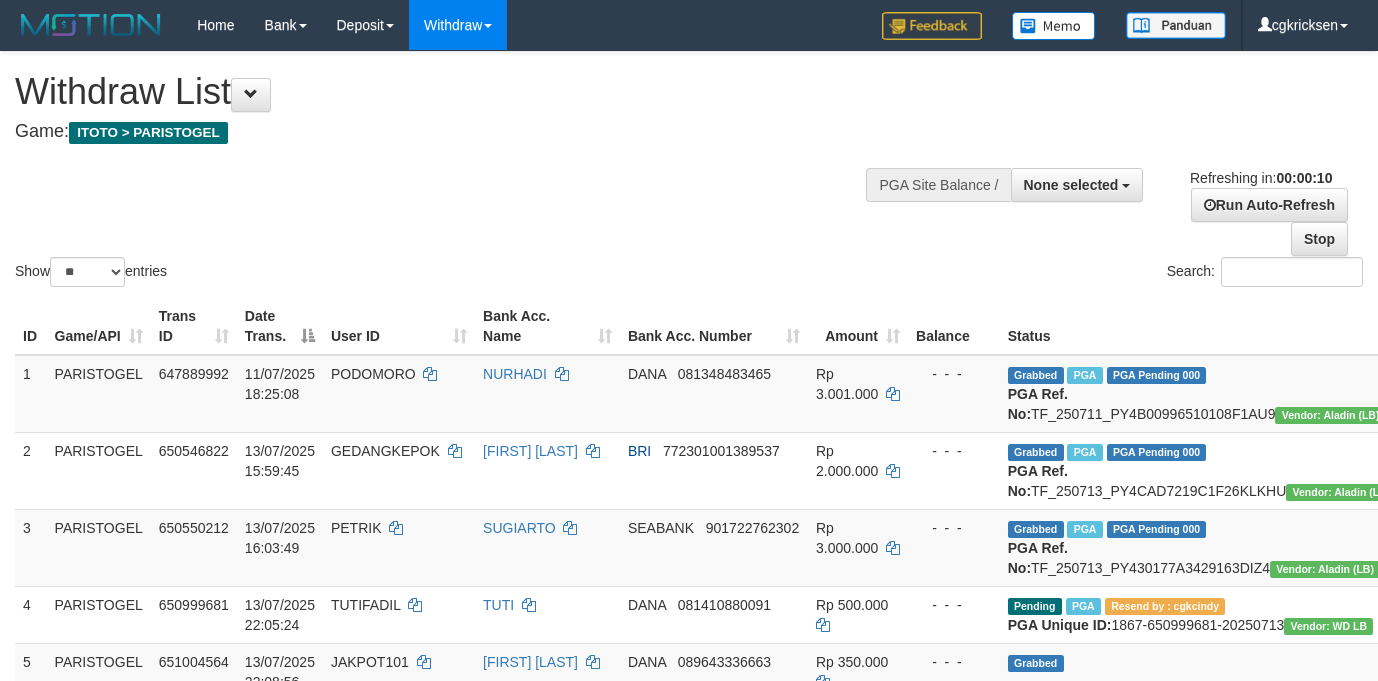 select 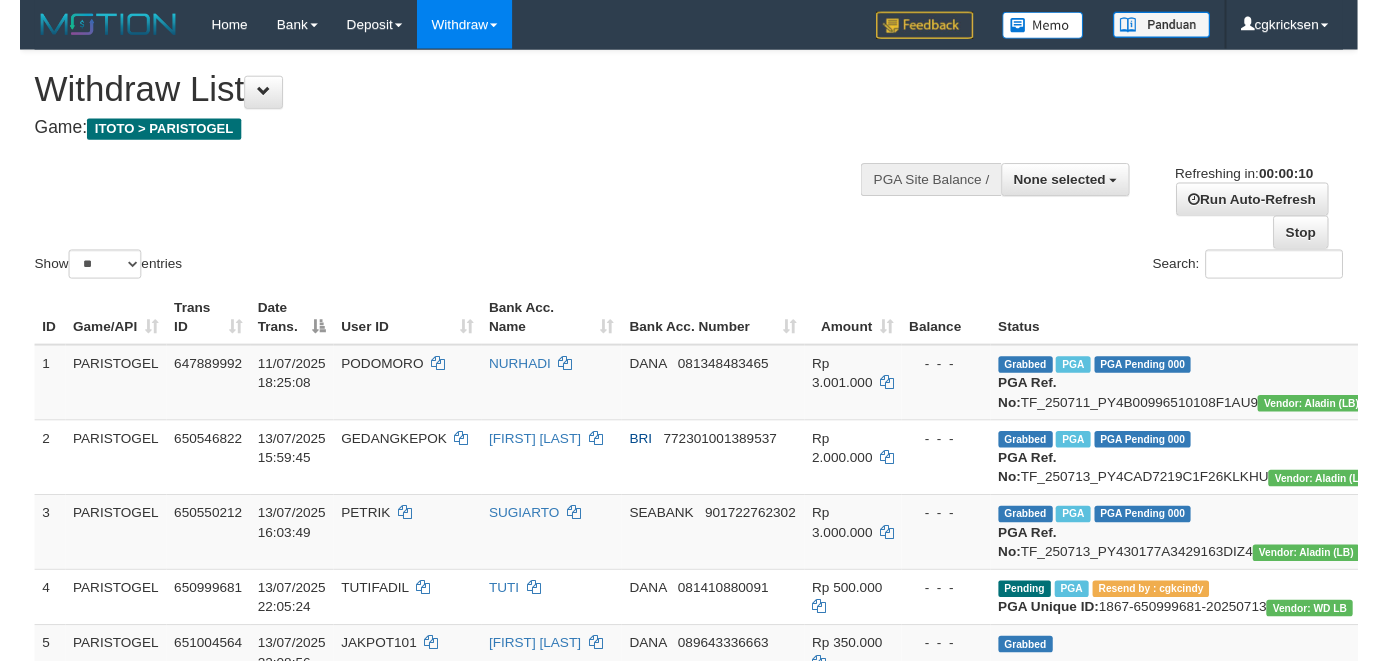 scroll, scrollTop: 0, scrollLeft: 0, axis: both 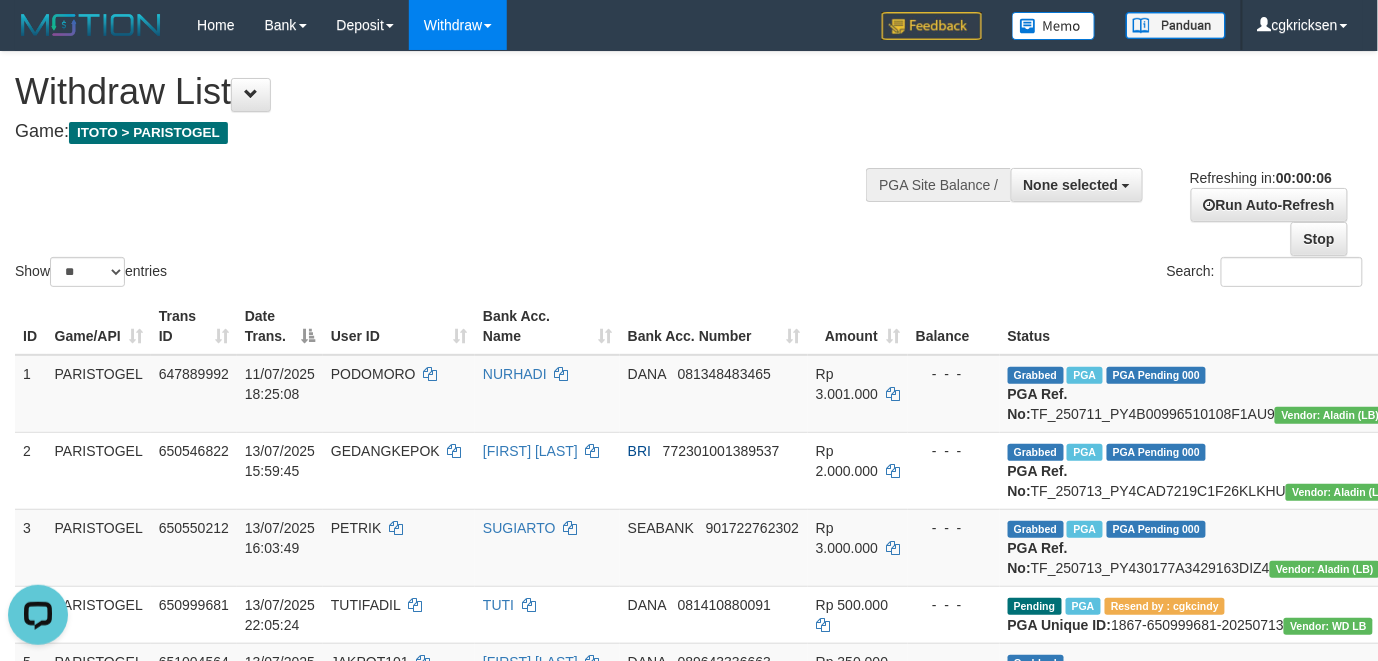 click on "Show  ** ** ** ***  entries Search:" at bounding box center (689, 171) 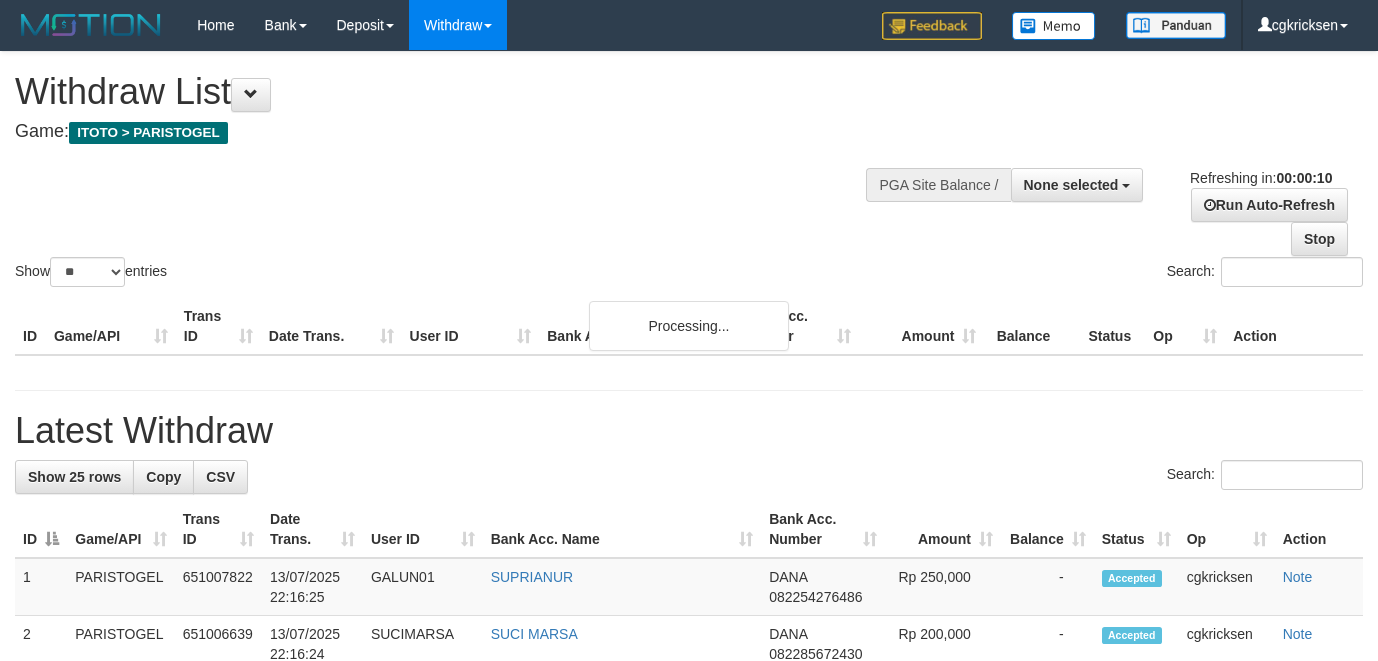 select 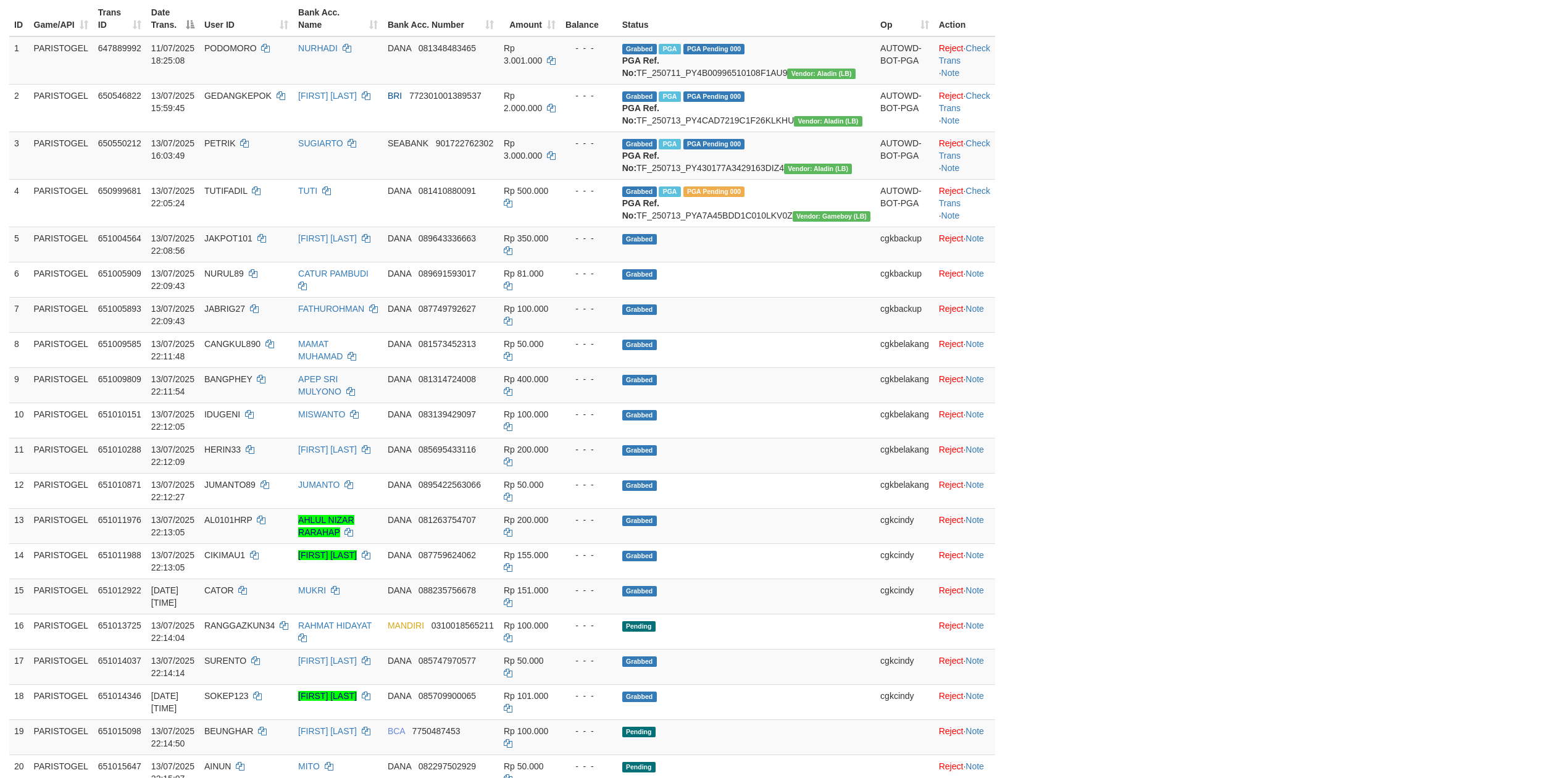 scroll, scrollTop: 479, scrollLeft: 0, axis: vertical 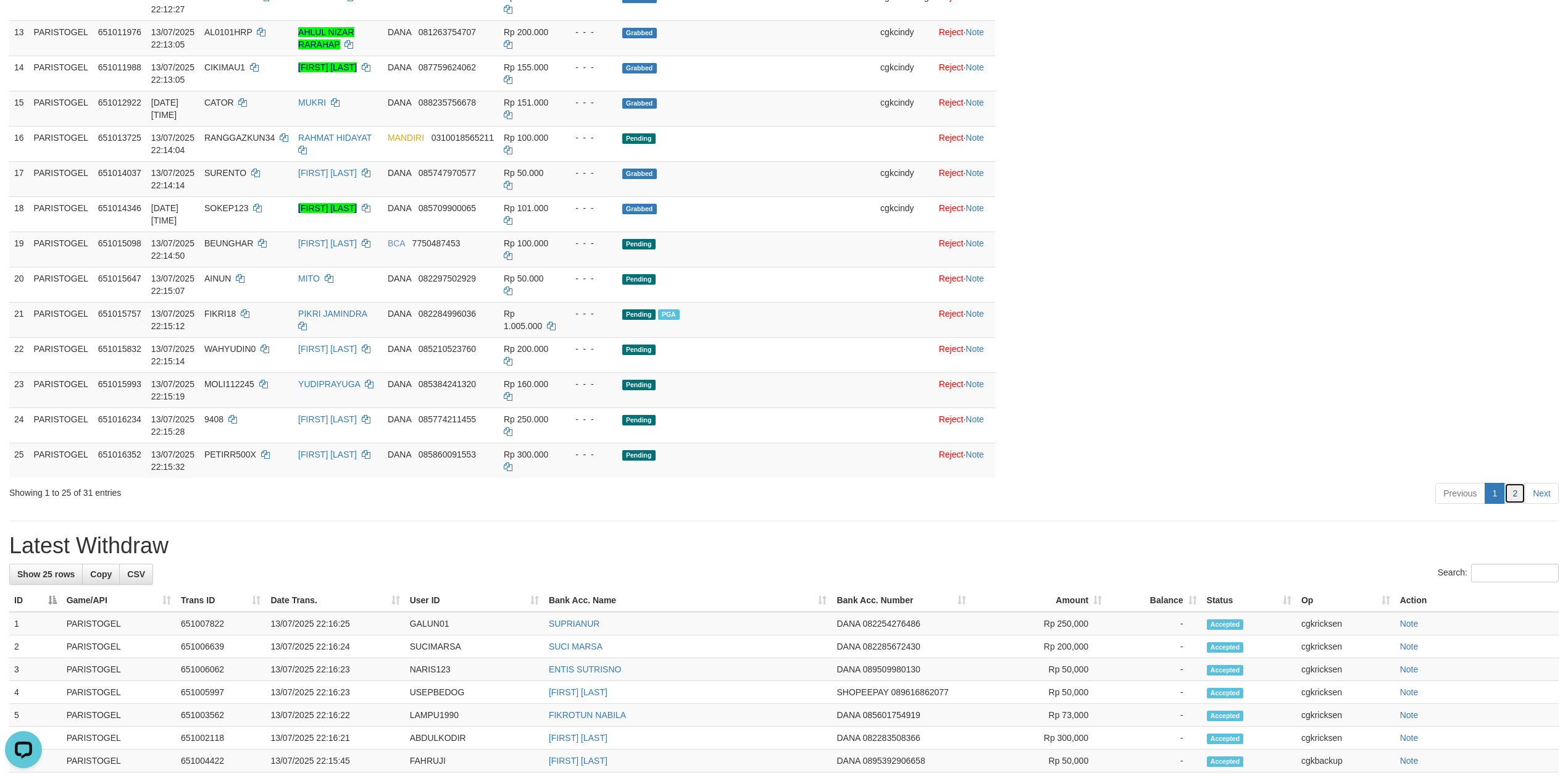 click on "2" at bounding box center [1515, 493] 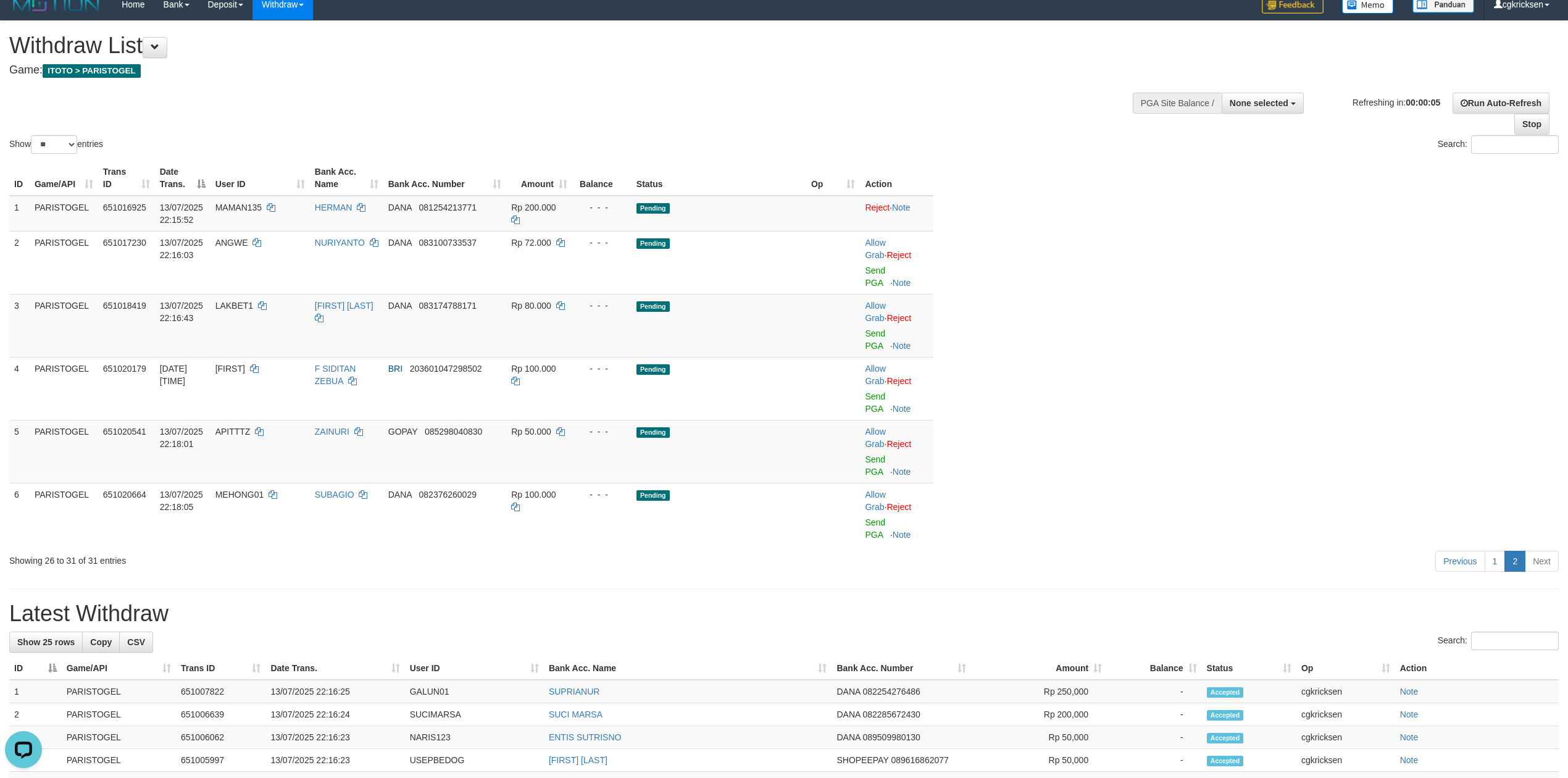scroll, scrollTop: 0, scrollLeft: 0, axis: both 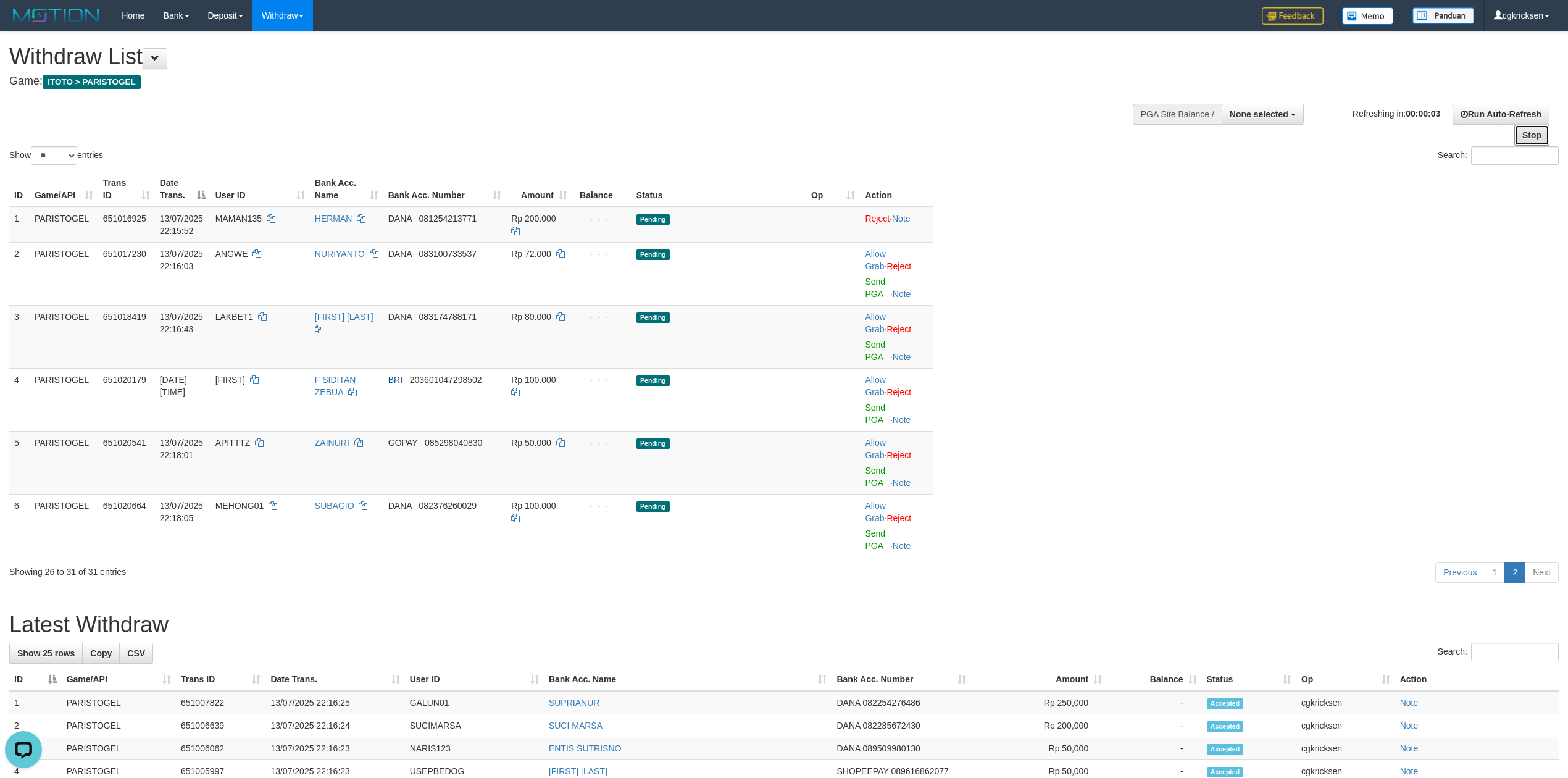 click on "Stop" at bounding box center [1532, 135] 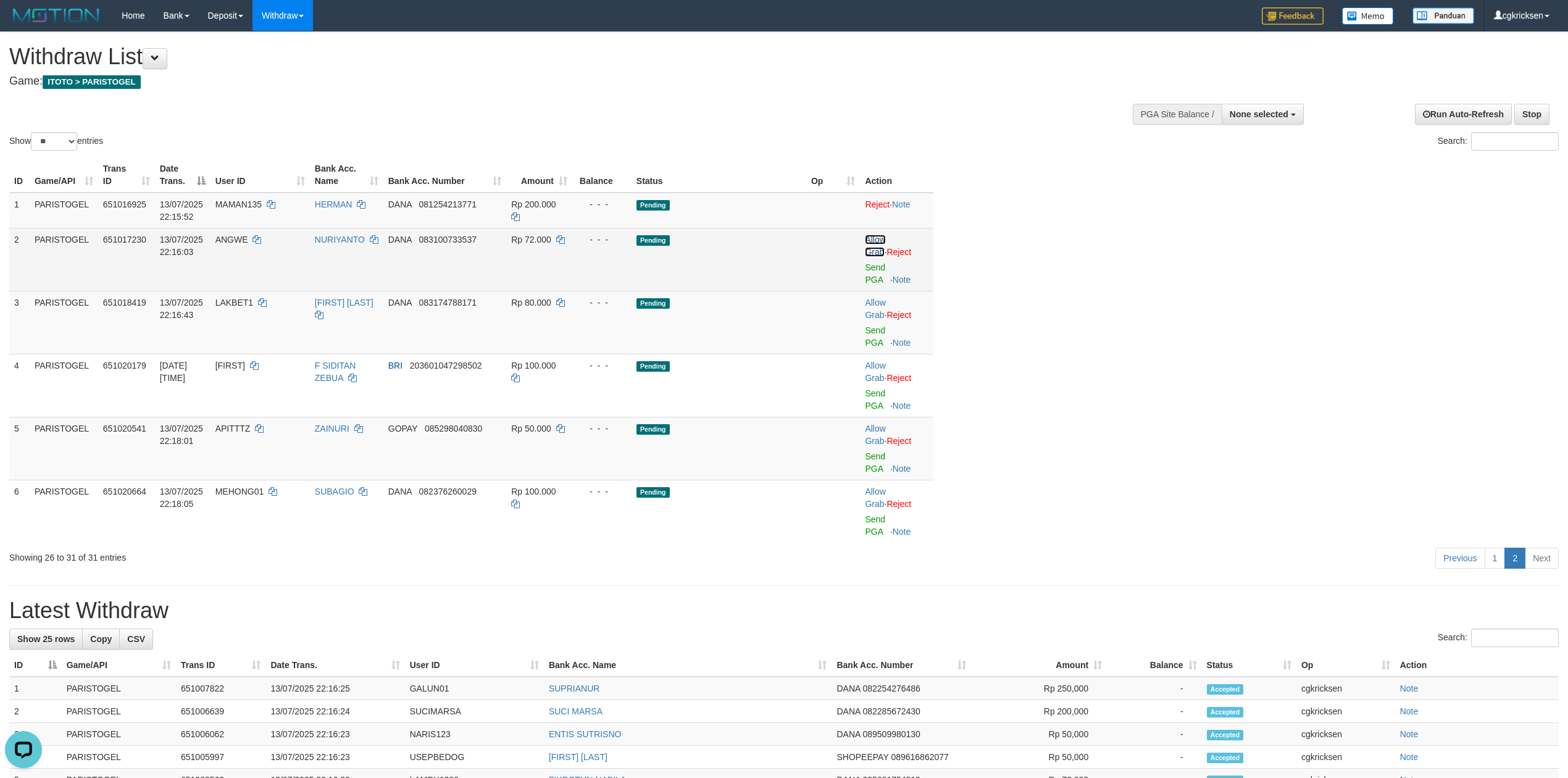click on "Allow Grab" at bounding box center [875, 246] 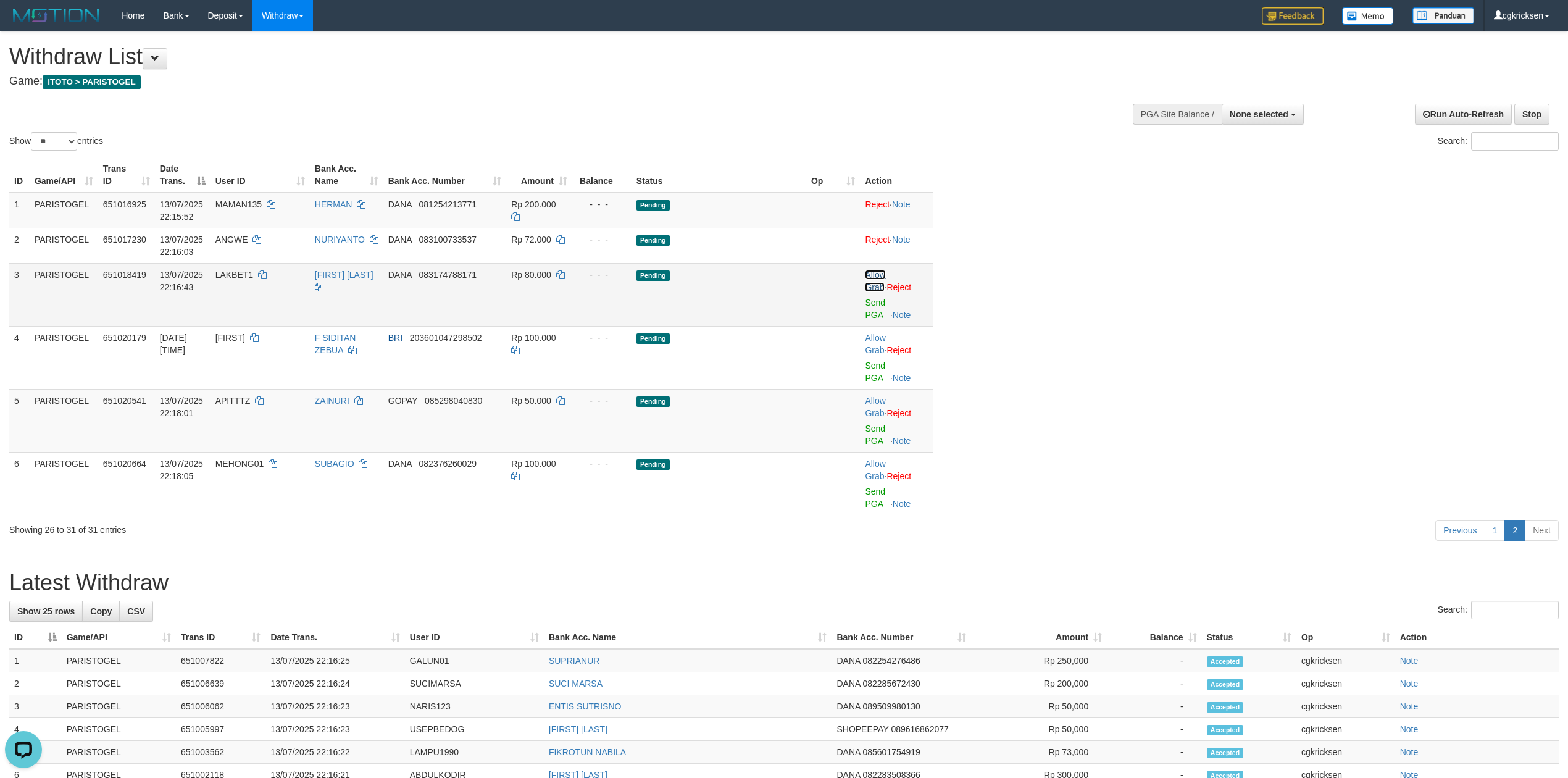 click on "Allow Grab" at bounding box center [875, 281] 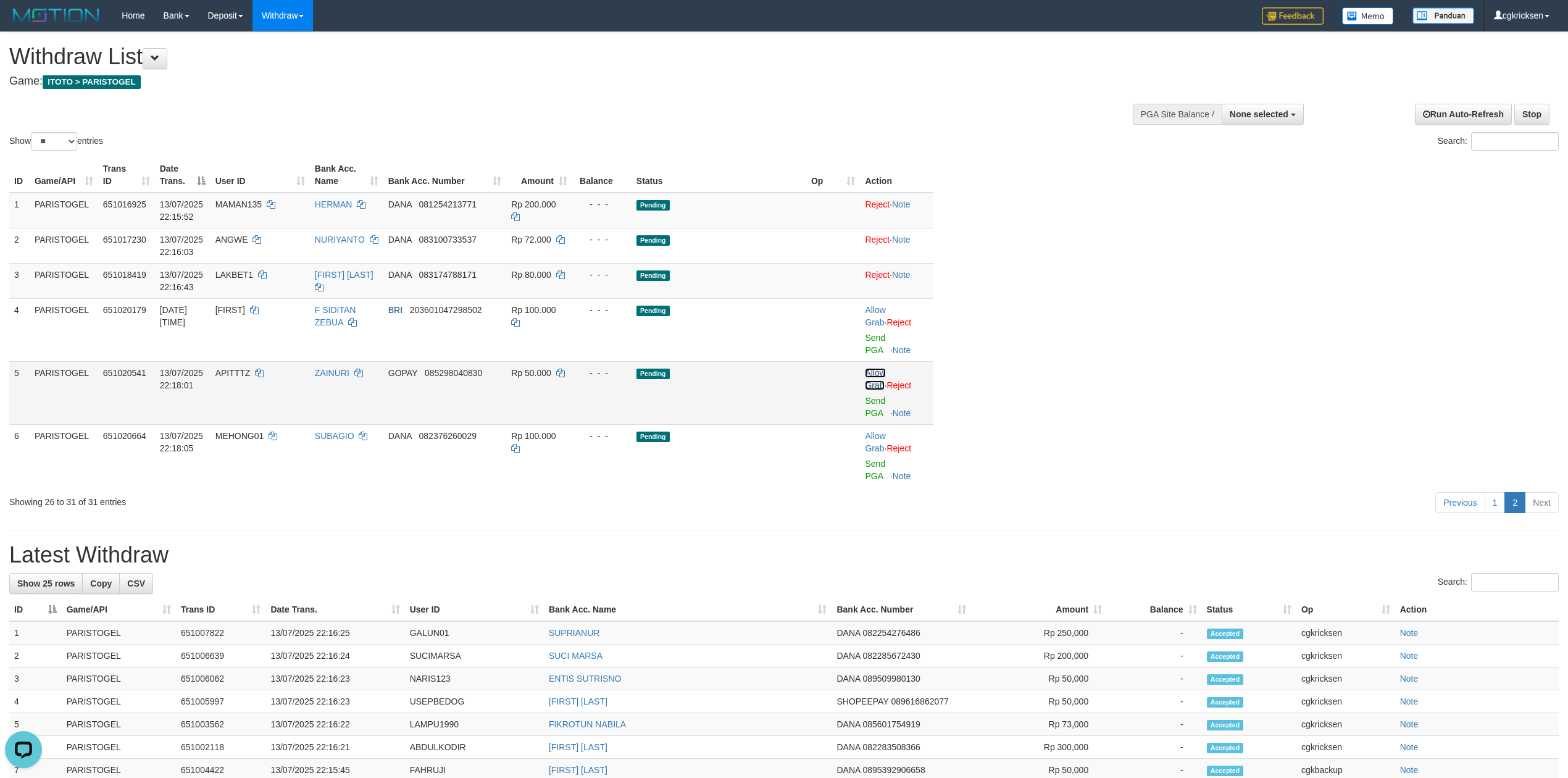 click on "Allow Grab" at bounding box center [875, 379] 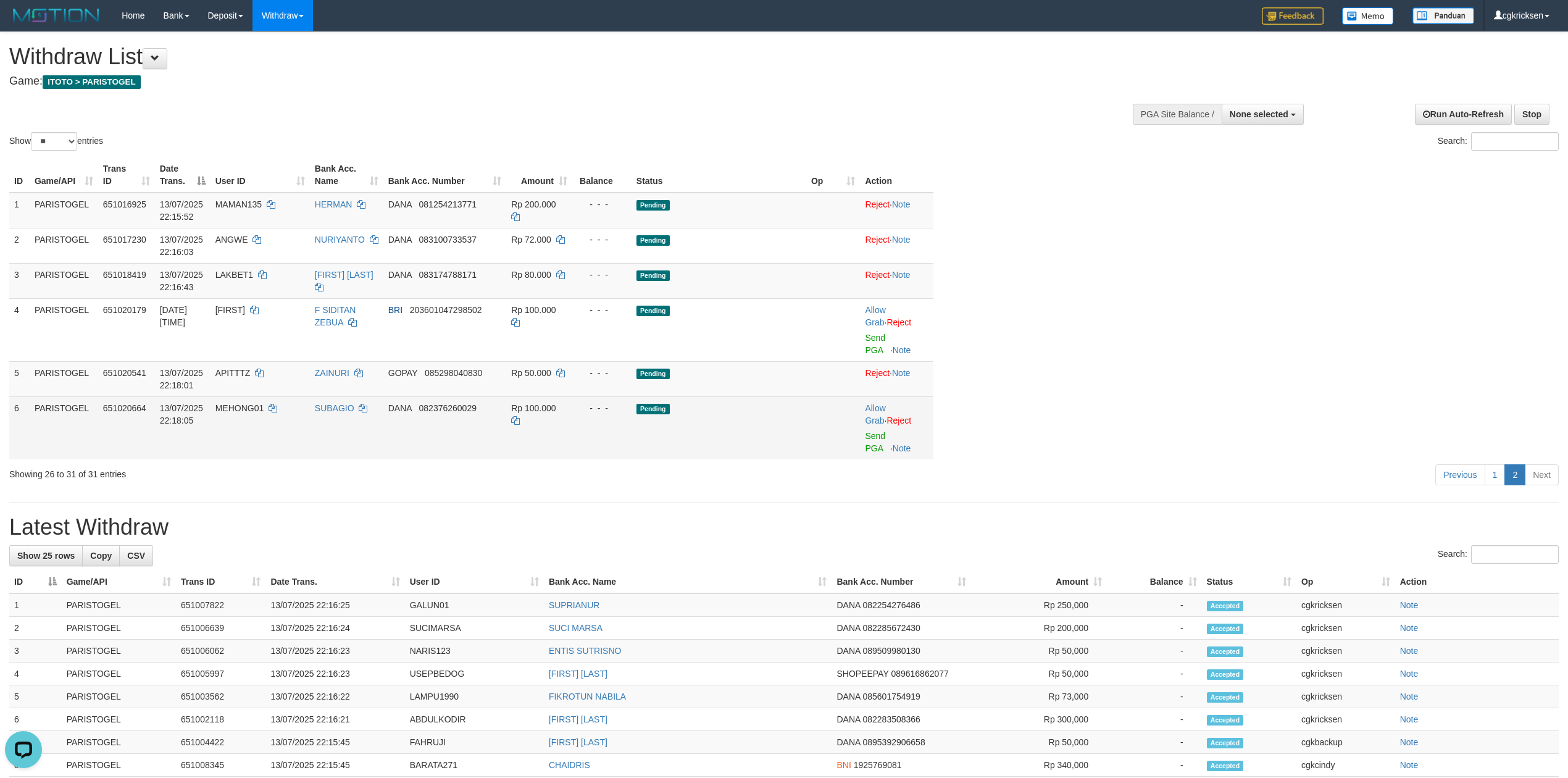 click on "Allow Grab   ·    Reject Send PGA     ·    Note" at bounding box center (896, 428) 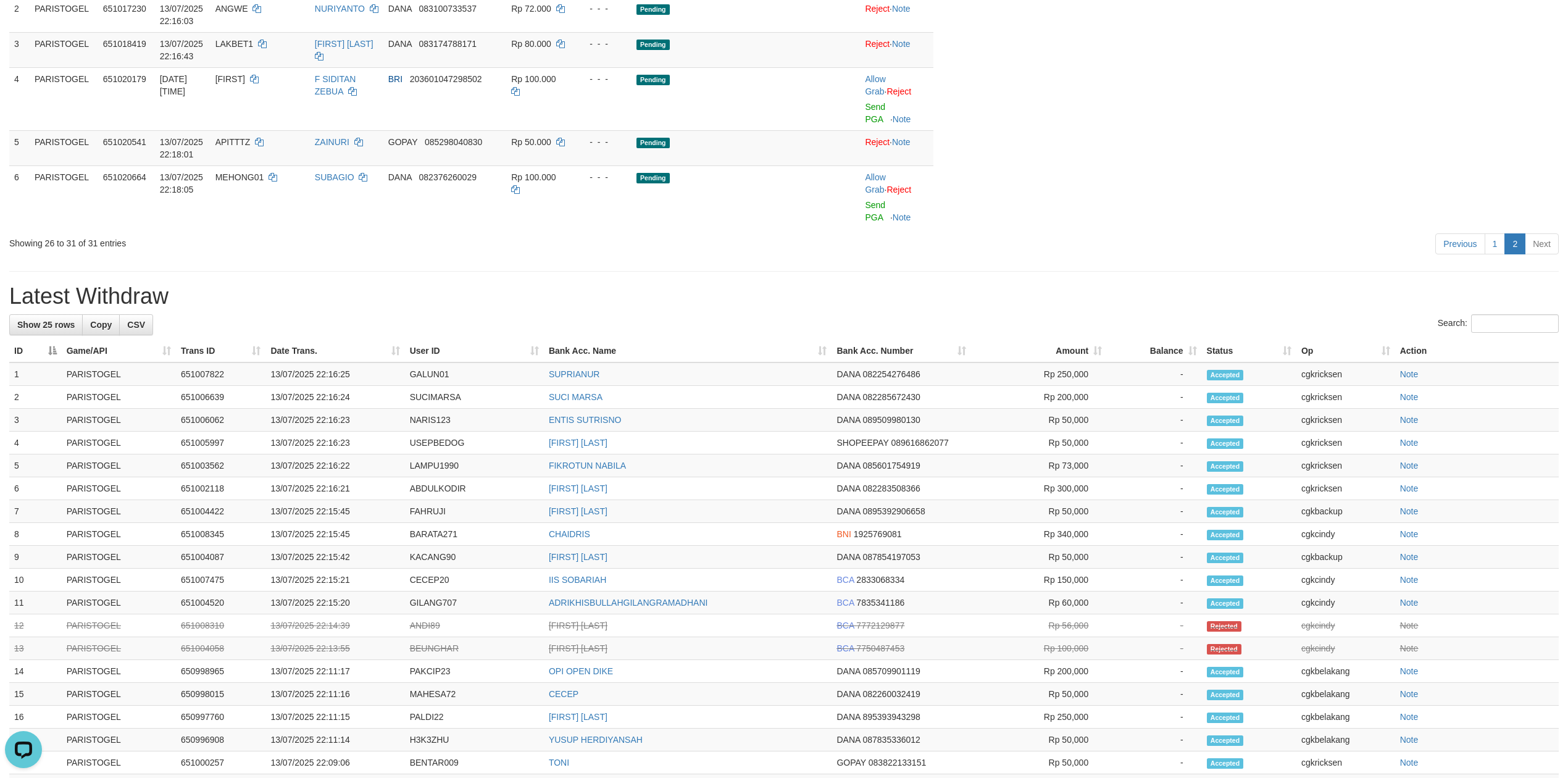 scroll, scrollTop: 164, scrollLeft: 0, axis: vertical 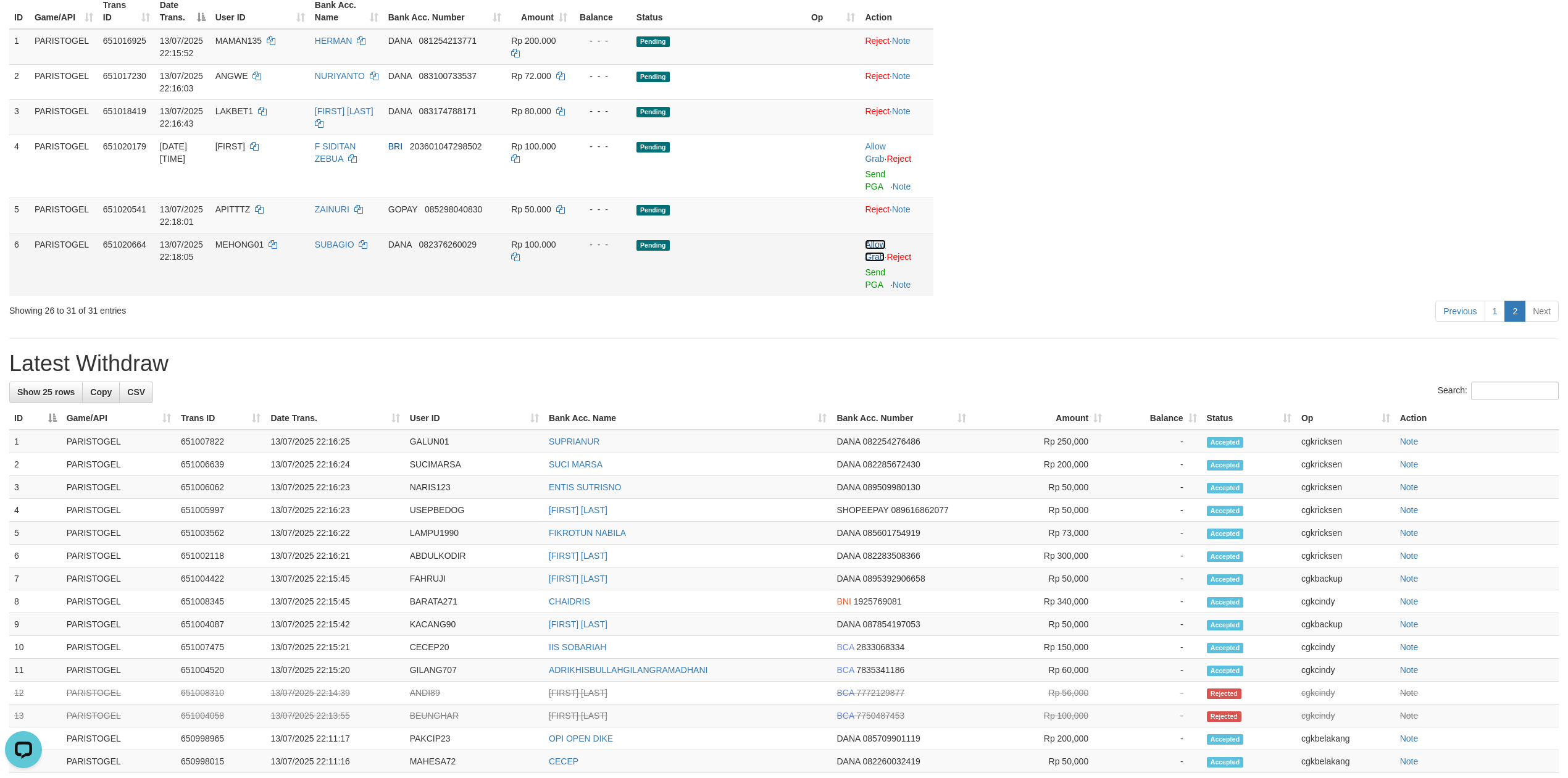 click on "Allow Grab" at bounding box center [875, 251] 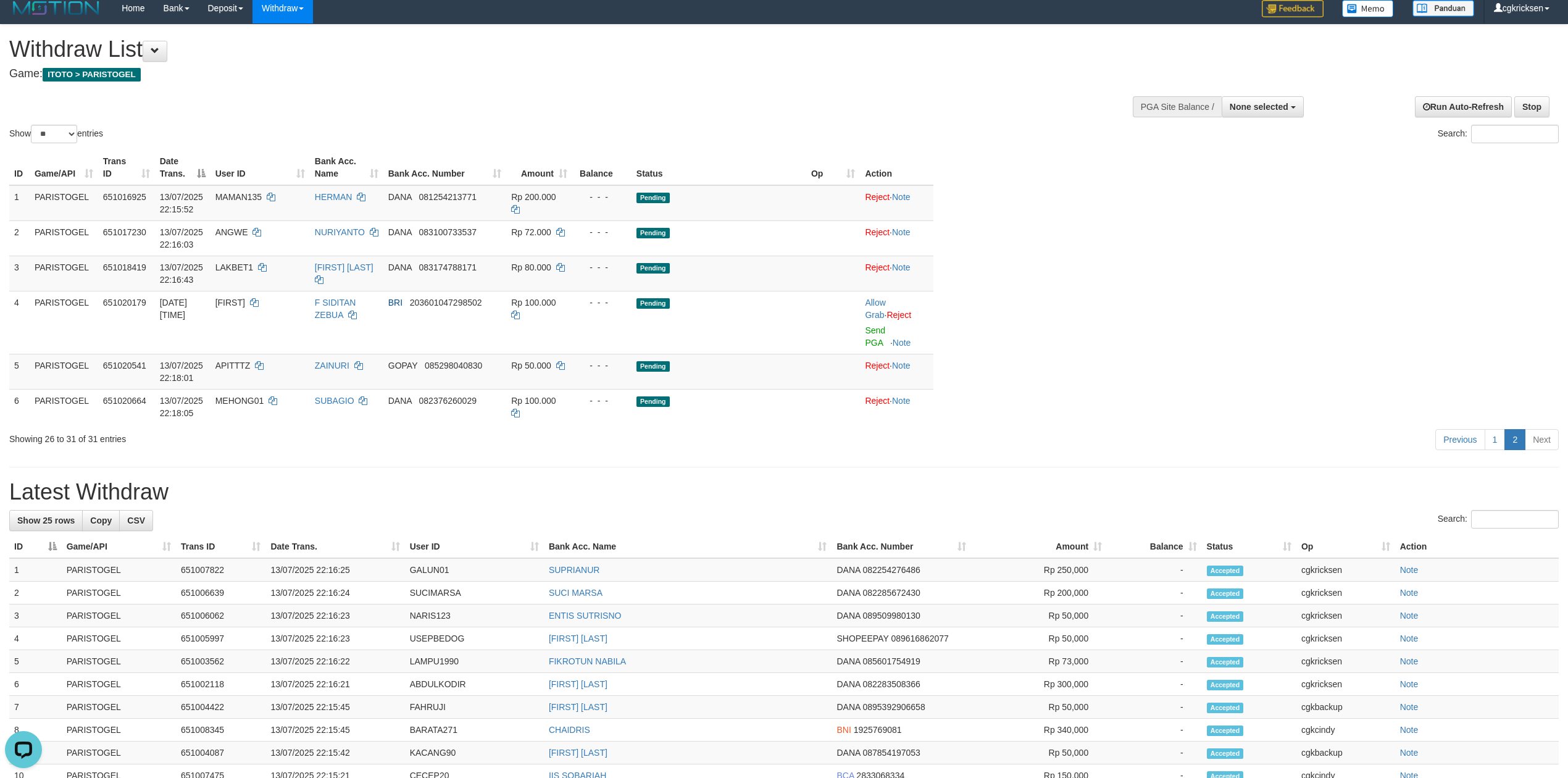 scroll, scrollTop: 0, scrollLeft: 0, axis: both 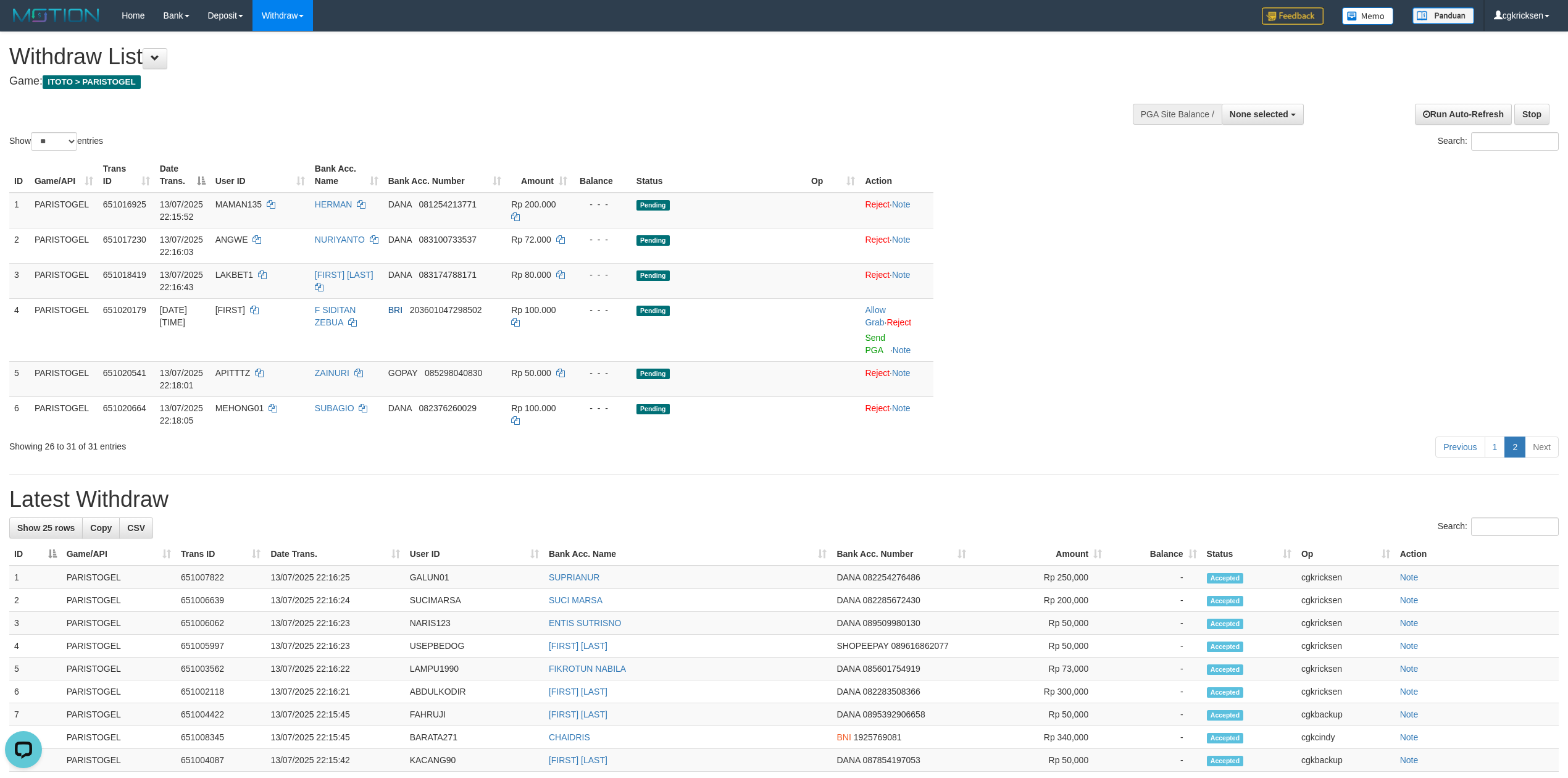 click on "ID Game/API Trans ID Date Trans. User ID Bank Acc. Name Bank Acc. Number Amount Balance Status Op Action
1 PARISTOGEL 651016925 13/07/2025 22:15:52 MAMAN135    HERMAN    DANA     081254213771 Rp 200.000    -  -  - Pending Reject ·    Note 2 PARISTOGEL 651017230 13/07/2025 22:16:03 ANGWE    NURIYANTO    DANA     083100733537 Rp 72.000    -  -  - Pending Allow Grab   ·    Reject Send PGA     ·    Note 3 PARISTOGEL 651018419 13/07/2025 22:16:43 LAKBET1    BAMBANG SUTISNA    DANA     083174788171 Rp 80.000    -  -  - Pending Allow Grab   ·    Reject Send PGA     ·    Note 4 PARISTOGEL 651020179 13/07/2025 22:17:48 NATALIA    F SIDITAN ZEBUA    BRI     203601047298502 Rp 100.000    -  -  - Pending Allow Grab   ·    Reject Send PGA     ·    Note 5 PARISTOGEL 651020541 13/07/2025 22:18:01 APITTTZ    ZAINURI    GOPAY     085298040830 Rp 50.000    -  -  - Pending Allow Grab   ·    Reject Send PGA" at bounding box center (784, 295) 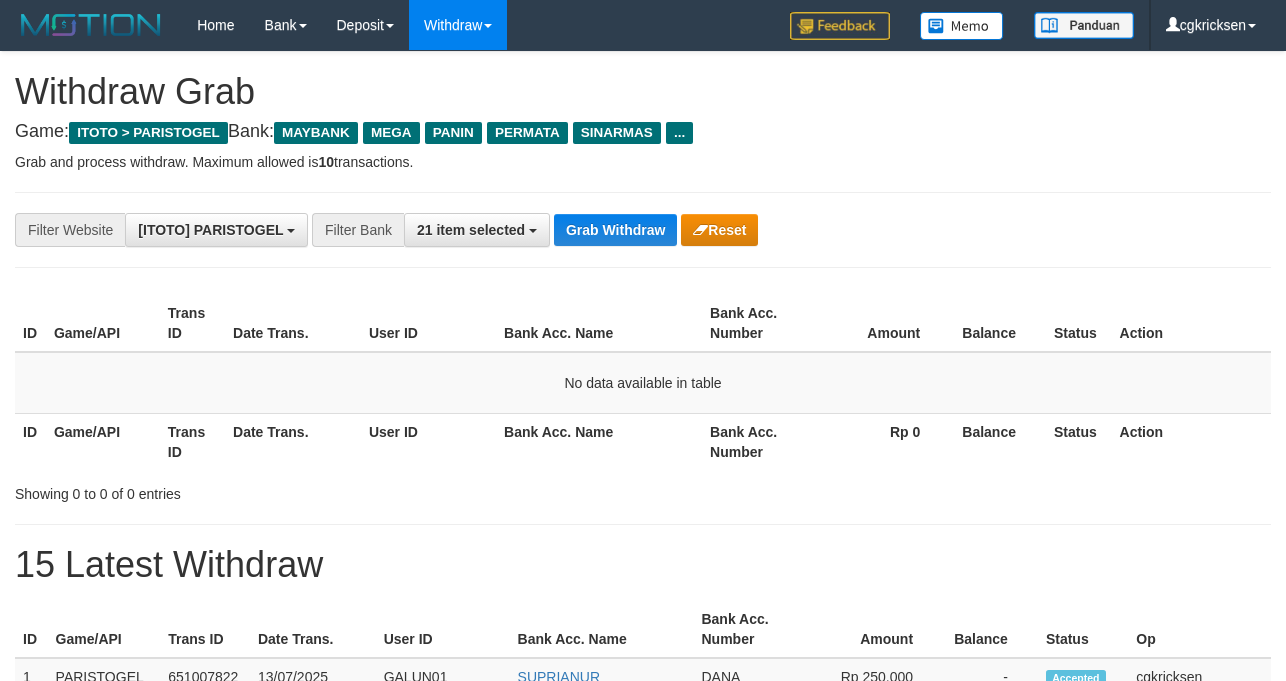 scroll, scrollTop: 266, scrollLeft: 0, axis: vertical 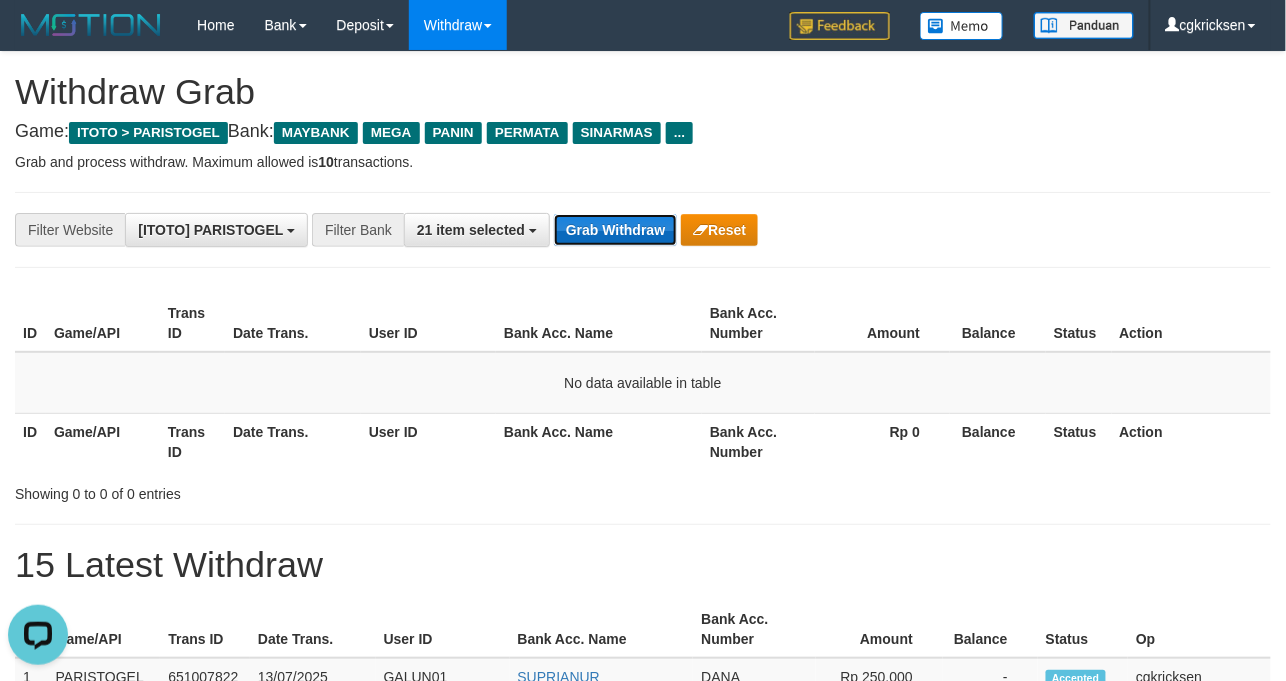 click on "Grab Withdraw" at bounding box center (615, 230) 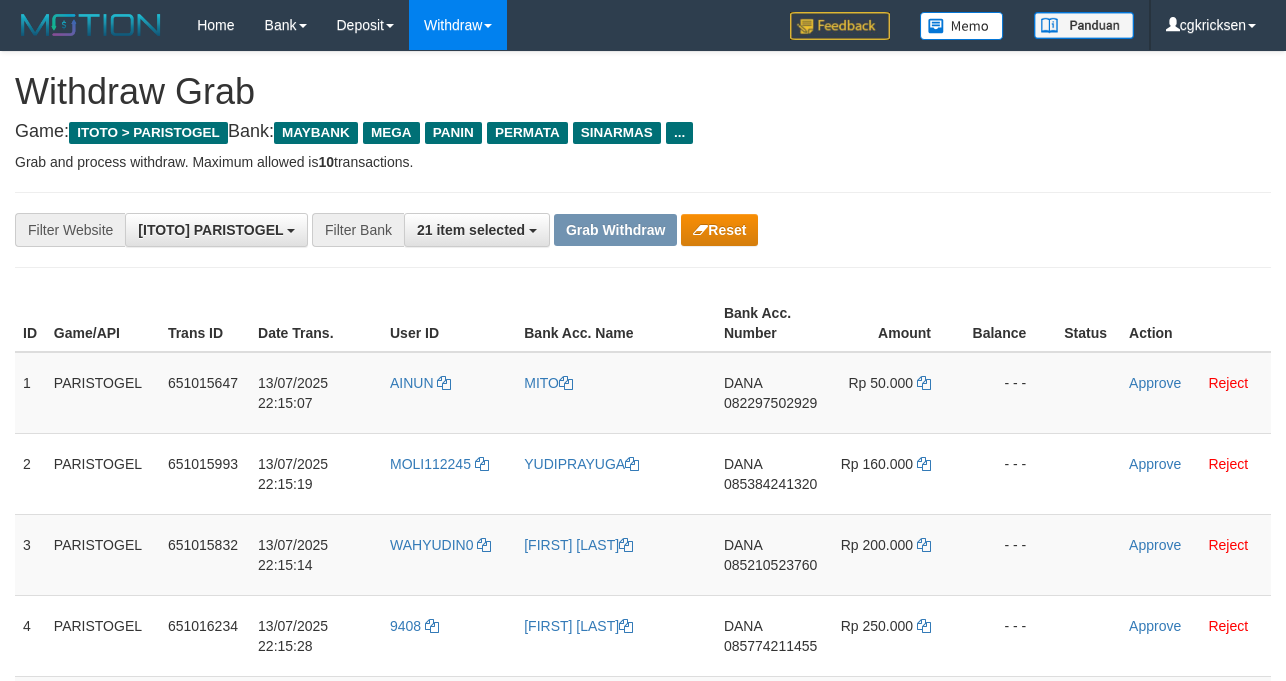 scroll, scrollTop: 0, scrollLeft: 0, axis: both 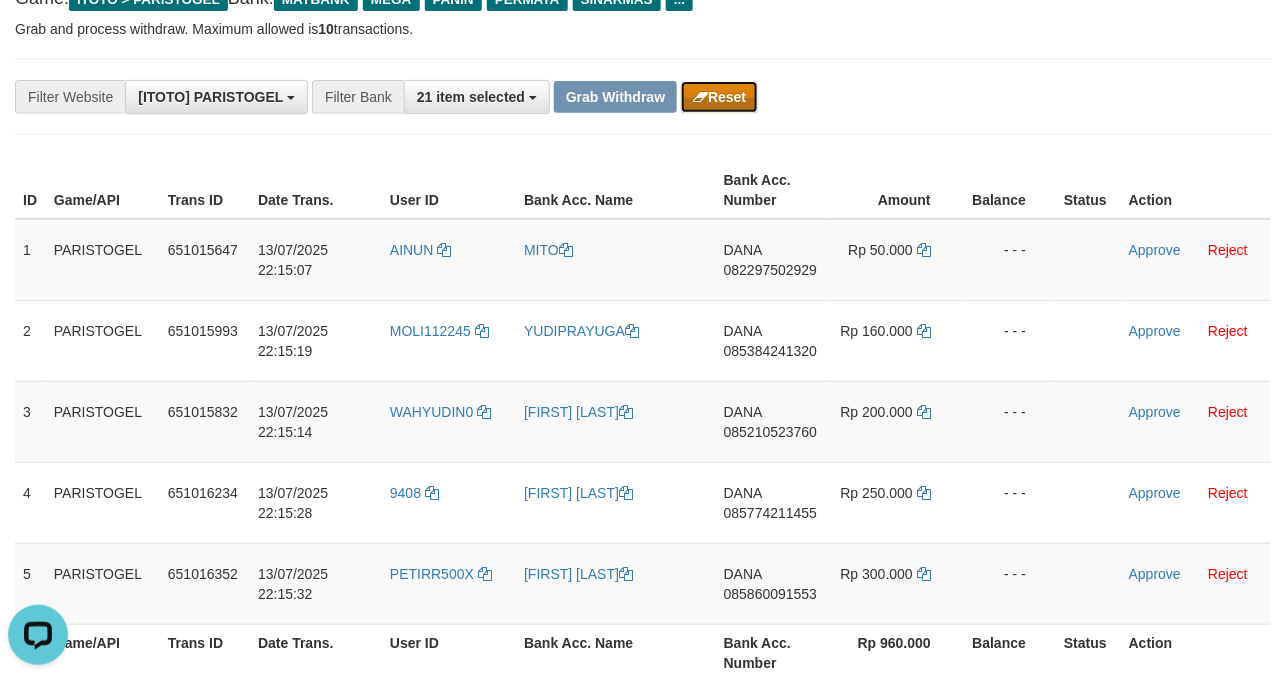 click on "Reset" at bounding box center (719, 97) 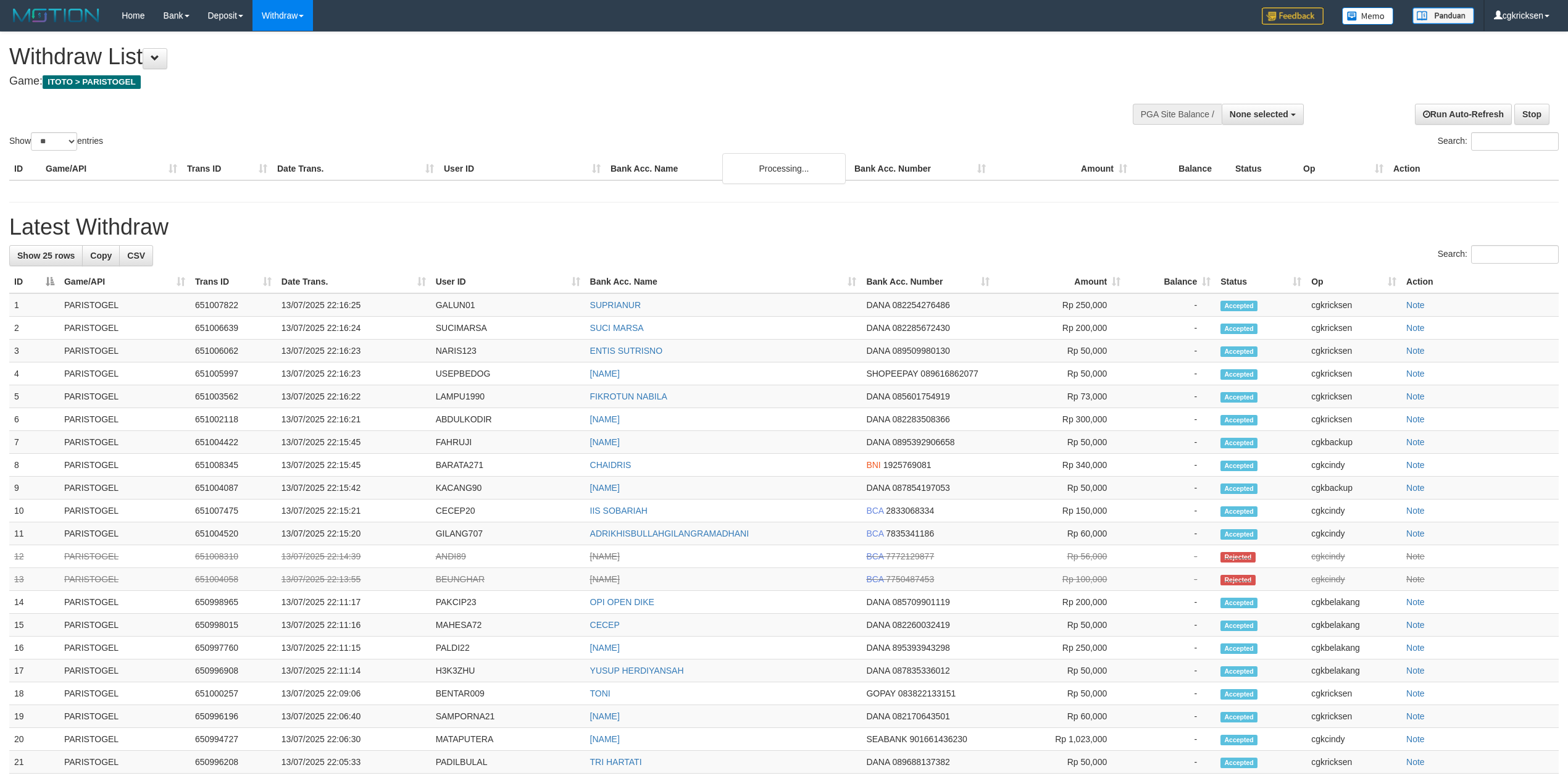 select 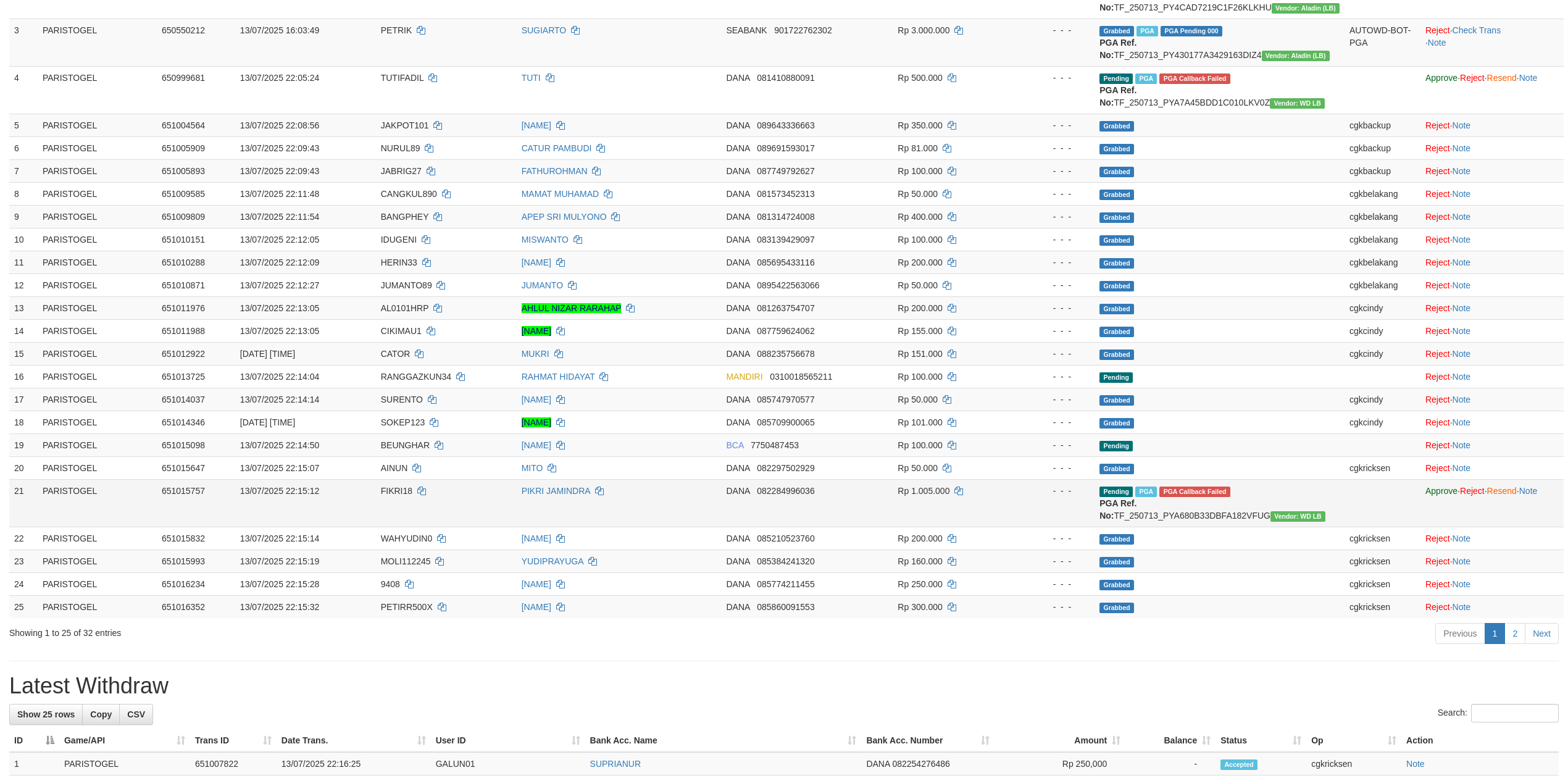 scroll, scrollTop: 411, scrollLeft: 0, axis: vertical 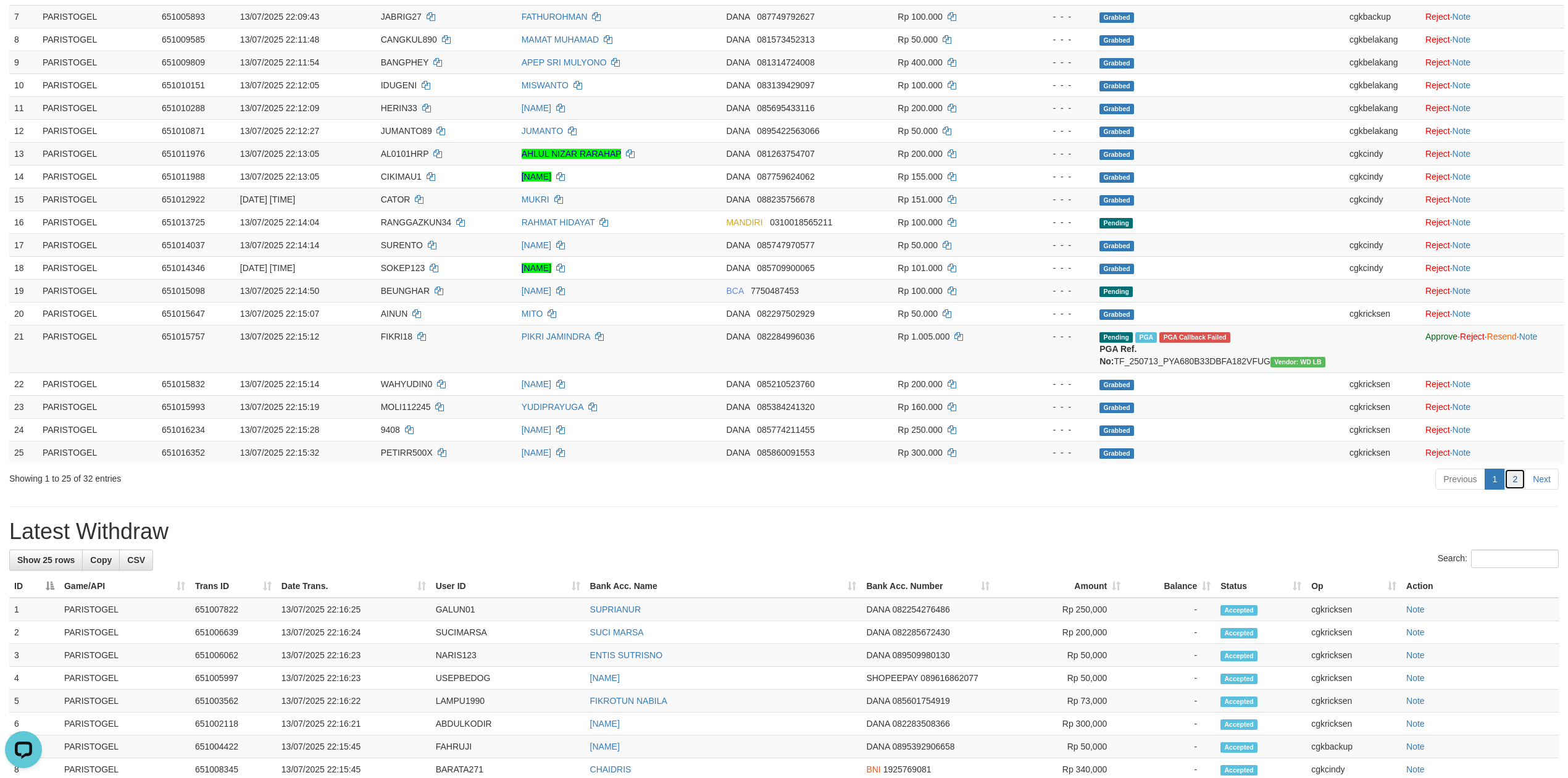 click on "2" at bounding box center [1515, 479] 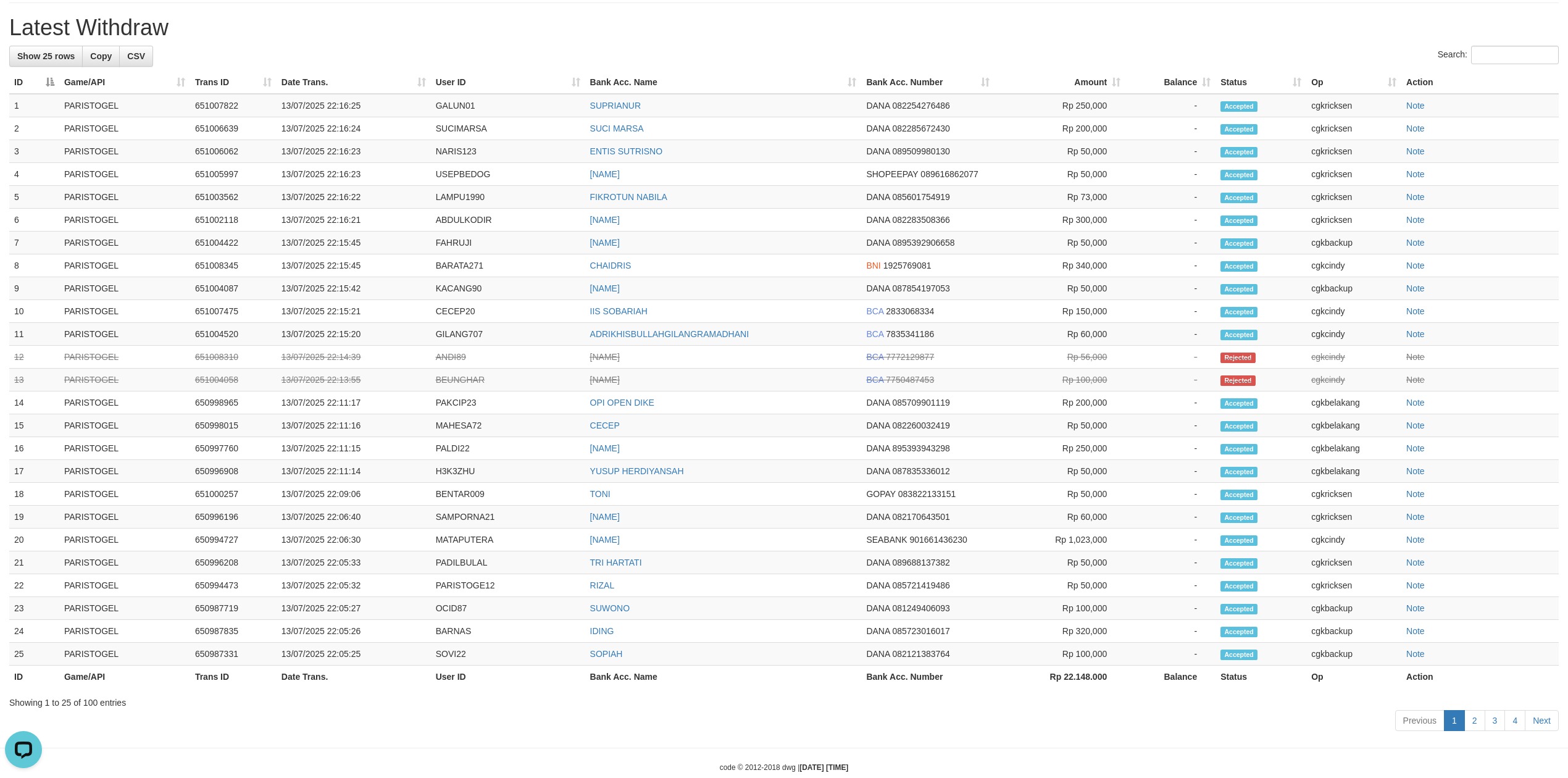 scroll, scrollTop: 7, scrollLeft: 0, axis: vertical 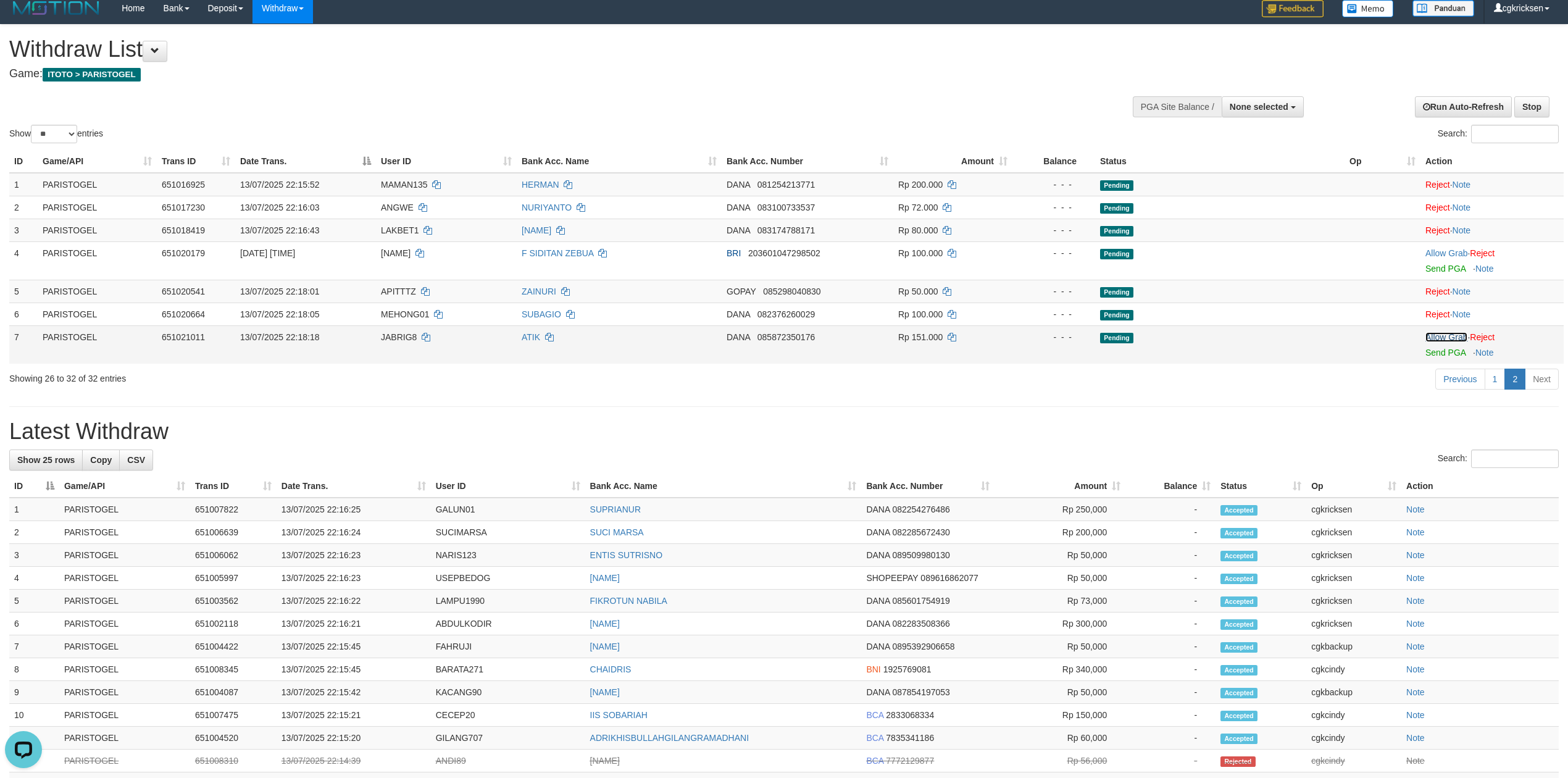 click on "Allow Grab" at bounding box center (1446, 337) 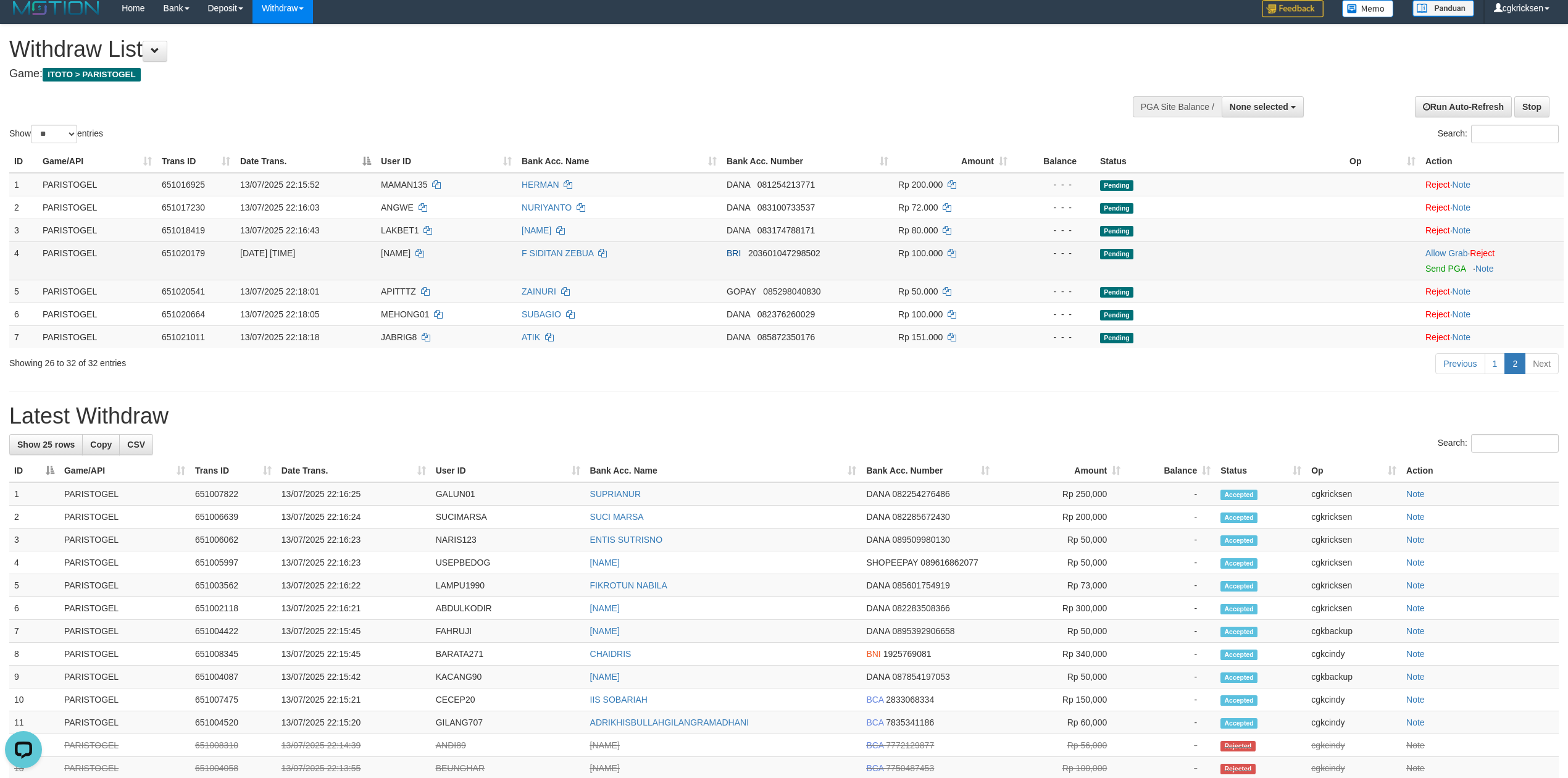 click at bounding box center (1382, 261) 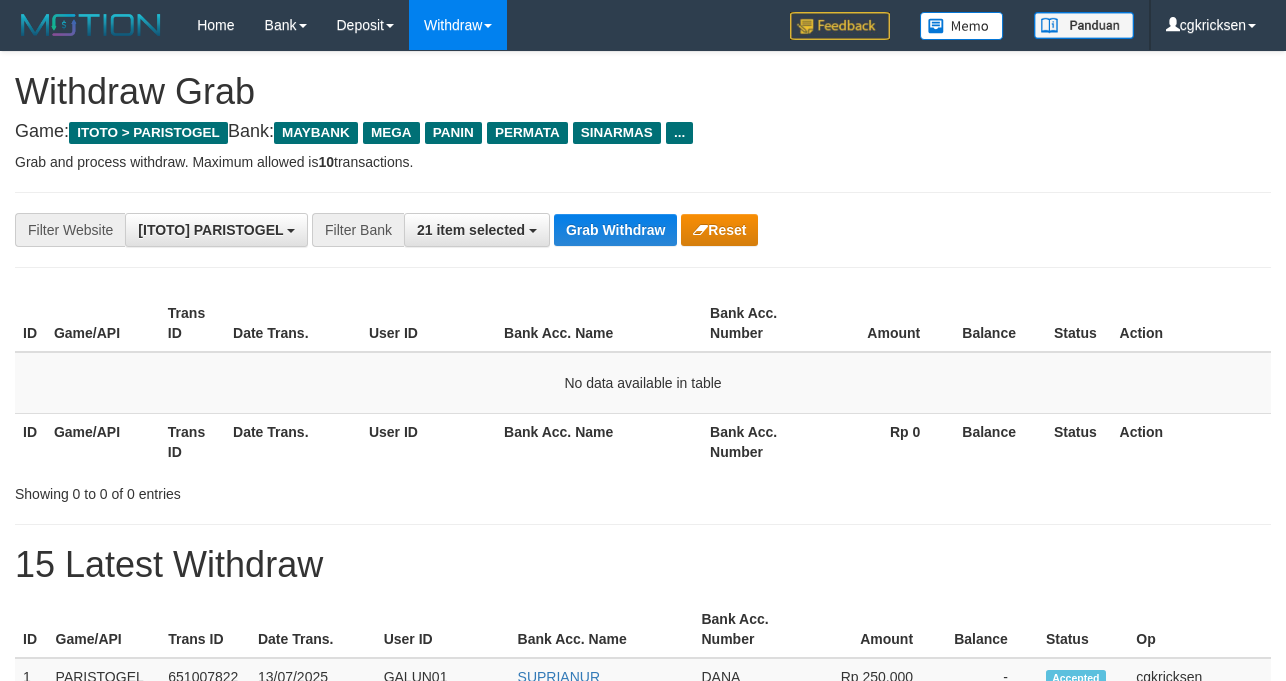 scroll, scrollTop: 0, scrollLeft: 0, axis: both 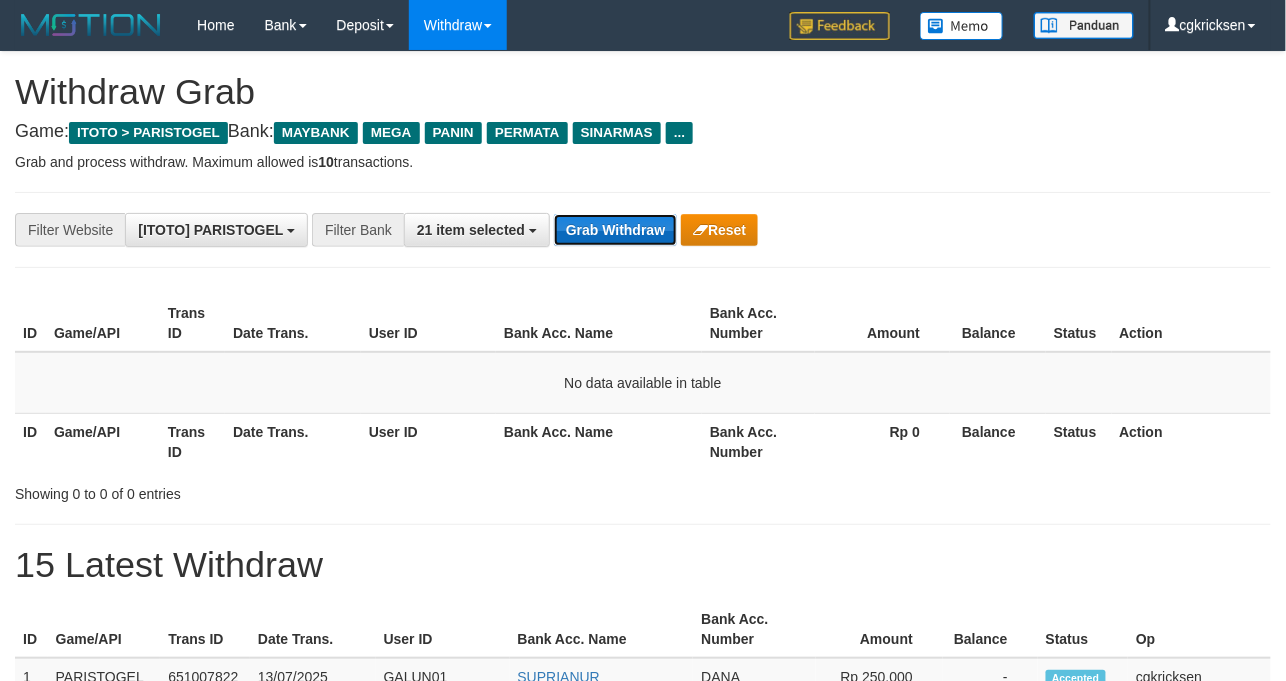 click on "Grab Withdraw" at bounding box center (615, 230) 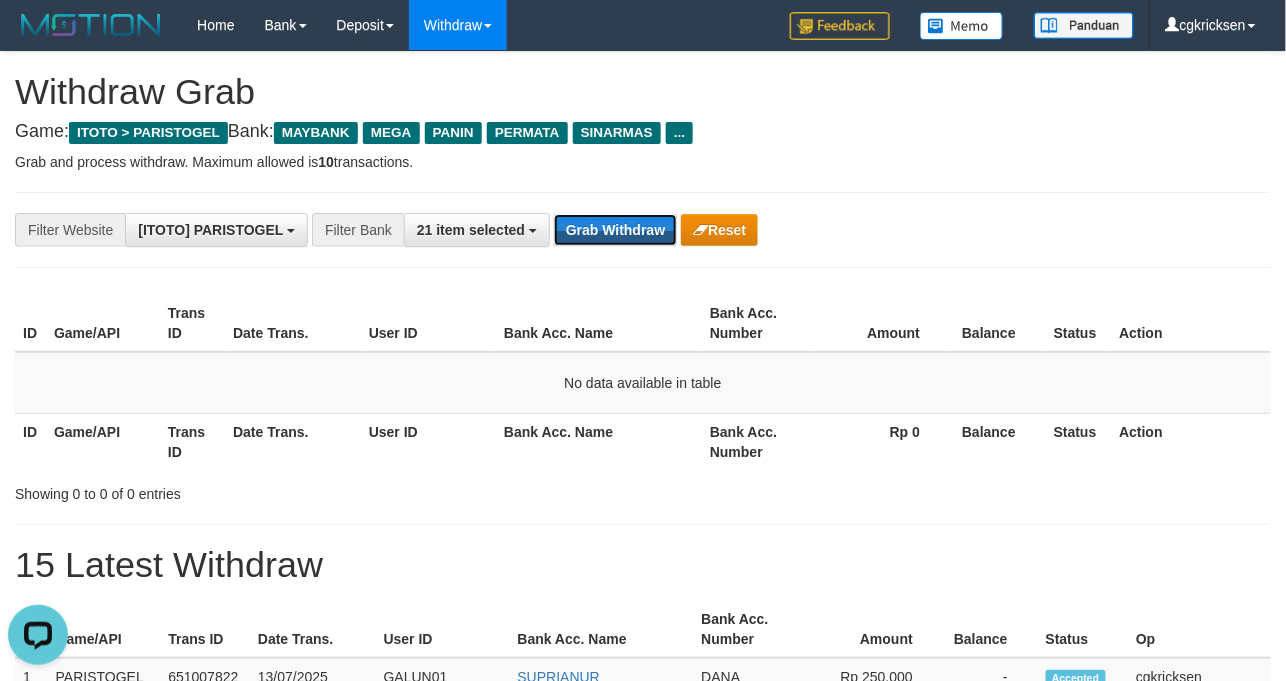 scroll, scrollTop: 0, scrollLeft: 0, axis: both 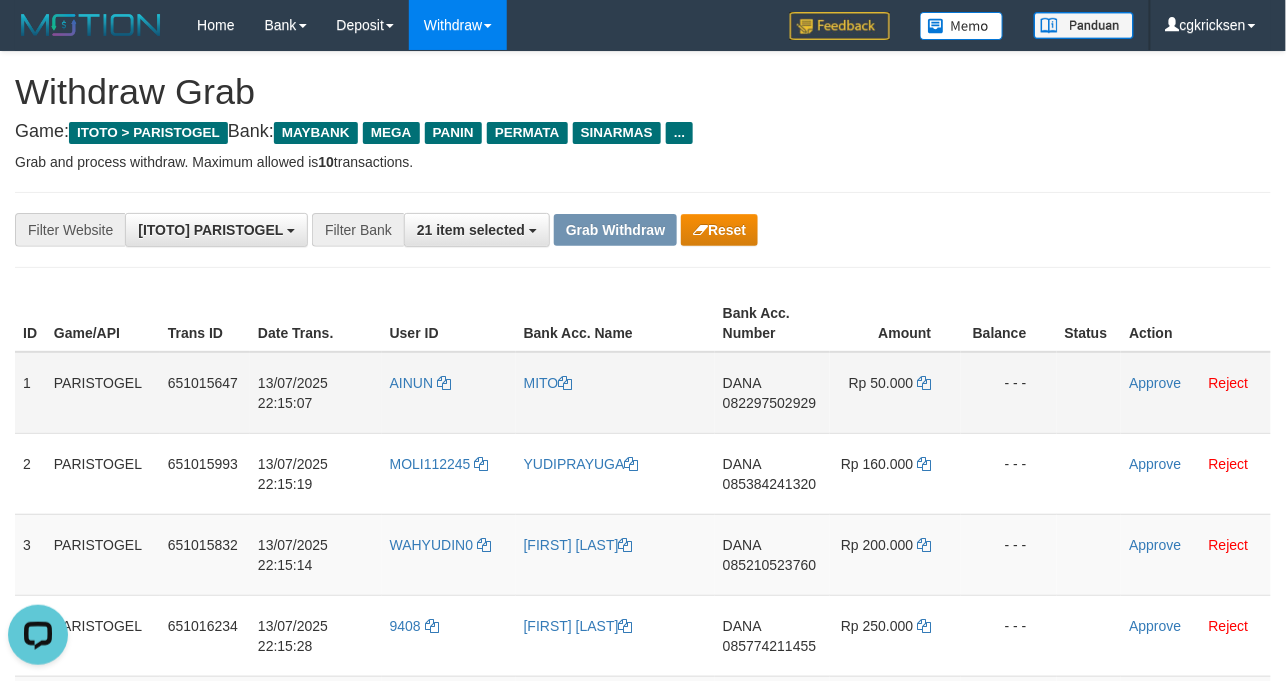 click on "AINUN" at bounding box center [449, 393] 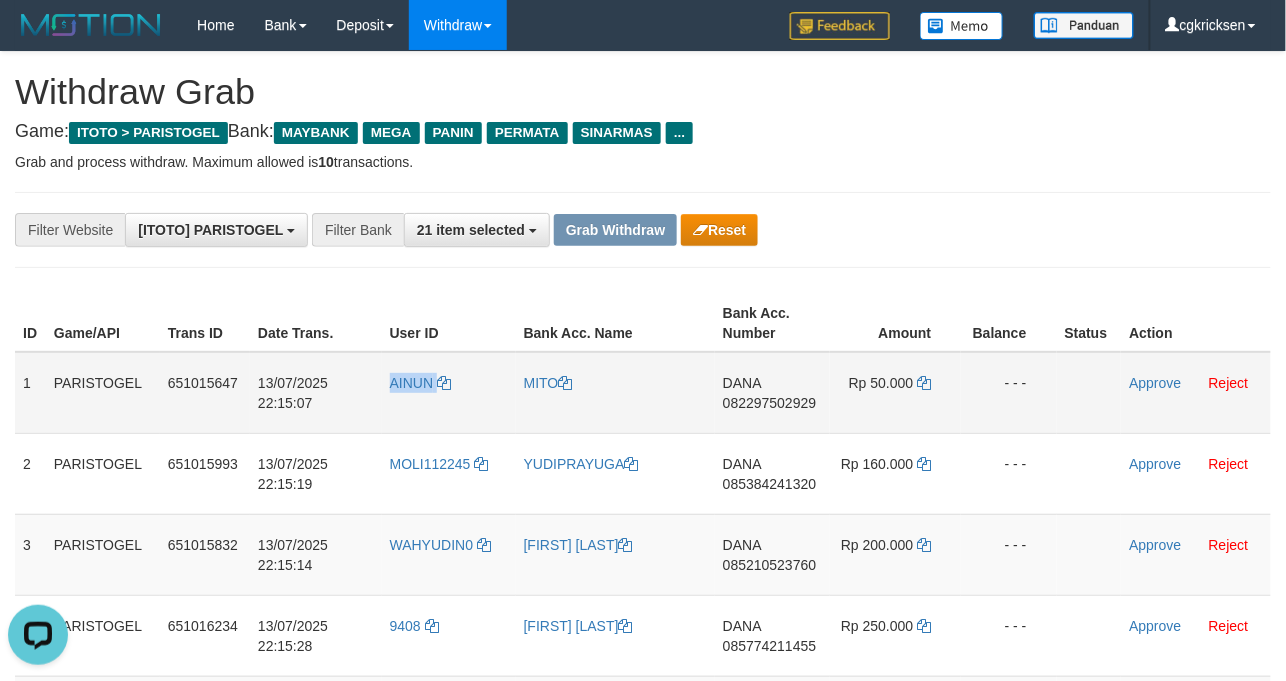 click on "AINUN" at bounding box center (449, 393) 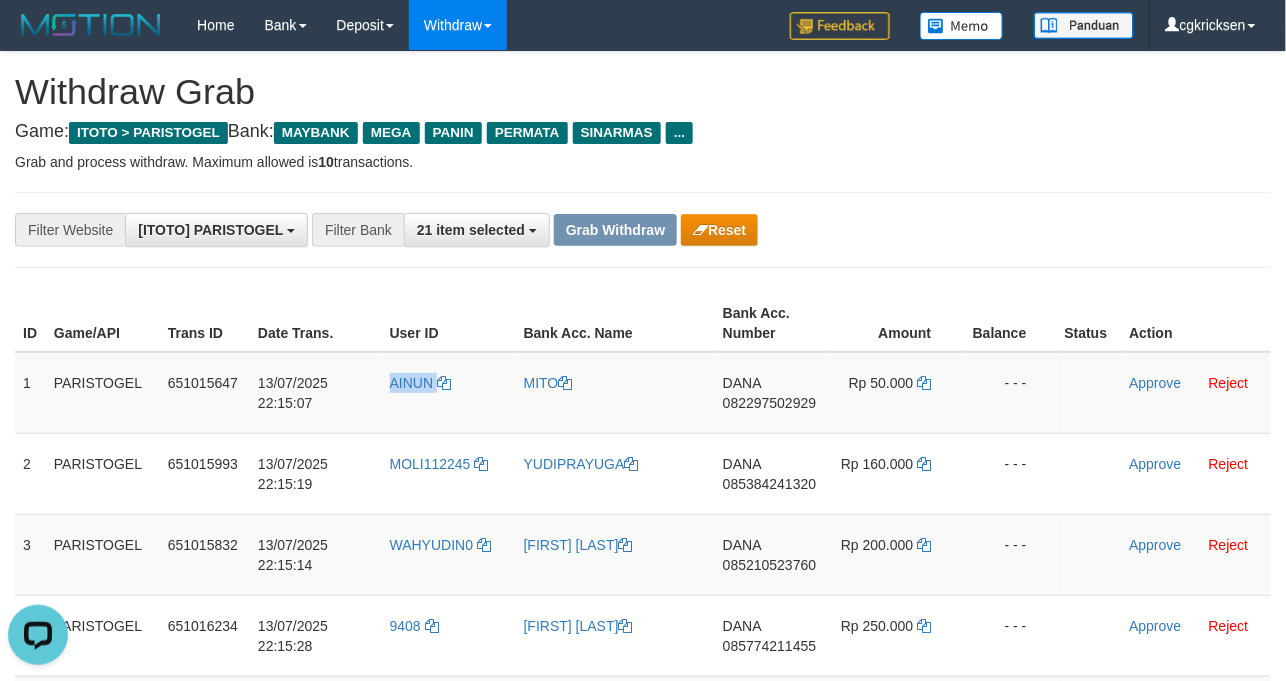 copy on "AINUN" 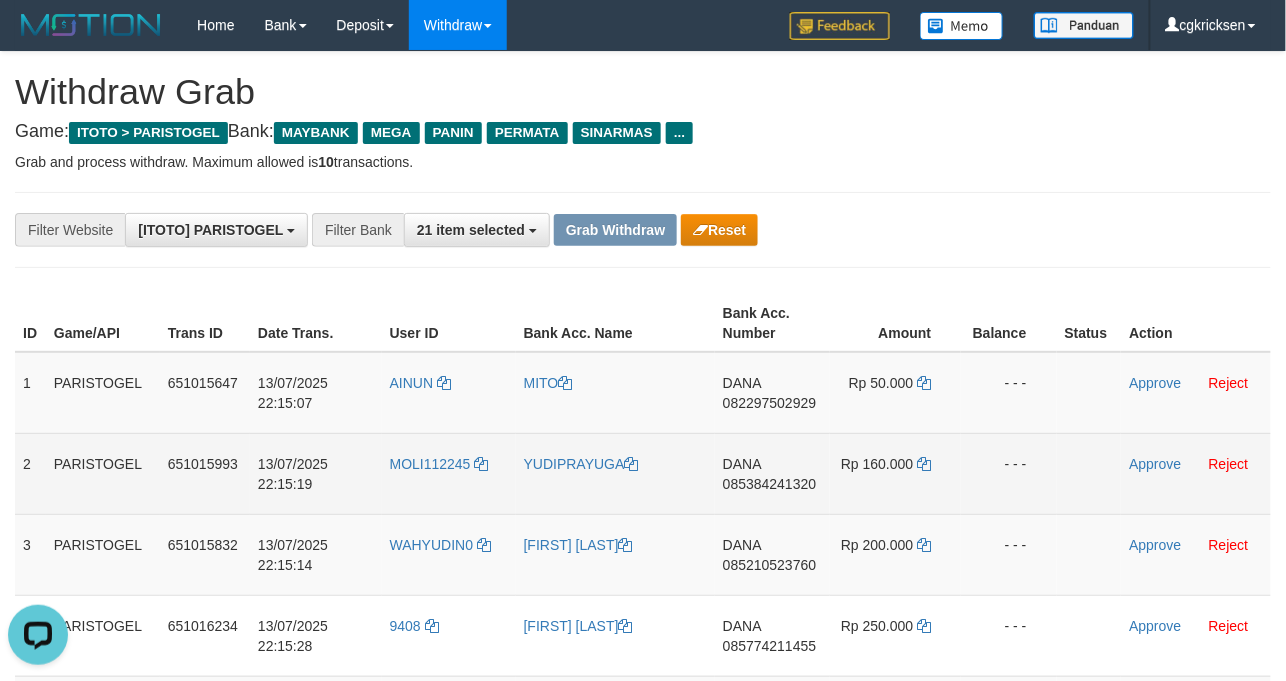 click on "MOLI112245" at bounding box center (449, 473) 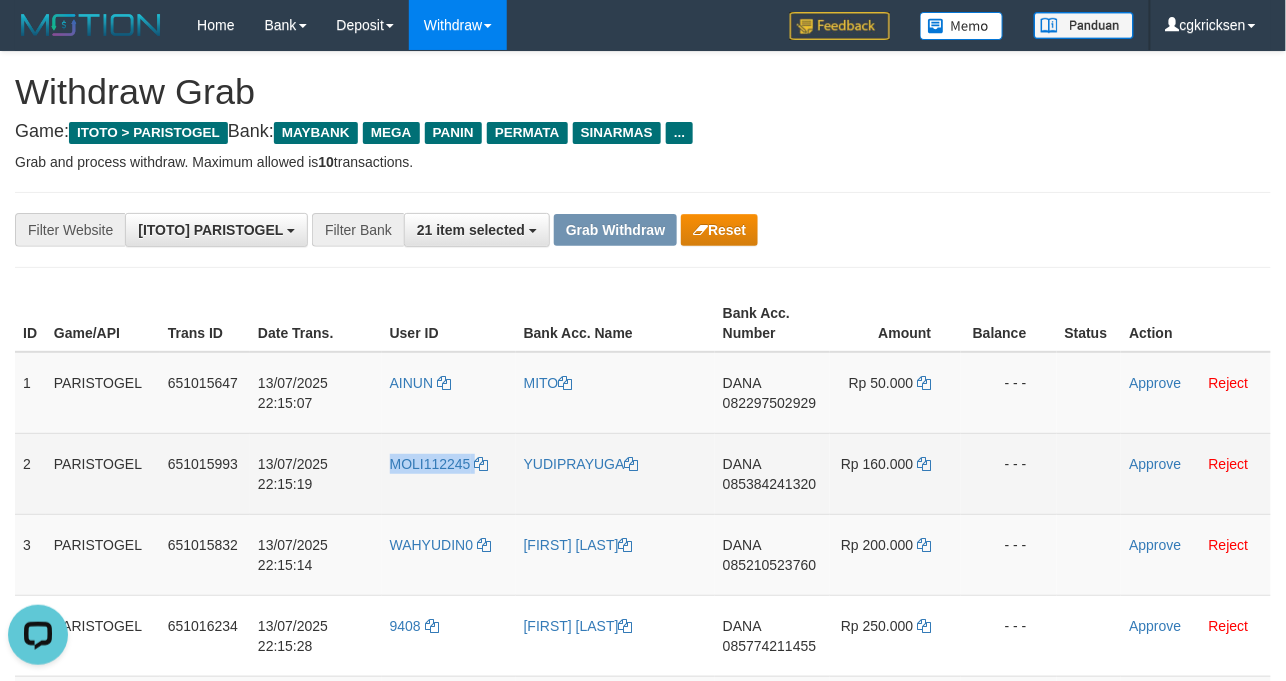 click on "MOLI112245" at bounding box center (449, 473) 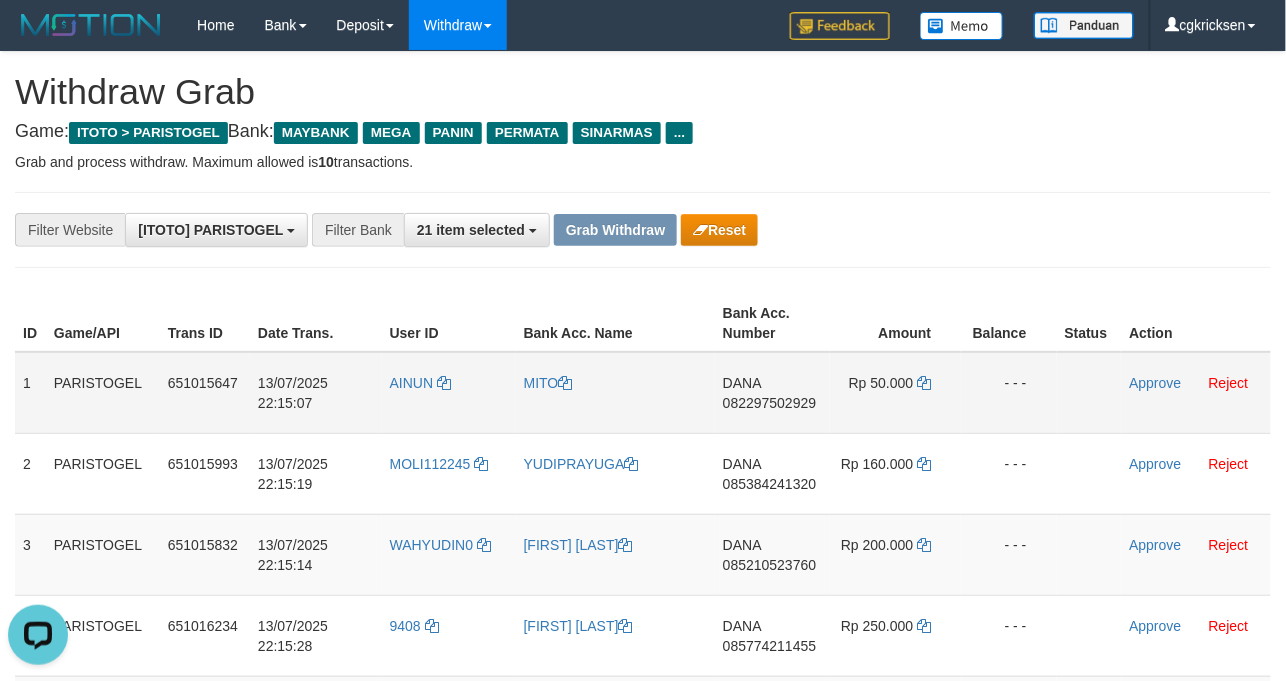 click on "AINUN" at bounding box center [449, 393] 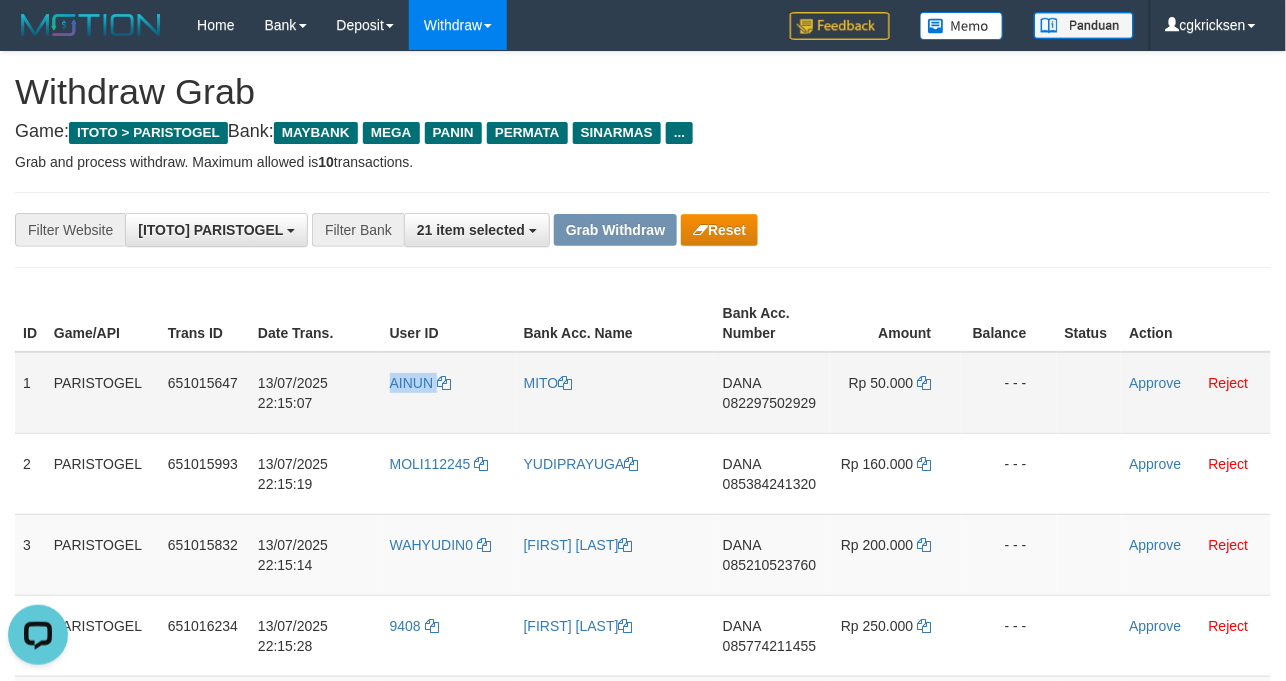click on "AINUN" at bounding box center (449, 393) 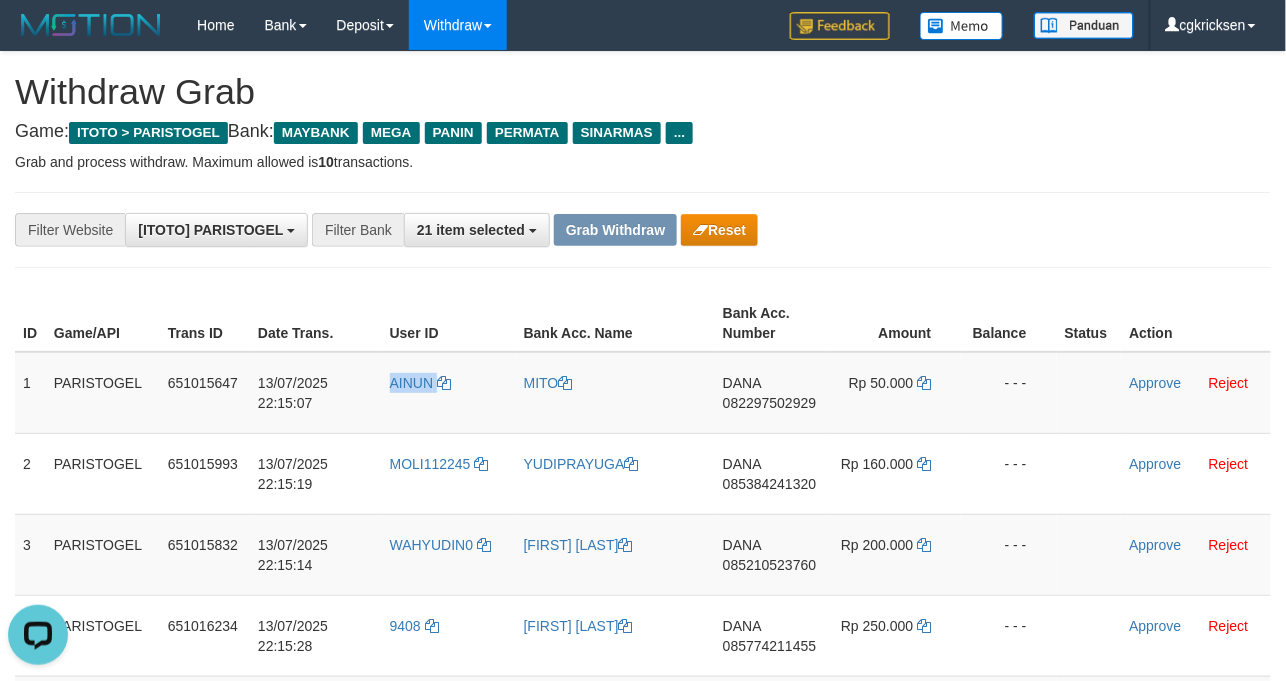 copy on "AINUN" 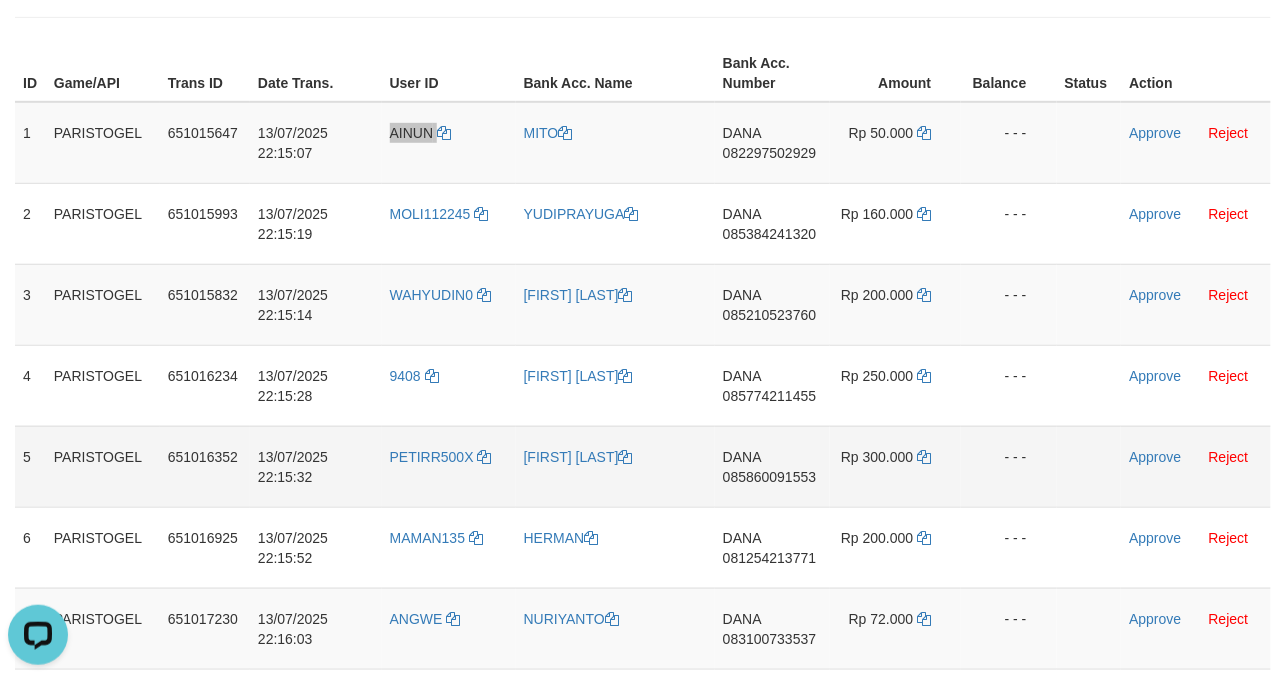 scroll, scrollTop: 266, scrollLeft: 0, axis: vertical 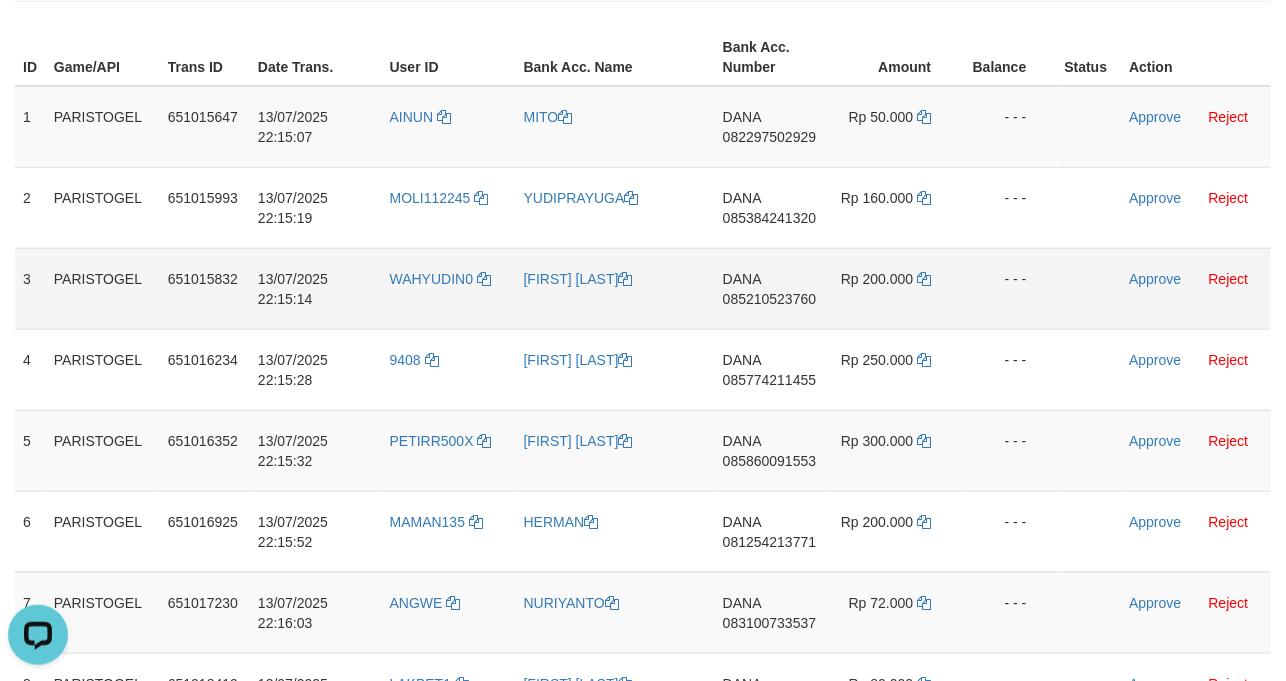 click on "WAHYUDIN0" at bounding box center (449, 288) 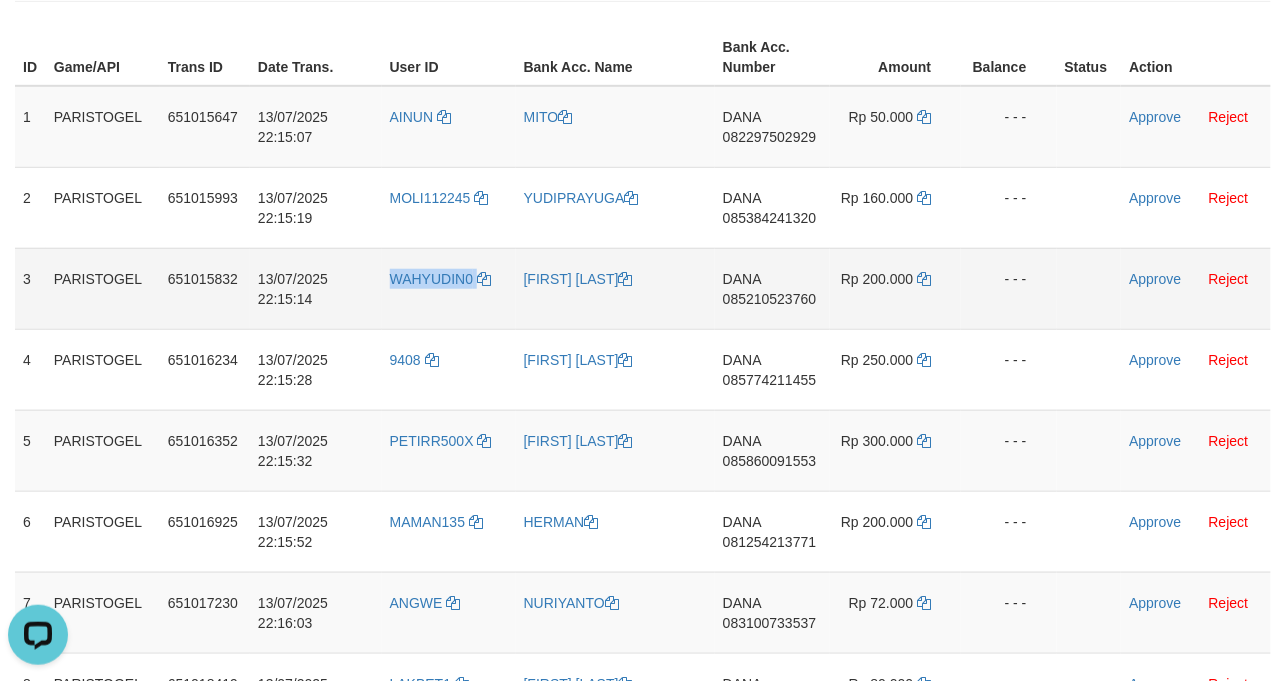 click on "WAHYUDIN0" at bounding box center [449, 288] 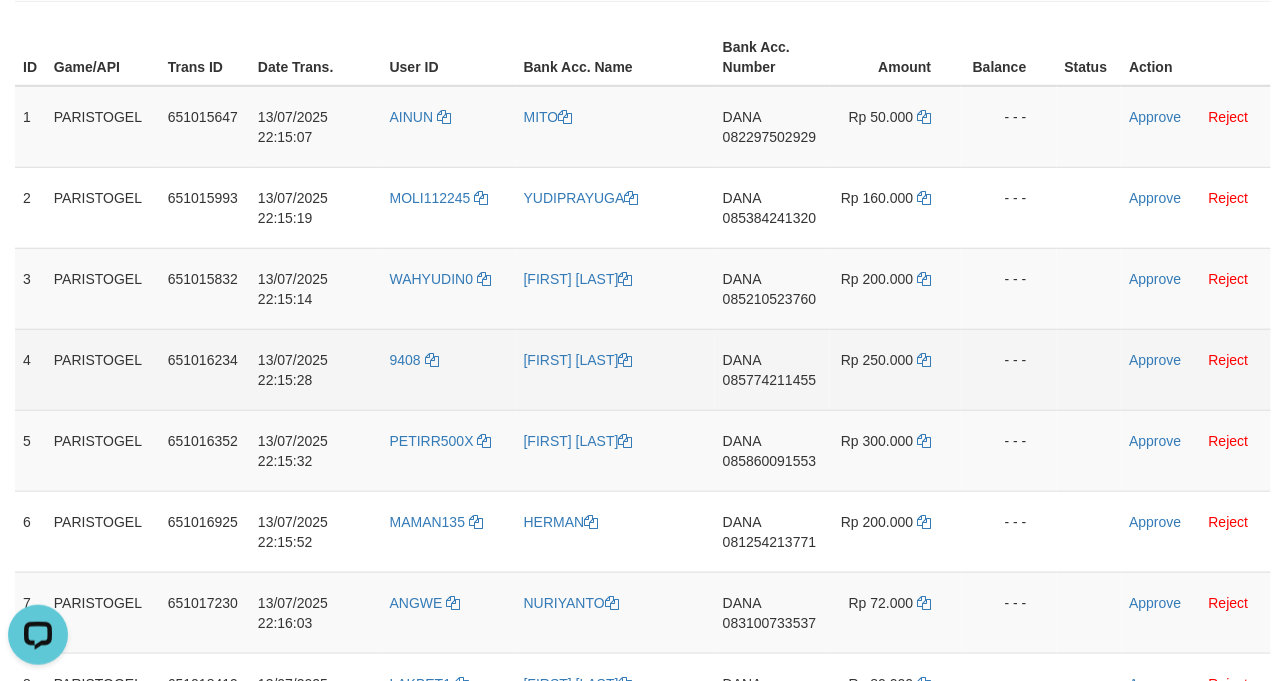 click on "13/07/2025 22:15:28" at bounding box center (316, 369) 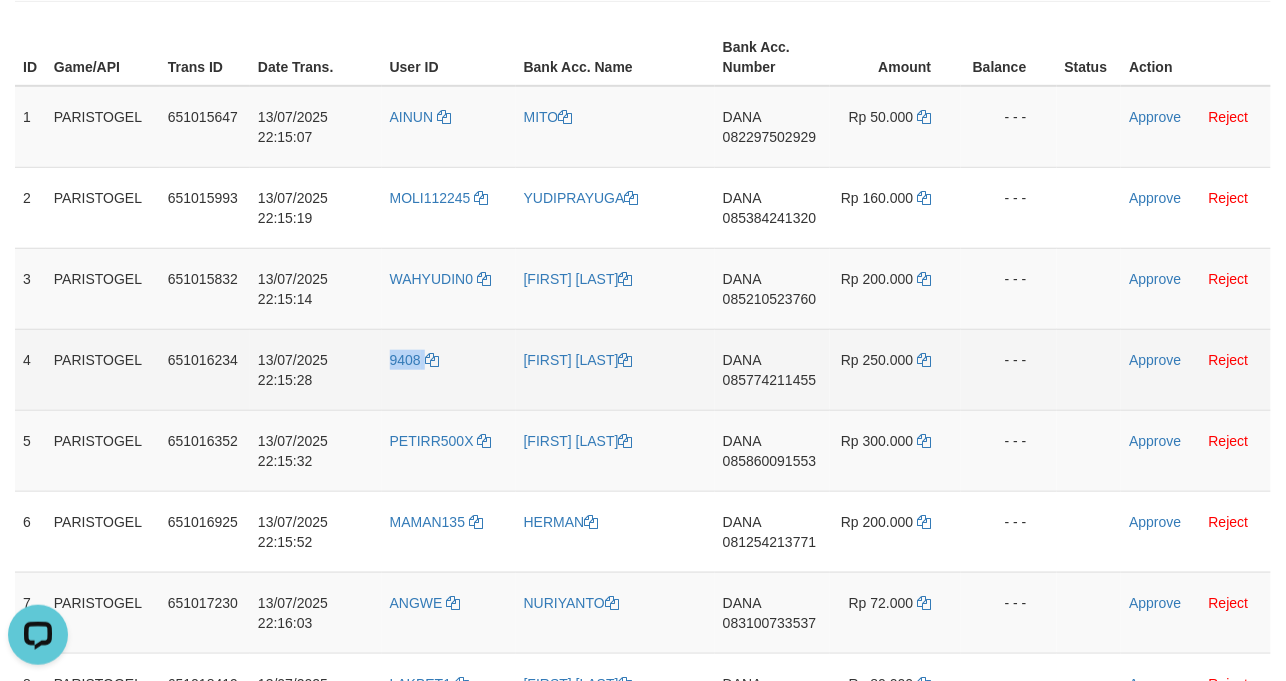 copy on "9408" 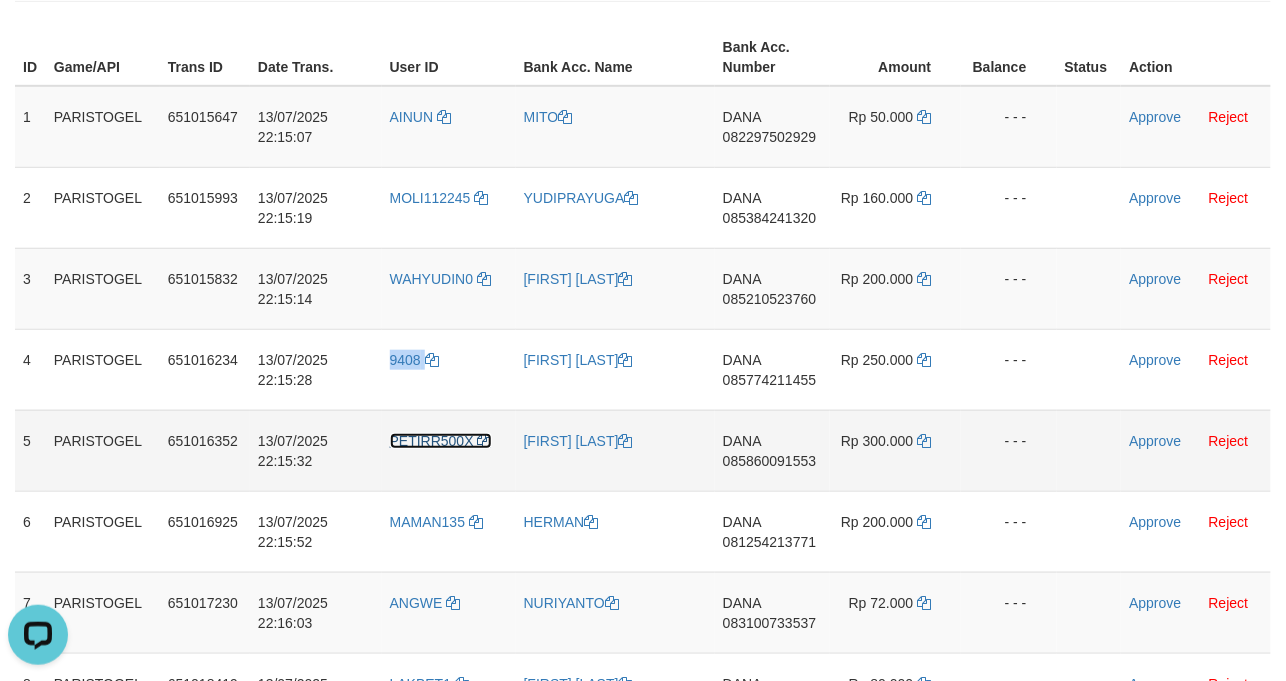 click on "PETIRR500X" at bounding box center [432, 441] 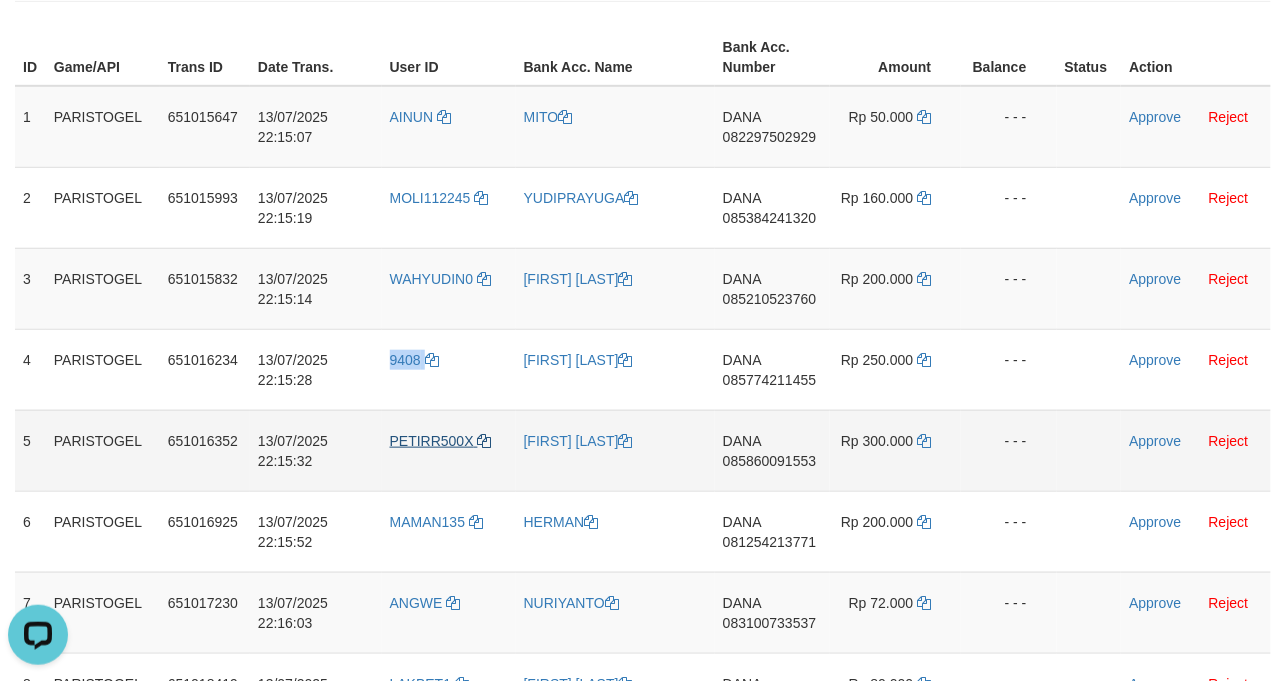 copy on "9408" 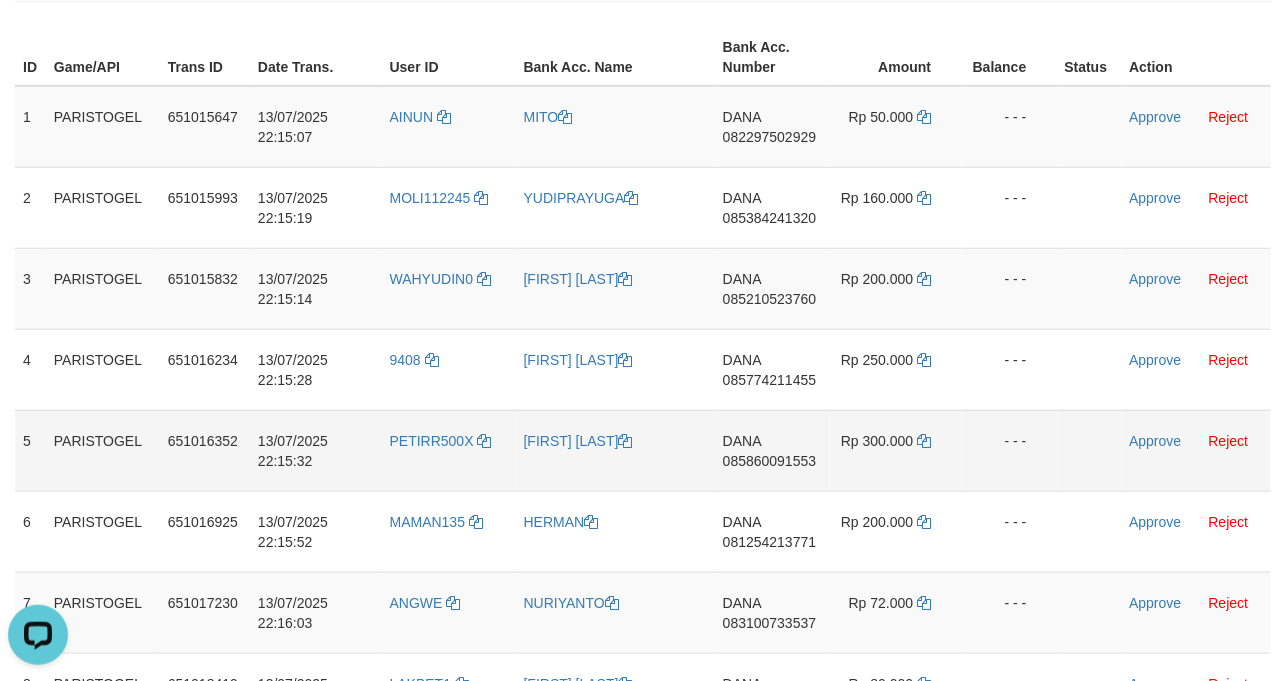 click on "PETIRR500X" at bounding box center (449, 450) 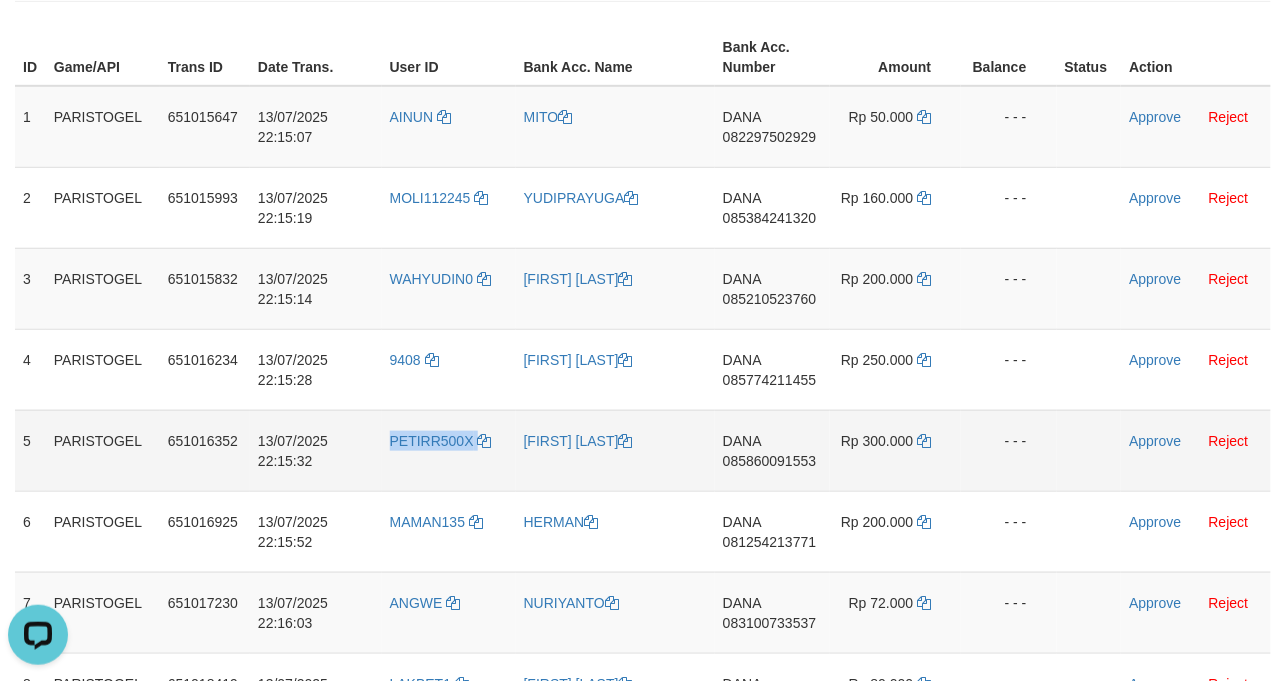 click on "PETIRR500X" at bounding box center (449, 450) 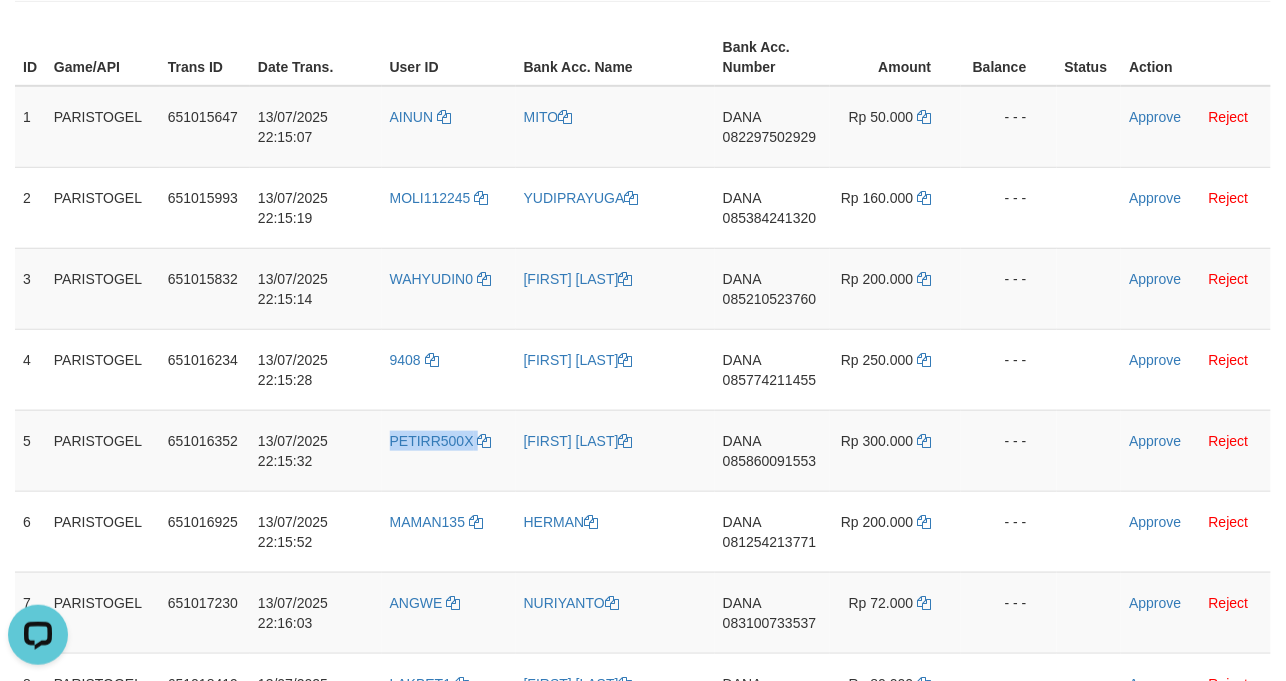 copy on "PETIRR500X" 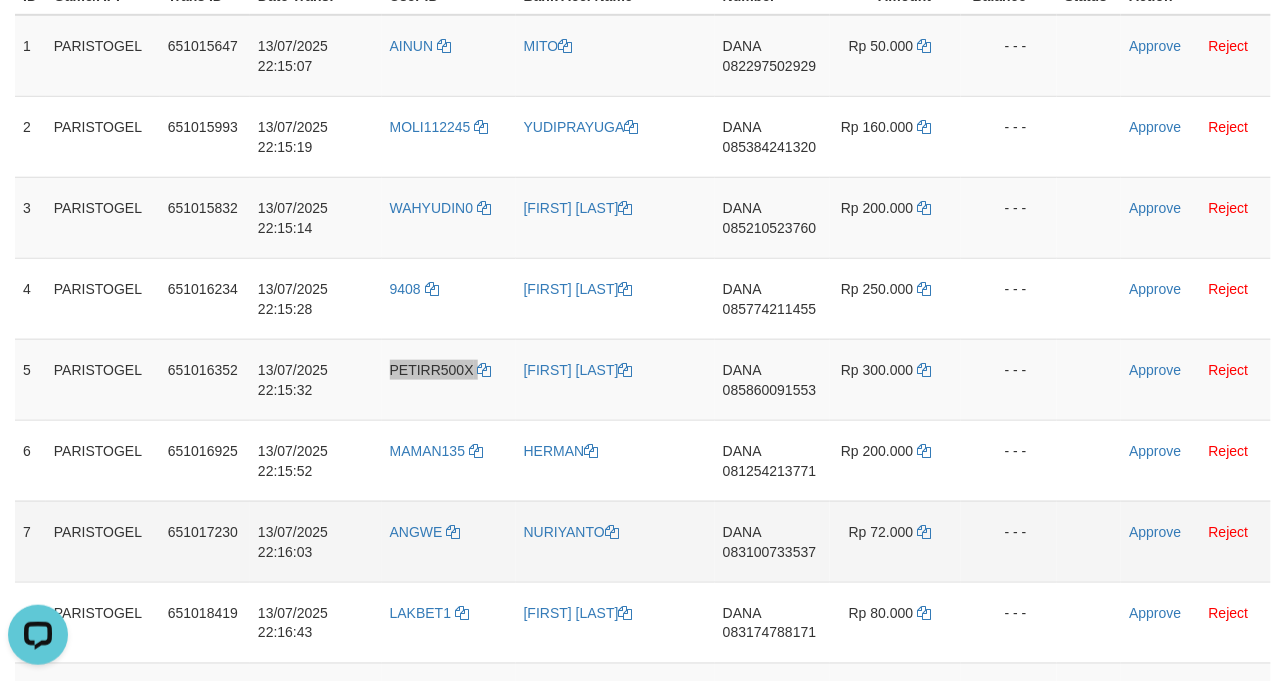 scroll, scrollTop: 400, scrollLeft: 0, axis: vertical 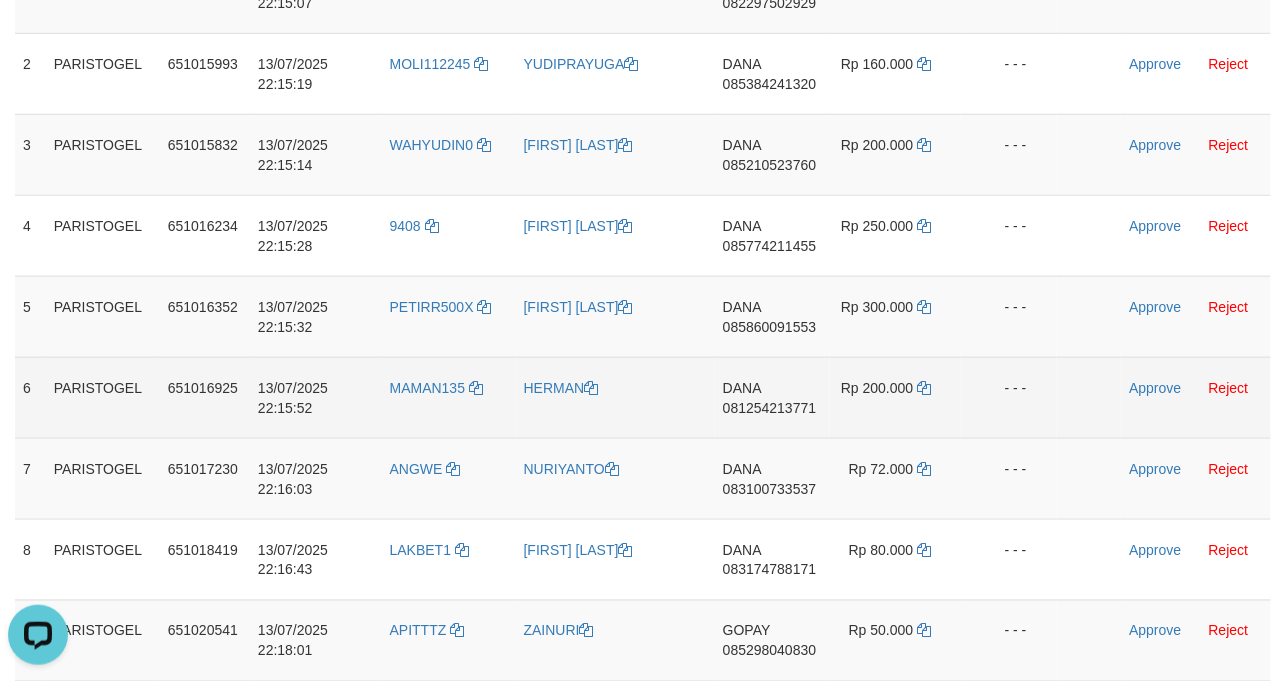 click on "MAMAN135" at bounding box center [449, 397] 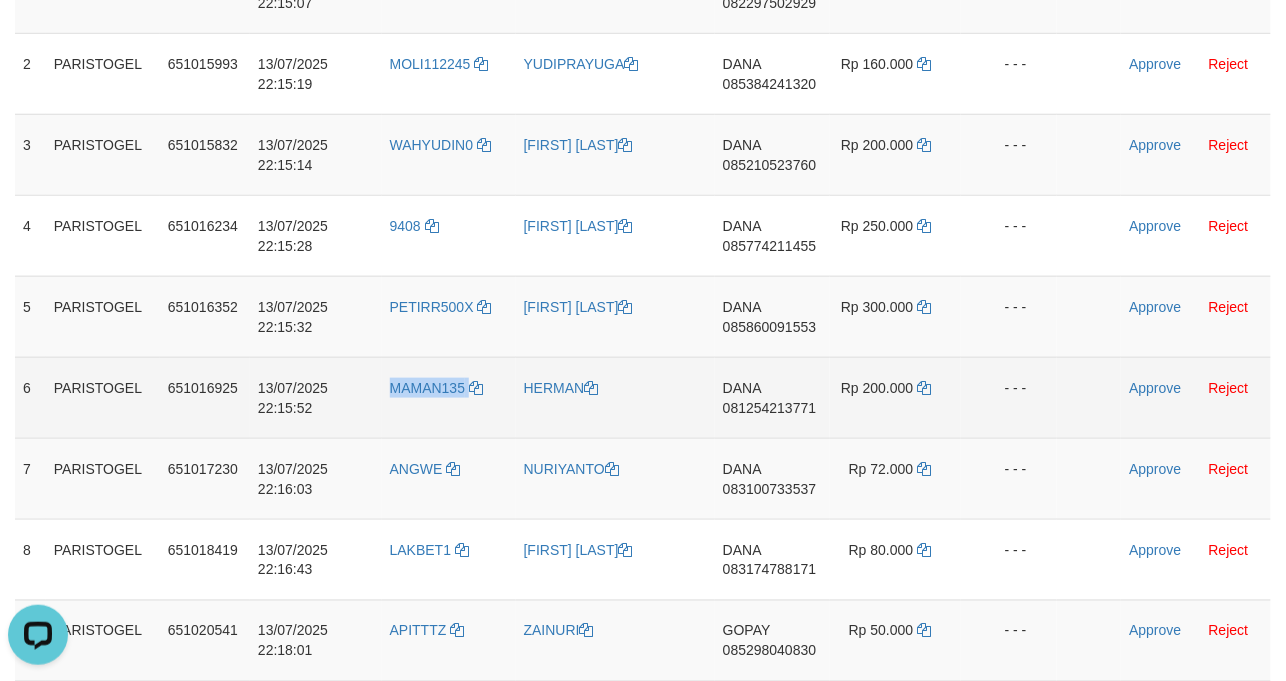 click on "MAMAN135" at bounding box center [449, 397] 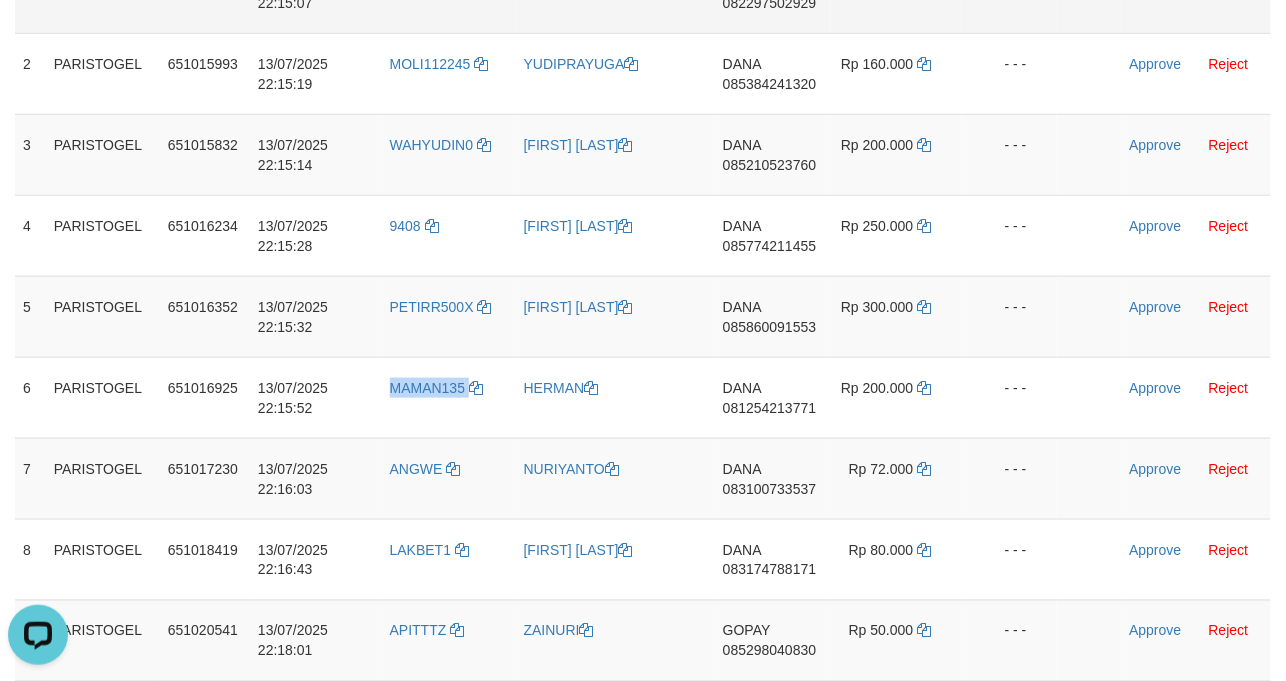 copy on "MAMAN135" 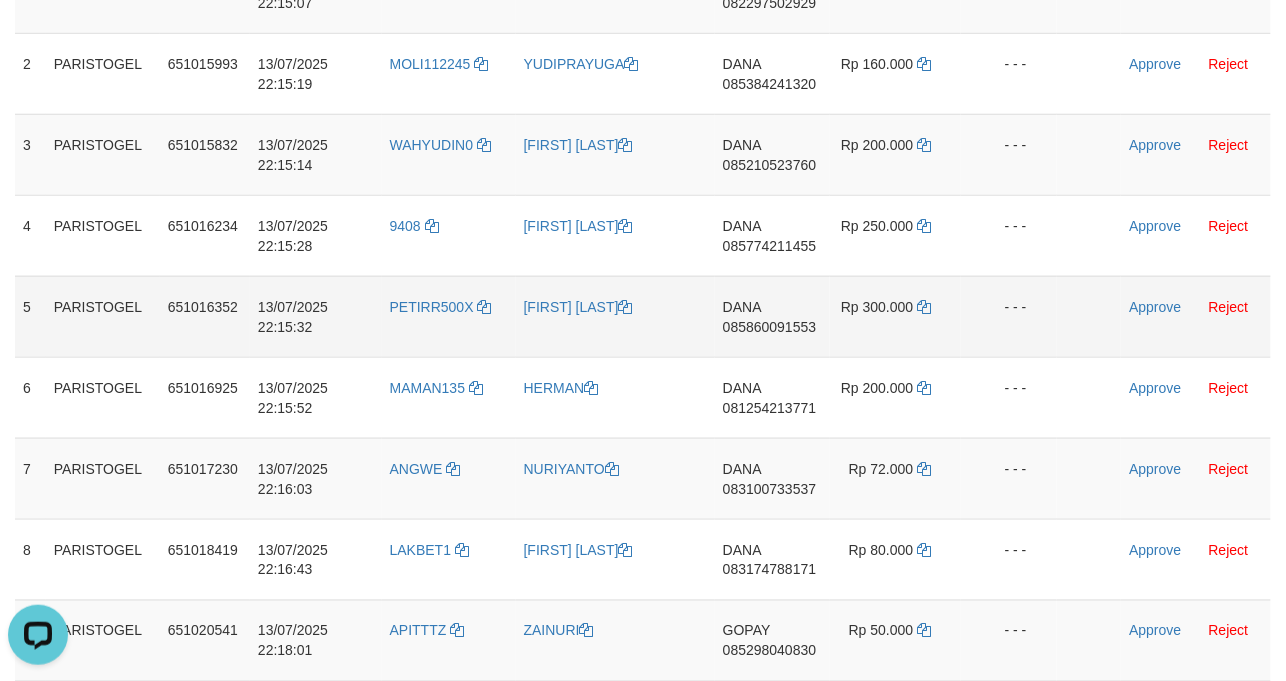 click on "PETIRR500X" at bounding box center [449, 316] 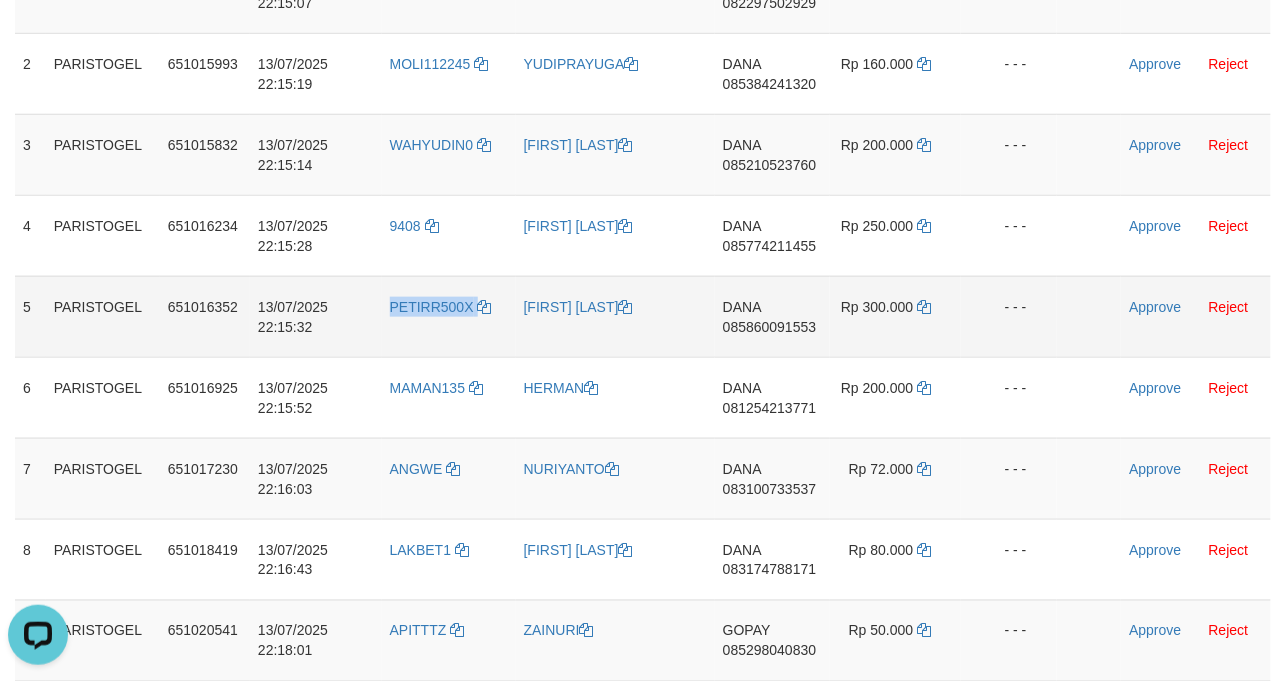 click on "PETIRR500X" at bounding box center [449, 316] 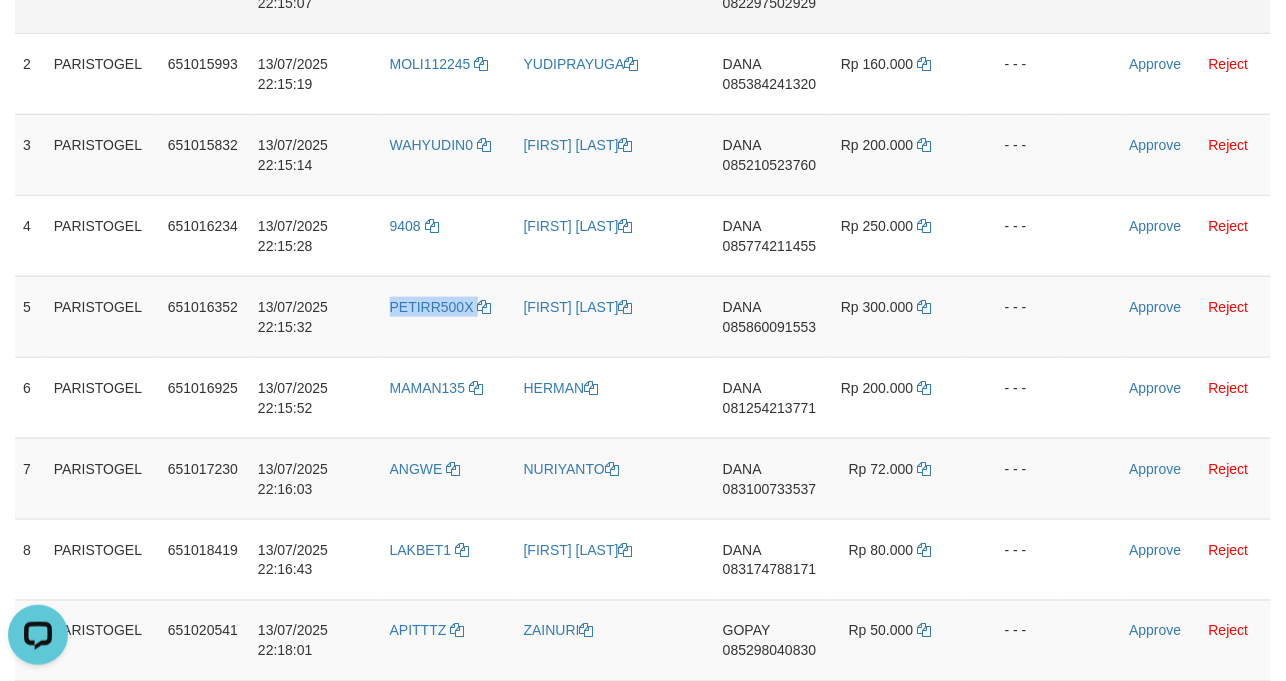 copy on "PETIRR500X" 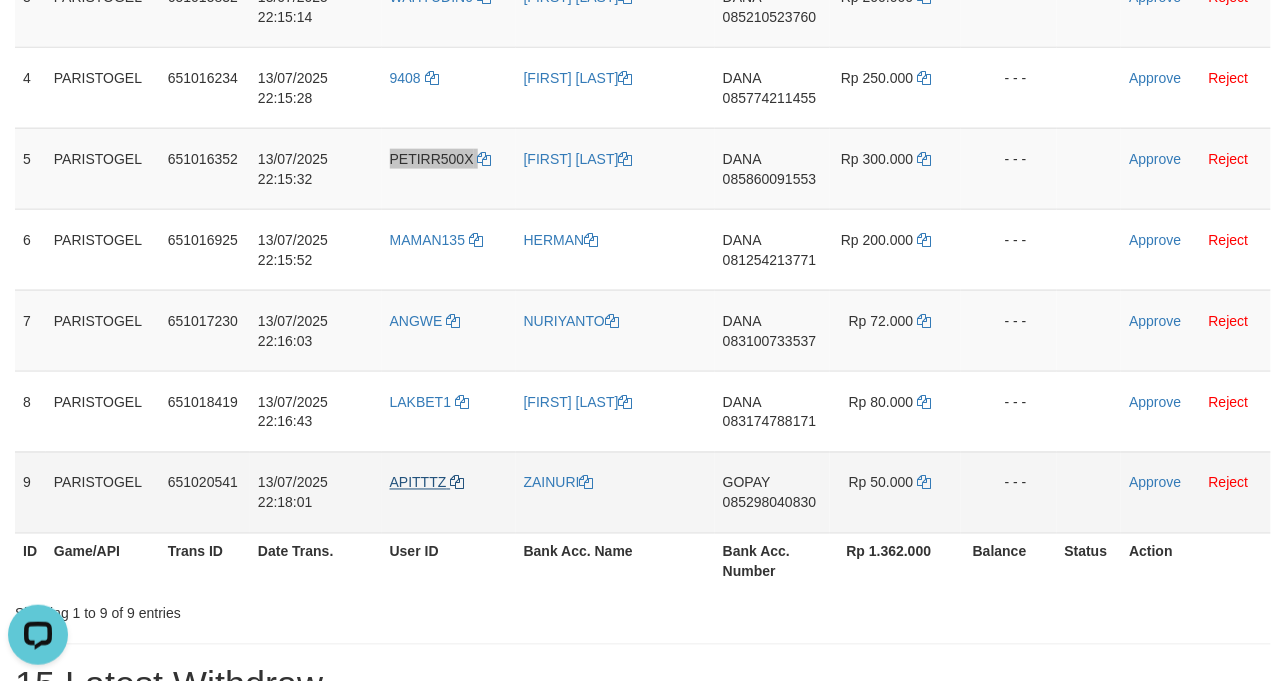 scroll, scrollTop: 666, scrollLeft: 0, axis: vertical 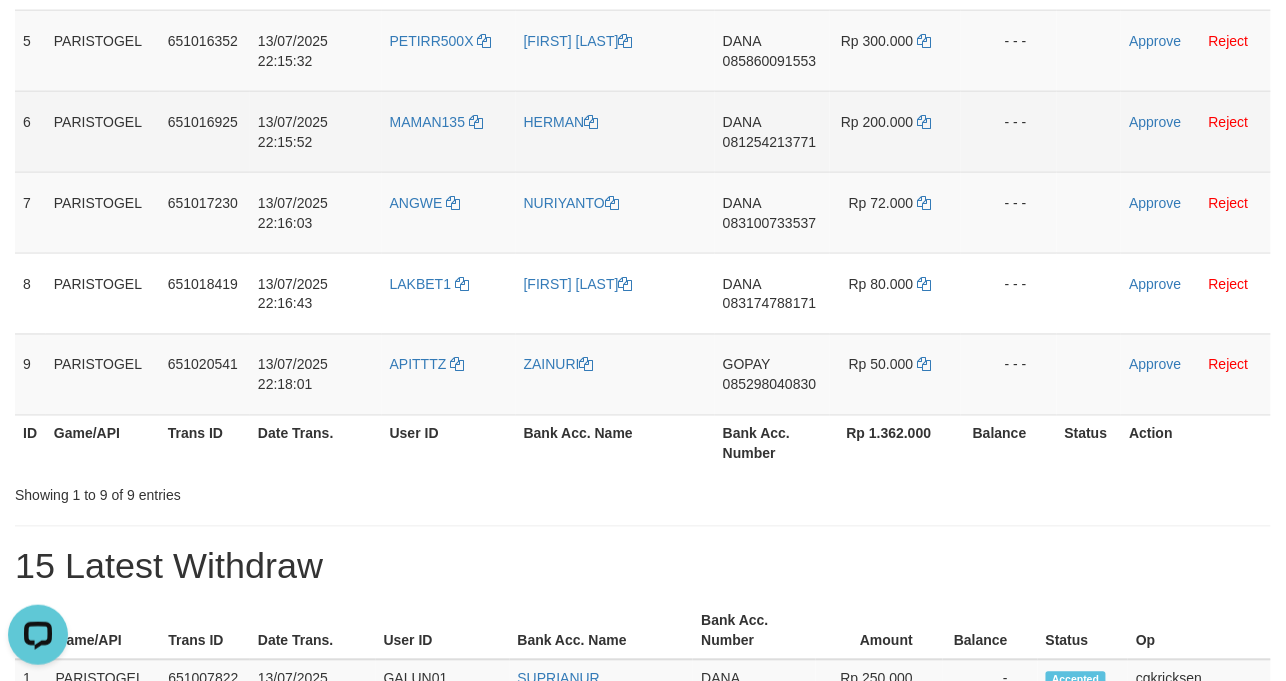 click on "MAMAN135" at bounding box center [449, 131] 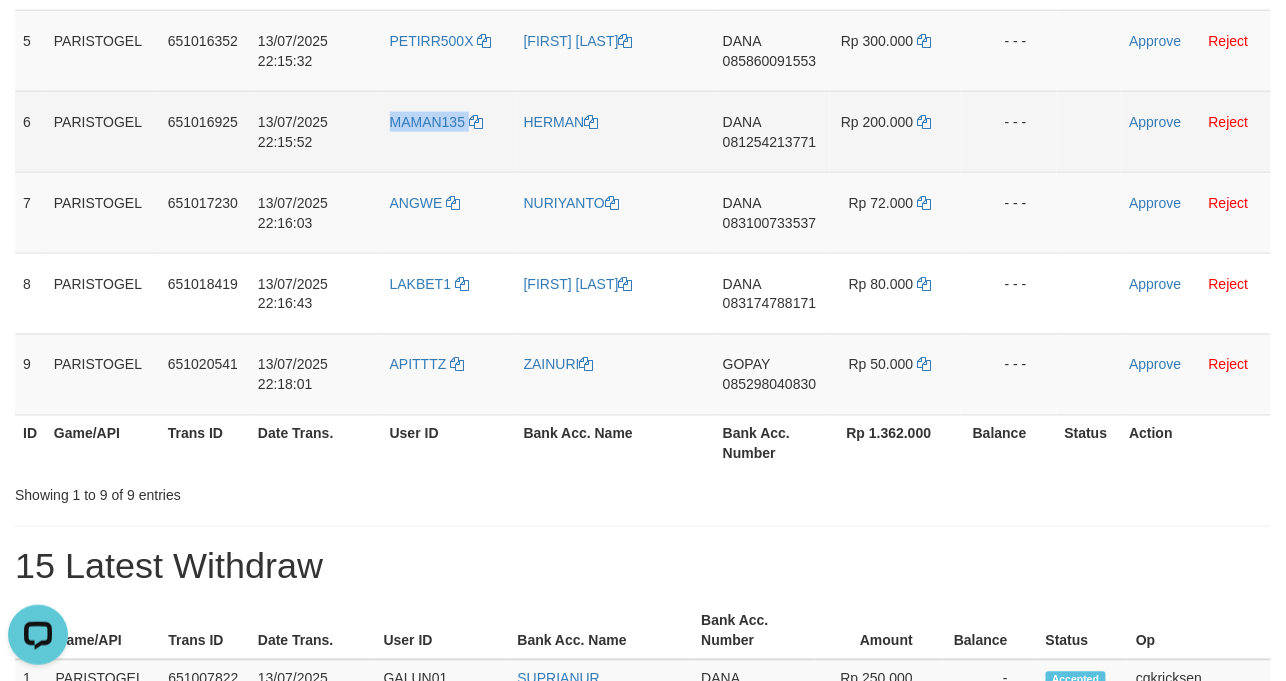 click on "MAMAN135" at bounding box center (449, 131) 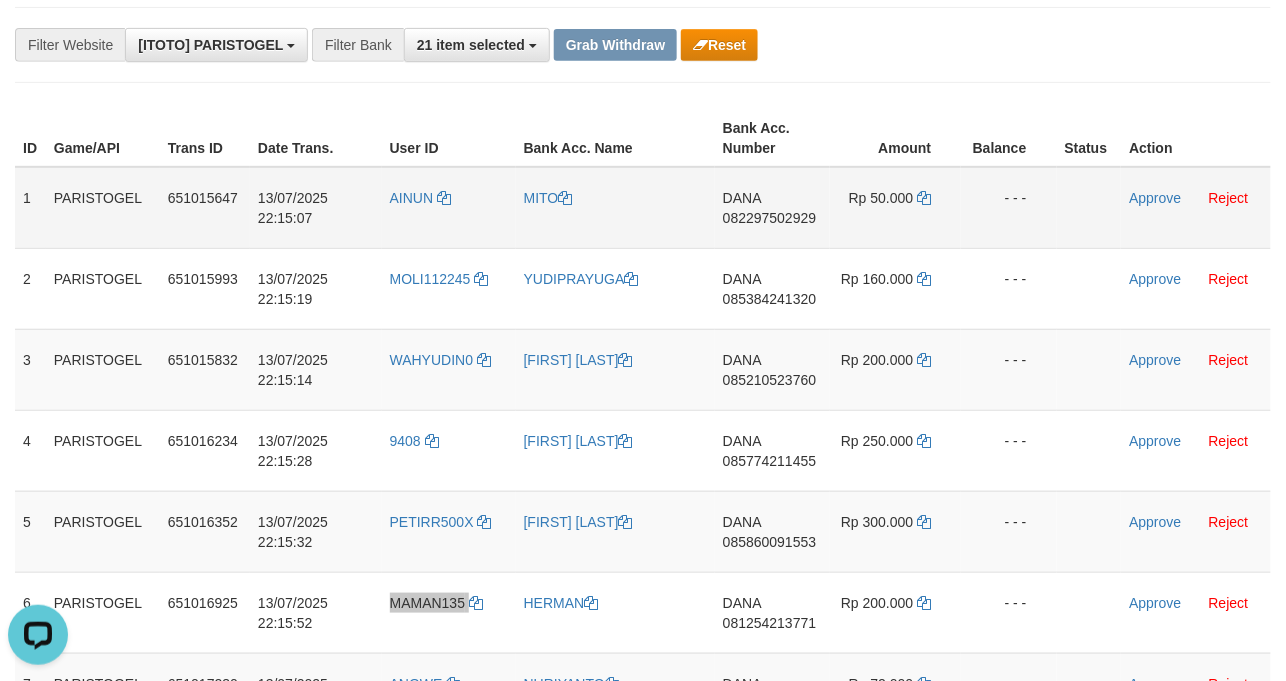 scroll, scrollTop: 133, scrollLeft: 0, axis: vertical 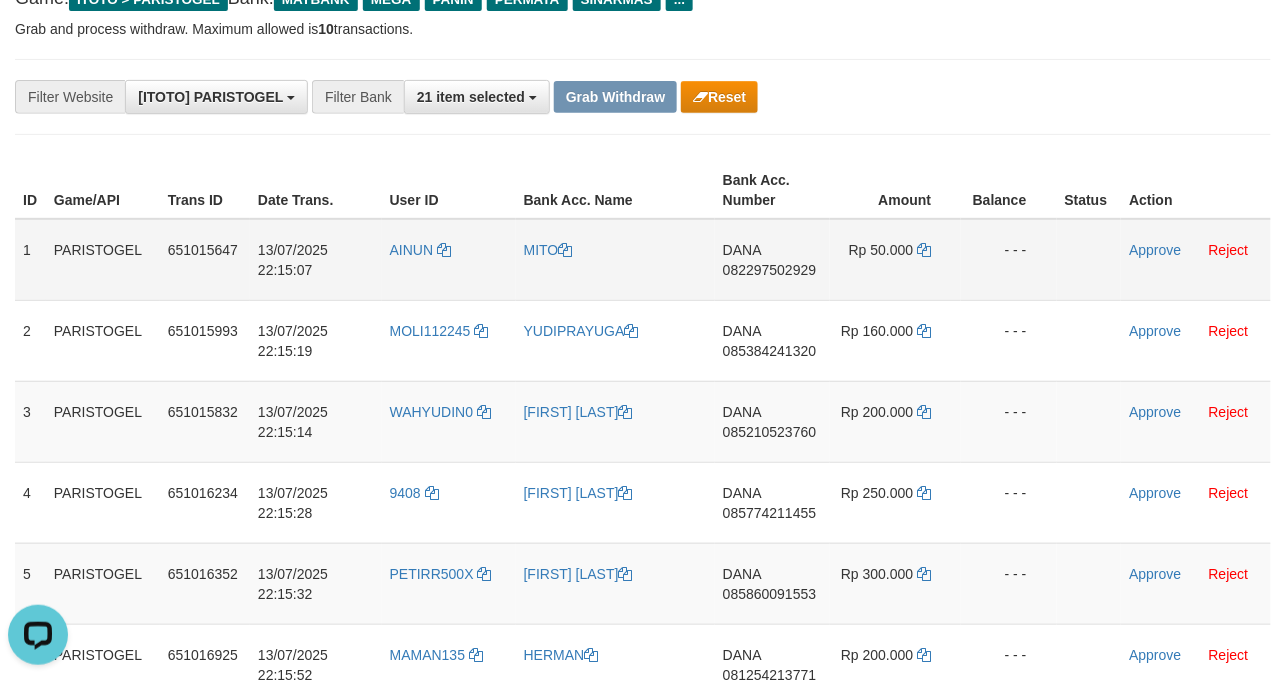 click on "DANA
082297502929" at bounding box center (772, 260) 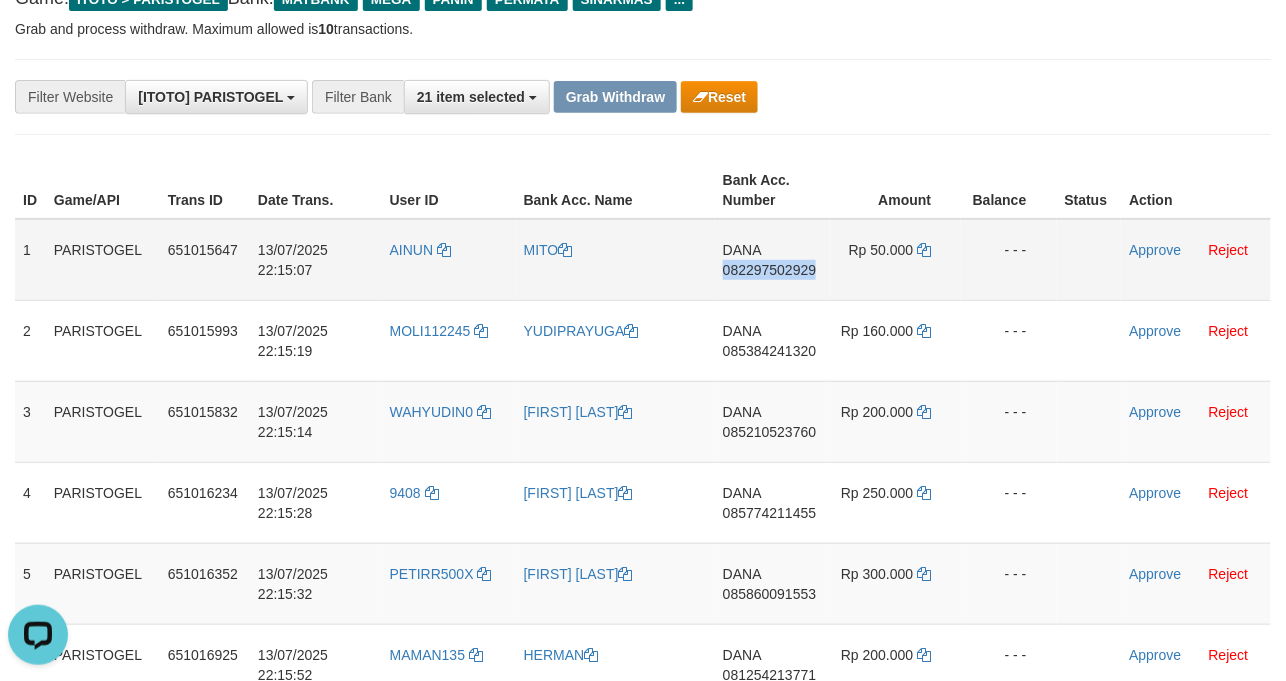 click on "DANA
082297502929" at bounding box center (772, 260) 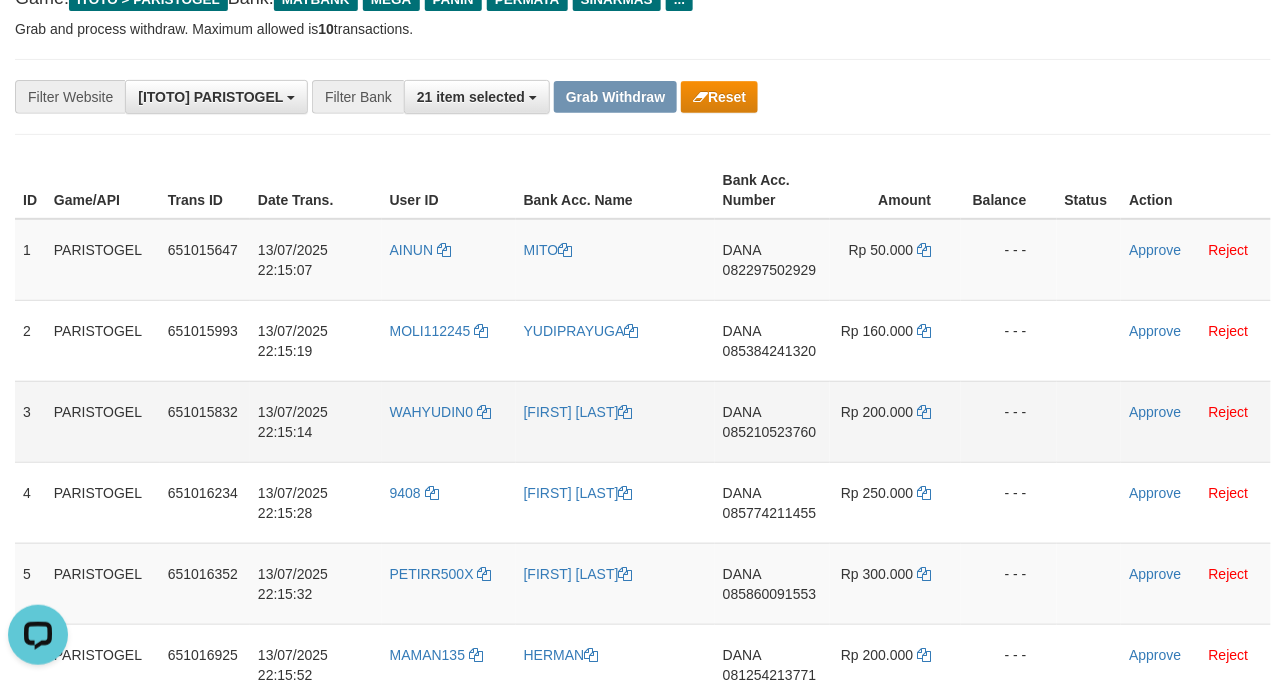 click on "DANA
085210523760" at bounding box center (772, 421) 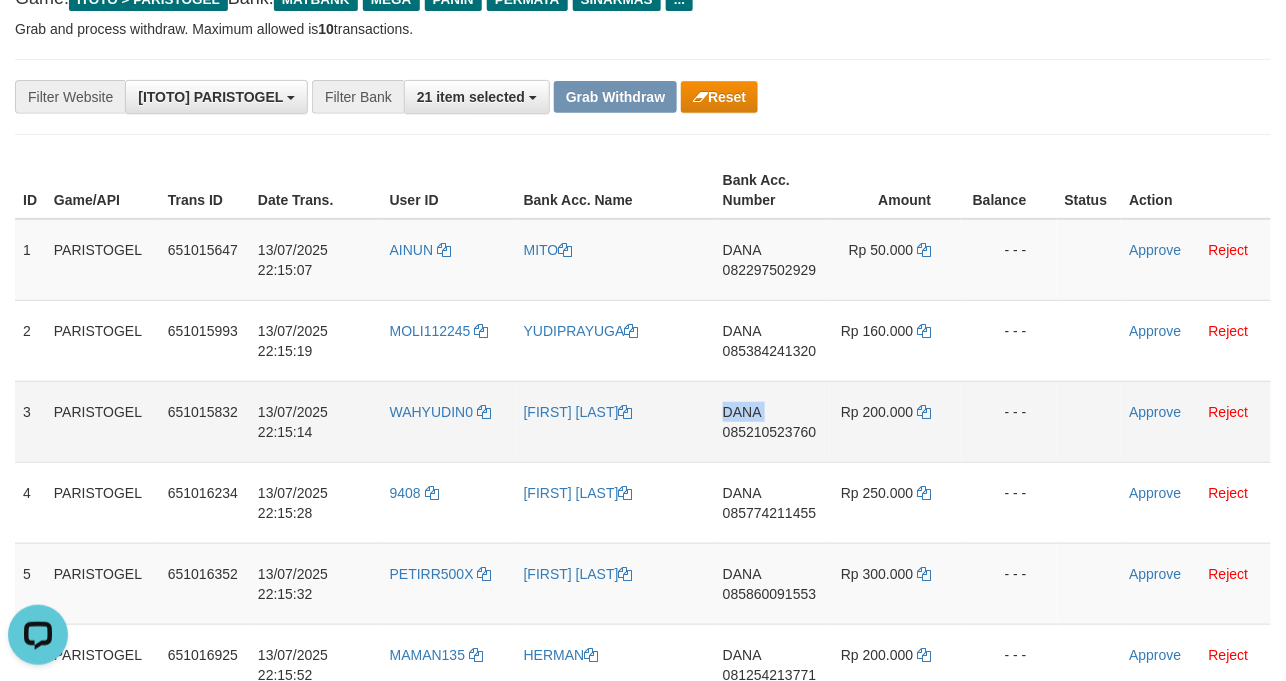click on "DANA
085210523760" at bounding box center (772, 421) 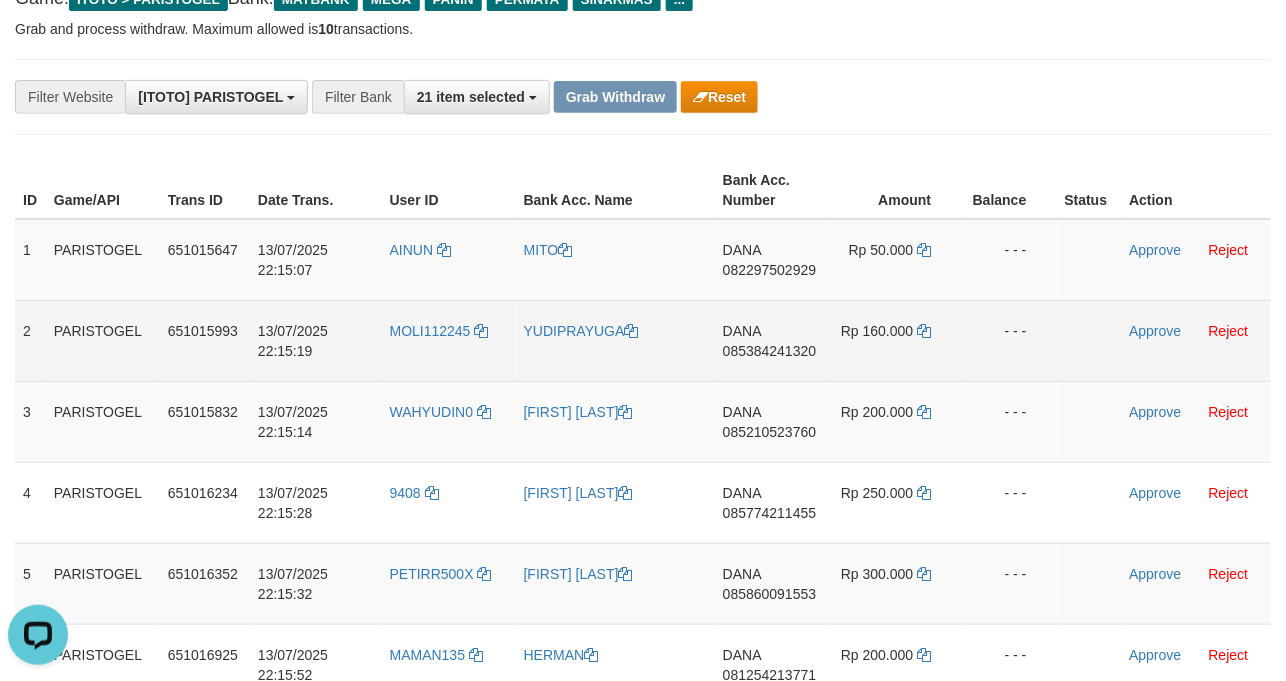 click on "DANA
085384241320" at bounding box center [772, 340] 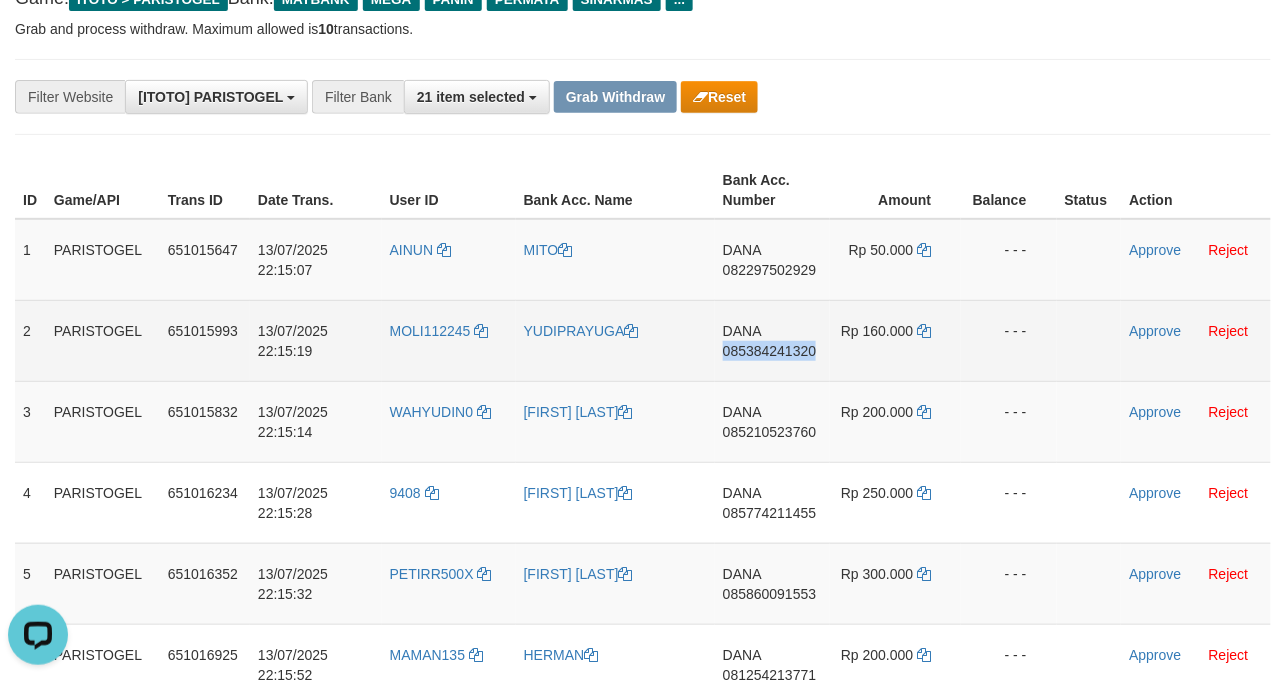 click on "DANA
085384241320" at bounding box center [772, 340] 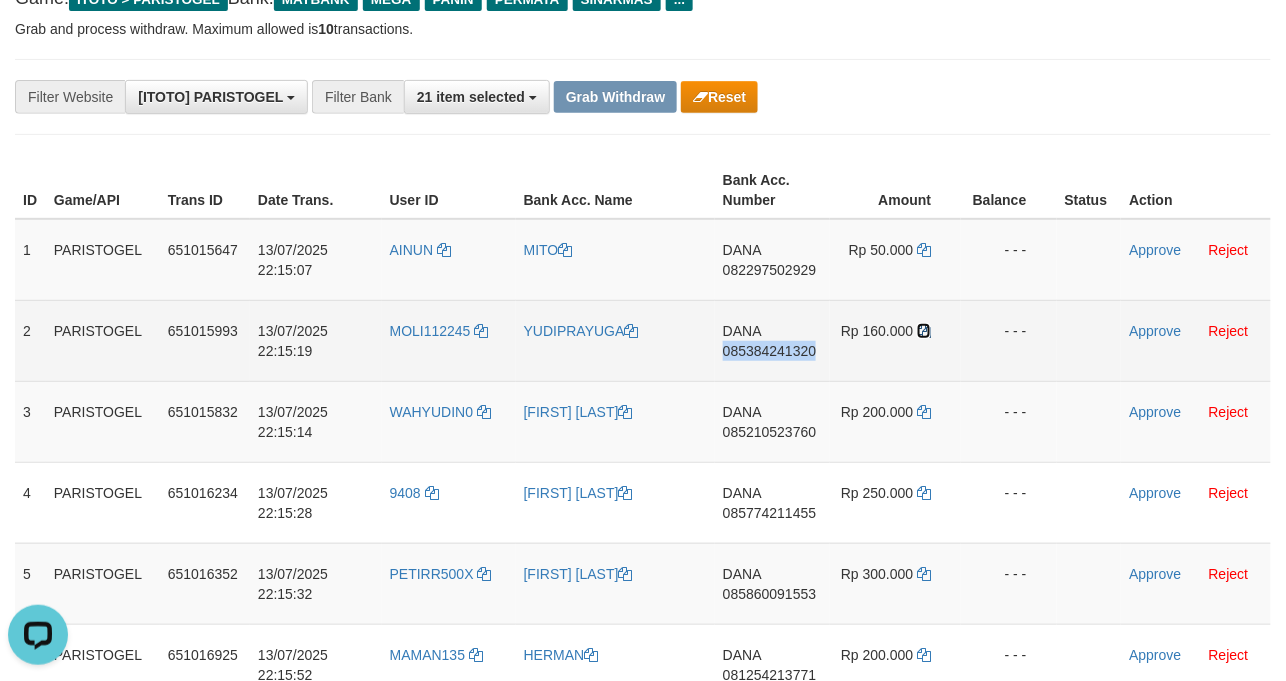 click at bounding box center [924, 331] 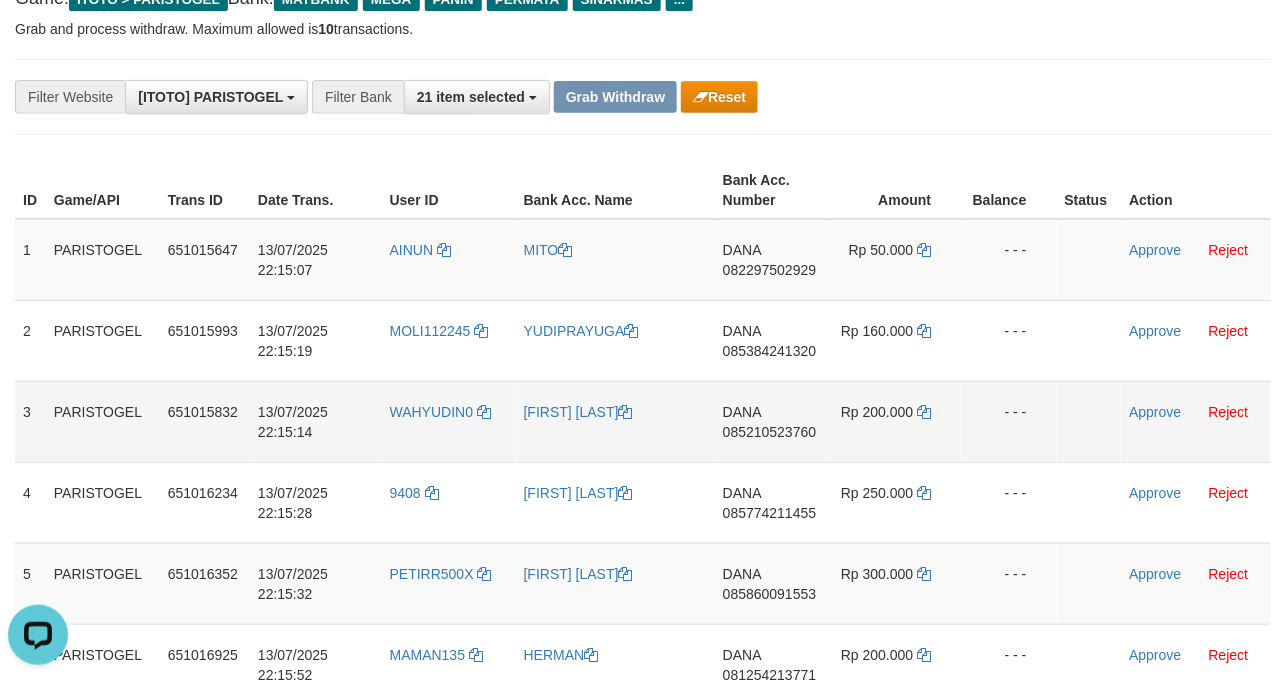 click on "DANA
085210523760" at bounding box center [772, 421] 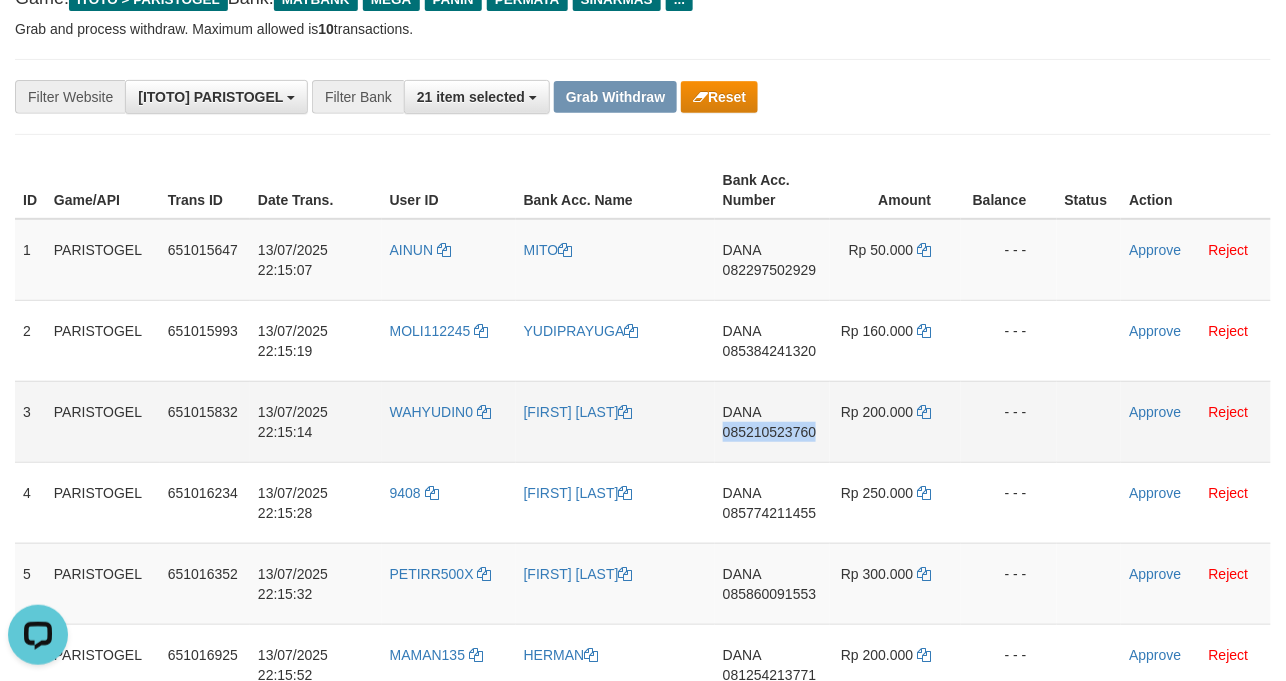 click on "DANA
085210523760" at bounding box center (772, 421) 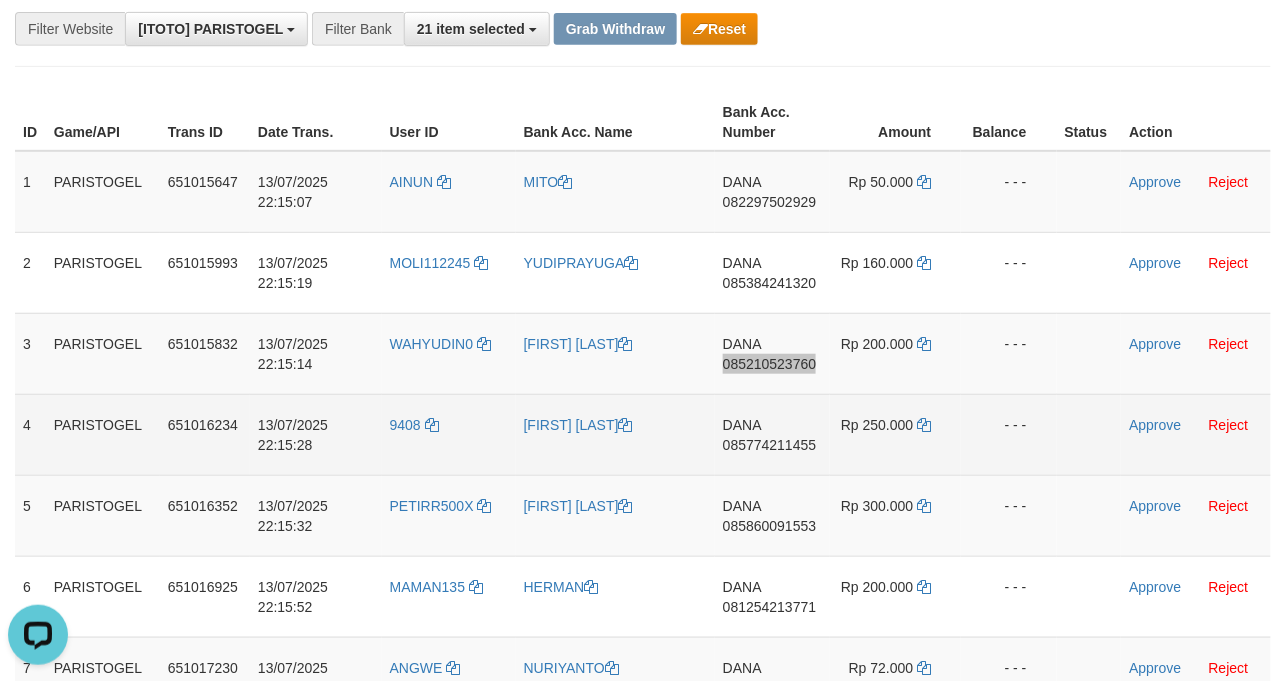 scroll, scrollTop: 266, scrollLeft: 0, axis: vertical 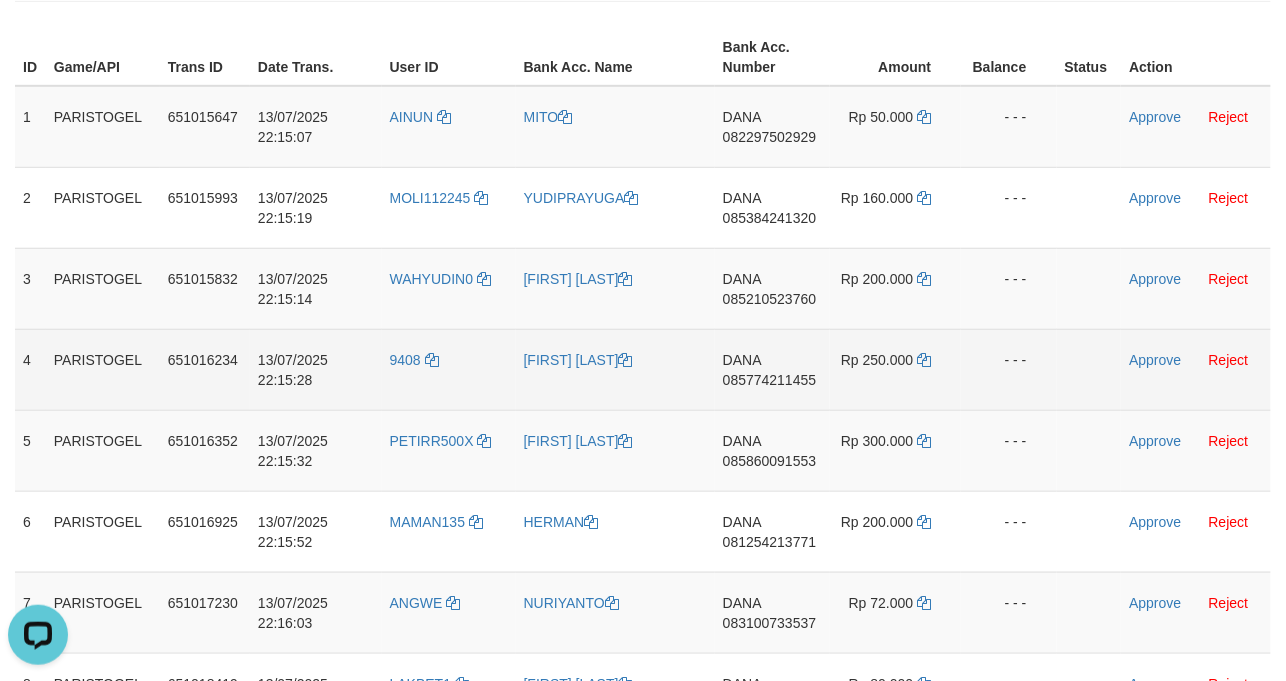 click on "DANA
085774211455" at bounding box center (772, 369) 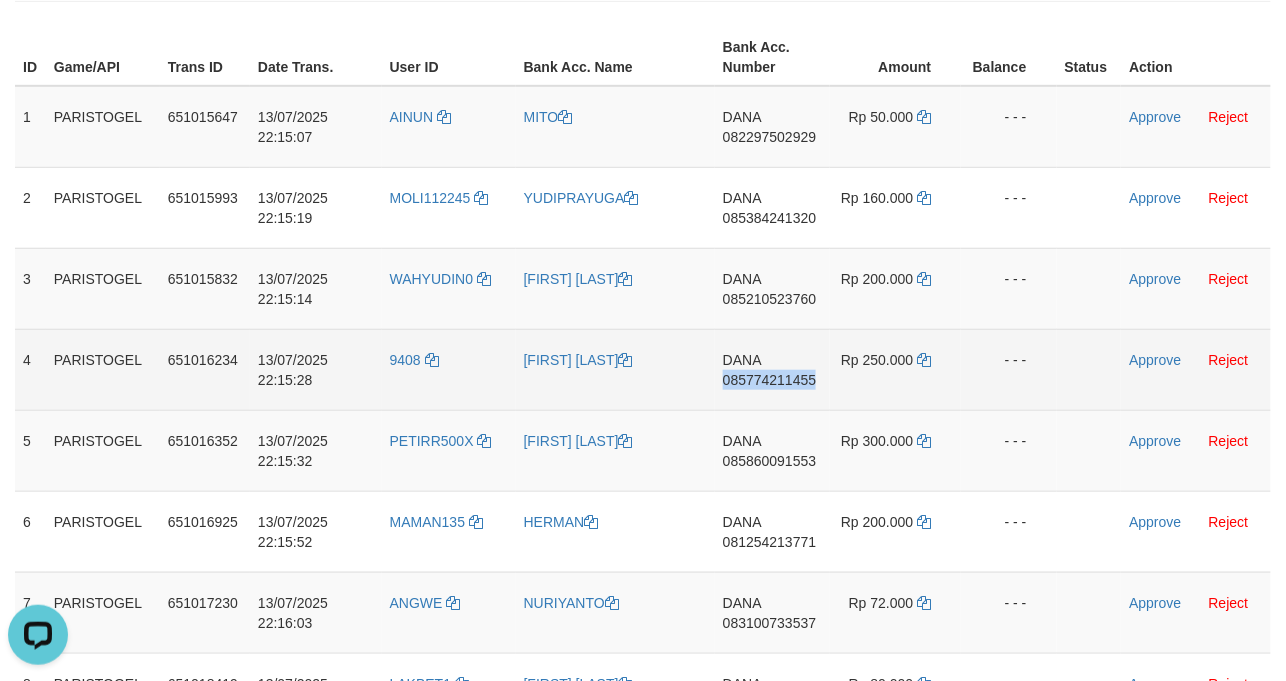 drag, startPoint x: 754, startPoint y: 424, endPoint x: 1292, endPoint y: 324, distance: 547.2148 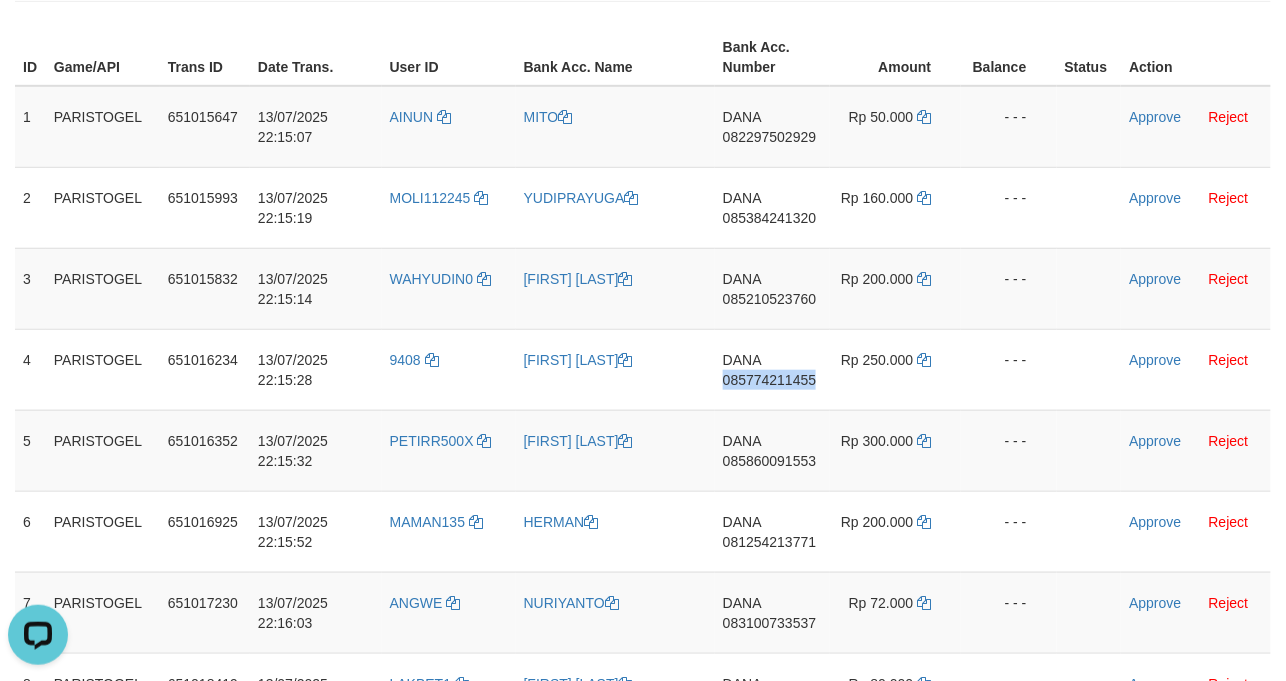 click on "DANA
085774211455" at bounding box center (772, 369) 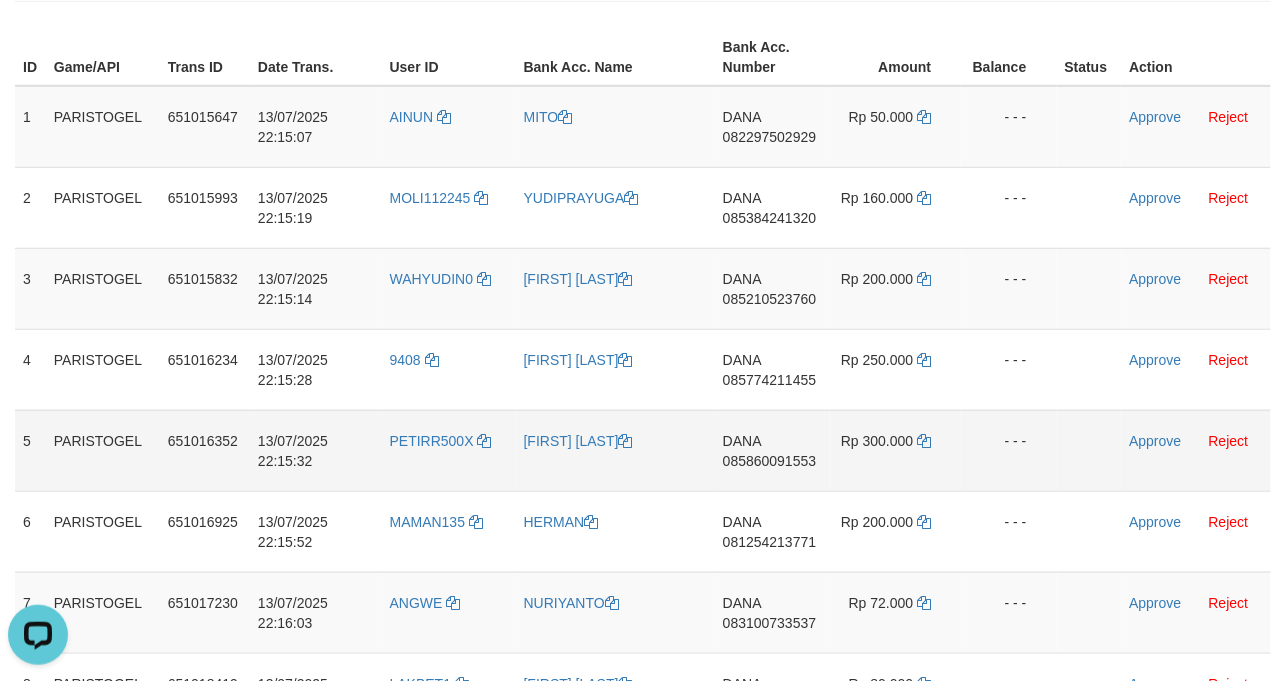 click on "DANA
085860091553" at bounding box center (772, 450) 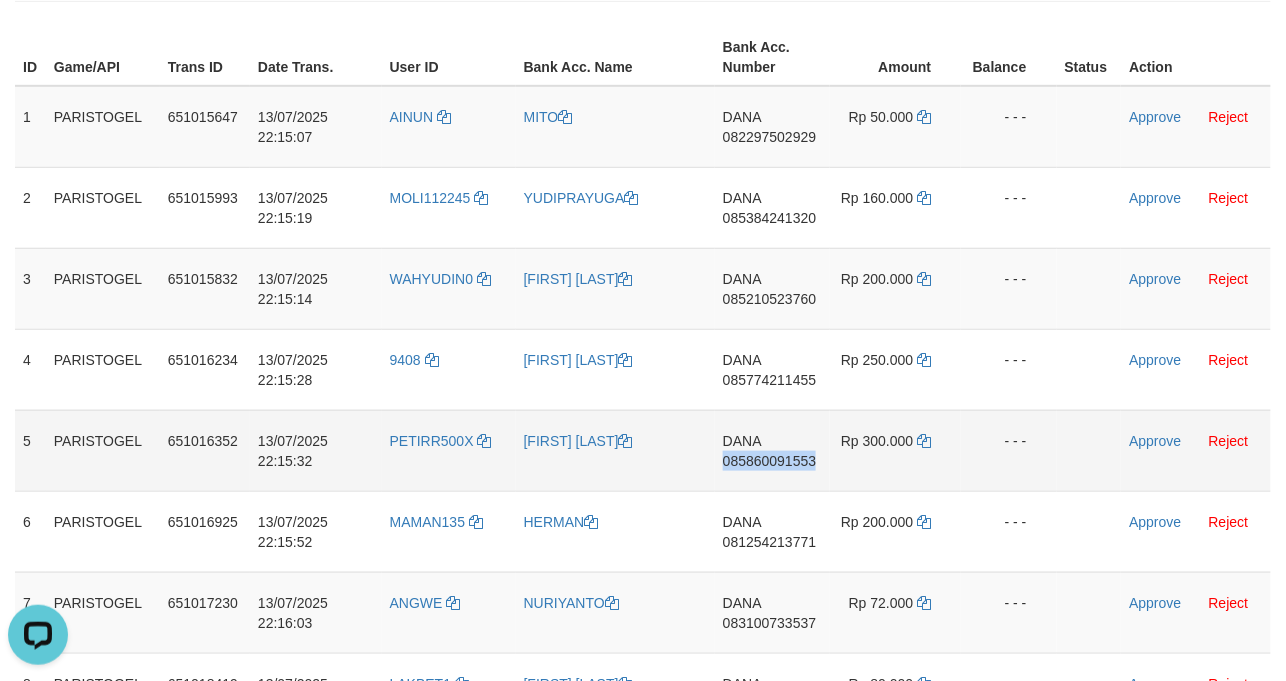 click on "DANA
085860091553" at bounding box center (772, 450) 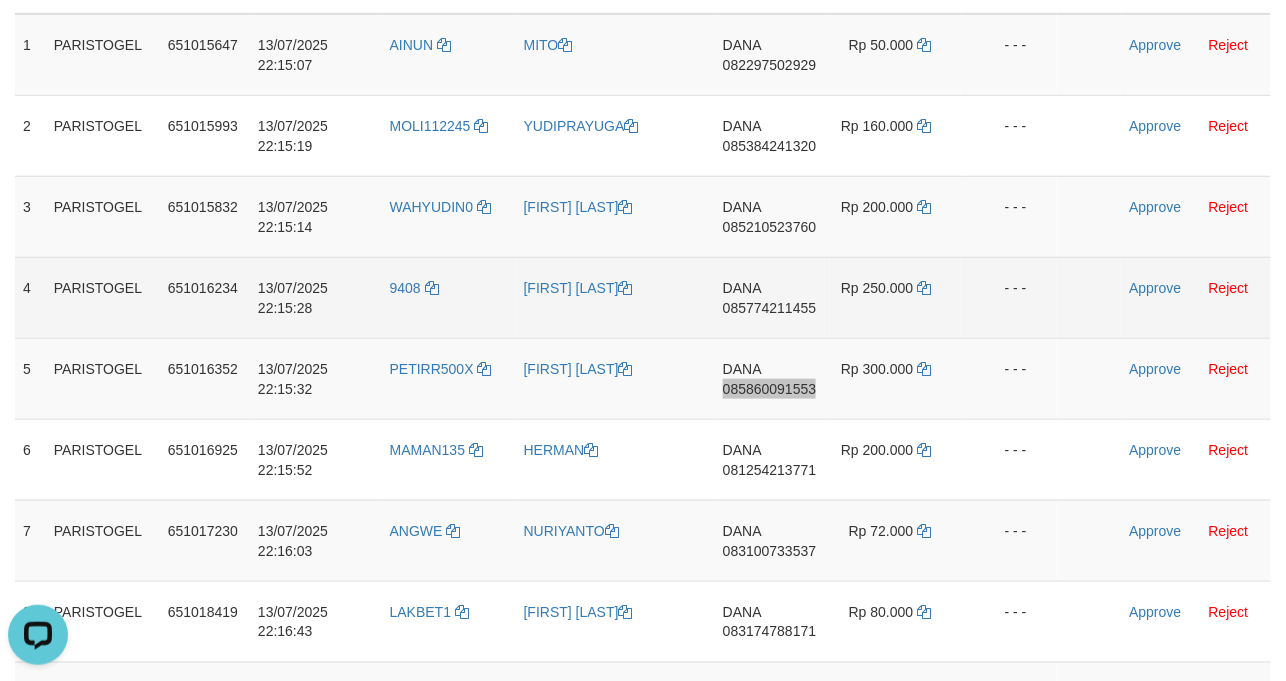 scroll, scrollTop: 400, scrollLeft: 0, axis: vertical 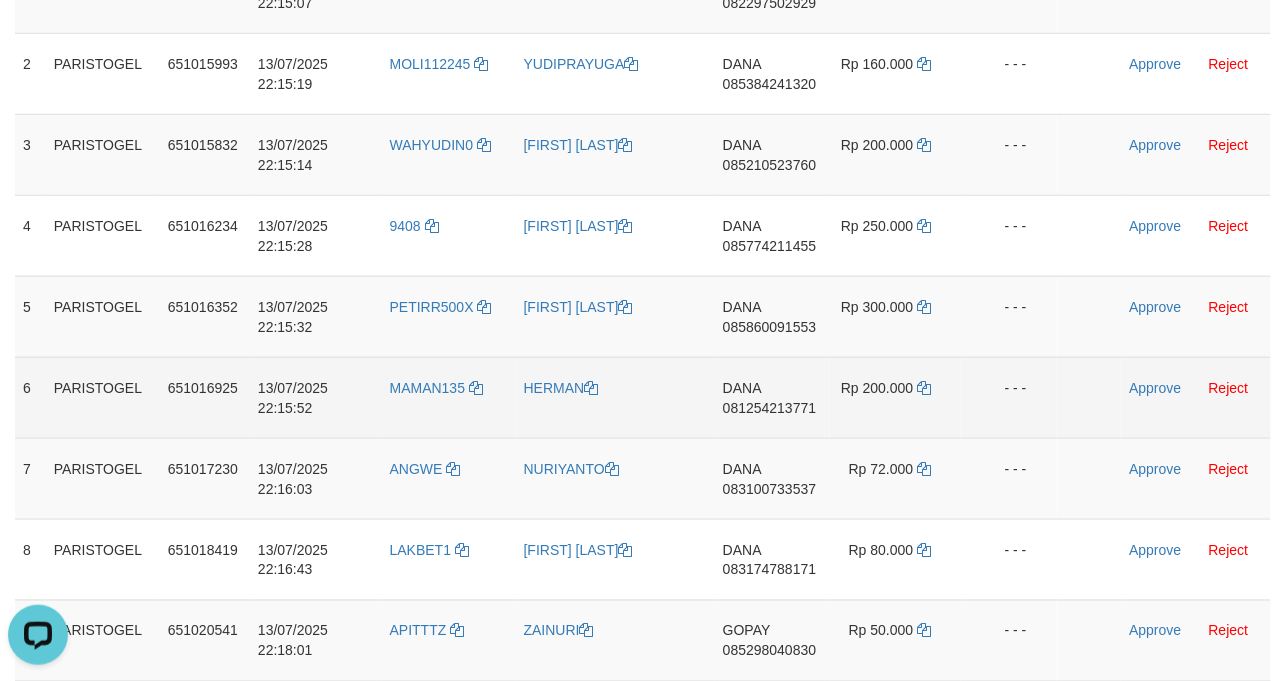 click on "DANA
081254213771" at bounding box center [772, 397] 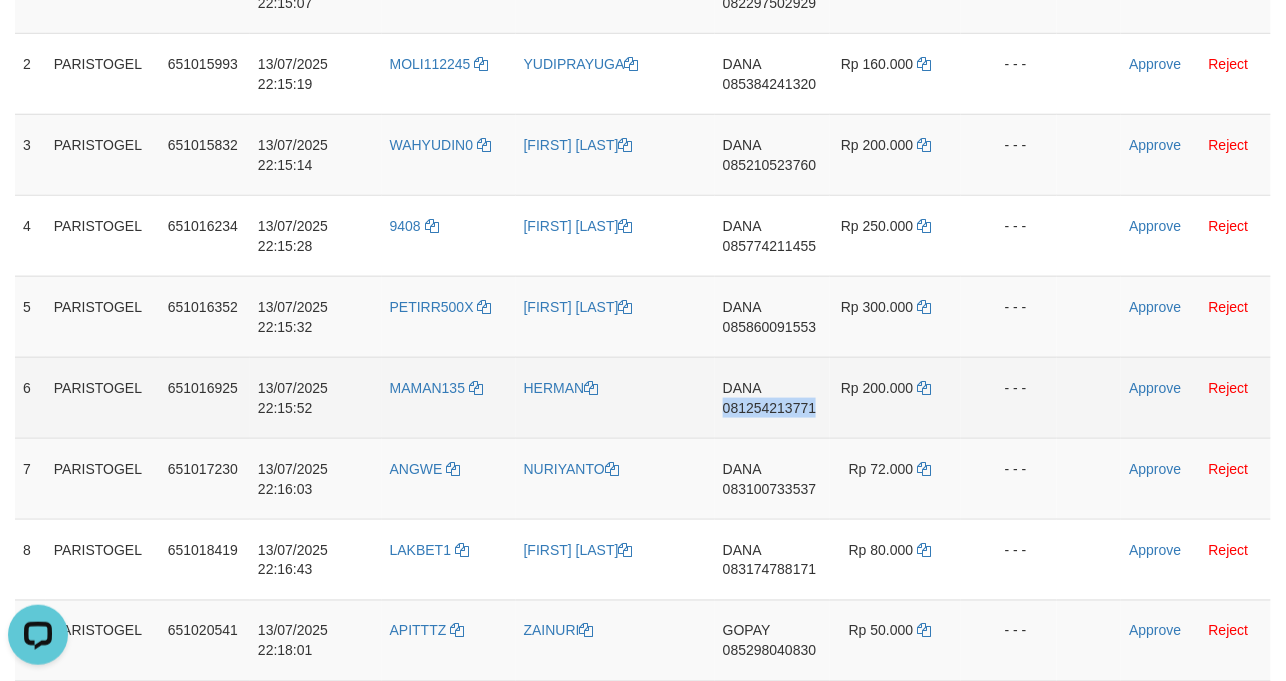click on "DANA
081254213771" at bounding box center (772, 397) 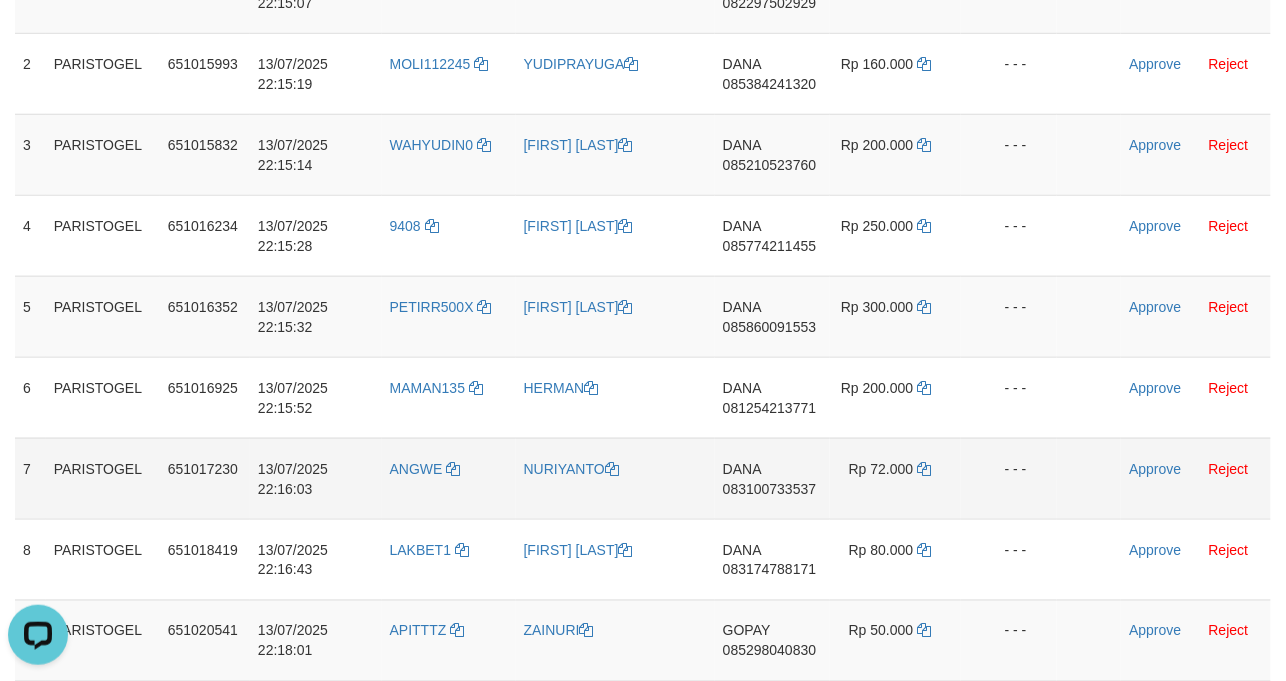 click on "DANA
083100733537" at bounding box center [772, 478] 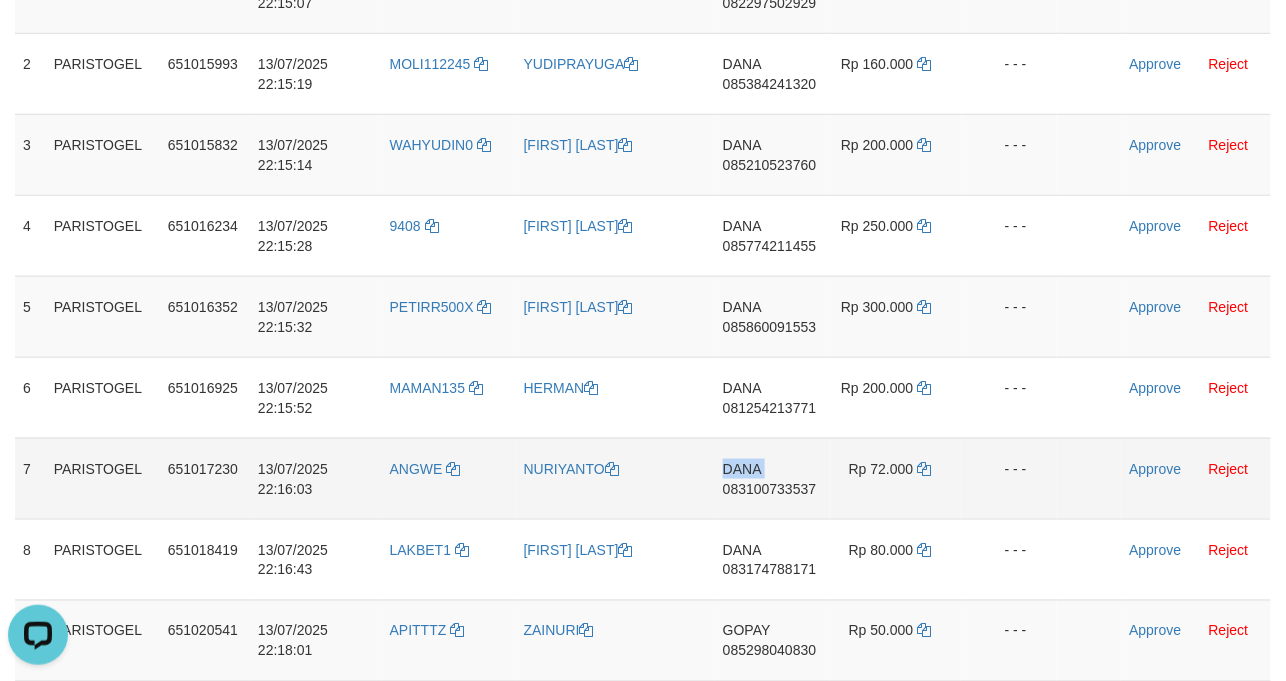 click on "DANA
083100733537" at bounding box center (772, 478) 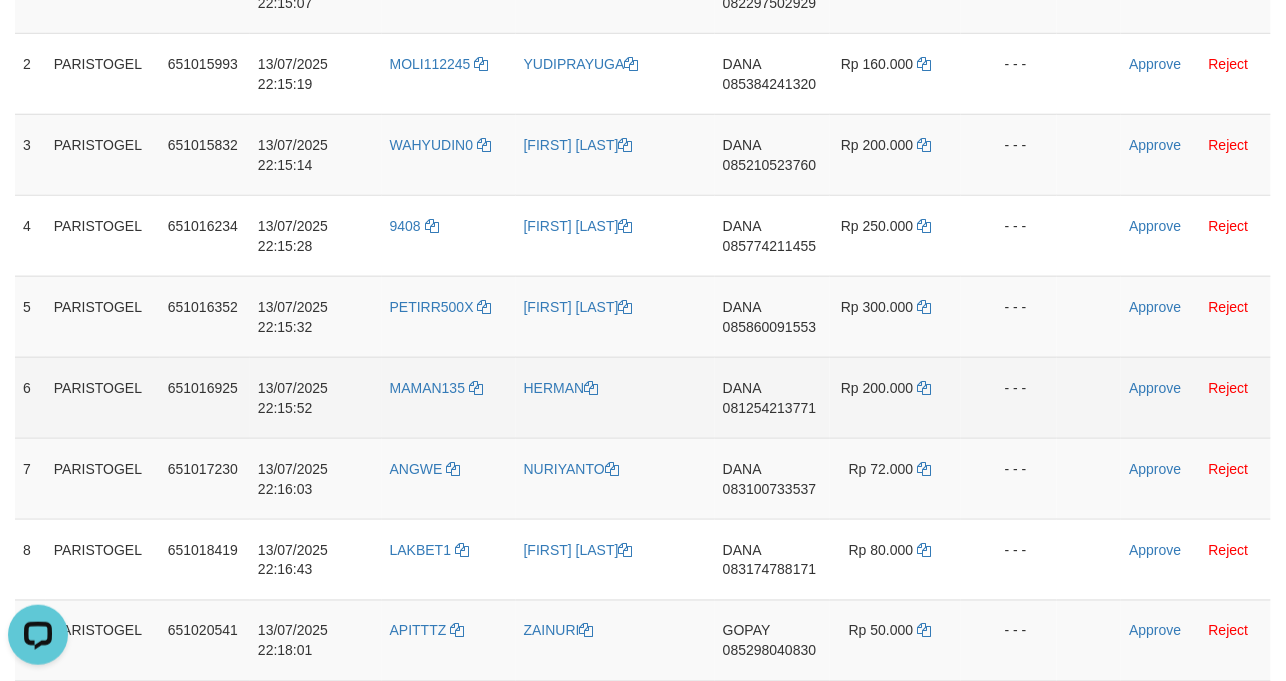 click on "081254213771" at bounding box center [769, 408] 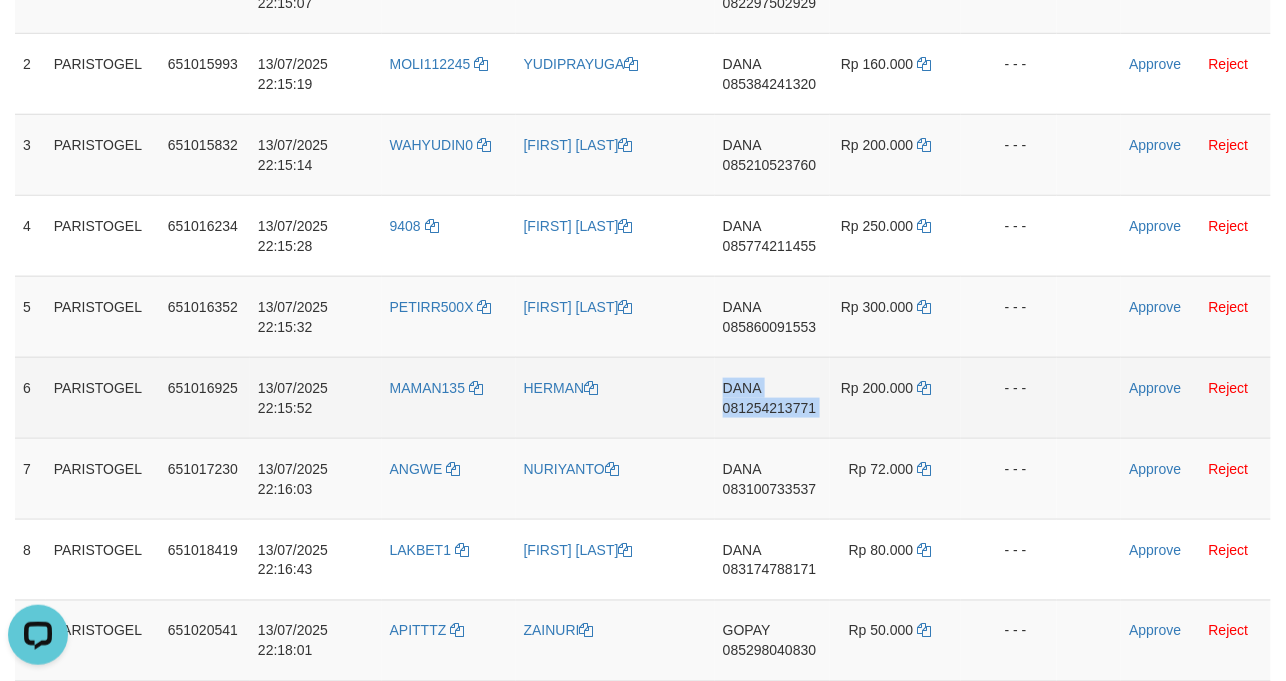 click on "081254213771" at bounding box center [769, 408] 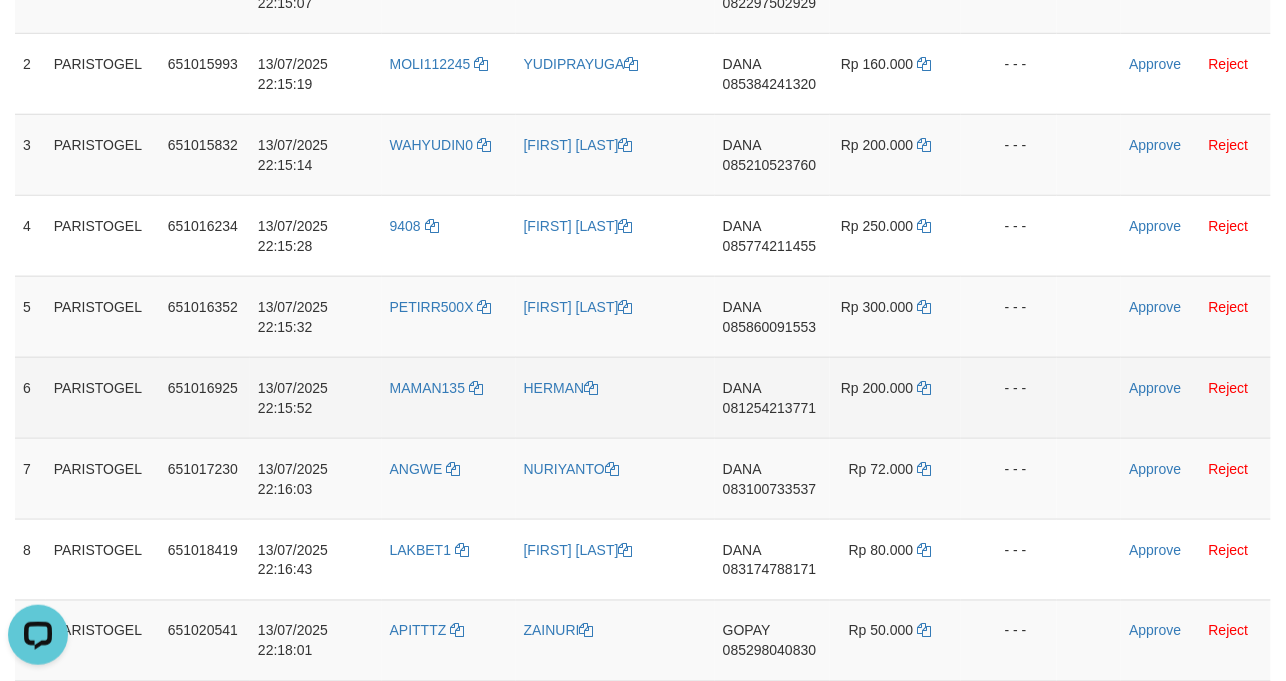 click on "DANA
081254213771" at bounding box center [772, 397] 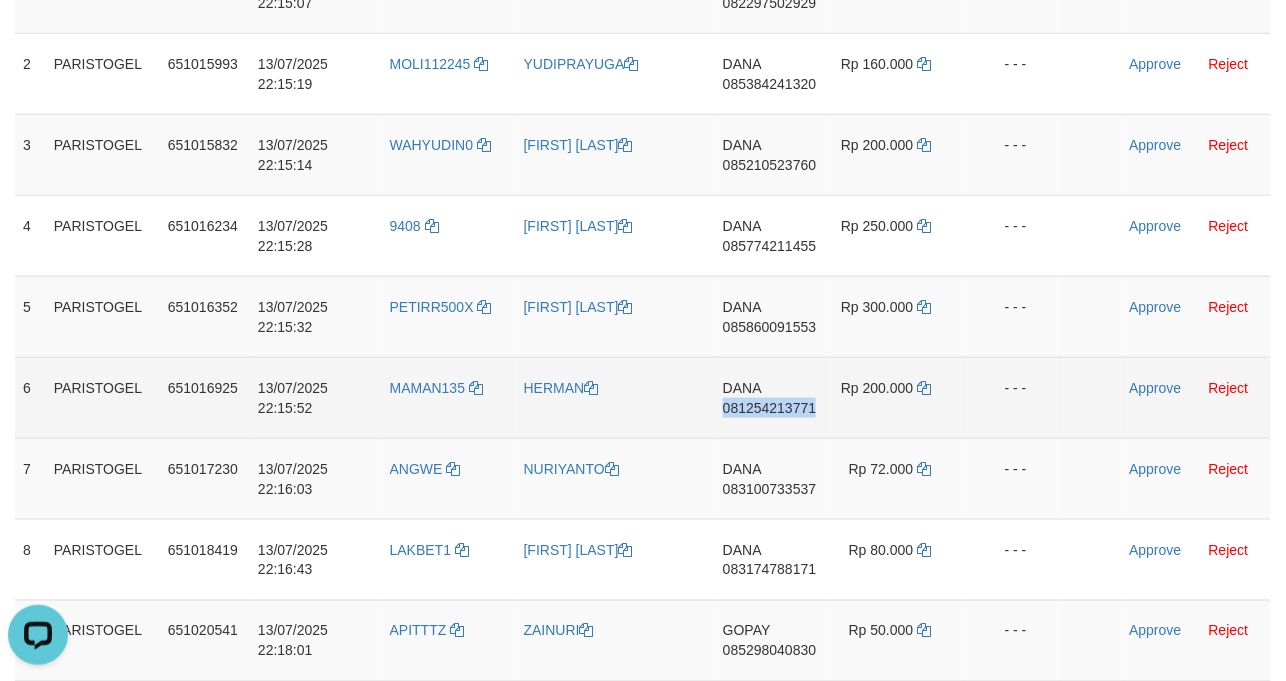 click on "DANA
081254213771" at bounding box center [772, 397] 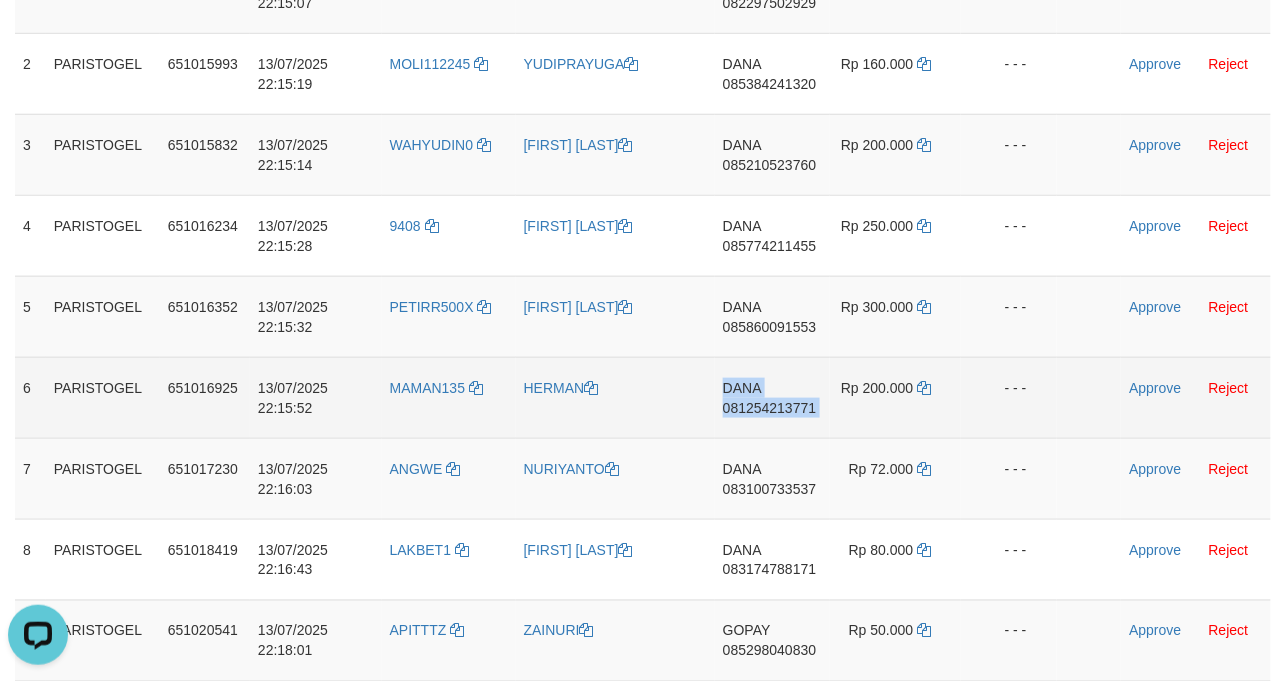 click on "DANA
081254213771" at bounding box center [772, 397] 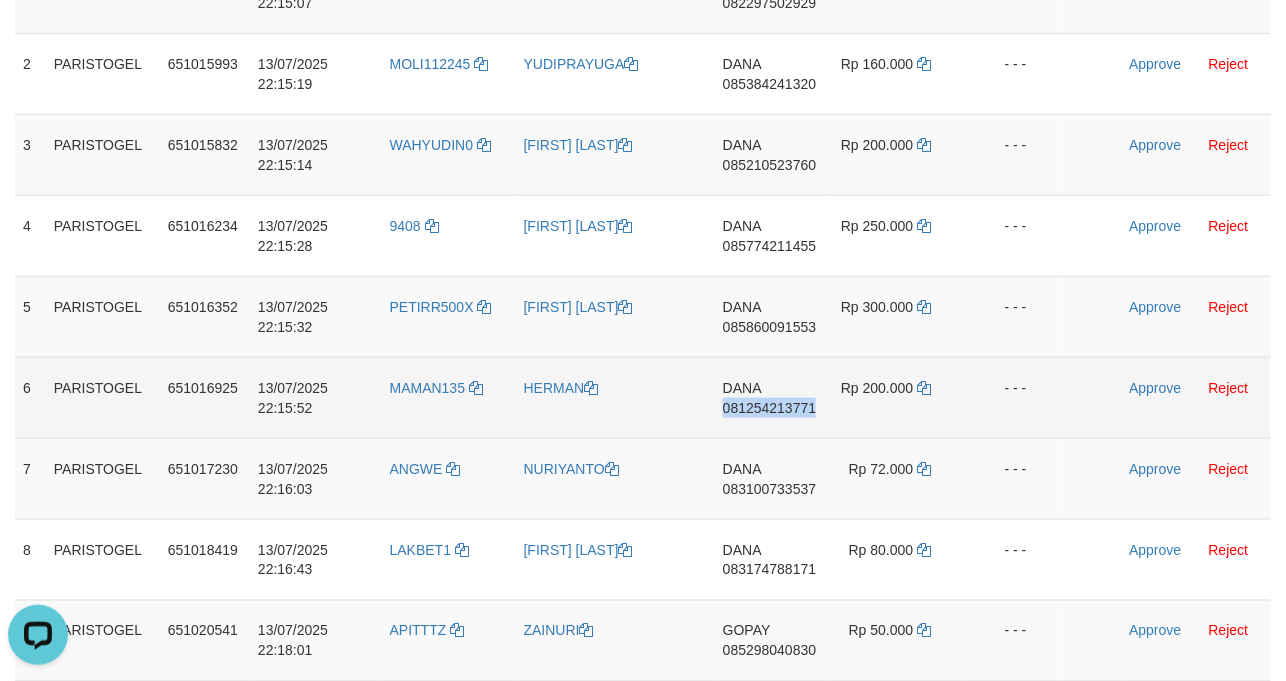 click on "DANA
081254213771" at bounding box center [772, 397] 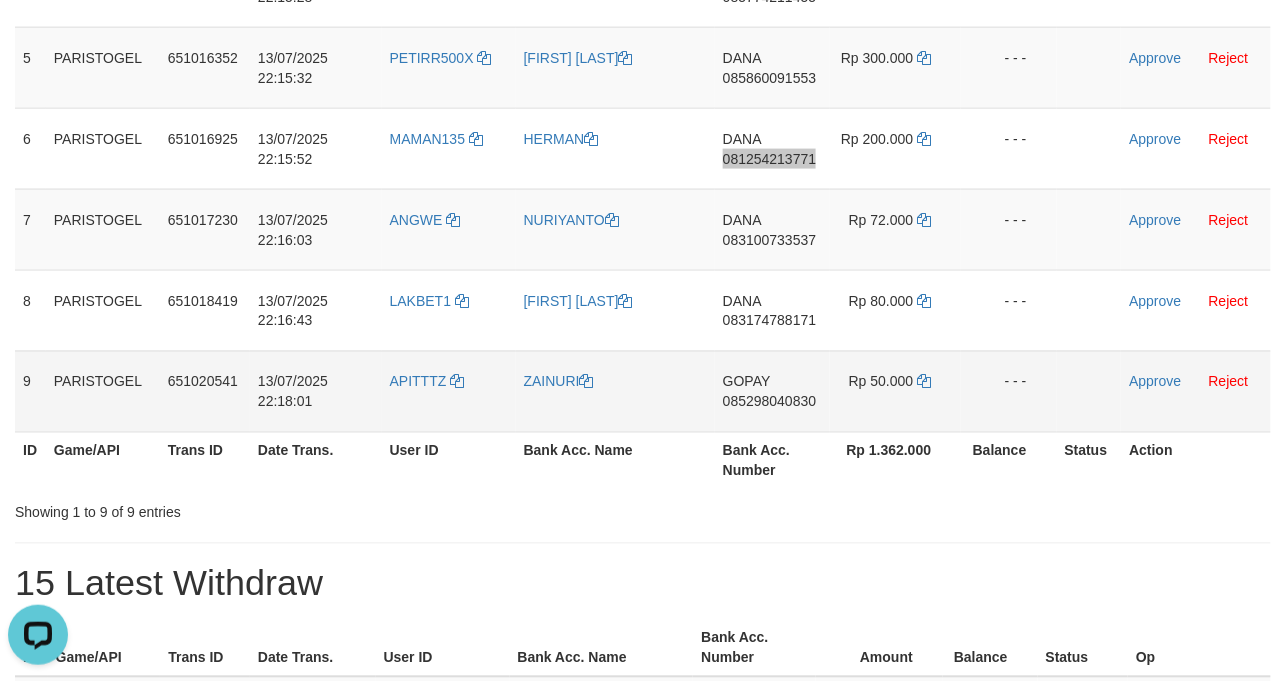 scroll, scrollTop: 666, scrollLeft: 0, axis: vertical 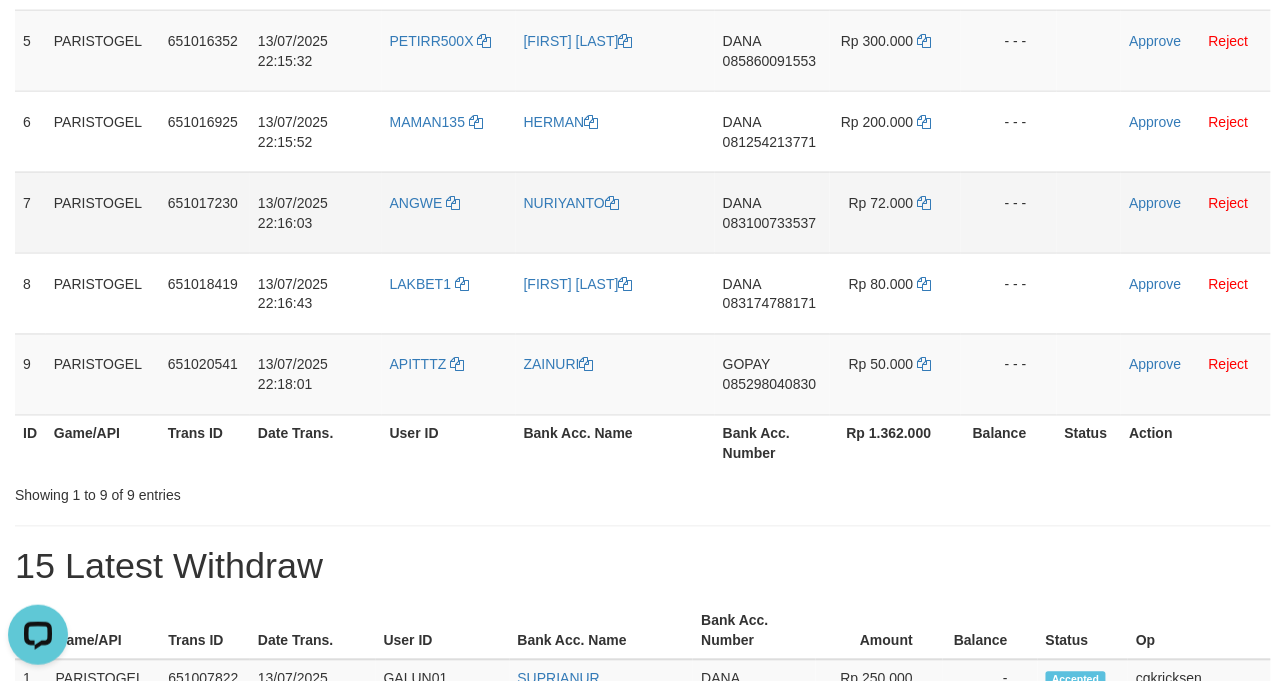 click on "[NAME]
[PHONE]" at bounding box center [772, 212] 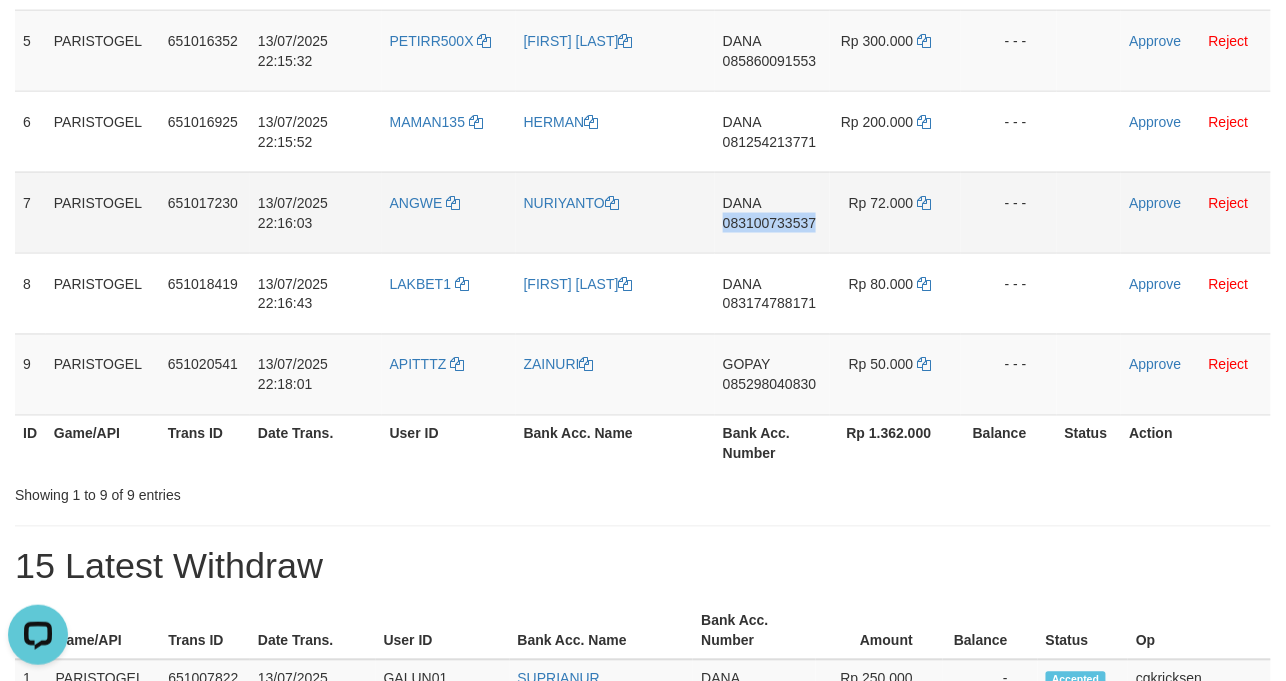 click on "[NAME]
[PHONE]" at bounding box center (772, 212) 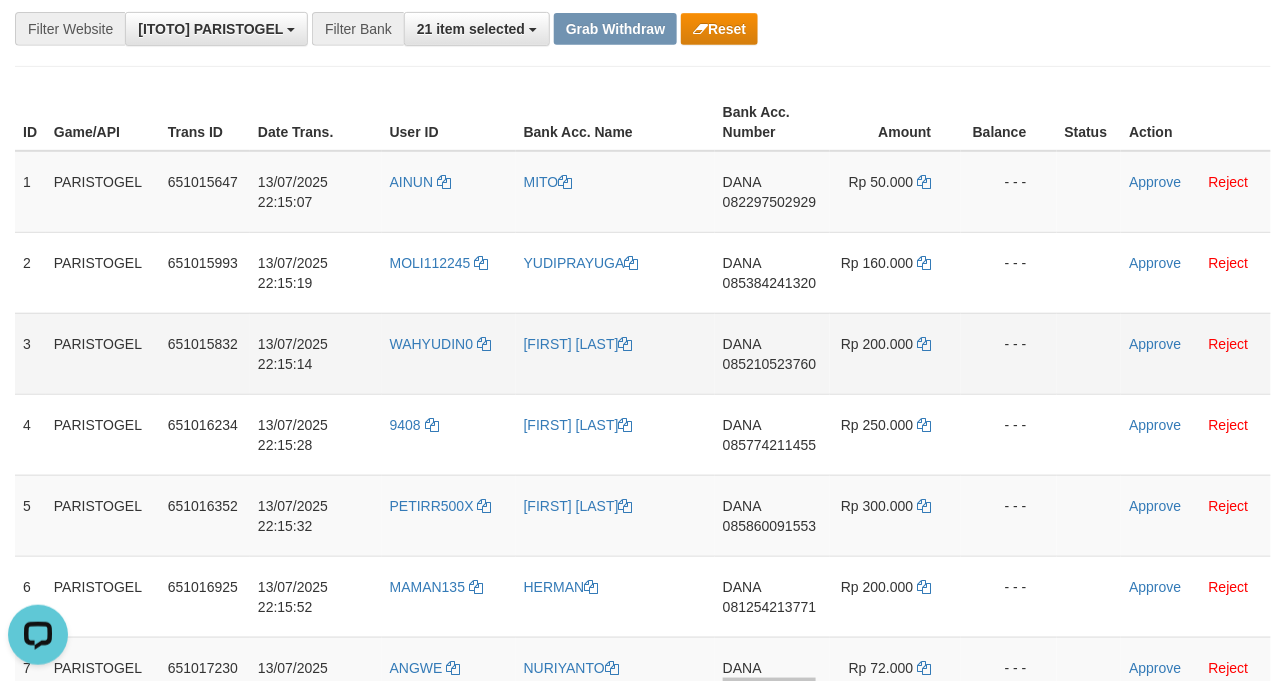 scroll, scrollTop: 266, scrollLeft: 0, axis: vertical 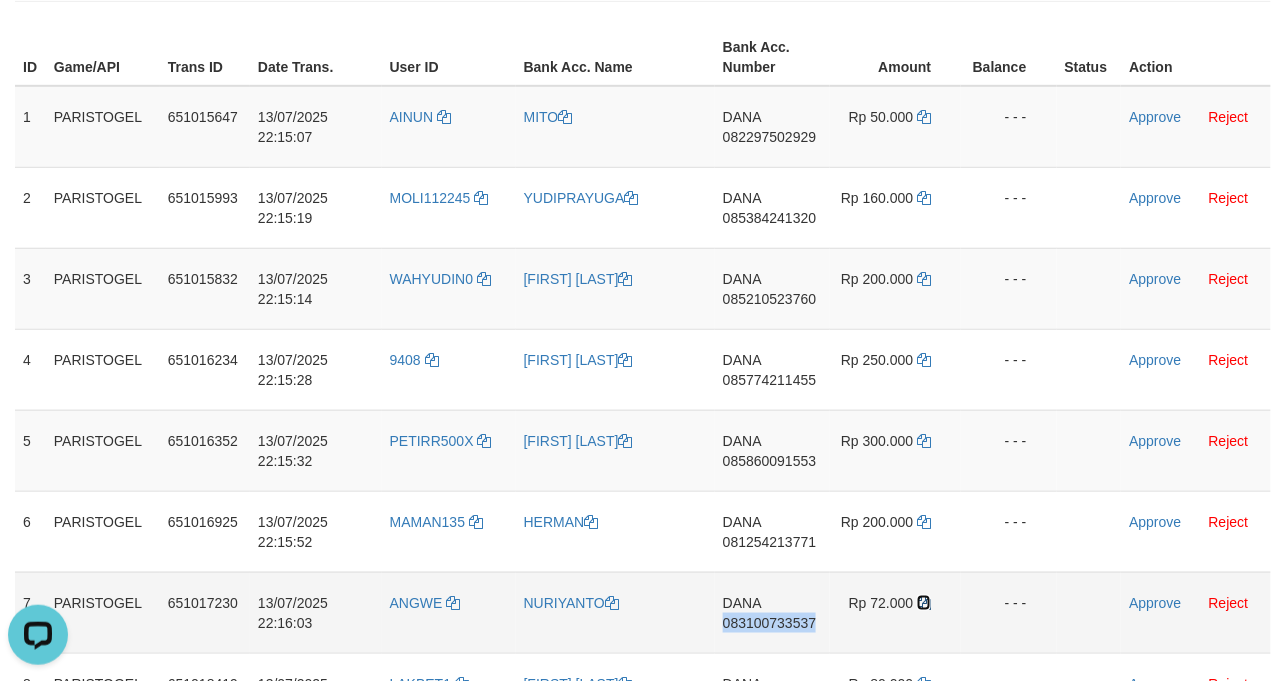 click at bounding box center (924, 603) 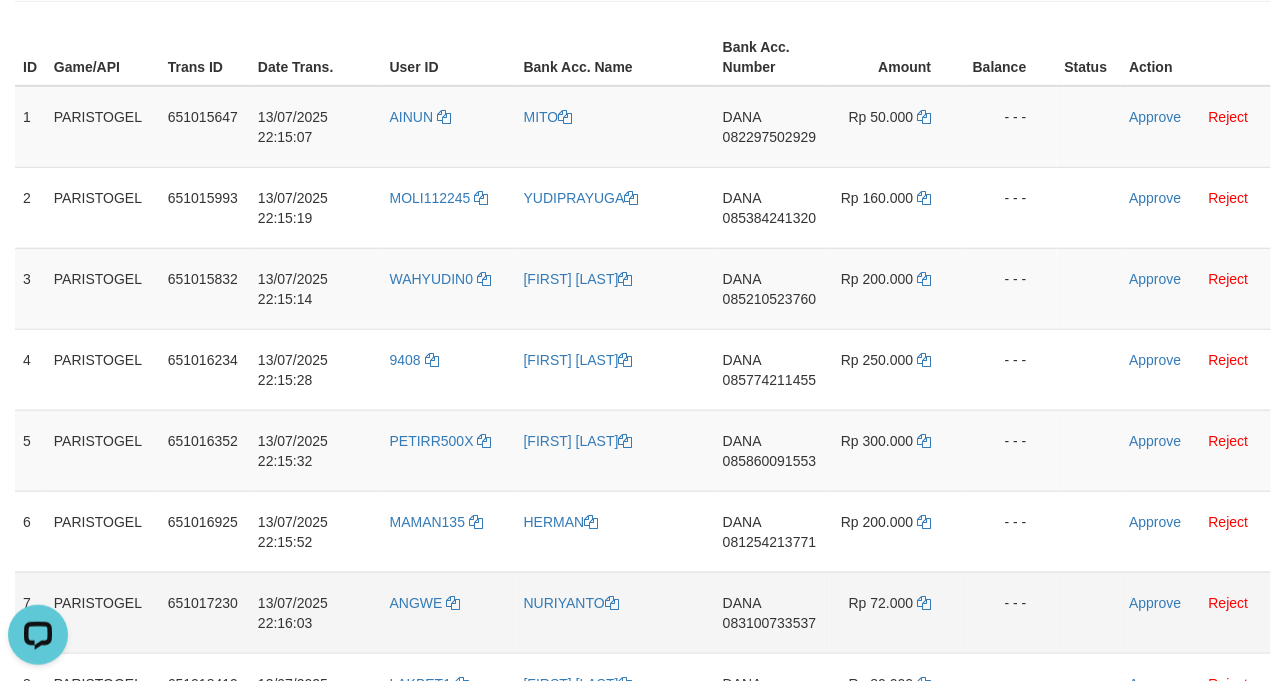 click on "NURIYANTO" at bounding box center [615, 612] 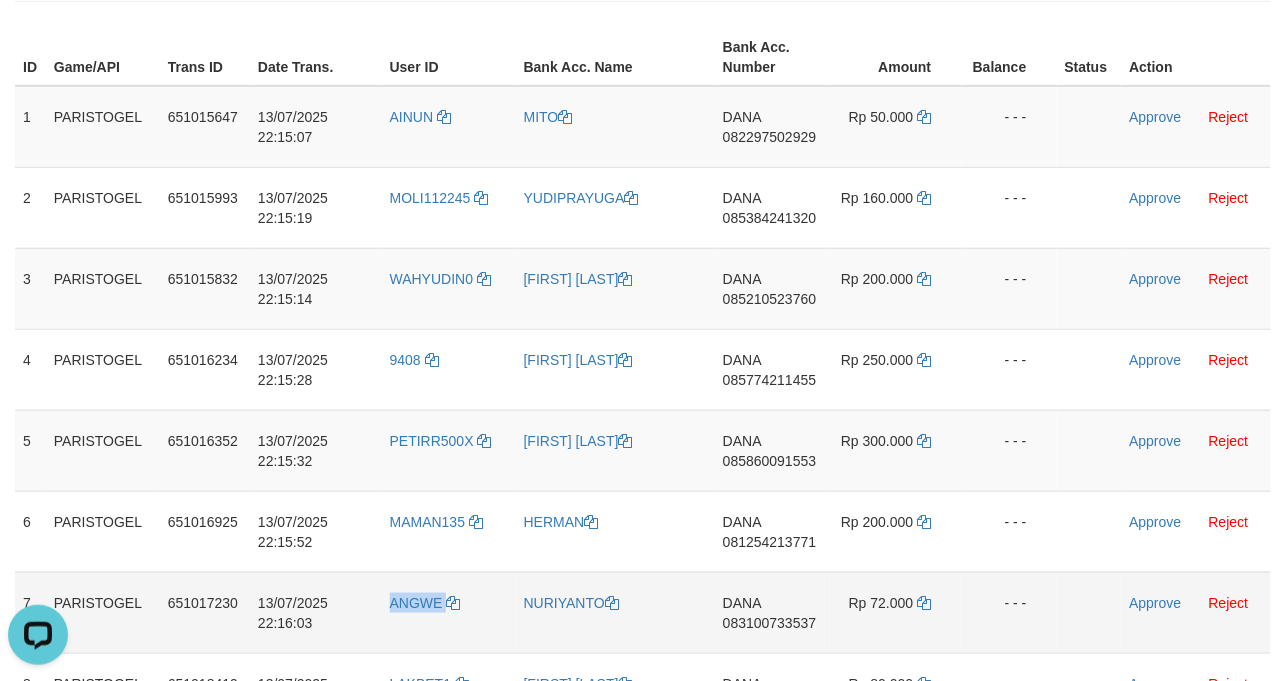 click on "ANGWE" at bounding box center (449, 612) 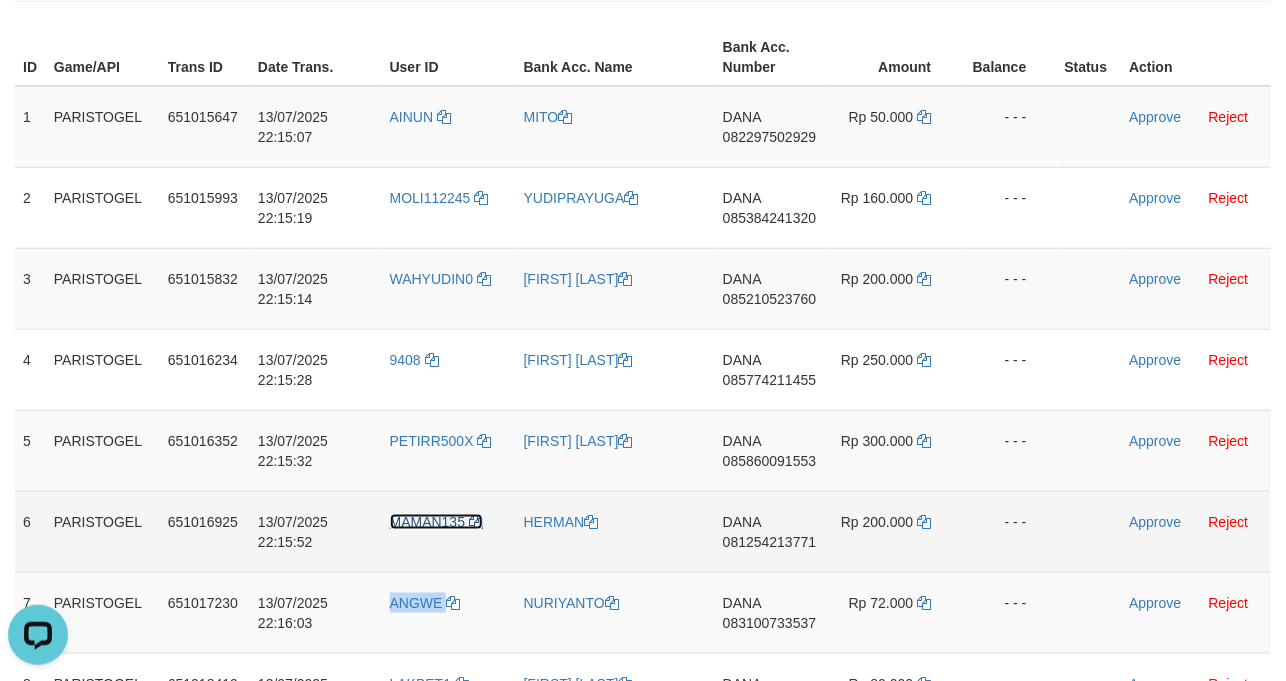 drag, startPoint x: 469, startPoint y: 552, endPoint x: 436, endPoint y: 570, distance: 37.589893 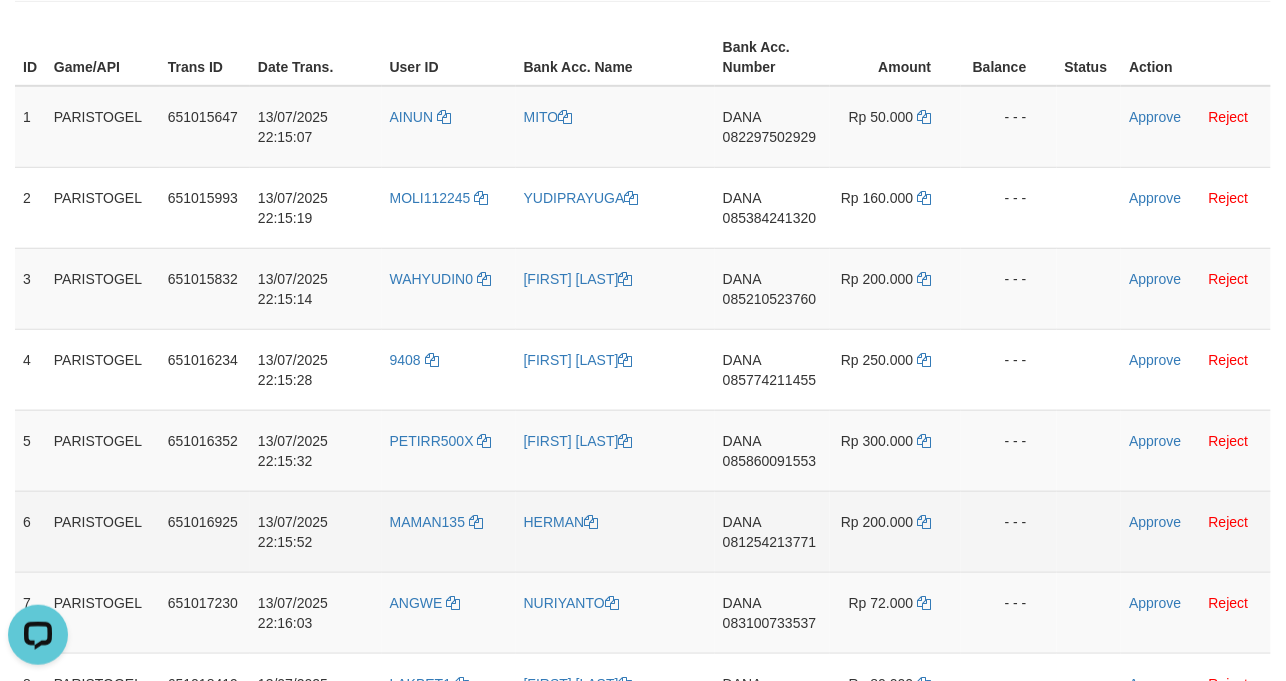 click on "MAMAN135" at bounding box center (449, 531) 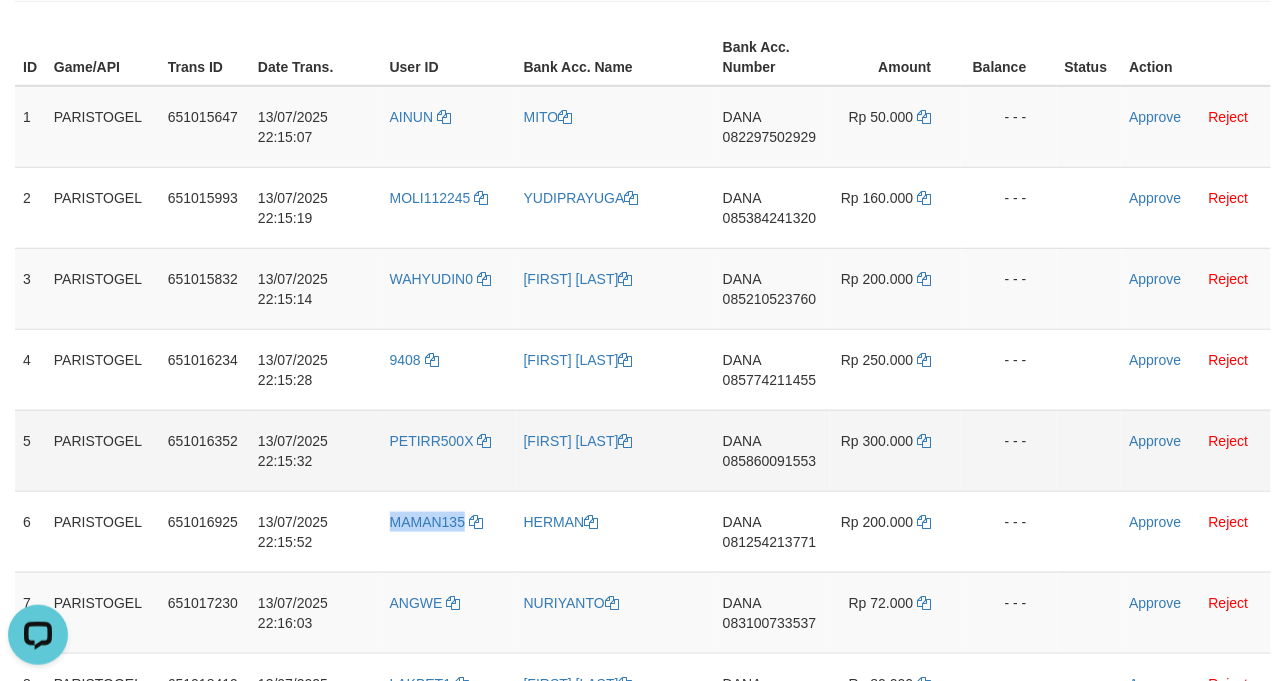 drag, startPoint x: 434, startPoint y: 572, endPoint x: 220, endPoint y: 441, distance: 250.91234 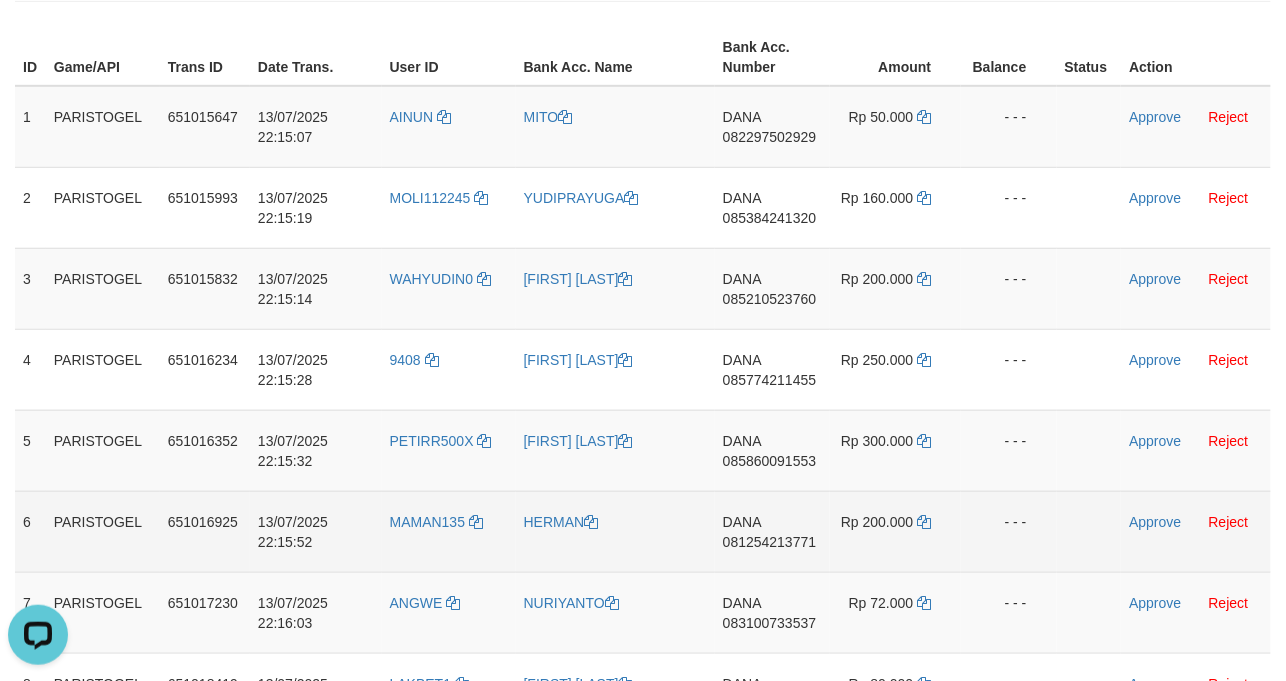 click on "HERMAN" at bounding box center [615, 531] 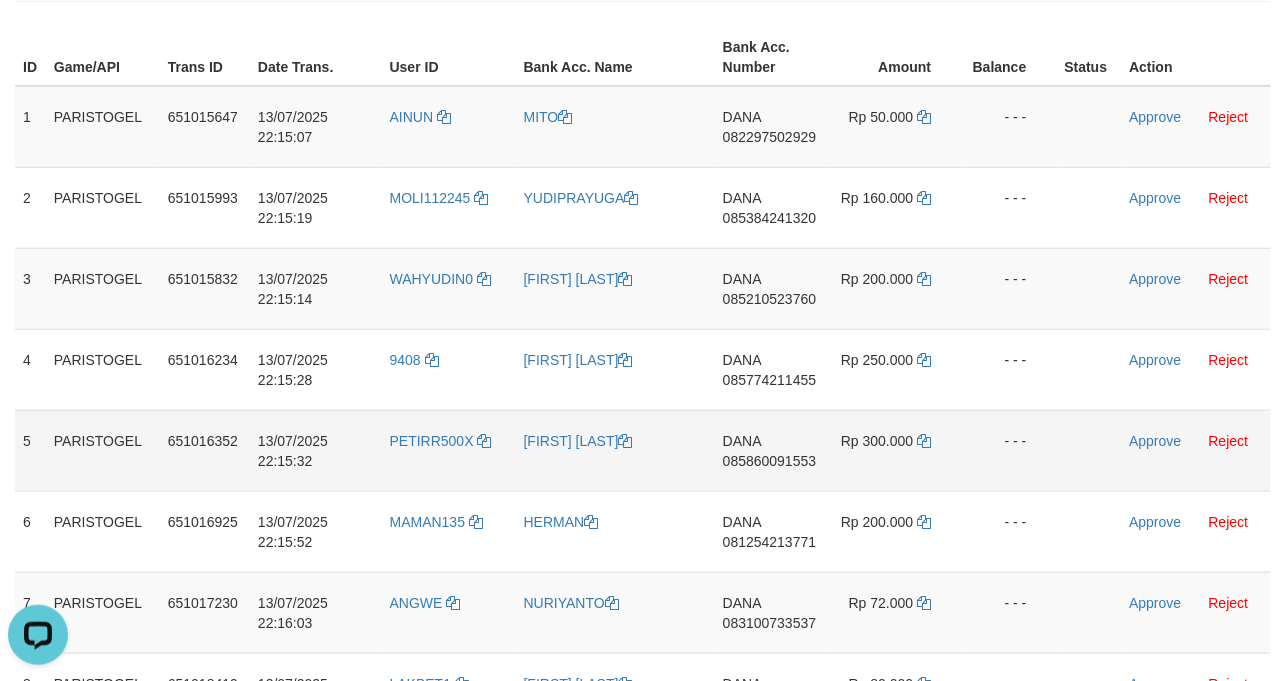 click on "PETIRR500X" at bounding box center [449, 450] 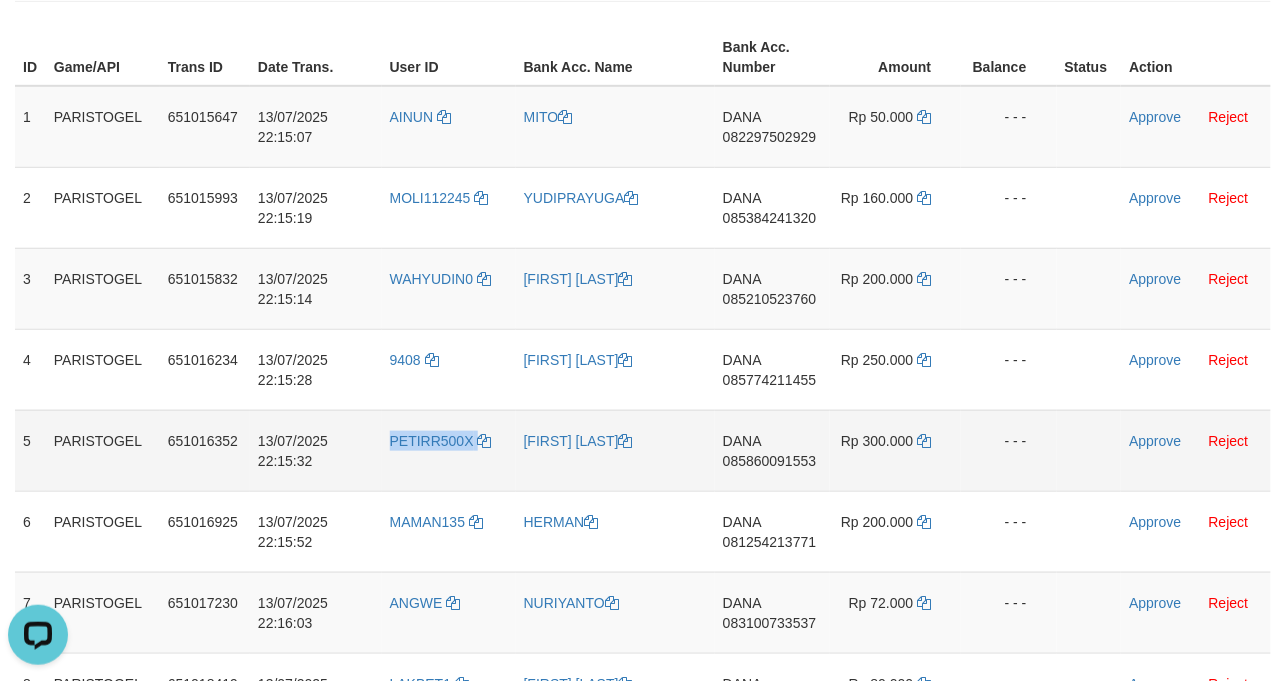 click on "PETIRR500X" at bounding box center (449, 450) 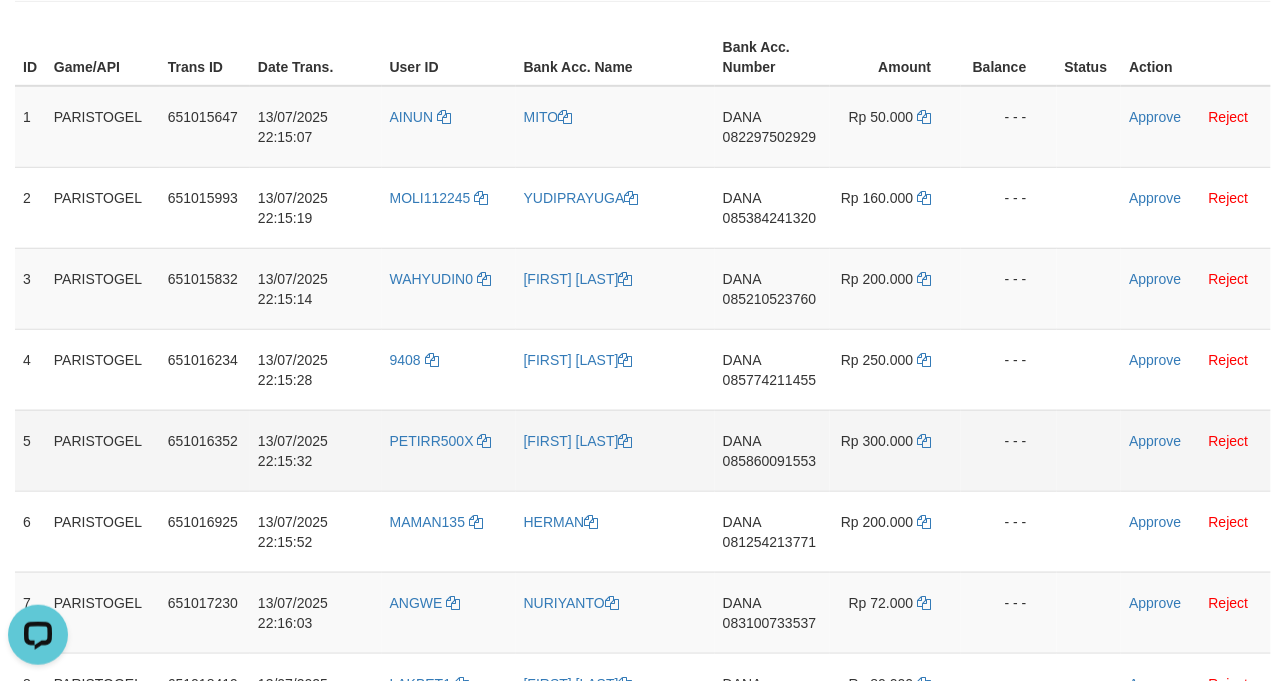 click on "[FIRST] [LAST]" at bounding box center [615, 450] 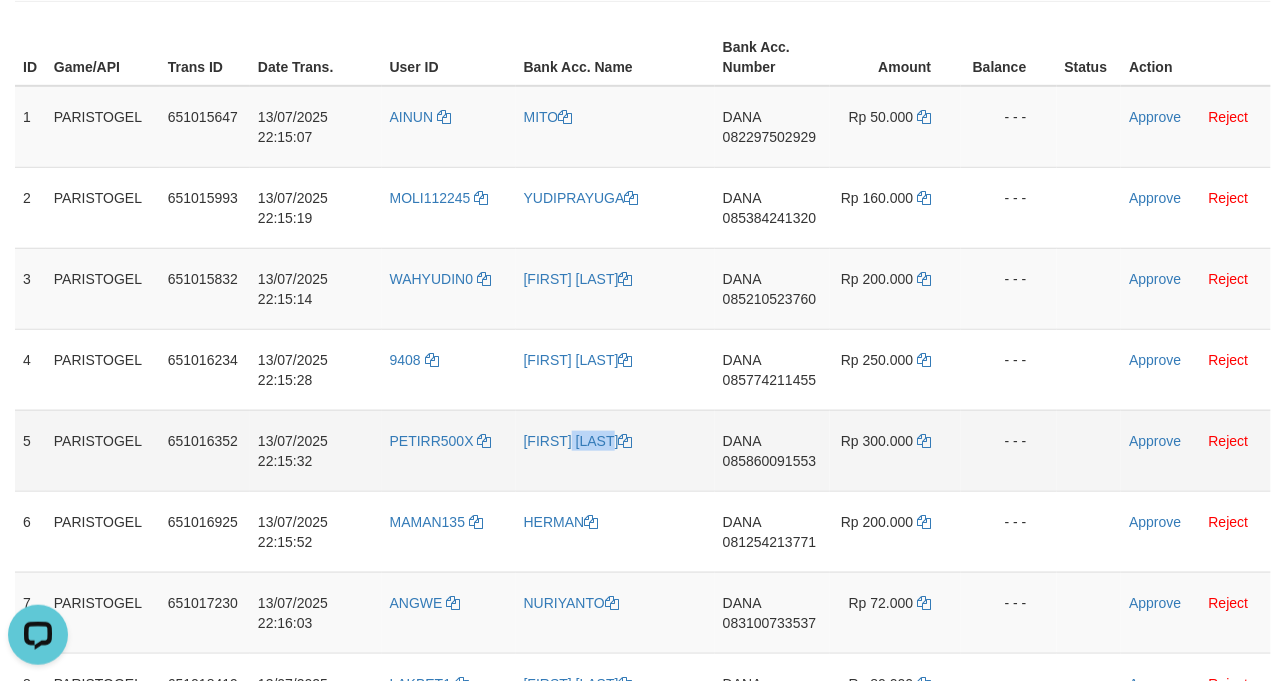 click on "[FIRST] [LAST]" at bounding box center (615, 450) 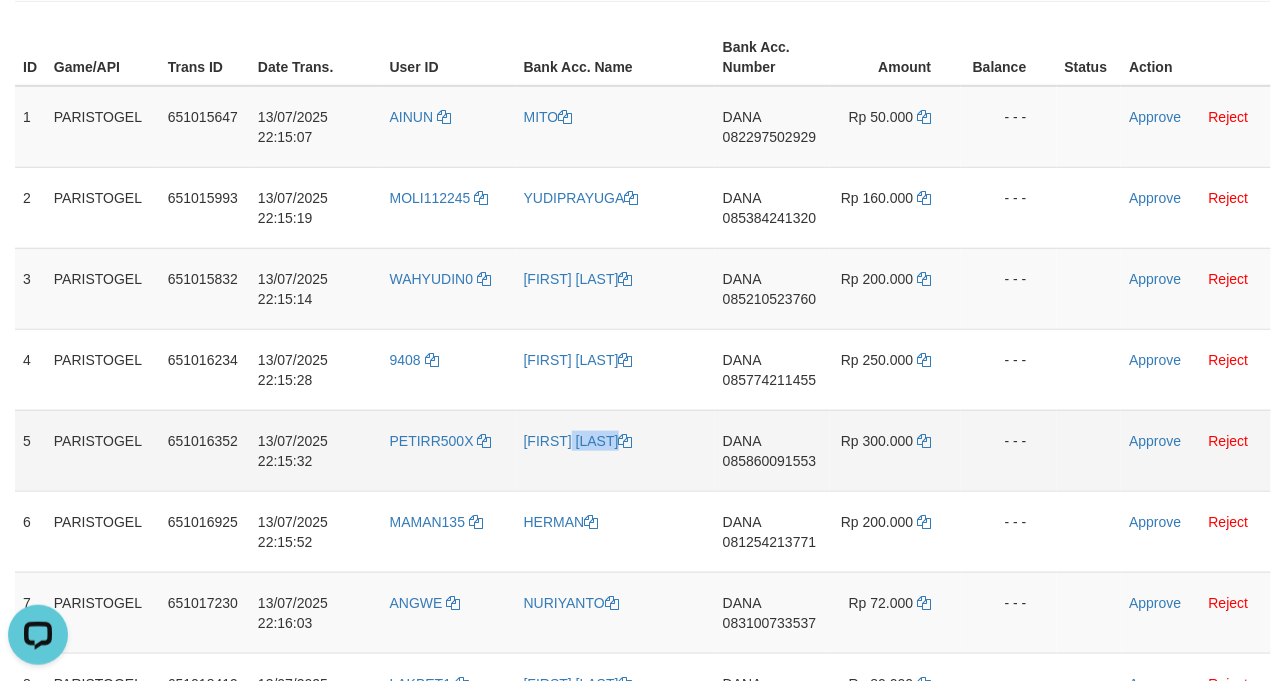 click on "[FIRST] [LAST]" at bounding box center [615, 450] 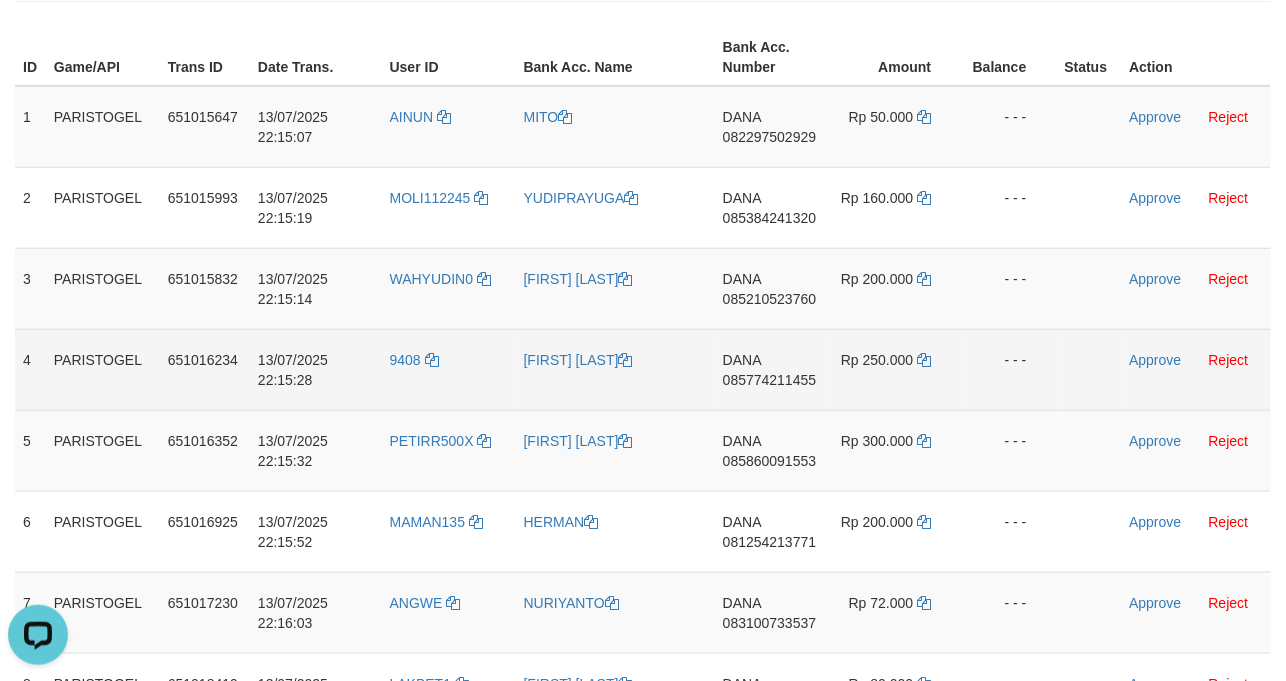 click on "9408" at bounding box center [449, 369] 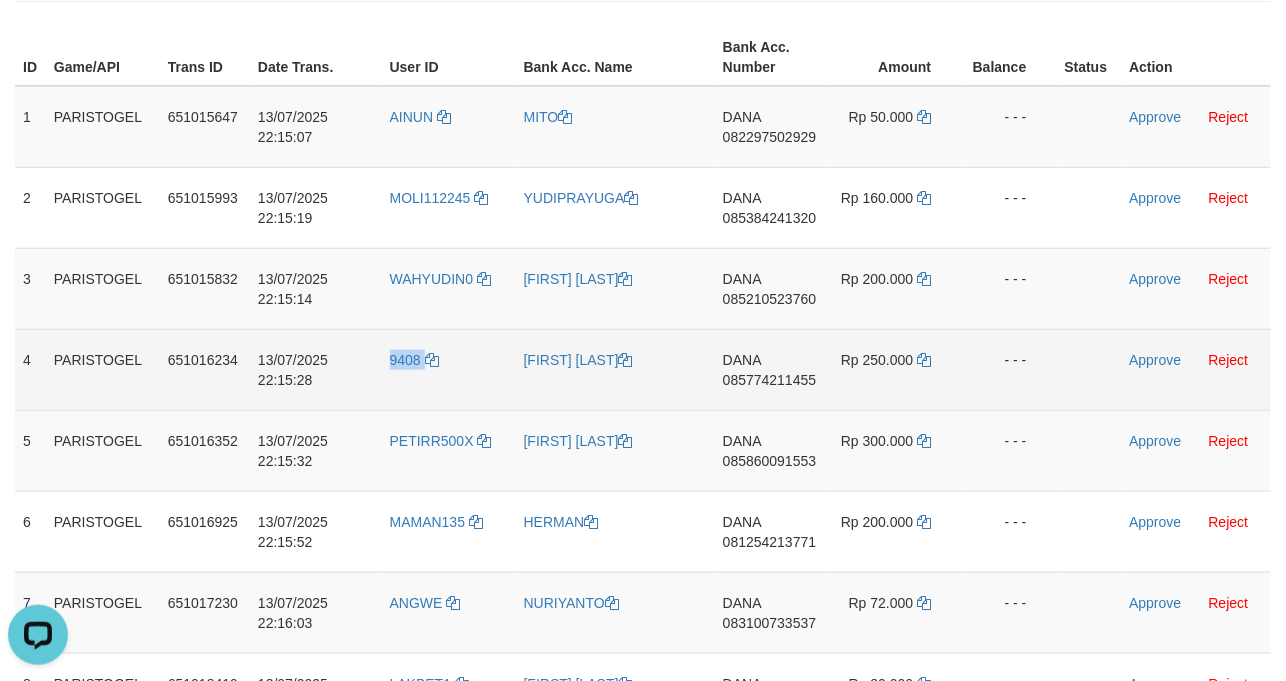 click on "9408" at bounding box center (449, 369) 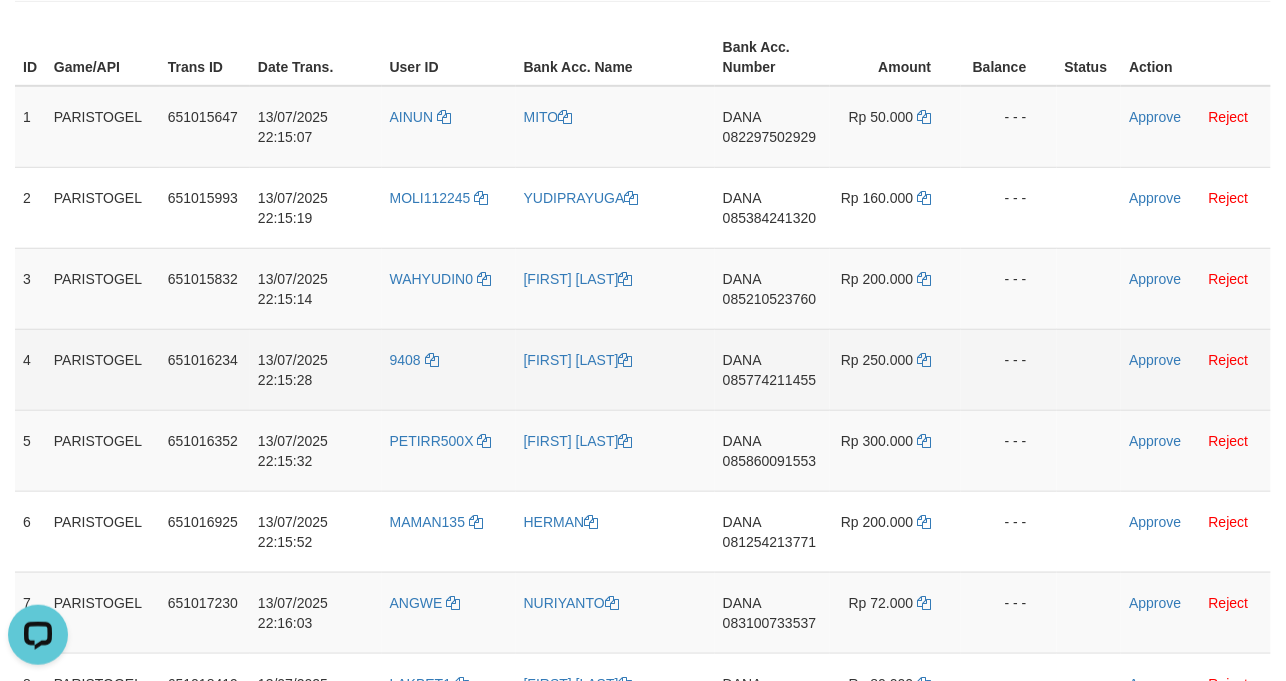 click on "9408" at bounding box center [449, 369] 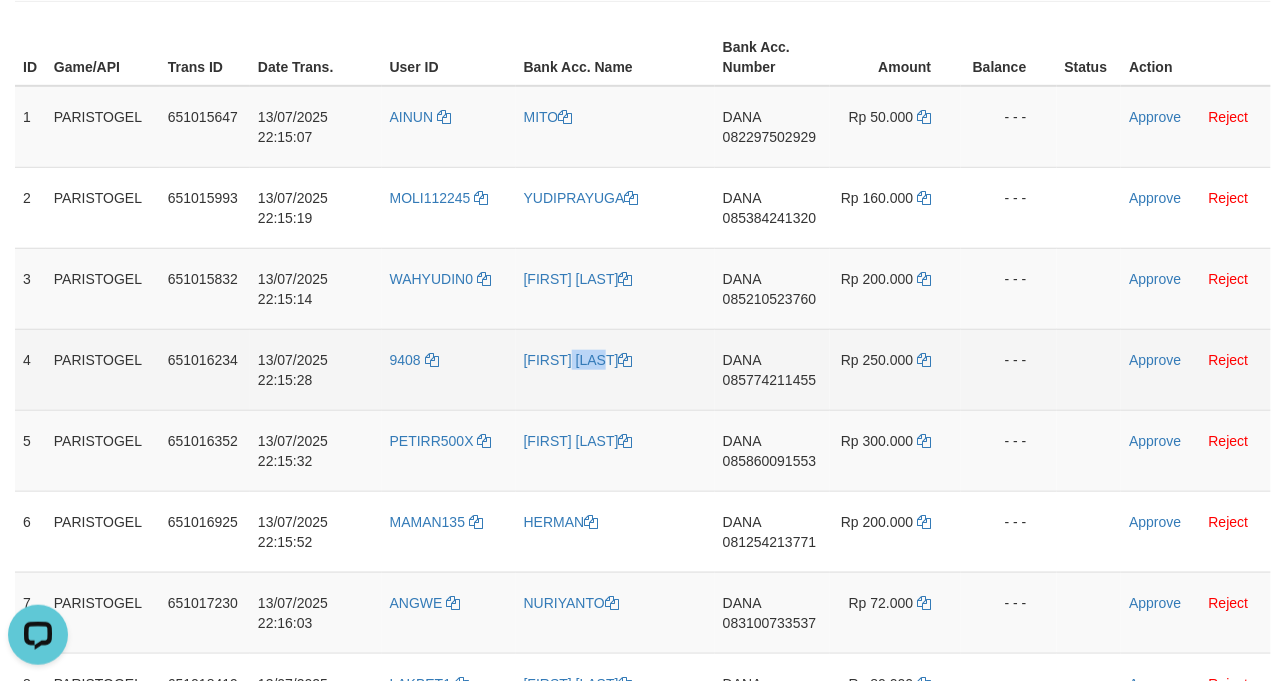 click on "[FIRST] [LAST]" at bounding box center [615, 369] 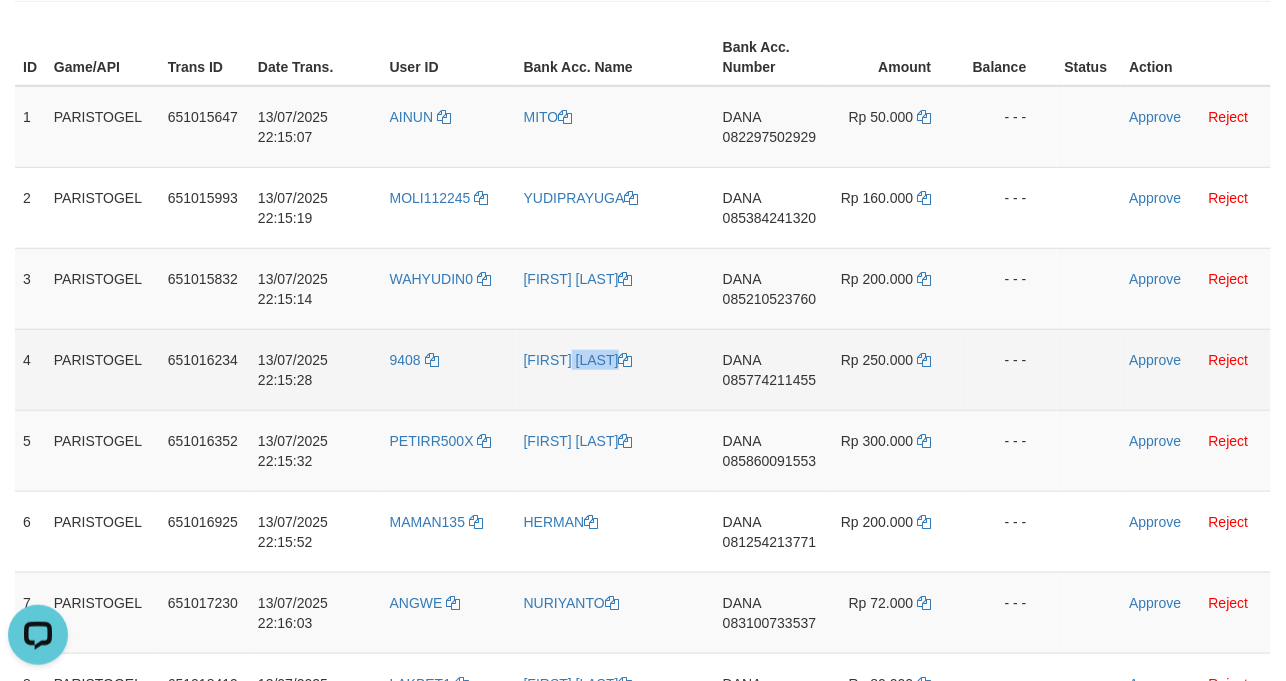 click on "[FIRST] [LAST]" at bounding box center (615, 369) 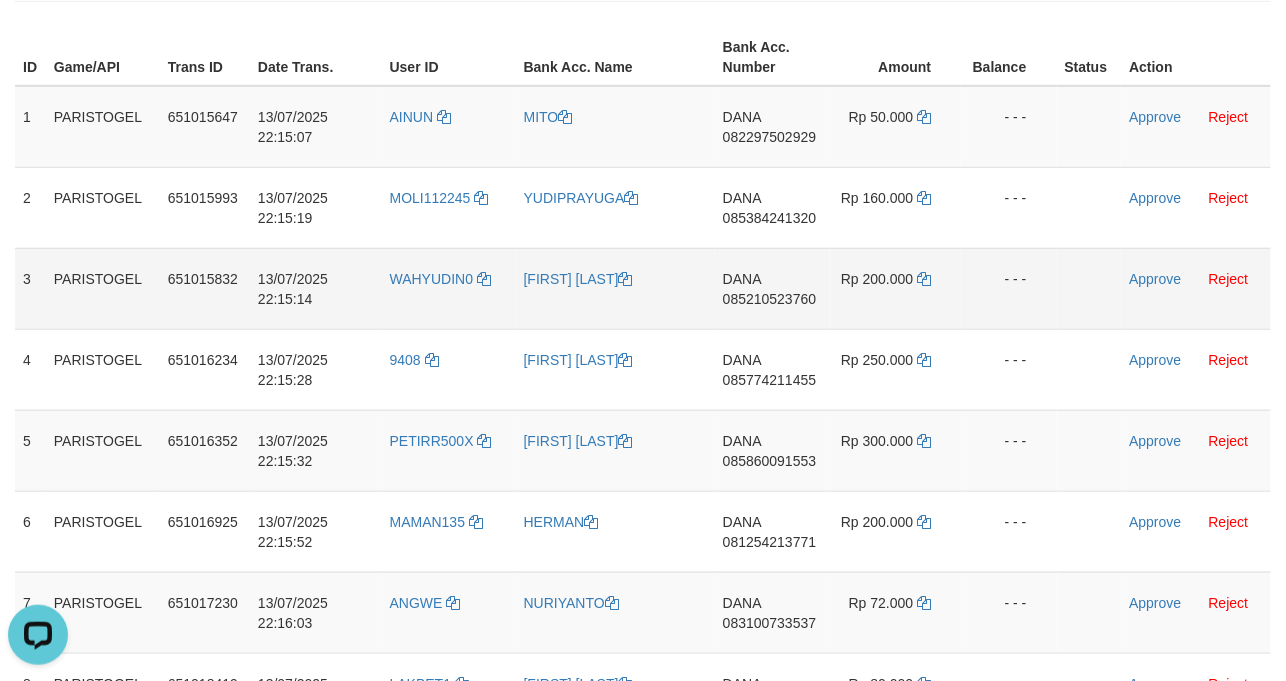 click on "[FIRST] [LAST]" at bounding box center (615, 288) 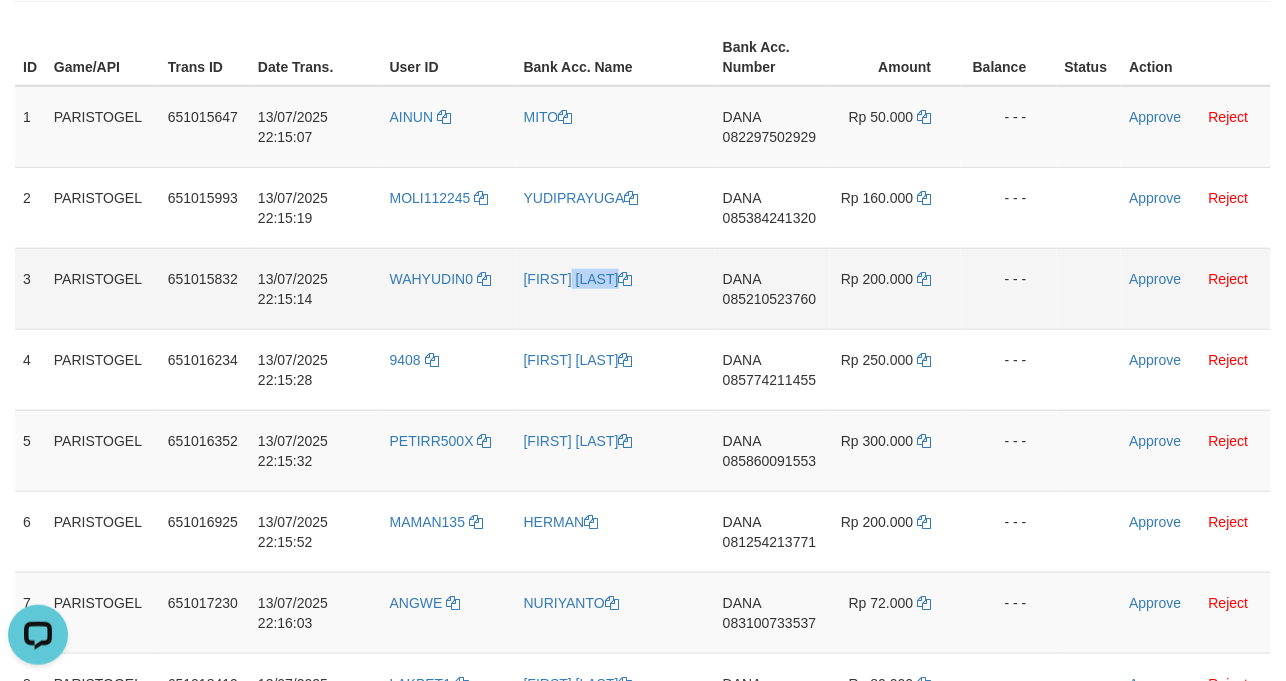 click on "[FIRST] [LAST]" at bounding box center [615, 288] 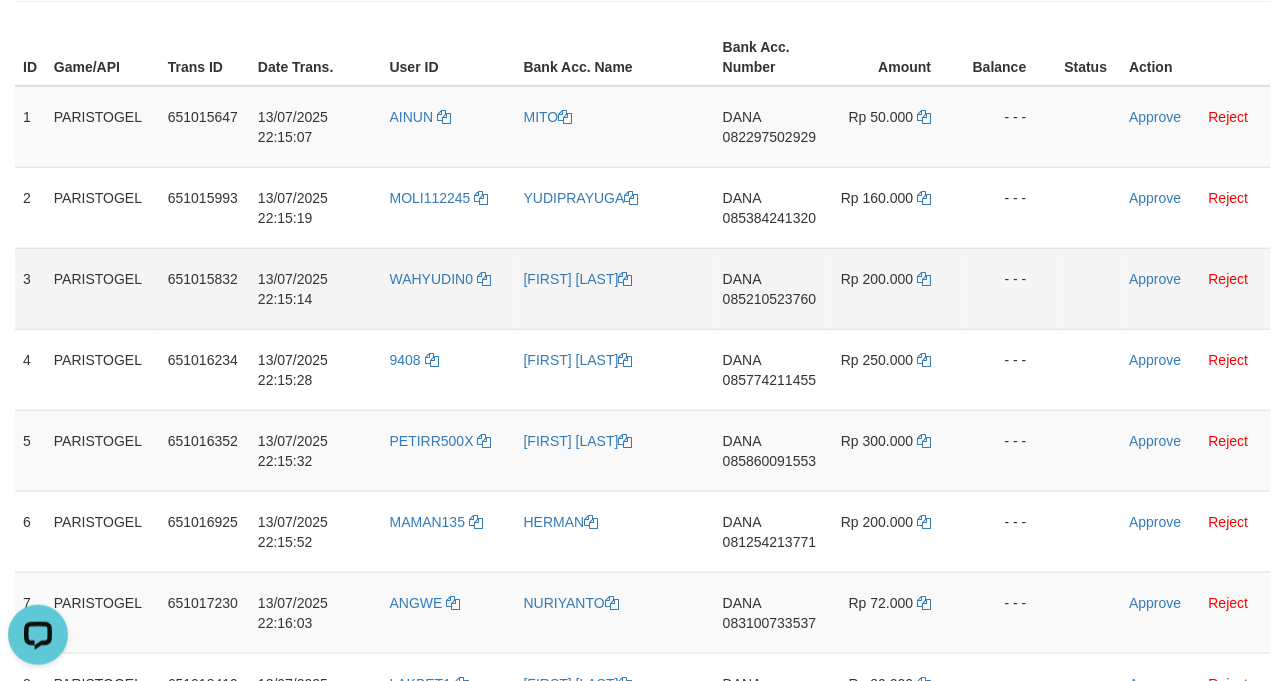 drag, startPoint x: 408, startPoint y: 321, endPoint x: 390, endPoint y: 317, distance: 18.439089 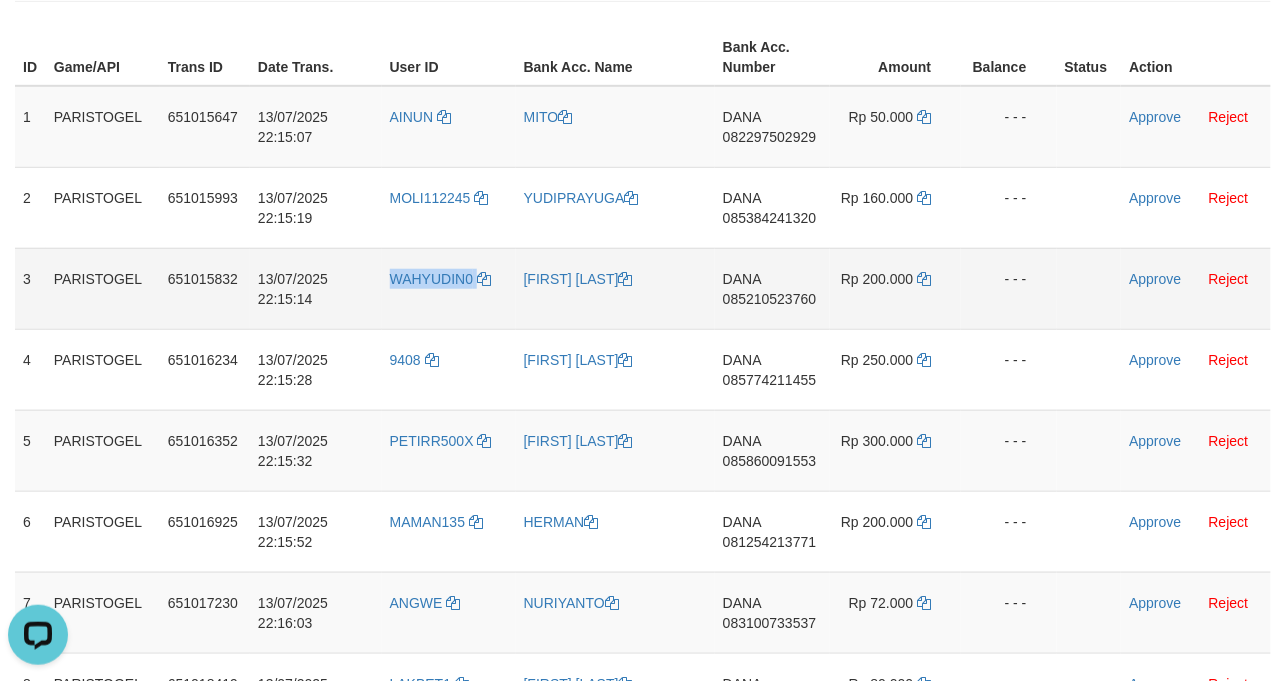 click on "WAHYUDIN0" at bounding box center [449, 288] 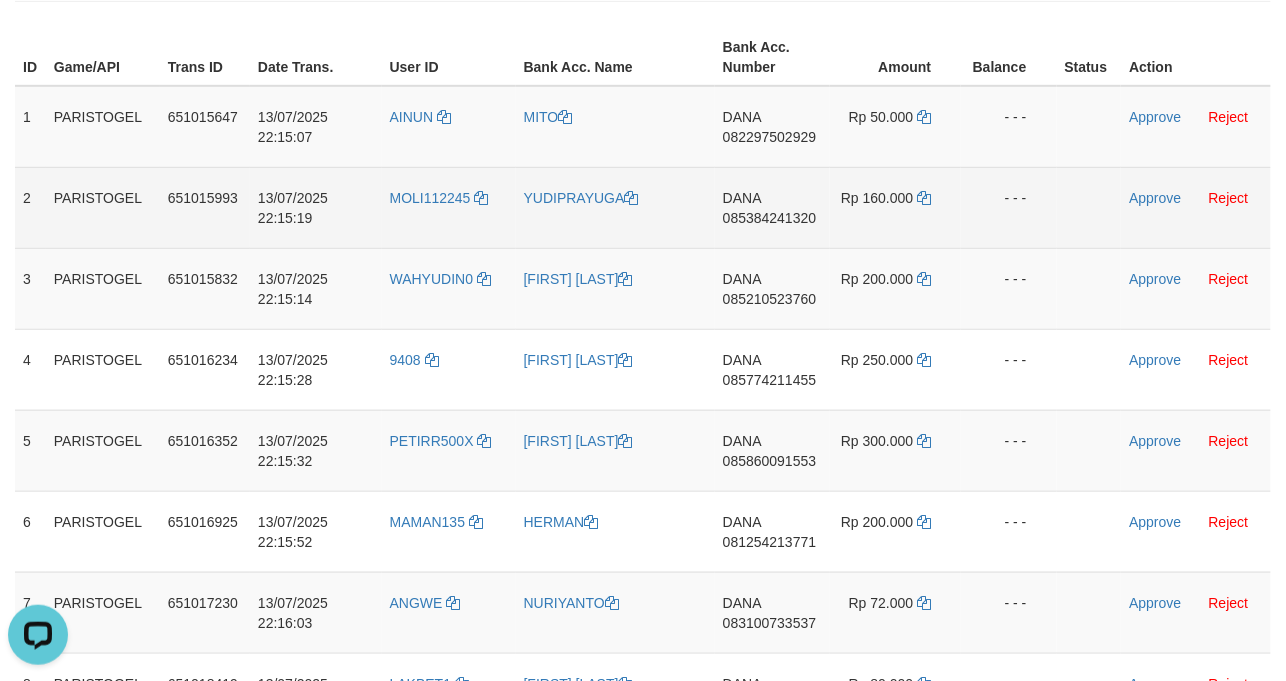 click on "YUDIPRAYUGA" at bounding box center (615, 207) 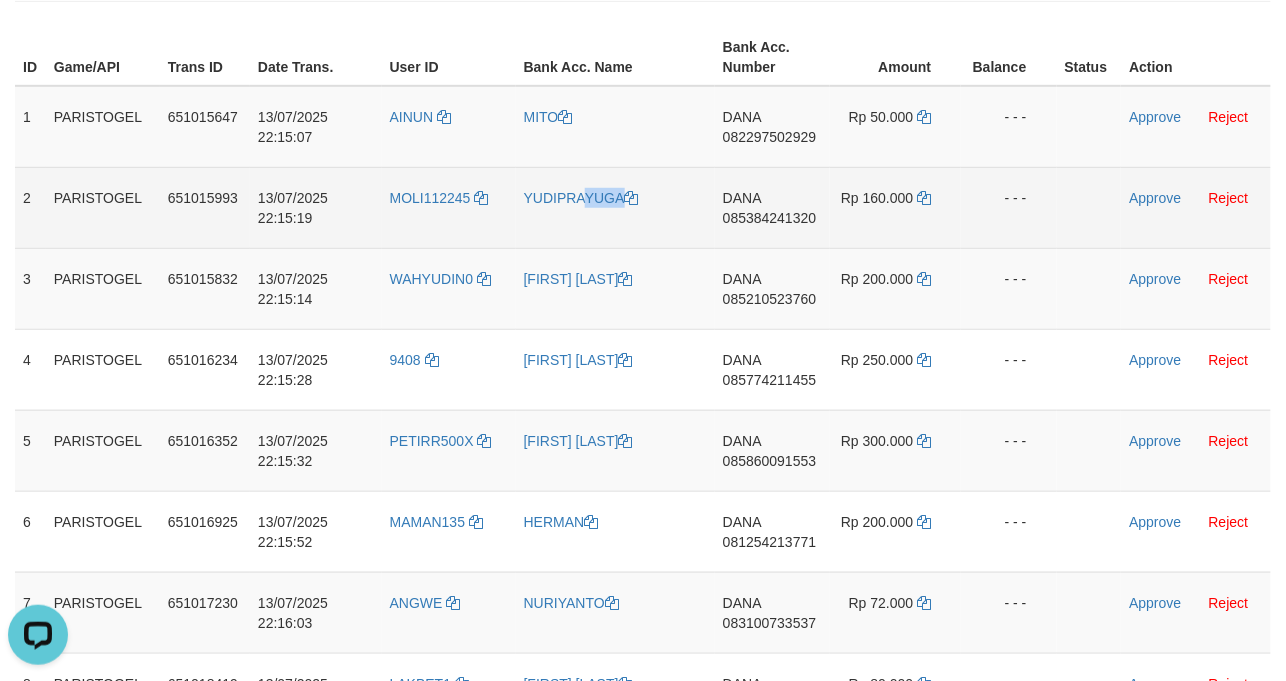 click on "YUDIPRAYUGA" at bounding box center [615, 207] 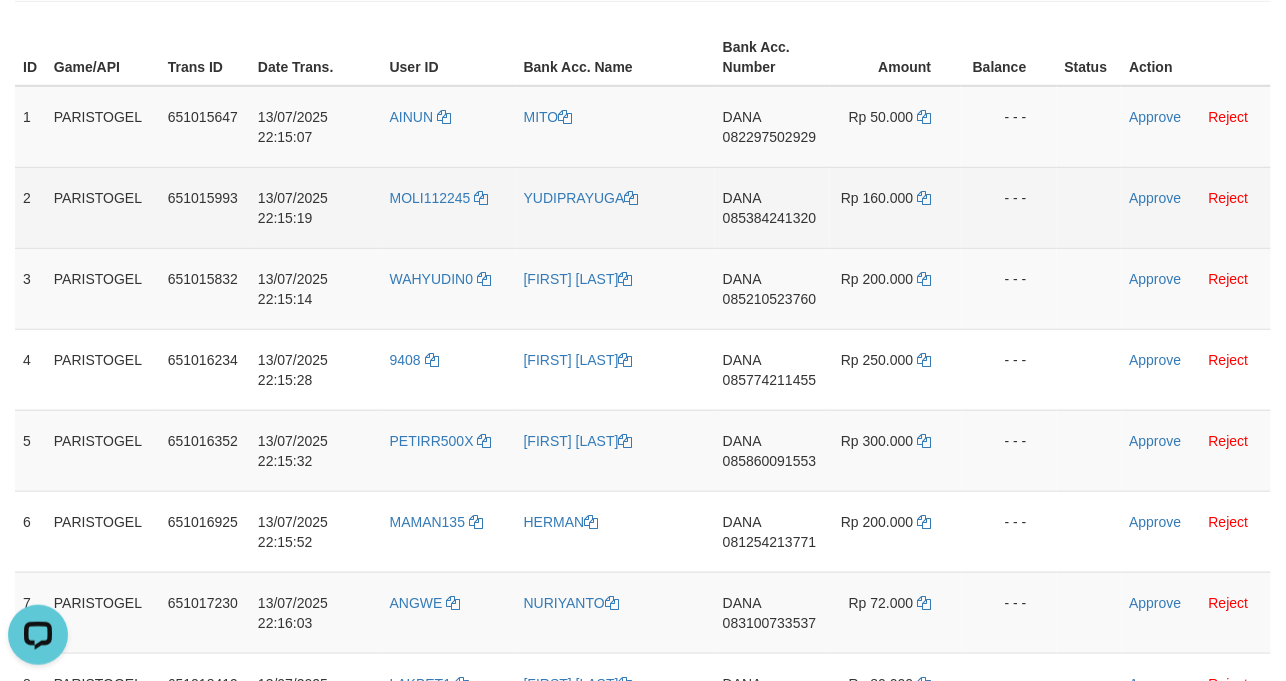 click on "MOLI112245" at bounding box center (449, 207) 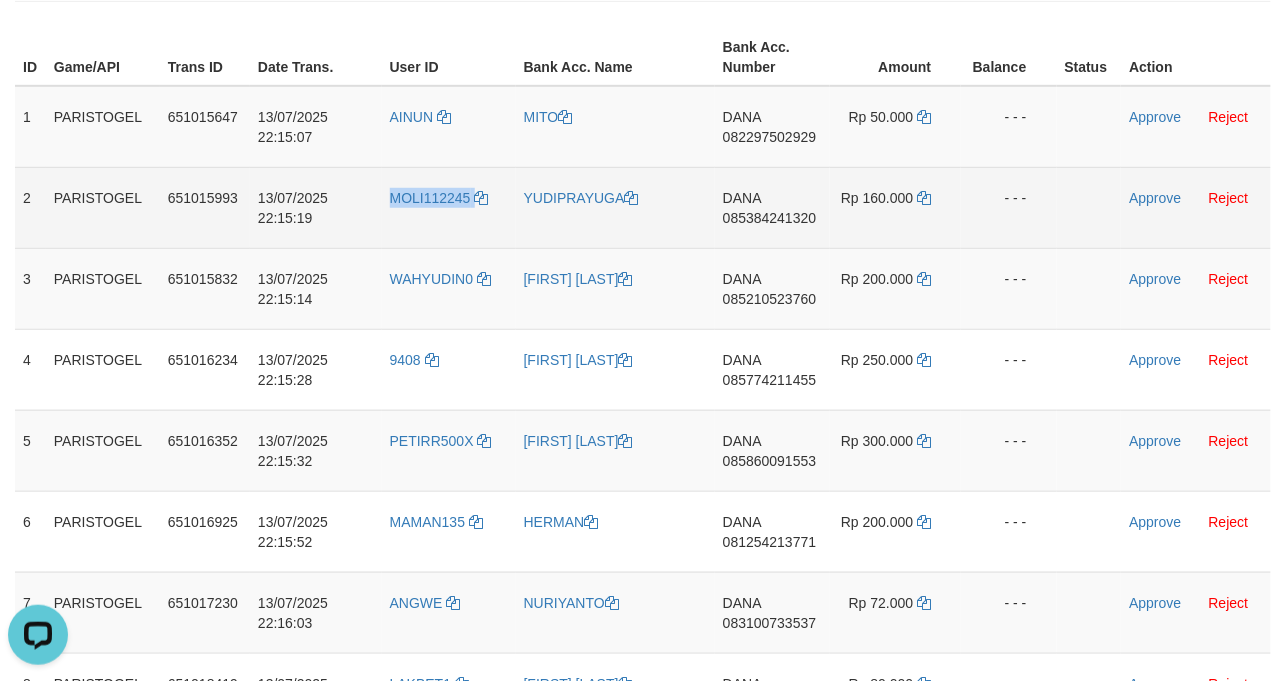 drag, startPoint x: 421, startPoint y: 246, endPoint x: 598, endPoint y: 230, distance: 177.7217 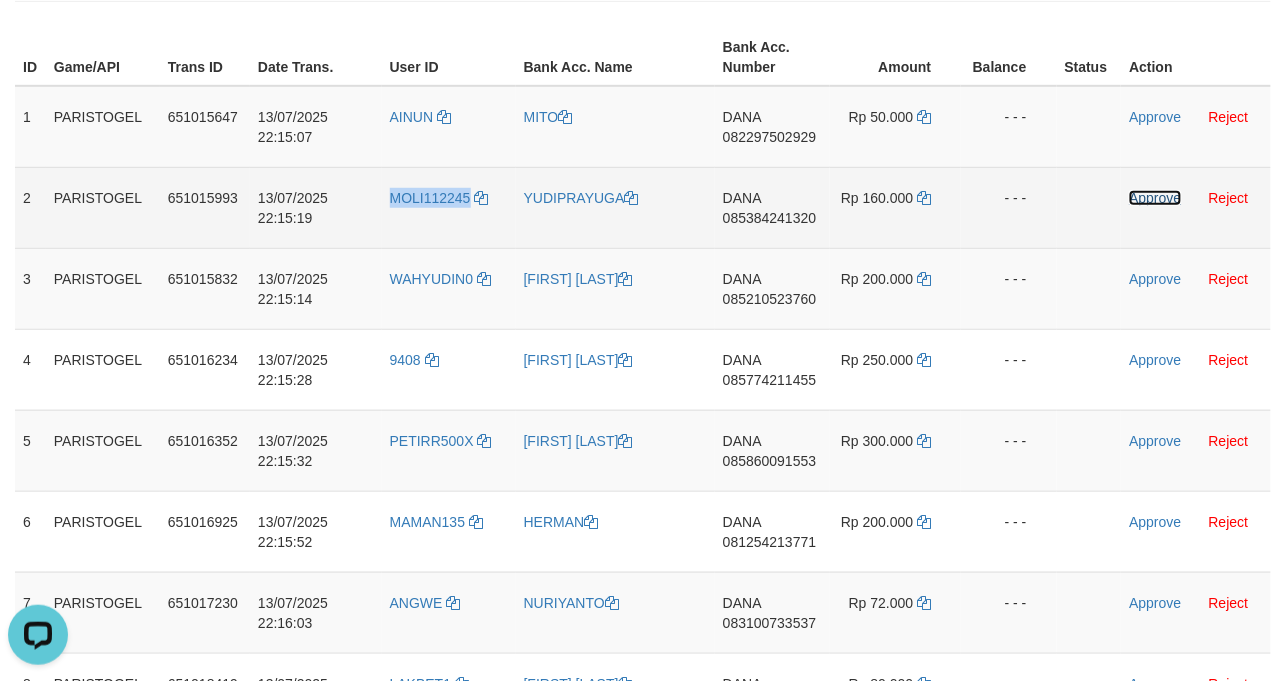 click on "Approve" at bounding box center [1155, 198] 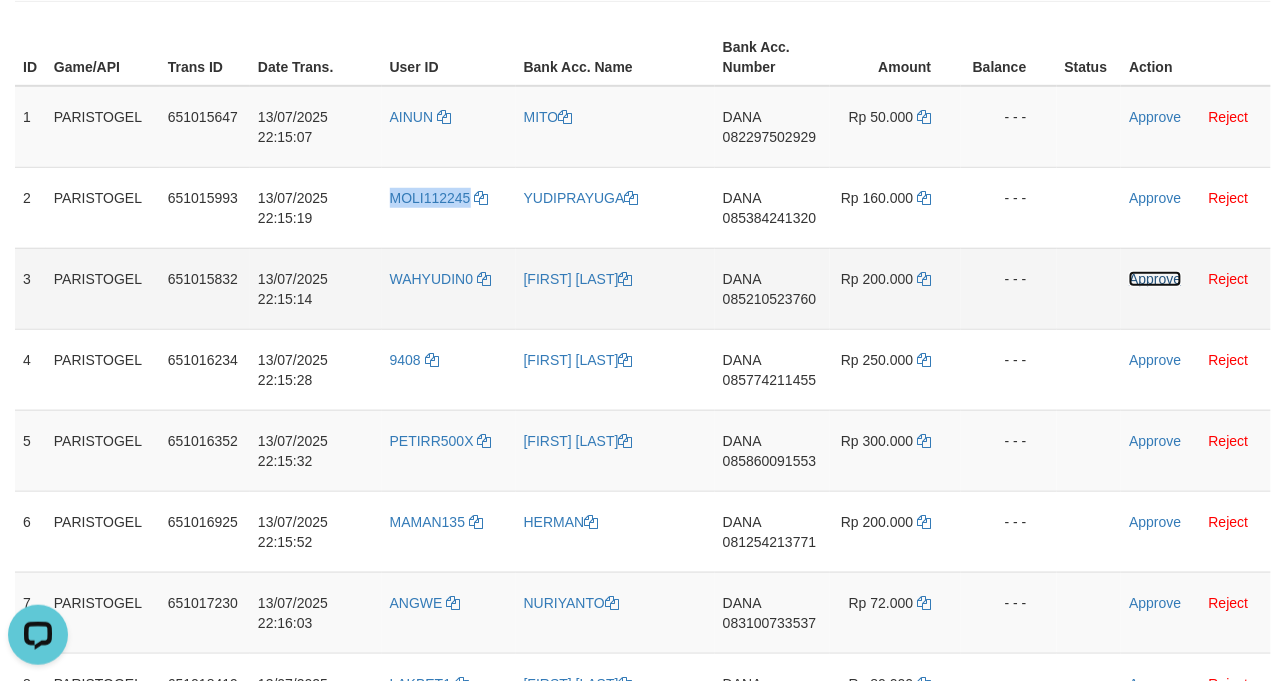 click on "Approve" at bounding box center (1155, 279) 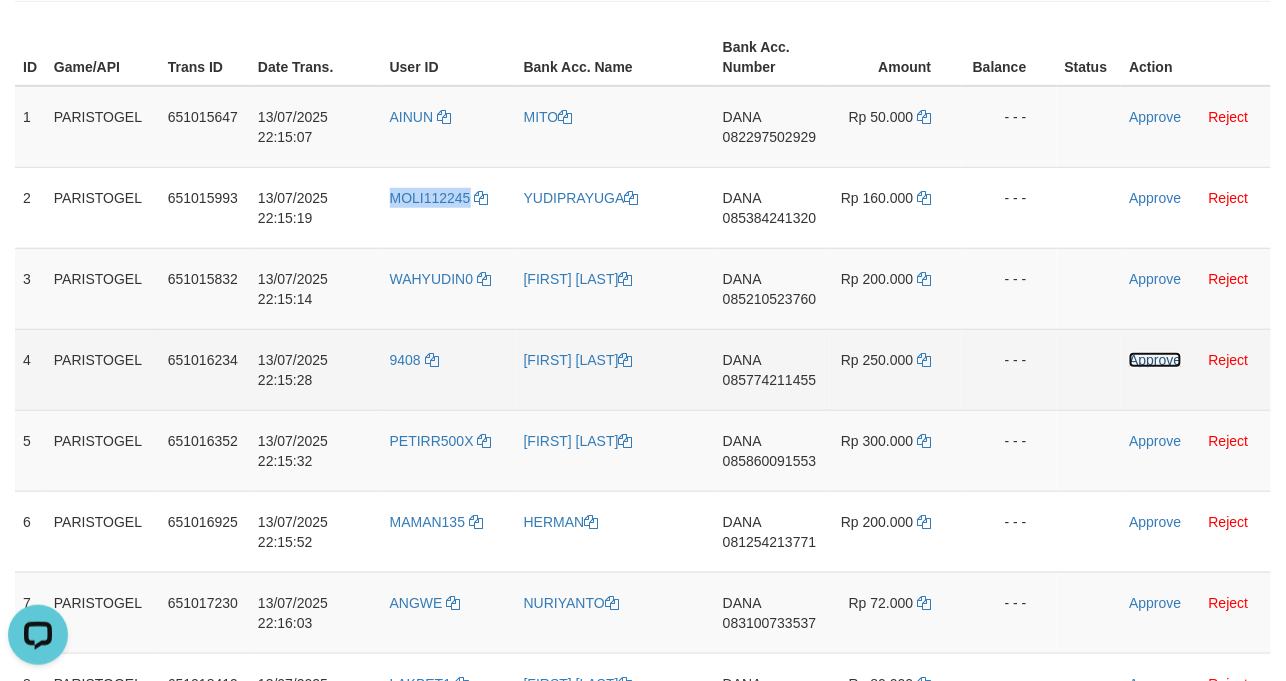 click on "Approve" at bounding box center [1155, 360] 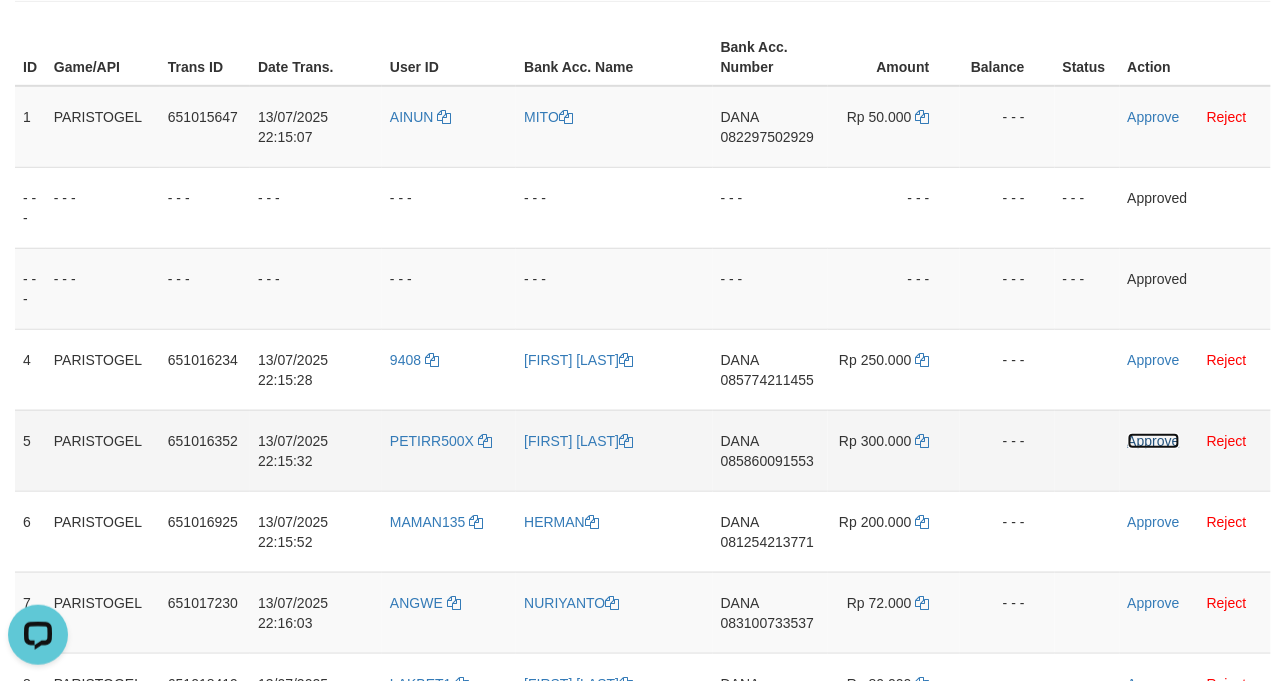 click on "Approve" at bounding box center [1154, 441] 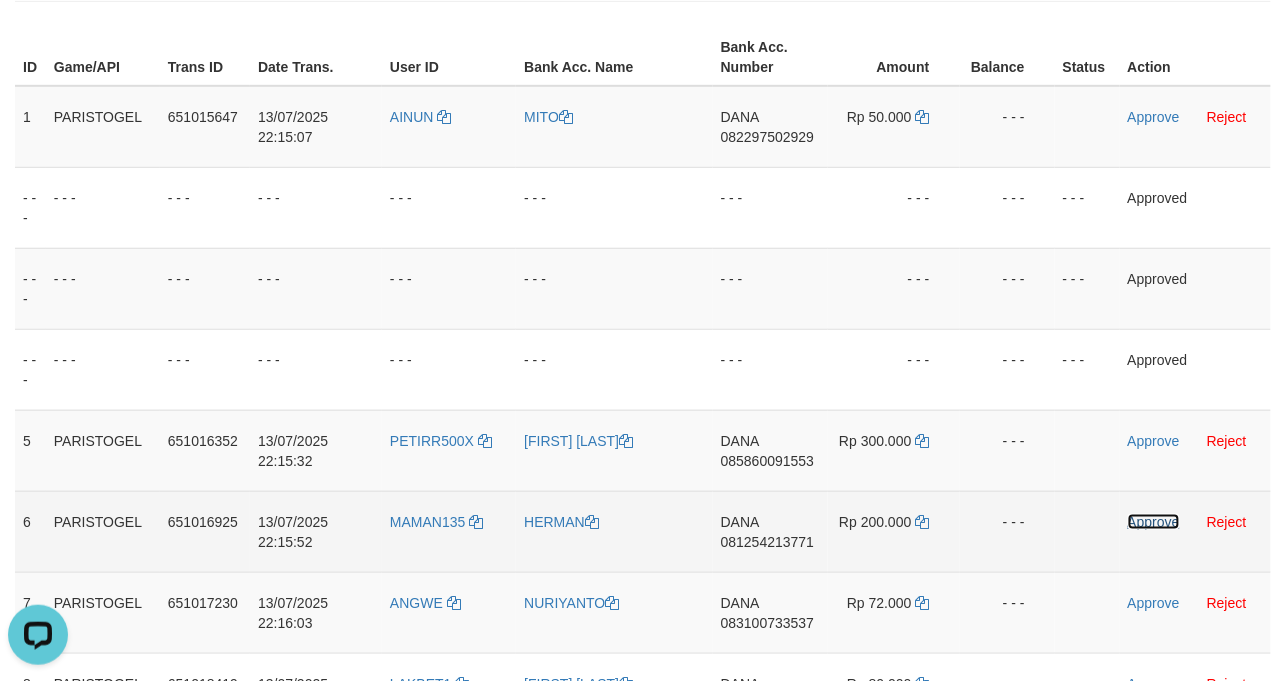 click on "Approve" at bounding box center (1154, 522) 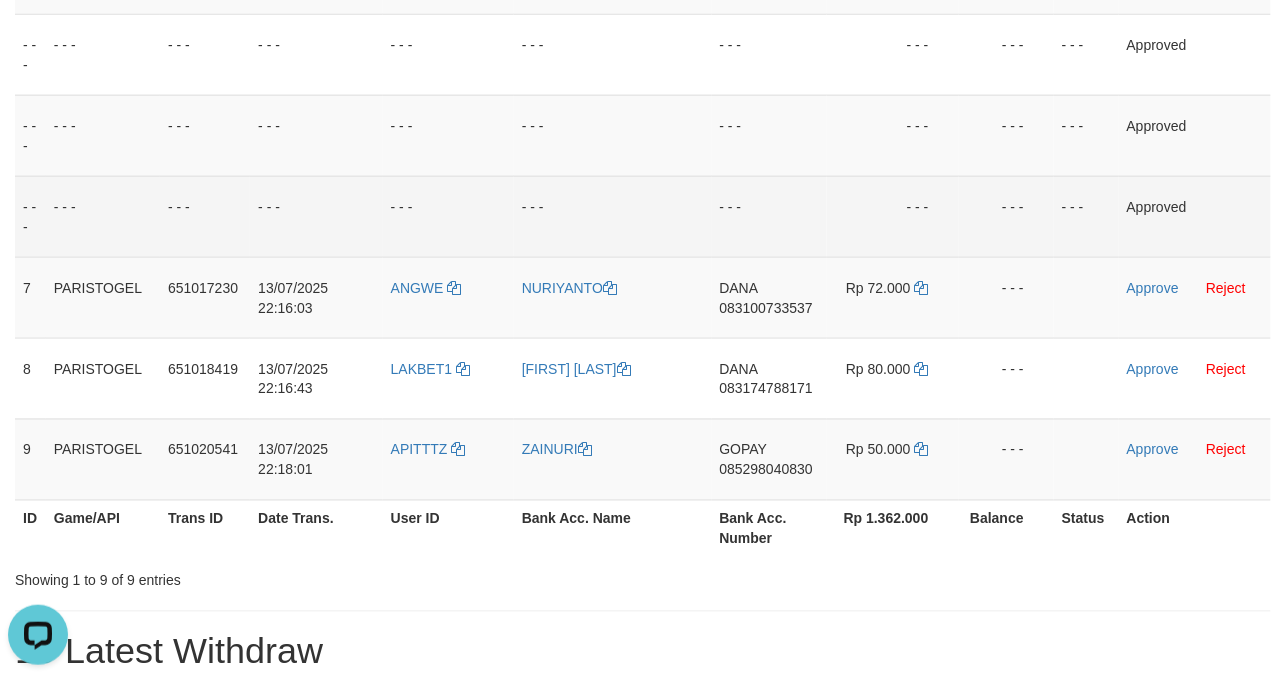 scroll, scrollTop: 666, scrollLeft: 0, axis: vertical 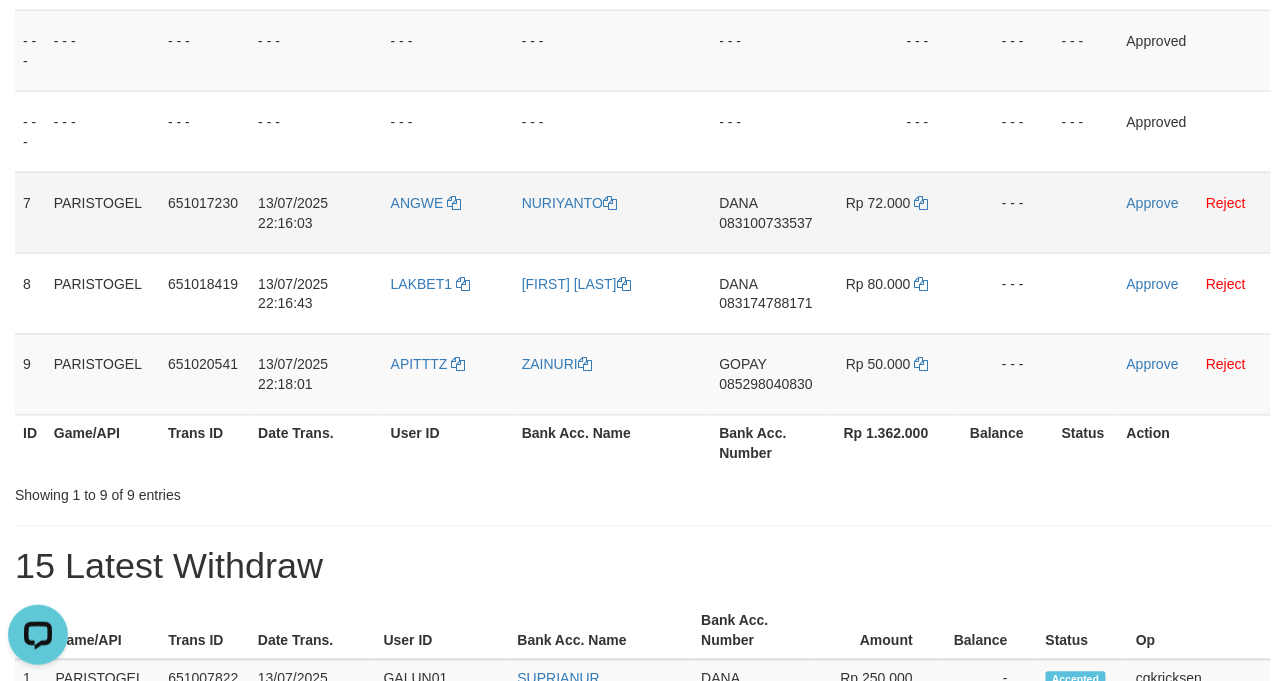 click on "DANA
083100733537" at bounding box center [769, 212] 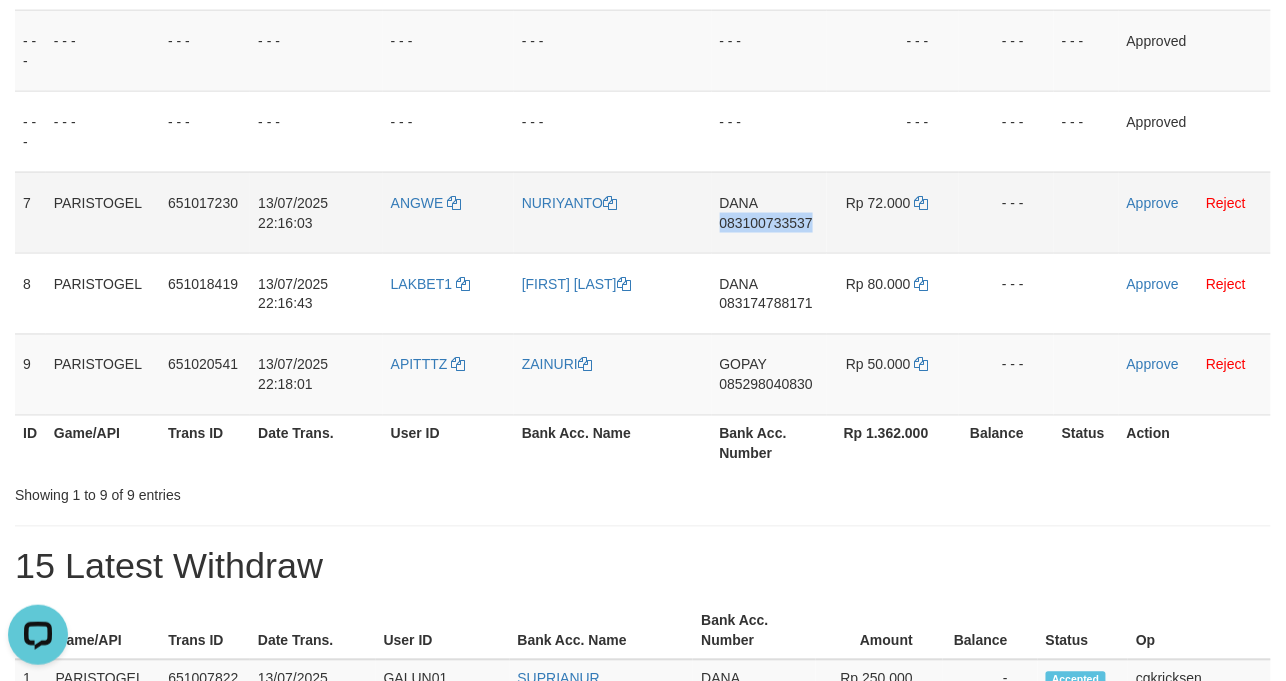 click on "DANA
083100733537" at bounding box center [769, 212] 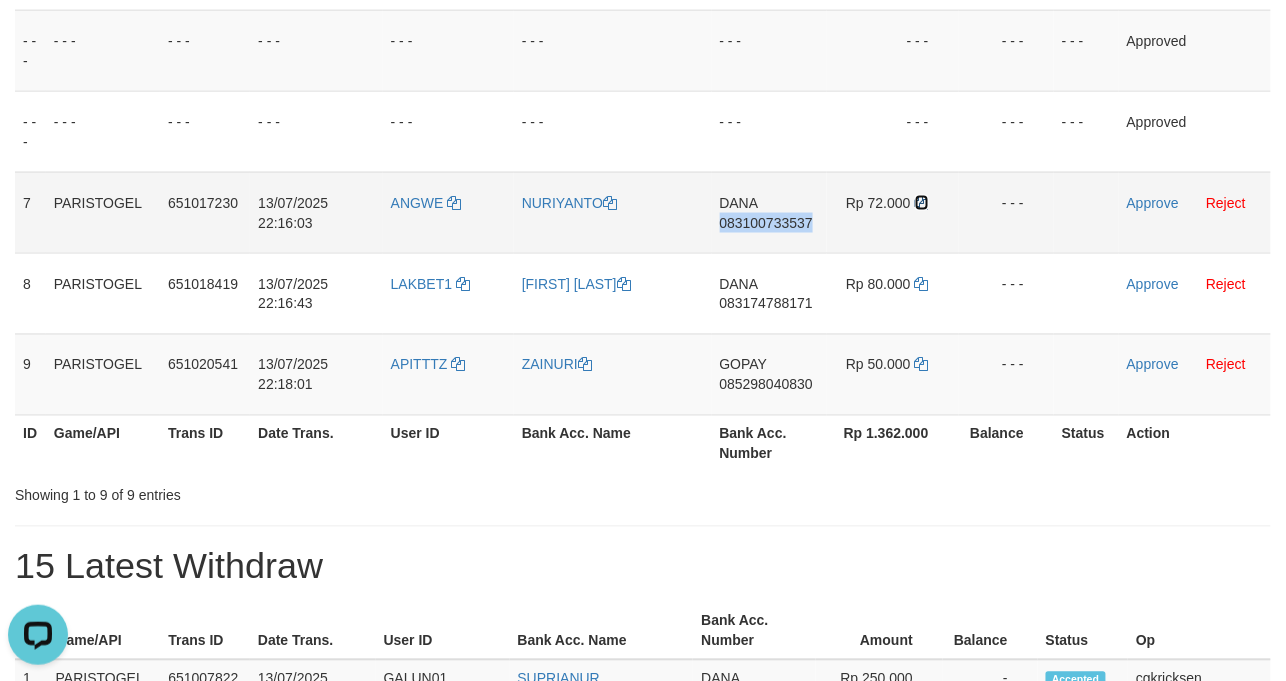 click at bounding box center (922, 203) 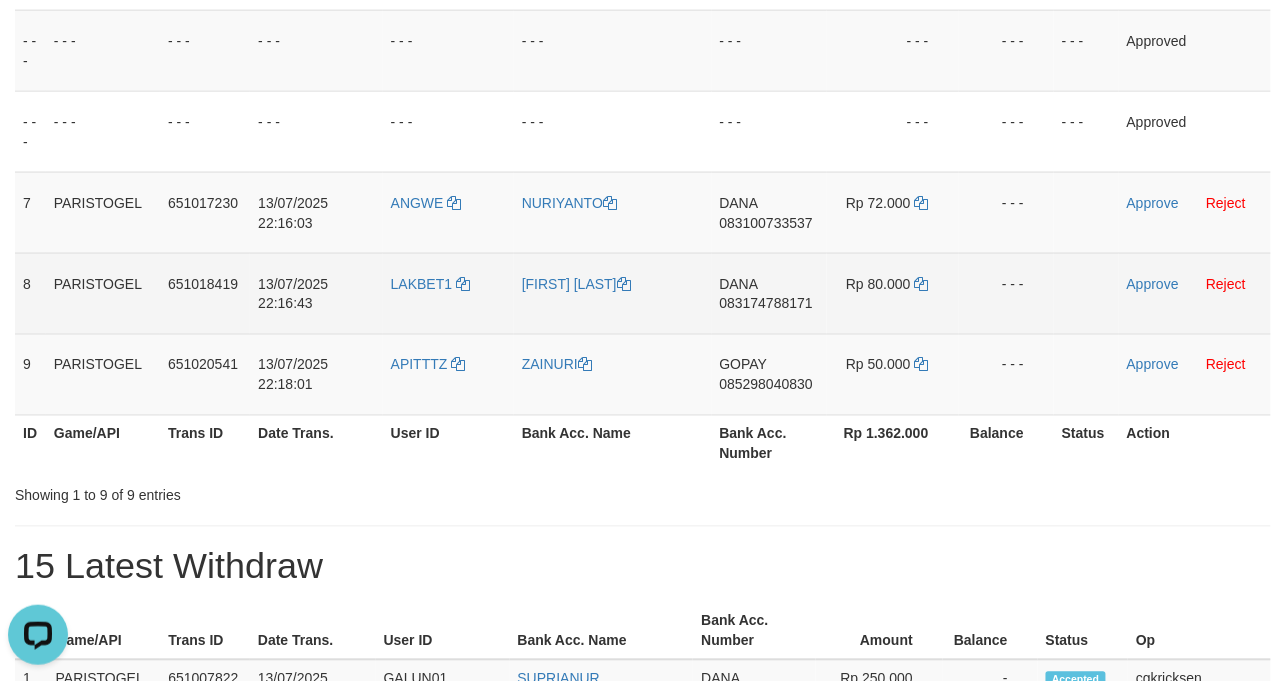 click on "DANA
083174788171" at bounding box center (769, 293) 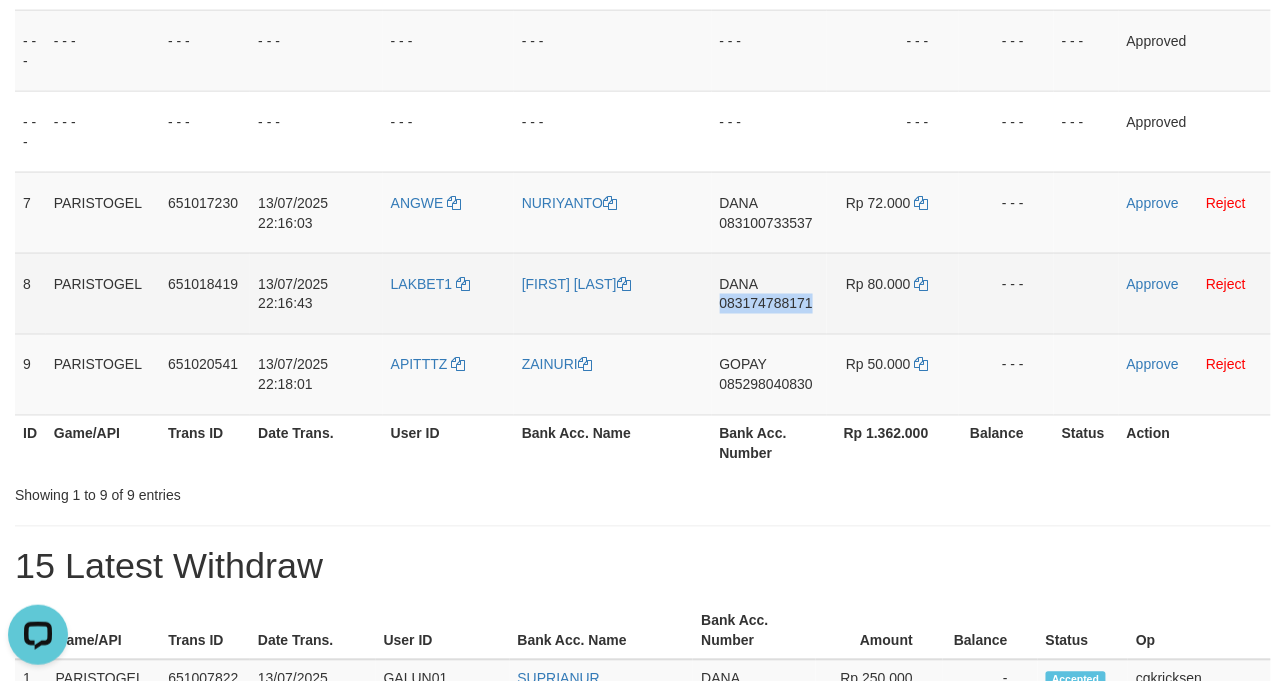 click on "DANA
083174788171" at bounding box center (769, 293) 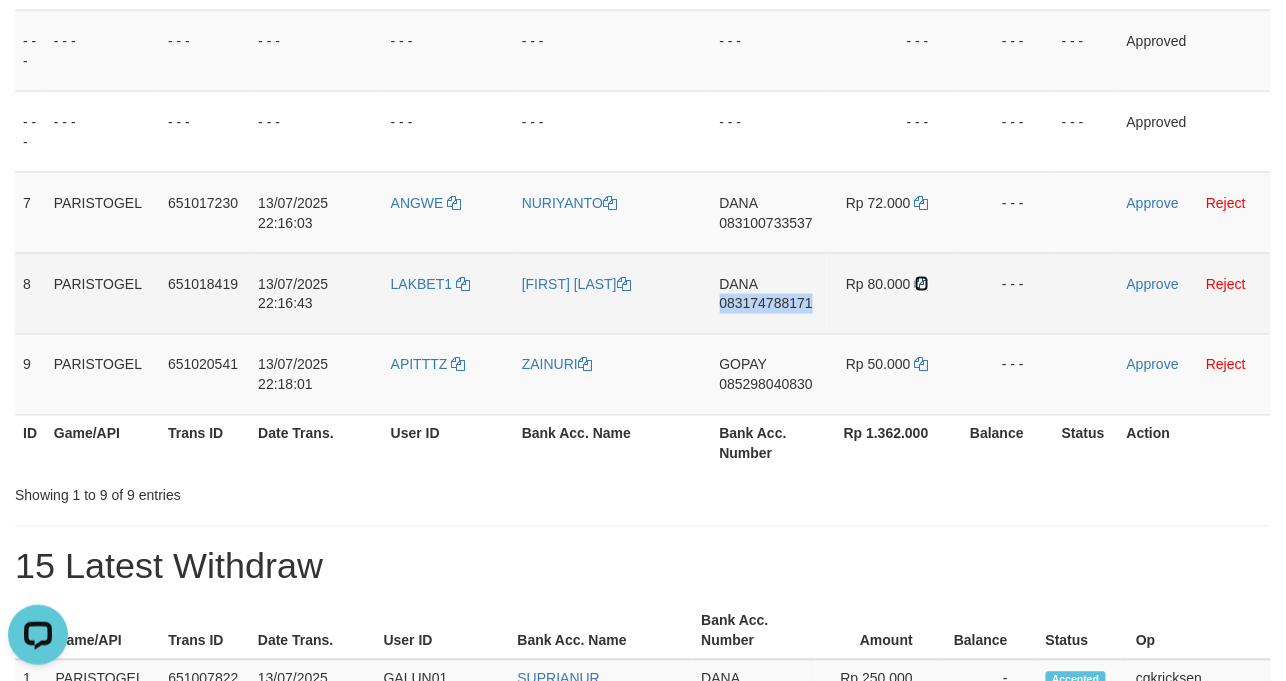 drag, startPoint x: 920, startPoint y: 305, endPoint x: 965, endPoint y: 296, distance: 45.891174 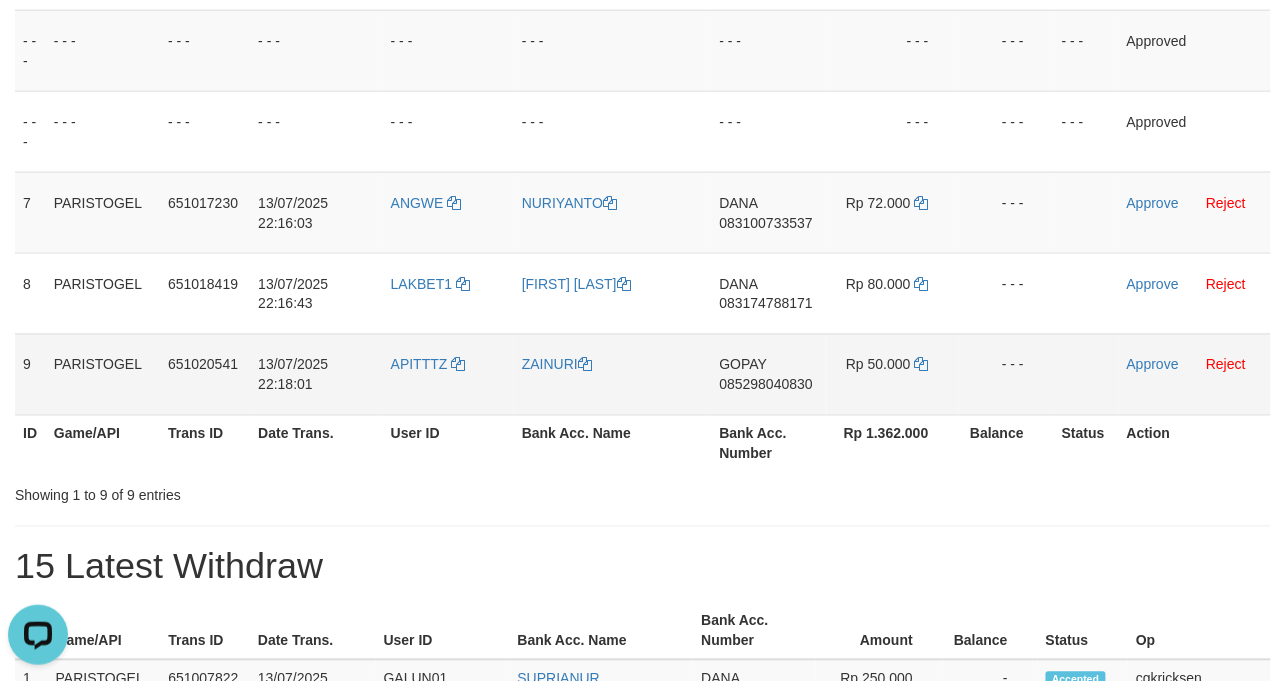 click on "GOPAY
085298040830" at bounding box center (769, 374) 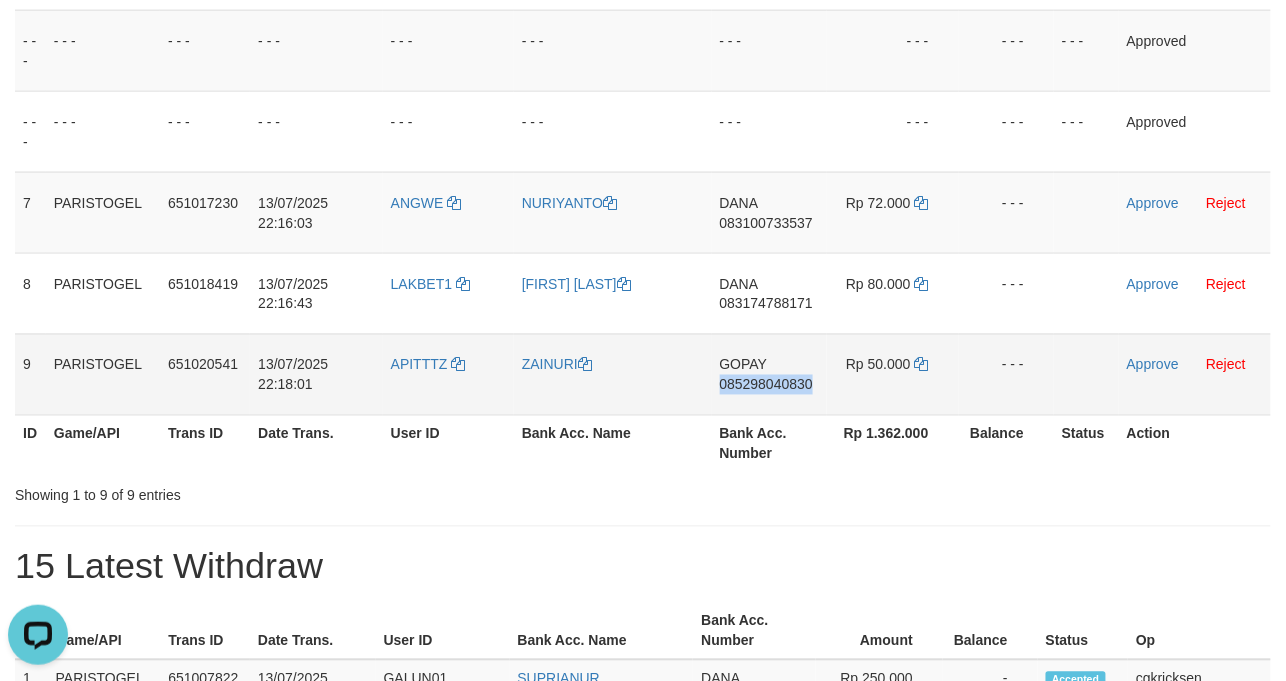 click on "GOPAY
085298040830" at bounding box center (769, 374) 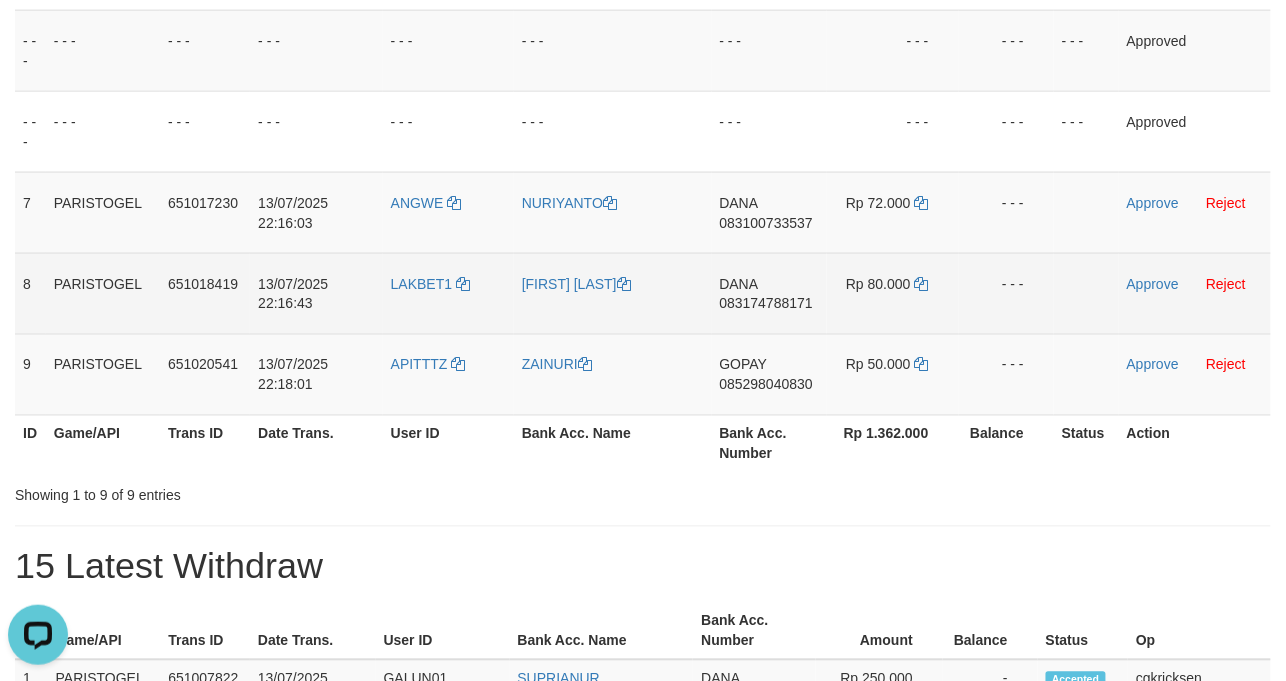 click on "BAMBANG SUTISNA" at bounding box center [613, 293] 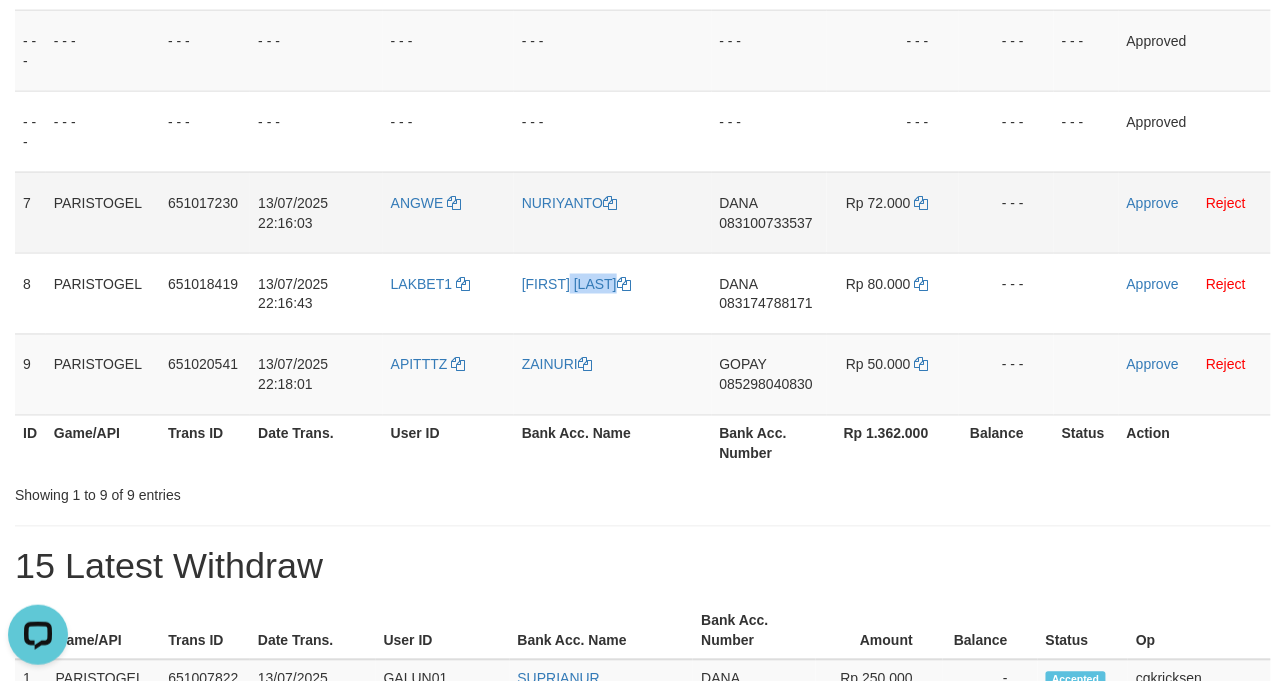 drag, startPoint x: 541, startPoint y: 329, endPoint x: 129, endPoint y: 224, distance: 425.16937 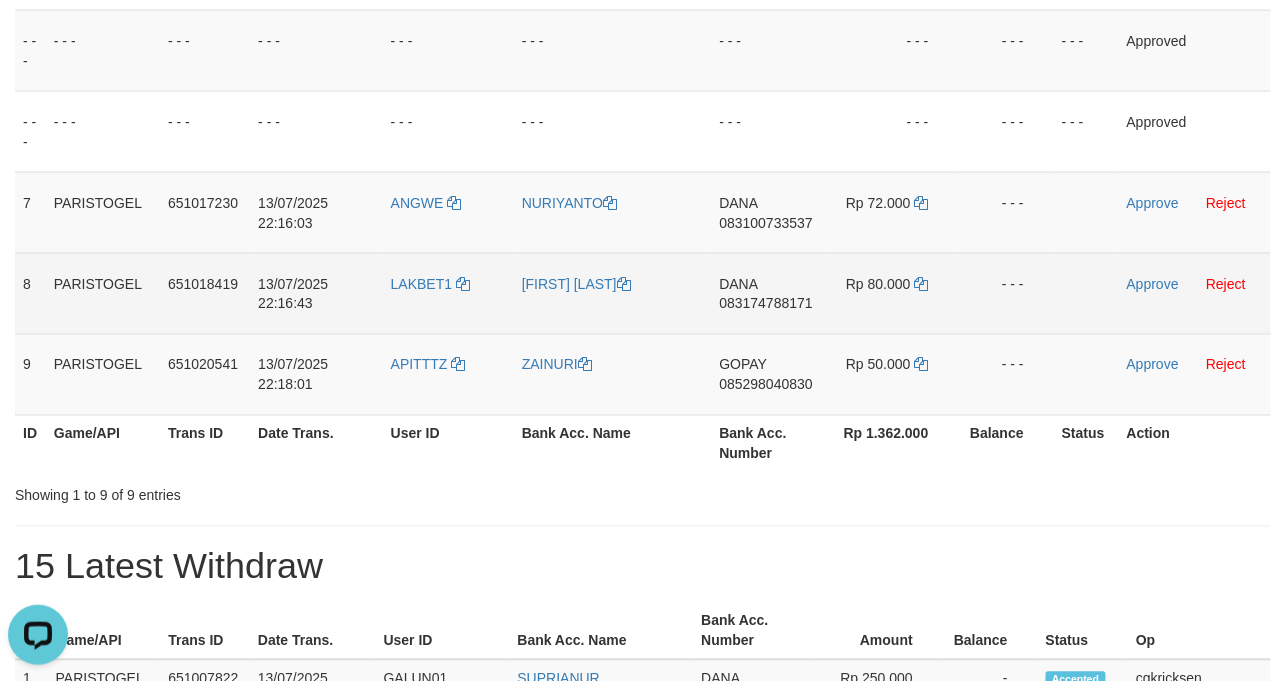 click on "LAKBET1" at bounding box center [448, 293] 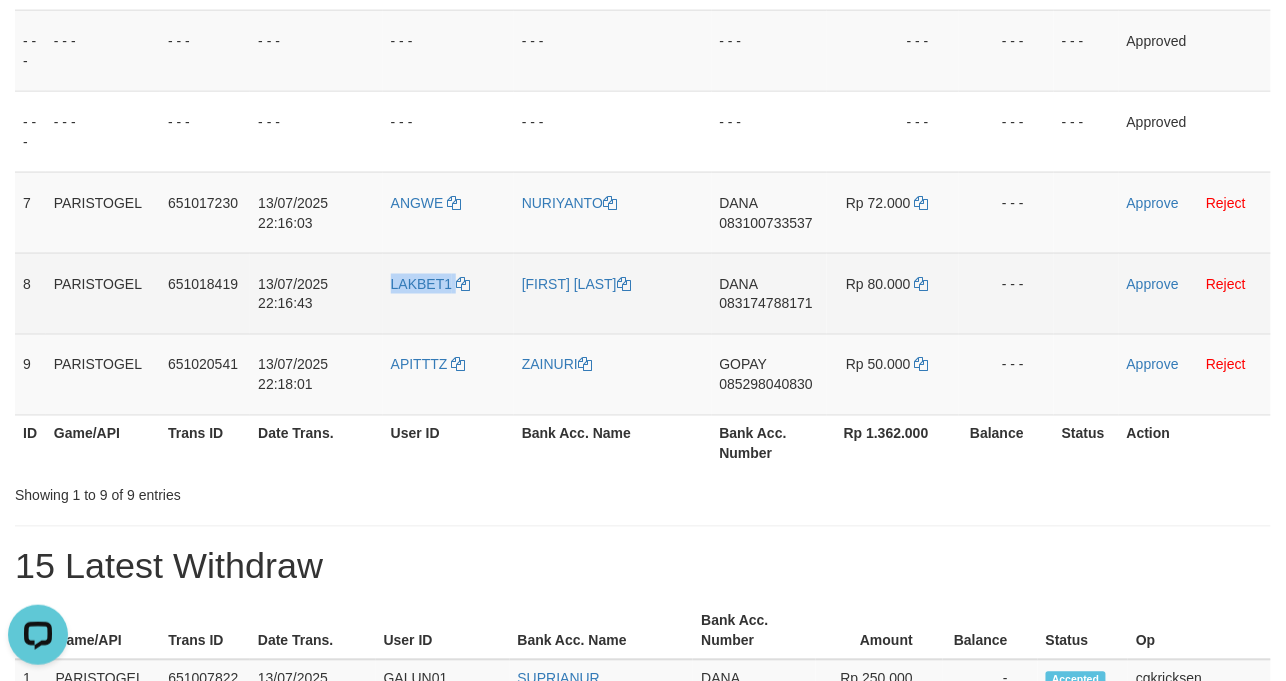 click on "LAKBET1" at bounding box center [448, 293] 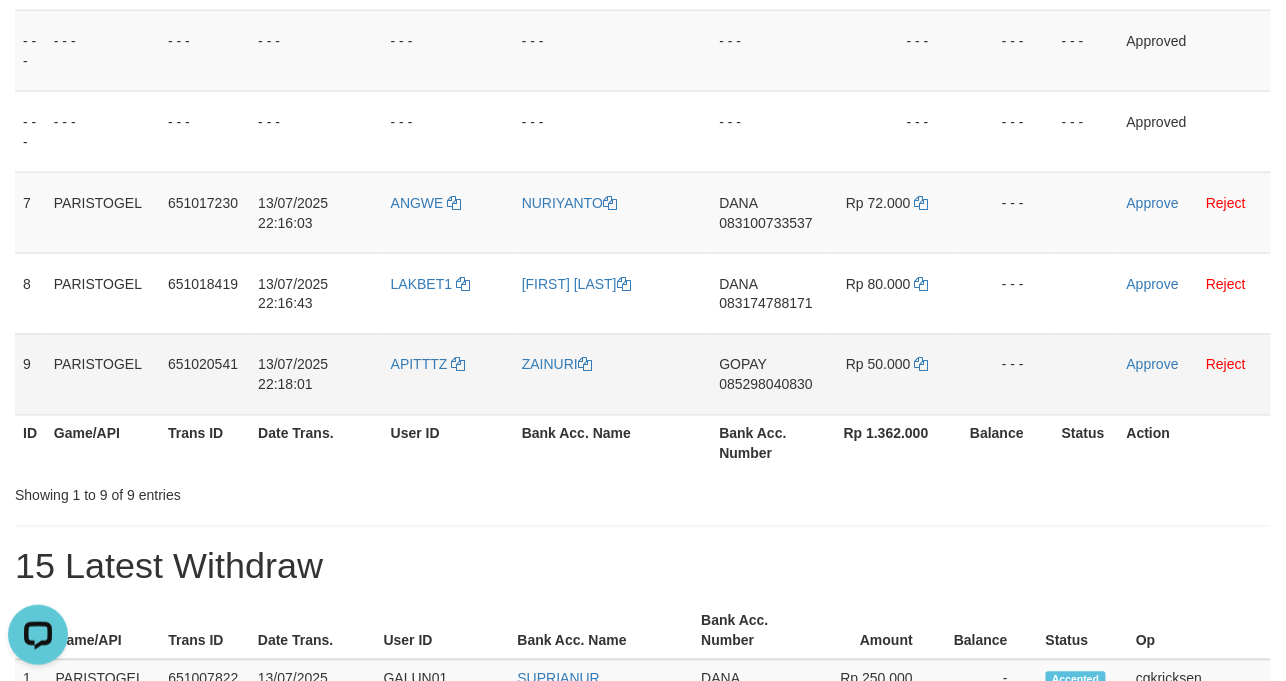 click on "APITTTZ" at bounding box center [448, 374] 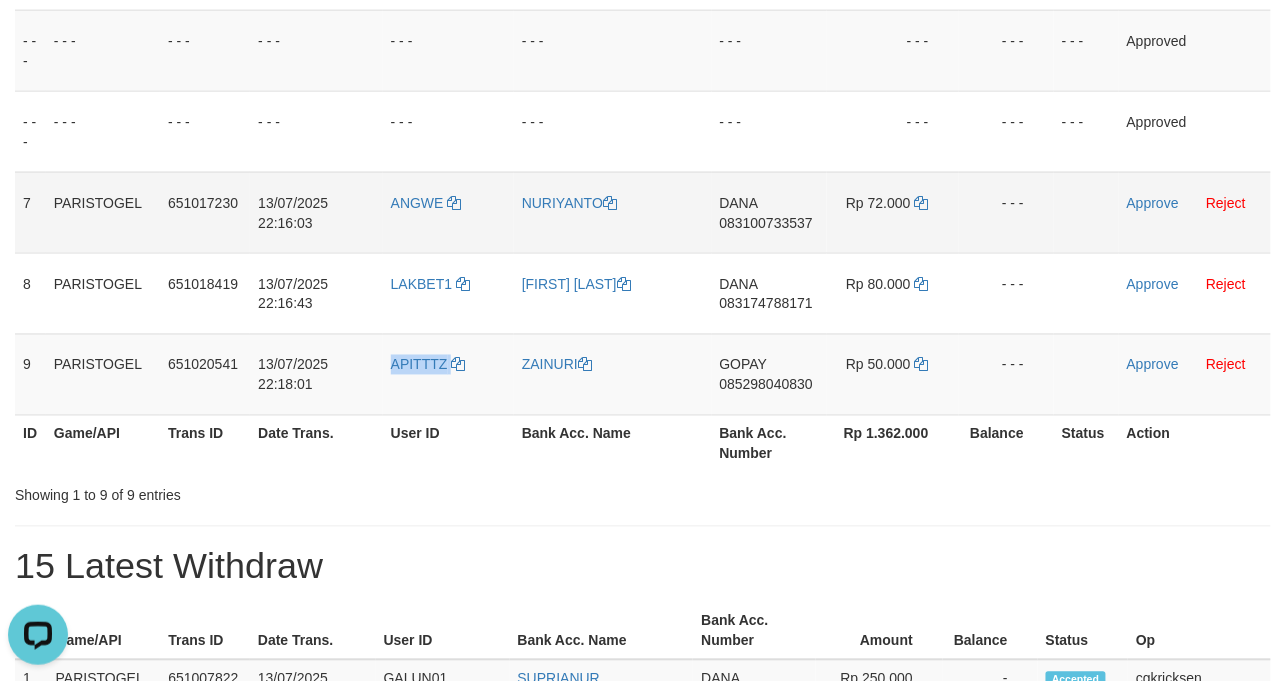 drag, startPoint x: 418, startPoint y: 436, endPoint x: 29, endPoint y: 236, distance: 437.40256 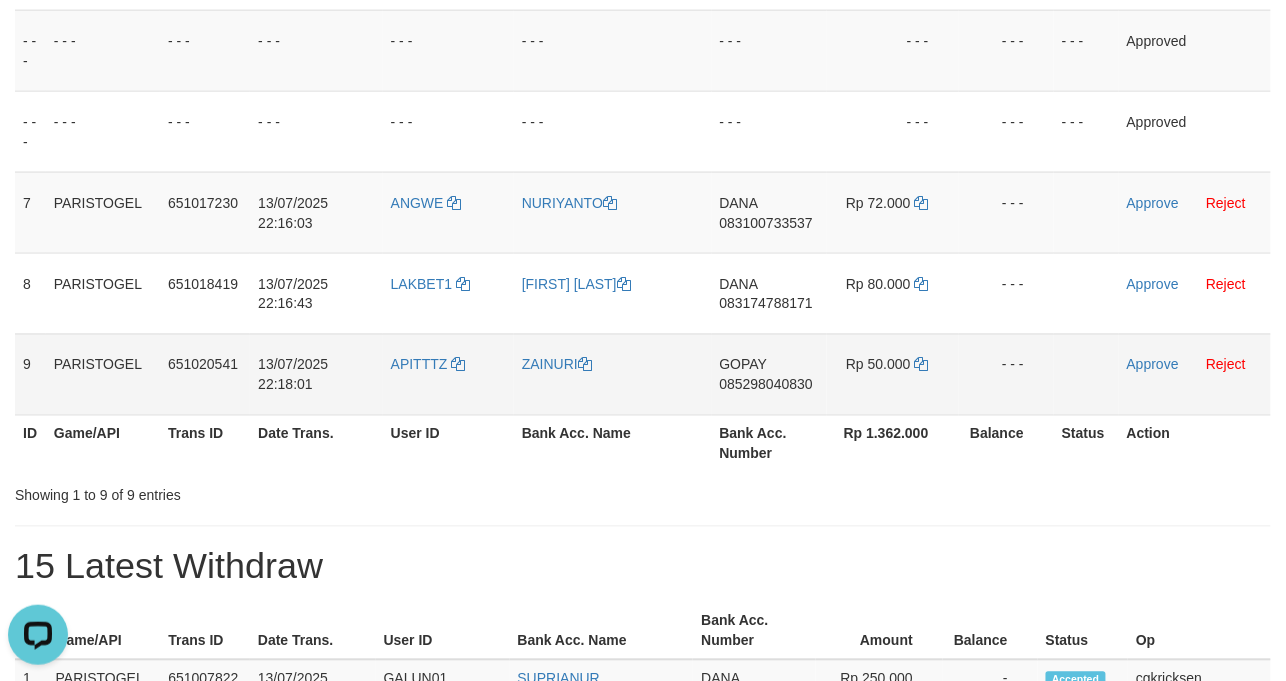 click on "ZAINURI" at bounding box center [613, 374] 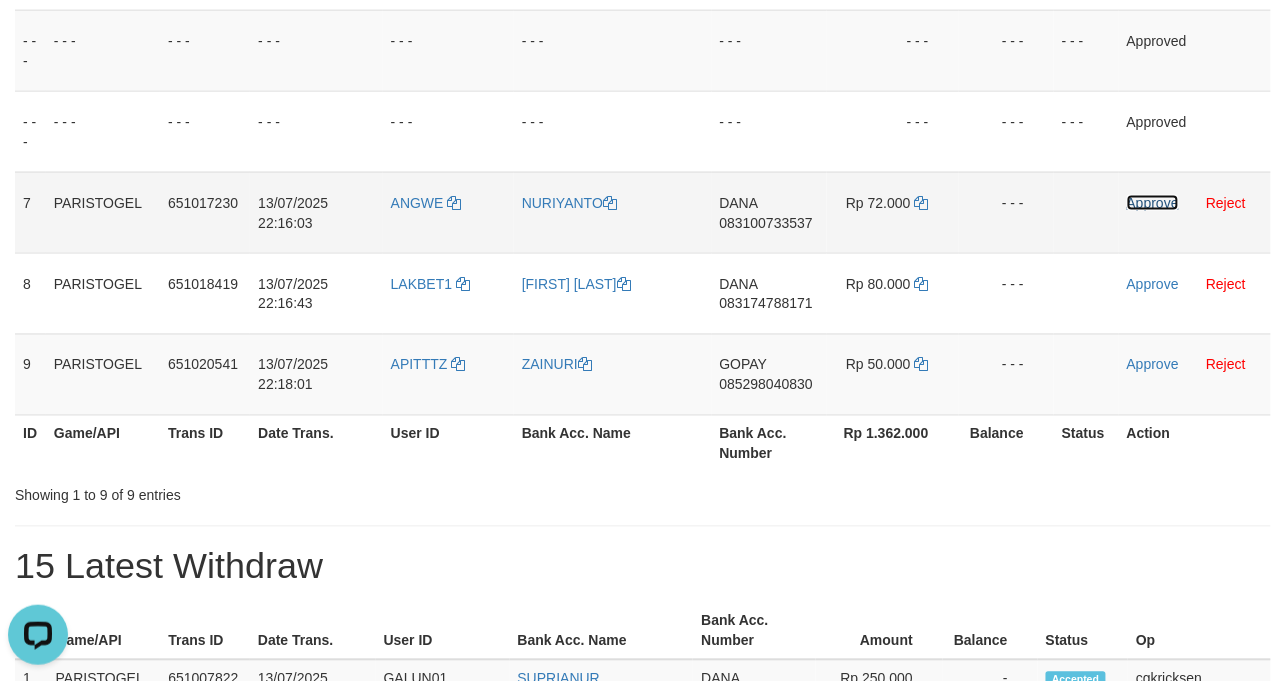 click on "Approve" at bounding box center [1153, 203] 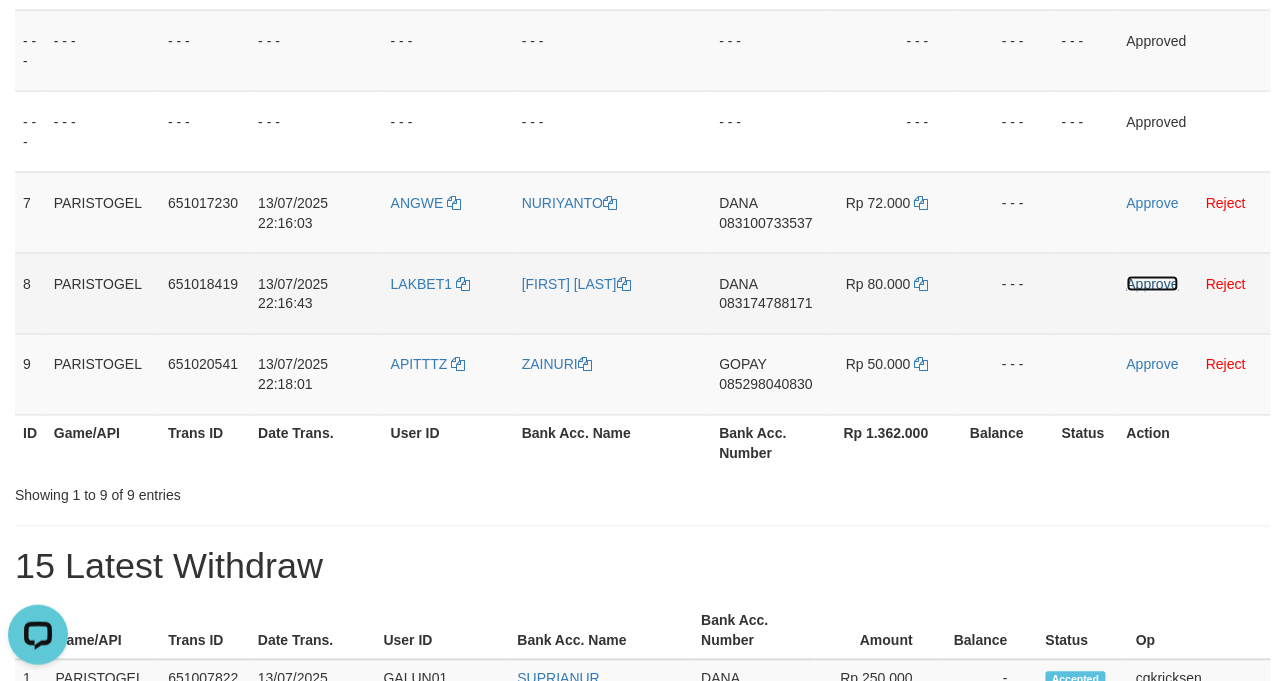 click on "Approve" at bounding box center (1153, 284) 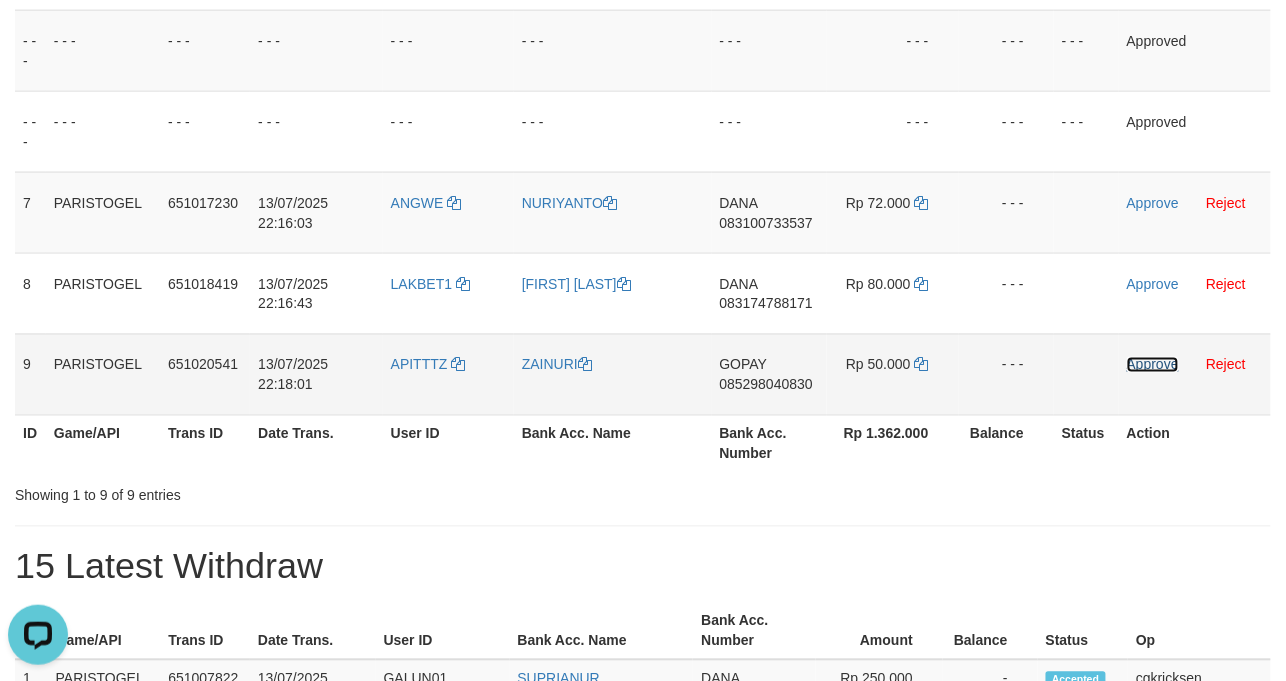 click on "Approve" at bounding box center (1153, 365) 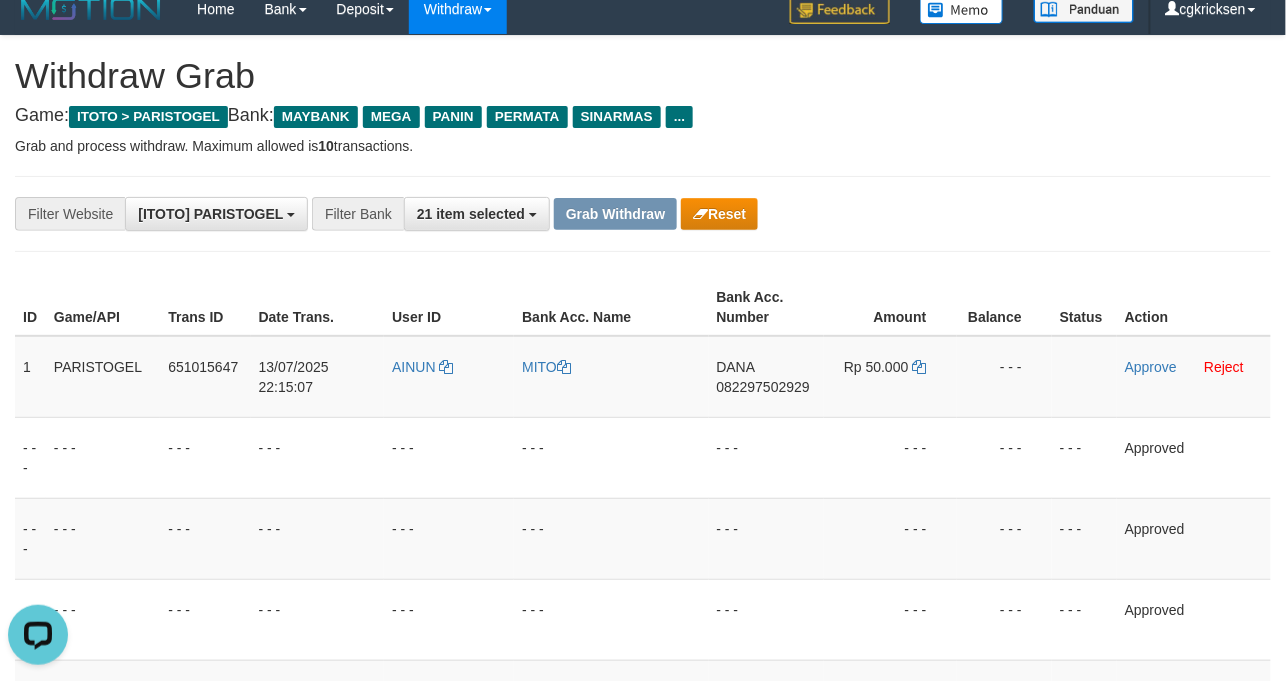 scroll, scrollTop: 0, scrollLeft: 0, axis: both 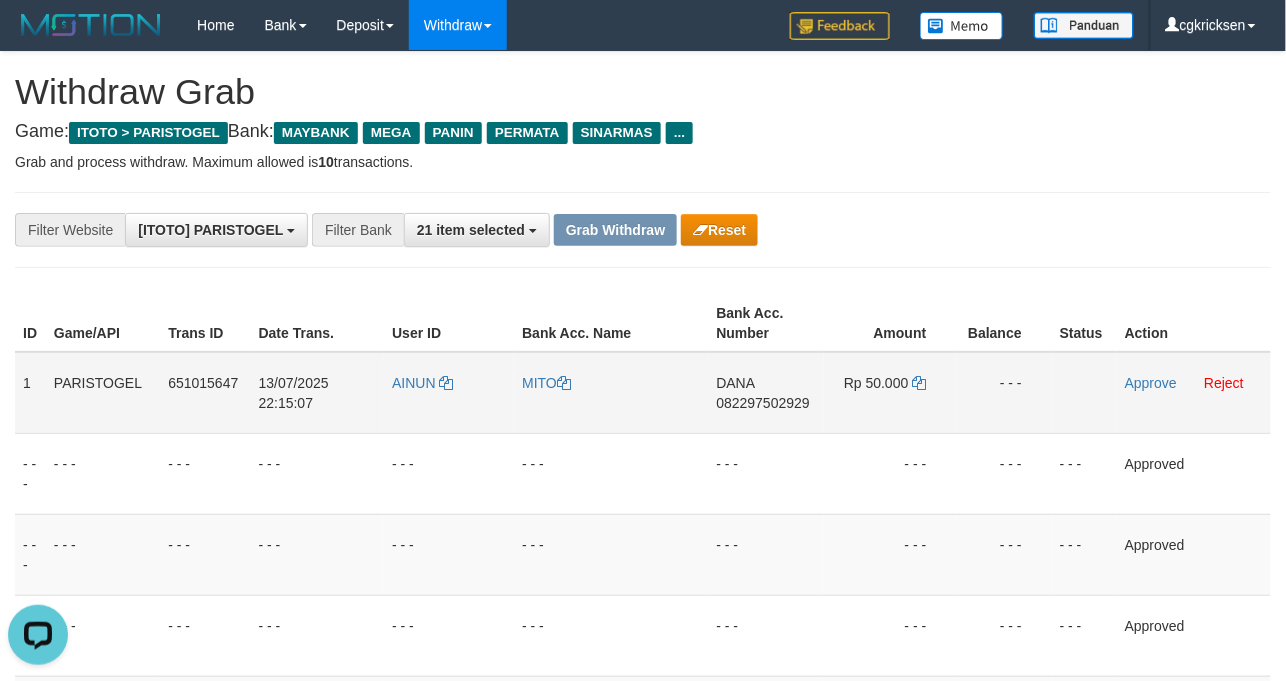 click on "MITO" at bounding box center (611, 393) 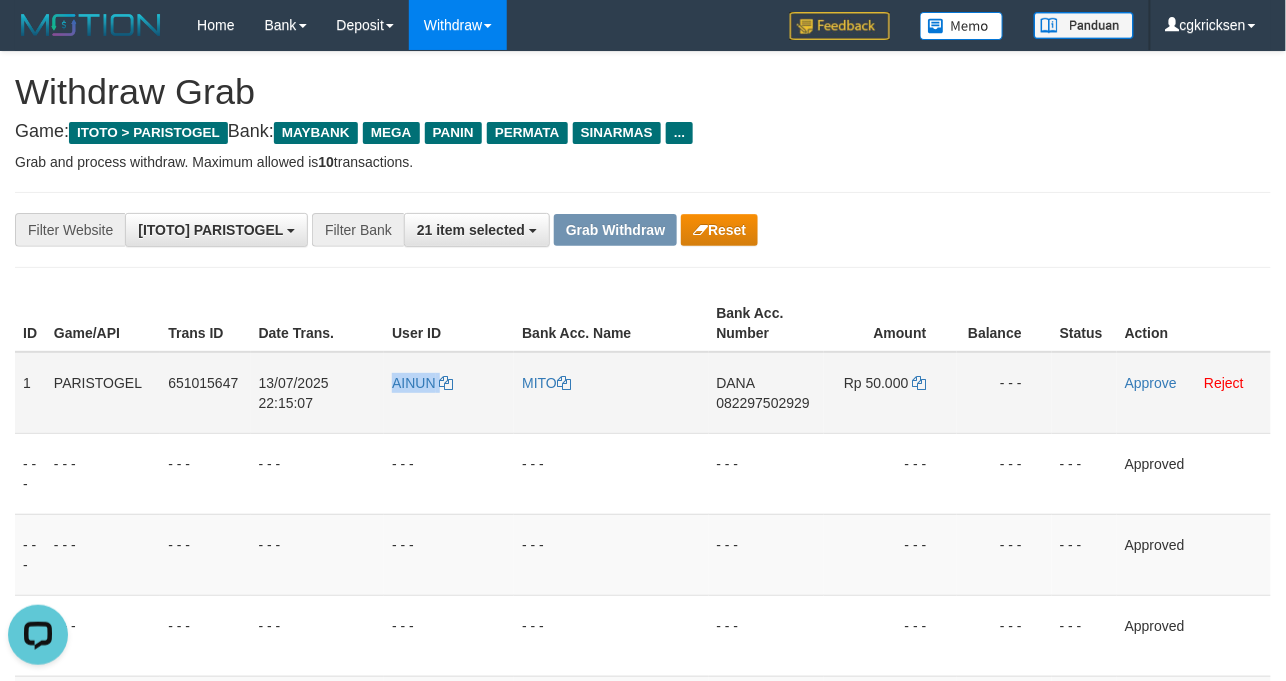 click on "AINUN" at bounding box center [449, 393] 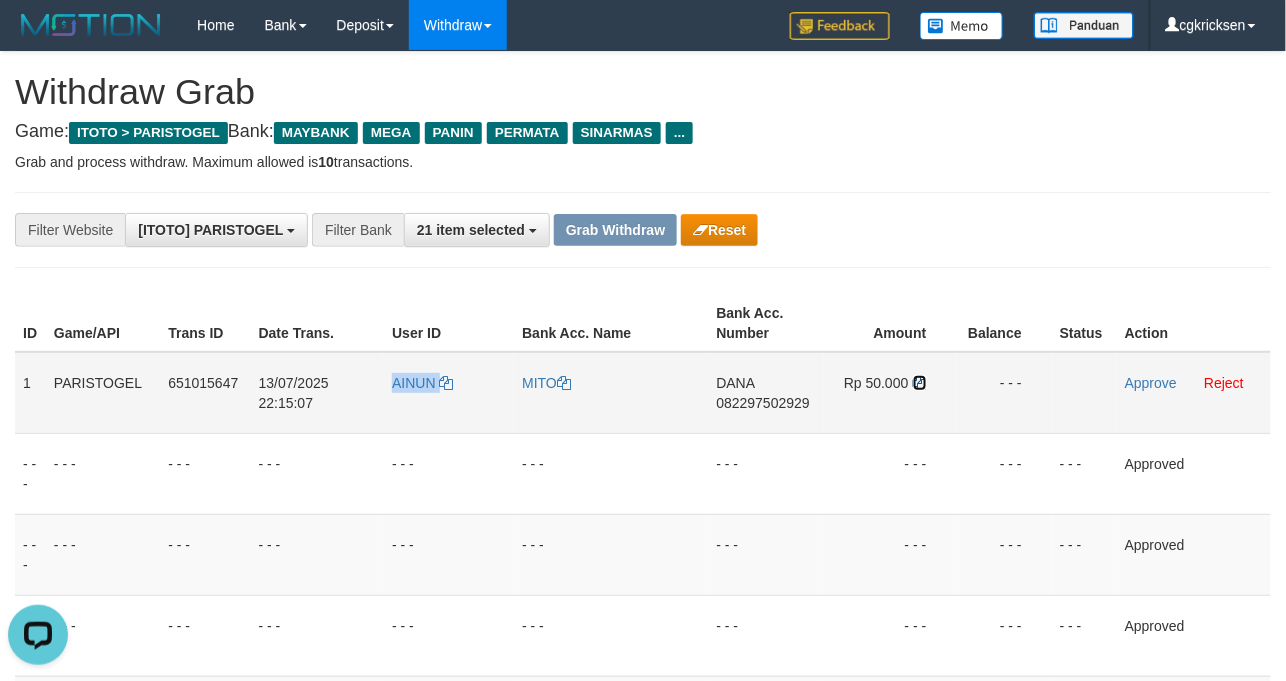 drag, startPoint x: 925, startPoint y: 390, endPoint x: 882, endPoint y: 382, distance: 43.737854 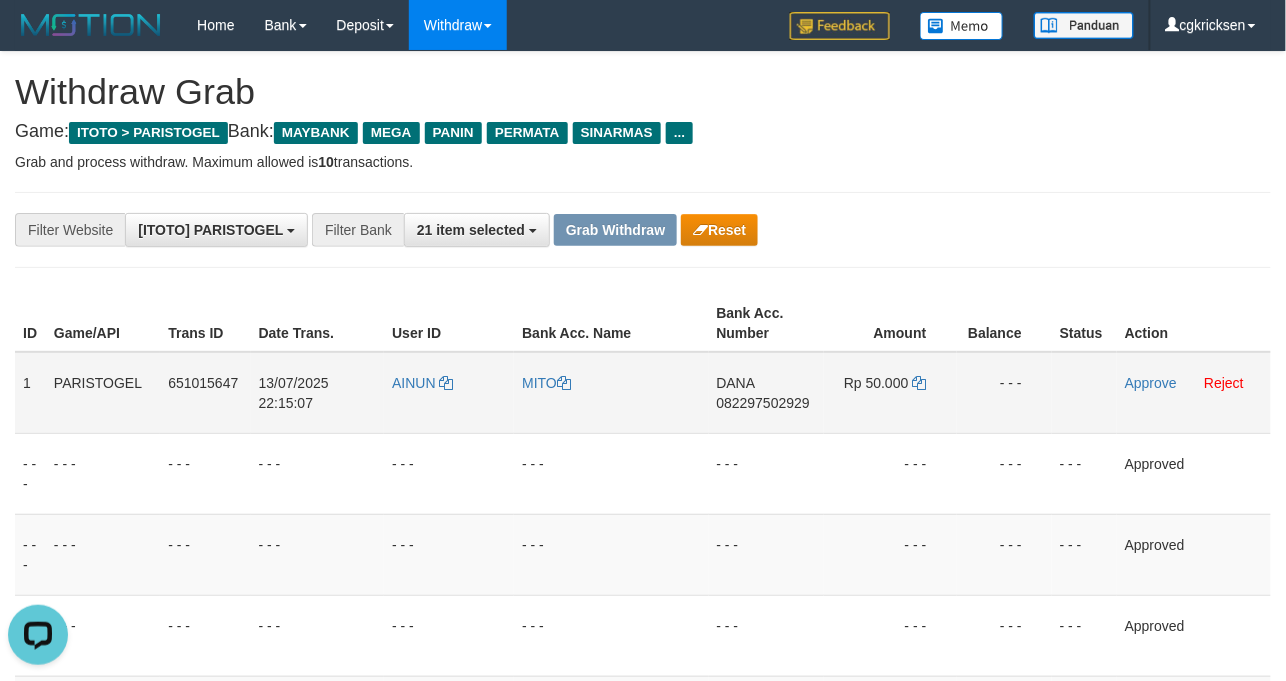 click on "DANA
082297502929" at bounding box center (766, 393) 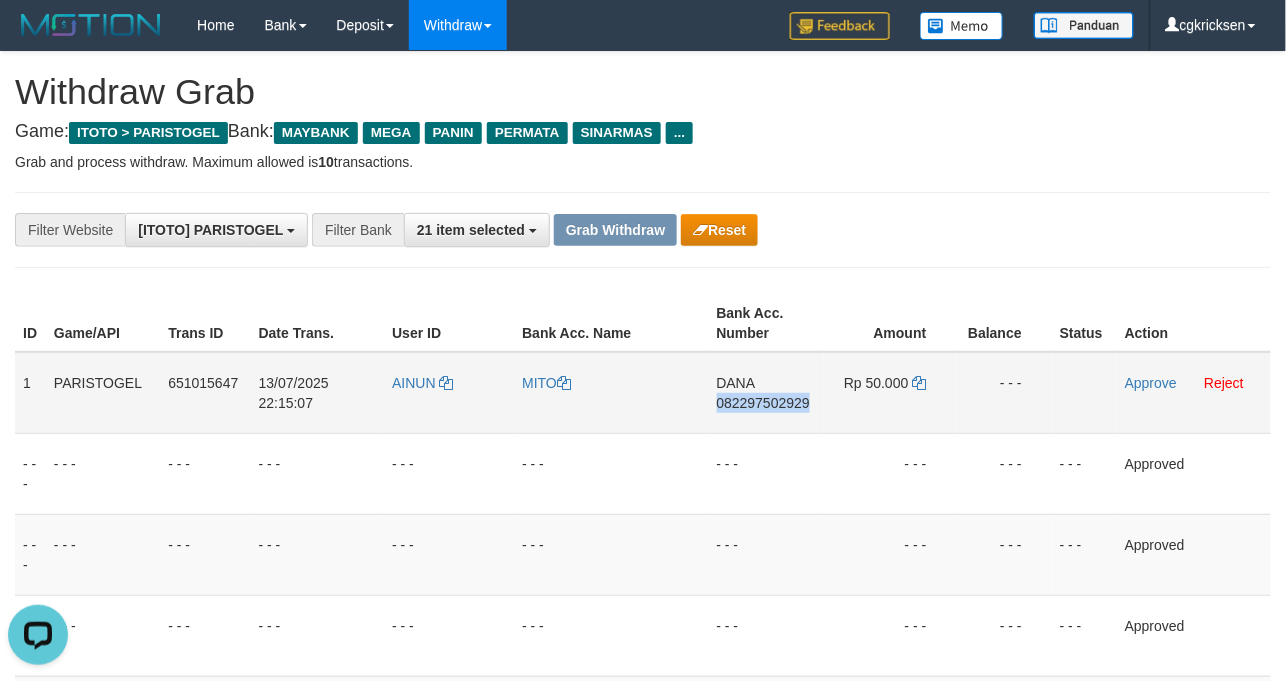 click on "DANA
082297502929" at bounding box center (766, 393) 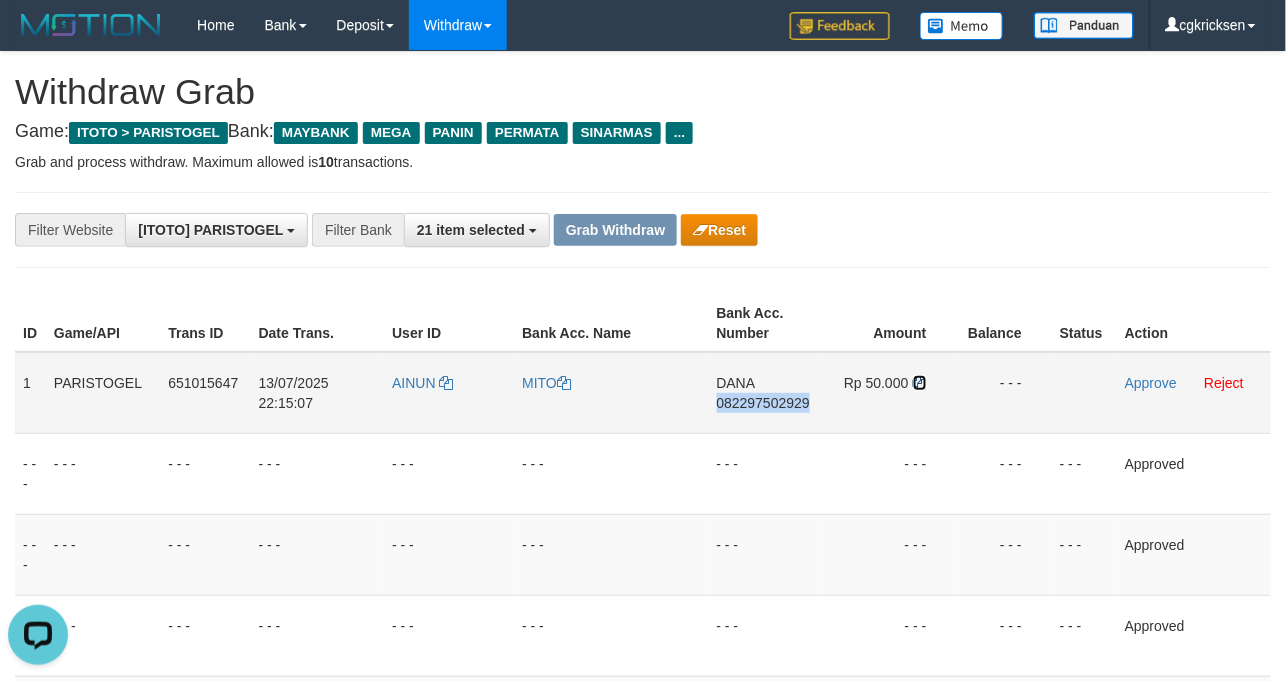click at bounding box center [920, 383] 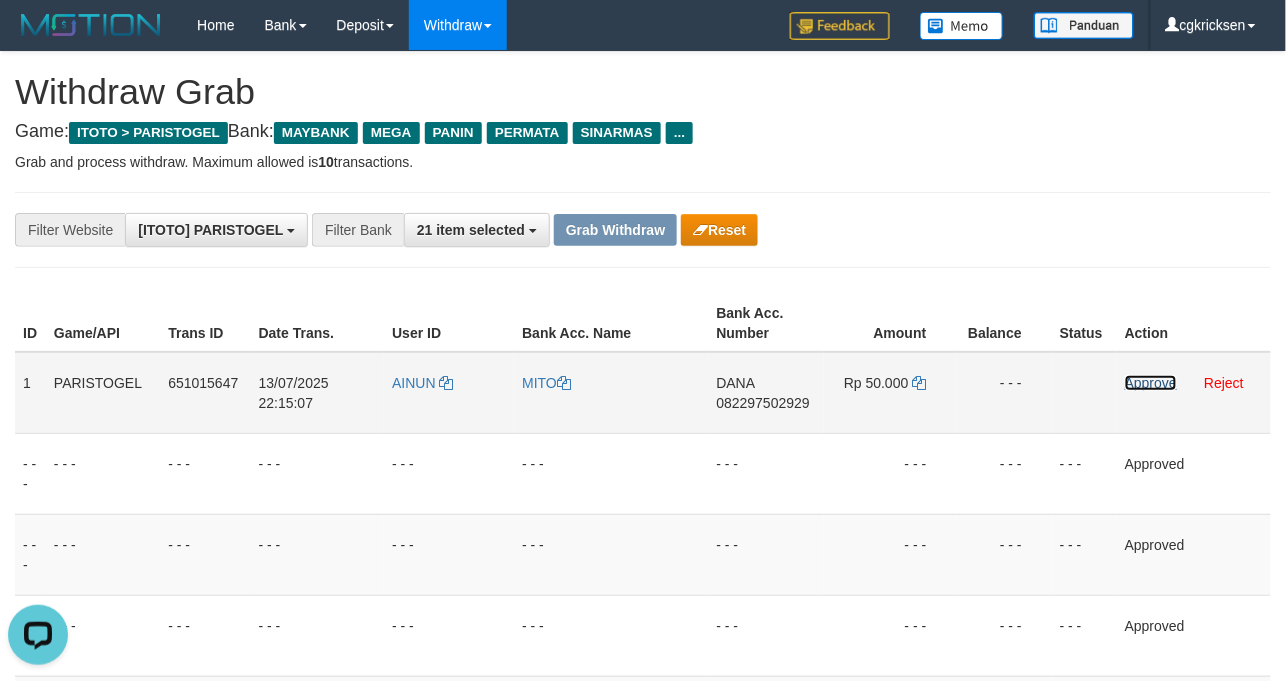 click on "Approve" at bounding box center [1151, 383] 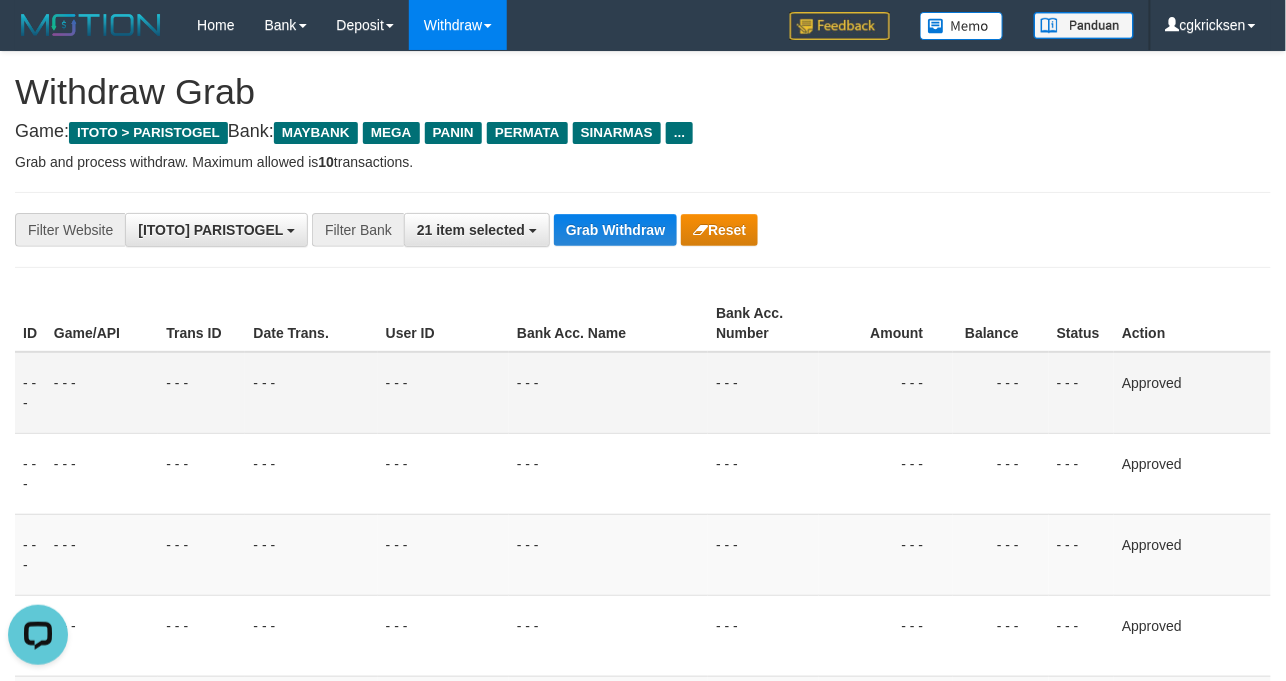 click on "- - -" at bounding box center [886, 393] 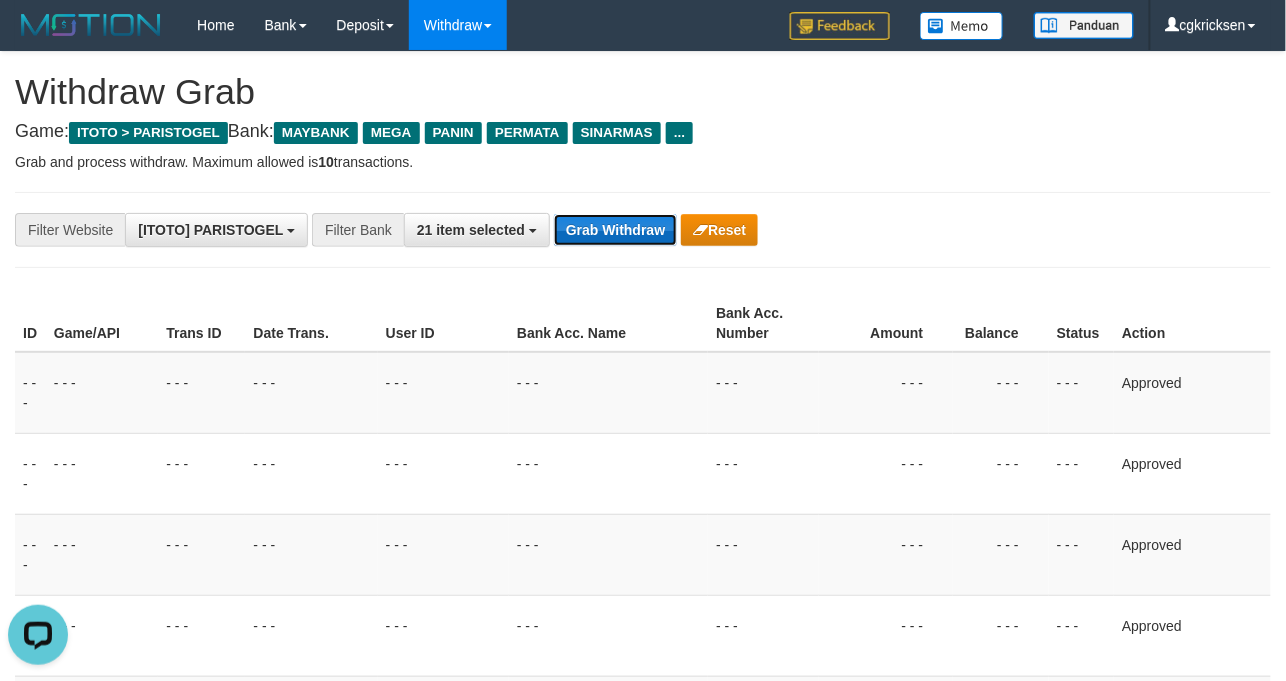 click on "Grab Withdraw" at bounding box center (615, 230) 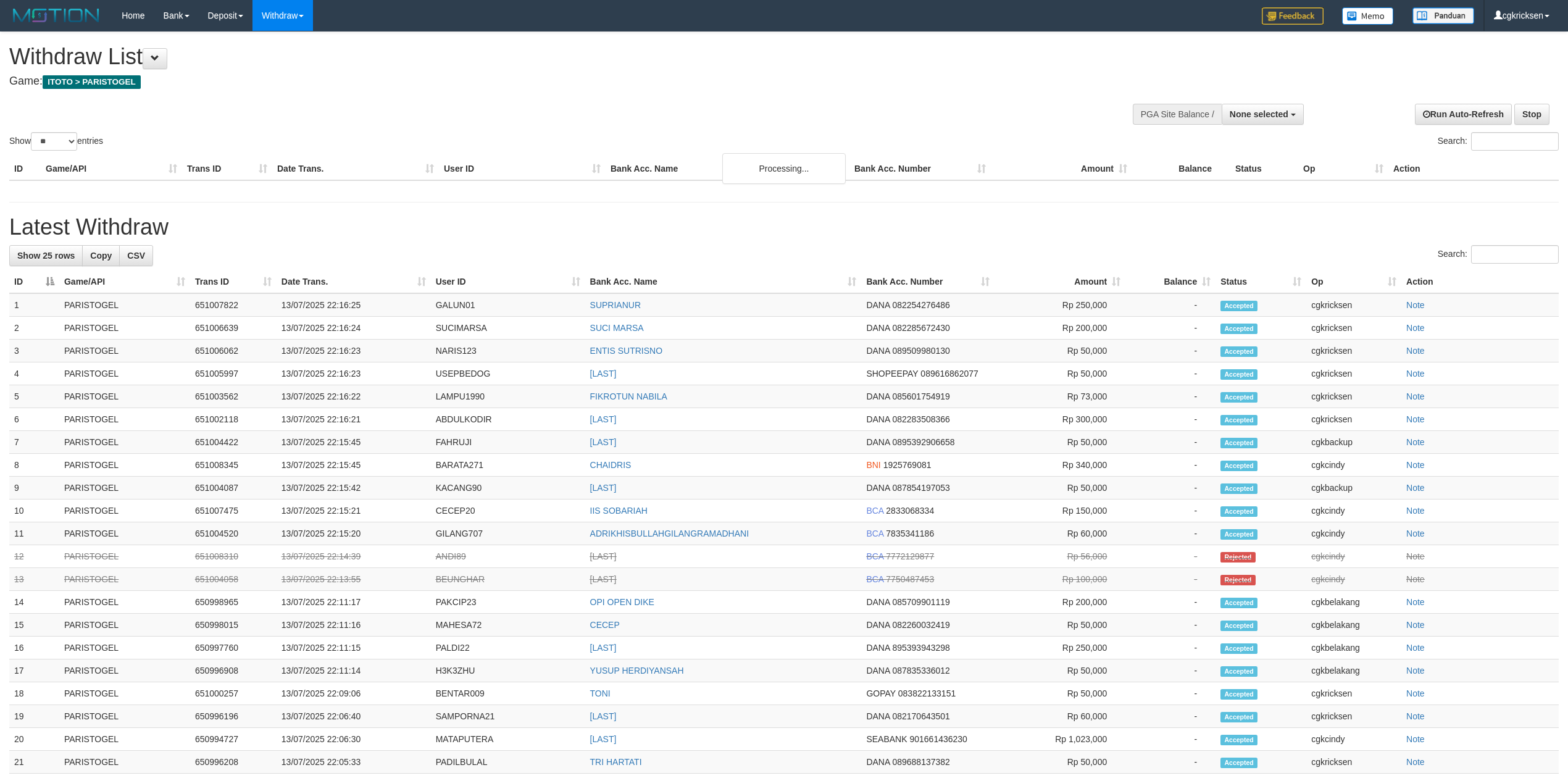 select 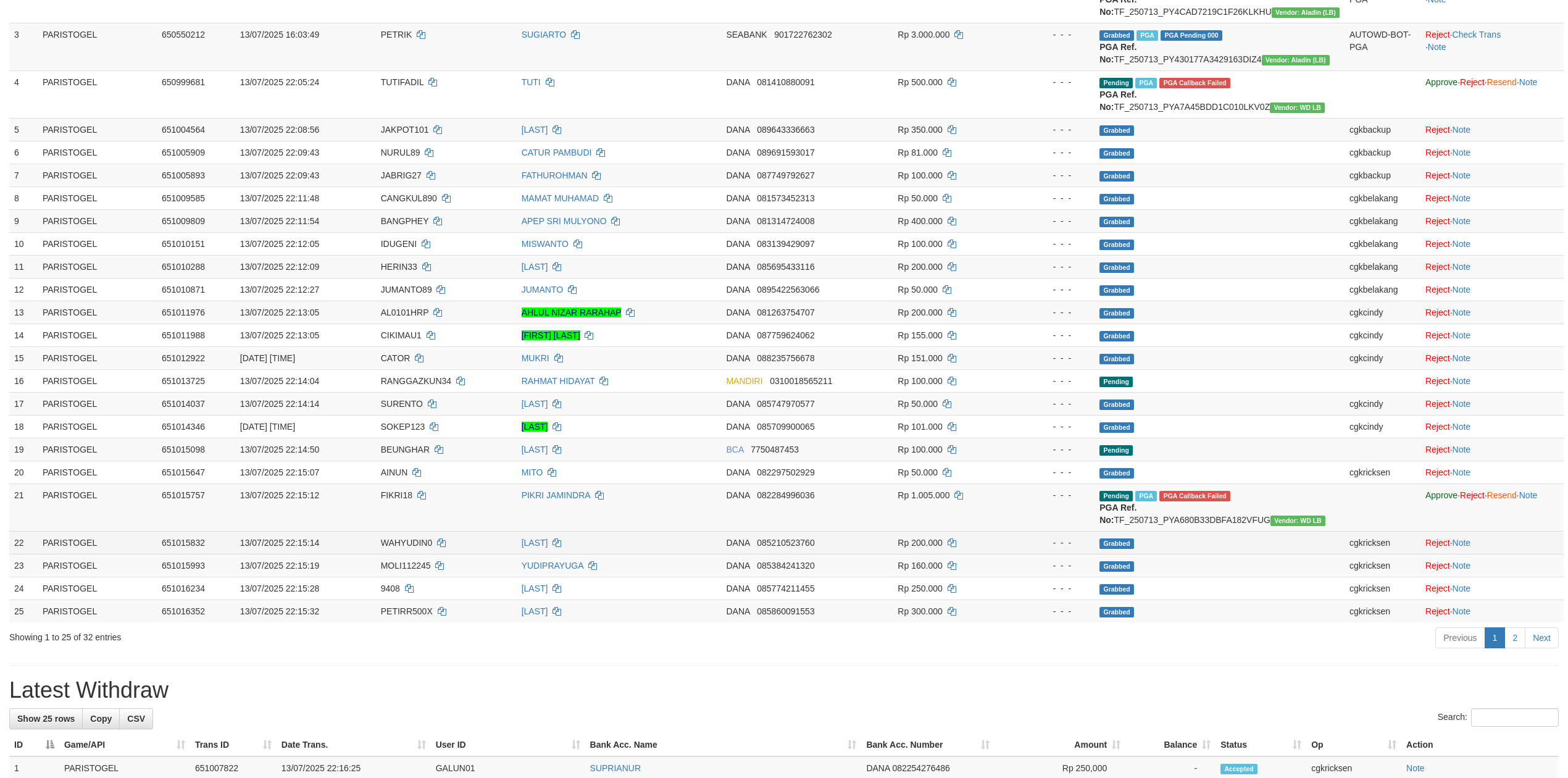scroll, scrollTop: 254, scrollLeft: 0, axis: vertical 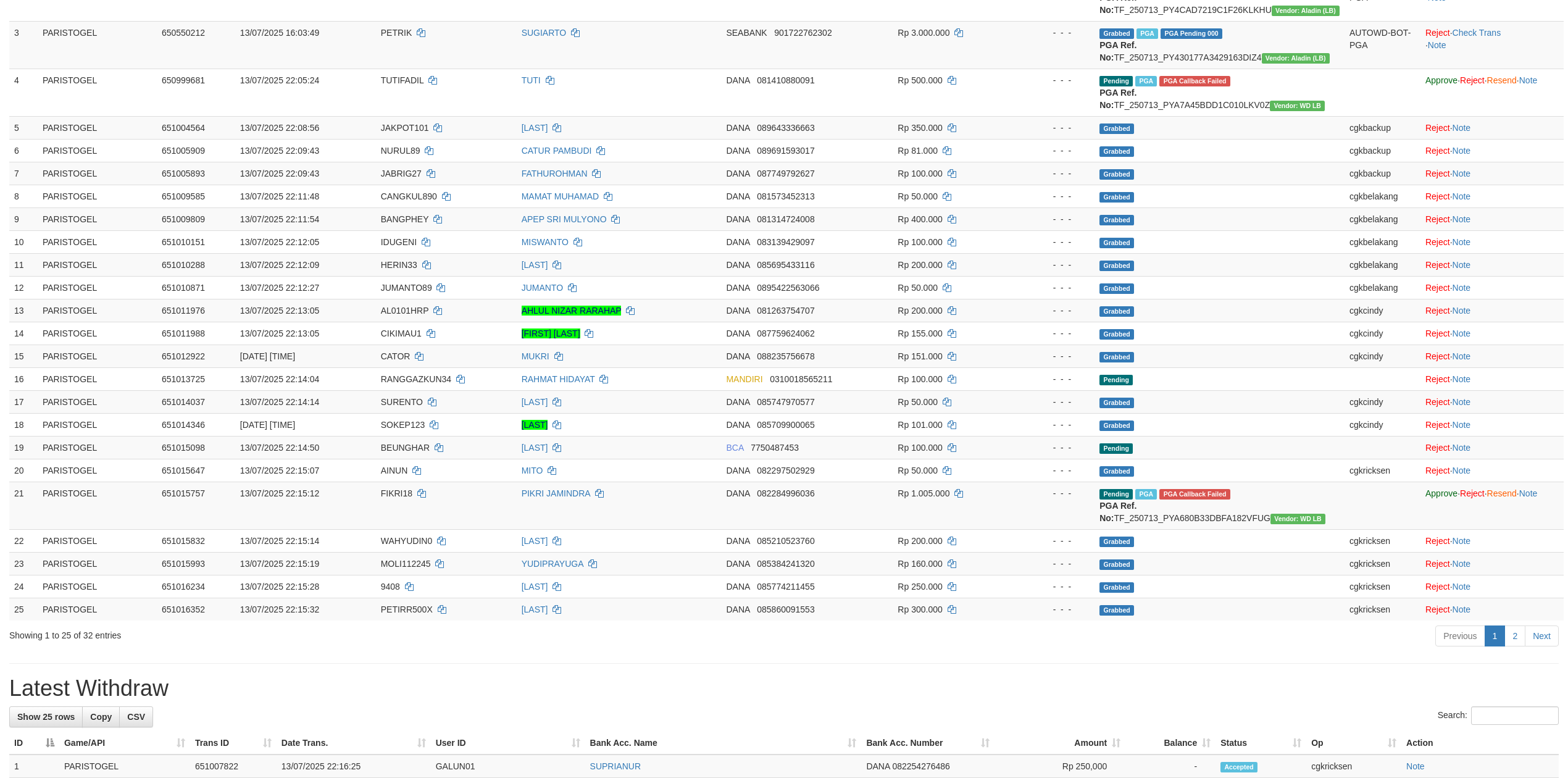 click on "Previous 1 2 Next" at bounding box center [1111, 637] 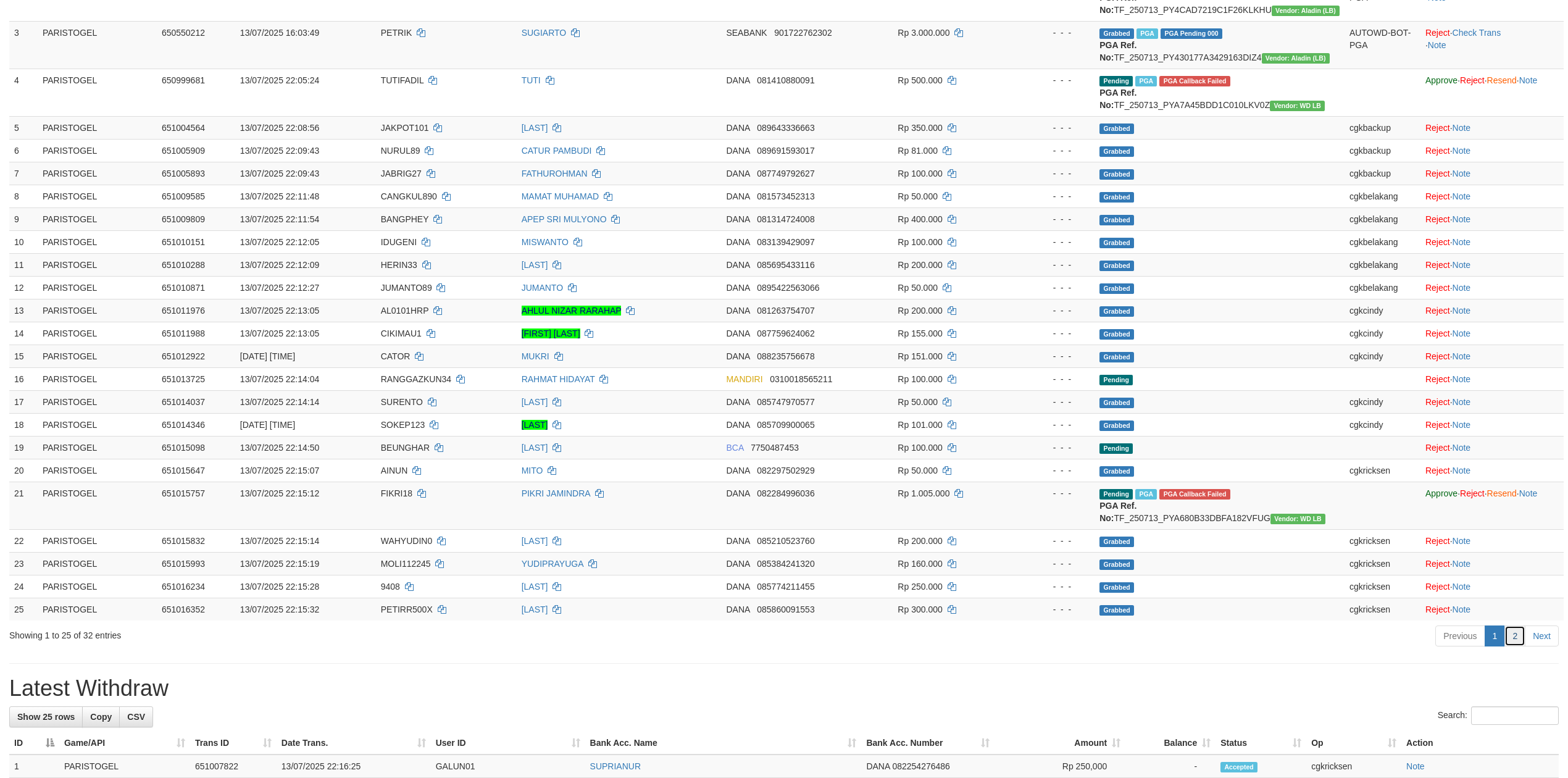 click on "2" at bounding box center [1515, 636] 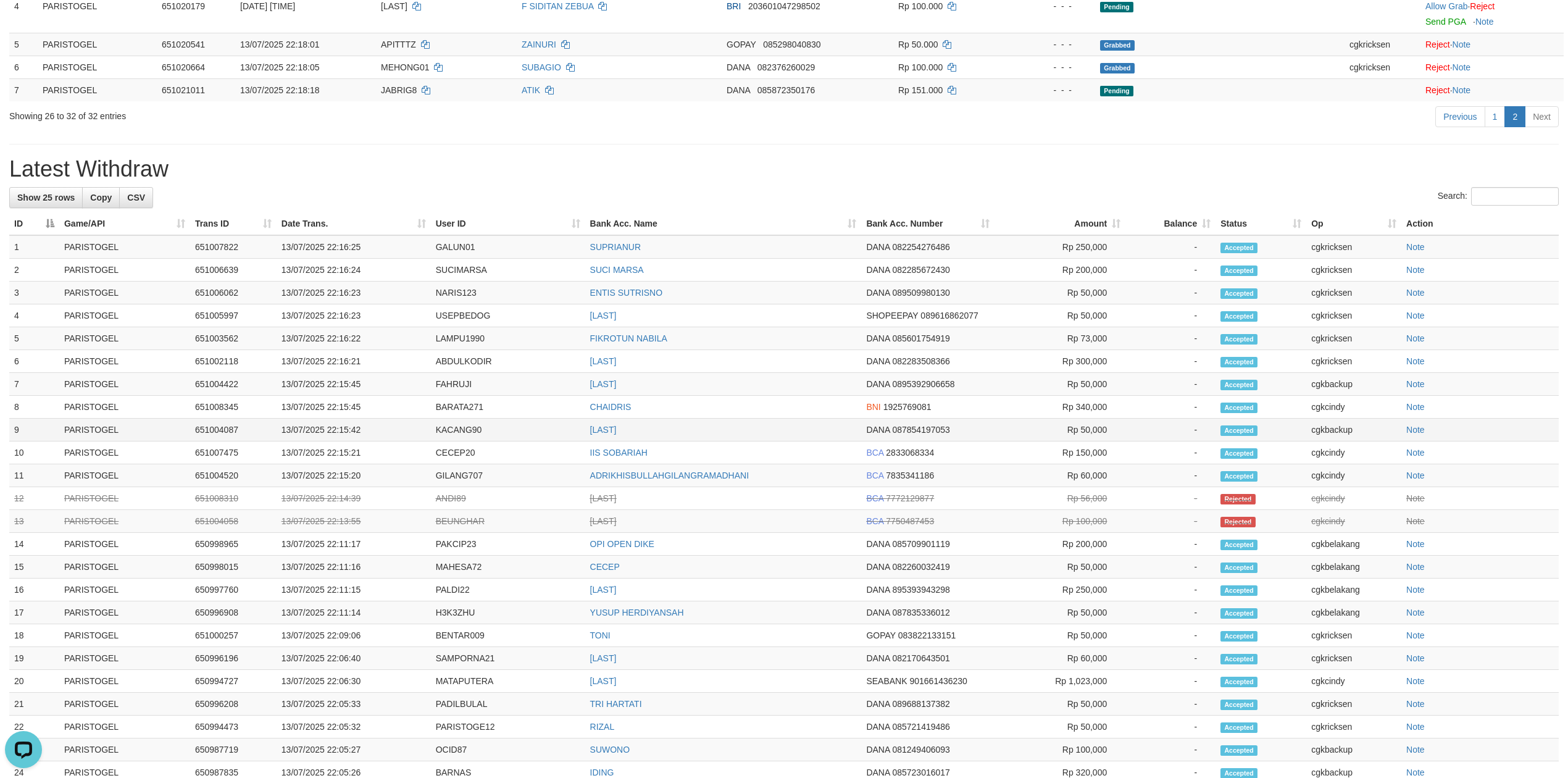 scroll, scrollTop: 0, scrollLeft: 0, axis: both 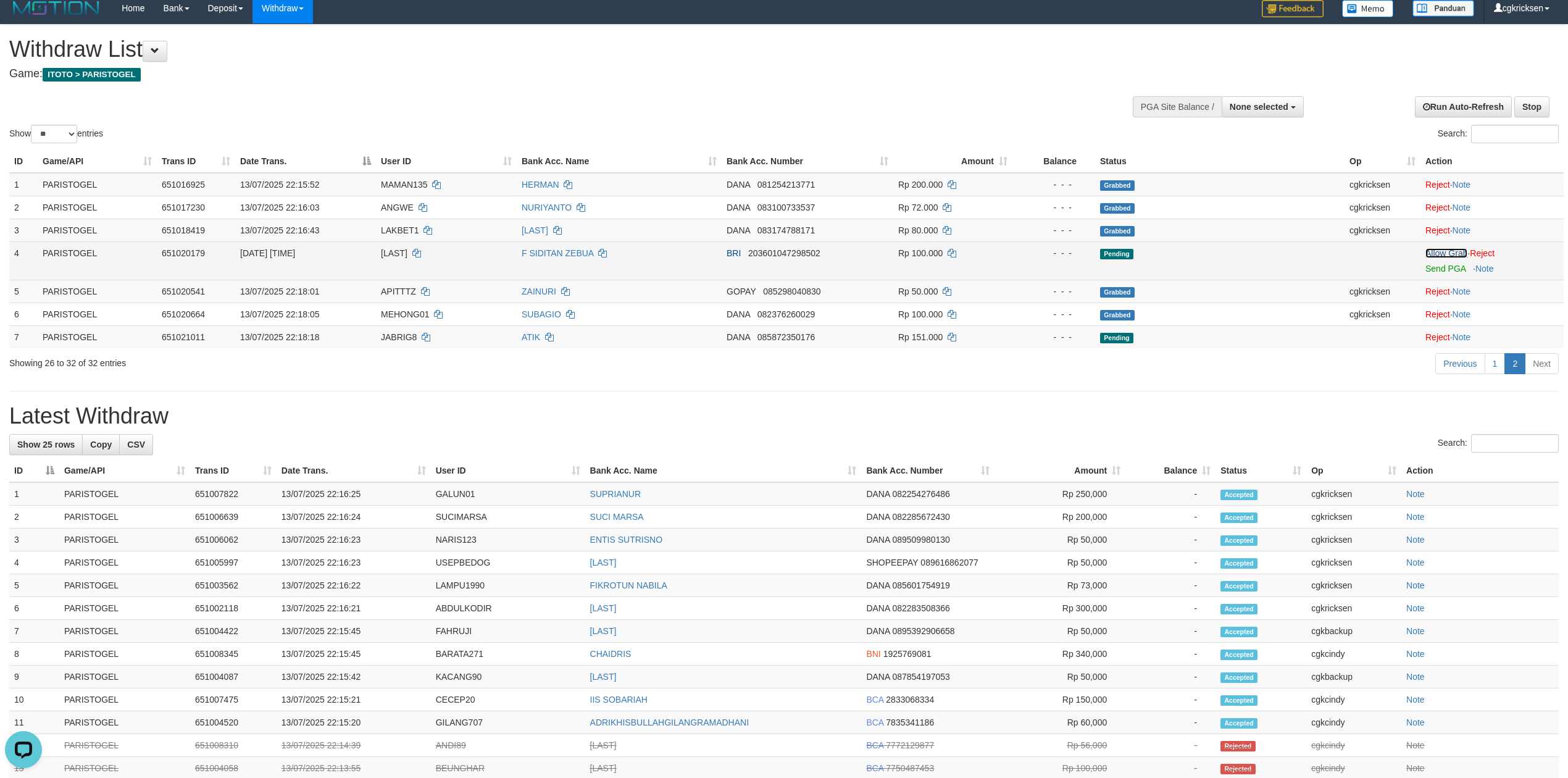 click on "Allow Grab" at bounding box center (1446, 253) 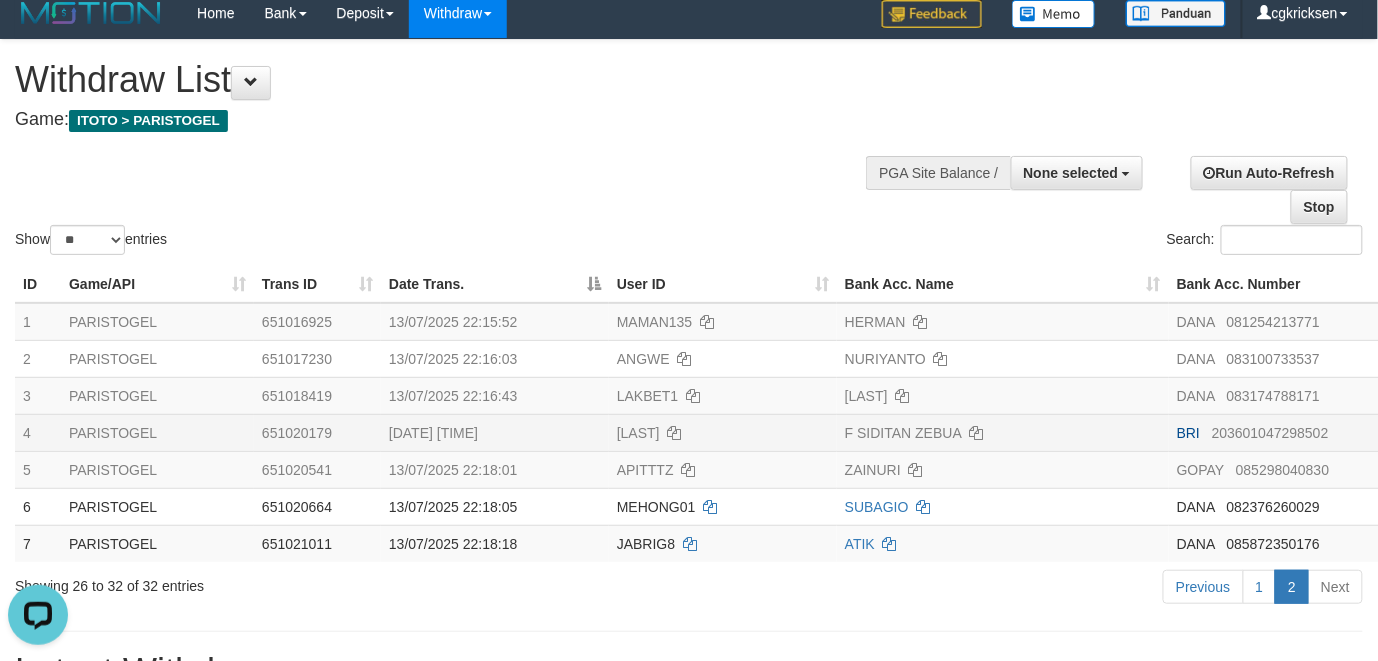 drag, startPoint x: 760, startPoint y: 240, endPoint x: 772, endPoint y: 230, distance: 15.6205 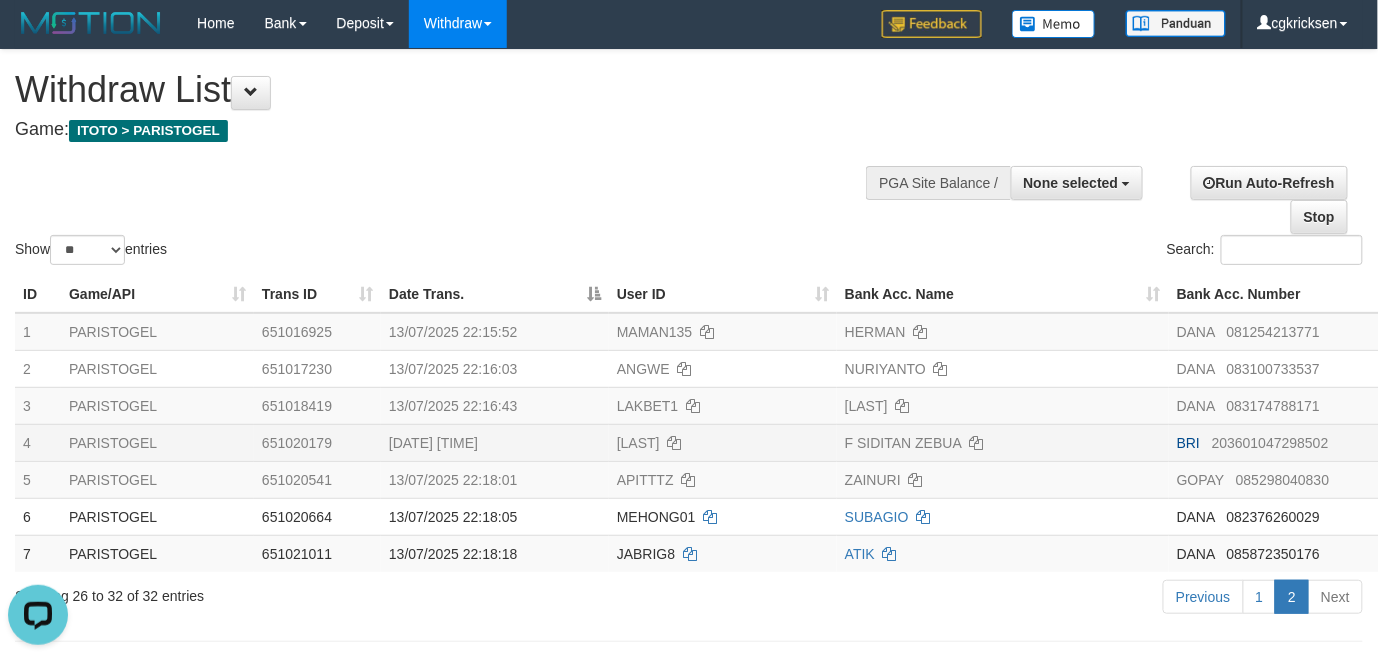 scroll, scrollTop: 0, scrollLeft: 0, axis: both 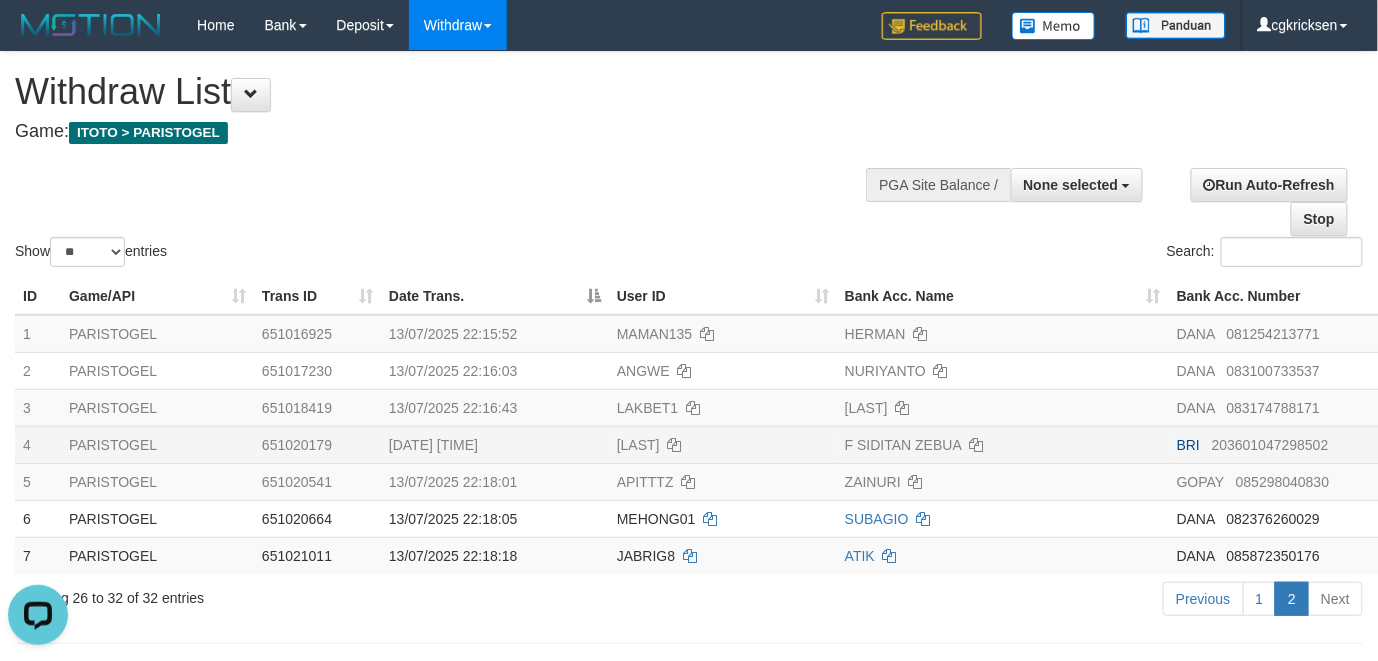 click on "**********" at bounding box center (1153, 194) 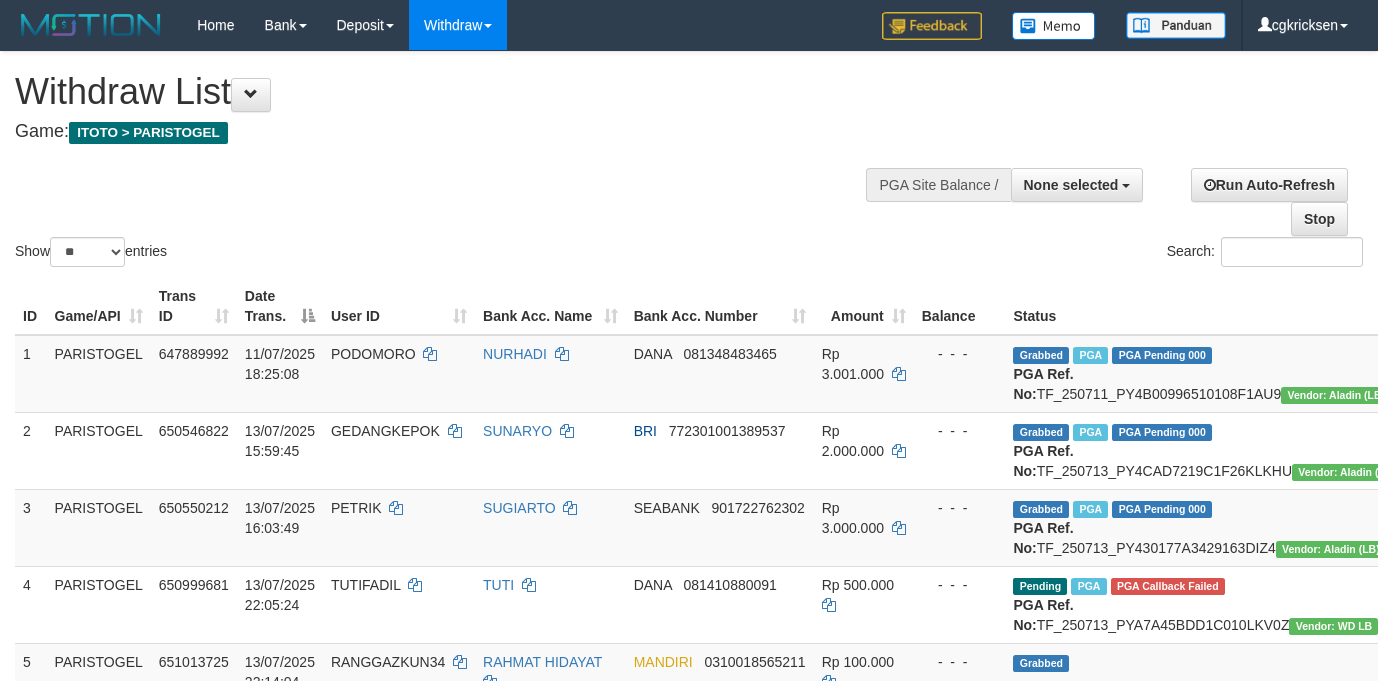 select 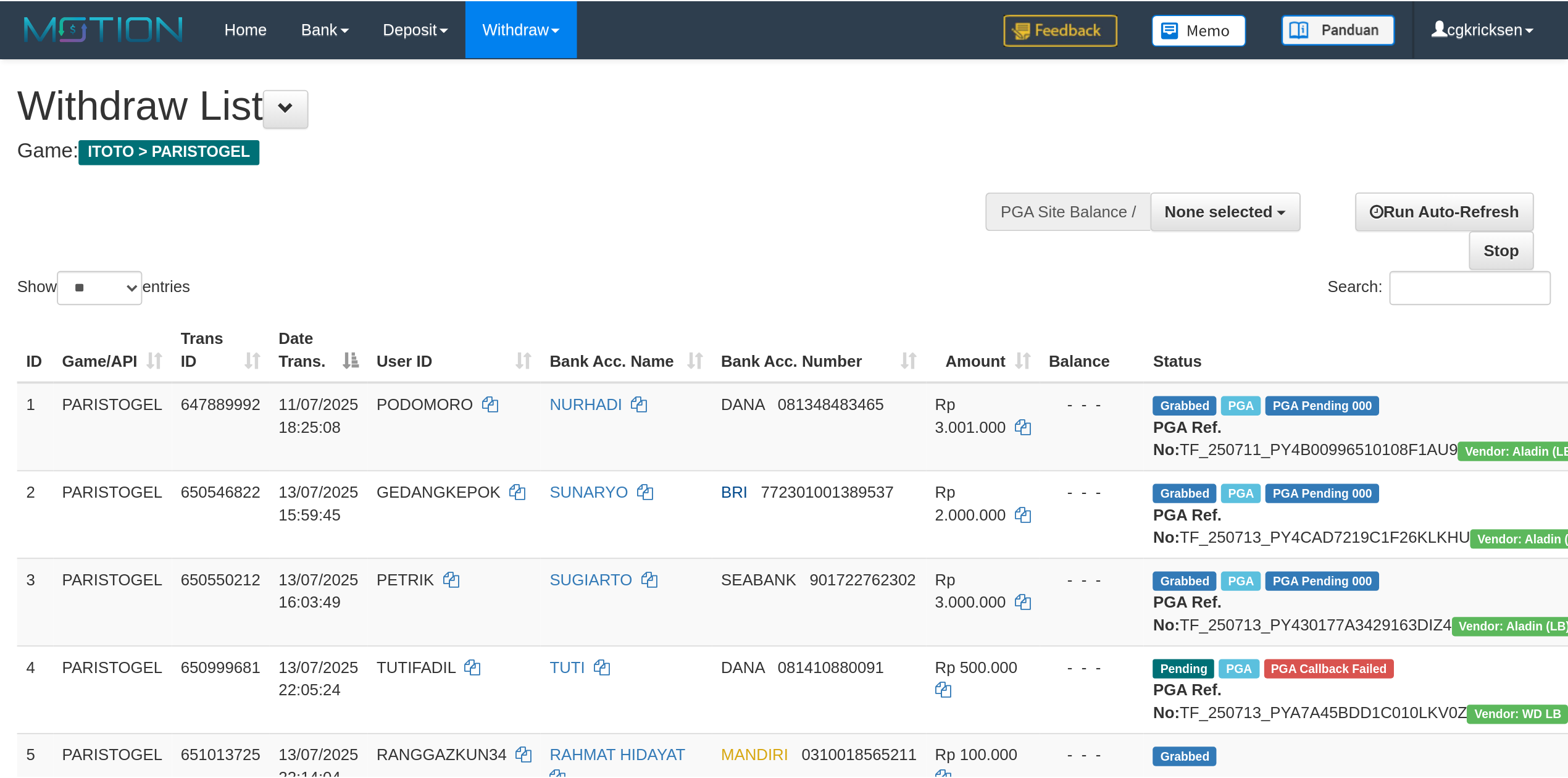 scroll, scrollTop: 0, scrollLeft: 0, axis: both 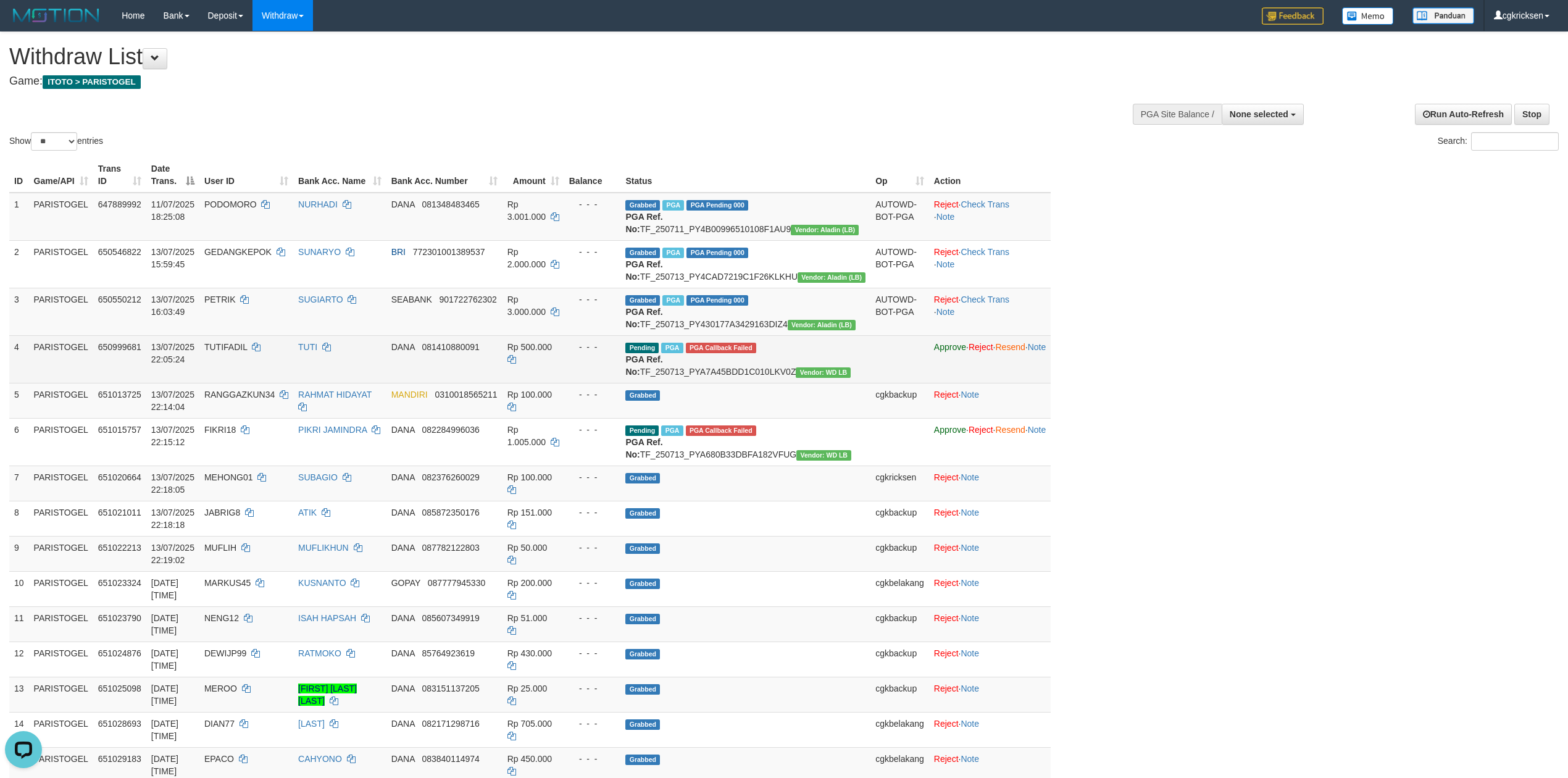 click on "TUTIFADIL" at bounding box center [246, 359] 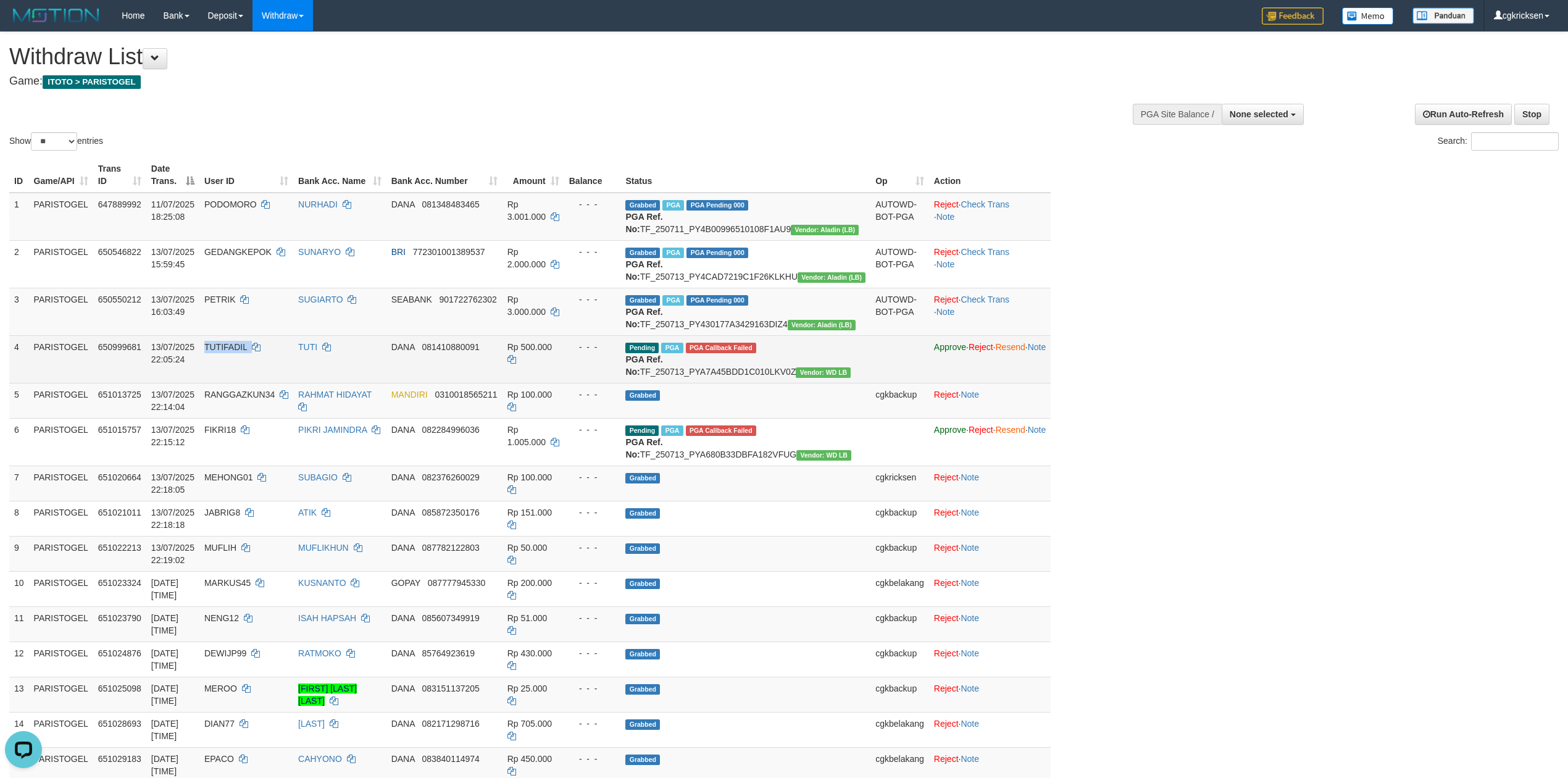 click on "TUTIFADIL" at bounding box center (246, 359) 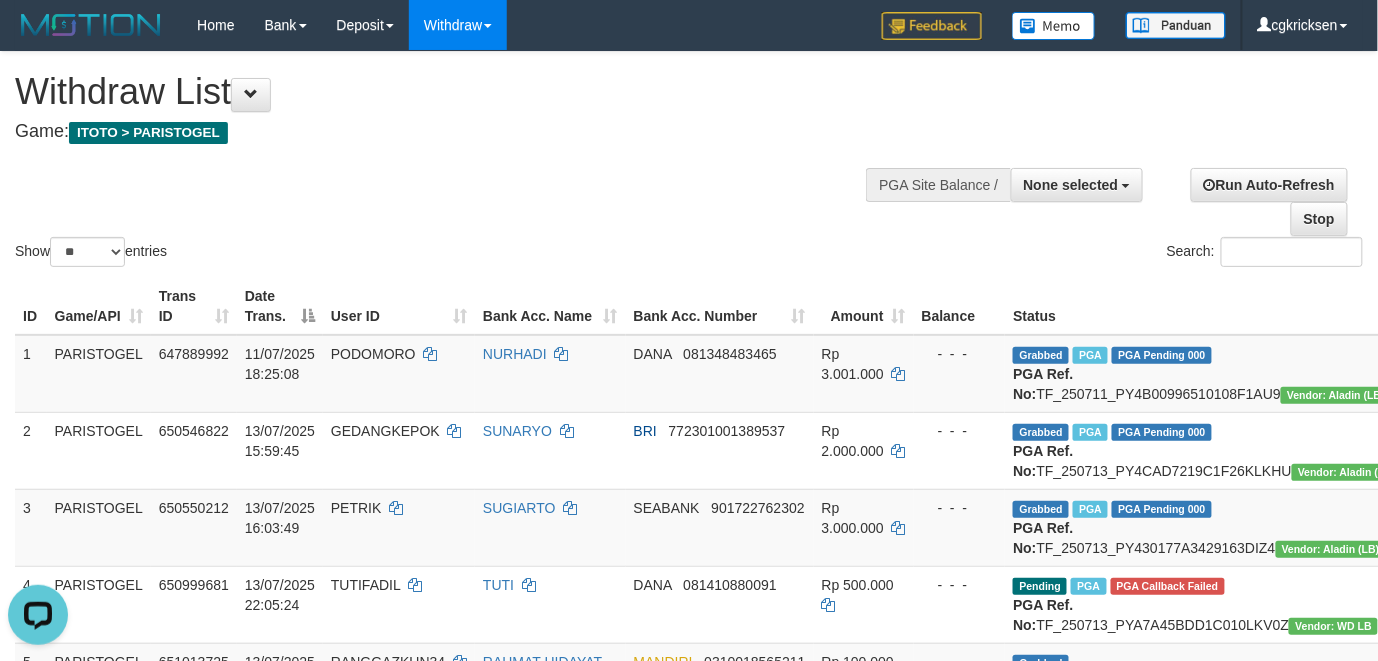 click on "Show  ** ** ** ***  entries Search:" at bounding box center (689, 161) 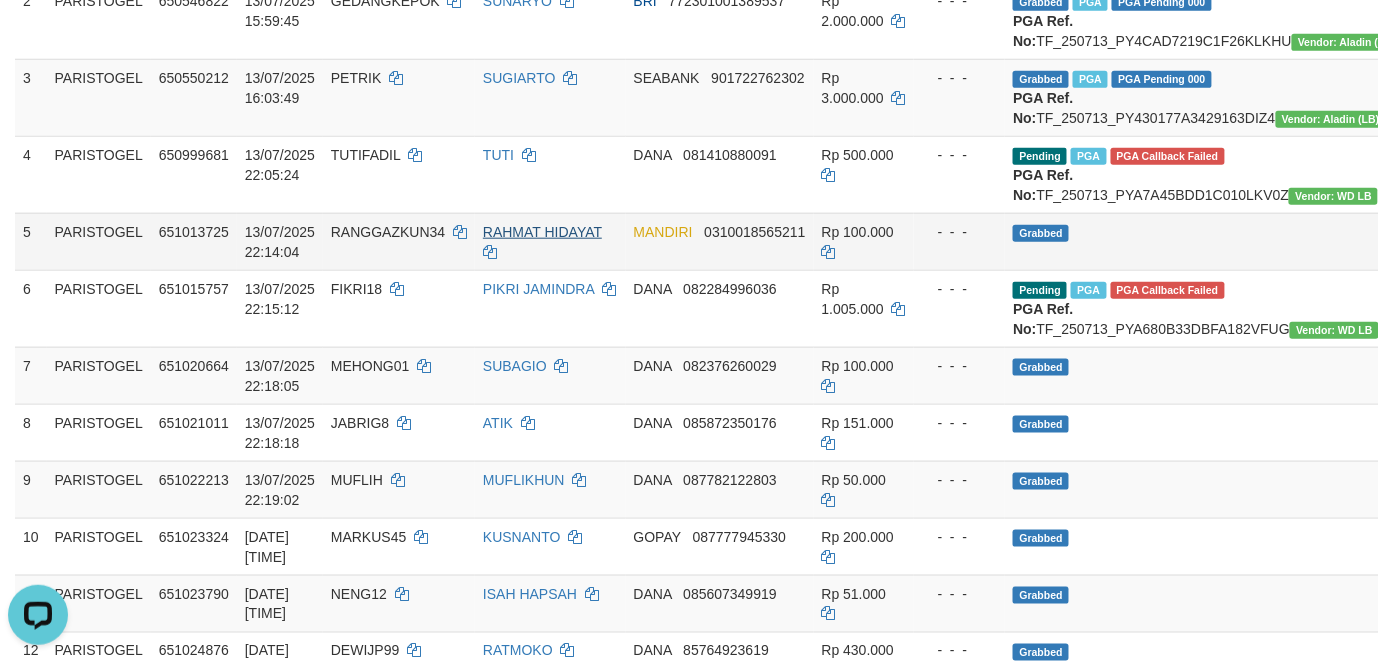 scroll, scrollTop: 494, scrollLeft: 0, axis: vertical 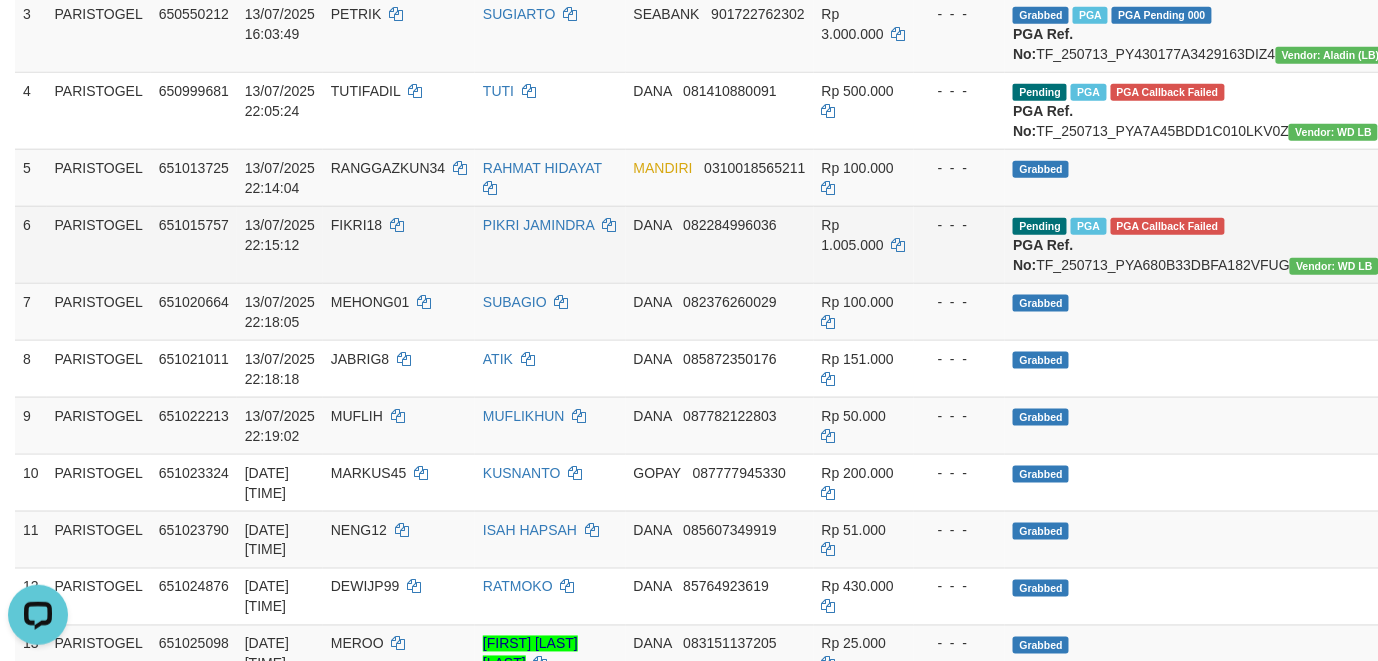 click on "FIKRI18" at bounding box center [399, 244] 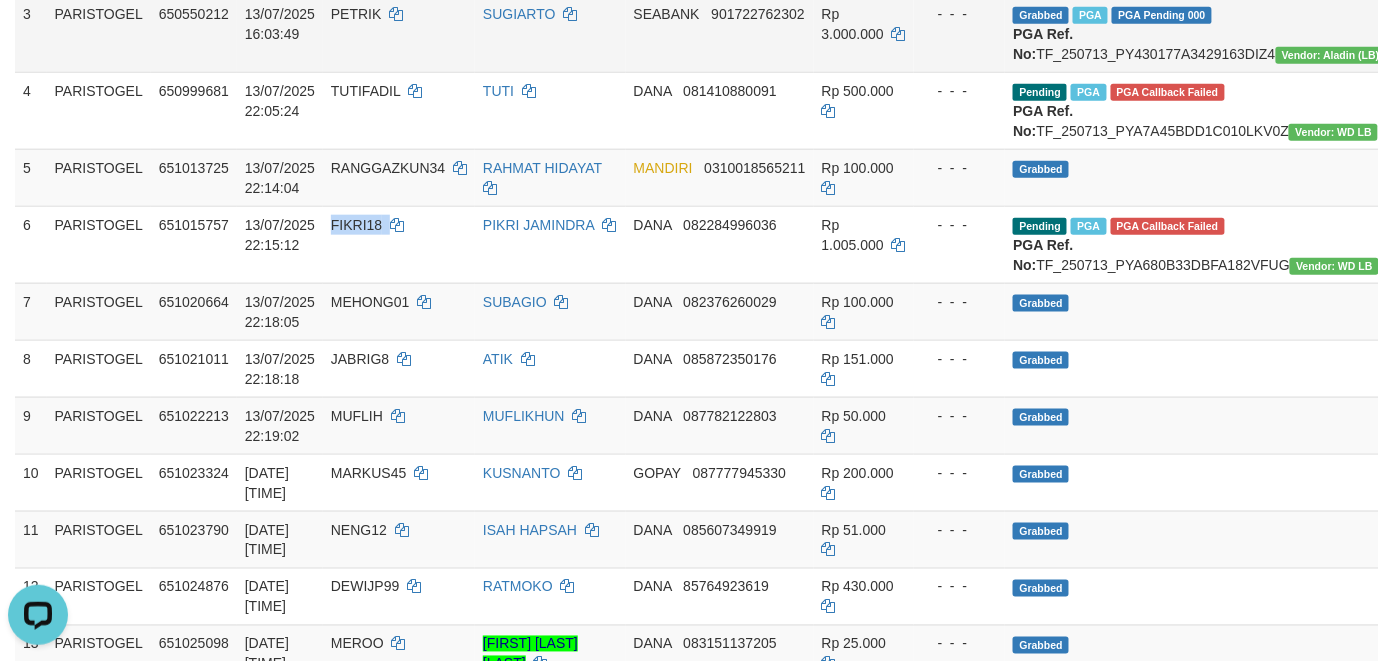drag, startPoint x: 378, startPoint y: 400, endPoint x: 694, endPoint y: 105, distance: 432.29736 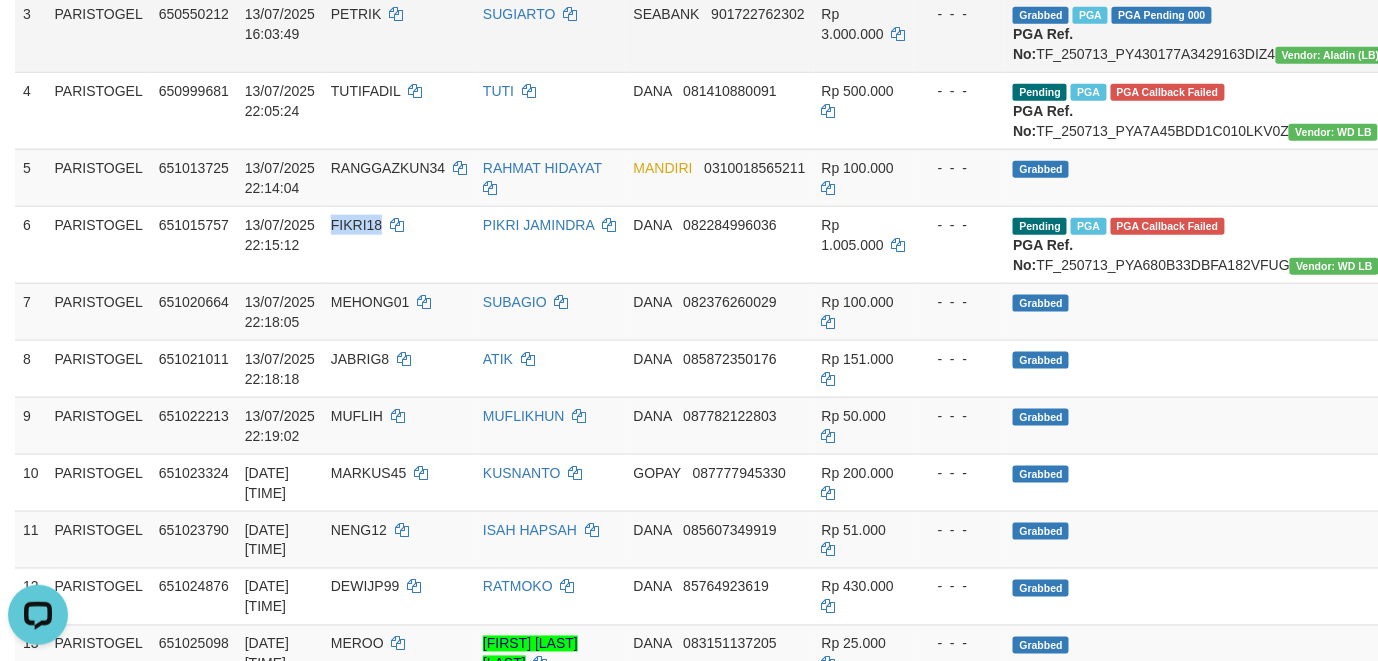 copy on "FIKRI18" 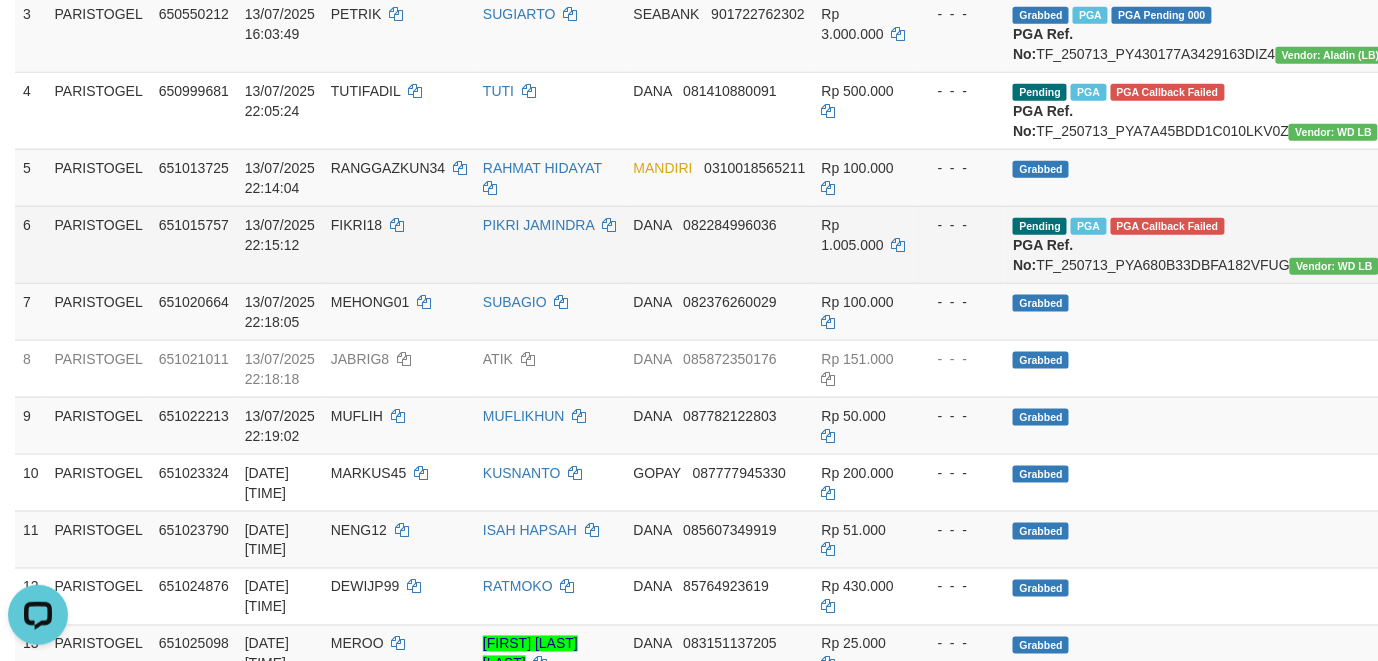 click on "PIKRI JAMINDRA" at bounding box center (550, 244) 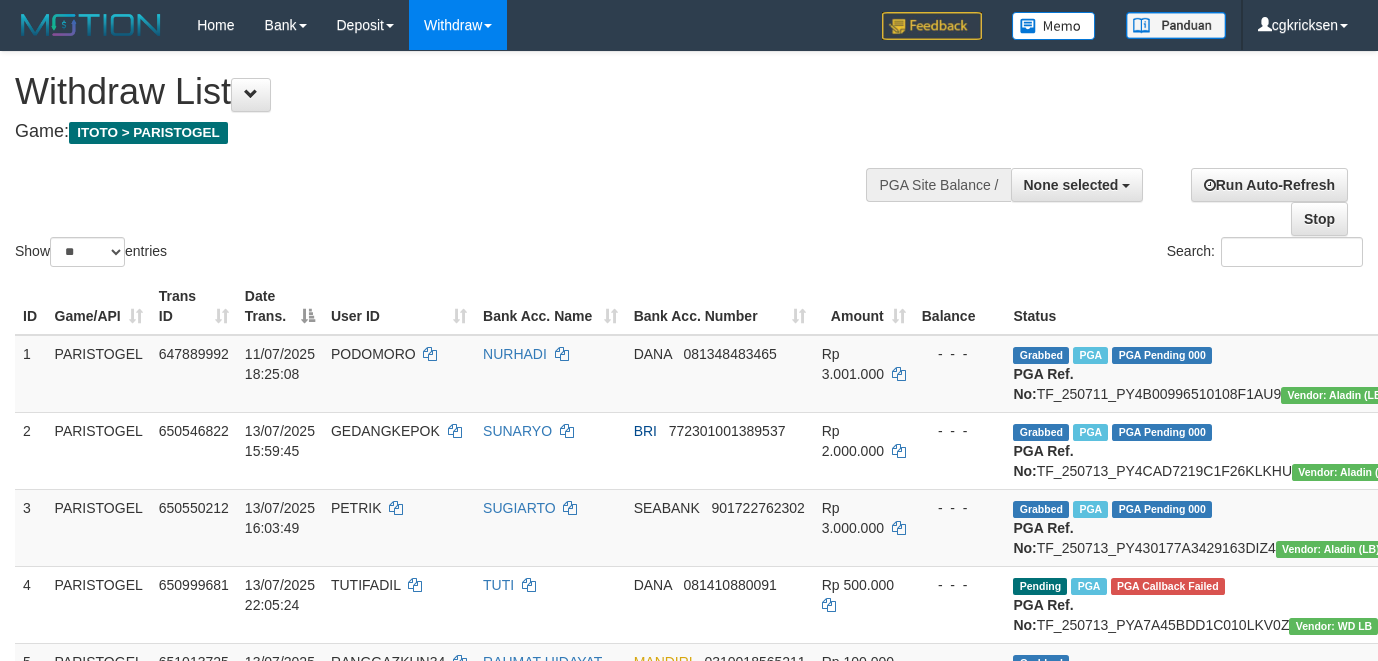 select 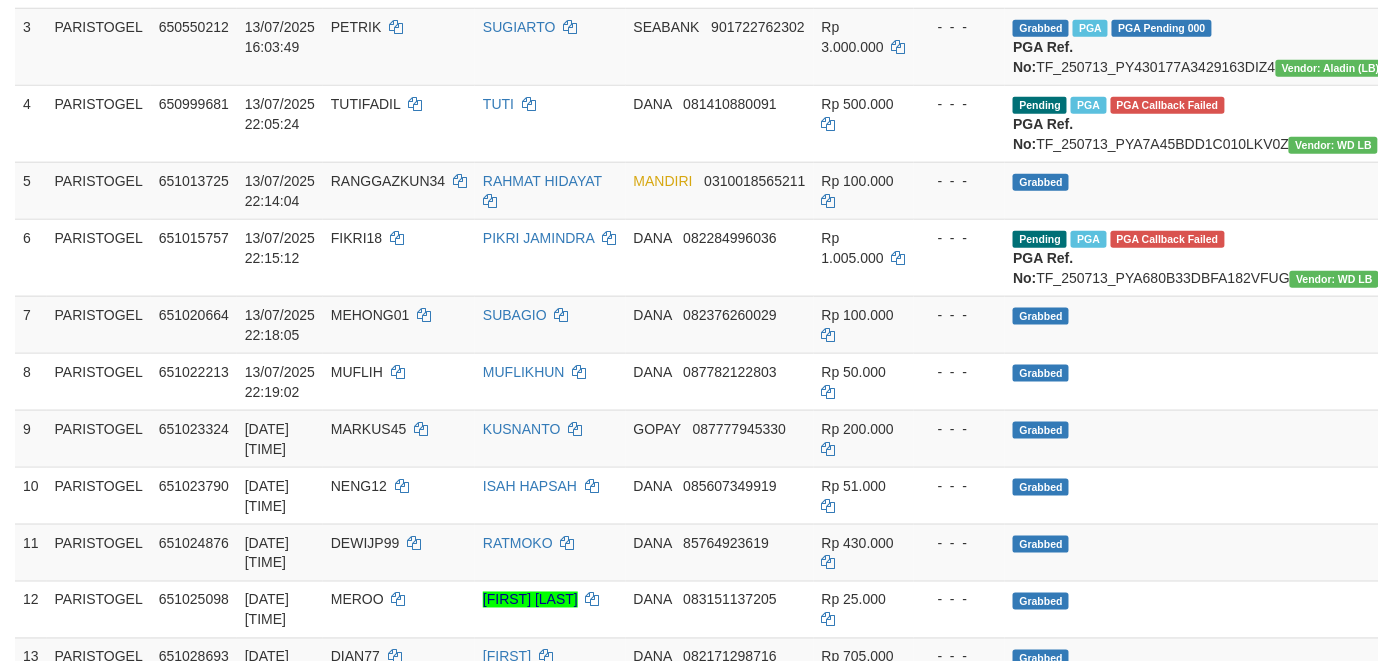 scroll, scrollTop: 417, scrollLeft: 0, axis: vertical 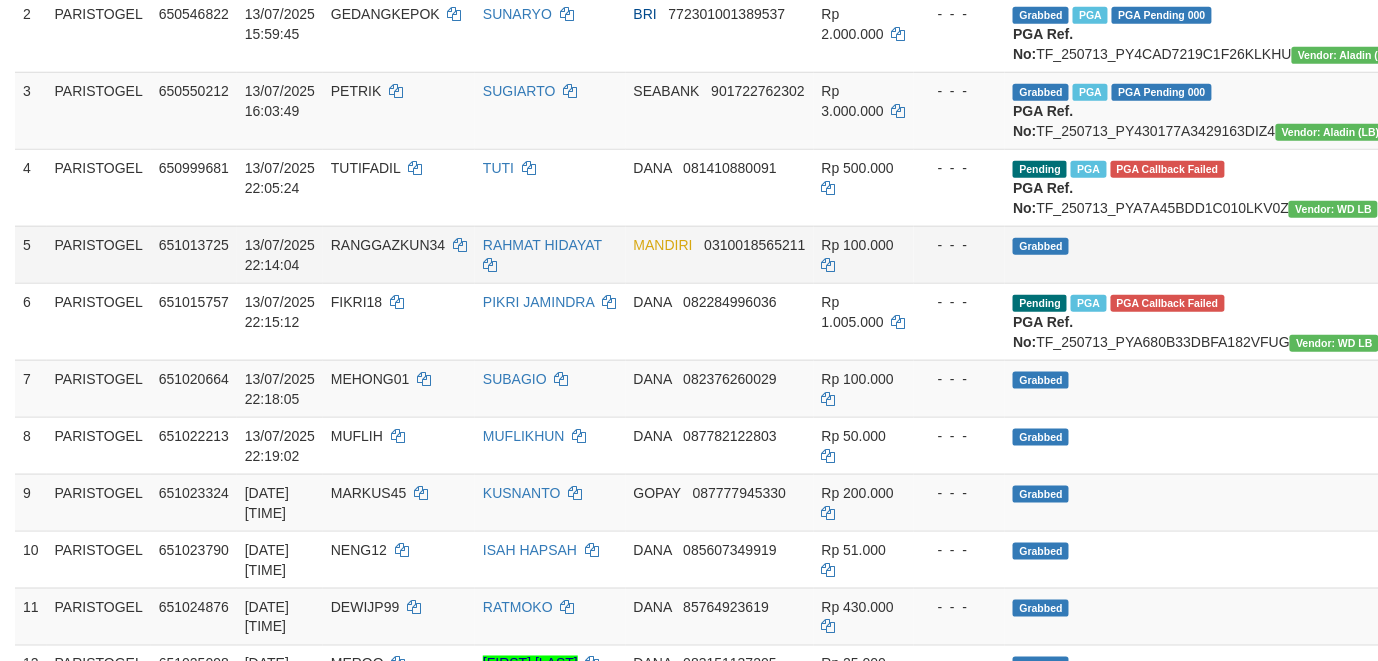click on "RAHMAT HIDAYAT" at bounding box center [550, 254] 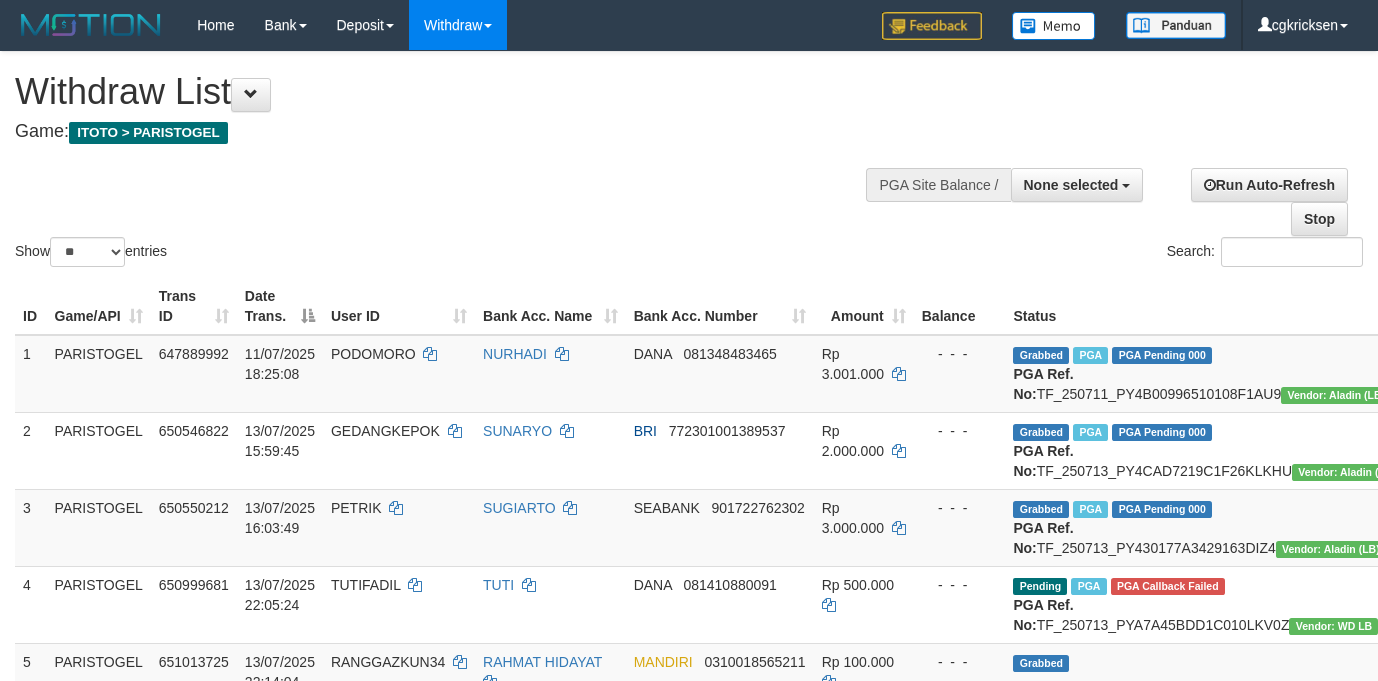 select 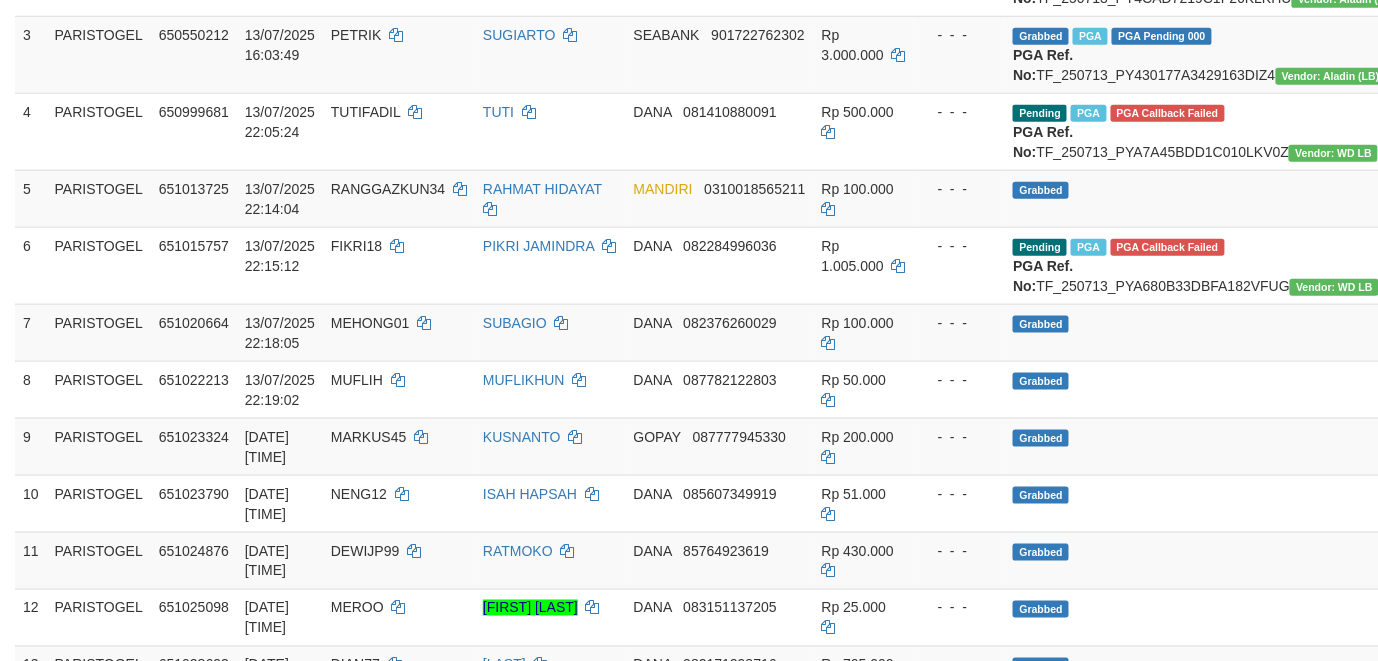 scroll, scrollTop: 417, scrollLeft: 0, axis: vertical 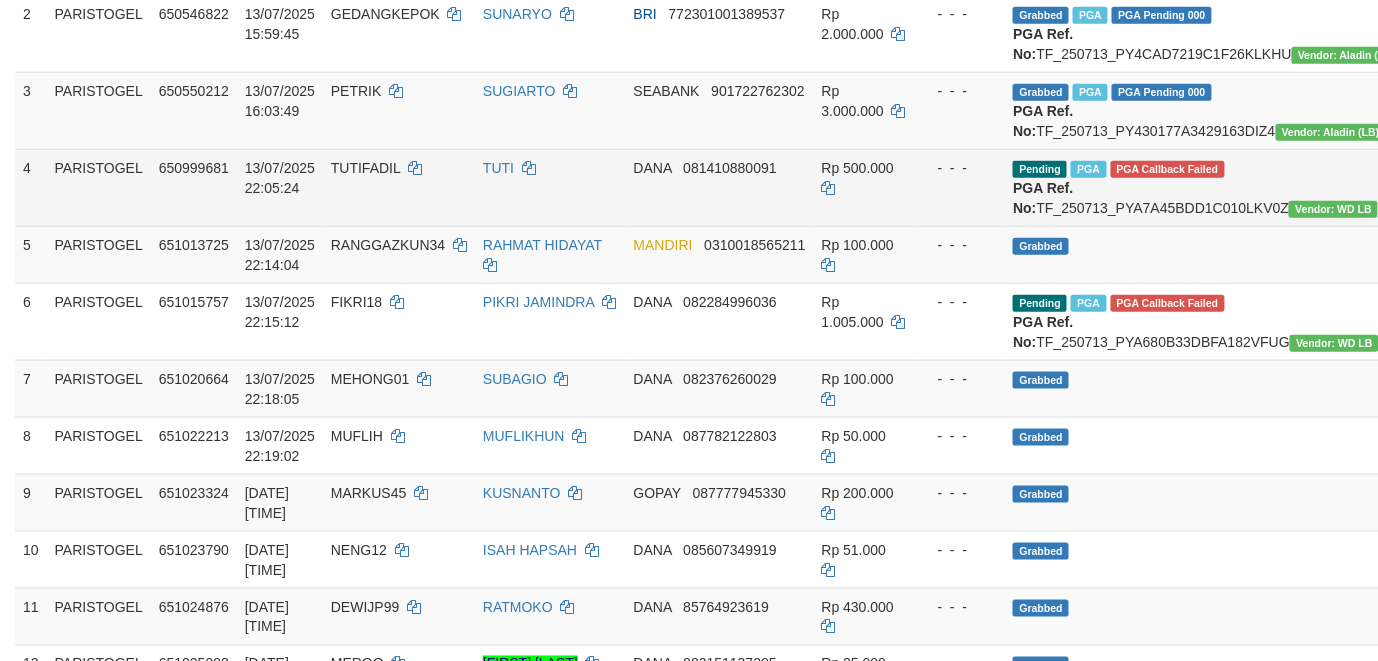 click on "[BRAND] [PHONE]" at bounding box center [720, 187] 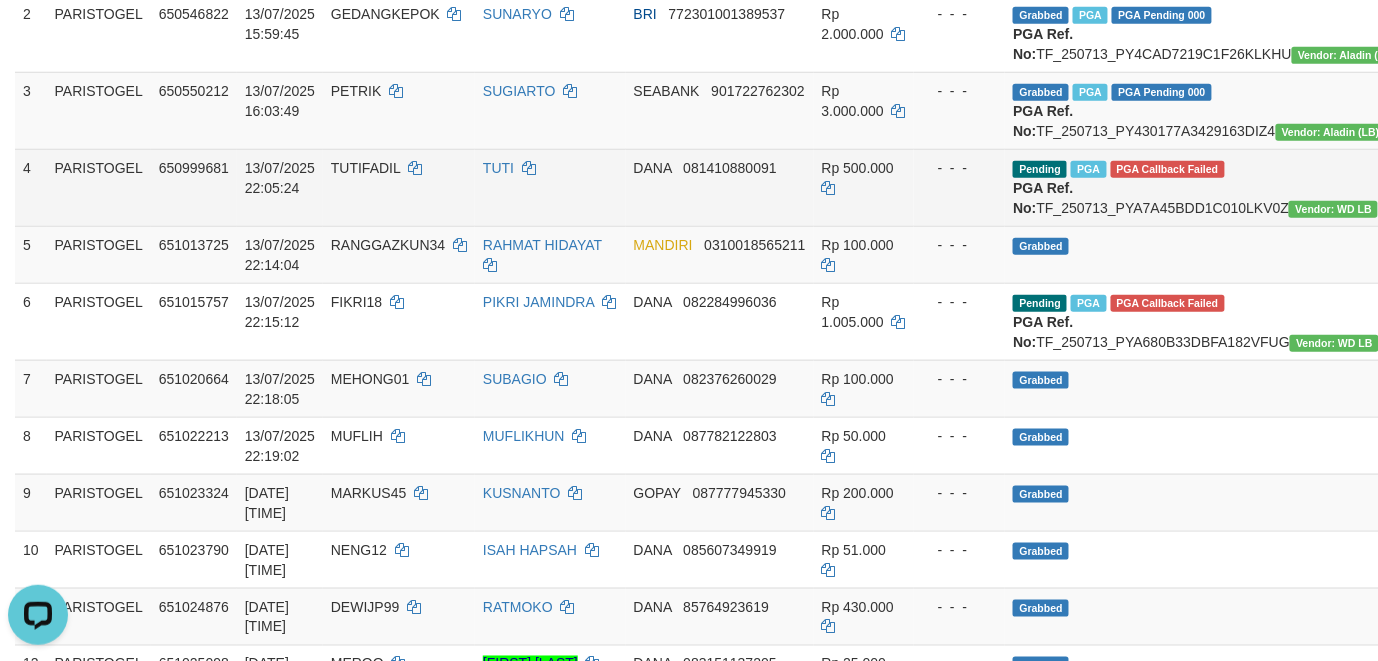 scroll, scrollTop: 0, scrollLeft: 0, axis: both 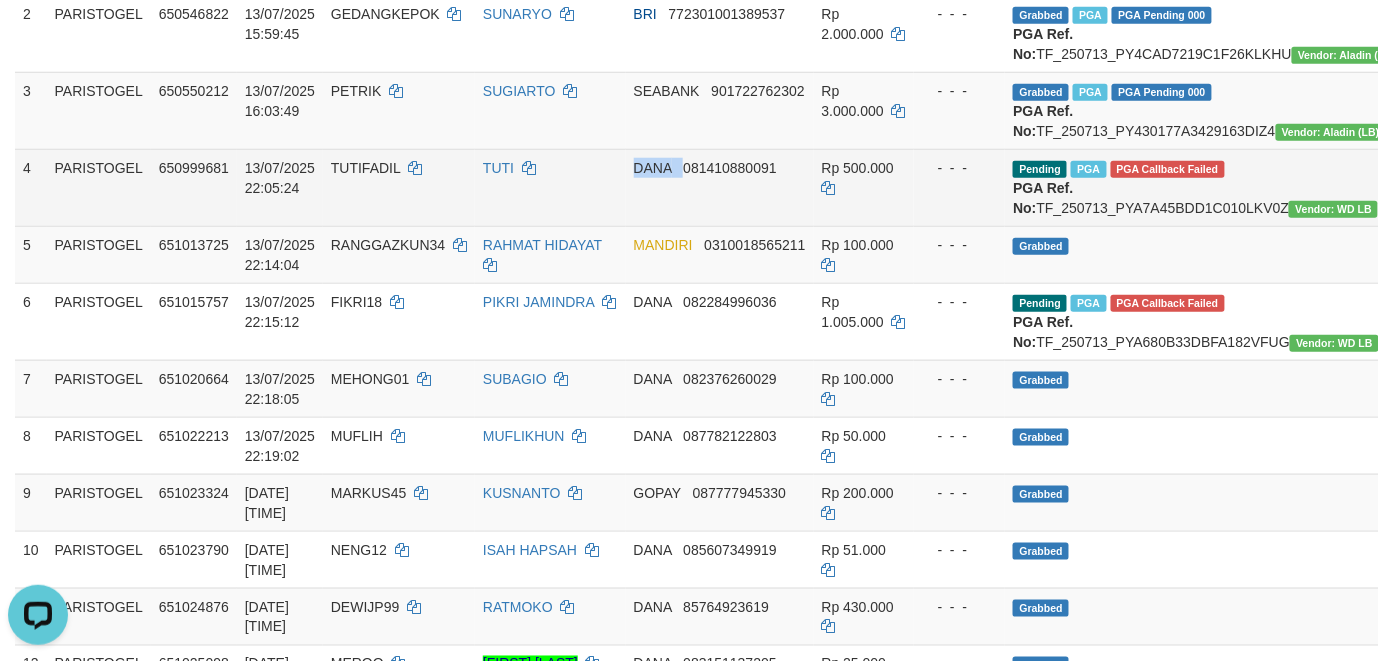 click on "[BRAND] [PHONE]" at bounding box center (720, 187) 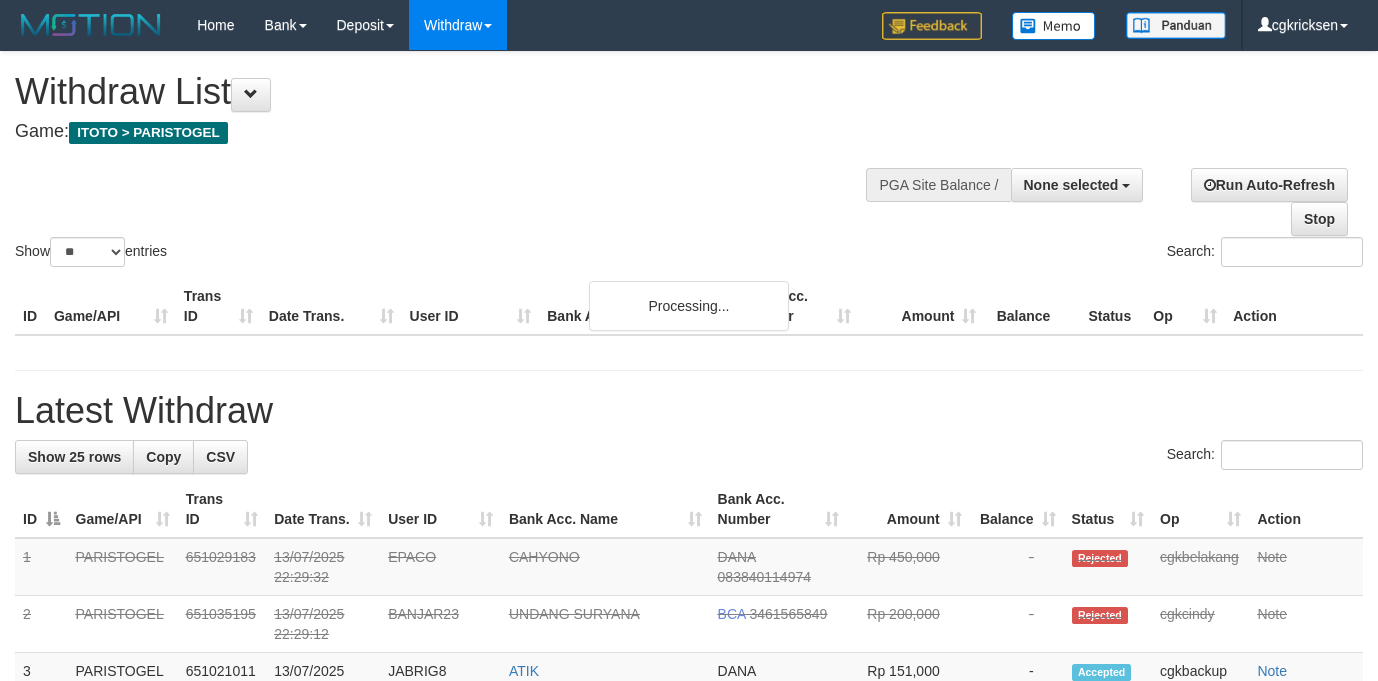select 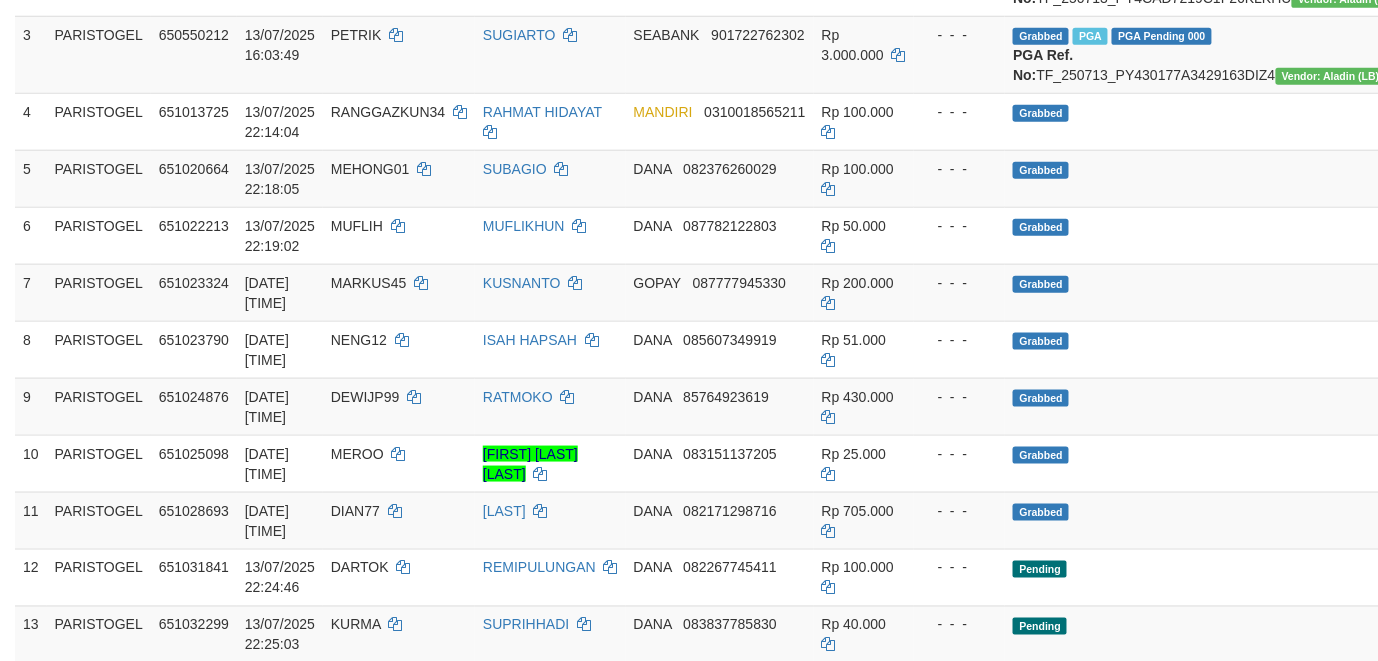 scroll, scrollTop: 417, scrollLeft: 0, axis: vertical 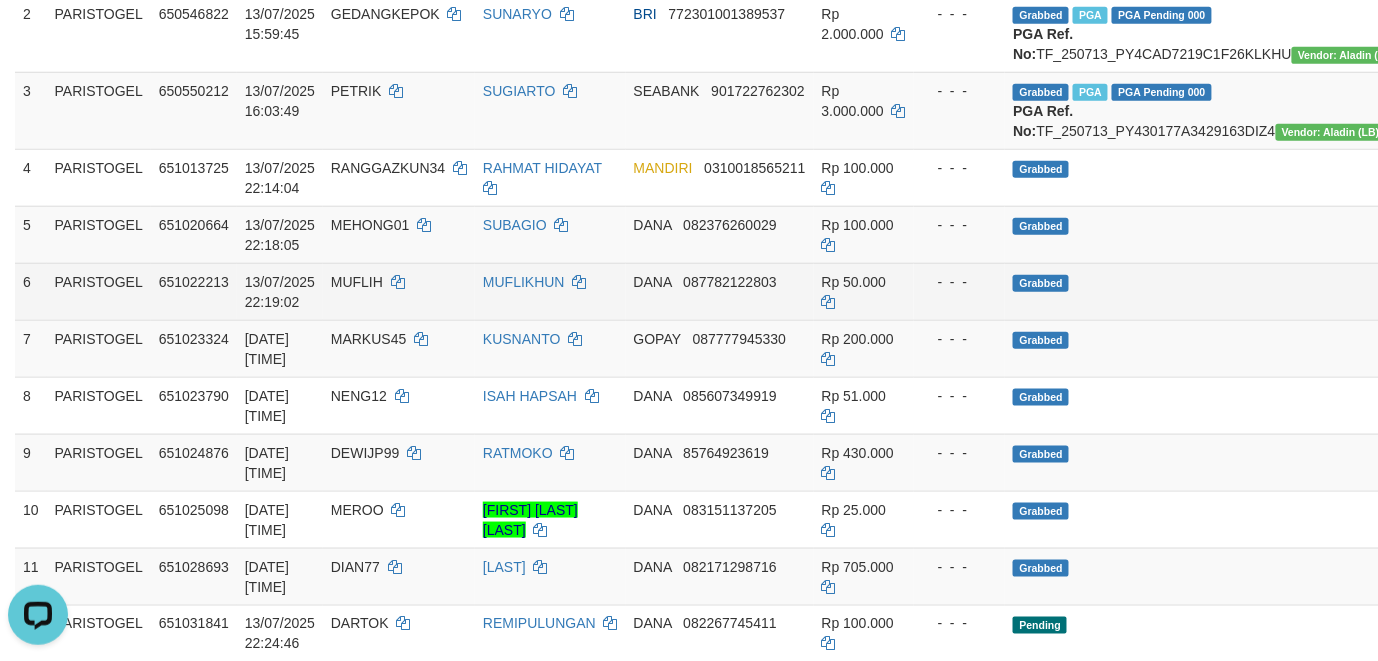 click on "DANA     087782122803" at bounding box center (720, 291) 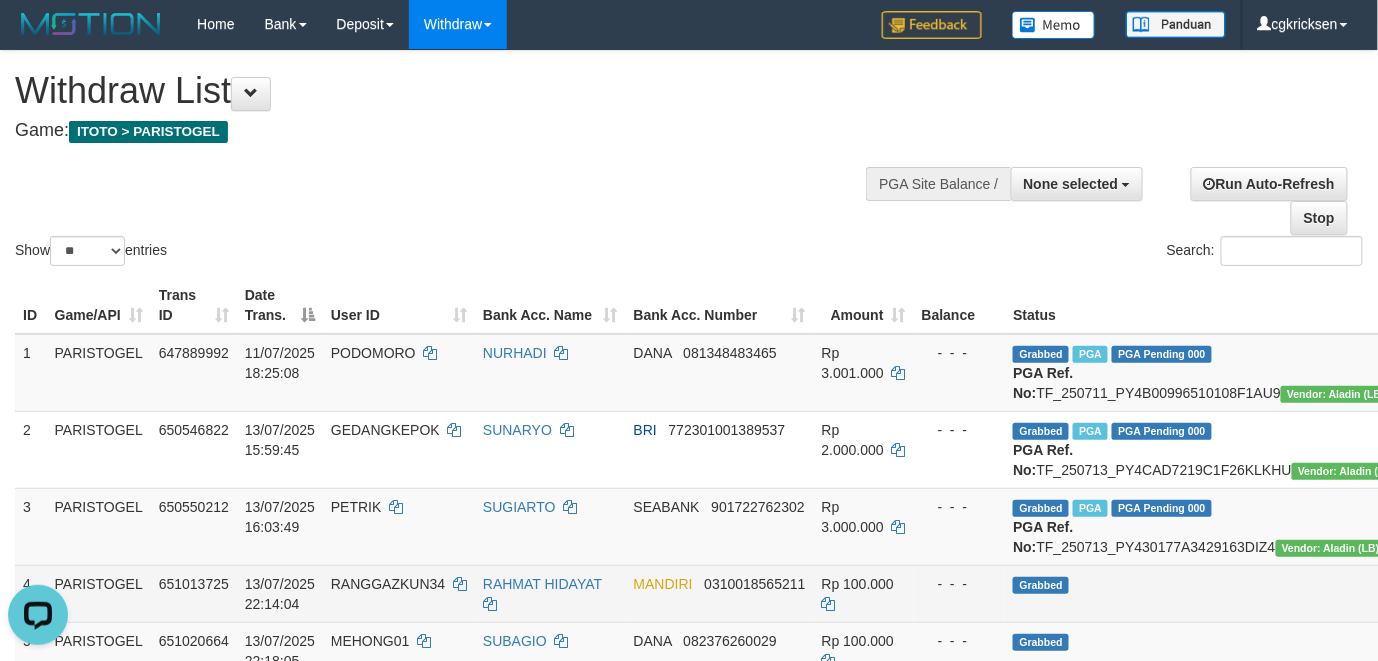 scroll, scrollTop: 0, scrollLeft: 0, axis: both 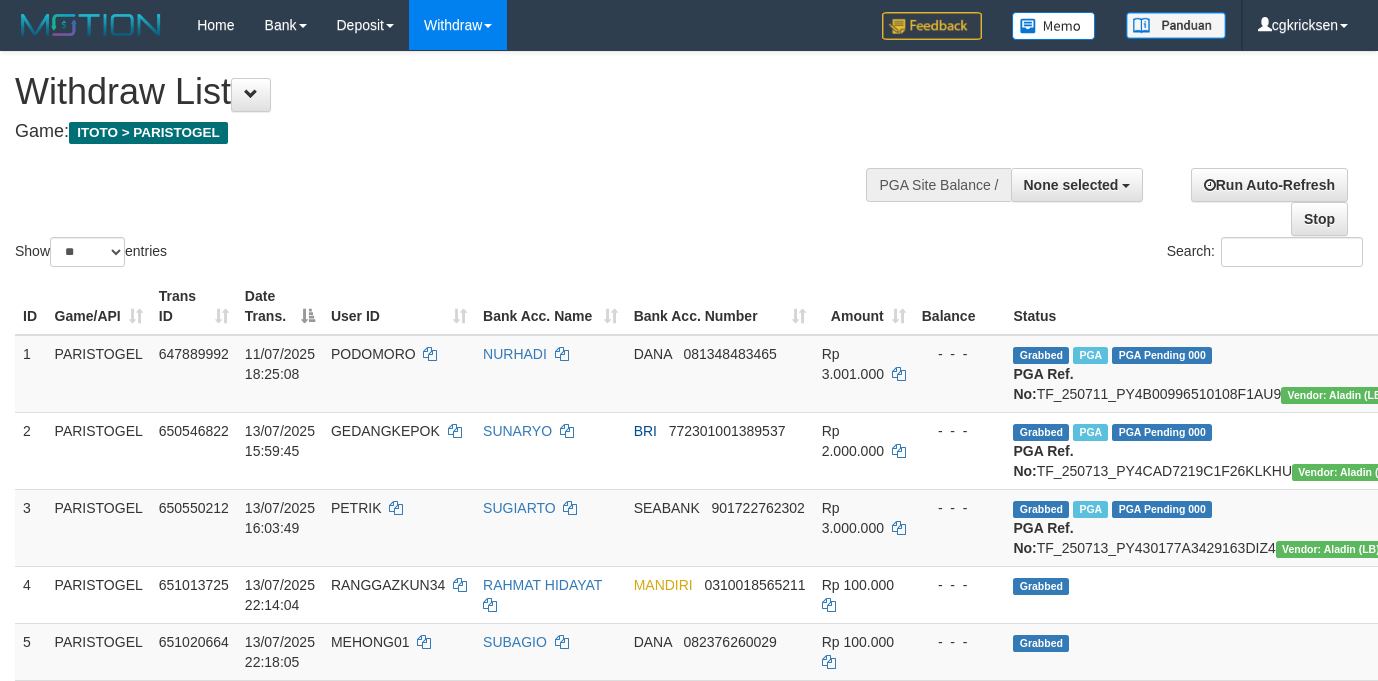 select 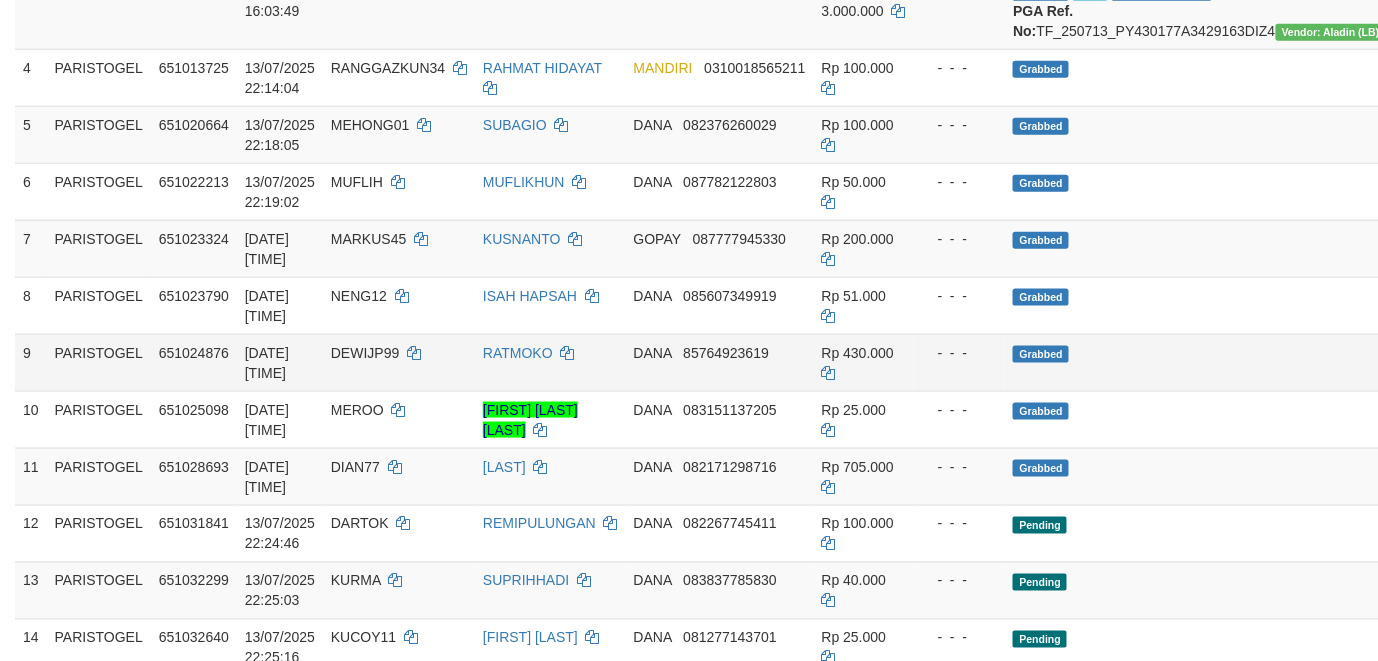 scroll, scrollTop: 533, scrollLeft: 0, axis: vertical 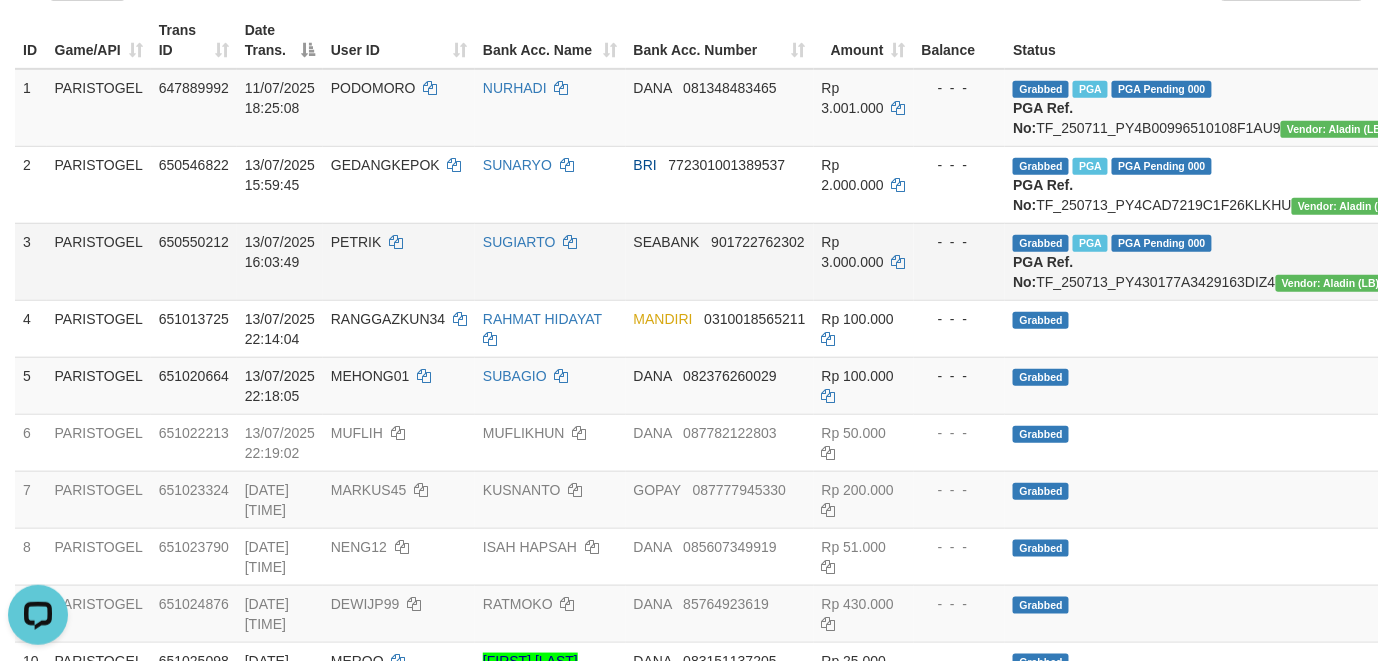 click on "SUGIARTO" at bounding box center [550, 261] 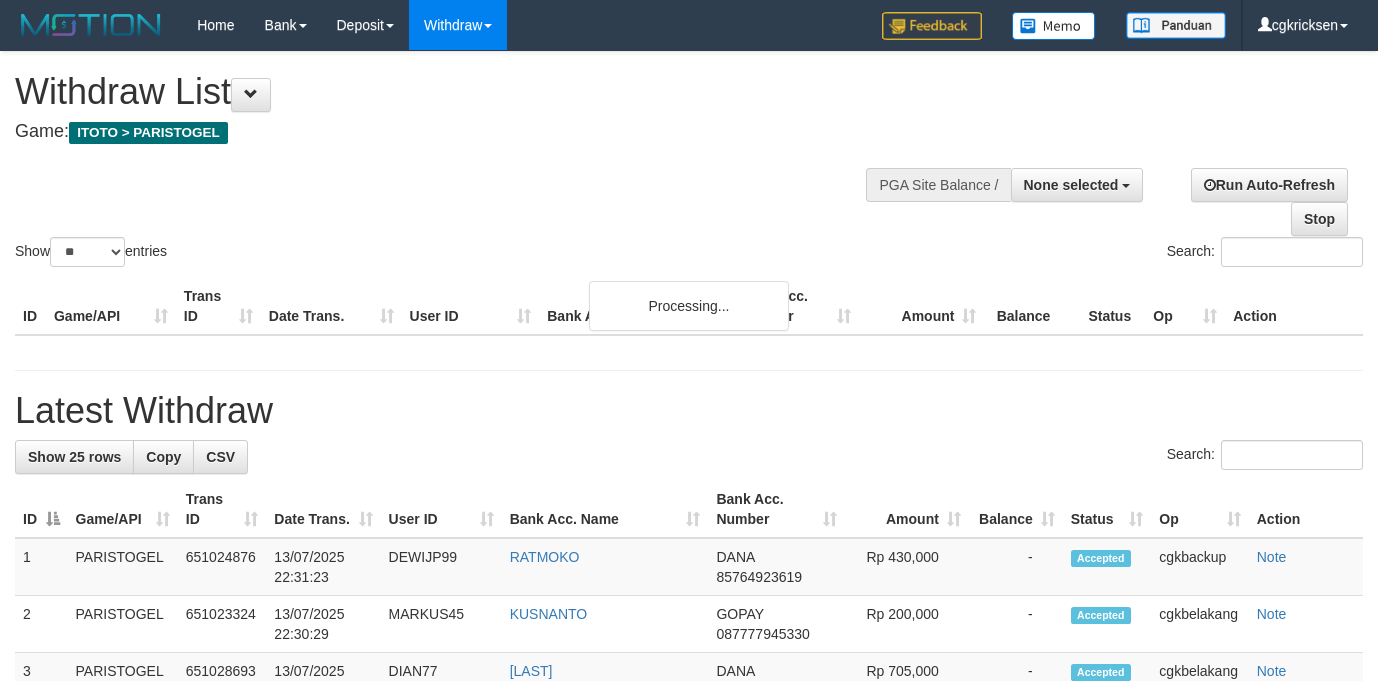 select 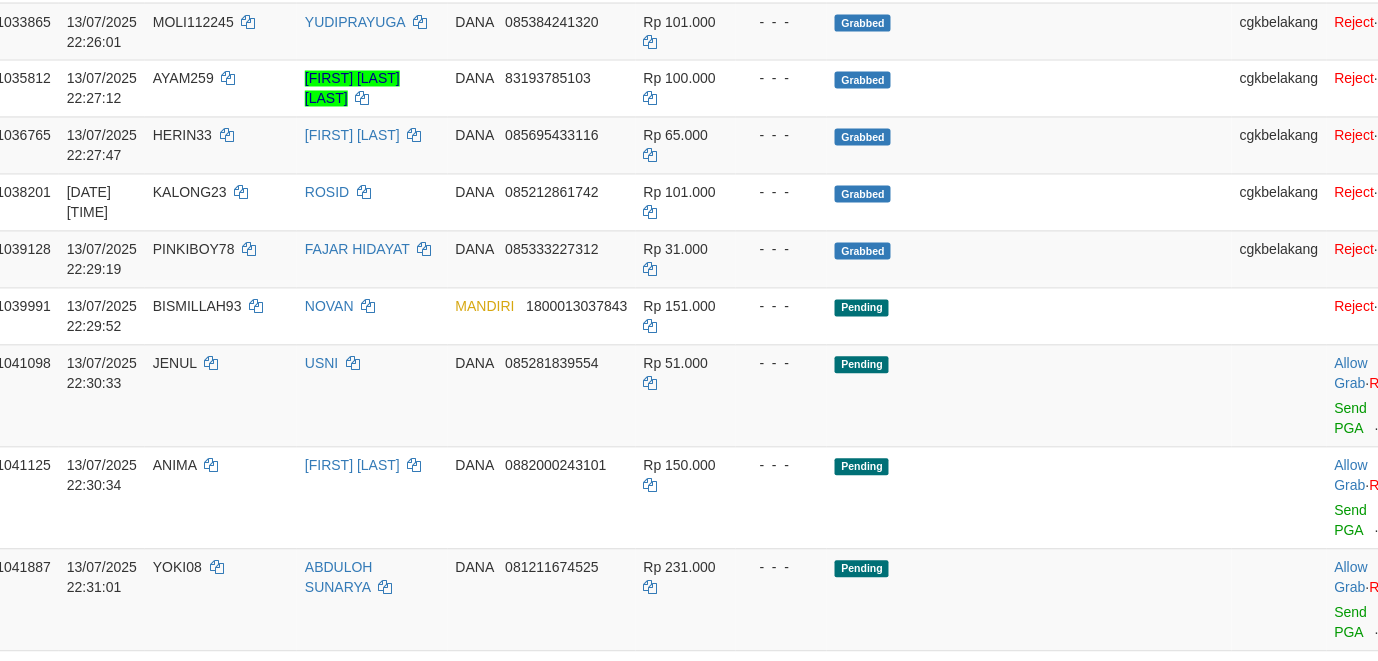 scroll, scrollTop: 962, scrollLeft: 193, axis: both 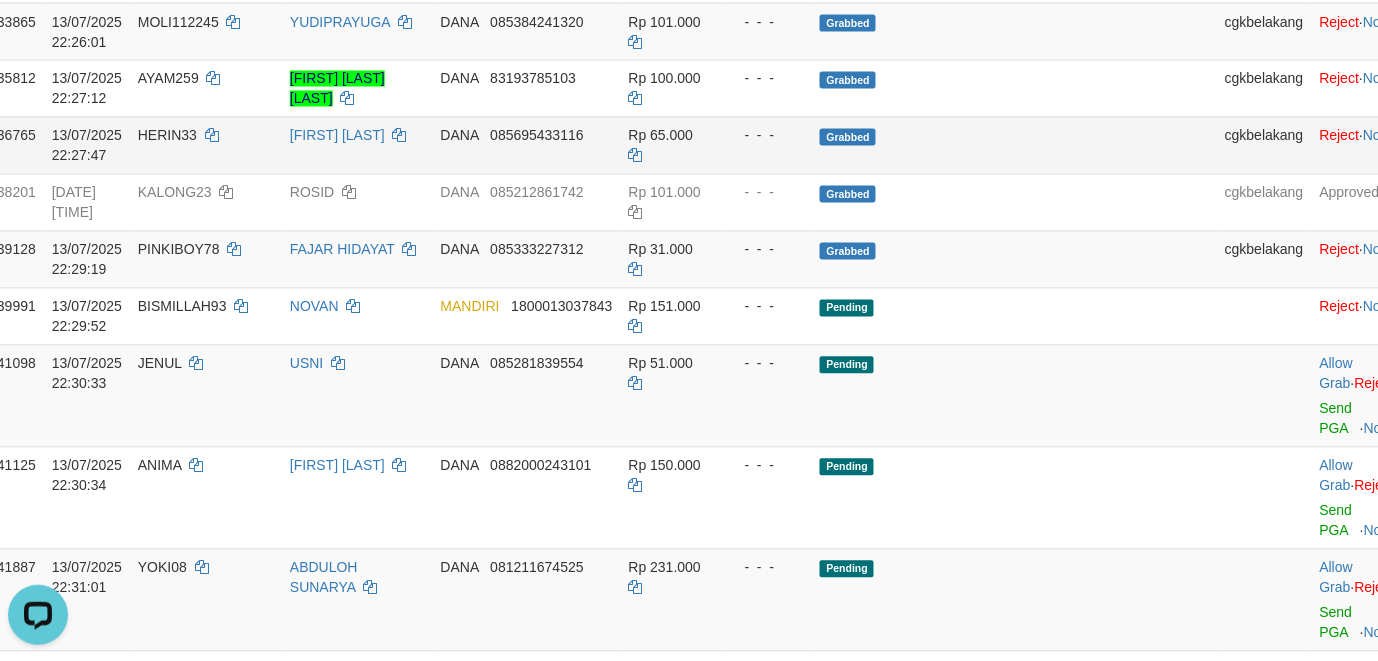 drag, startPoint x: 1050, startPoint y: 374, endPoint x: 1105, endPoint y: 305, distance: 88.23831 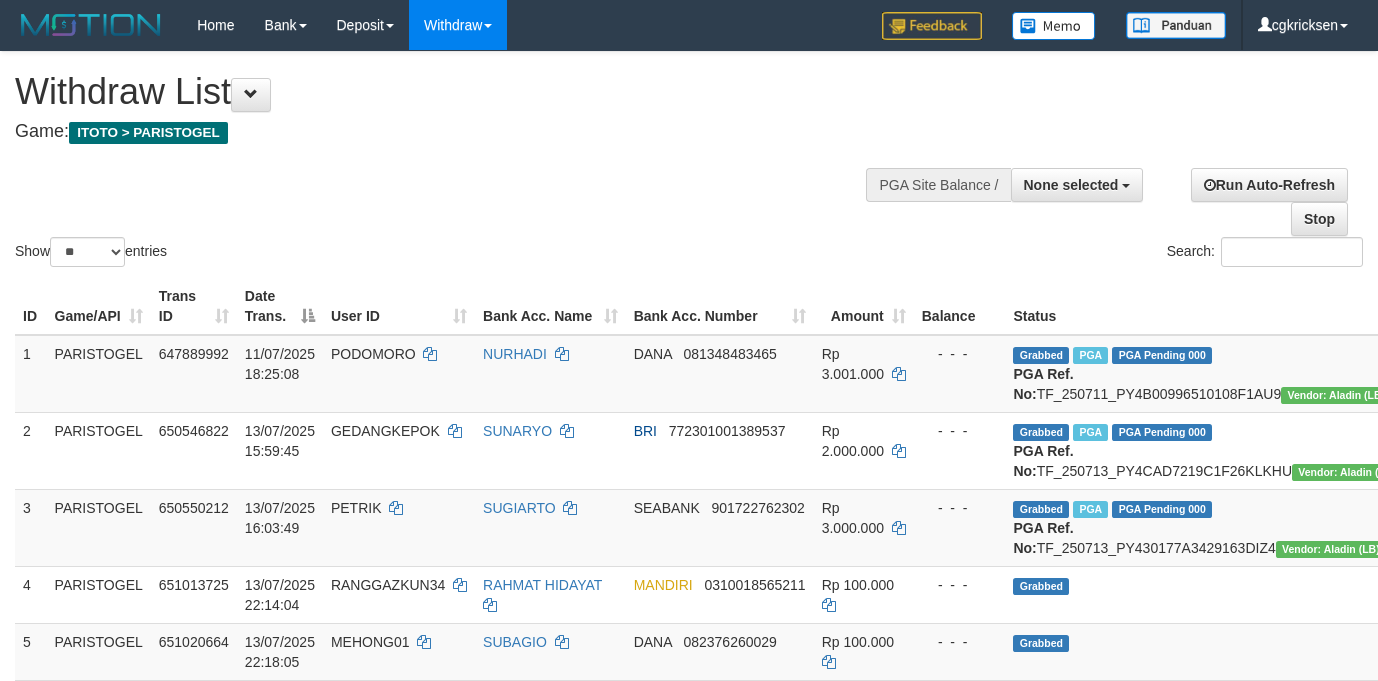 select 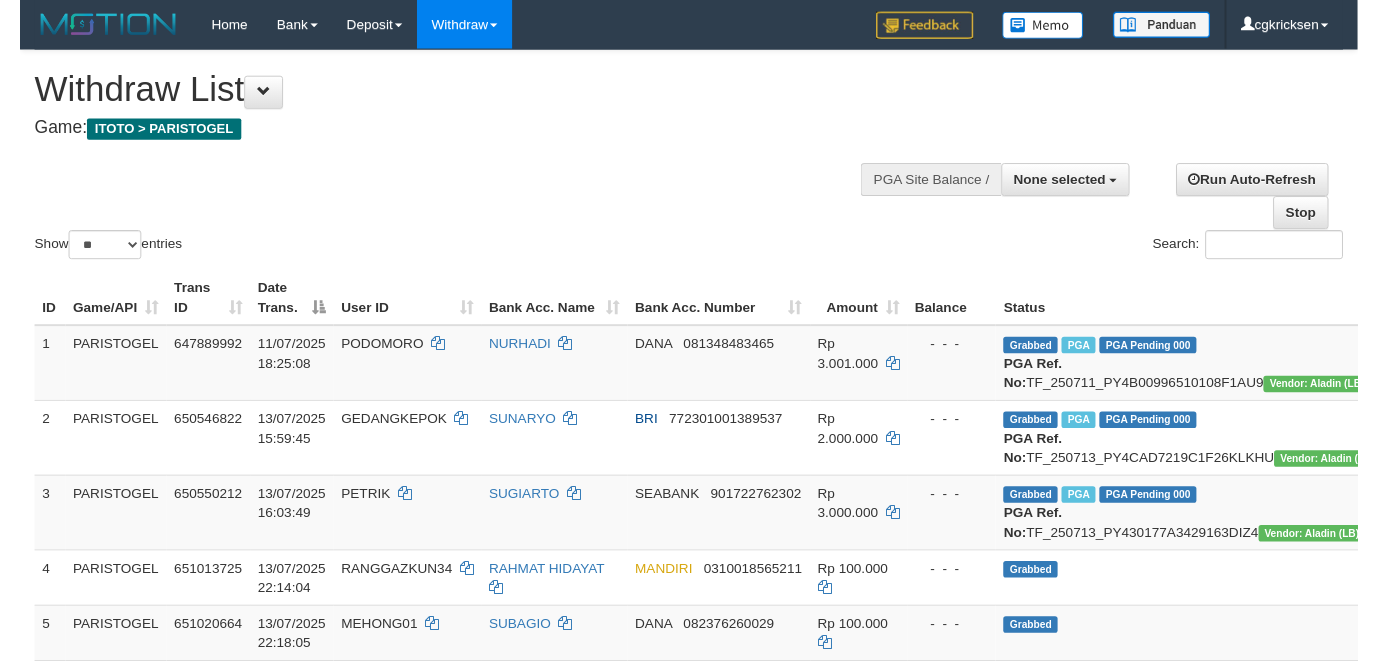 scroll, scrollTop: 962, scrollLeft: 193, axis: both 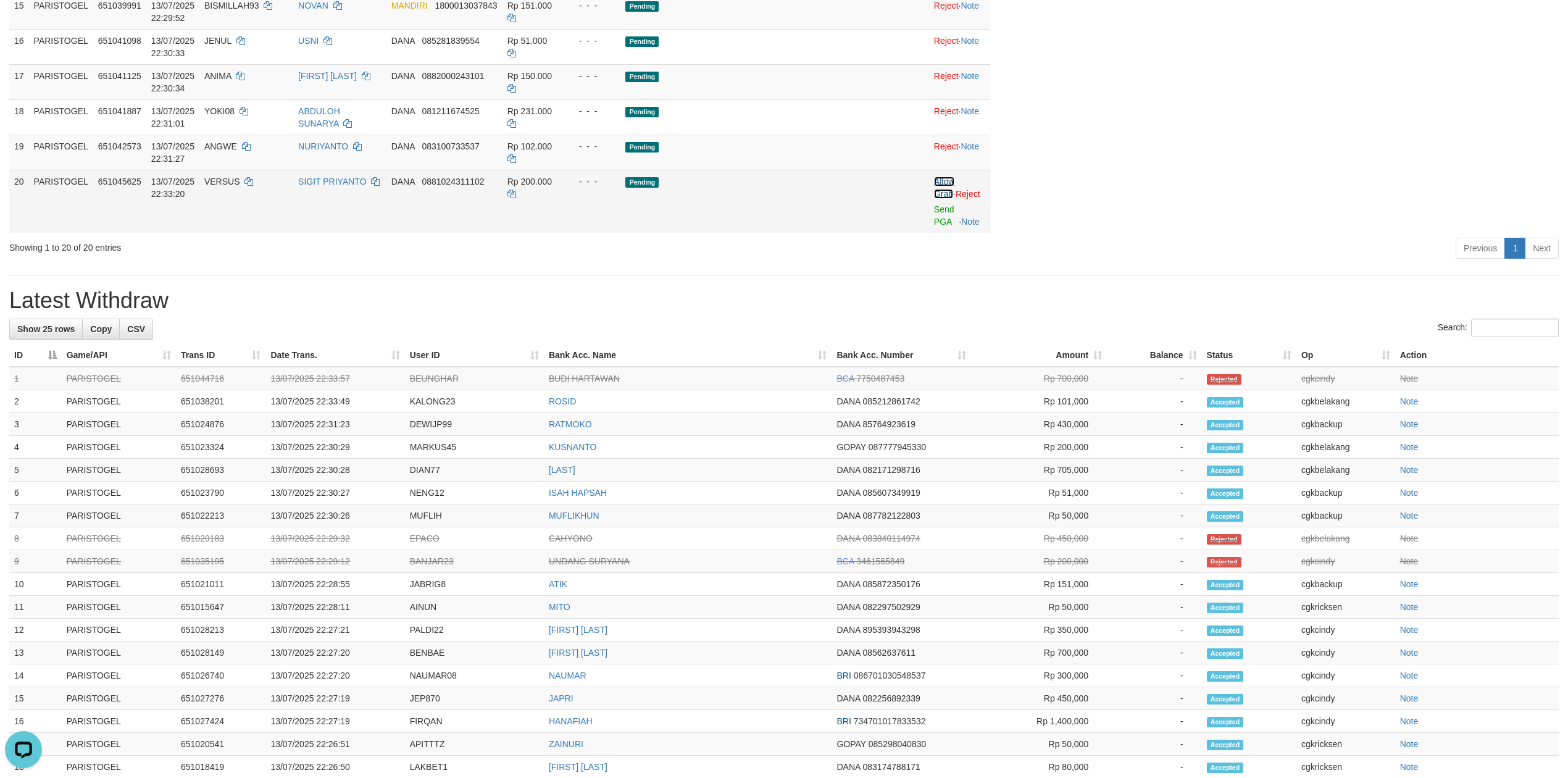 click on "Allow Grab" at bounding box center (944, 188) 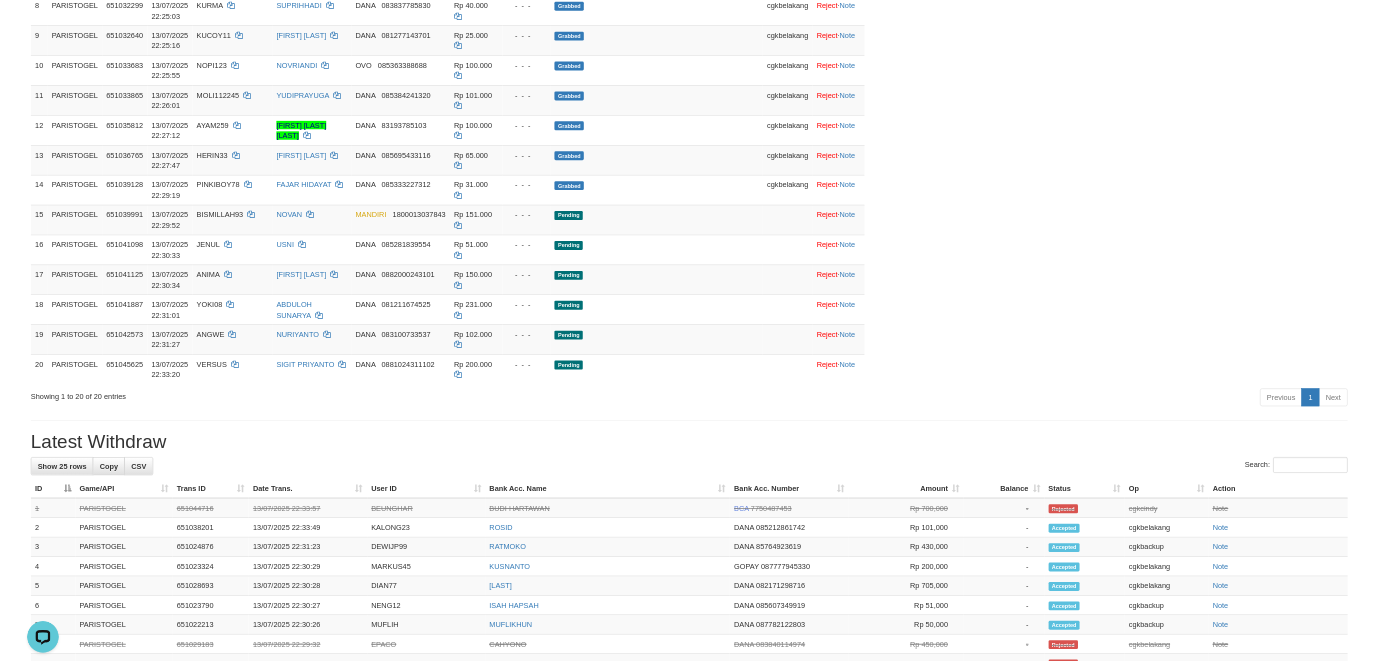 scroll, scrollTop: 828, scrollLeft: 0, axis: vertical 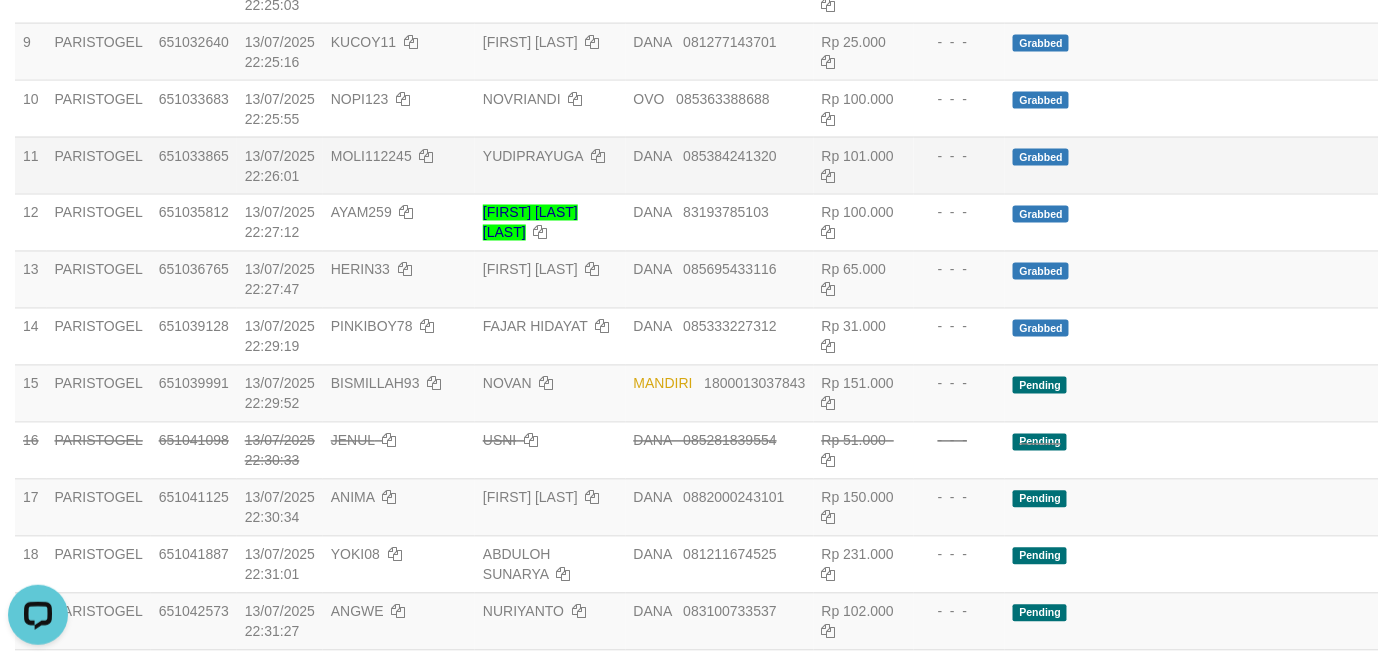 drag, startPoint x: 856, startPoint y: 269, endPoint x: 889, endPoint y: 264, distance: 33.37664 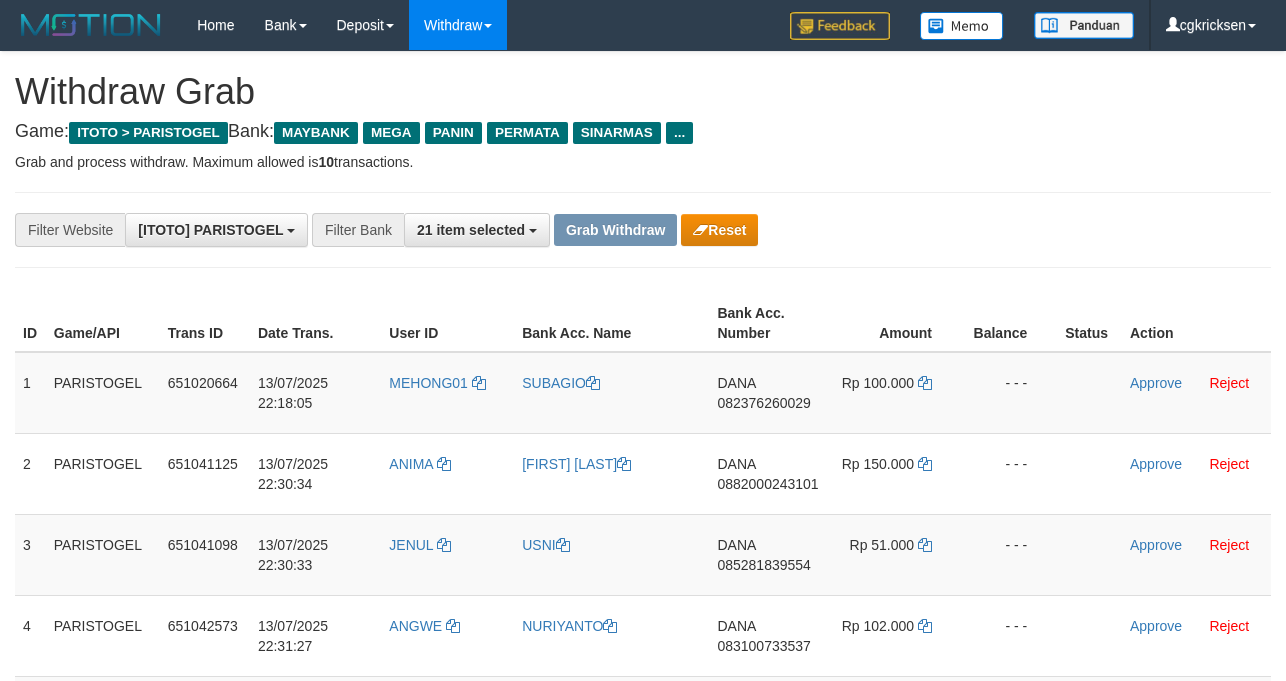 scroll, scrollTop: 0, scrollLeft: 0, axis: both 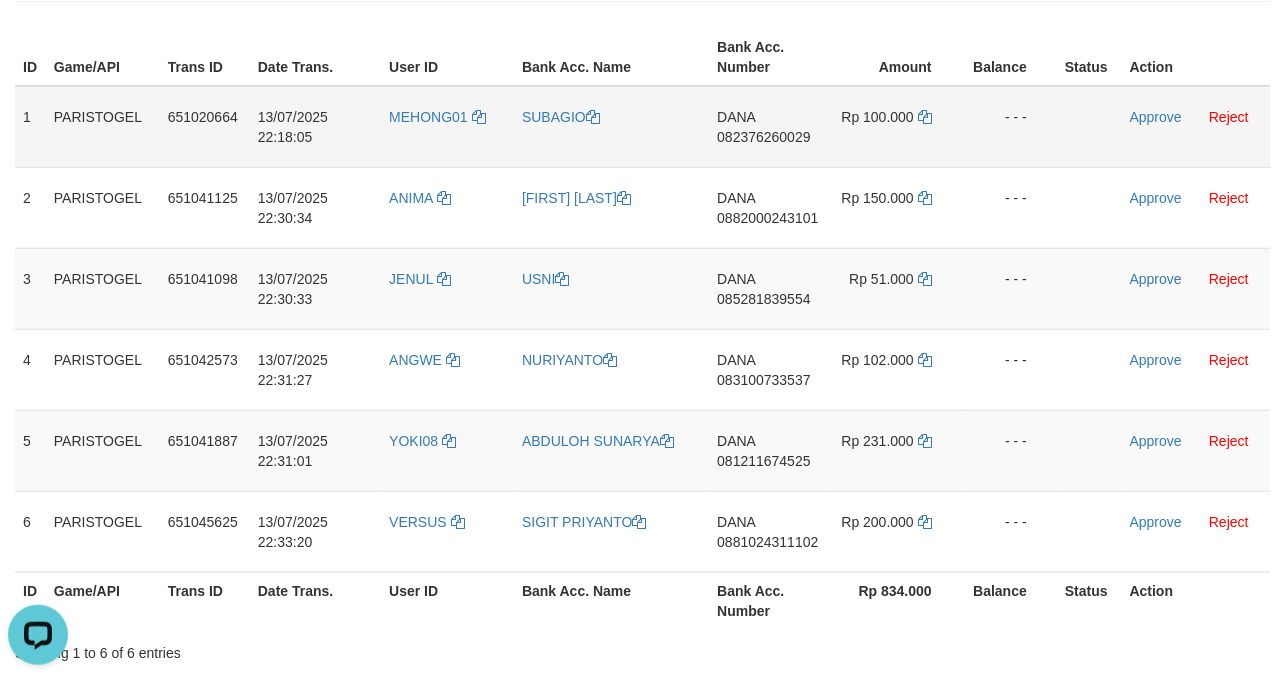 click on "MEHONG01" at bounding box center (447, 127) 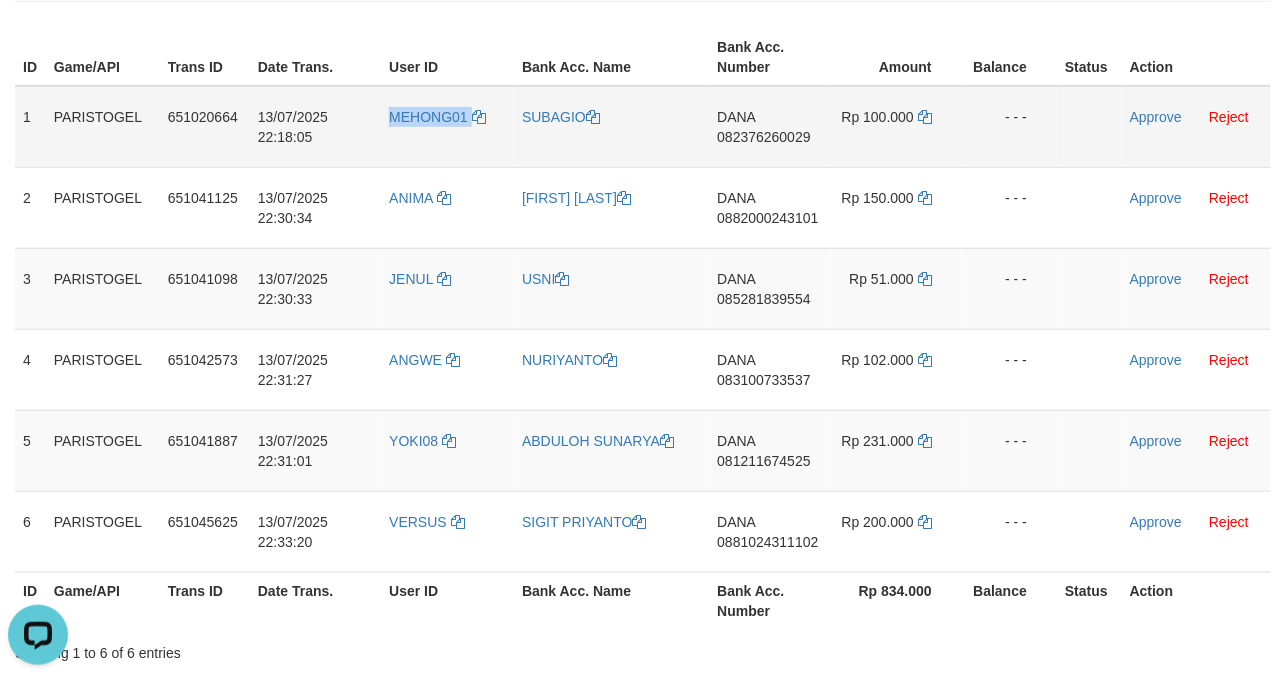 click on "MEHONG01" at bounding box center [447, 127] 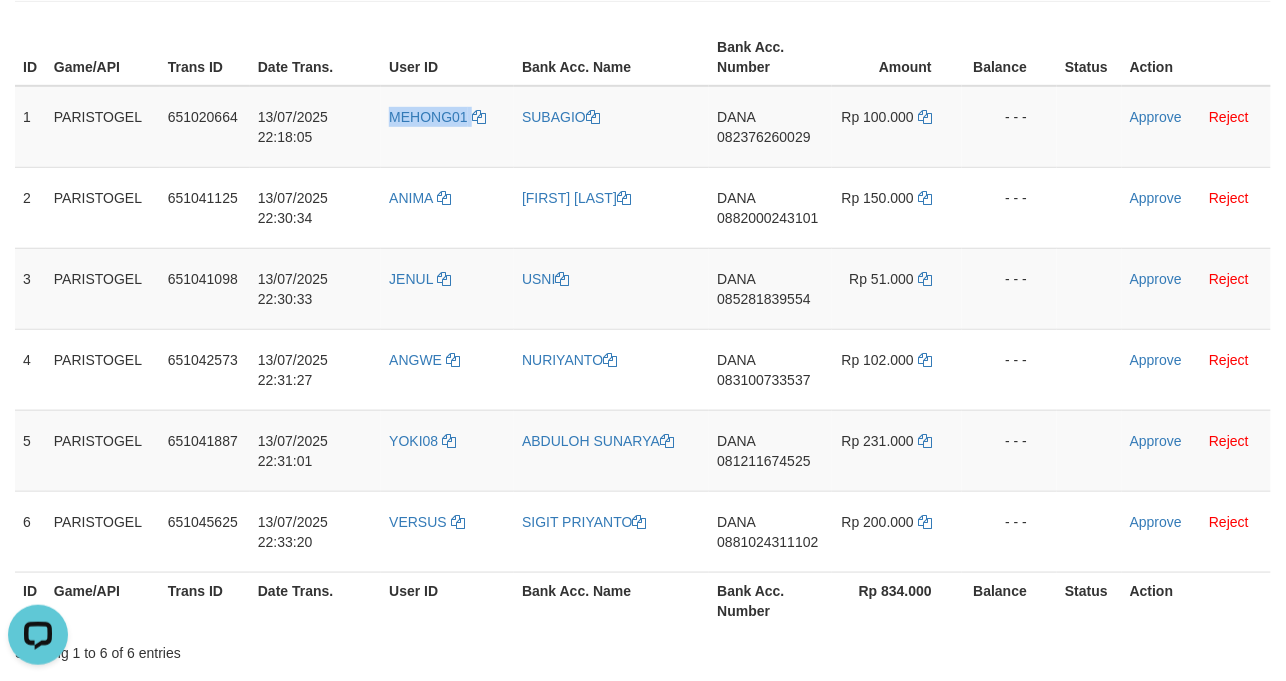 copy on "MEHONG01" 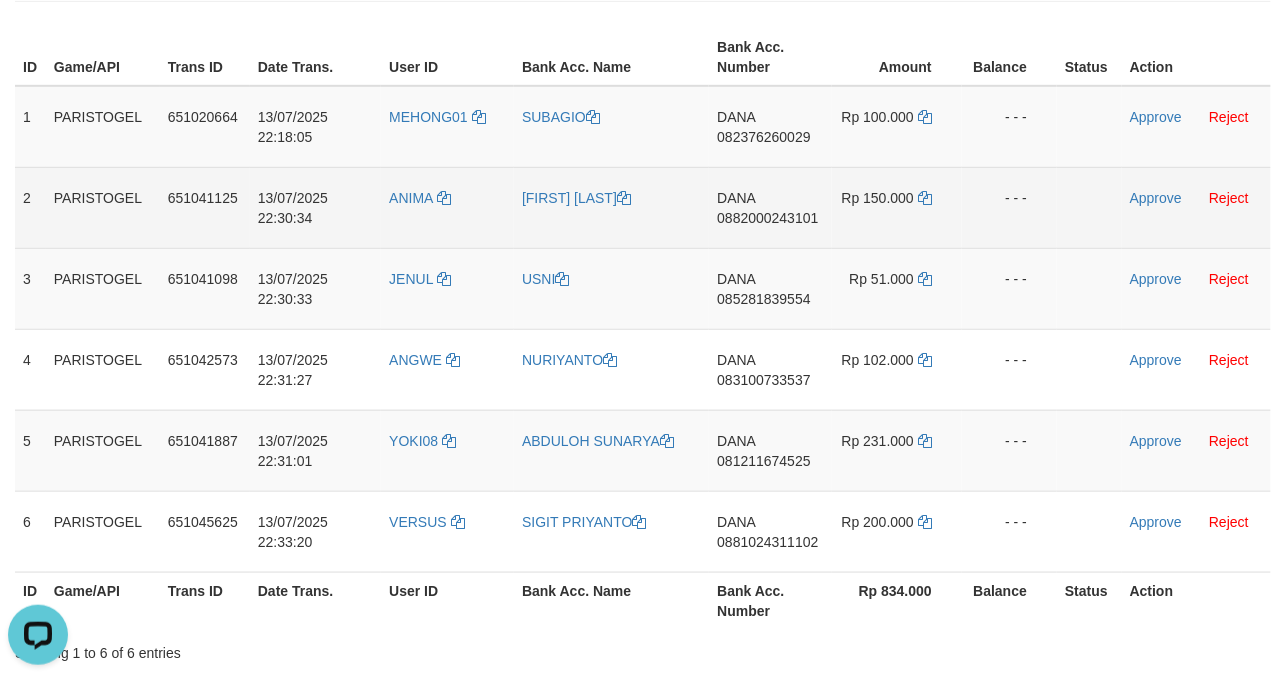 click on "ANIMA" at bounding box center (447, 207) 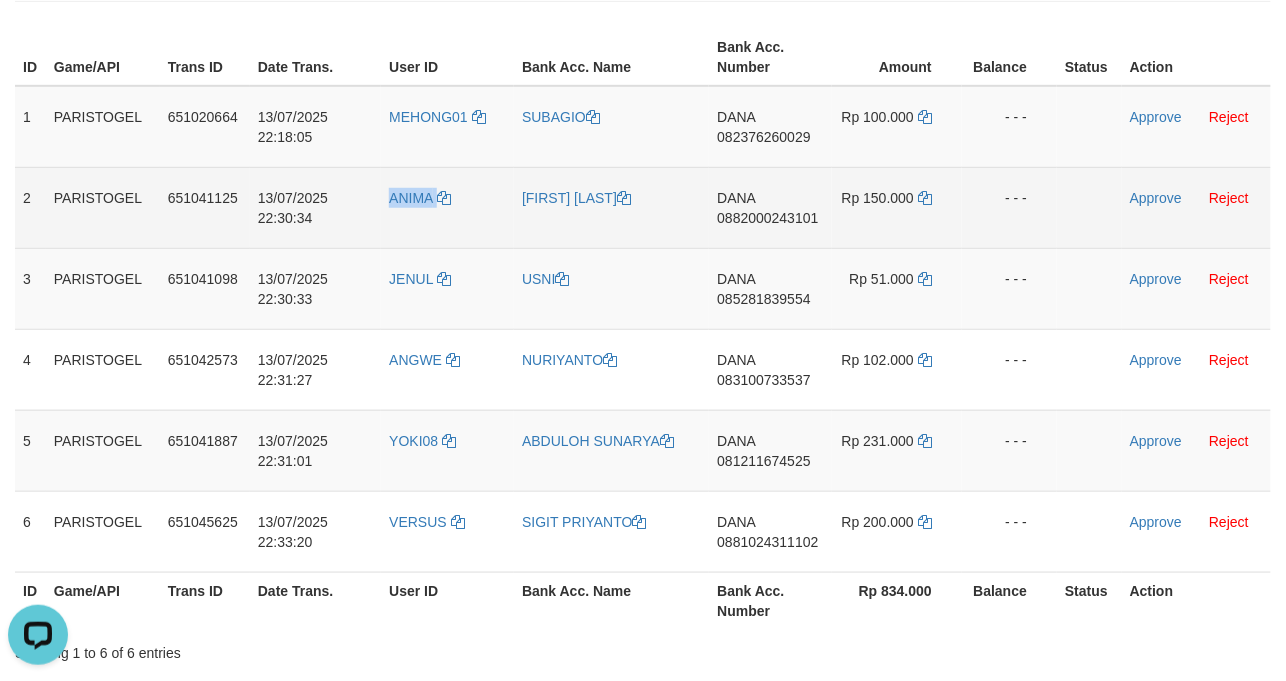 click on "ANIMA" at bounding box center (447, 207) 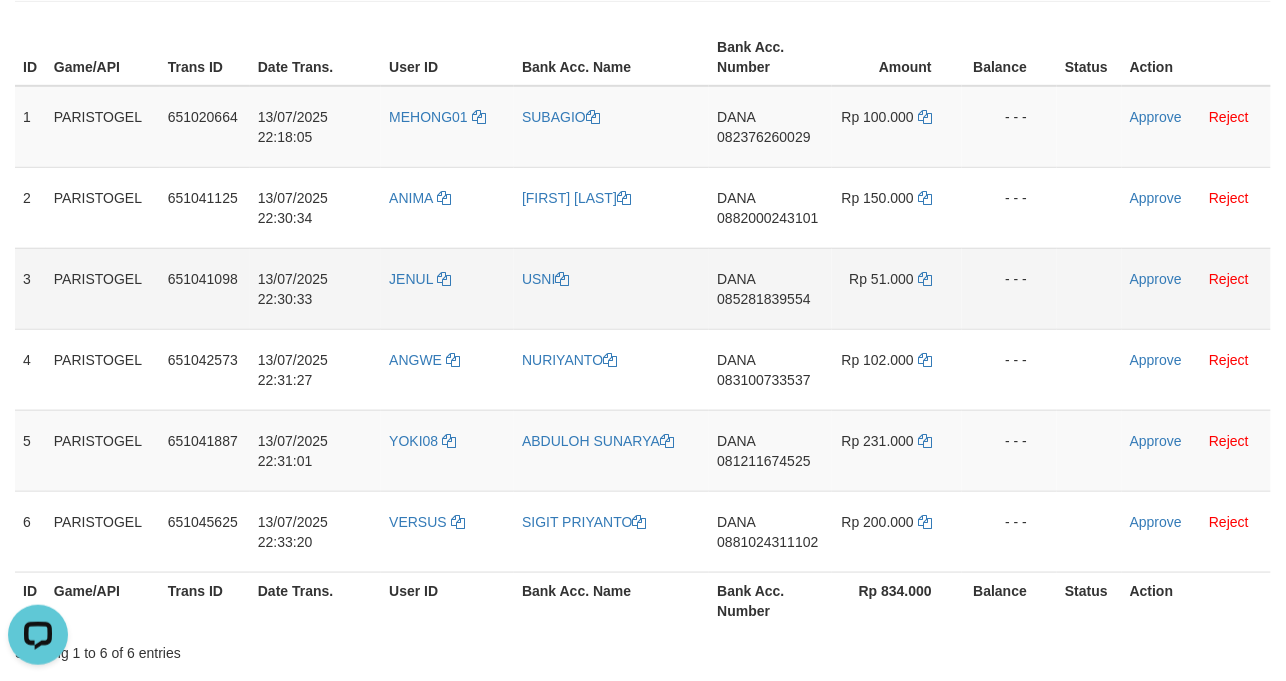 click on "JENUL" at bounding box center [447, 288] 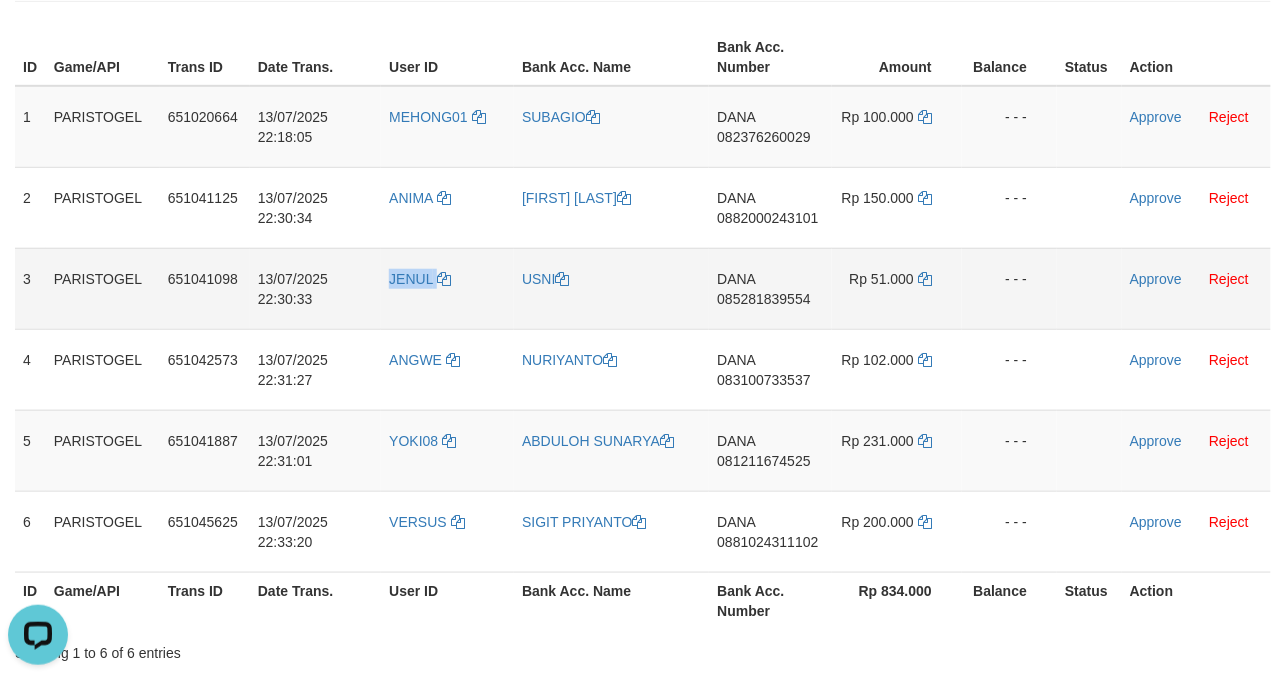 click on "JENUL" at bounding box center (447, 288) 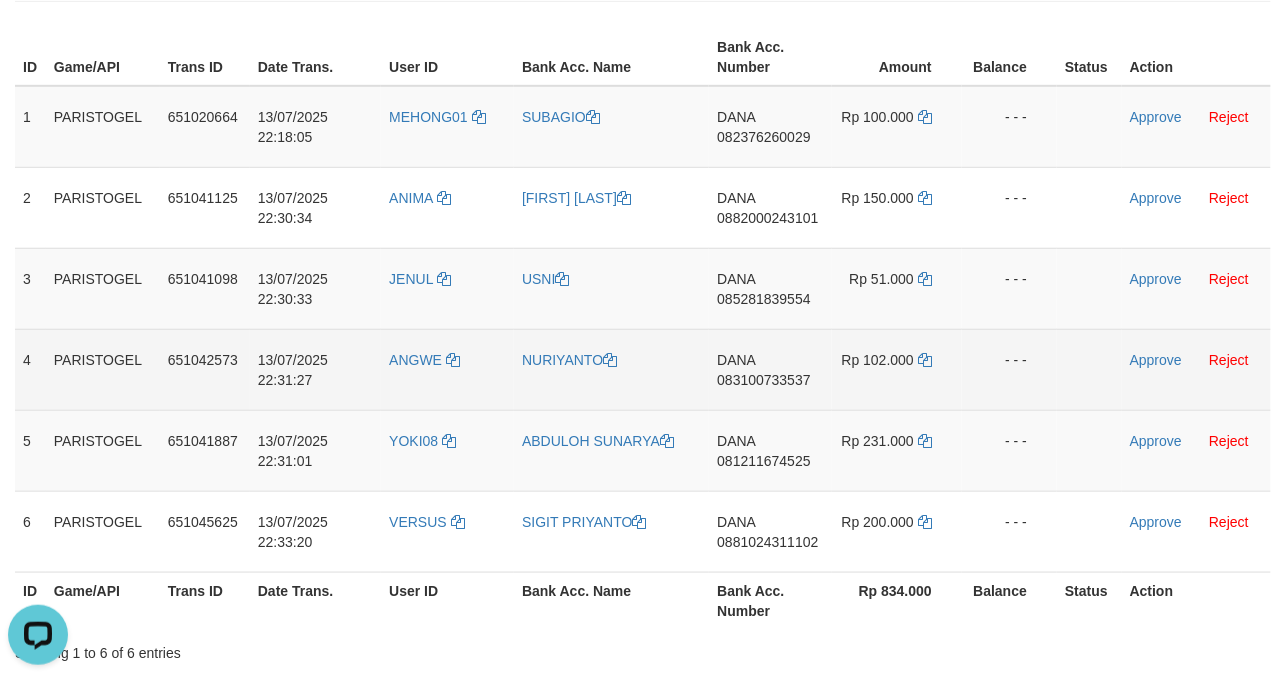 click on "ANGWE" at bounding box center [447, 369] 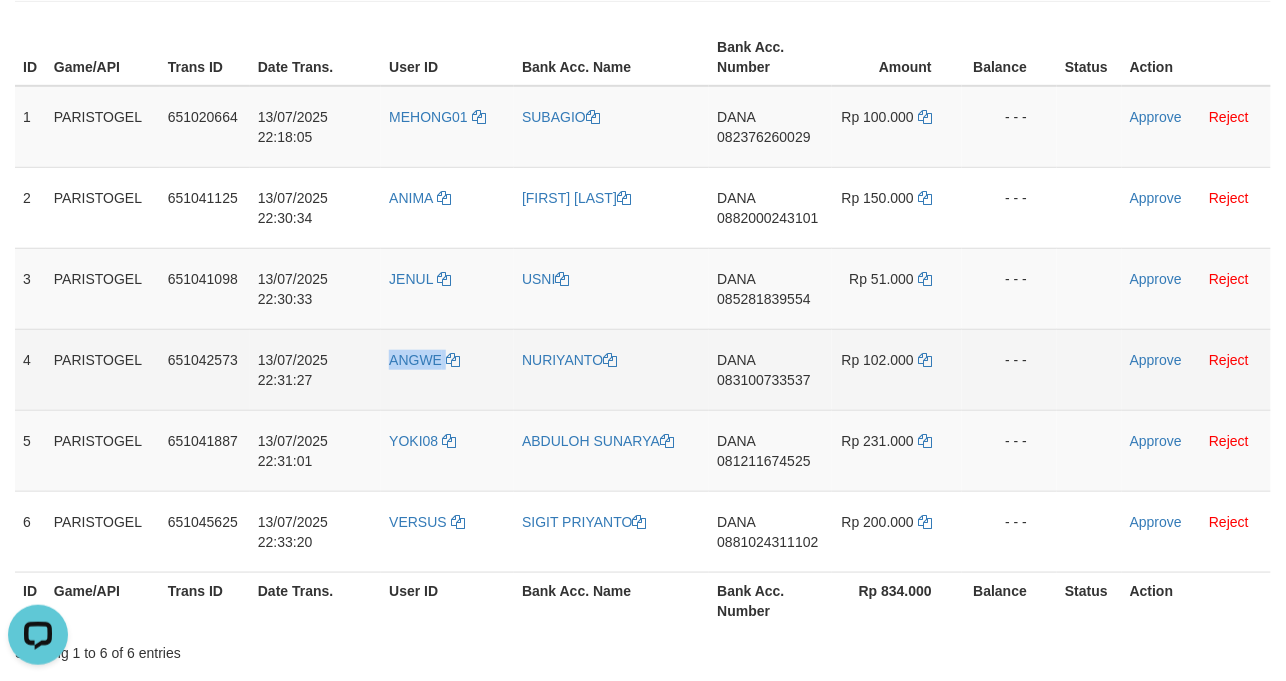 click on "ANGWE" at bounding box center [447, 369] 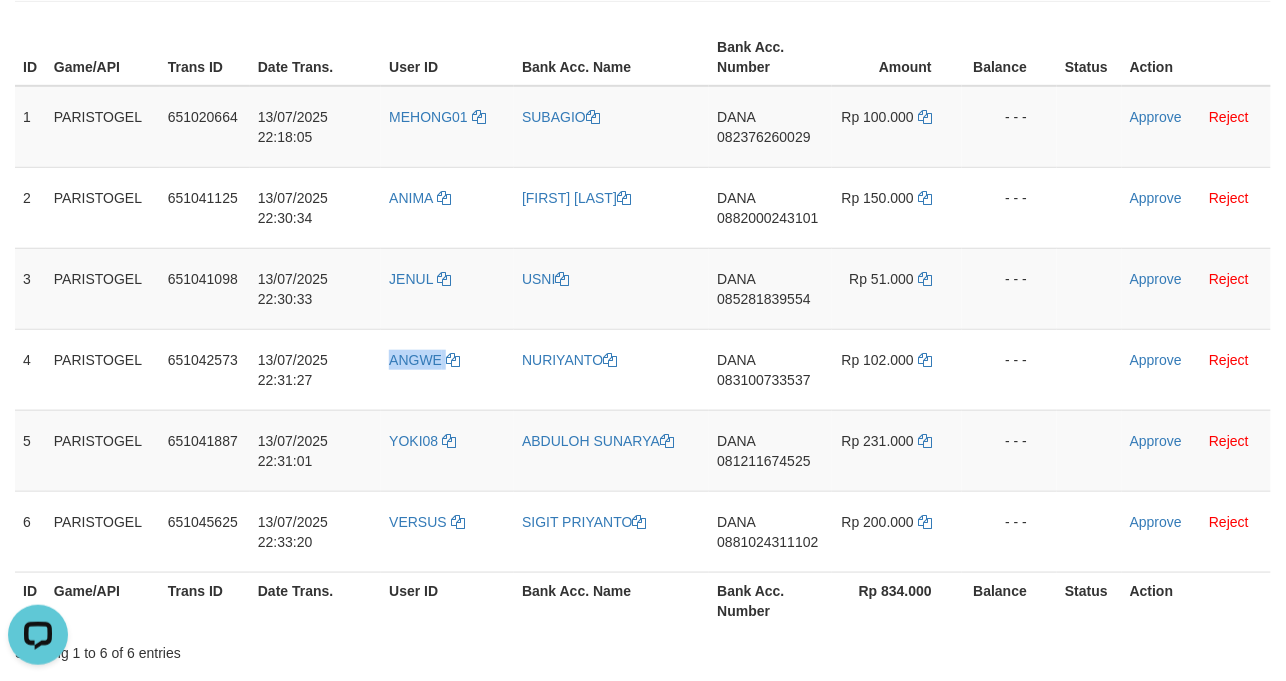 copy on "ANGWE" 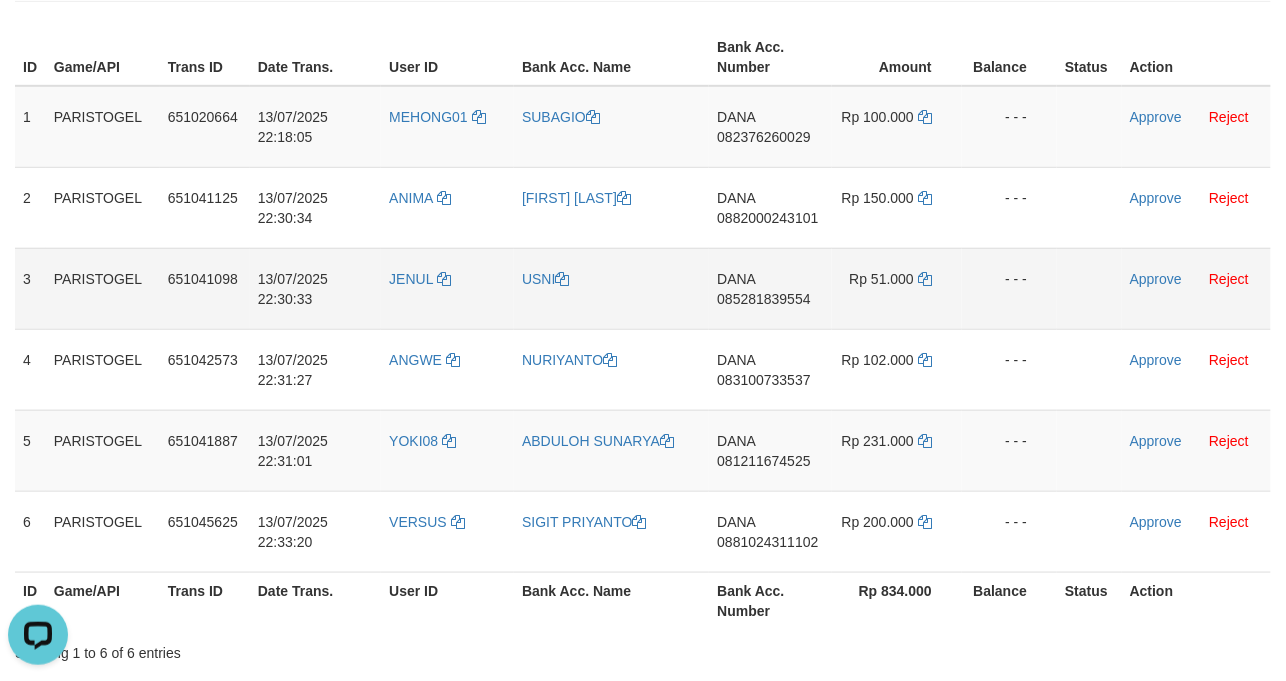 click on "JENUL" at bounding box center (447, 288) 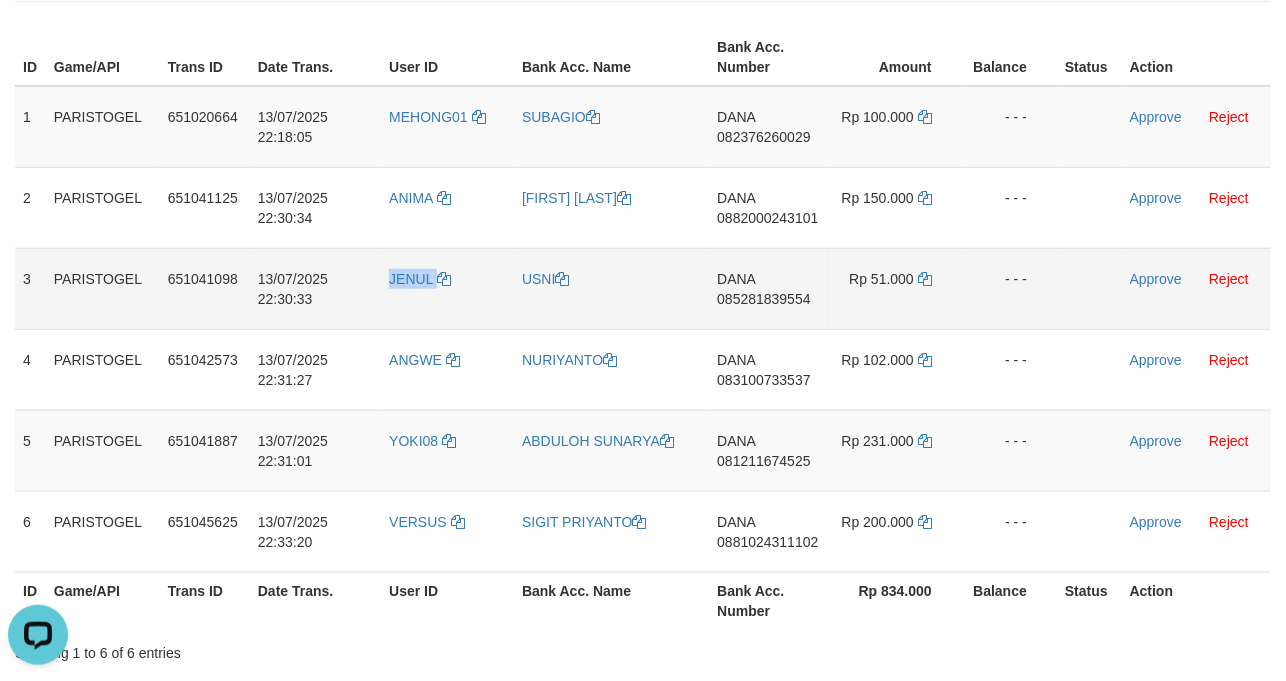 click on "JENUL" at bounding box center [447, 288] 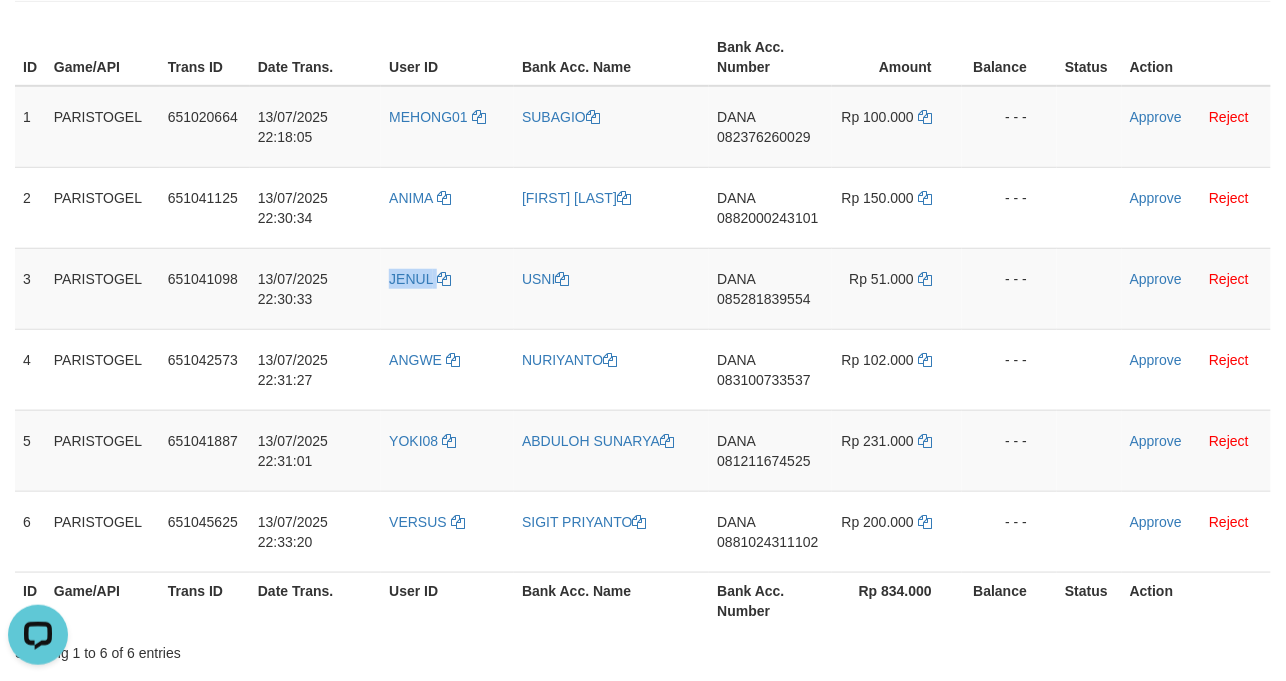copy on "JENUL" 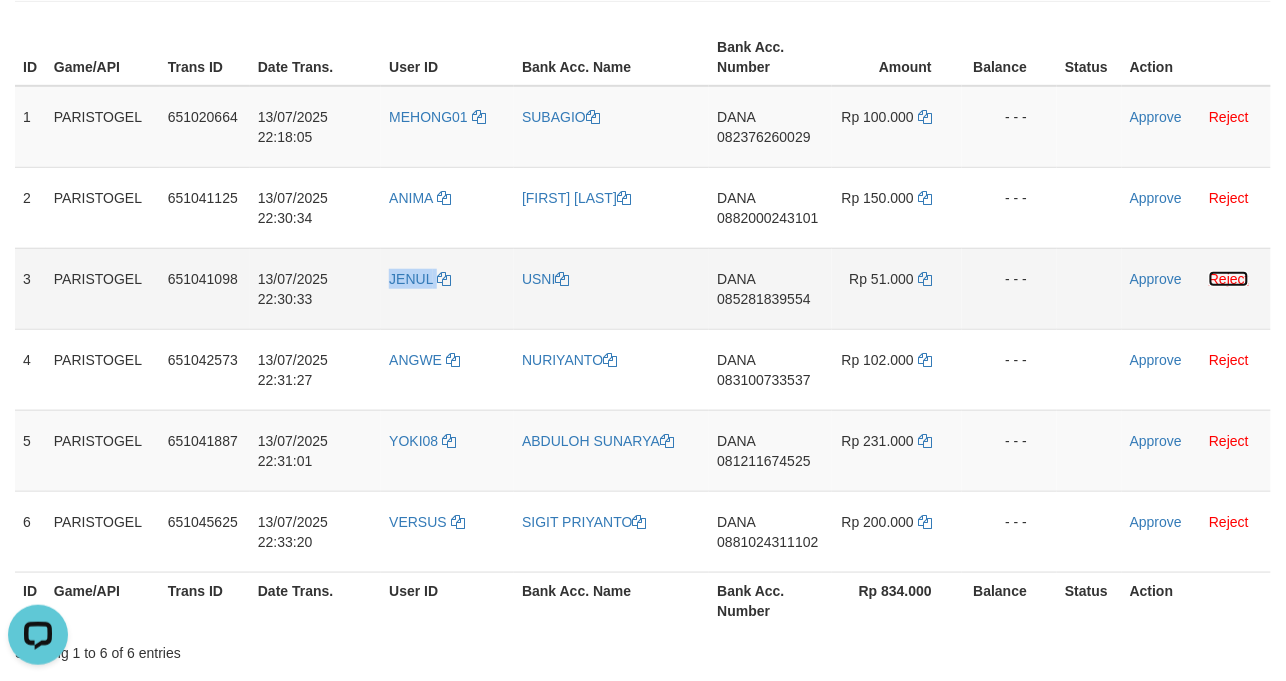 click on "Reject" at bounding box center (1229, 279) 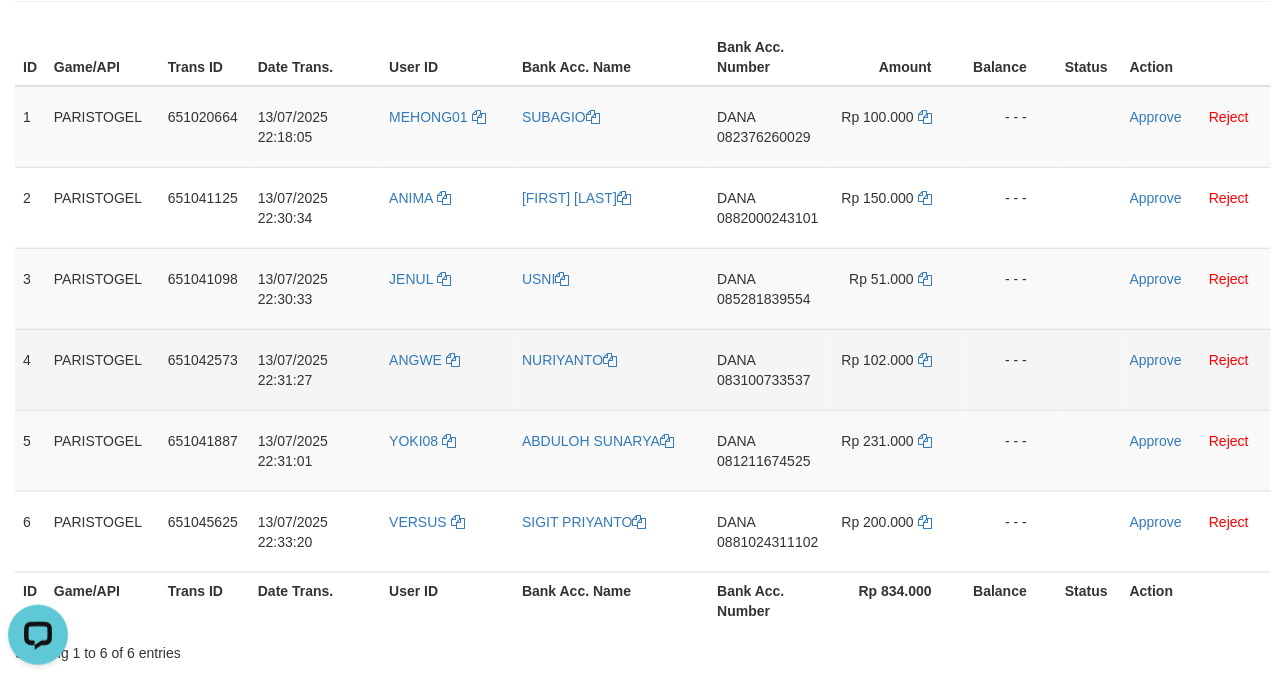 click on "ANGWE" at bounding box center [447, 369] 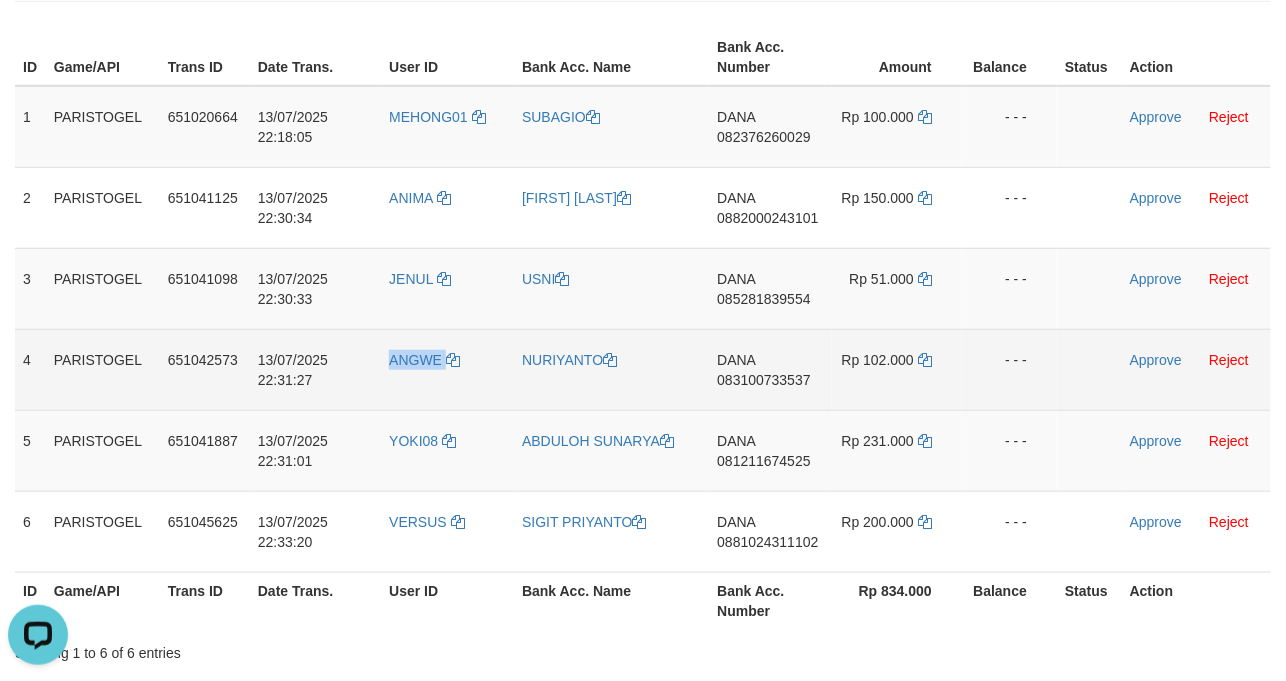 click on "ANGWE" at bounding box center (447, 369) 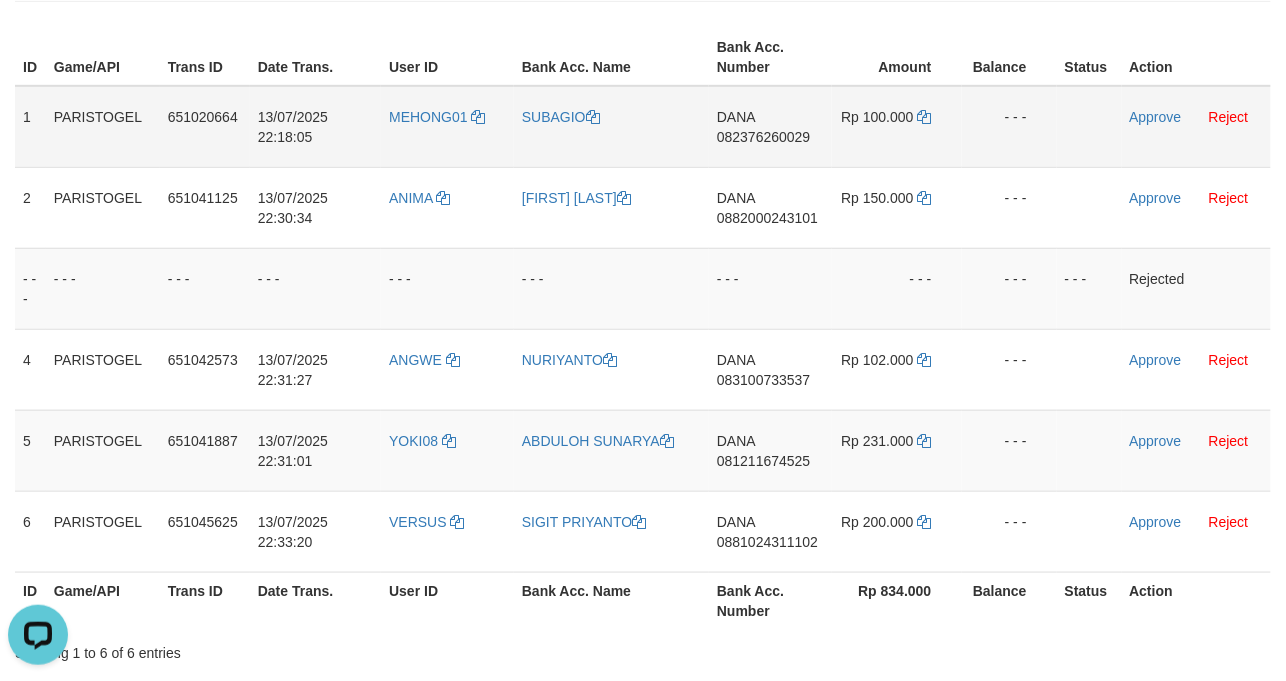 click on "DANA
082376260029" at bounding box center (770, 127) 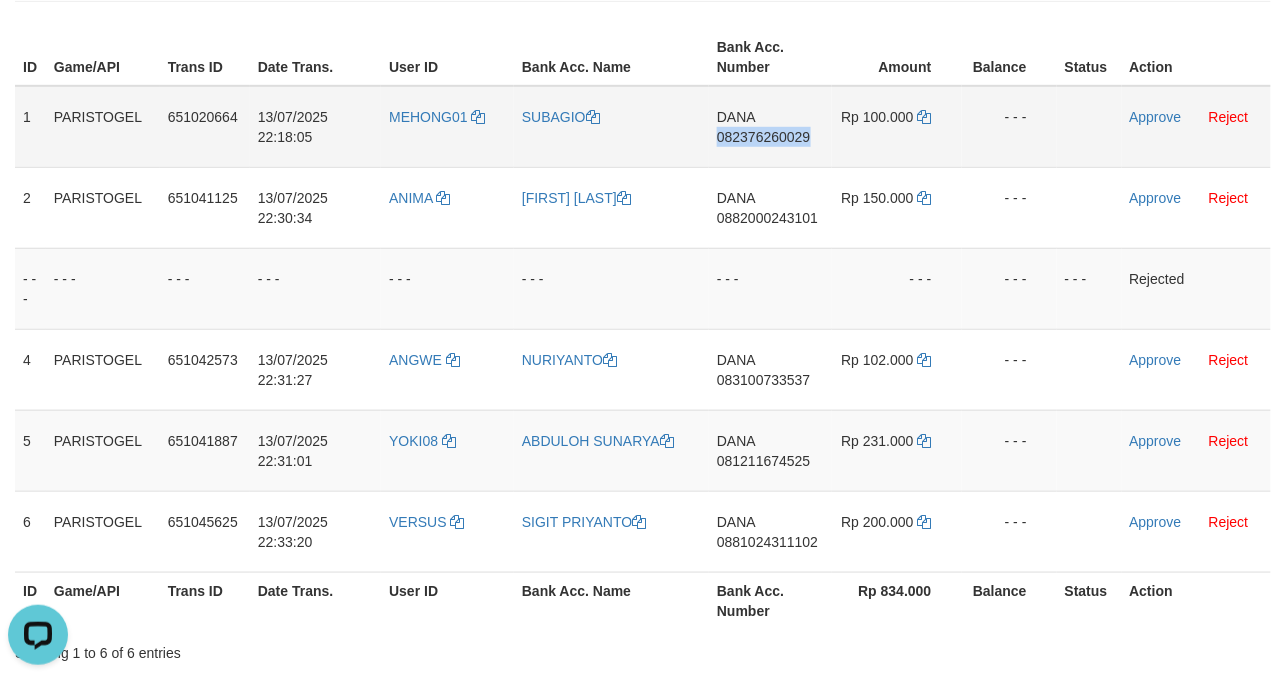 click on "DANA
082376260029" at bounding box center (770, 127) 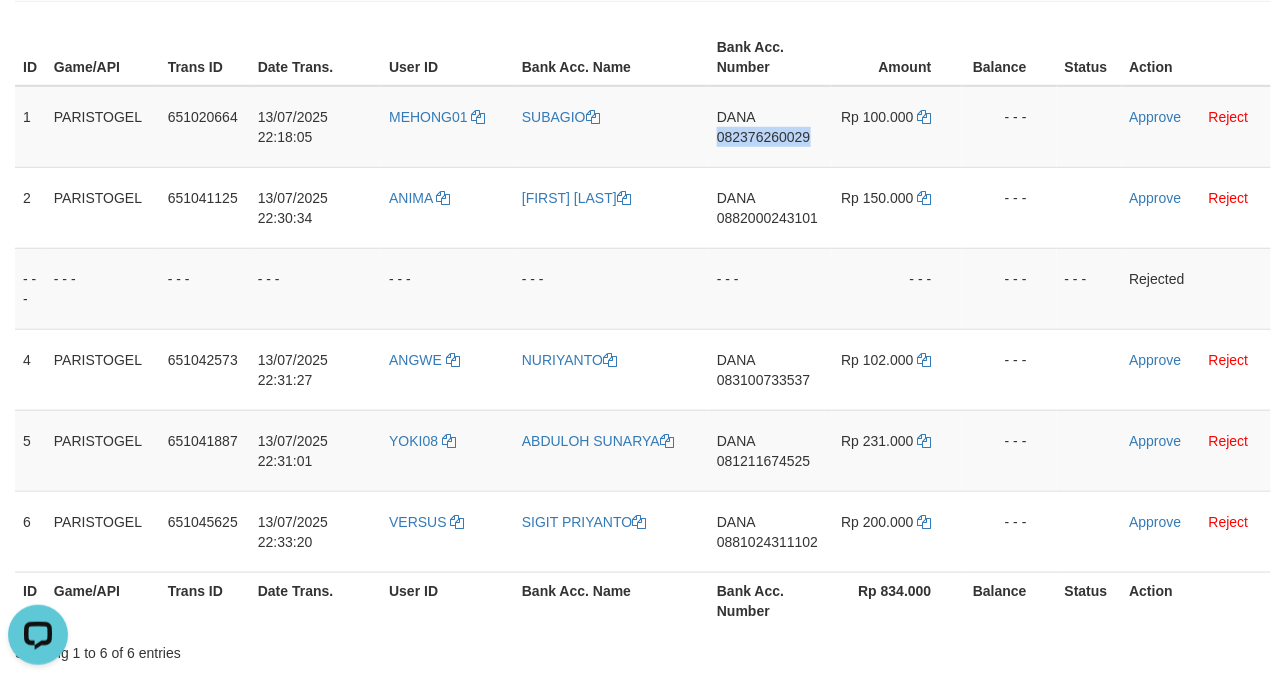copy on "082376260029" 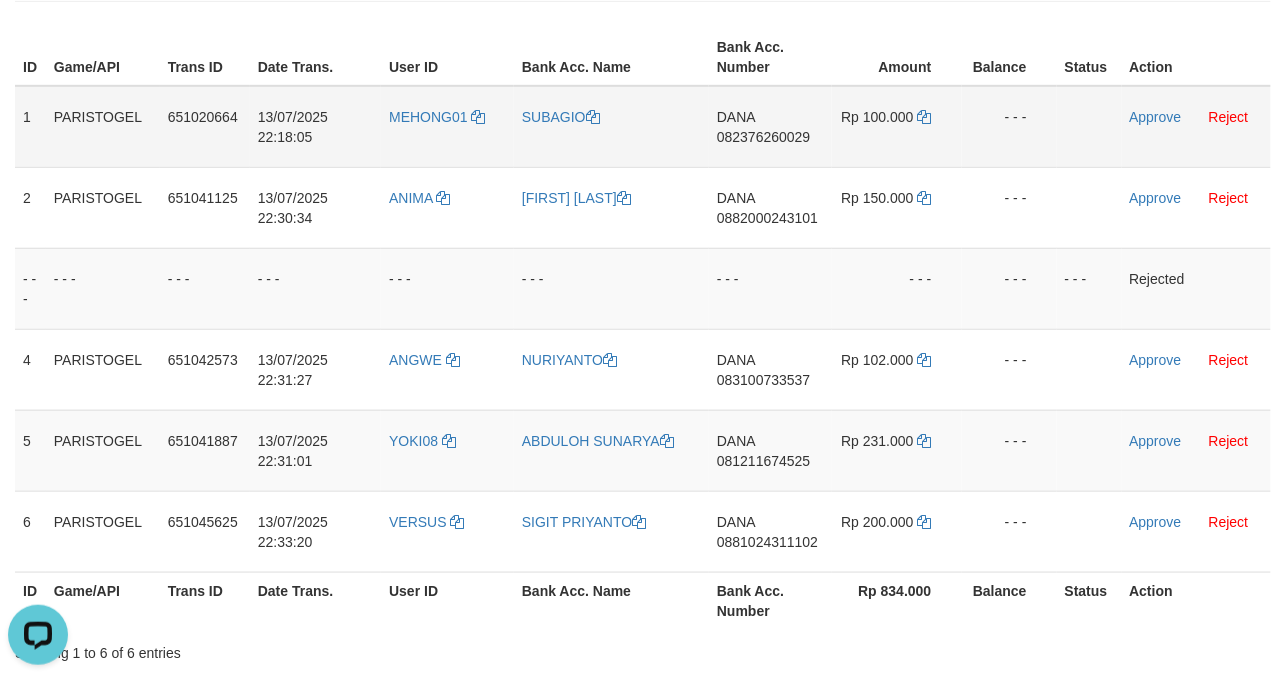 click on "MEHONG01" at bounding box center [447, 127] 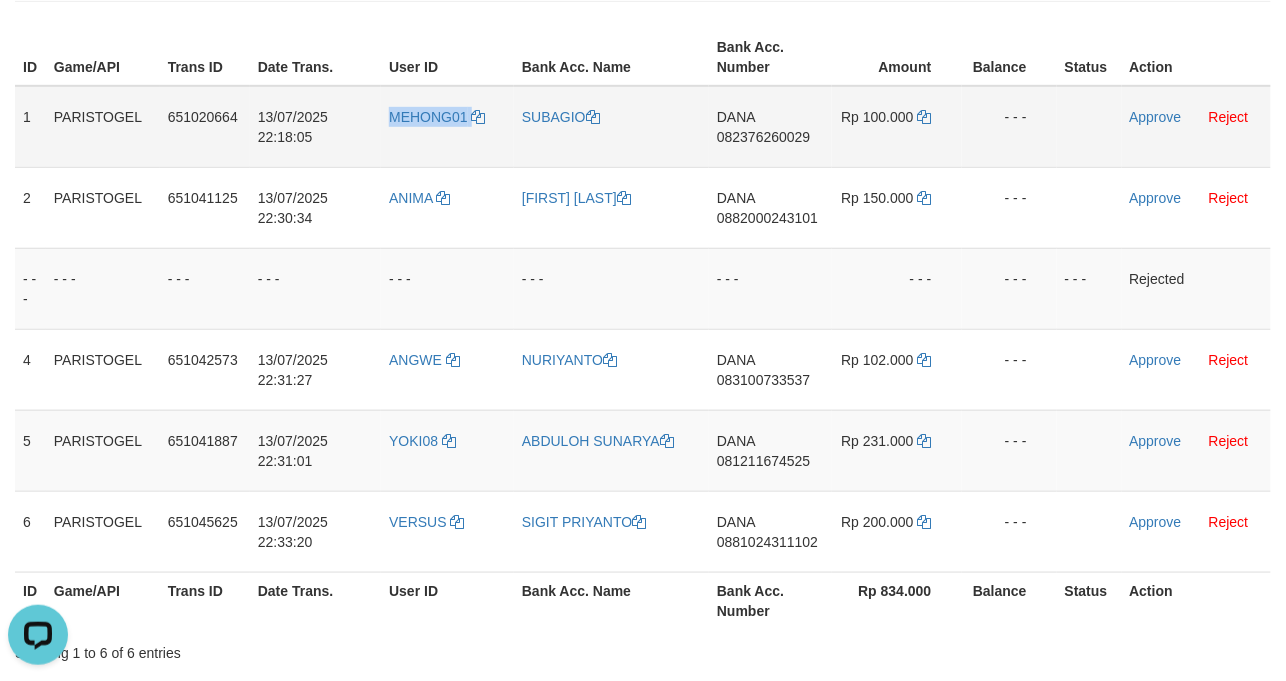 click on "MEHONG01" at bounding box center [447, 127] 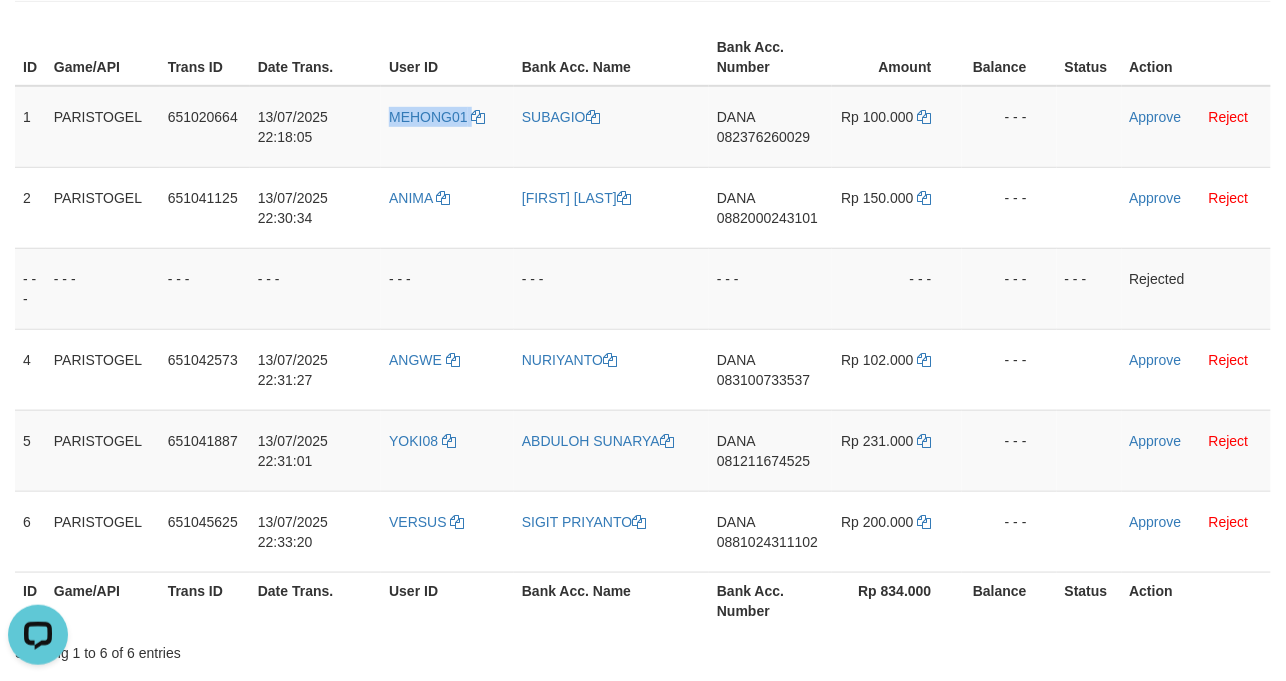 copy on "MEHONG01" 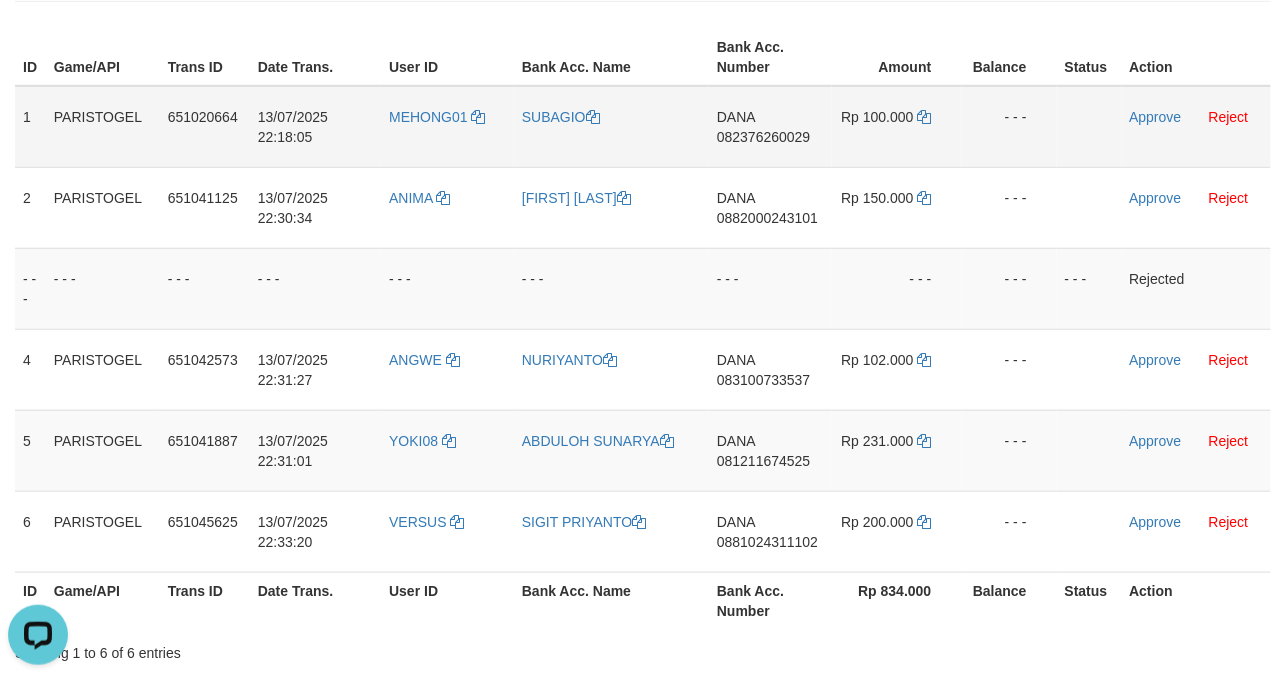 click on "SUBAGIO" at bounding box center (611, 127) 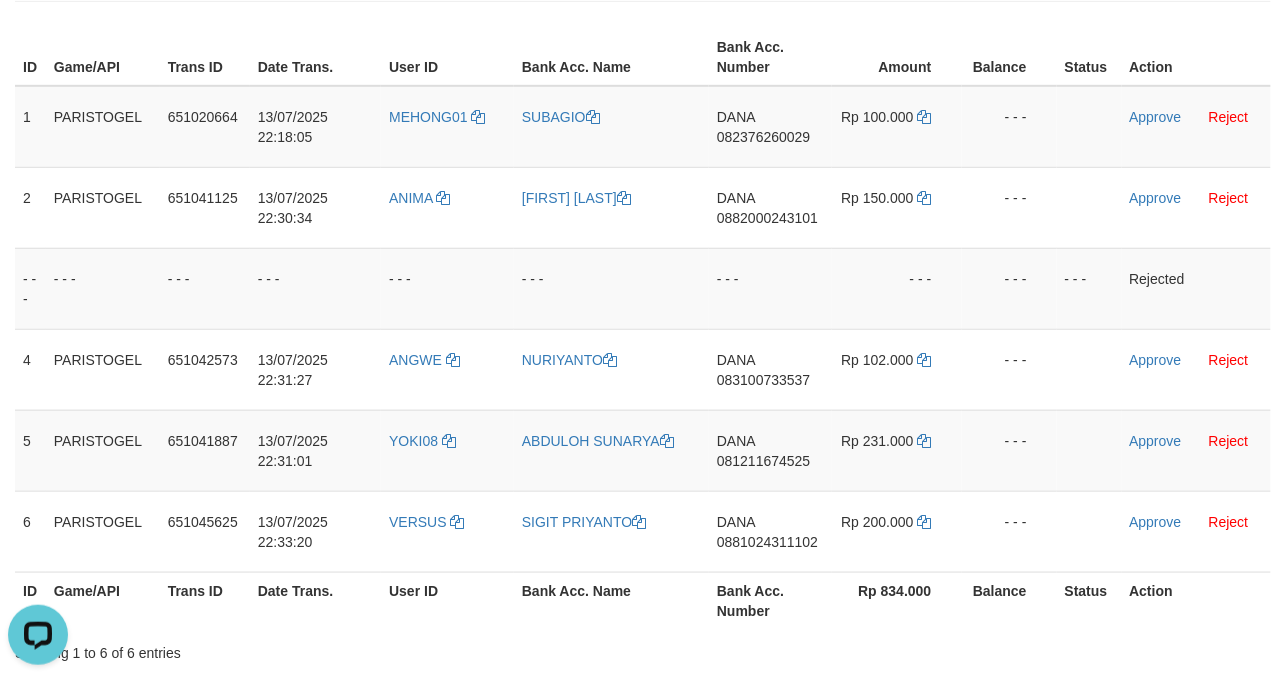 copy on "SUBAGIO" 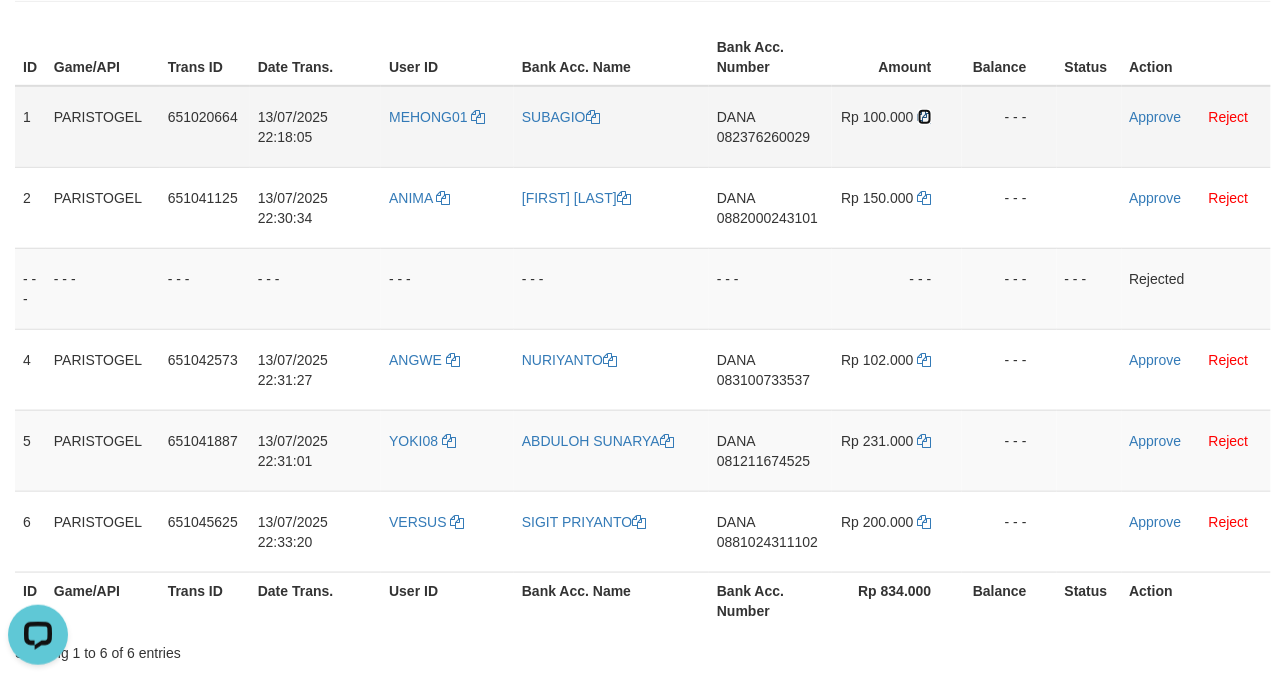click at bounding box center [925, 117] 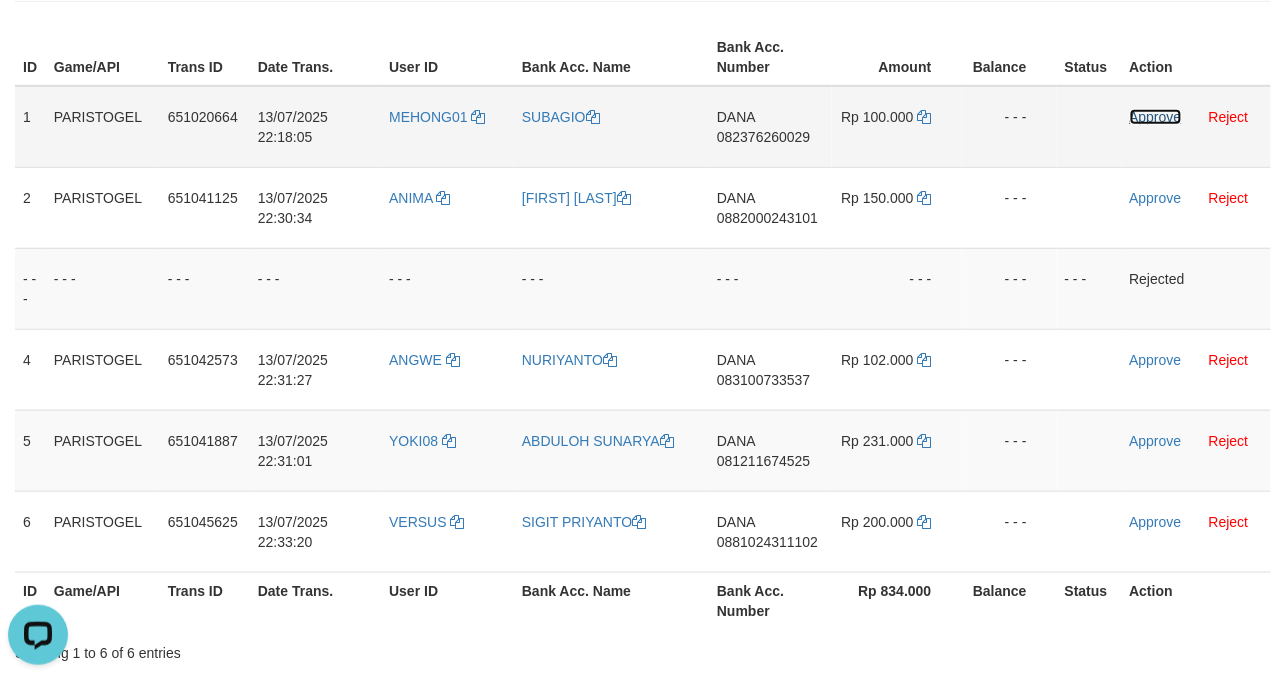 click on "Approve" at bounding box center [1156, 117] 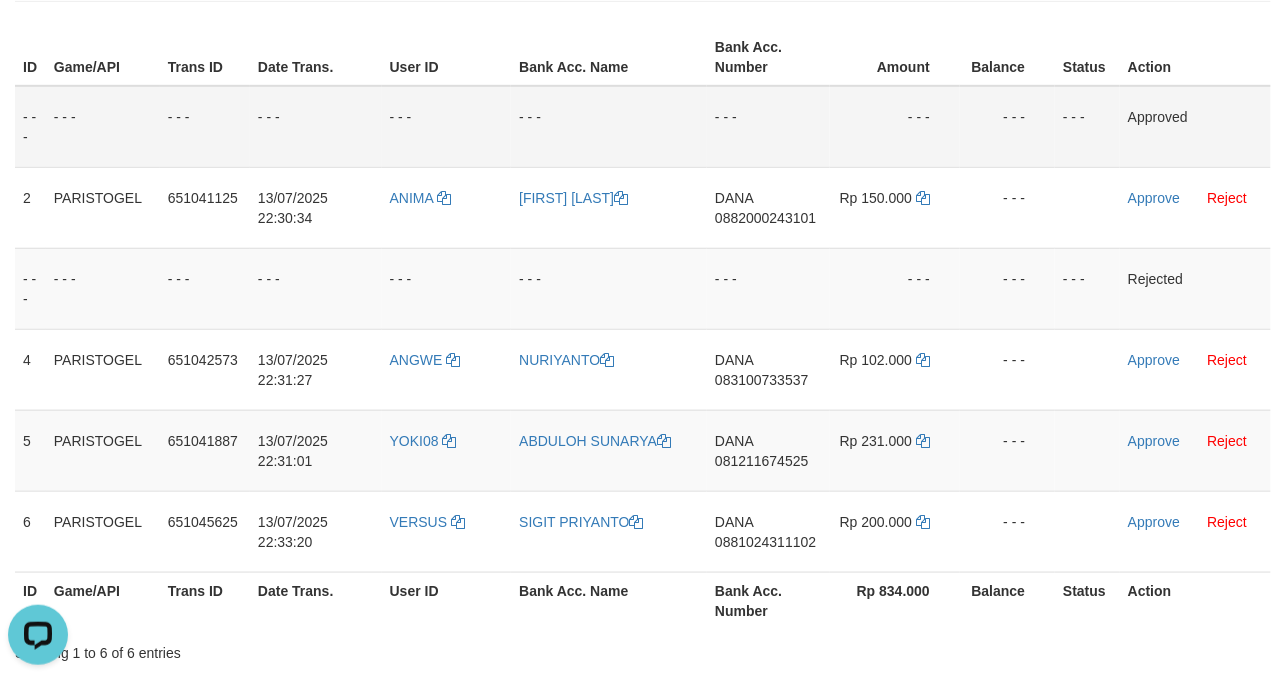 click on "- - -" at bounding box center [1007, 127] 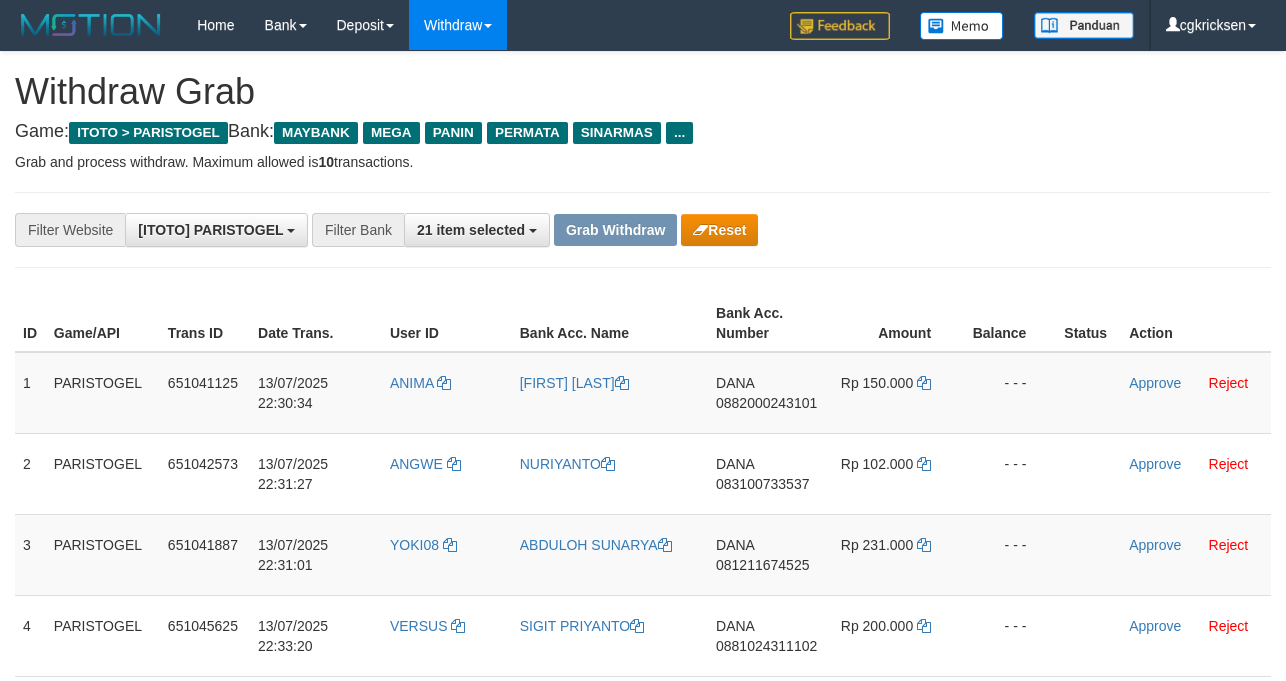 scroll, scrollTop: 266, scrollLeft: 0, axis: vertical 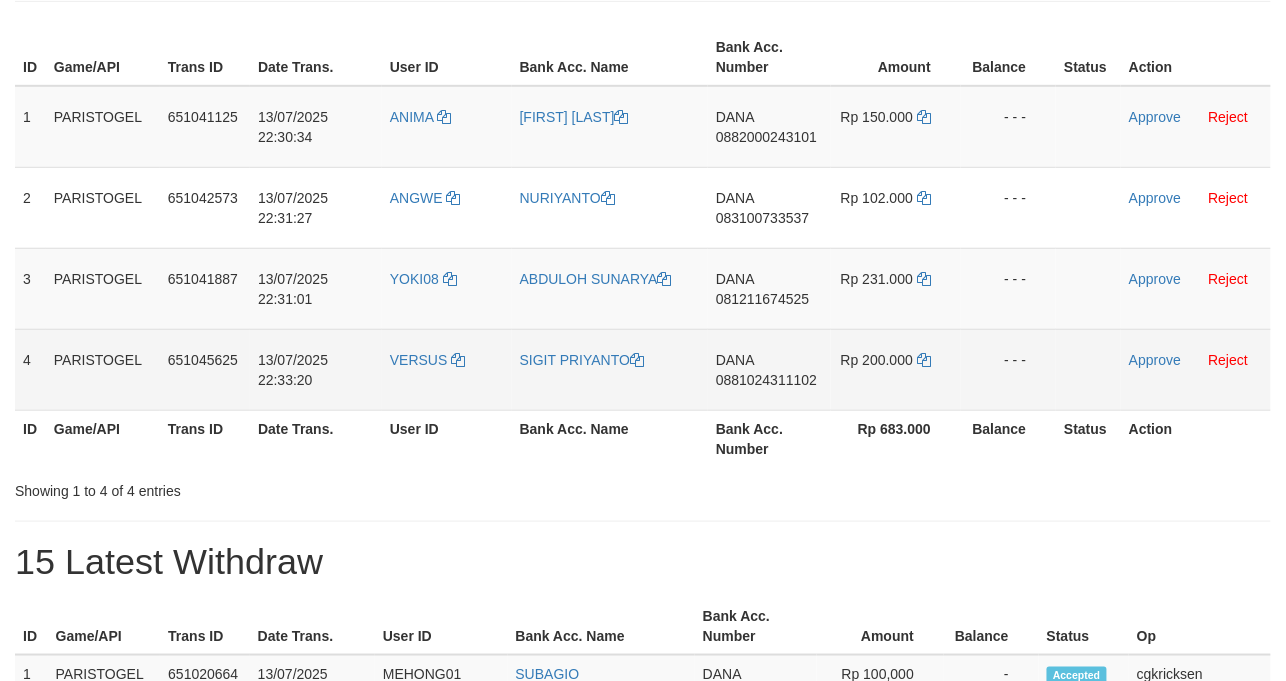click on "VERSUS" at bounding box center (447, 369) 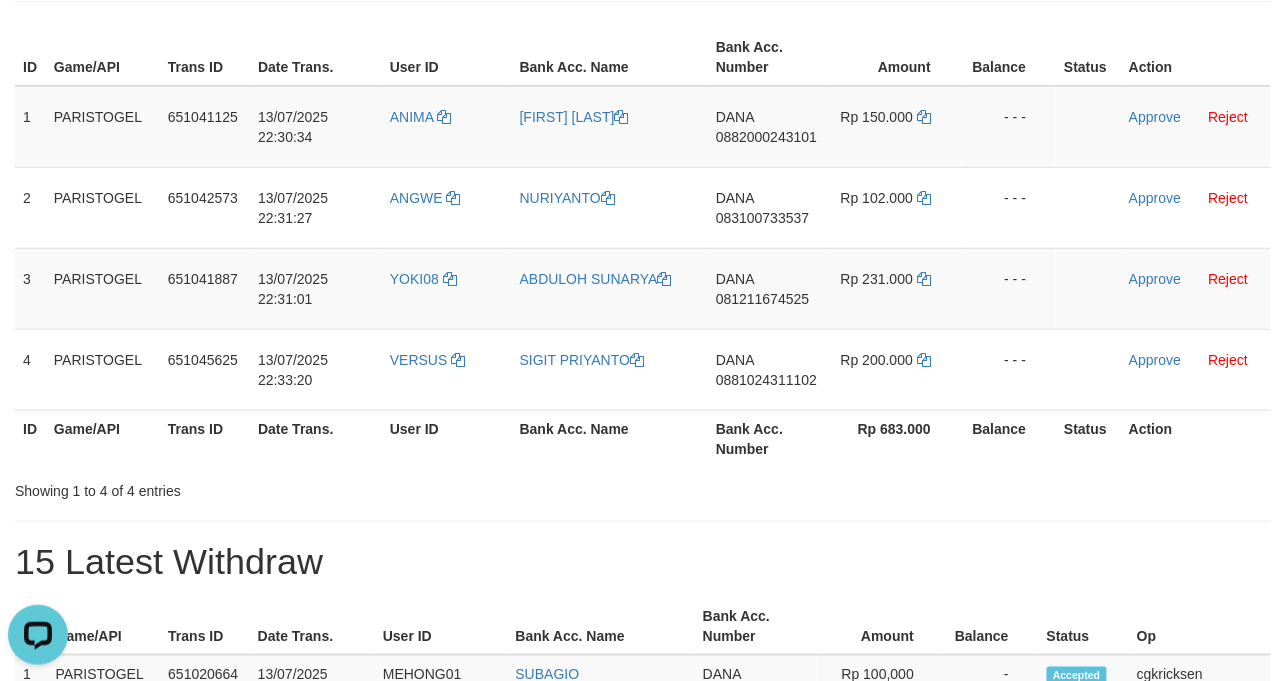 scroll, scrollTop: 0, scrollLeft: 0, axis: both 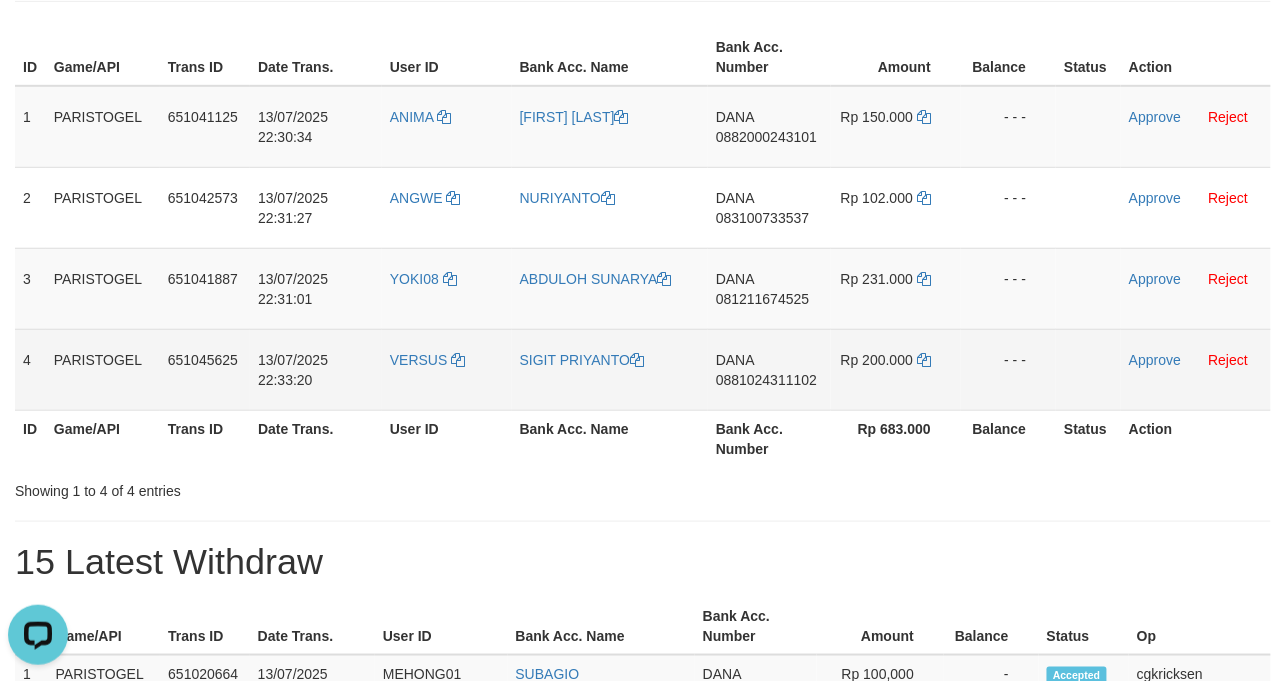 click on "13/07/2025 22:33:20" at bounding box center [316, 369] 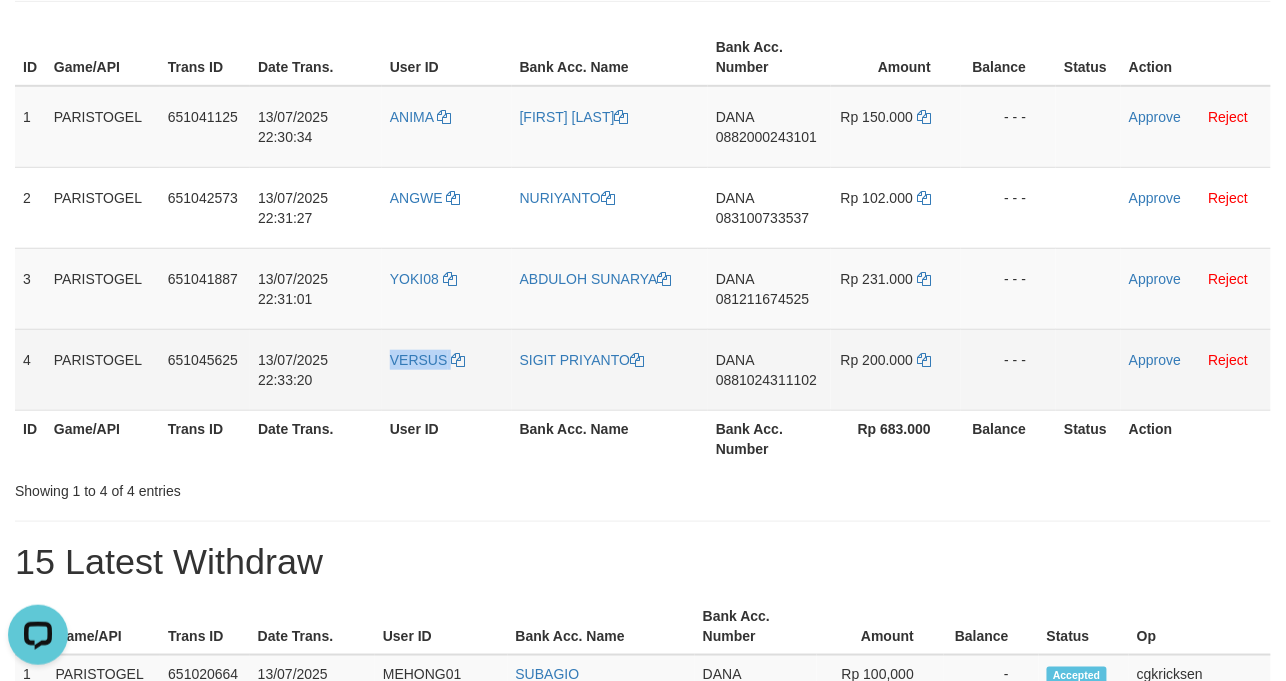 copy on "VERSUS" 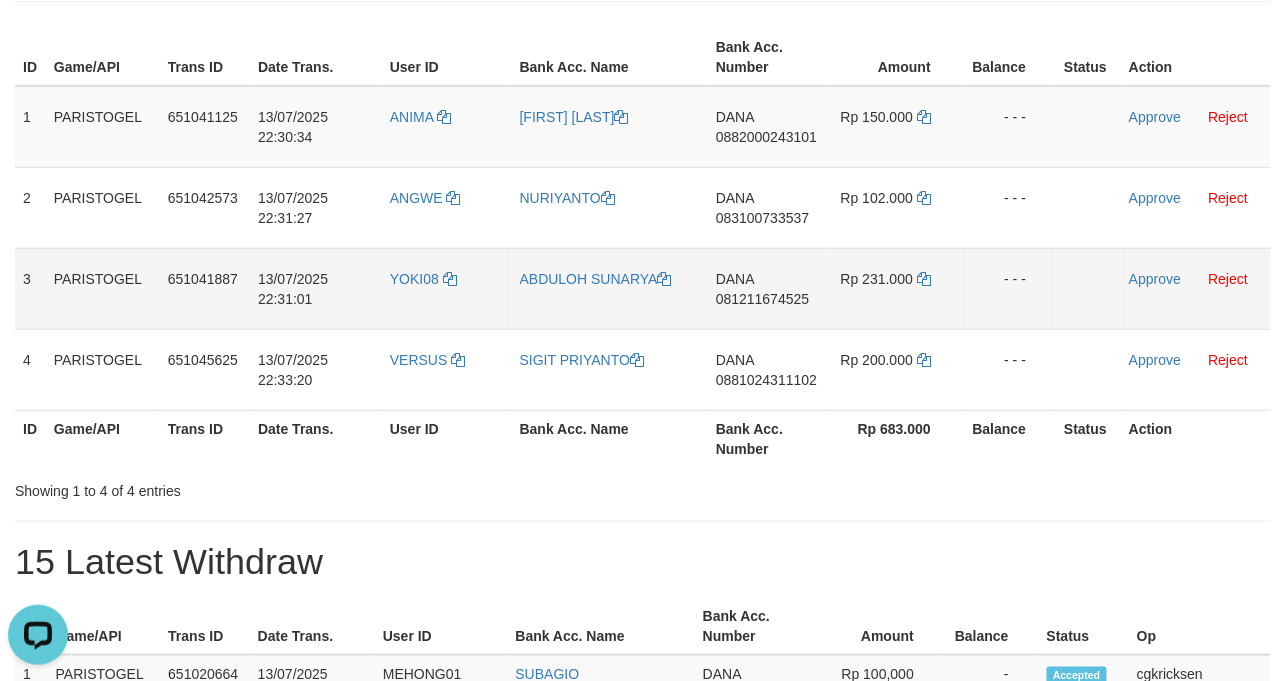 click on "YOKI08" at bounding box center (447, 288) 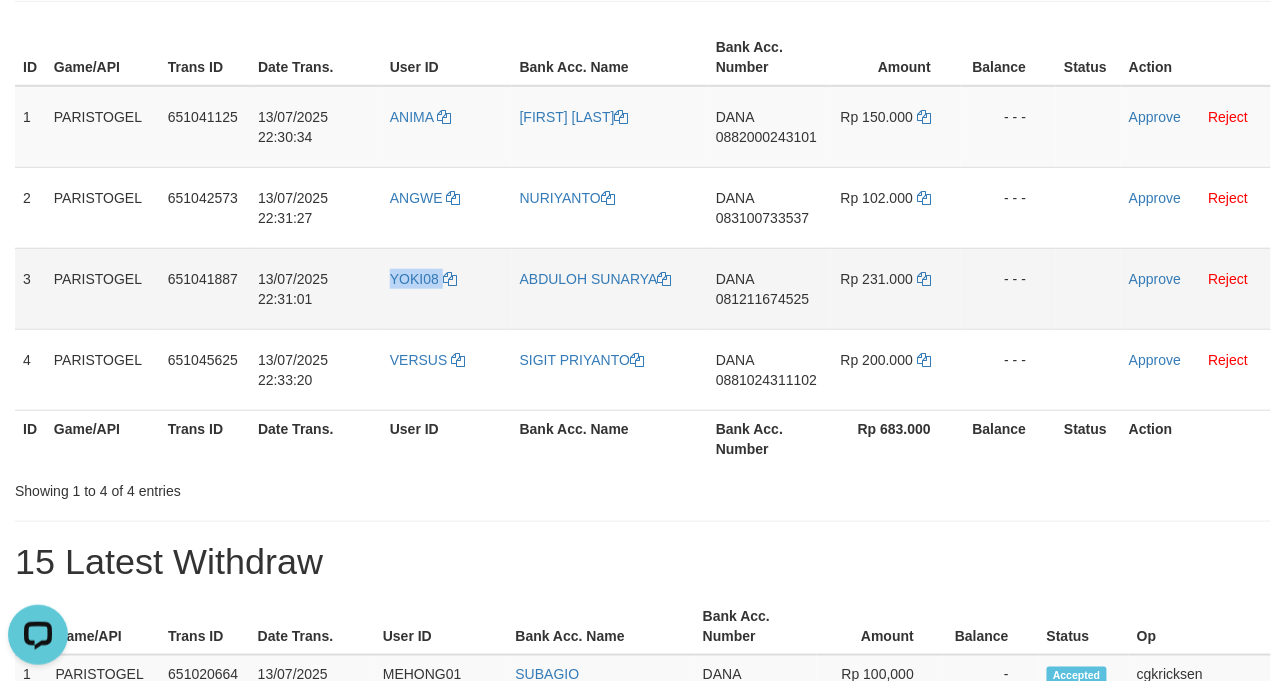 click on "YOKI08" at bounding box center (447, 288) 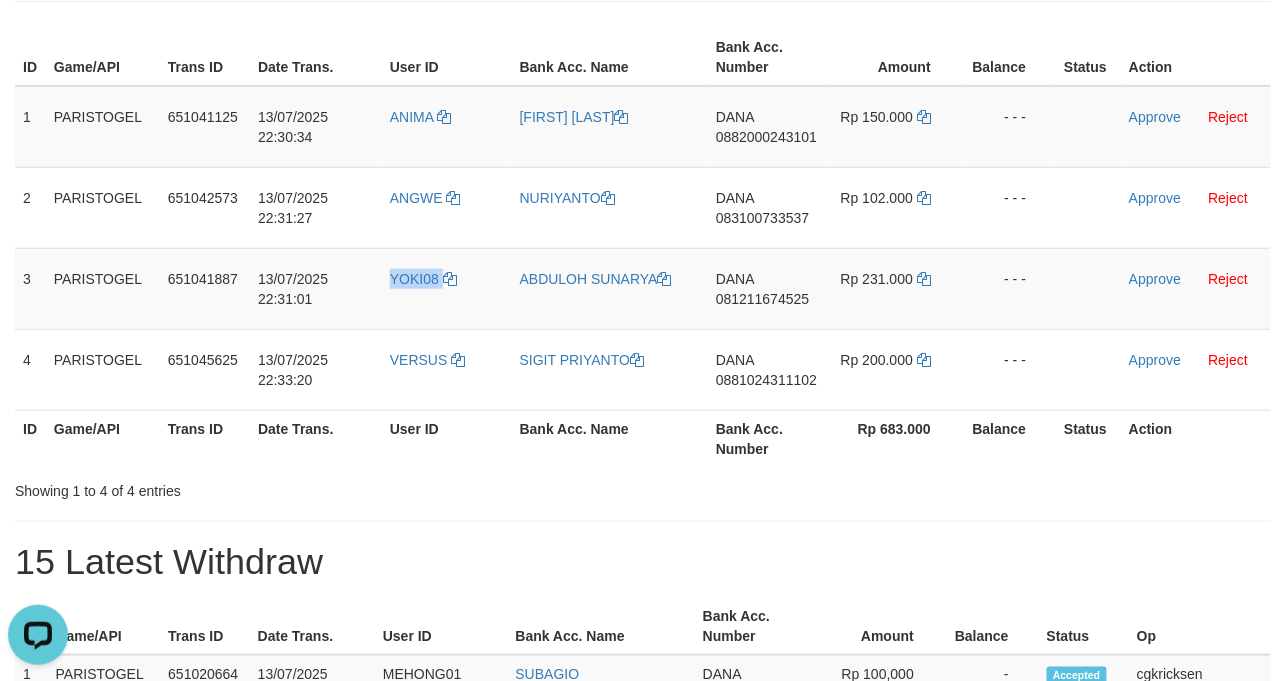 copy on "YOKI08" 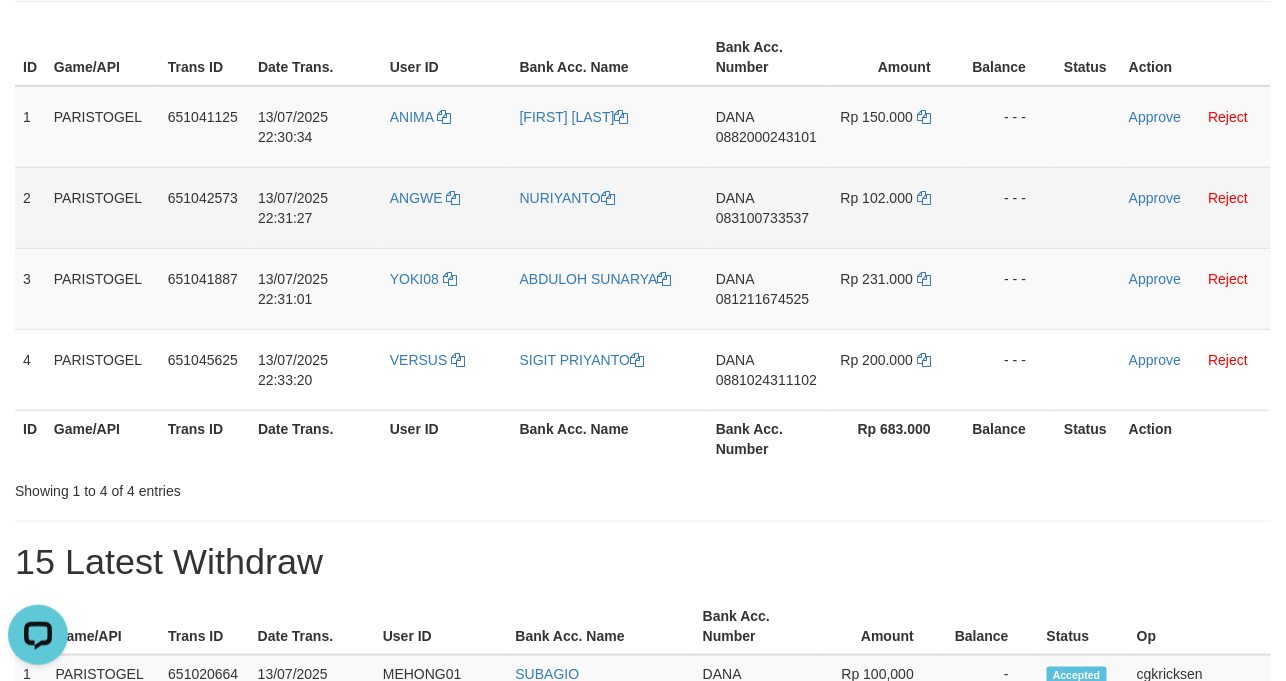 click on "ANGWE" at bounding box center (447, 207) 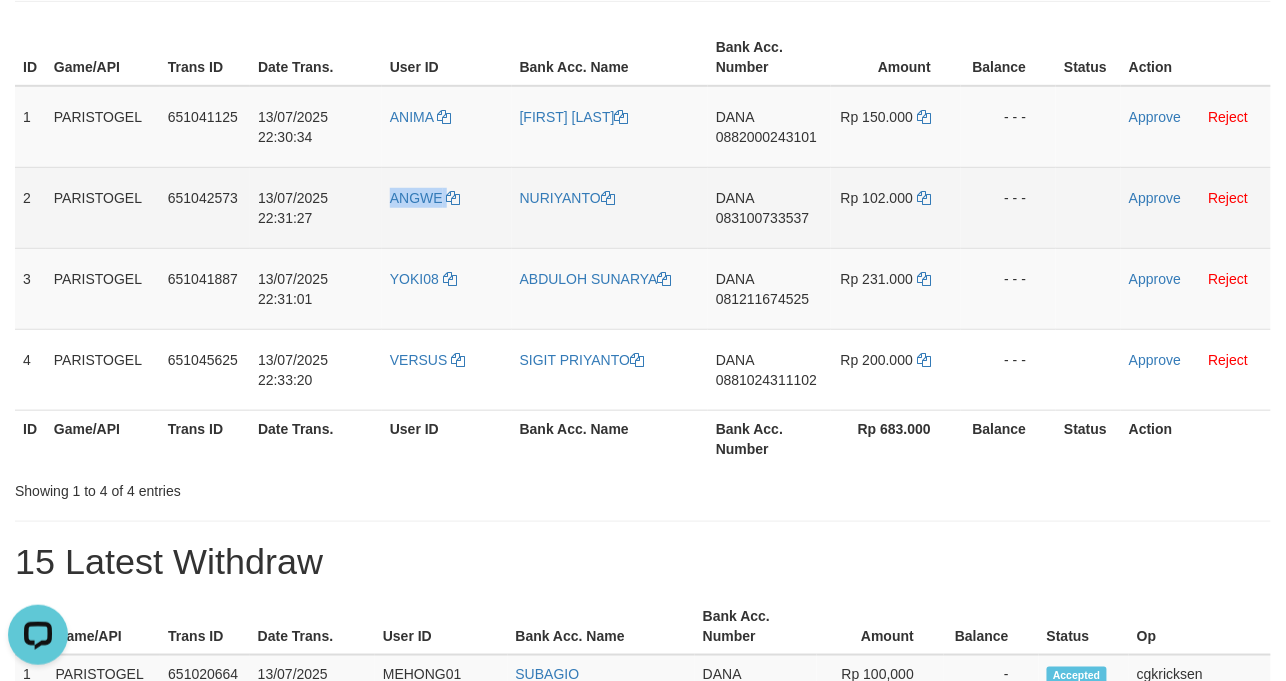 click on "ANGWE" at bounding box center (447, 207) 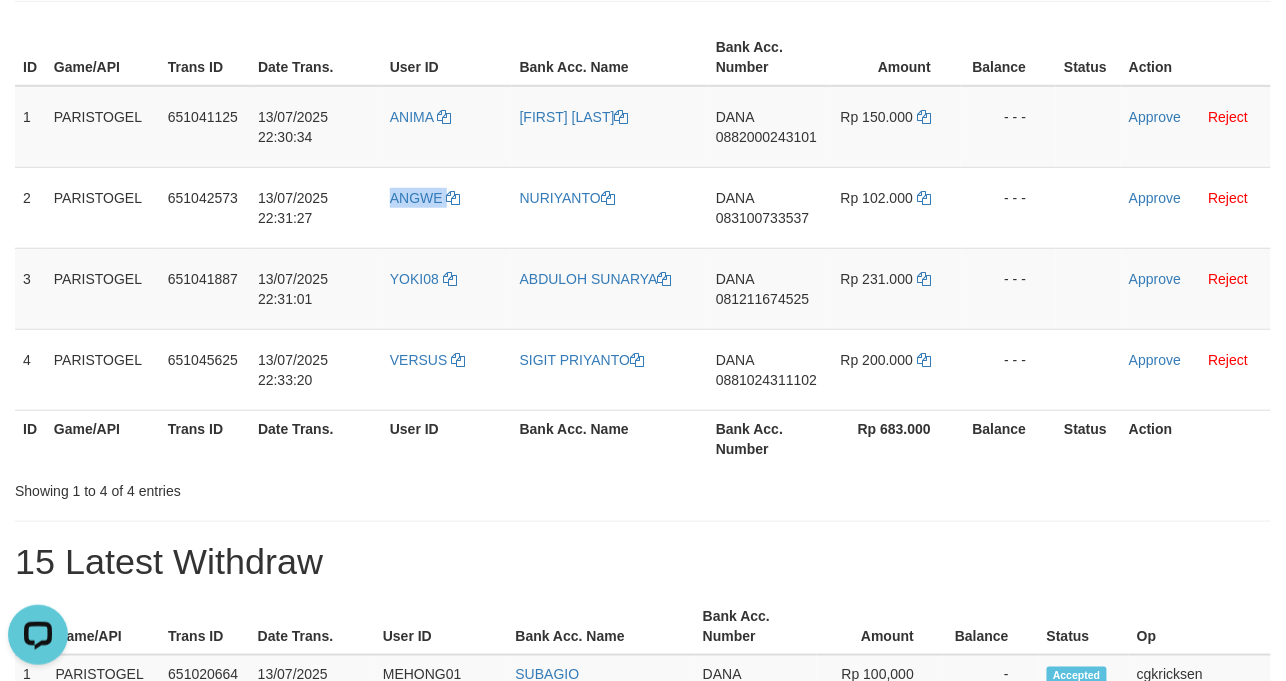 copy on "ANGWE" 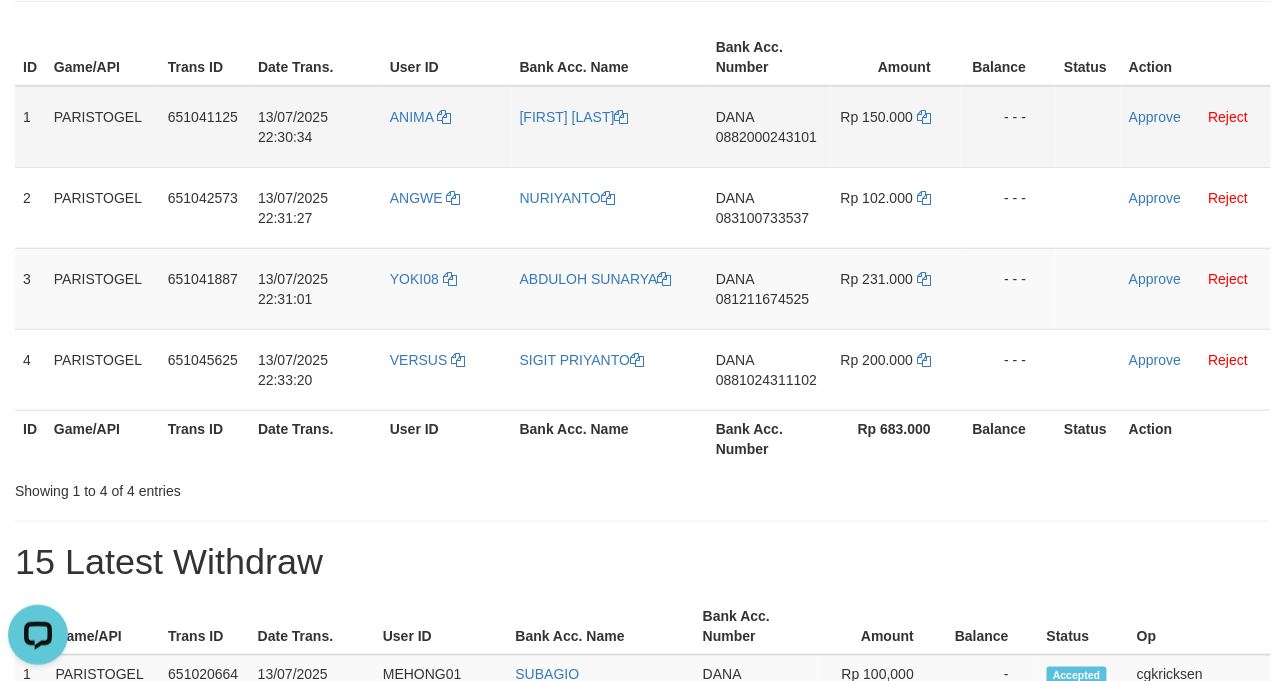 click on "ANIMA" at bounding box center [447, 127] 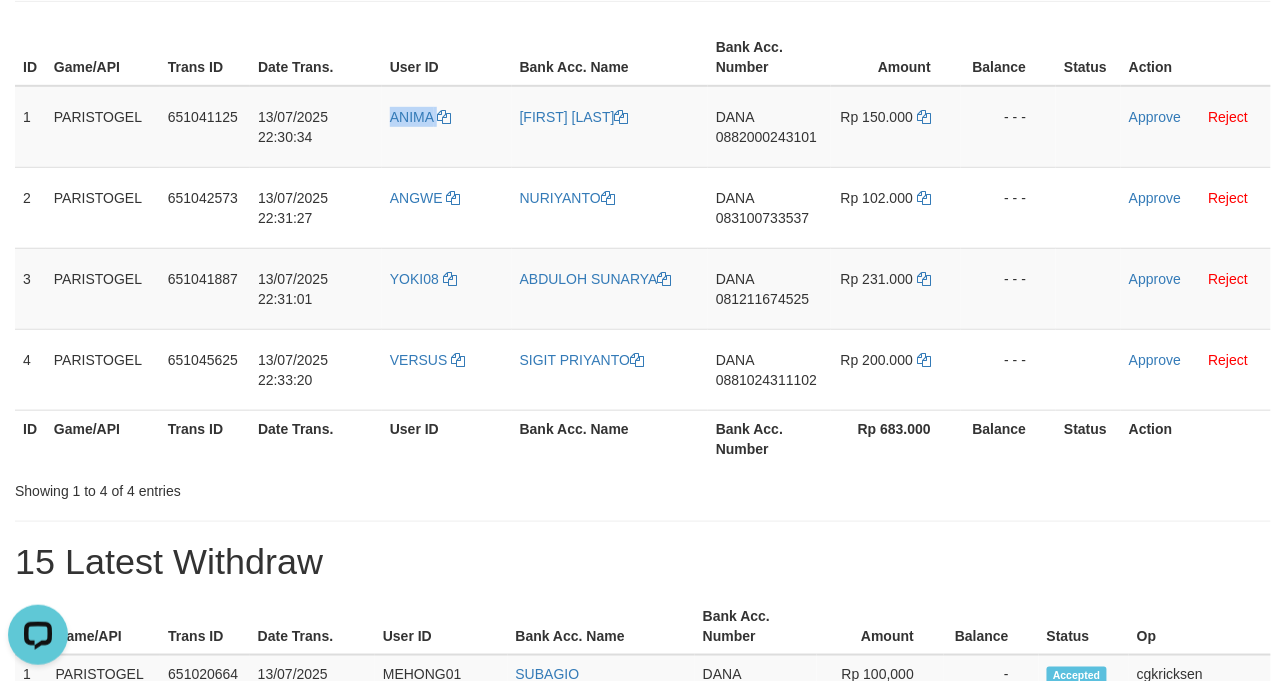 drag, startPoint x: 405, startPoint y: 141, endPoint x: 480, endPoint y: 26, distance: 137.2953 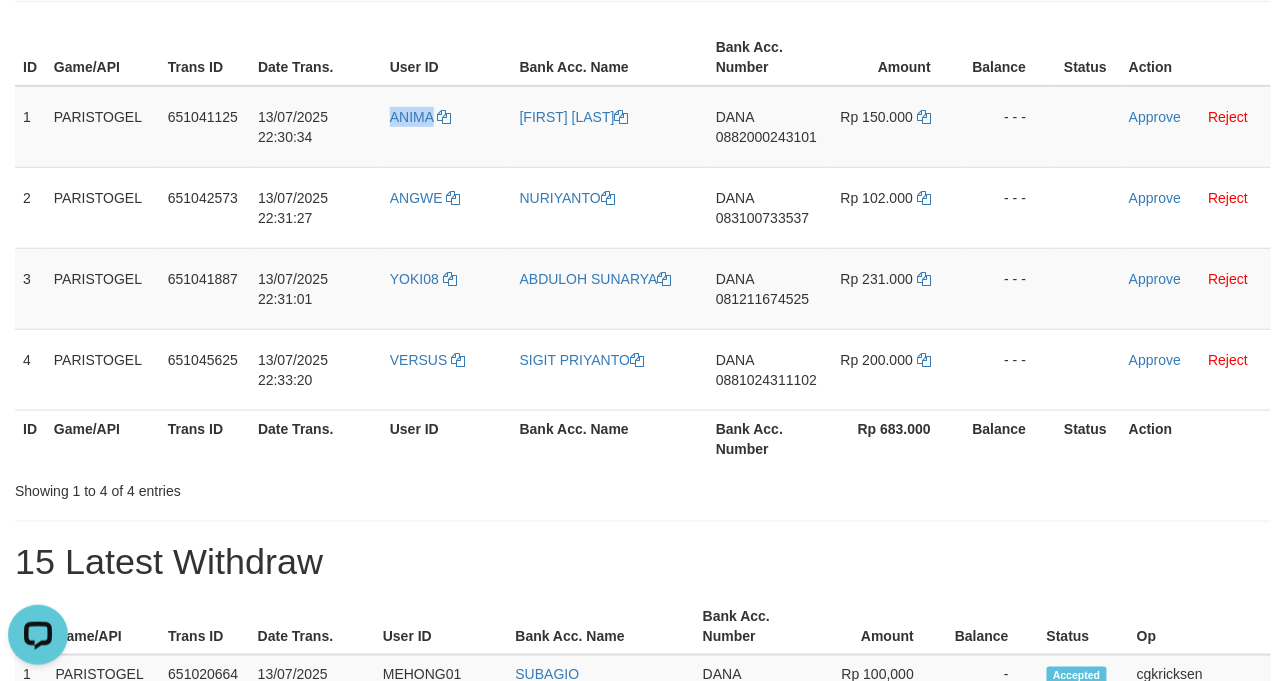 copy on "ANIMA" 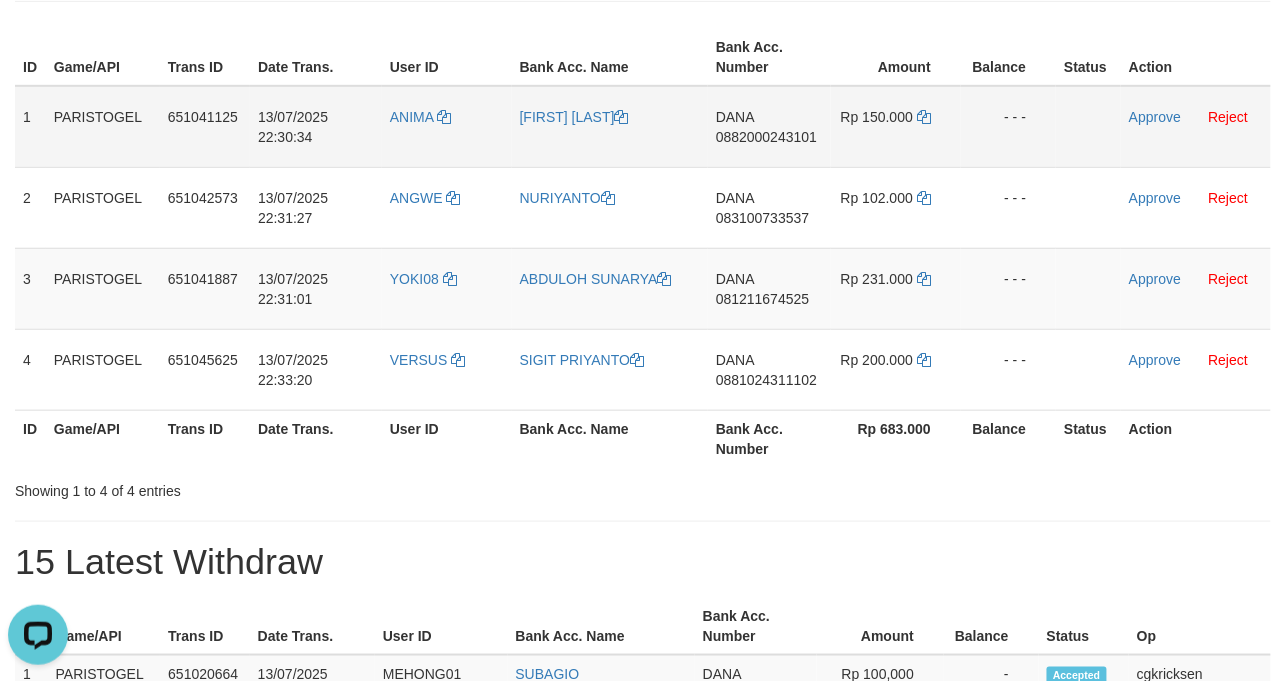 click on "[NAME]
[PHONE]" at bounding box center [769, 127] 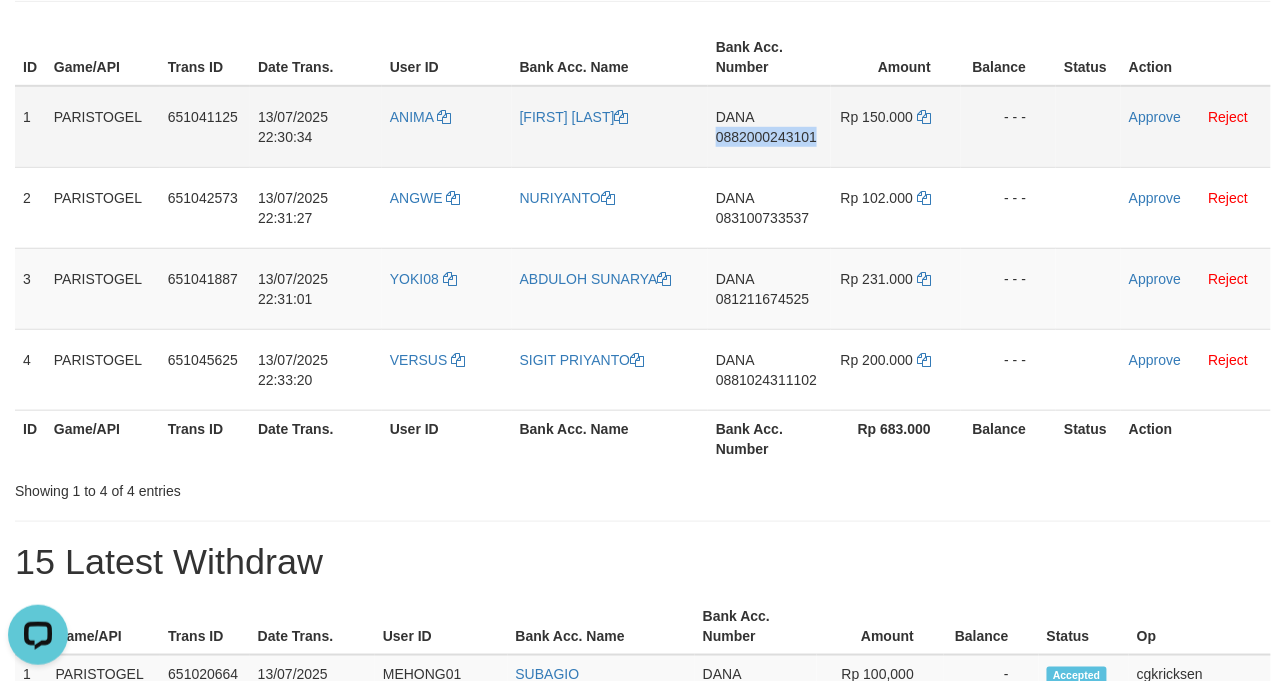 click on "DANA
0882000243101" at bounding box center [769, 127] 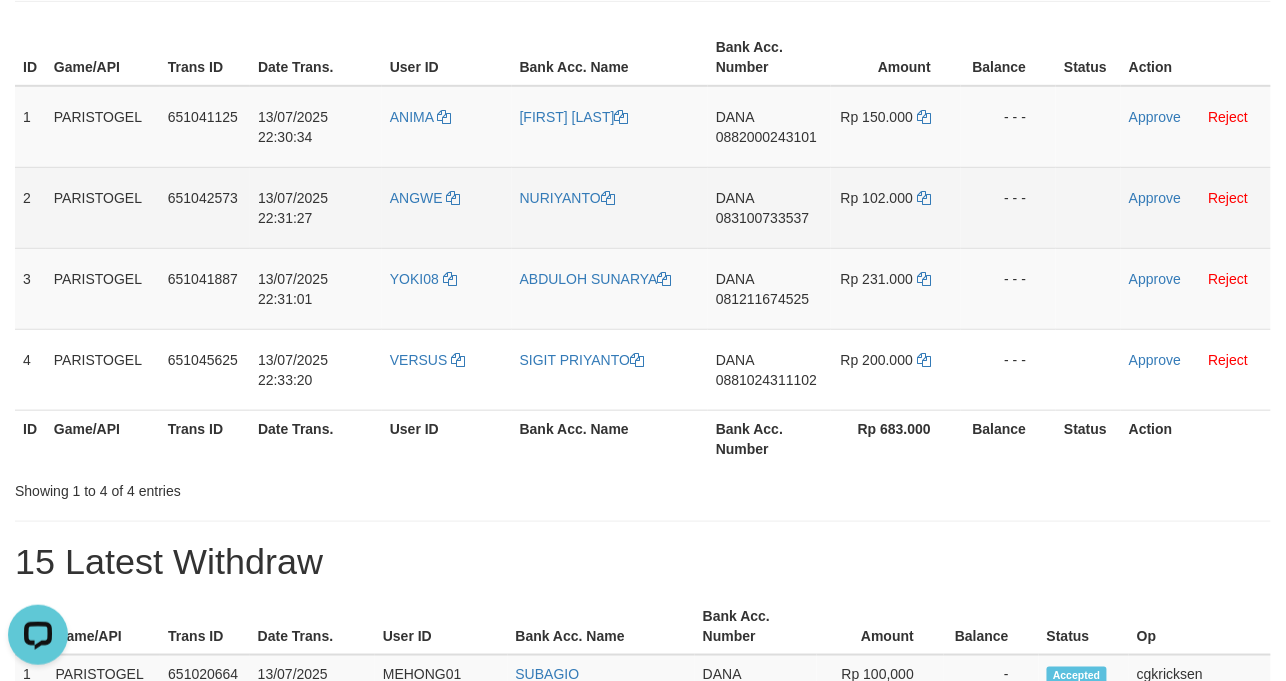 click on "DANA
083100733537" at bounding box center [769, 207] 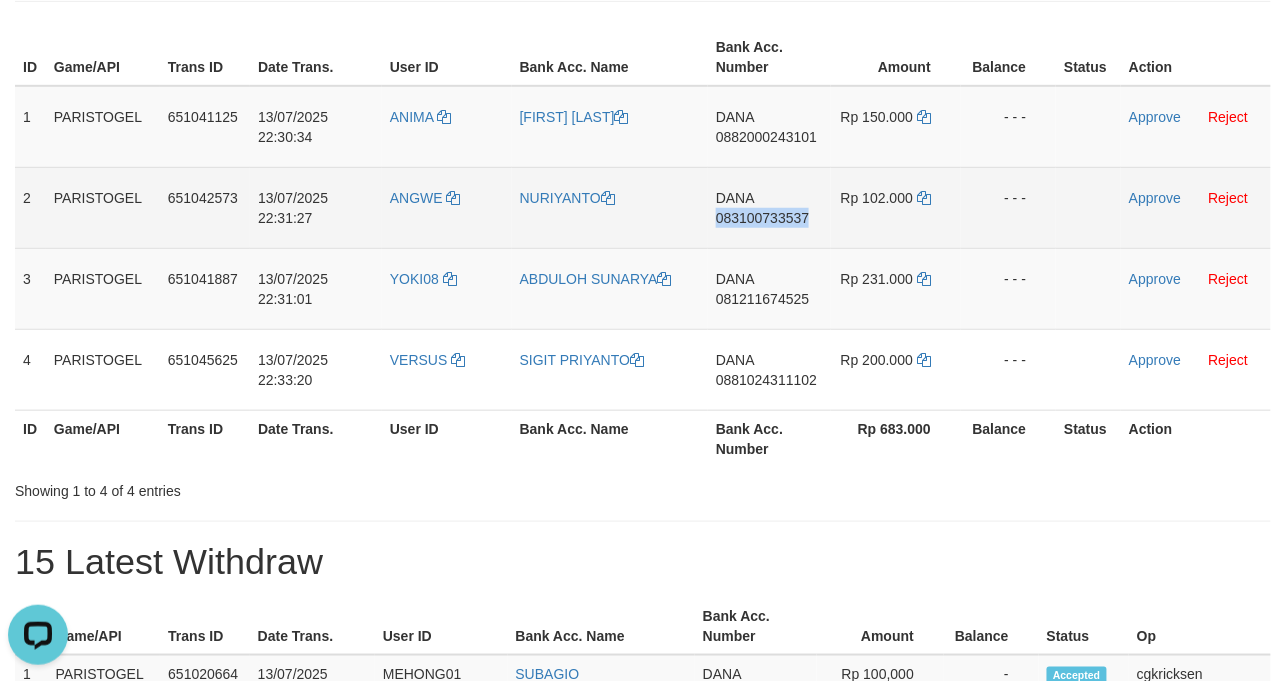 click on "DANA
083100733537" at bounding box center (769, 207) 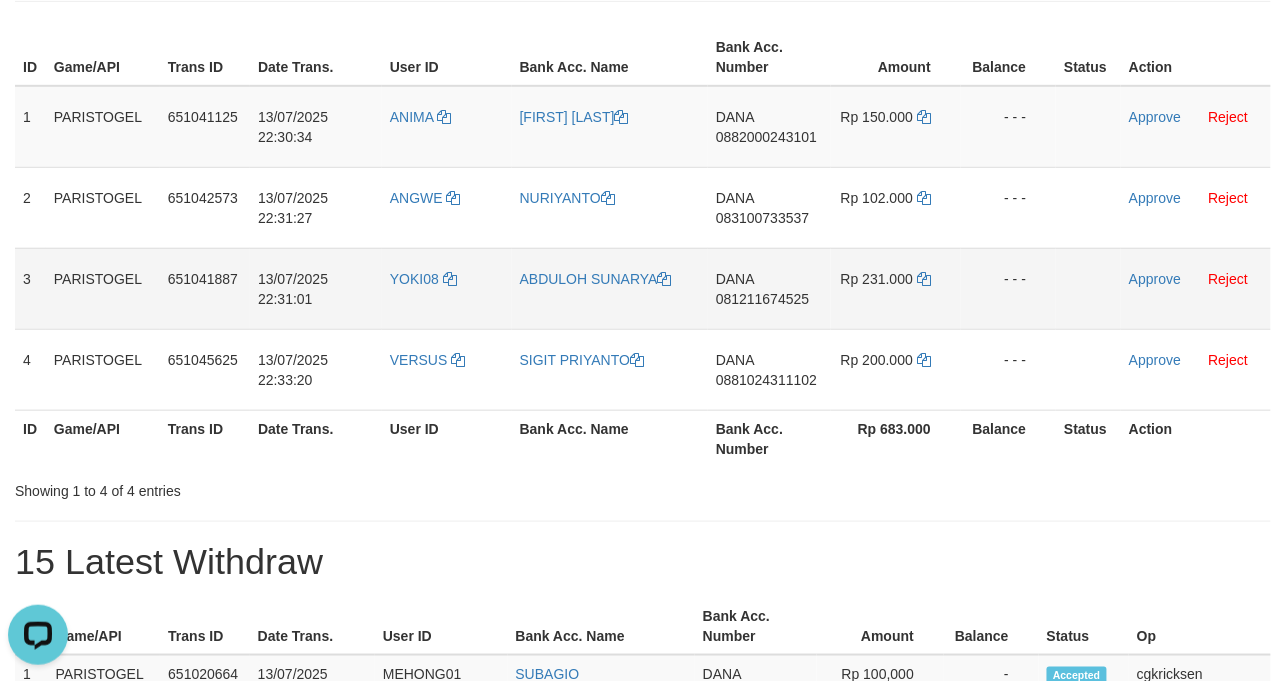 click on "DANA
081211674525" at bounding box center (769, 288) 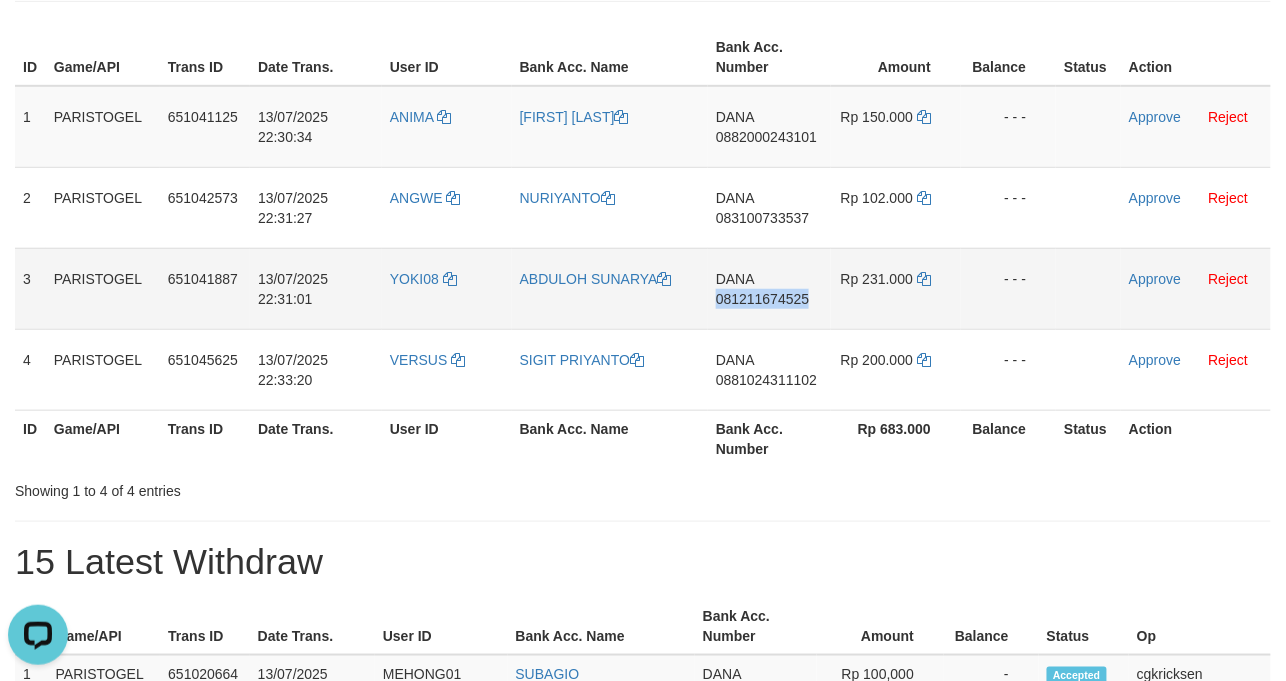 click on "DANA
081211674525" at bounding box center (769, 288) 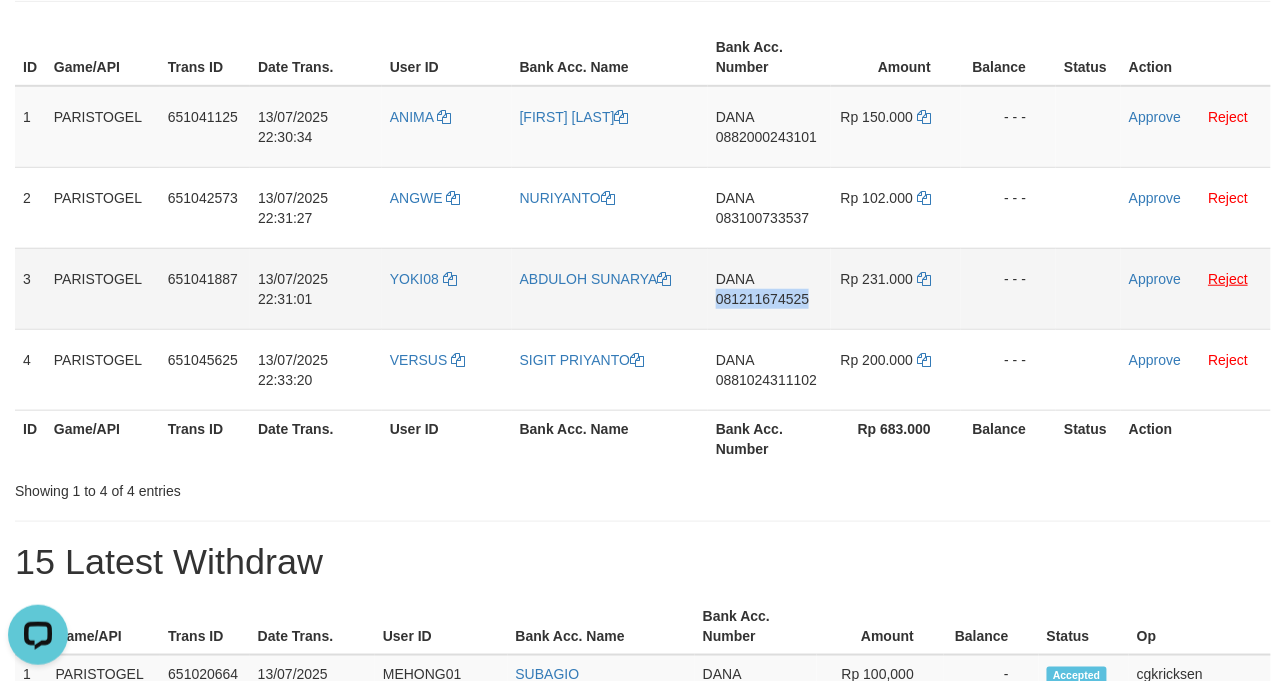 copy on "081211674525" 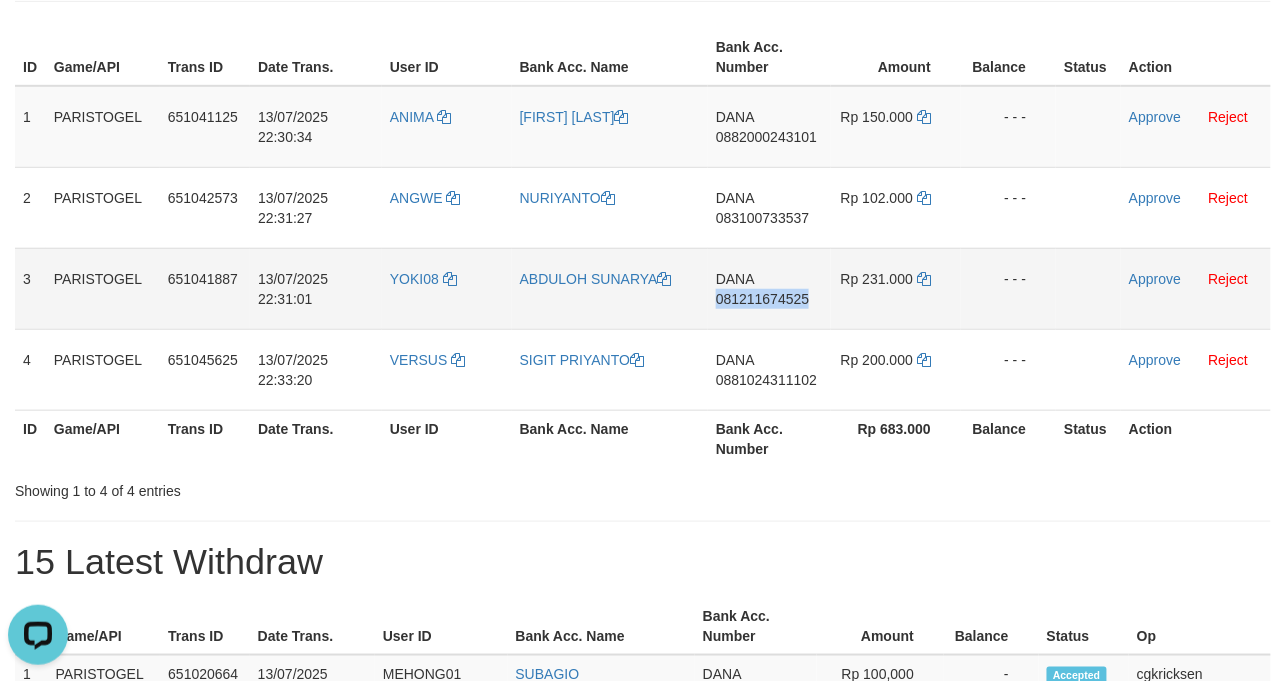 click on "DANA
081211674525" at bounding box center [769, 288] 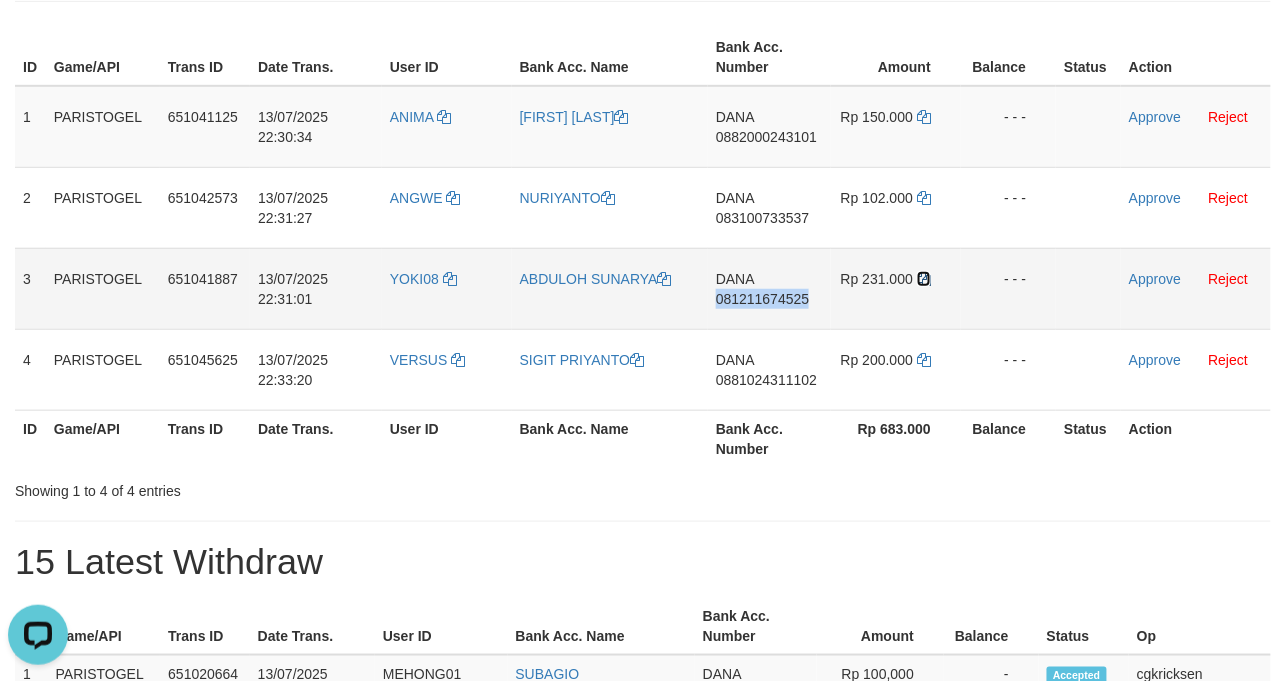 click at bounding box center (924, 279) 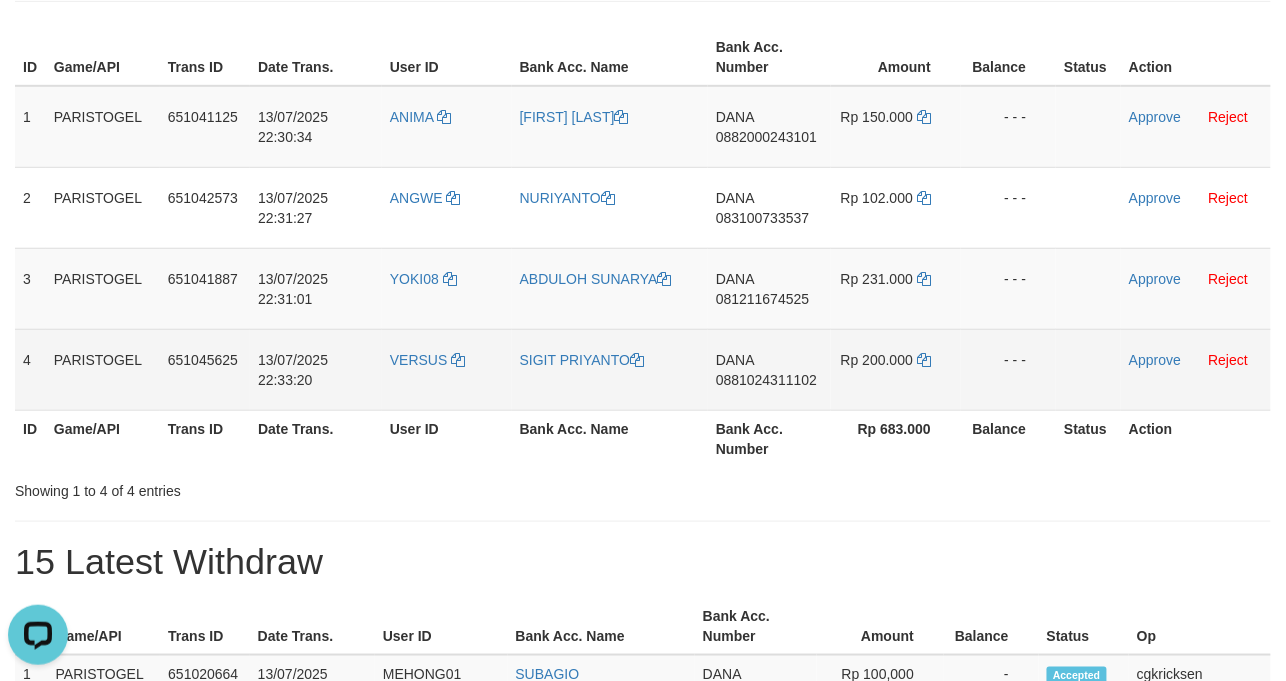 click on "DANA
0881024311102" at bounding box center (769, 369) 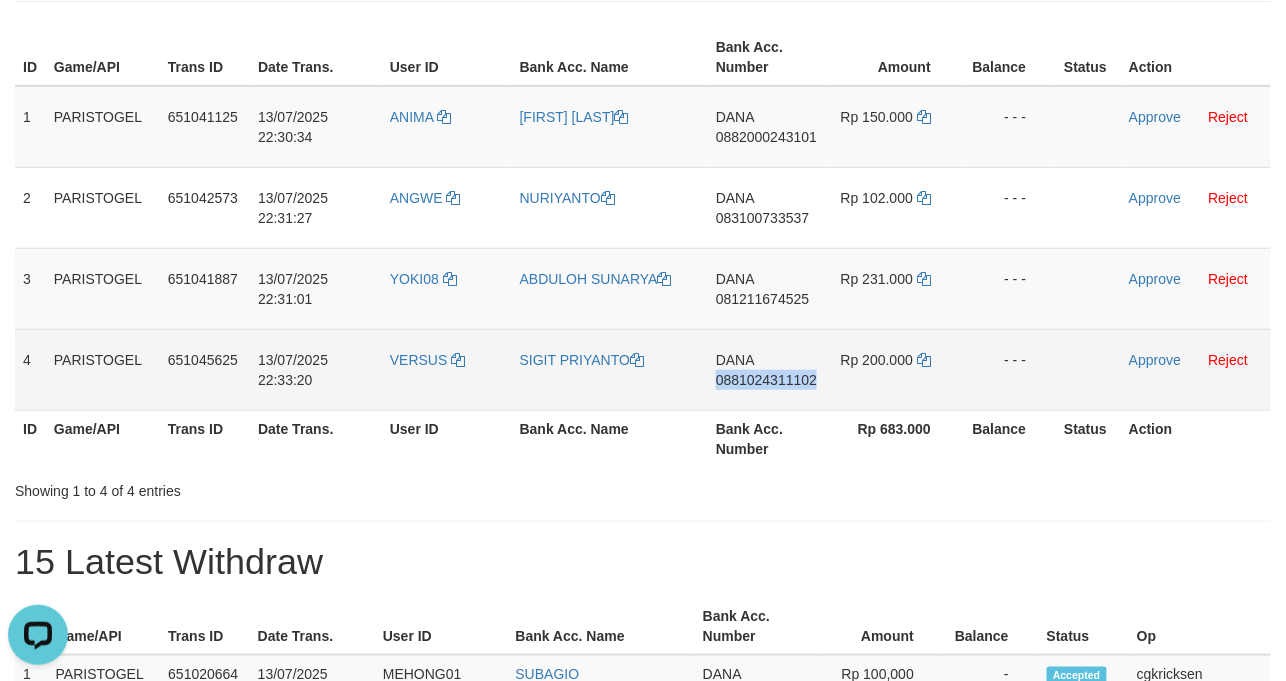 click on "DANA
0881024311102" at bounding box center (769, 369) 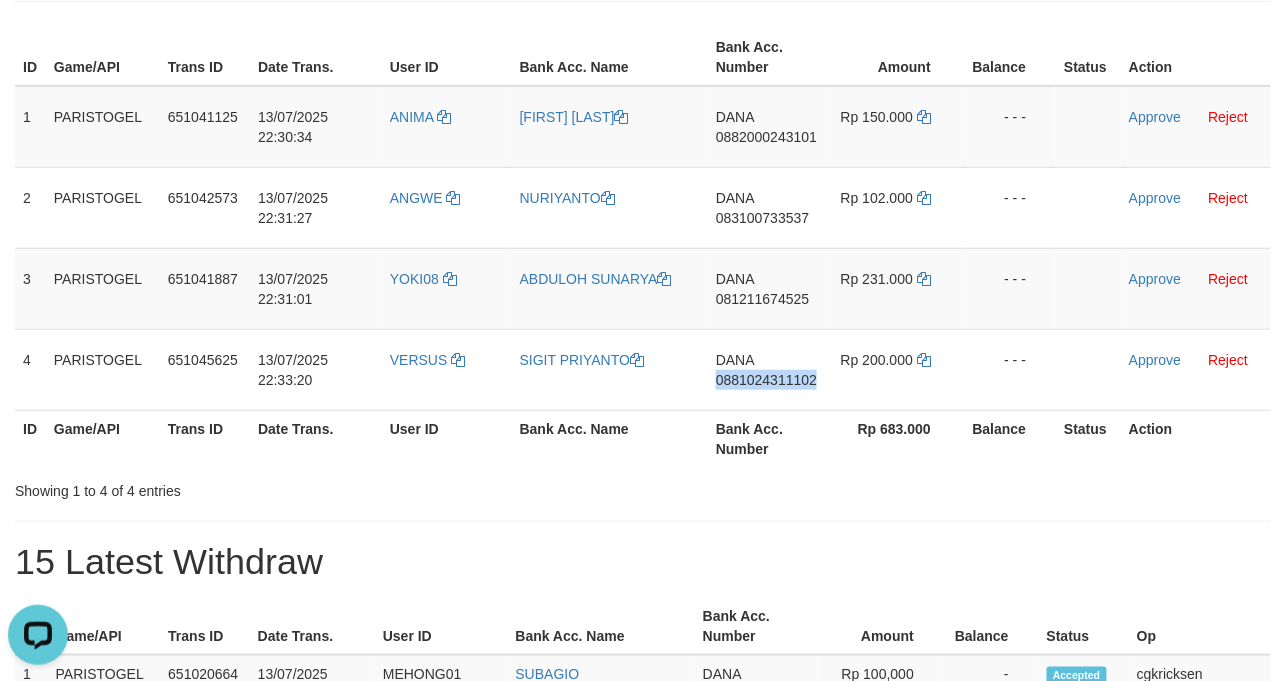 copy on "0881024311102" 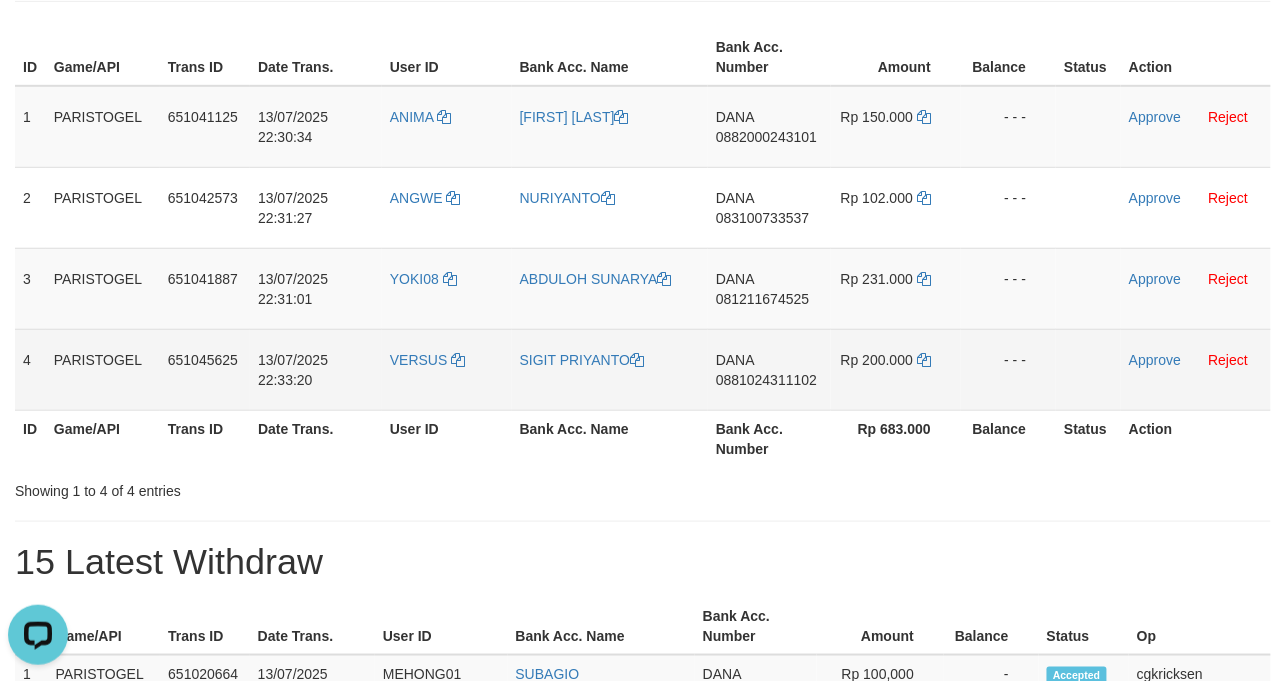 click on "SIGIT PRIYANTO" at bounding box center (610, 369) 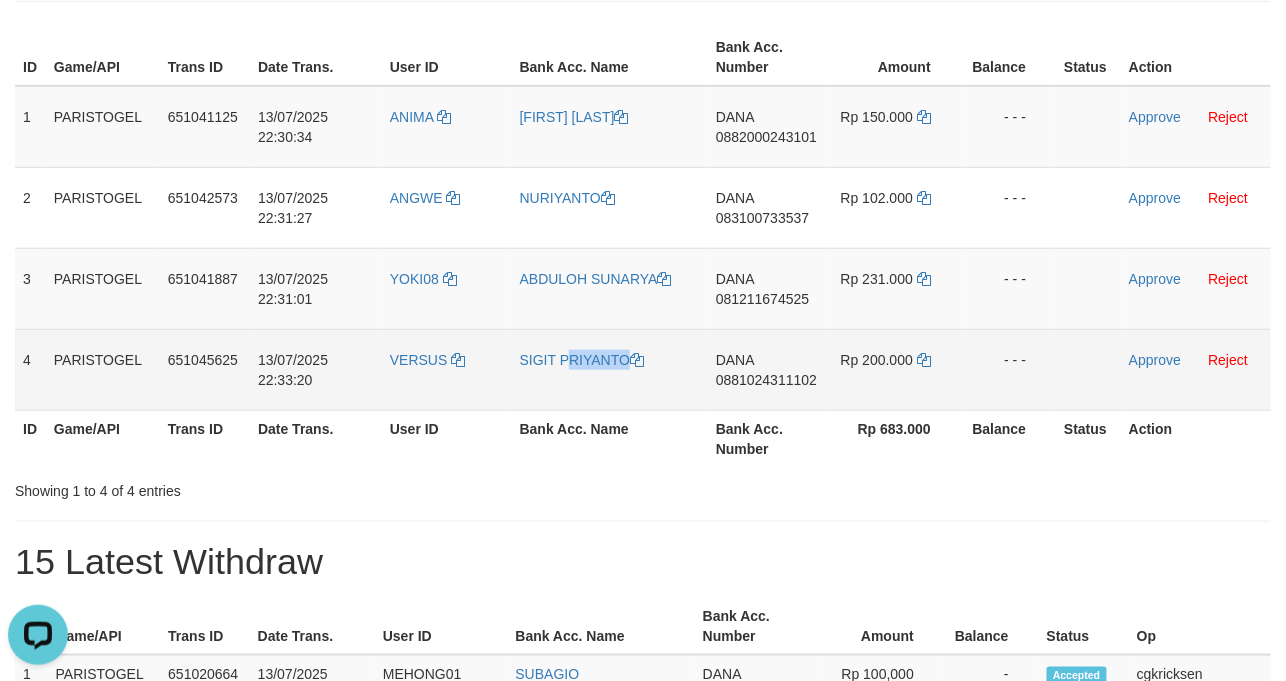 click on "SIGIT PRIYANTO" at bounding box center (610, 369) 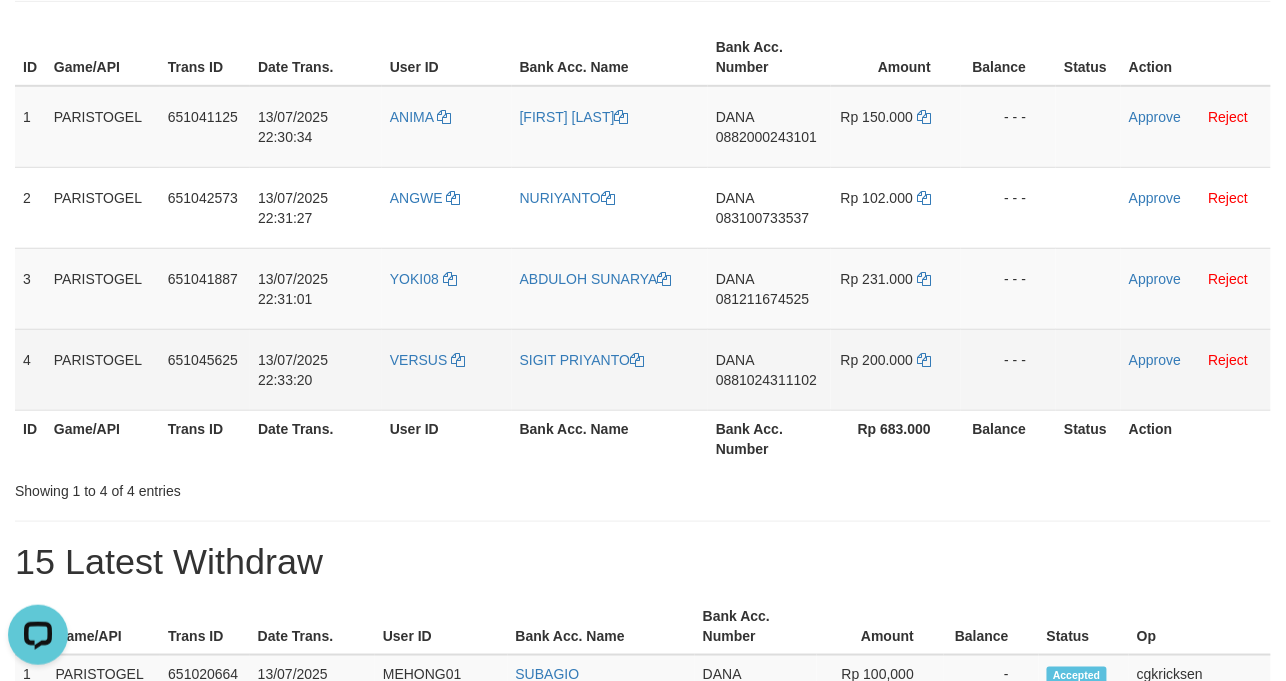 click on "VERSUS" at bounding box center (447, 369) 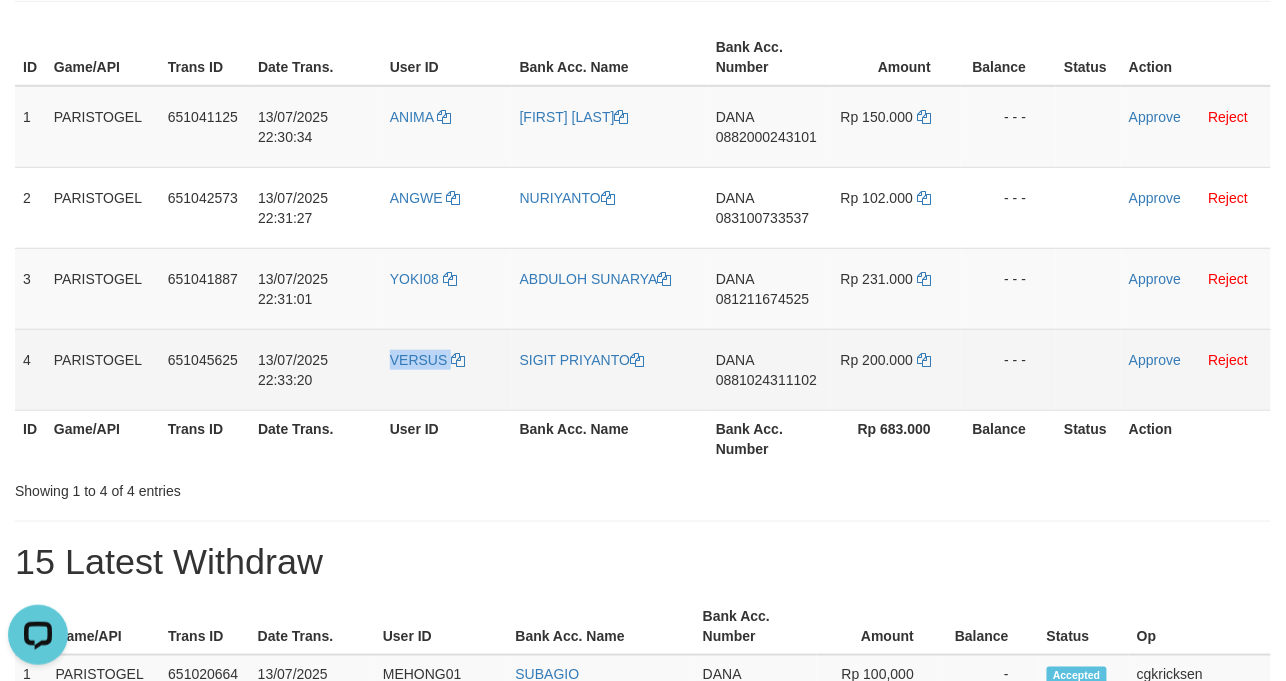 click on "VERSUS" at bounding box center [447, 369] 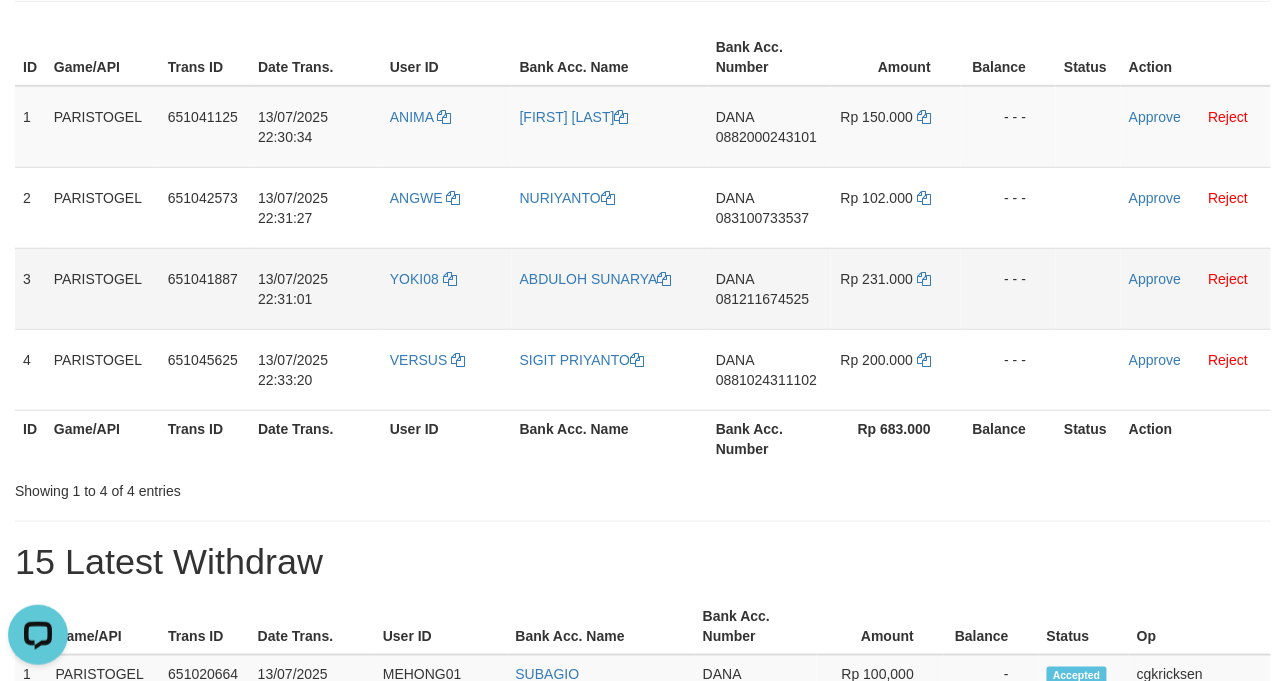 click on "YOKI08" at bounding box center [447, 288] 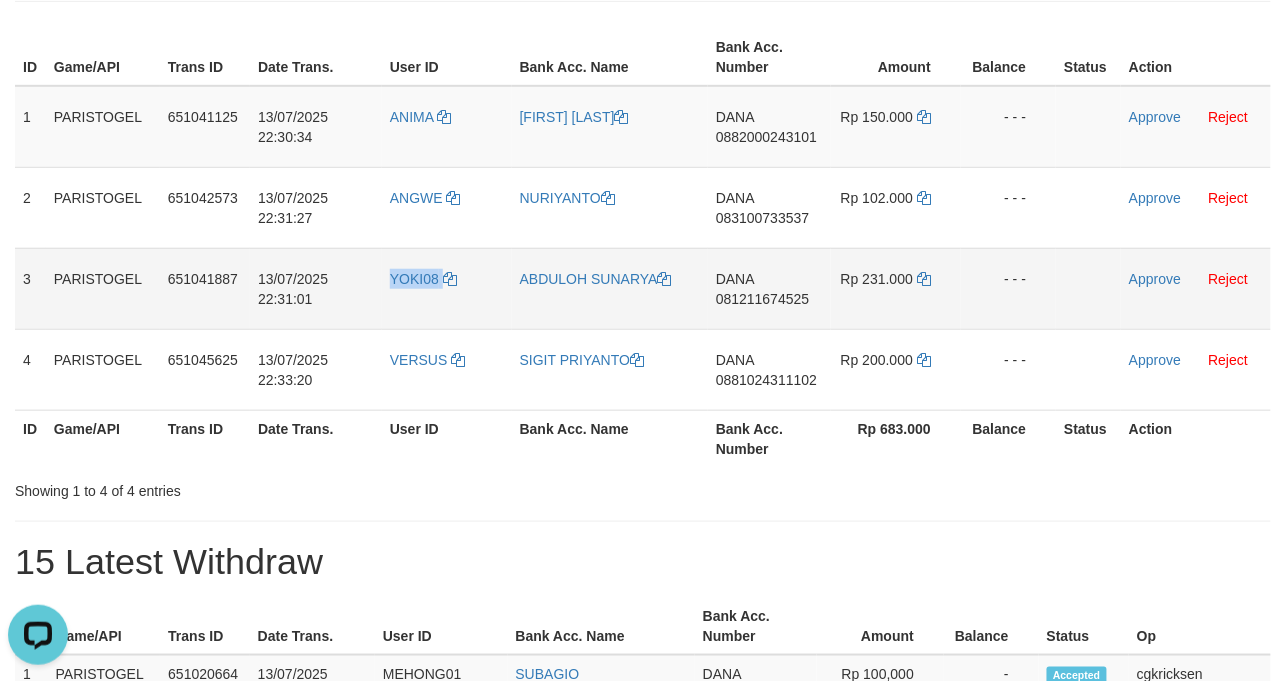 click on "YOKI08" at bounding box center [447, 288] 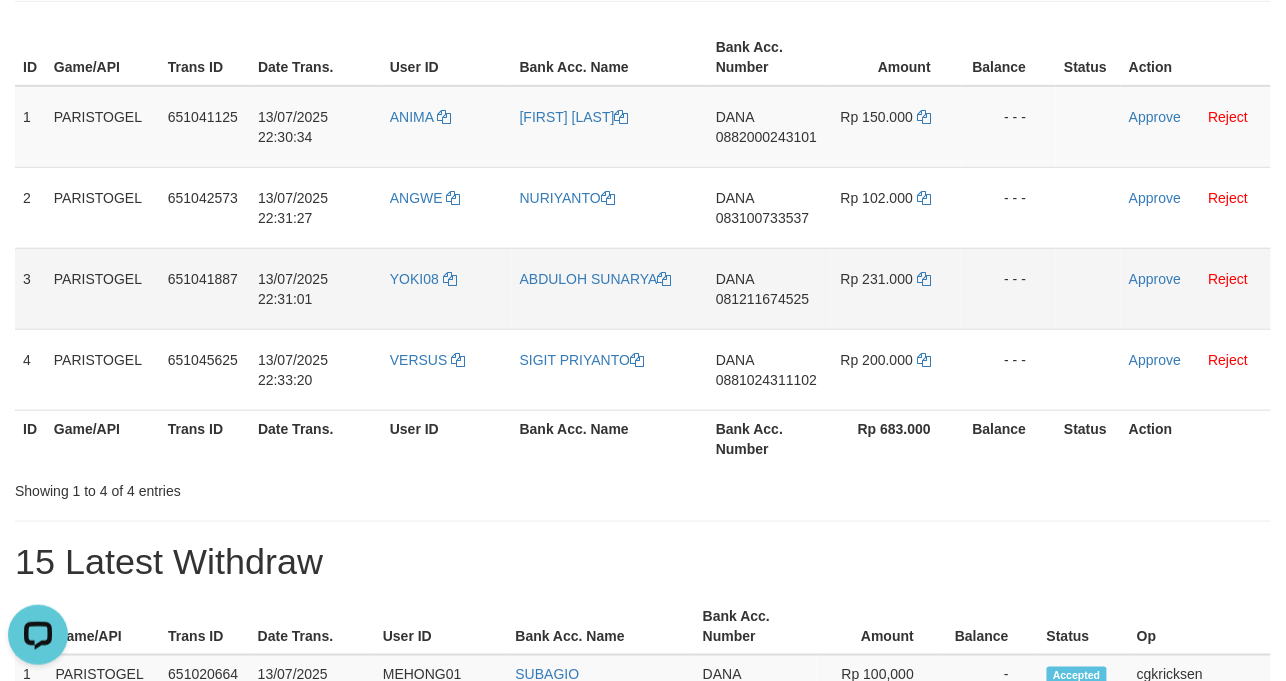 click on "ABDULOH SUNARYA" at bounding box center (610, 288) 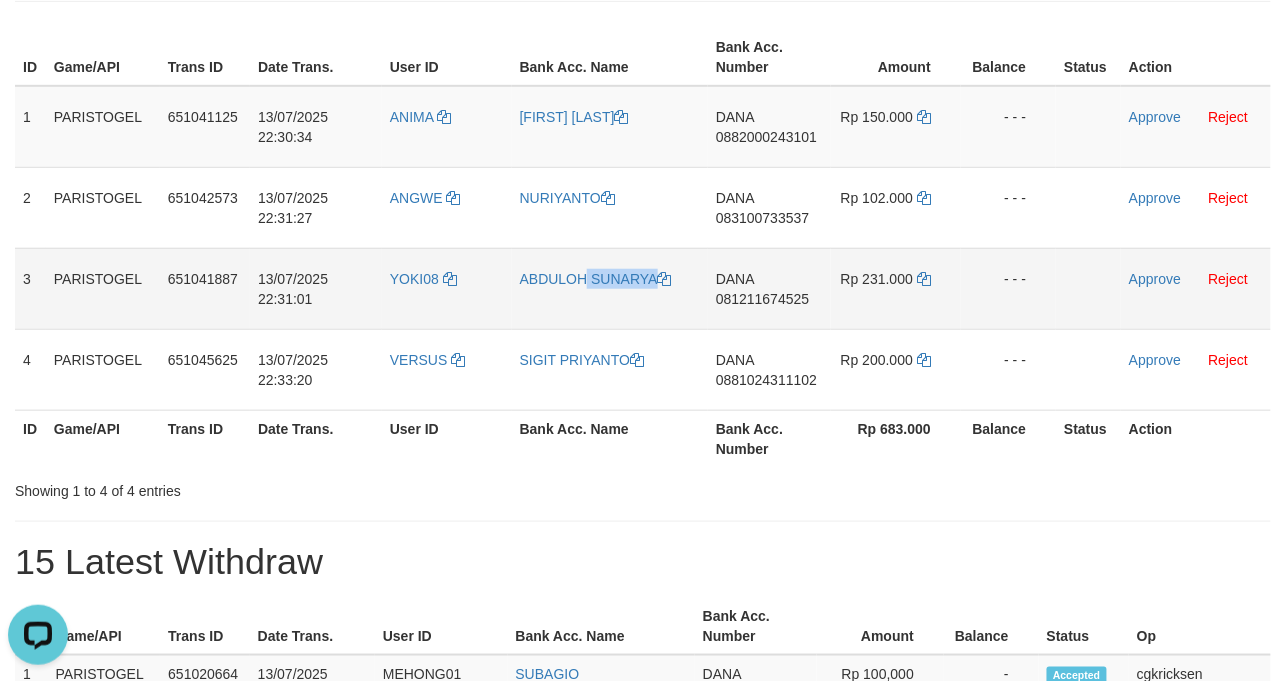 click on "ABDULOH SUNARYA" at bounding box center (610, 288) 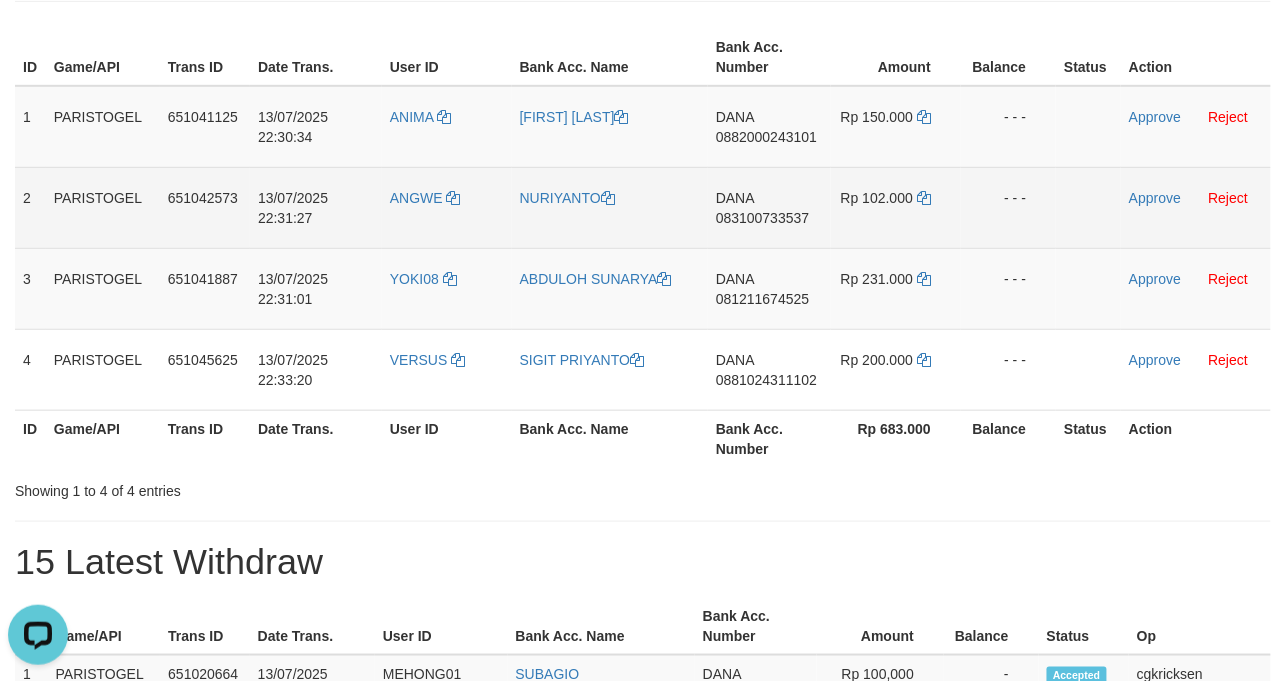 drag, startPoint x: 584, startPoint y: 257, endPoint x: 580, endPoint y: 246, distance: 11.7046995 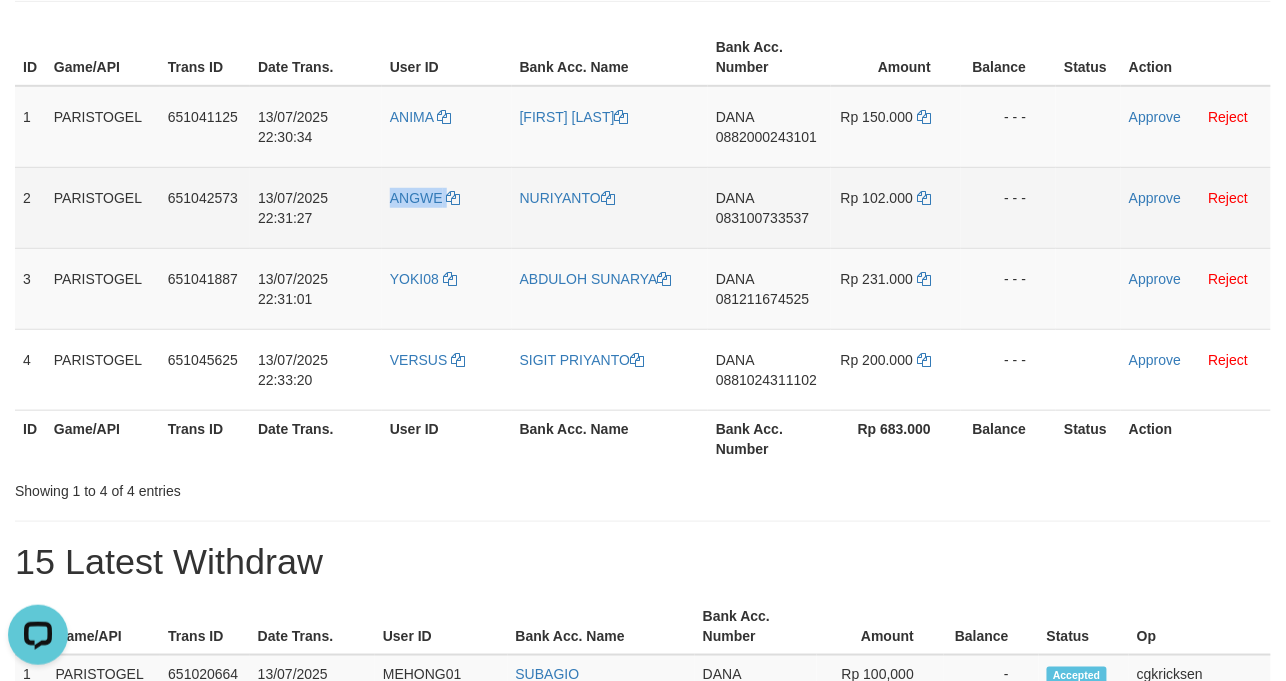 click on "ANGWE" at bounding box center [447, 207] 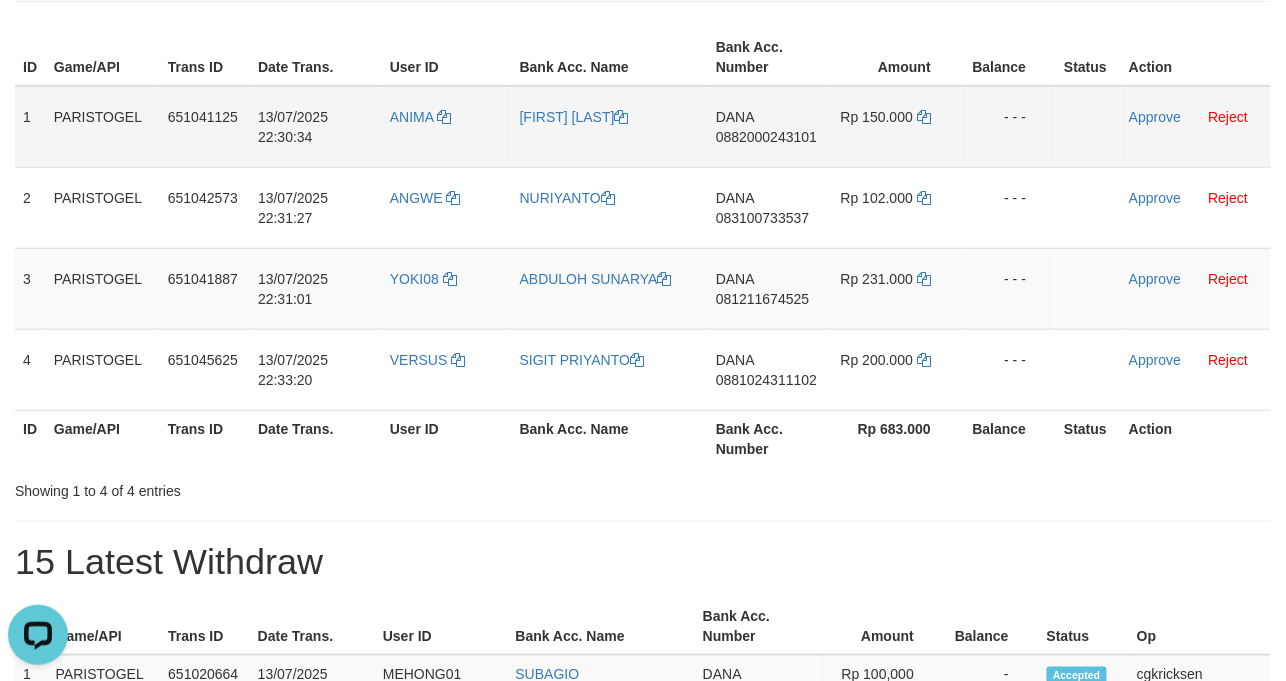 click on "ANIMA" at bounding box center [447, 127] 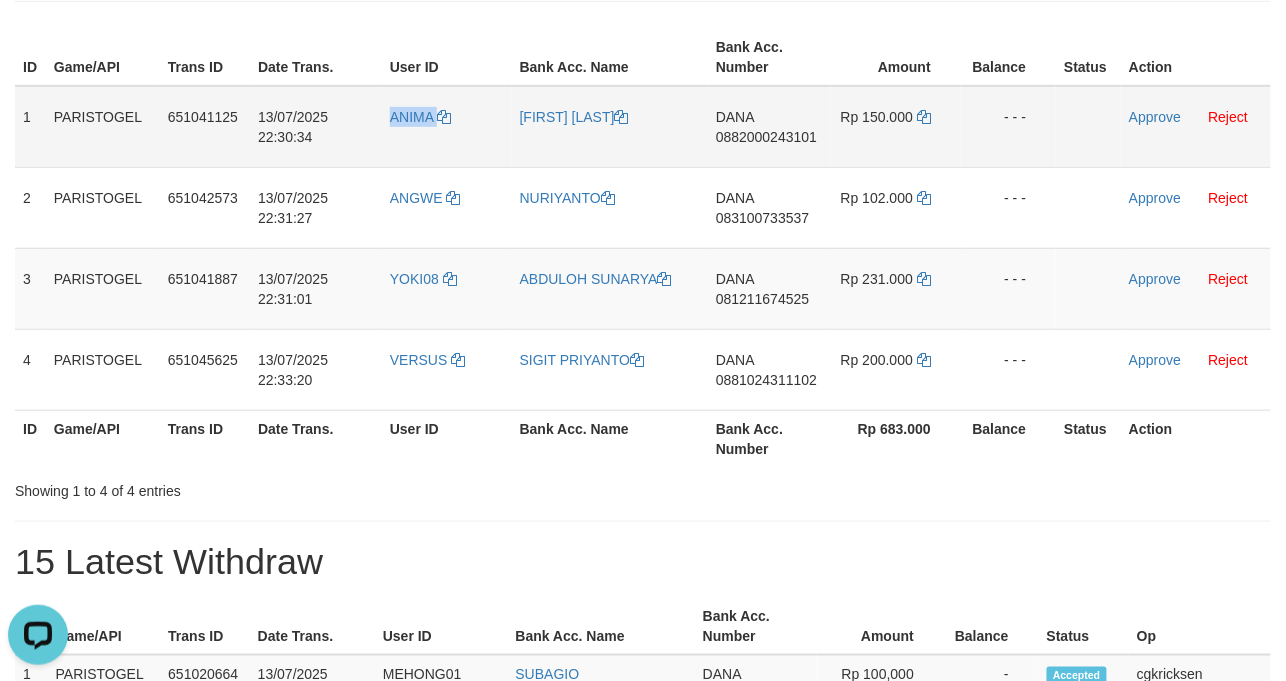 click on "ANIMA" at bounding box center (447, 127) 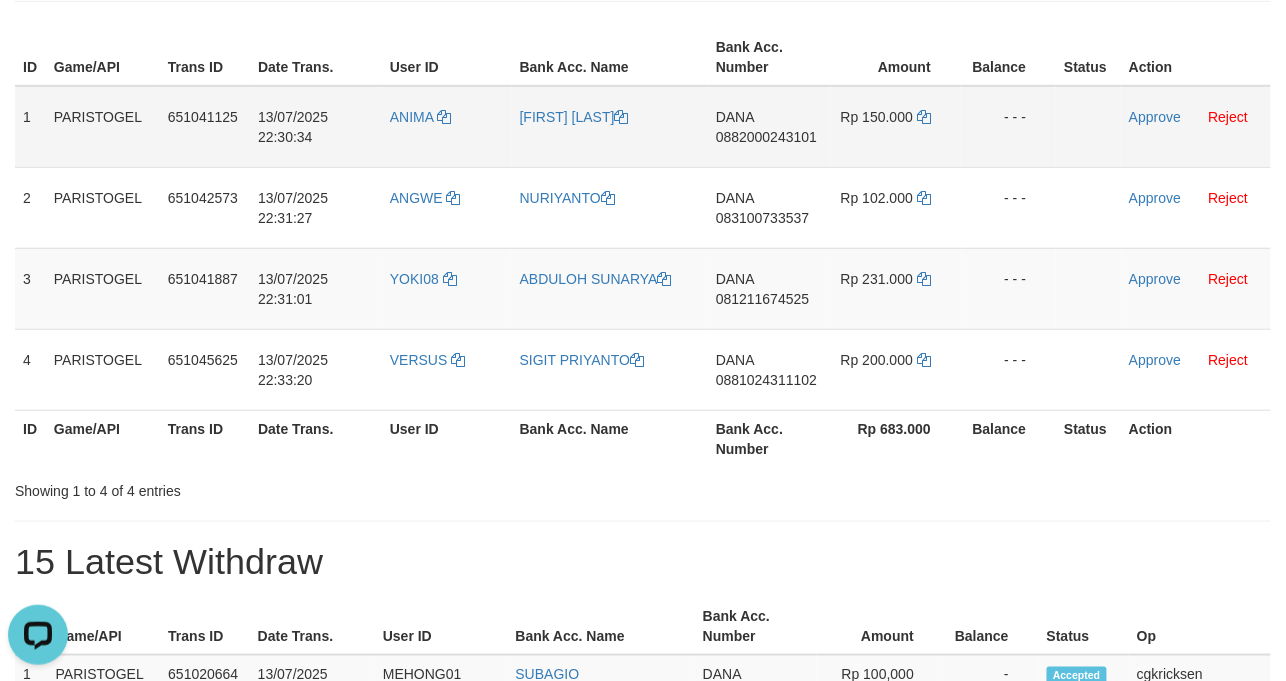 click on "[FIRST] [LAST]" at bounding box center (610, 127) 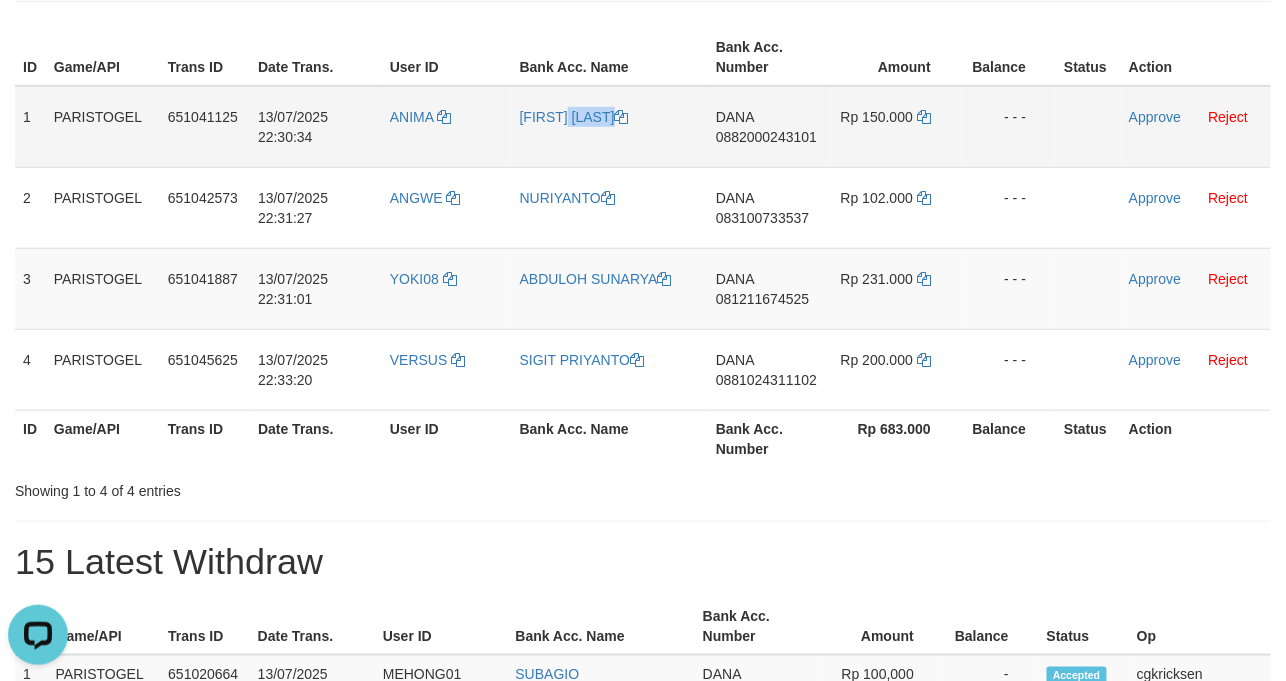 click on "[FIRST] [LAST]" at bounding box center (610, 127) 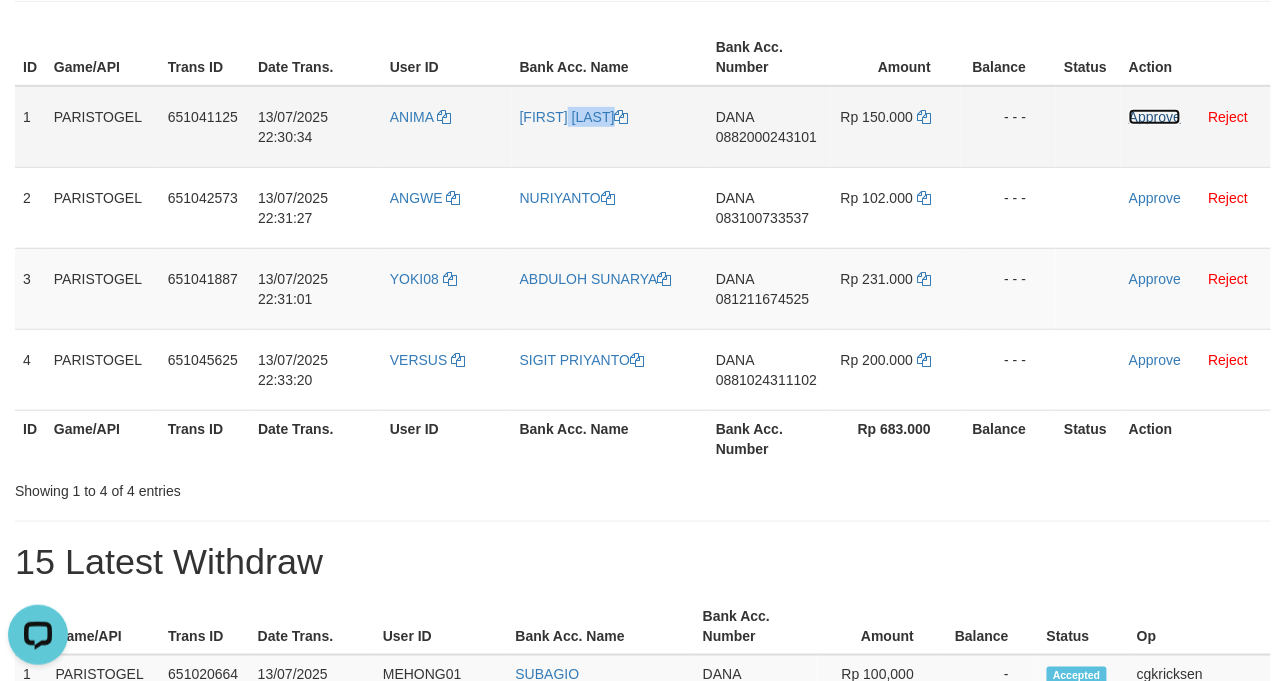 click on "Approve" at bounding box center [1155, 117] 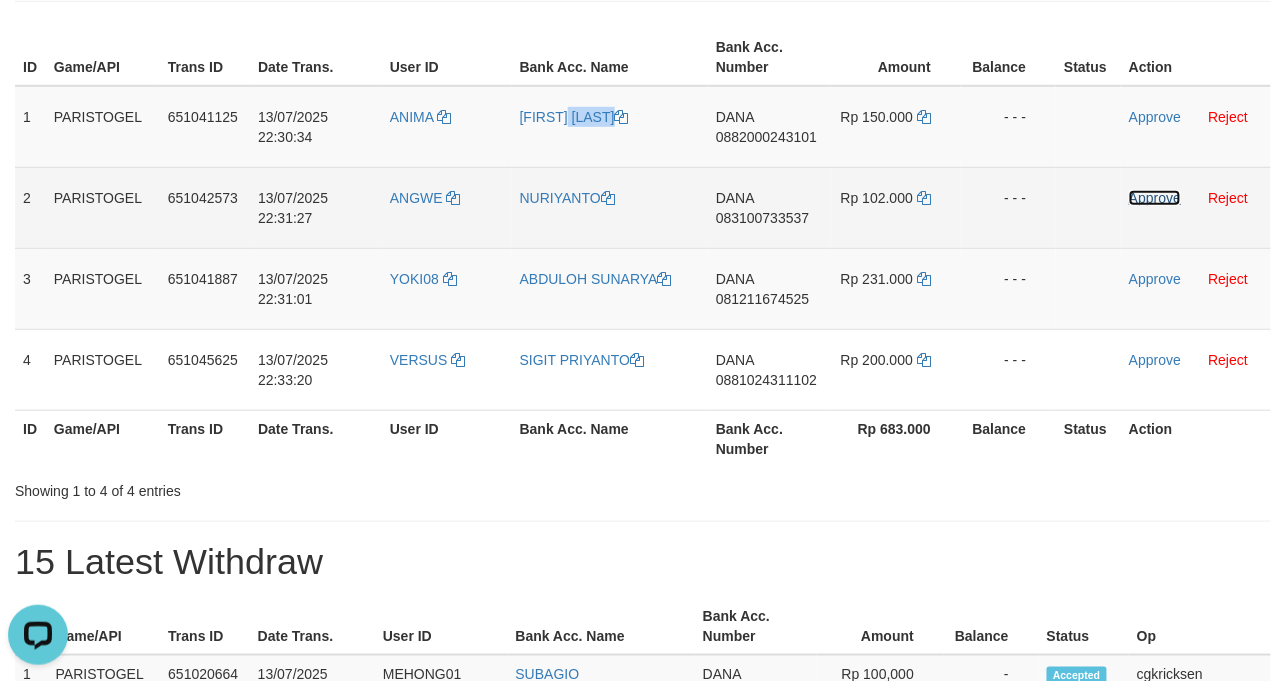 click on "Approve" at bounding box center [1155, 198] 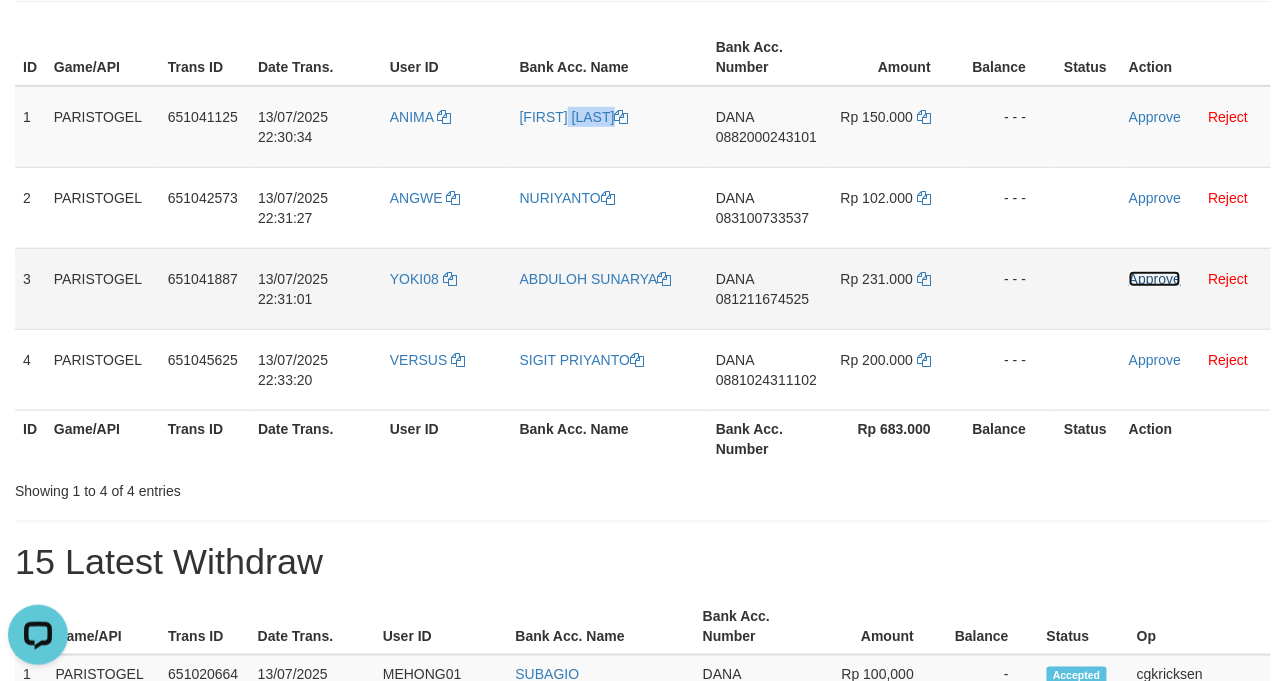 click on "Approve" at bounding box center [1155, 279] 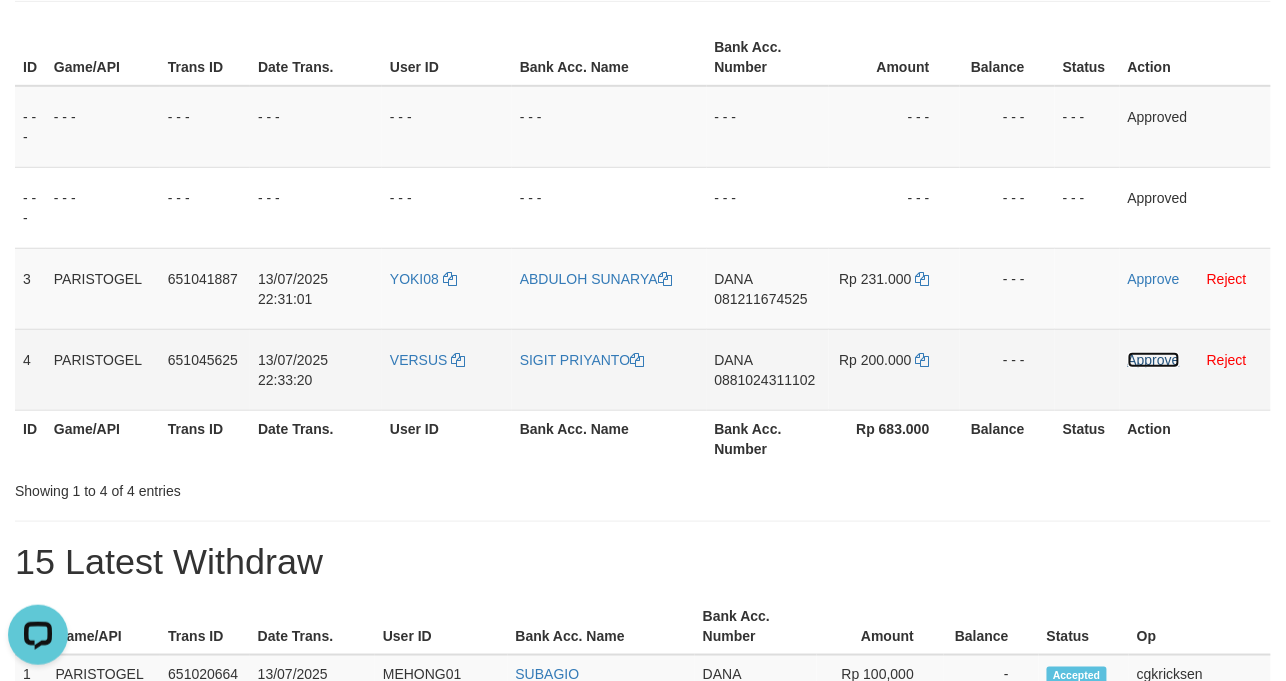 click on "Approve" at bounding box center [1154, 360] 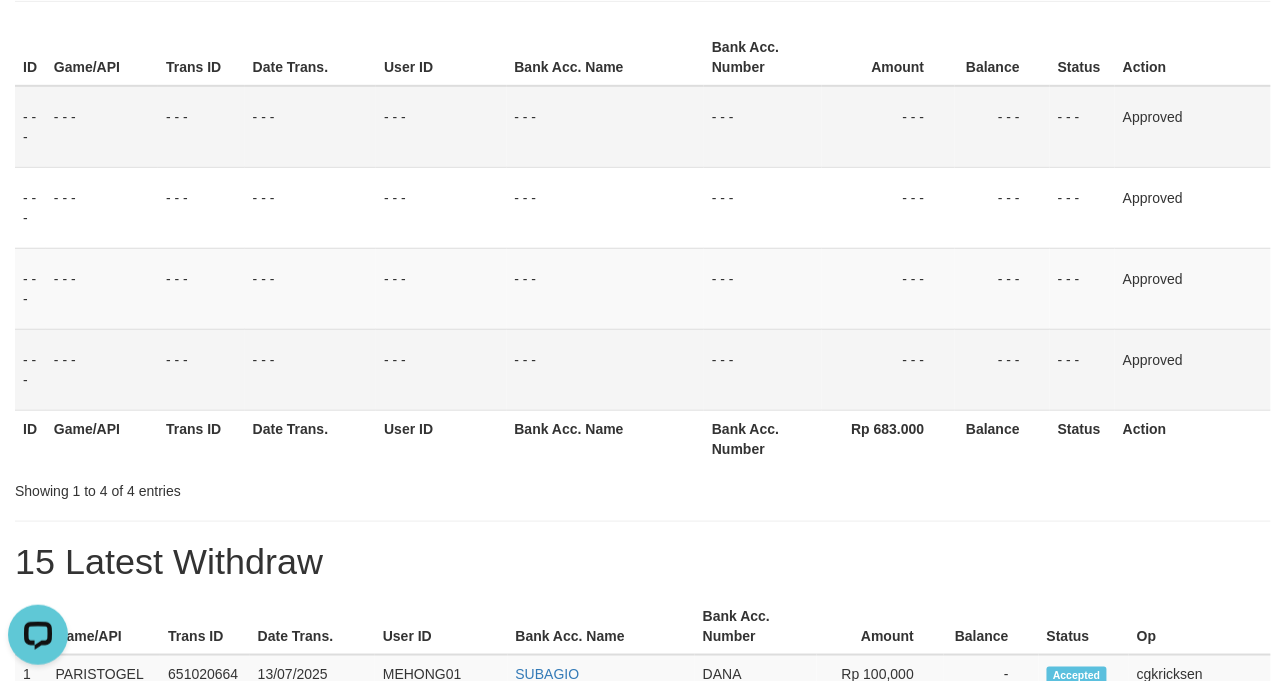 drag, startPoint x: 745, startPoint y: 242, endPoint x: 673, endPoint y: 144, distance: 121.60592 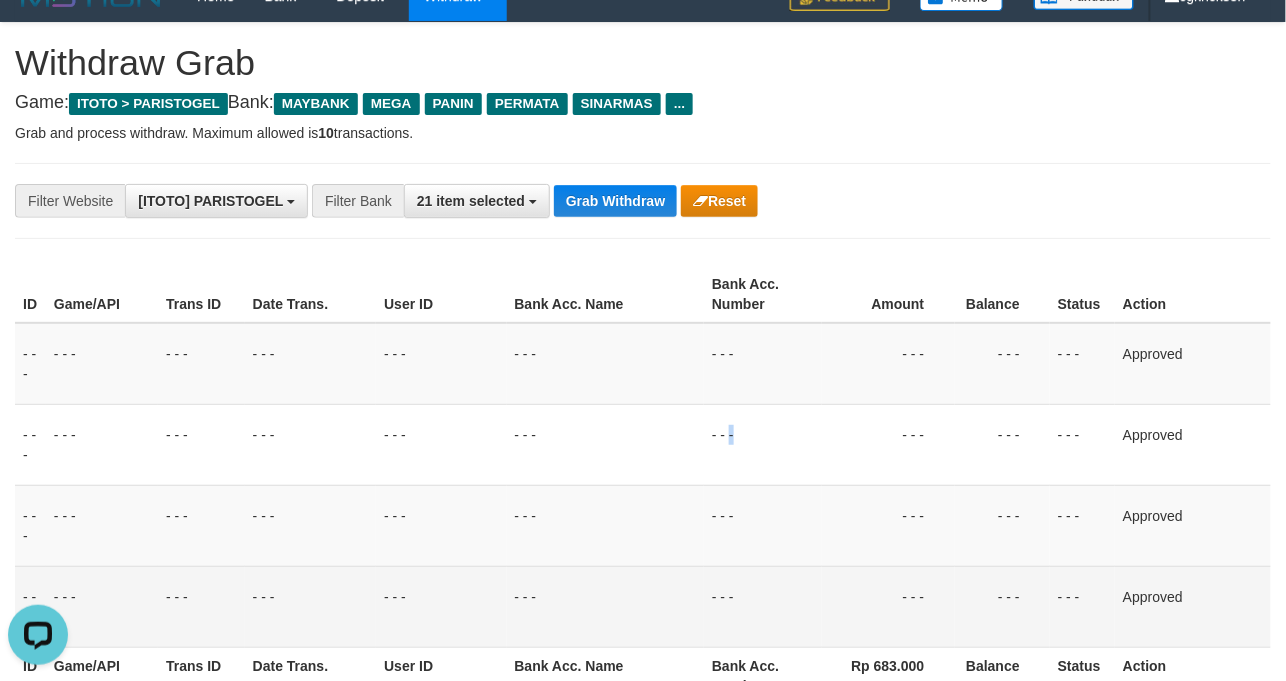 scroll, scrollTop: 0, scrollLeft: 0, axis: both 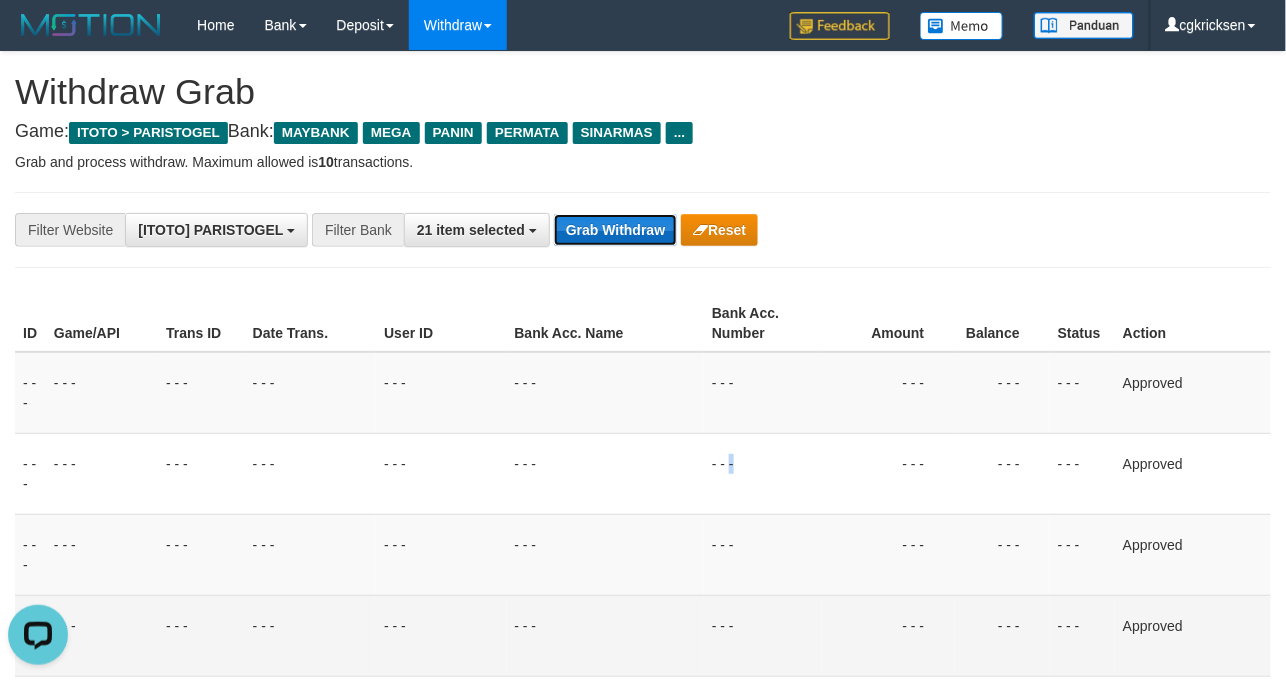 click on "Grab Withdraw" at bounding box center (615, 230) 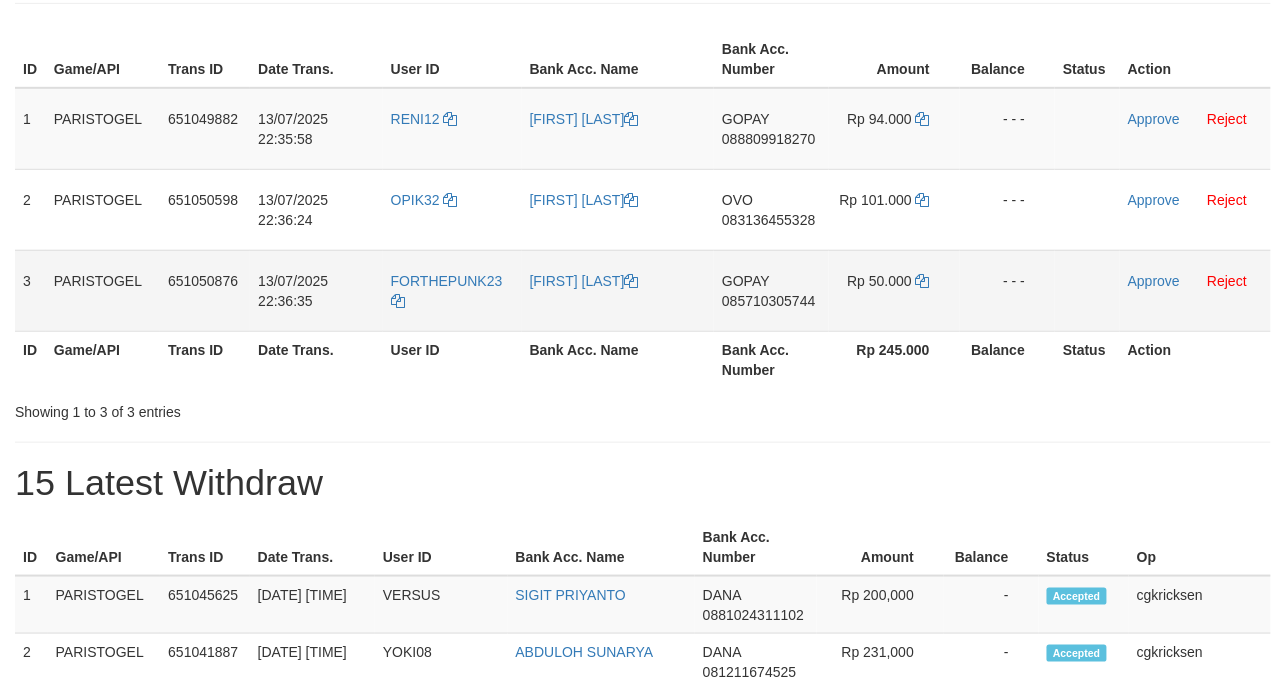 scroll, scrollTop: 266, scrollLeft: 0, axis: vertical 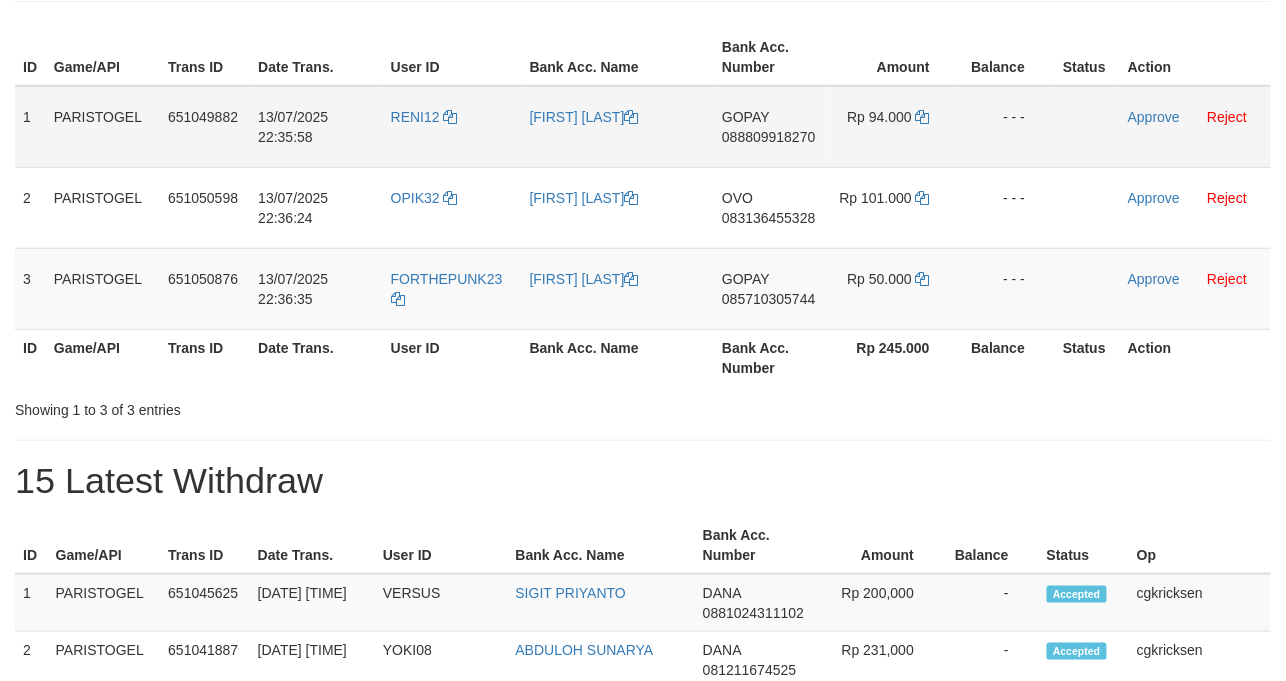 click on "13/07/2025 22:35:58" at bounding box center (316, 127) 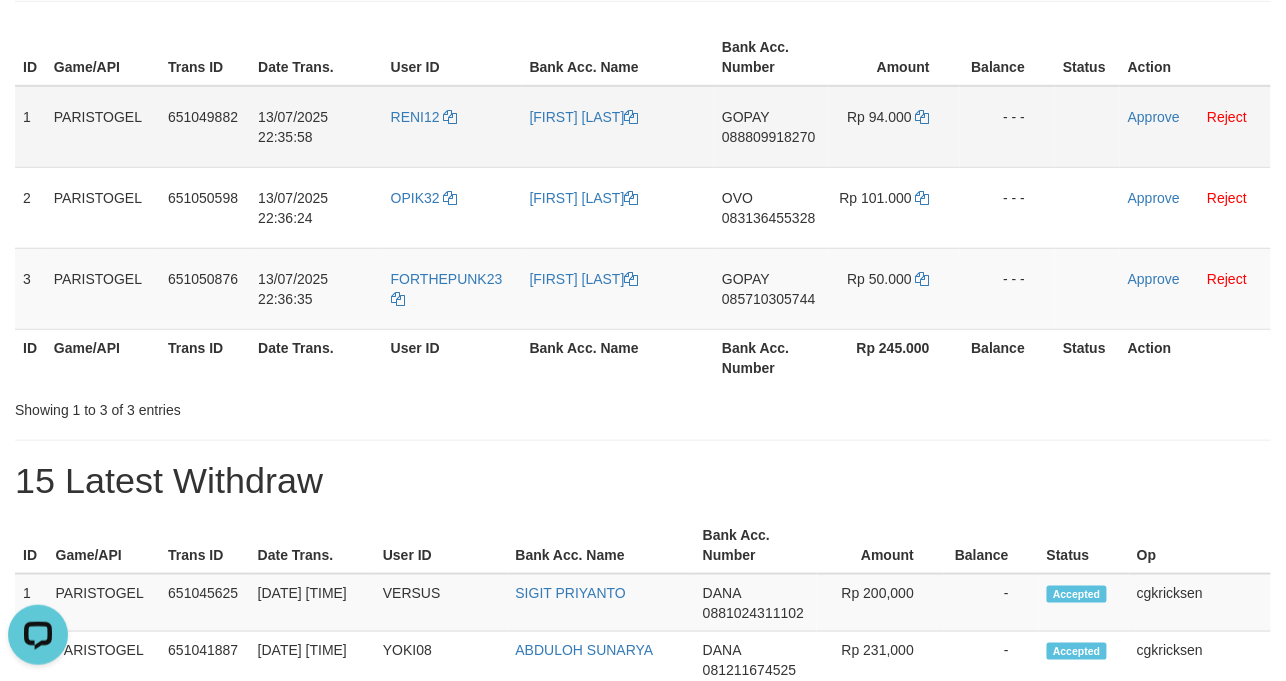 scroll, scrollTop: 0, scrollLeft: 0, axis: both 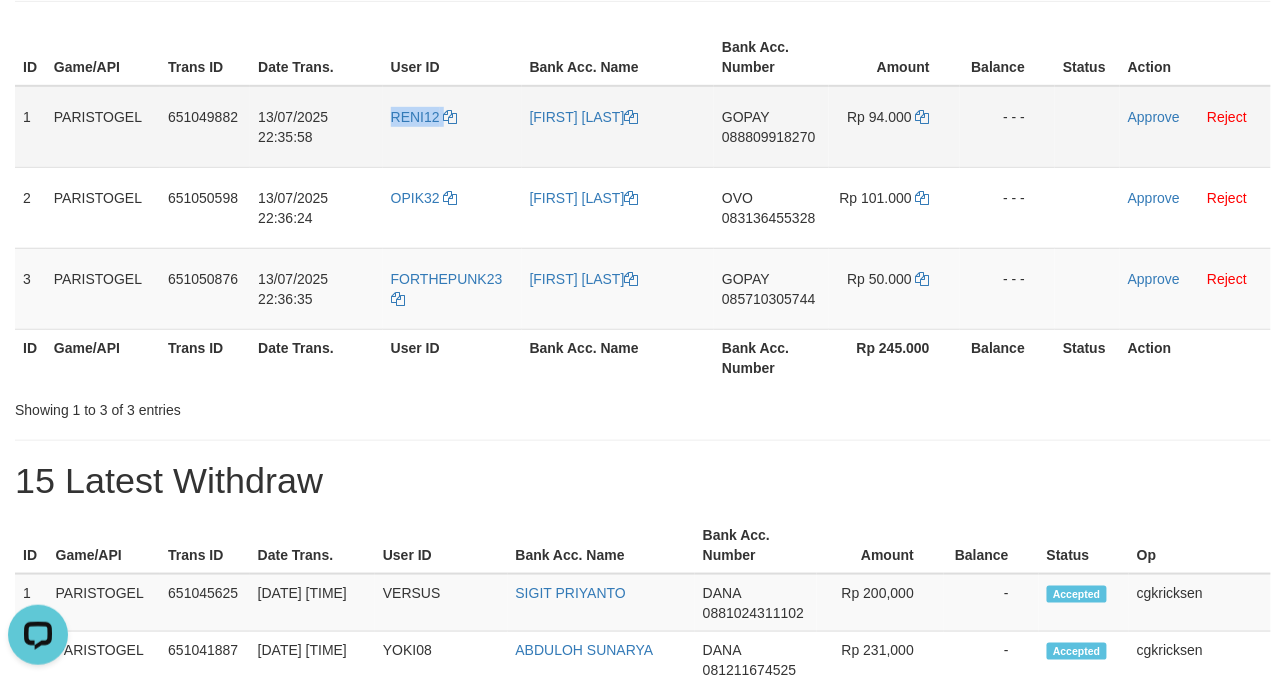 click on "RENI12" at bounding box center [452, 127] 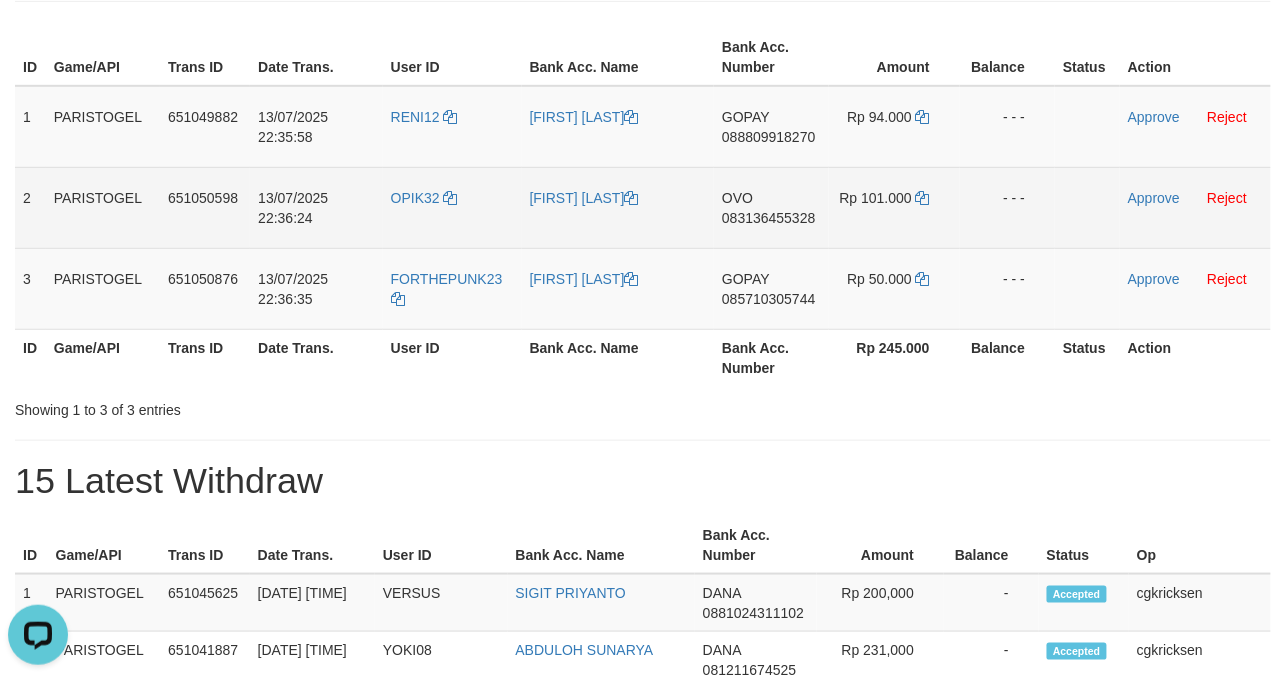 click on "OPIK32" at bounding box center (452, 207) 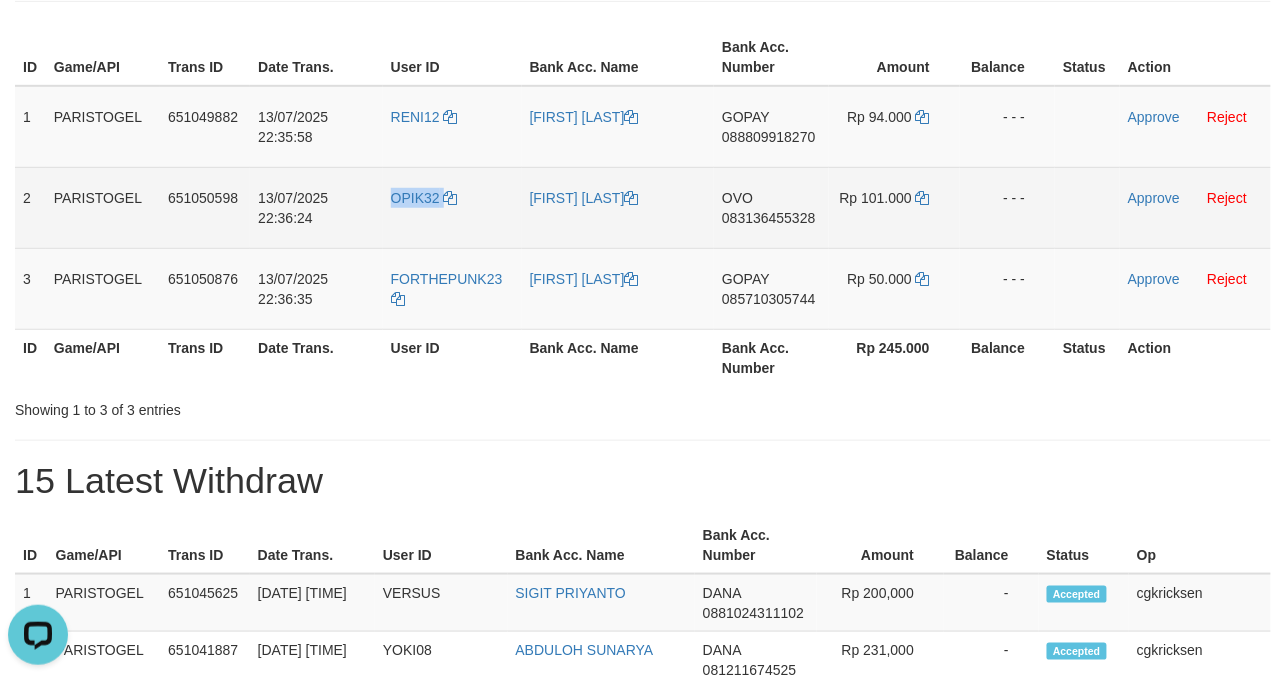 click on "OPIK32" at bounding box center (452, 207) 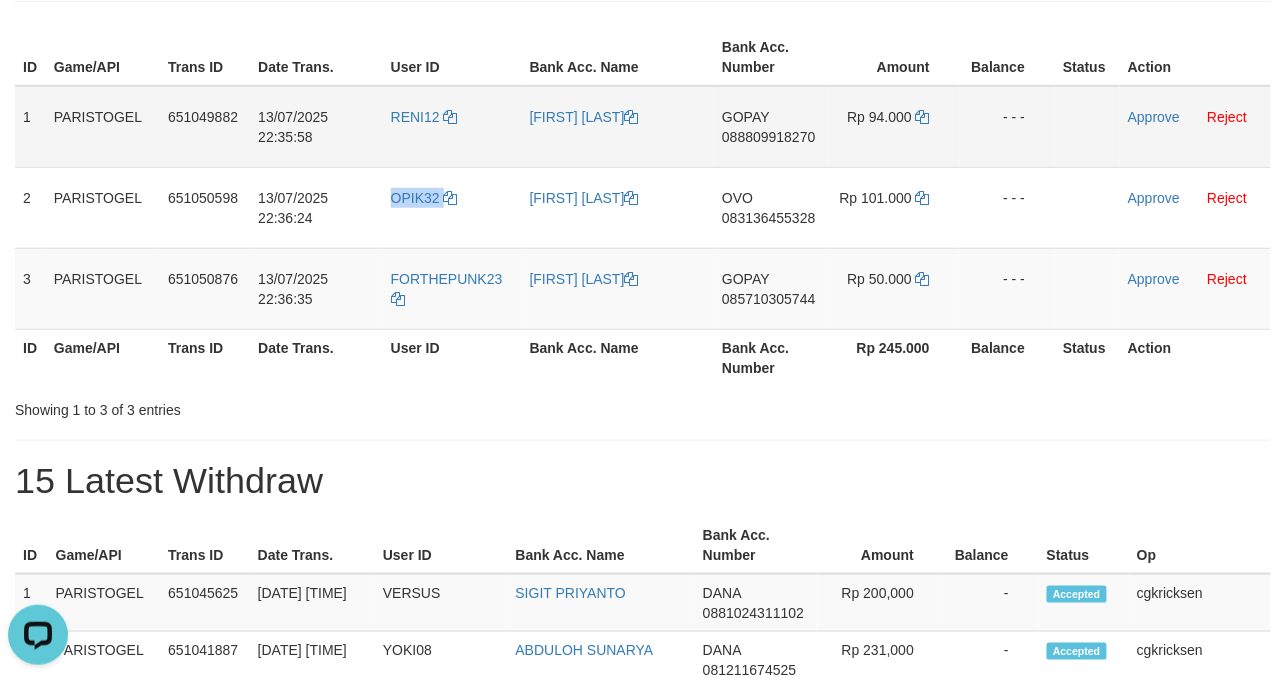 copy on "OPIK32" 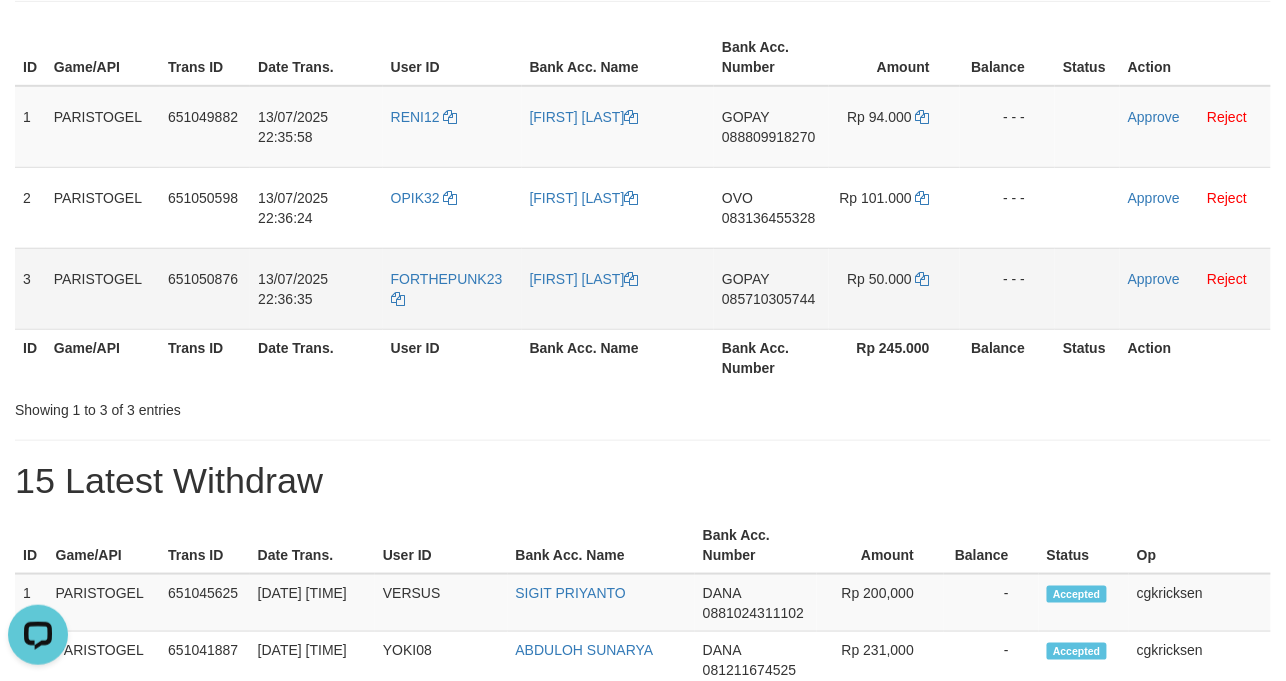 click on "FORTHEPUNK23" at bounding box center [452, 288] 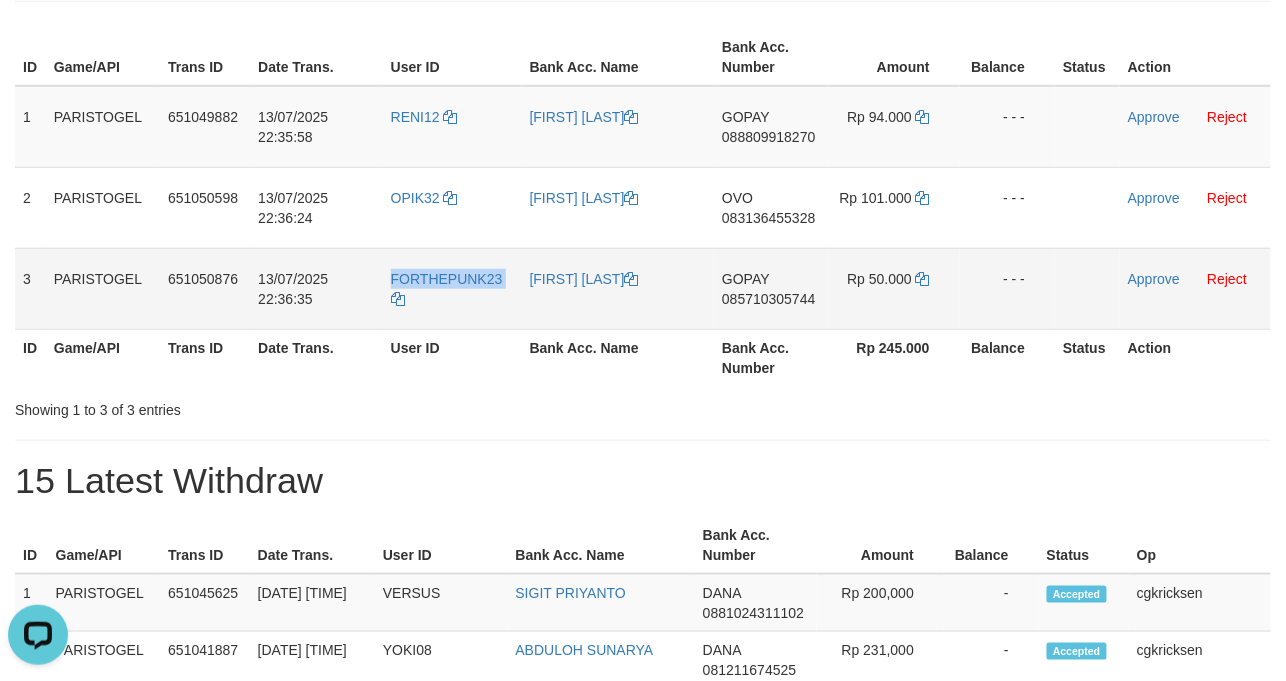 copy on "FORTHEPUNK23" 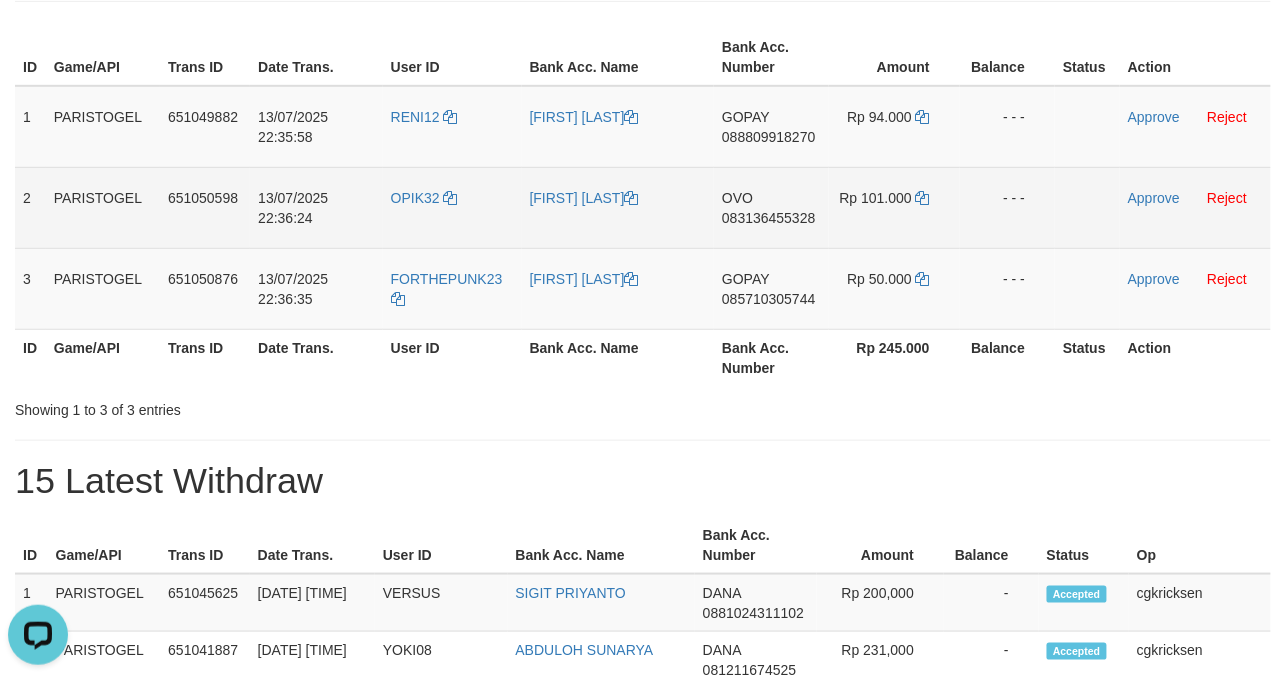 click on "OPIK32" at bounding box center [452, 207] 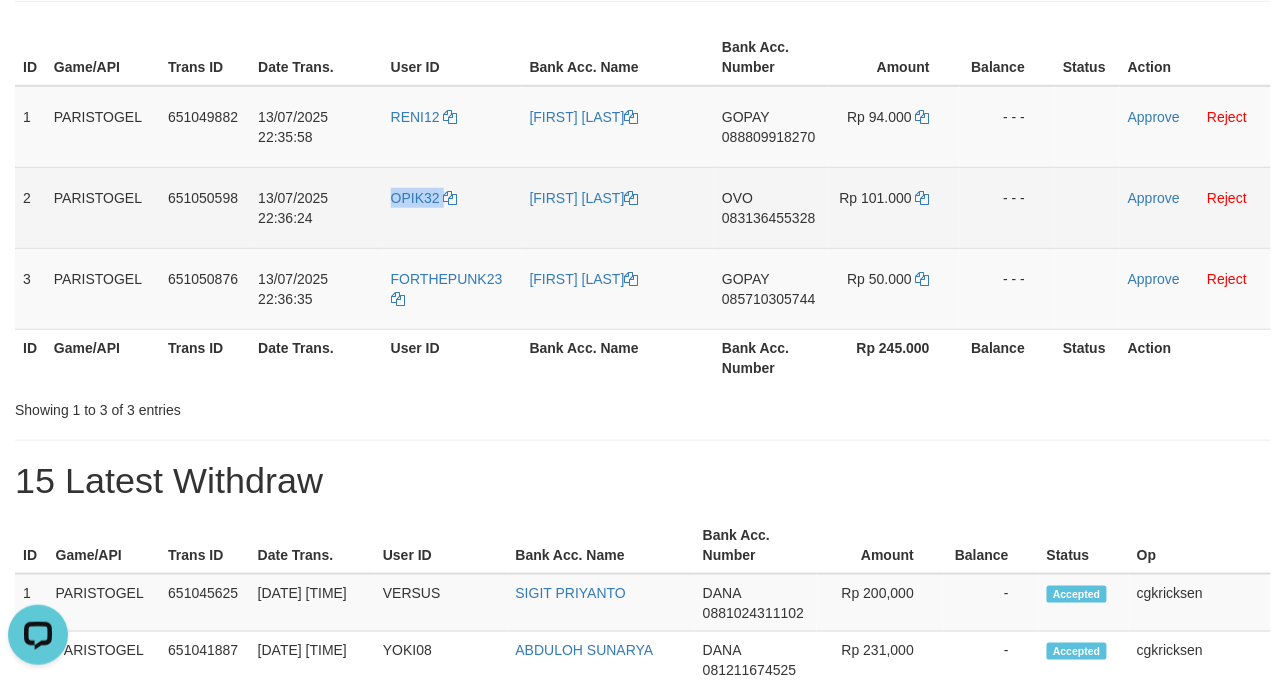 click on "OPIK32" at bounding box center [452, 207] 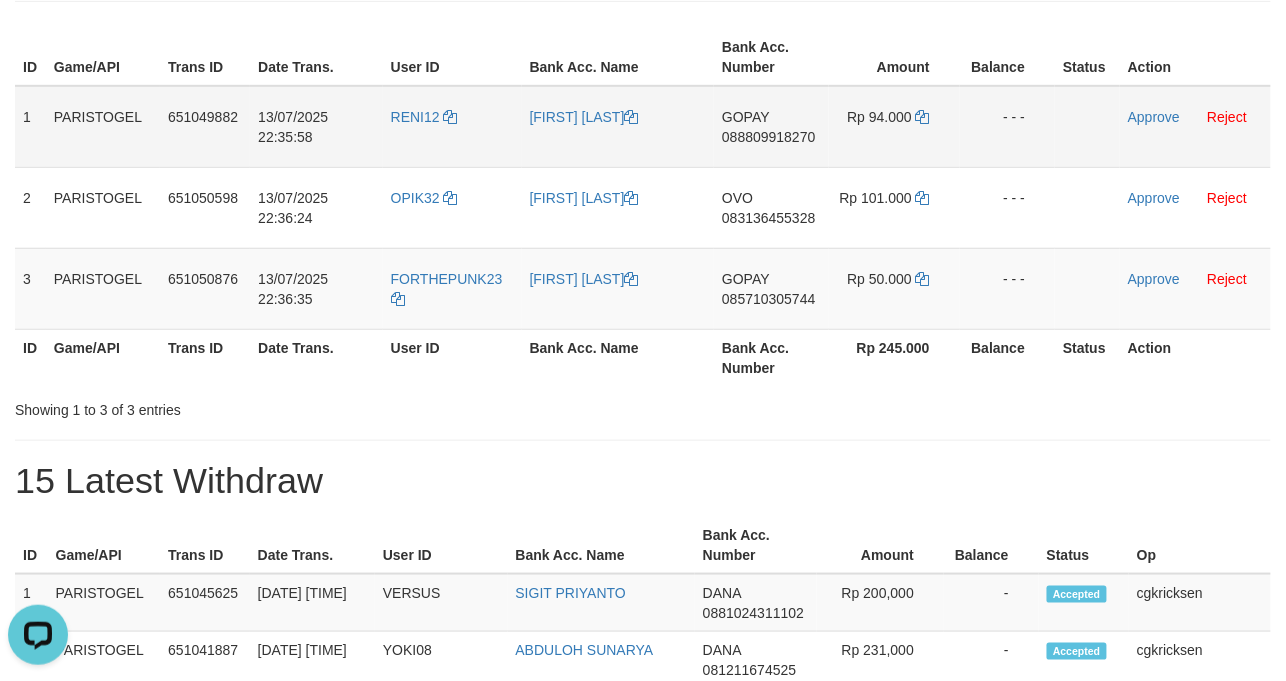 click on "RENI12" at bounding box center [452, 127] 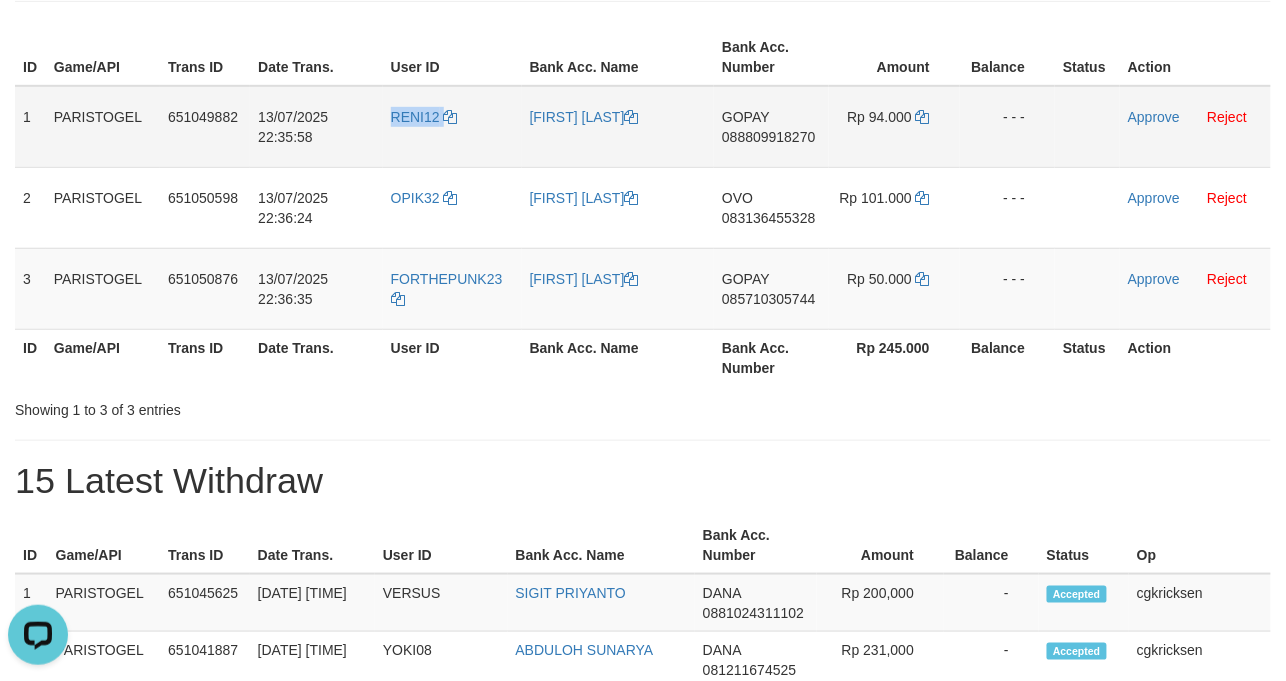 copy on "RENI12" 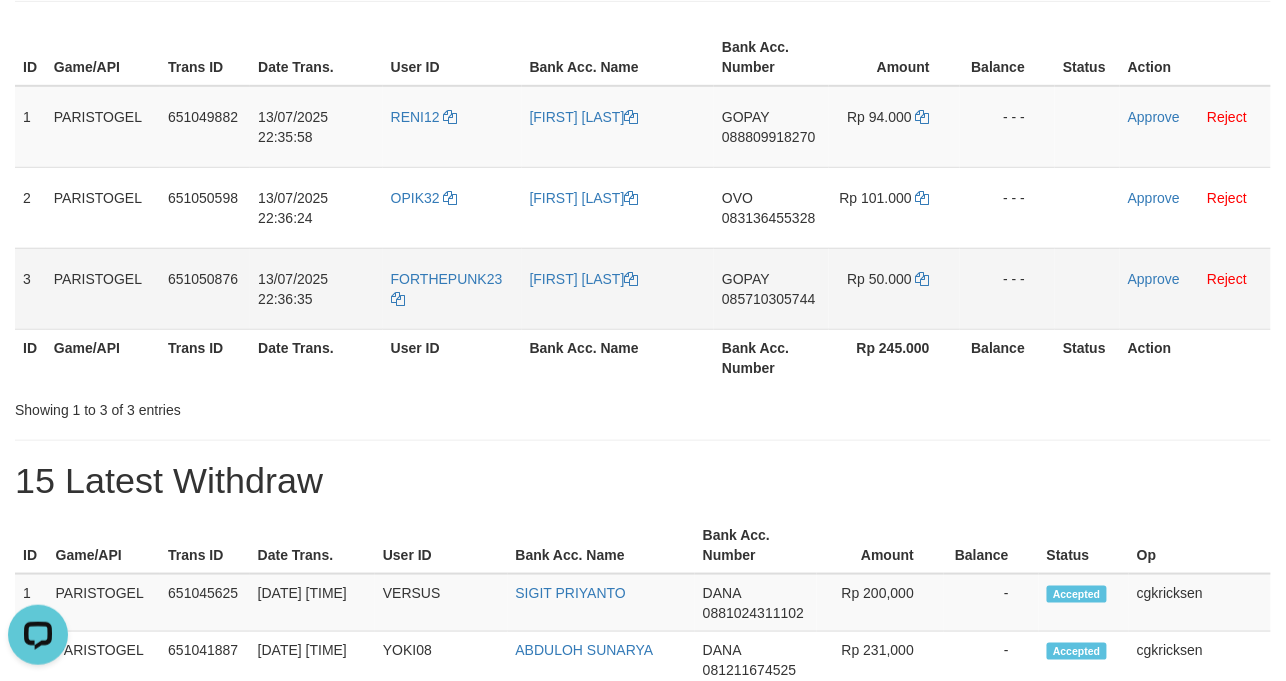 click on "[FIRST] [LAST]" at bounding box center (618, 288) 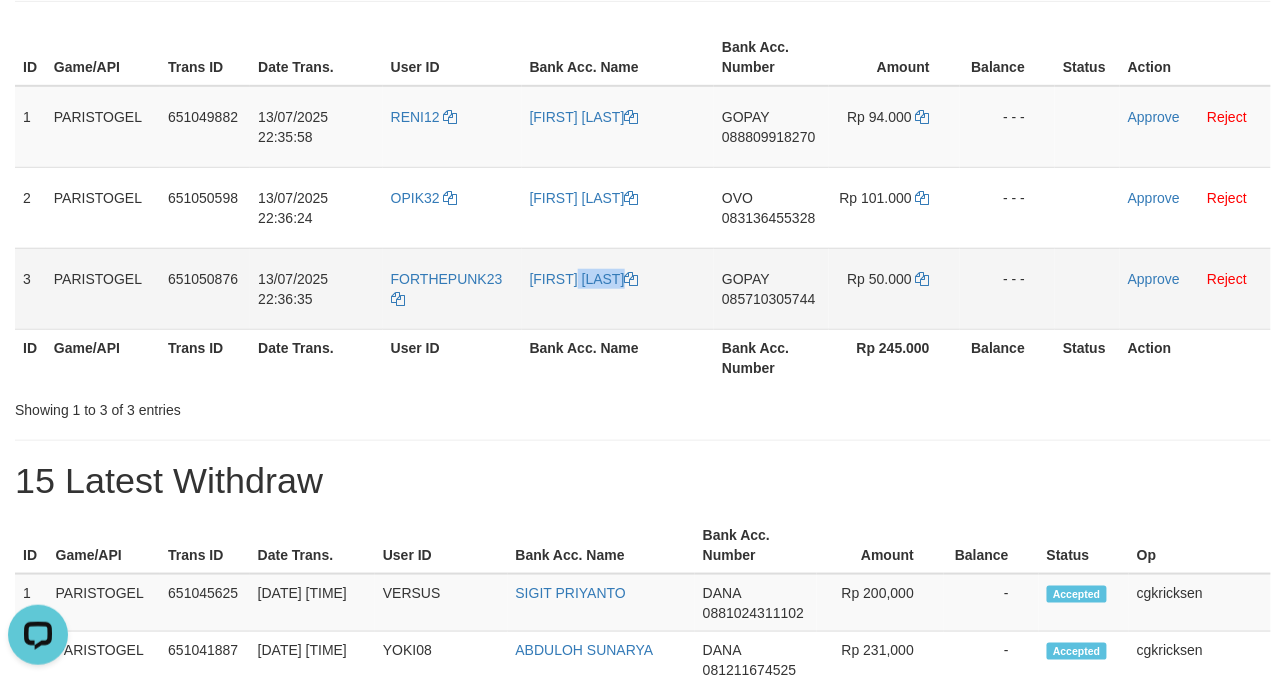 click on "[FIRST] [LAST]" at bounding box center [618, 288] 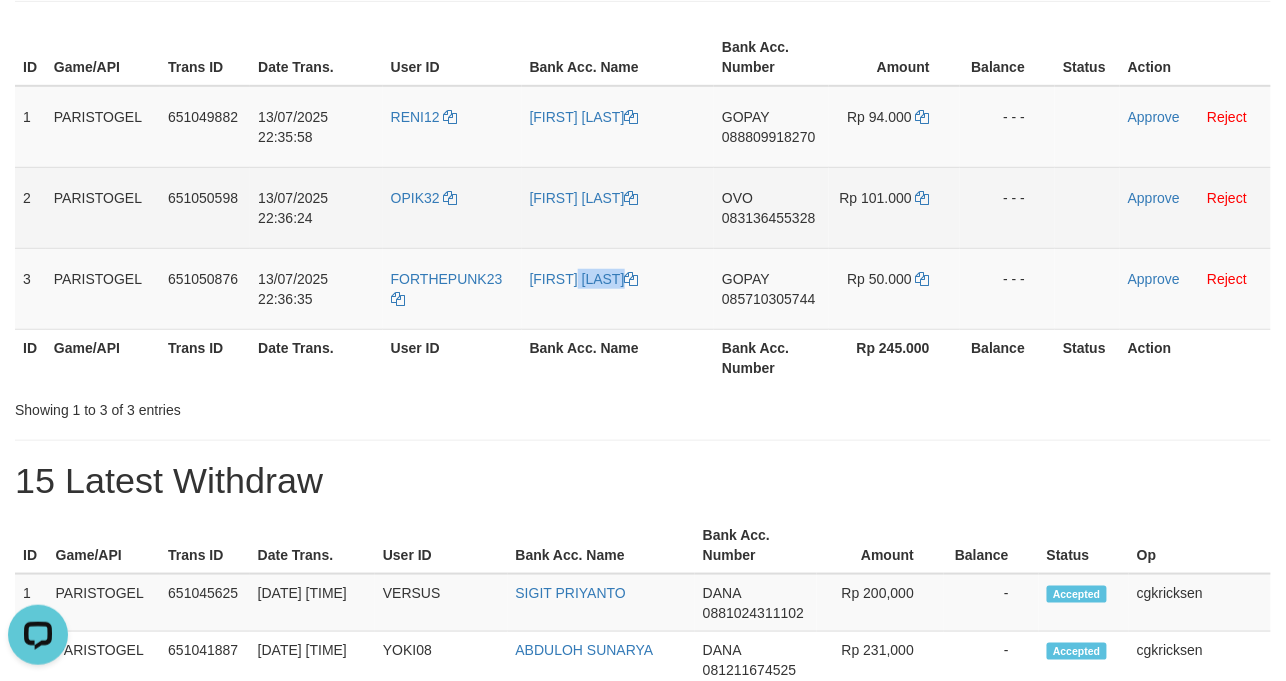 copy on "[FIRST] [LAST]" 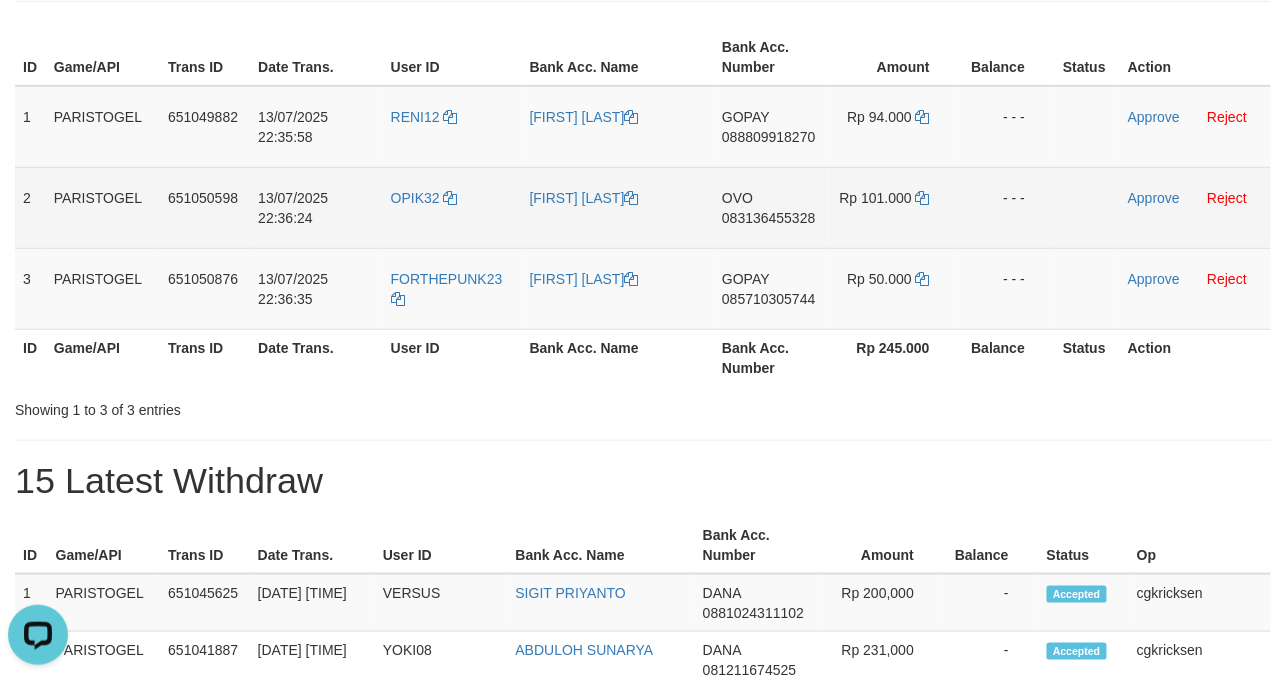 click on "[FIRST] [LAST]" at bounding box center [618, 207] 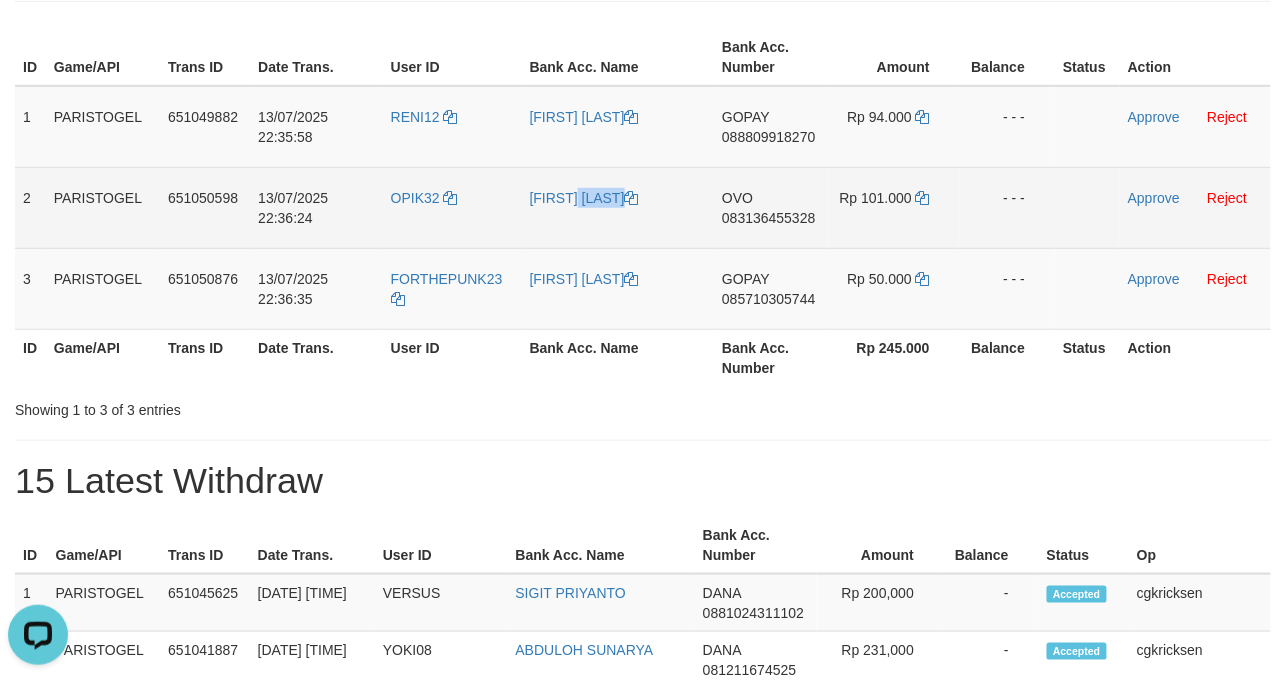 click on "[FIRST] [LAST]" at bounding box center [618, 207] 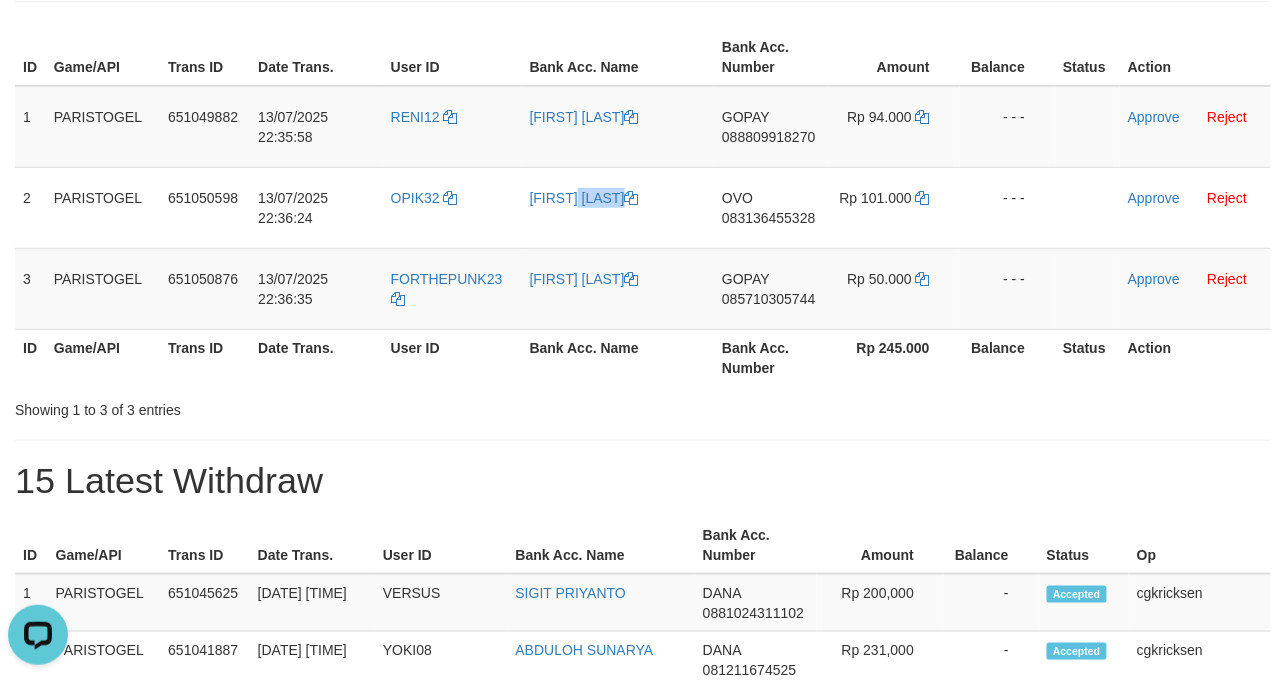 copy on "[FIRST] [LAST]" 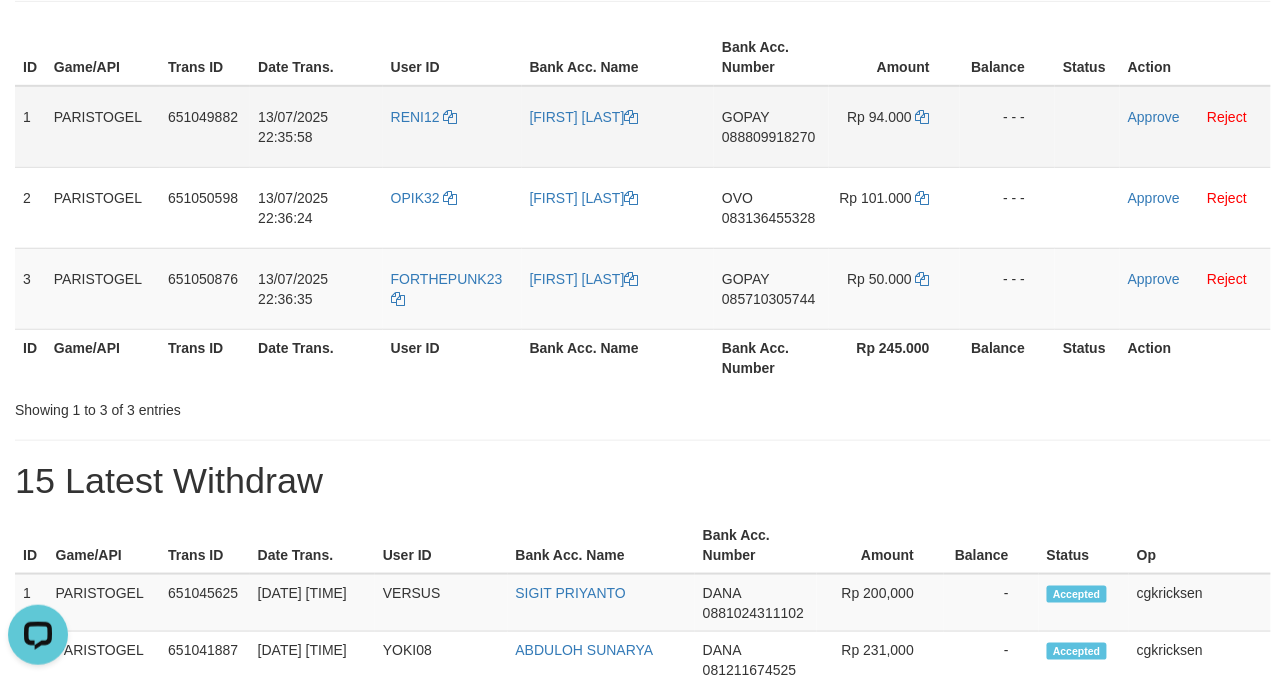 click on "[FIRST] [LAST]" at bounding box center [618, 127] 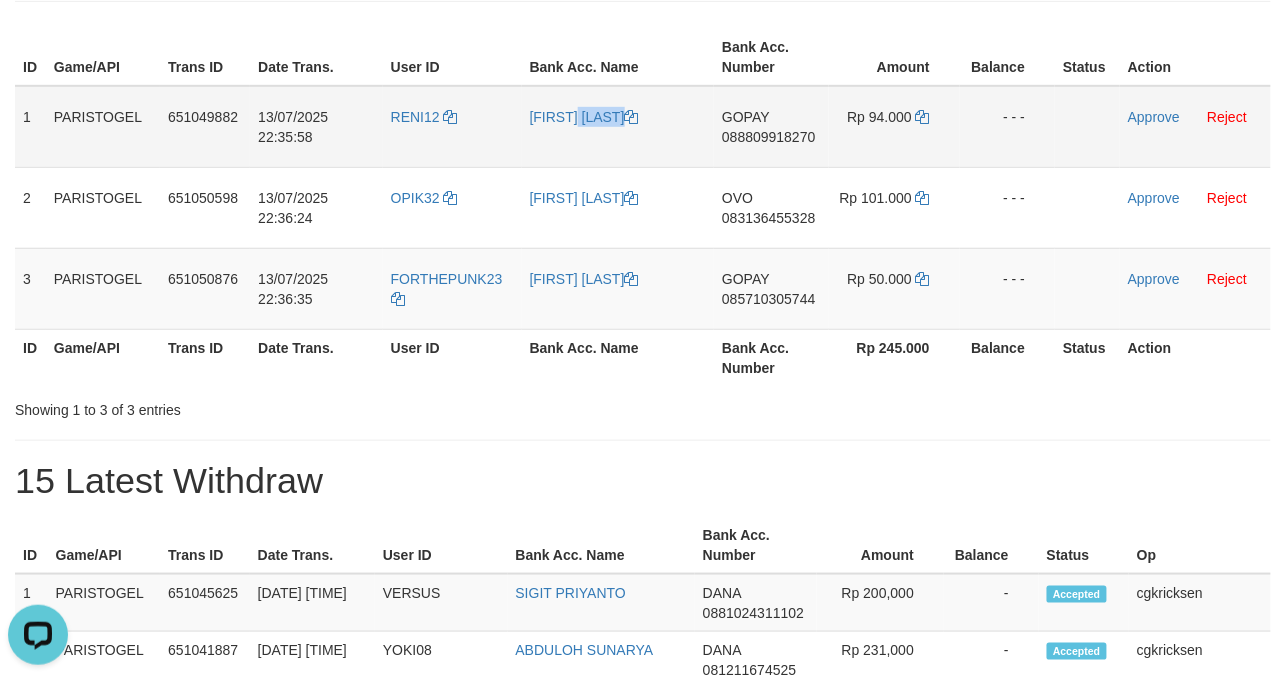 click on "[FIRST] [LAST]" at bounding box center [618, 127] 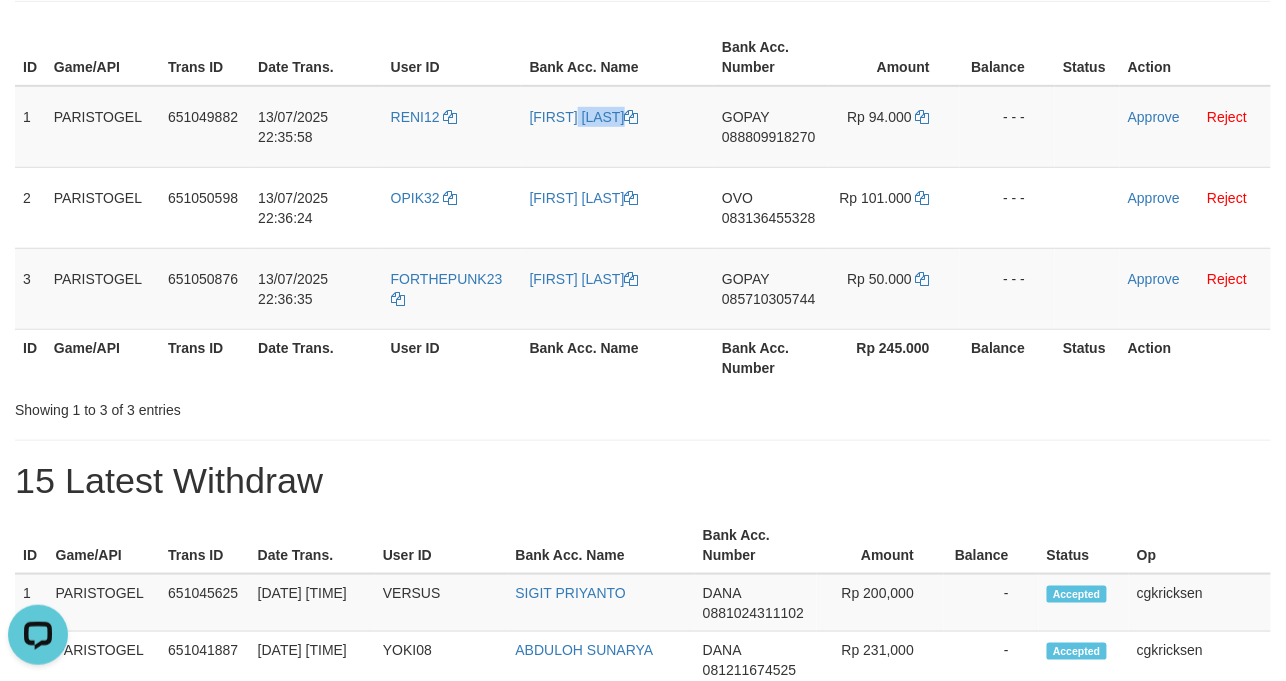 copy on "[FIRST] [LAST]" 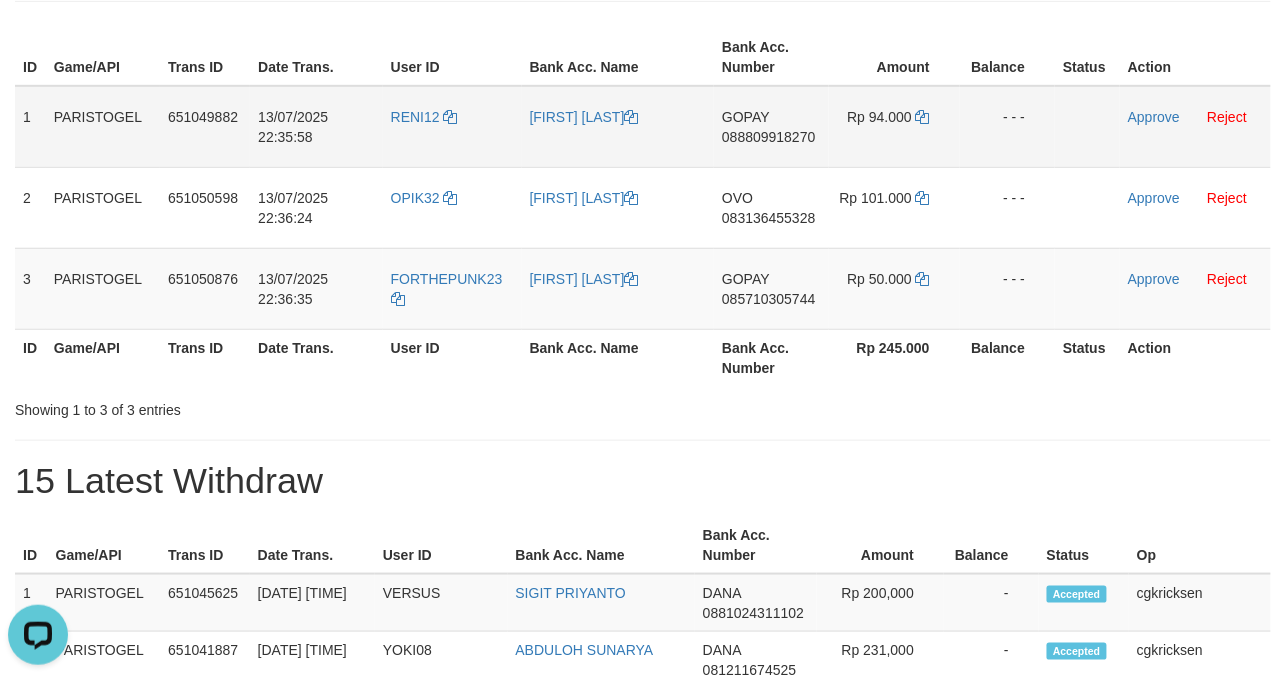 click on "GOPAY
088809918270" at bounding box center [771, 127] 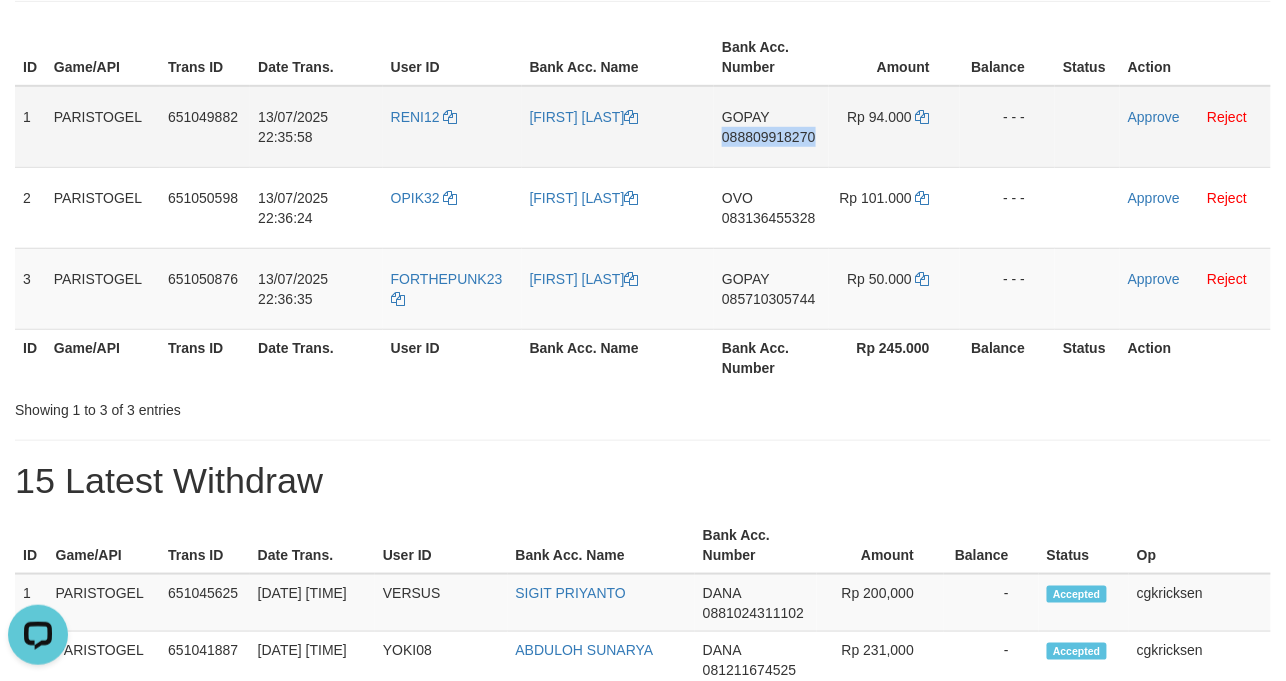 click on "GOPAY
088809918270" at bounding box center (771, 127) 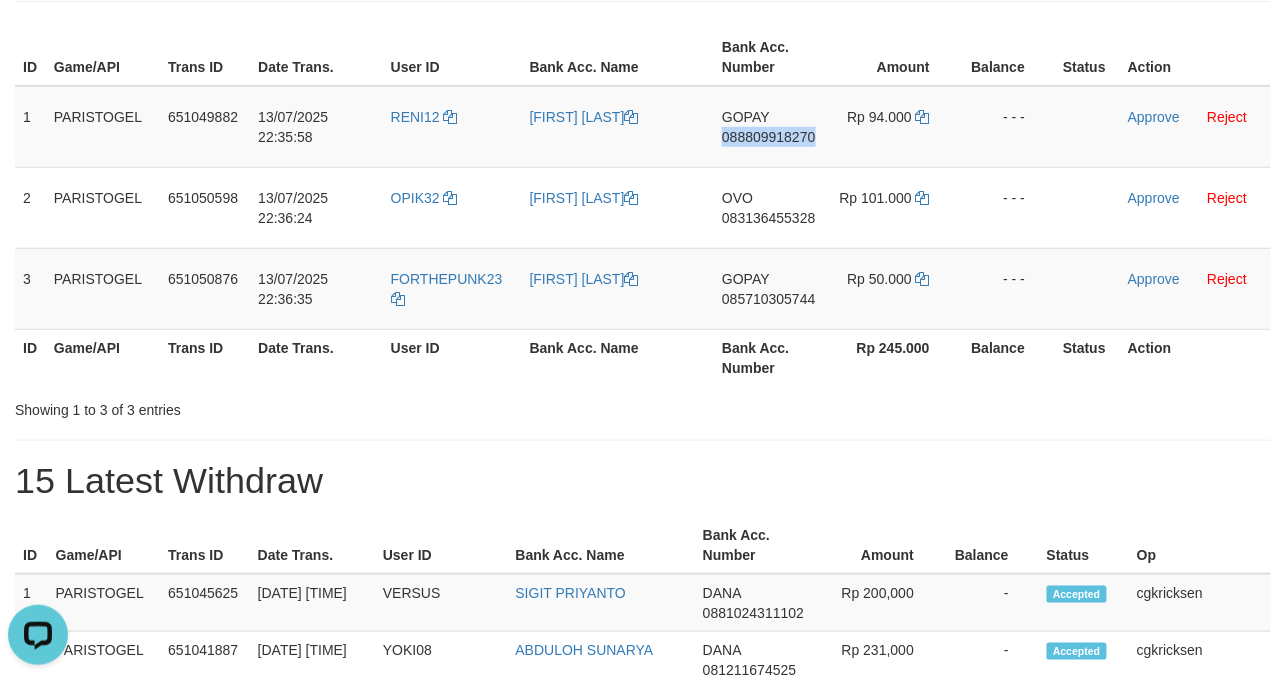 copy on "088809918270" 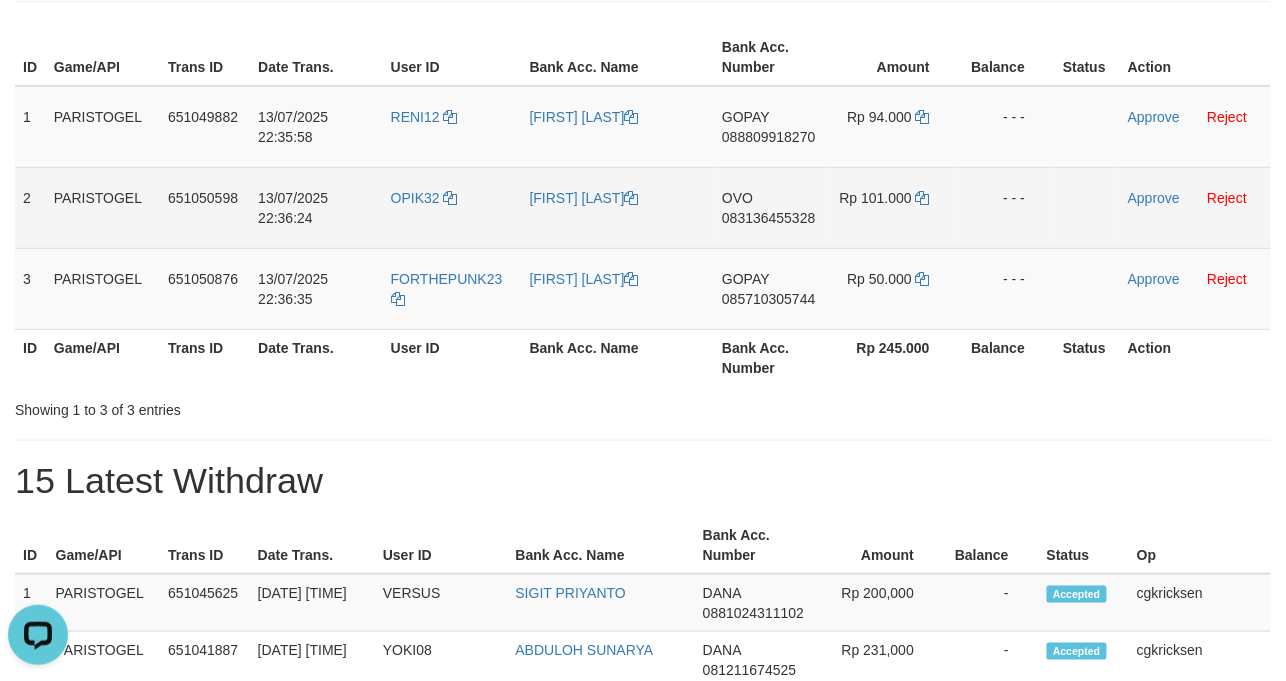 click on "OVO
083136455328" at bounding box center [771, 207] 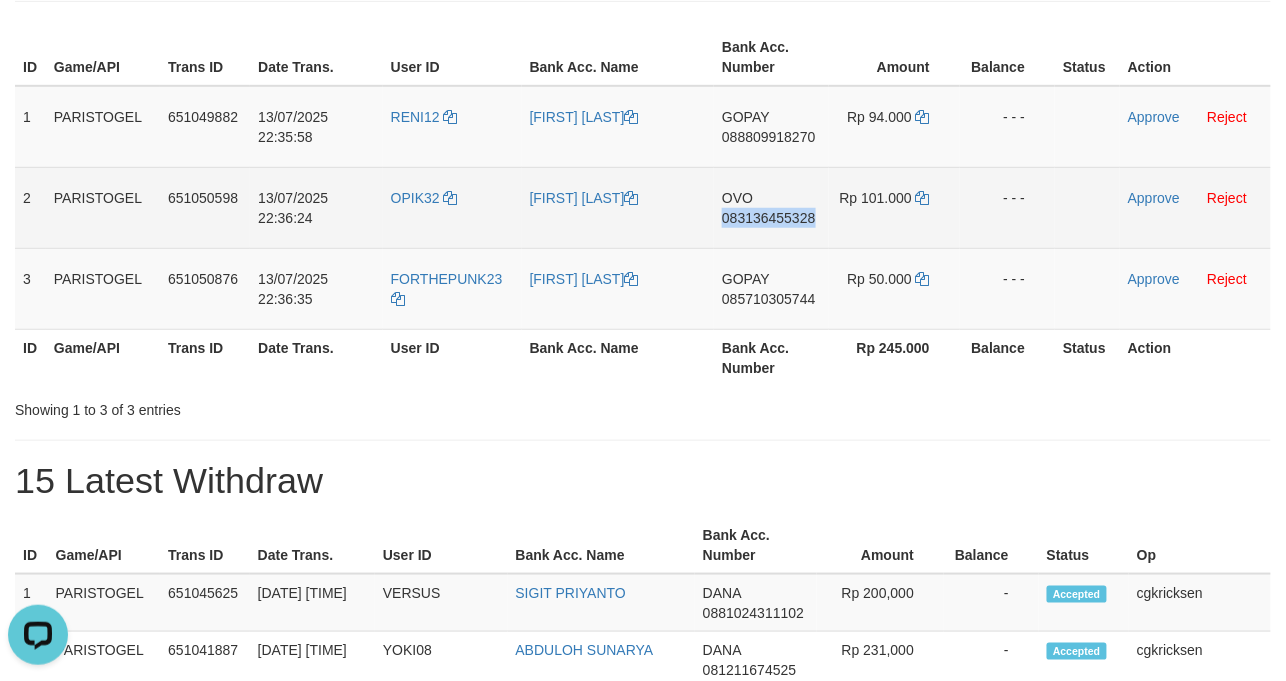 click on "OVO
083136455328" at bounding box center (771, 207) 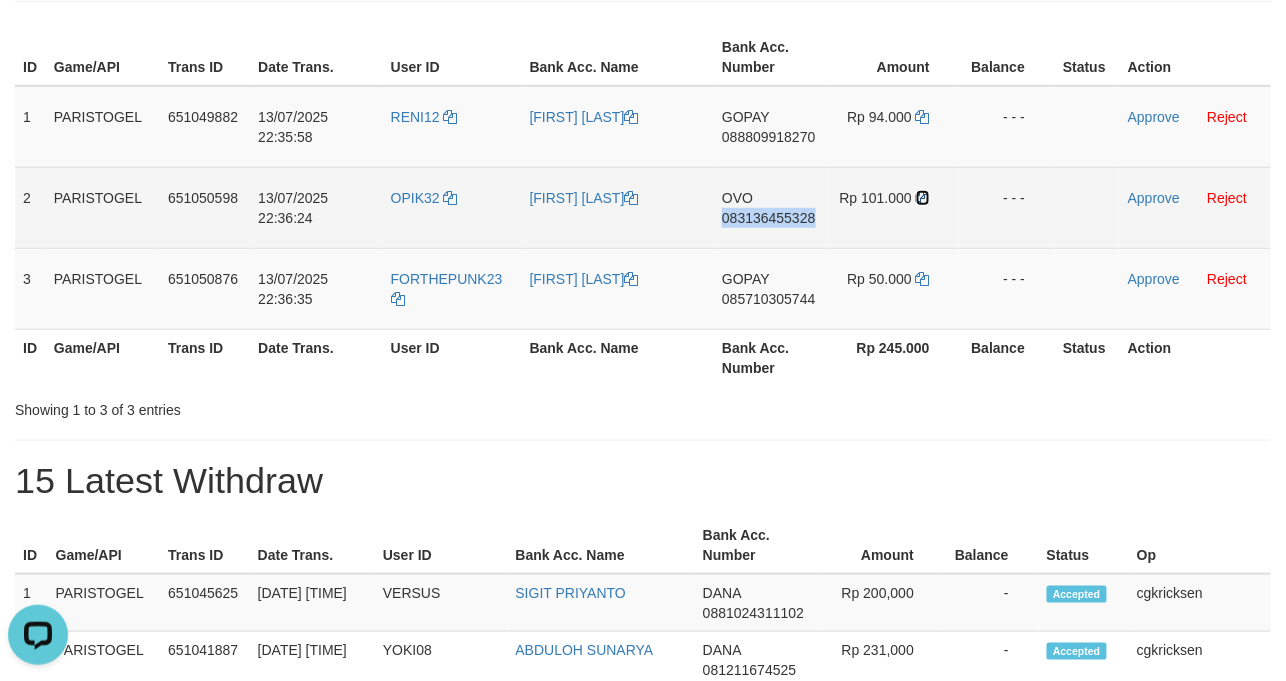 click at bounding box center (923, 198) 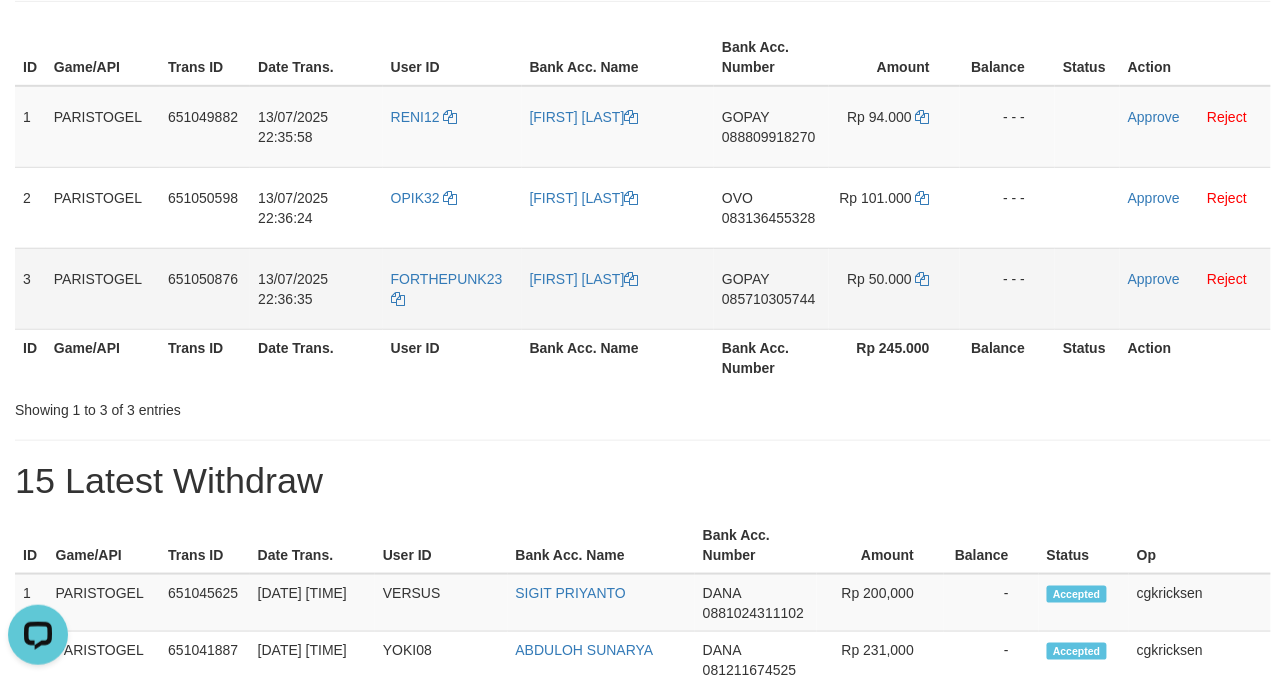 click on "GOPAY
085710305744" at bounding box center (771, 288) 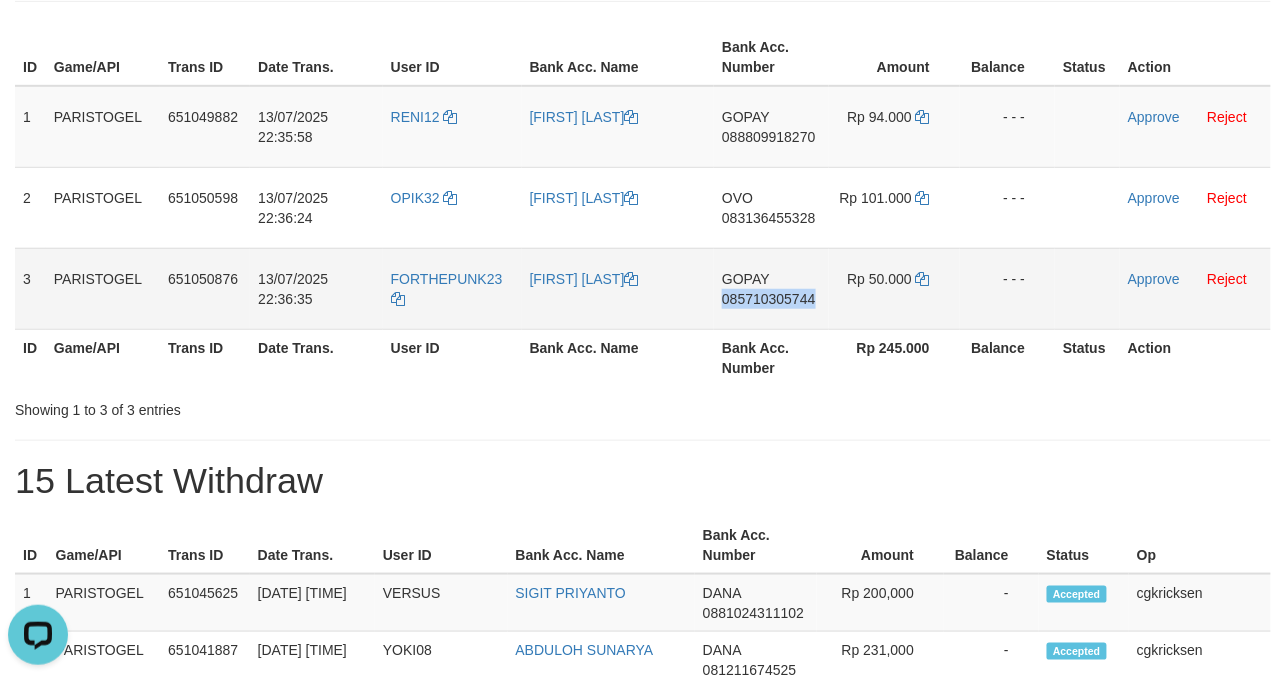 click on "GOPAY
085710305744" at bounding box center [771, 288] 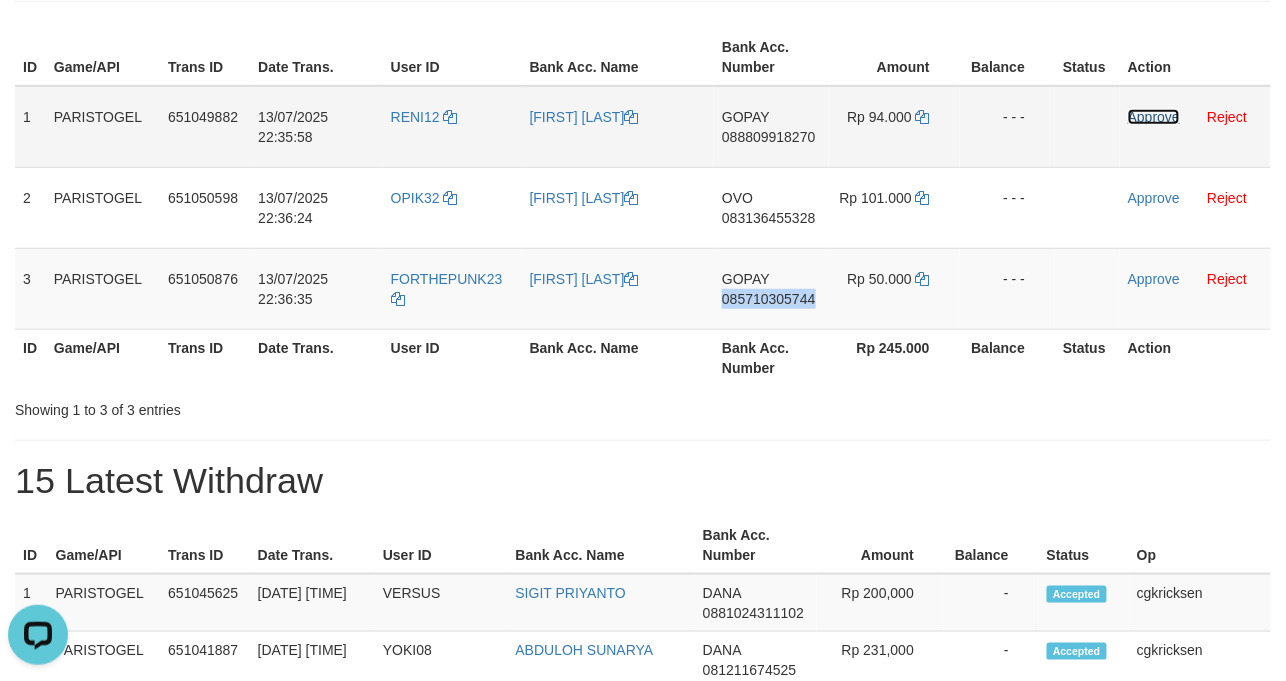 click on "Approve" at bounding box center [1154, 117] 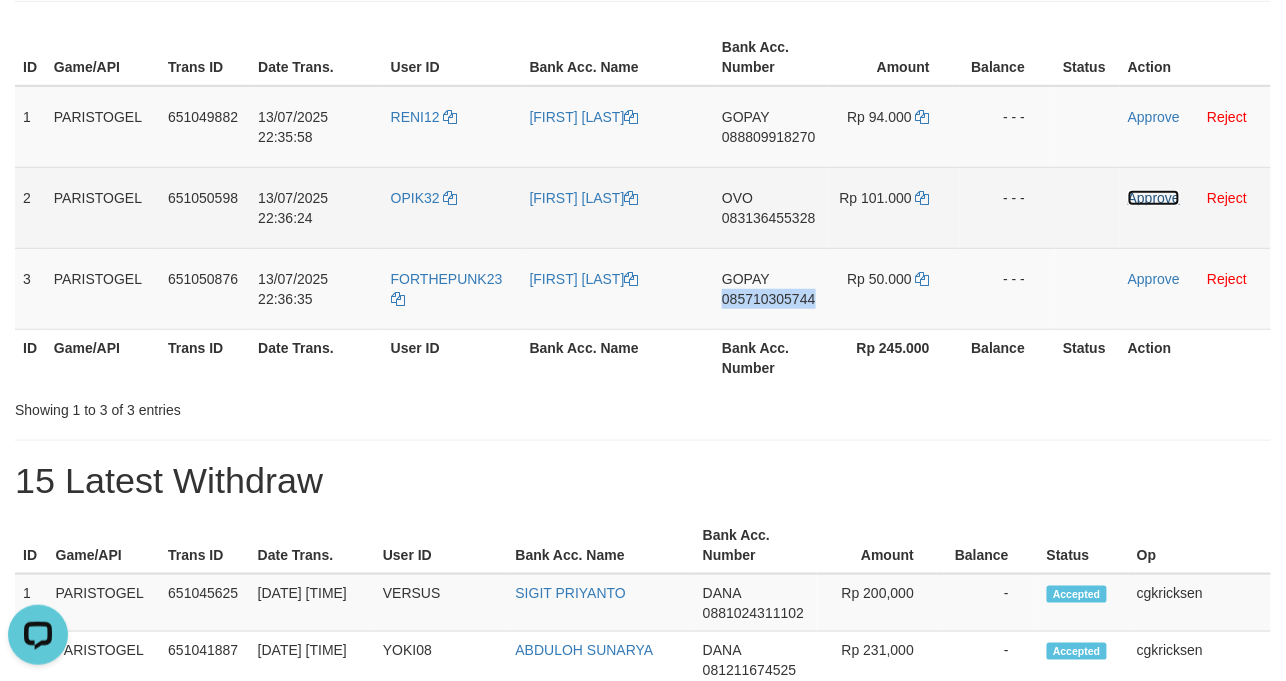 click on "Approve" at bounding box center [1154, 198] 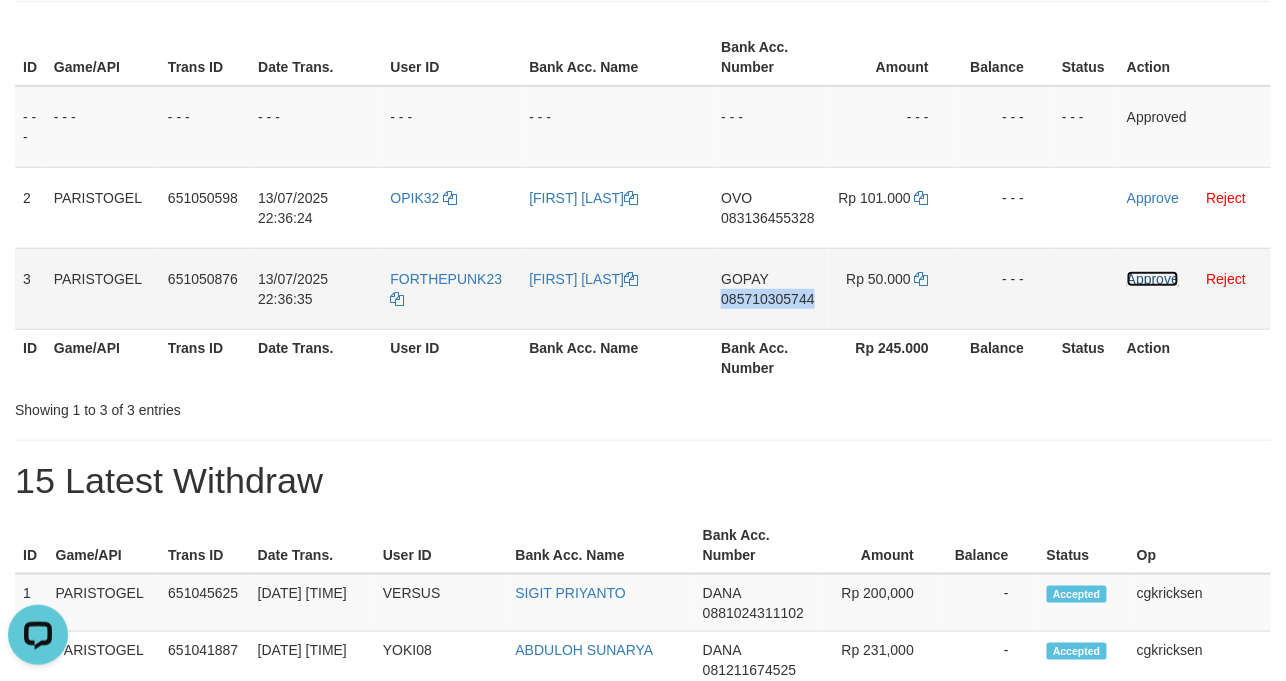 click on "Approve" at bounding box center [1153, 279] 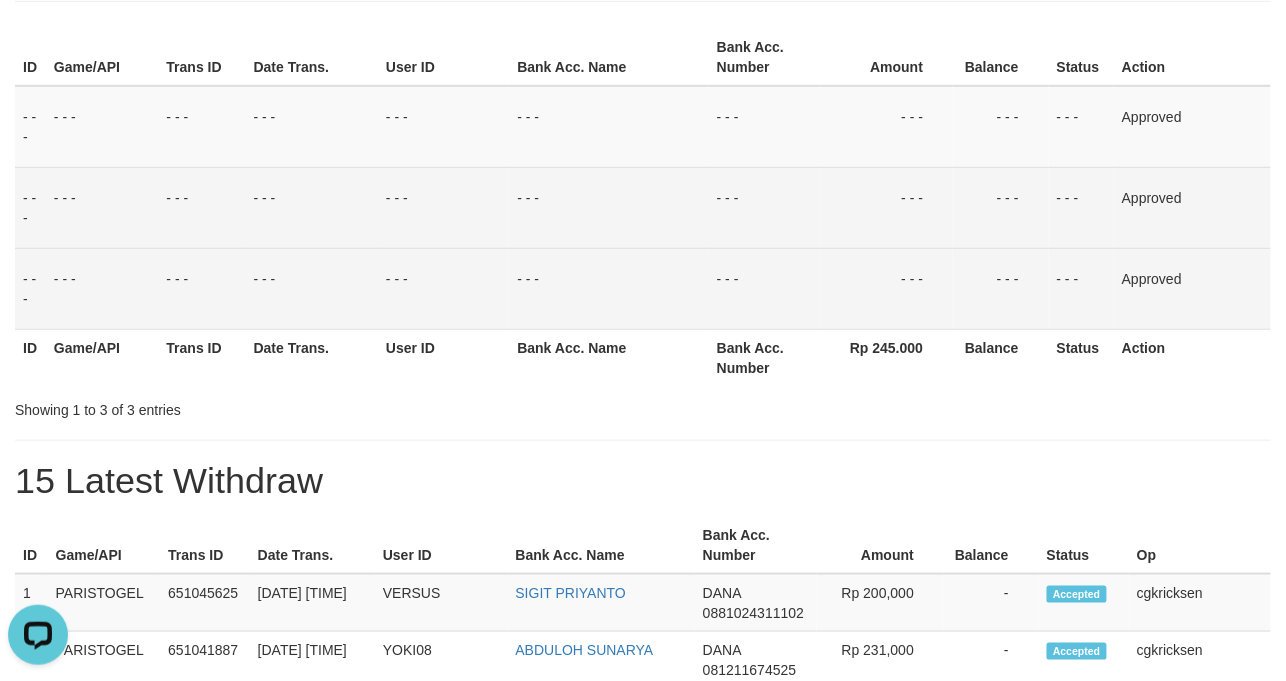 click on "- - -" at bounding box center [608, 207] 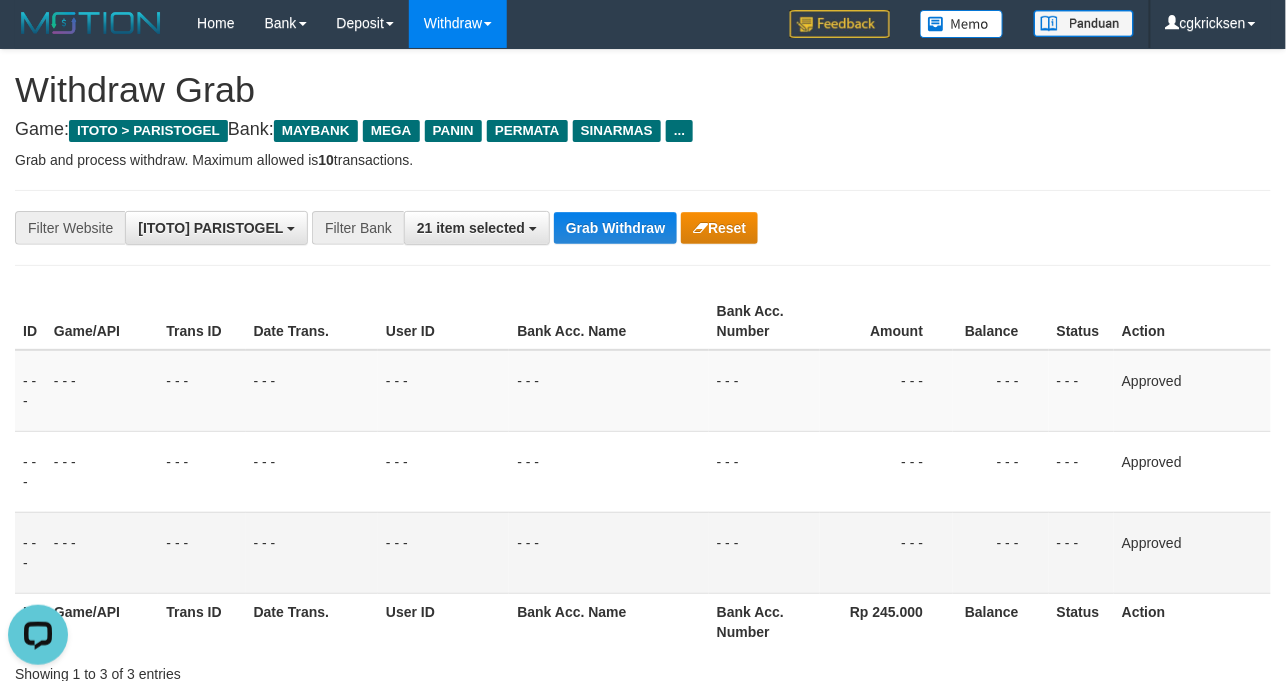 scroll, scrollTop: 0, scrollLeft: 0, axis: both 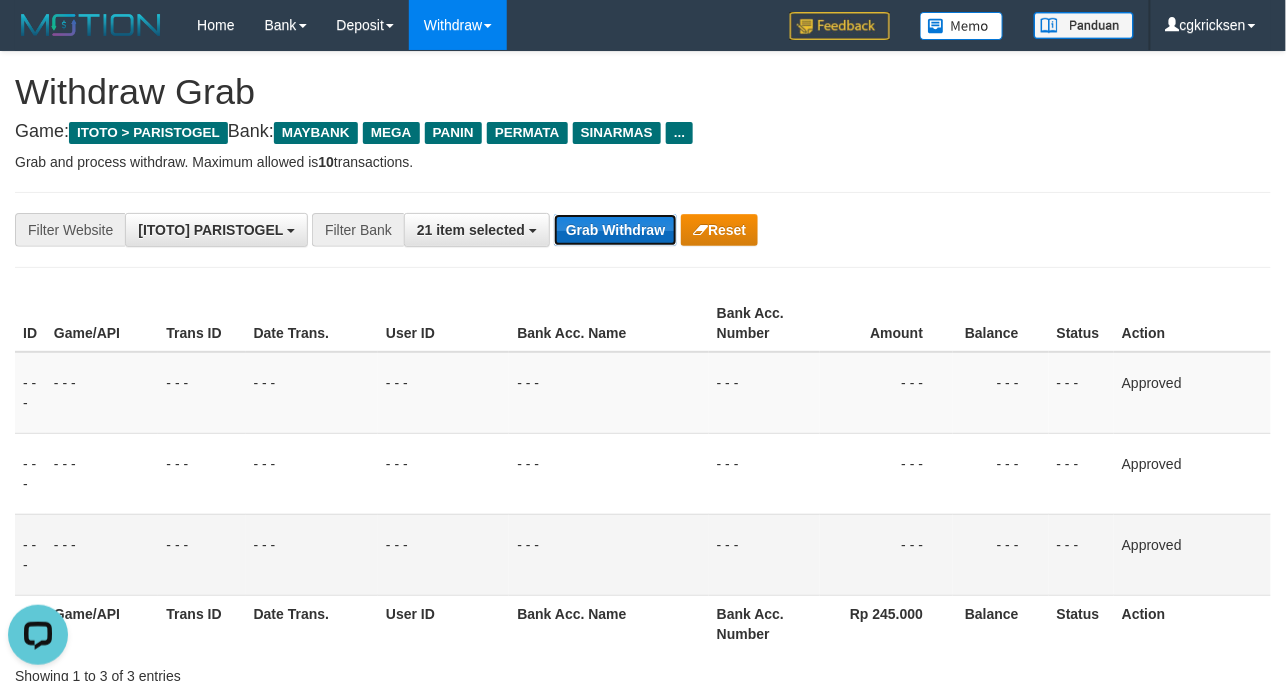 click on "Grab Withdraw" at bounding box center (615, 230) 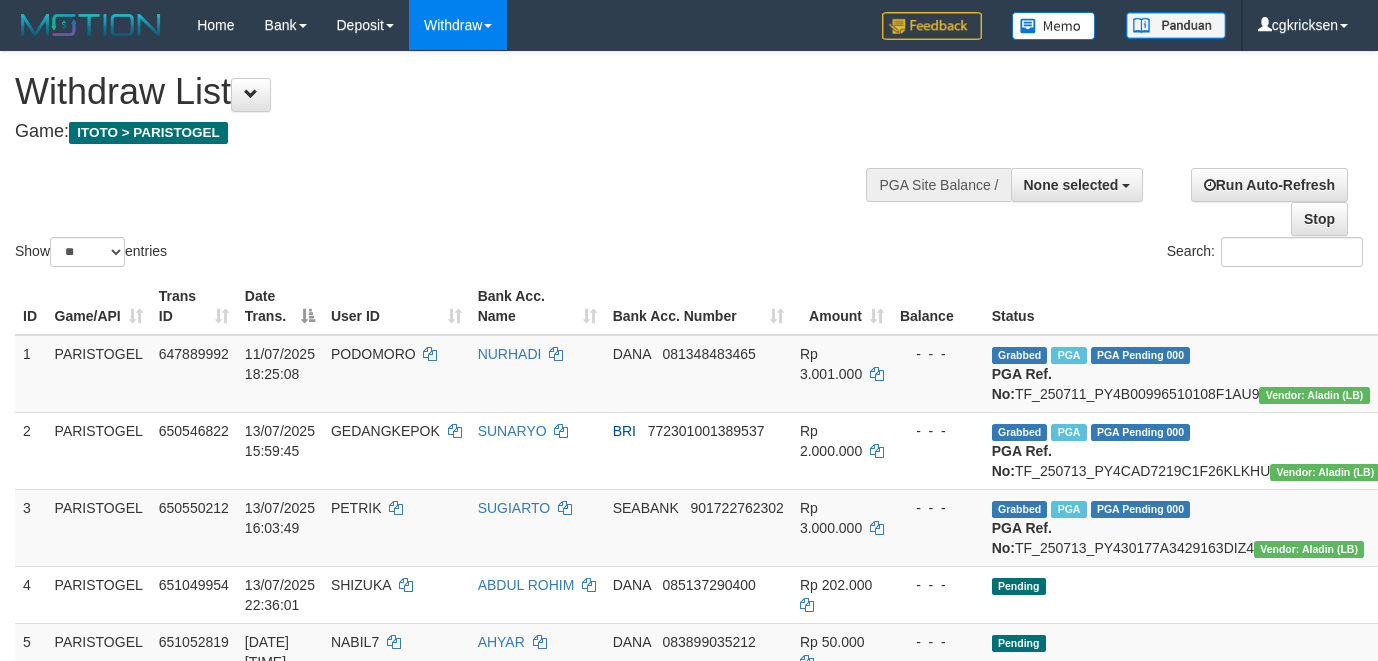 select 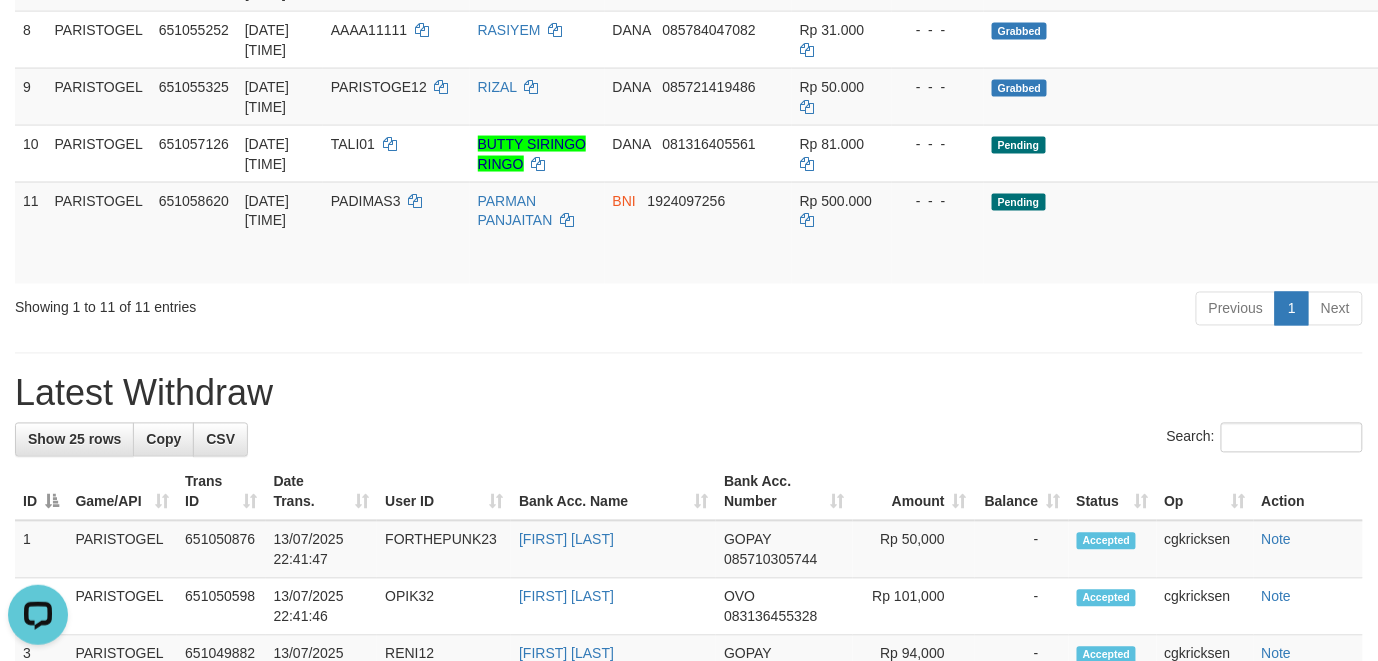 scroll, scrollTop: 0, scrollLeft: 0, axis: both 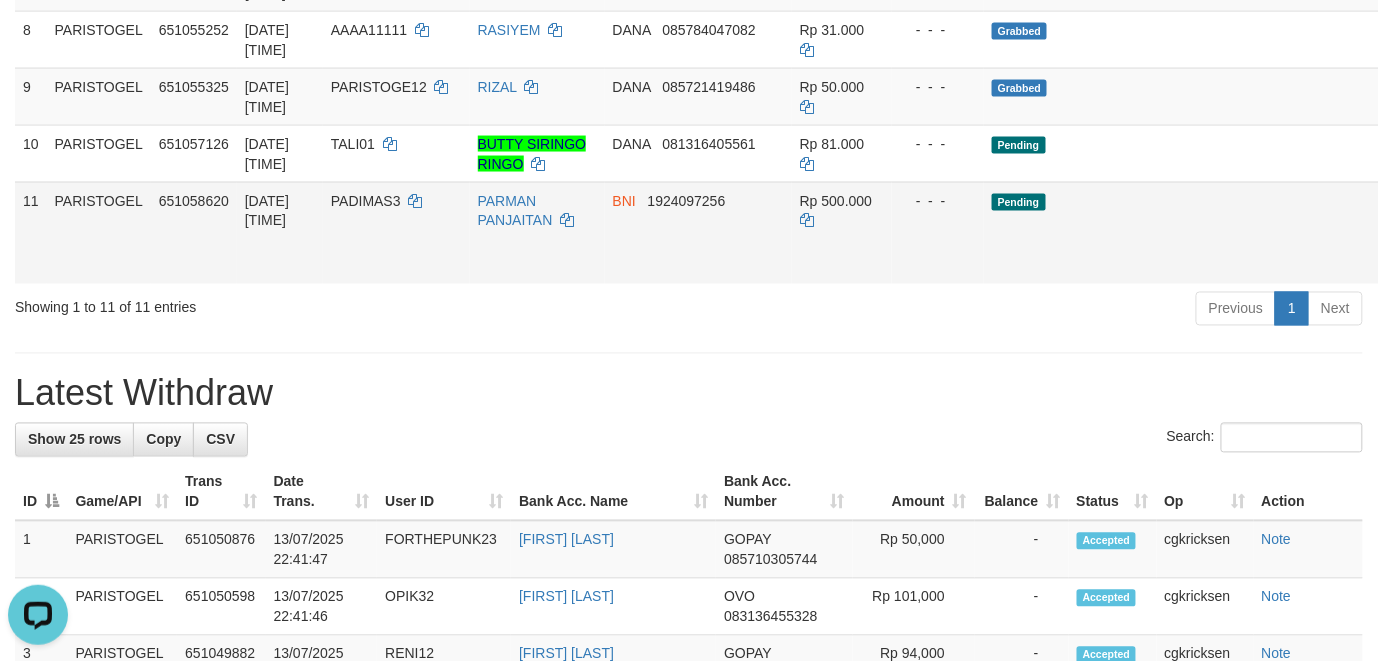 click on "Rp 500.000" at bounding box center (842, 233) 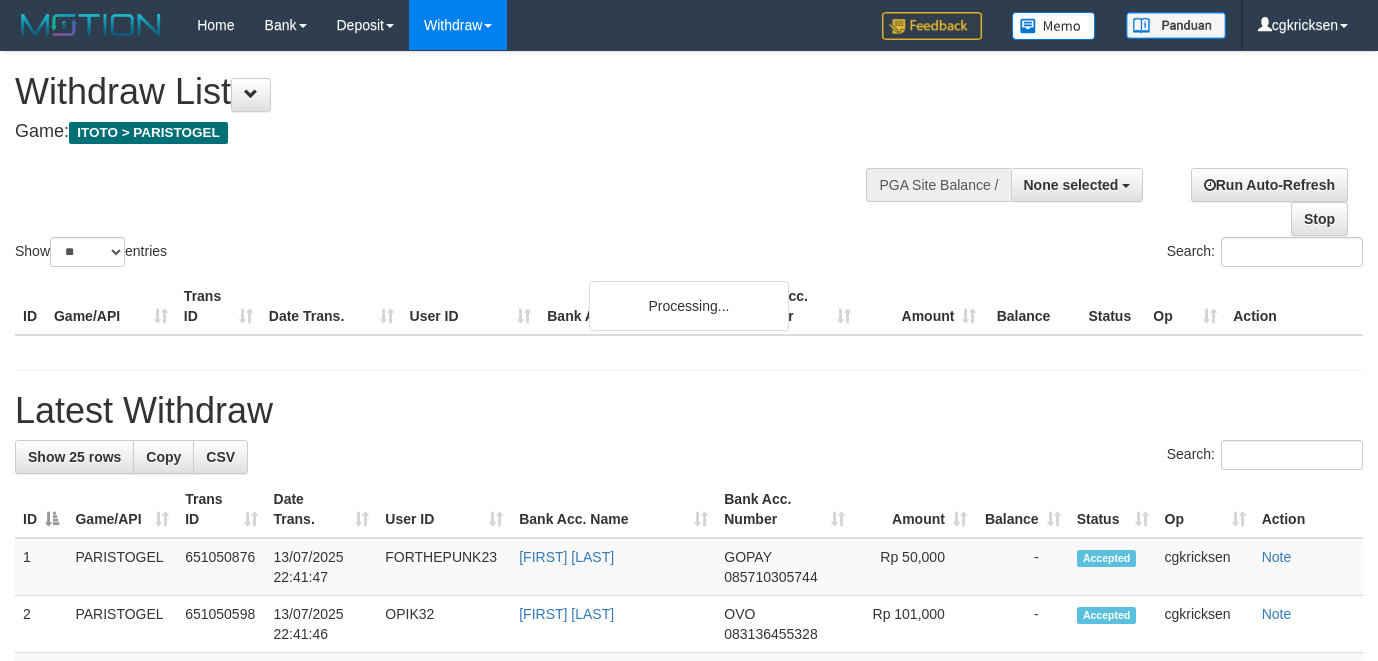 select 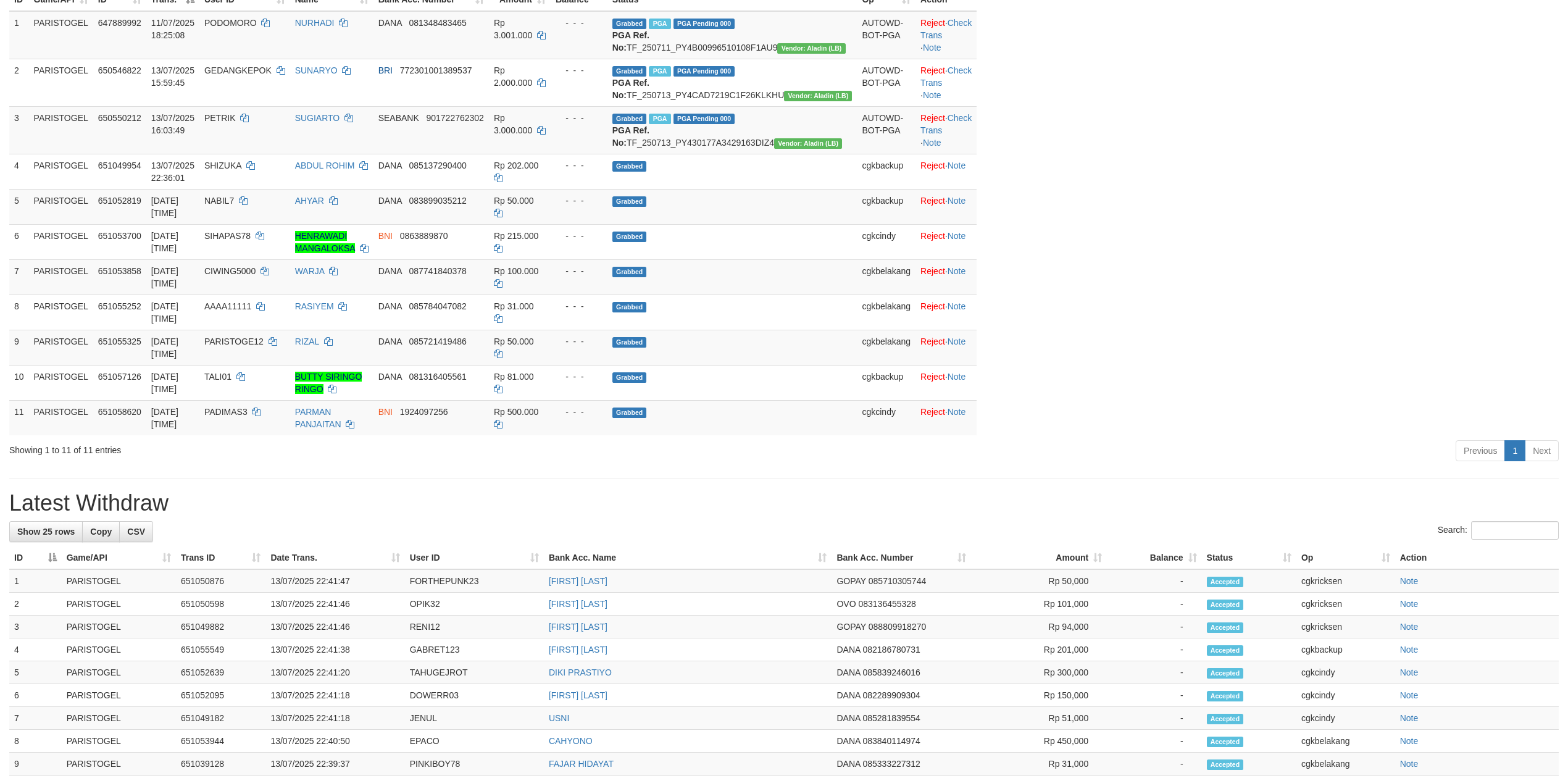 scroll, scrollTop: 100, scrollLeft: 0, axis: vertical 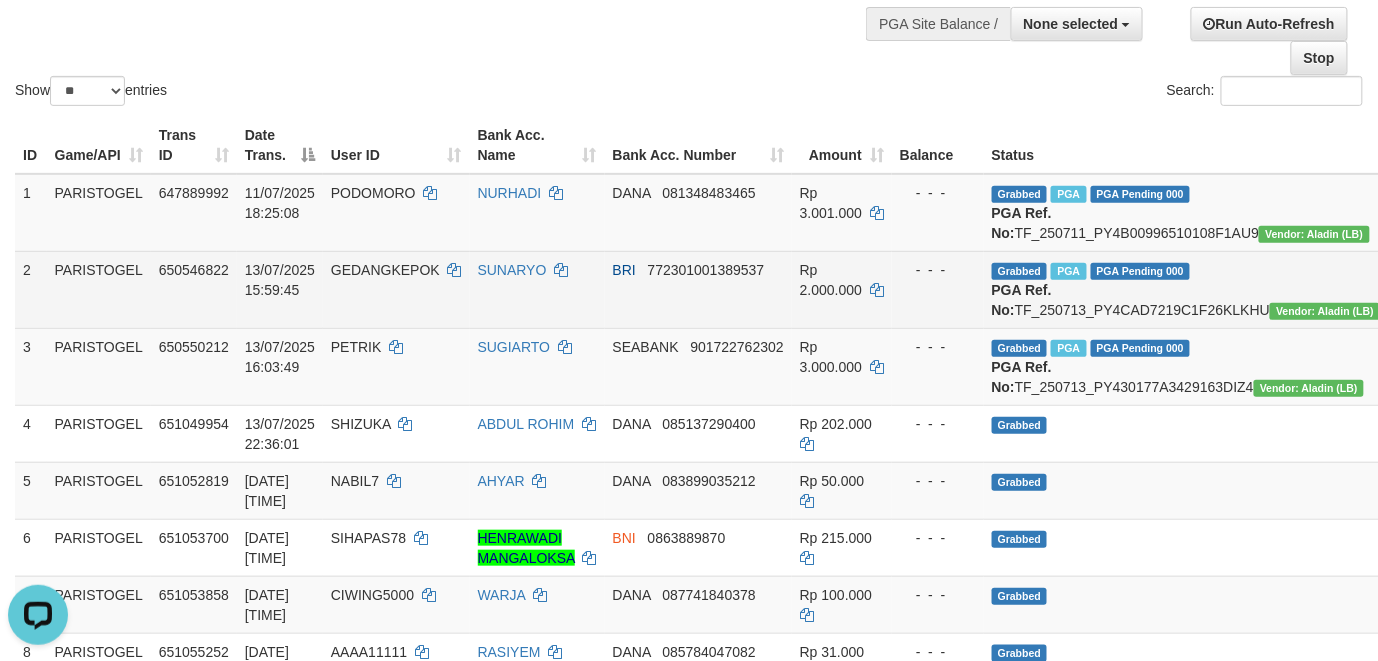 click on "-  -  -" at bounding box center (938, 270) 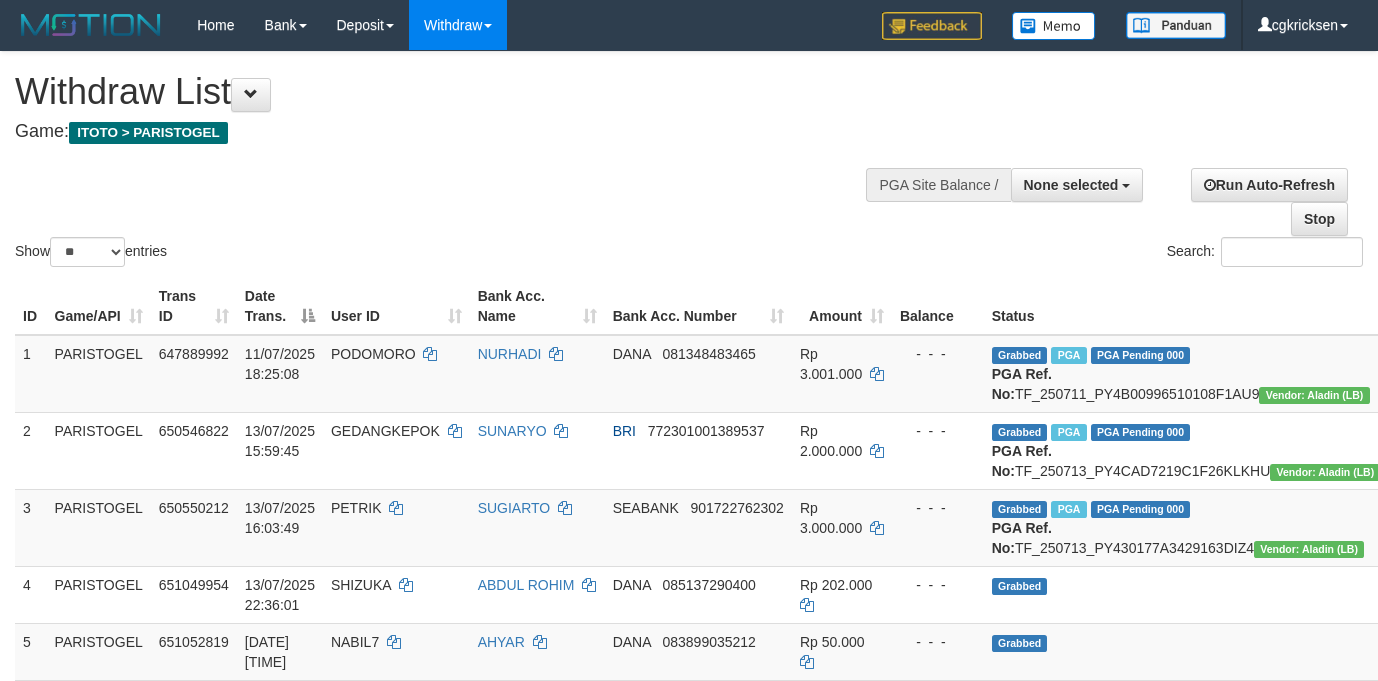 select 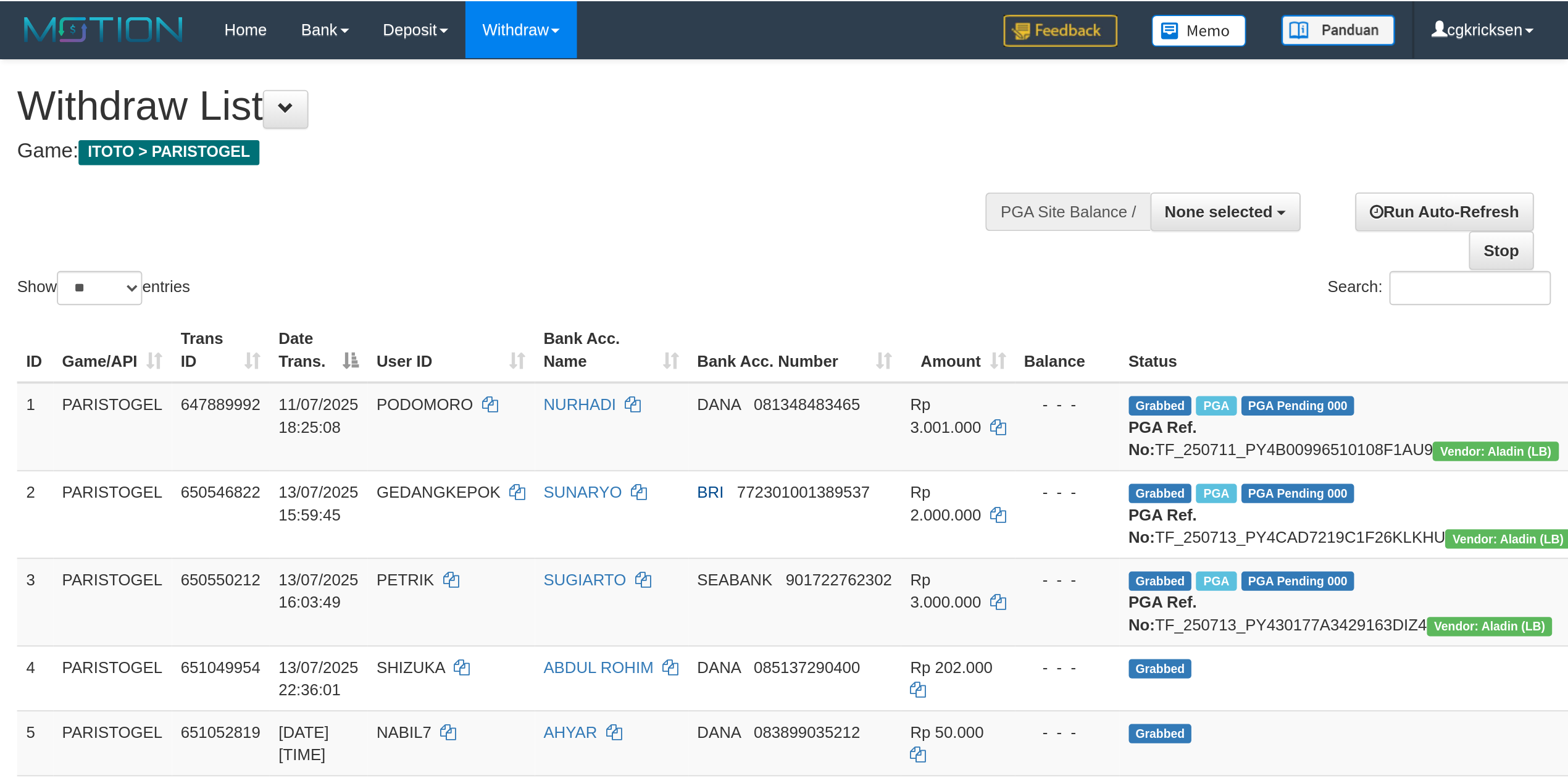 scroll, scrollTop: 99, scrollLeft: 0, axis: vertical 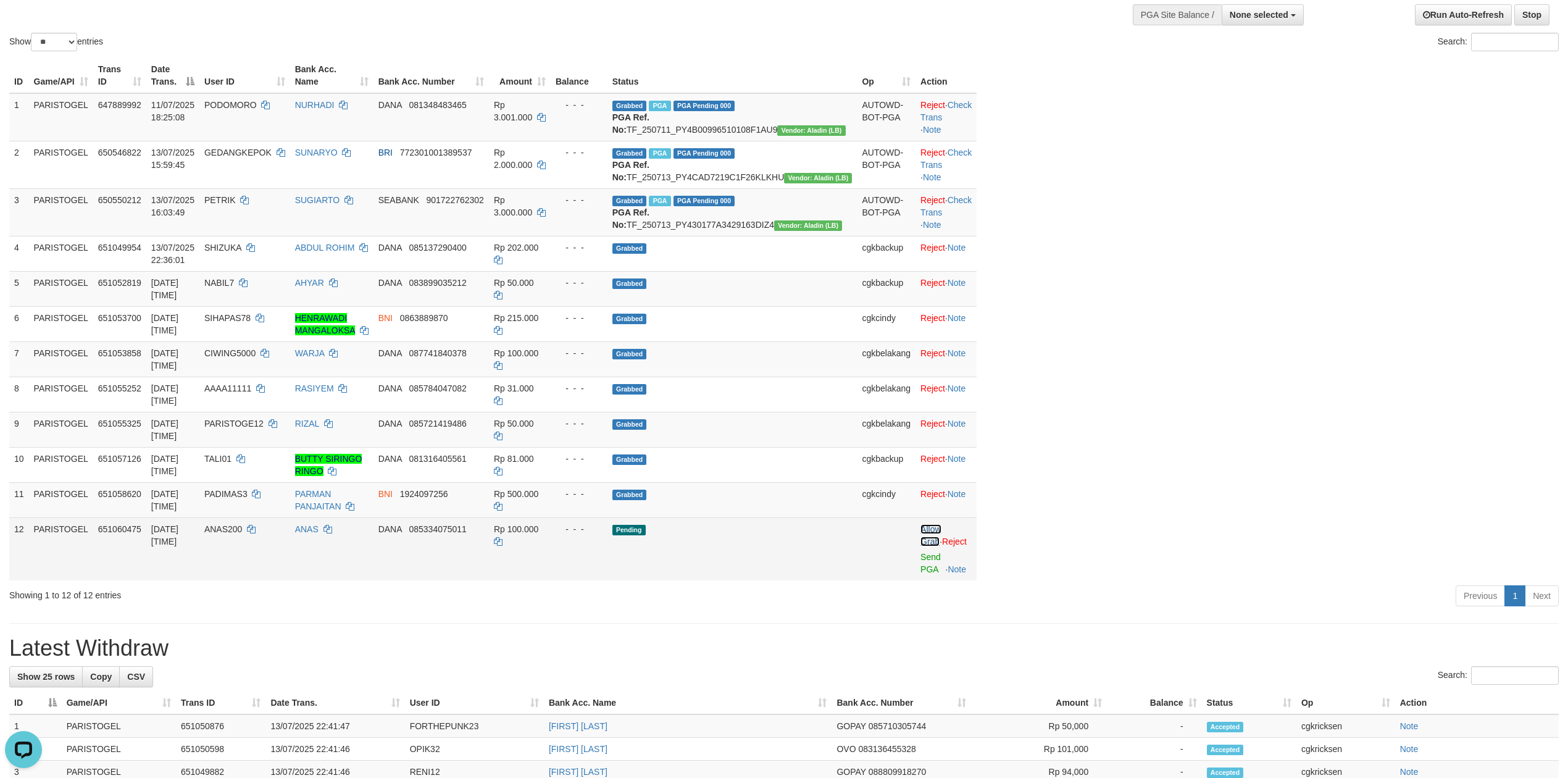 click on "Allow Grab" at bounding box center [930, 535] 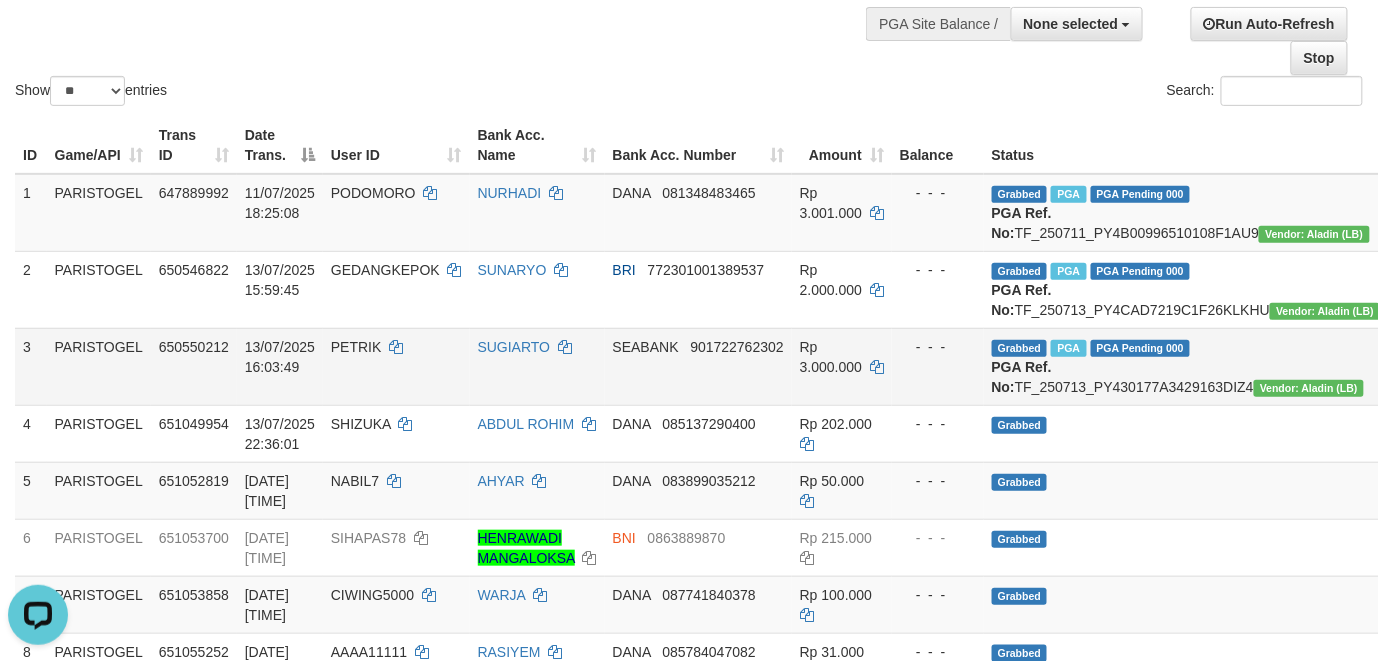 click on "-  -  -" at bounding box center (938, 366) 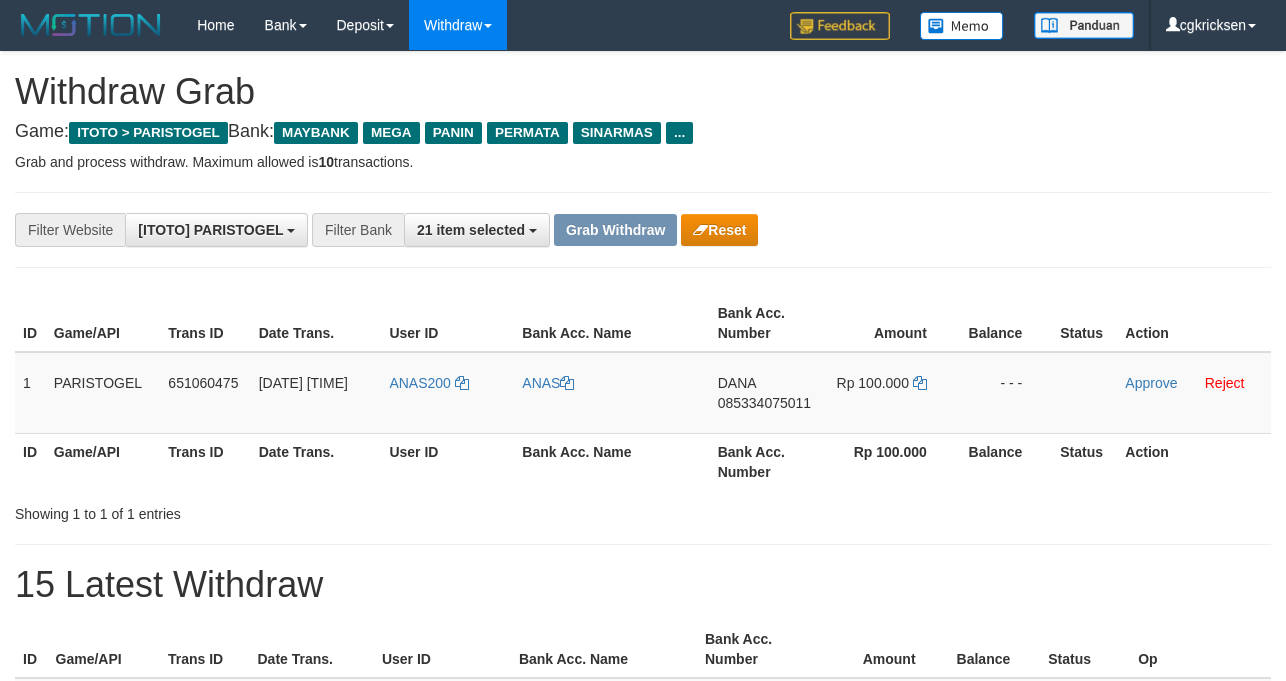 scroll, scrollTop: 0, scrollLeft: 0, axis: both 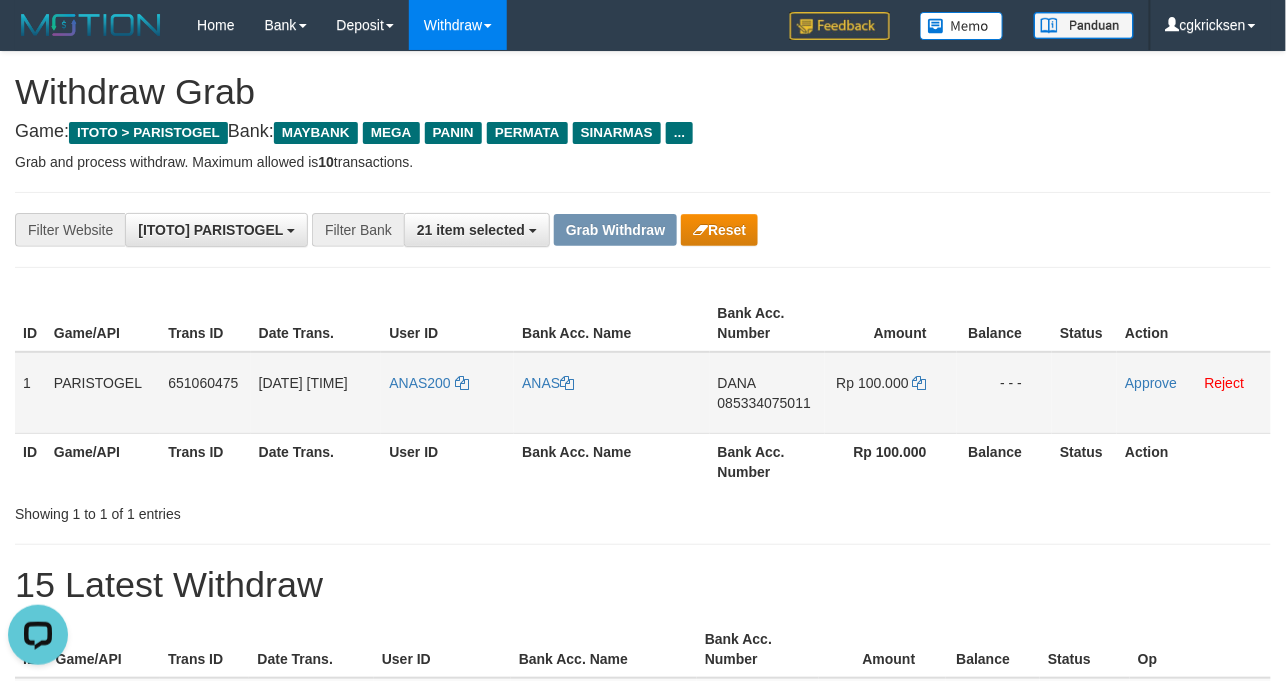 click on "ANAS200" at bounding box center [447, 393] 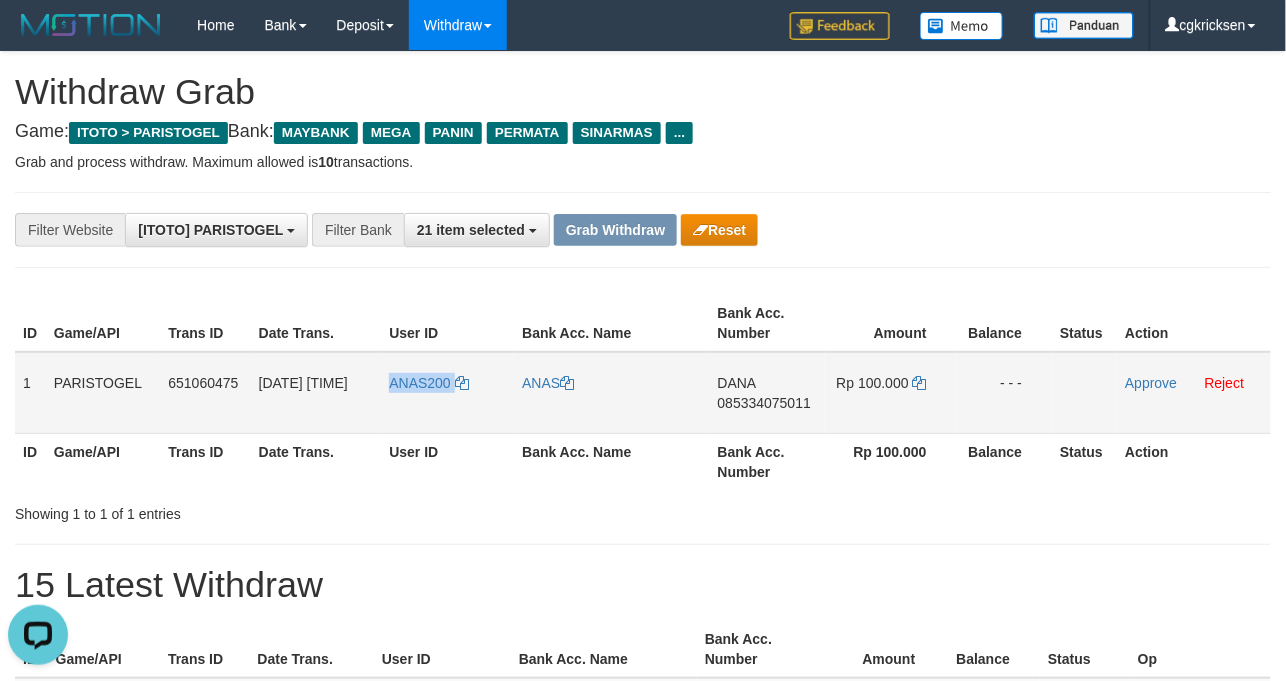 click on "ANAS200" at bounding box center (447, 393) 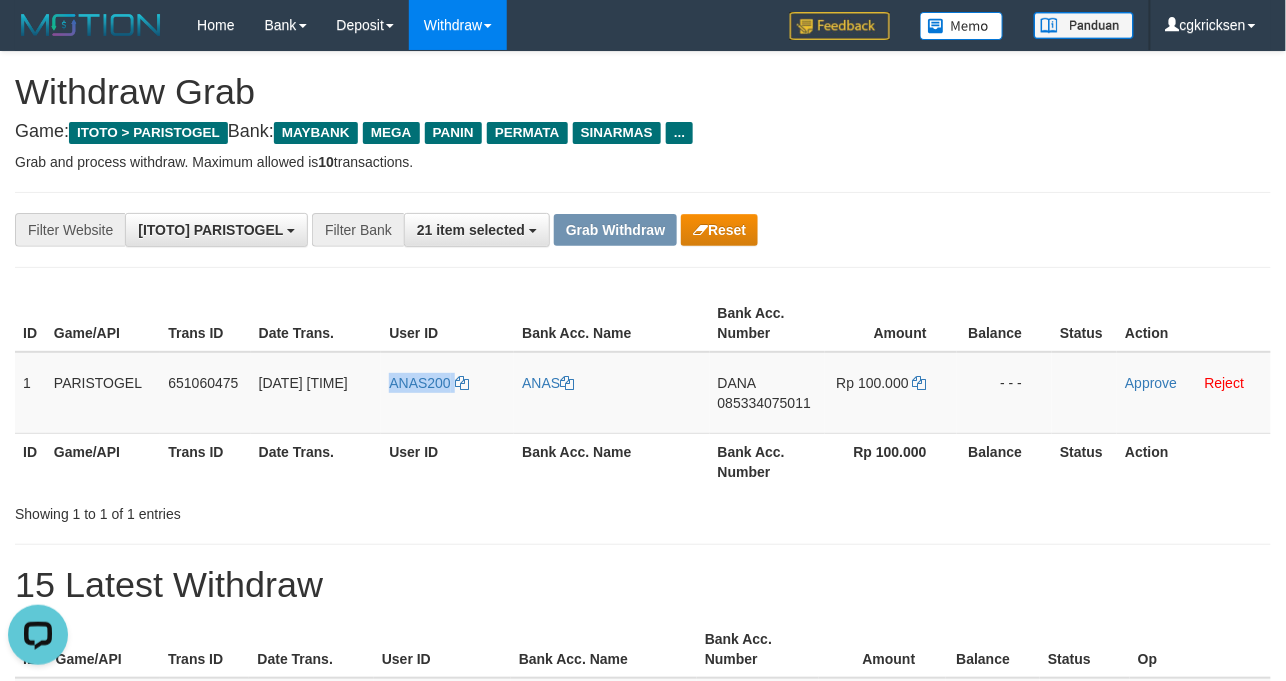 copy on "ANAS200" 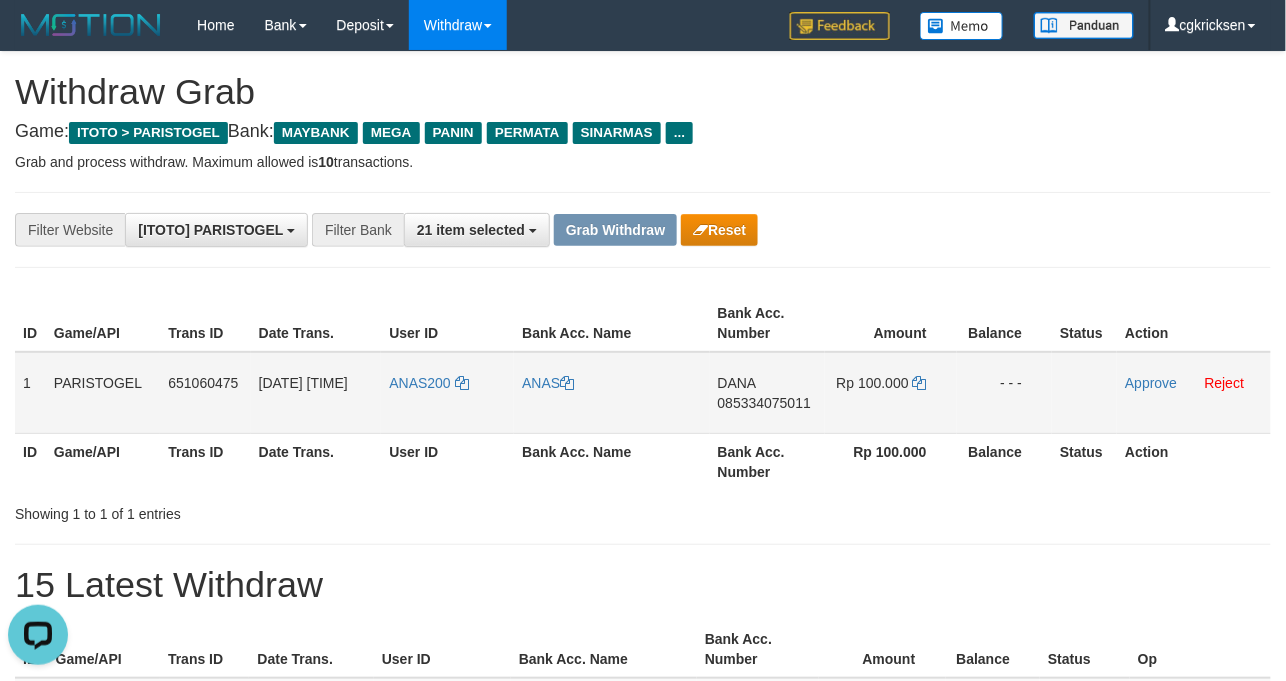 click on "ANAS200" at bounding box center [447, 393] 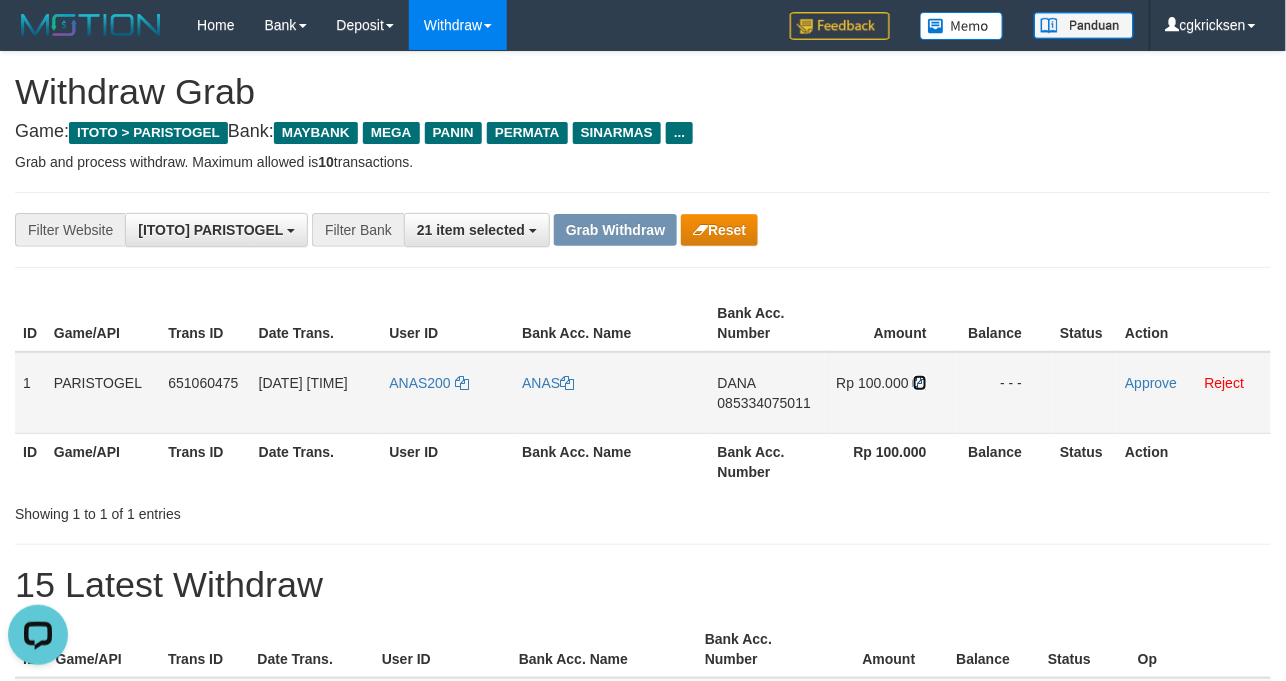 click at bounding box center (920, 383) 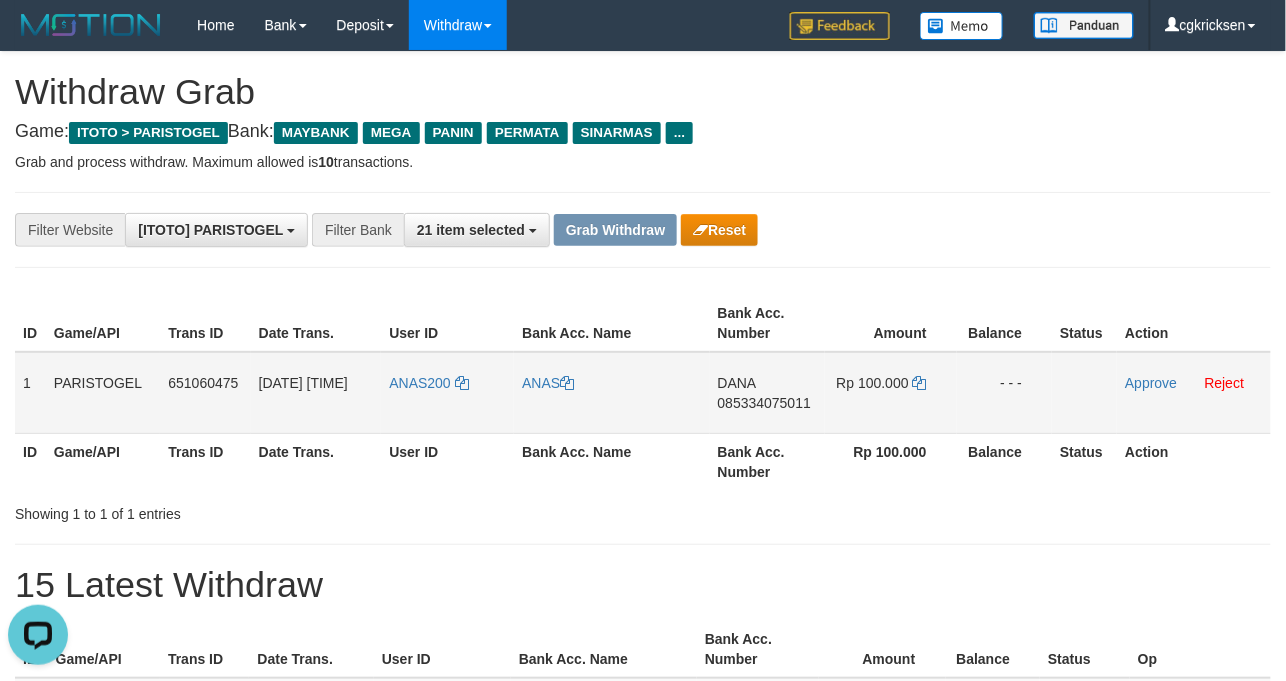 click on "DANA
085334075011" at bounding box center (767, 393) 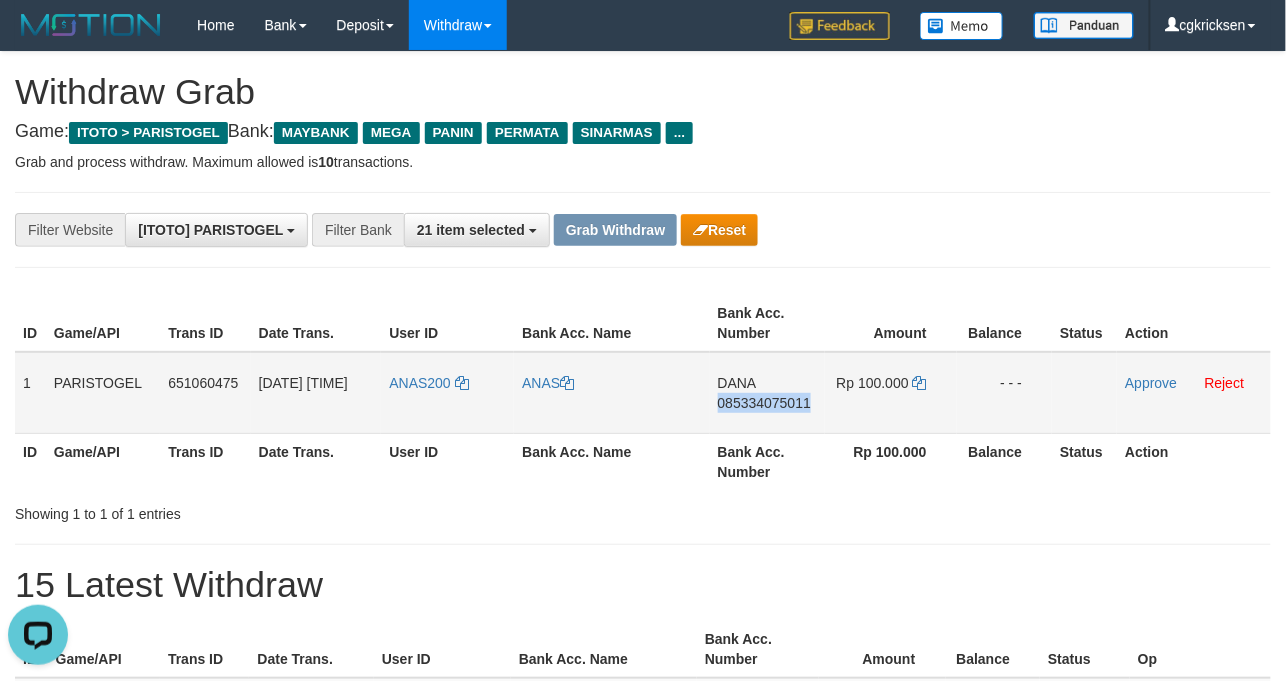 click on "DANA
085334075011" at bounding box center [767, 393] 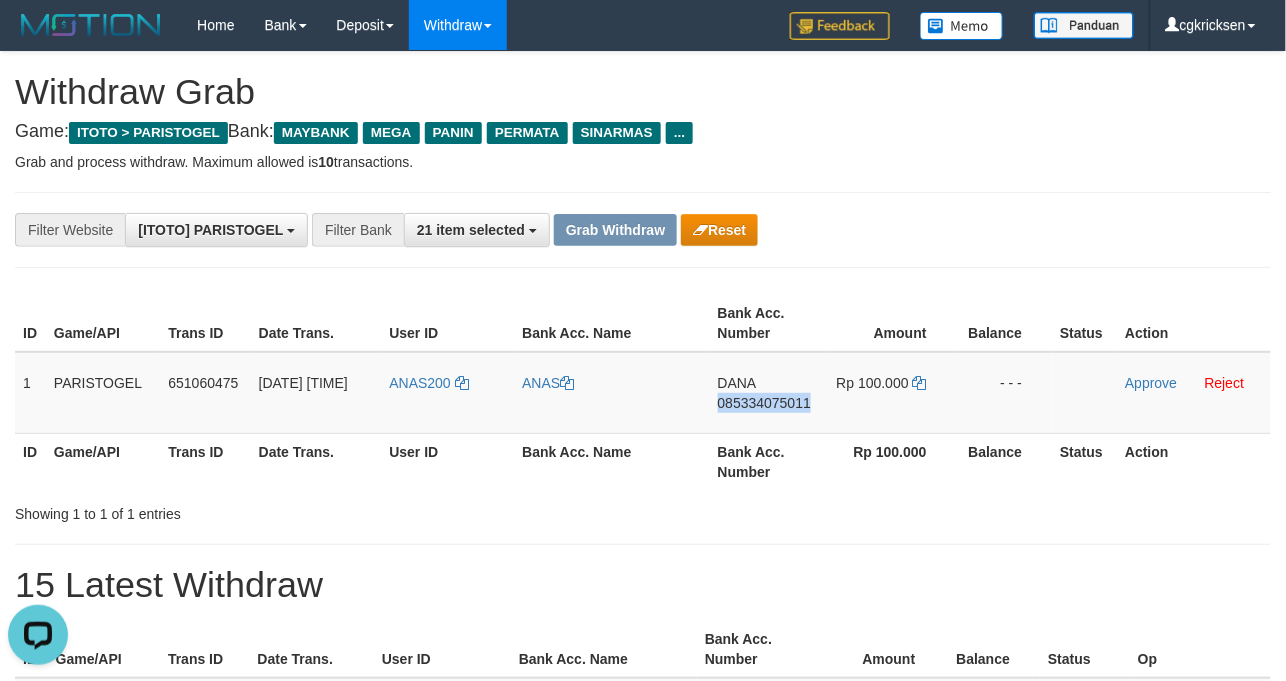 copy on "085334075011" 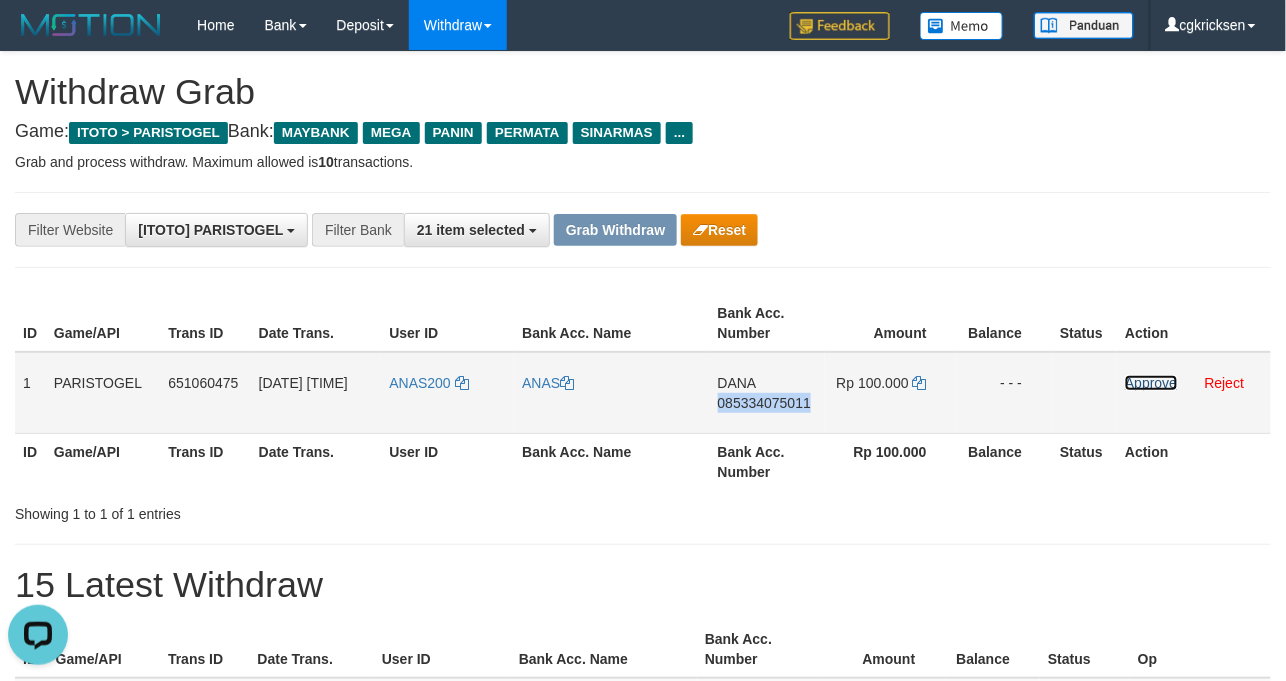 drag, startPoint x: 1178, startPoint y: 394, endPoint x: 849, endPoint y: 388, distance: 329.05472 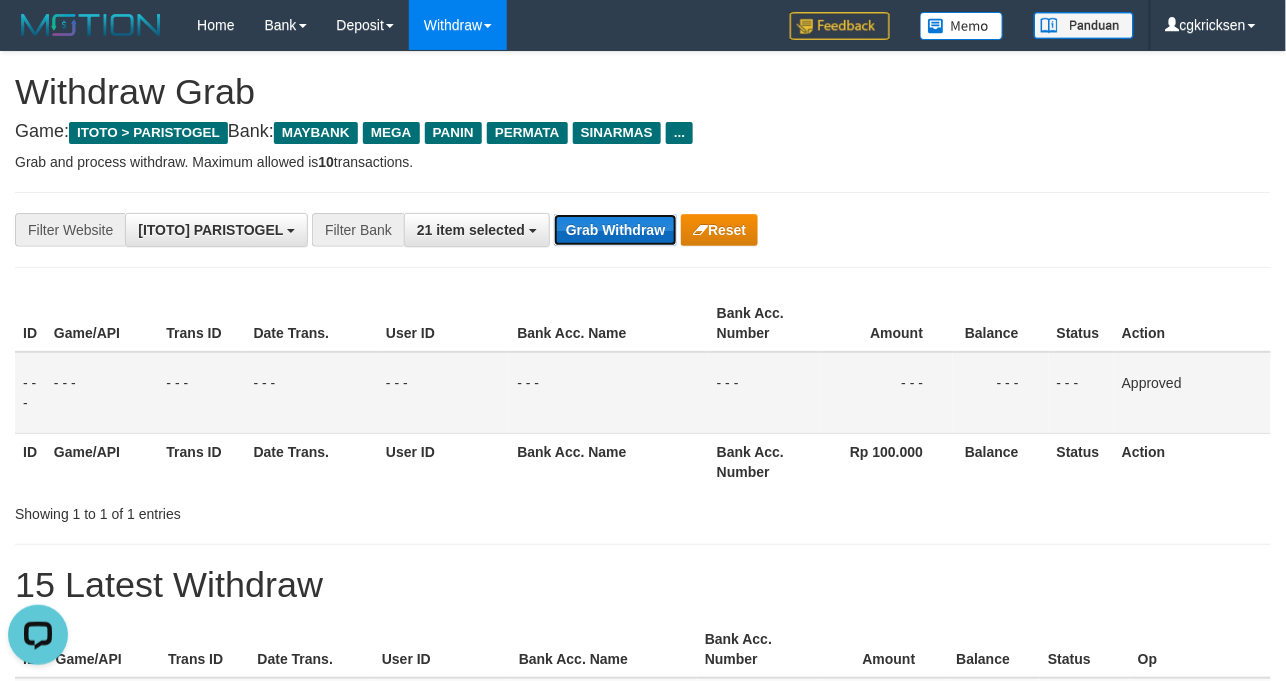click on "Grab Withdraw" at bounding box center (615, 230) 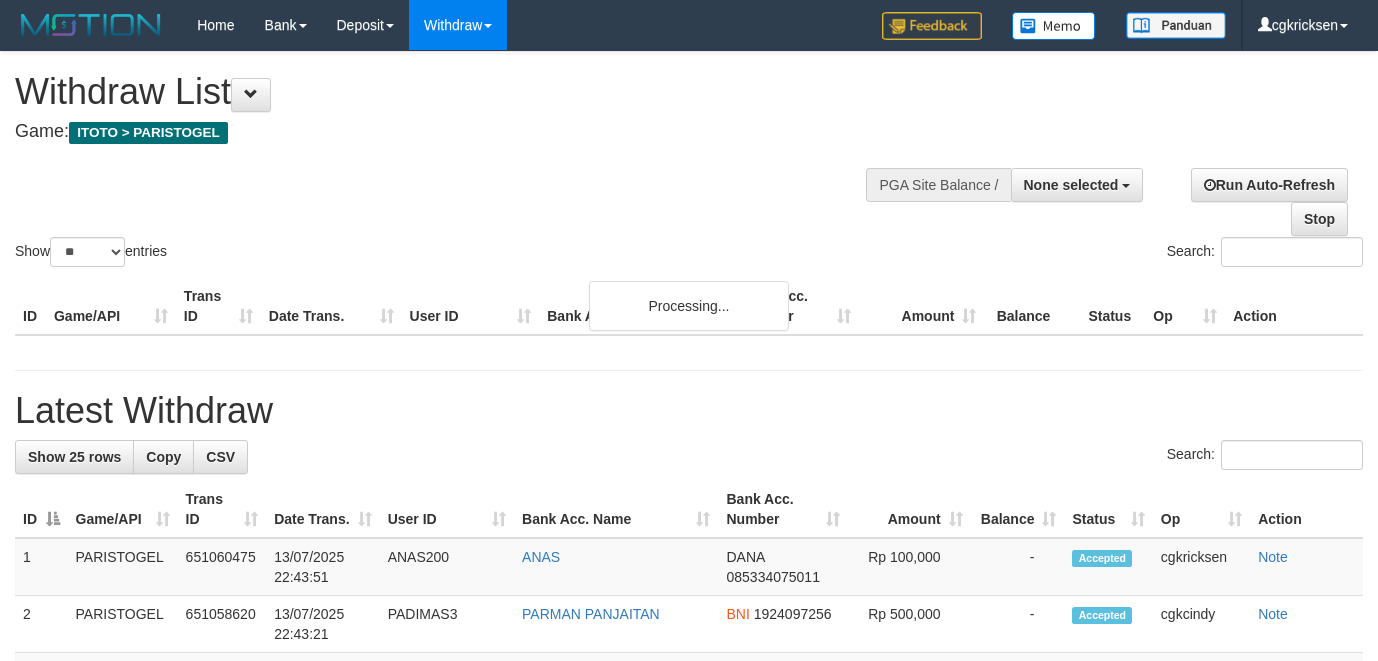 select 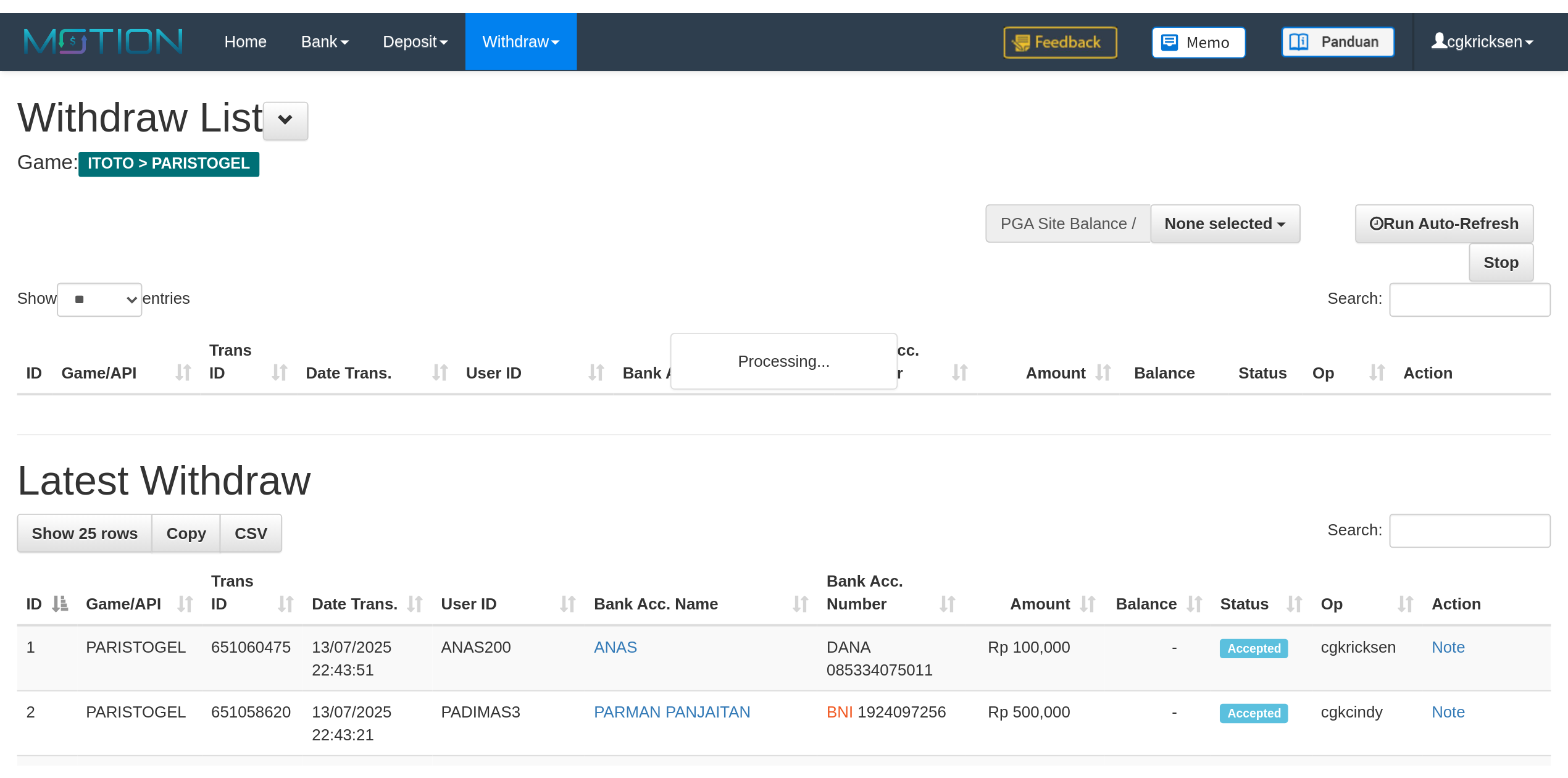 scroll, scrollTop: 99, scrollLeft: 0, axis: vertical 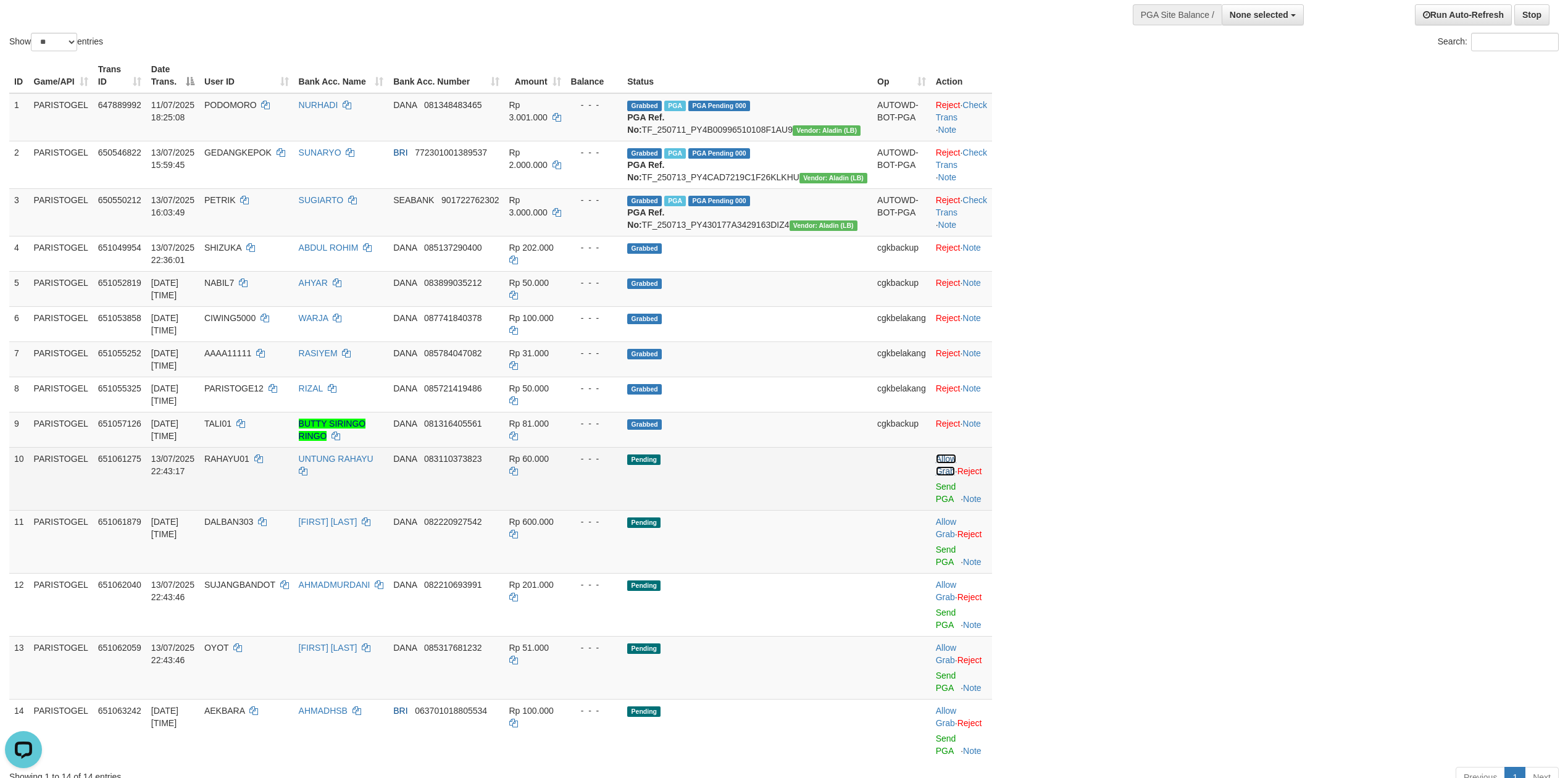 click on "Allow Grab" at bounding box center [946, 465] 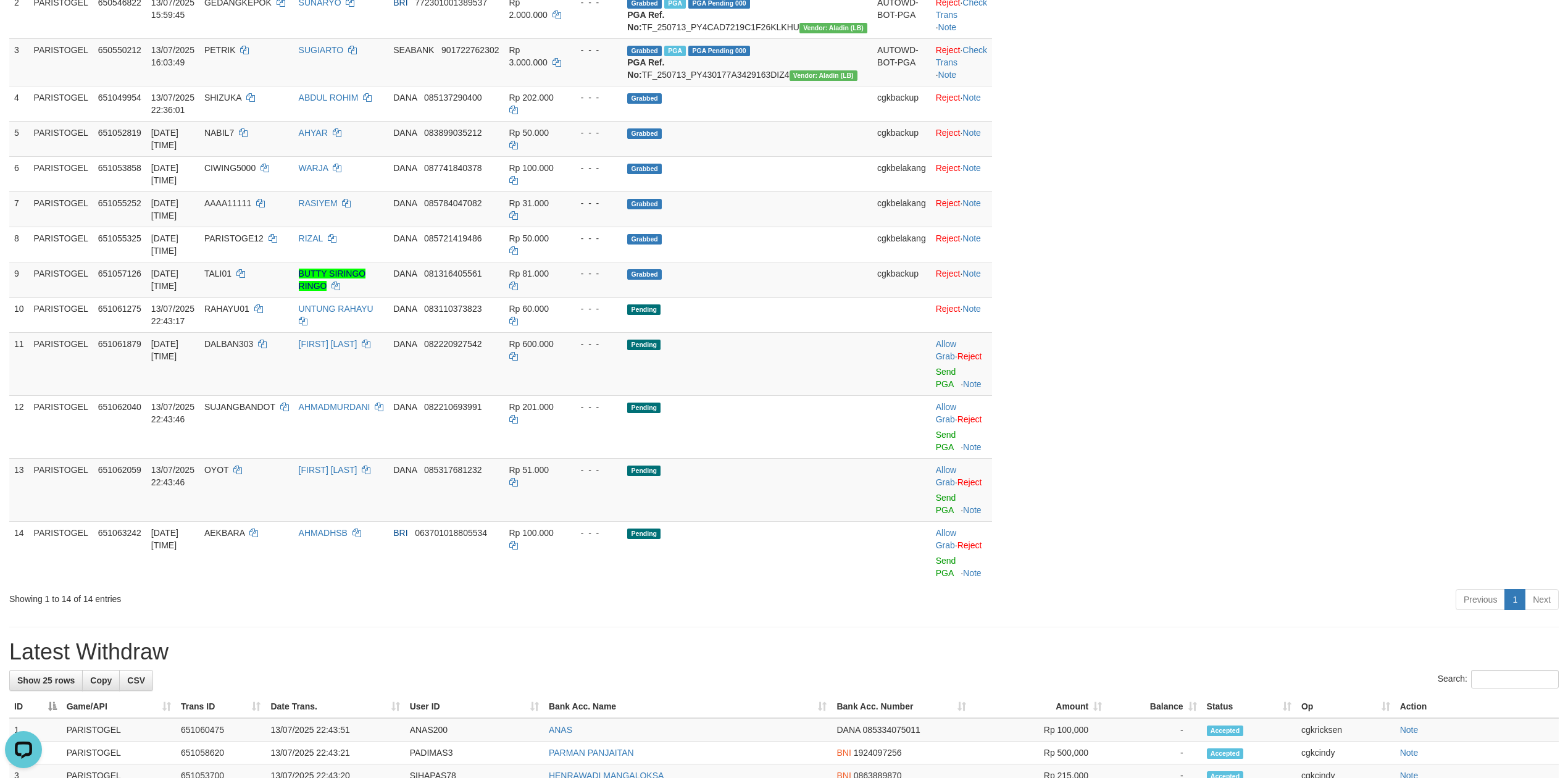scroll, scrollTop: 264, scrollLeft: 0, axis: vertical 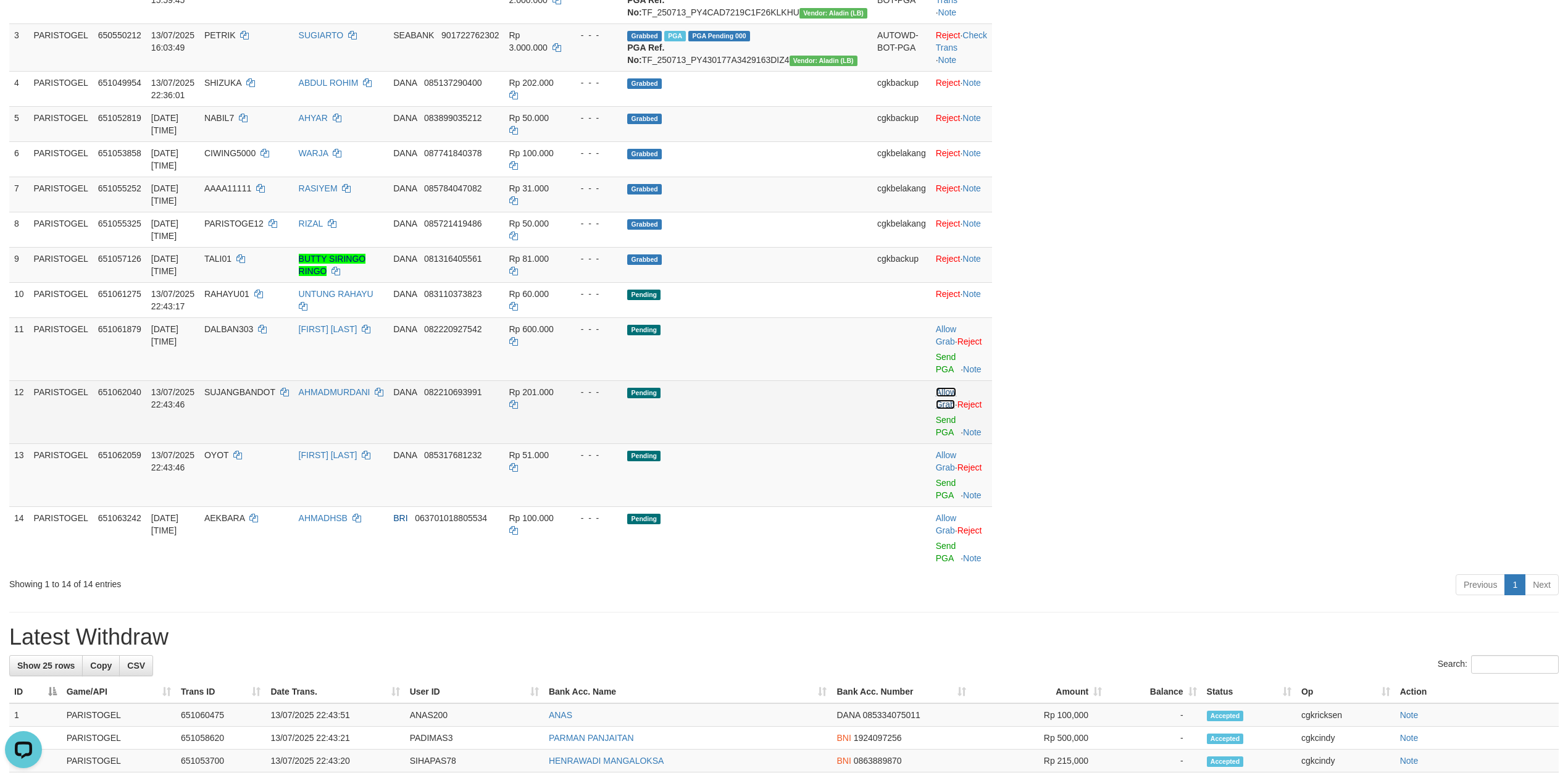 click on "Allow Grab" at bounding box center (946, 398) 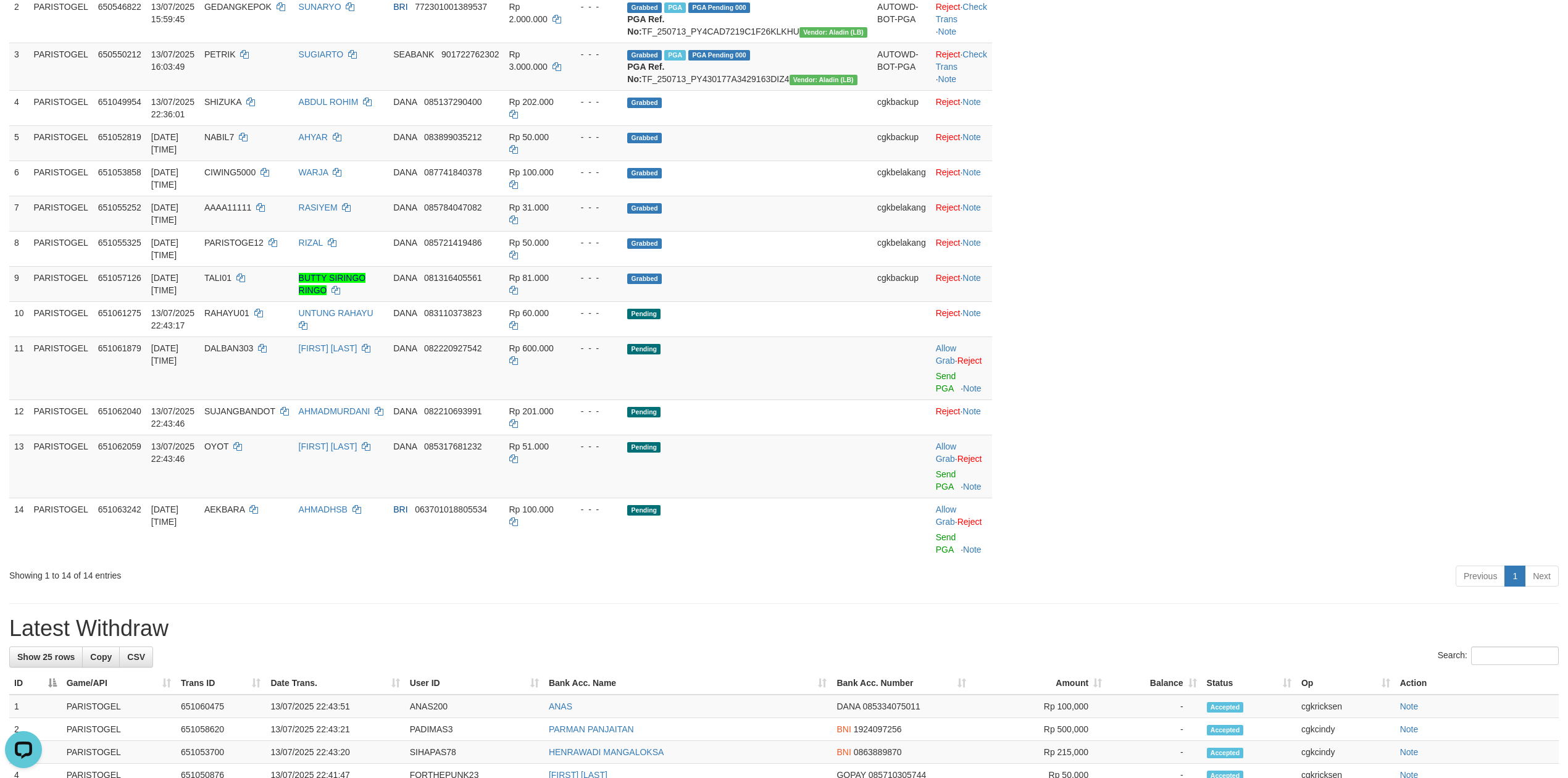 scroll, scrollTop: 346, scrollLeft: 0, axis: vertical 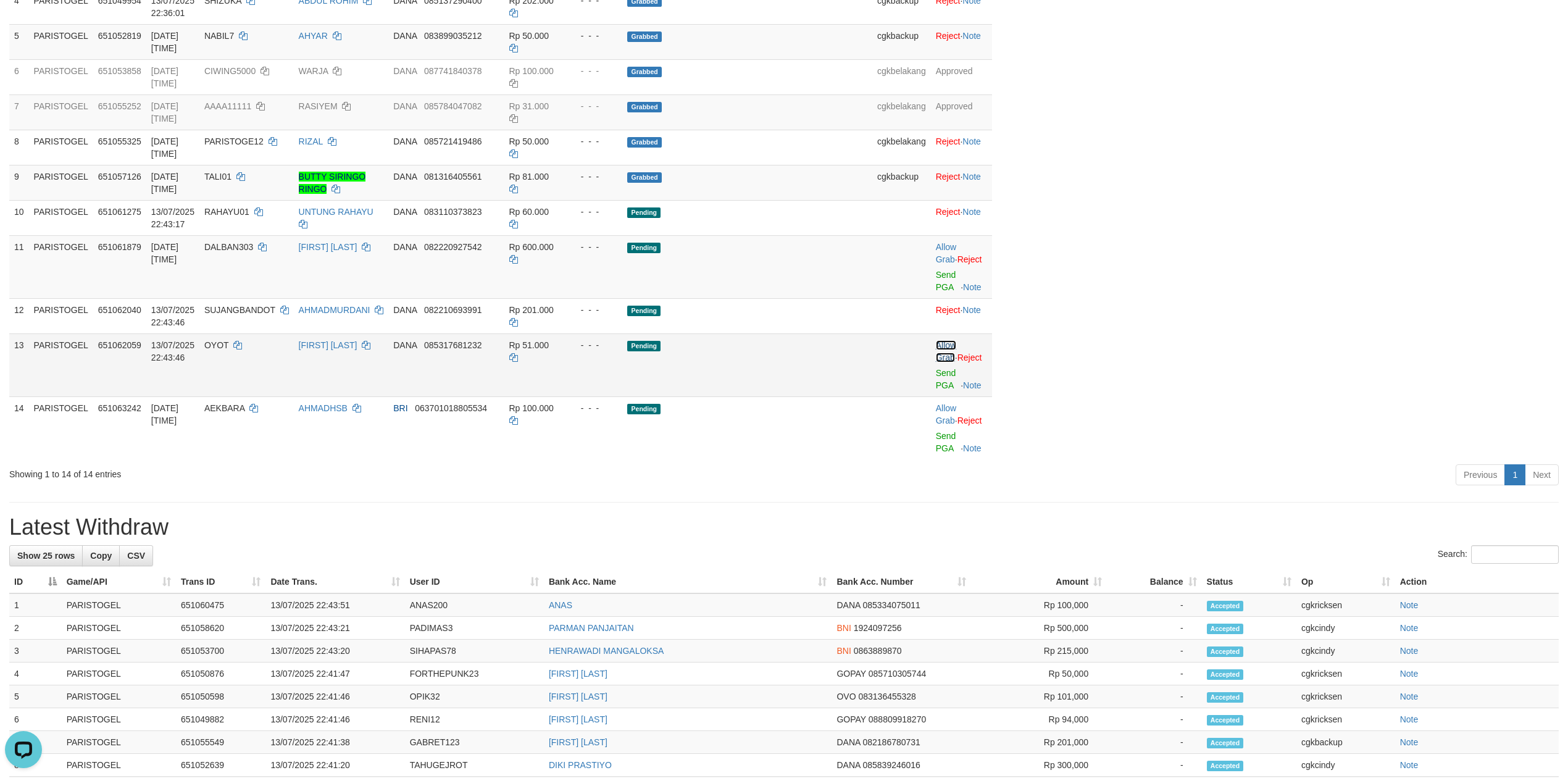 click on "Allow Grab" at bounding box center (946, 351) 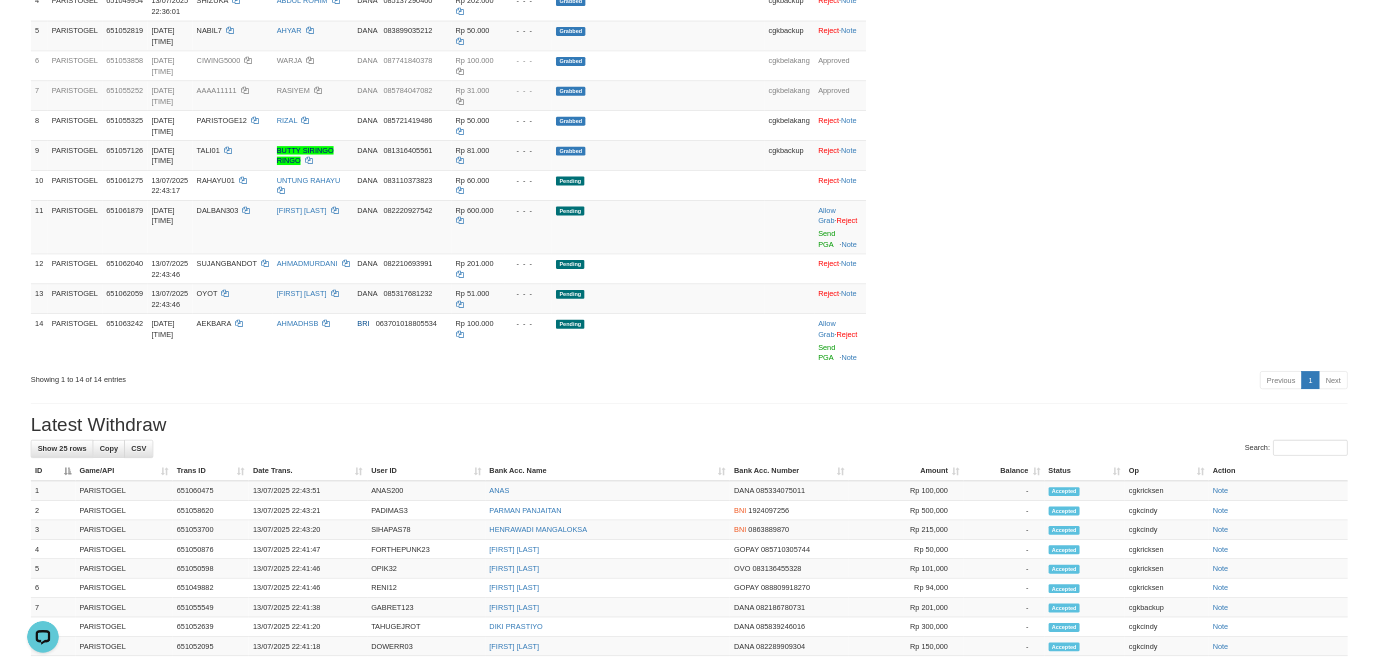 scroll, scrollTop: 610, scrollLeft: 0, axis: vertical 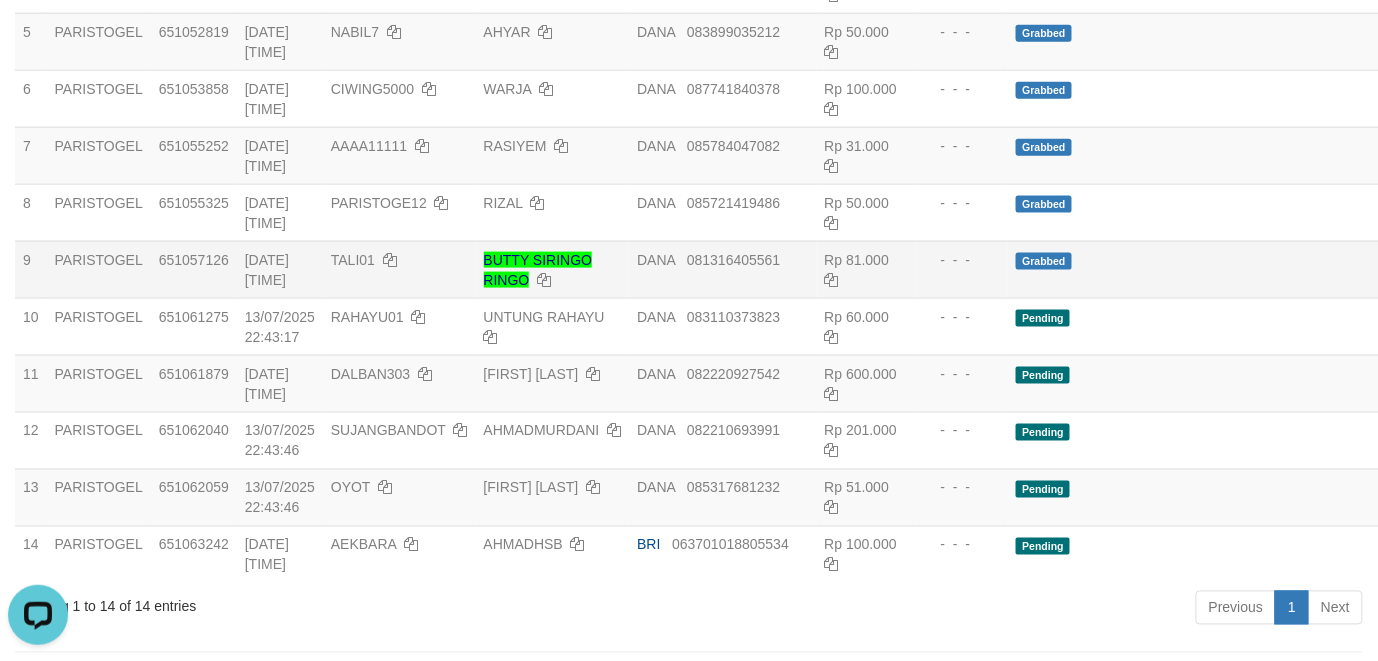 click on "Rp 81.000" at bounding box center [867, 269] 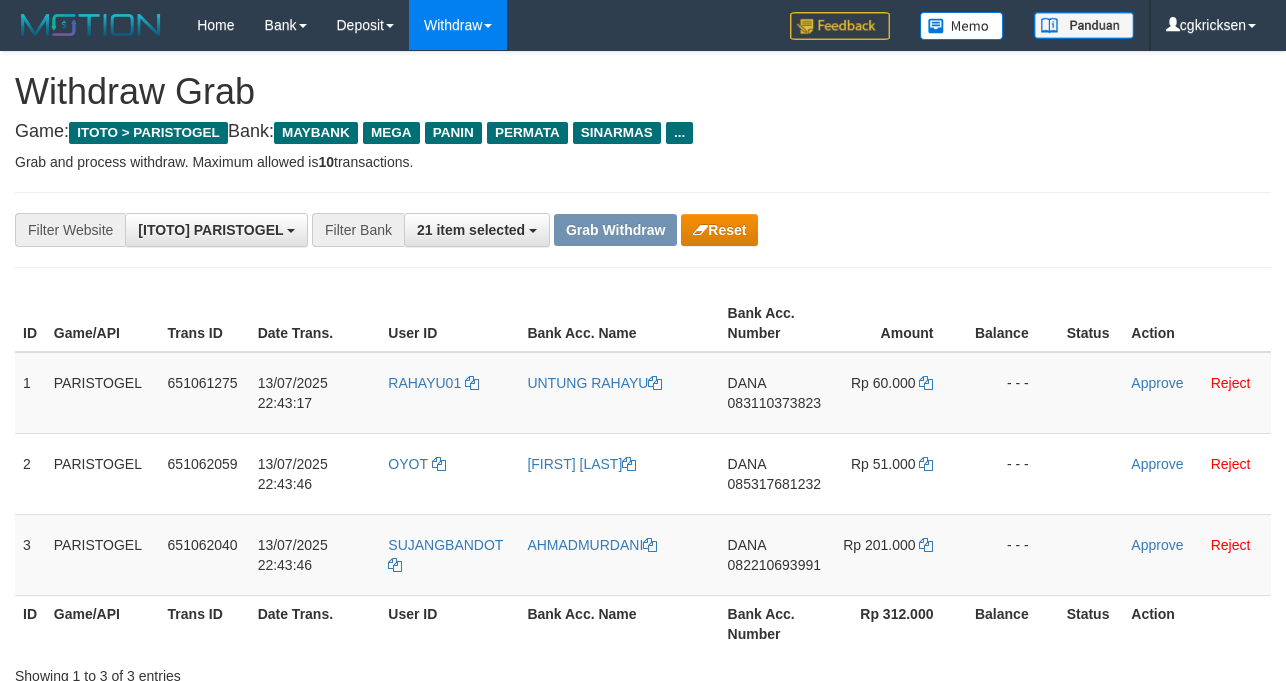 scroll, scrollTop: 0, scrollLeft: 0, axis: both 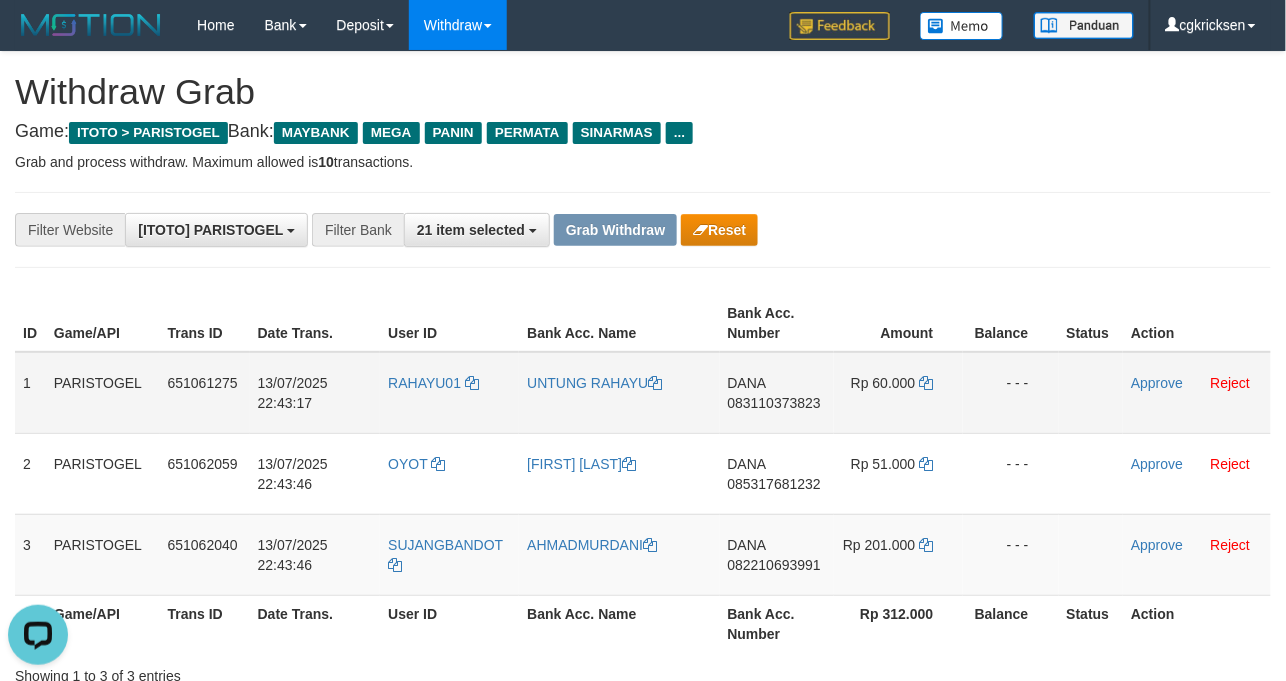 click on "UNTUNG RAHAYU" at bounding box center [619, 393] 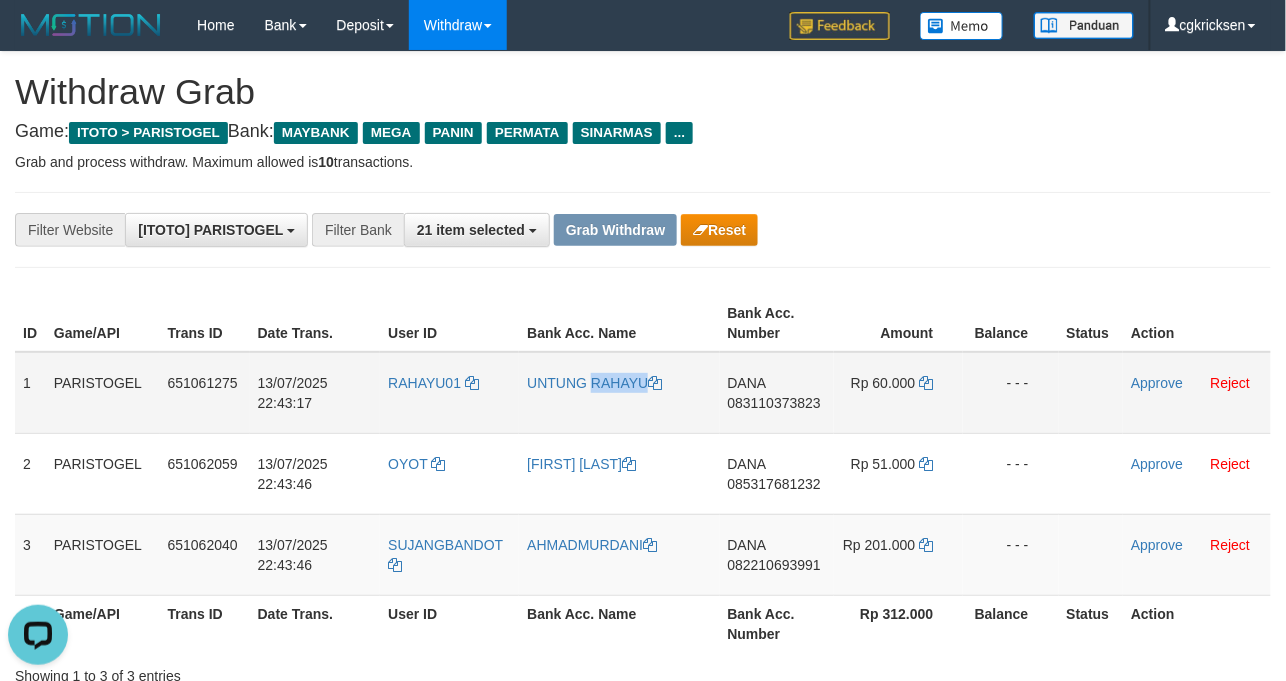 click on "UNTUNG RAHAYU" at bounding box center (619, 393) 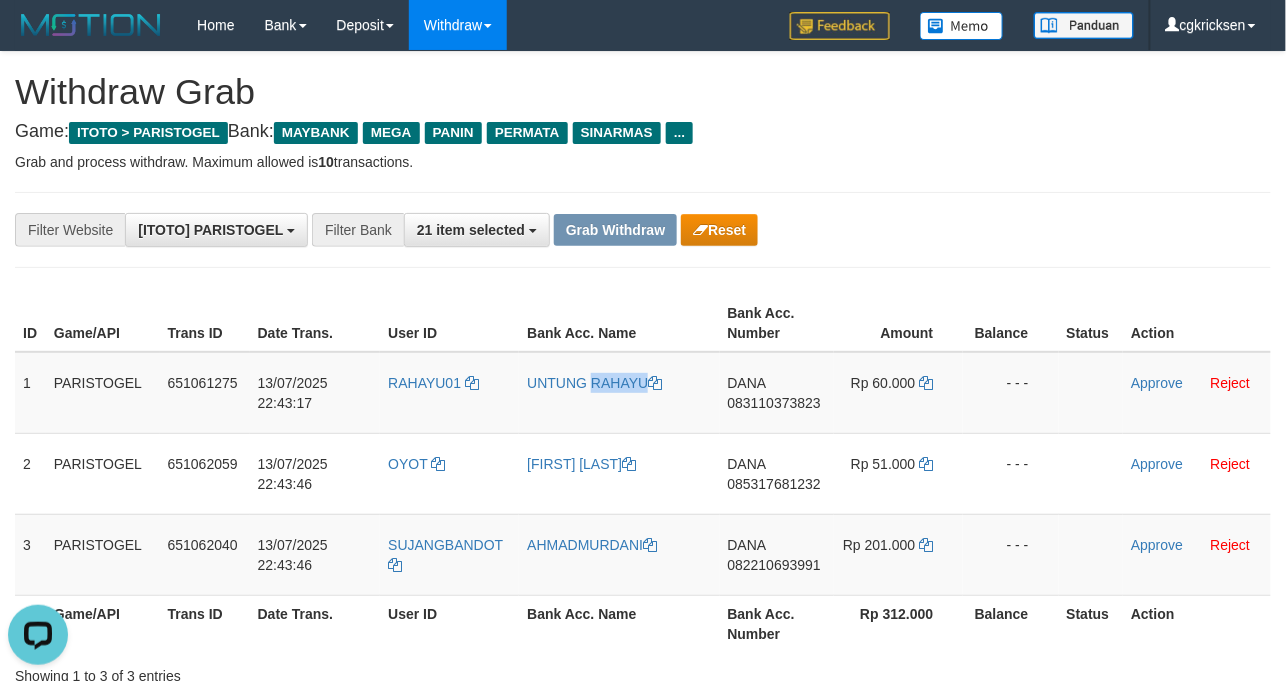copy on "UNTUNG RAHAYU" 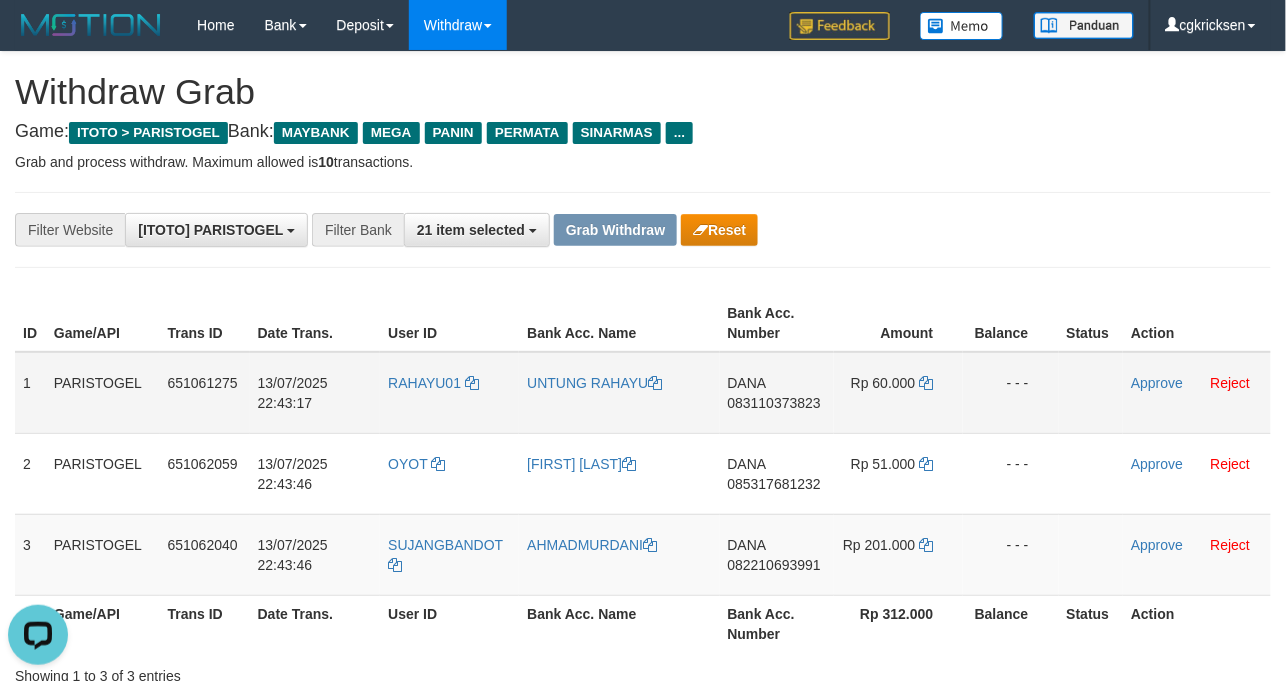 click on "RAHAYU01" at bounding box center [449, 393] 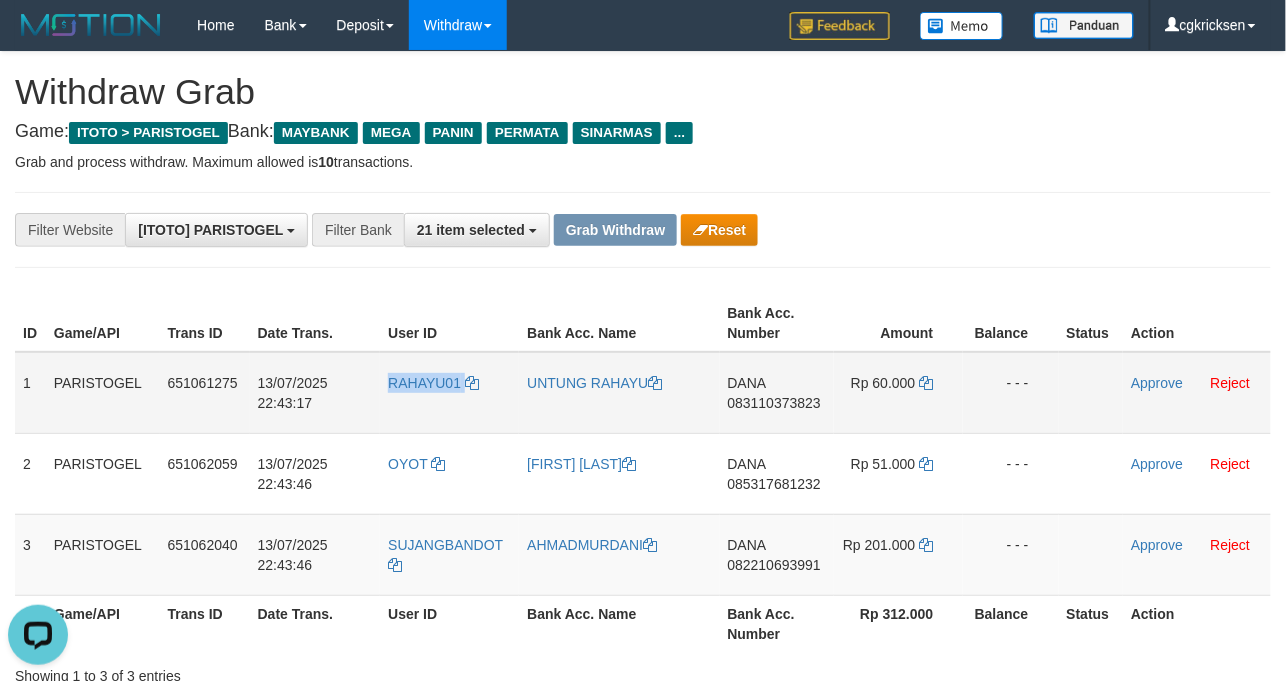click on "RAHAYU01" at bounding box center (449, 393) 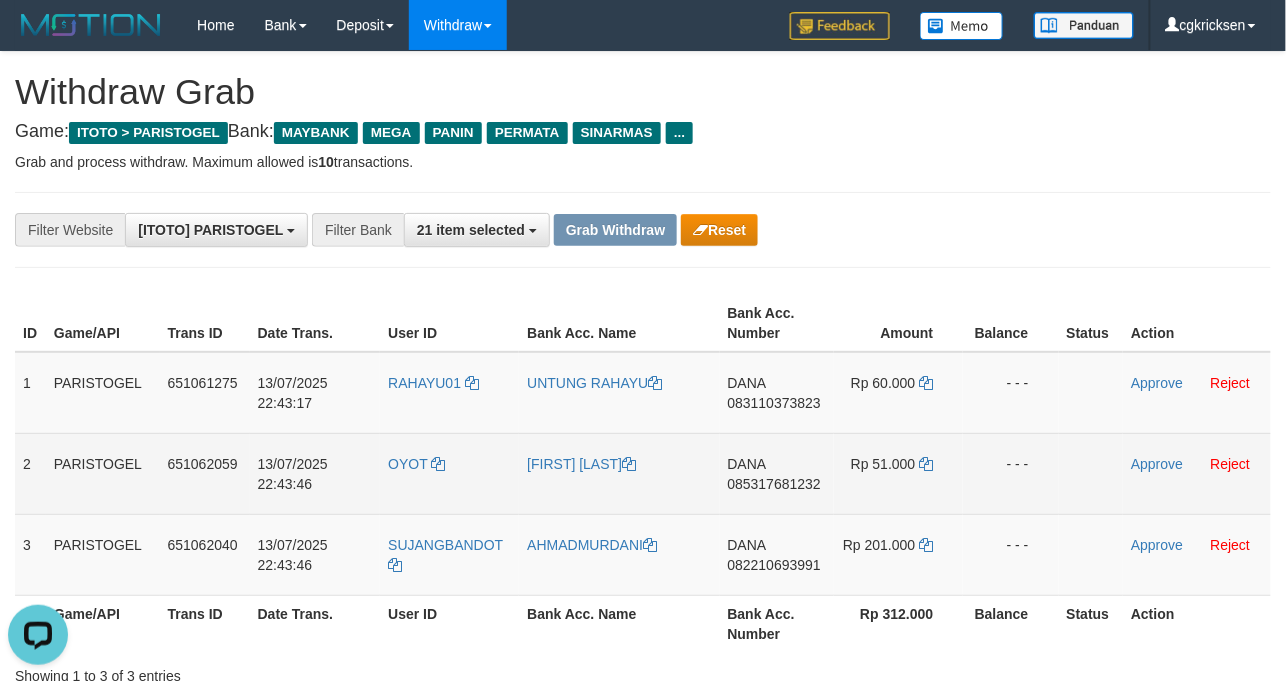 click on "OYOT" at bounding box center (449, 473) 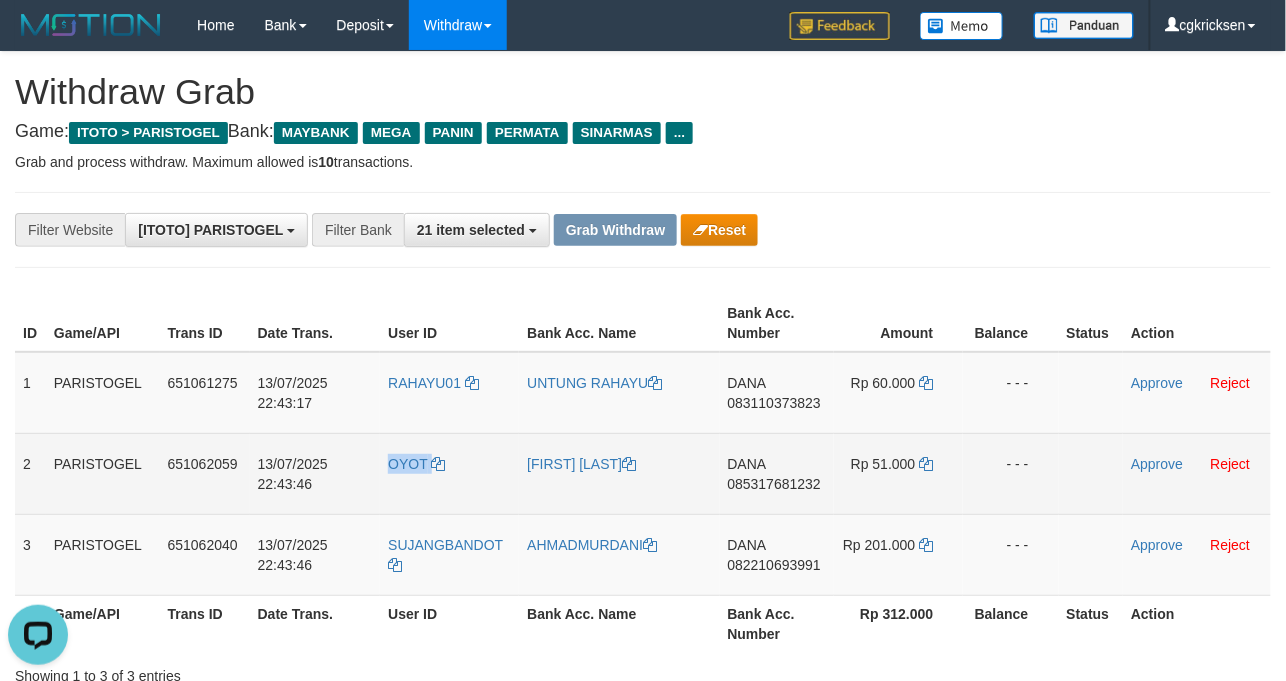 click on "OYOT" at bounding box center (449, 473) 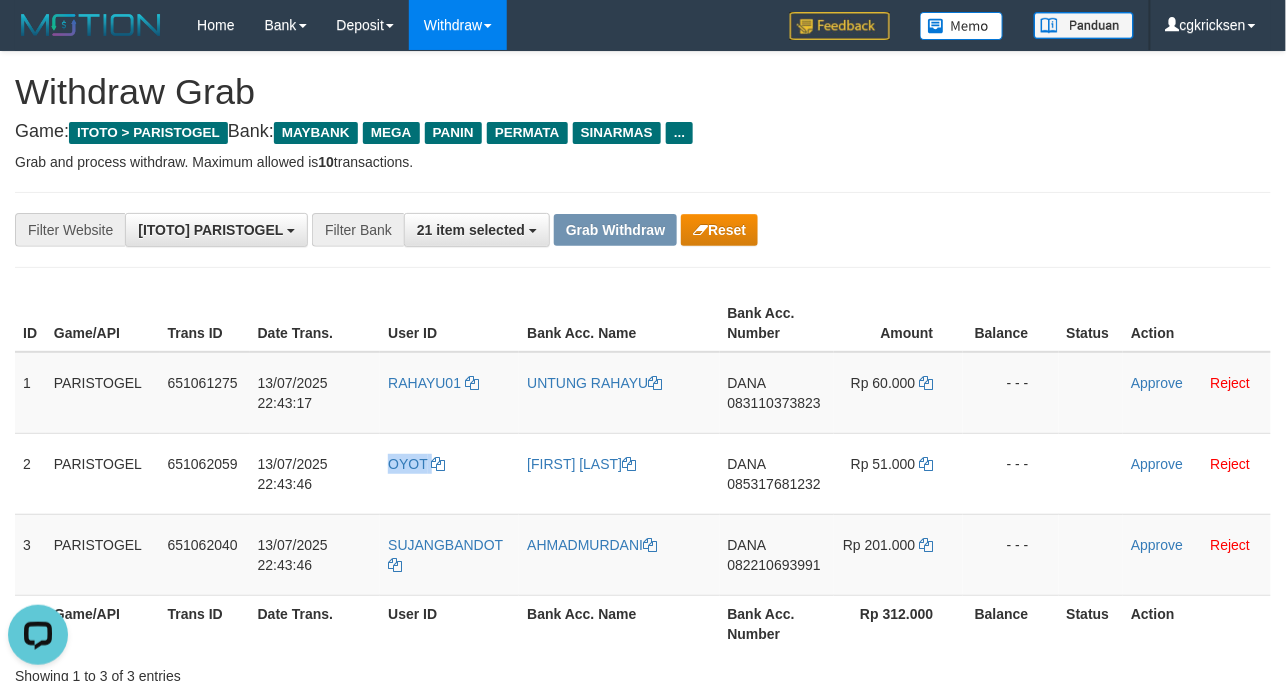 copy on "OYOT" 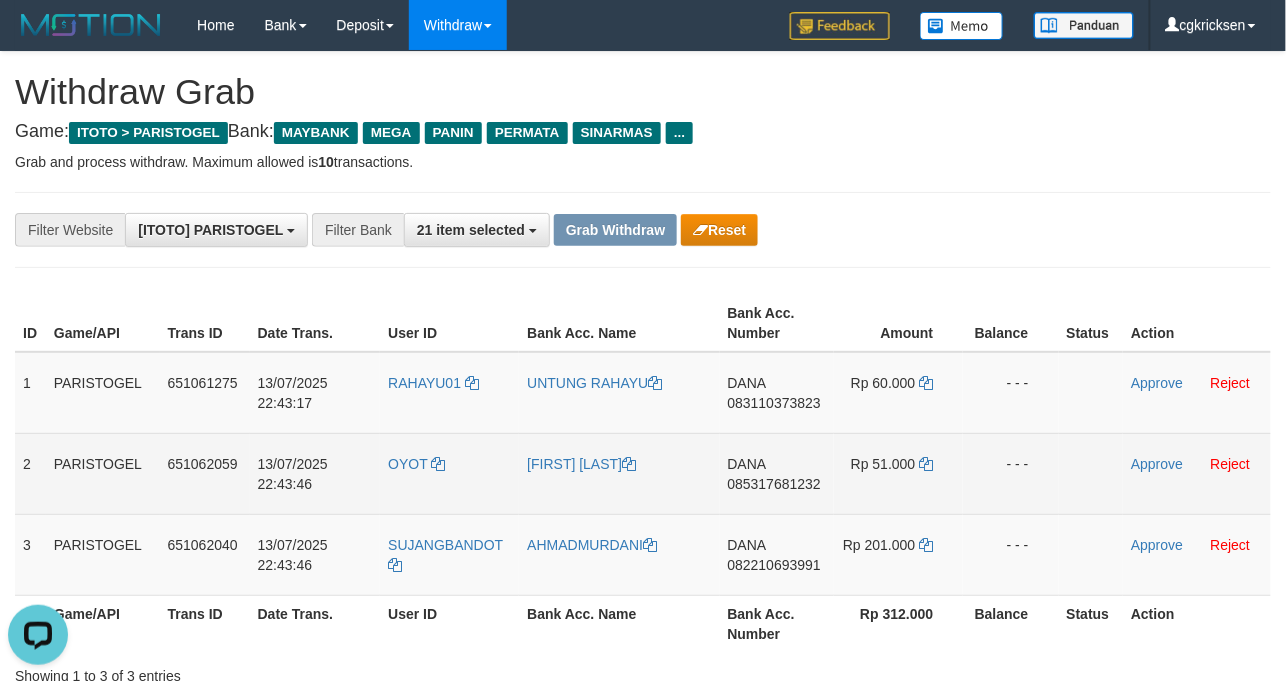 click on "[FIRST] [LAST]" at bounding box center [619, 473] 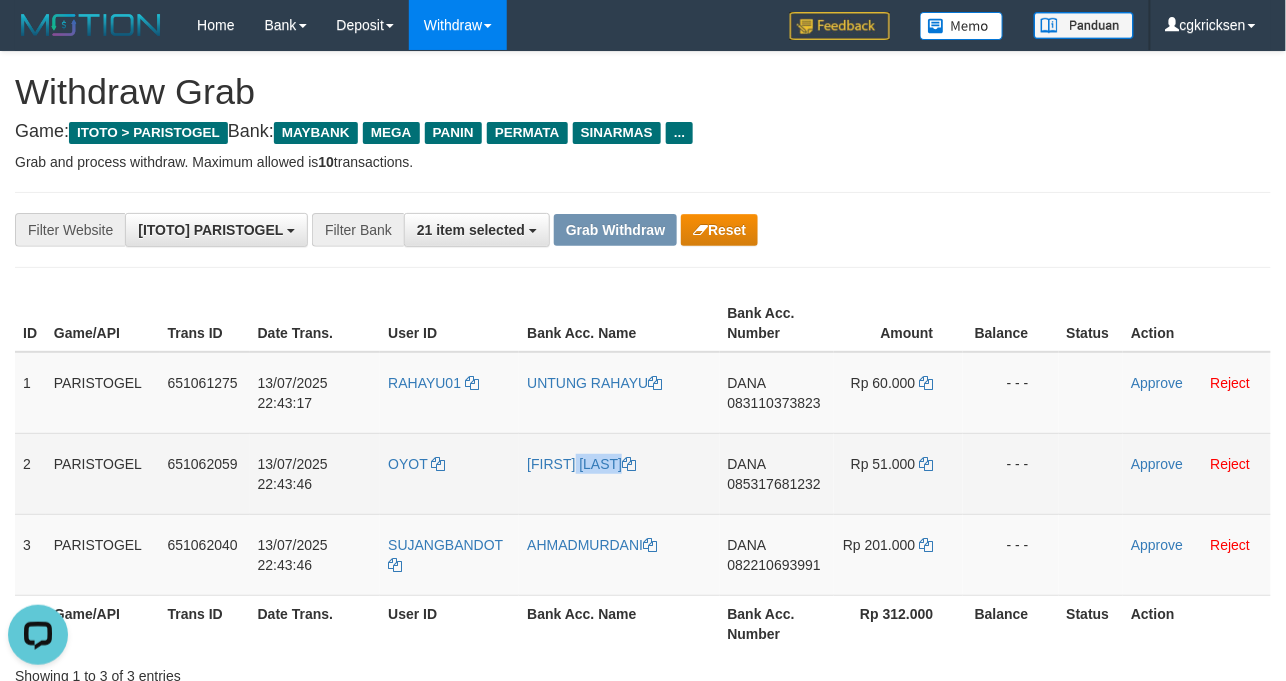 click on "[FIRST] [LAST]" at bounding box center (619, 473) 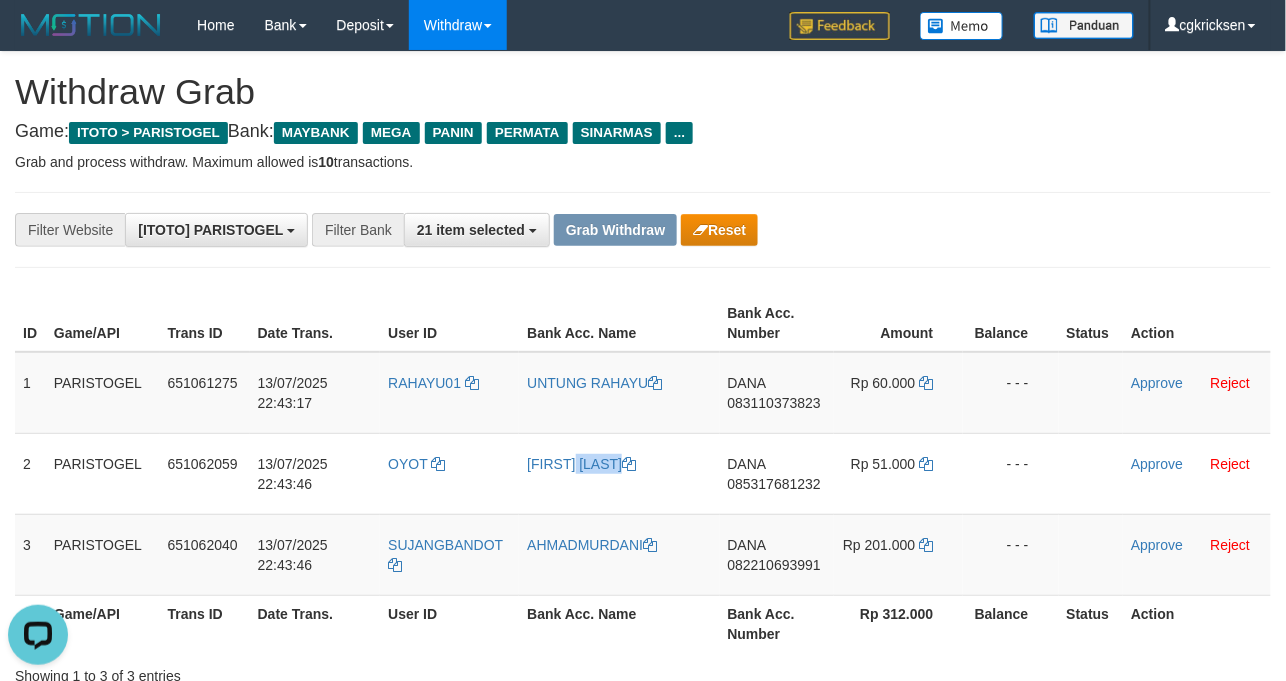 copy on "[FIRST] [LAST]" 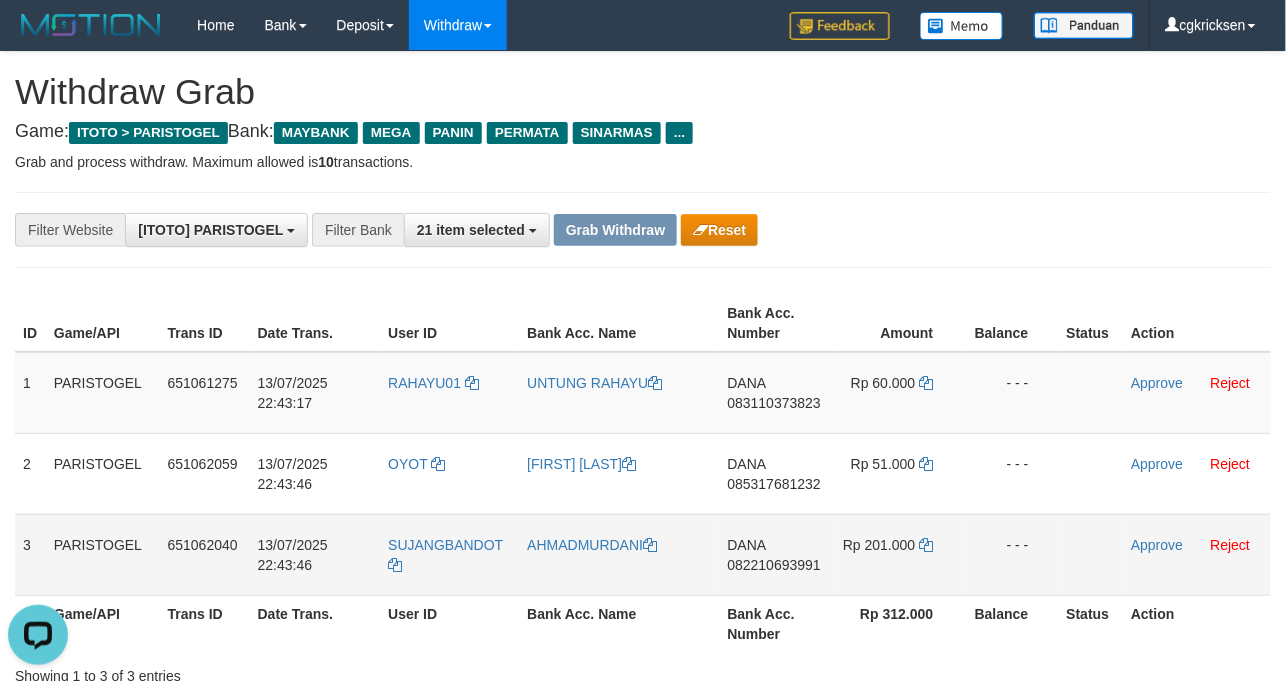 click on "AHMADMURDANI" at bounding box center [619, 554] 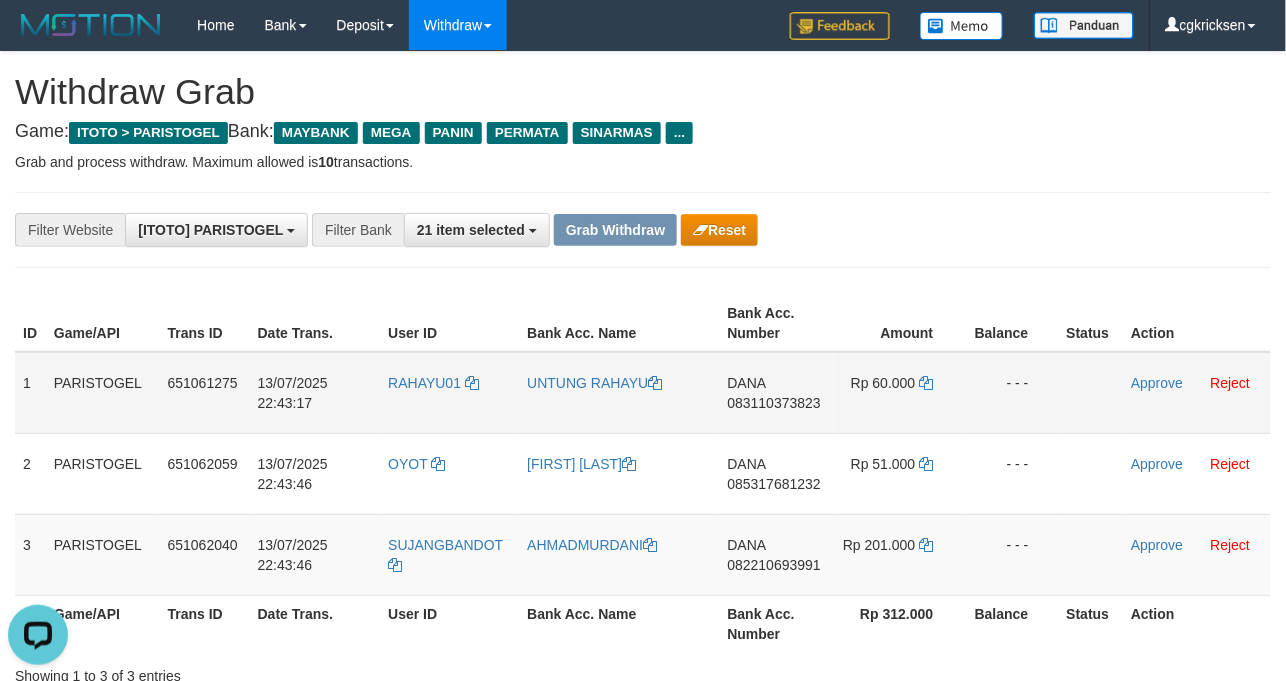 copy on "AHMADMURDANI" 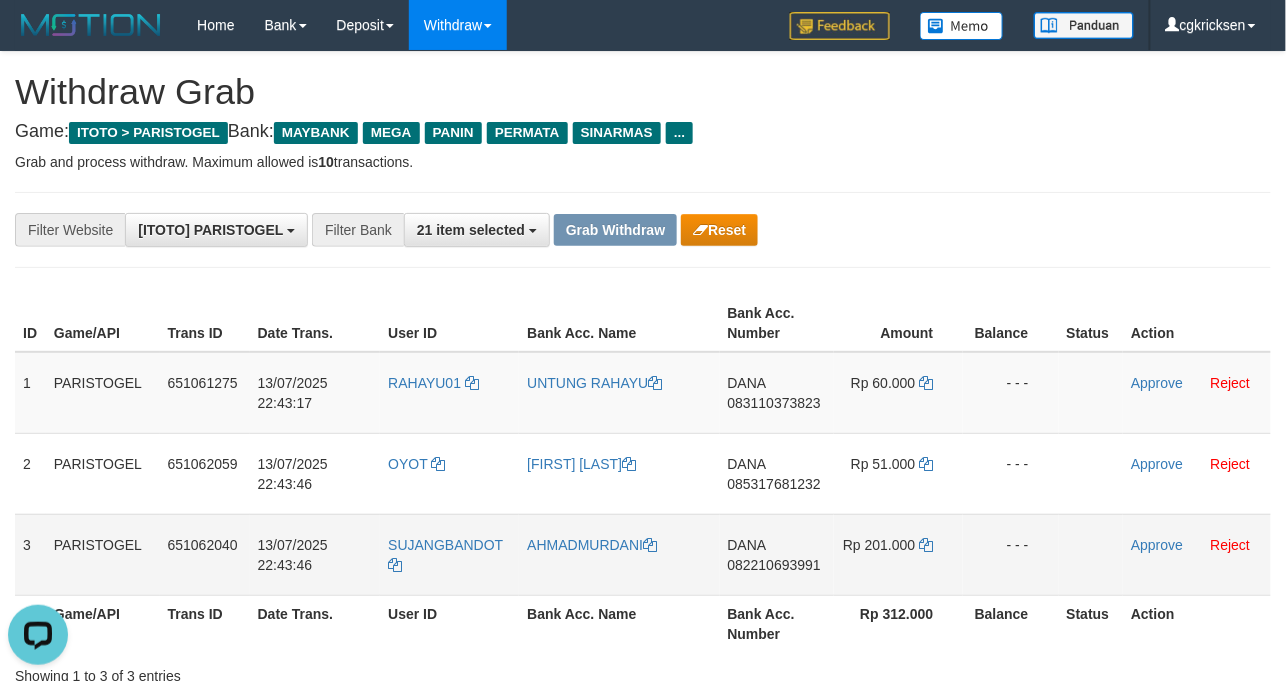 click on "SUJANGBANDOT" at bounding box center (449, 554) 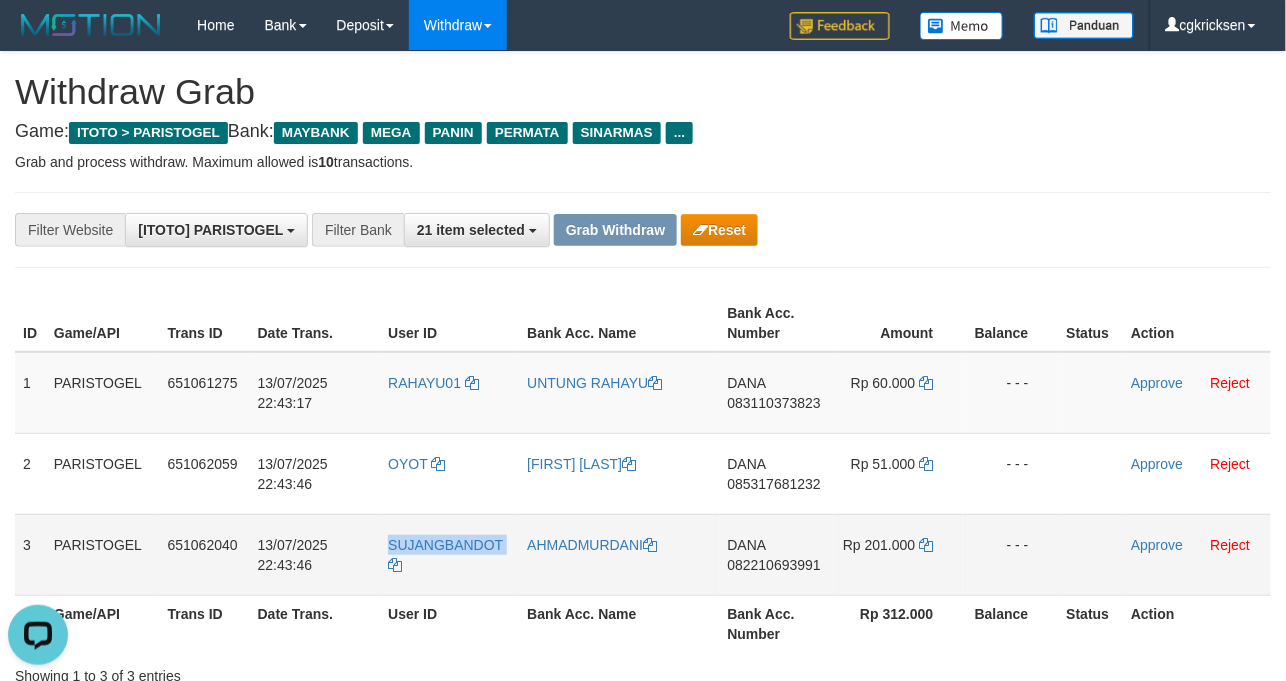 copy on "SUJANGBANDOT" 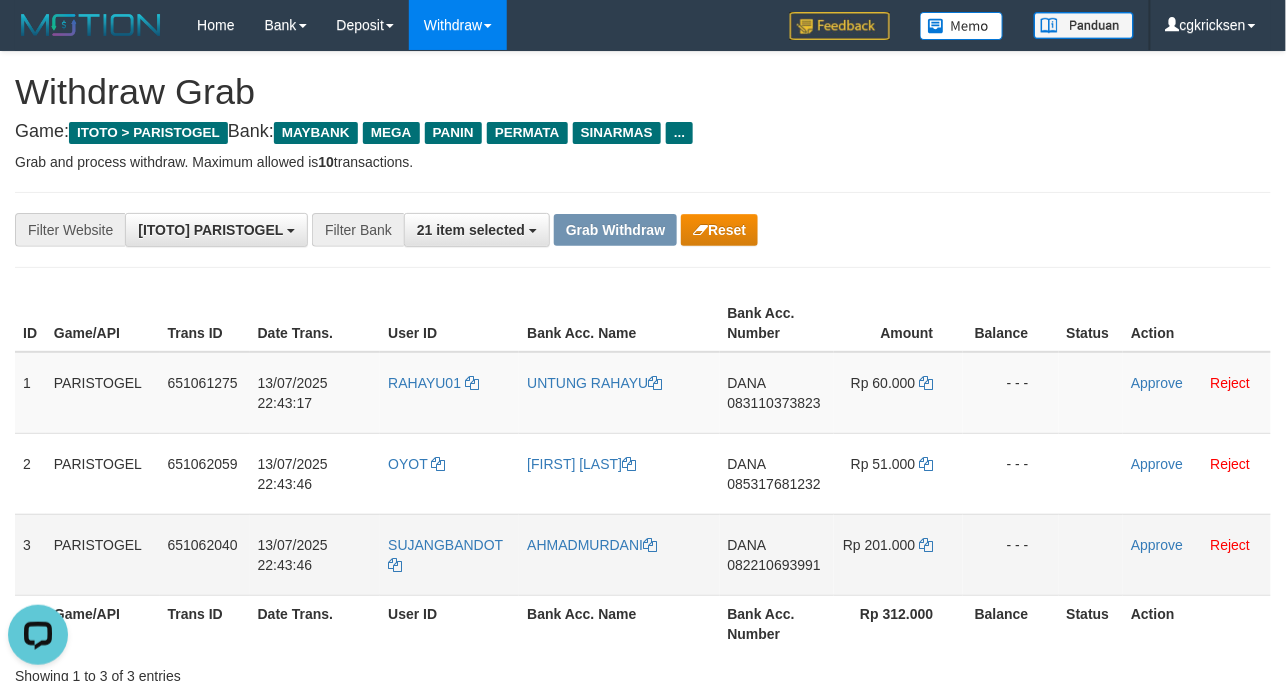 click on "SUJANGBANDOT" at bounding box center [449, 554] 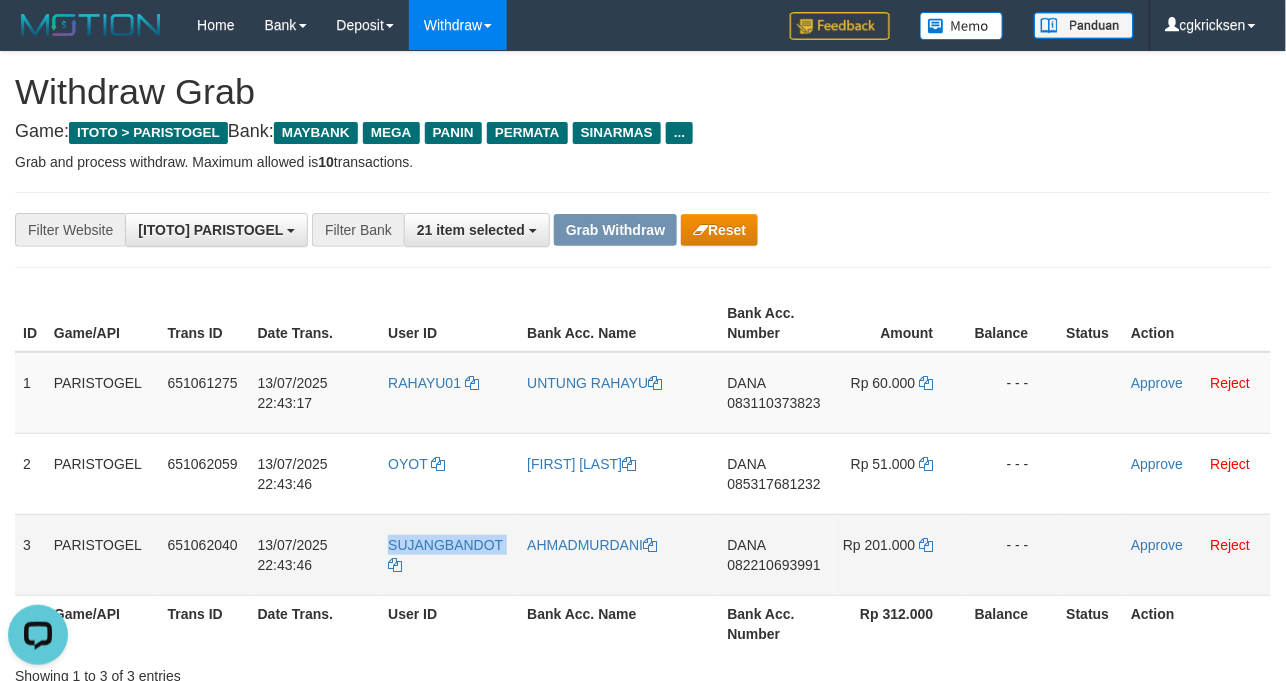 click on "SUJANGBANDOT" at bounding box center (449, 554) 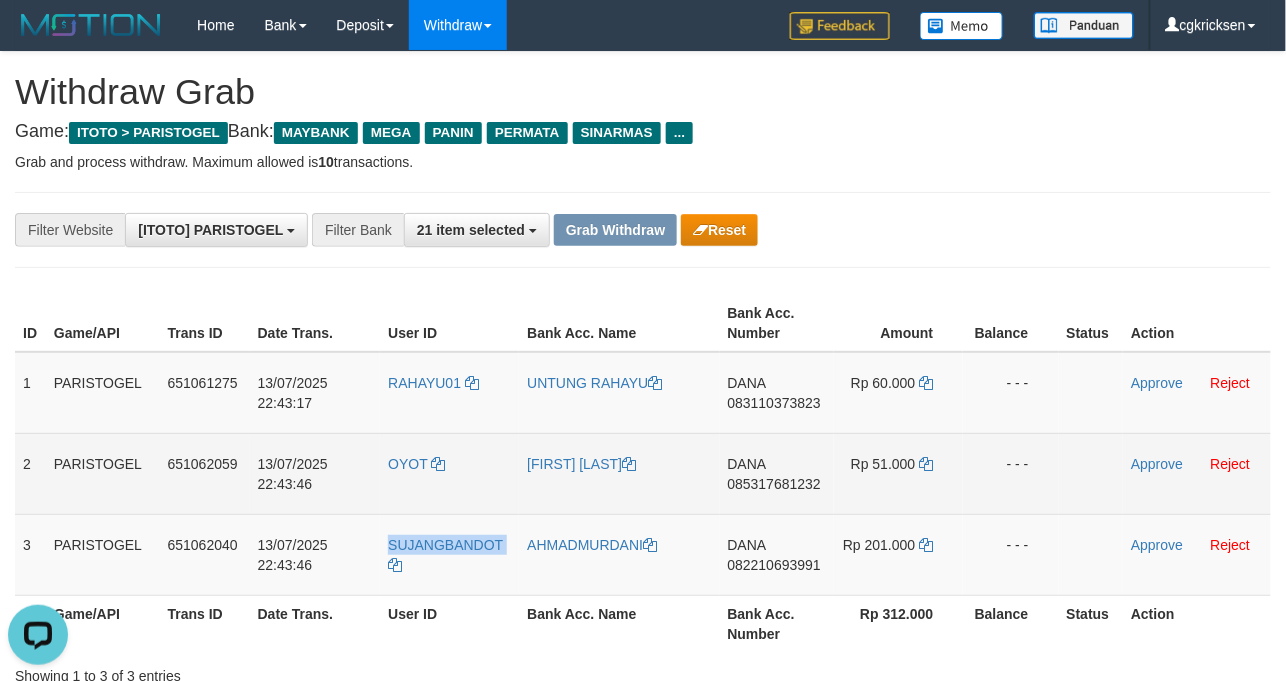 click on "OYOT" at bounding box center [449, 473] 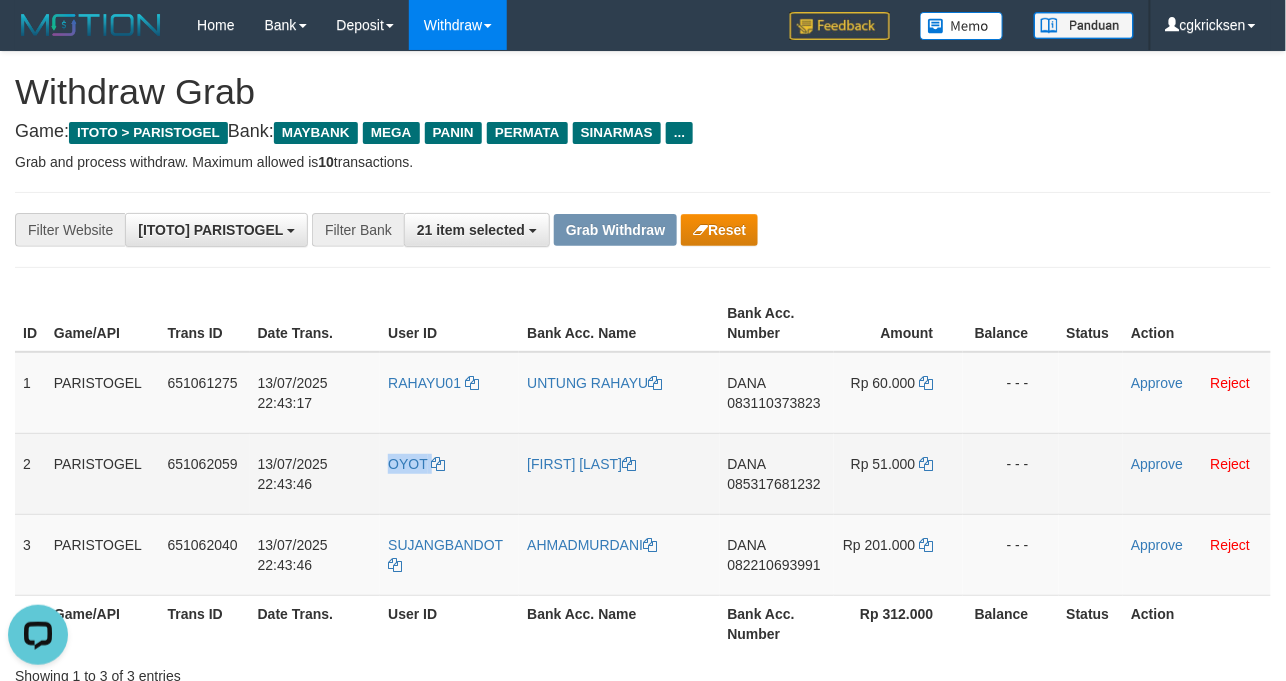 click on "OYOT" at bounding box center [449, 473] 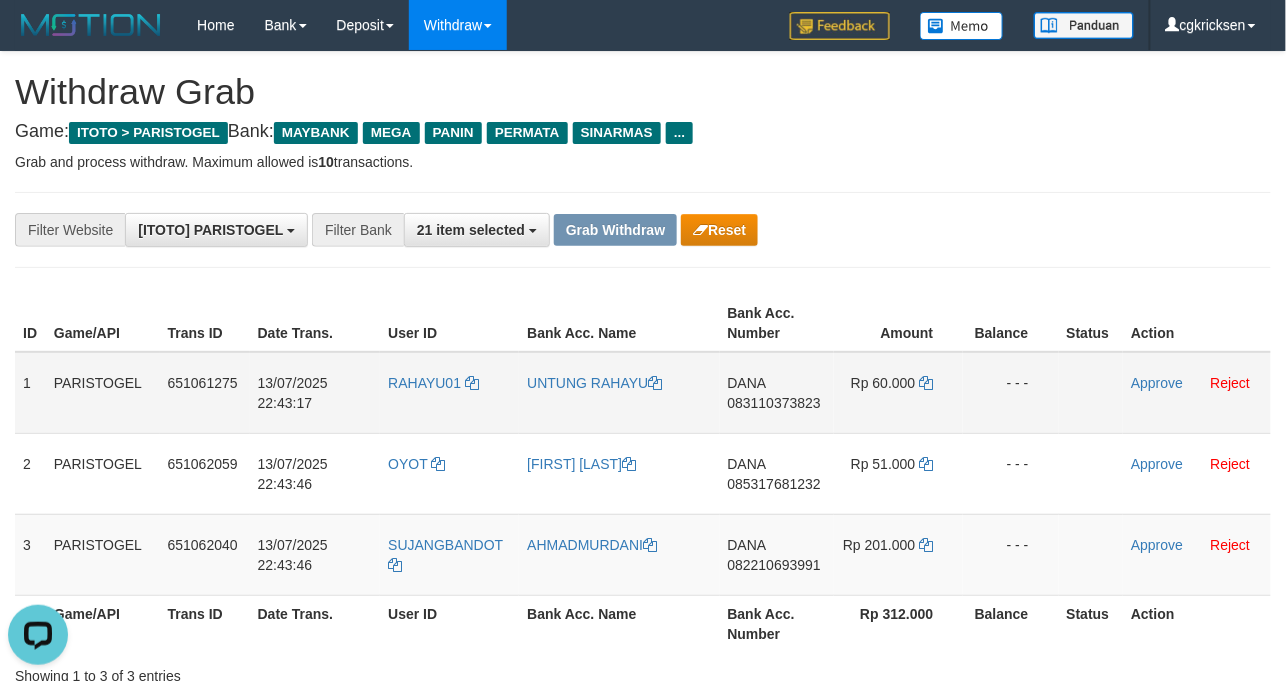 click on "DANA
083110373823" at bounding box center (777, 393) 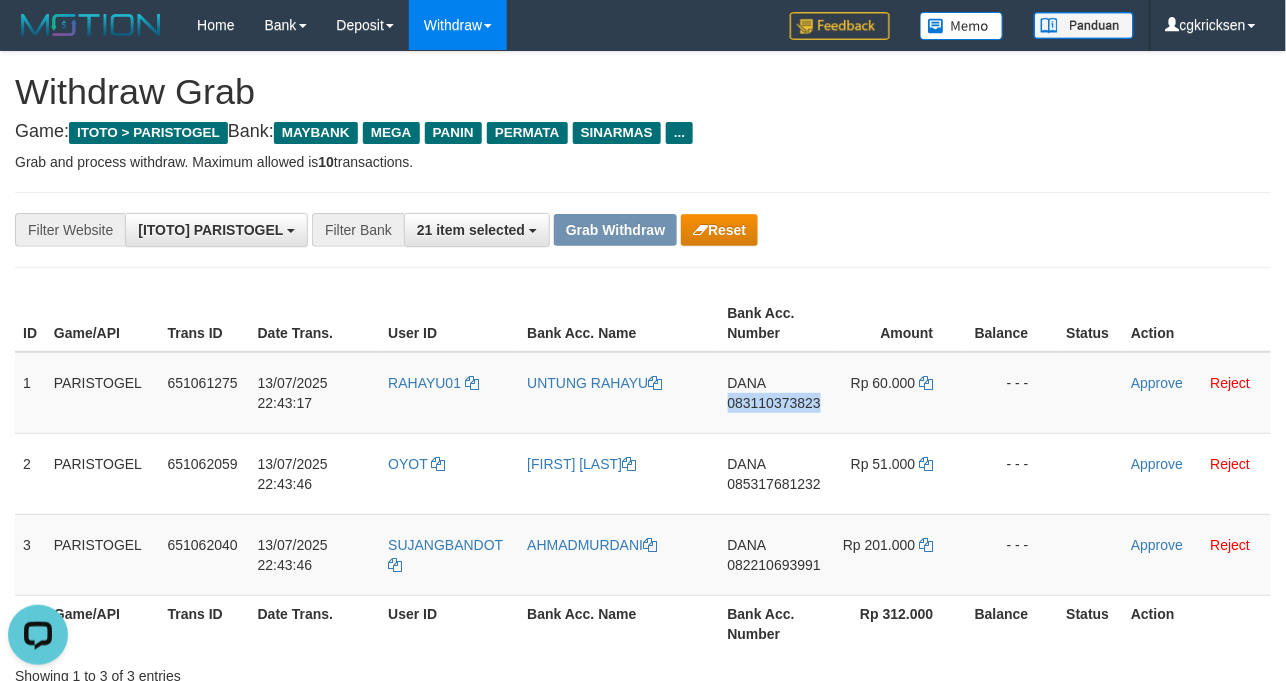copy on "083110373823" 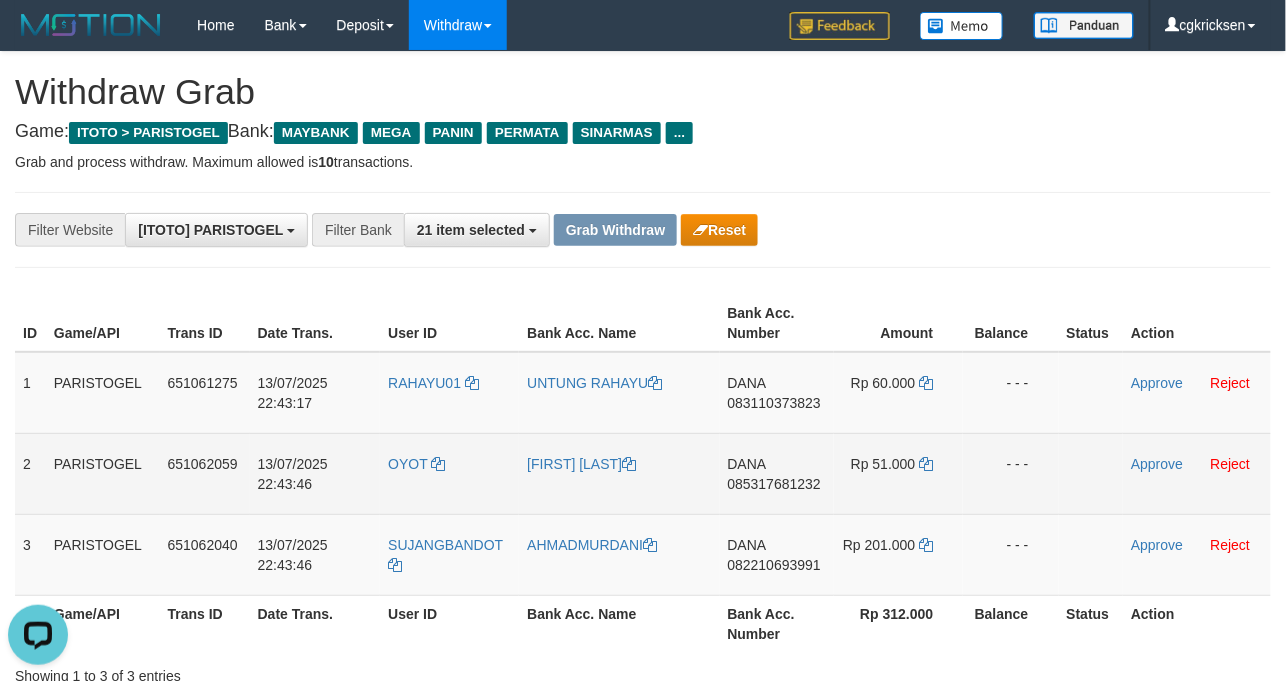 click on "DANA
085317681232" at bounding box center (777, 473) 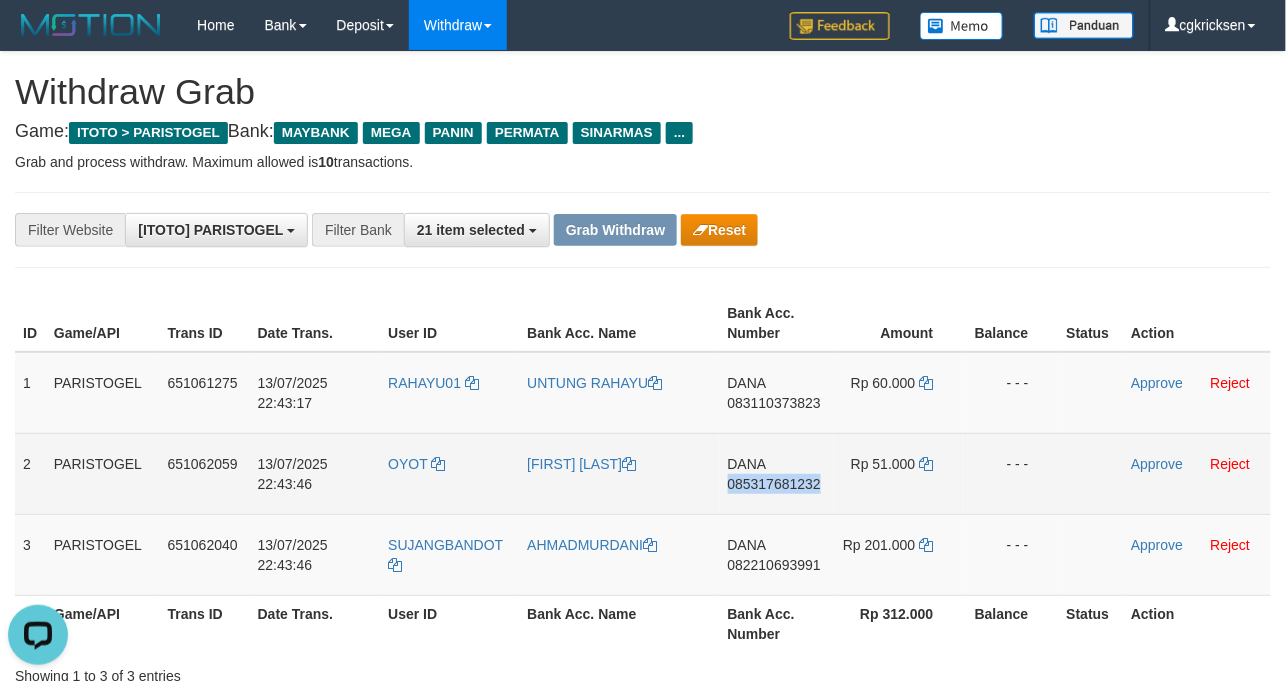 click on "DANA
085317681232" at bounding box center [777, 473] 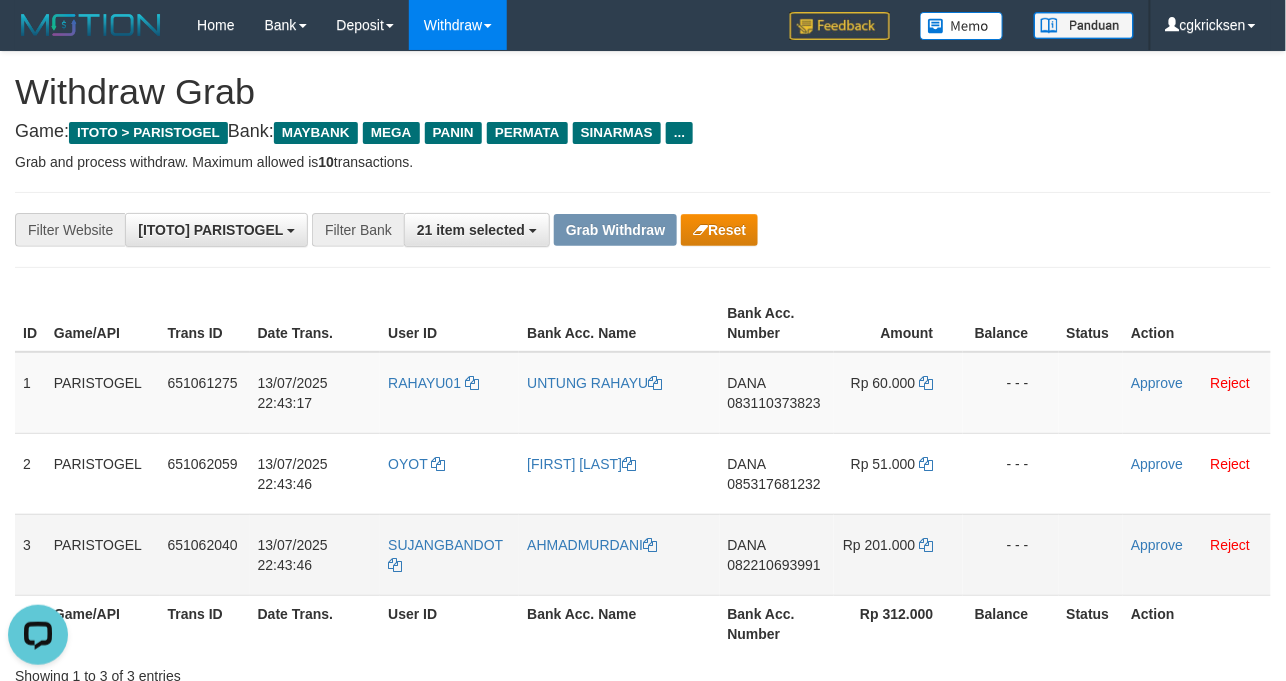 click on "DANA
082210693991" at bounding box center [777, 554] 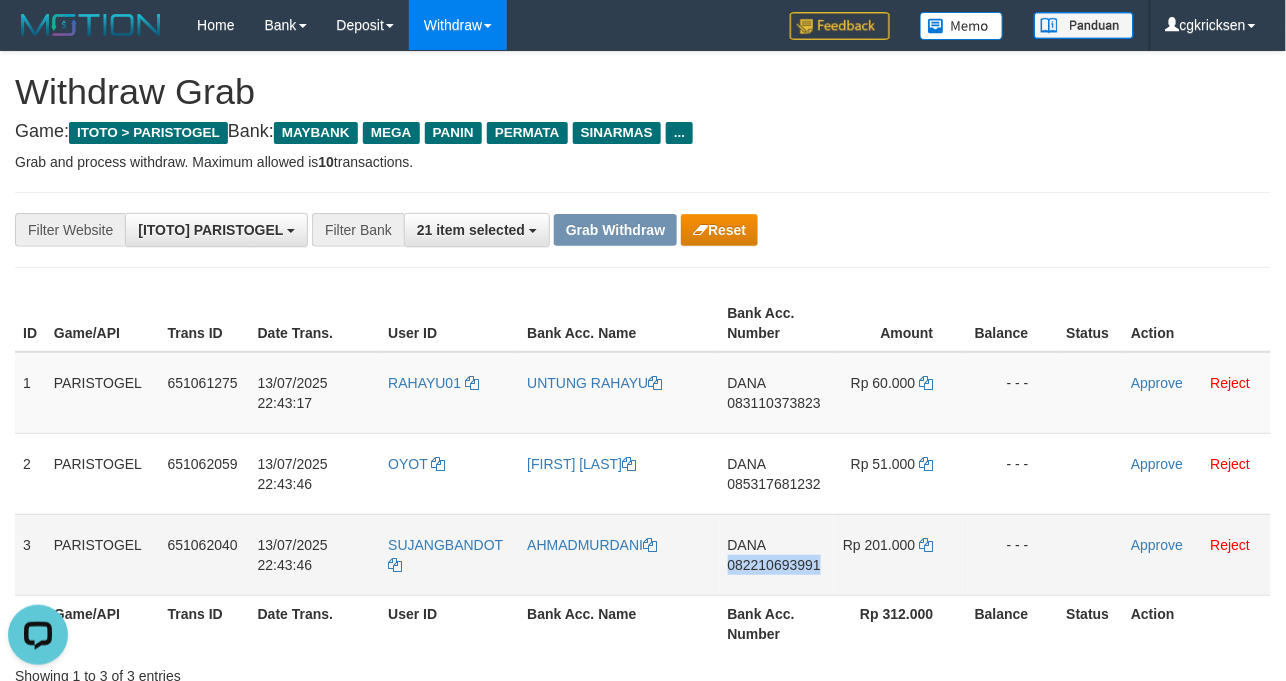 click on "DANA
082210693991" at bounding box center [777, 554] 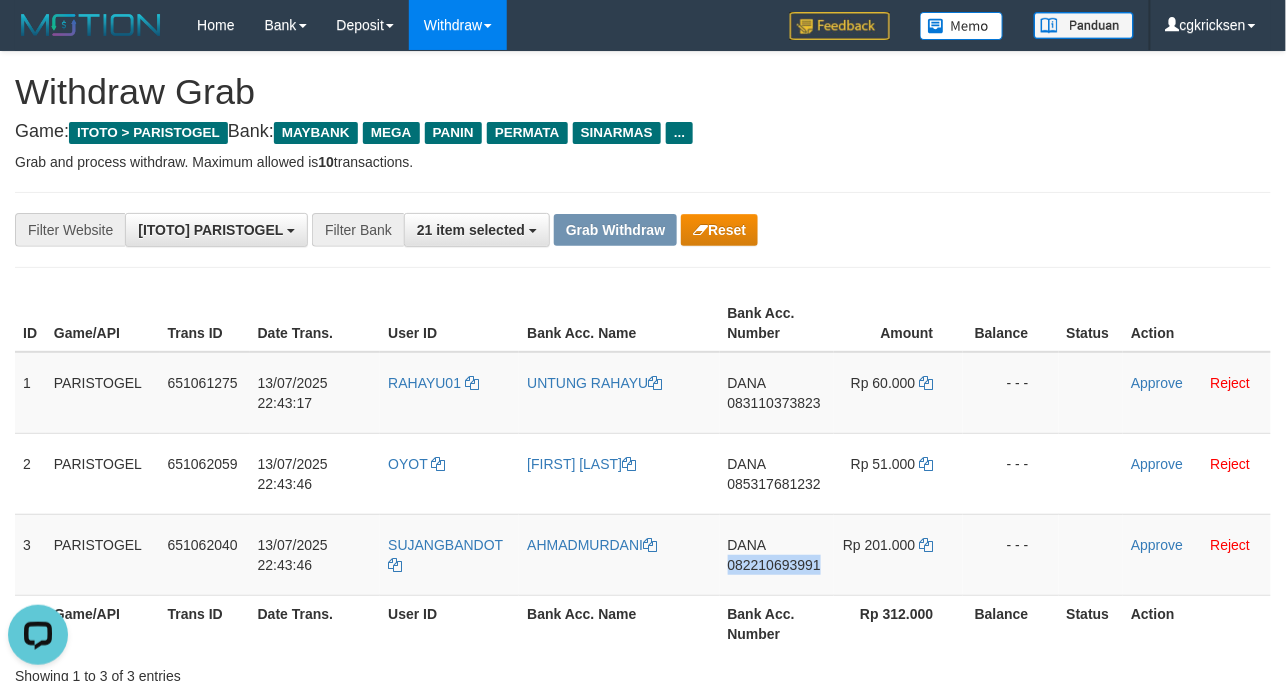 copy on "082210693991" 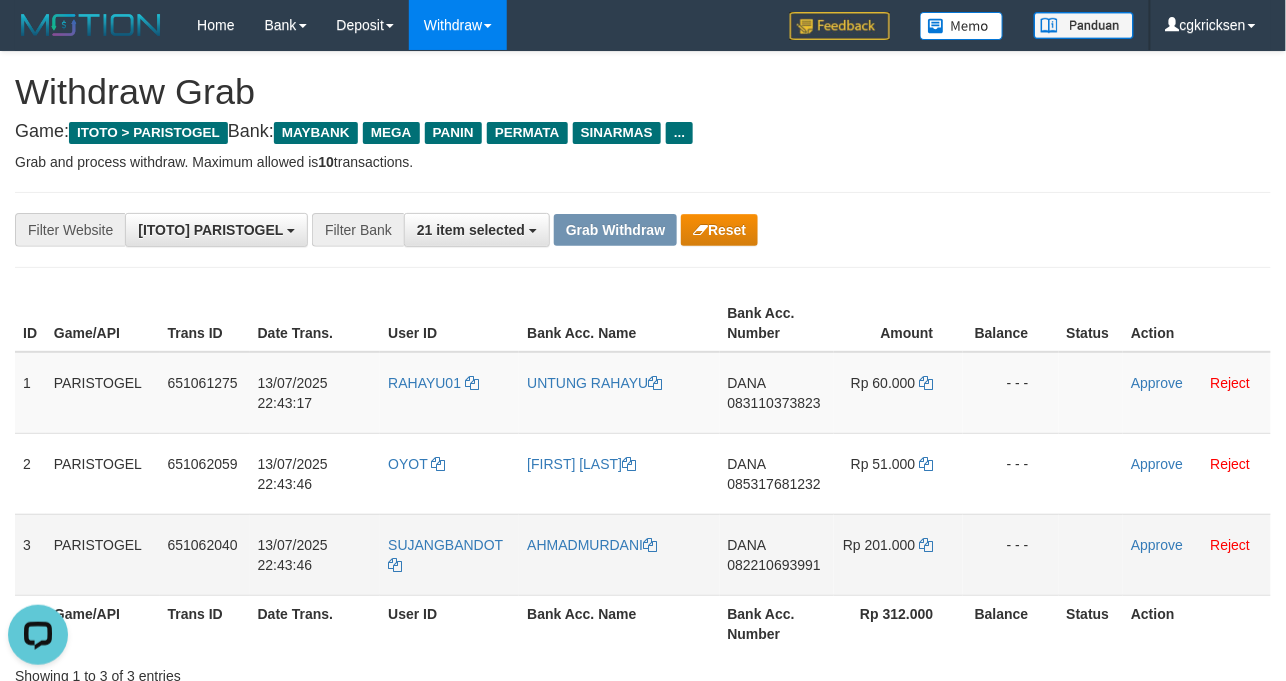 click on "AHMADMURDANI" at bounding box center (619, 554) 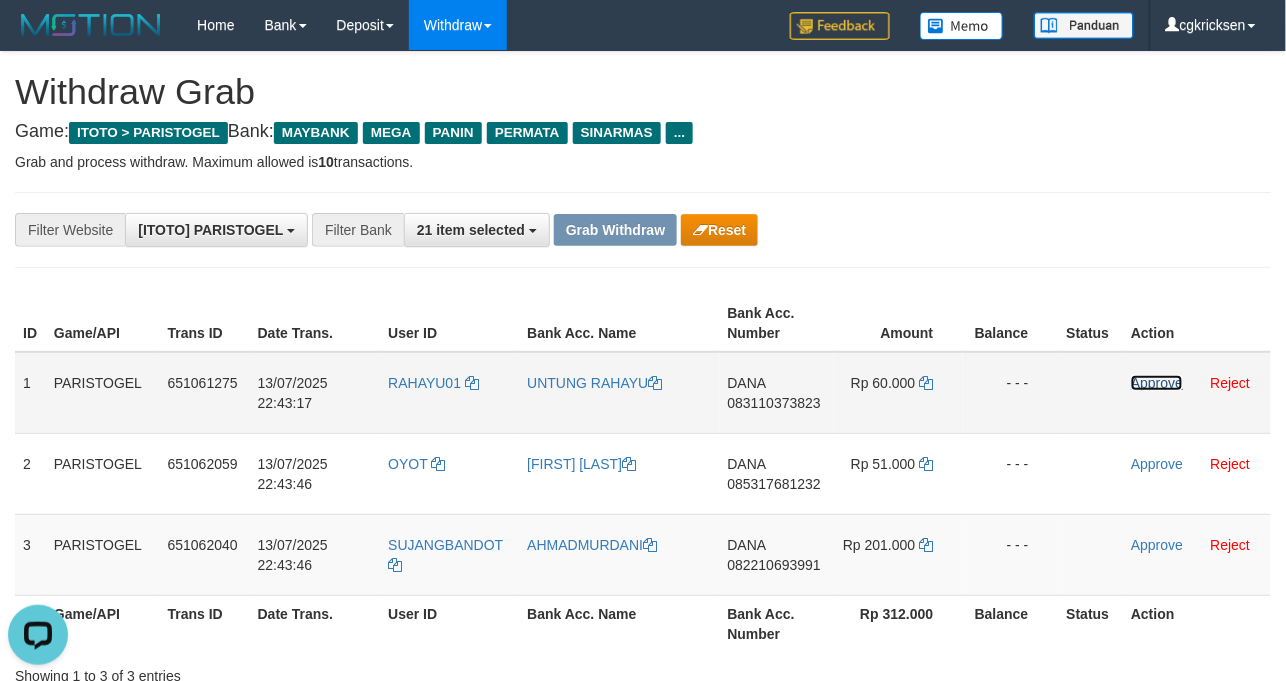 click on "Approve" at bounding box center [1157, 383] 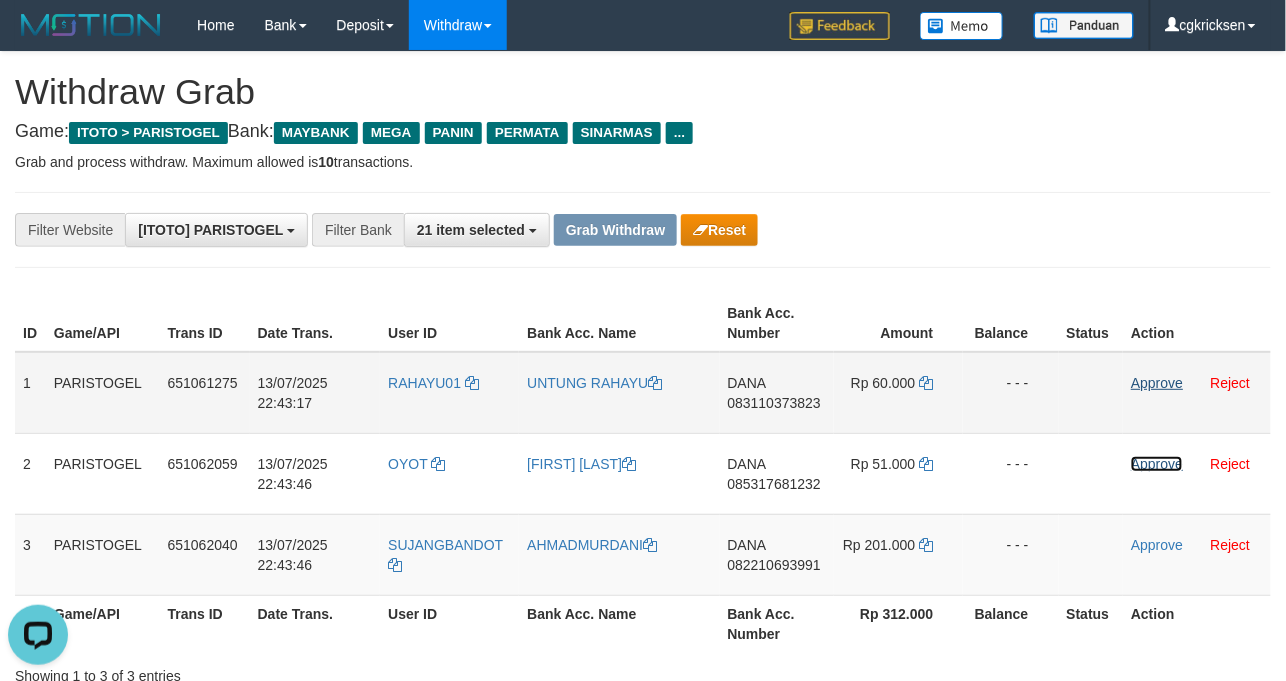 click on "Approve" at bounding box center (1157, 464) 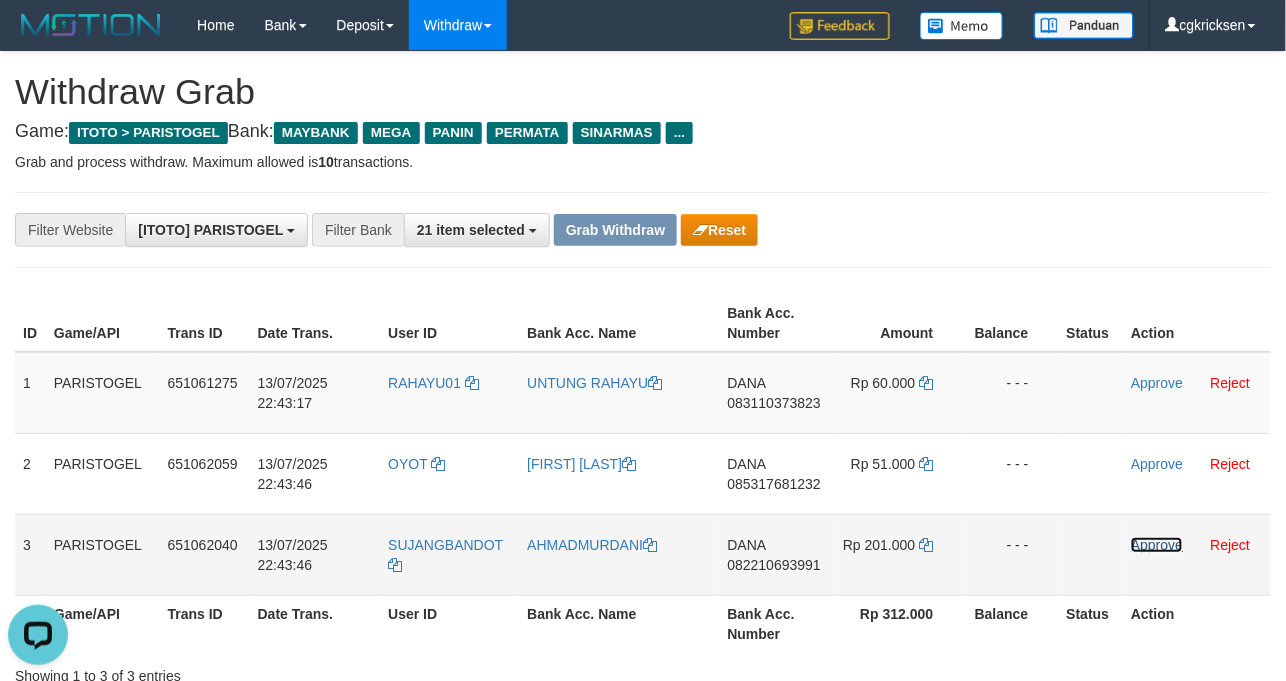 click on "Approve" at bounding box center [1157, 545] 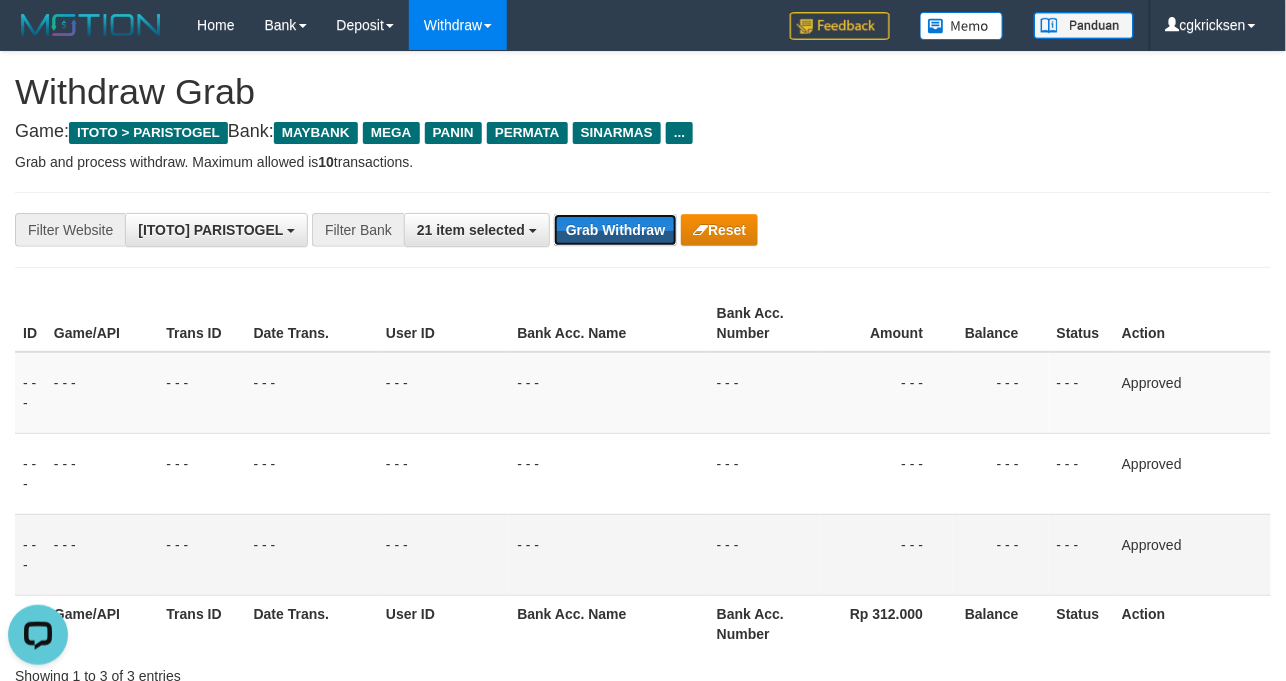 drag, startPoint x: 670, startPoint y: 222, endPoint x: 626, endPoint y: 214, distance: 44.72136 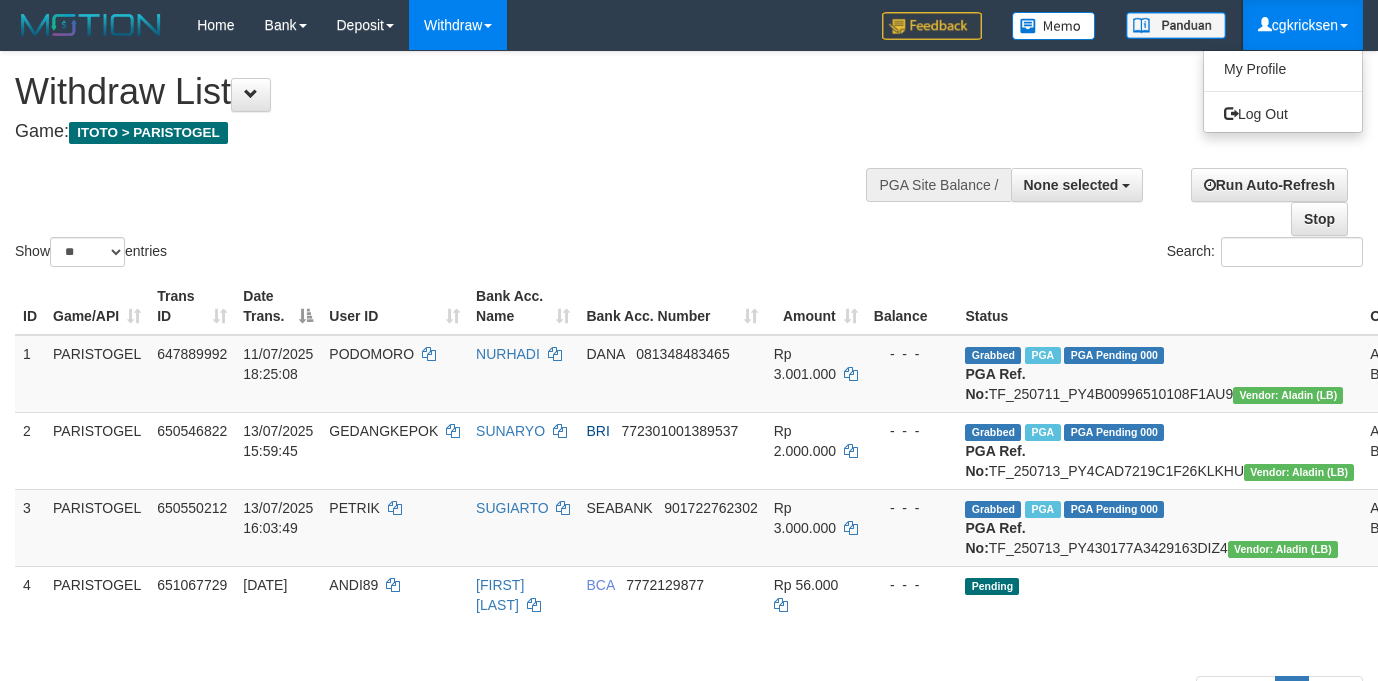 select 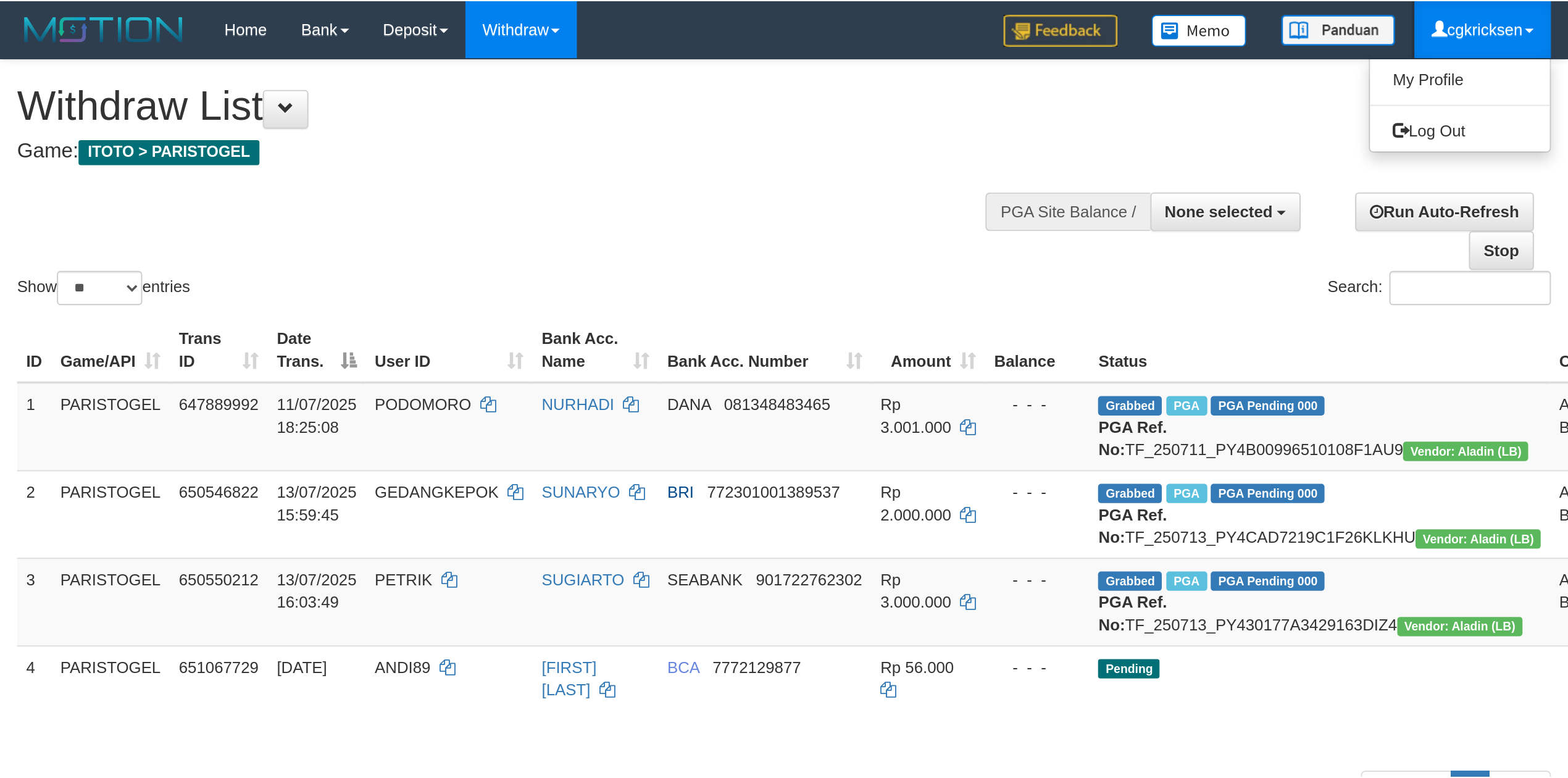 scroll, scrollTop: 0, scrollLeft: 0, axis: both 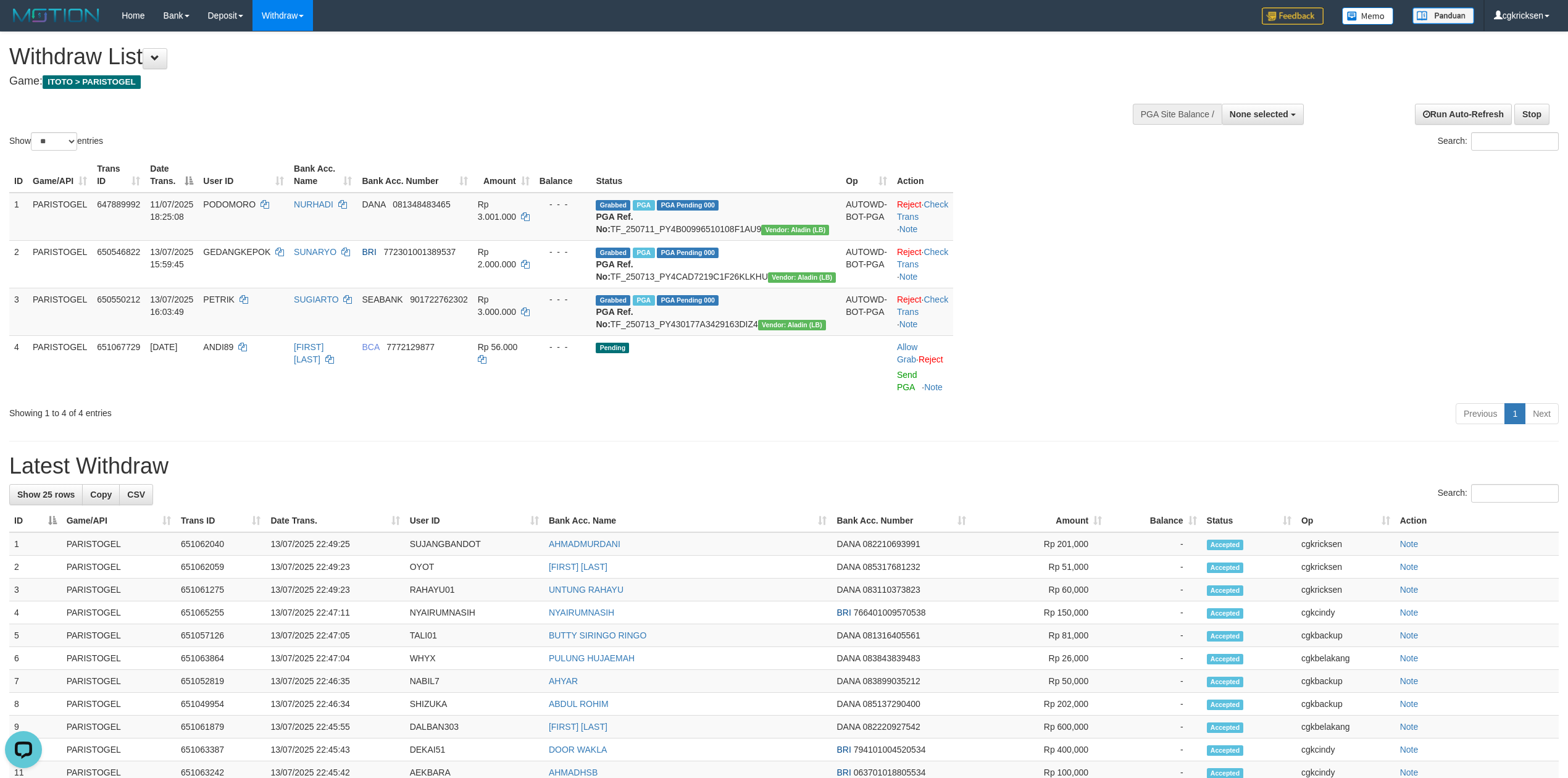 drag, startPoint x: 1499, startPoint y: 264, endPoint x: 1473, endPoint y: 156, distance: 111.08555 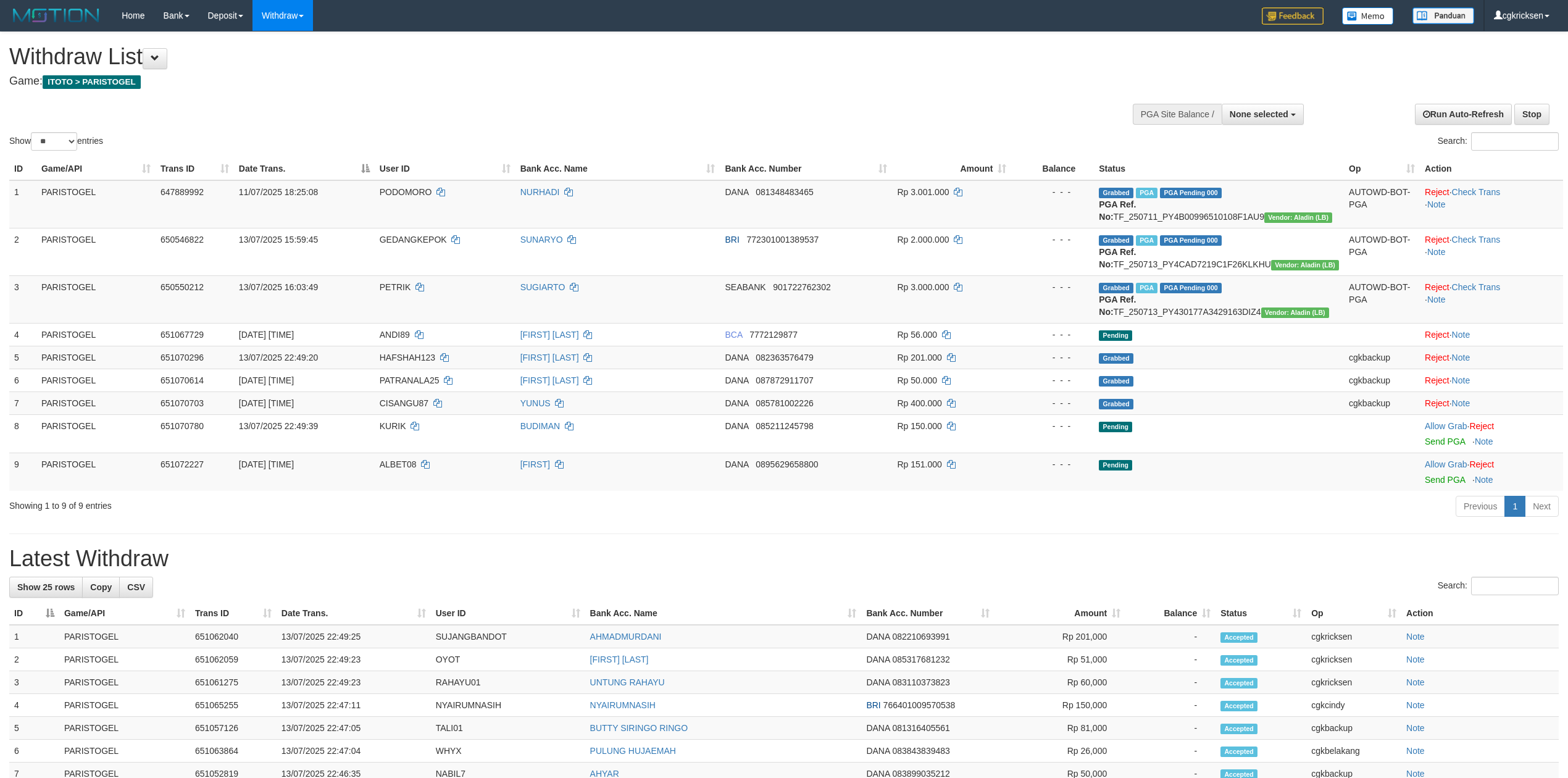 select 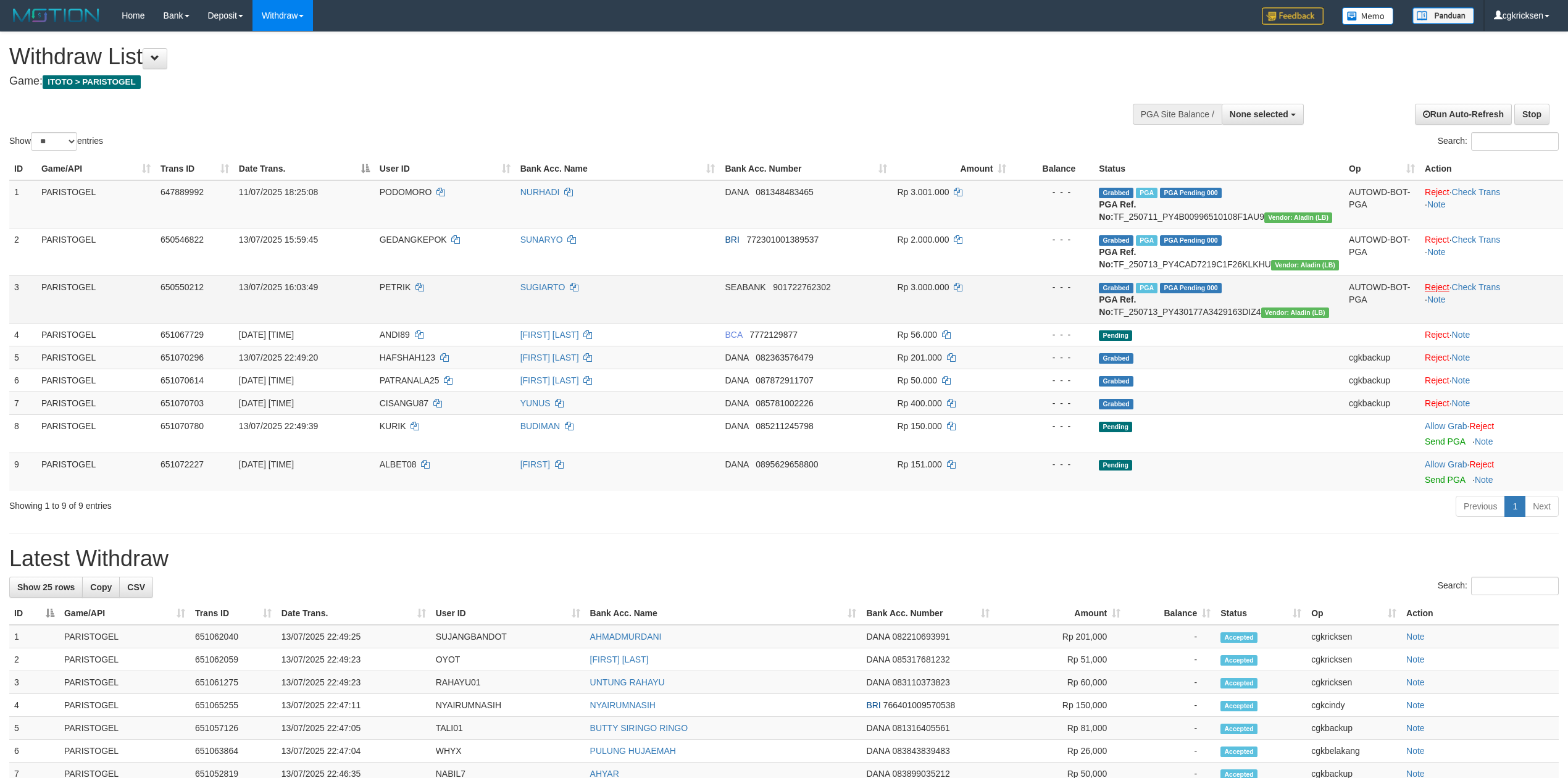 scroll, scrollTop: 0, scrollLeft: 0, axis: both 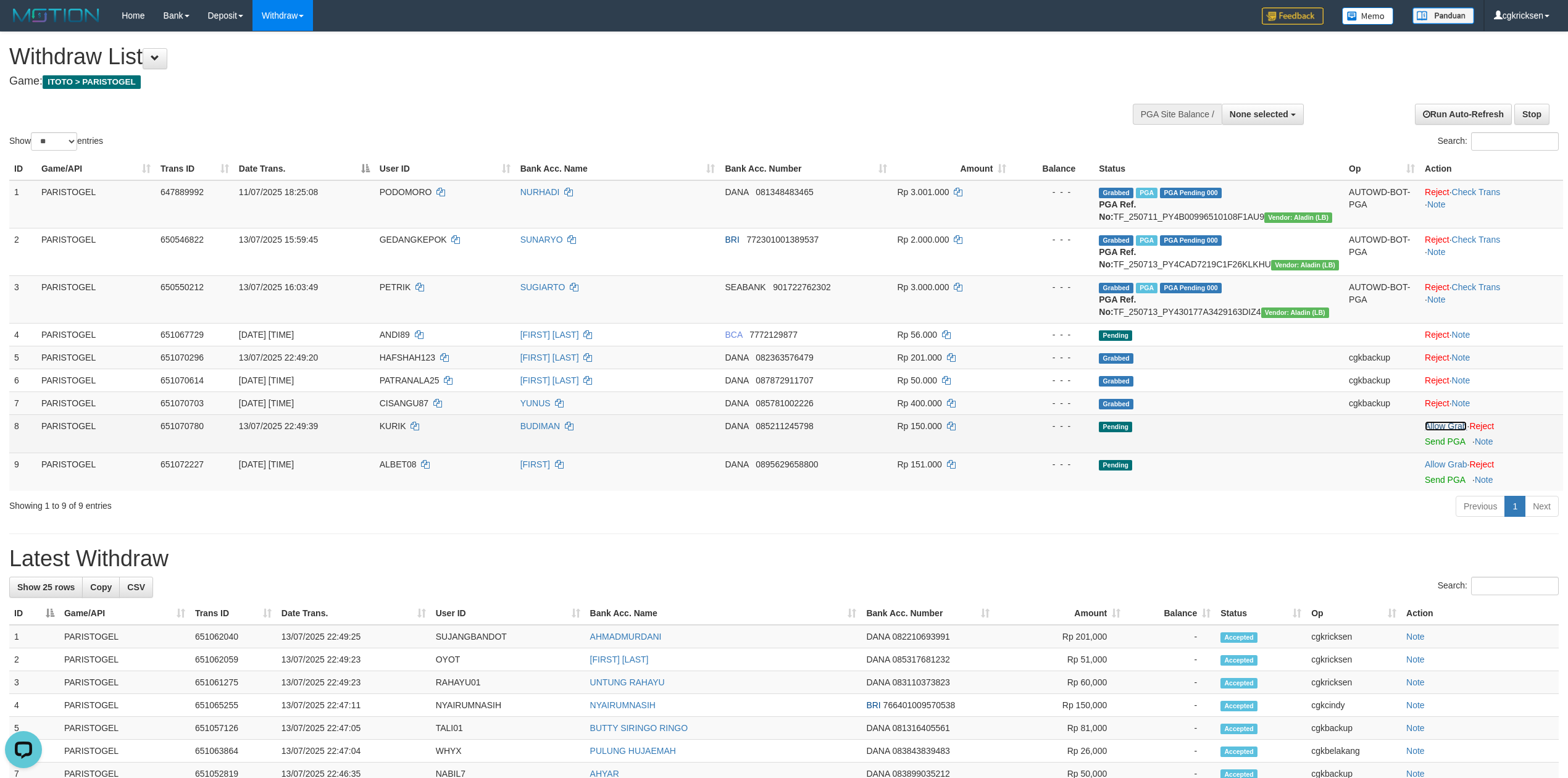click on "Allow Grab" at bounding box center [1446, 426] 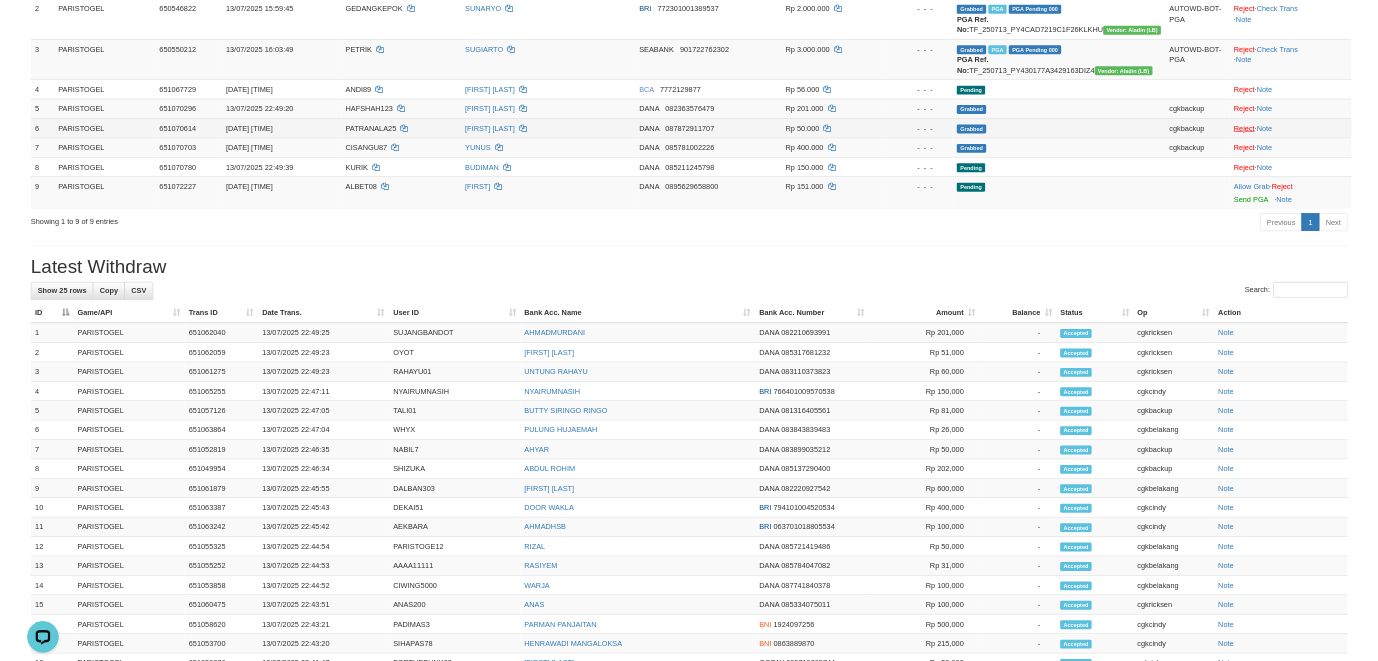 scroll, scrollTop: 158, scrollLeft: 0, axis: vertical 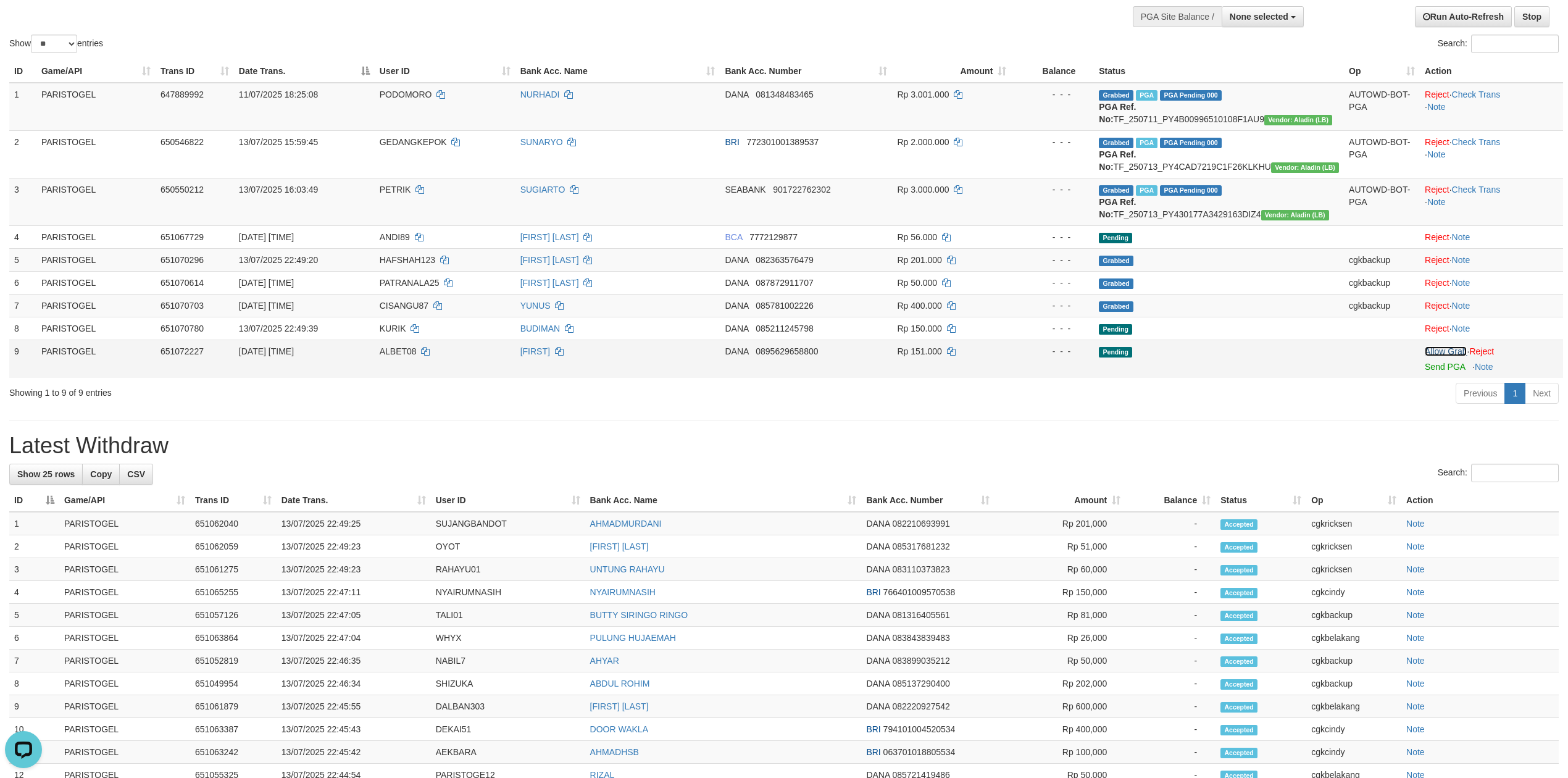 click on "Allow Grab" at bounding box center [1446, 351] 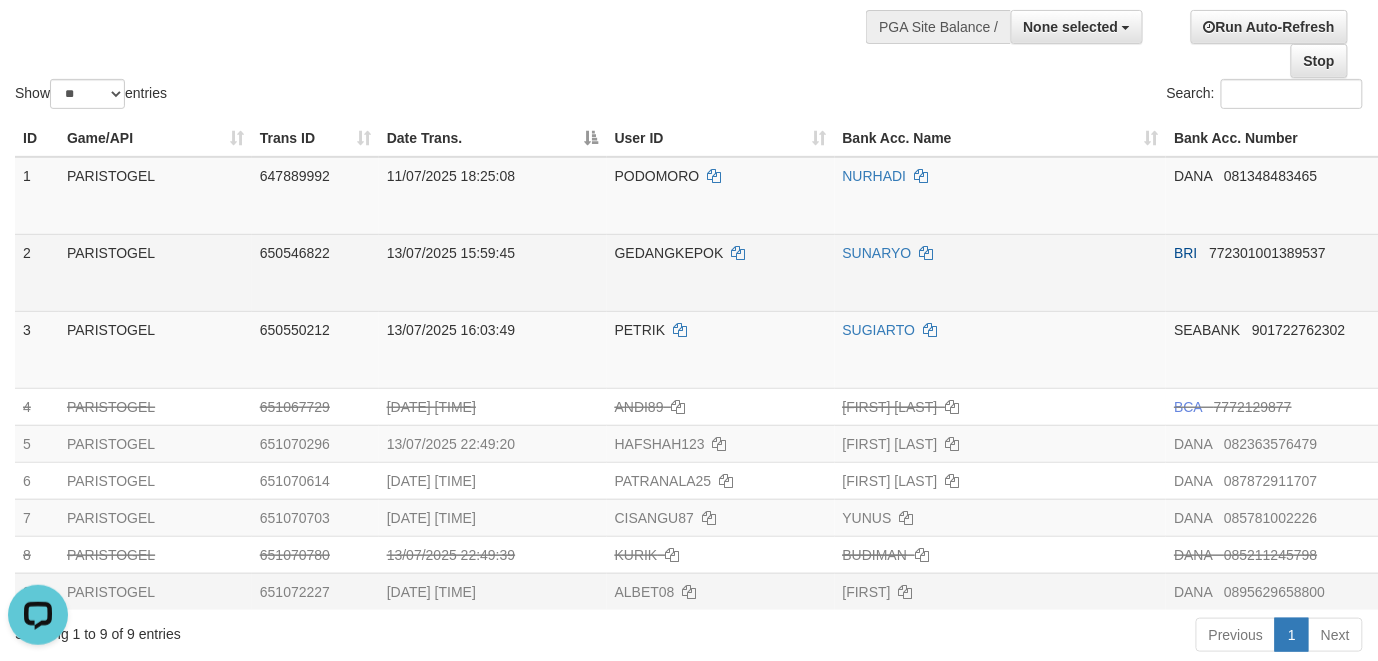 click on "SUNARYO" at bounding box center (1001, 272) 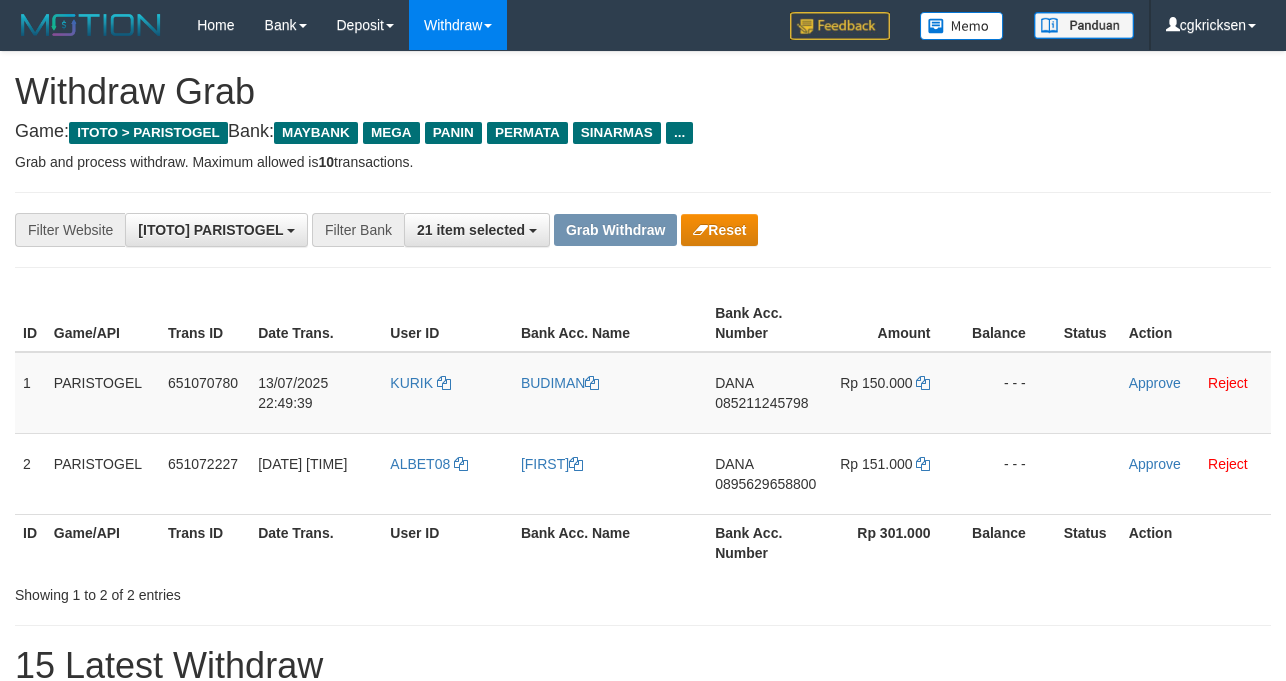 scroll, scrollTop: 0, scrollLeft: 0, axis: both 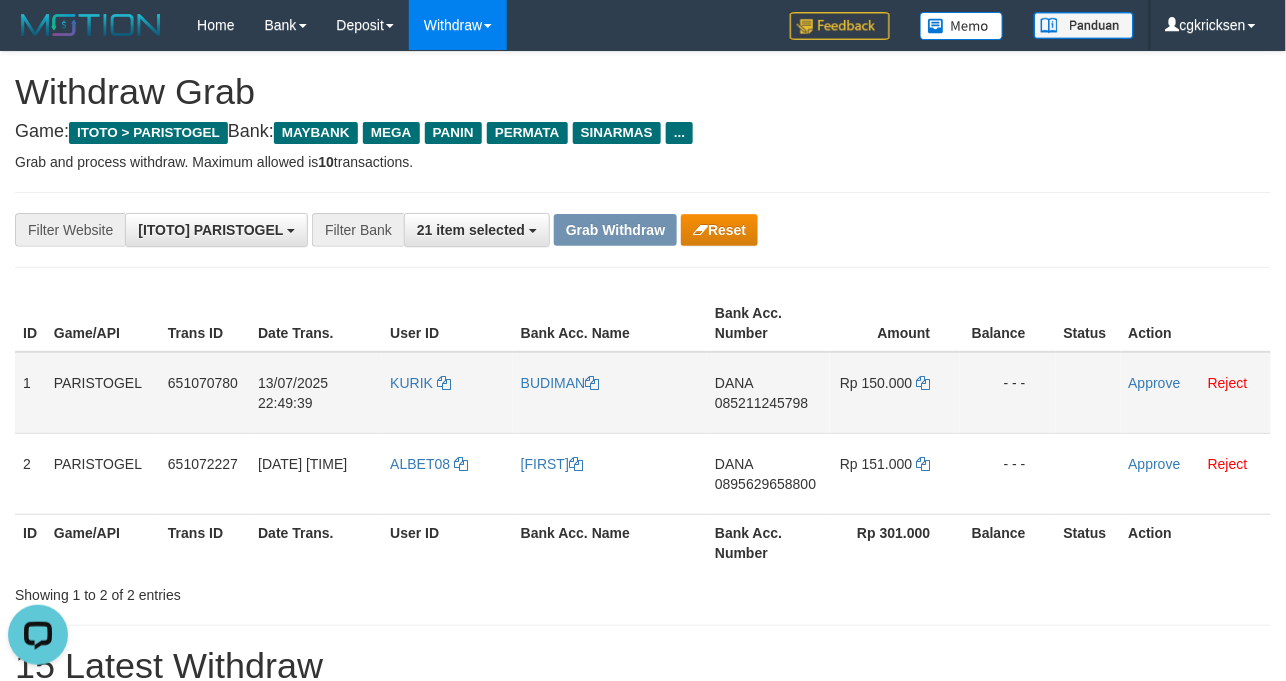 click on "KURIK" at bounding box center [447, 393] 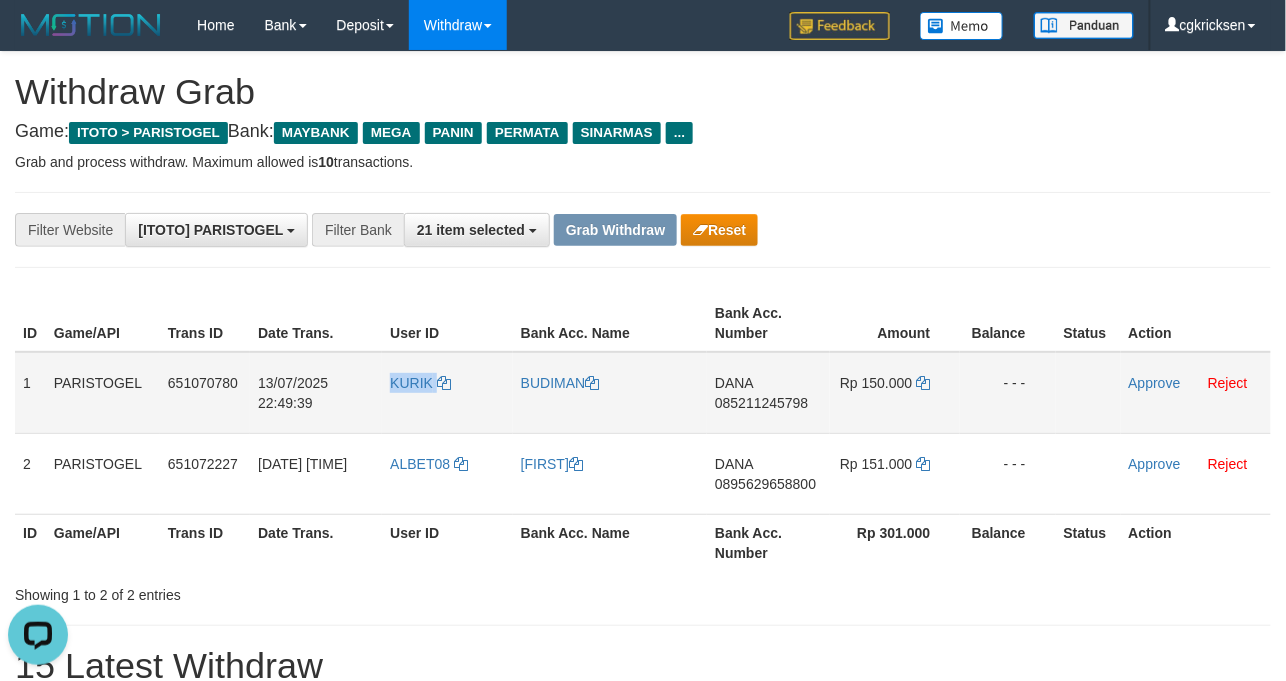 click on "KURIK" at bounding box center (447, 393) 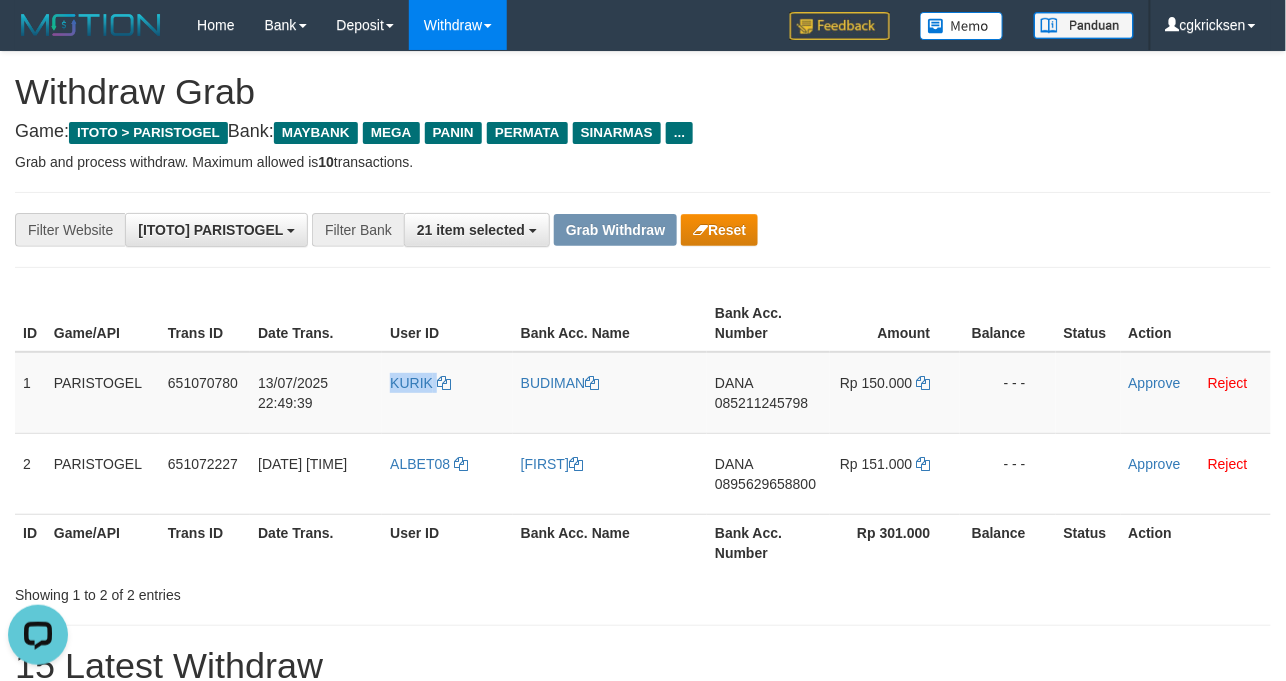 copy on "KURIK" 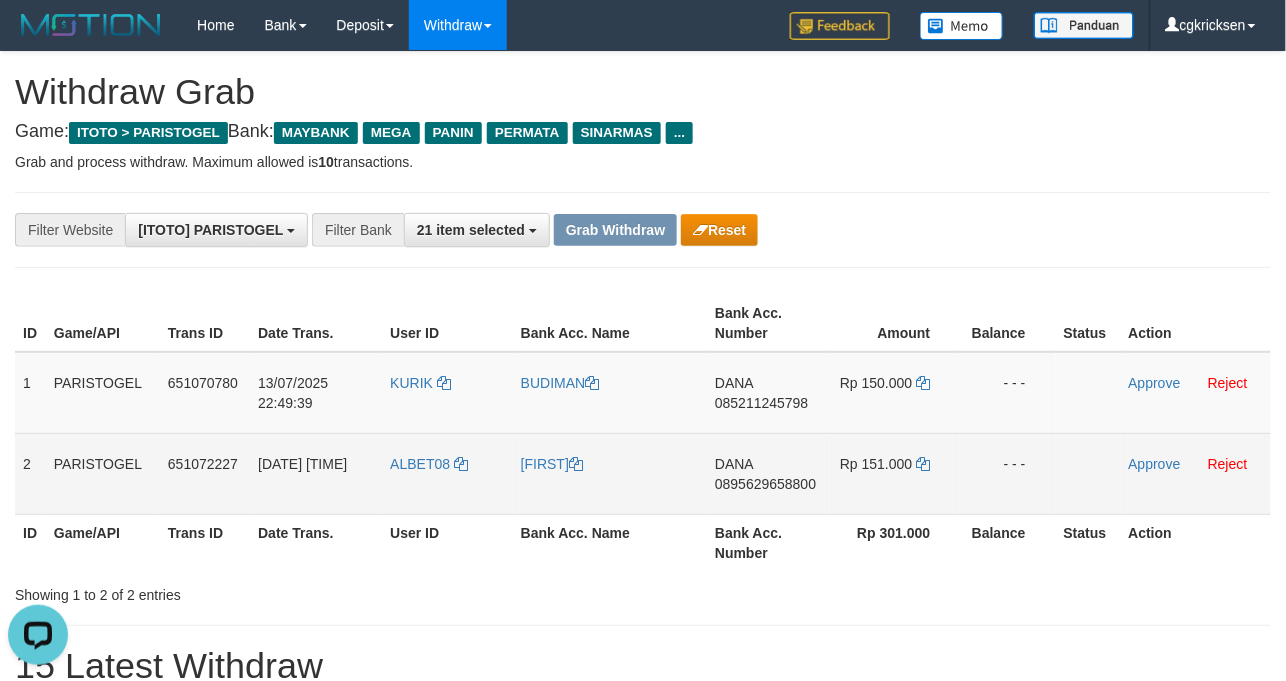 click on "ALBET08" at bounding box center [447, 473] 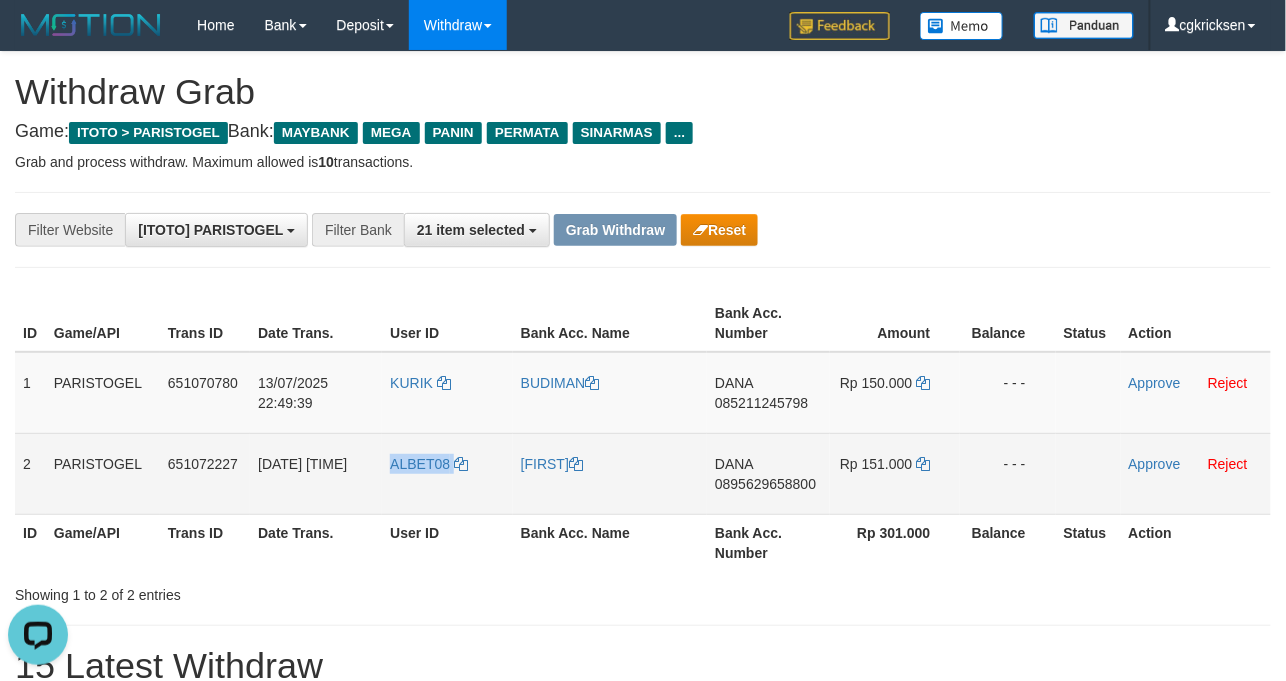 copy on "ALBET08" 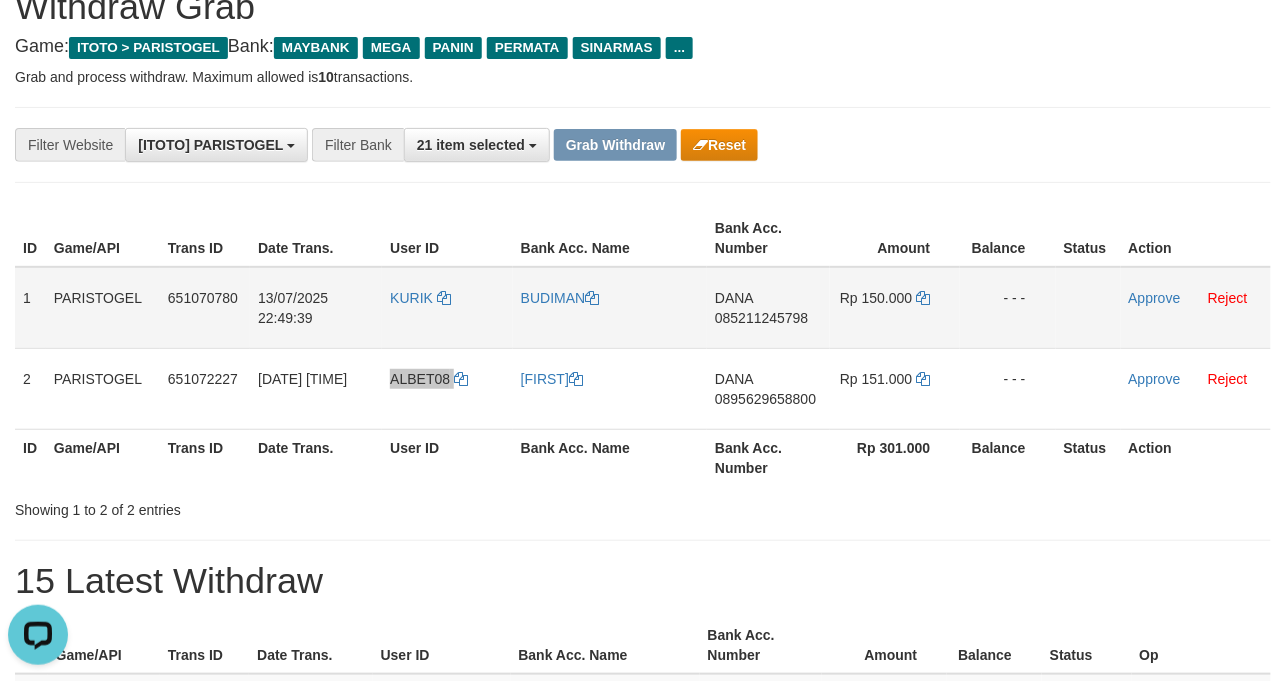 scroll, scrollTop: 133, scrollLeft: 0, axis: vertical 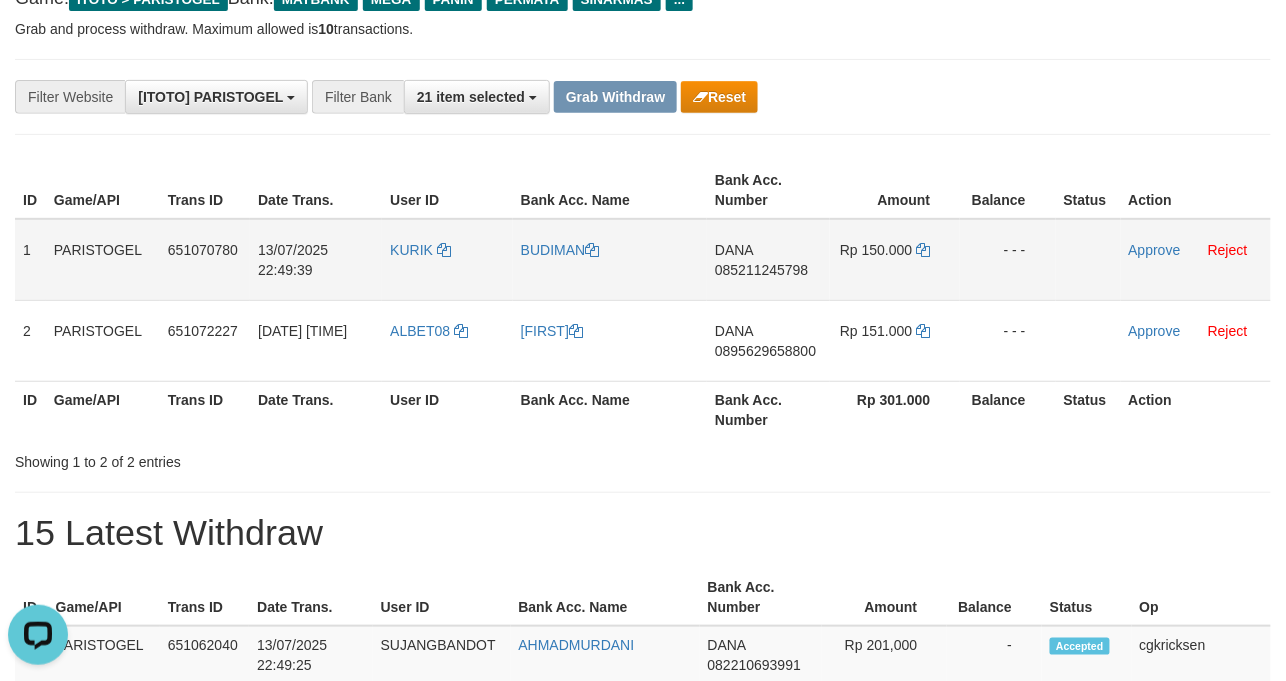click on "KURIK" at bounding box center [447, 260] 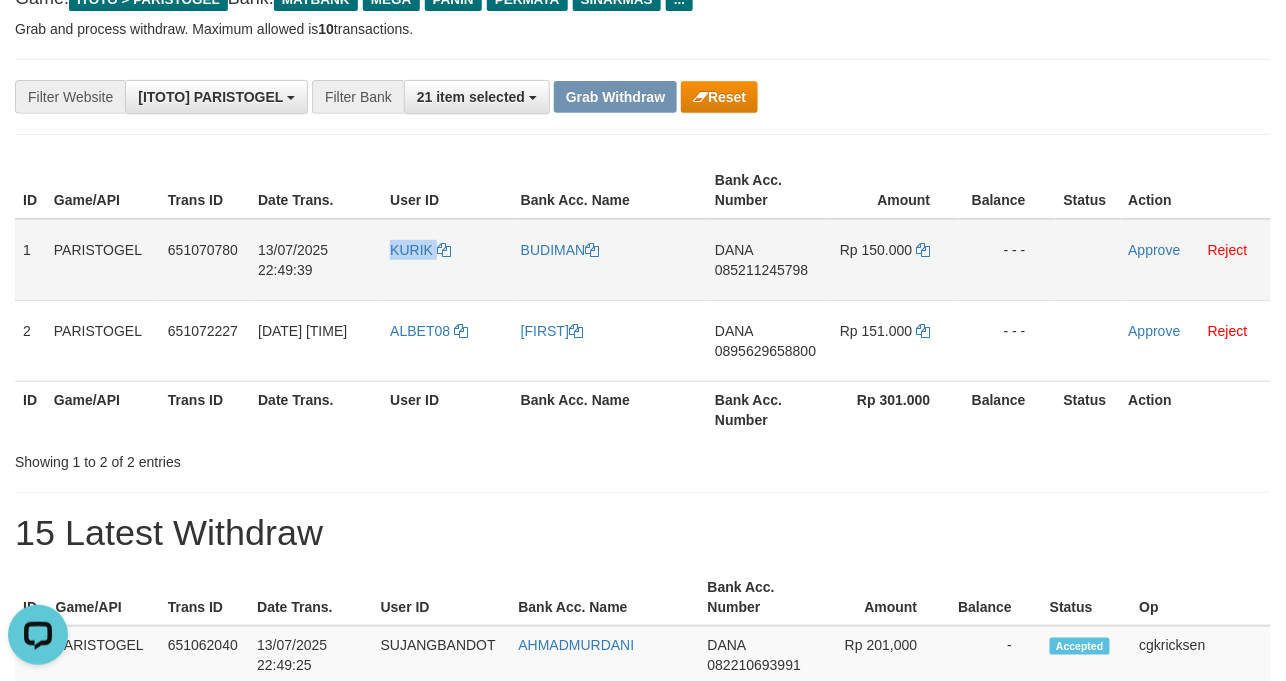 click on "KURIK" at bounding box center [447, 260] 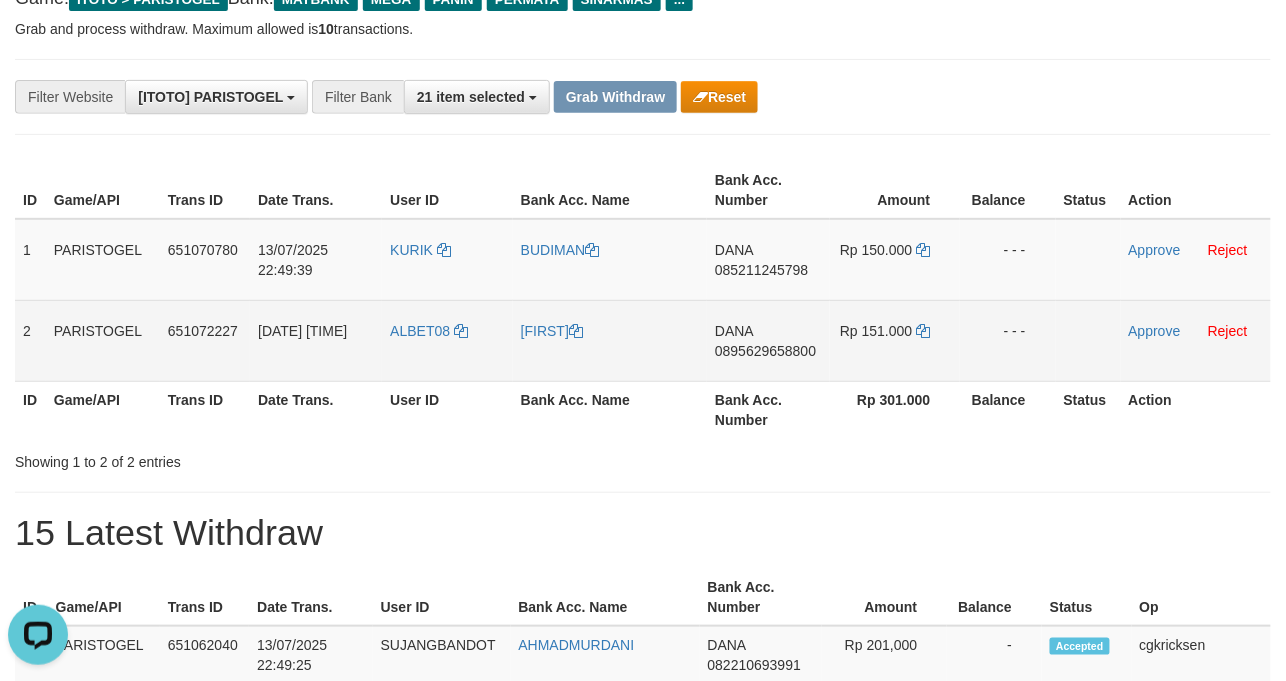 click on "ALBET08" at bounding box center (447, 340) 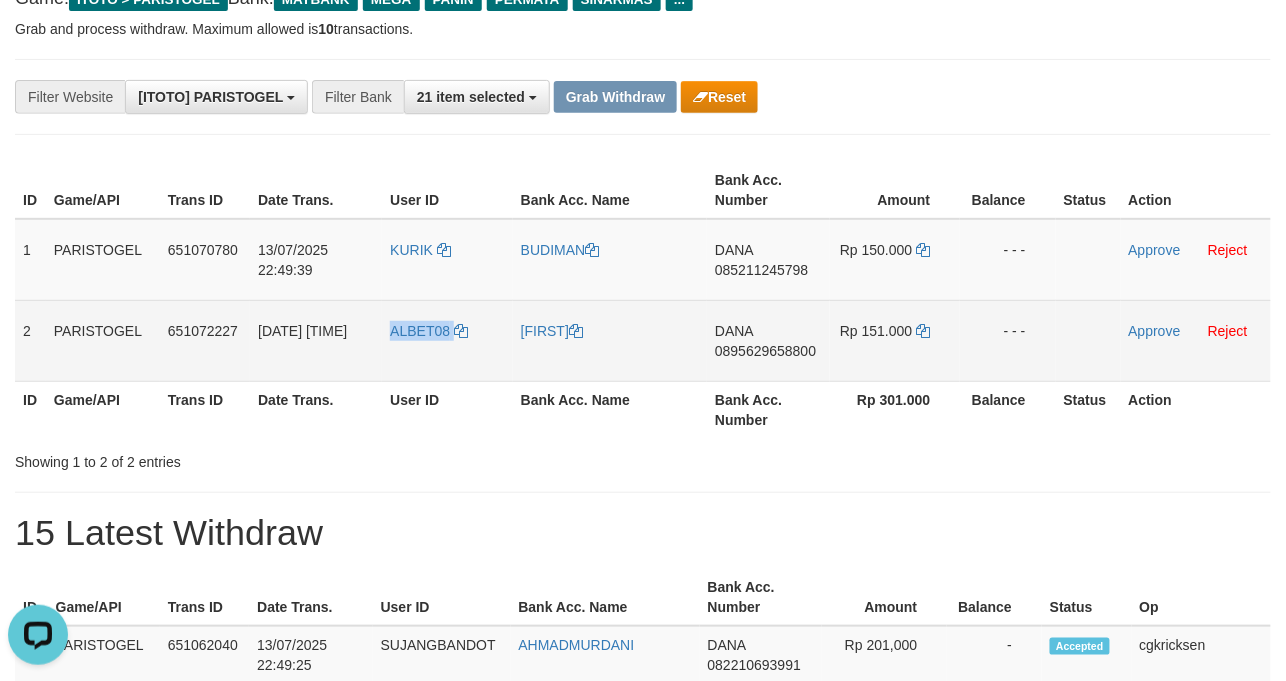 click on "ALBET08" at bounding box center [447, 340] 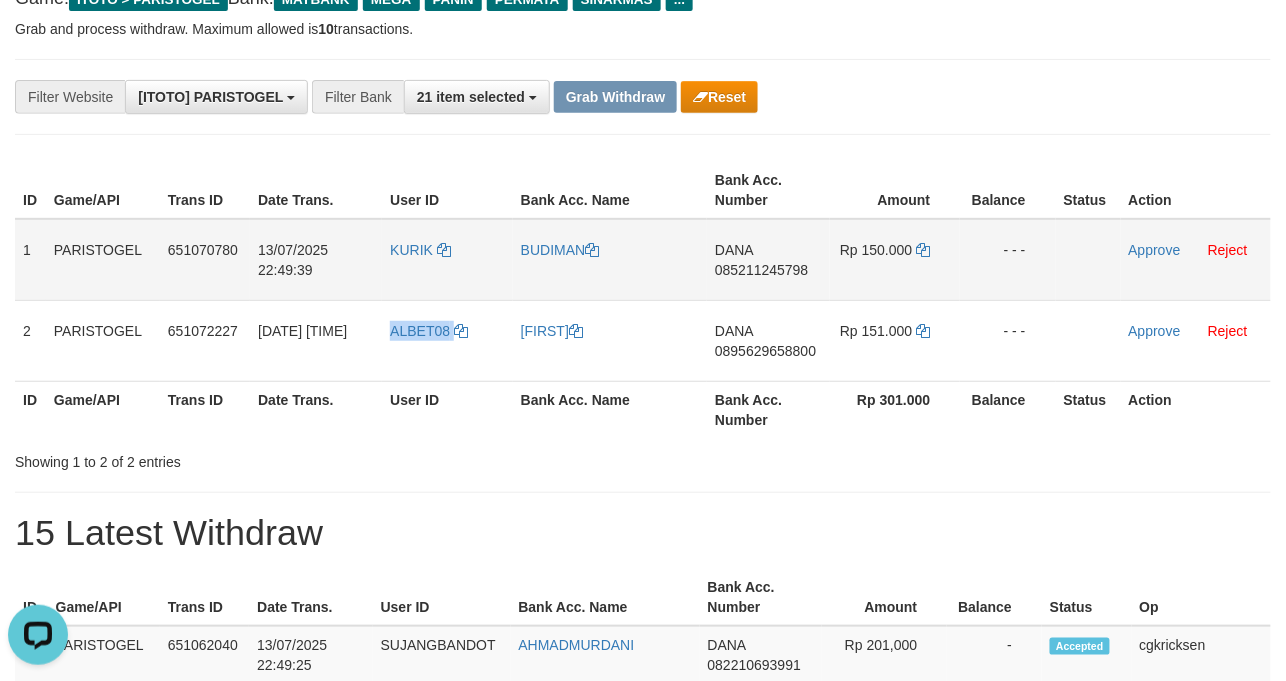 copy on "ALBET08" 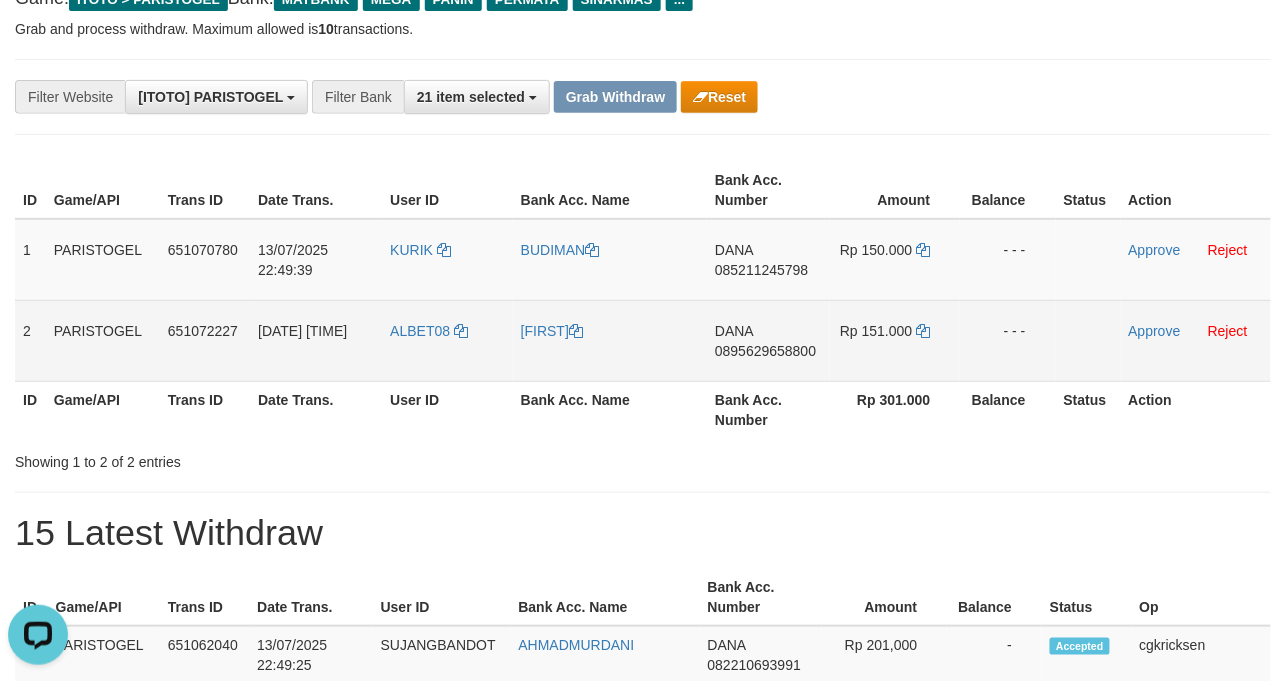 click on "[FIRST]" at bounding box center (610, 340) 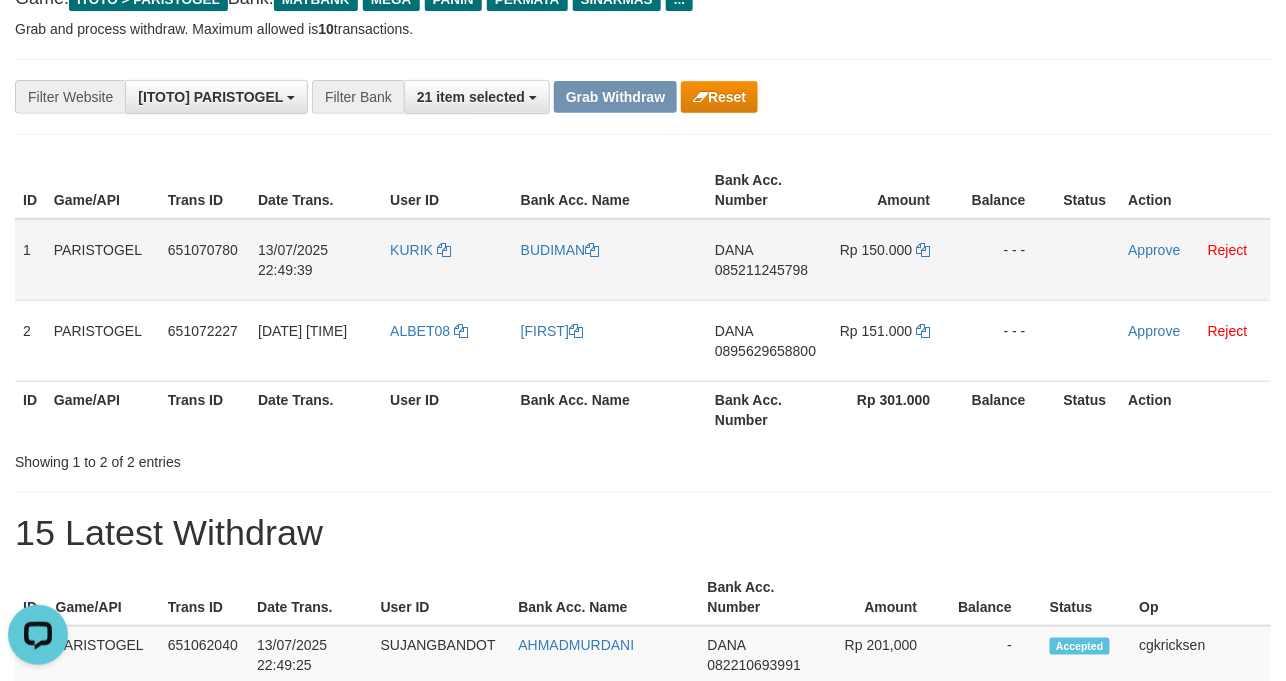click on "BUDIMAN" at bounding box center [610, 260] 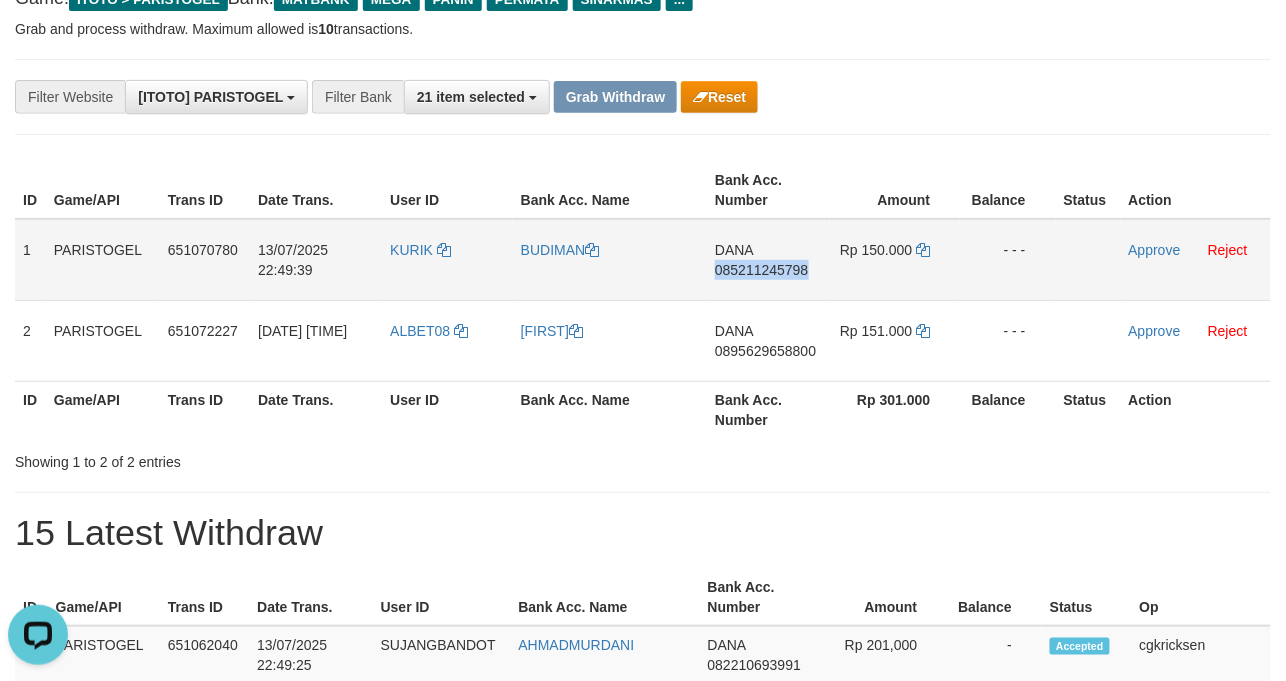 click on "DANA
085211245798" at bounding box center [768, 260] 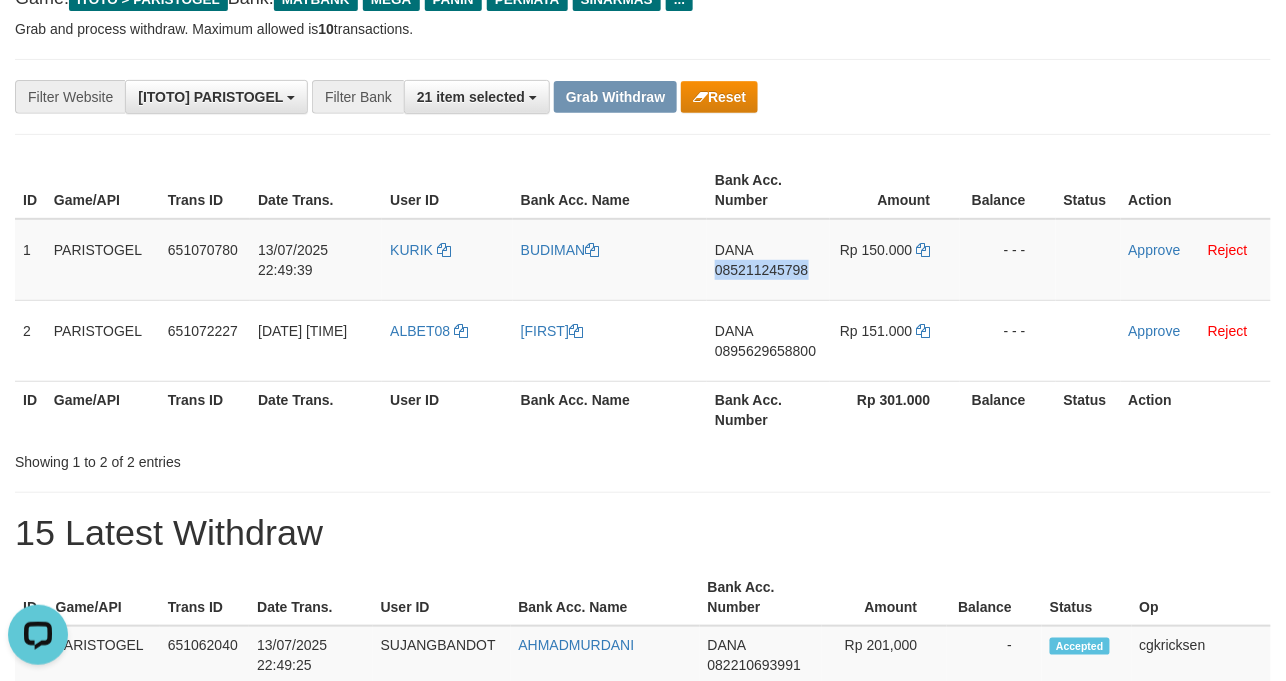 copy on "085211245798" 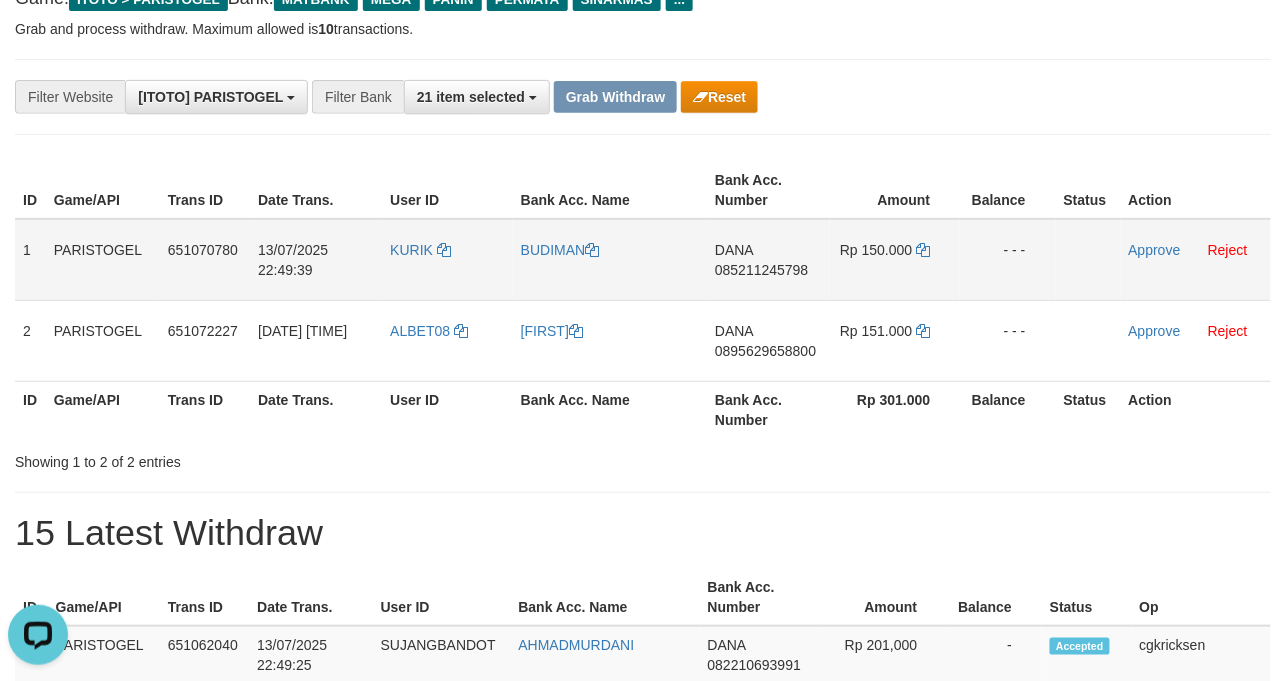 click on "KURIK" at bounding box center [447, 260] 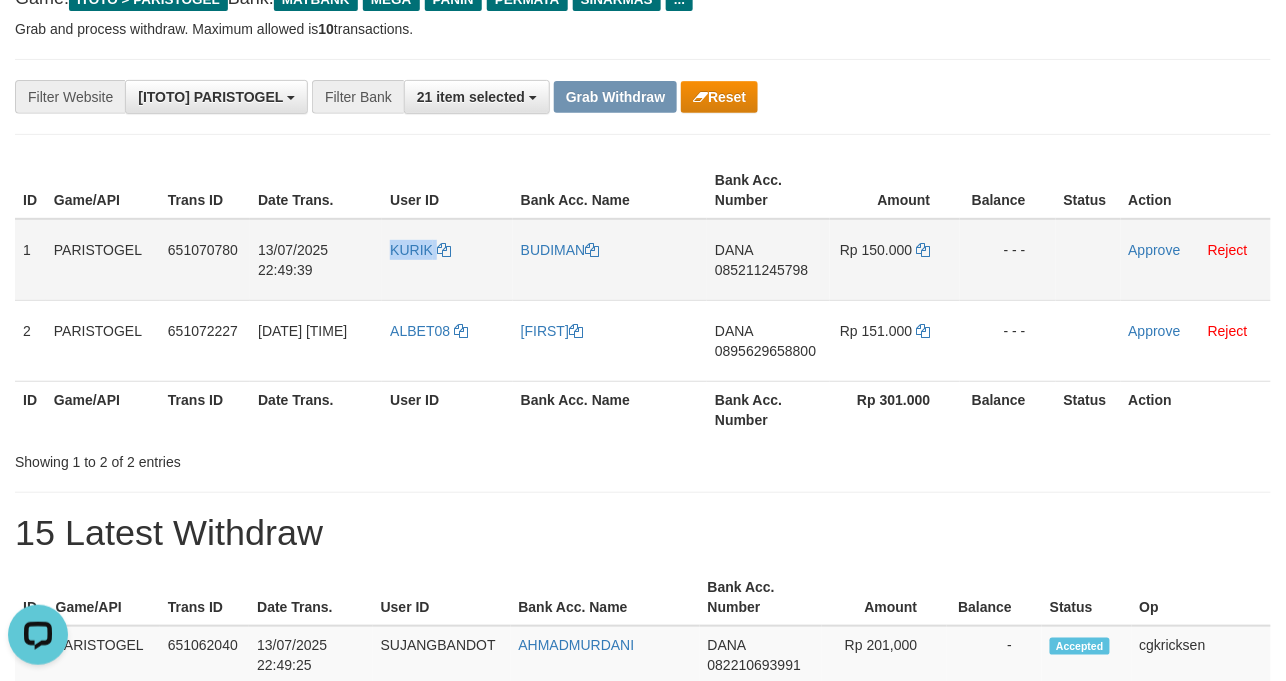 click on "KURIK" at bounding box center (447, 260) 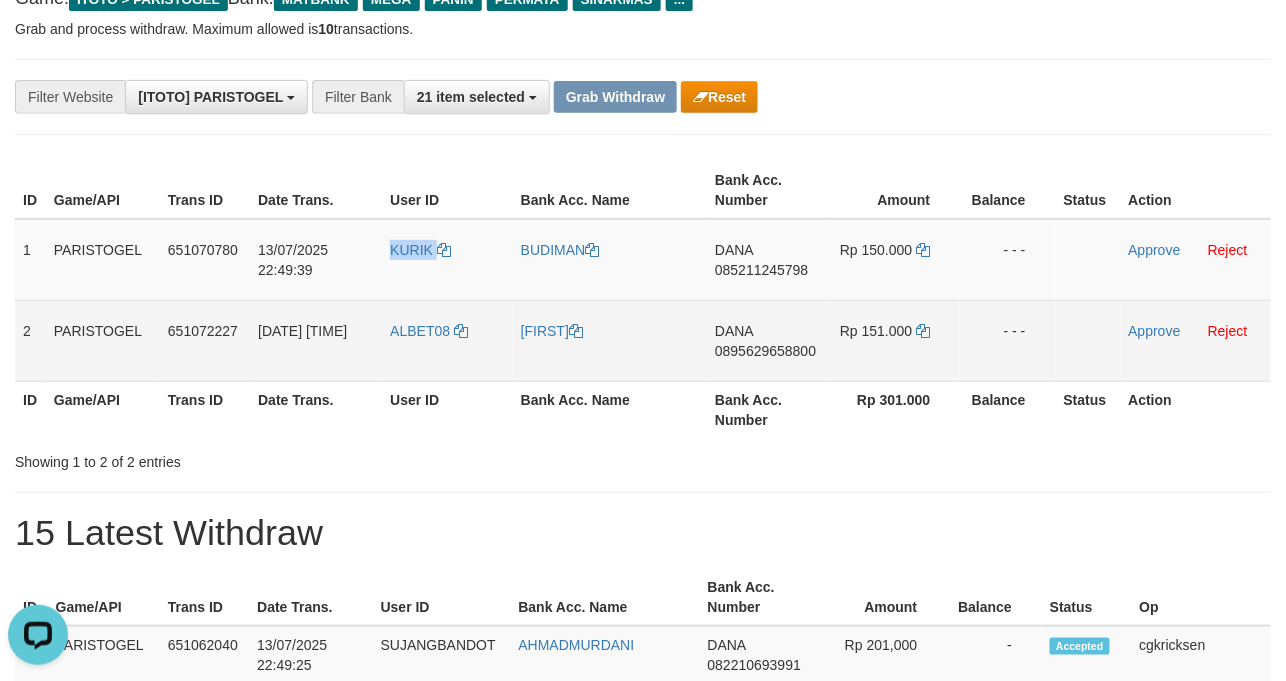 copy on "KURIK" 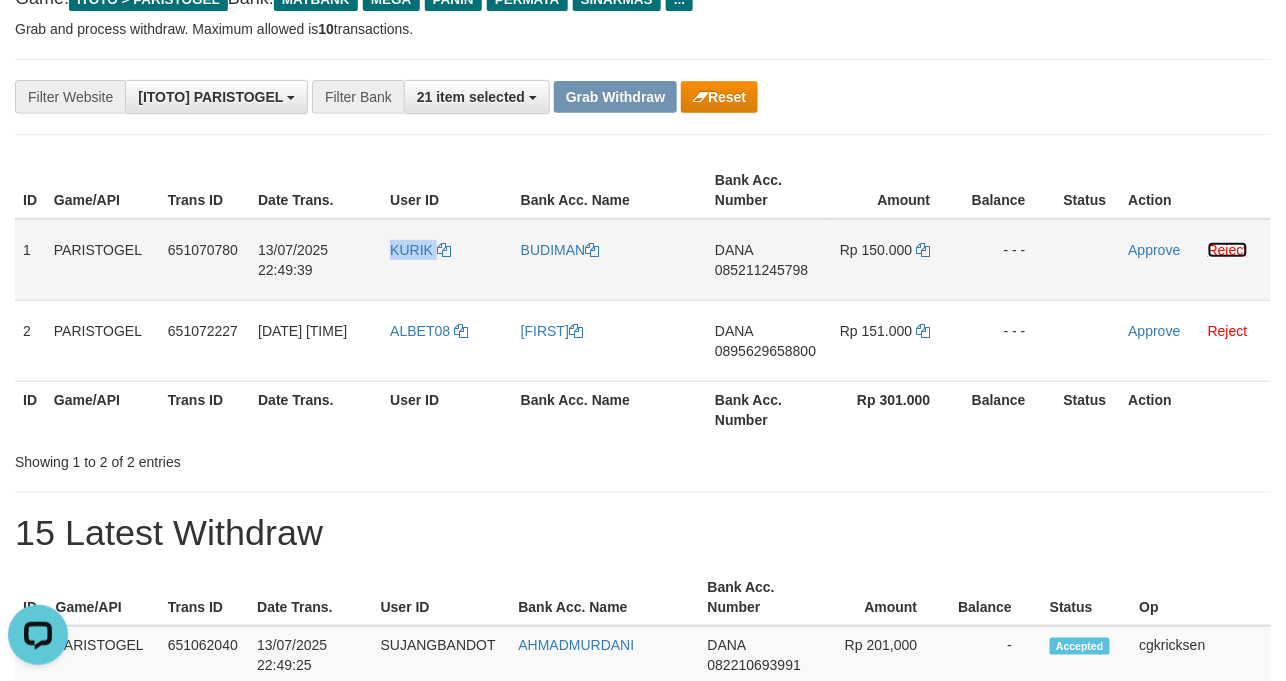 click on "Reject" at bounding box center [1228, 250] 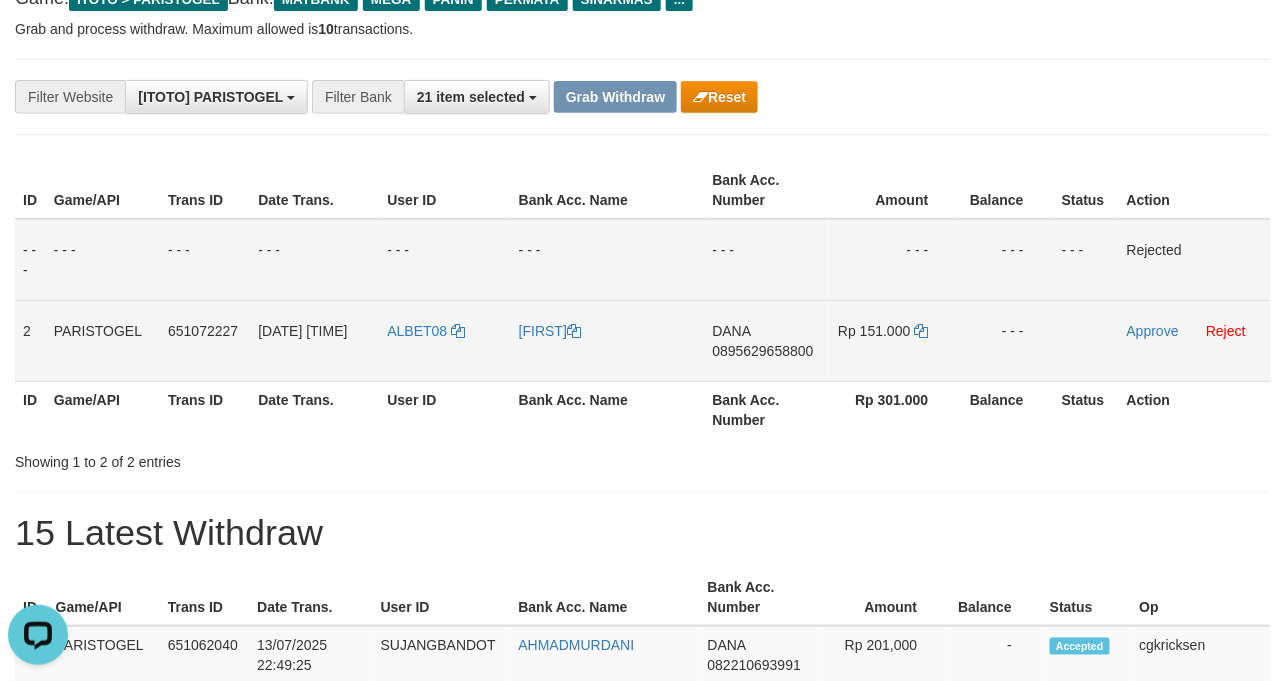 click on "DANA
0895629658800" at bounding box center [766, 340] 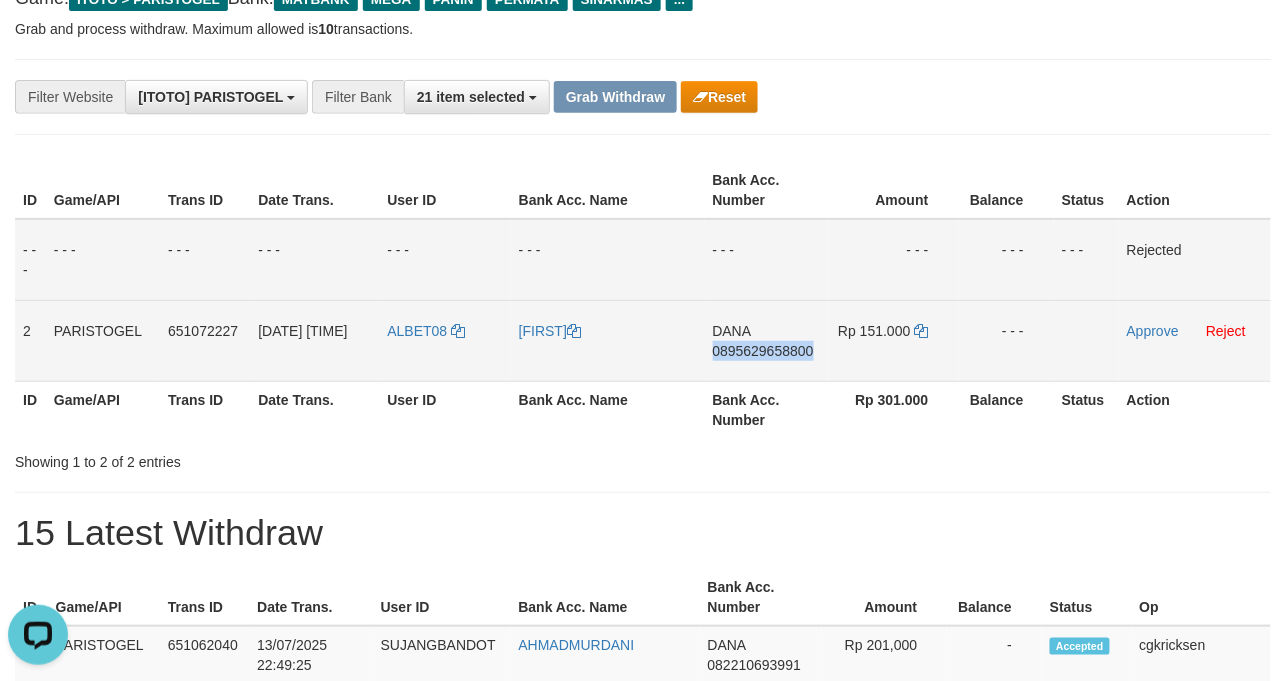 click on "DANA
0895629658800" at bounding box center (766, 340) 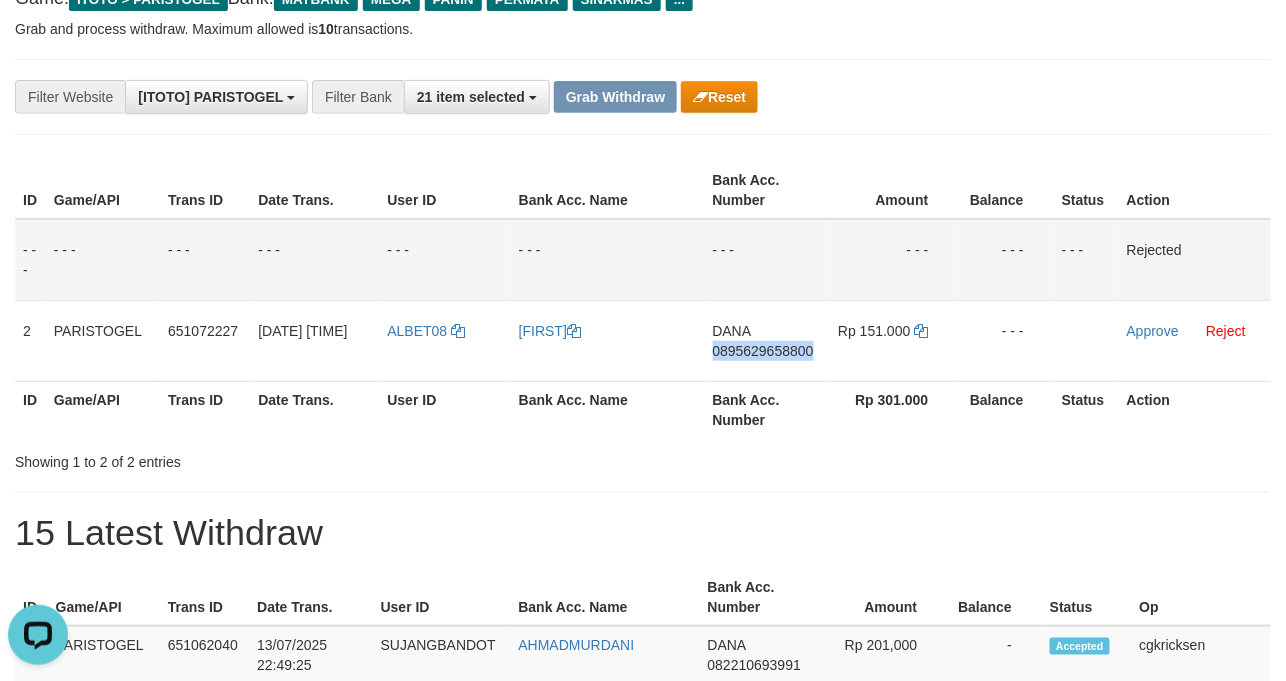copy on "0895629658800" 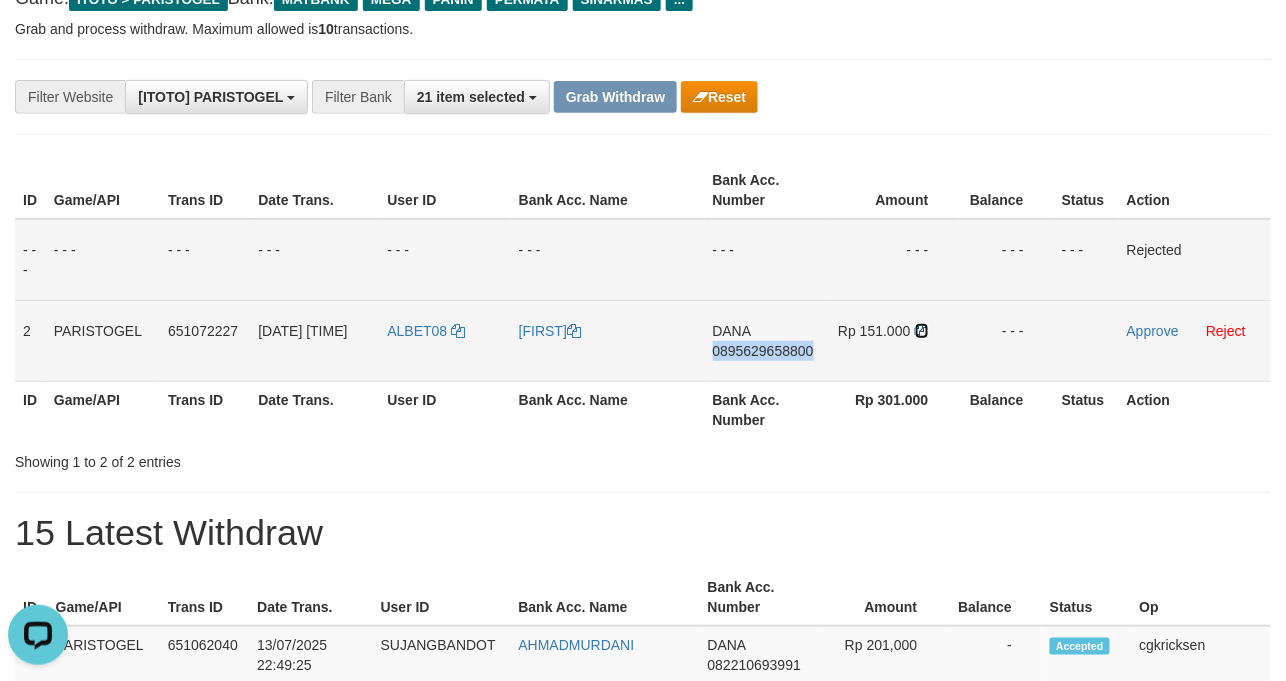 click at bounding box center [922, 331] 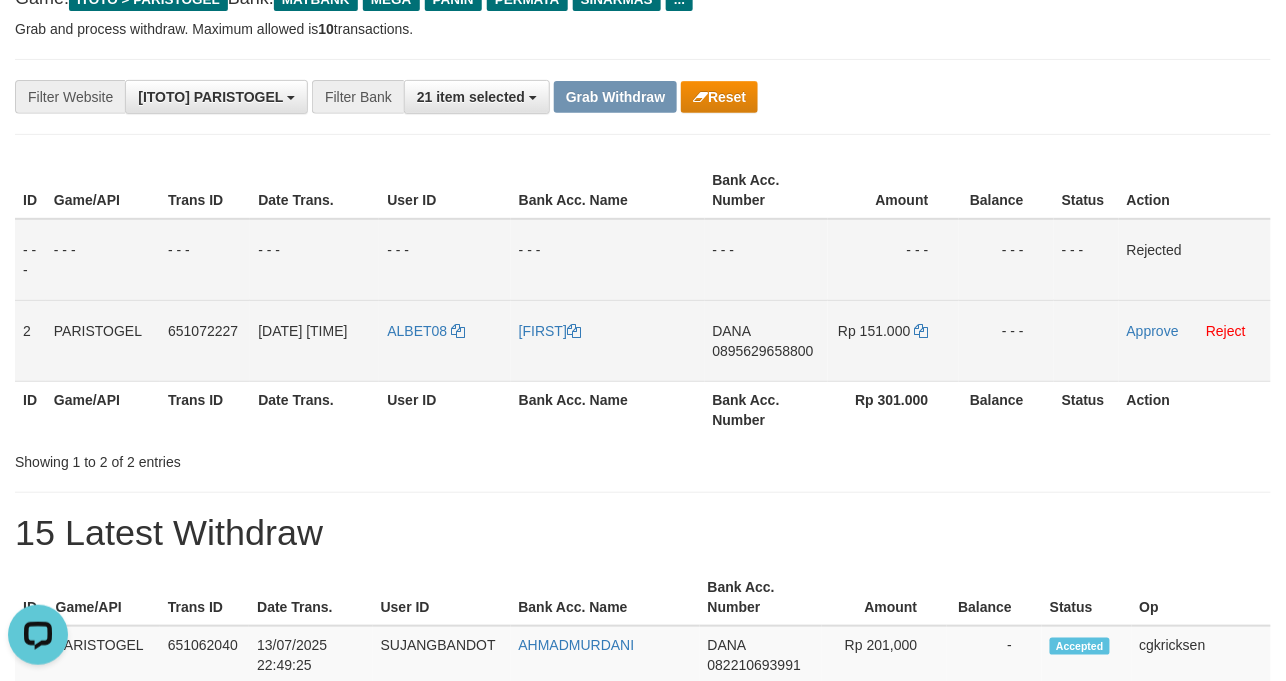 click on "[FIRST]" at bounding box center (608, 340) 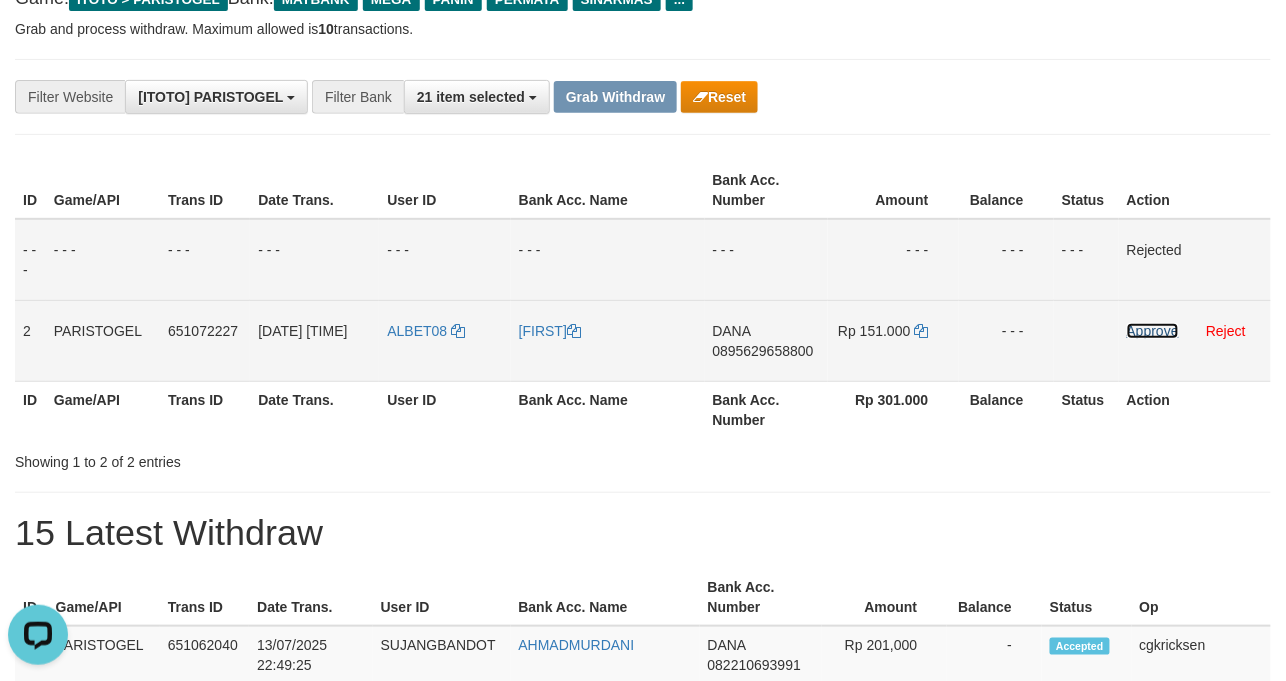 click on "Approve" at bounding box center (1153, 331) 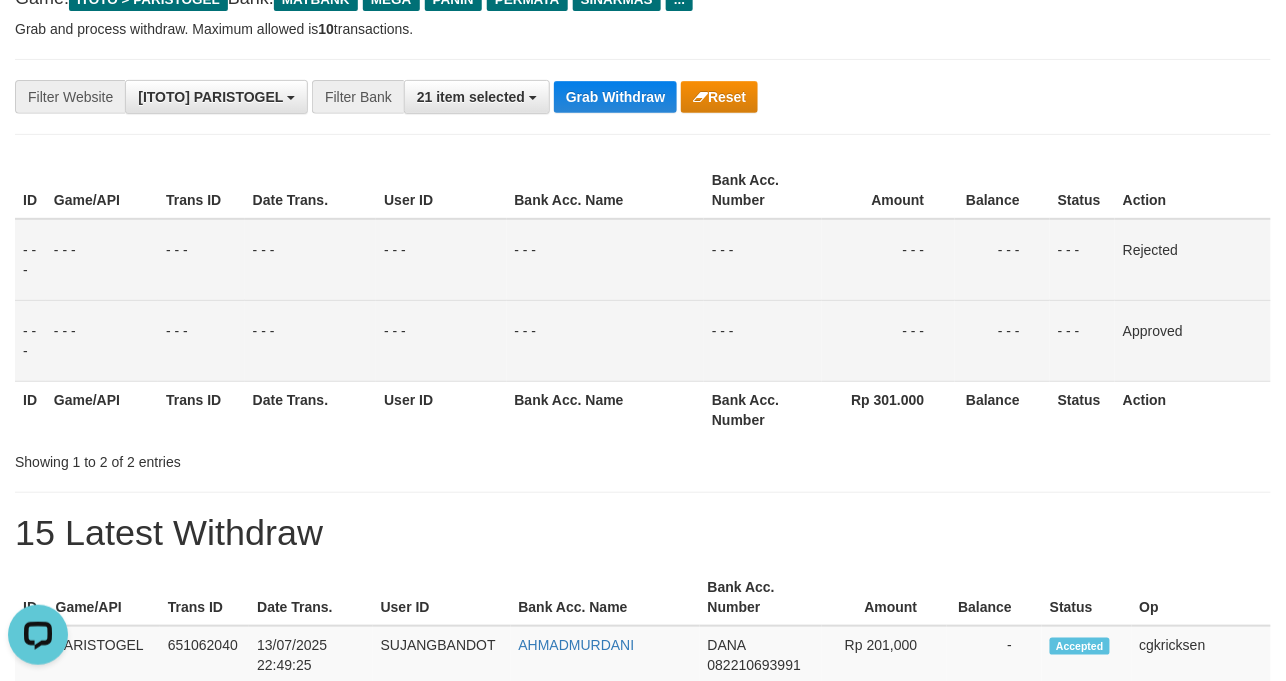 drag, startPoint x: 778, startPoint y: 266, endPoint x: 750, endPoint y: 266, distance: 28 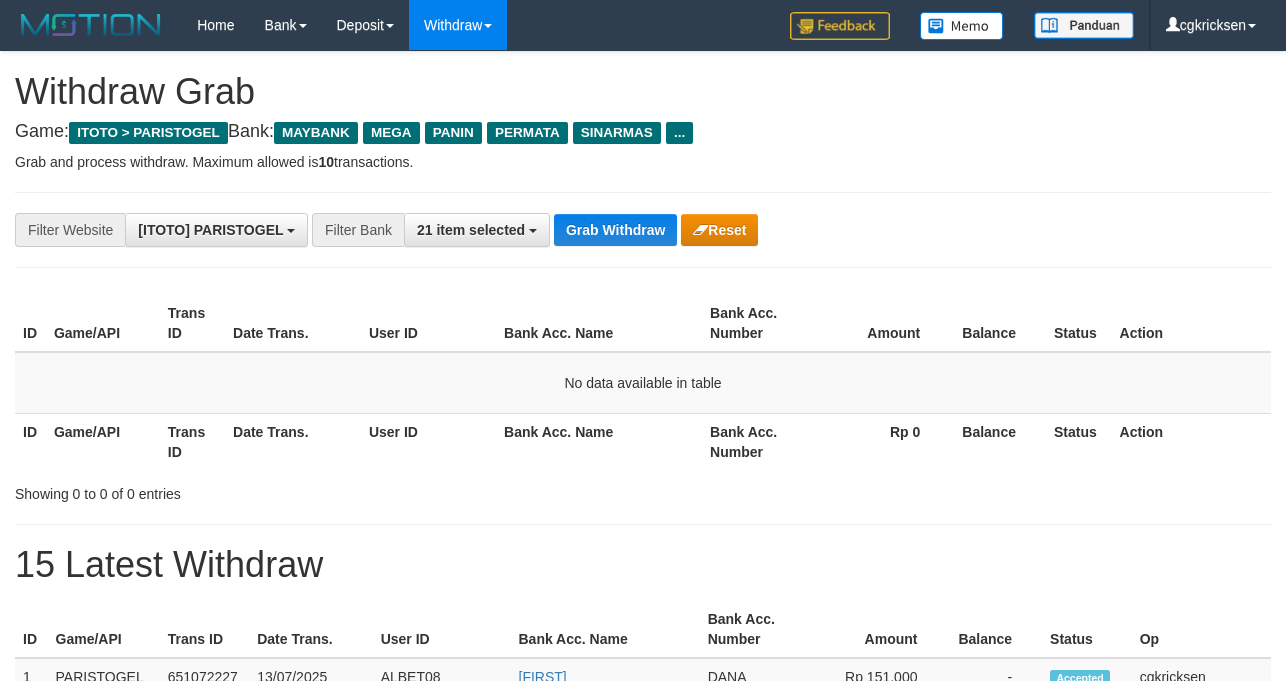 scroll, scrollTop: 134, scrollLeft: 0, axis: vertical 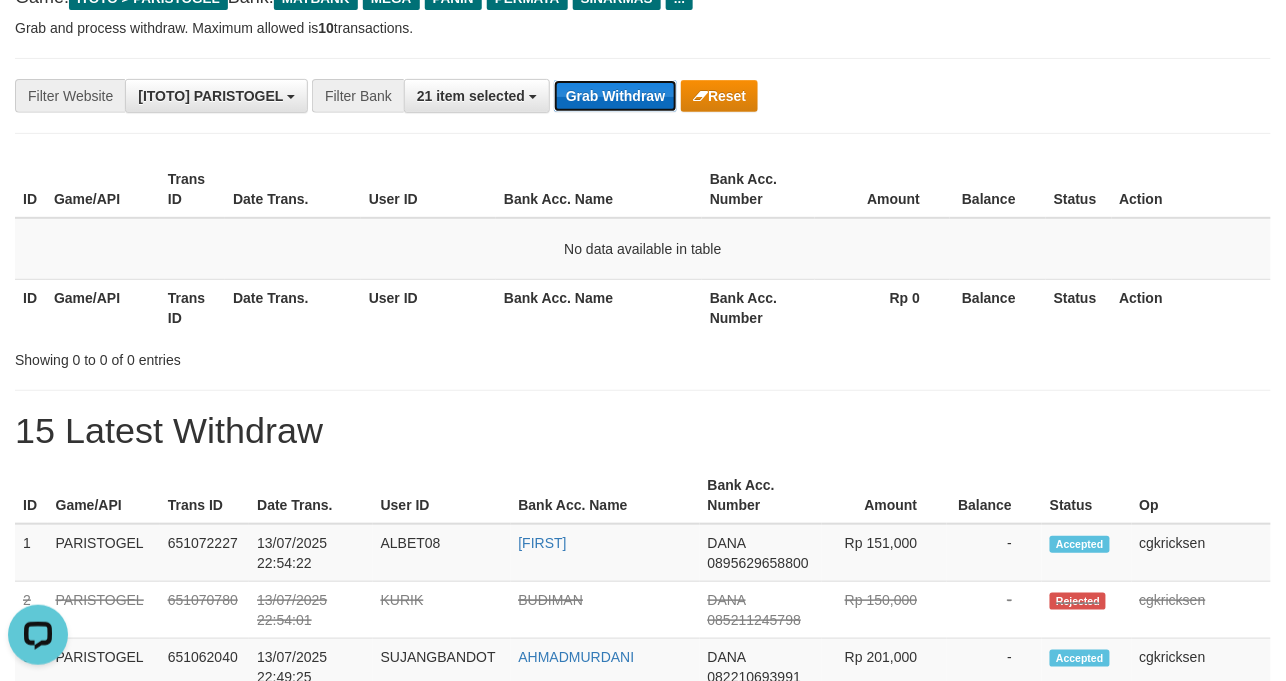 drag, startPoint x: 629, startPoint y: 88, endPoint x: 649, endPoint y: 92, distance: 20.396078 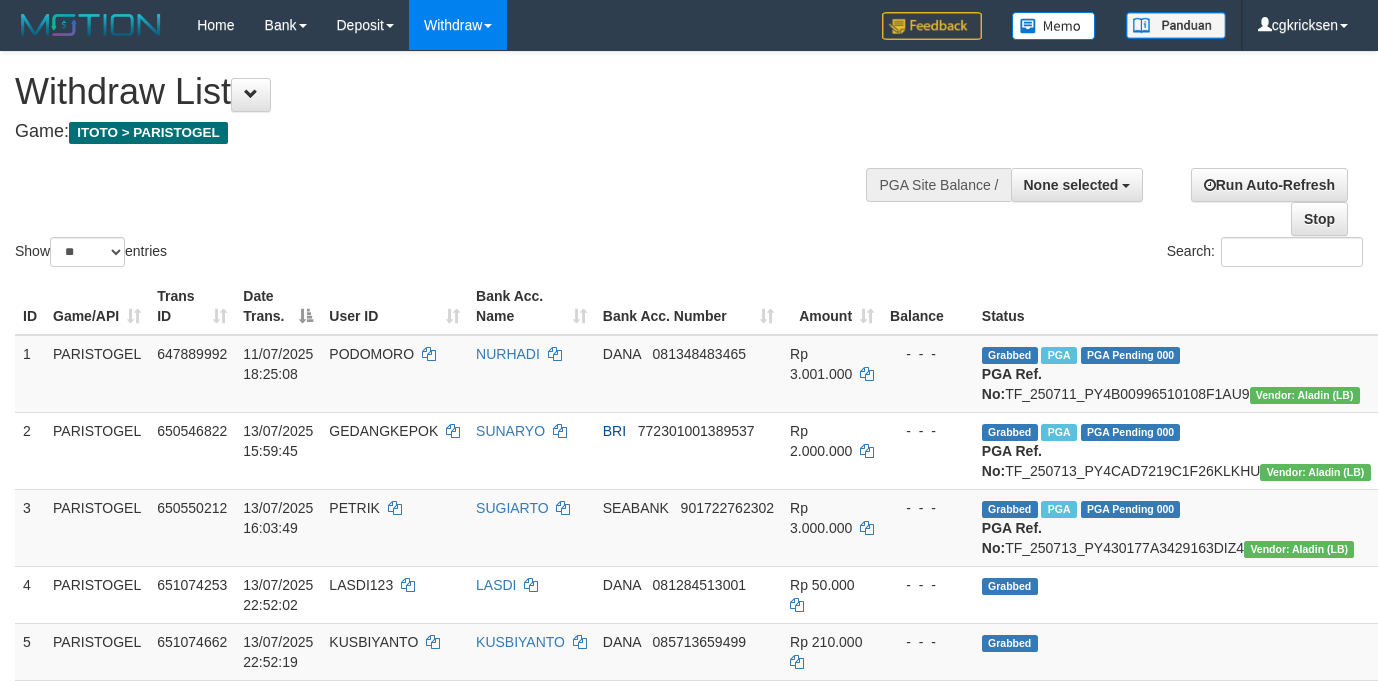 select 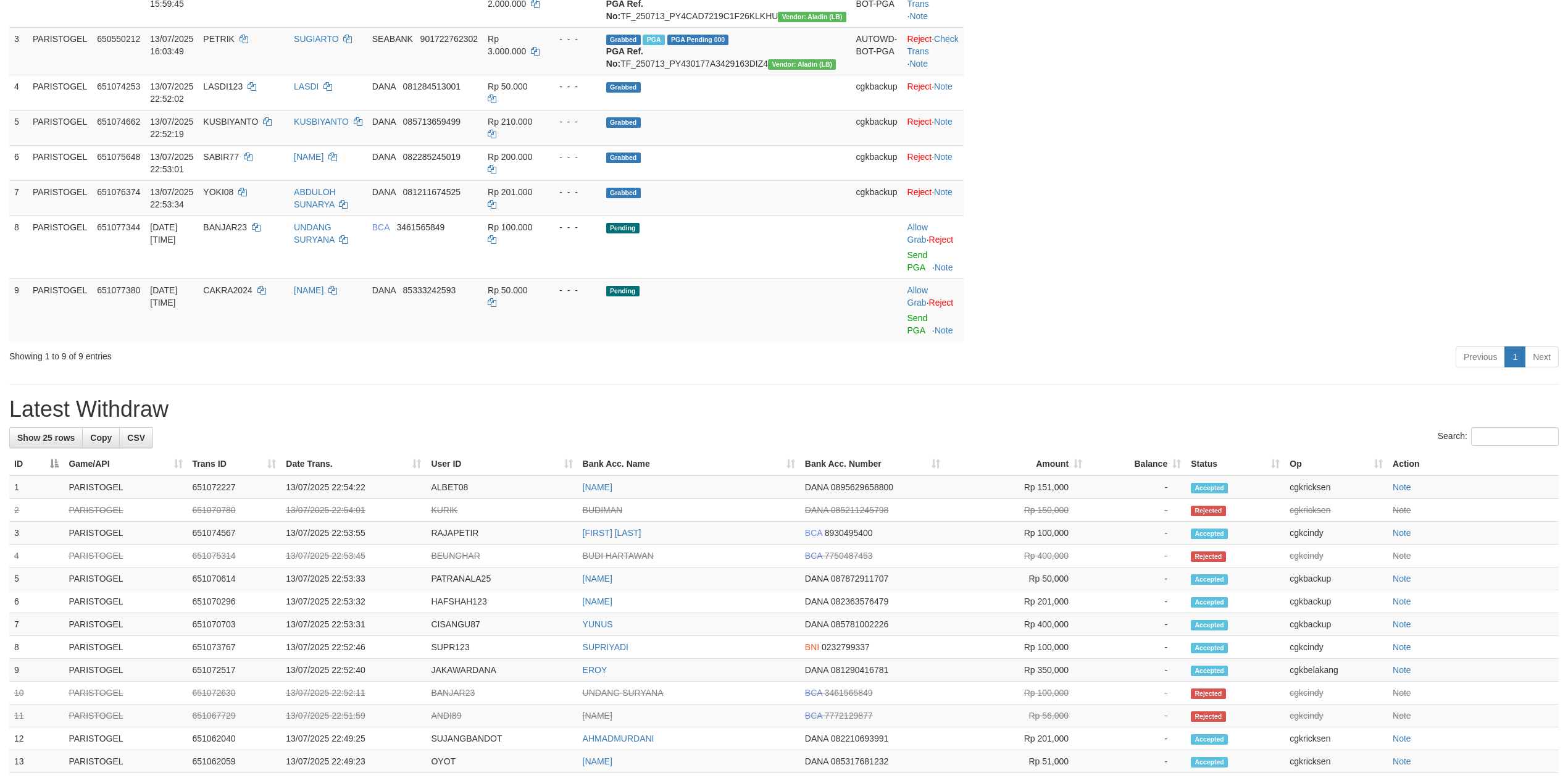 scroll, scrollTop: 262, scrollLeft: 0, axis: vertical 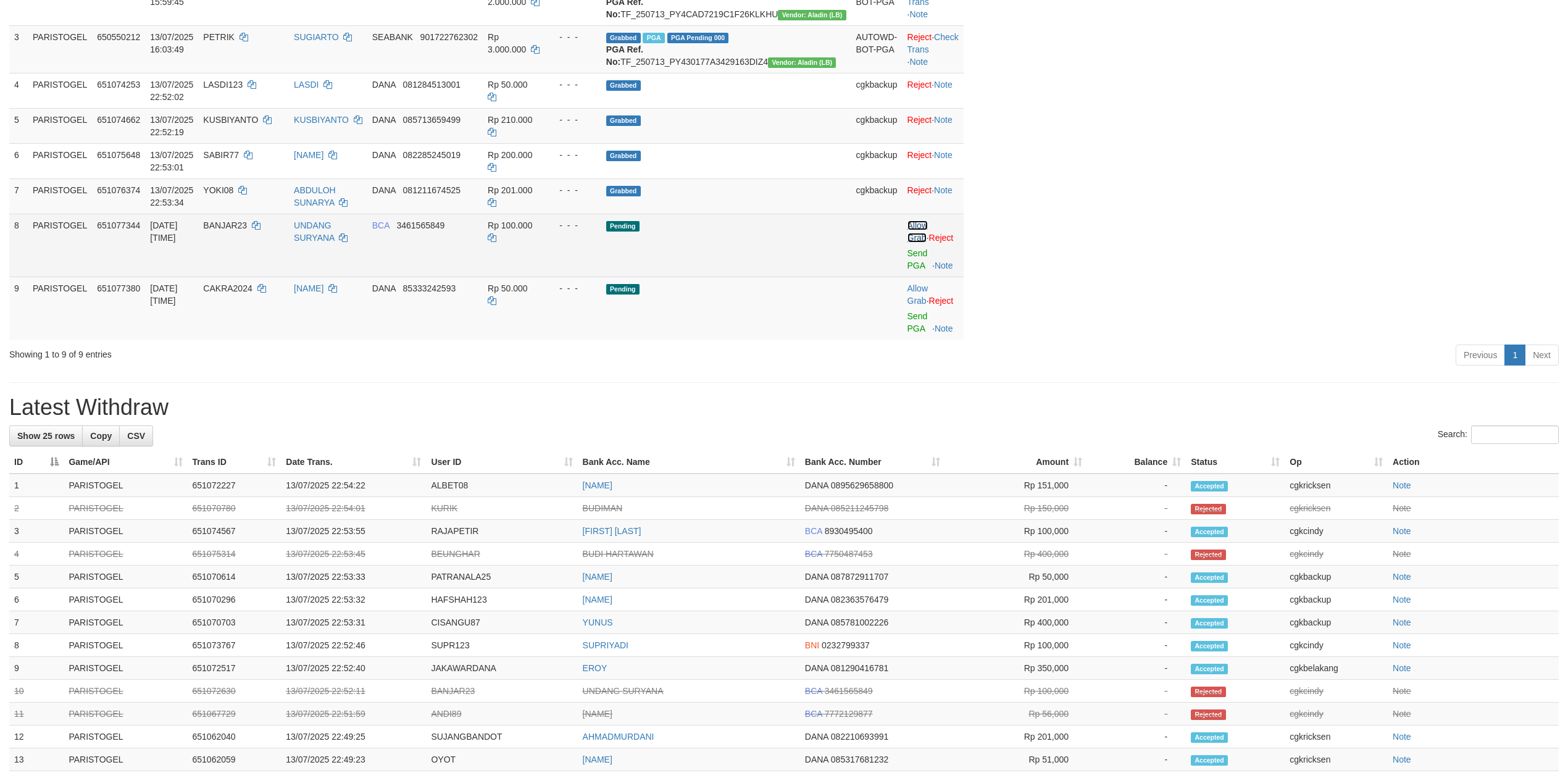 click on "Allow Grab" at bounding box center (917, 232) 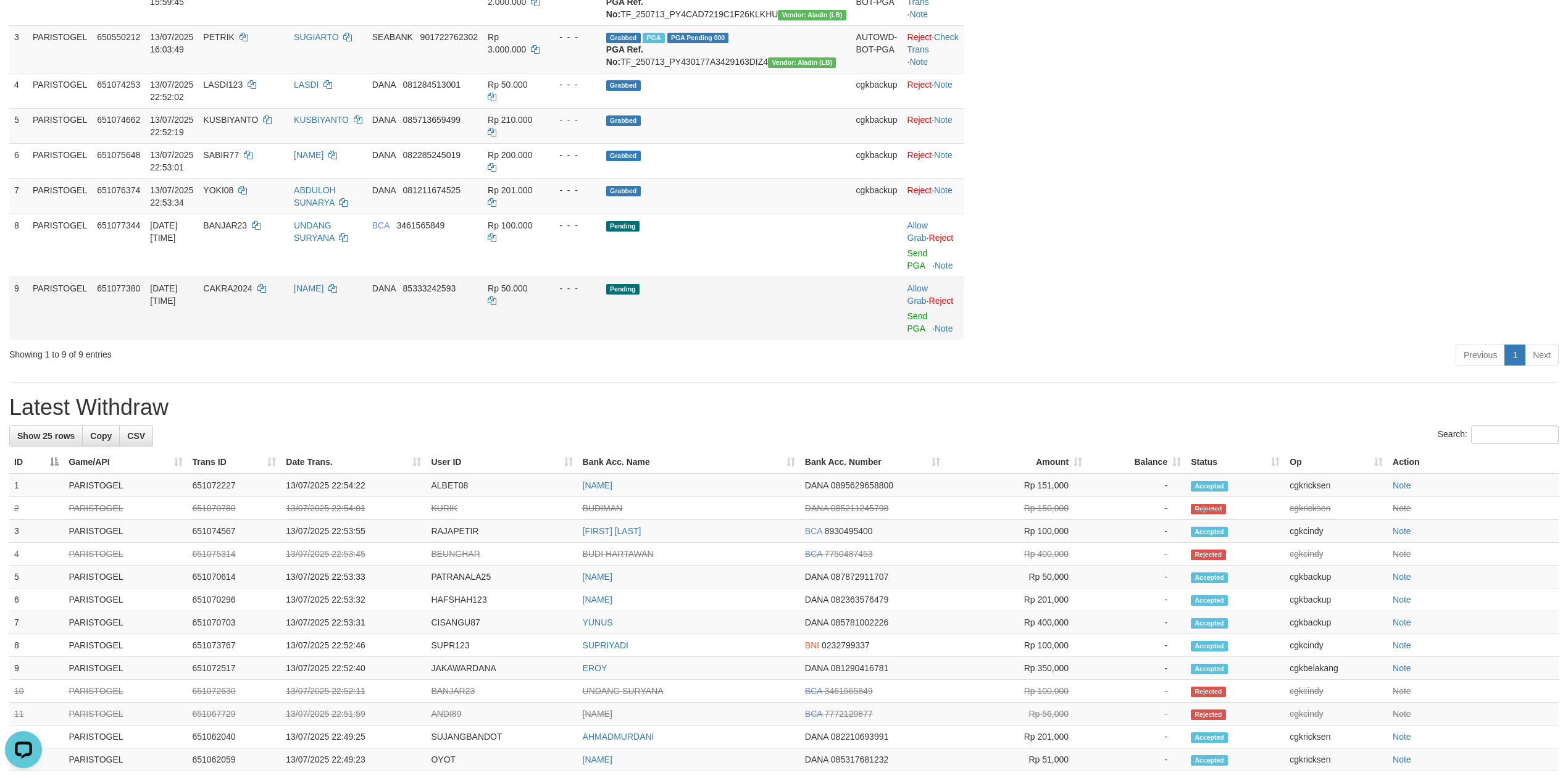 scroll, scrollTop: 0, scrollLeft: 0, axis: both 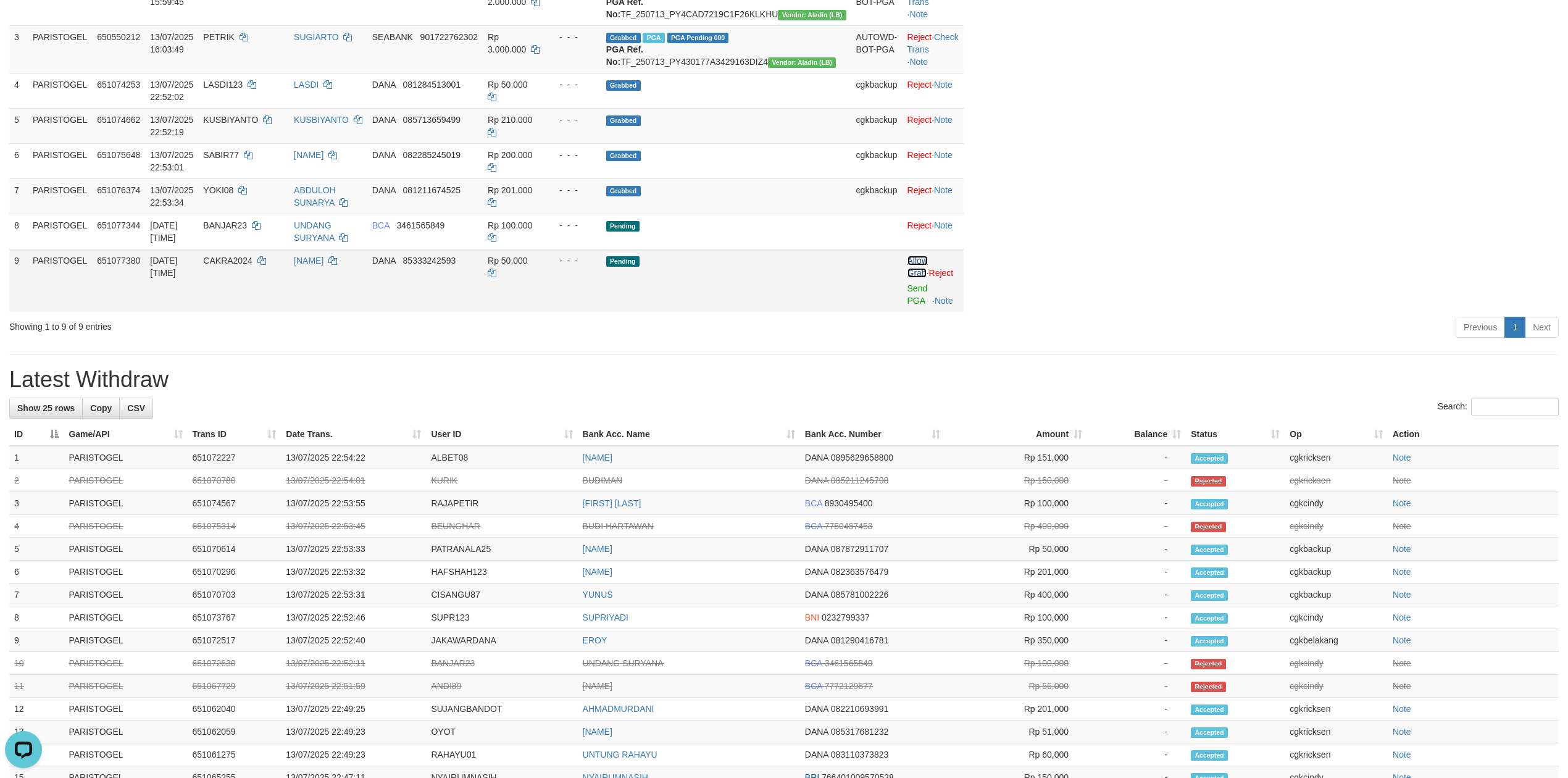 click on "Allow Grab" at bounding box center [917, 267] 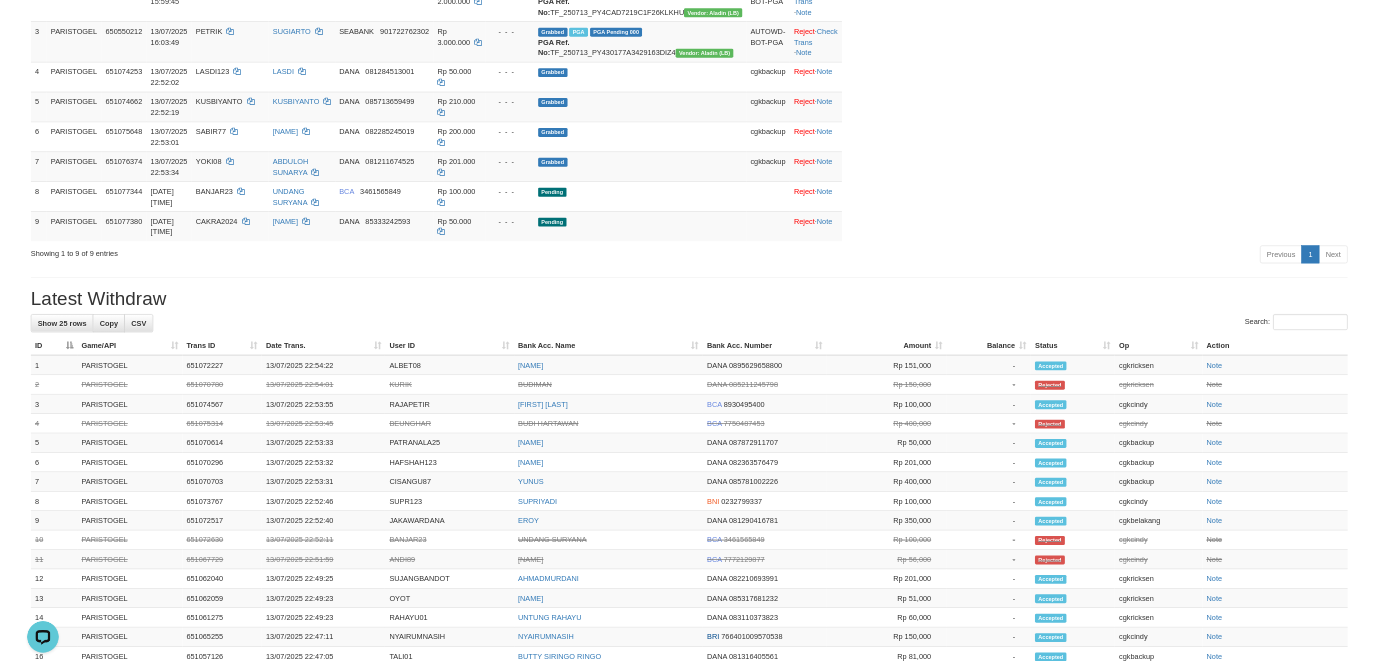scroll, scrollTop: 473, scrollLeft: 0, axis: vertical 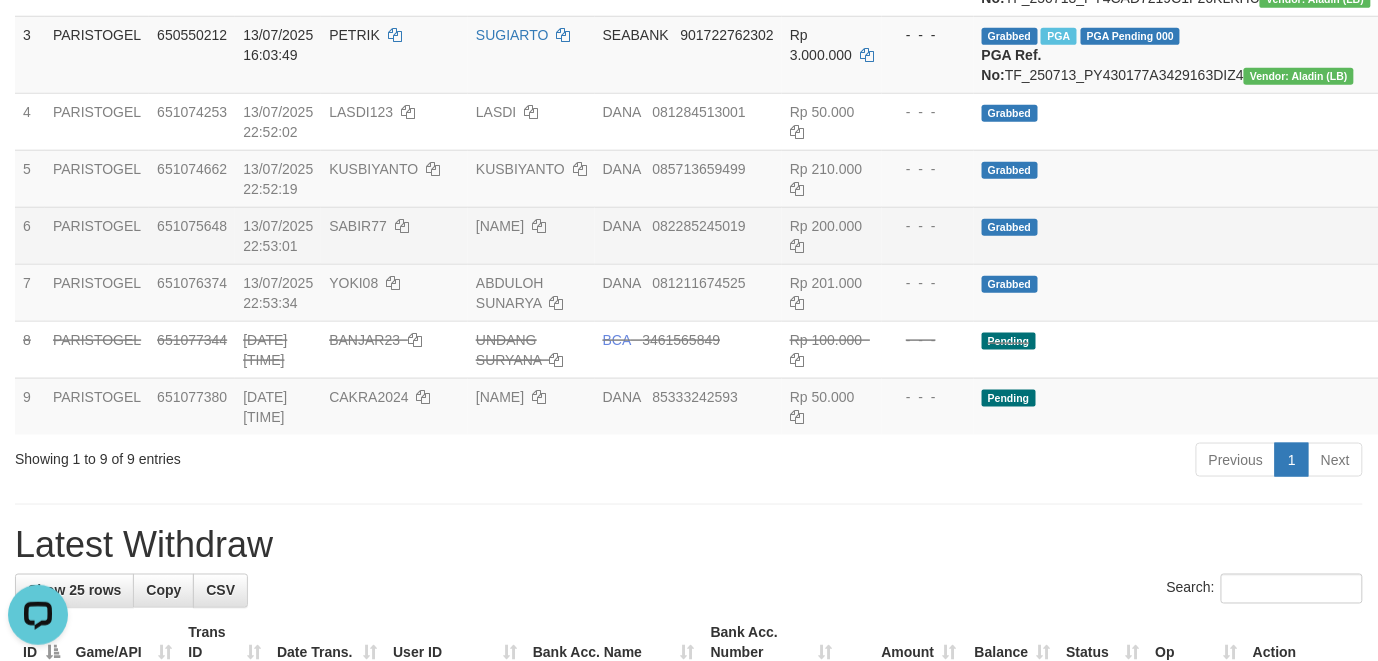 click on "-  -  -" at bounding box center (928, 235) 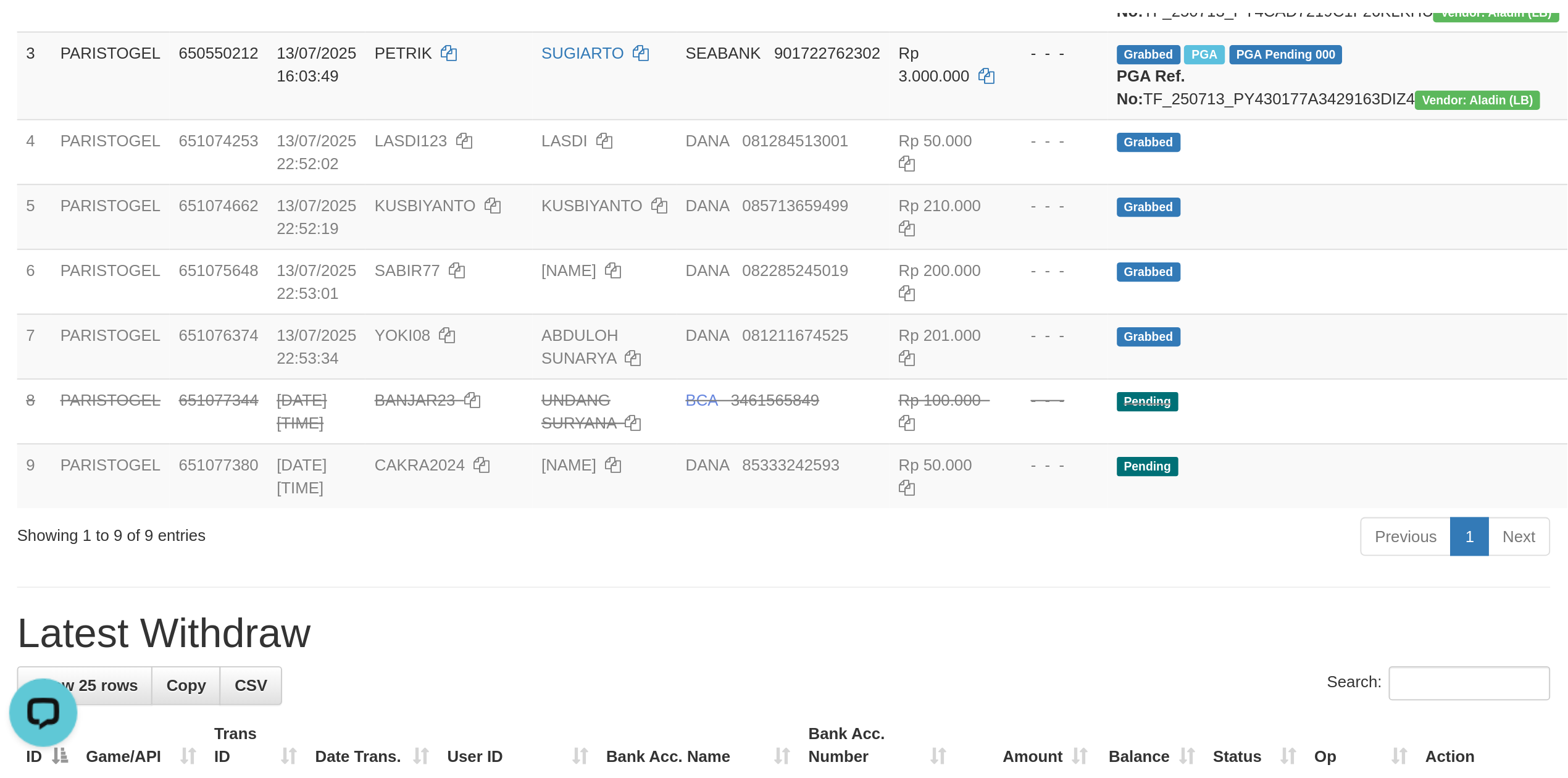 scroll, scrollTop: 262, scrollLeft: 0, axis: vertical 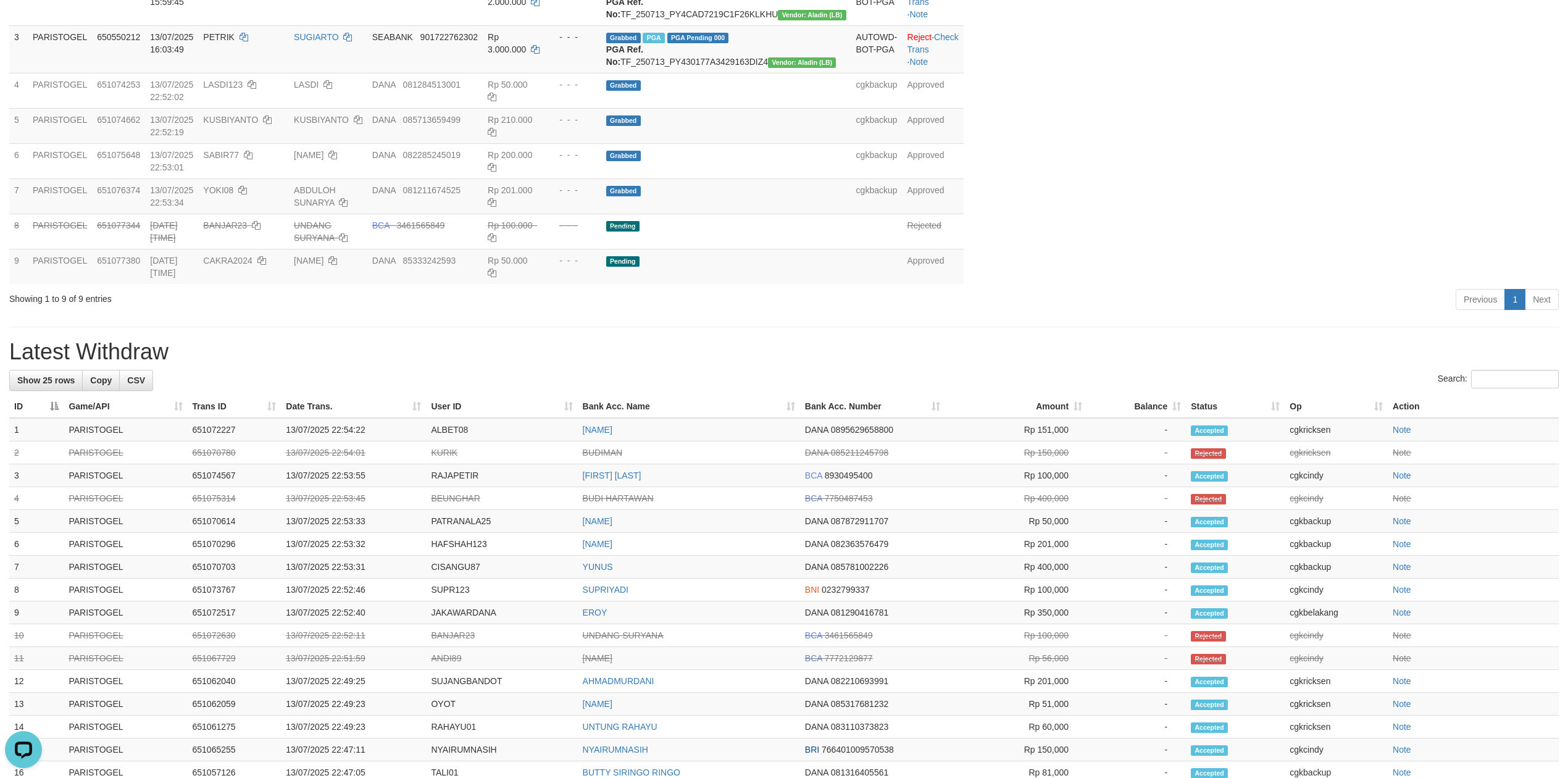click on "ID Game/API Trans ID Date Trans. User ID Bank Acc. Name Bank Acc. Number Amount Balance Status Op Action
1 PARISTOGEL 647889992 11/07/2025 18:25:08 PODOMORO    [NAME]     DANA      [PHONE] Rp 3.001.000    -  -  - Grabbed   PGA   PGA Pending 000 PGA Ref. No:  TF_250711_PY4B00996510108F1AU9  Vendor: Aladin (LB) AUTOWD-BOT-PGA Reject ·    Check Trans    ·    Note 2 PARISTOGEL 650546822 13/07/2025 15:59:45 GEDANGKEPOK    [NAME]     BRI      [ACCOUNT_NUMBER] Rp 2.000.000    -  -  - Grabbed   PGA   PGA Pending 000 PGA Ref. No:  TF_250713_PY4CAD7219C1F26KLKHU  Vendor: Aladin (LB) AUTOWD-BOT-PGA Reject ·    Check Trans    ·    Note 3 PARISTOGEL 650550212 13/07/2025 16:03:49 PETRIK    [NAME]     SEABANK      [ACCOUNT_NUMBER] Rp 3.000.000    -  -  - Grabbed   PGA   PGA Pending 000 PGA Ref. No:  TF_250713_PY430177A3429163DIZ4  Vendor: Aladin (LB) AUTOWD-BOT-PGA Reject ·    Check Trans    ·    Note 4 PARISTOGEL 651074253 LASDI123    5 6" at bounding box center (784, 90) 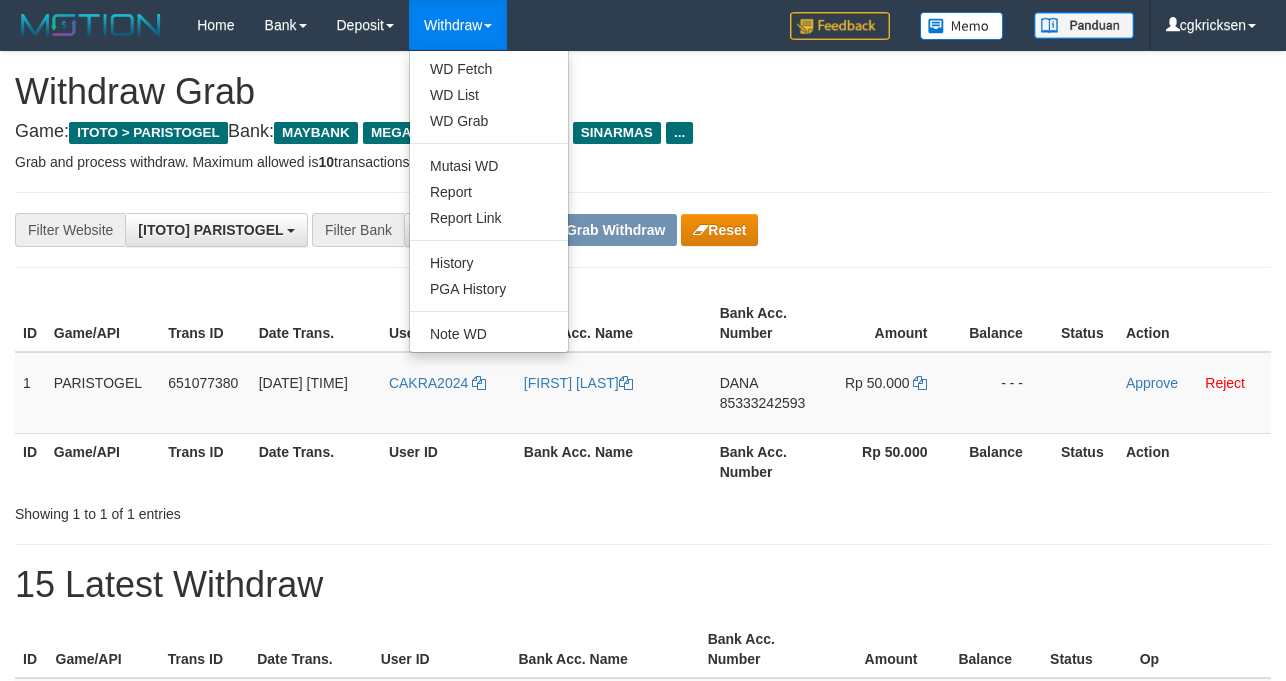 scroll, scrollTop: 0, scrollLeft: 0, axis: both 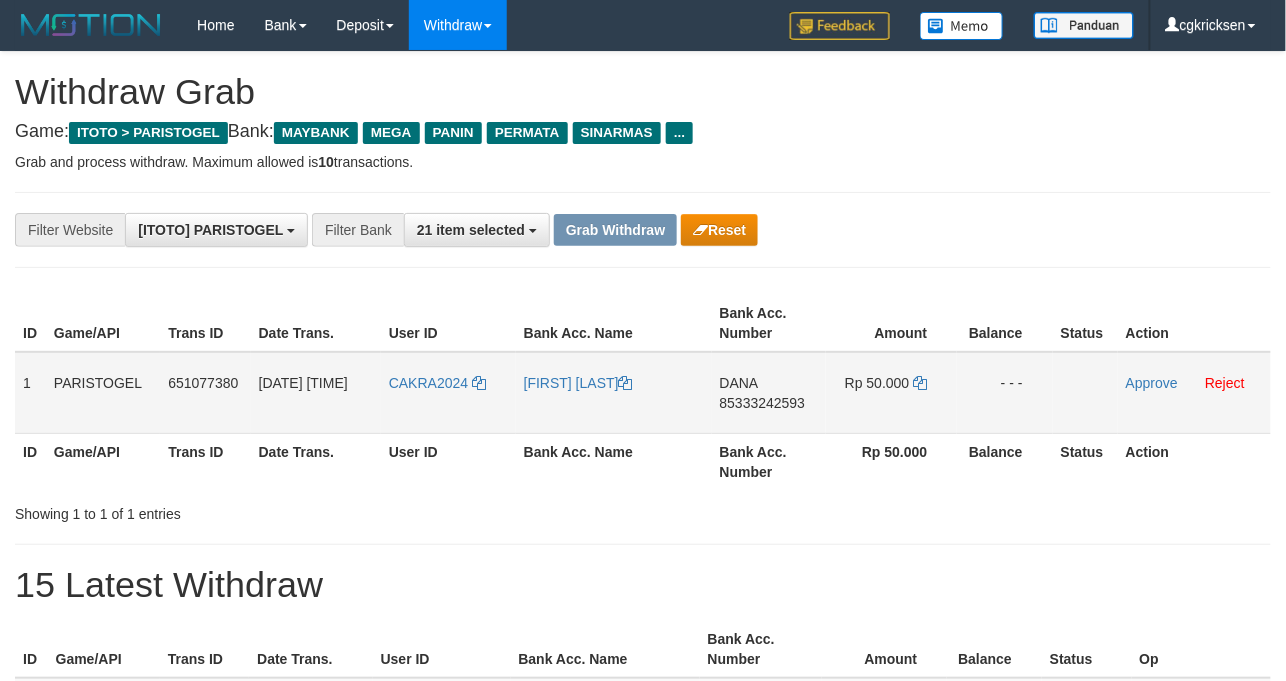 click on "CAKRA2024" at bounding box center [448, 393] 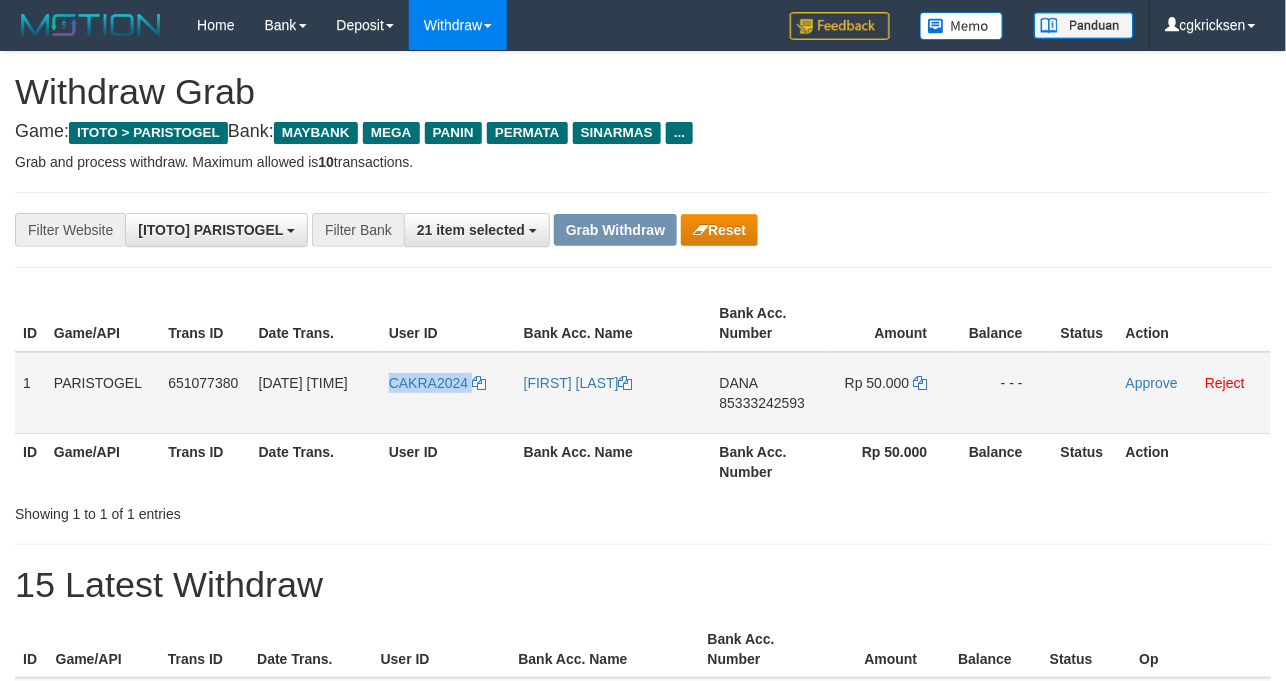 click on "CAKRA2024" at bounding box center [448, 393] 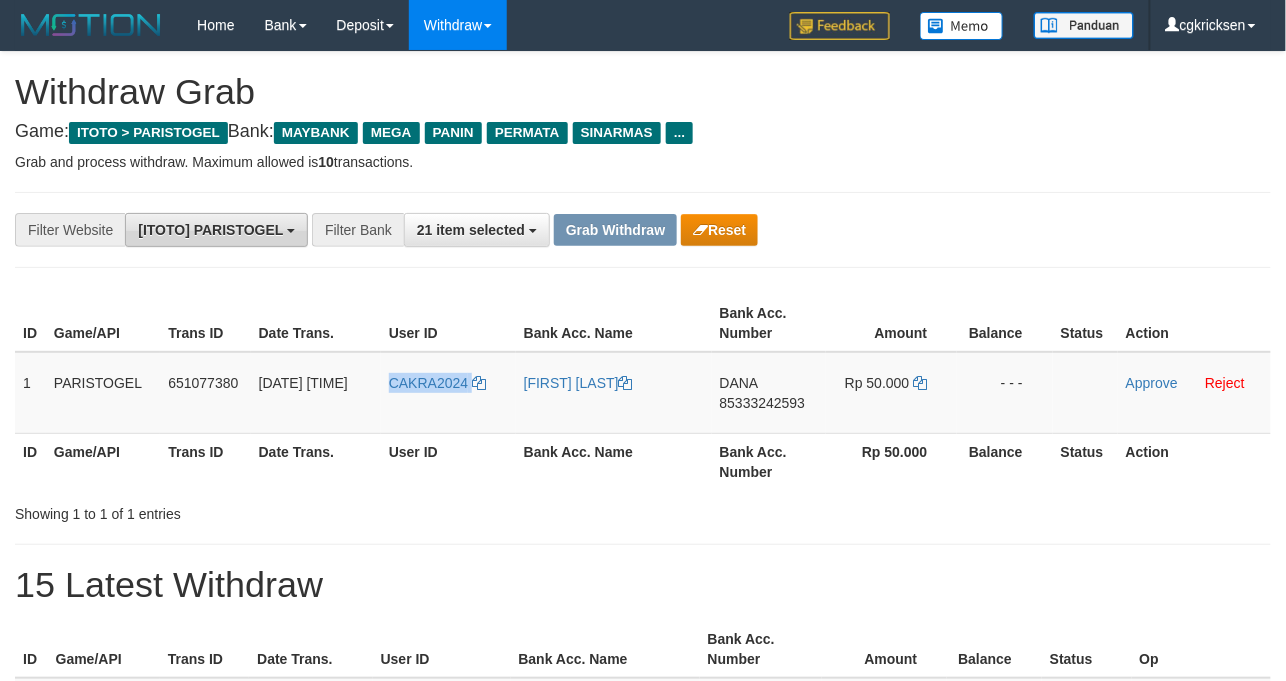 copy on "CAKRA2024" 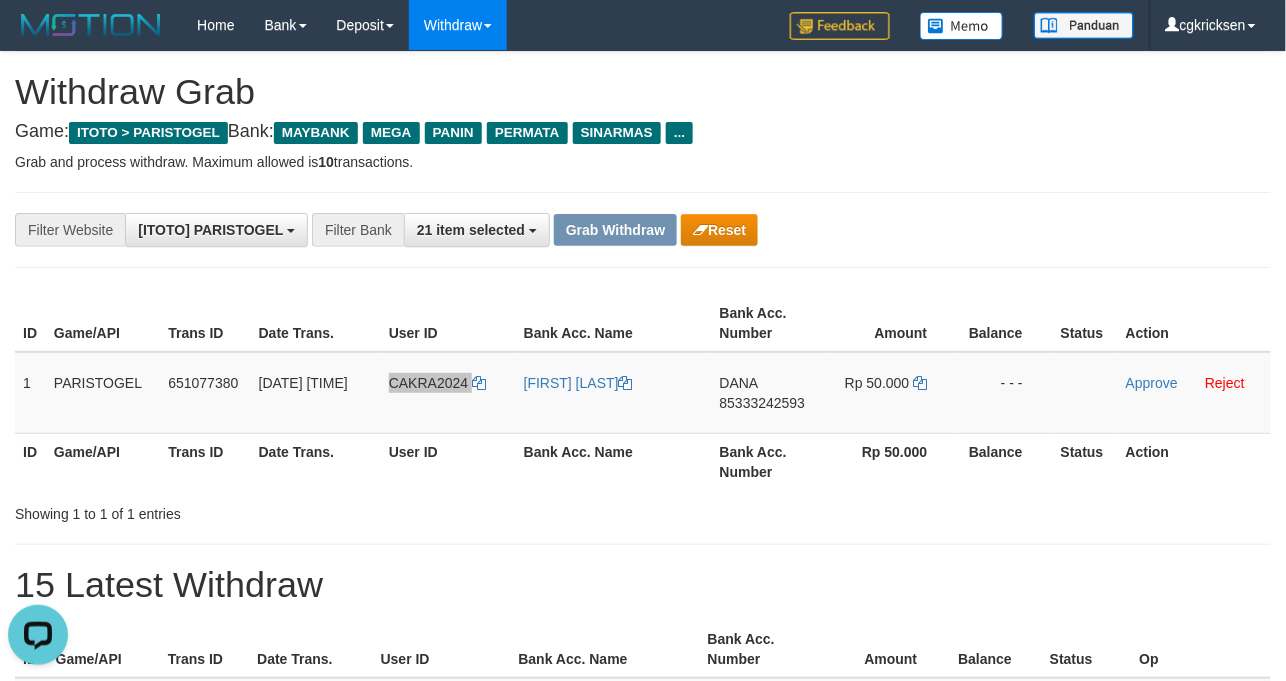 scroll, scrollTop: 0, scrollLeft: 0, axis: both 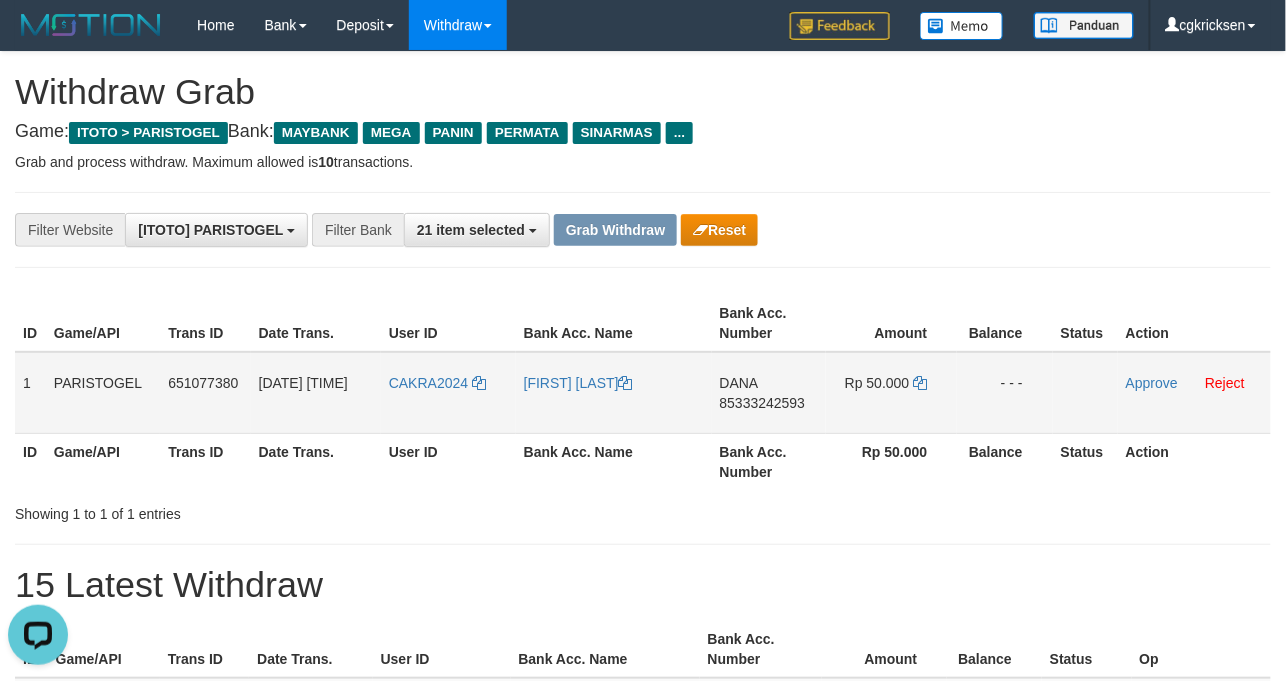 click on "[NAME]" at bounding box center (614, 393) 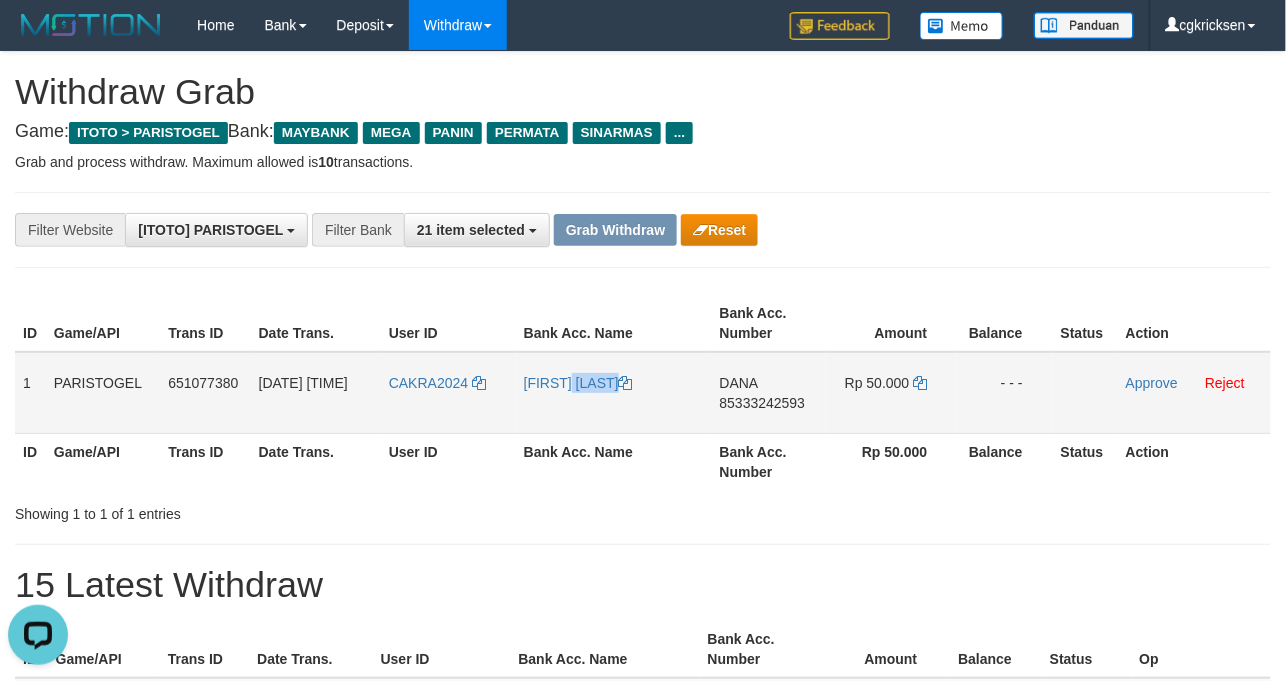click on "[NAME]" at bounding box center [614, 393] 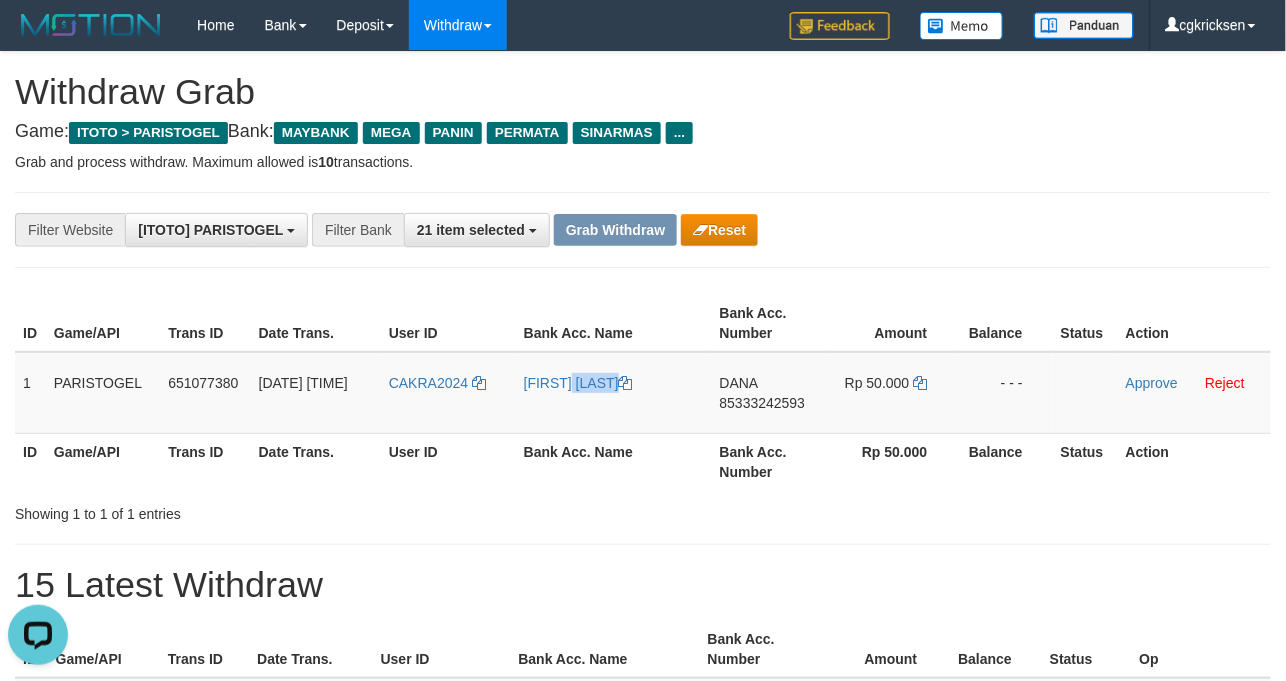 copy on "[NAME]" 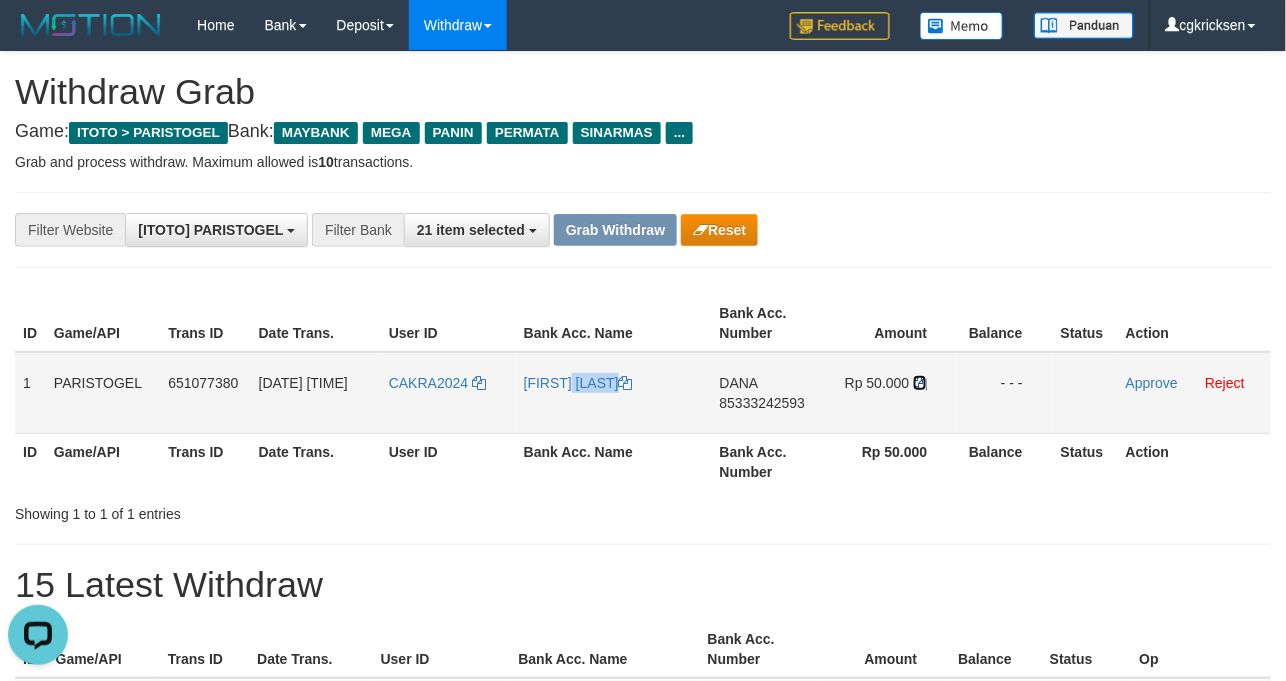 click at bounding box center [920, 383] 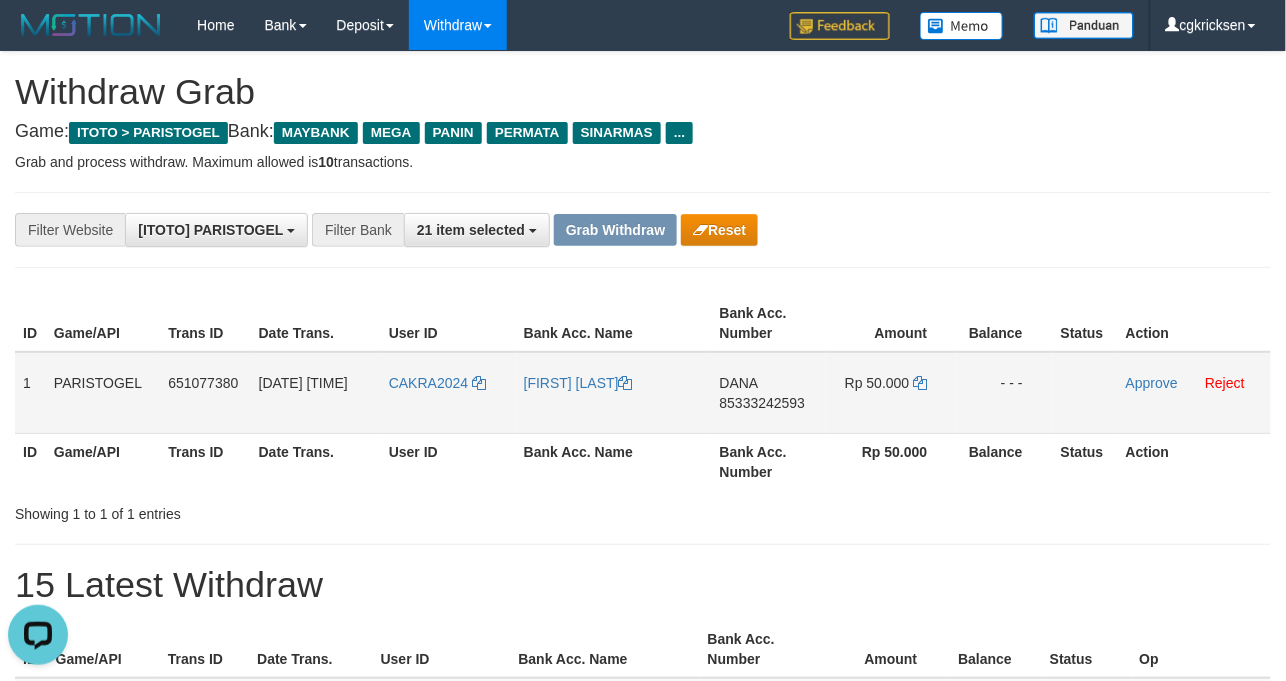 click on "CAKRA2024" at bounding box center (448, 393) 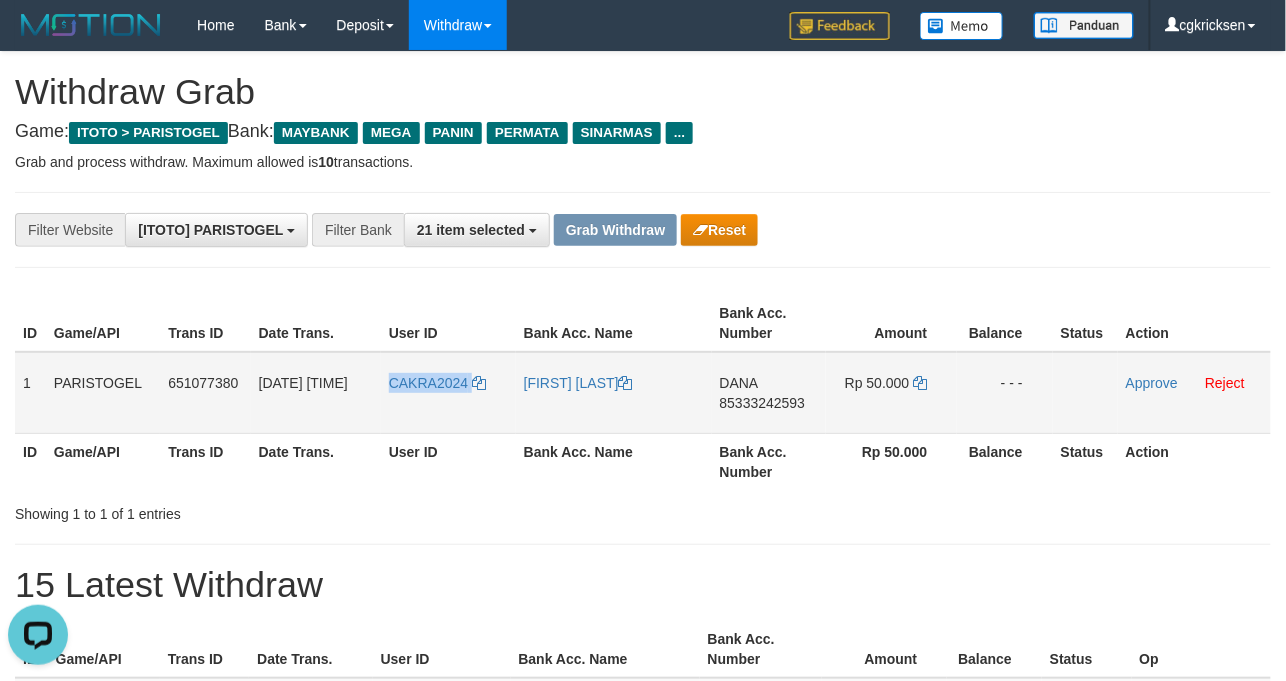 click on "CAKRA2024" at bounding box center [448, 393] 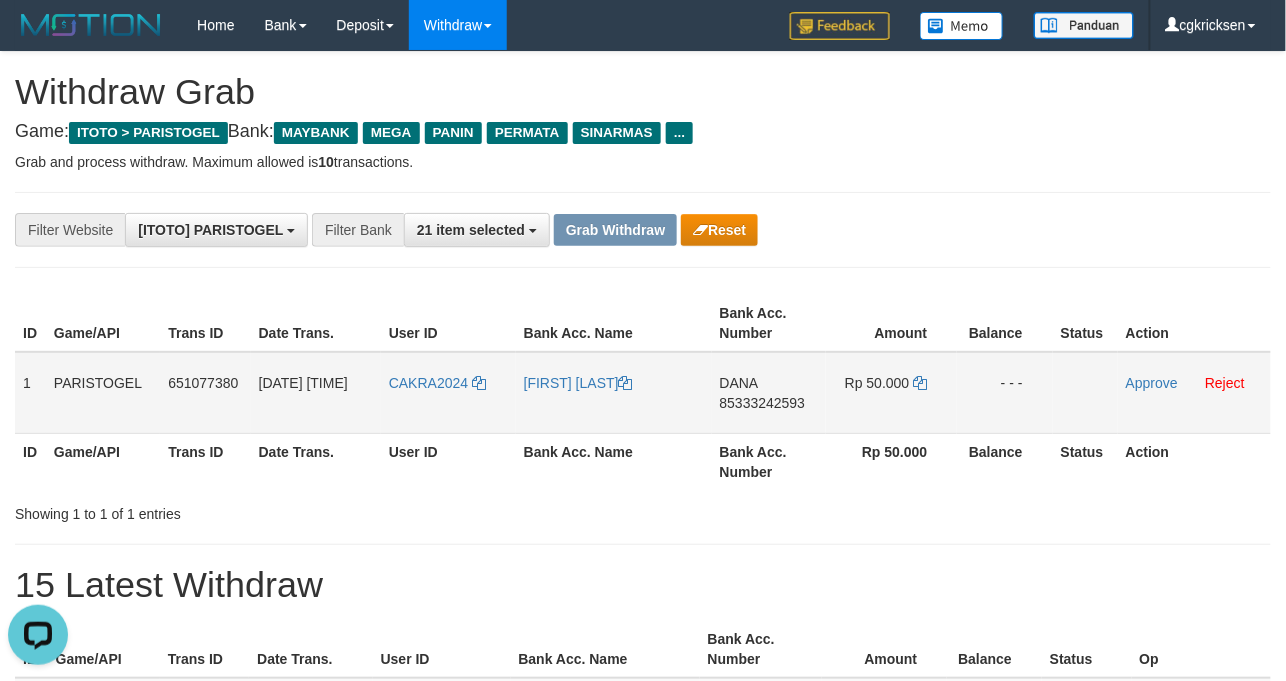 click on "DANA
85333242593" at bounding box center (769, 393) 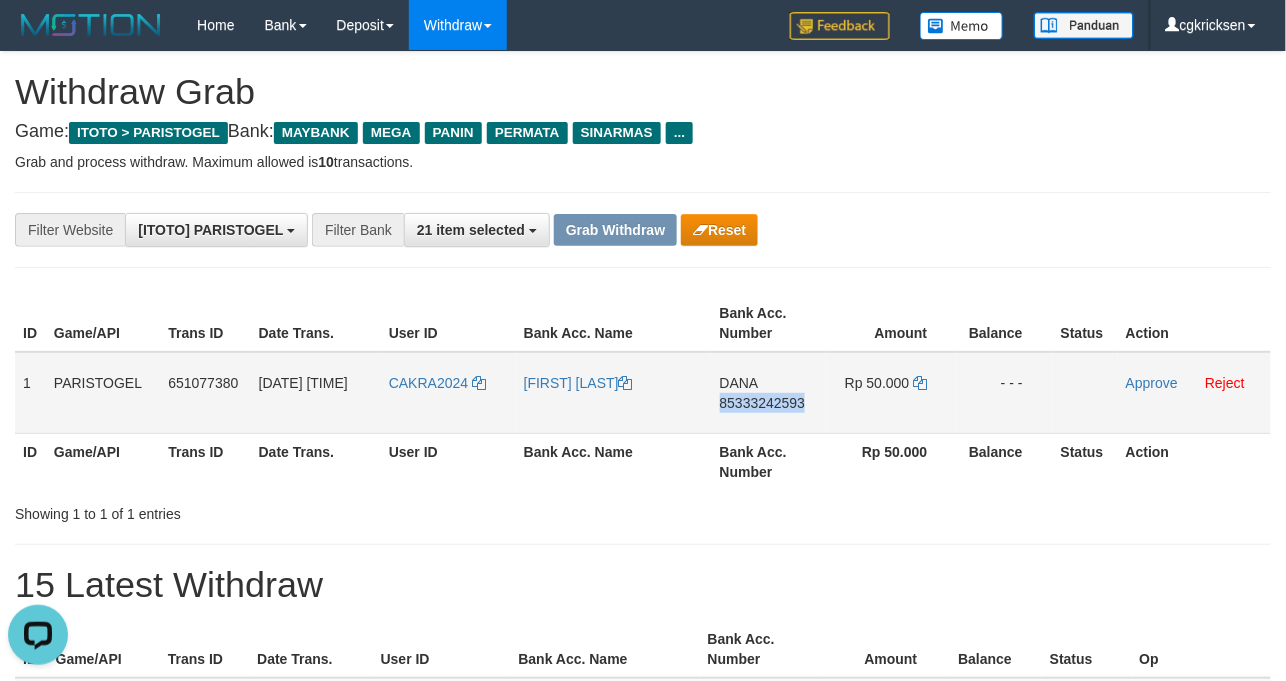 click on "DANA
85333242593" at bounding box center [769, 393] 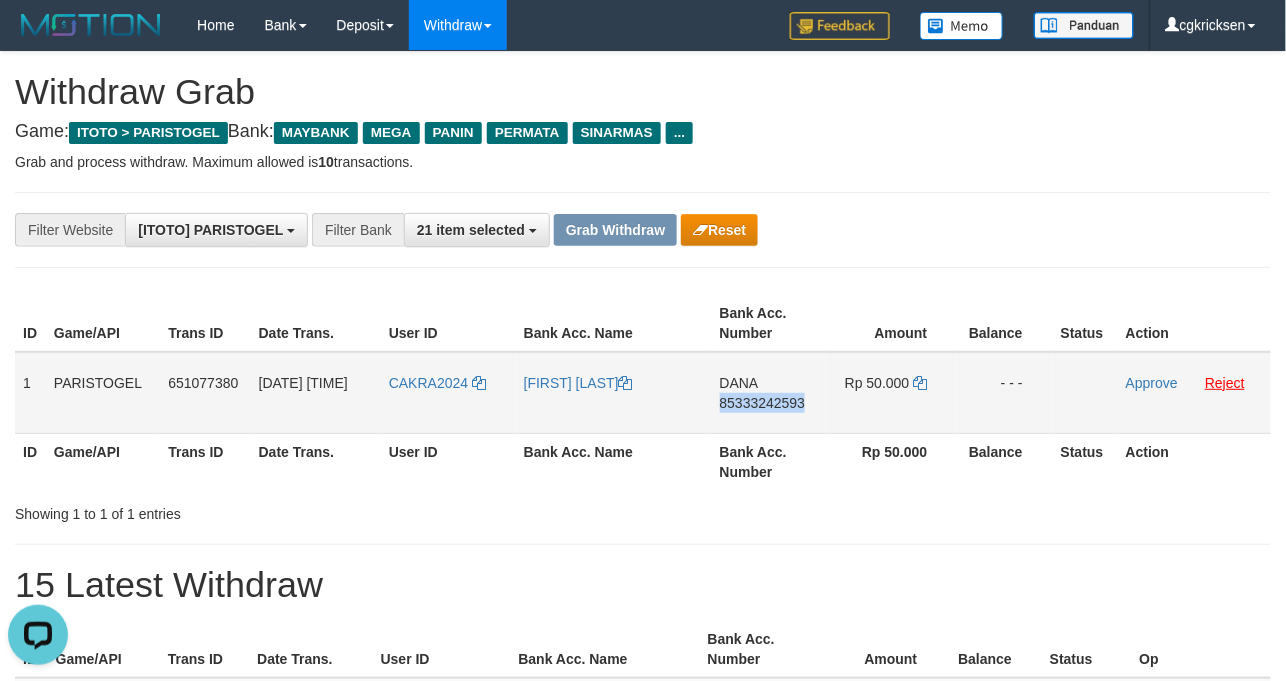 copy on "85333242593" 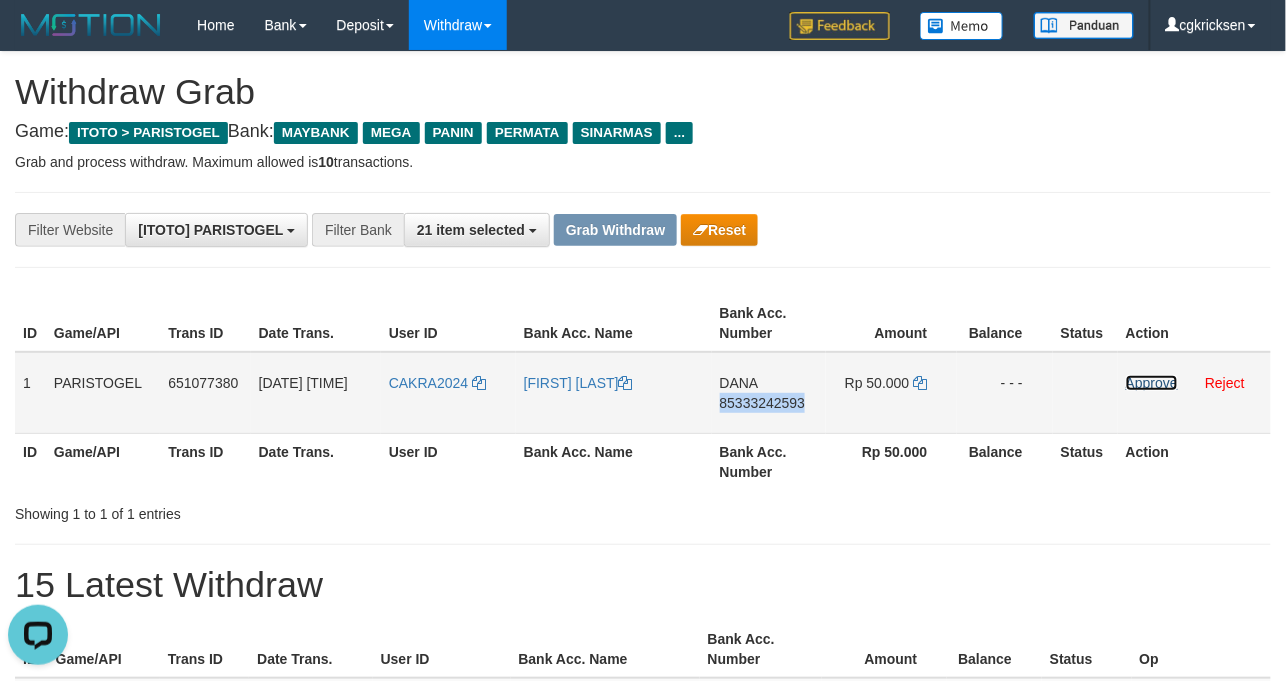 click on "Approve" at bounding box center (1152, 383) 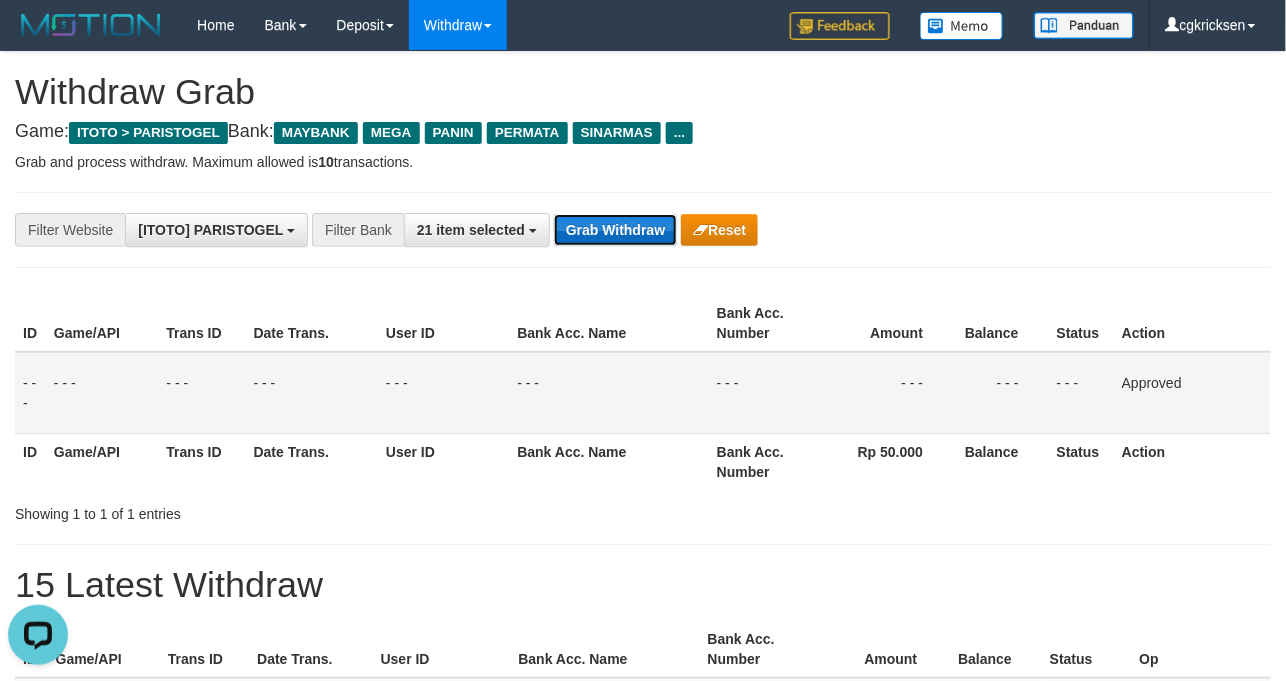 click on "Grab Withdraw" at bounding box center (615, 230) 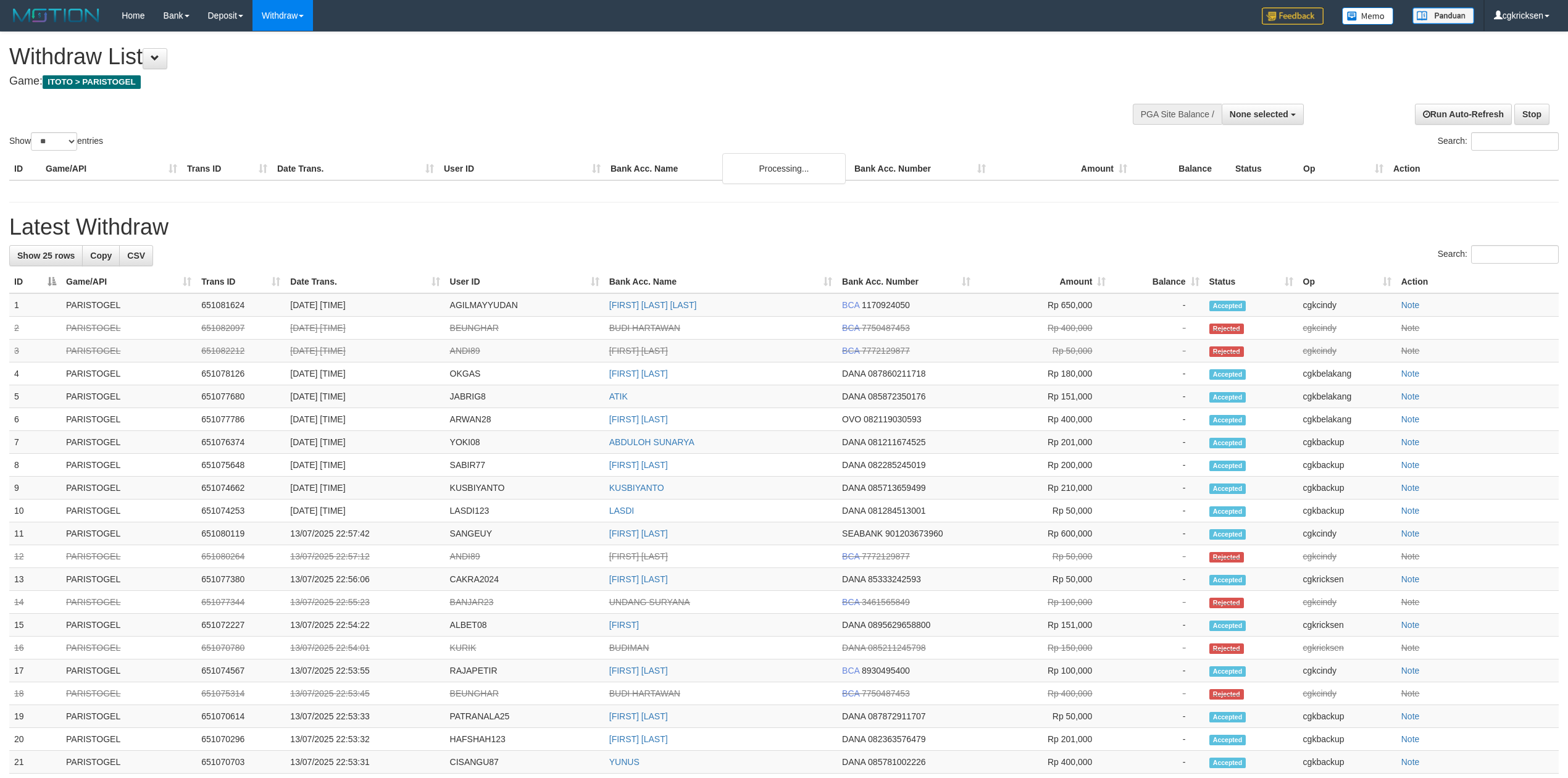 select 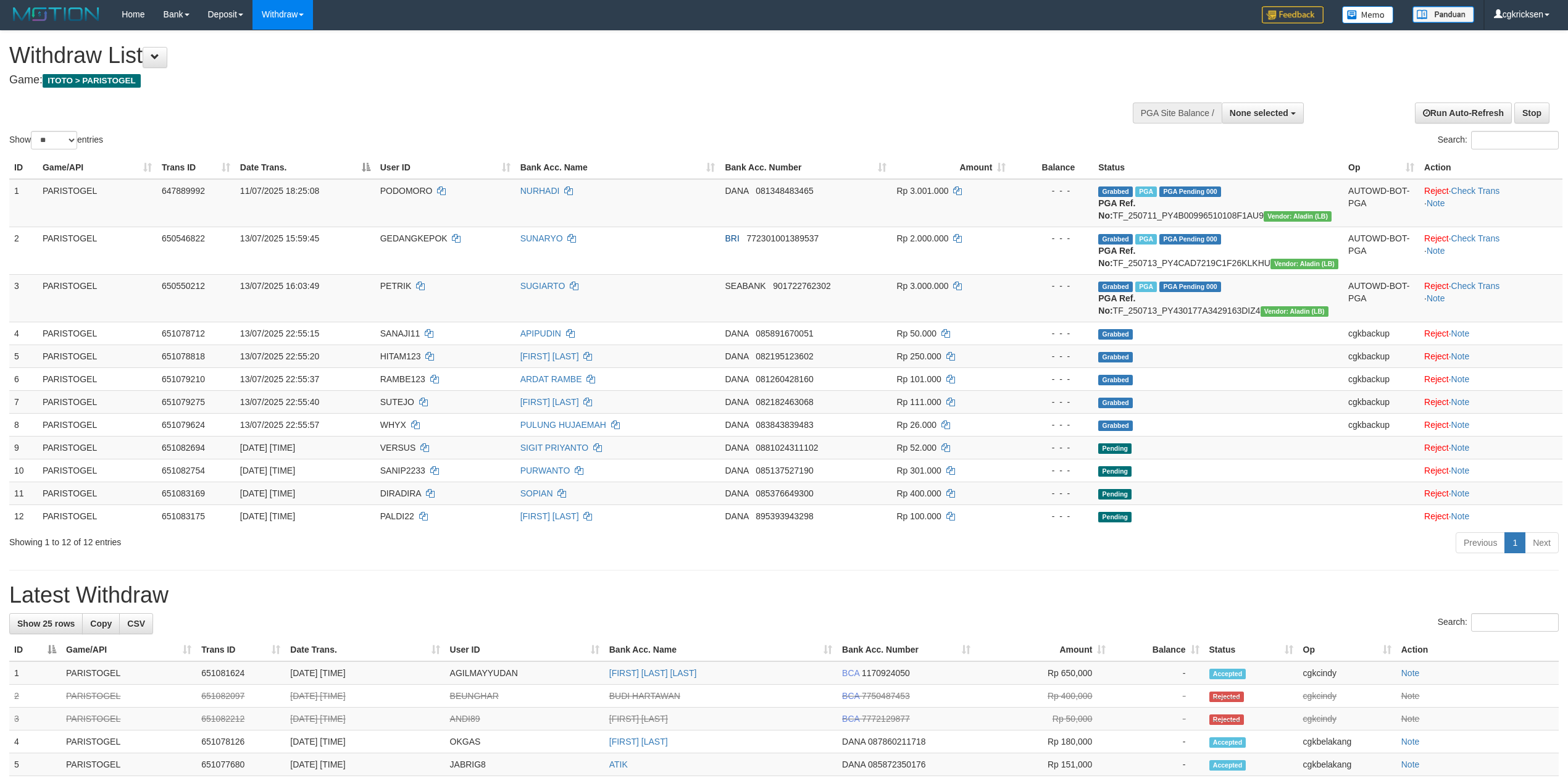 scroll, scrollTop: 0, scrollLeft: 0, axis: both 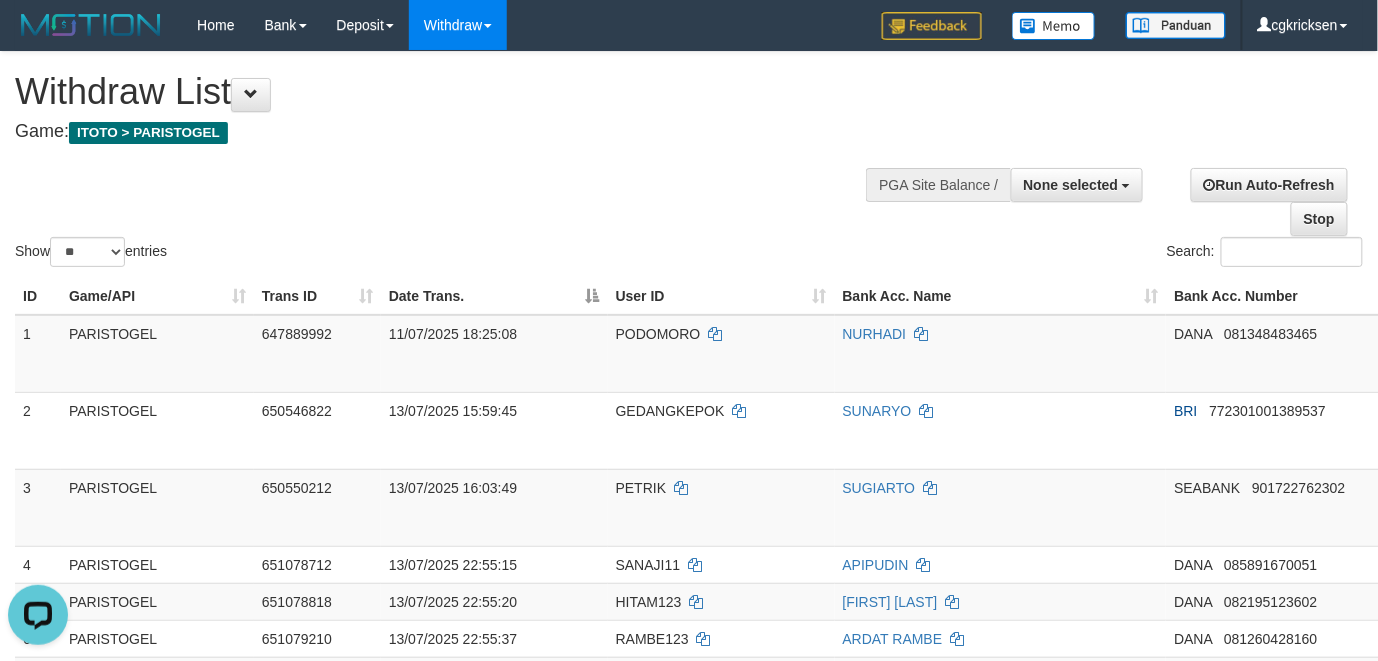 click on "Search:" at bounding box center [1265, 252] 